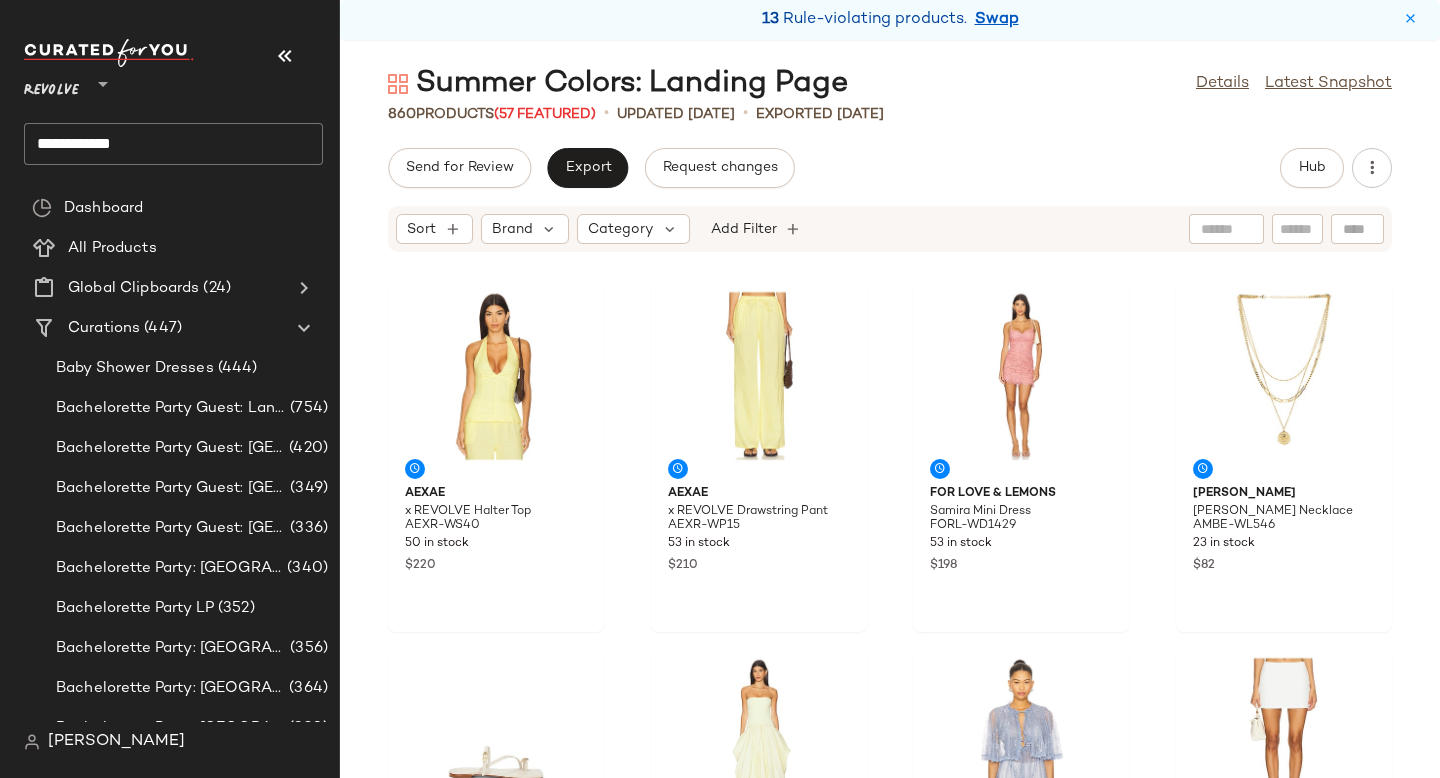 click on "**********" 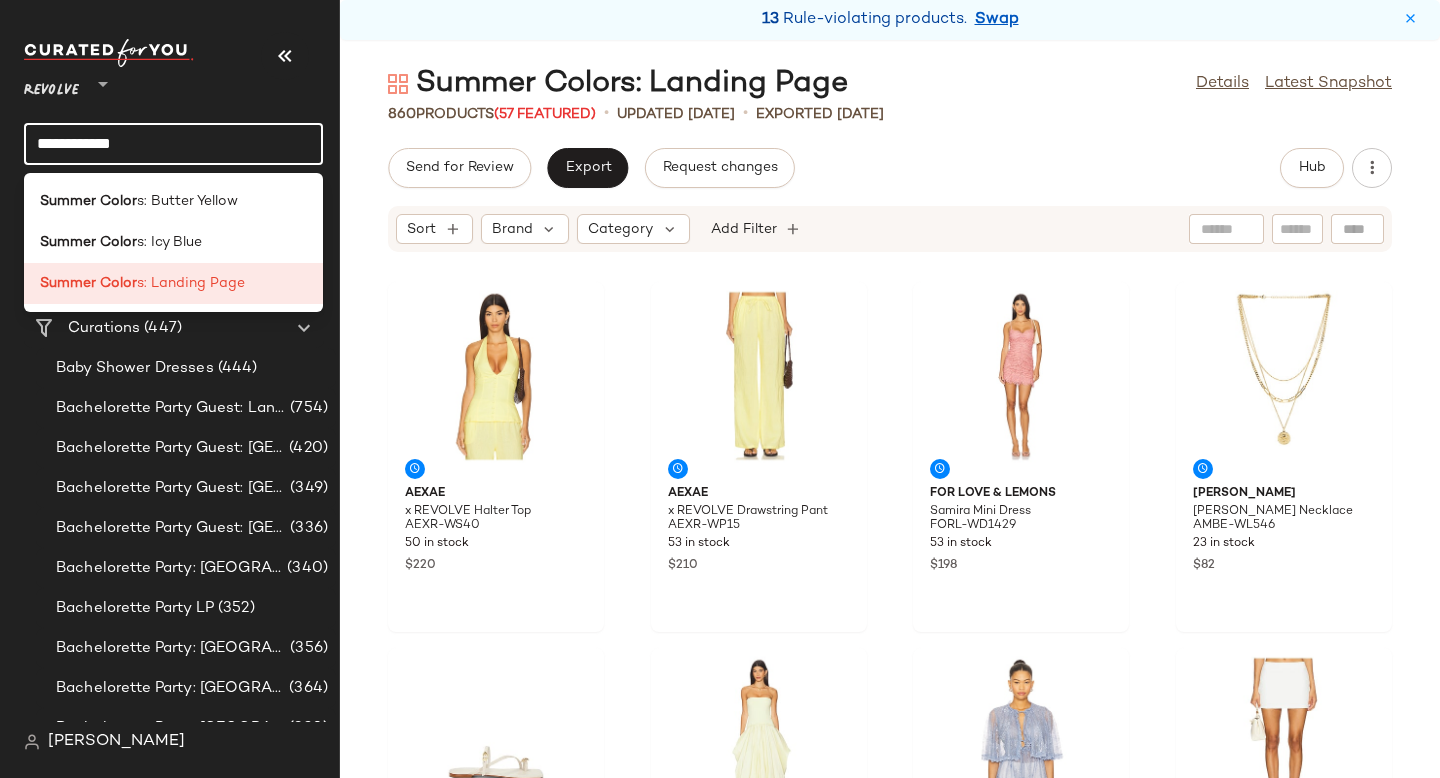 scroll, scrollTop: 0, scrollLeft: 0, axis: both 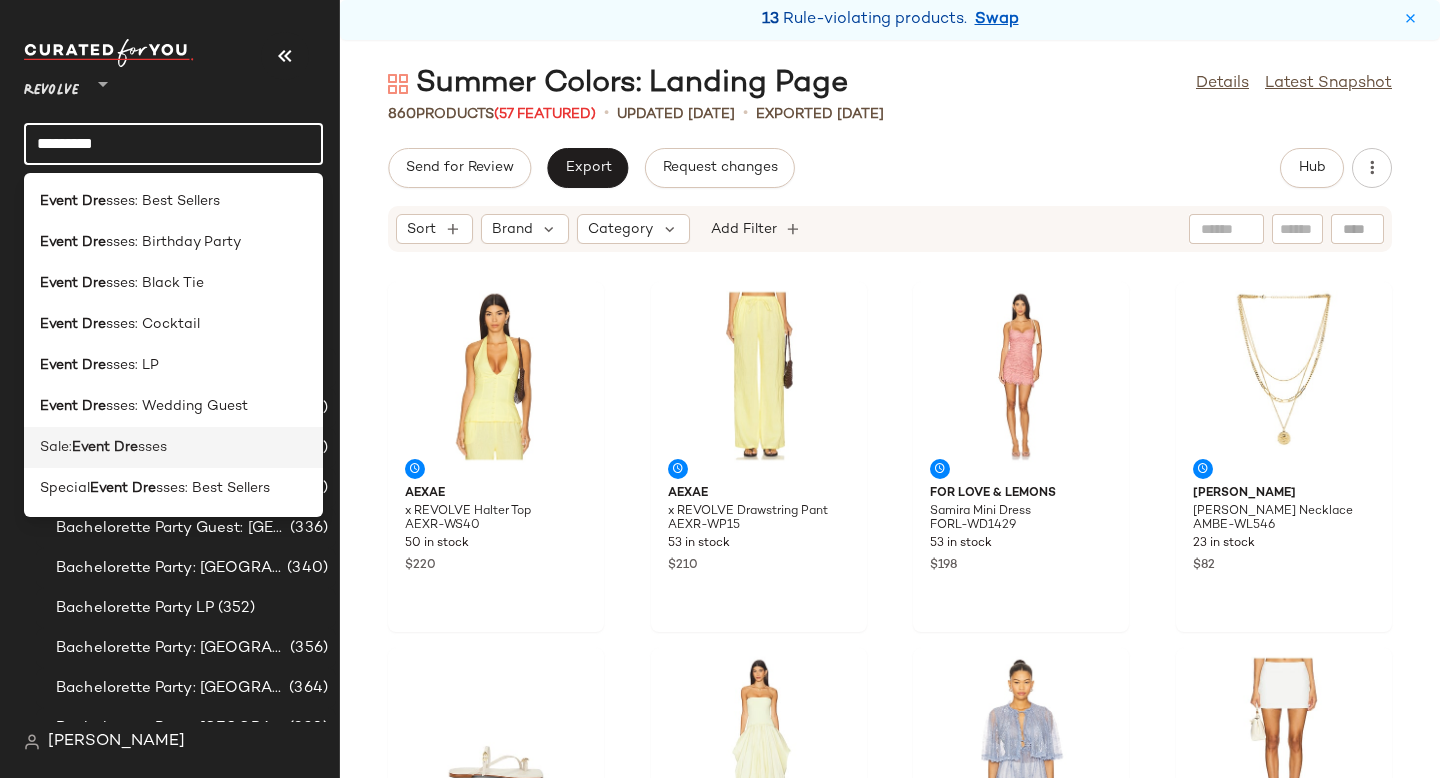 type on "*********" 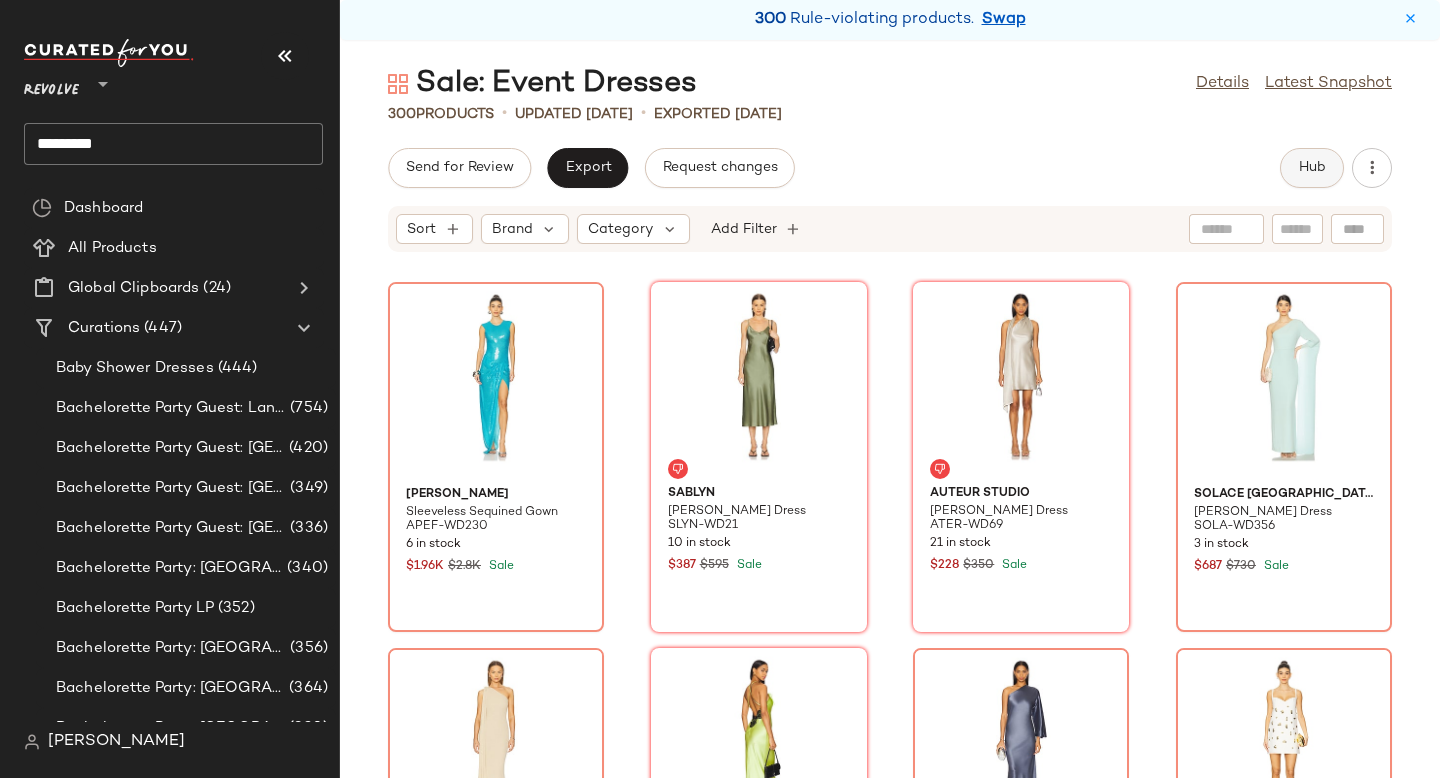 click on "Hub" 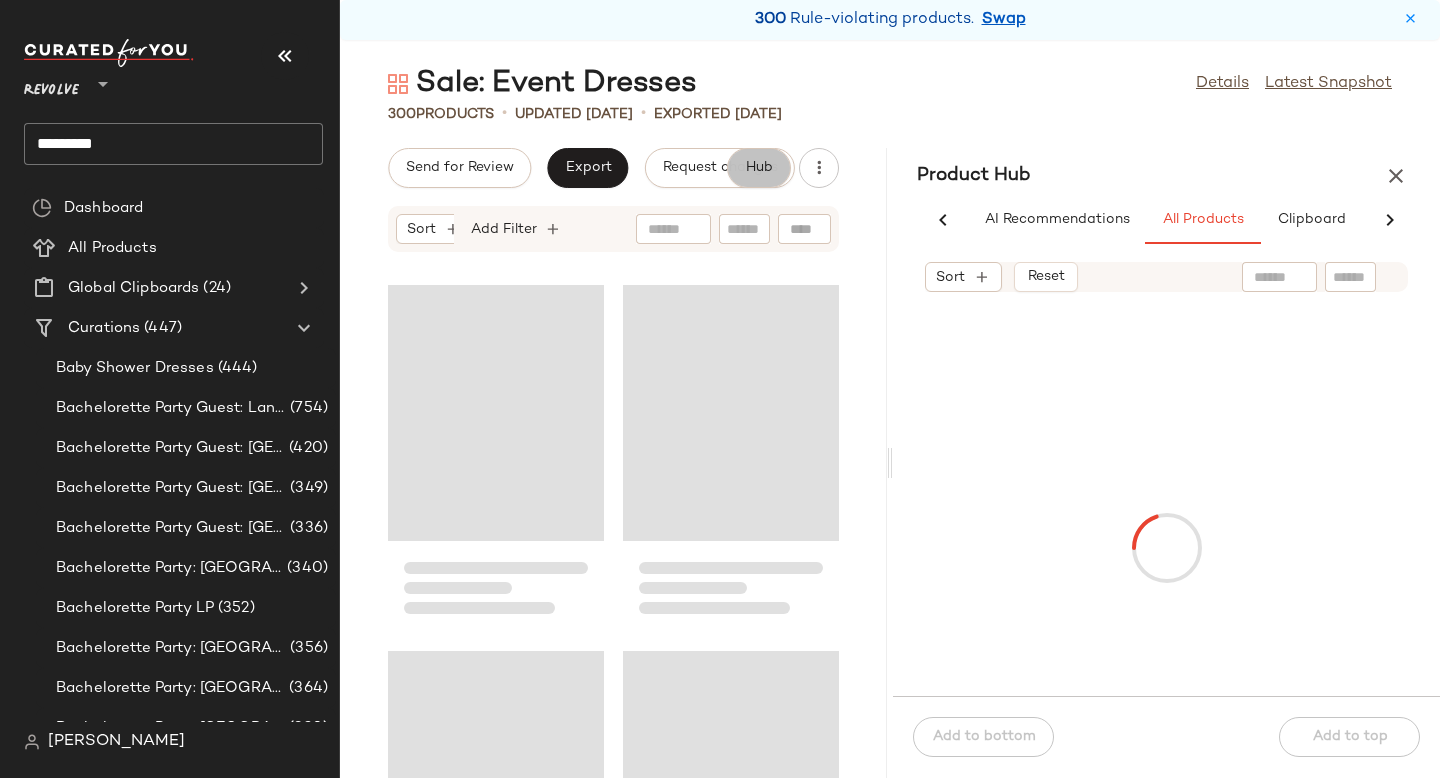 scroll, scrollTop: 0, scrollLeft: 91, axis: horizontal 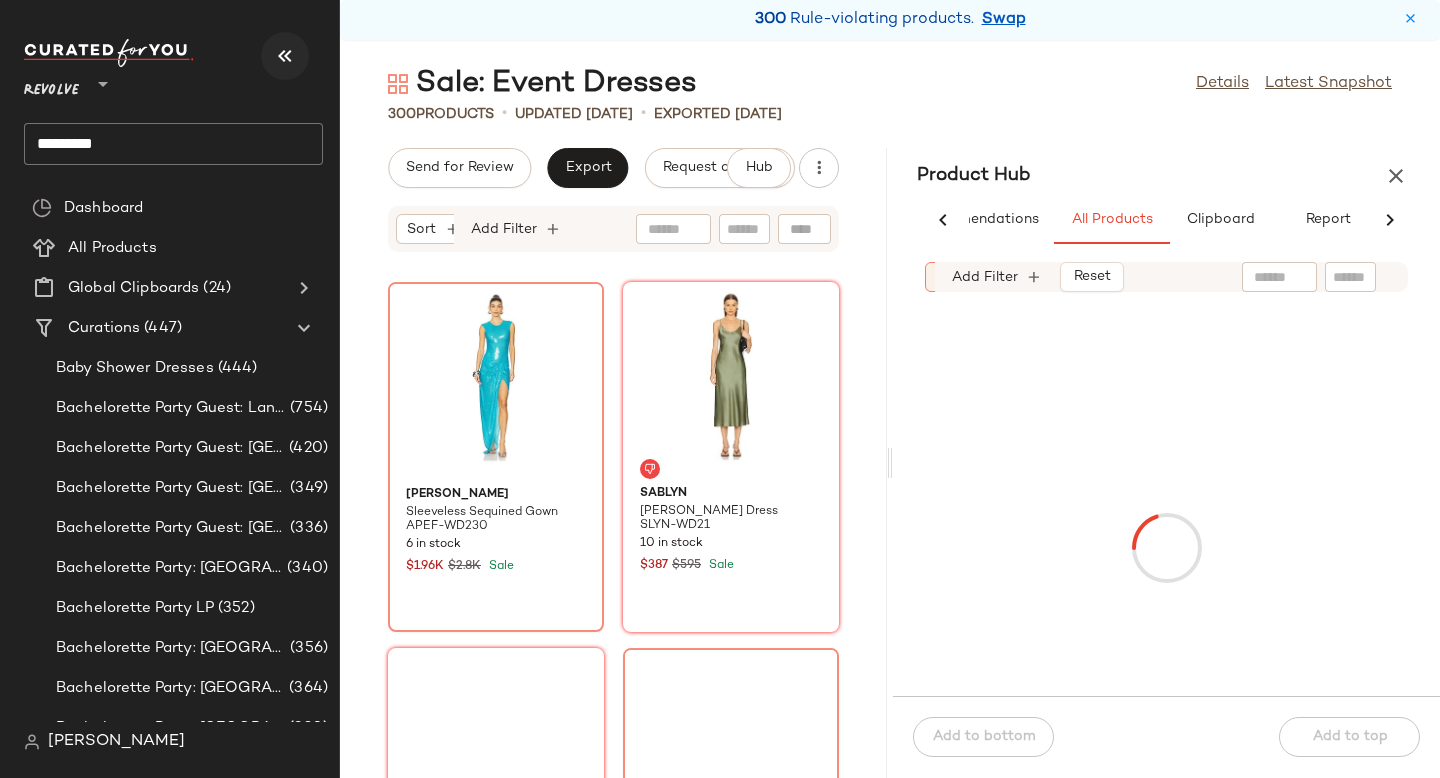 click at bounding box center [285, 56] 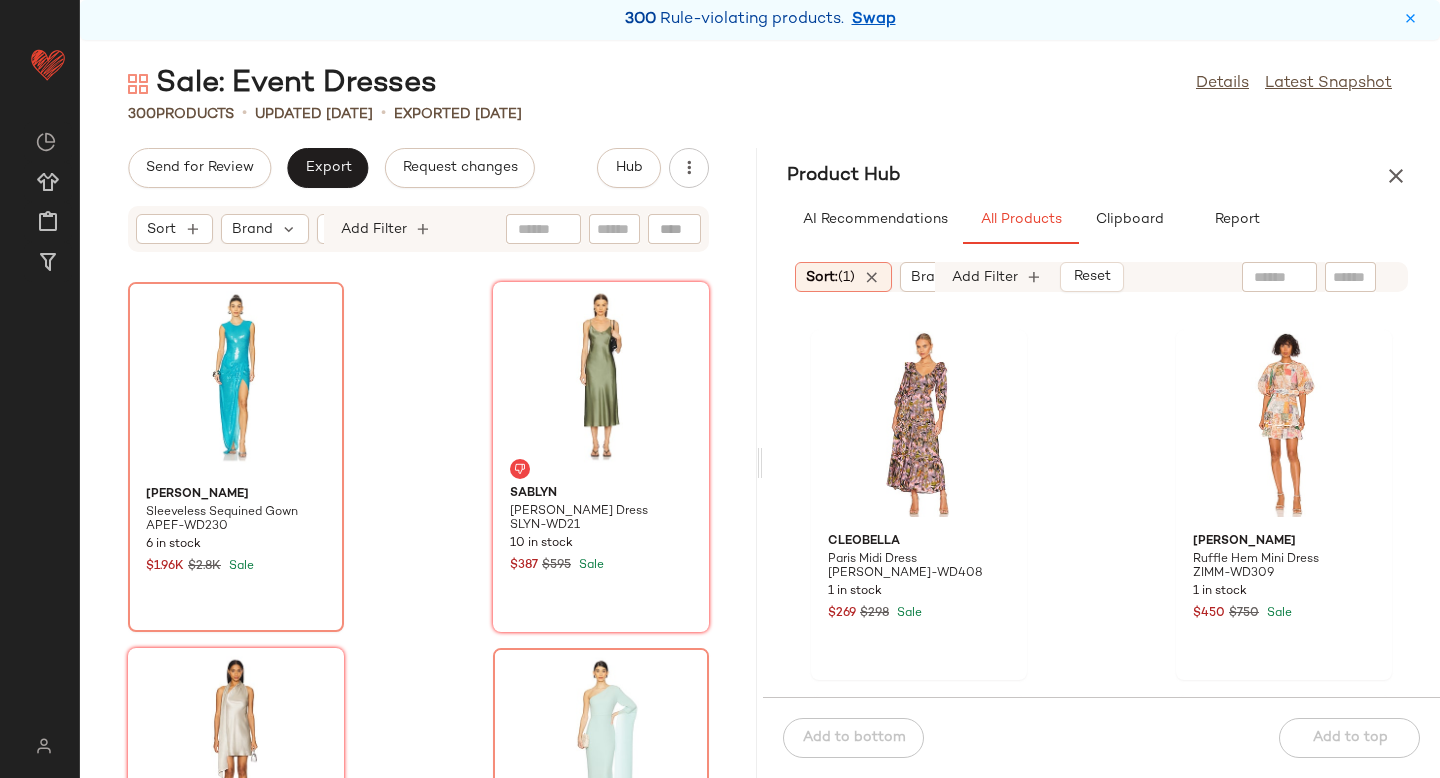 click 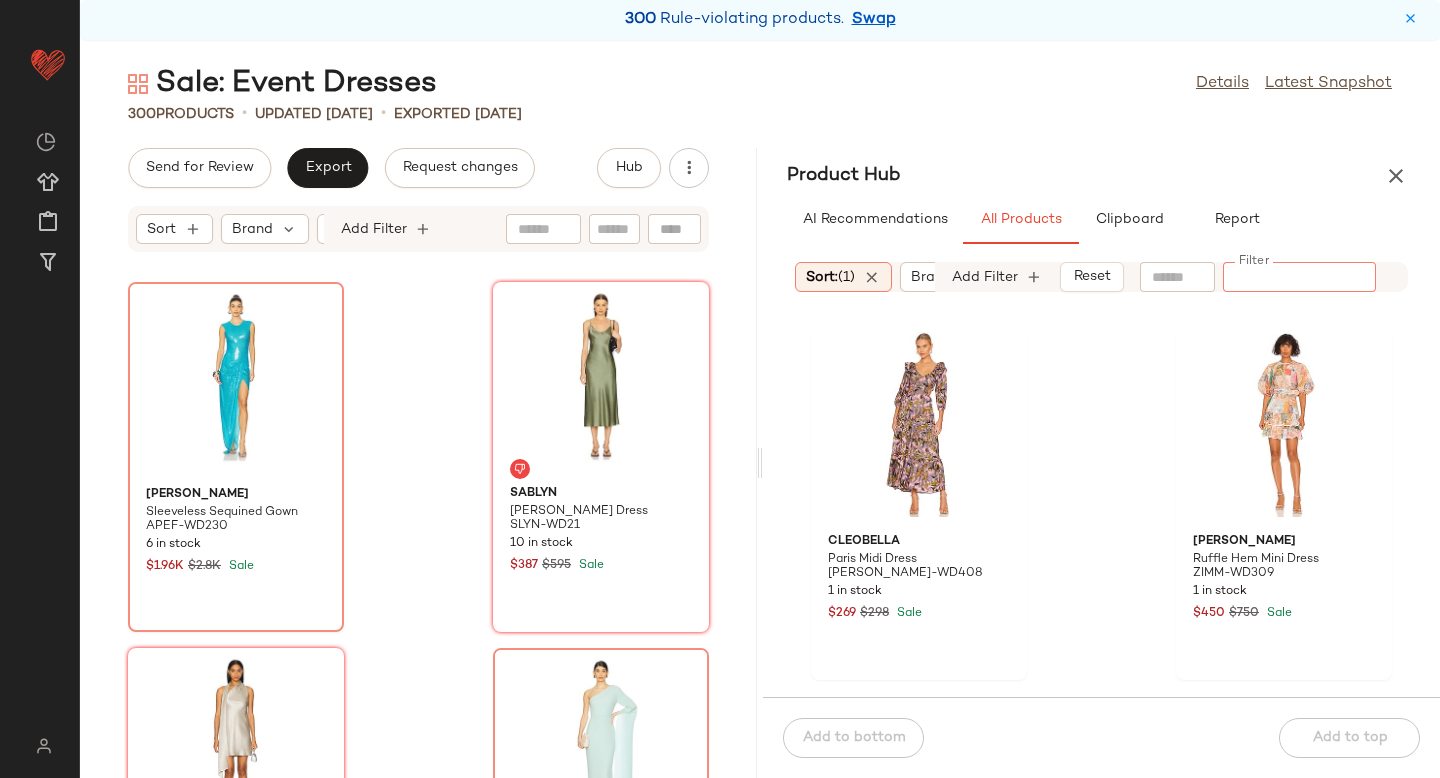paste on "**********" 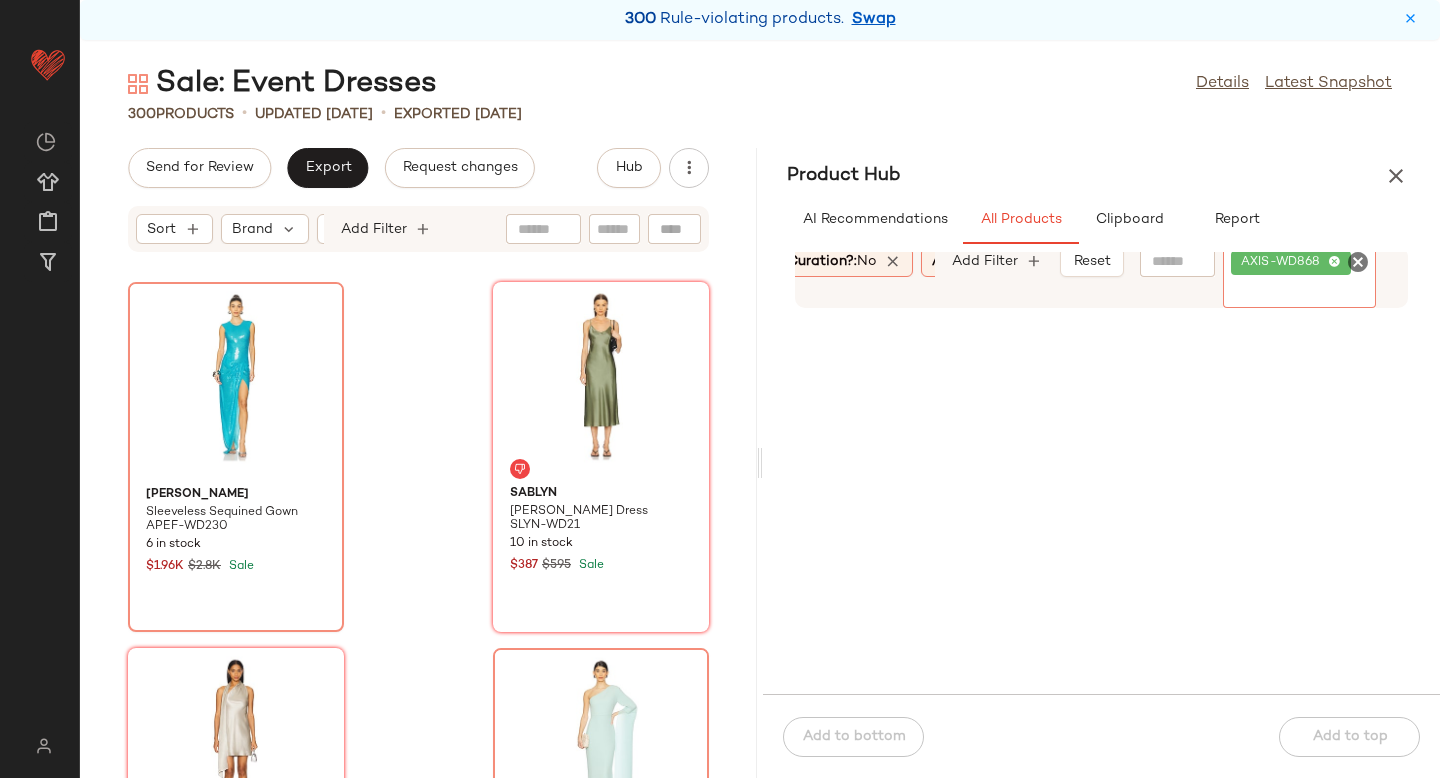 scroll, scrollTop: 0, scrollLeft: 401, axis: horizontal 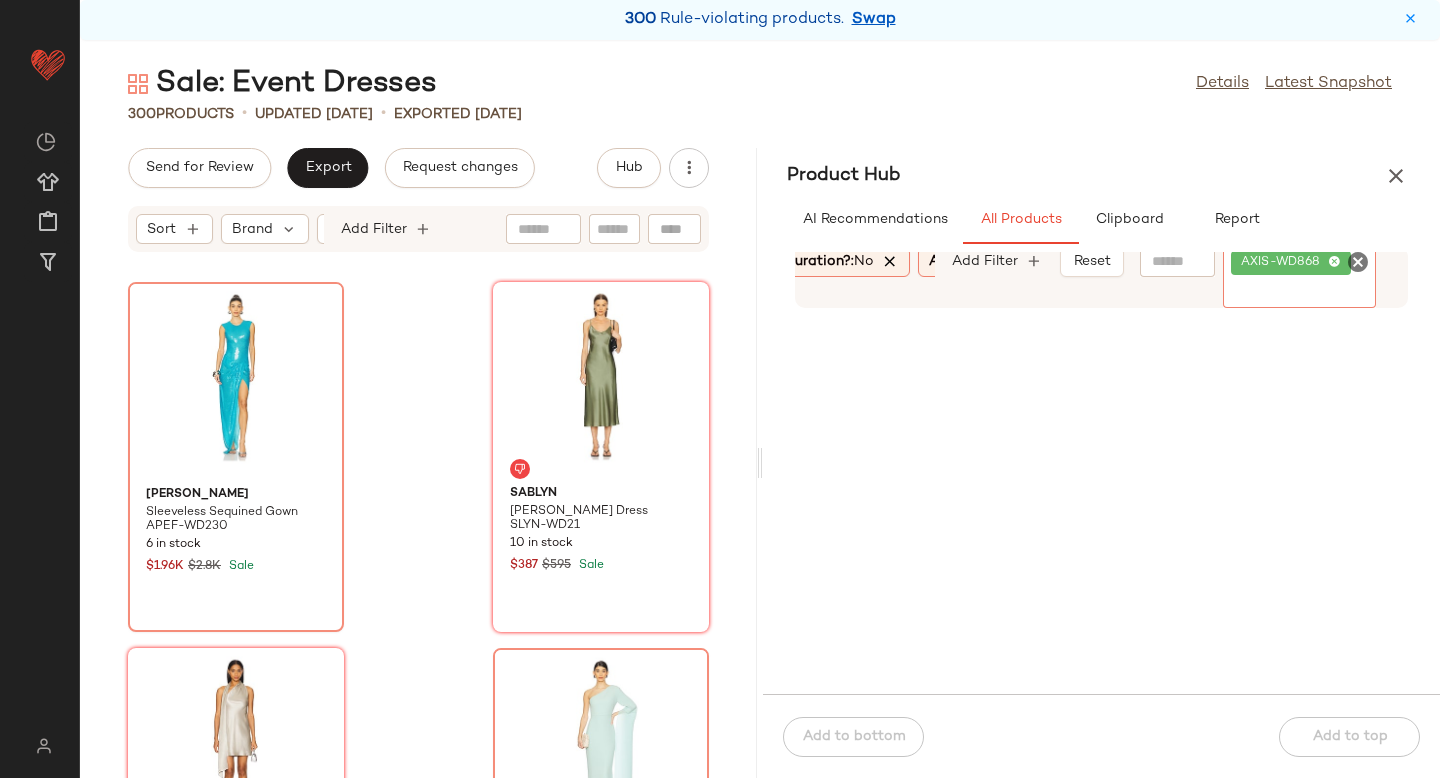 click at bounding box center (891, 262) 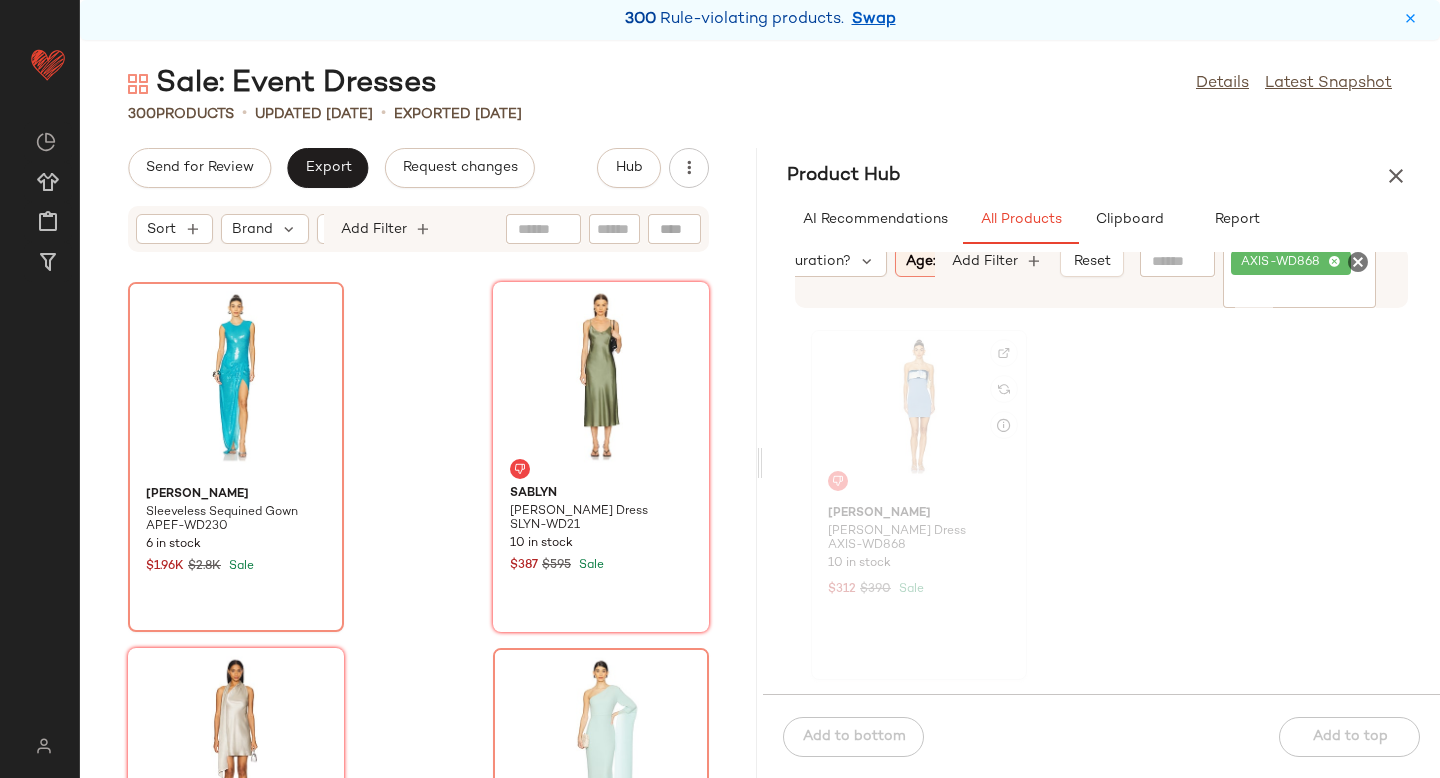 click 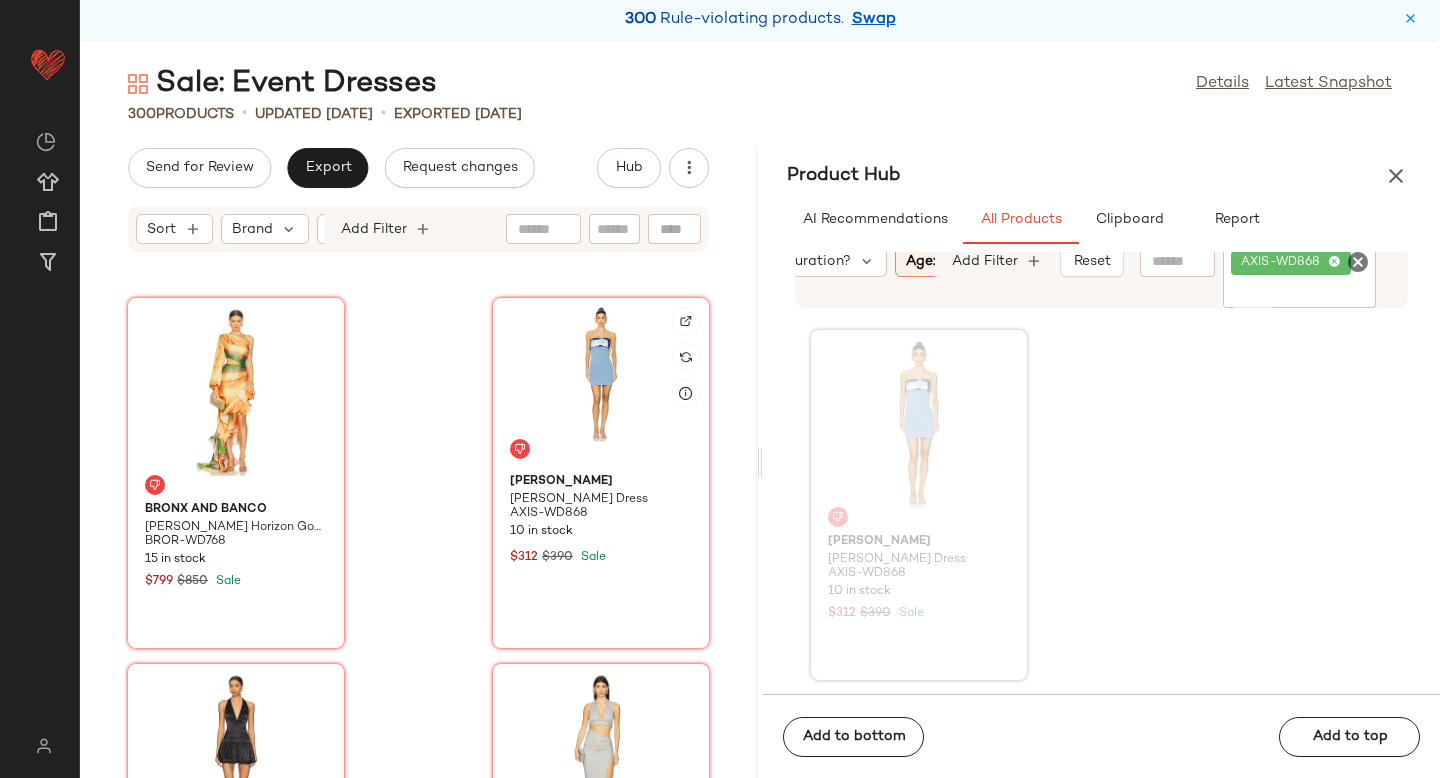 click 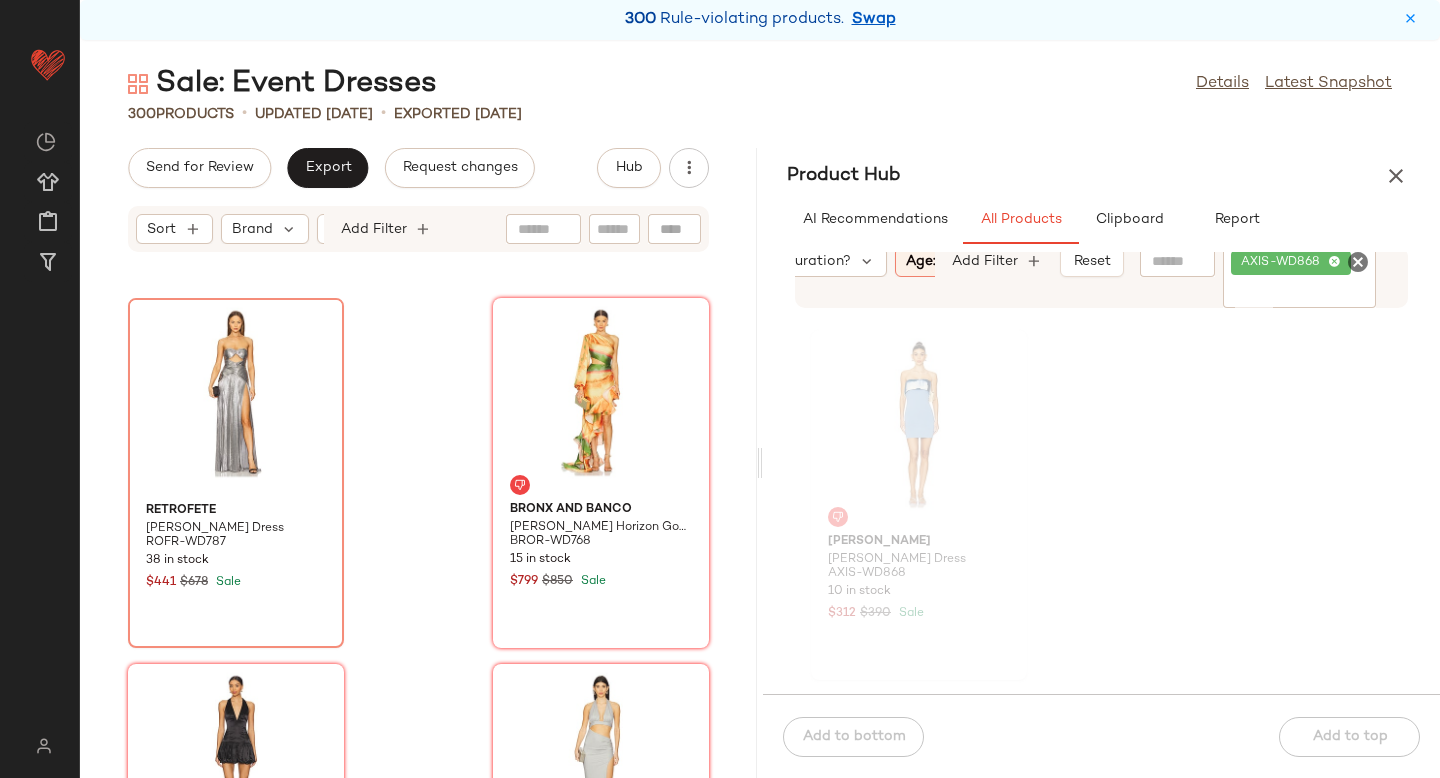 click 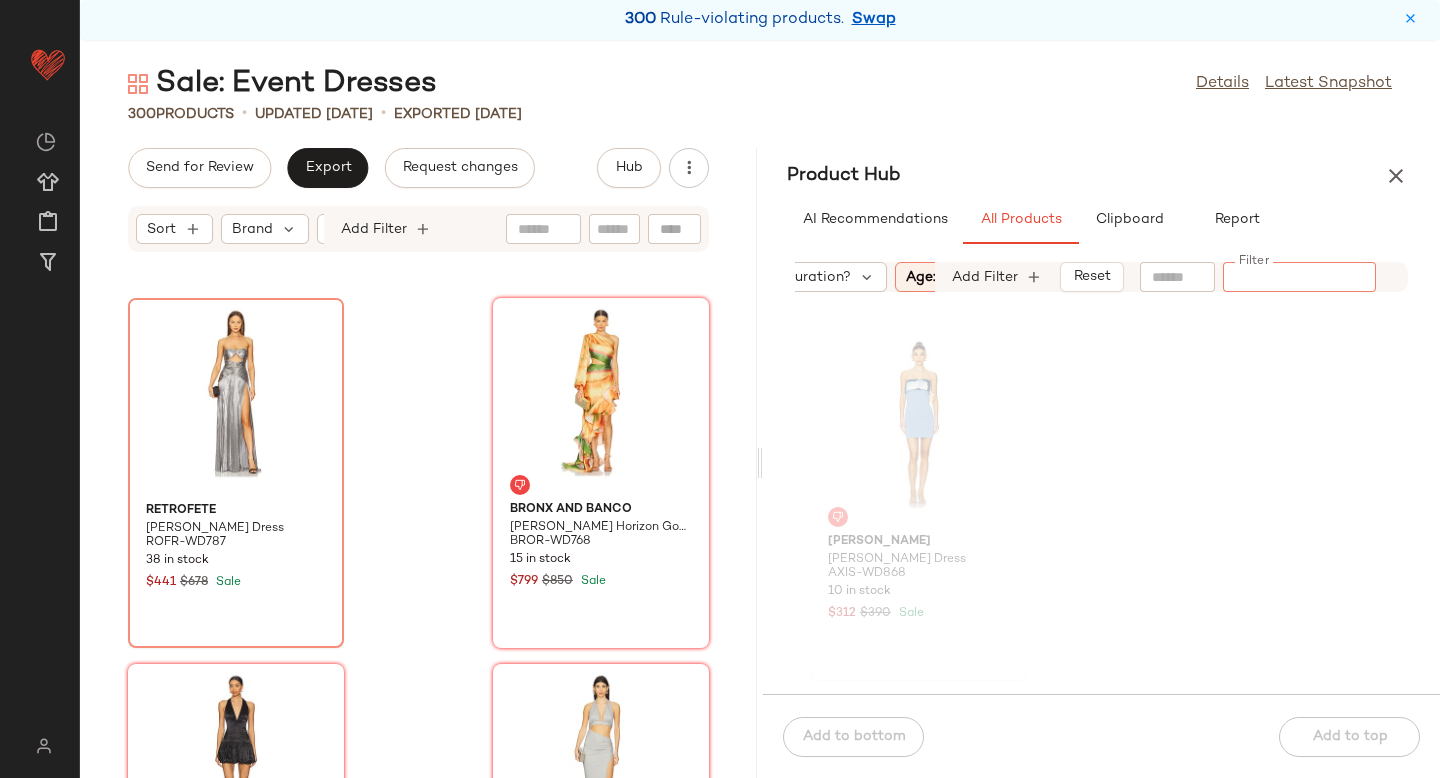 paste on "**********" 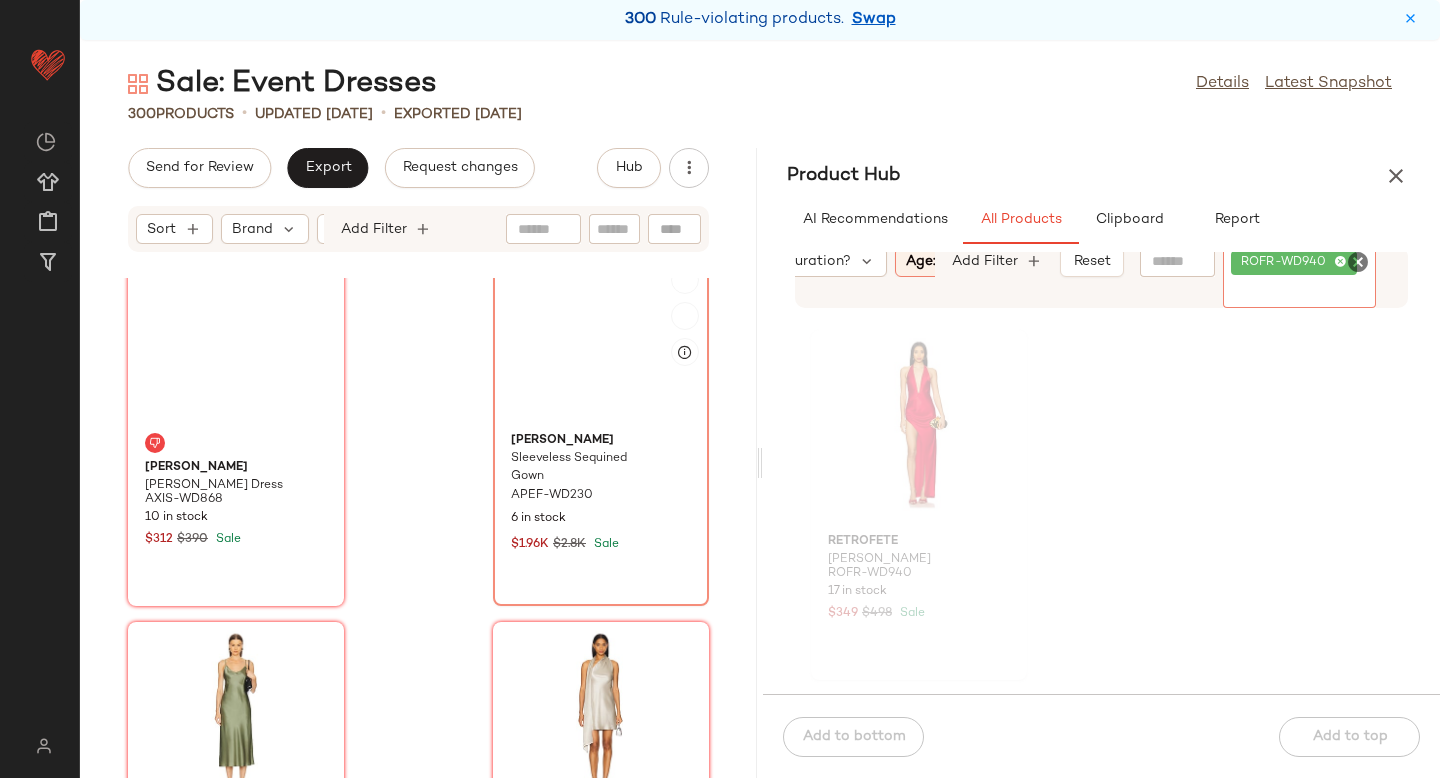 scroll, scrollTop: 0, scrollLeft: 0, axis: both 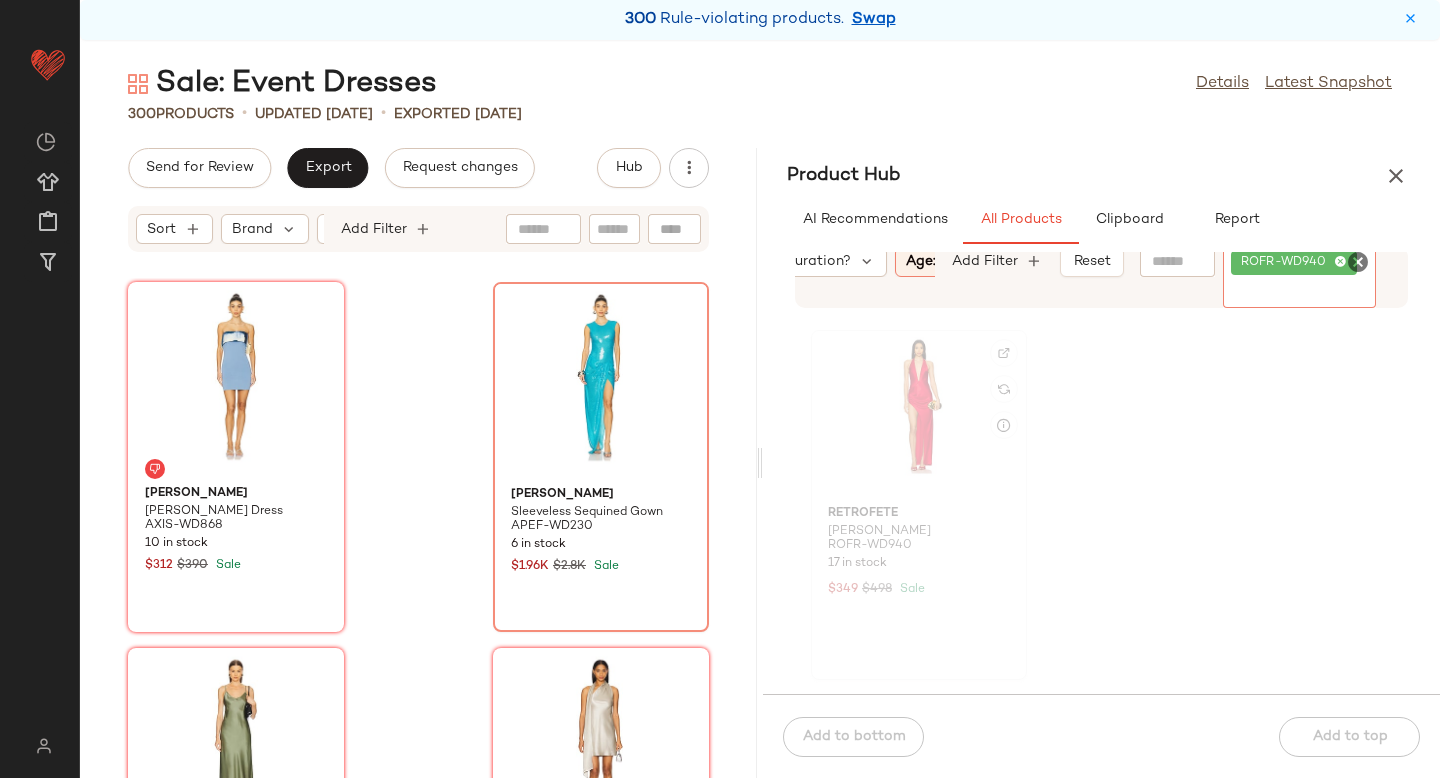 click 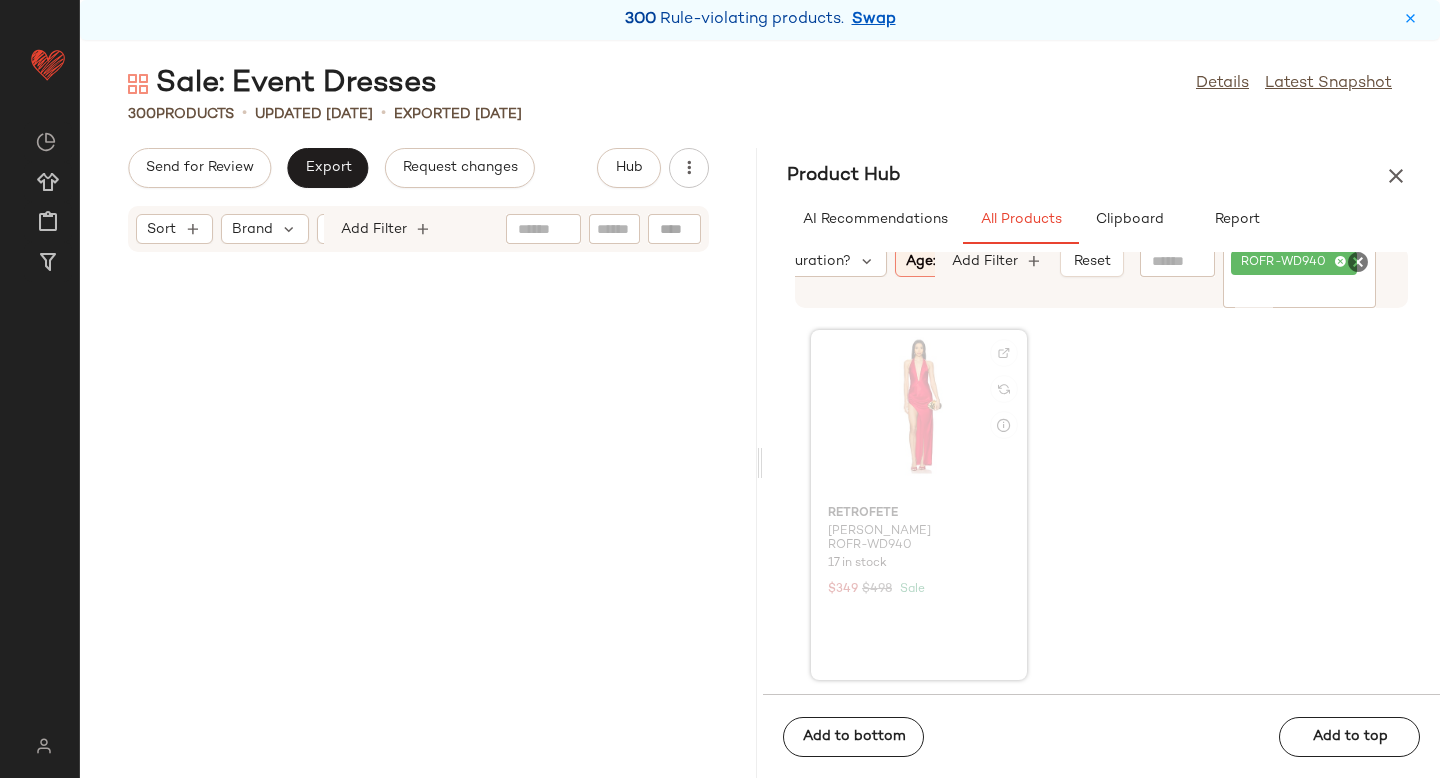 scroll, scrollTop: 39894, scrollLeft: 0, axis: vertical 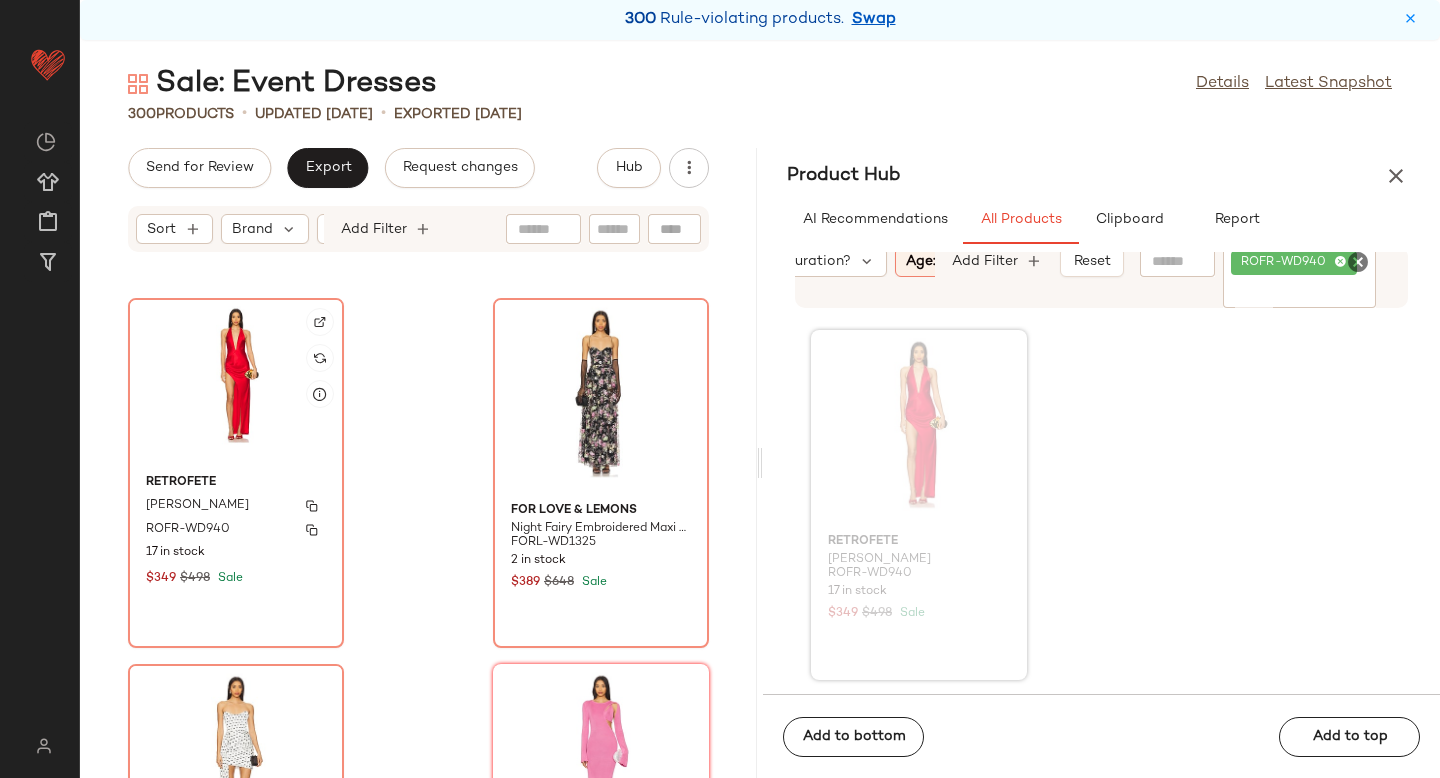 click on "retrofete Valeria Dress ROFR-WD940 17 in stock $349 $498 Sale" 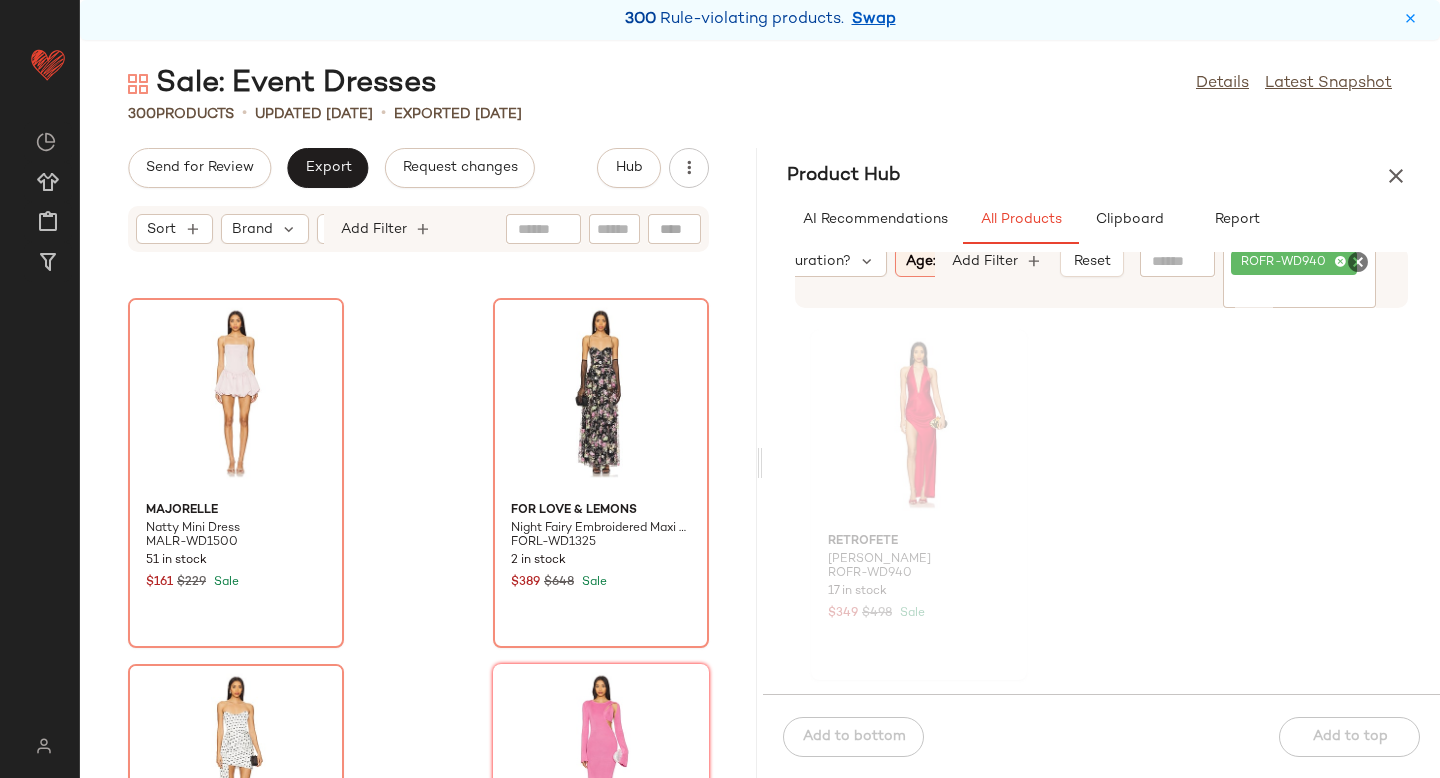 click 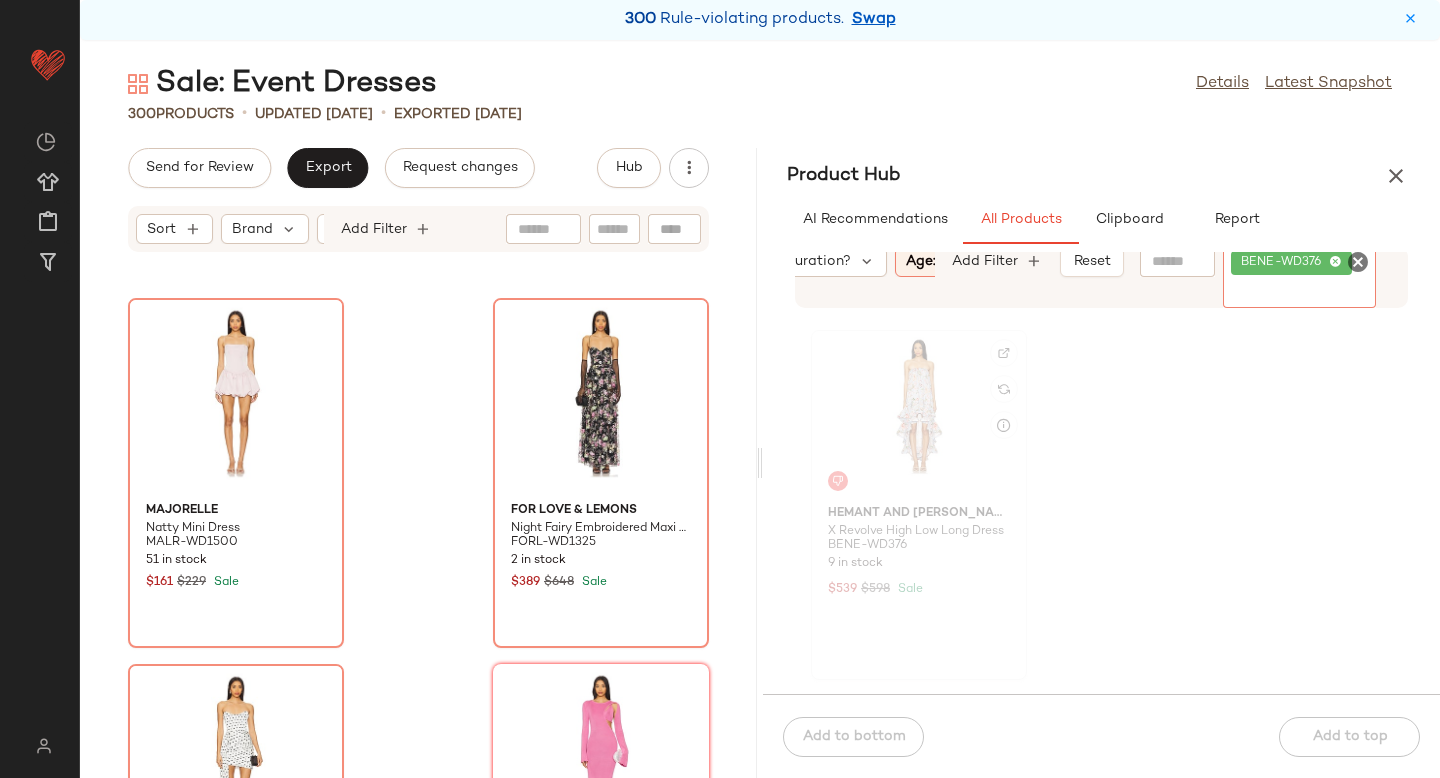 click 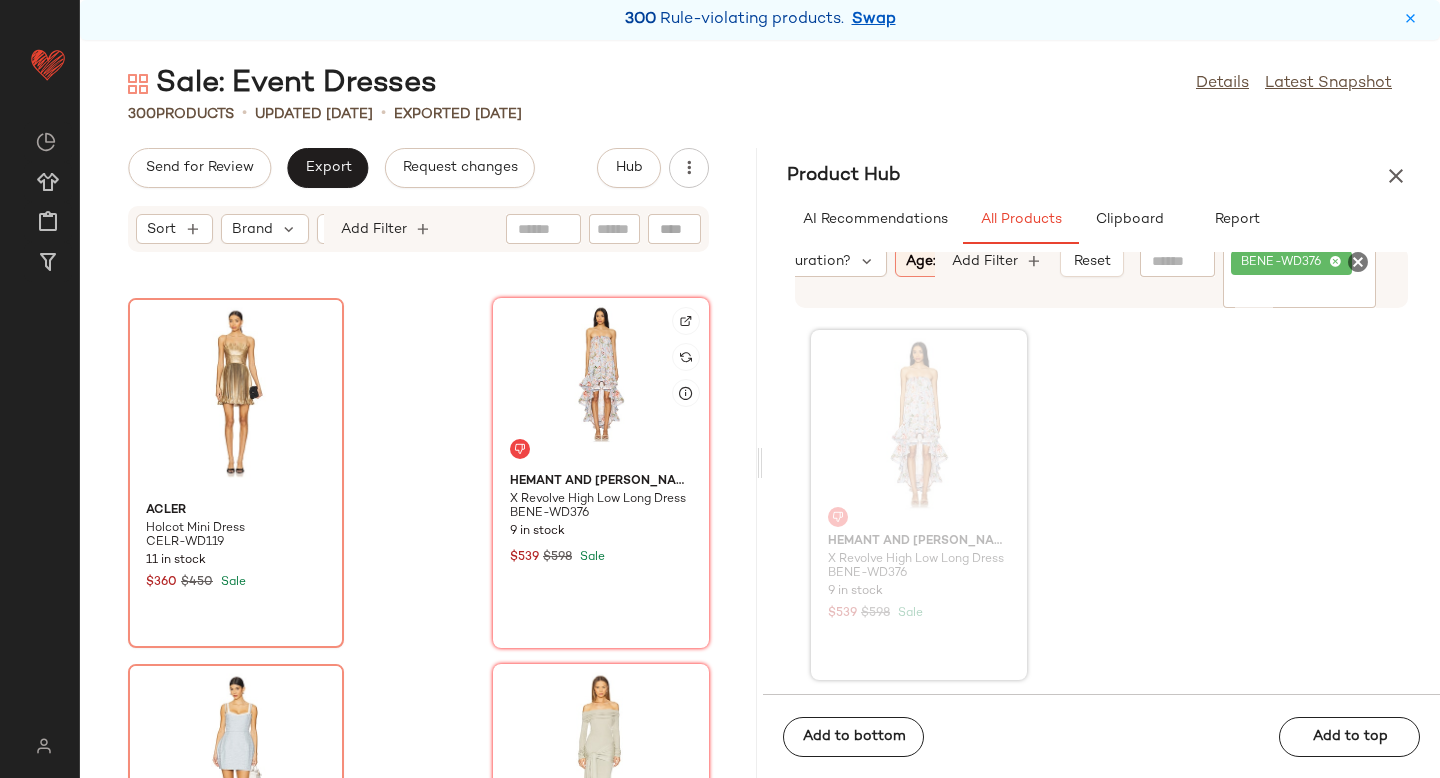click 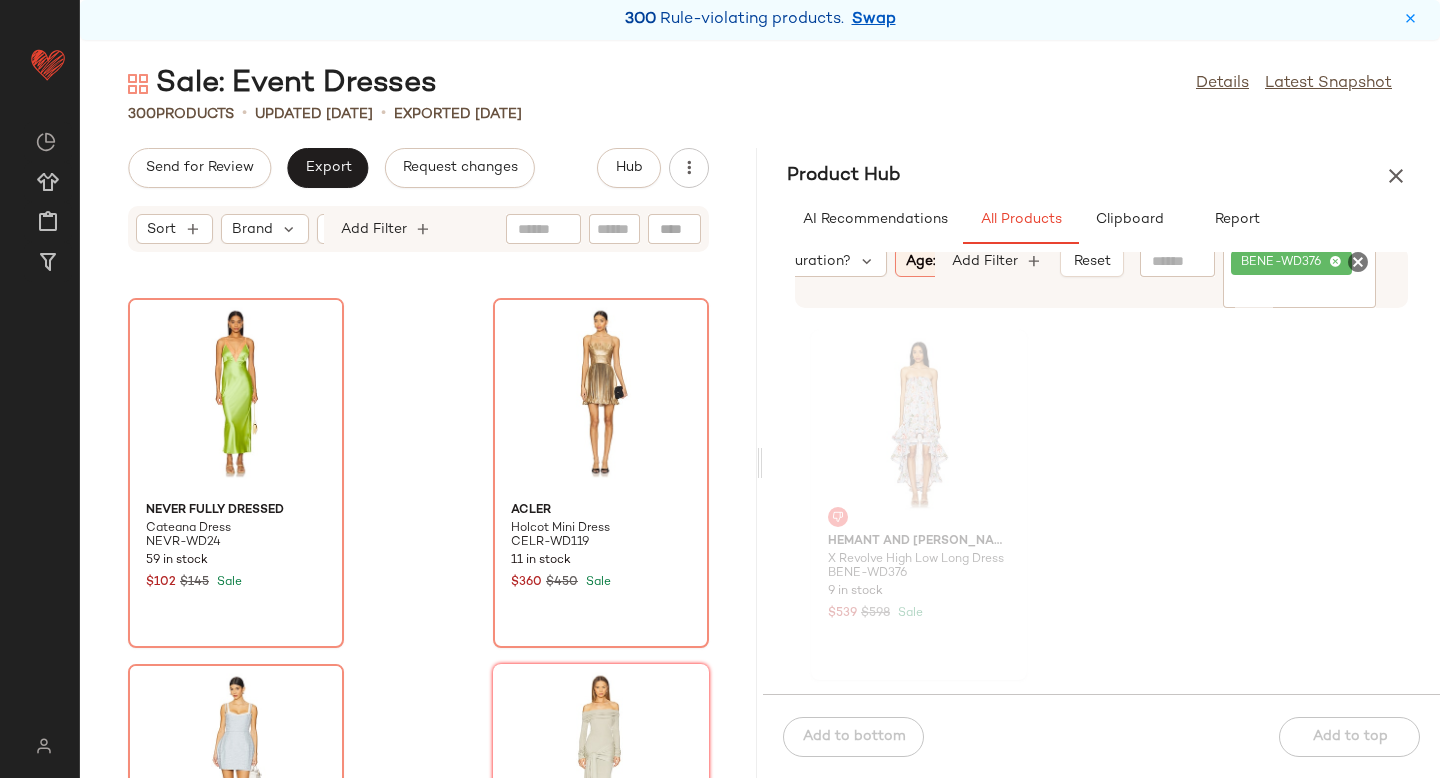 click 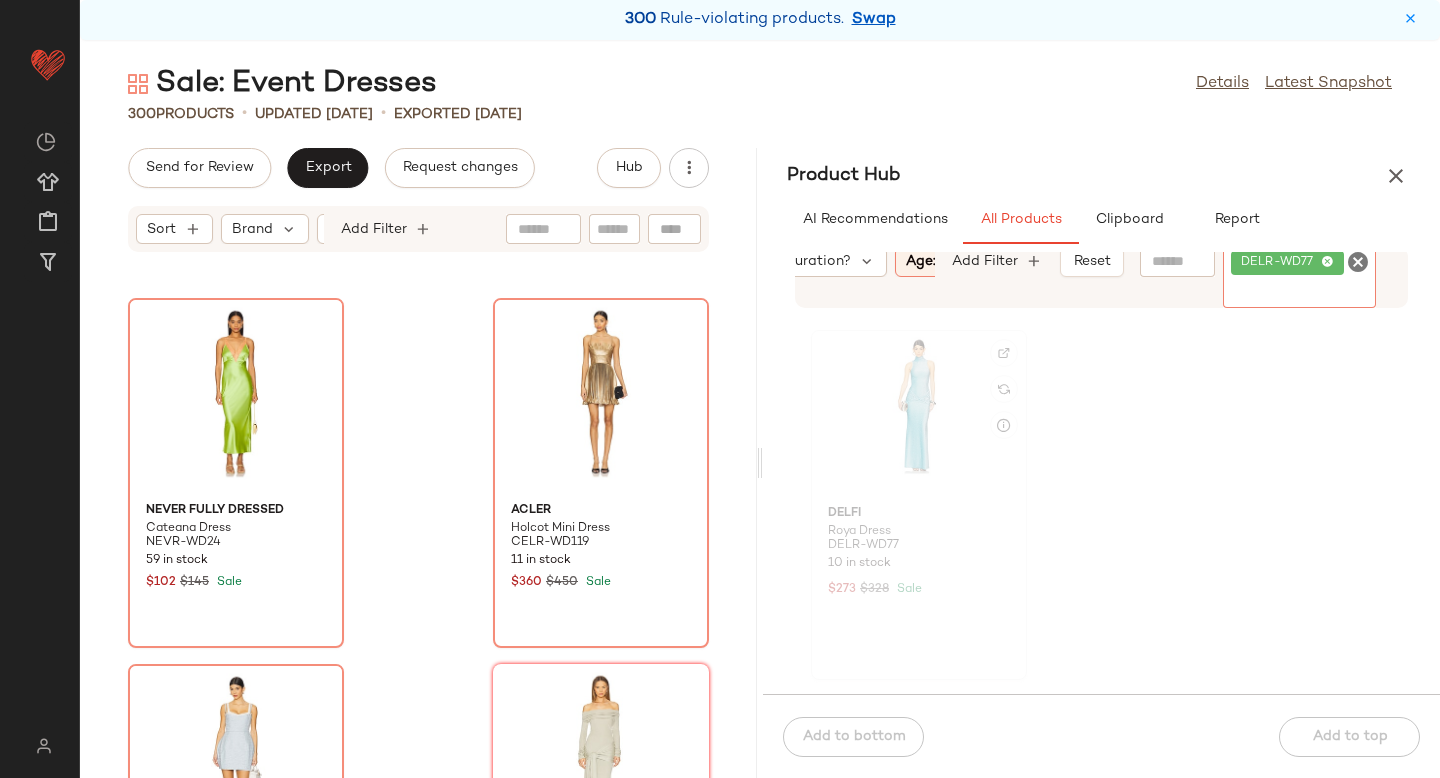click 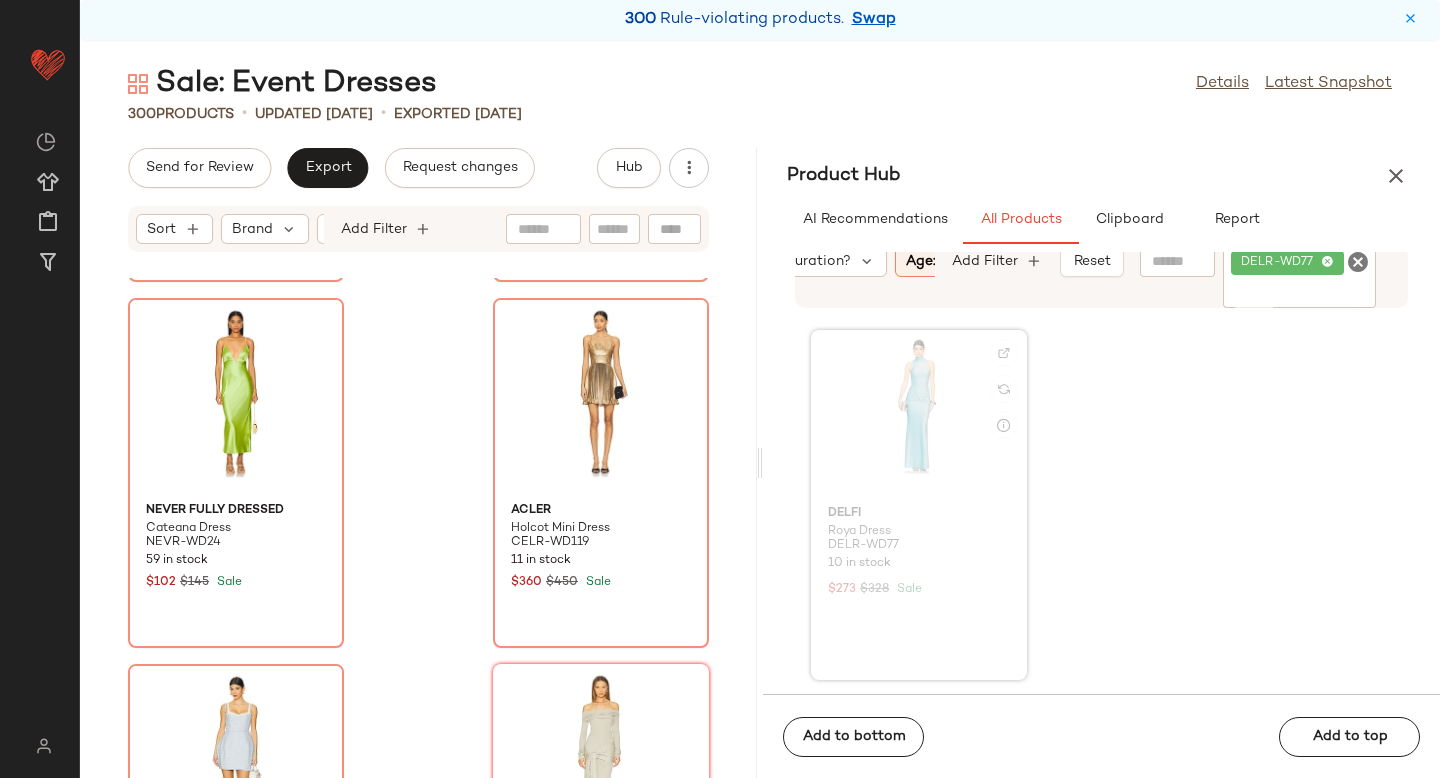 scroll, scrollTop: 2928, scrollLeft: 0, axis: vertical 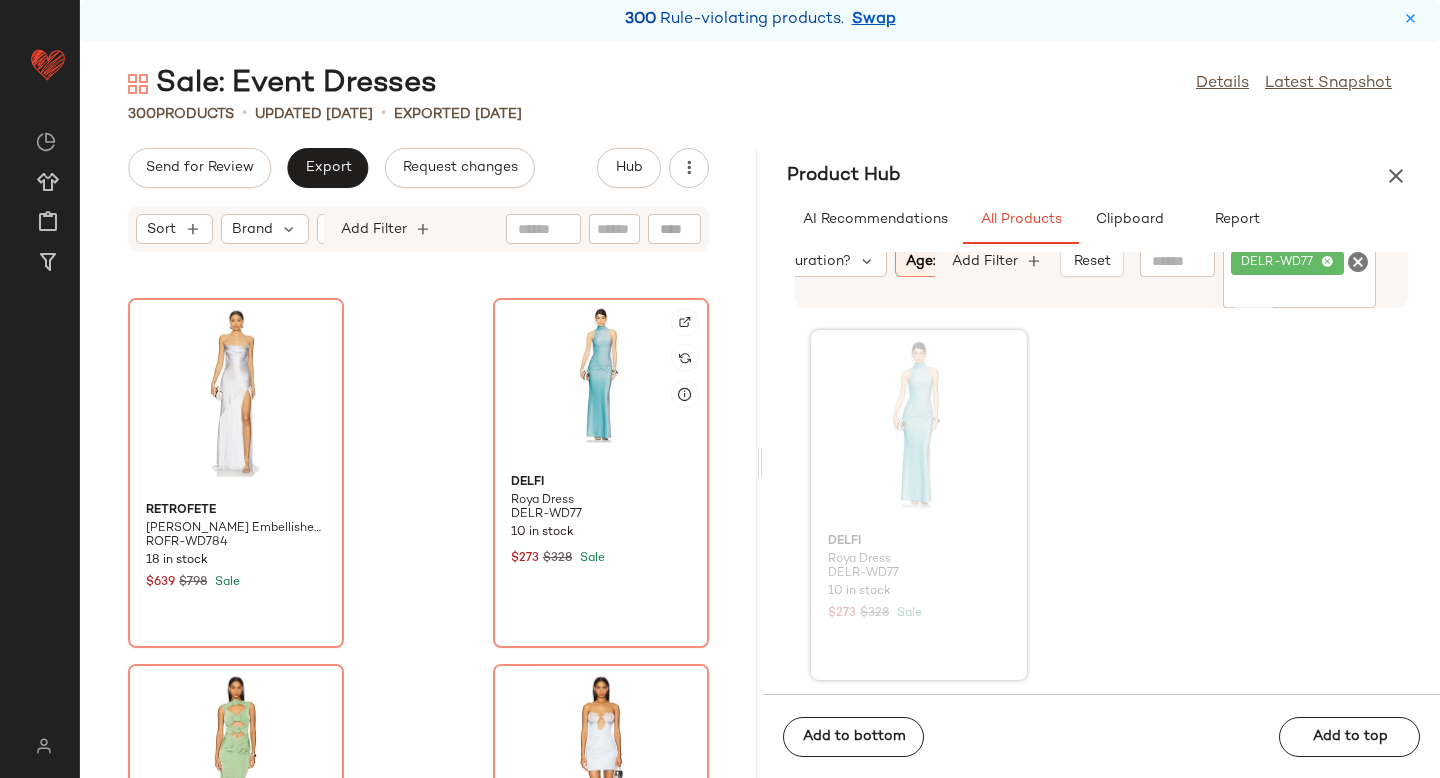 click 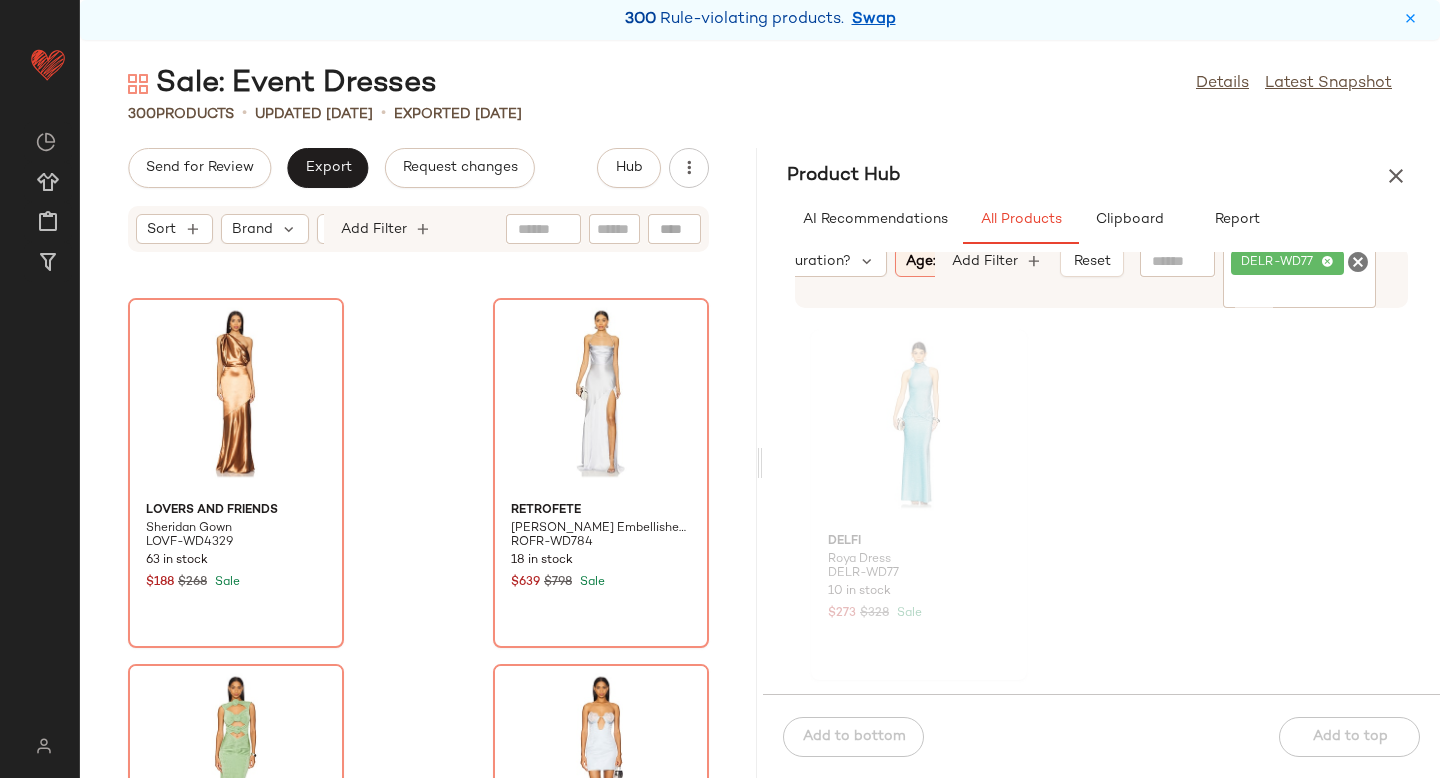 click 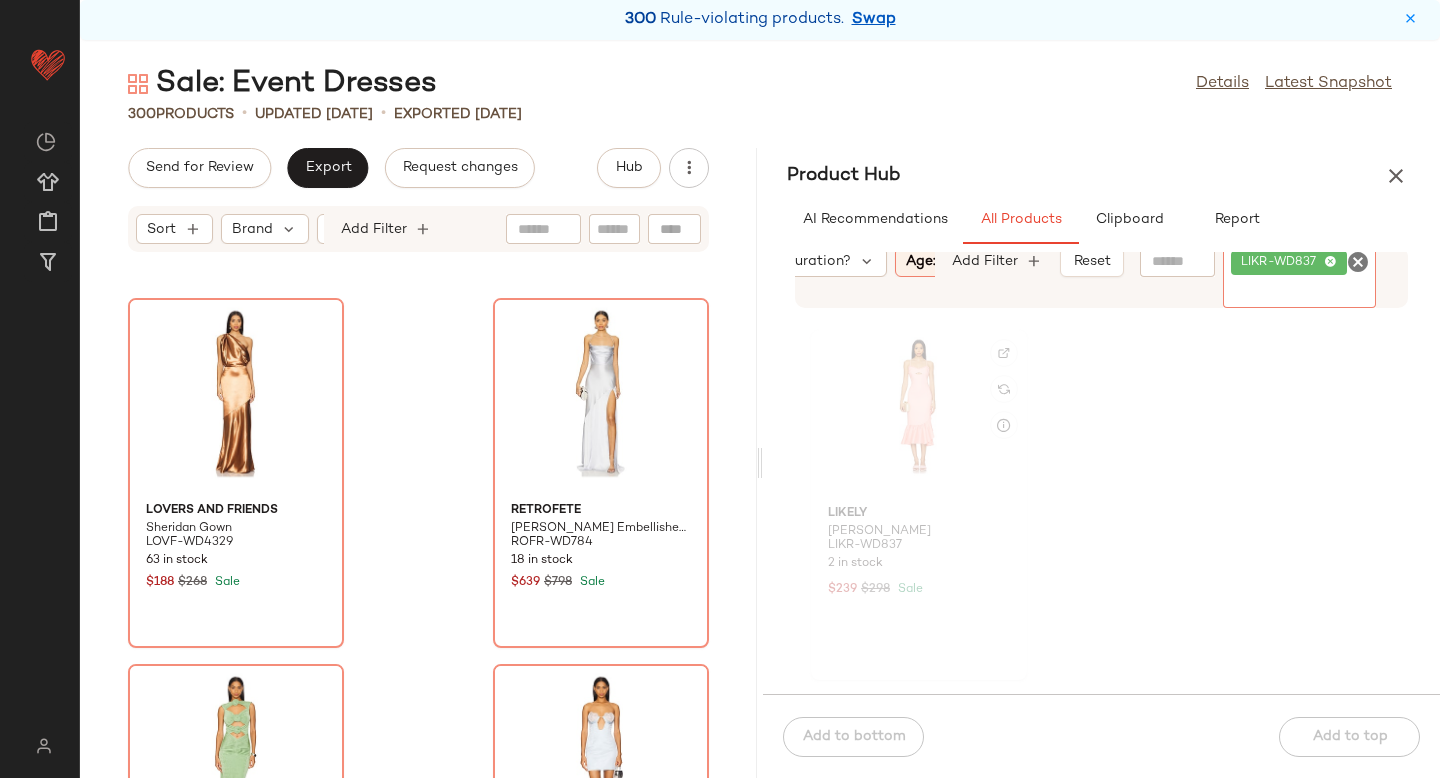 click 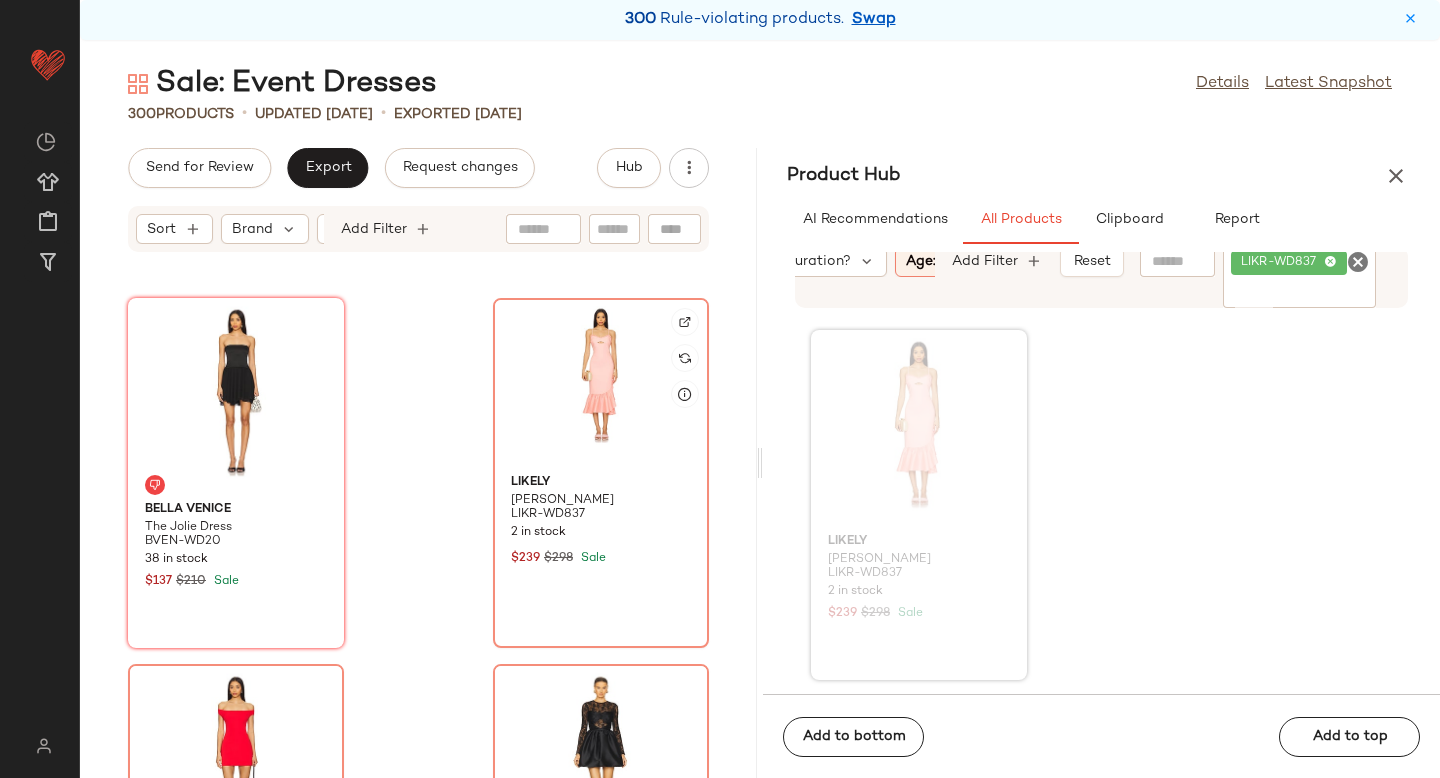 click 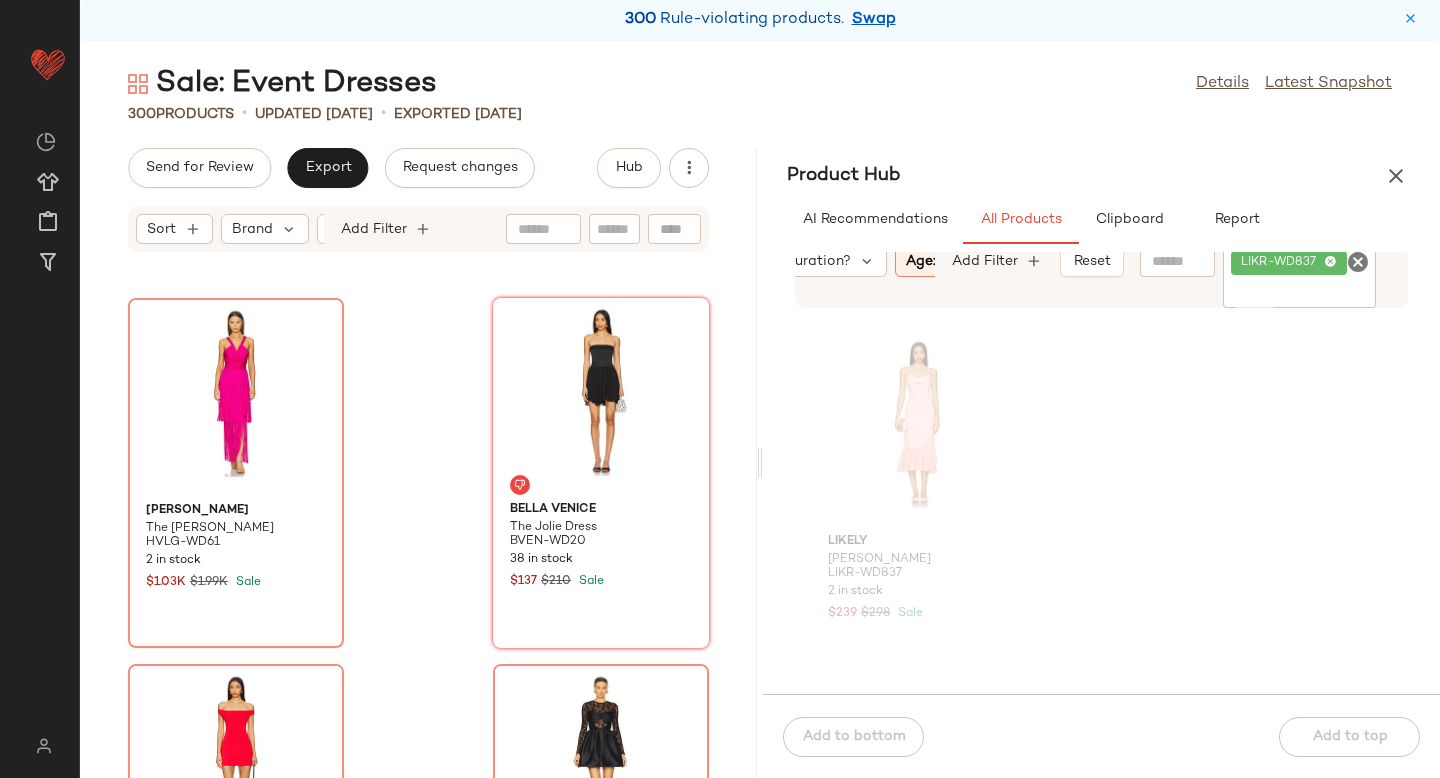 click 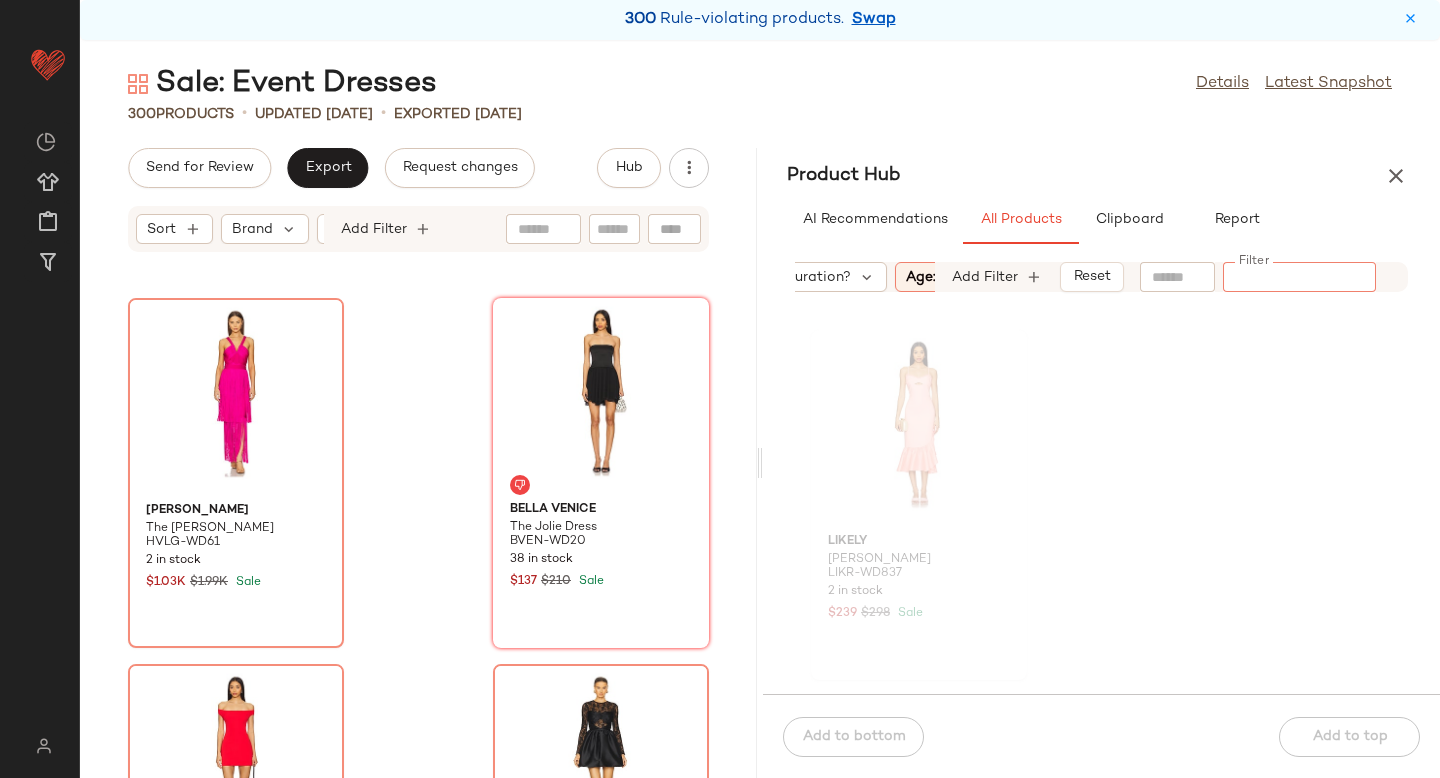 paste on "**********" 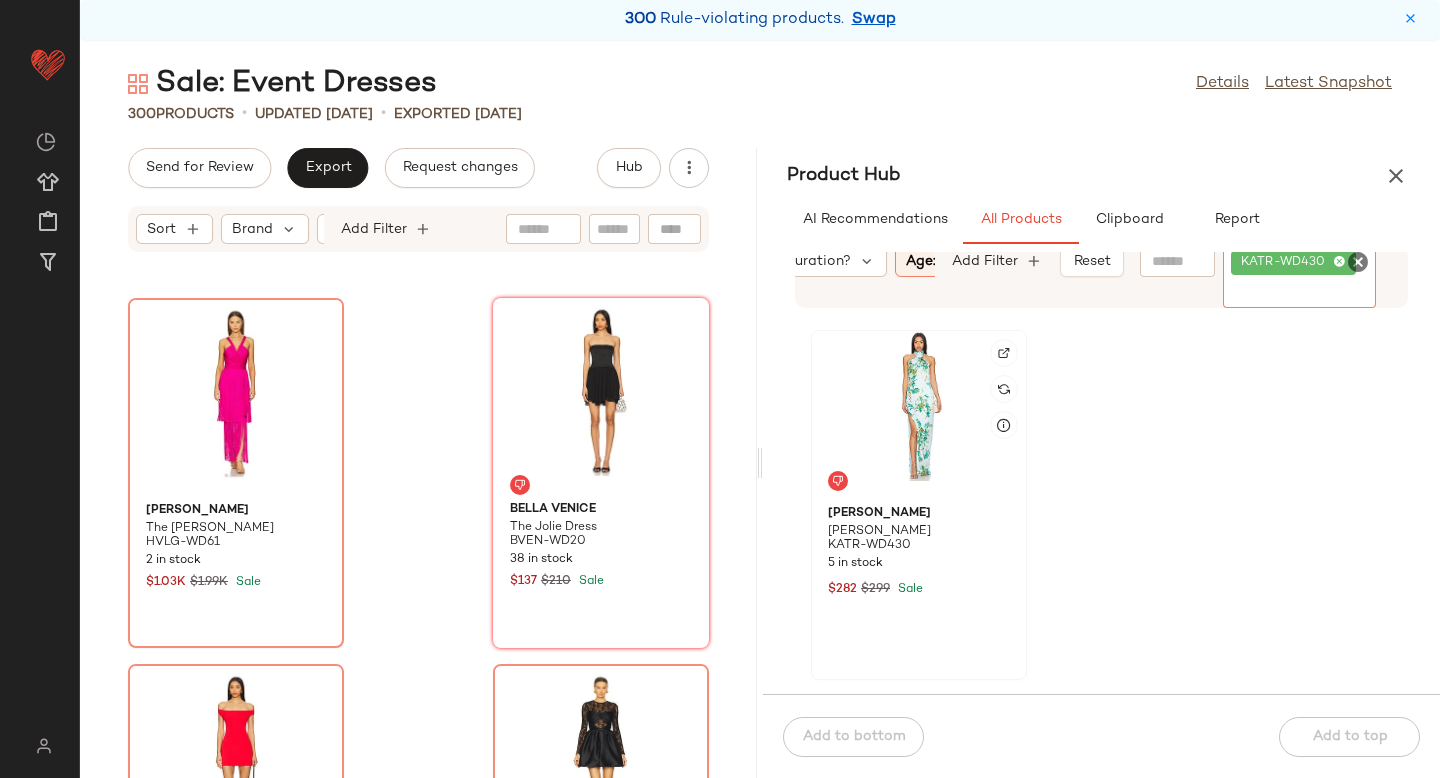 click 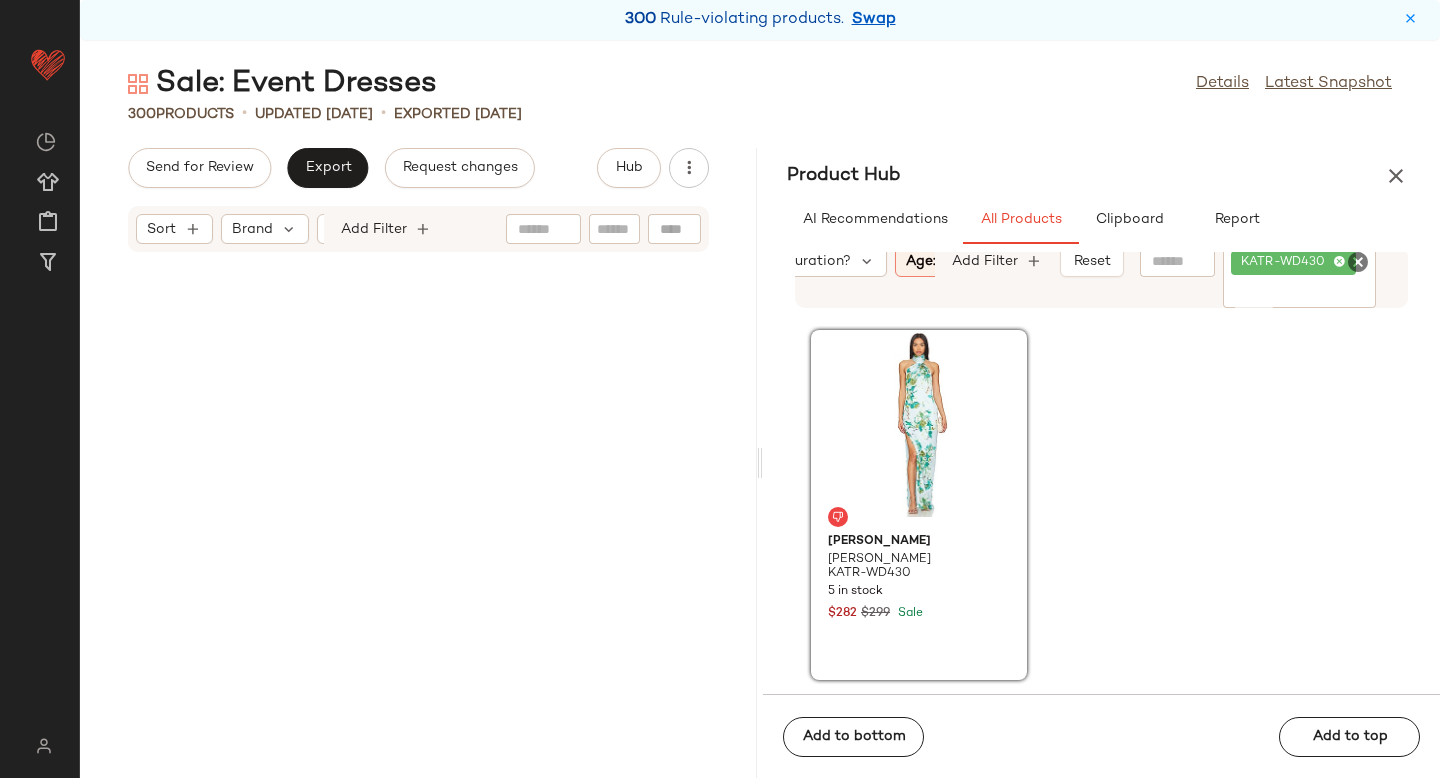 scroll, scrollTop: 0, scrollLeft: 0, axis: both 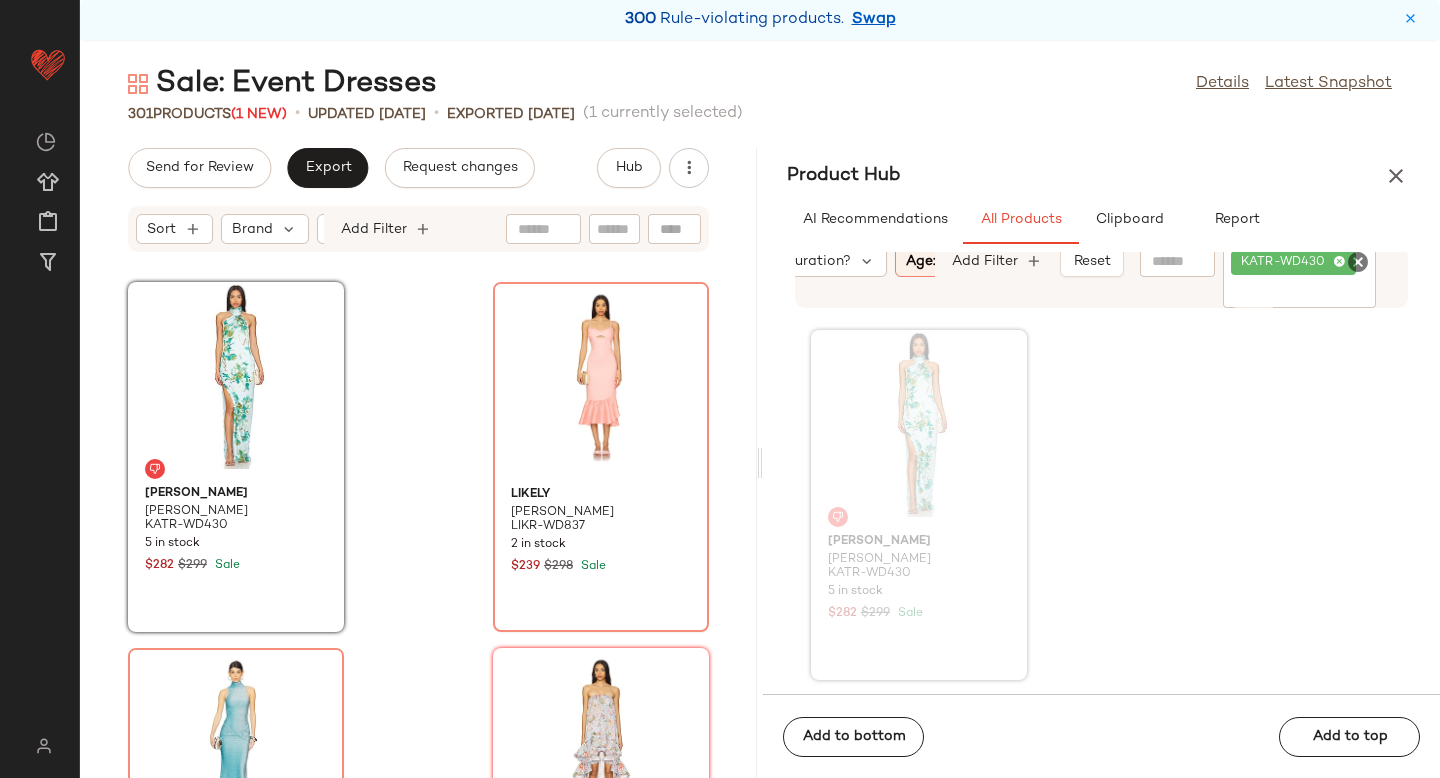 drag, startPoint x: 943, startPoint y: 515, endPoint x: 296, endPoint y: 19, distance: 815.24536 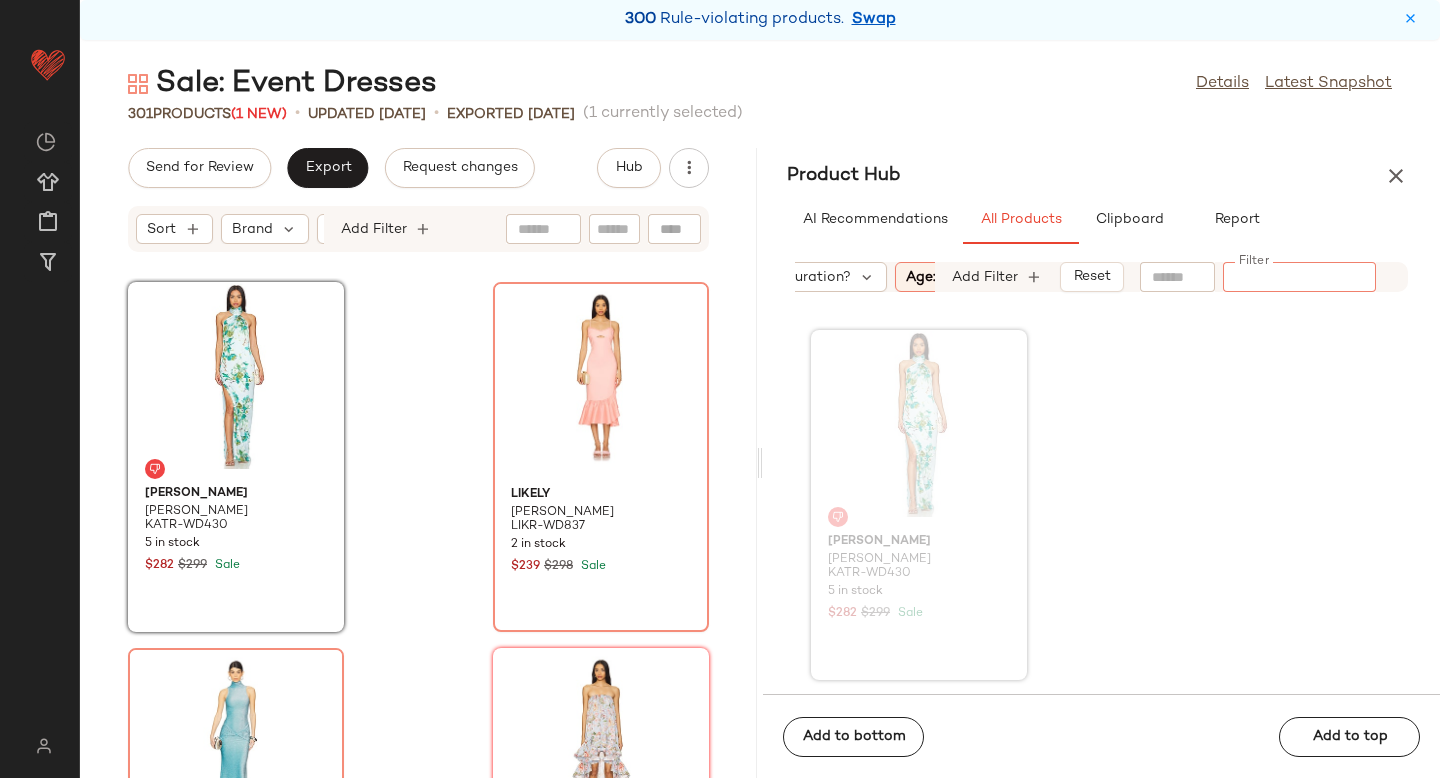 paste on "**********" 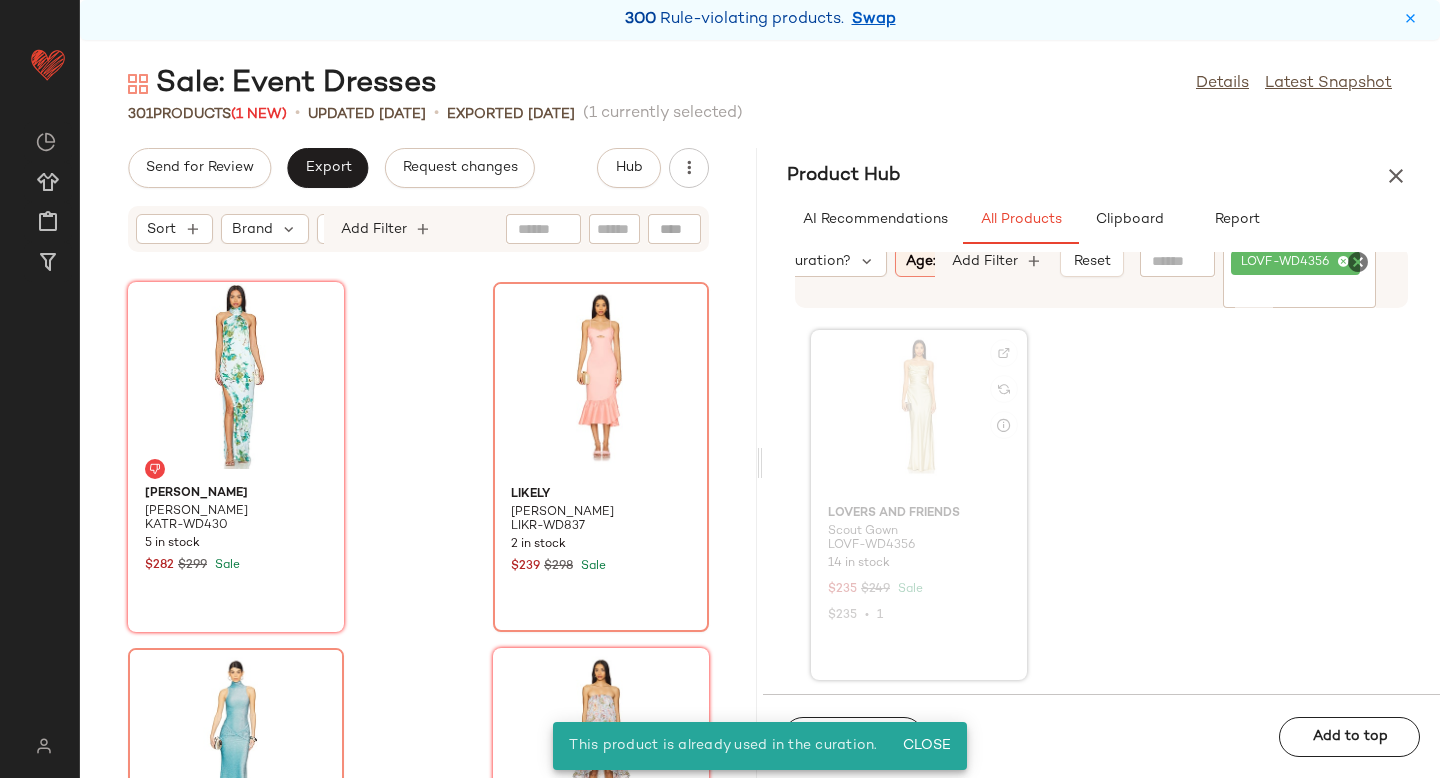 click 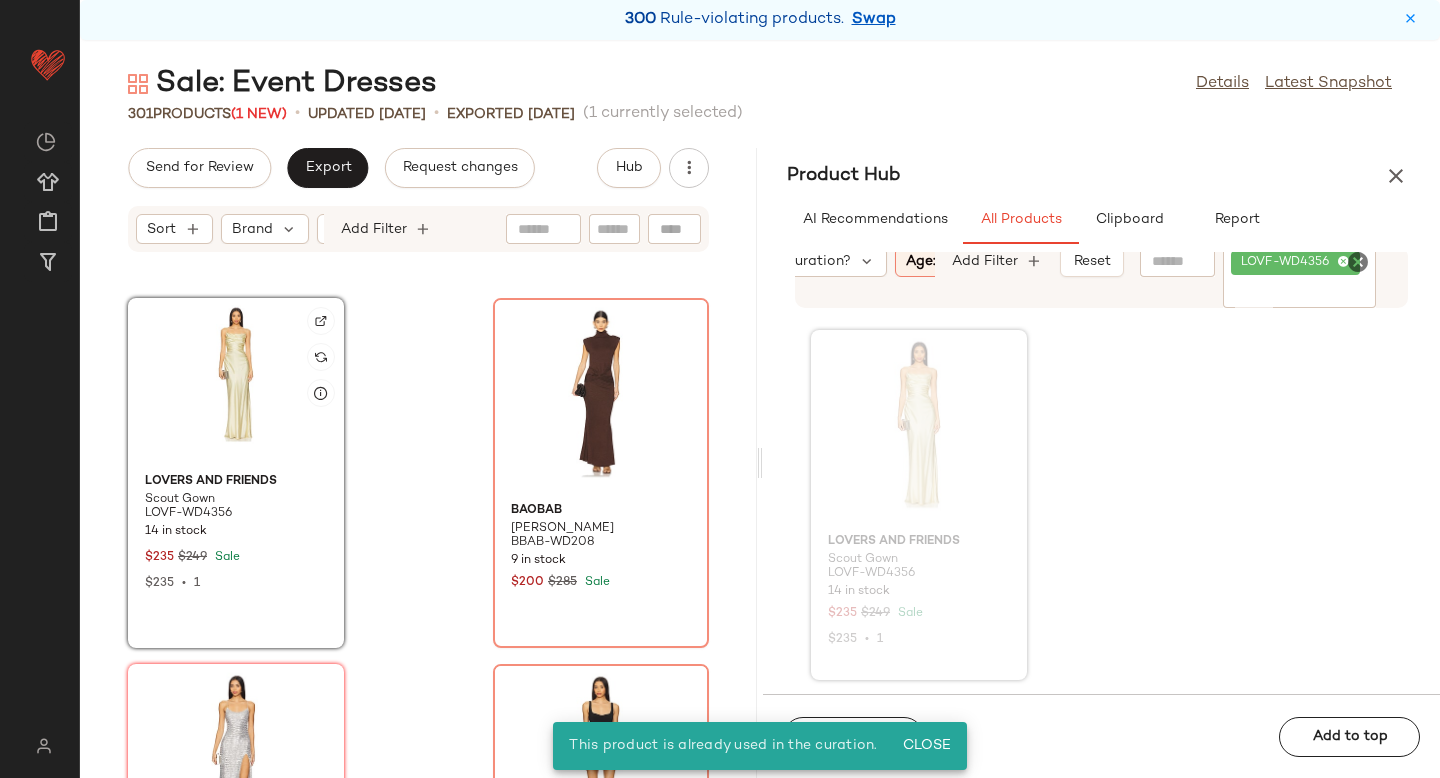 click 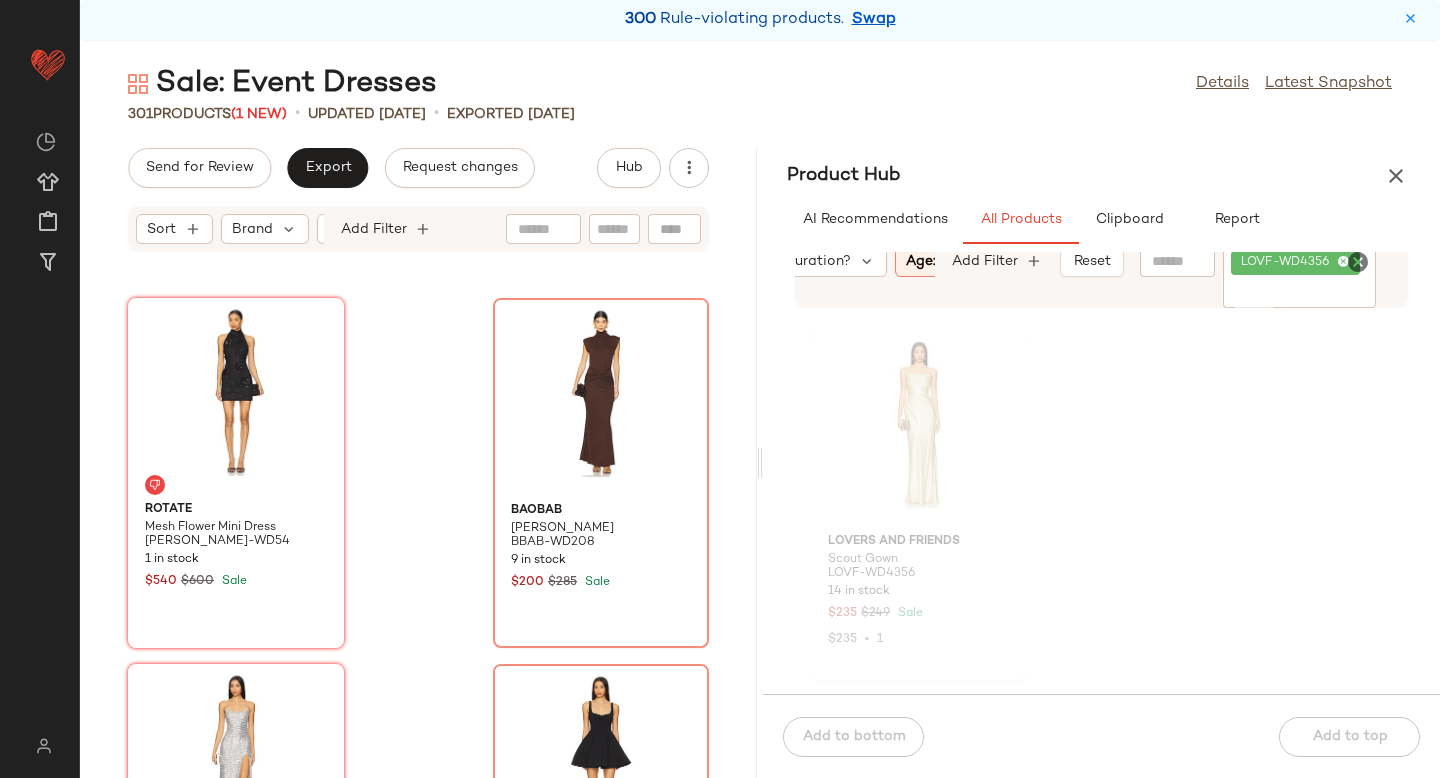 click 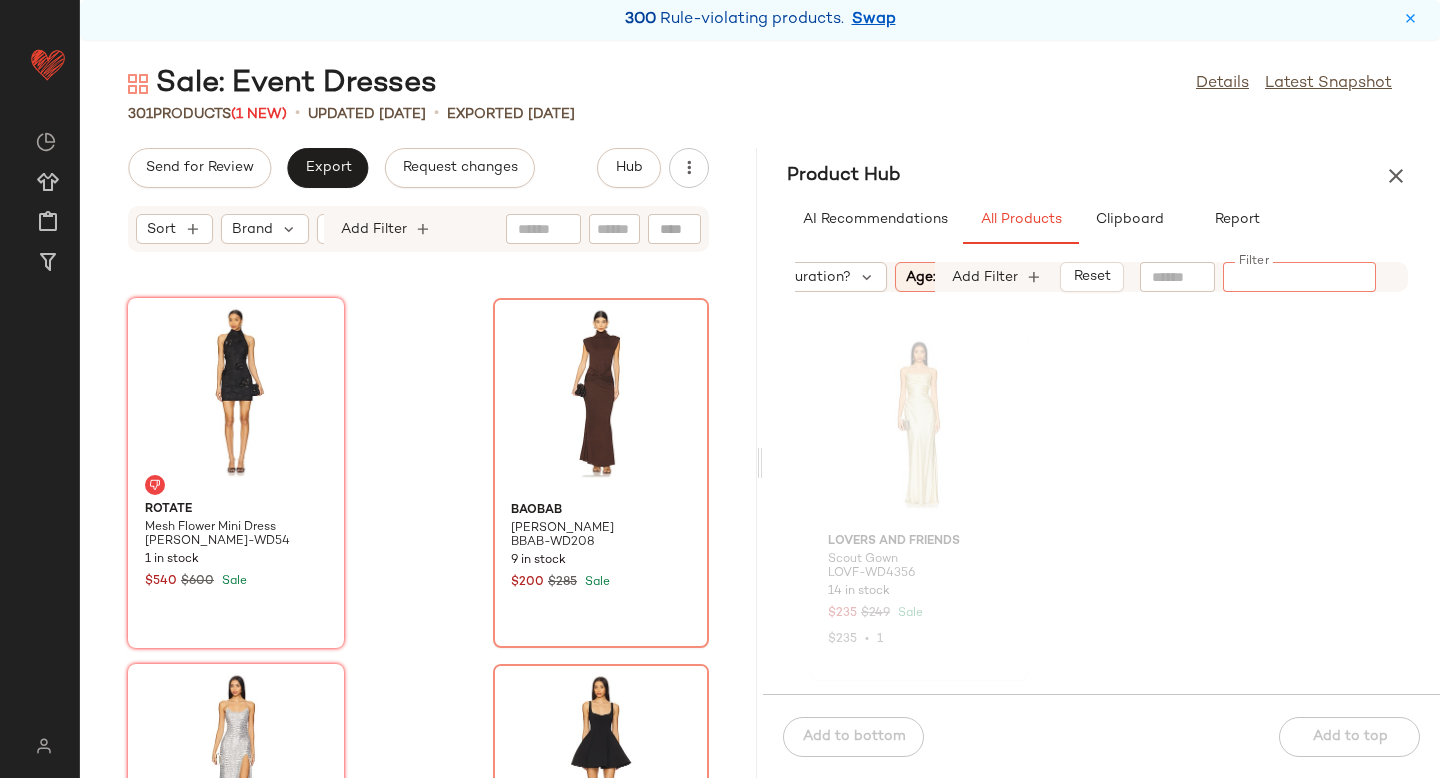 paste on "**********" 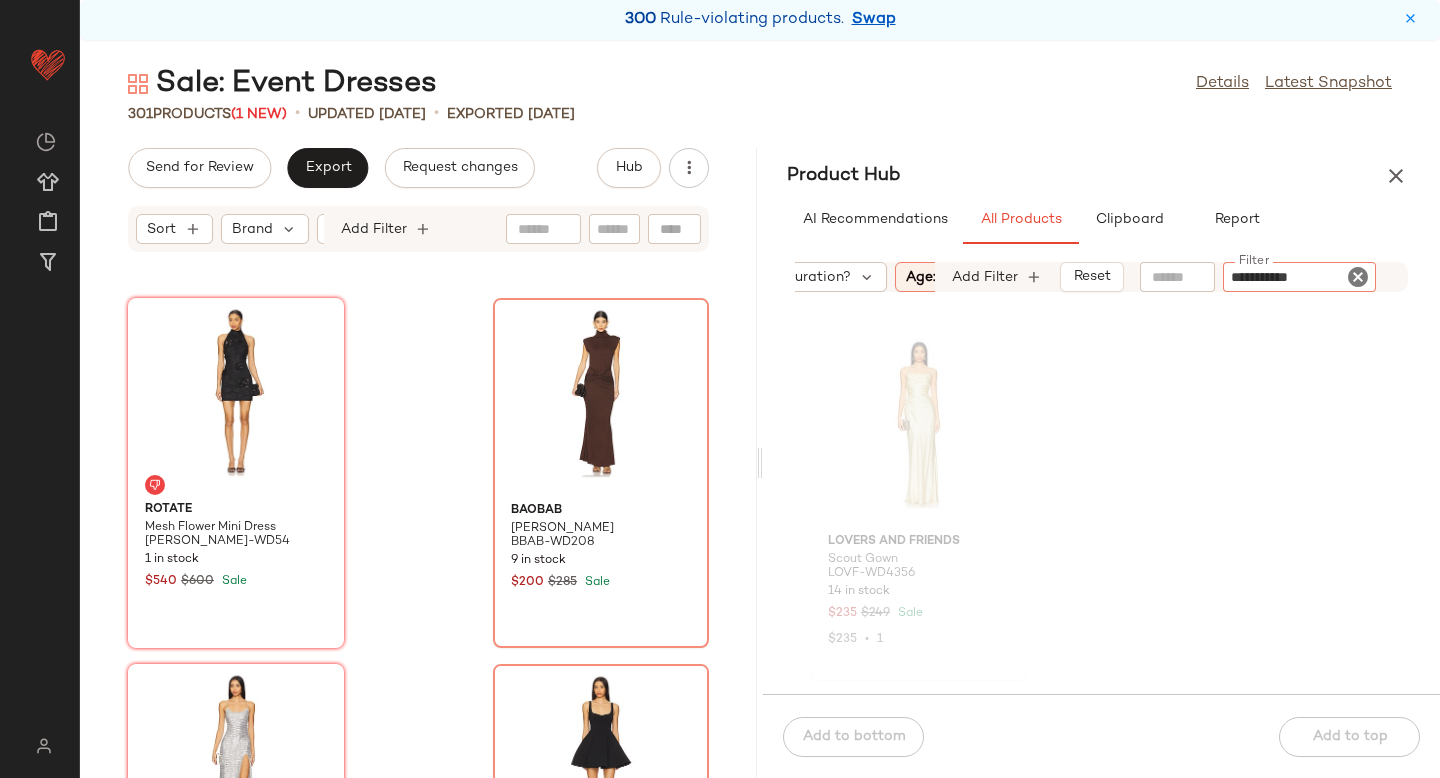 type 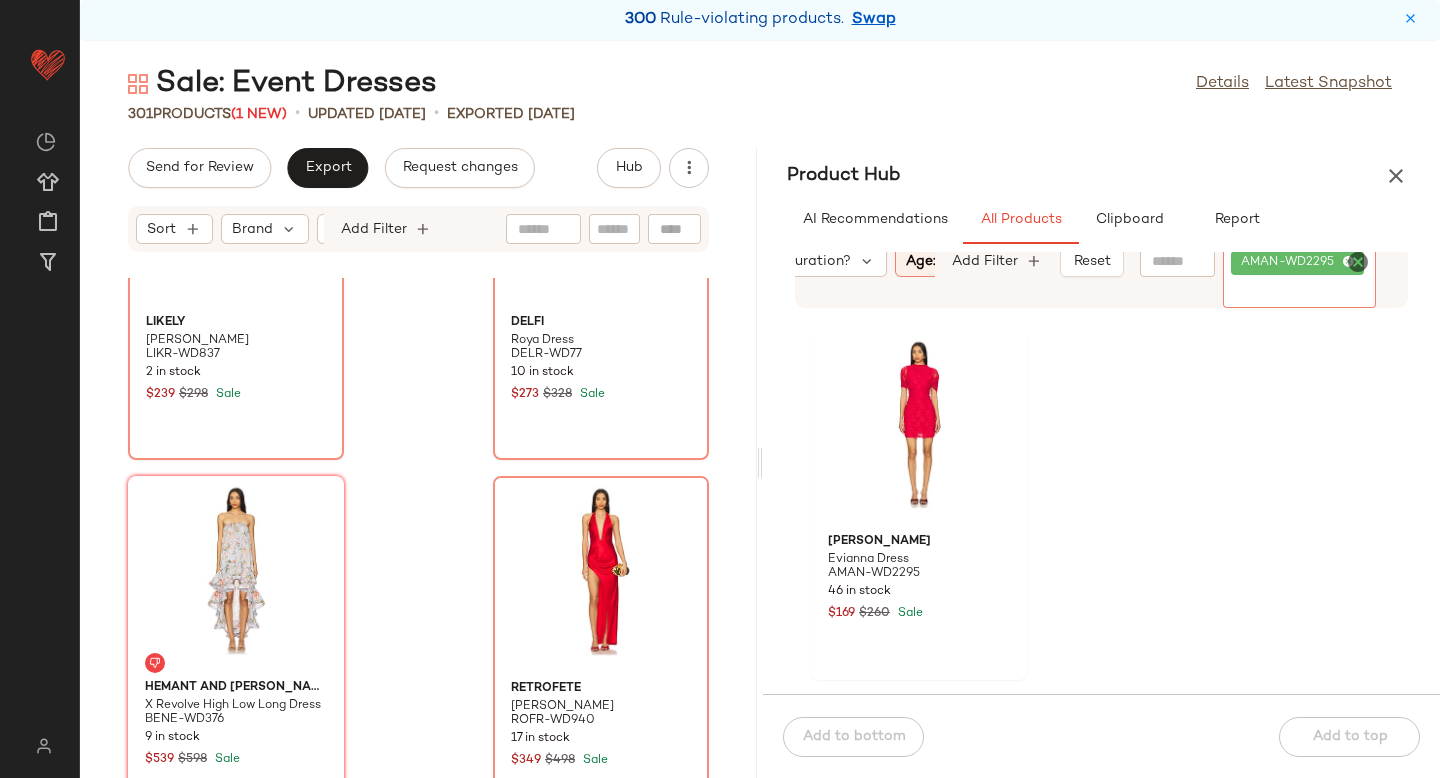 scroll, scrollTop: 0, scrollLeft: 0, axis: both 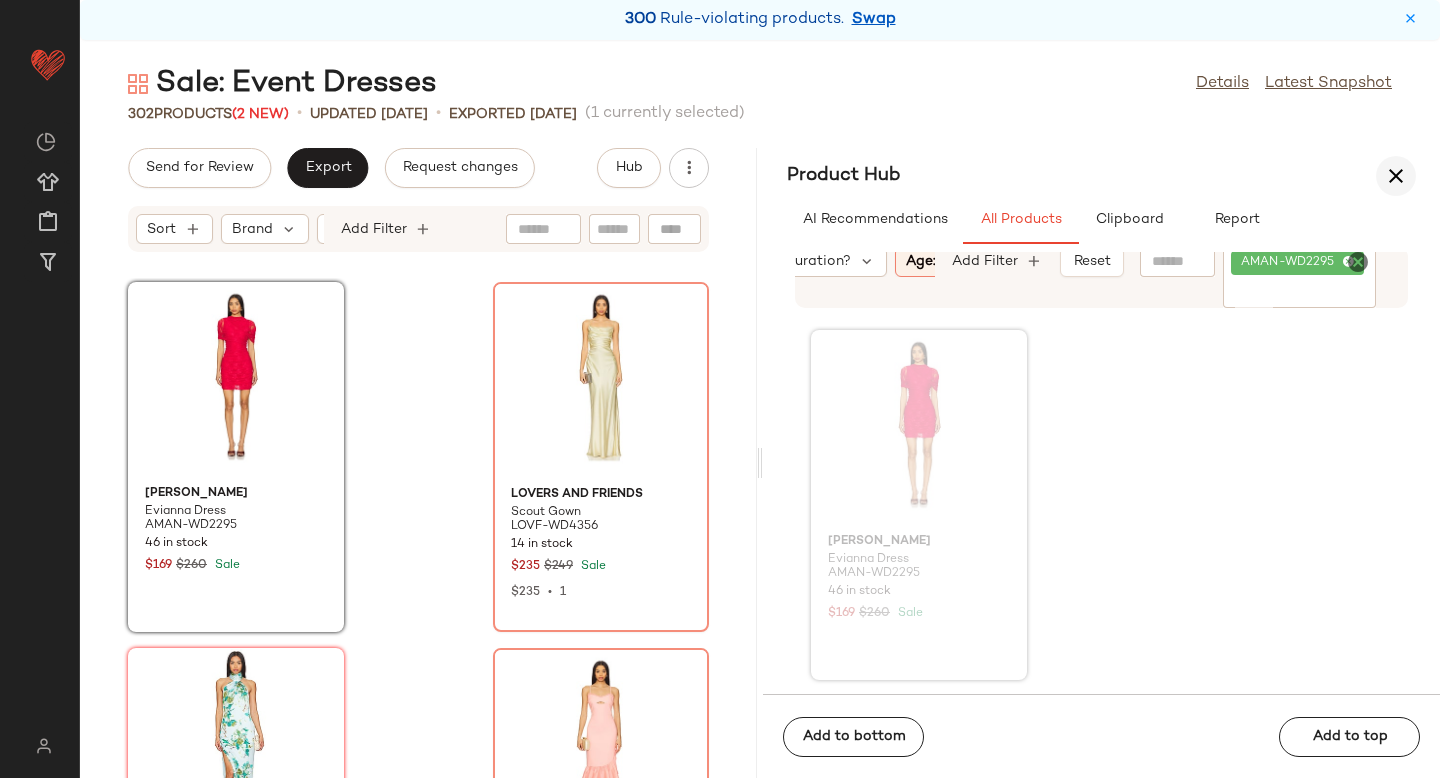 click at bounding box center [1396, 176] 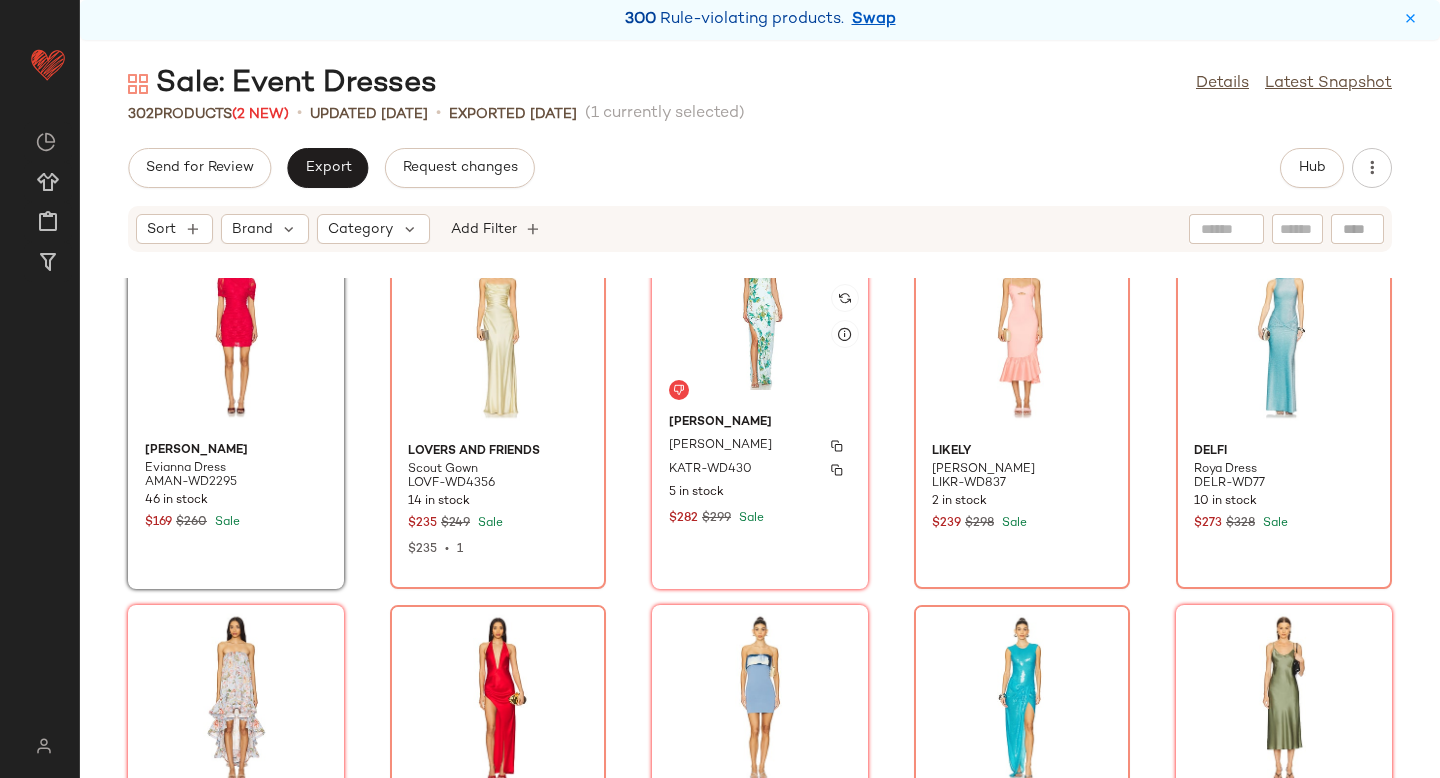 scroll, scrollTop: 49, scrollLeft: 0, axis: vertical 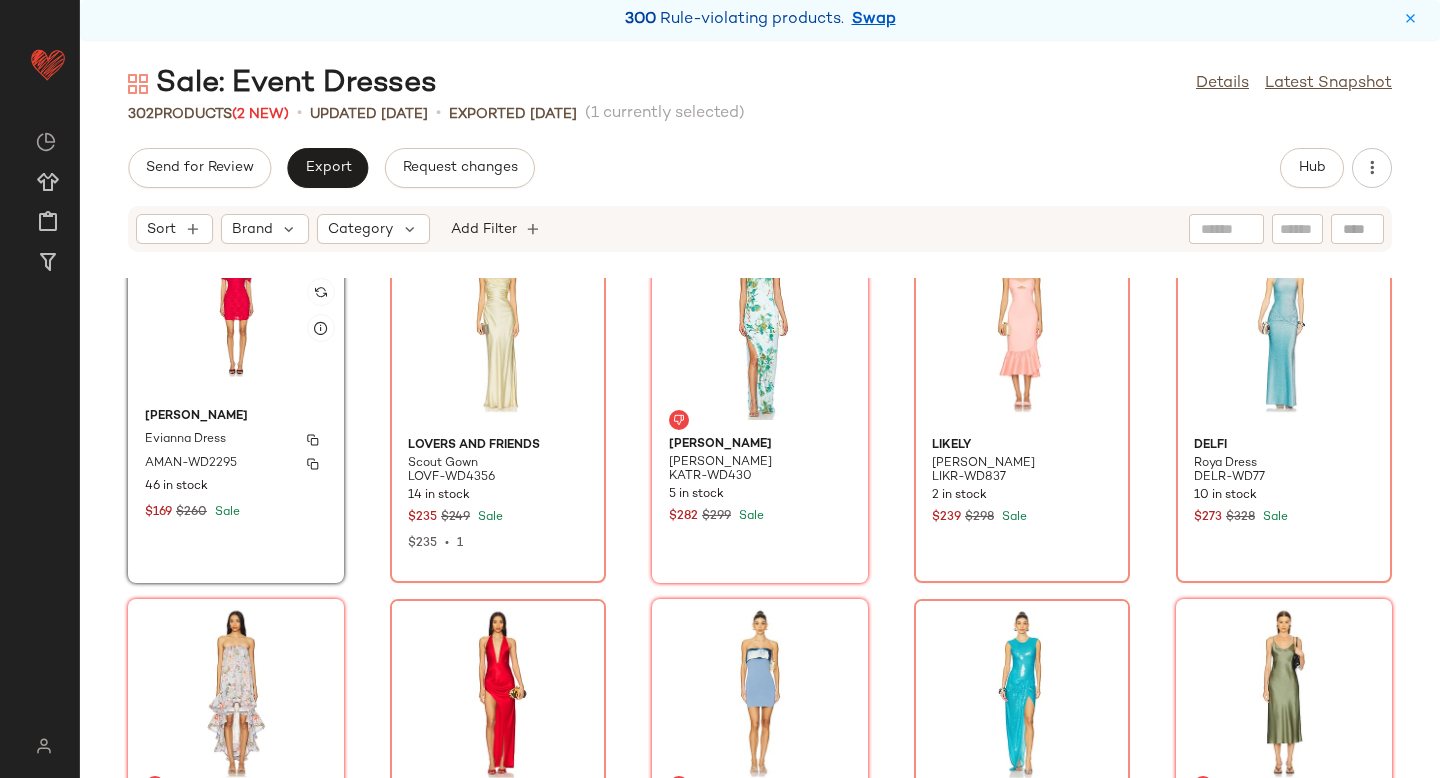 click on "Amanda Uprichard Evianna Dress AMAN-WD2295 46 in stock $169 $260 Sale" 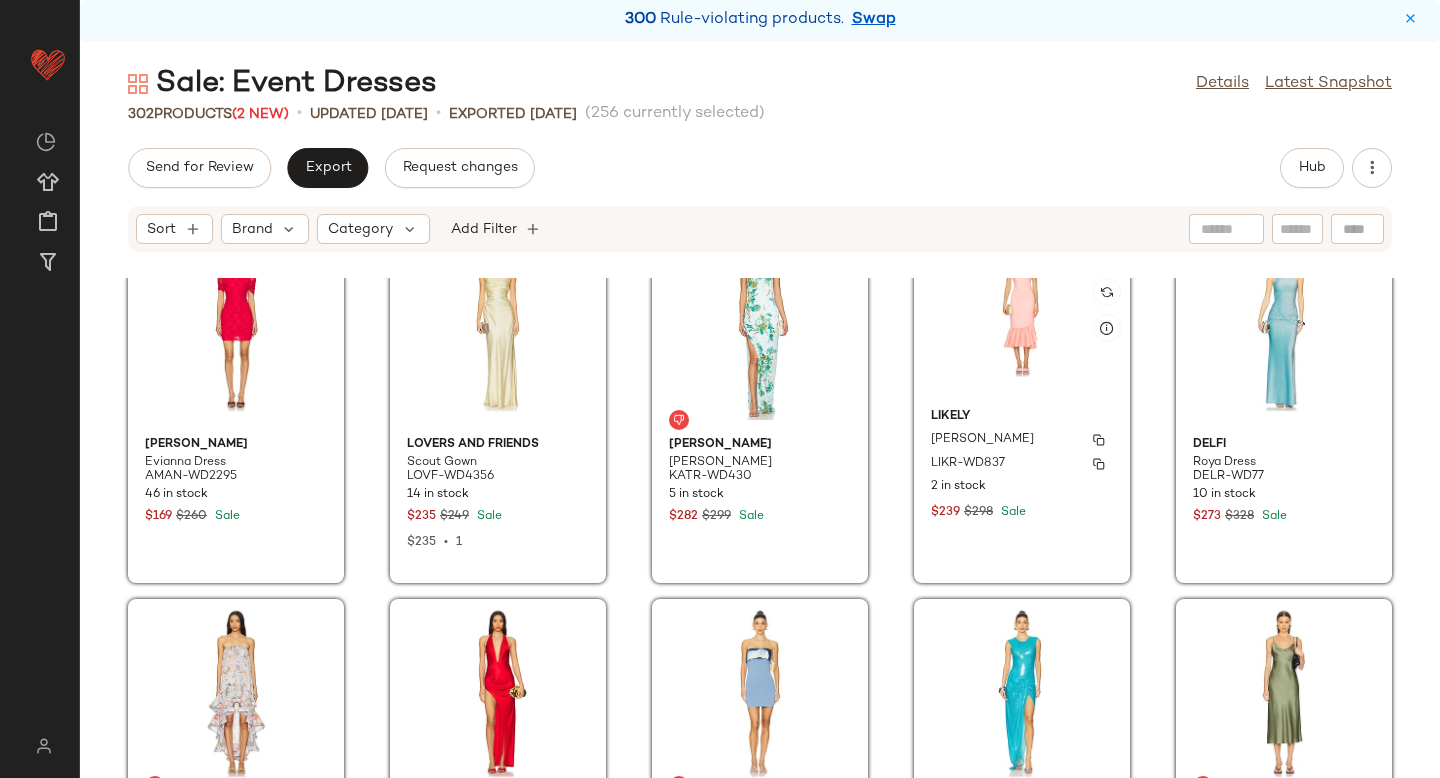 click on "Maureen Dress" at bounding box center (982, 440) 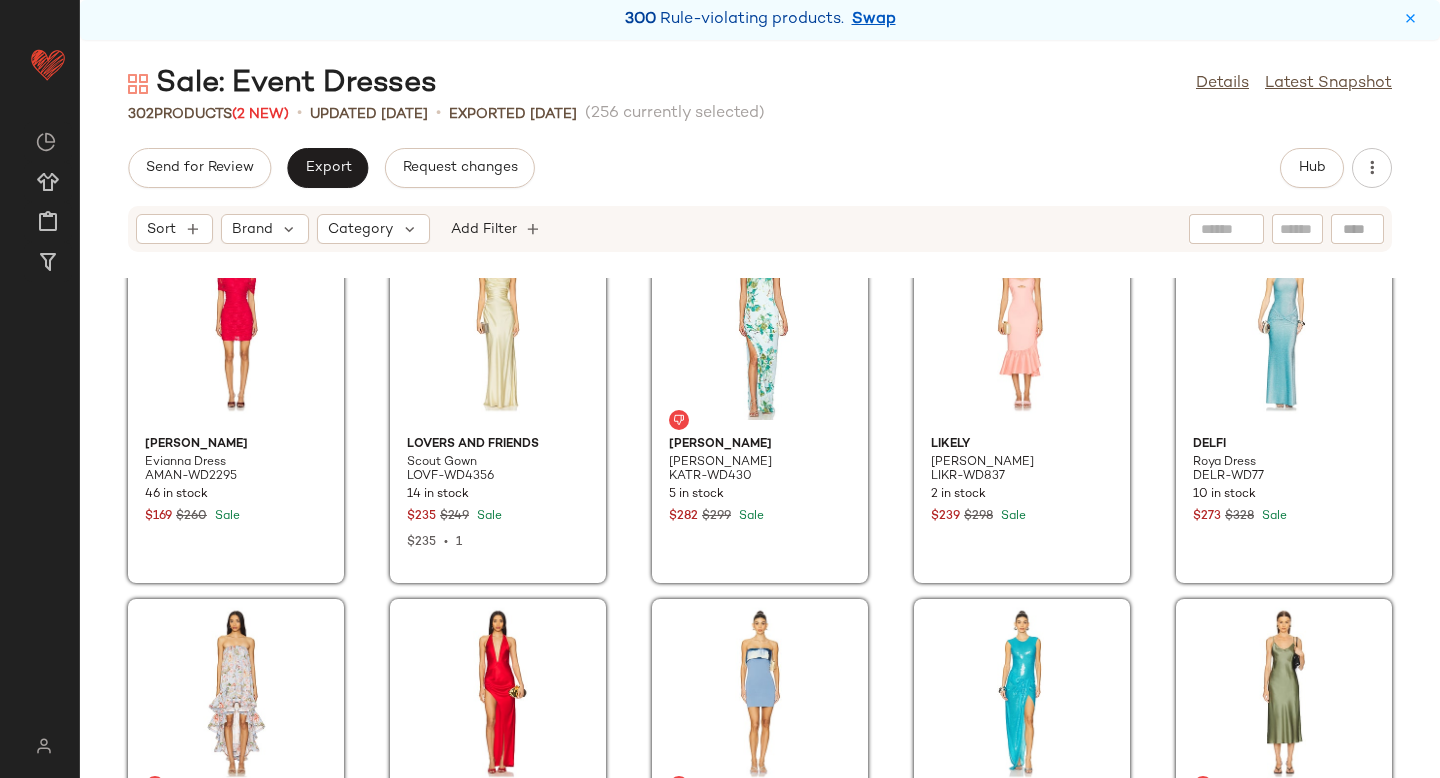 click on "Sale: Event Dresses  Details   Latest Snapshot  302   Products  (2 New)  •   updated Jul 3rd  •  Exported Jun 30th   (256 currently selected)   Send for Review   Export   Request changes   Hub  Sort  Brand  Category  Add Filter  Amanda Uprichard Evianna Dress AMAN-WD2295 46 in stock $169 $260 Sale Lovers and Friends Scout Gown LOVF-WD4356 14 in stock $235 $249 Sale $235  •  1 Katie May Sidrit Gown KATR-WD430 5 in stock $282 $299 Sale LIKELY Maureen Dress LIKR-WD837 2 in stock $239 $298 Sale DELFI Roya Dress DELR-WD77 10 in stock $273 $328 Sale HEMANT AND NANDITA X Revolve High Low Long Dress BENE-WD376 9 in stock $539 $598 Sale retrofete Valeria Dress ROFR-WD940 17 in stock $349 $498 Sale Alexis Nava Dress AXIS-WD868 10 in stock $312 $390 Sale Alex Perry Sleeveless Sequined Gown APEF-WD230 6 in stock $1.96K $2.8K Sale SABLYN Taylor Dress SLYN-WD21 10 in stock $387 $595 Sale Auteur Studio Cassidy Dress ATER-WD69 21 in stock $228 $350 Sale SOLACE London Sylvia Maxi Dress SOLA-WD356 3 in stock $687 $730" at bounding box center (760, 421) 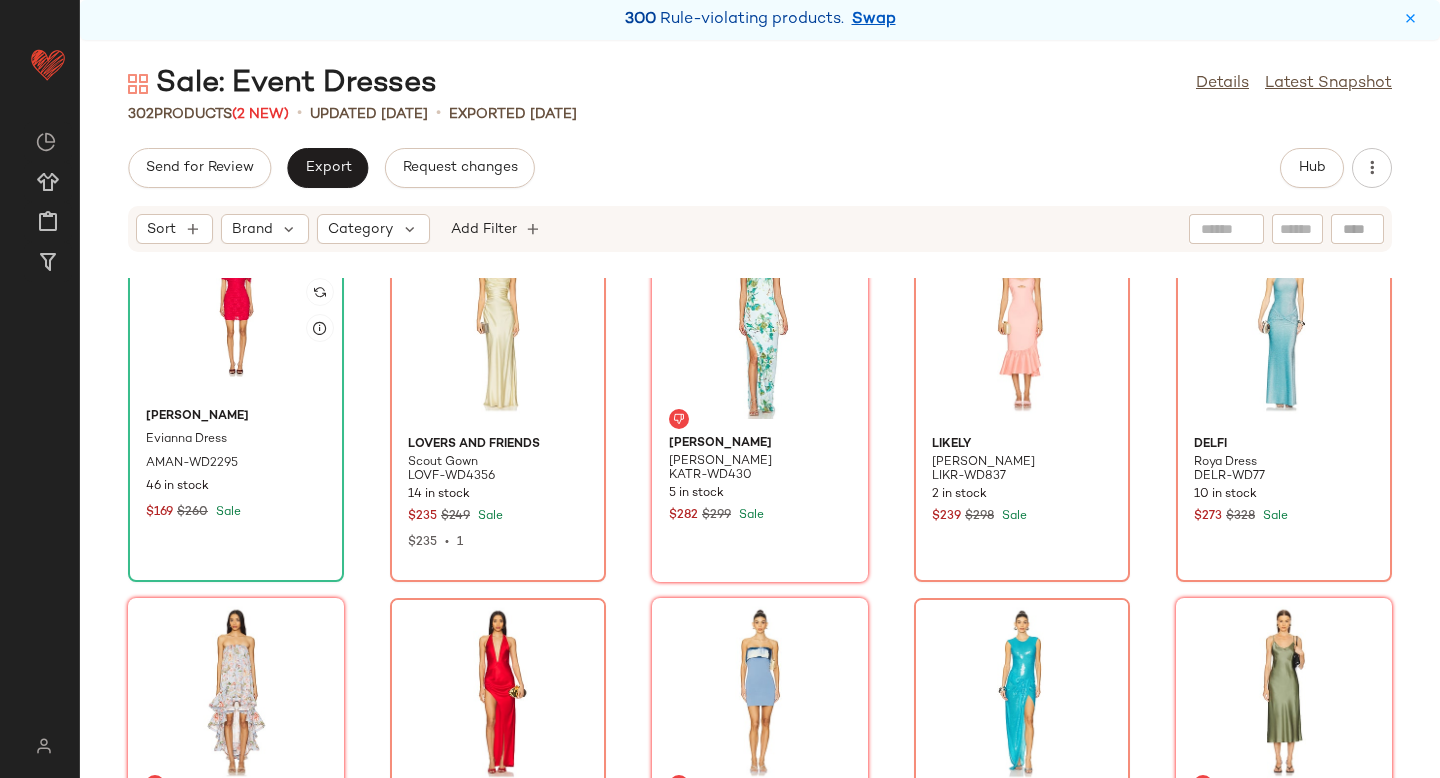 click on "Evianna Dress" at bounding box center [236, 440] 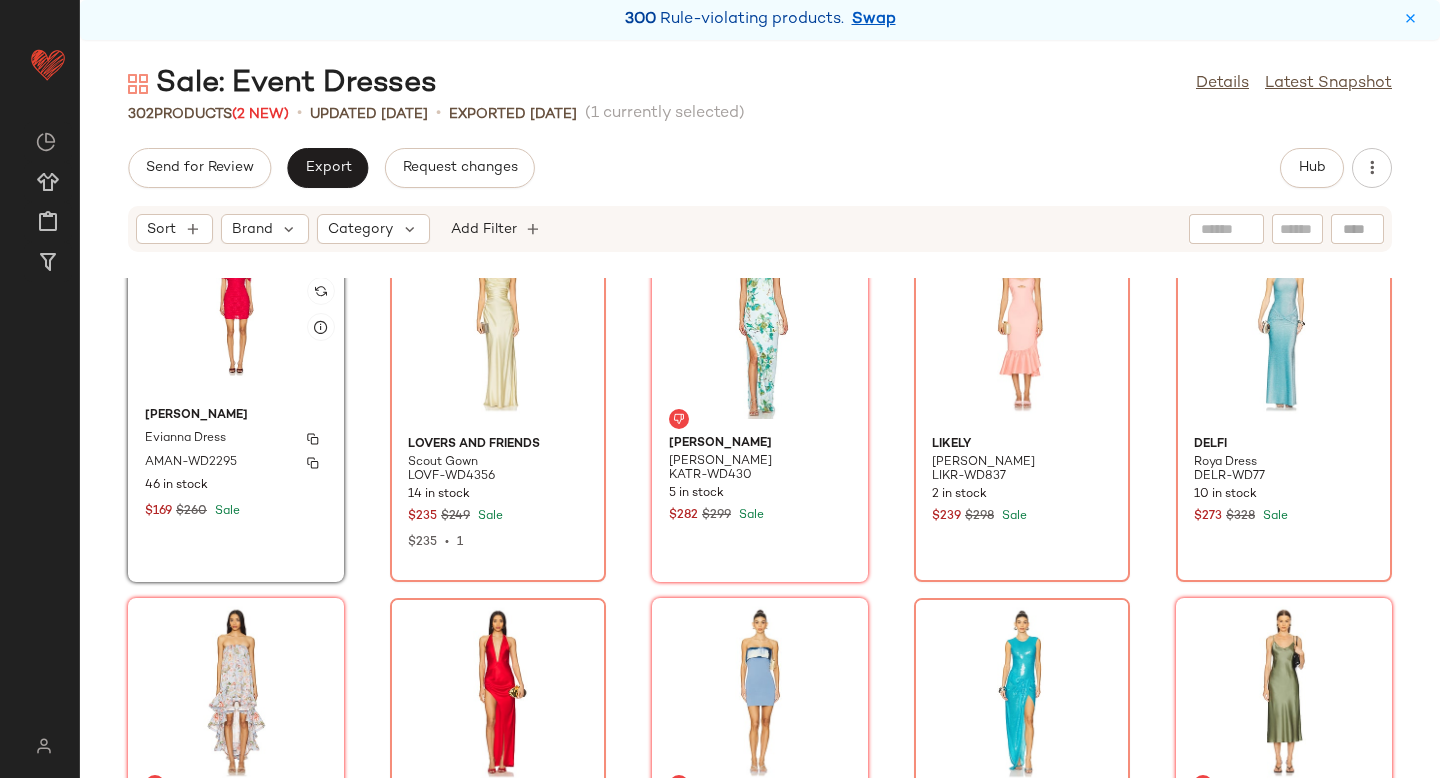 scroll, scrollTop: 49, scrollLeft: 0, axis: vertical 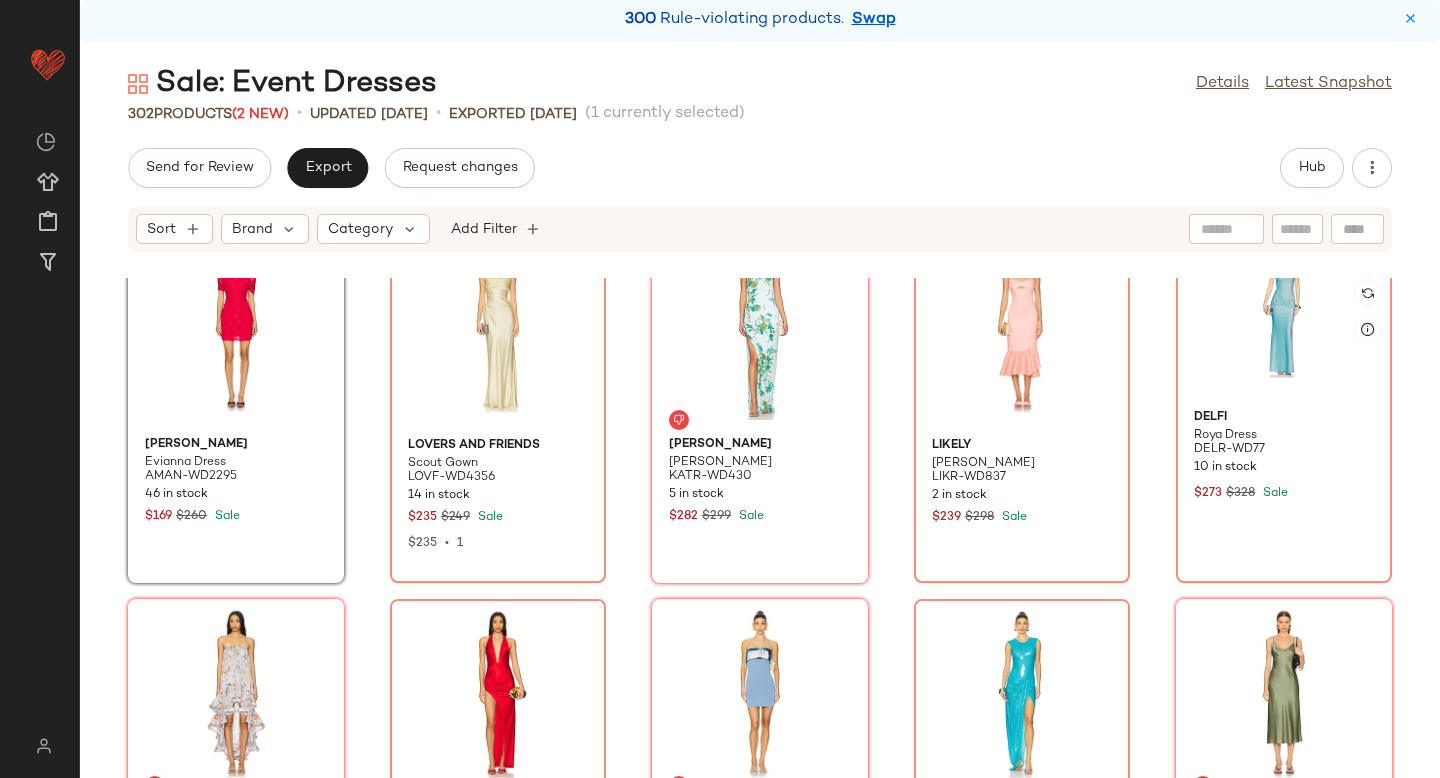 click 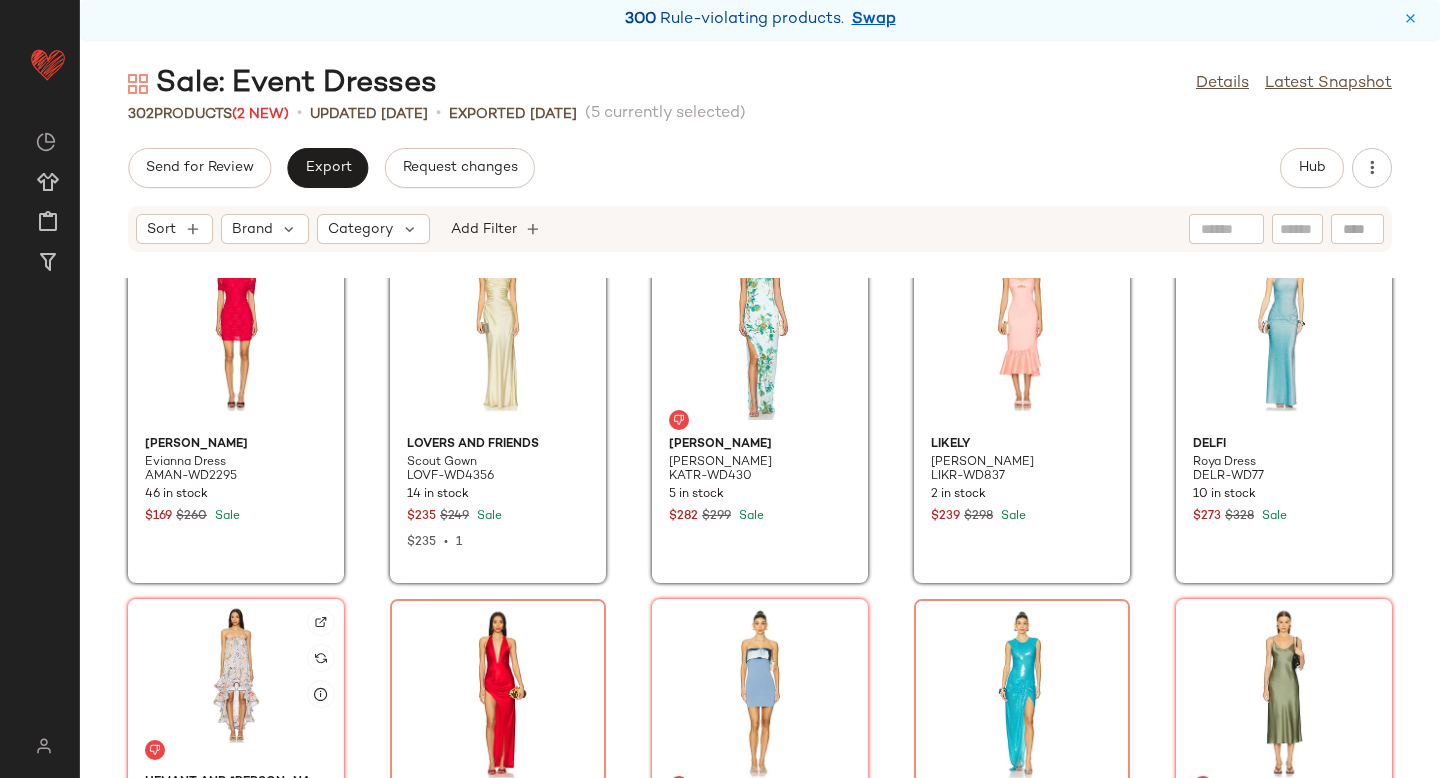 click 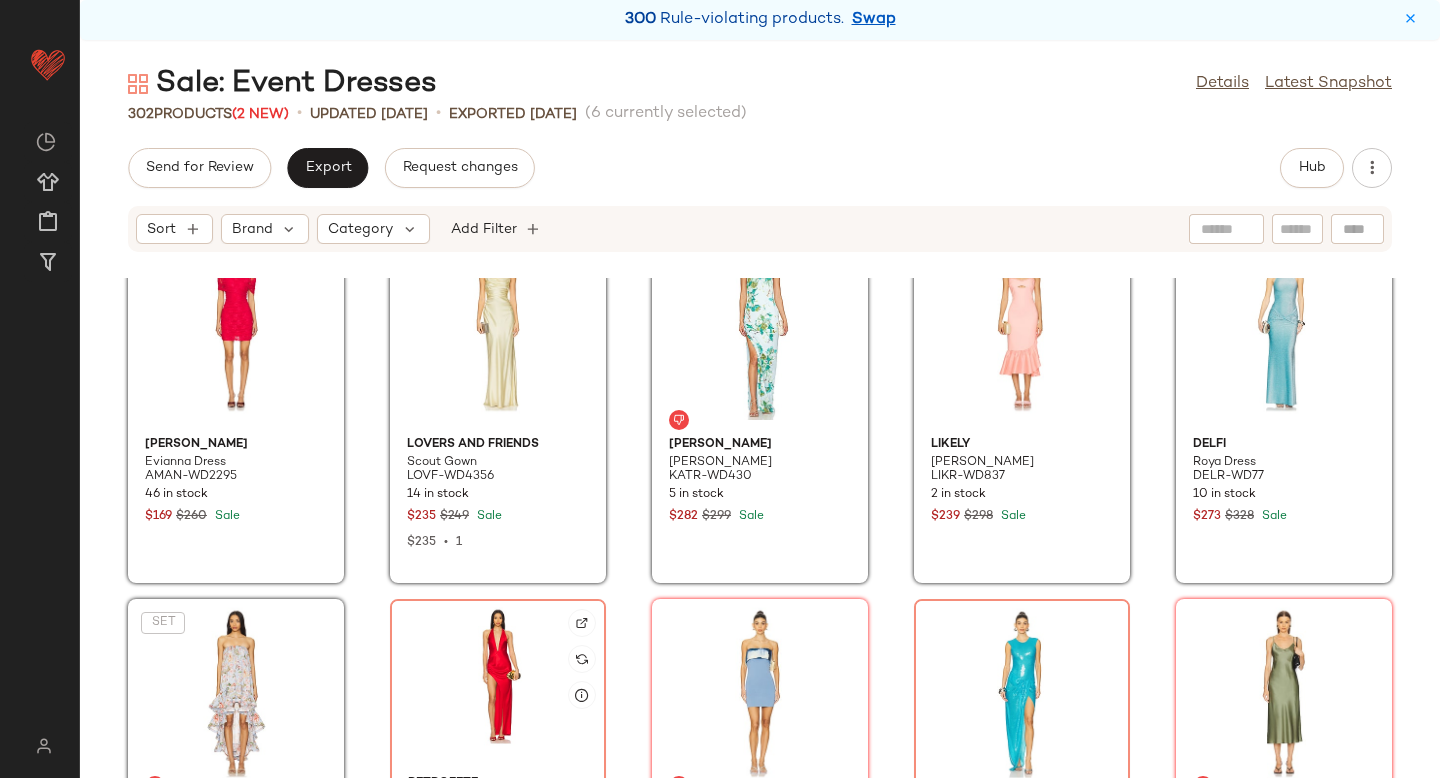 click 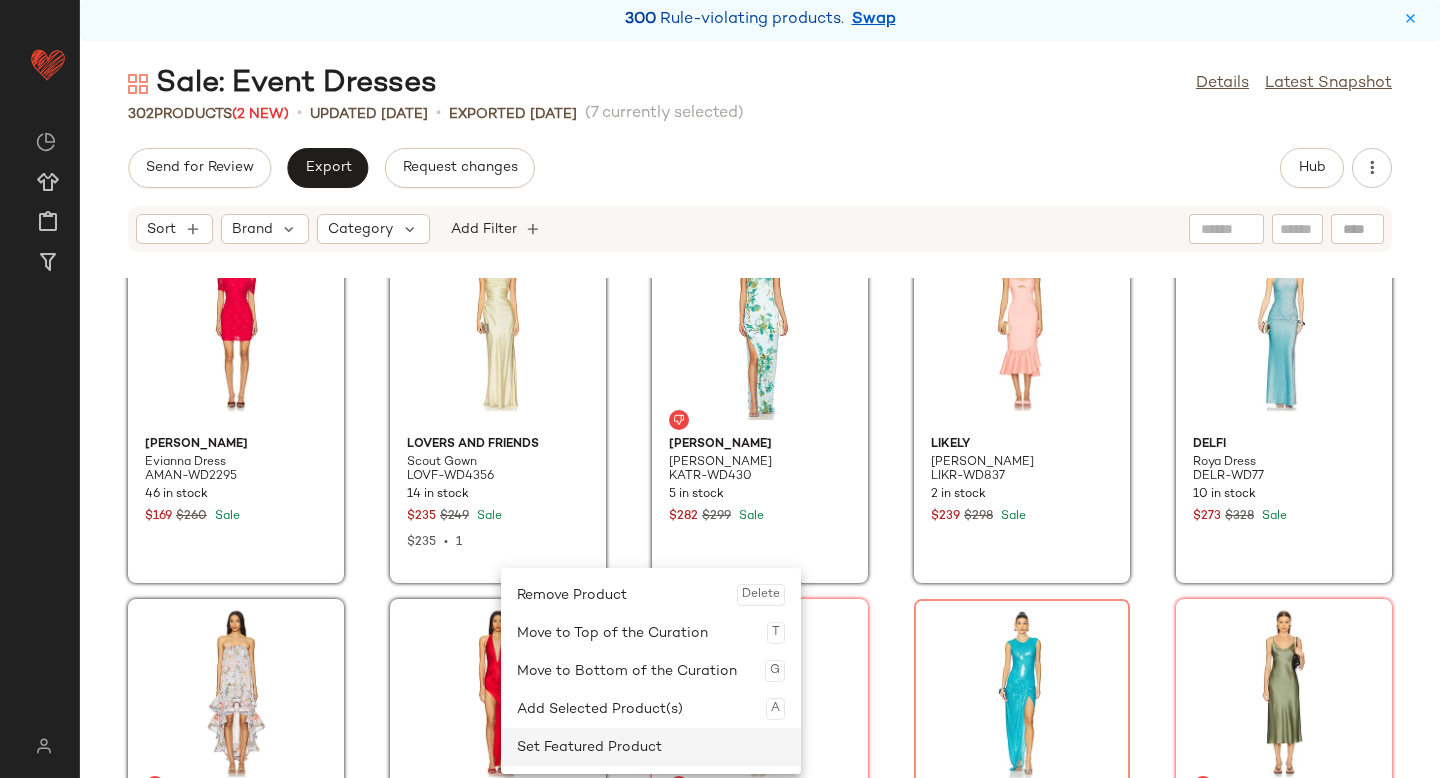 click on "Set Featured Product" 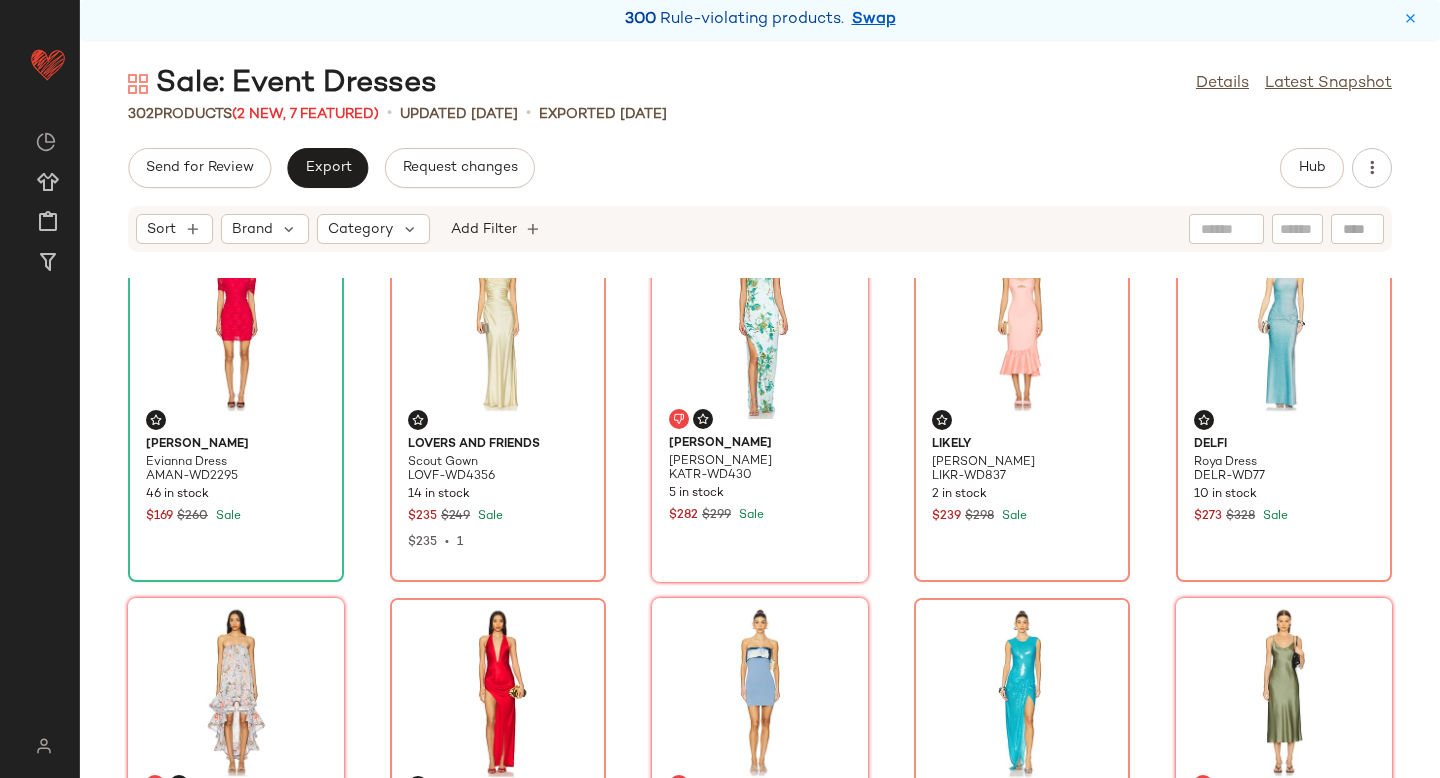 click on "Amanda Uprichard Evianna Dress AMAN-WD2295 46 in stock $169 $260 Sale Lovers and Friends Scout Gown LOVF-WD4356 14 in stock $235 $249 Sale $235  •  1 Katie May Sidrit Gown KATR-WD430 5 in stock $282 $299 Sale LIKELY Maureen Dress LIKR-WD837 2 in stock $239 $298 Sale DELFI Roya Dress DELR-WD77 10 in stock $273 $328 Sale HEMANT AND NANDITA X Revolve High Low Long Dress BENE-WD376 9 in stock $539 $598 Sale retrofete Valeria Dress ROFR-WD940 17 in stock $349 $498 Sale Alexis Nava Dress AXIS-WD868 10 in stock $312 $390 Sale Alex Perry Sleeveless Sequined Gown APEF-WD230 6 in stock $1.96K $2.8K Sale SABLYN Taylor Dress SLYN-WD21 10 in stock $387 $595 Sale Auteur Studio Cassidy Dress ATER-WD69 21 in stock $228 $350 Sale SOLACE London Sylvia Maxi Dress SOLA-WD356 3 in stock $687 $730 Sale Aya Muse Dara Dress AYAR-WD99 9 in stock $628 $785 Sale fleur du mal Open Back Maxi Slip Dress FLER-WD102 8 in stock $396 $495 Sale By Malene Birger Avilas Dress BYMA-WD88 5 in stock $350 $500 Sale Alexis Larsen Dress AXIS-WD866" 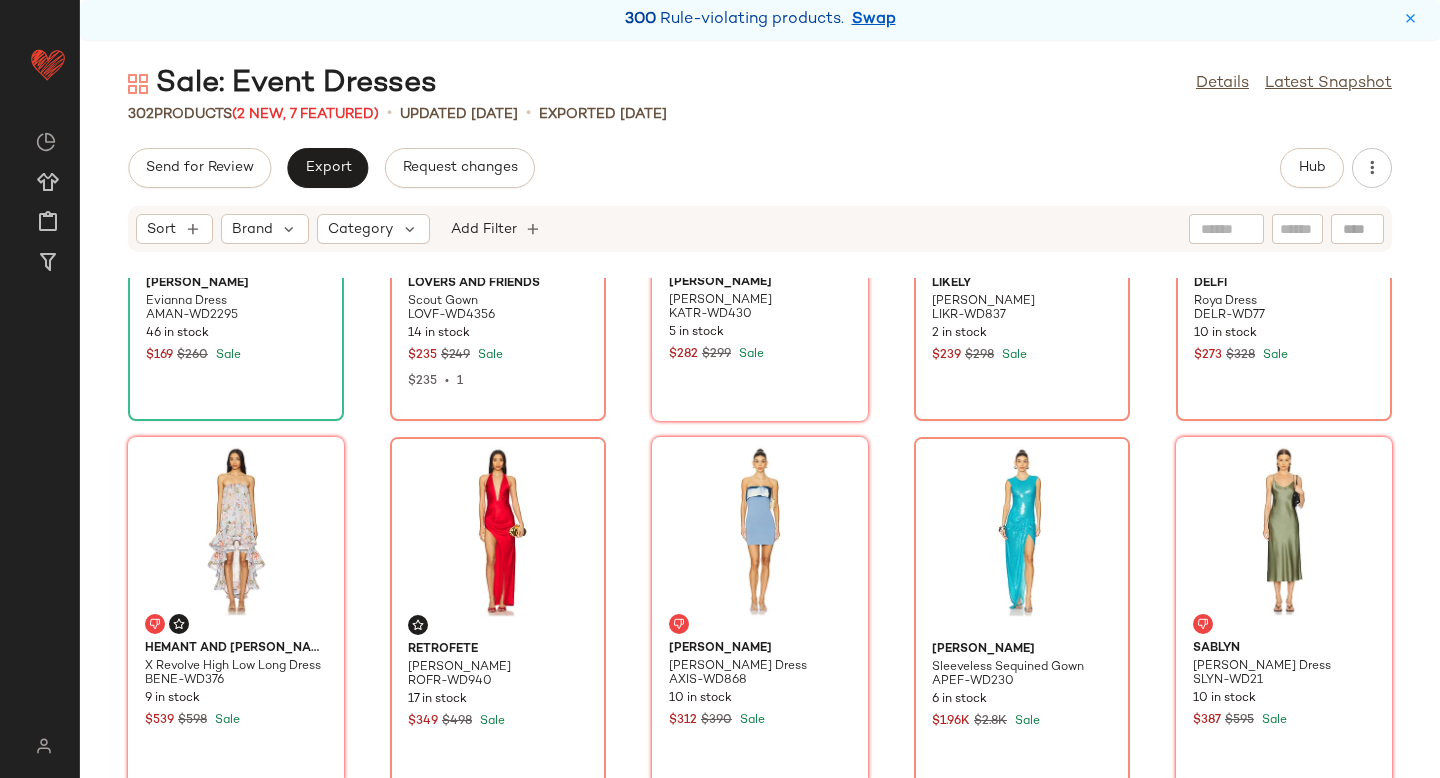 scroll, scrollTop: 210, scrollLeft: 0, axis: vertical 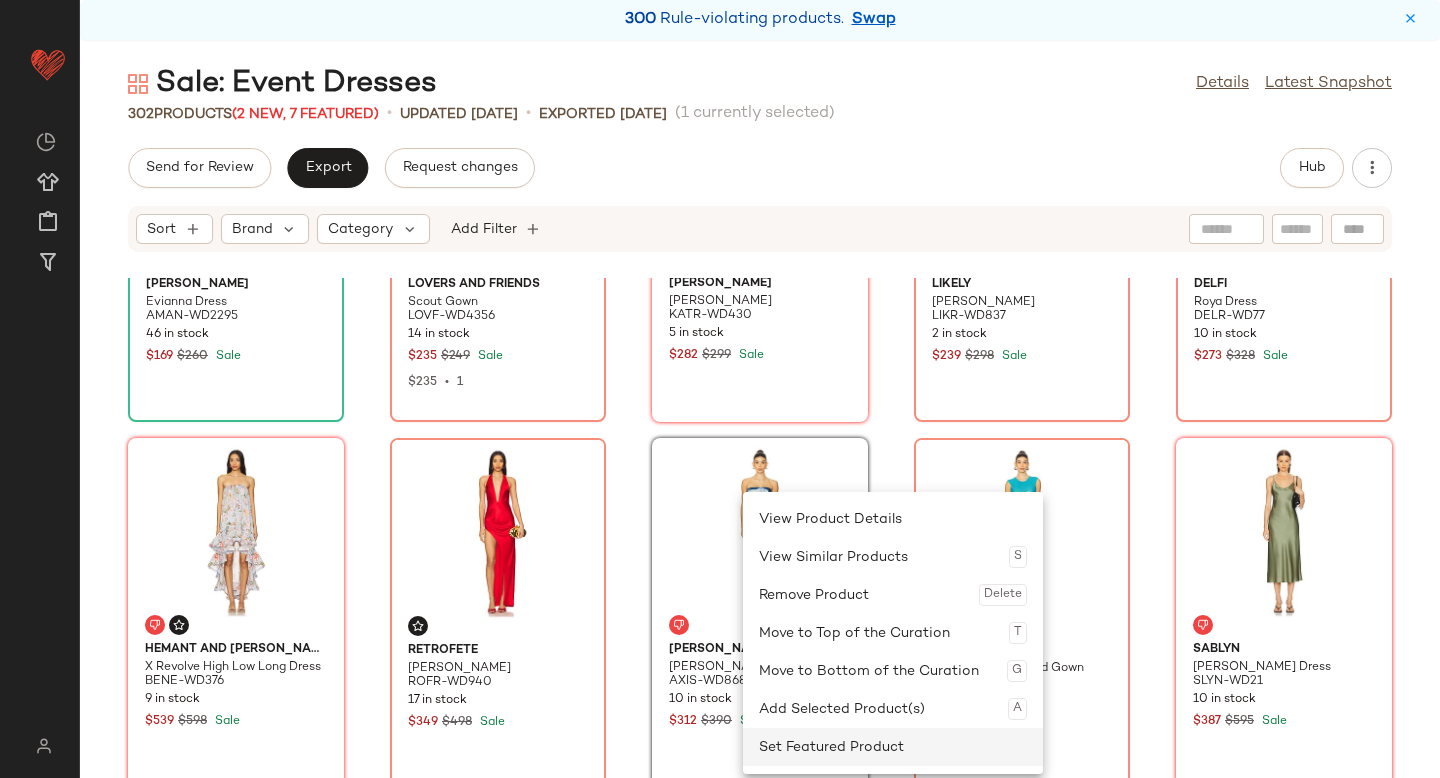 click on "Set Featured Product" 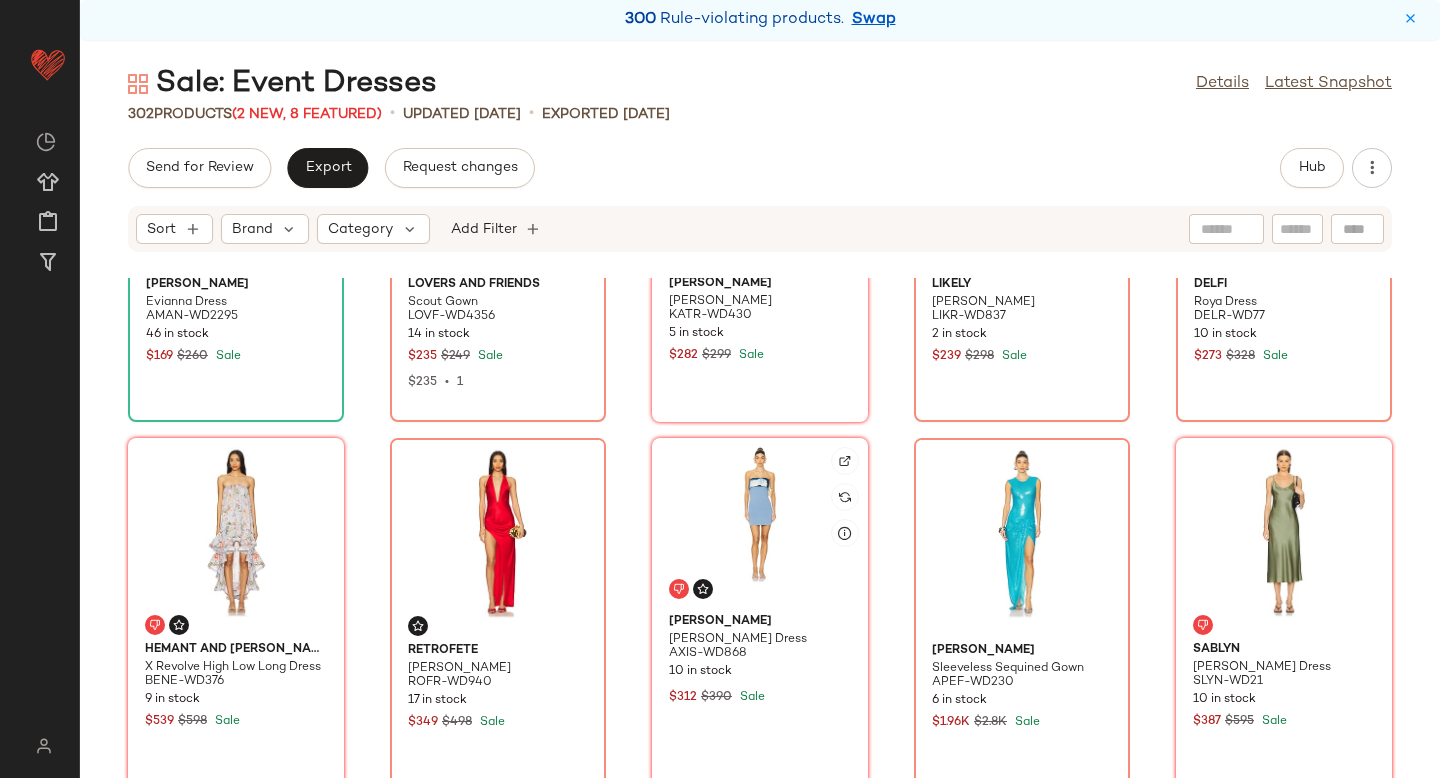 scroll, scrollTop: 0, scrollLeft: 0, axis: both 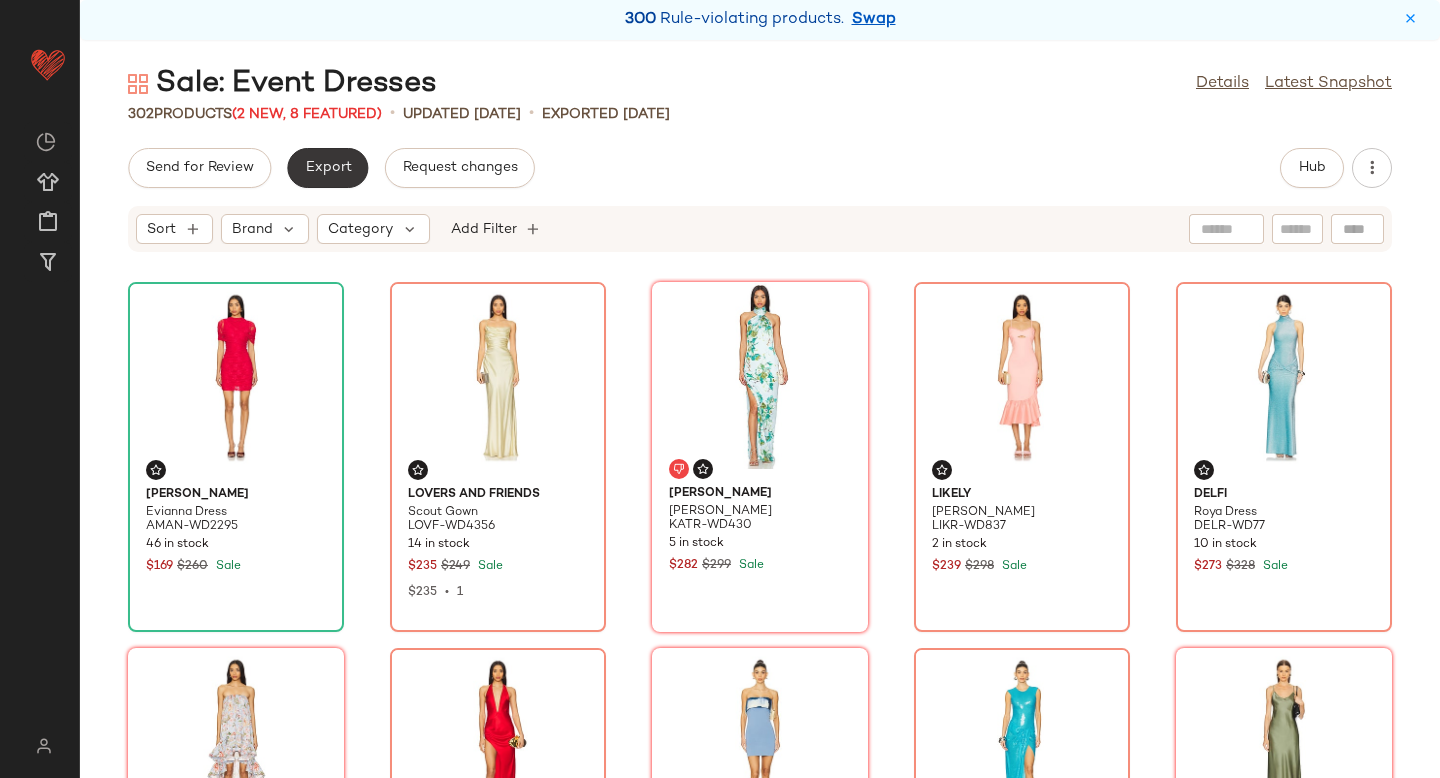click on "Export" at bounding box center [327, 168] 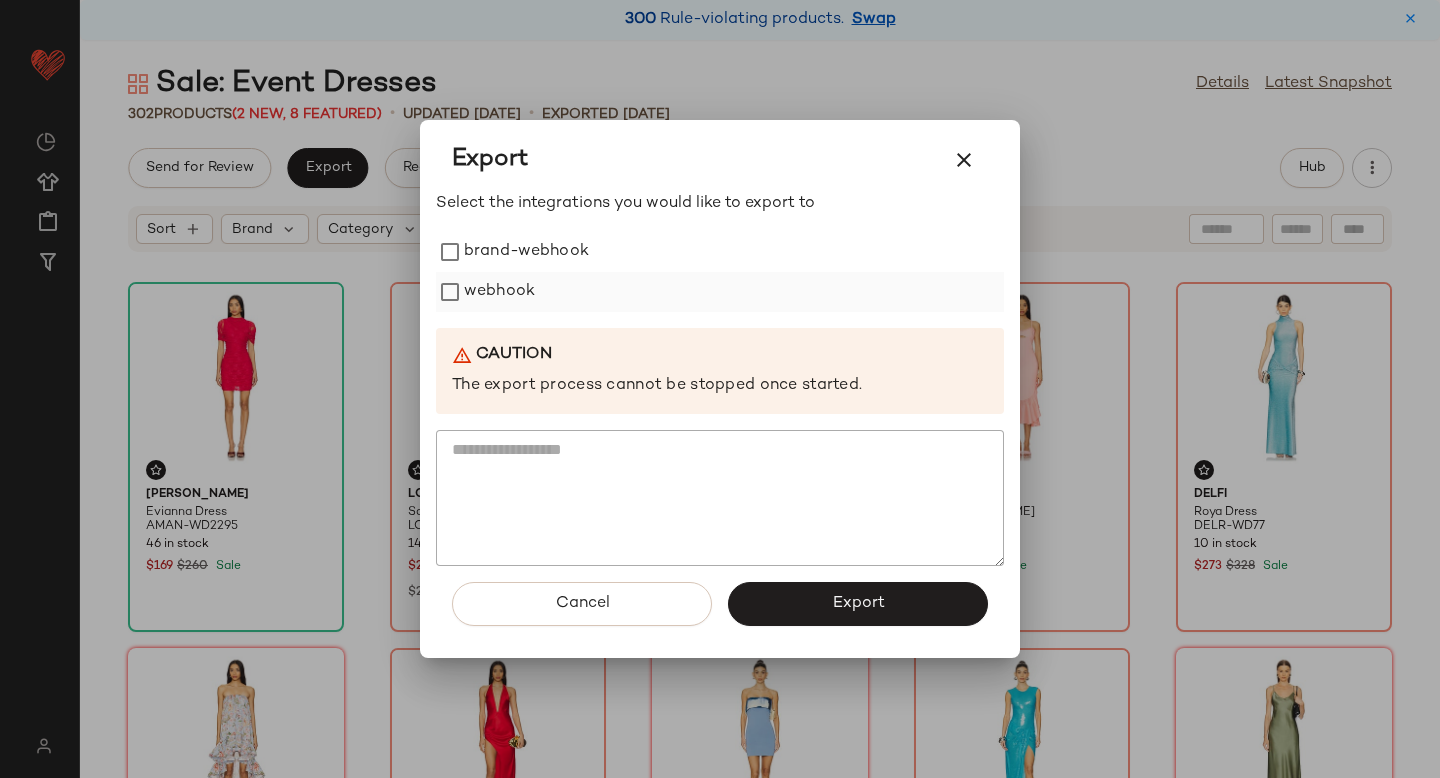 click on "webhook" at bounding box center [499, 292] 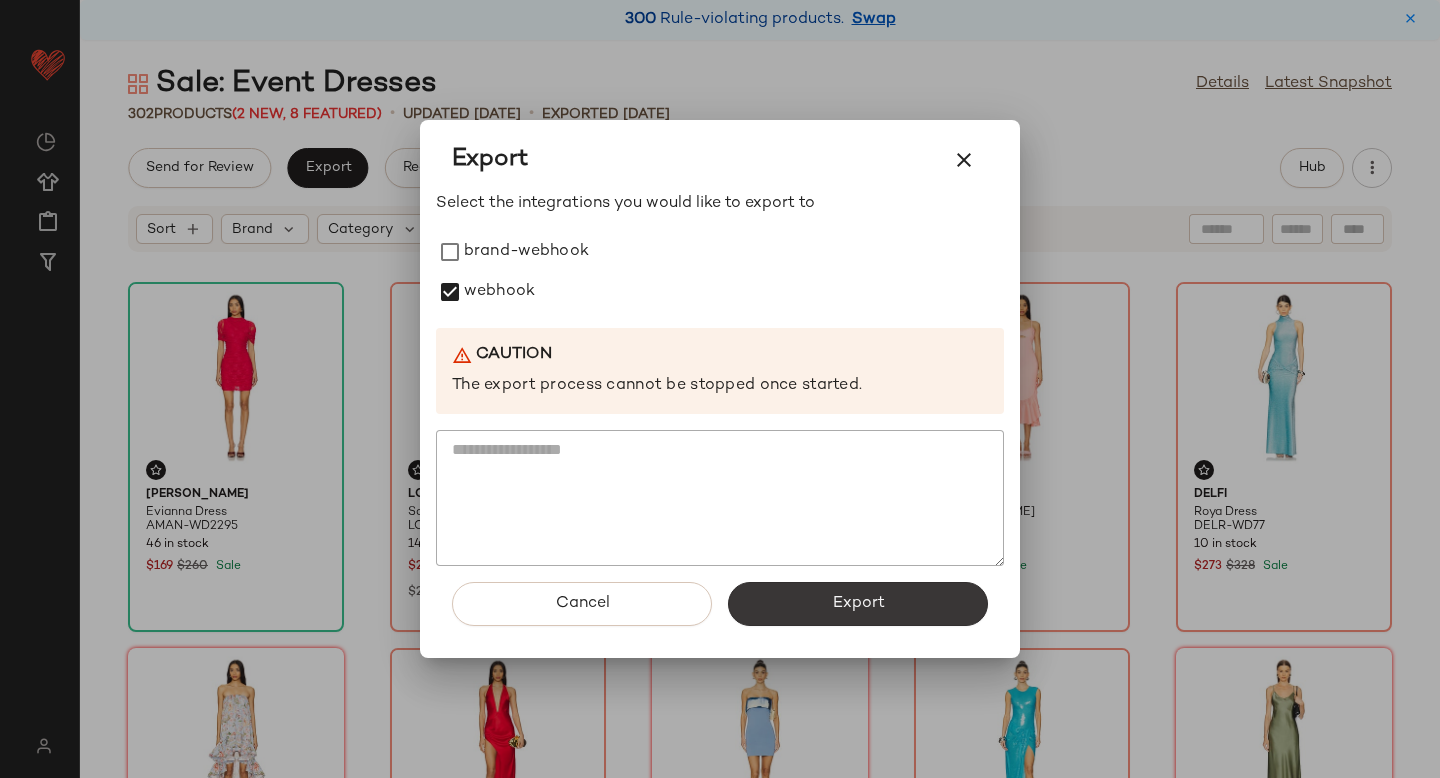 click on "Export" at bounding box center [858, 604] 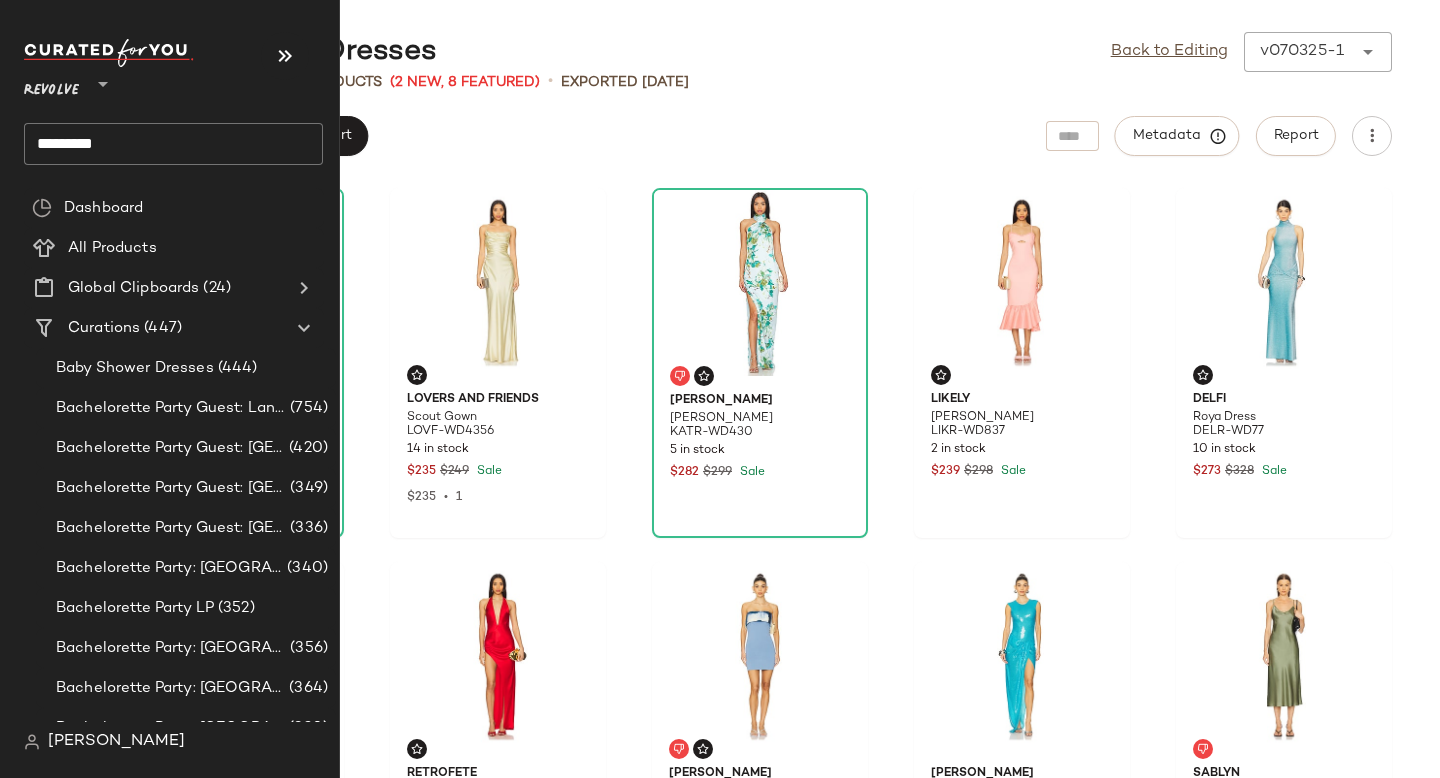click on "*********" 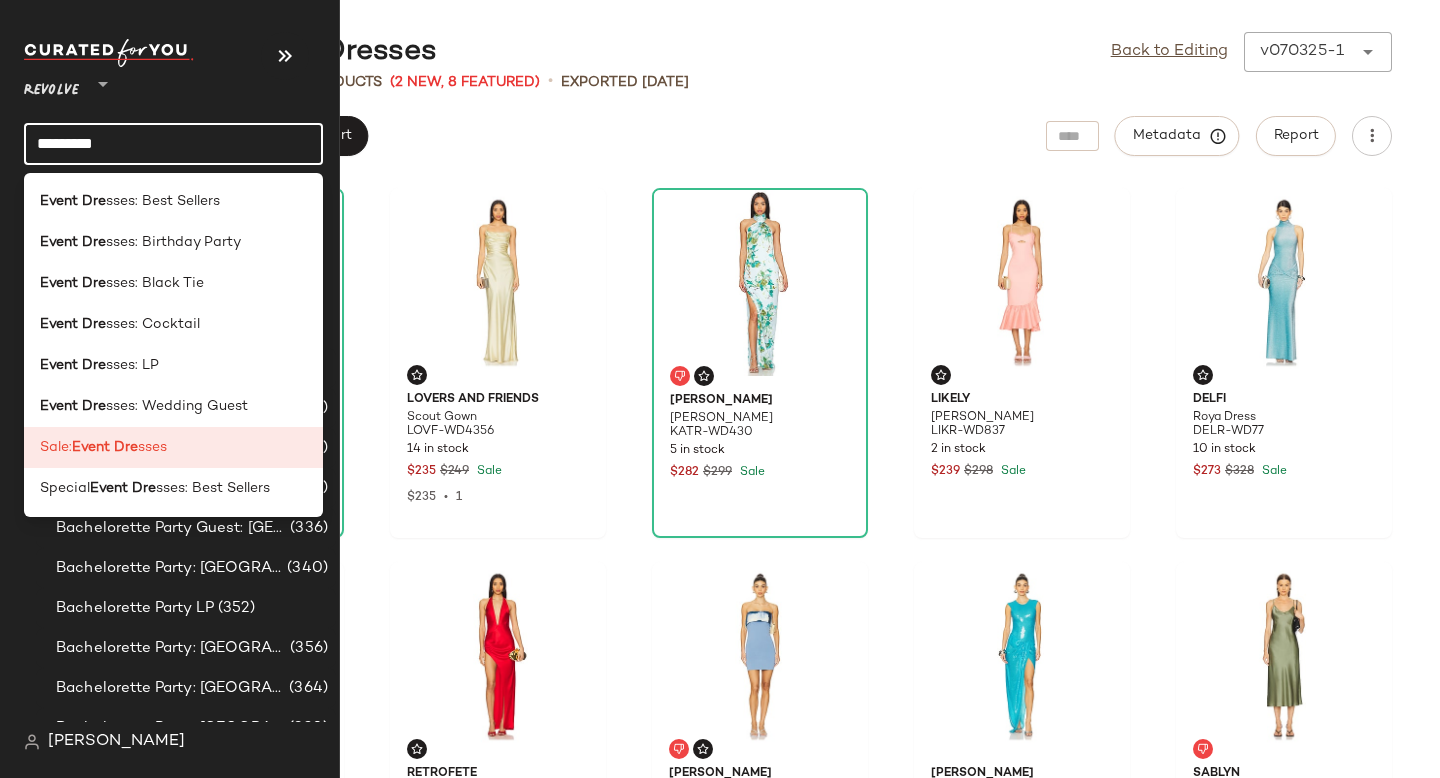 click on "*********" 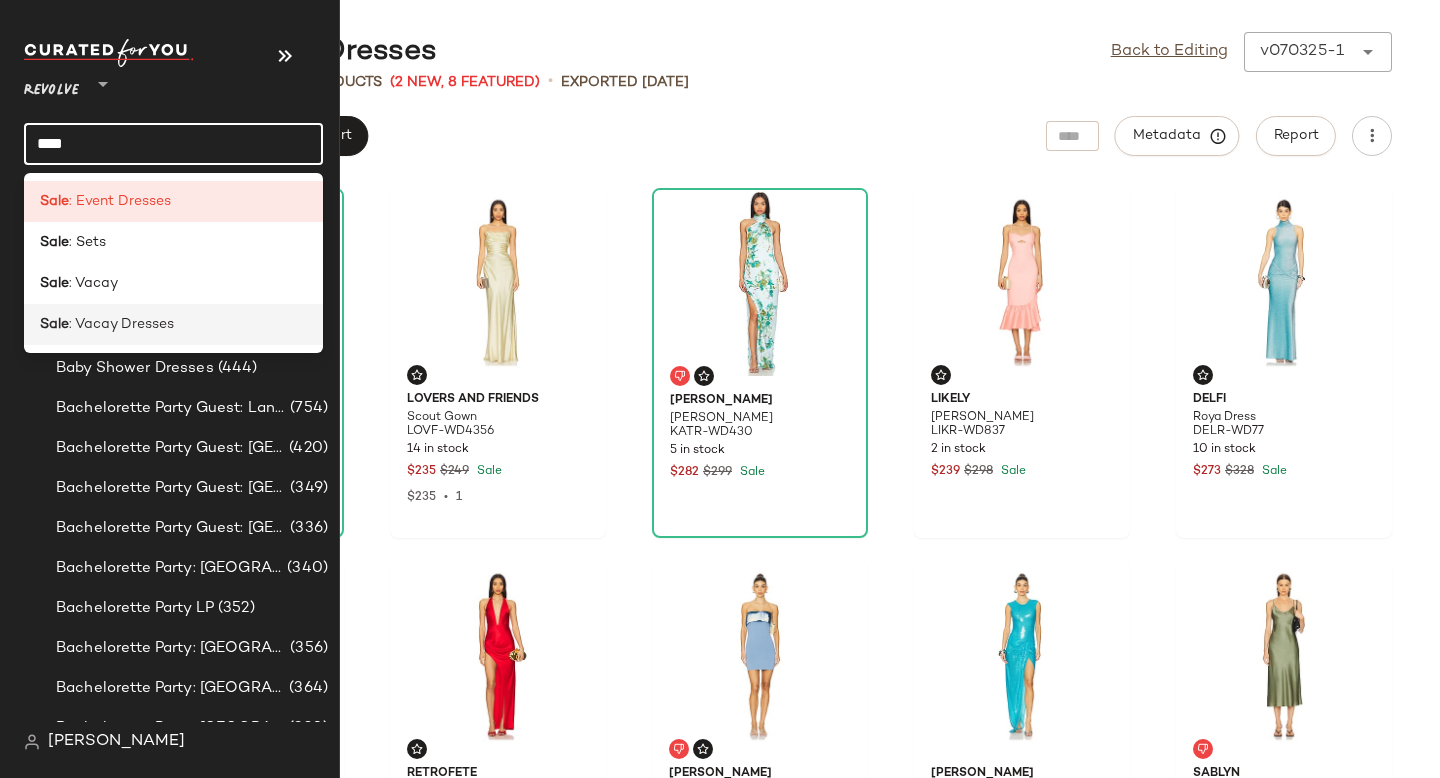 type on "****" 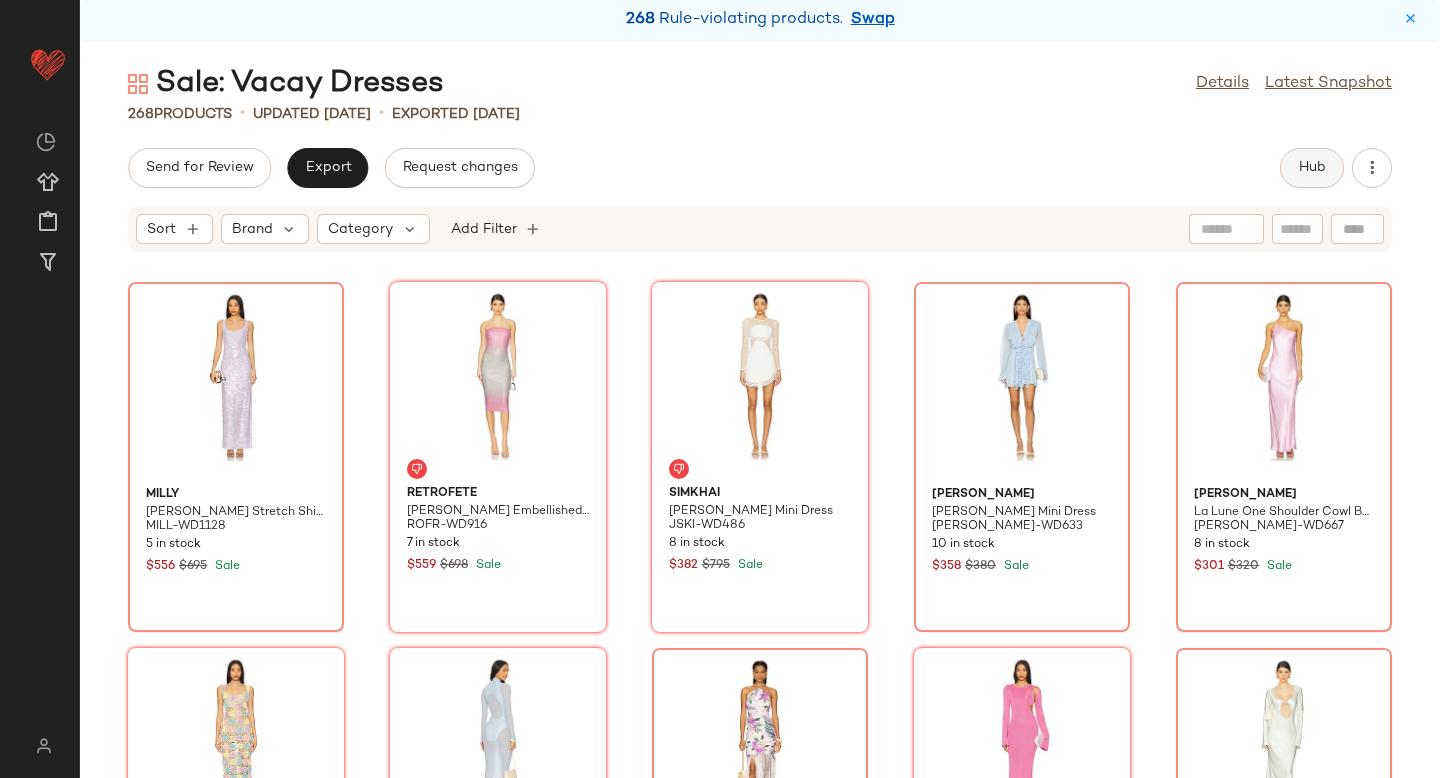 click on "Hub" 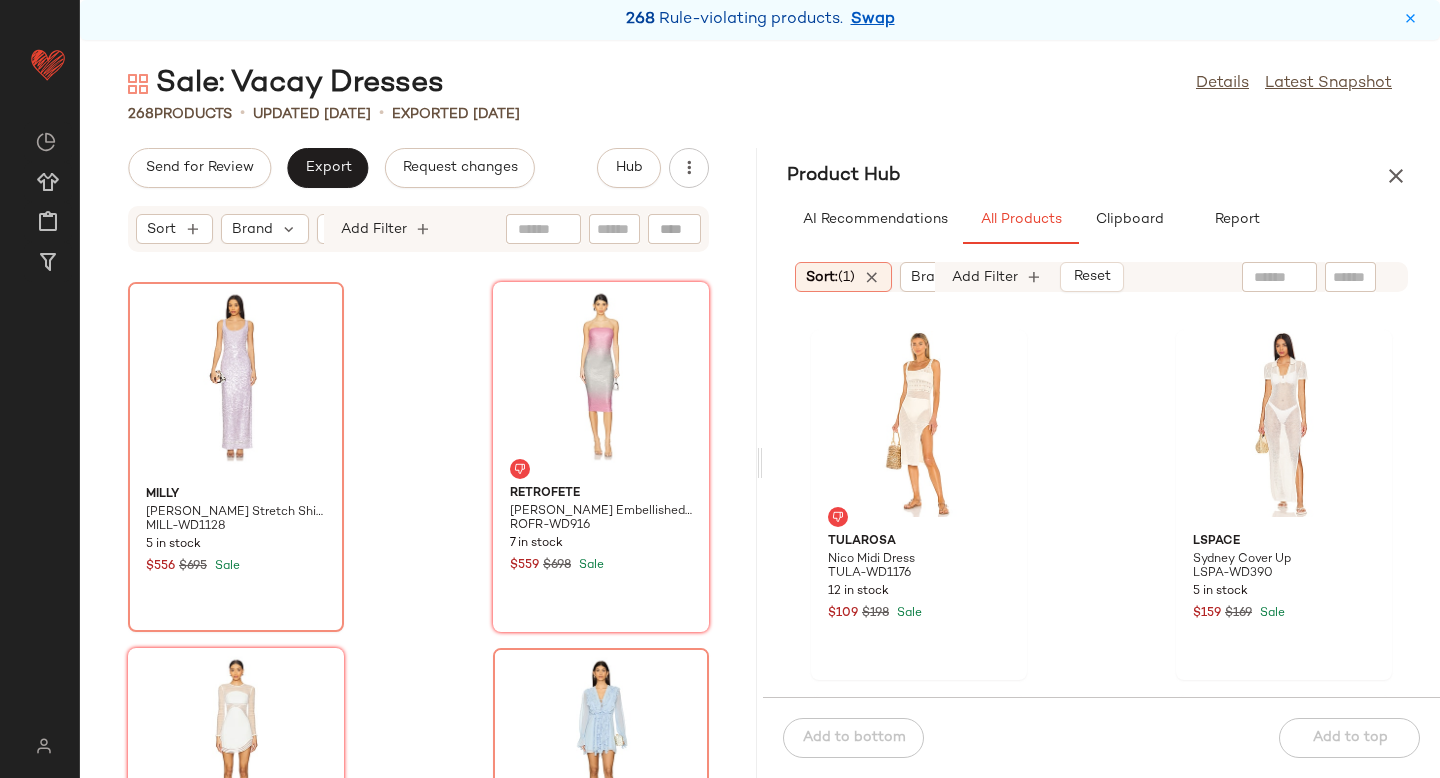 click 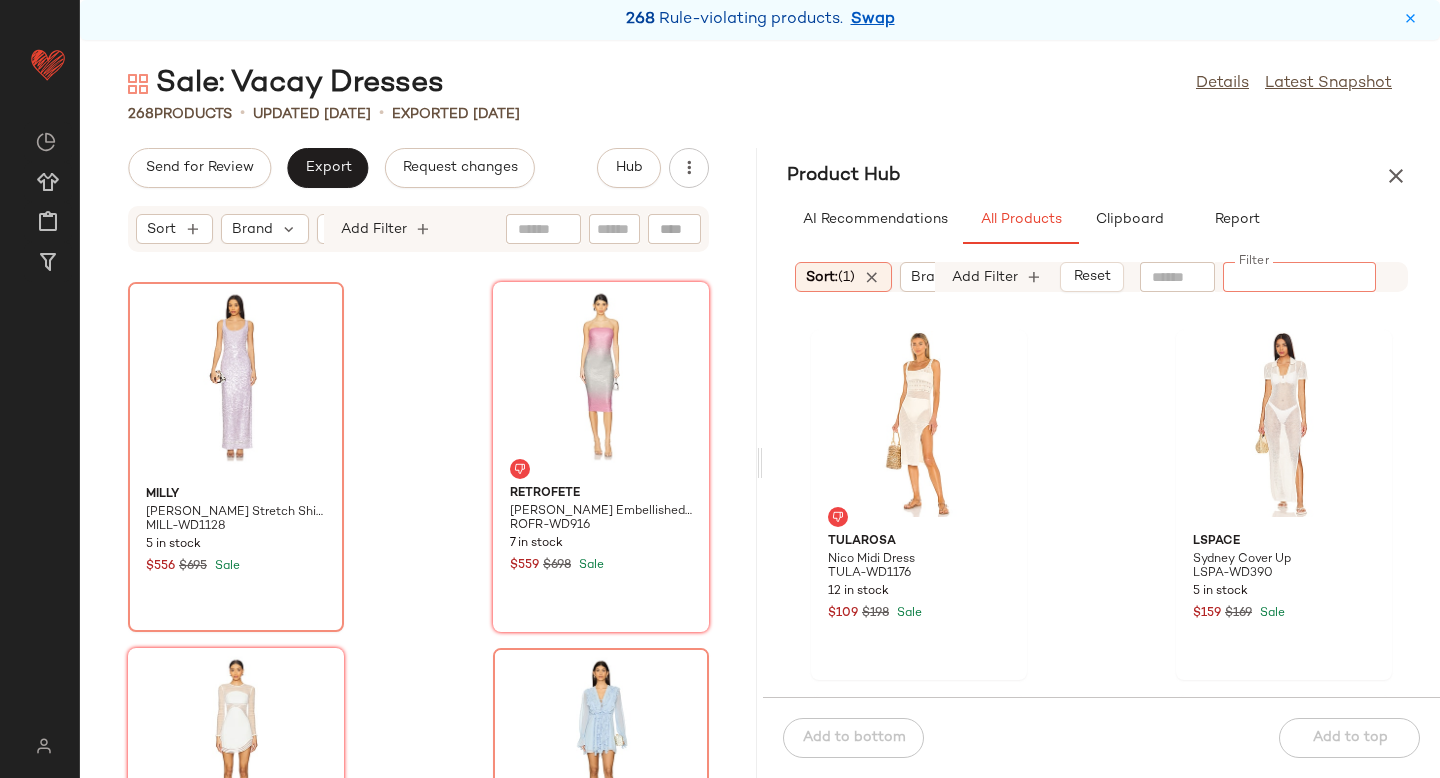 paste on "********" 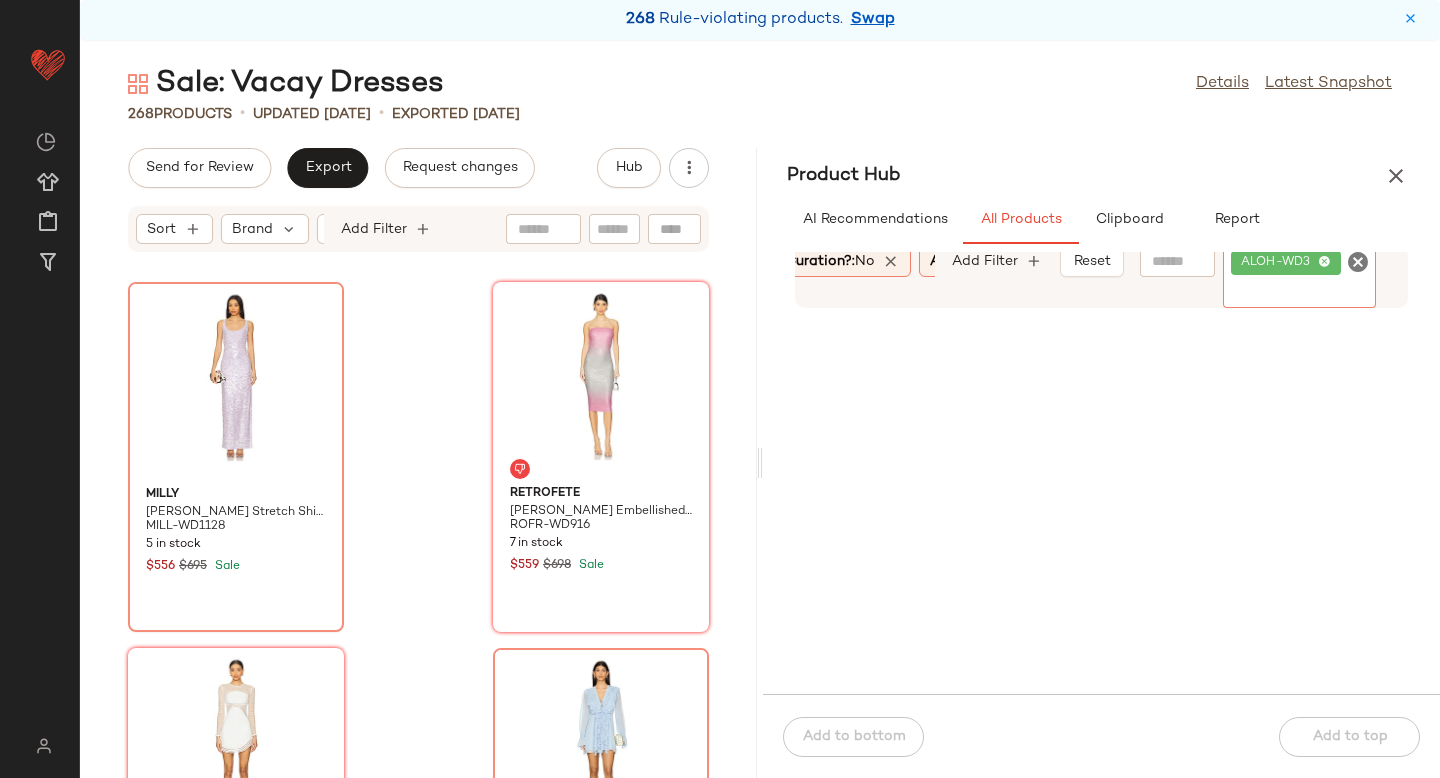 scroll, scrollTop: 0, scrollLeft: 425, axis: horizontal 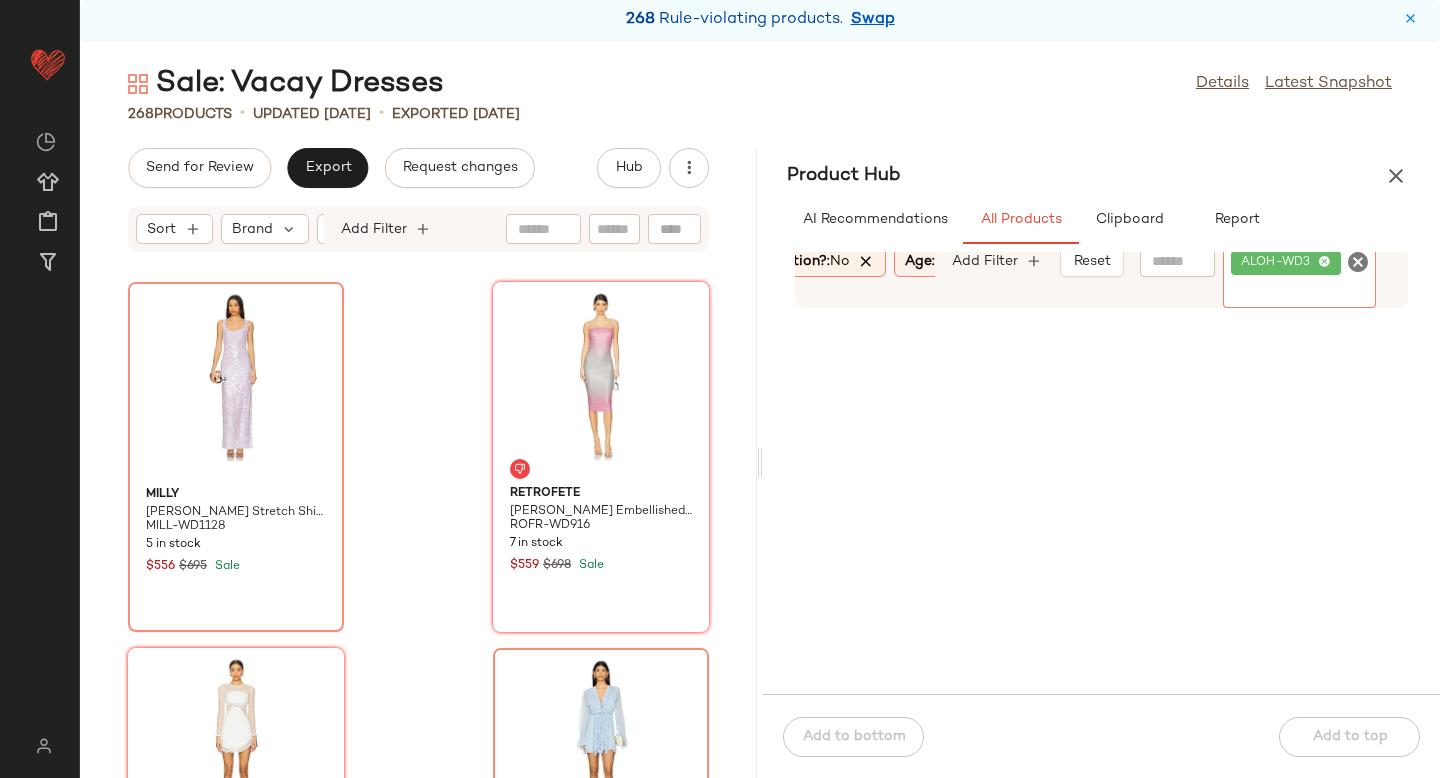 click at bounding box center (867, 262) 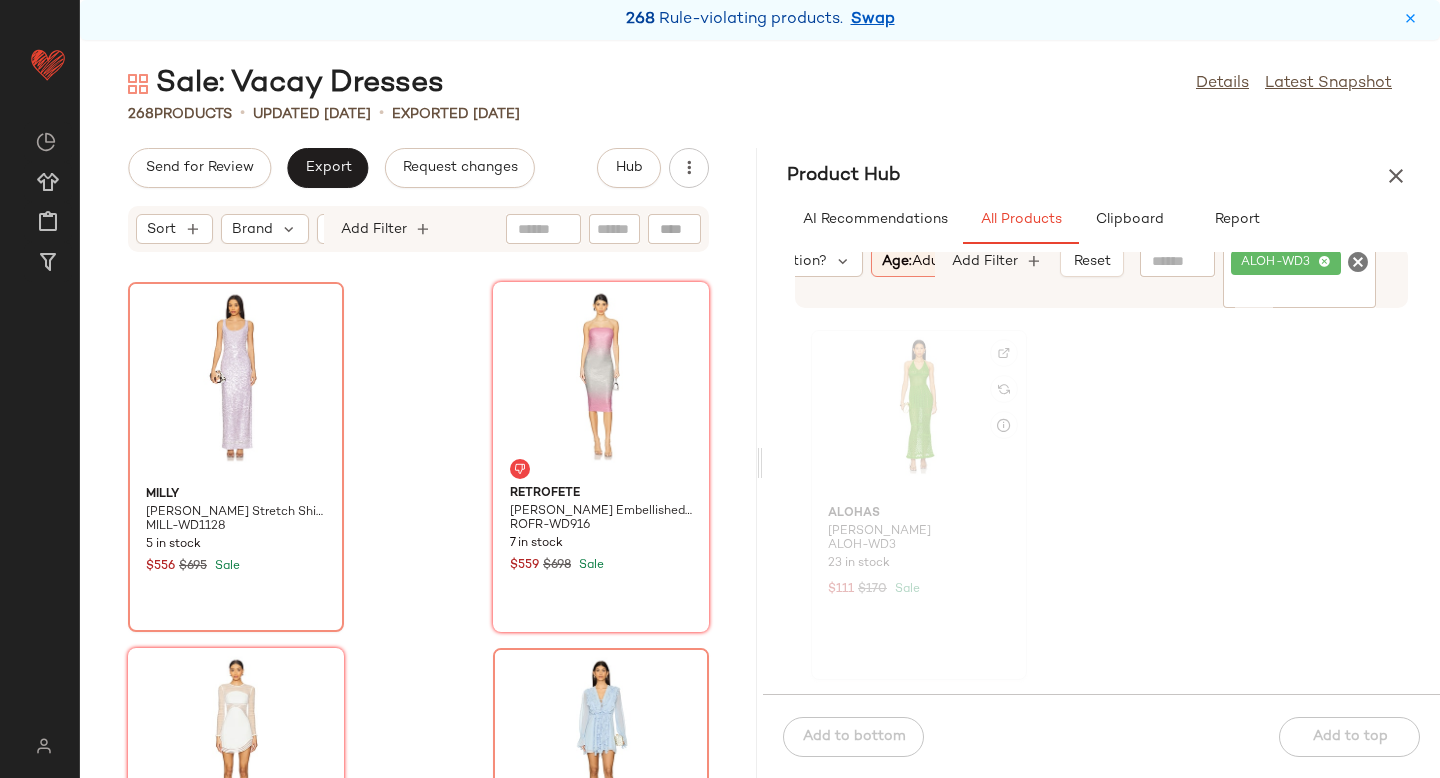 click 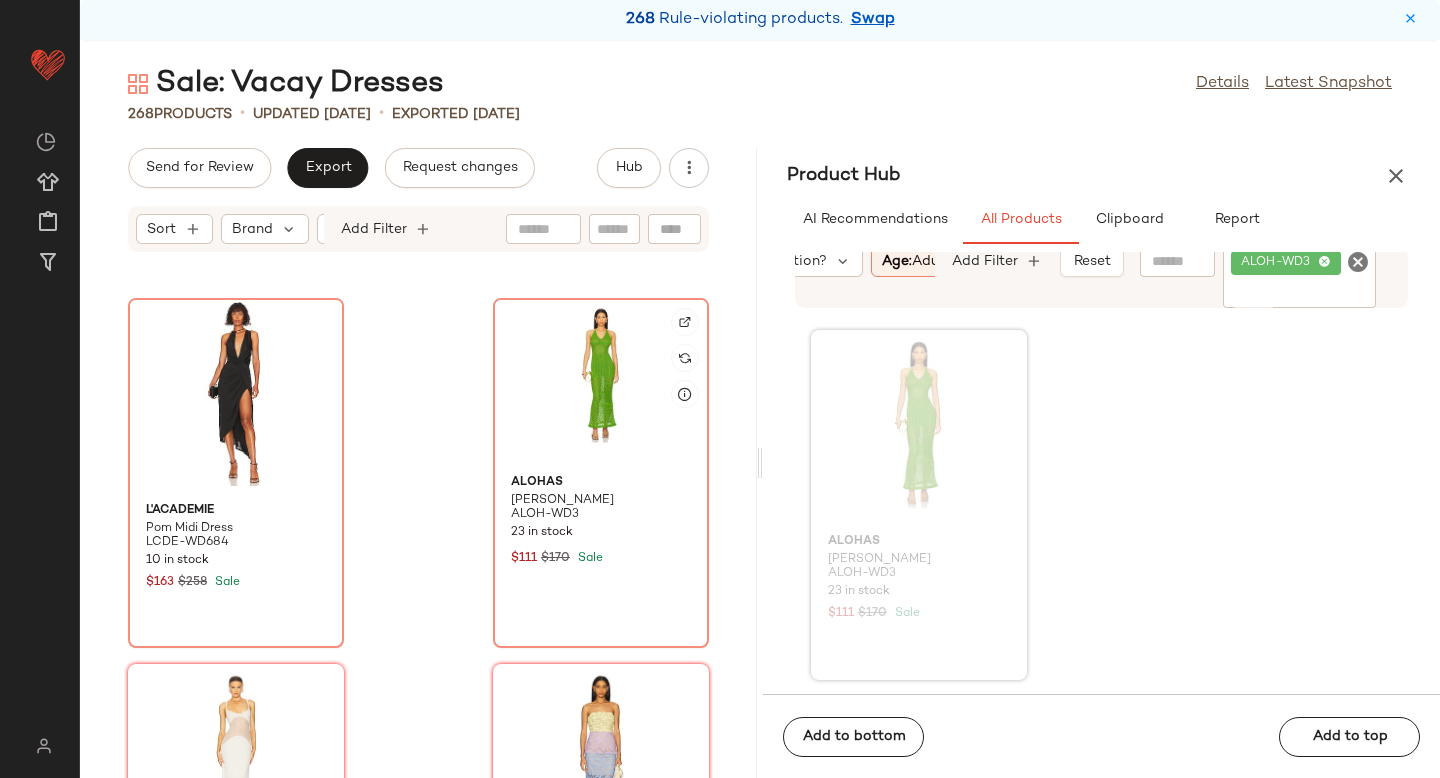 click 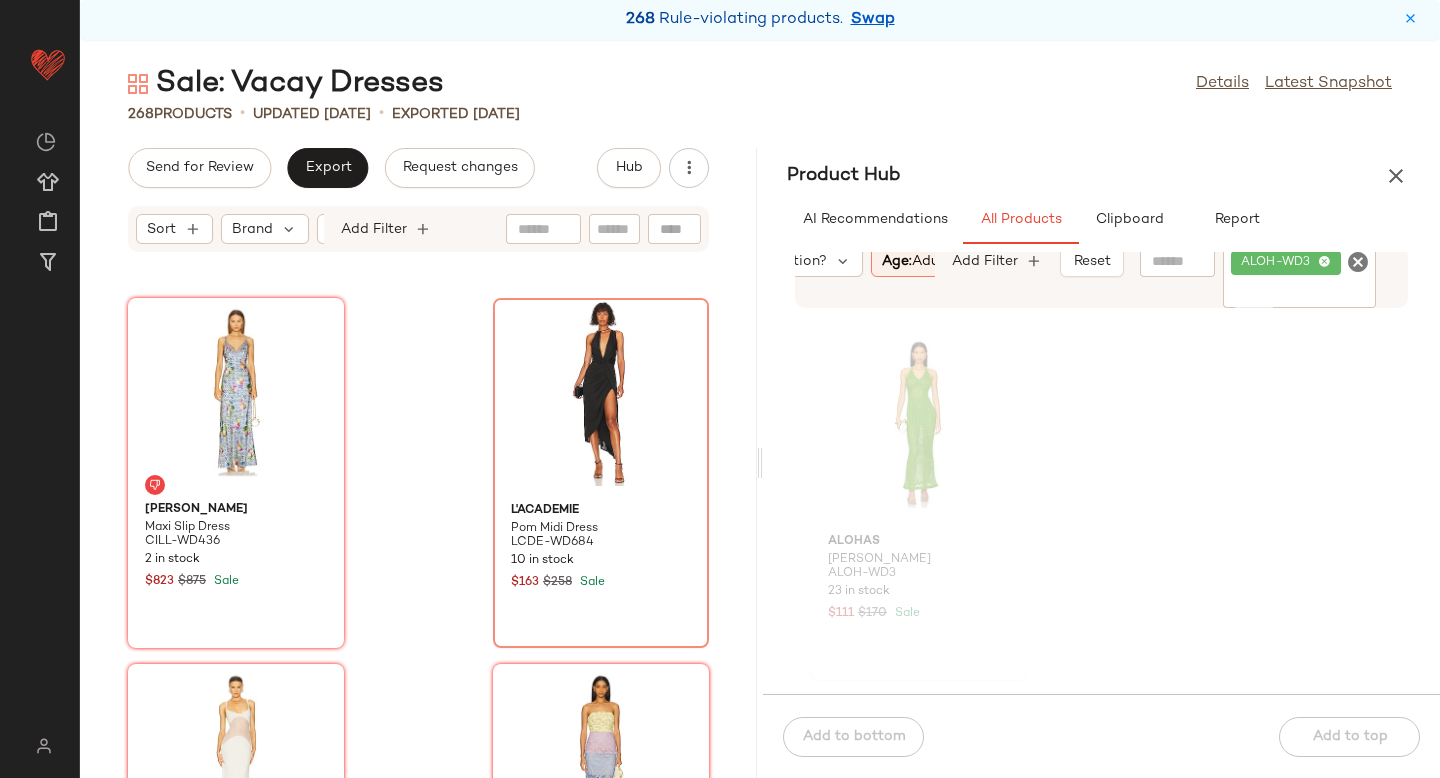 click 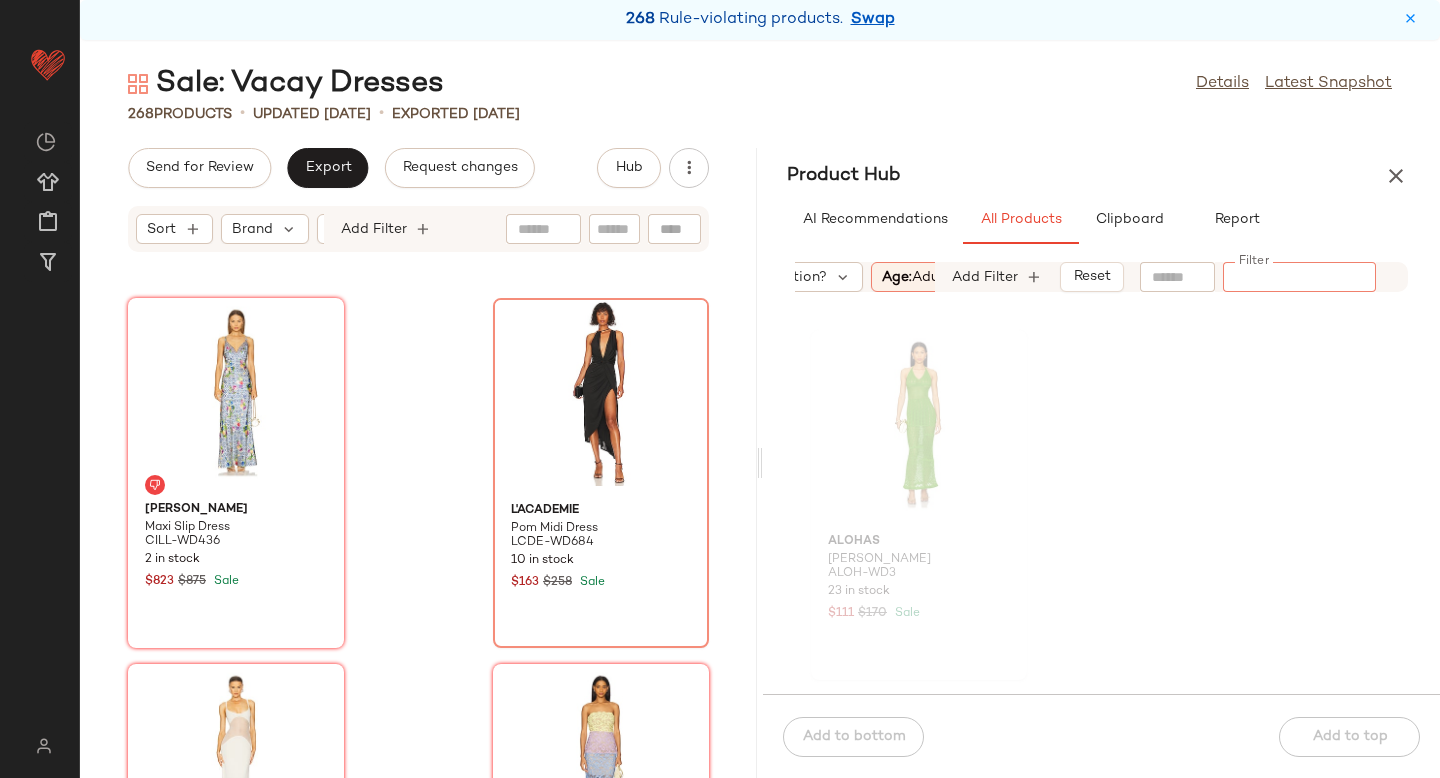 paste on "**********" 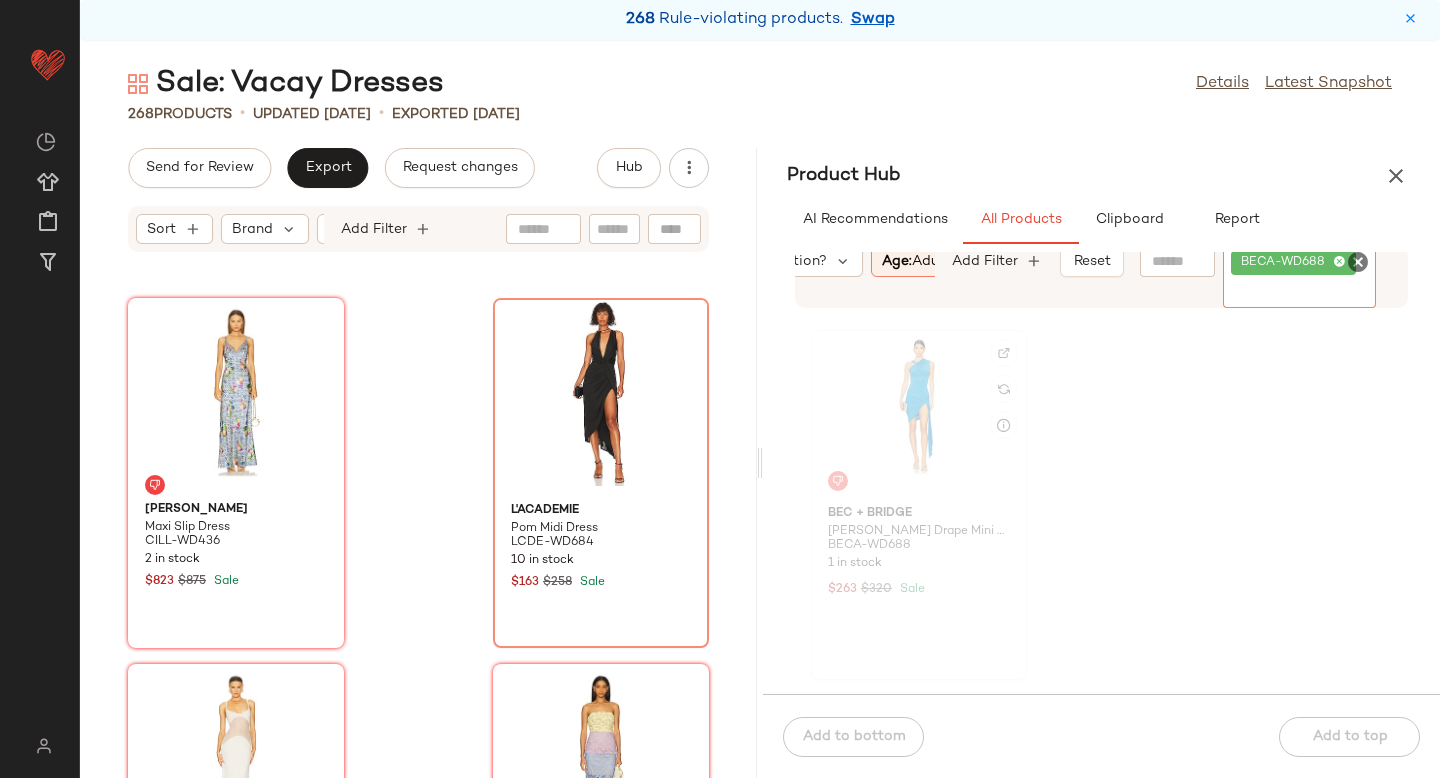 click 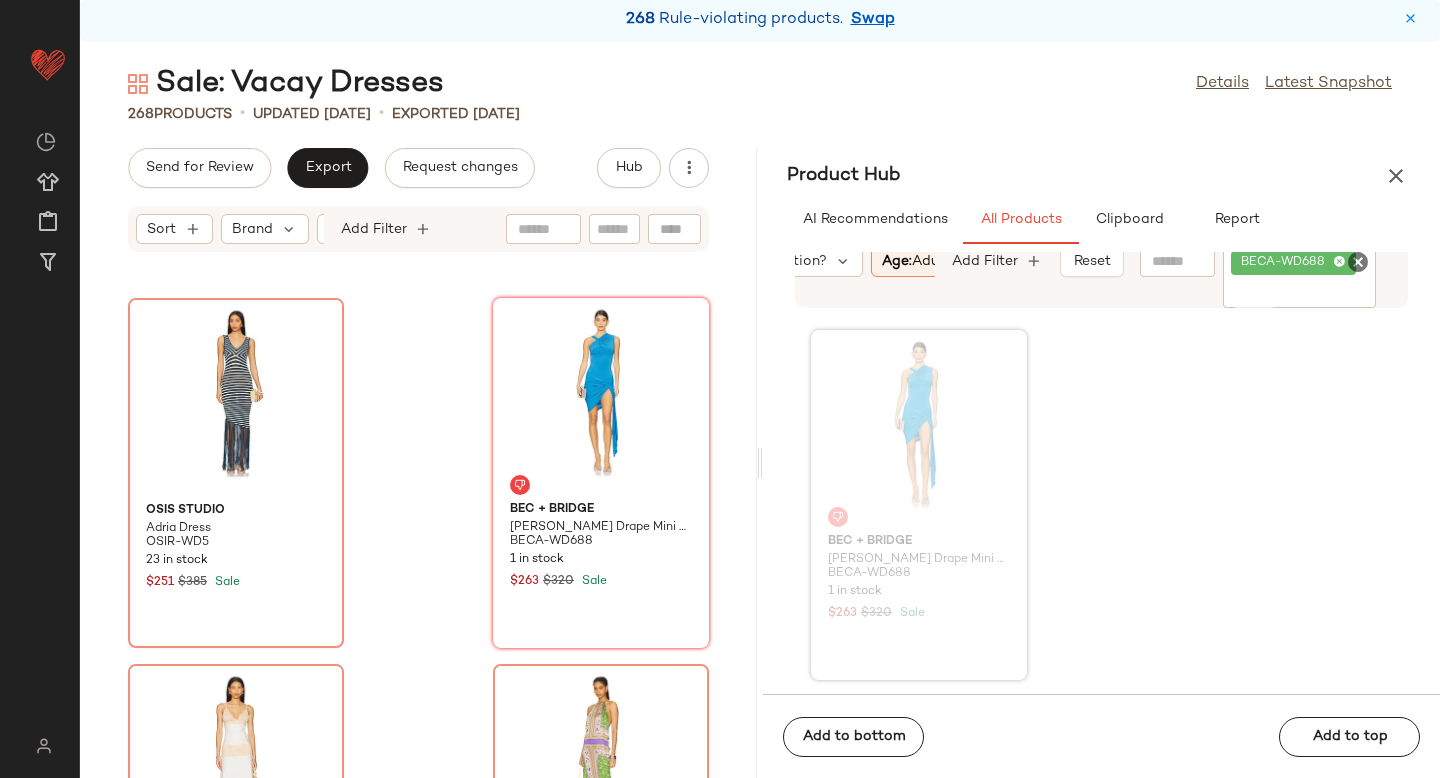click 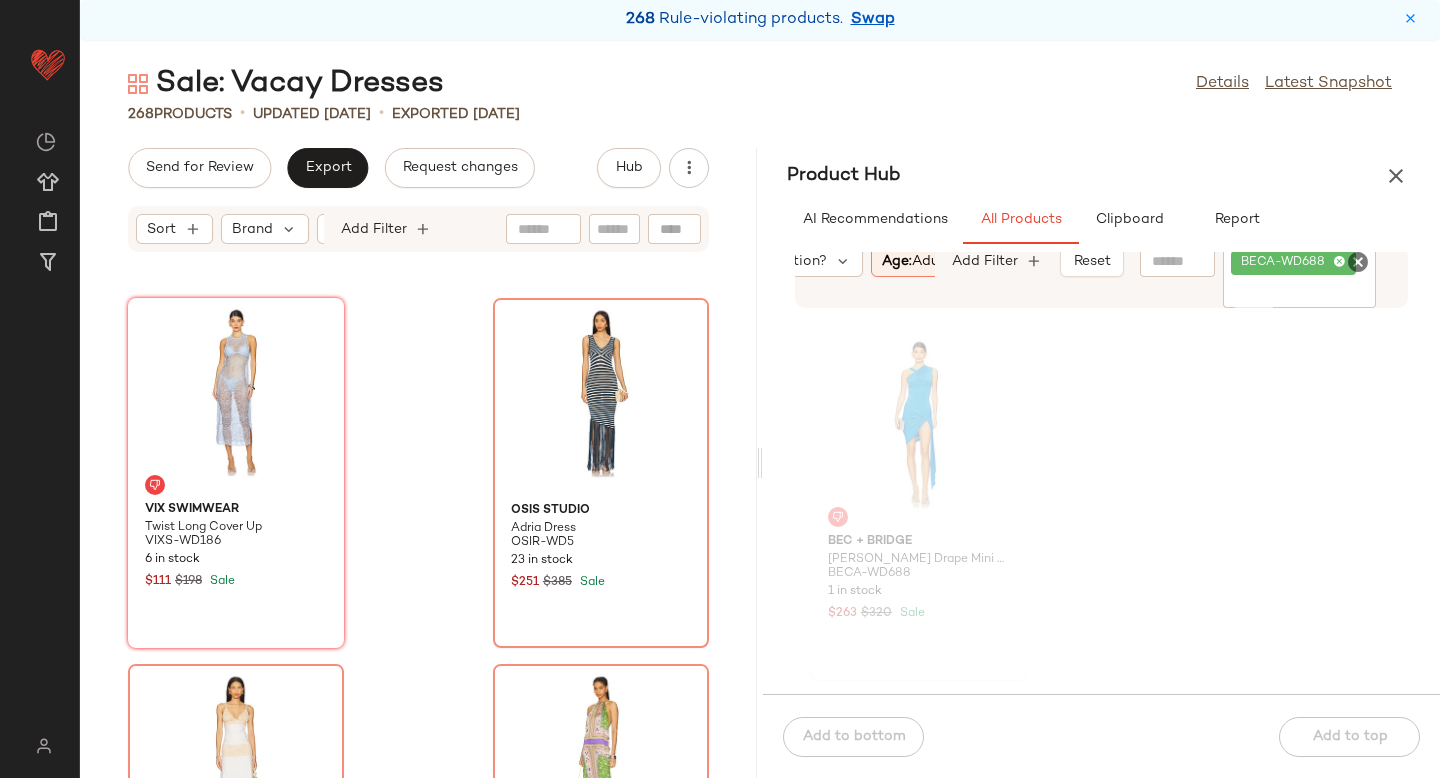 click 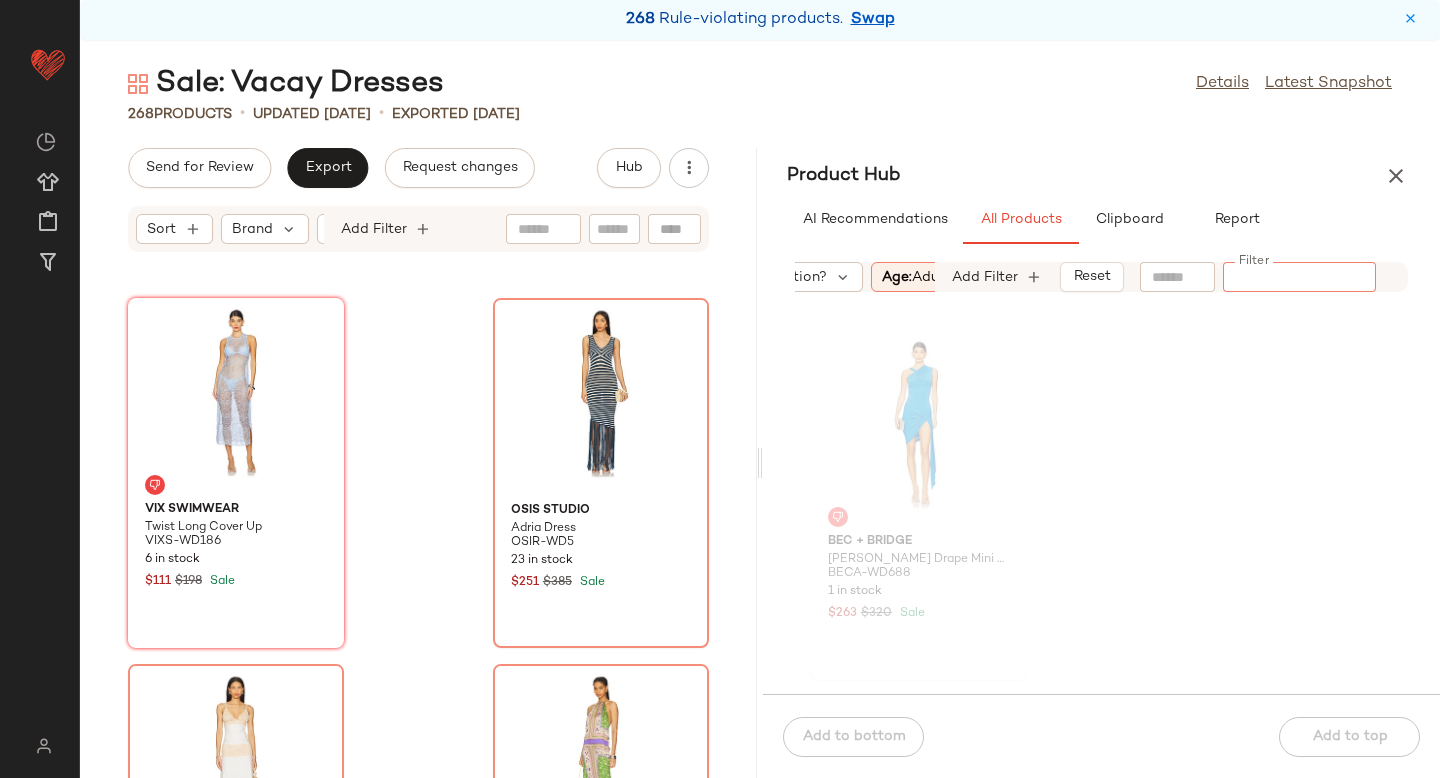 paste on "*********" 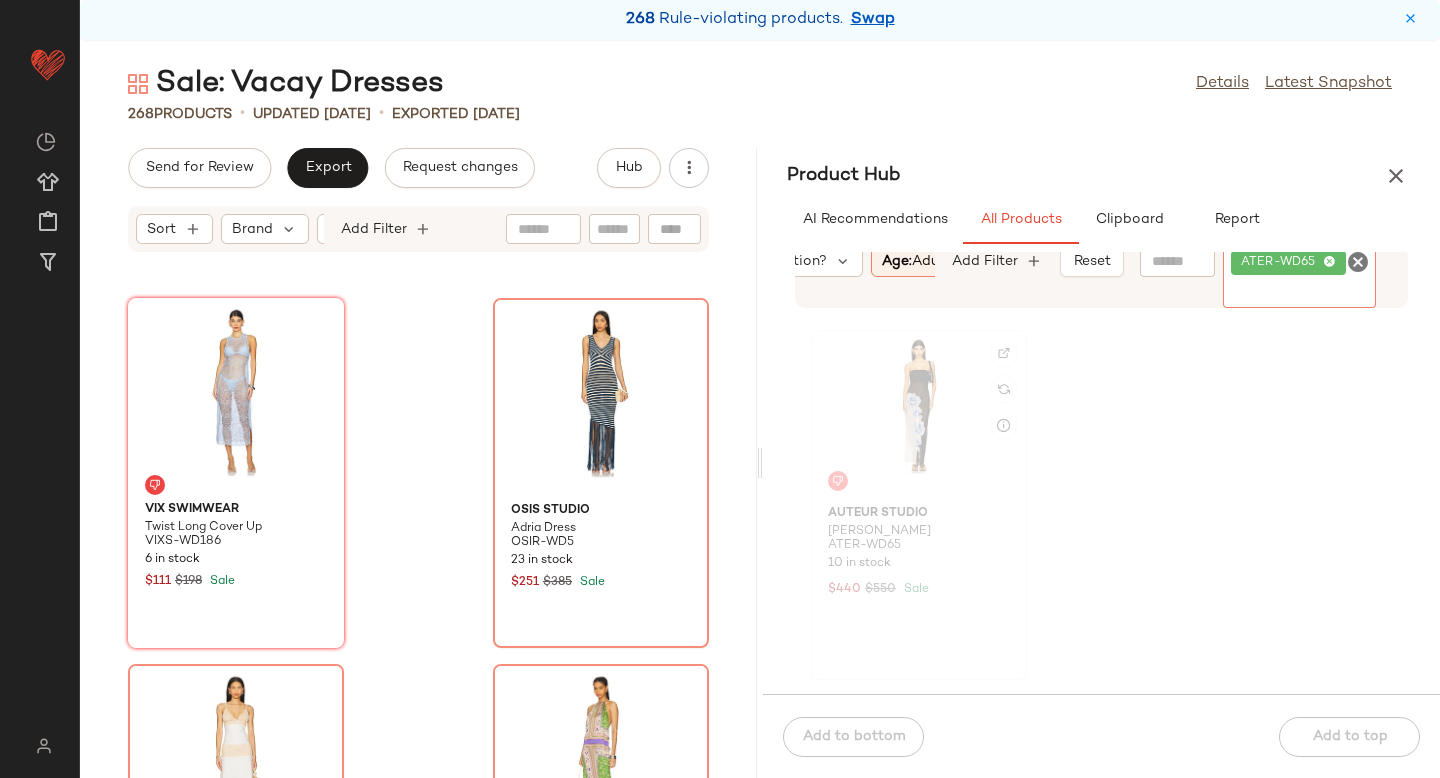 click 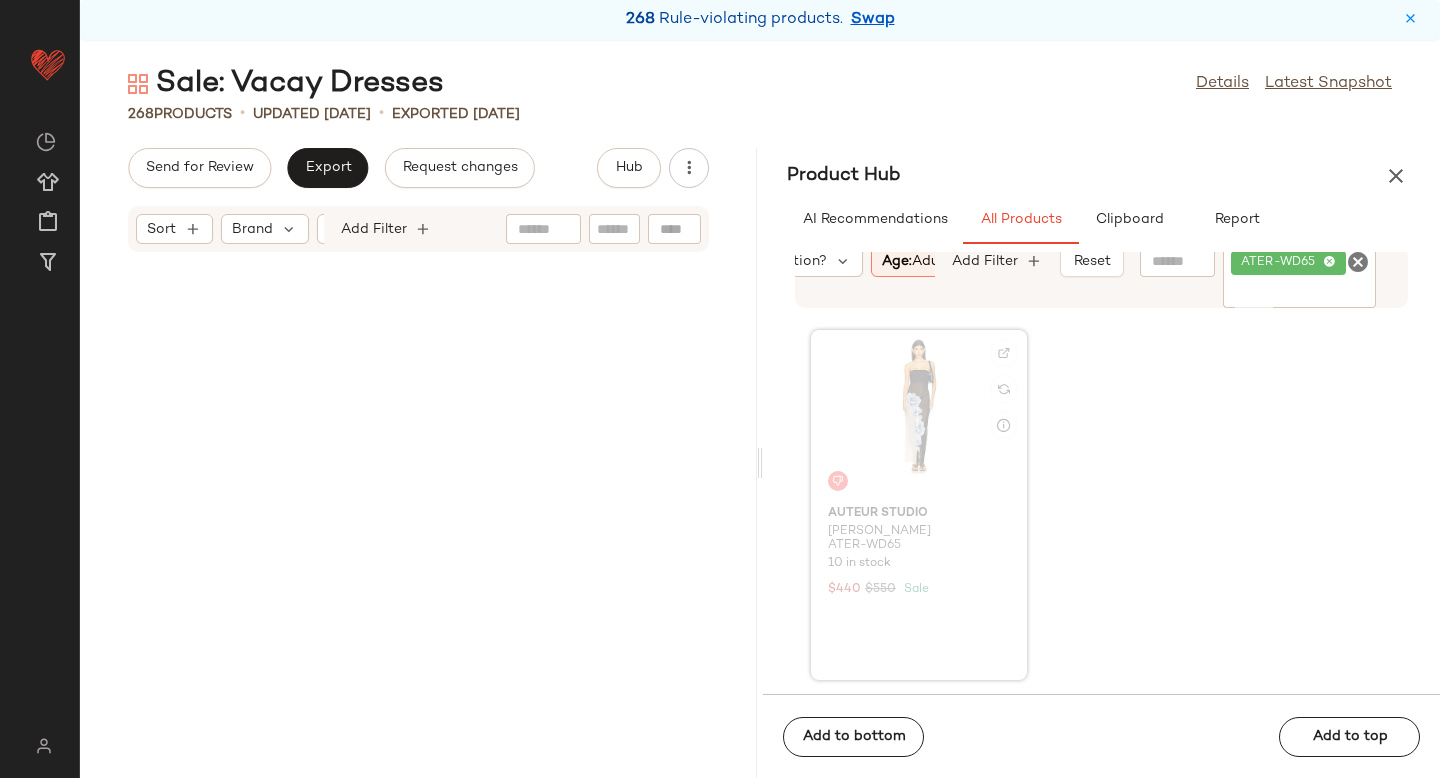 scroll, scrollTop: 23424, scrollLeft: 0, axis: vertical 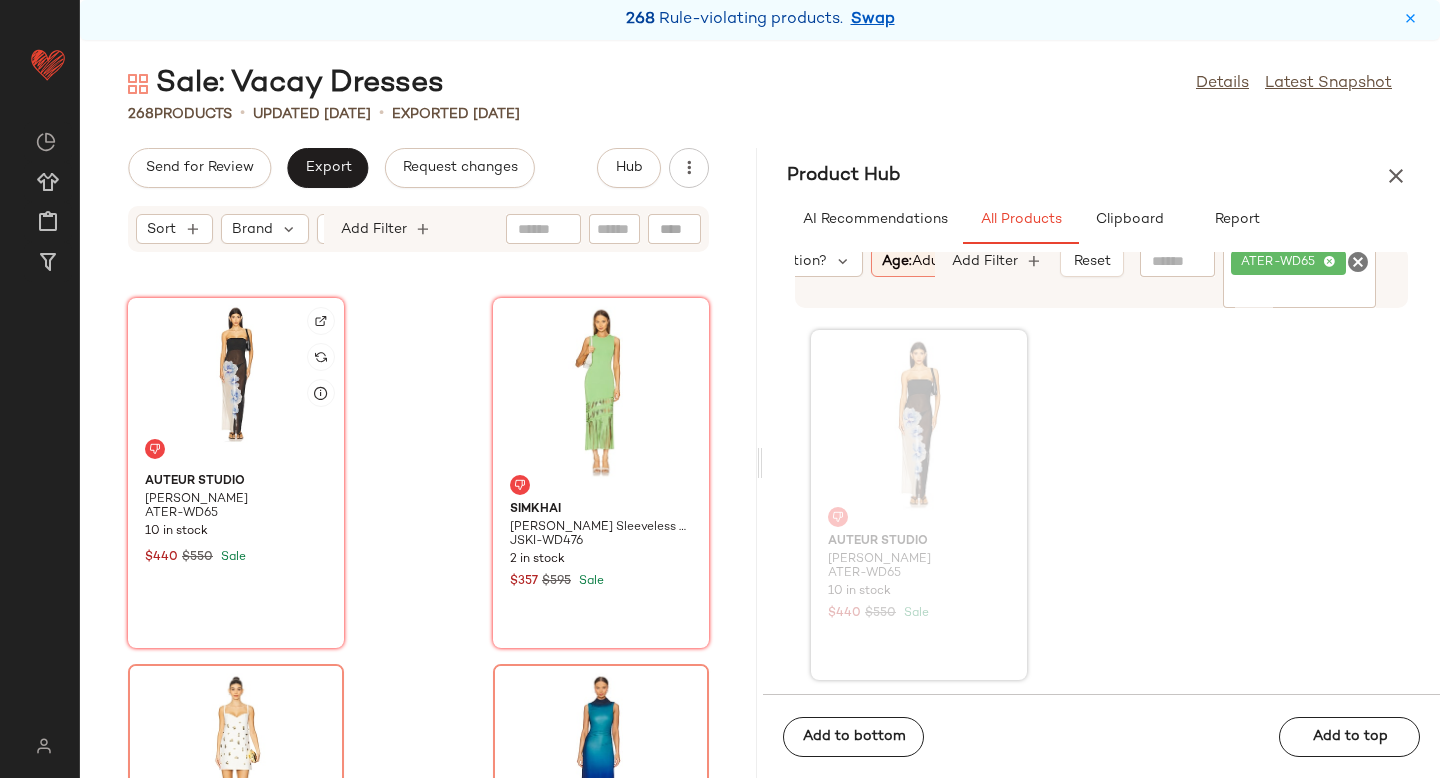 click 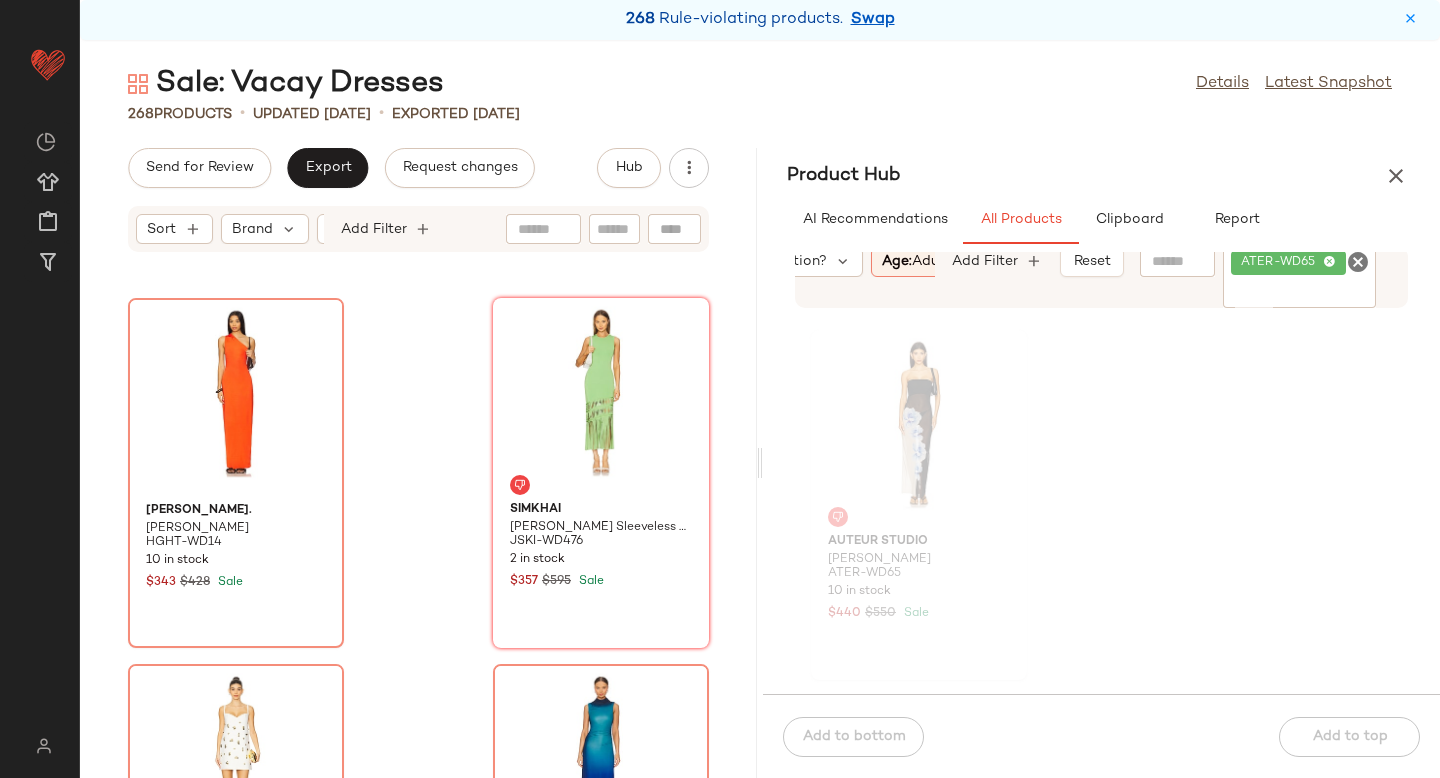 click 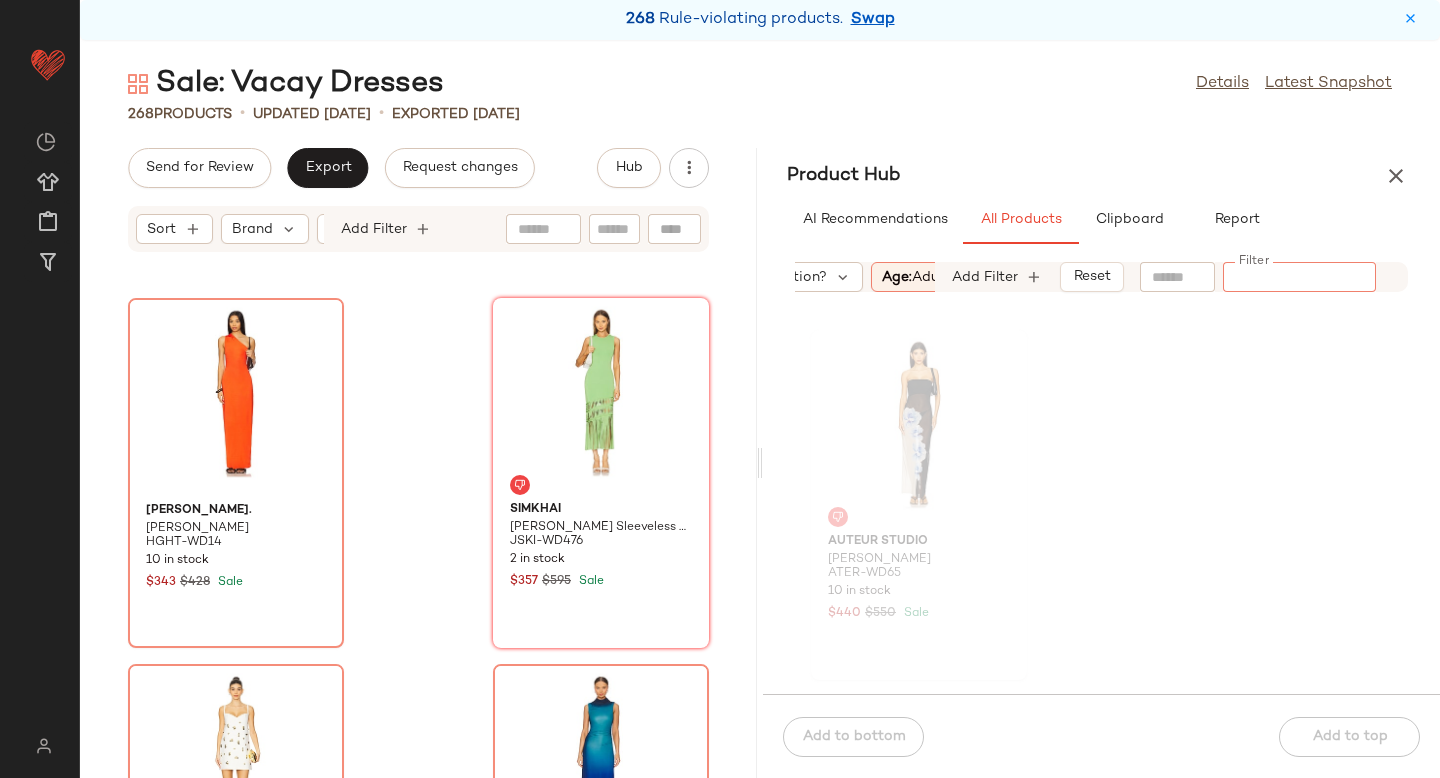 paste on "**********" 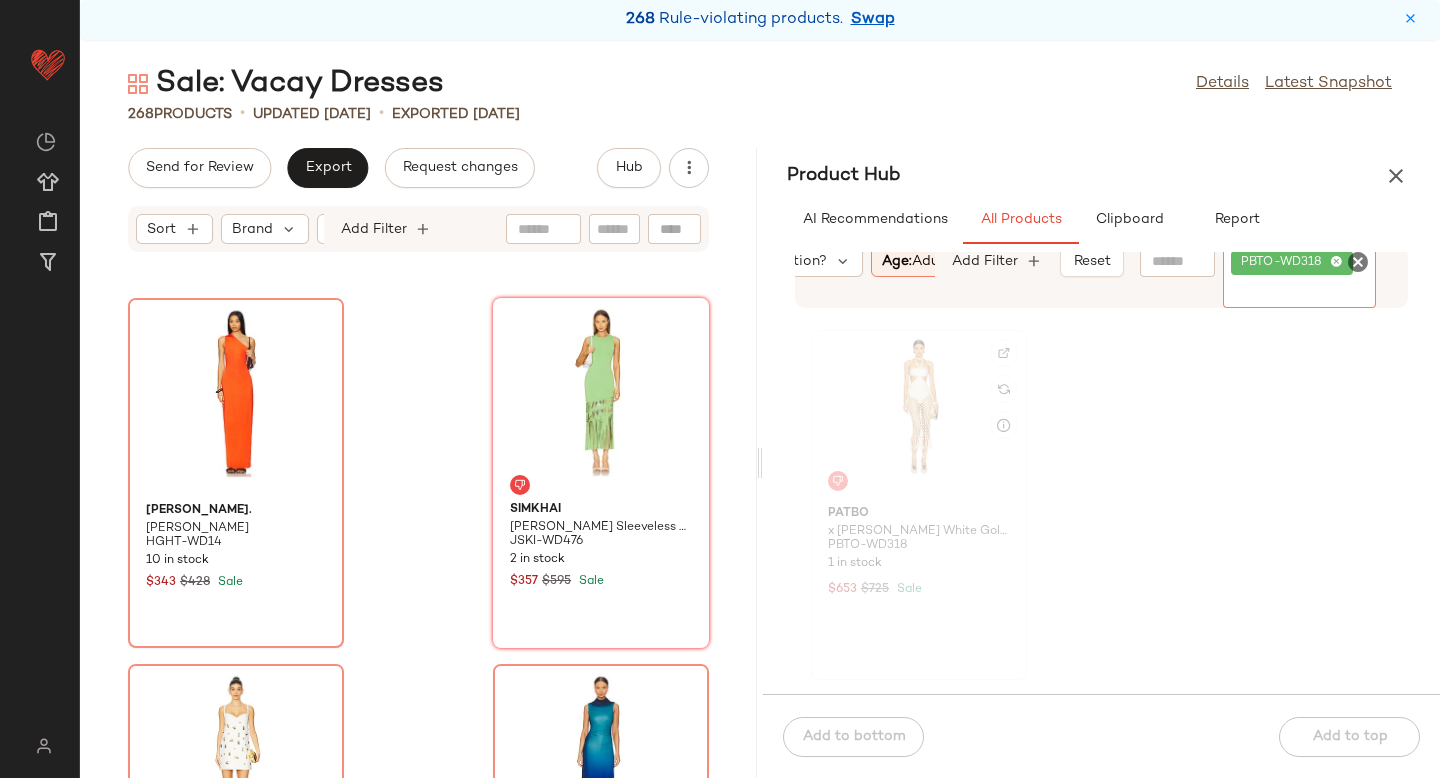 click 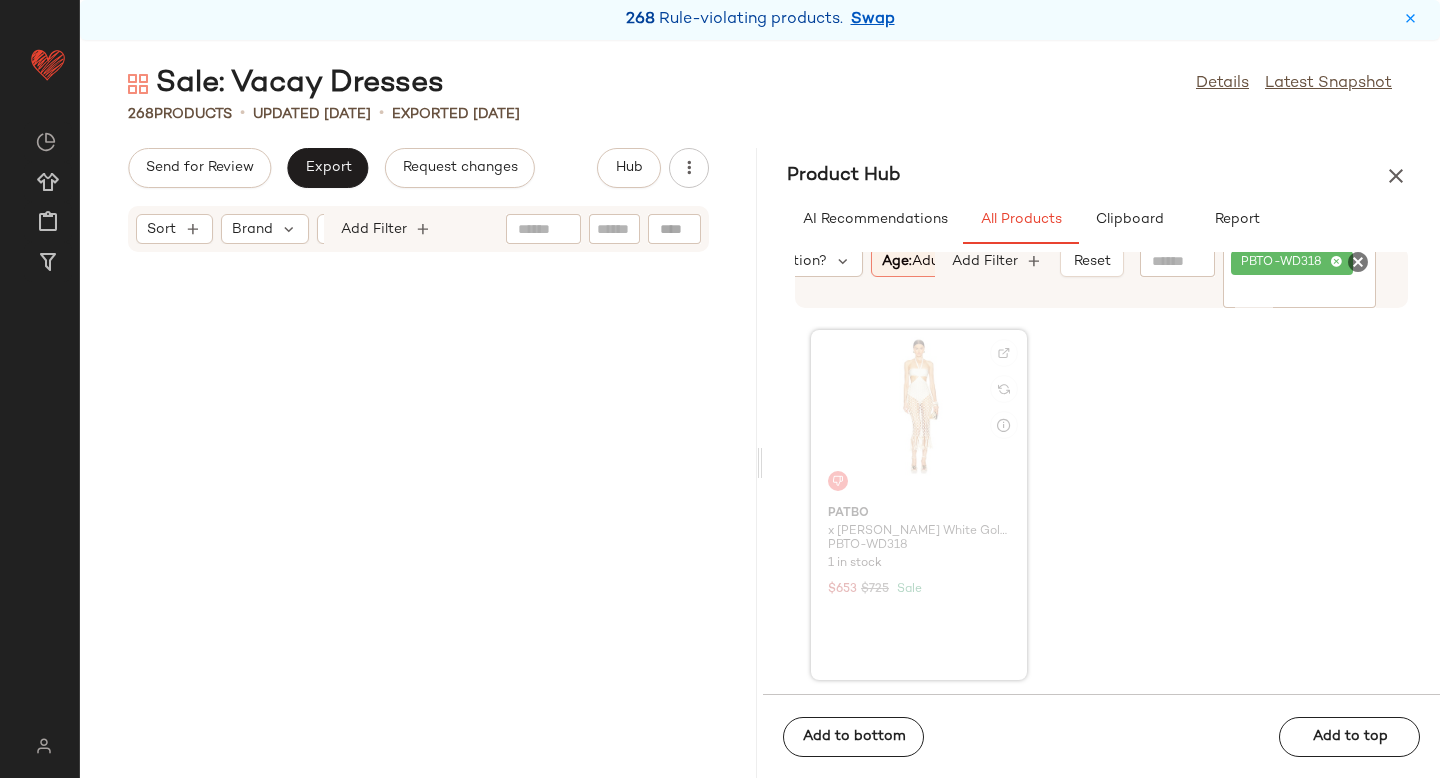 scroll, scrollTop: 13908, scrollLeft: 0, axis: vertical 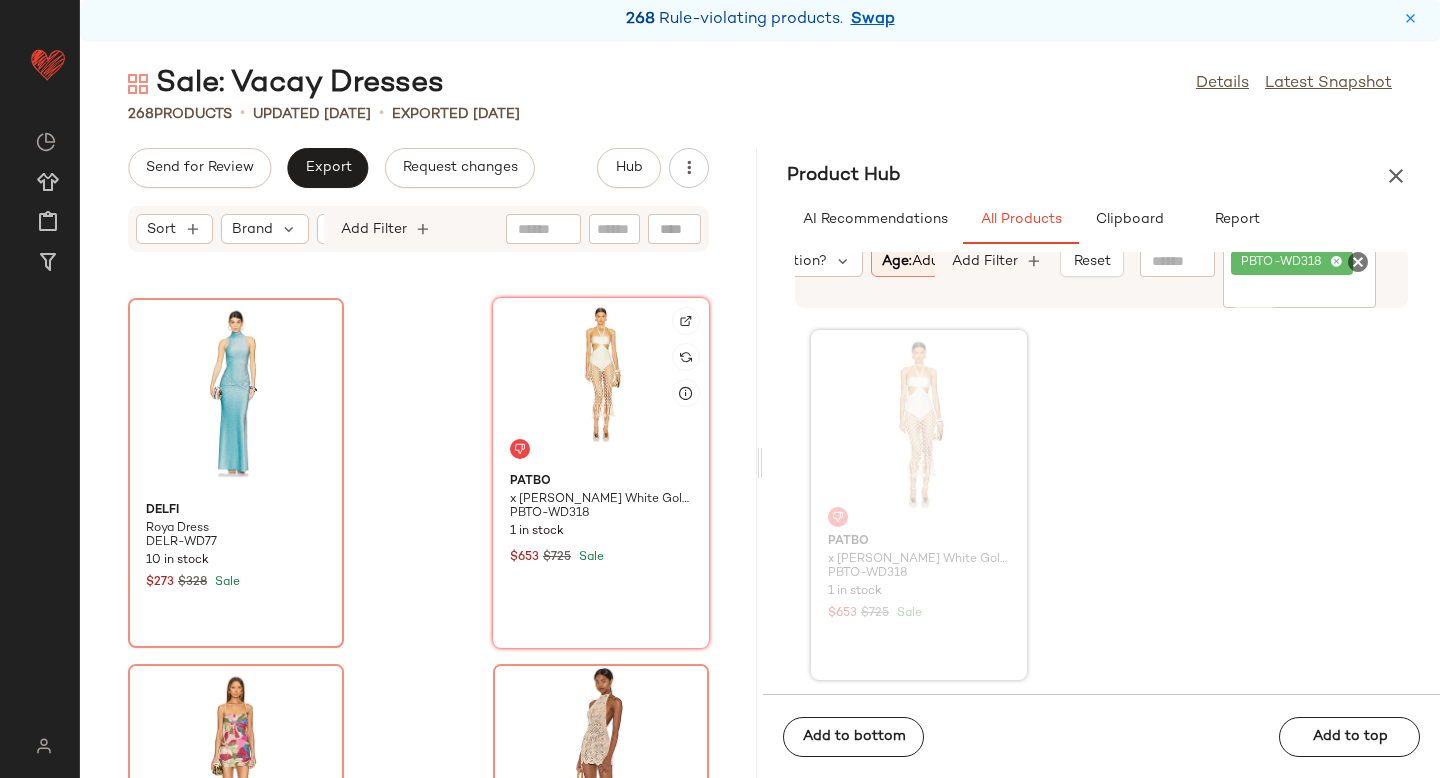 click 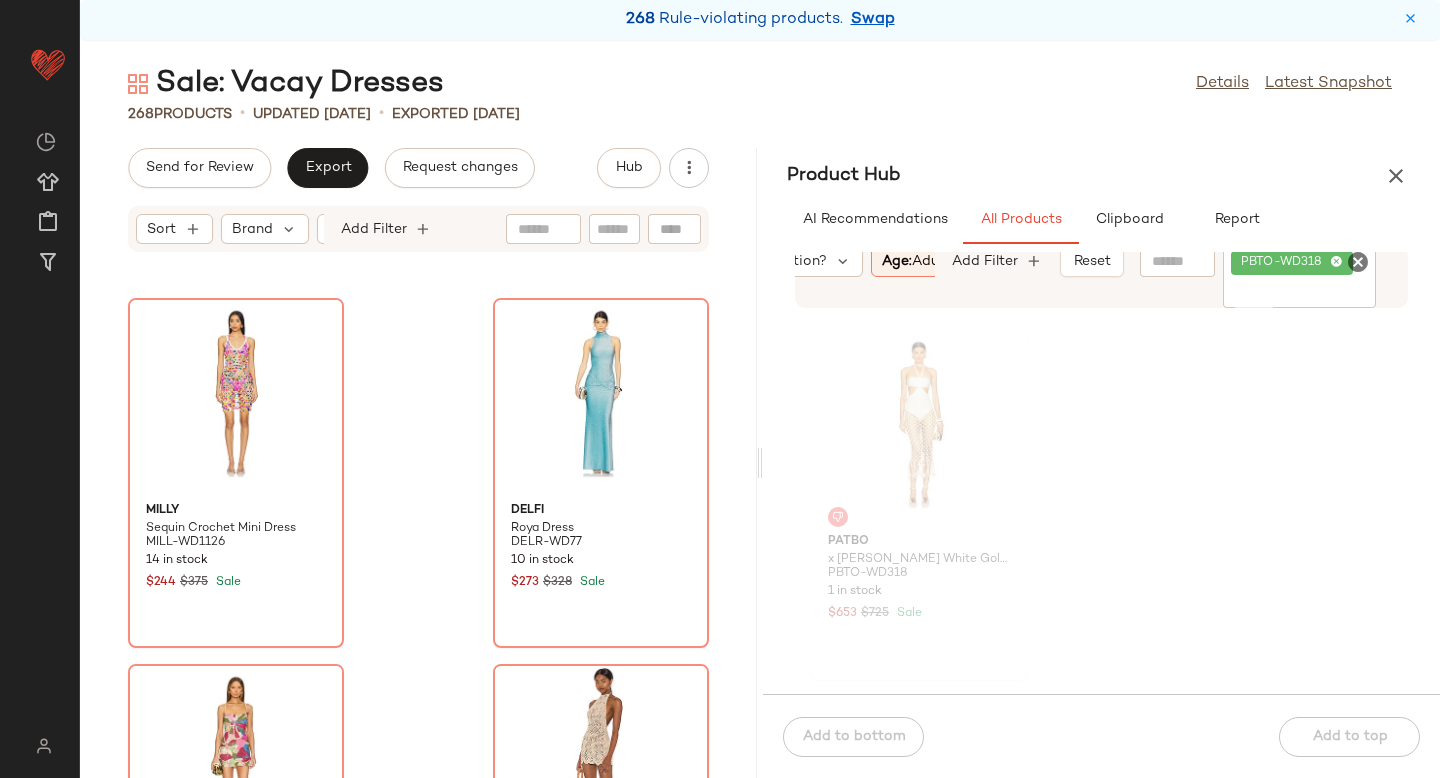 click 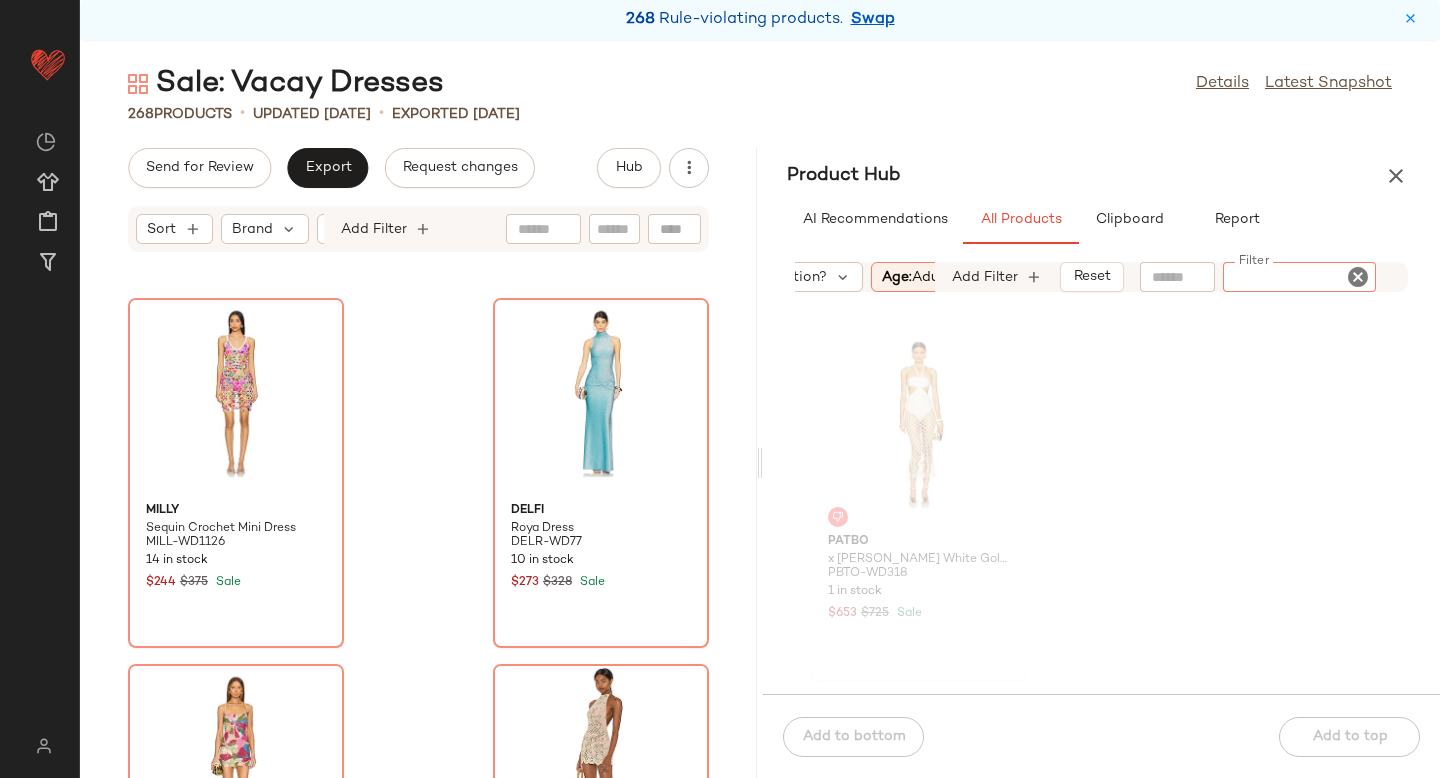 type on "**********" 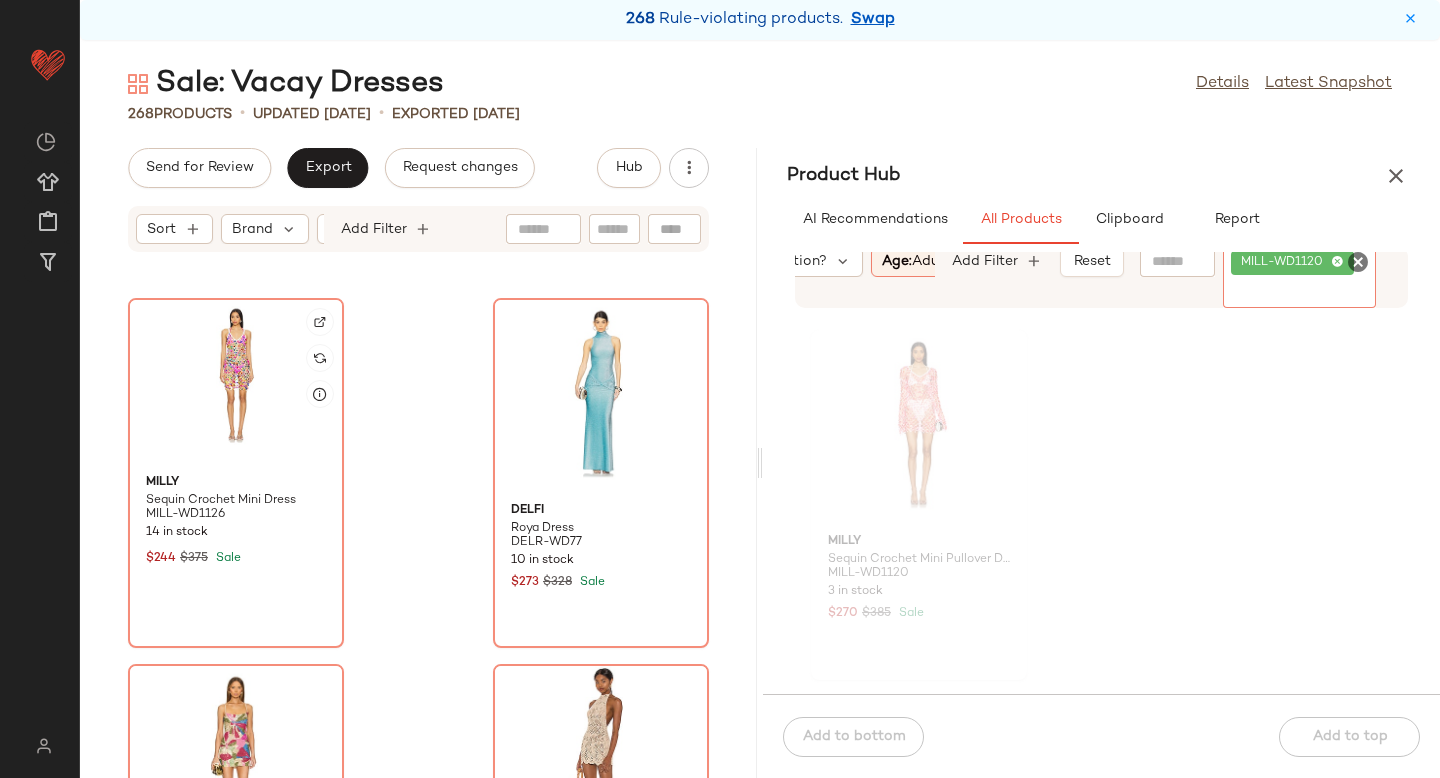 click 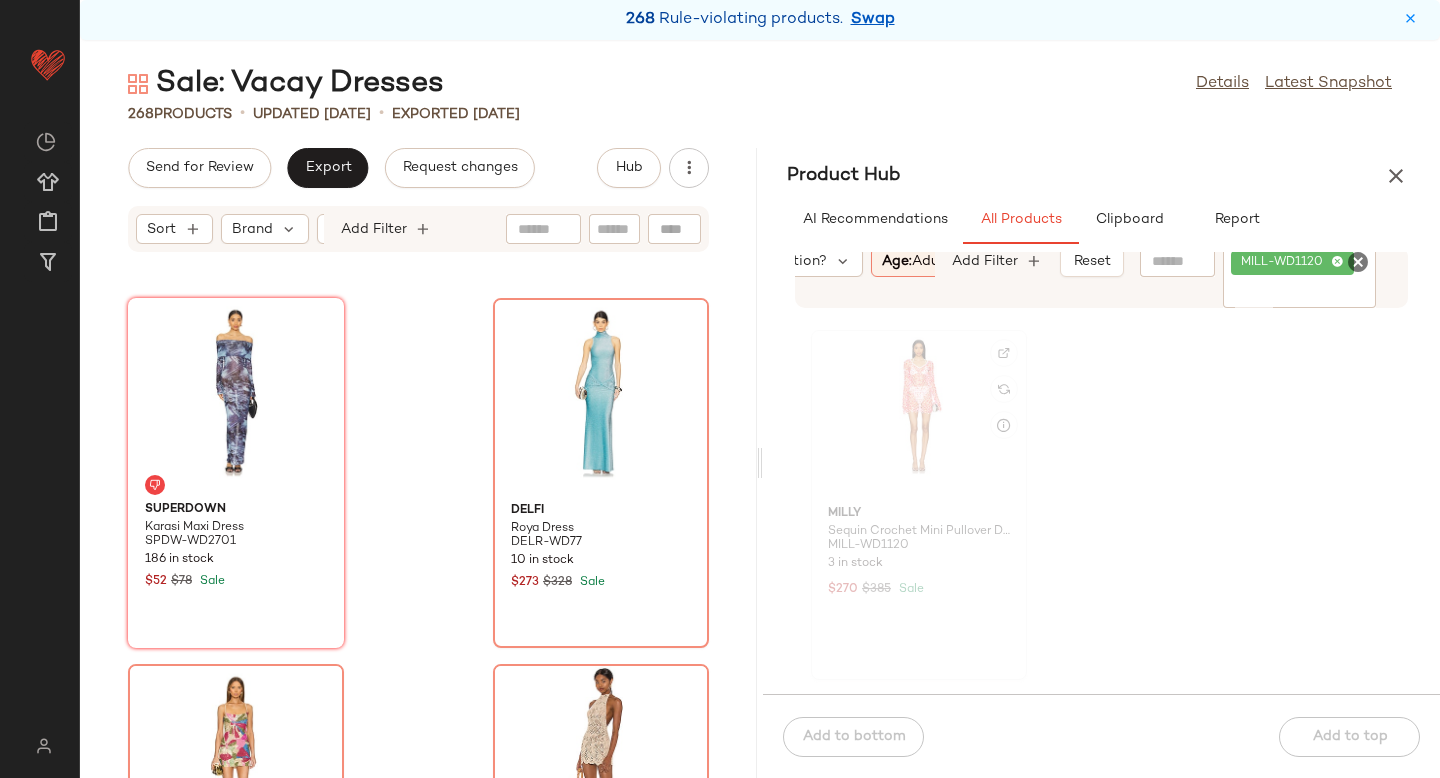 click 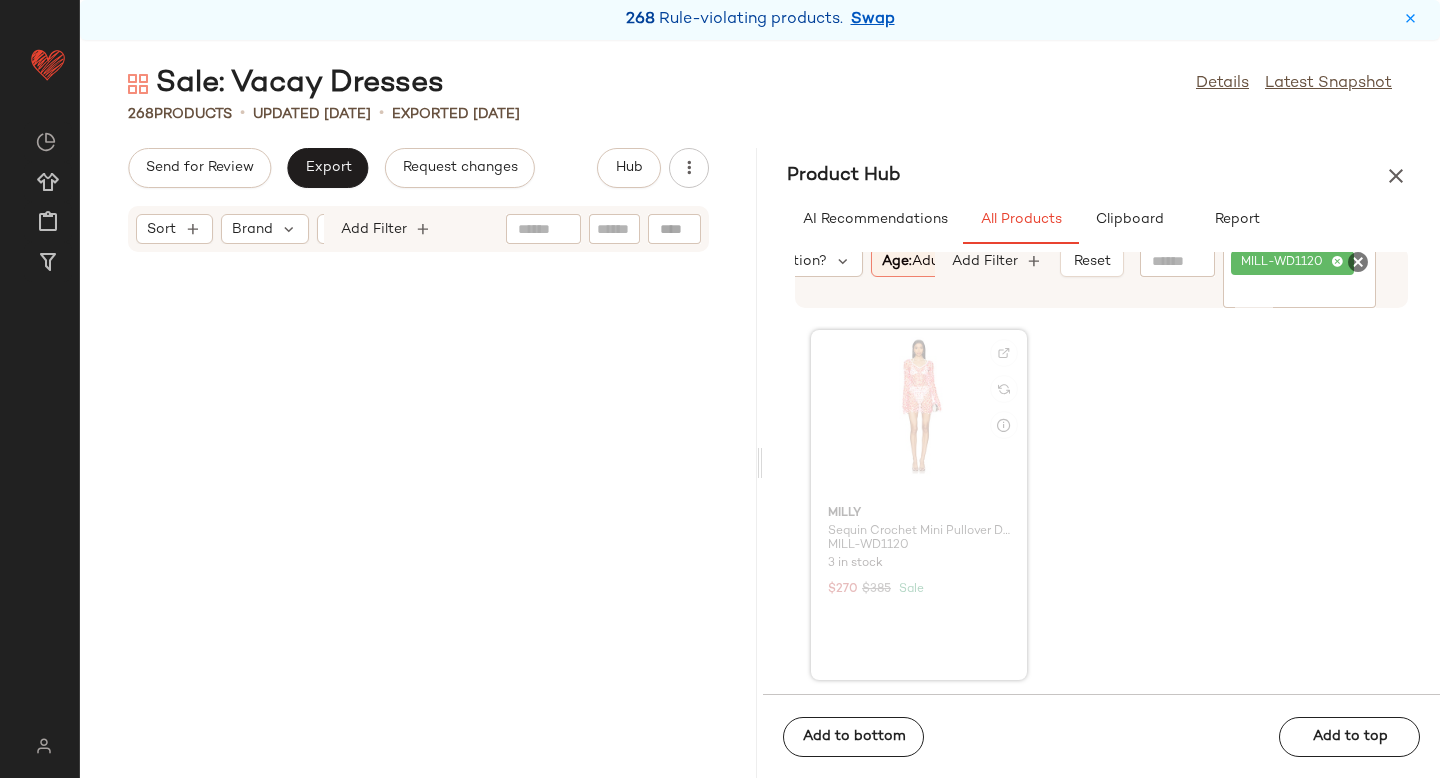 scroll, scrollTop: 34770, scrollLeft: 0, axis: vertical 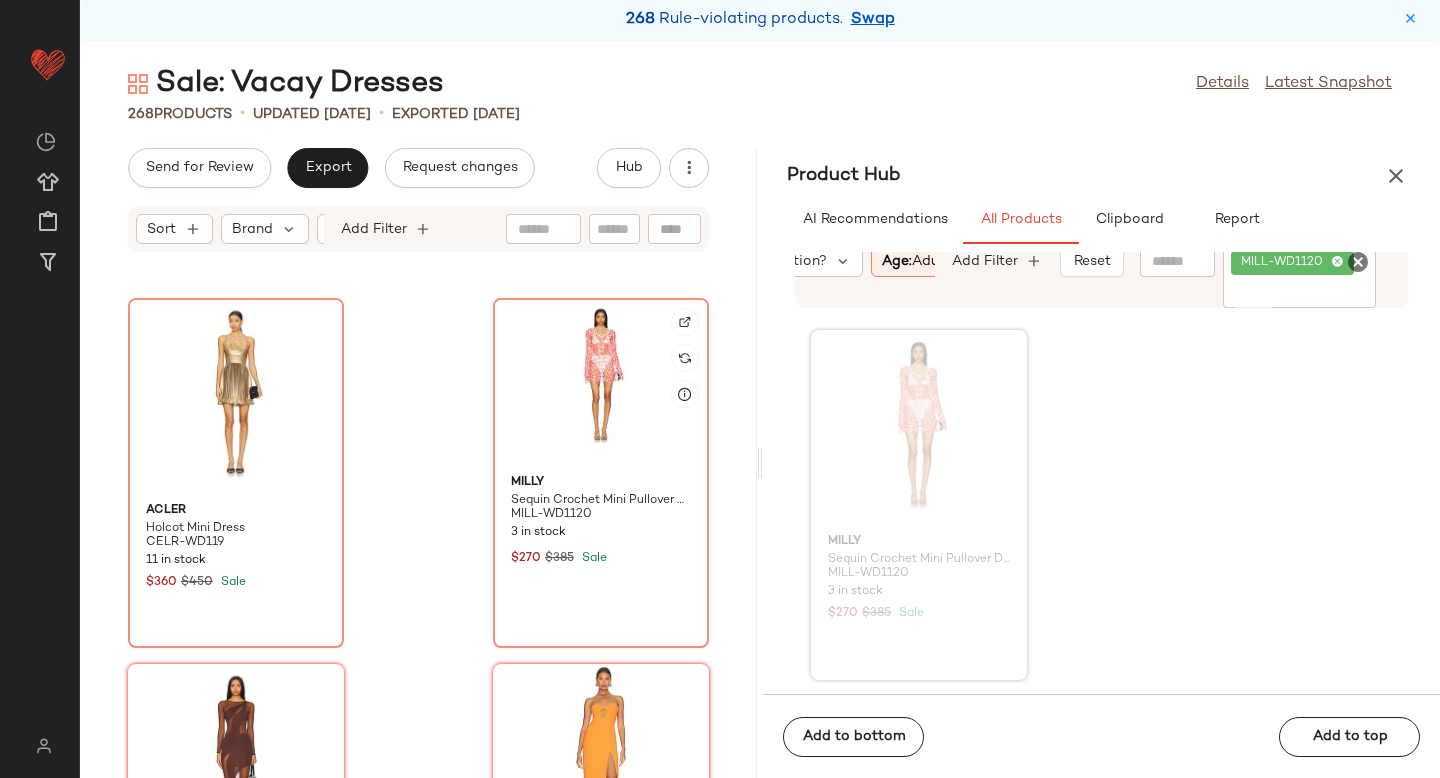 click 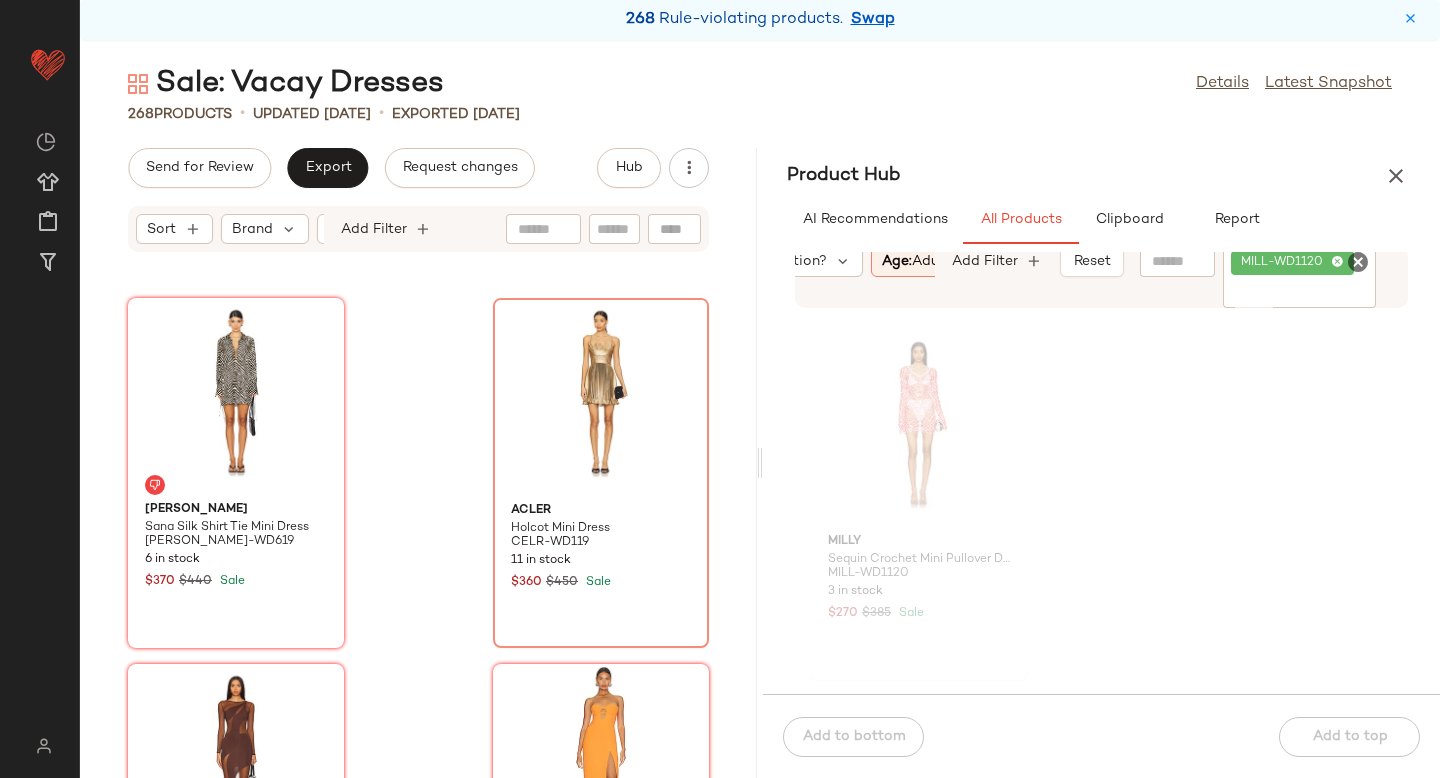 click 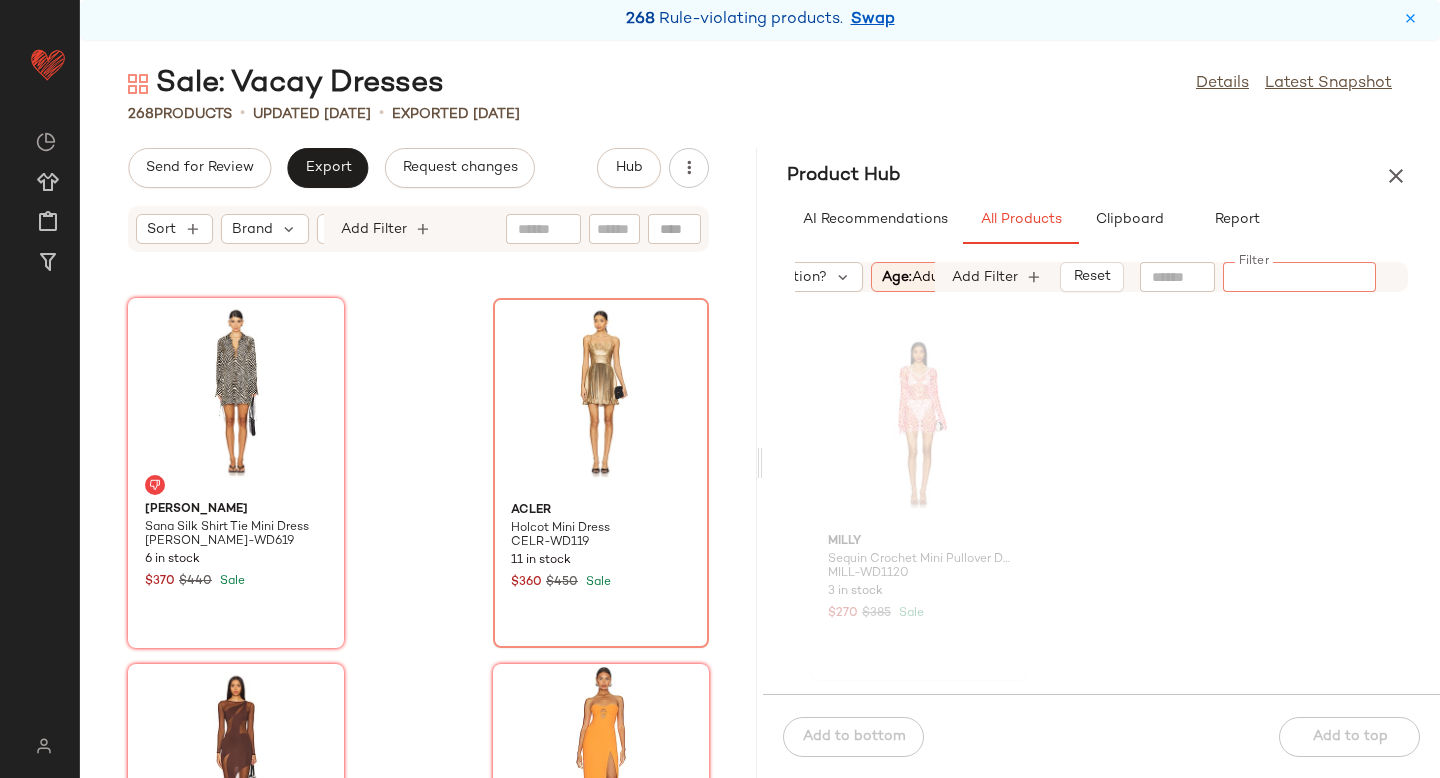paste on "*********" 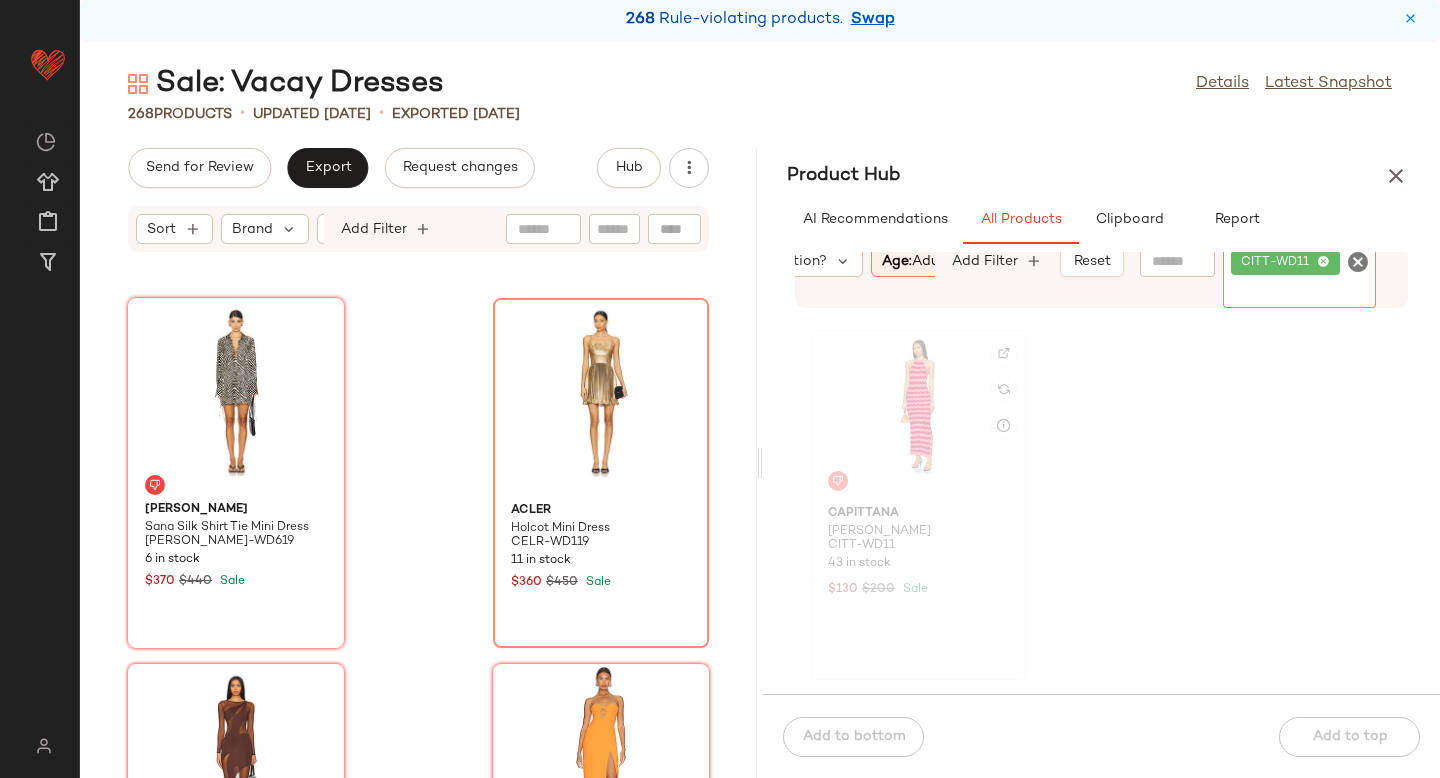 click 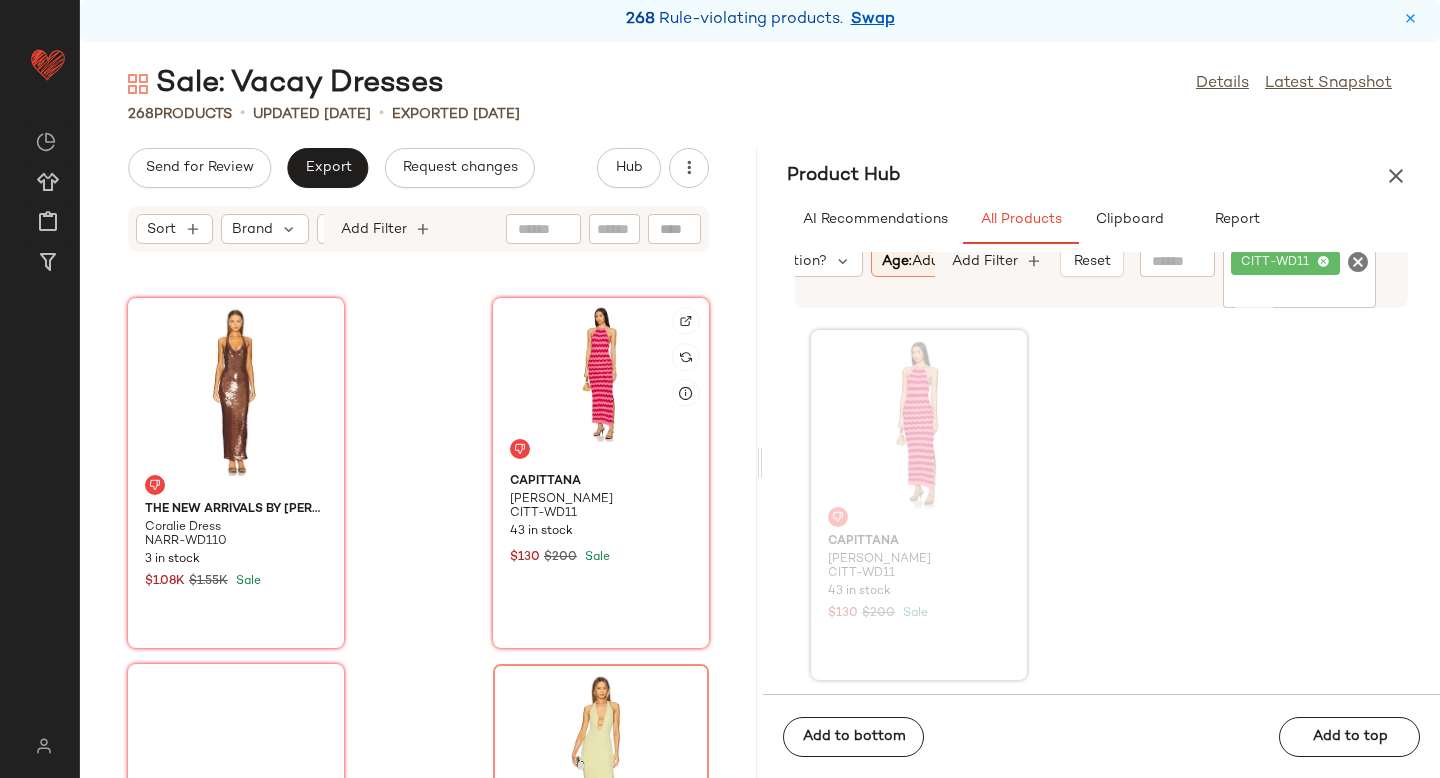 click 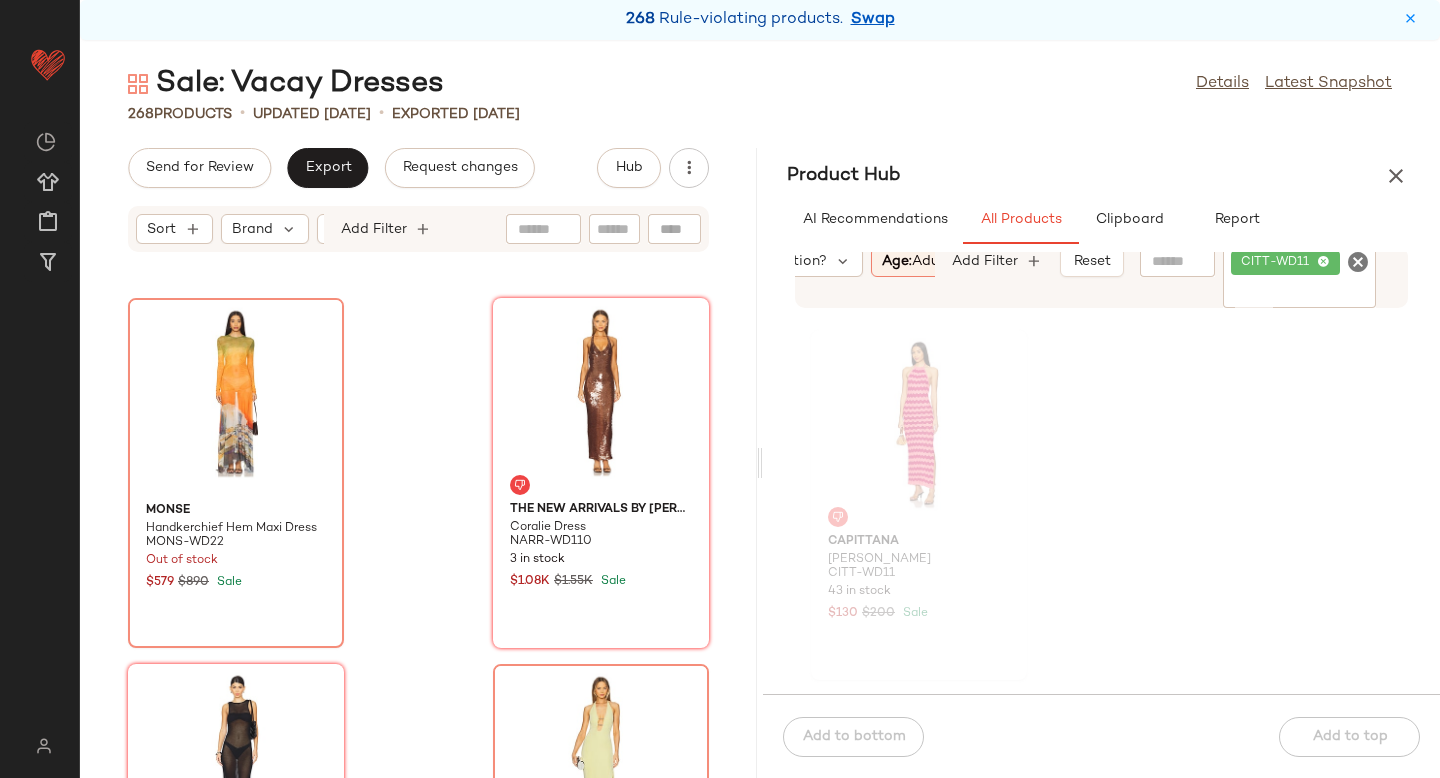 click 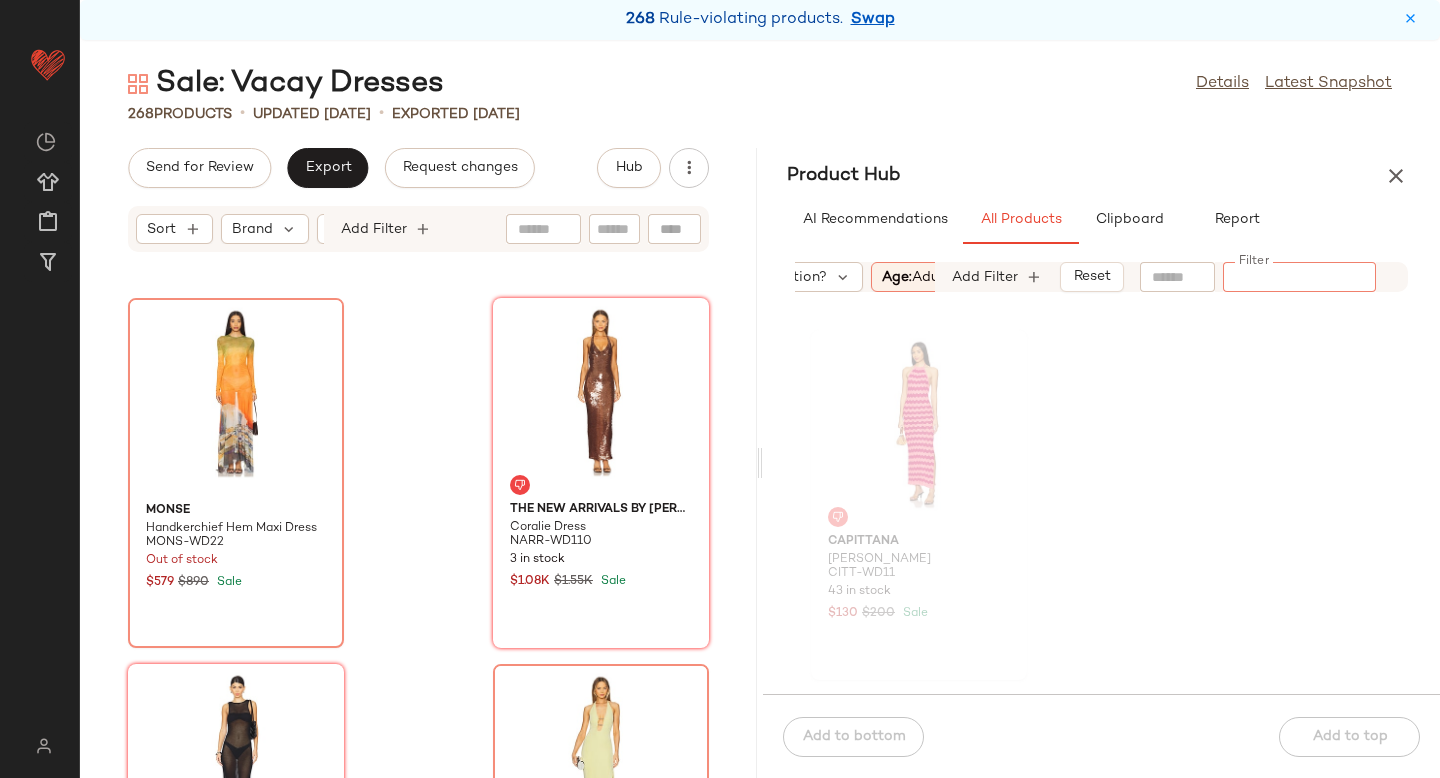 paste on "**********" 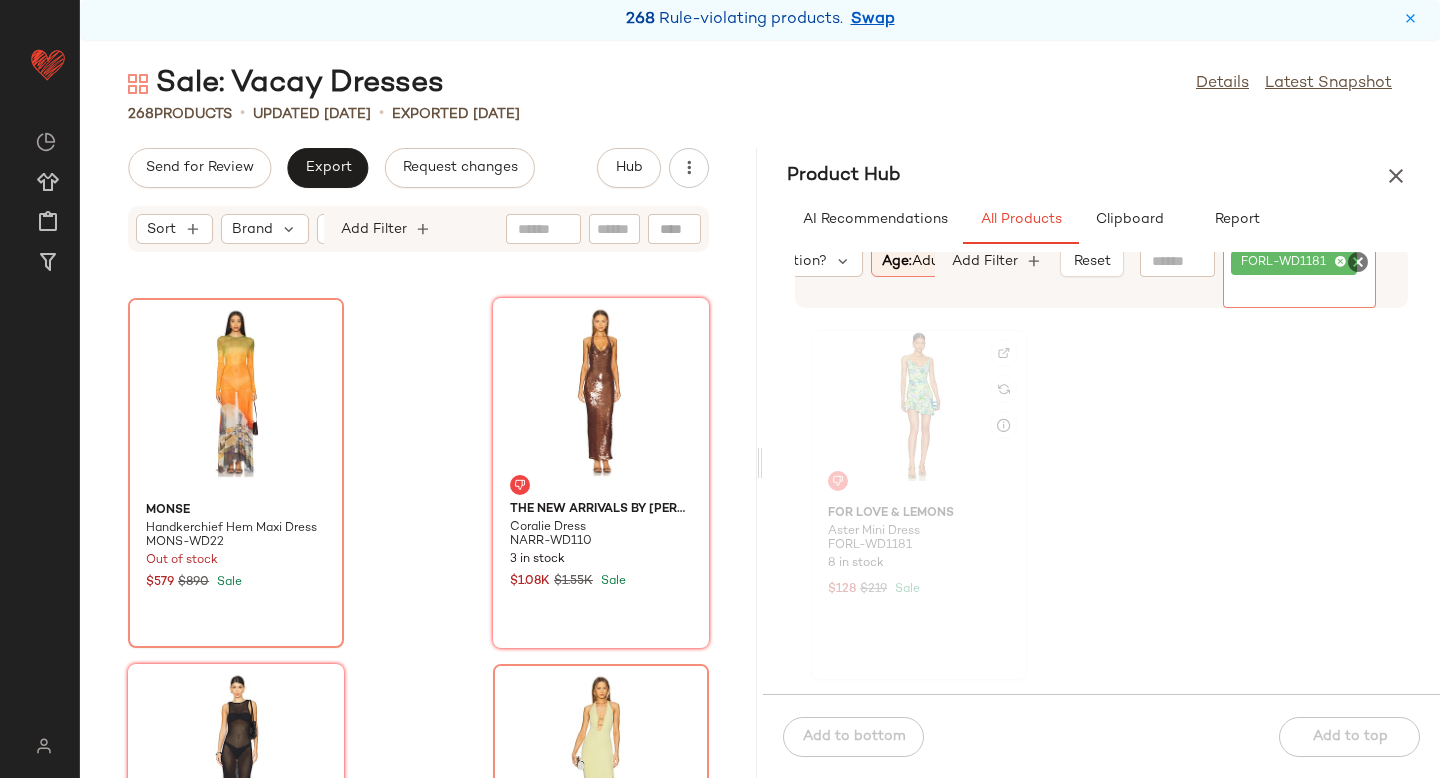 click 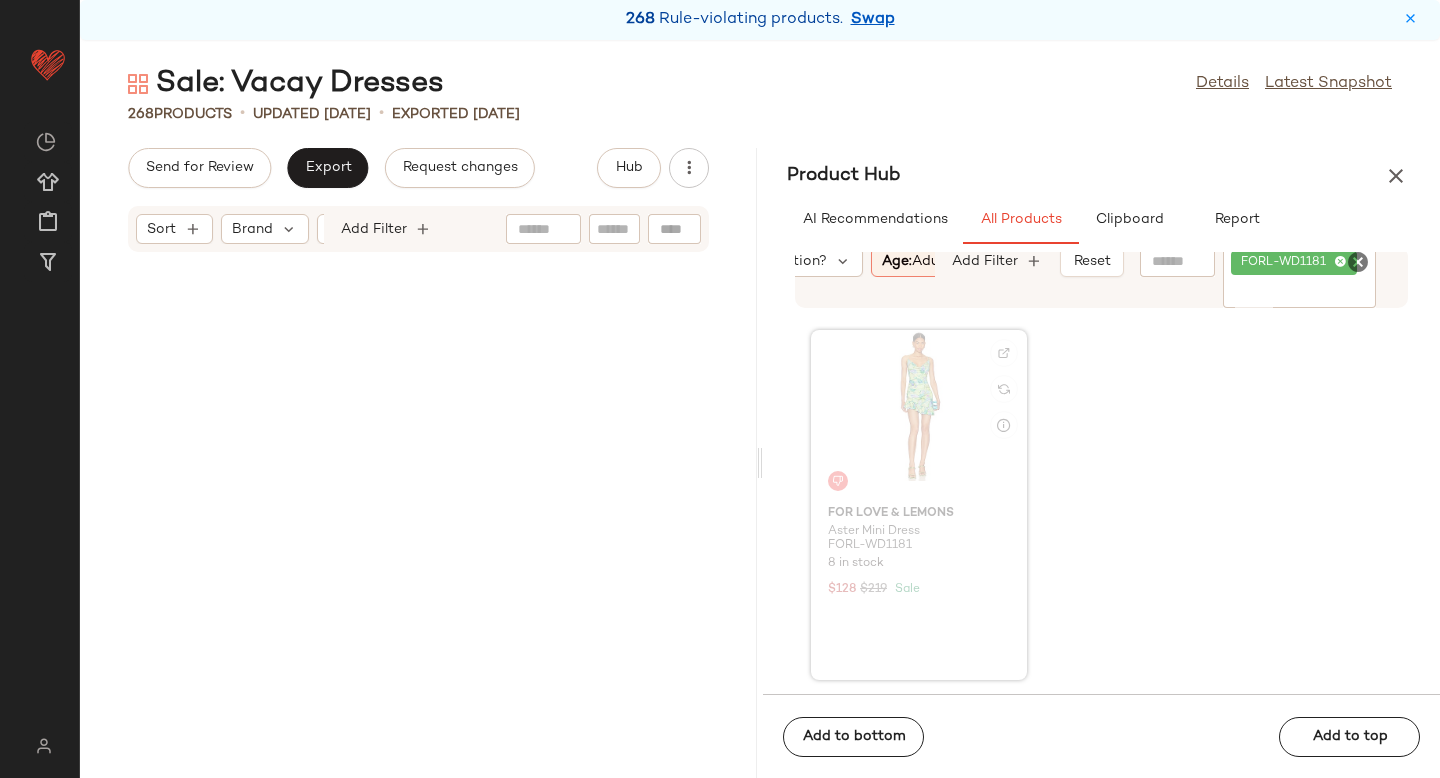 scroll, scrollTop: 20130, scrollLeft: 0, axis: vertical 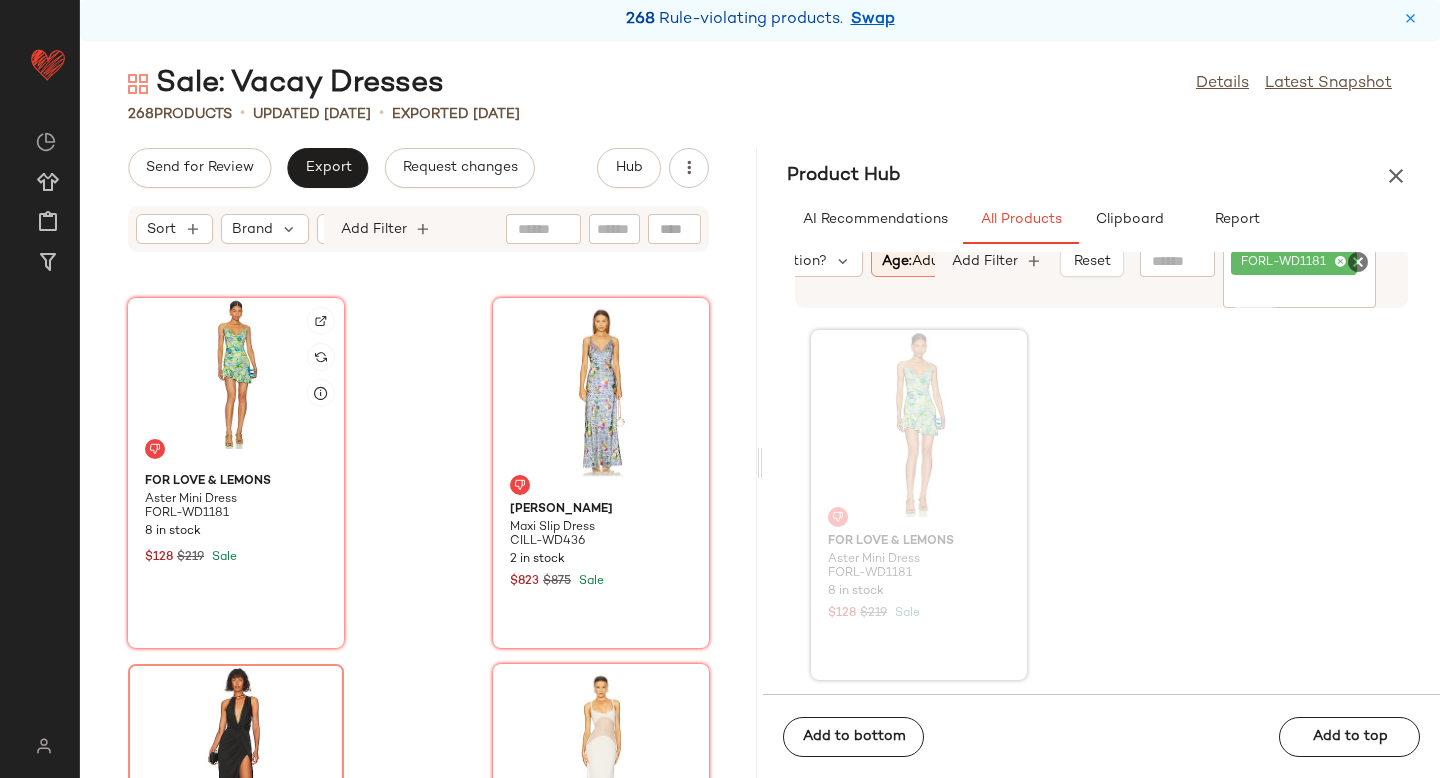 click 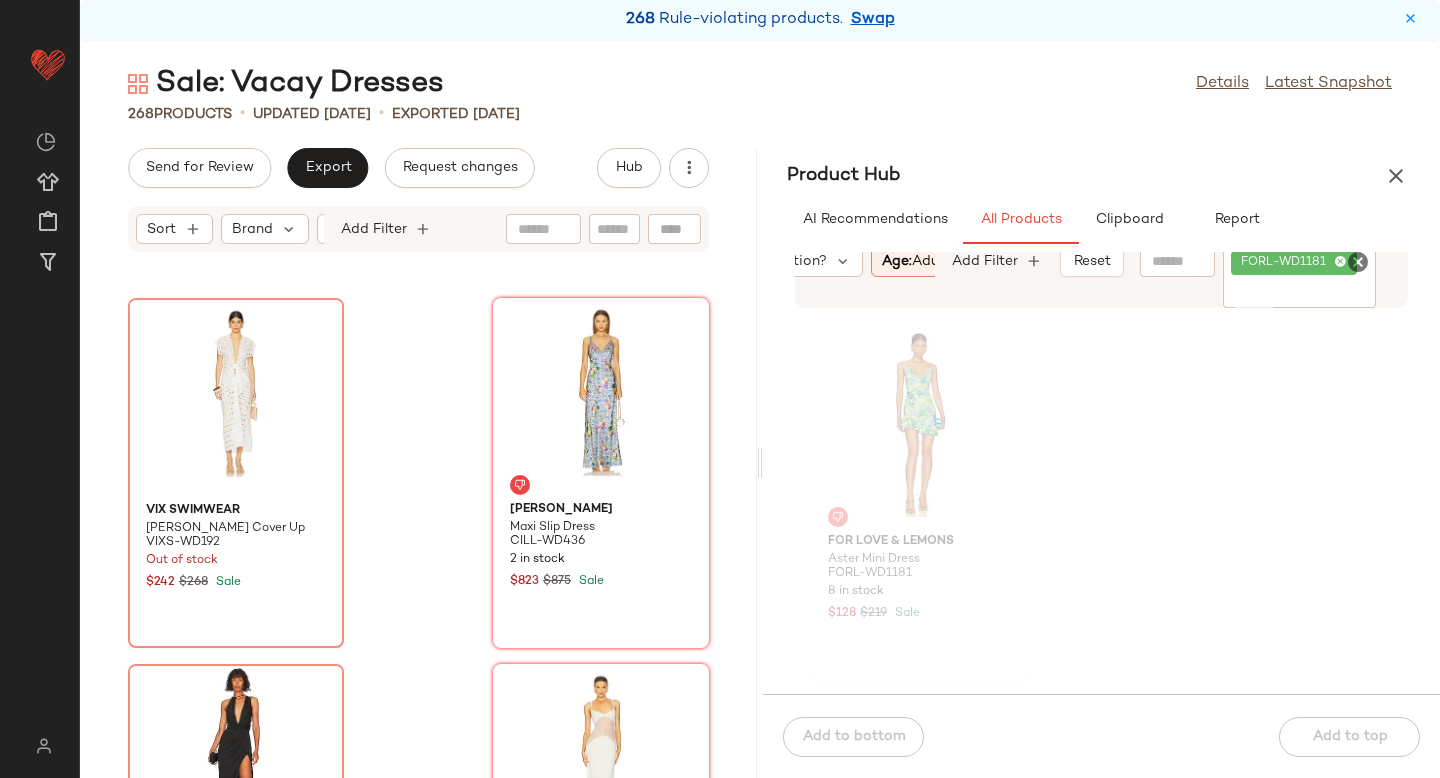click 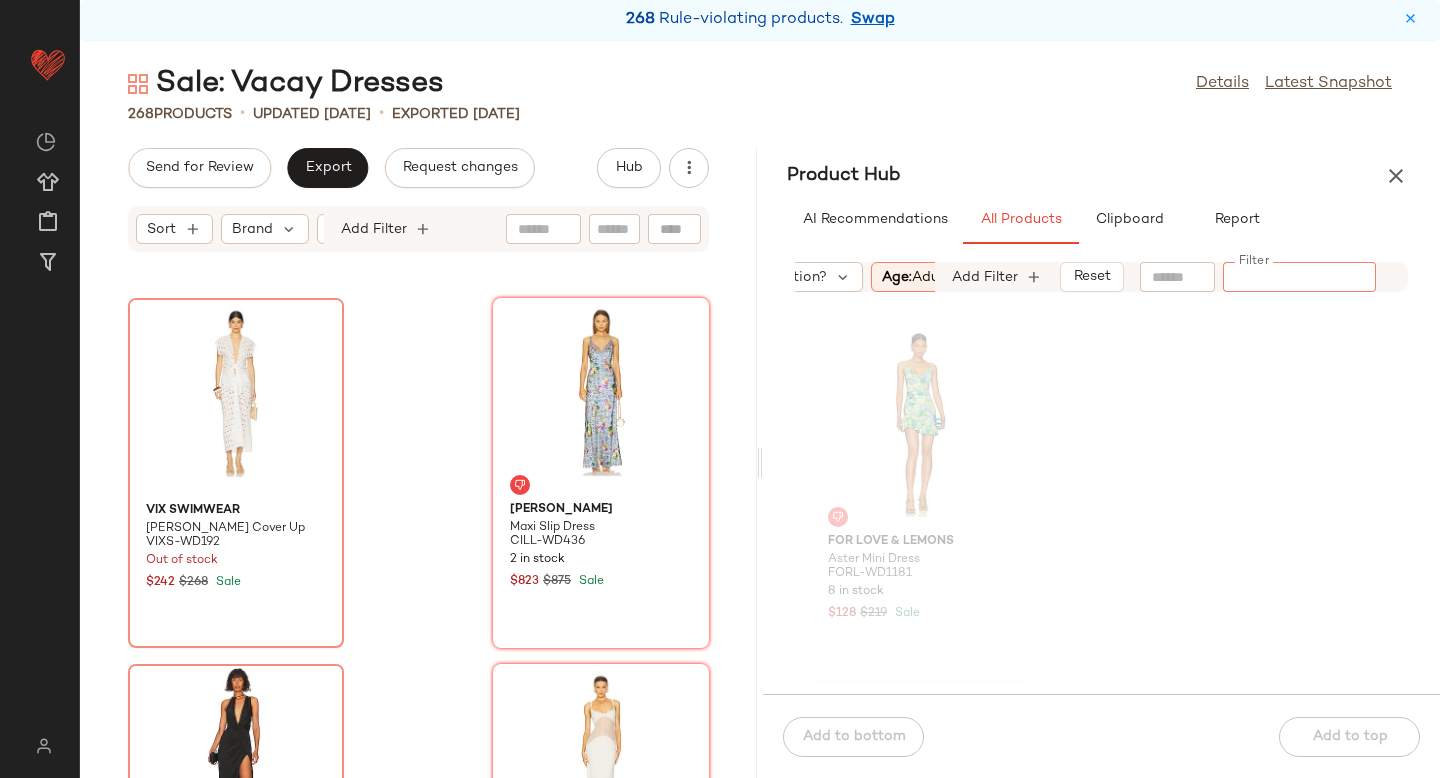 paste on "*********" 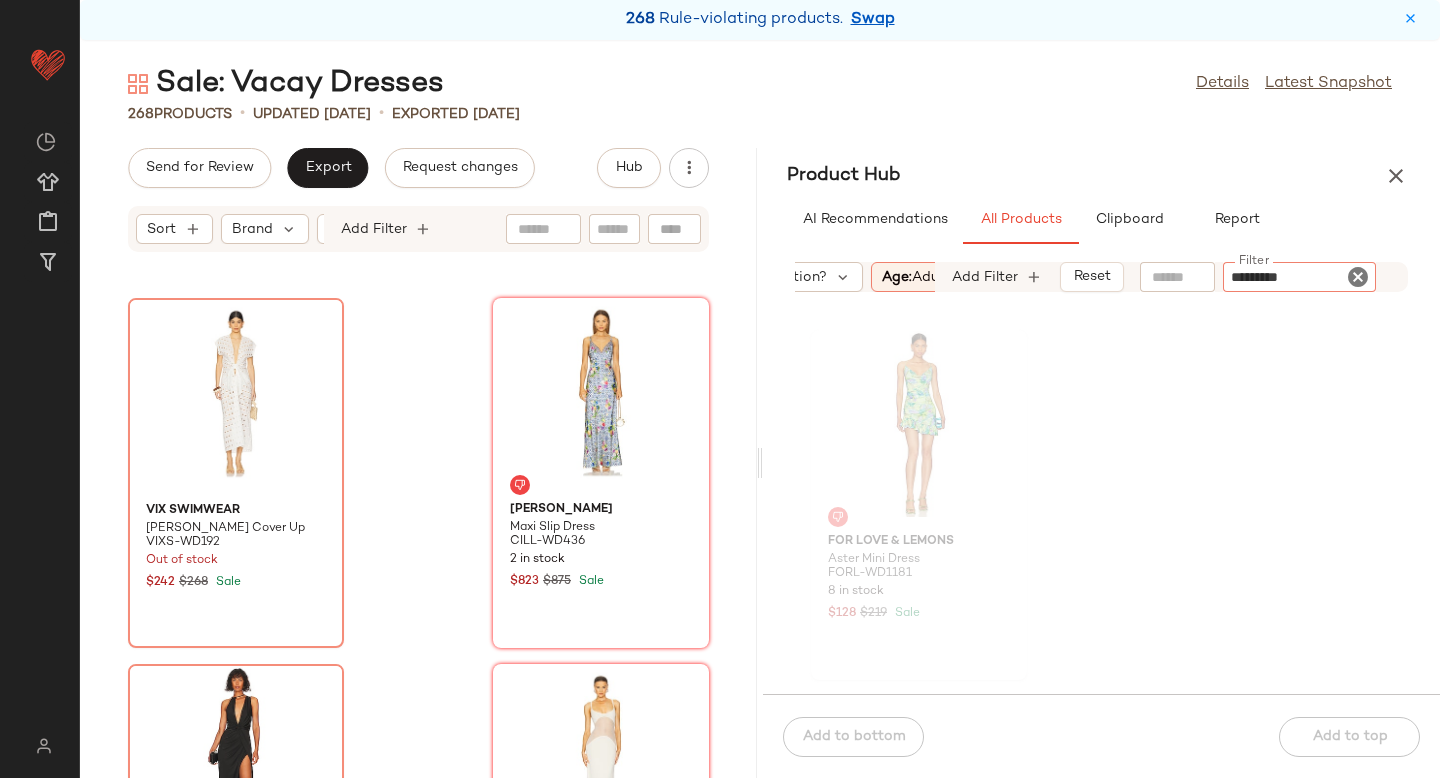 type 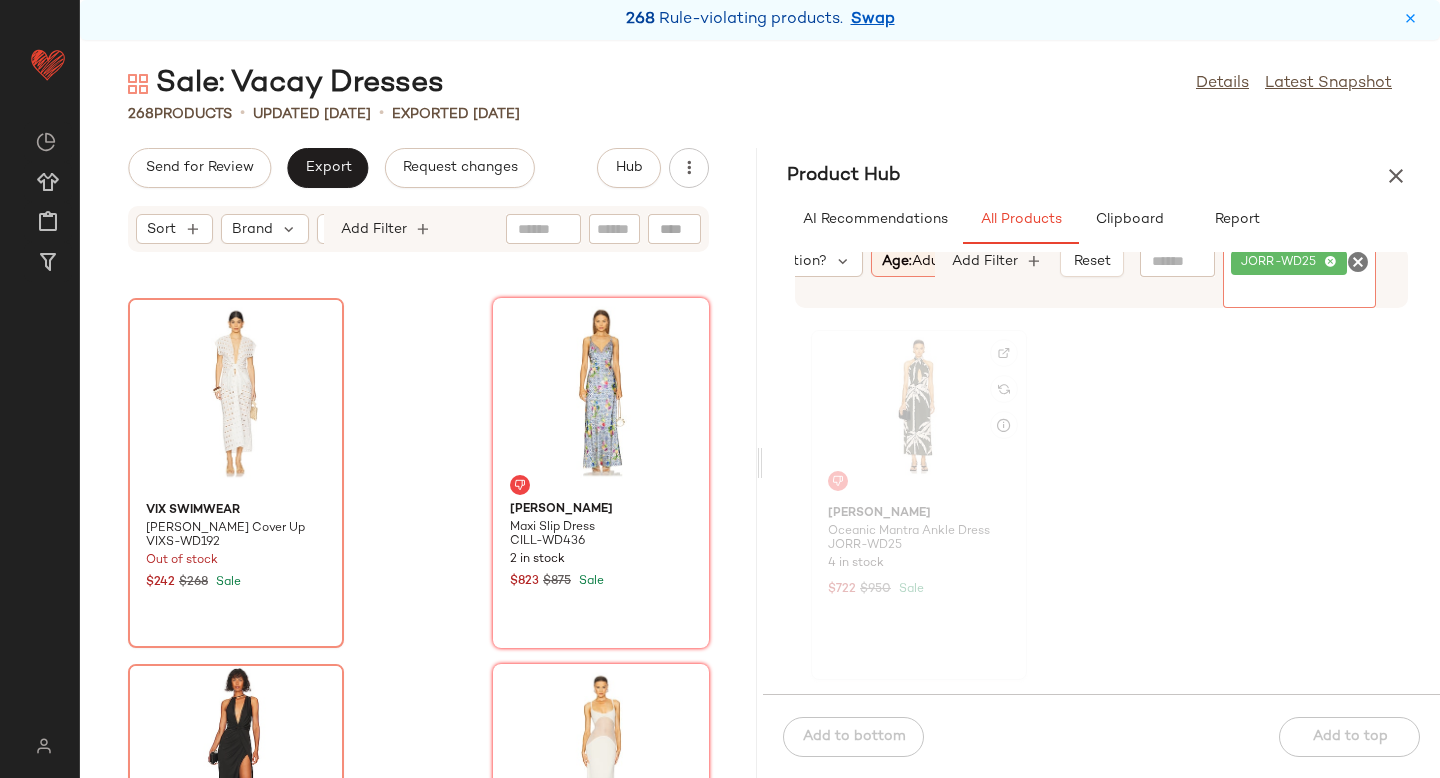 click 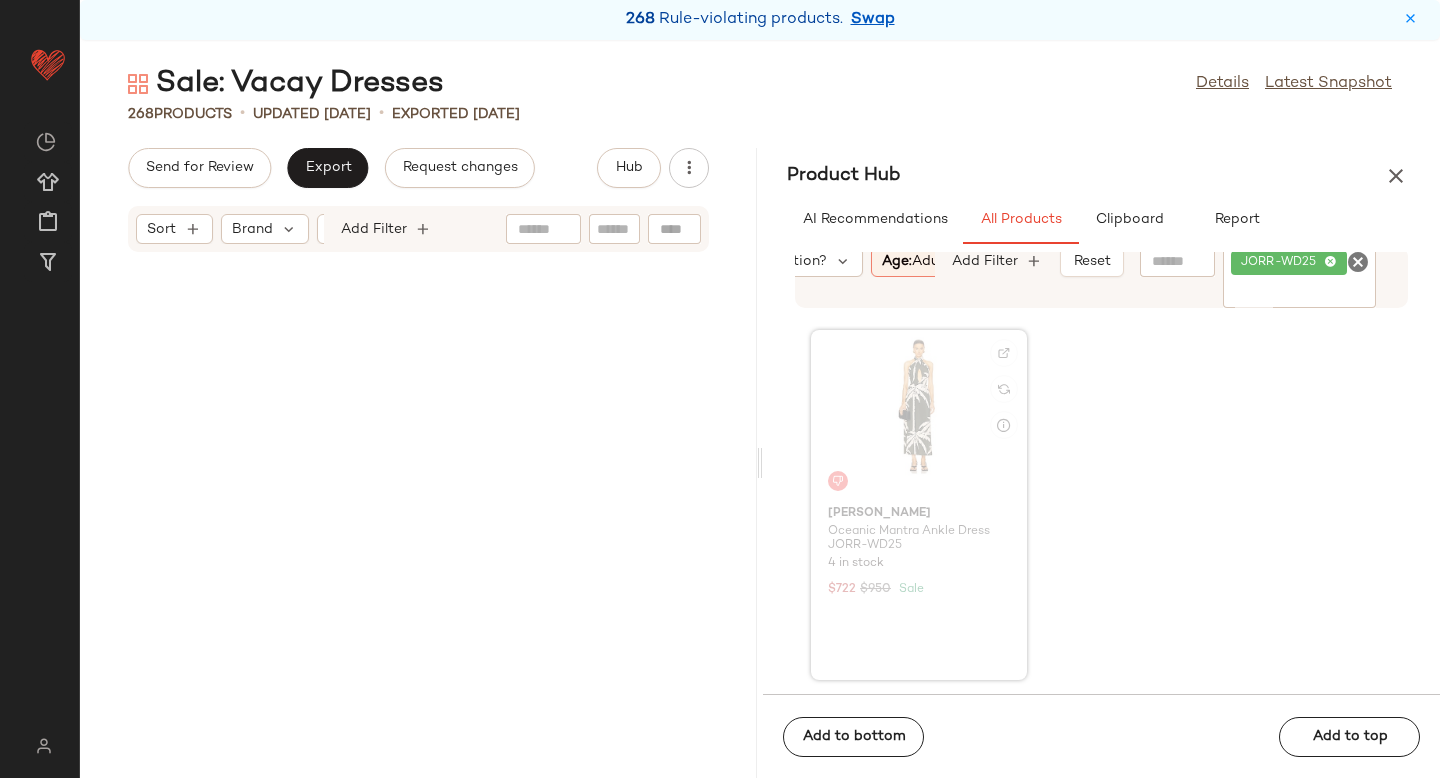 scroll, scrollTop: 26718, scrollLeft: 0, axis: vertical 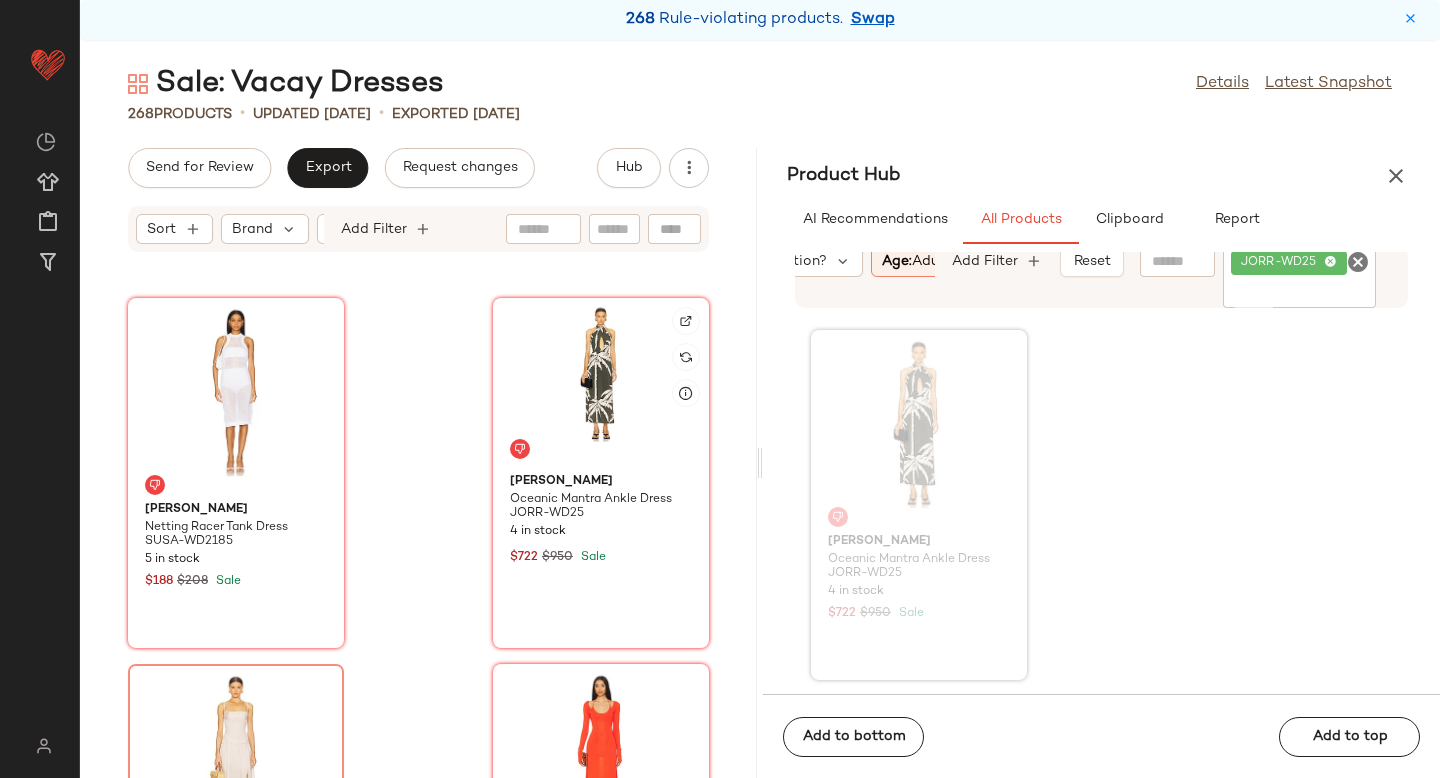 click 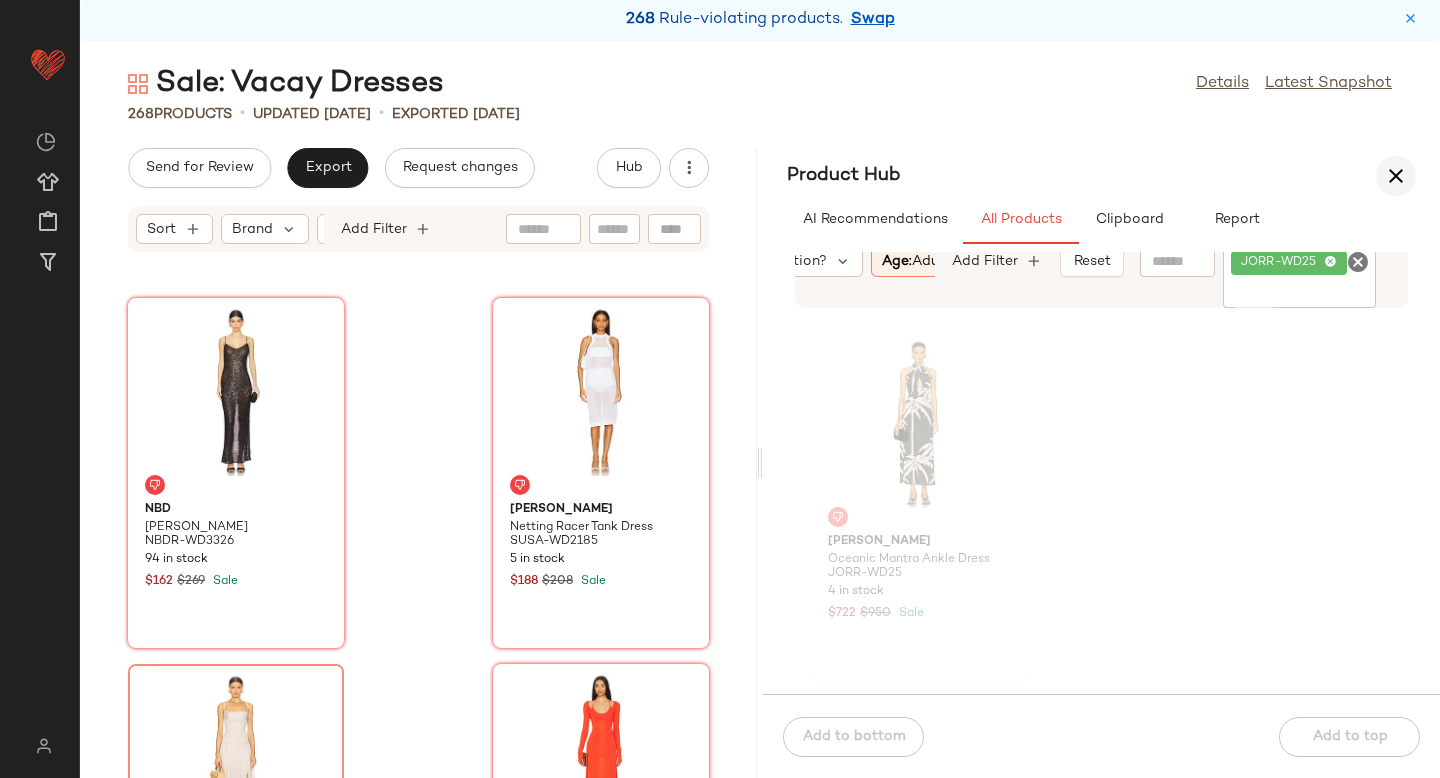 click at bounding box center [1396, 176] 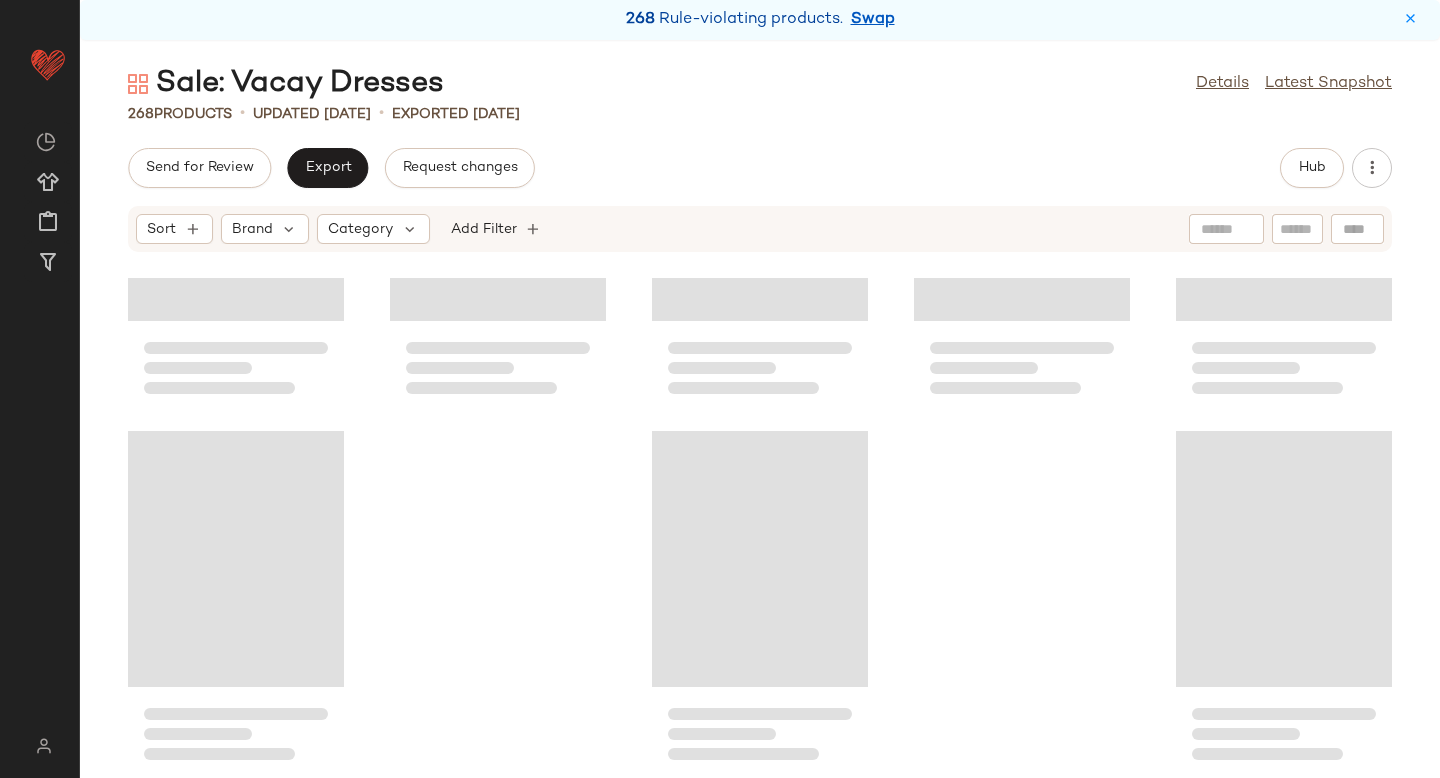 scroll, scrollTop: 0, scrollLeft: 0, axis: both 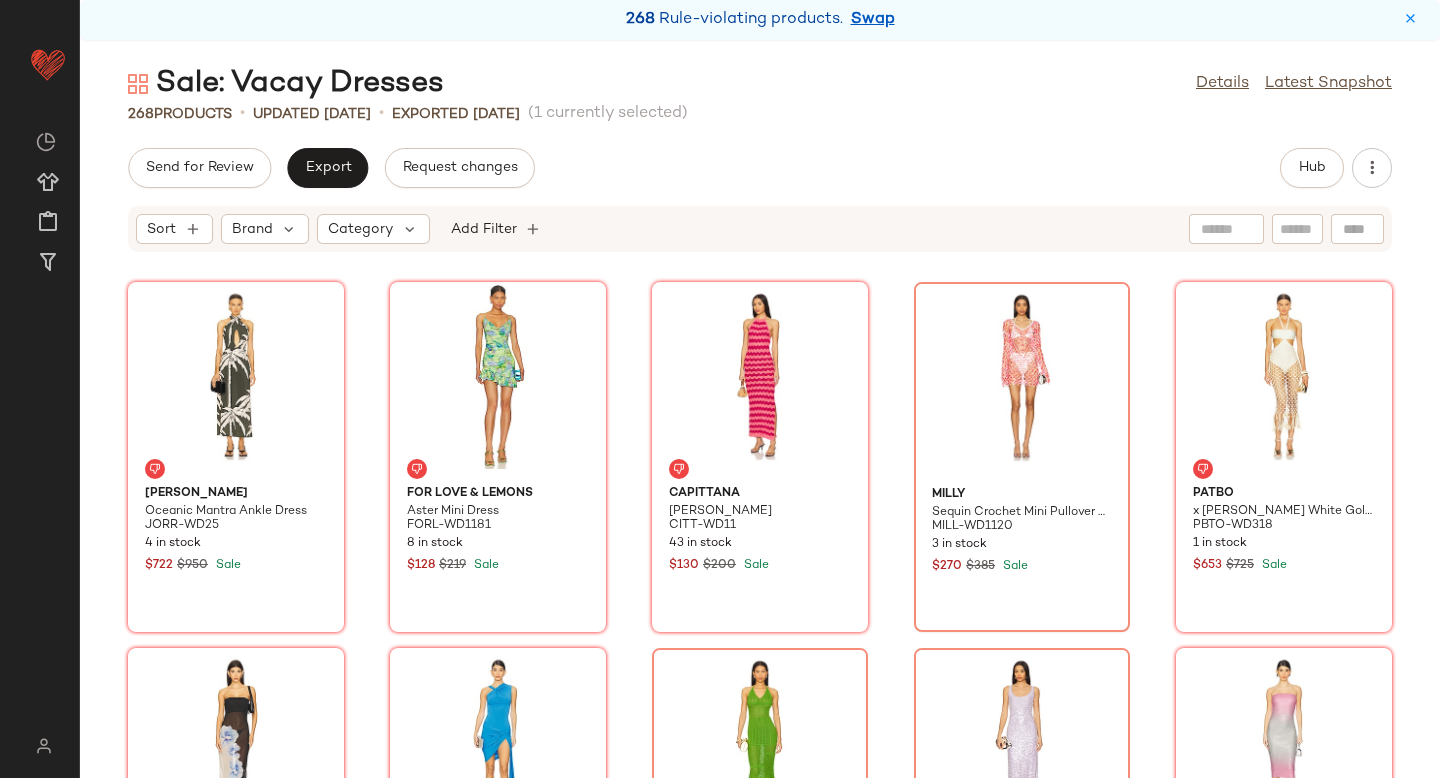 click on "Sort  Brand  Category  Add Filter" at bounding box center [630, 229] 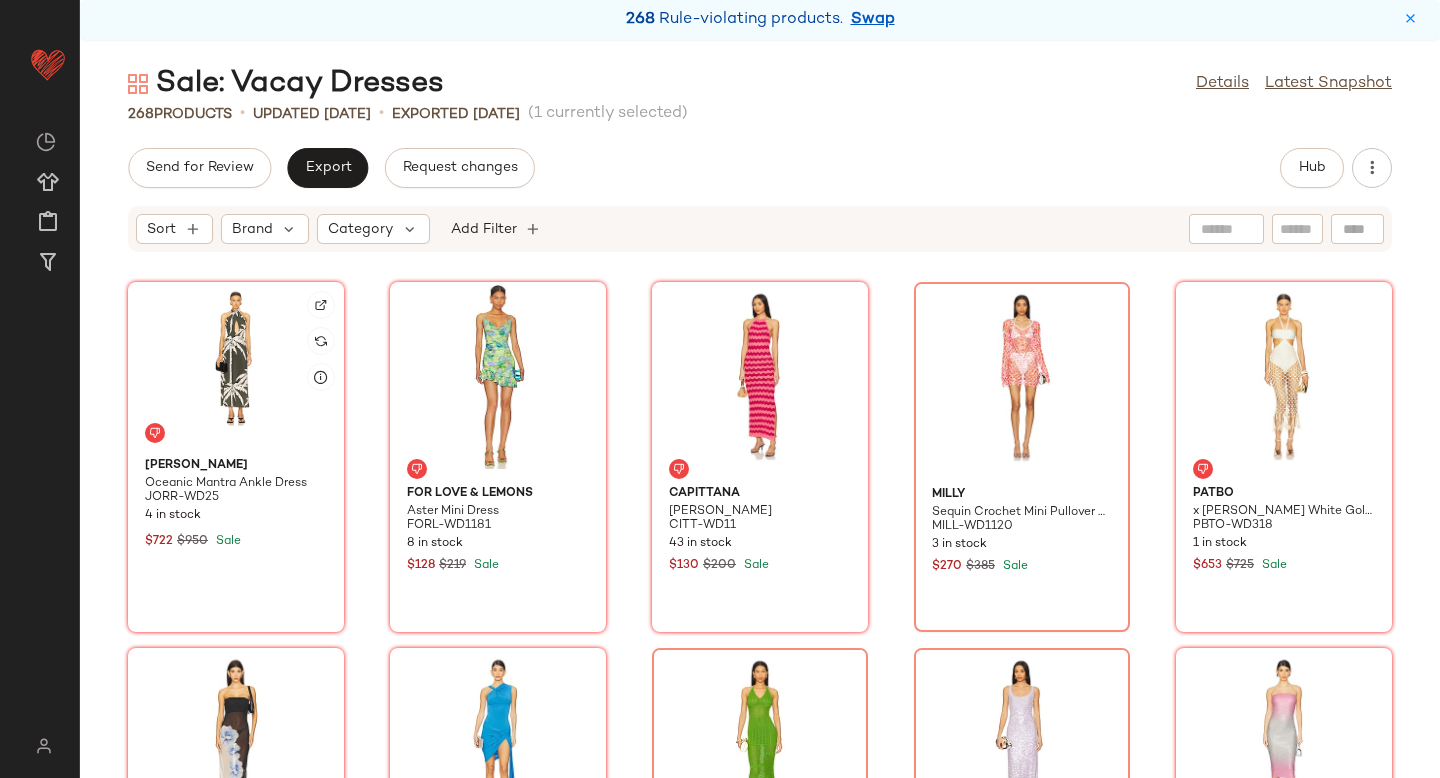 click 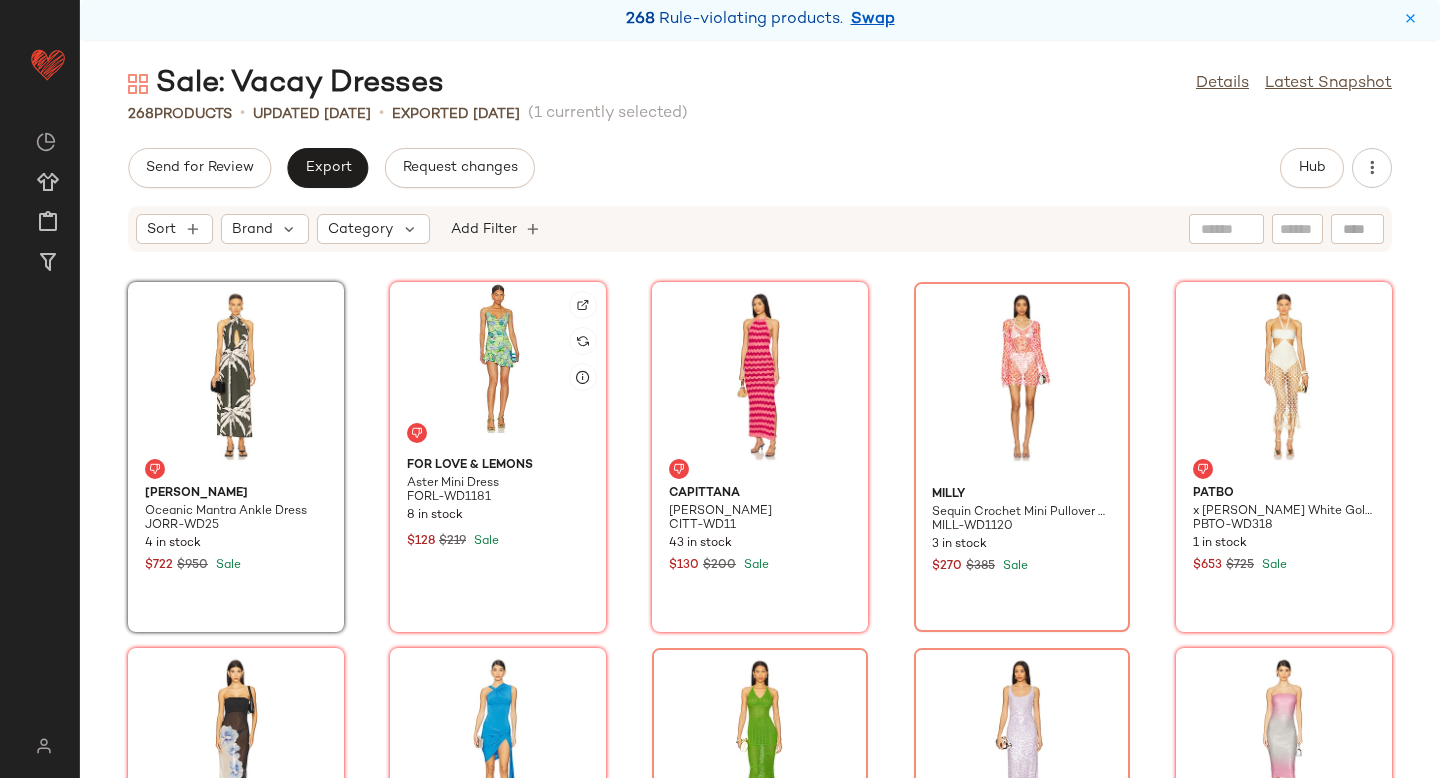 click 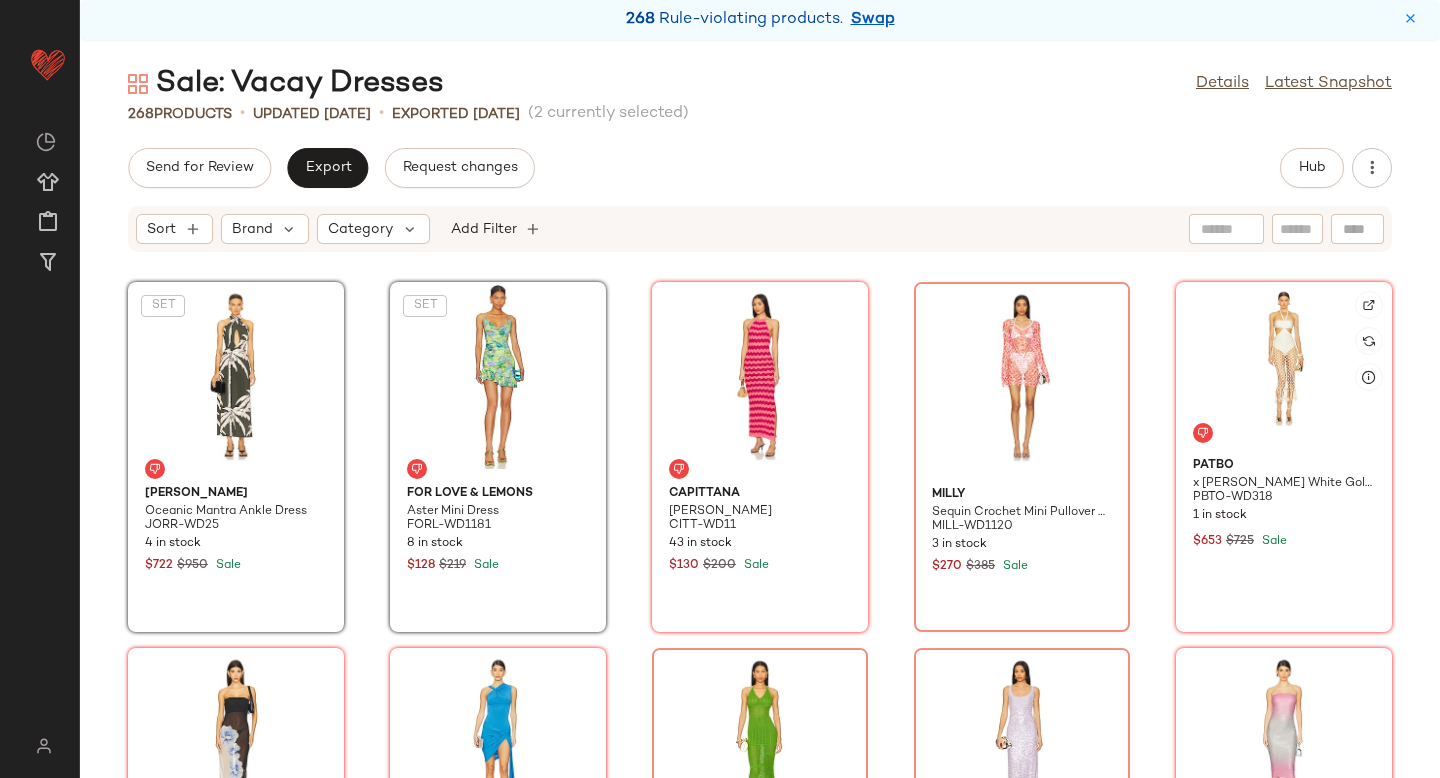 click 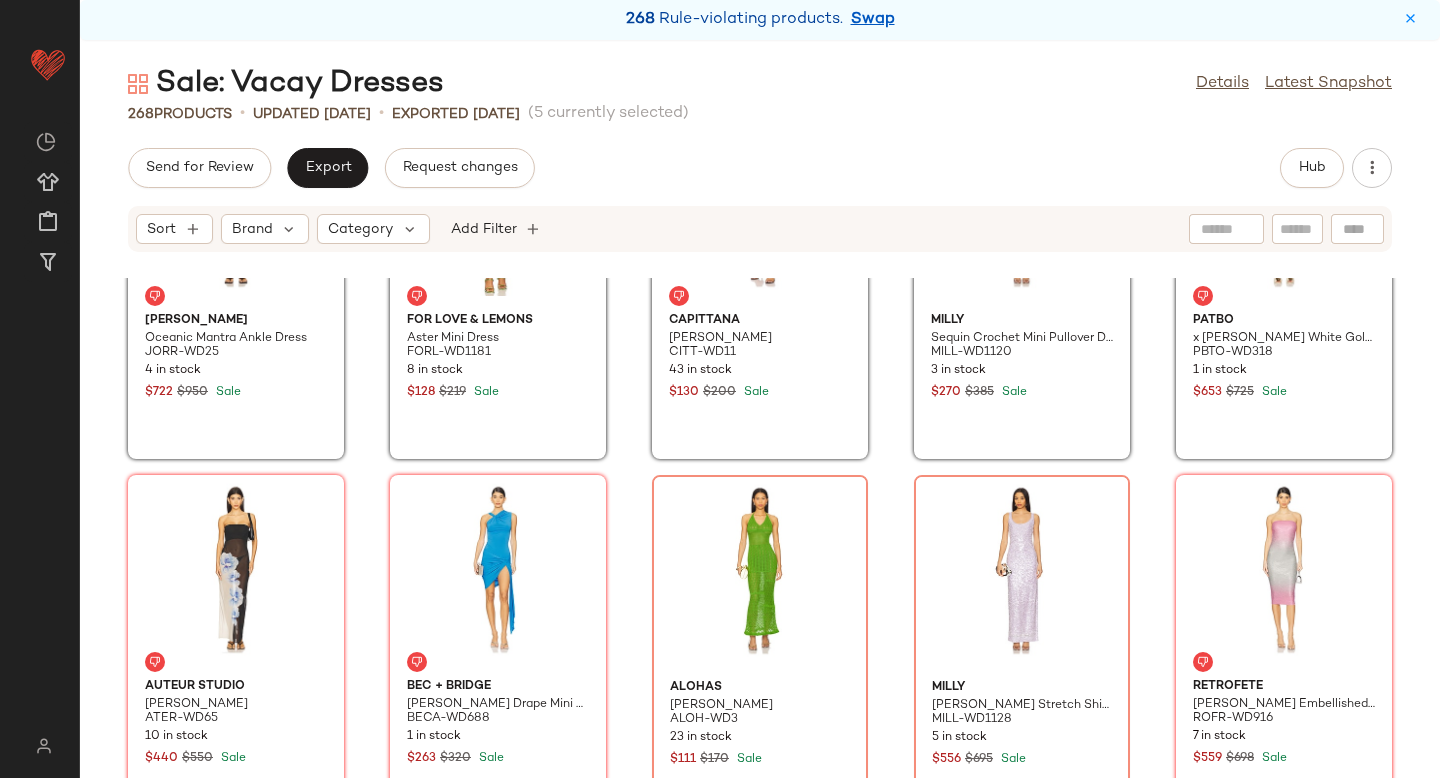 scroll, scrollTop: 176, scrollLeft: 0, axis: vertical 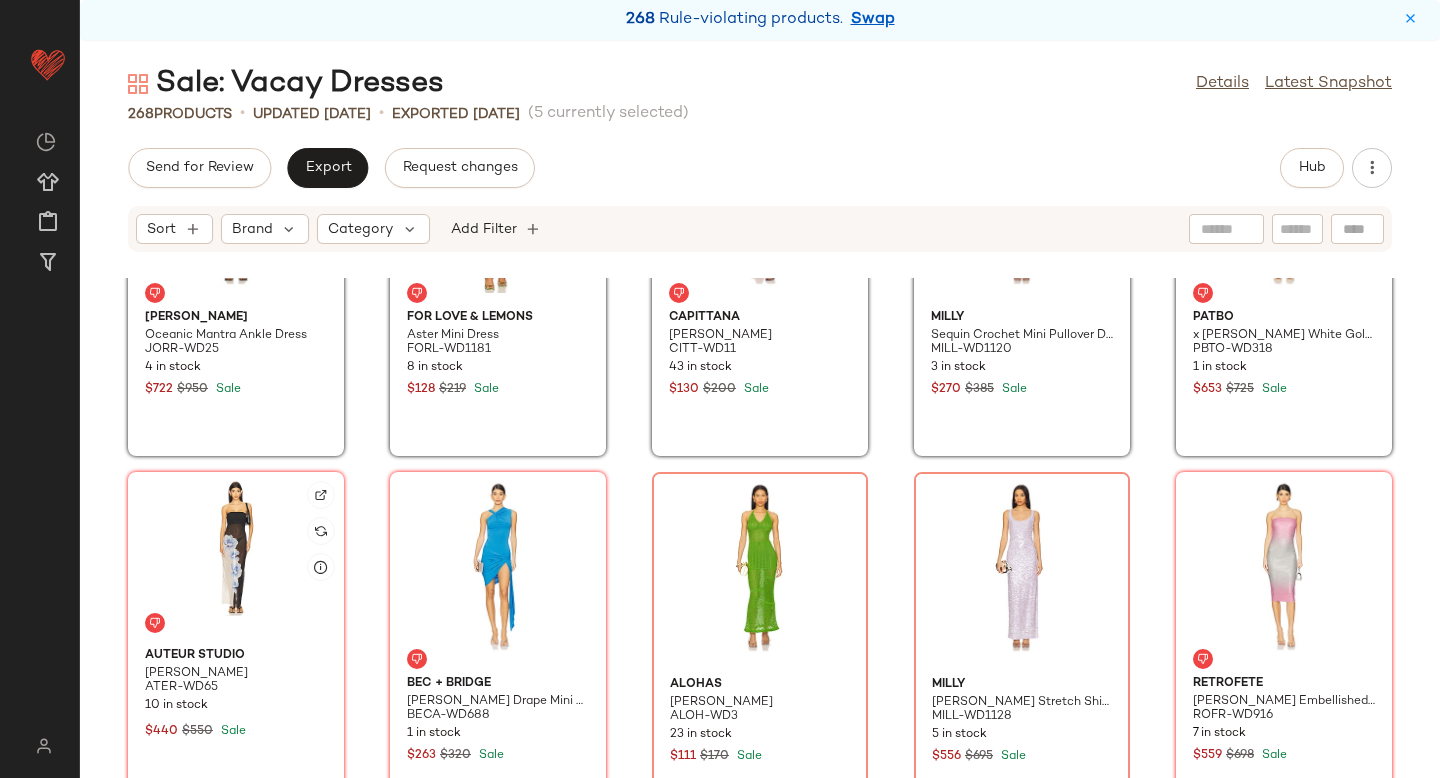 click 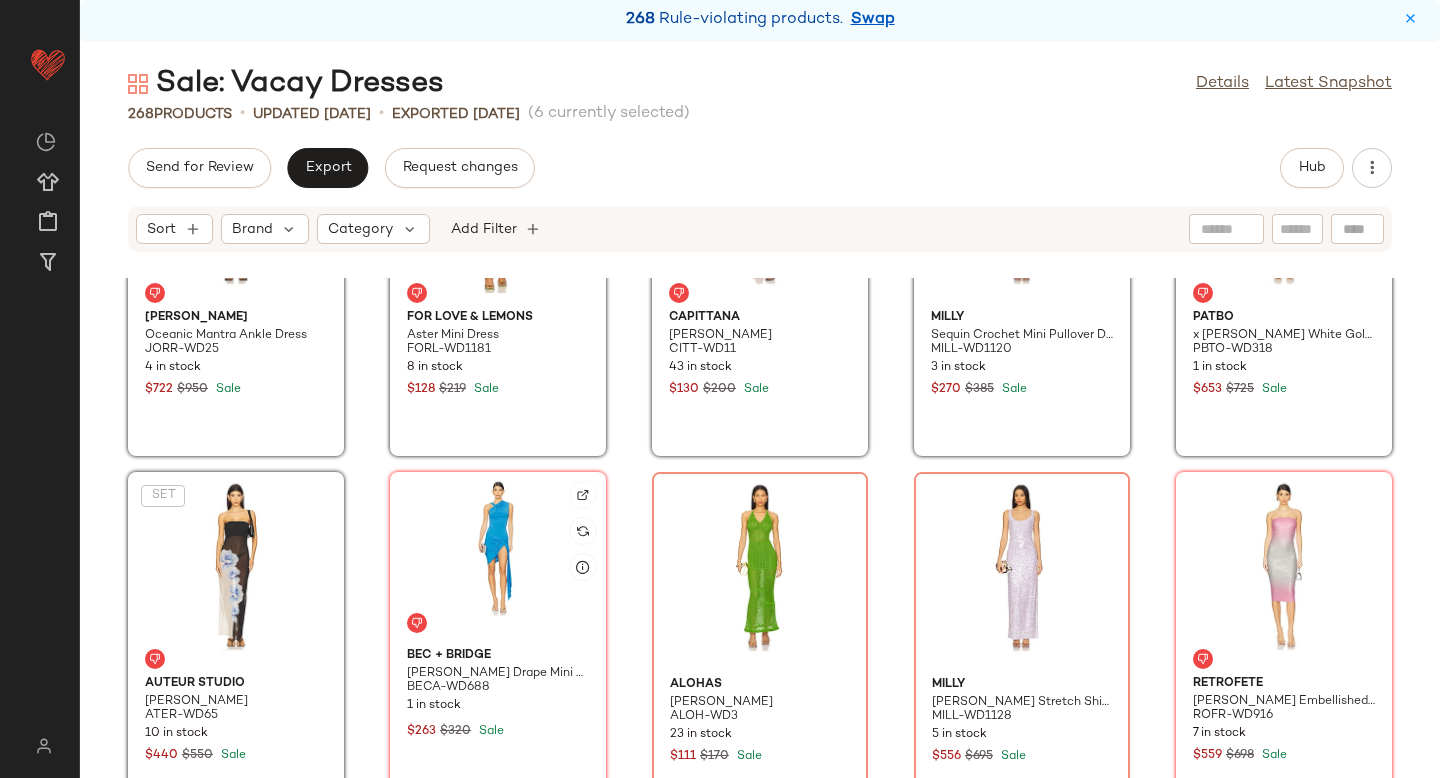 click 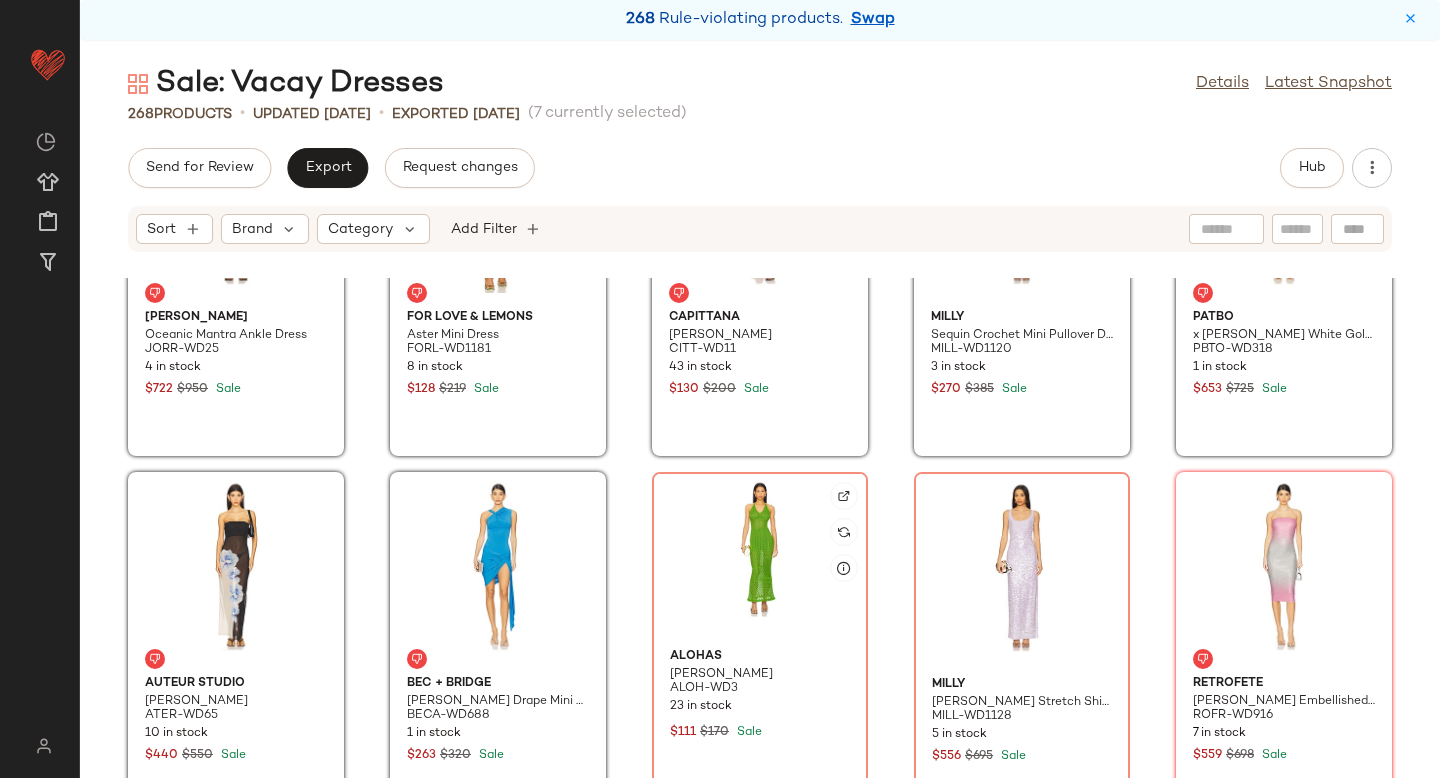 click 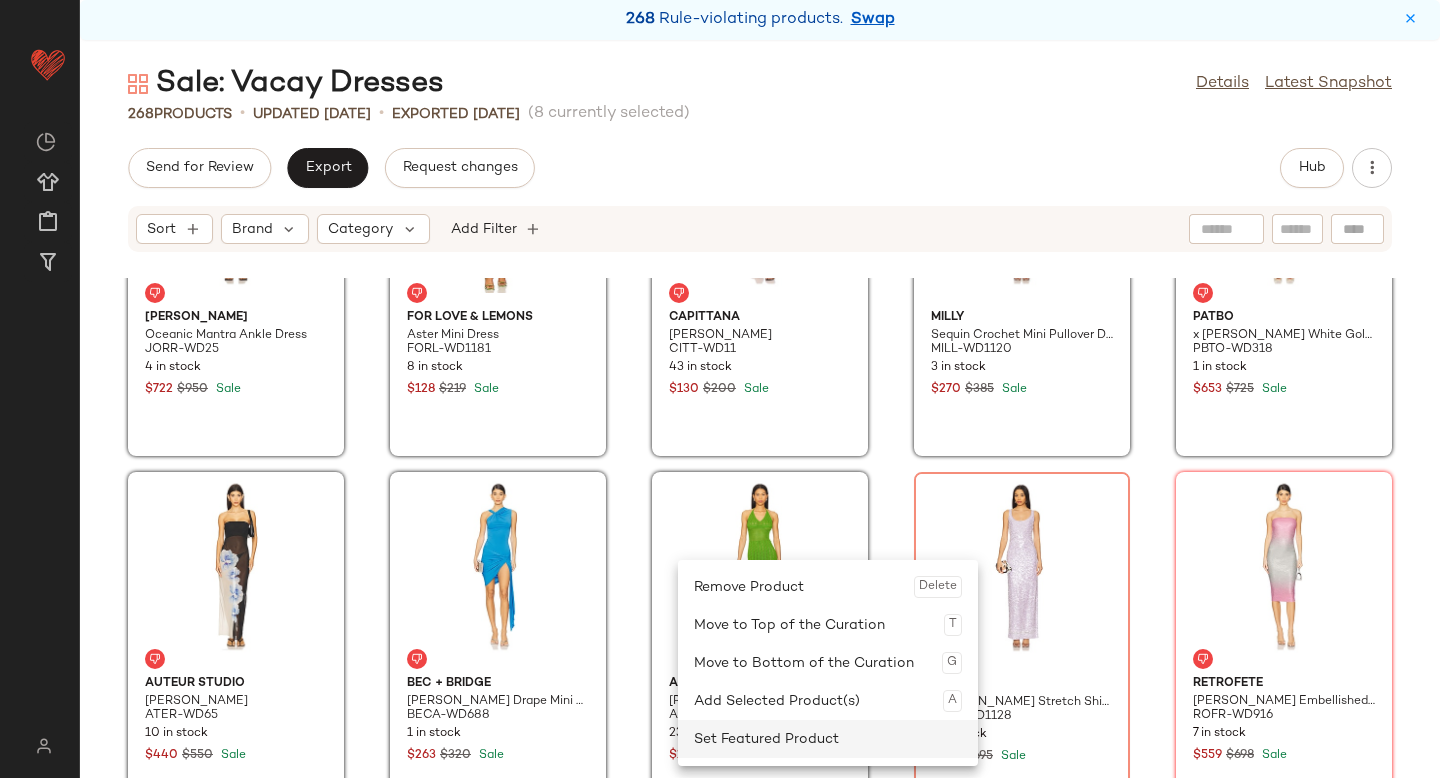 click on "Set Featured Product" 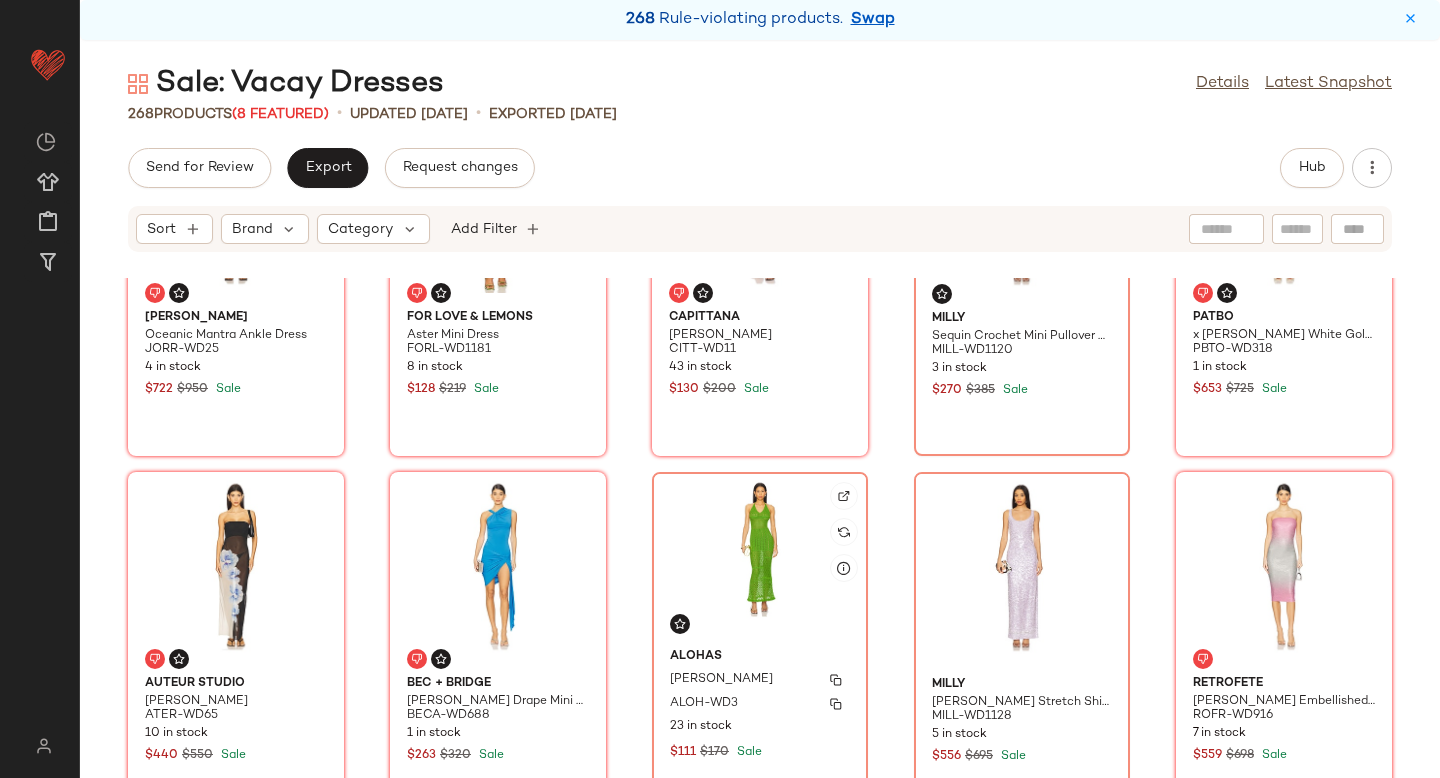 scroll, scrollTop: 0, scrollLeft: 0, axis: both 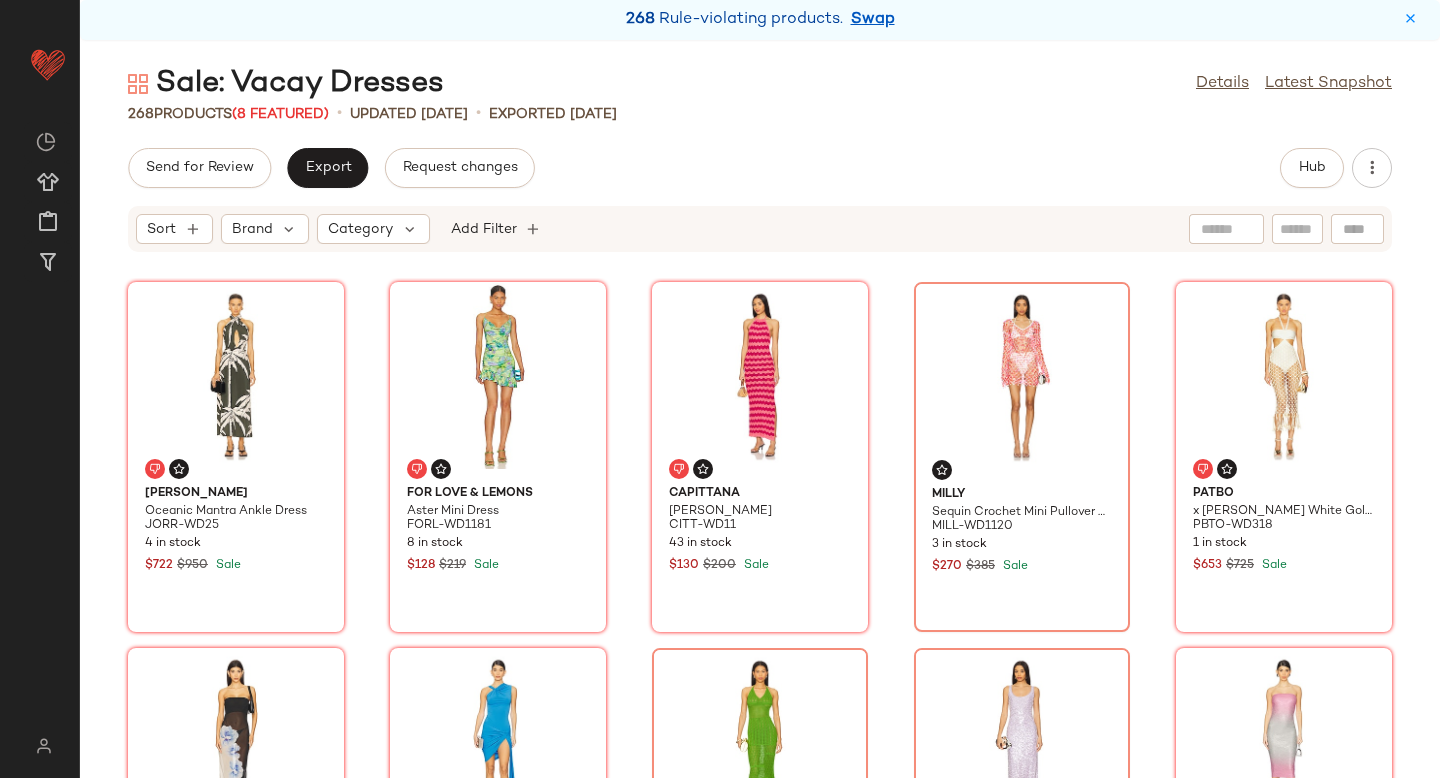 click on "Sort  Brand  Category  Add Filter  Johanna Ortiz Oceanic Mantra Ankle Dress JORR-WD25 4 in stock $722 $950 Sale For Love & Lemons Aster Mini Dress FORL-WD1181 8 in stock $128 $219 Sale Capittana Cornelia Dress CITT-WD11 43 in stock $130 $200 Sale MILLY Sequin Crochet Mini Pullover Dress MILL-WD1120 3 in stock $270 $385 Sale PatBO x Camila Coelho White Gold Beach Dress PBTO-WD318 1 in stock $653 $725 Sale Auteur Studio Maya Dress ATER-WD65 10 in stock $440 $550 Sale Bec + Bridge Delany Drape Mini Dress BECA-WD688 1 in stock $263 $320 Sale ALOHAS Gabrielle ALOH-WD3 23 in stock $111 $170 Sale MILLY Tatum Stretch Shimmer Sequins Maxi Dress MILL-WD1128 5 in stock $556 $695 Sale retrofete Laina Embellished Dress ROFR-WD916 7 in stock $559 $698 Sale SIMKHAI Blaise Mini Dress JSKI-WD486 8 in stock $382 $795 Sale Shona Joy Emory Ruffle Mini Dress SHON-WD633 10 in stock $358 $380 Sale Shona Joy La Lune One Shoulder Cowl Back Maxi Dress SHON-WD667 8 in stock $301 $320 Sale ELLIATT Elise Midi Dress ELLI-WD860 18 in stock" 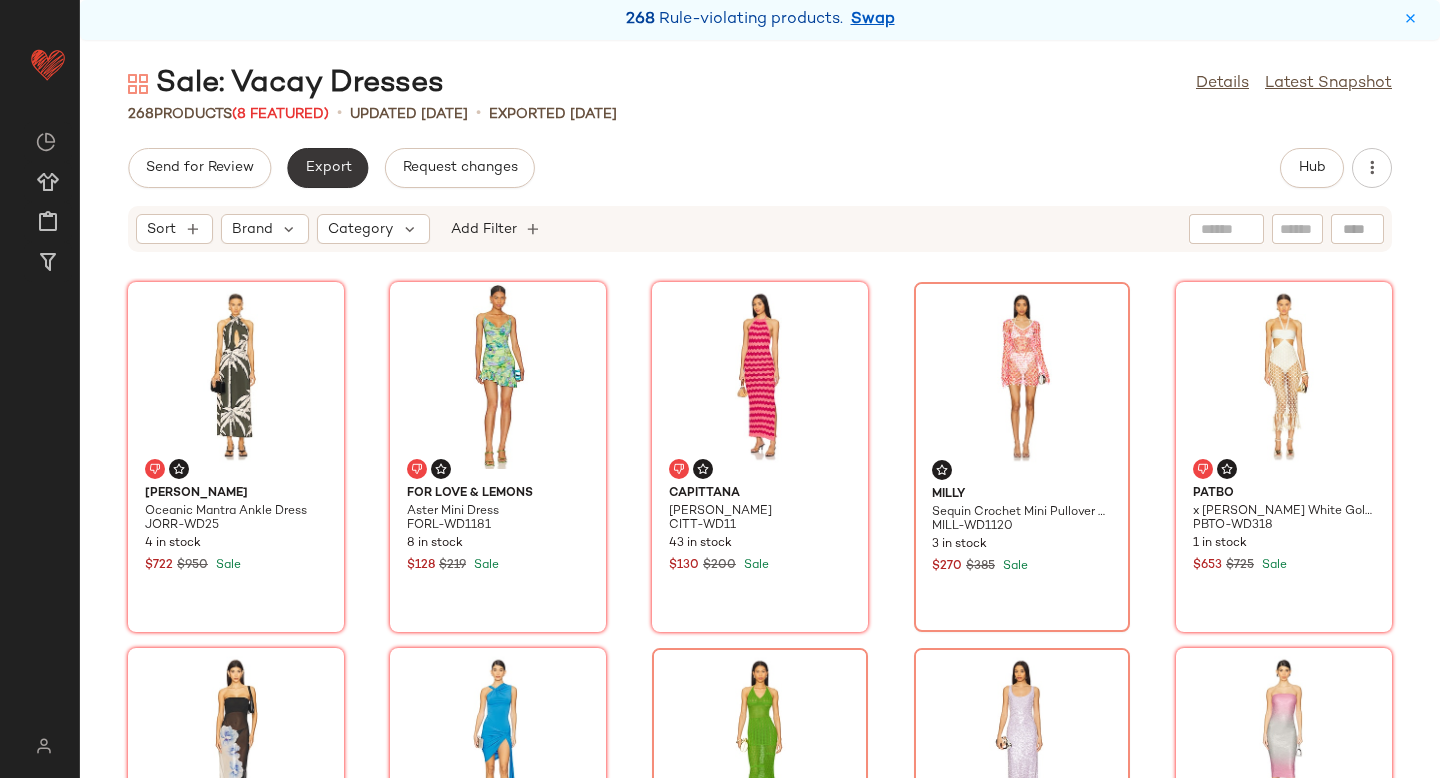 click on "Export" 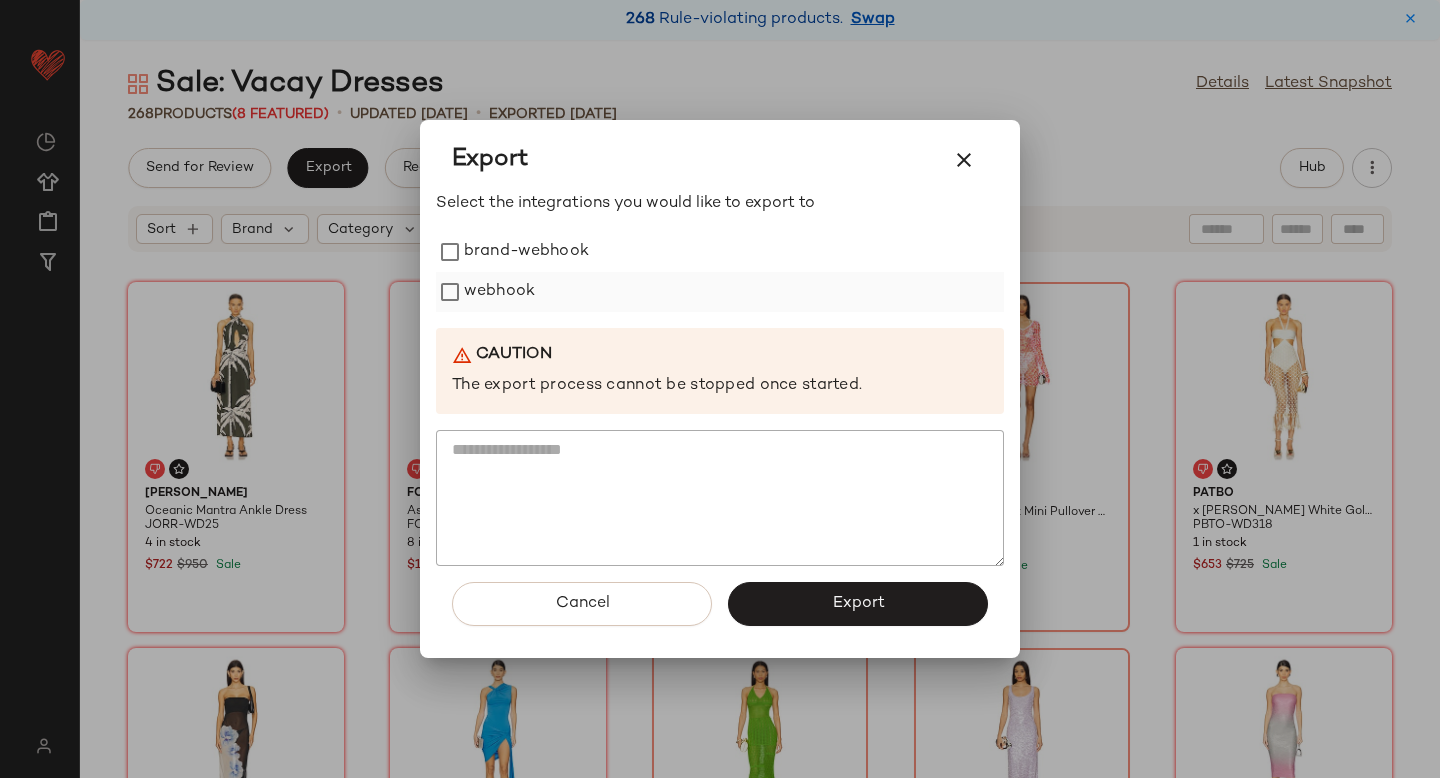 click on "webhook" at bounding box center (499, 292) 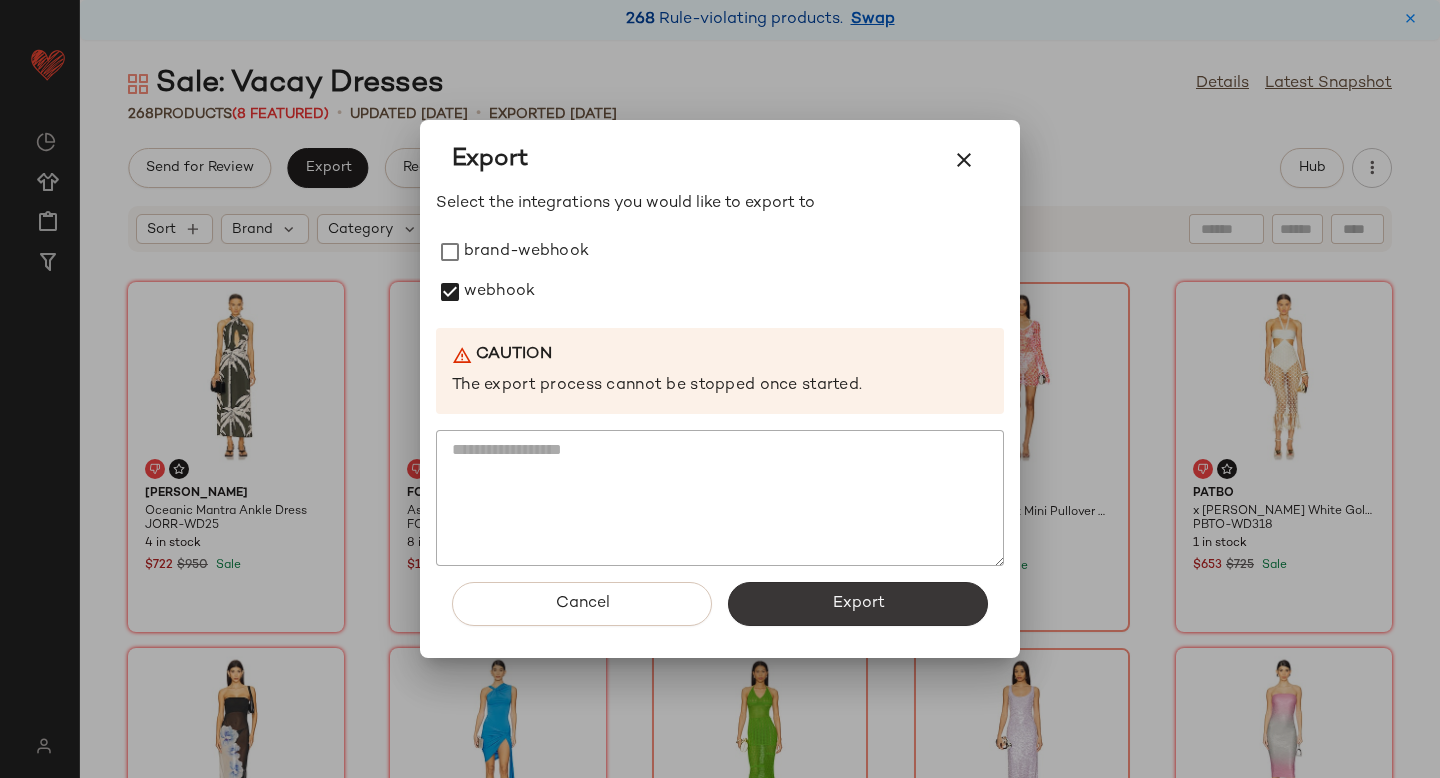 click on "Export" at bounding box center (858, 604) 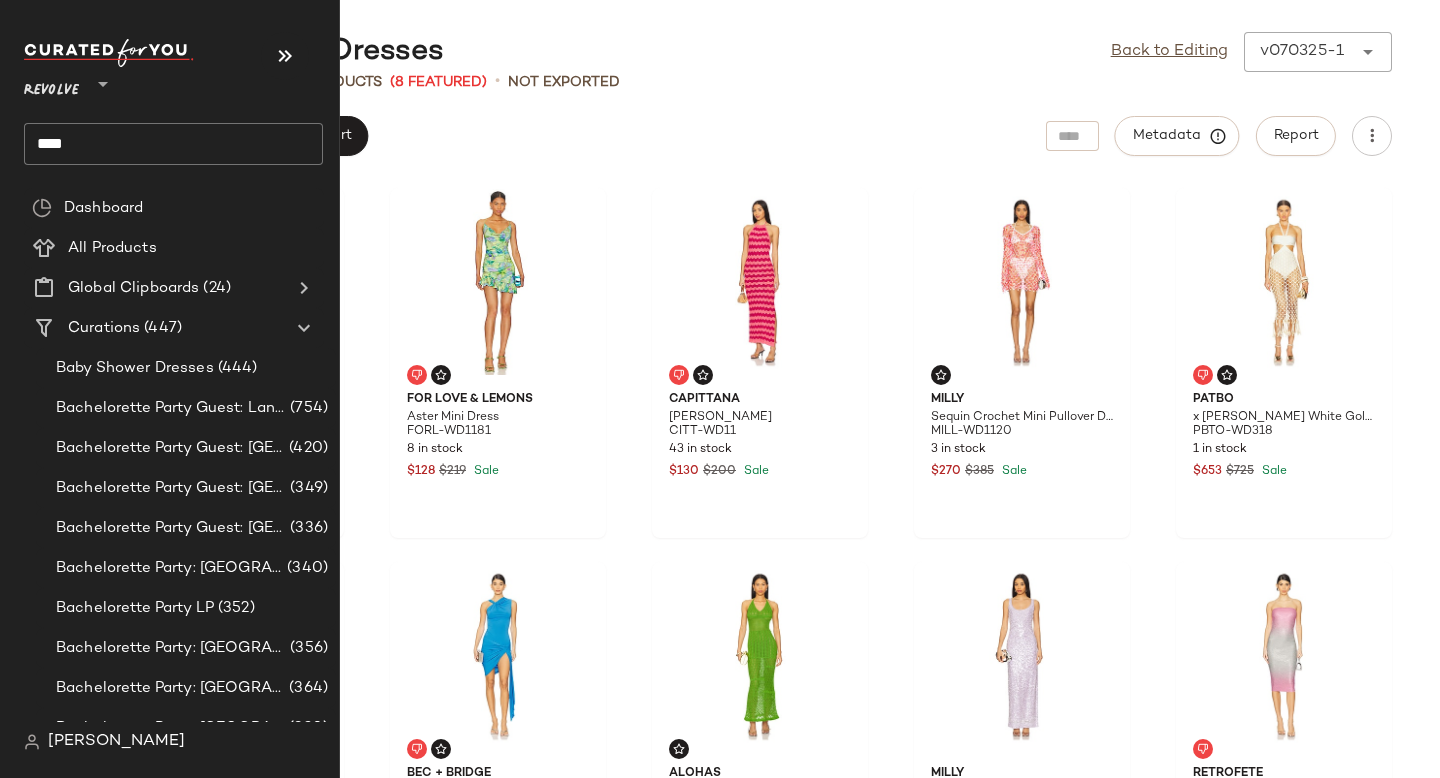 click on "****" 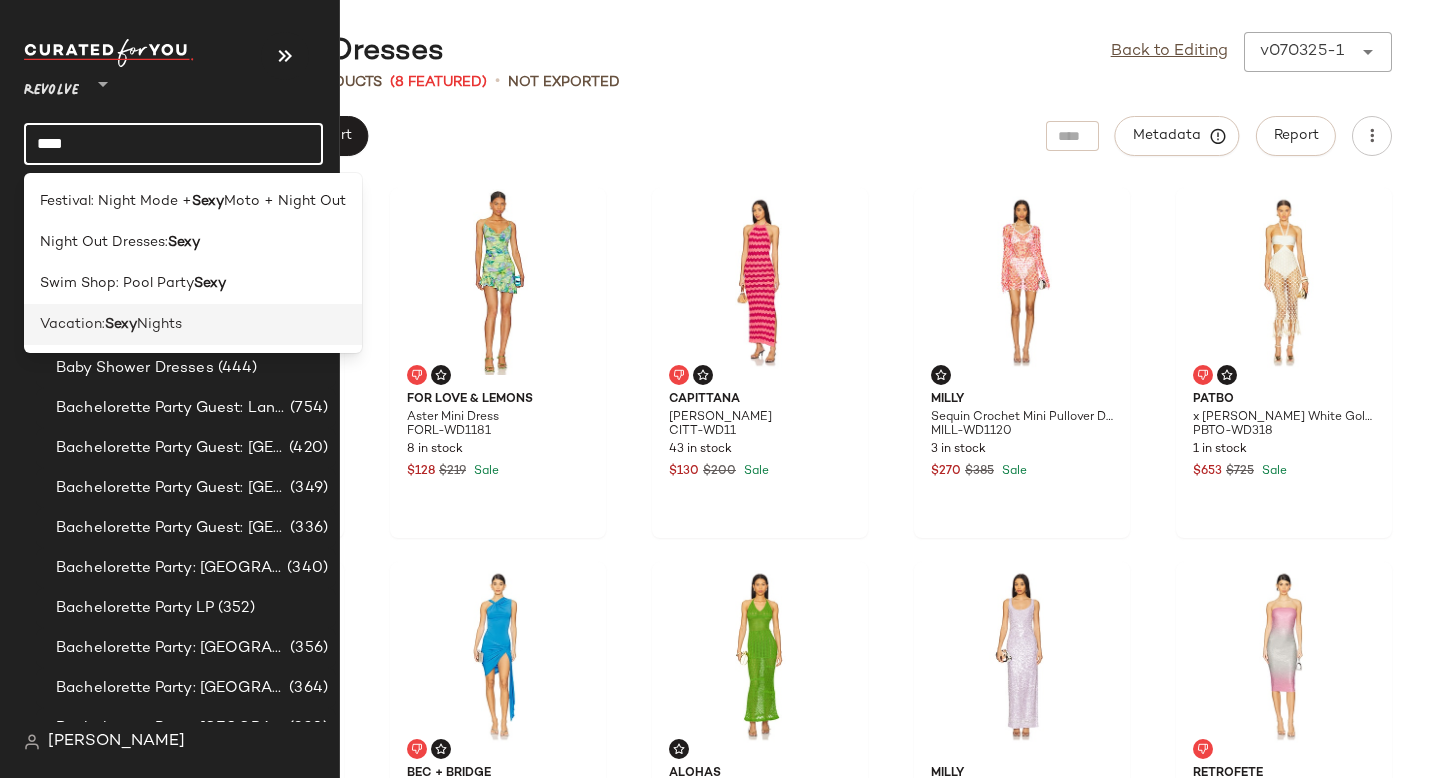 type on "****" 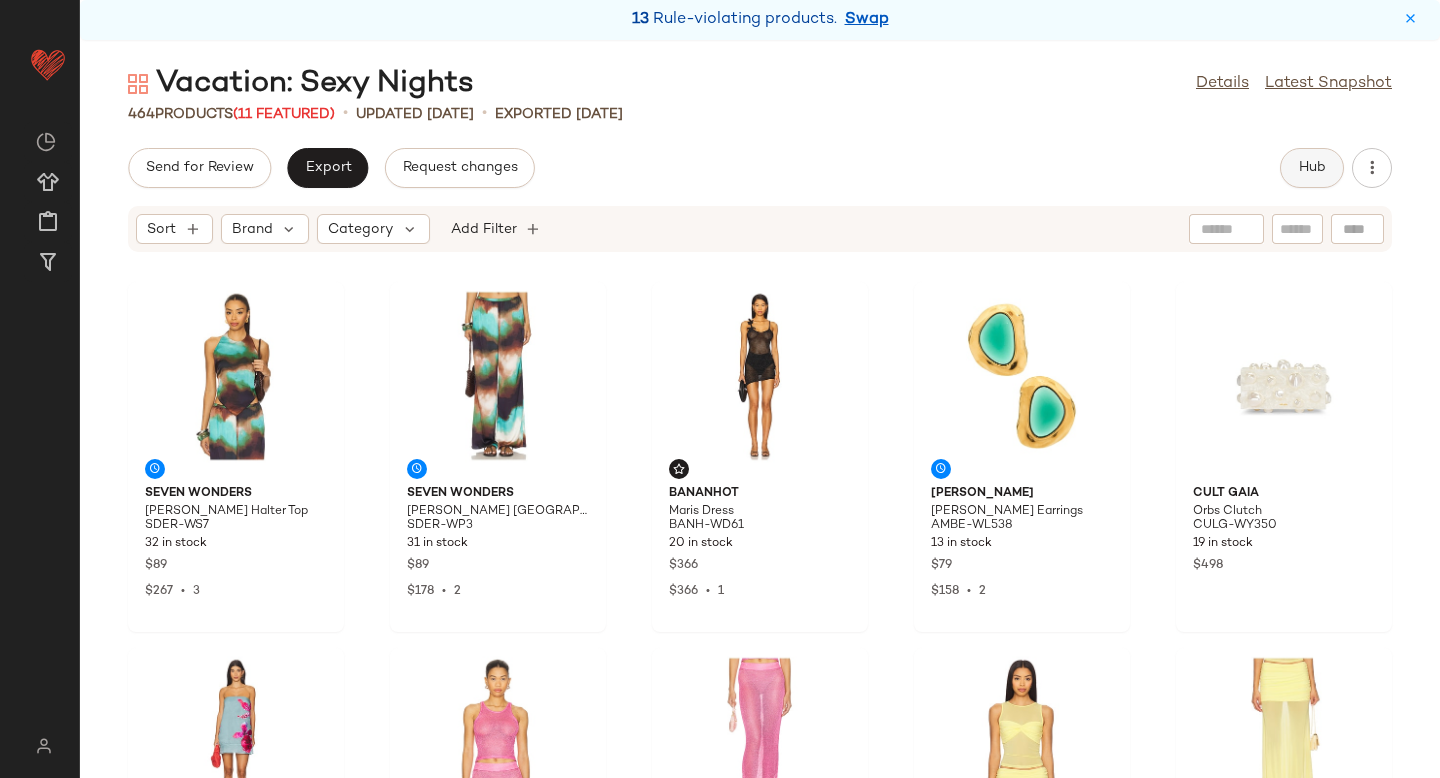 click on "Hub" 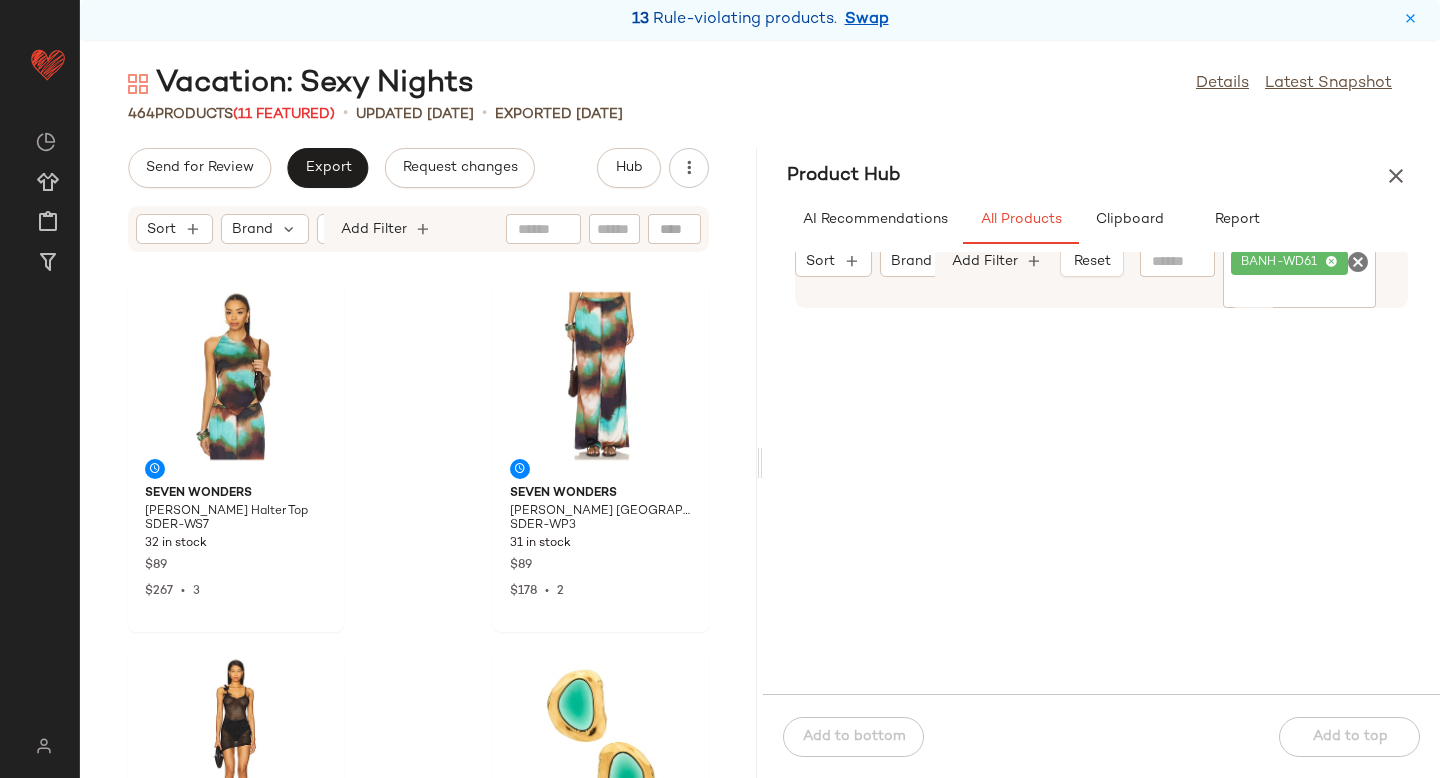 click 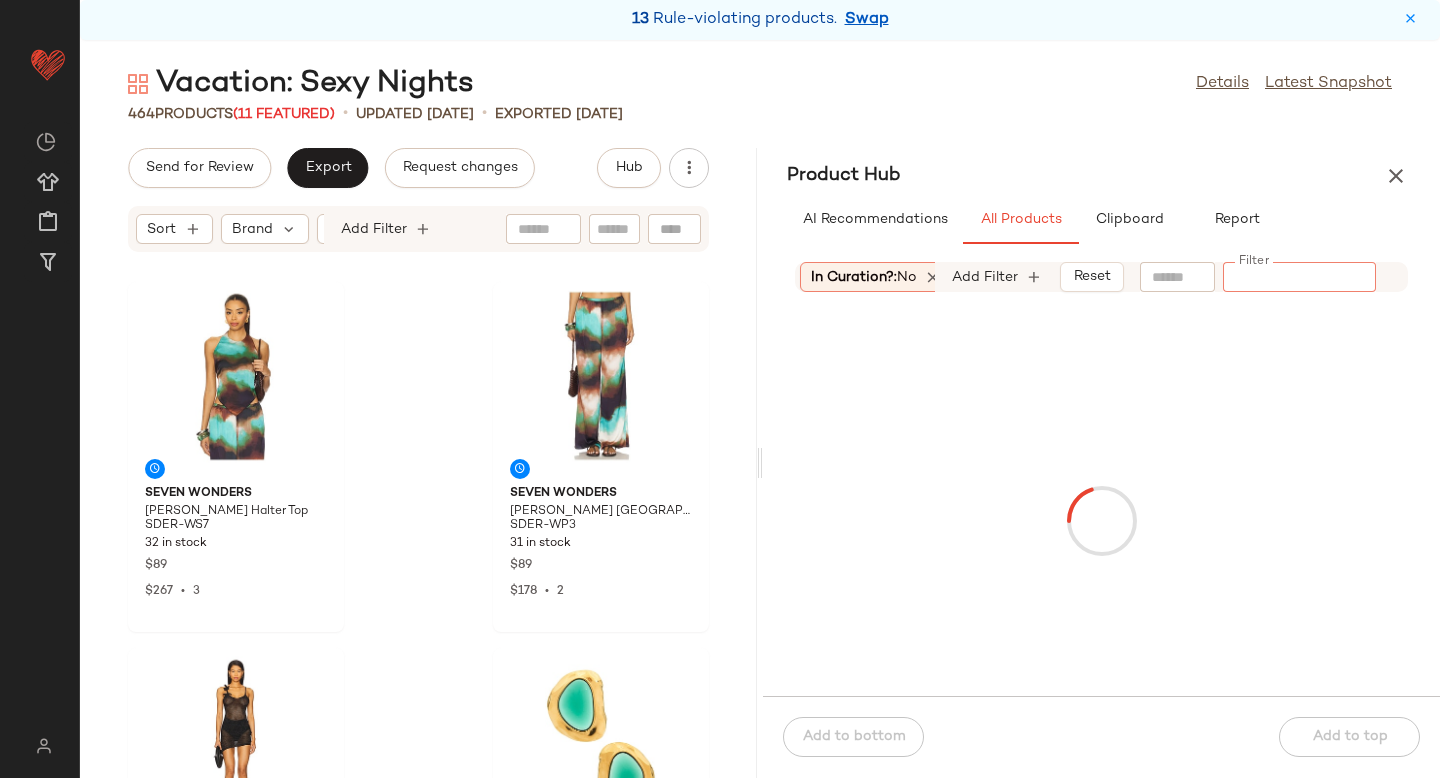 scroll, scrollTop: 0, scrollLeft: 321, axis: horizontal 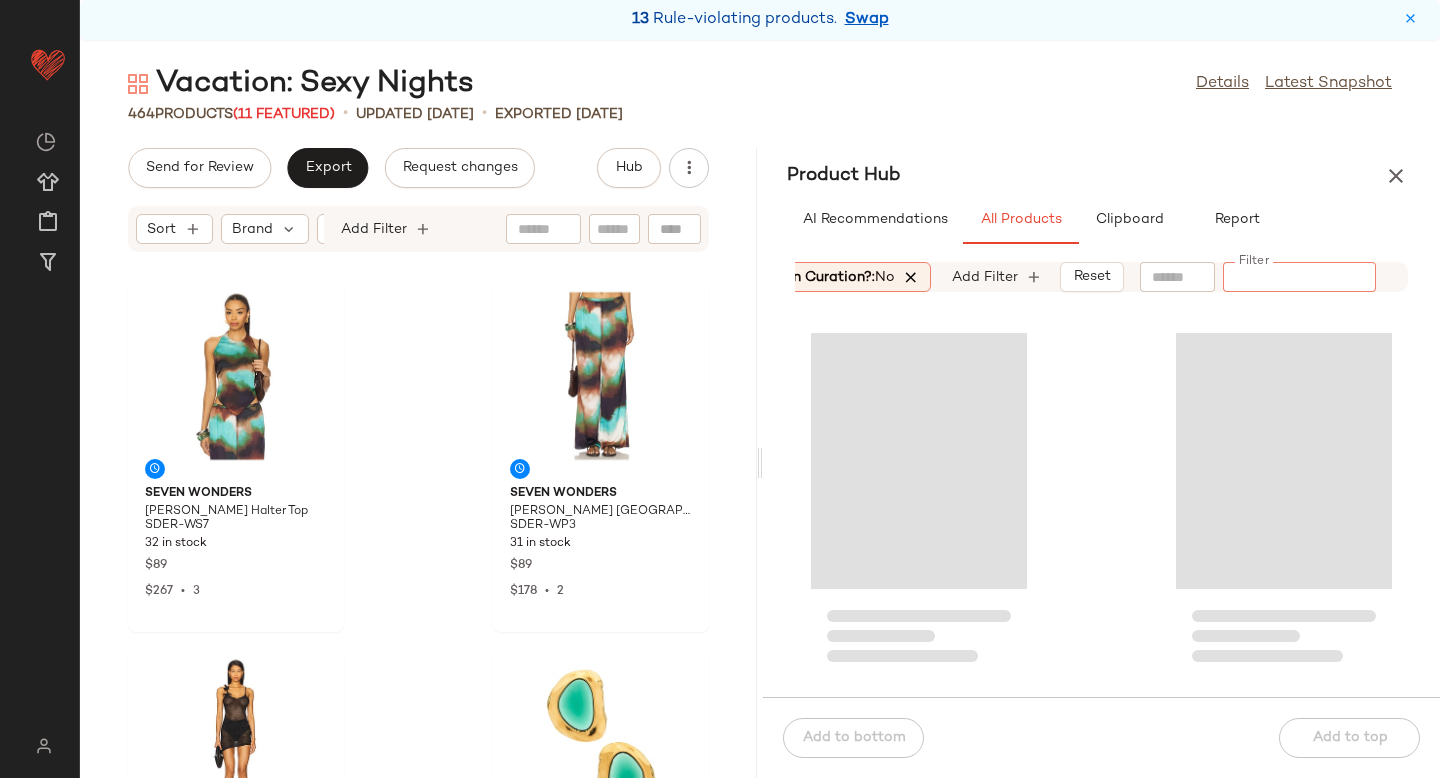 click at bounding box center (912, 277) 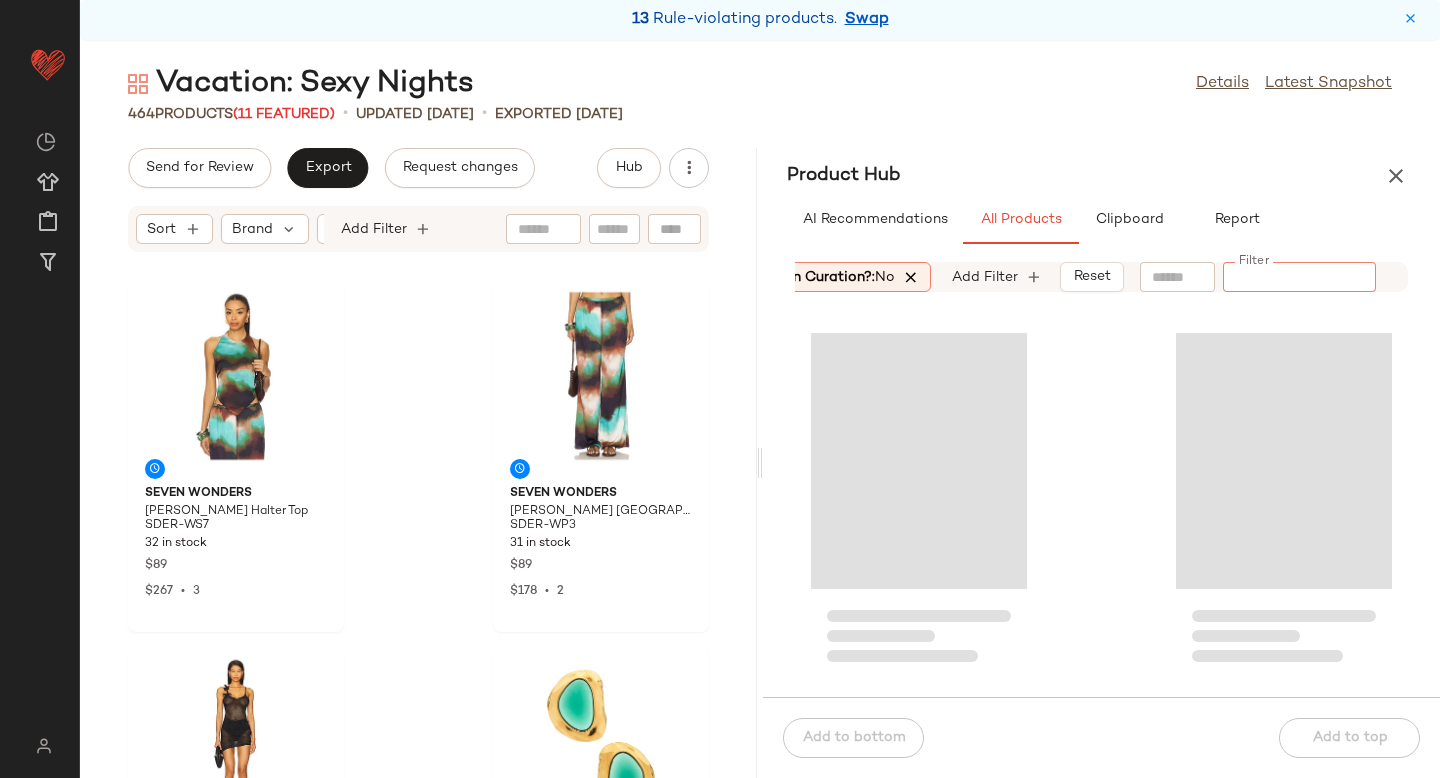 scroll, scrollTop: 0, scrollLeft: 219, axis: horizontal 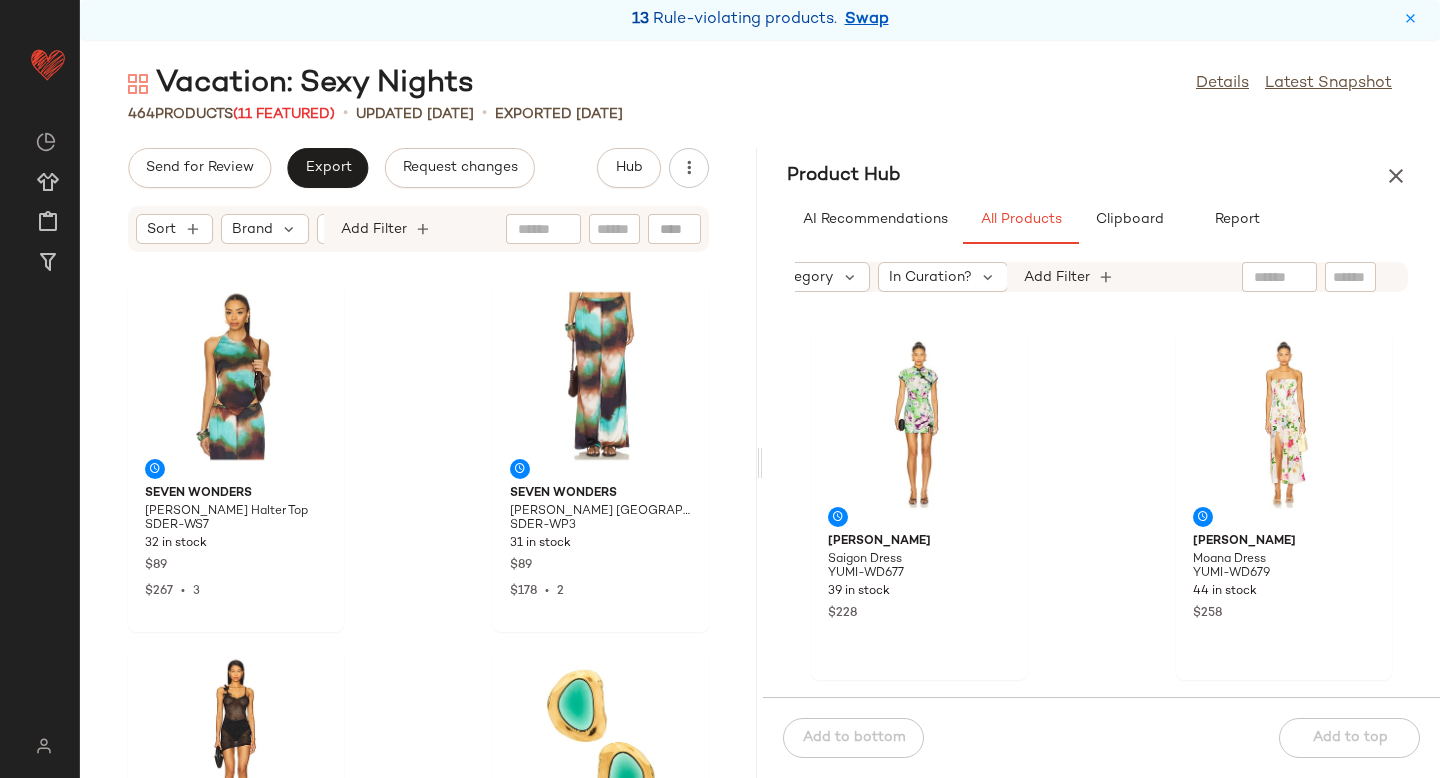 click 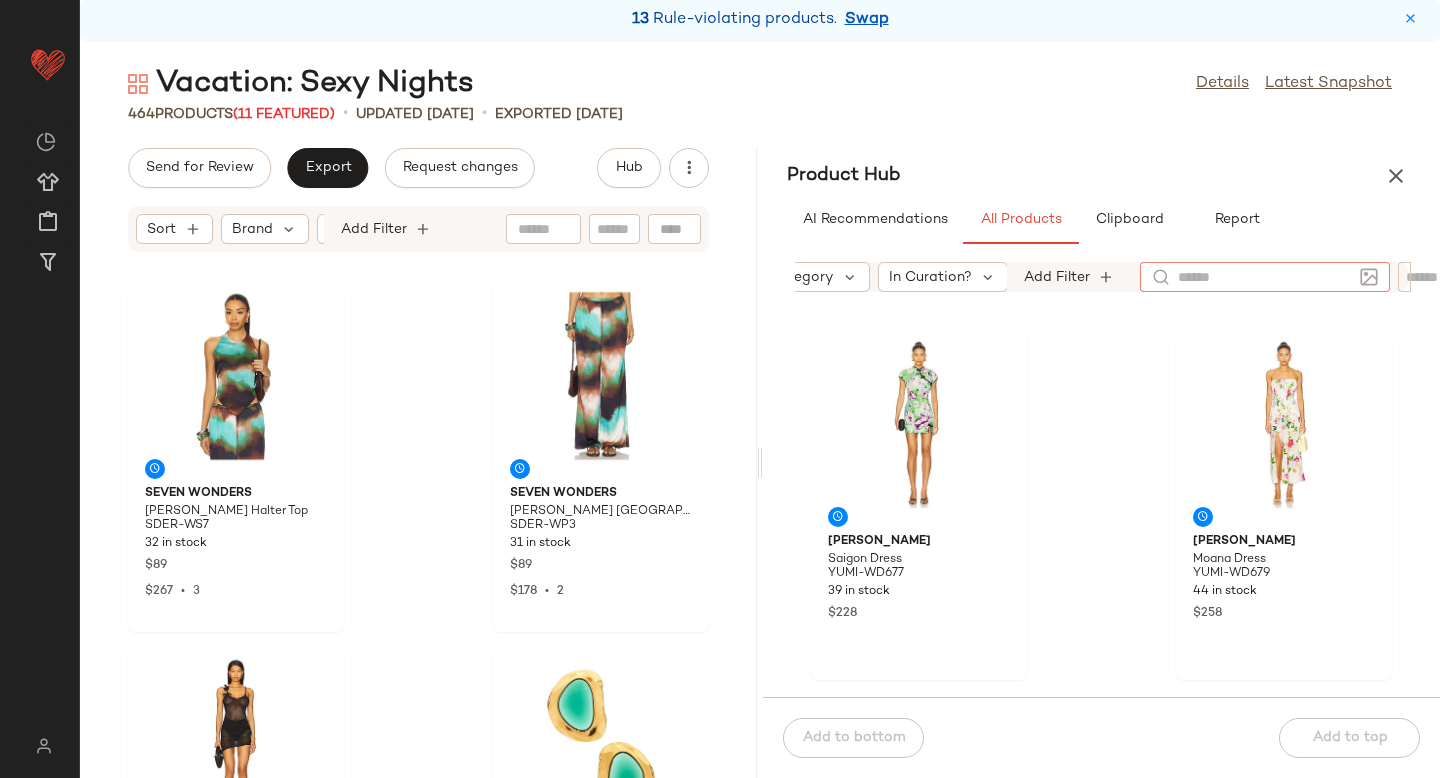 paste on "*********" 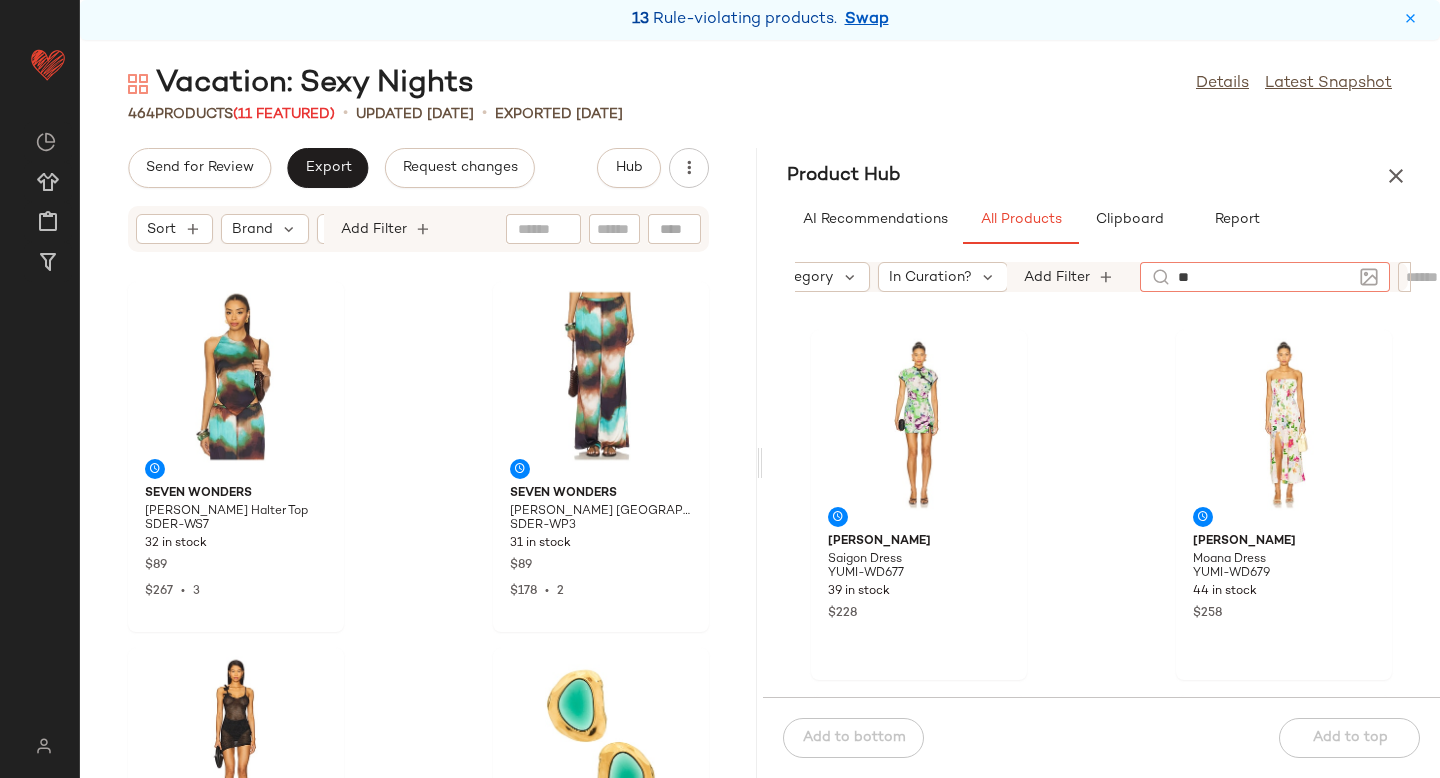 type on "*" 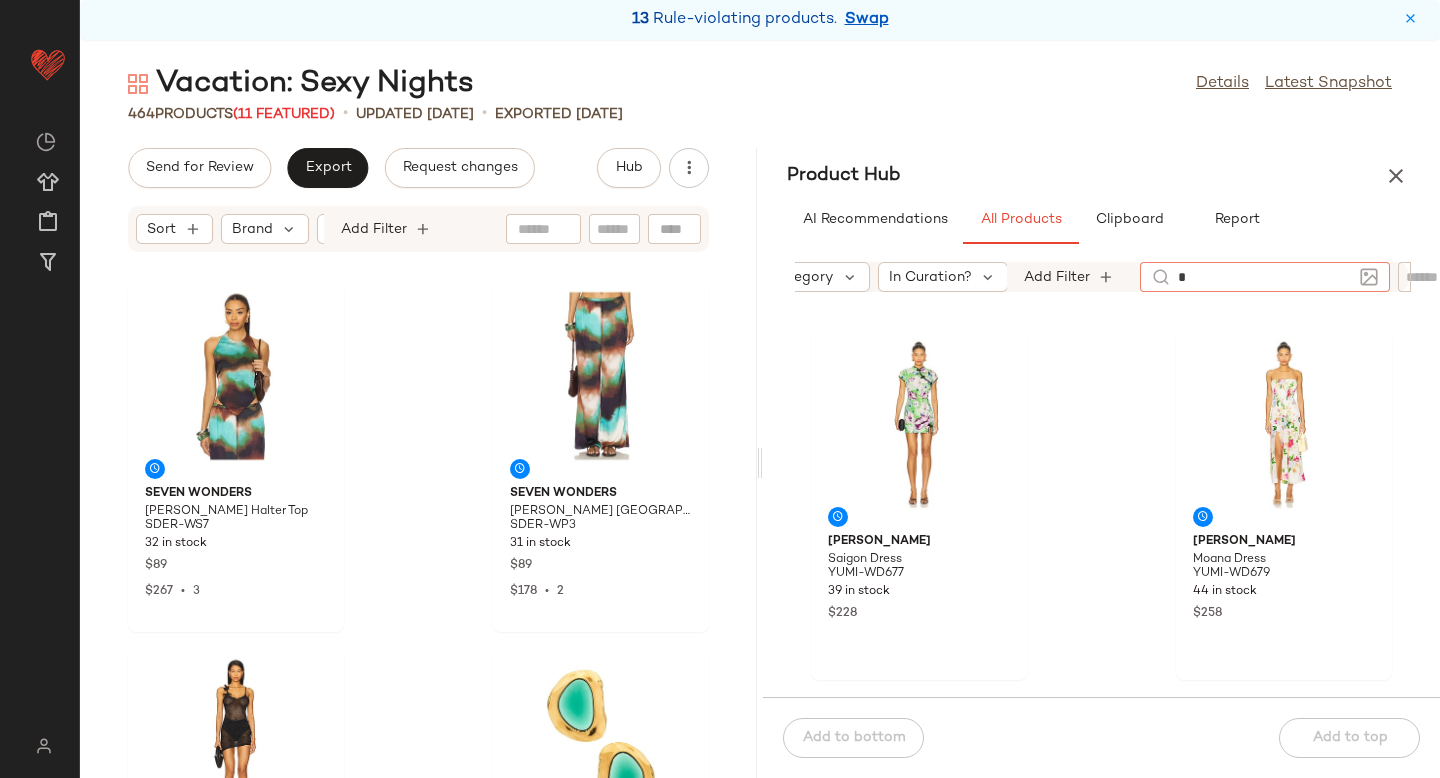 type 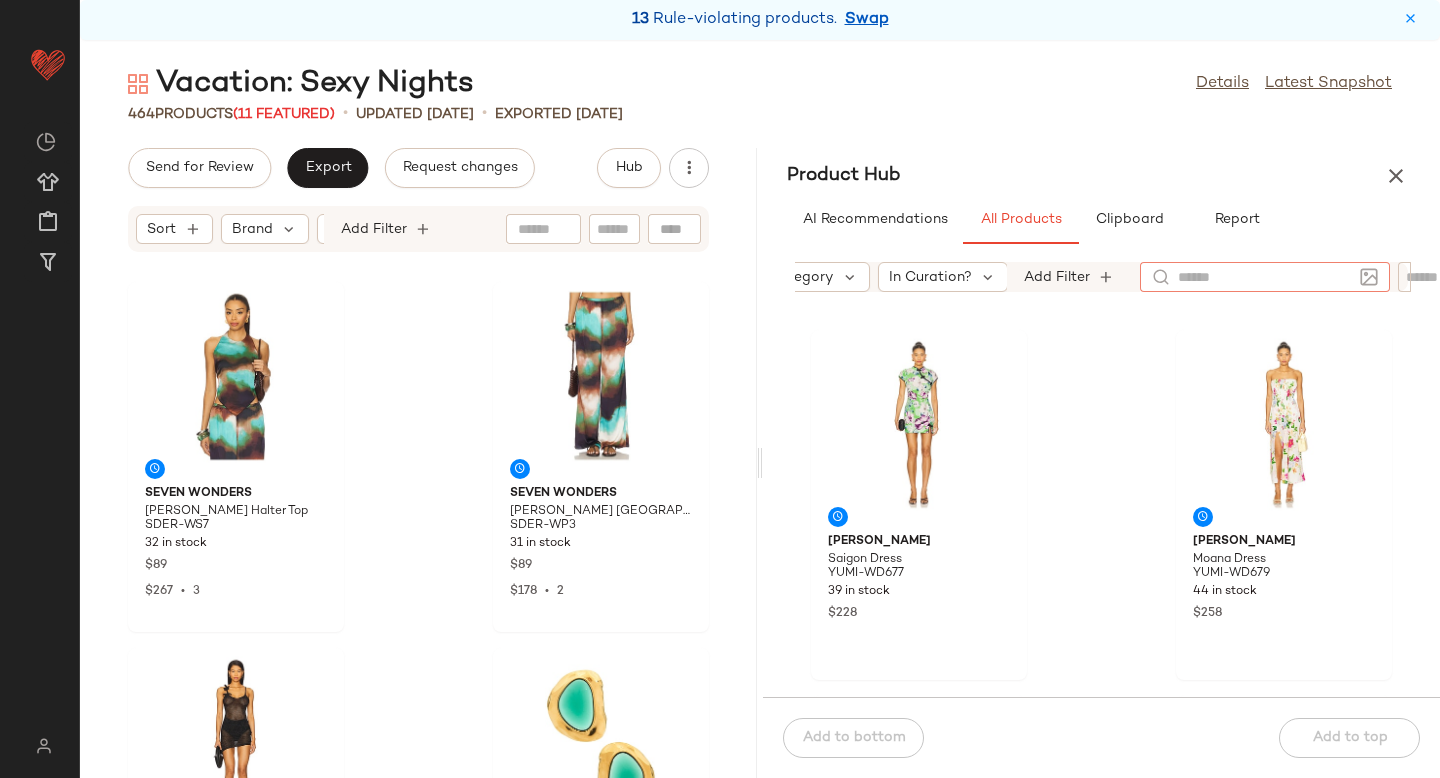 click 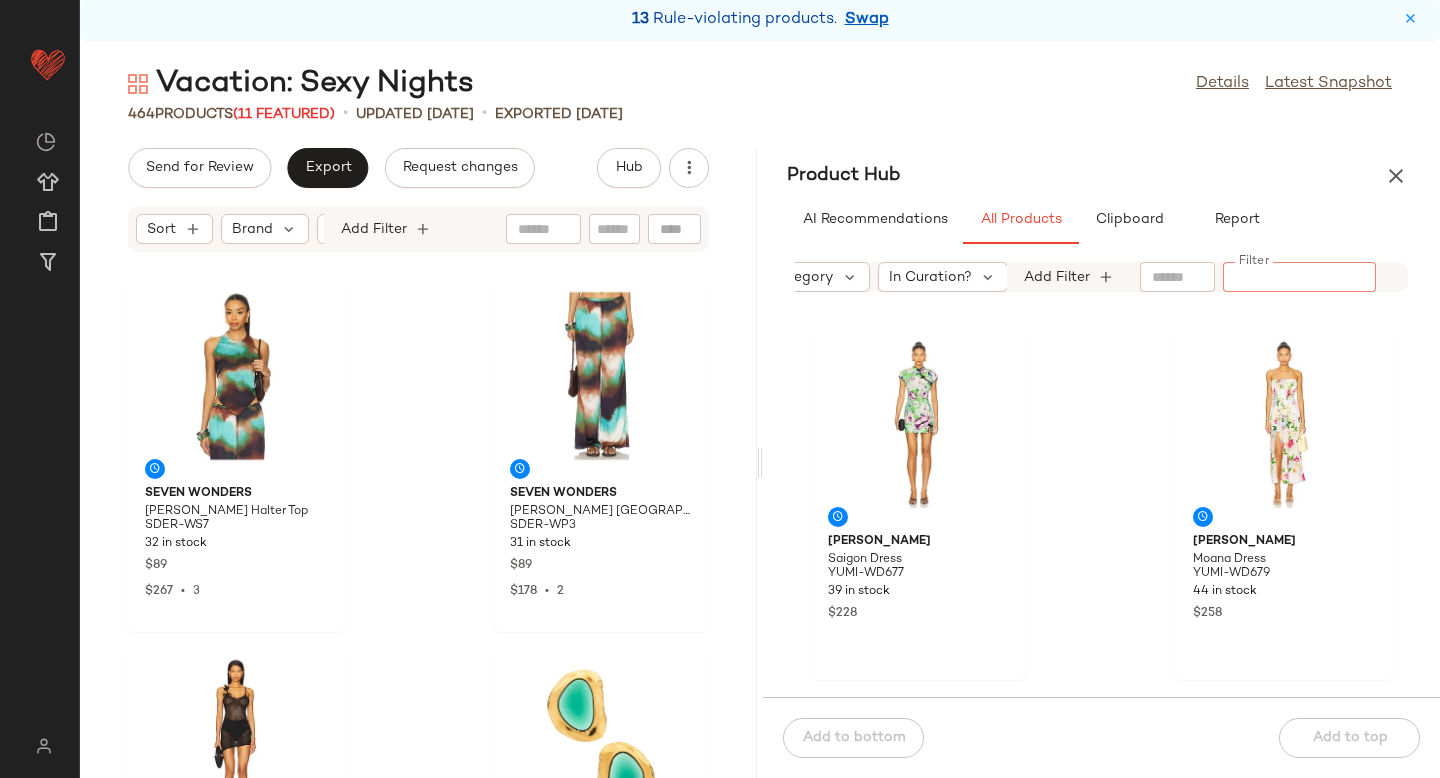 paste on "*********" 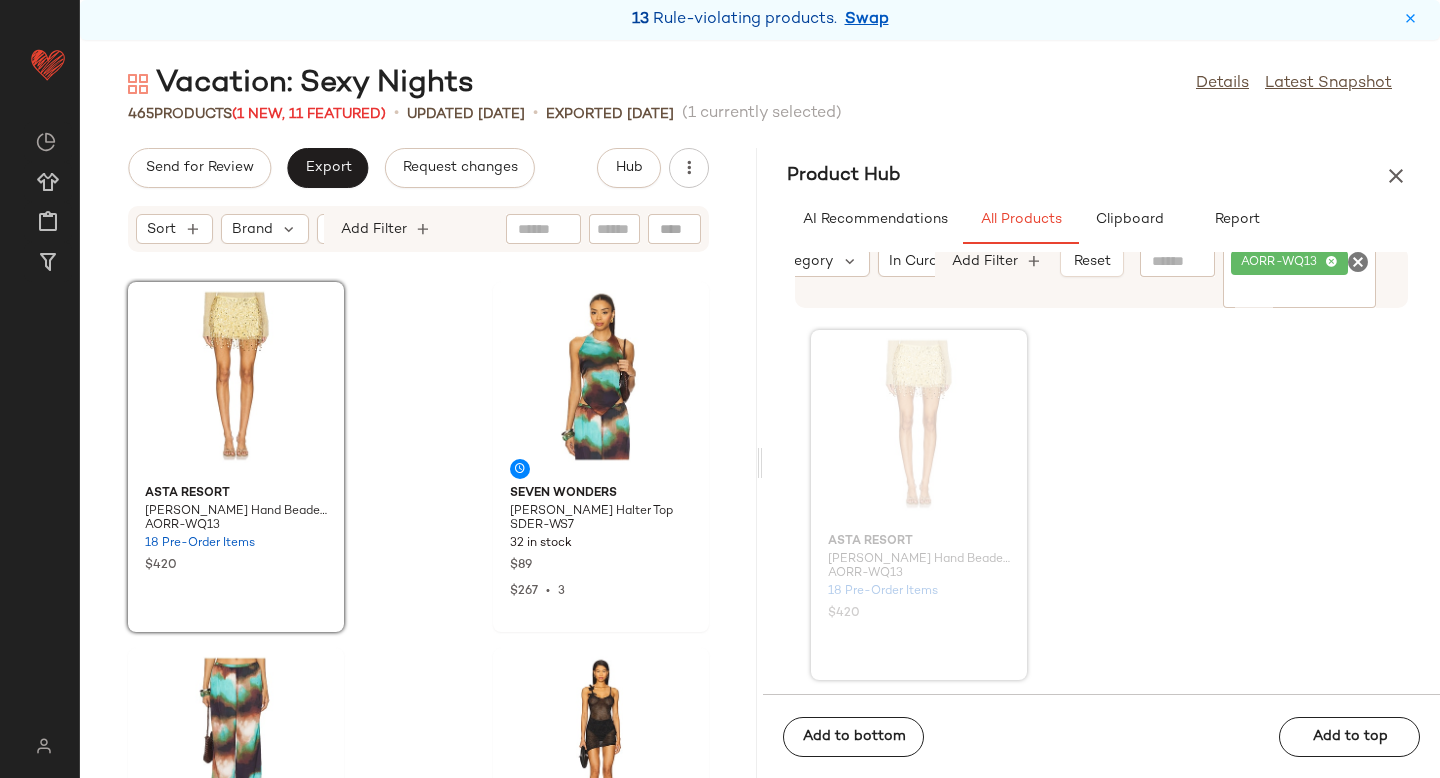 drag, startPoint x: 932, startPoint y: 400, endPoint x: 315, endPoint y: 5, distance: 732.60767 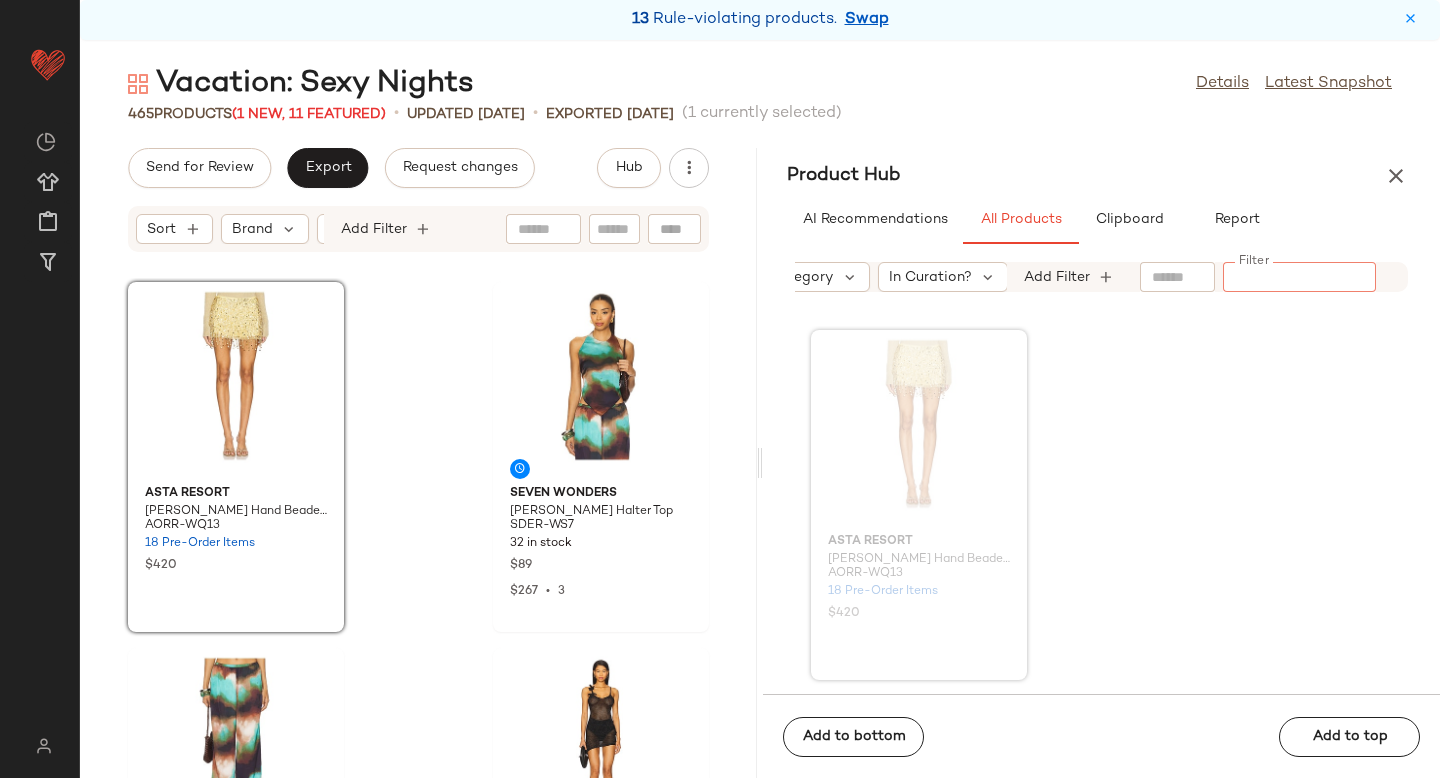 paste on "*********" 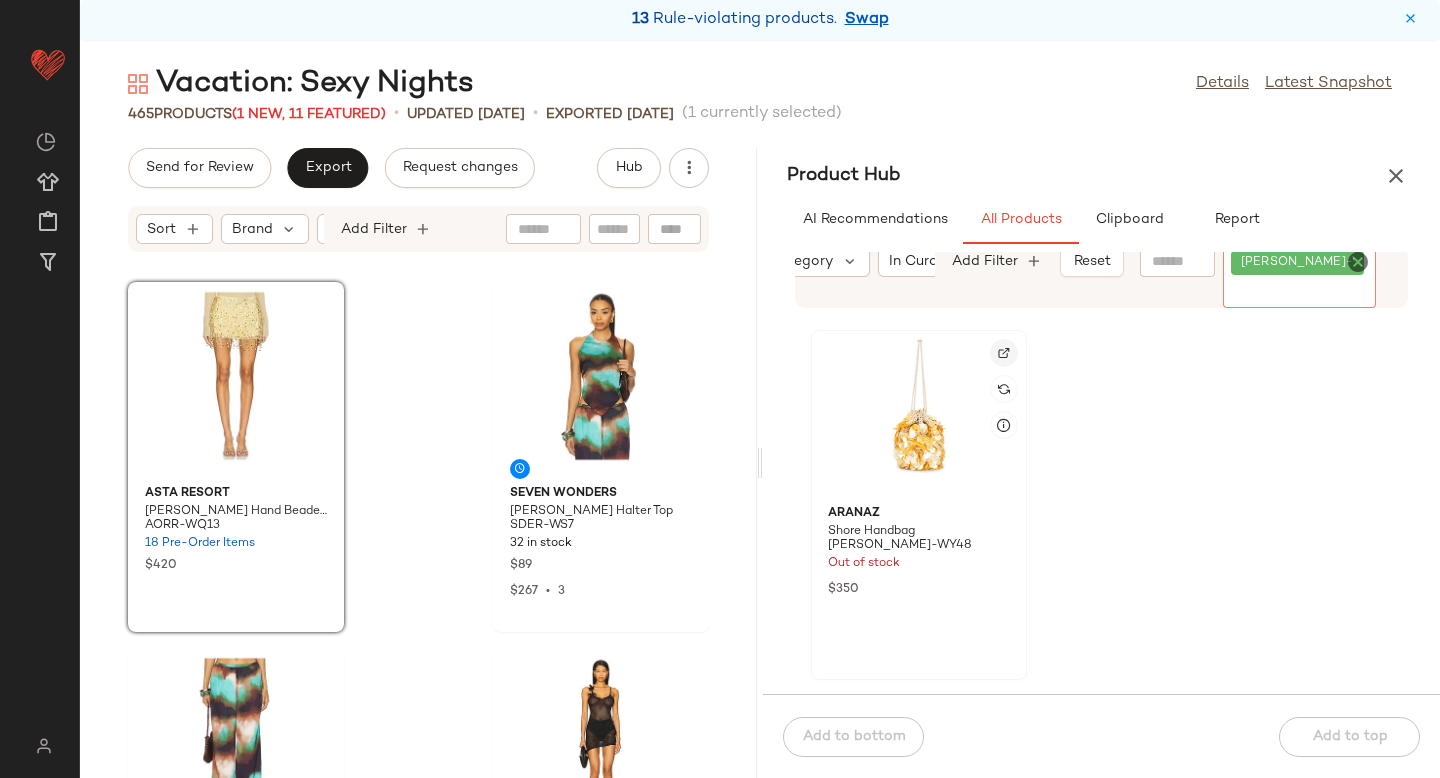 click at bounding box center [1004, 353] 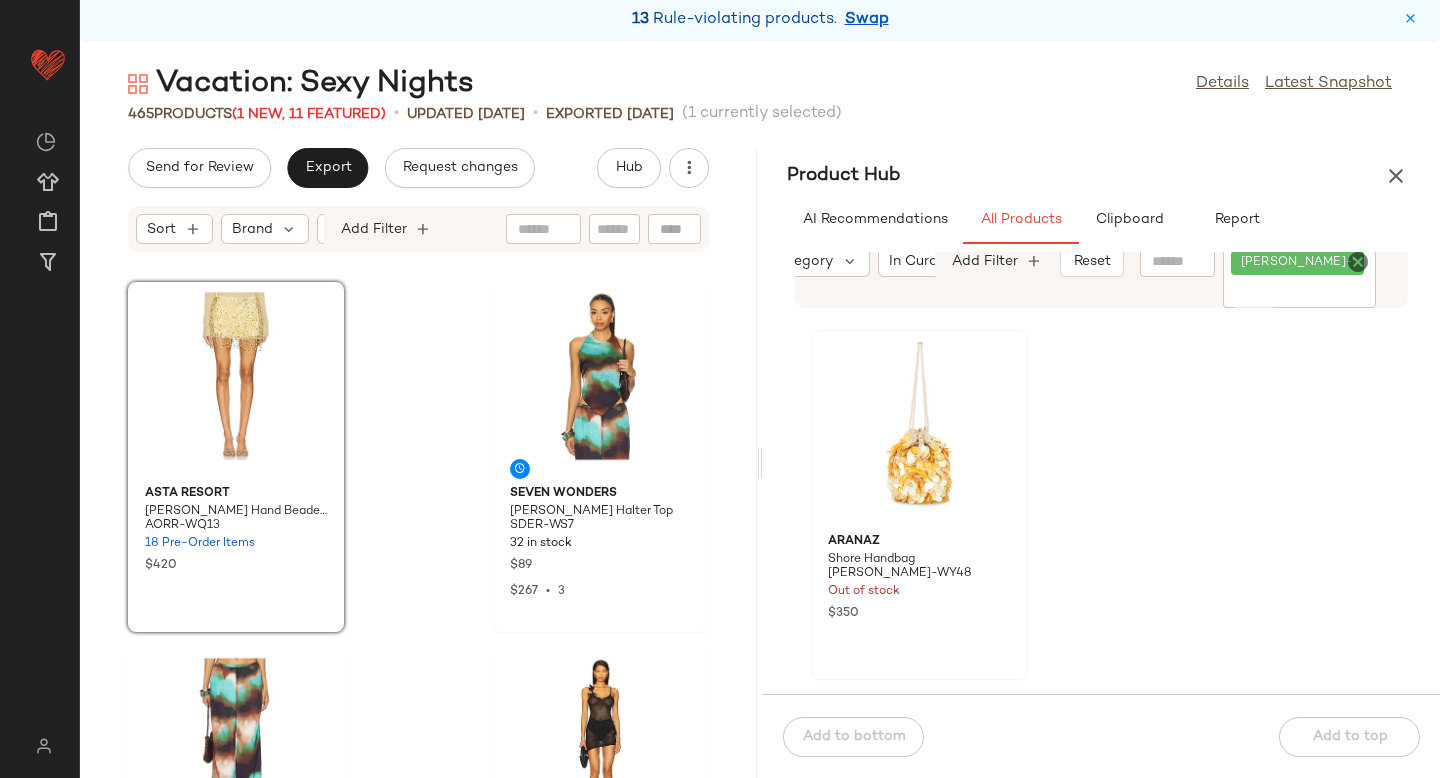 click 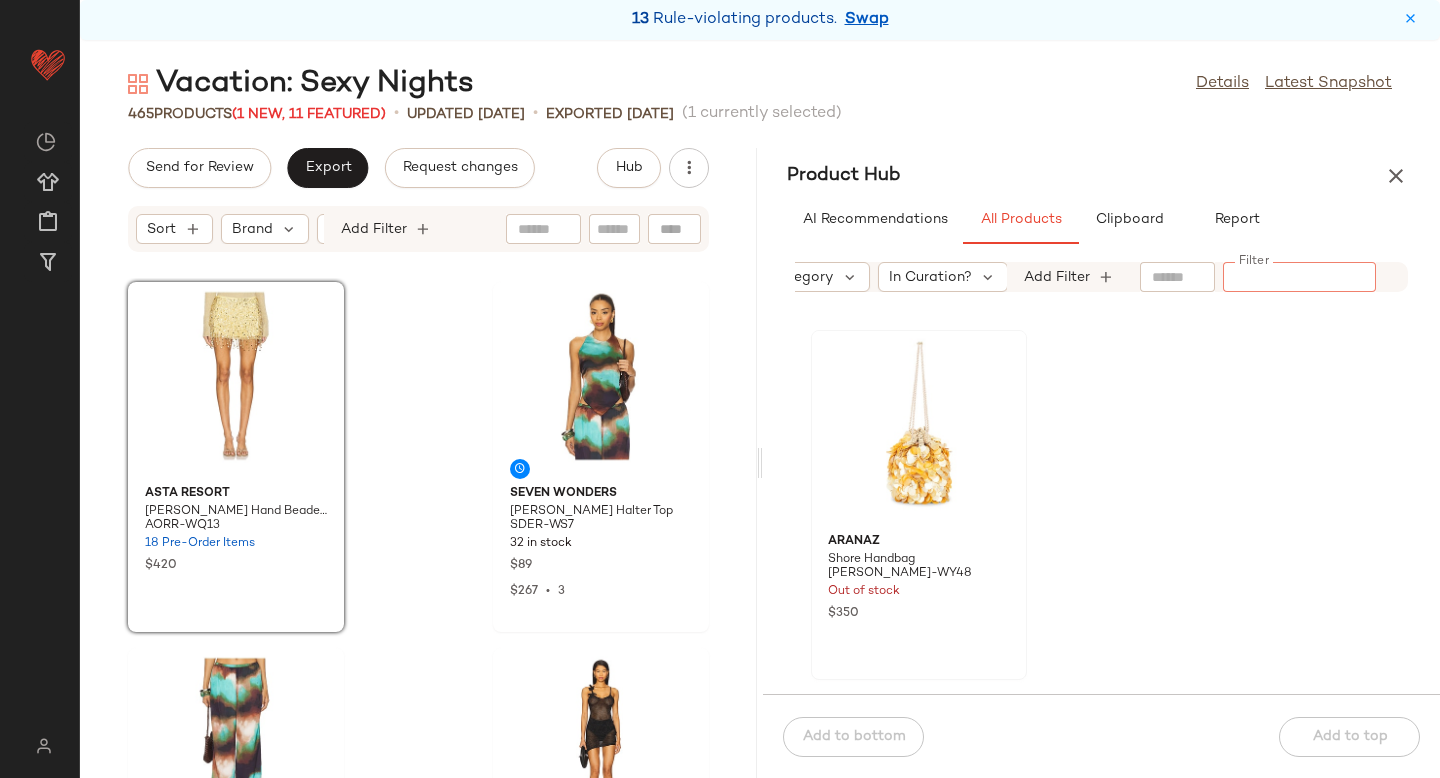 paste on "*********" 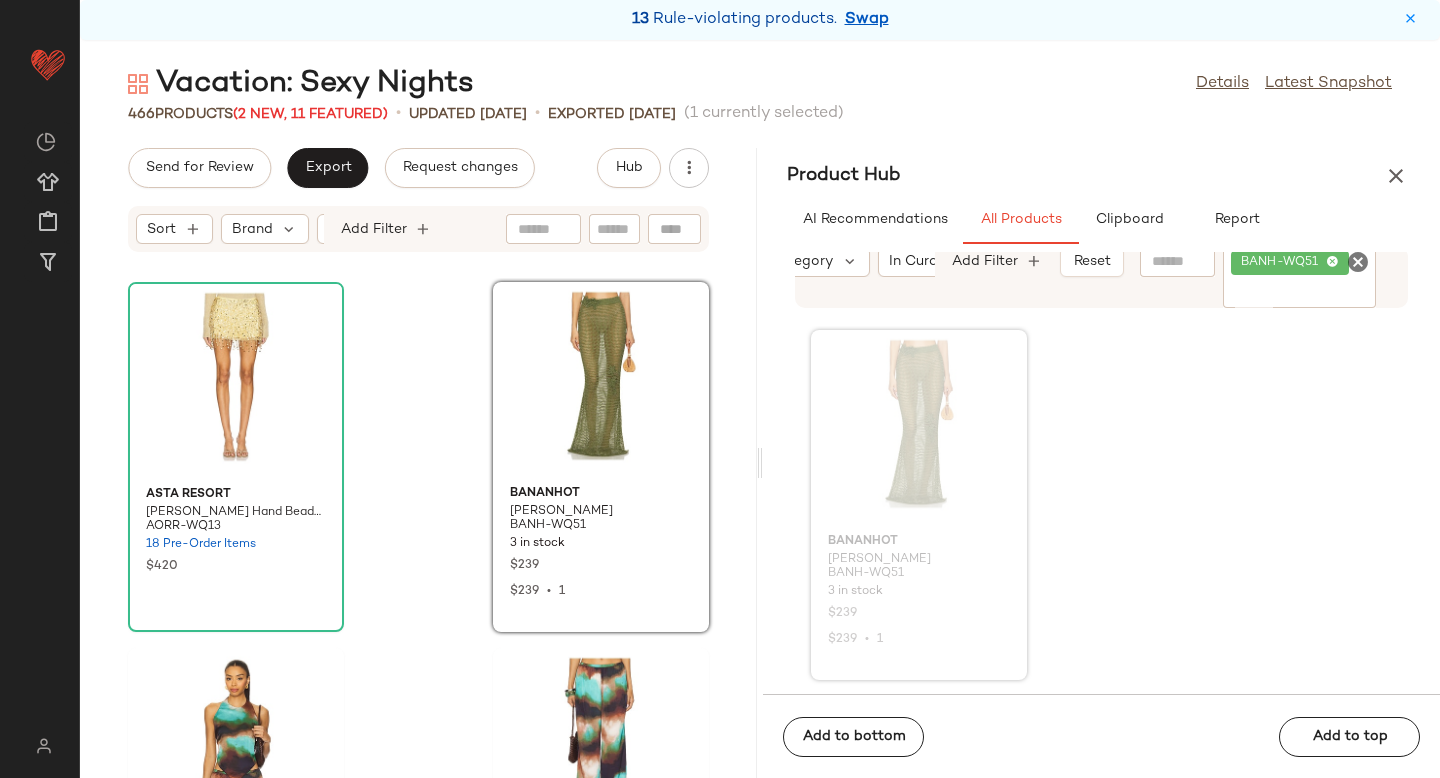 drag, startPoint x: 910, startPoint y: 429, endPoint x: 360, endPoint y: 9, distance: 692.026 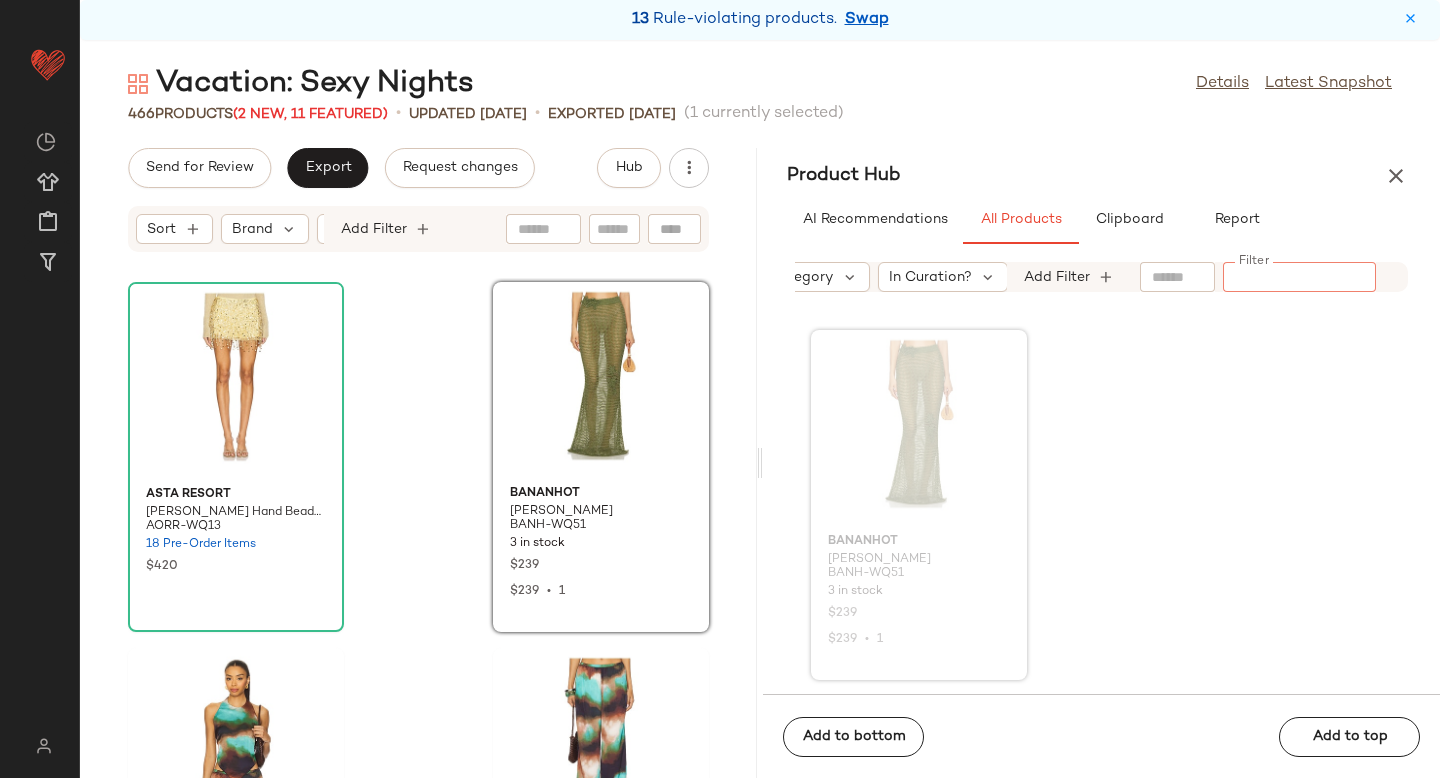 paste on "*********" 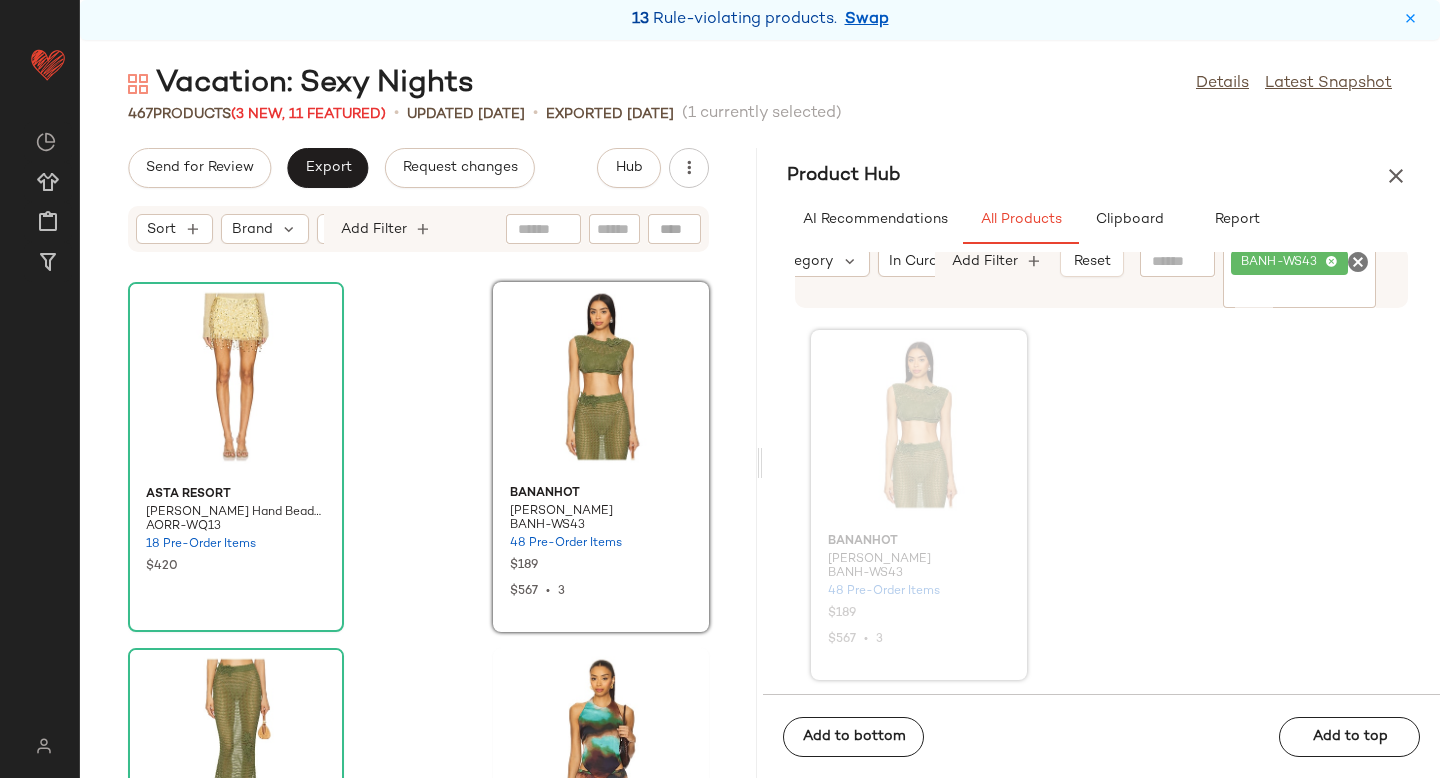 click 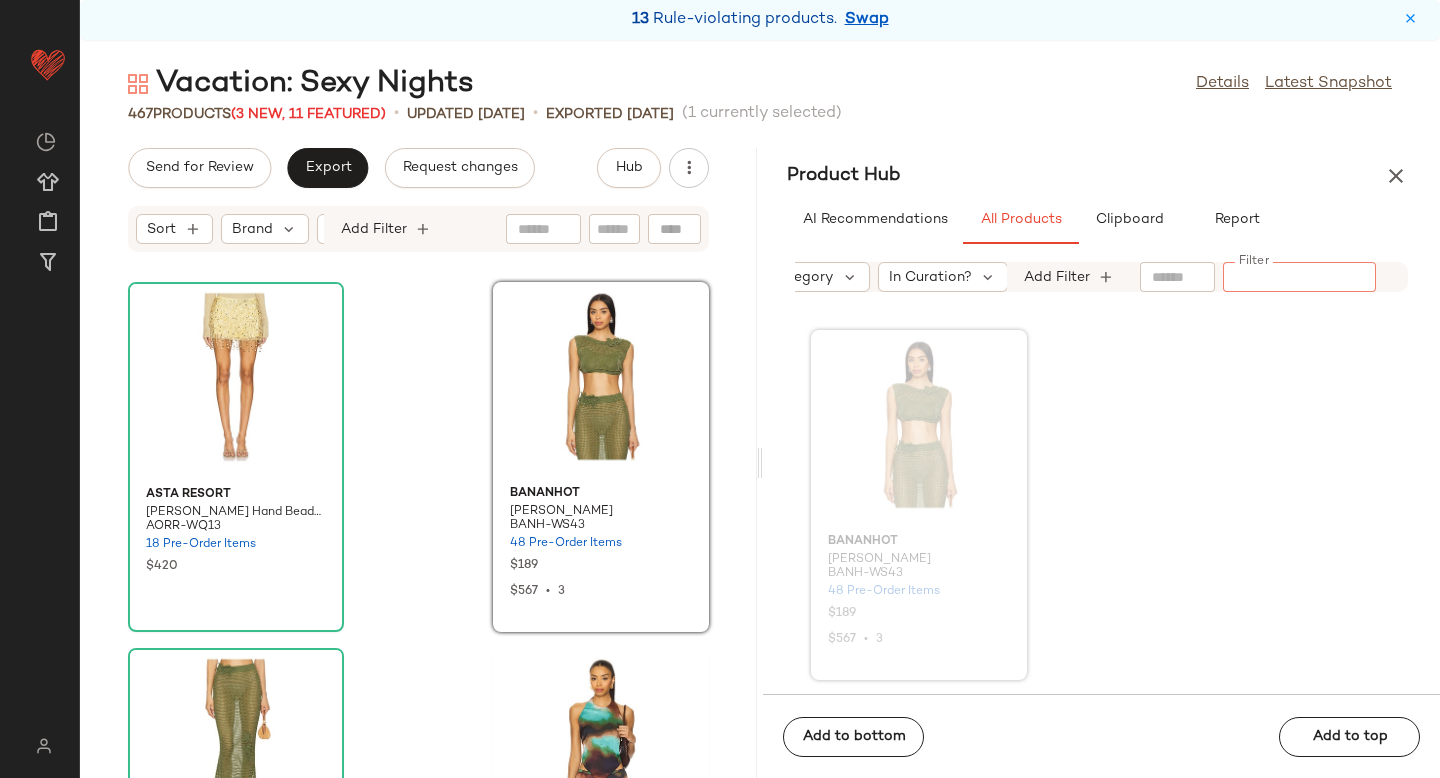 paste on "**********" 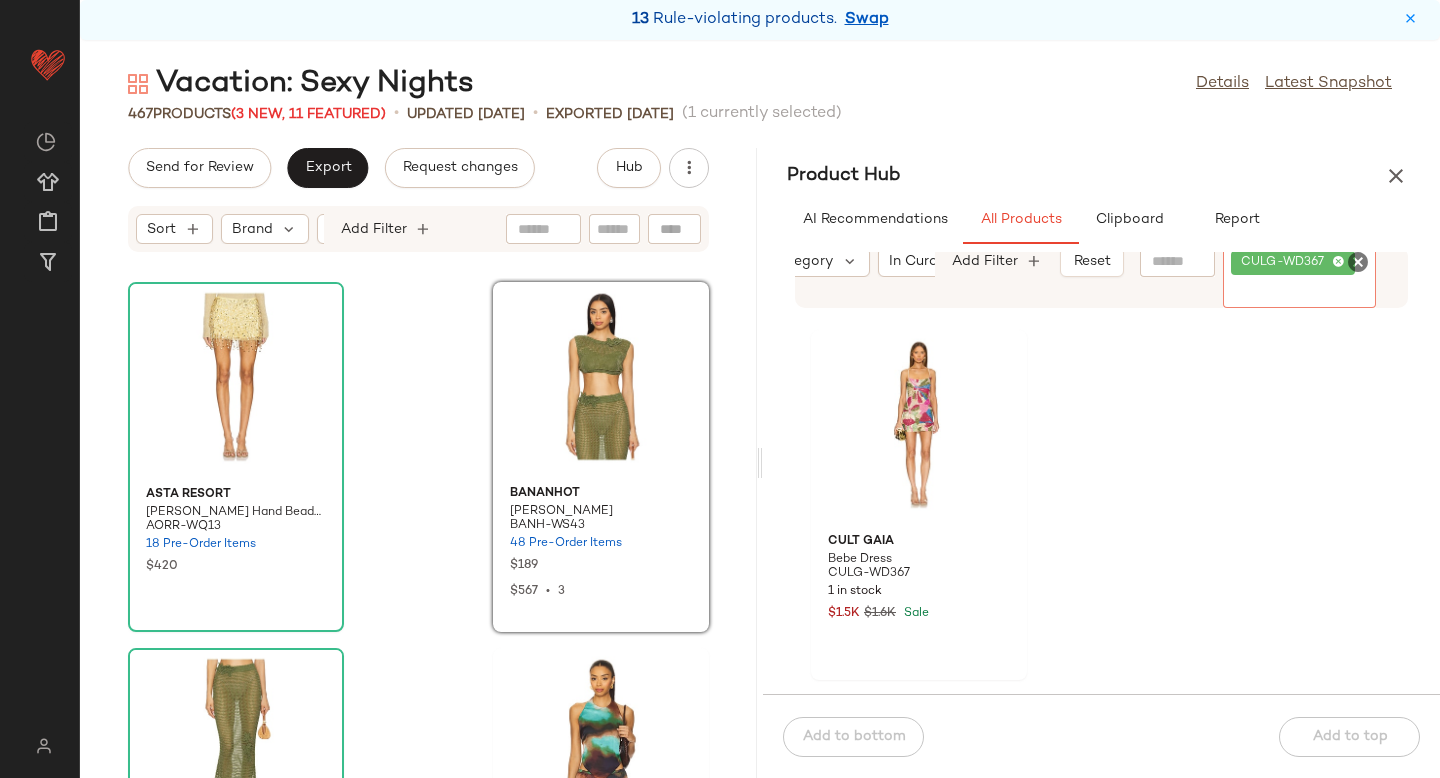 click 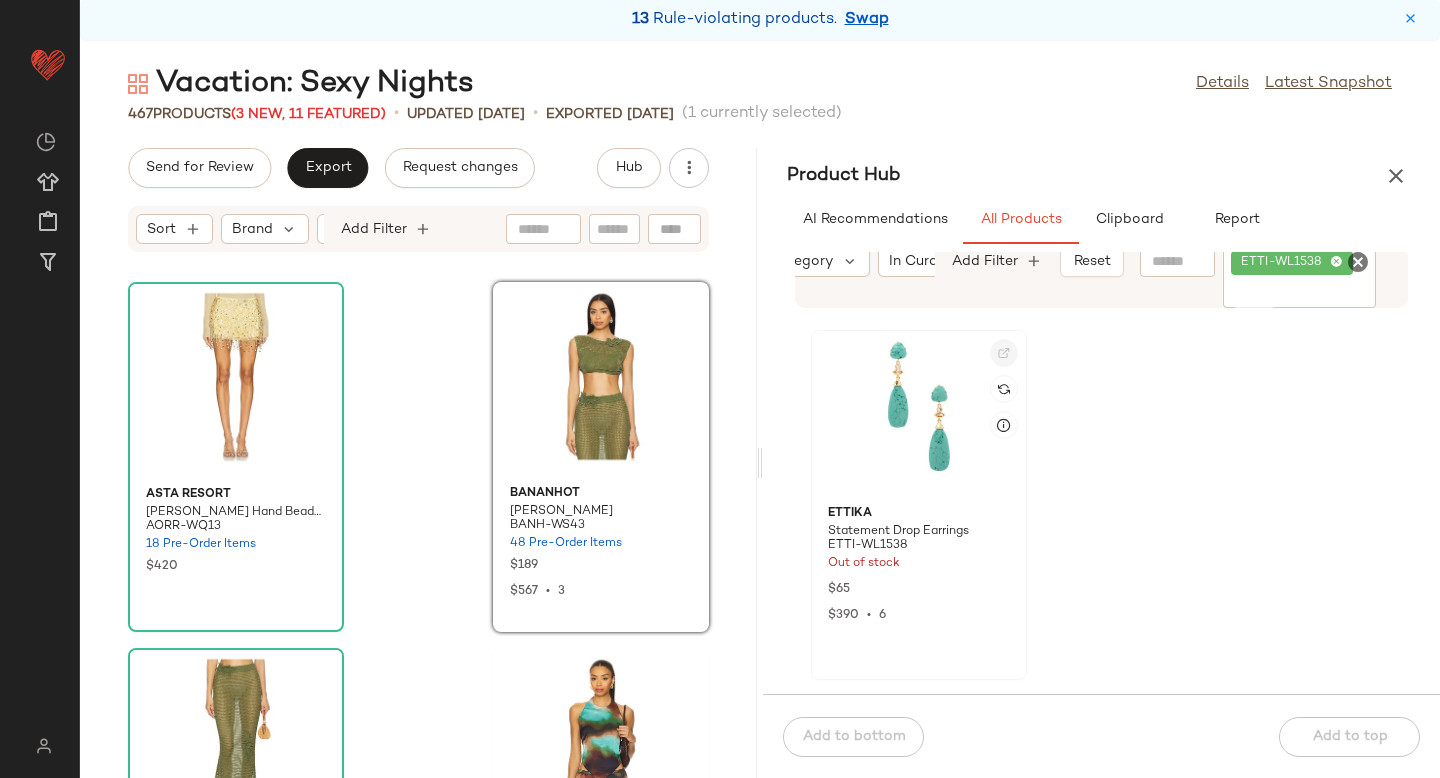 click at bounding box center [1004, 353] 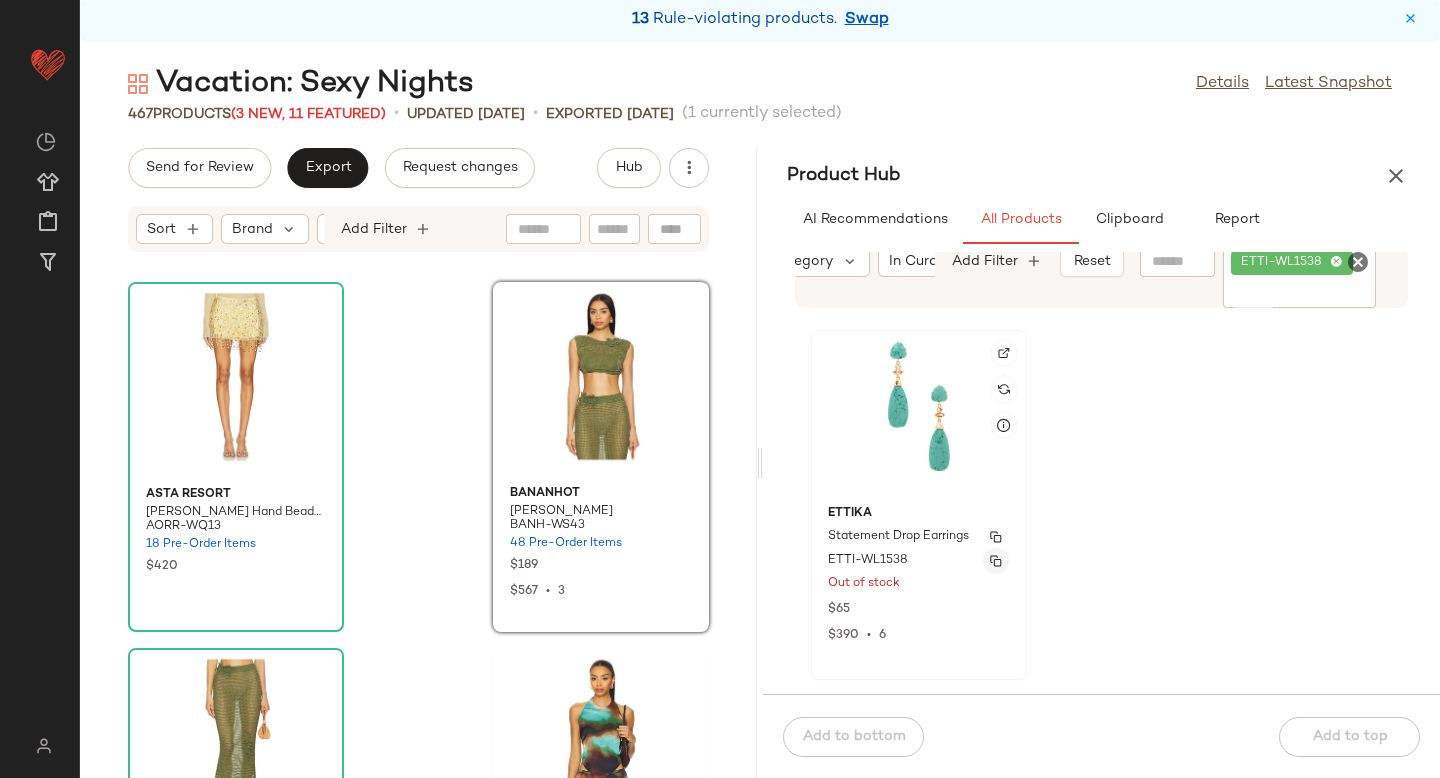 click 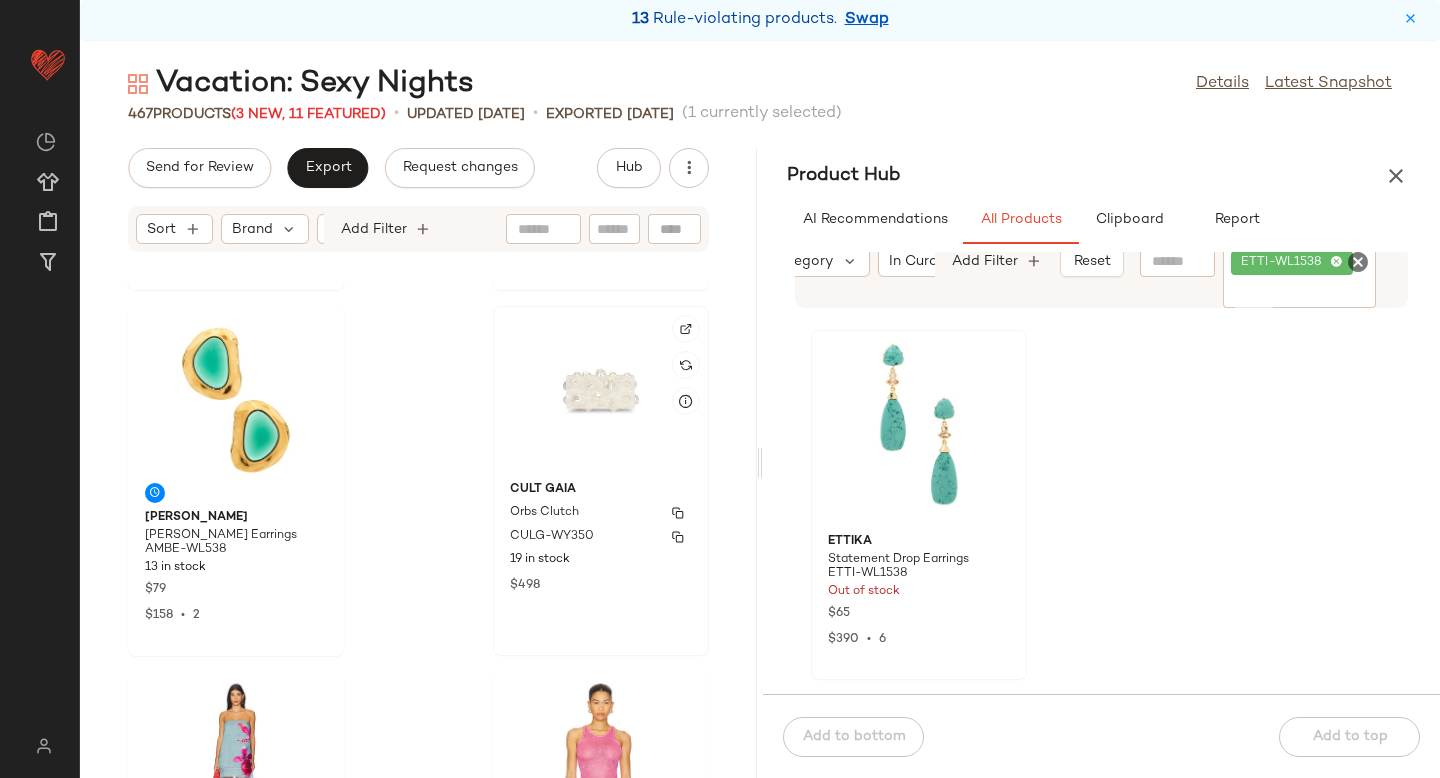 scroll, scrollTop: 1055, scrollLeft: 0, axis: vertical 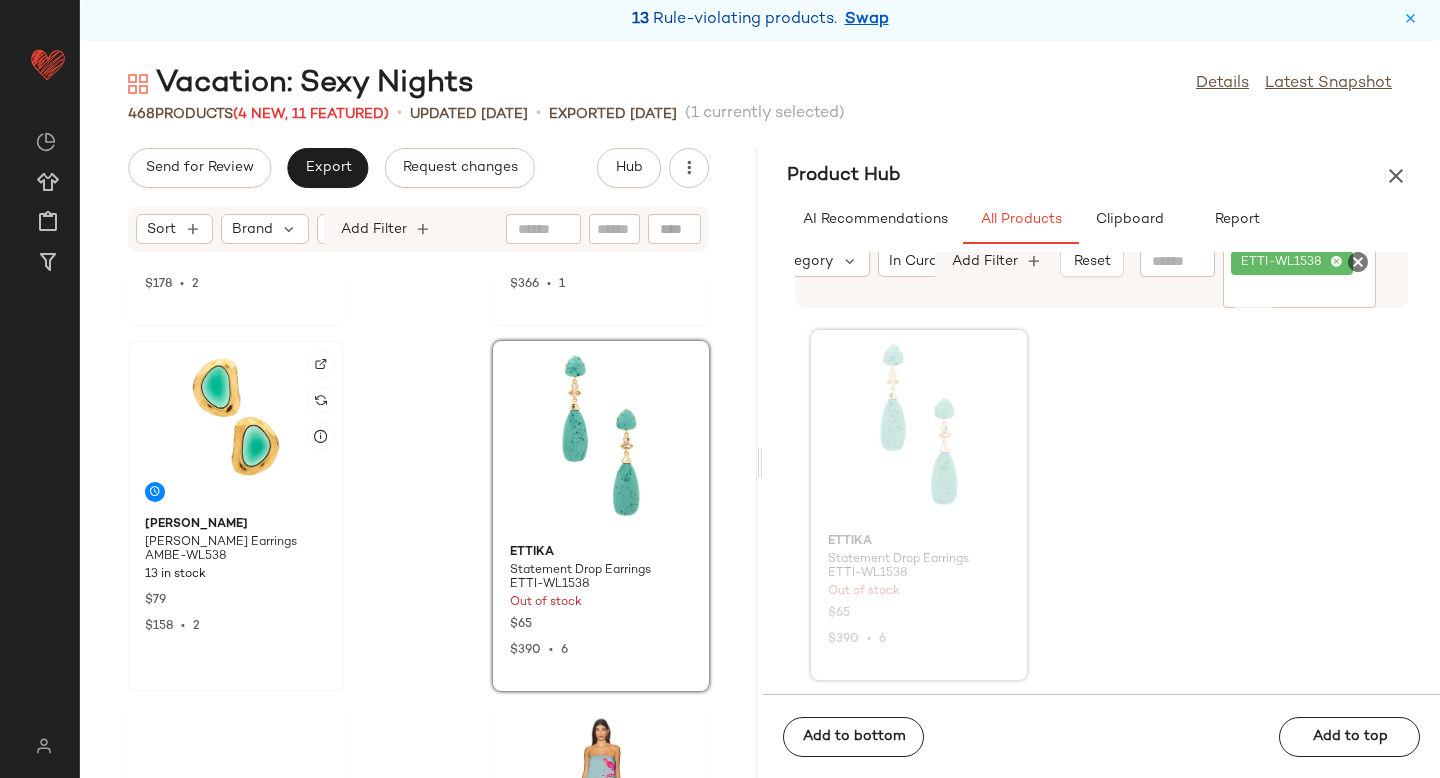 click 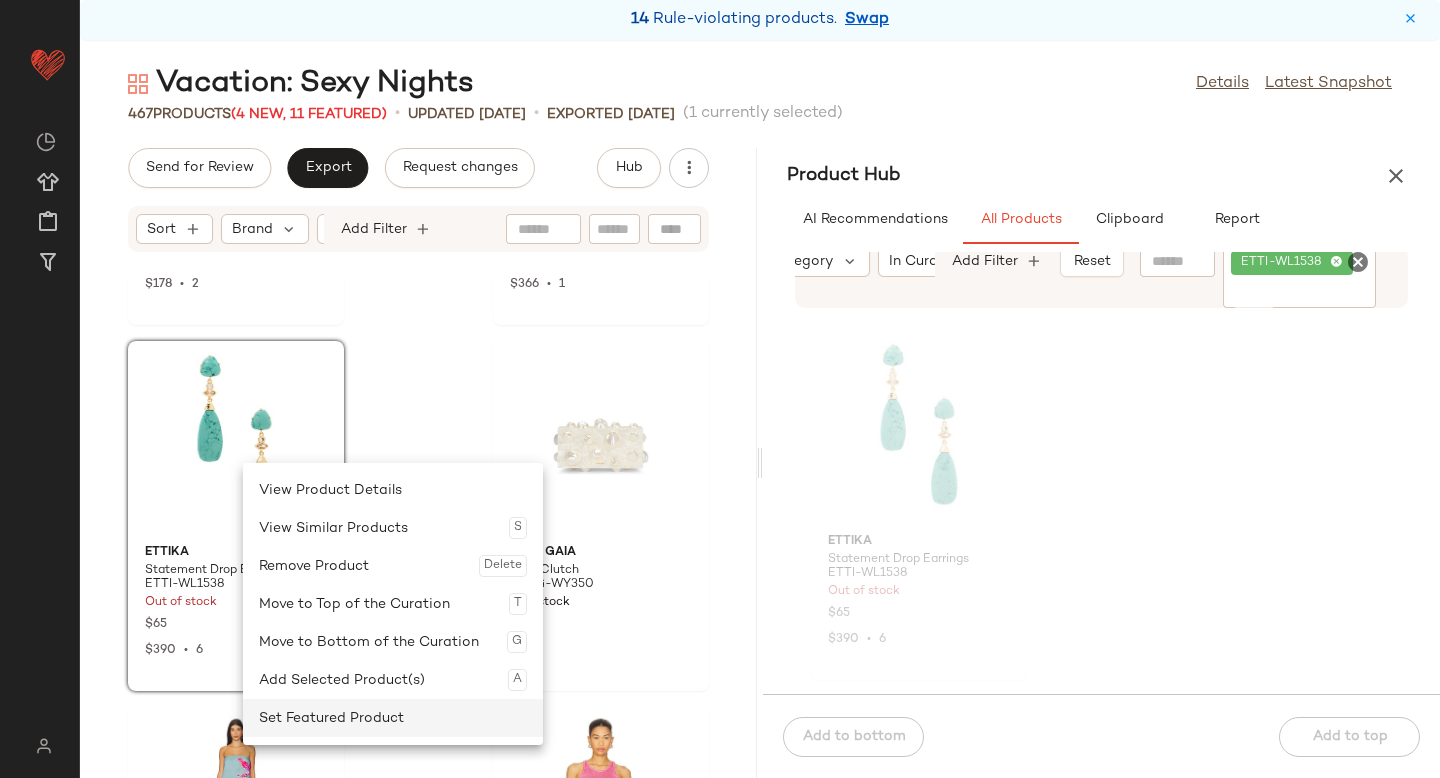 click on "Set Featured Product" 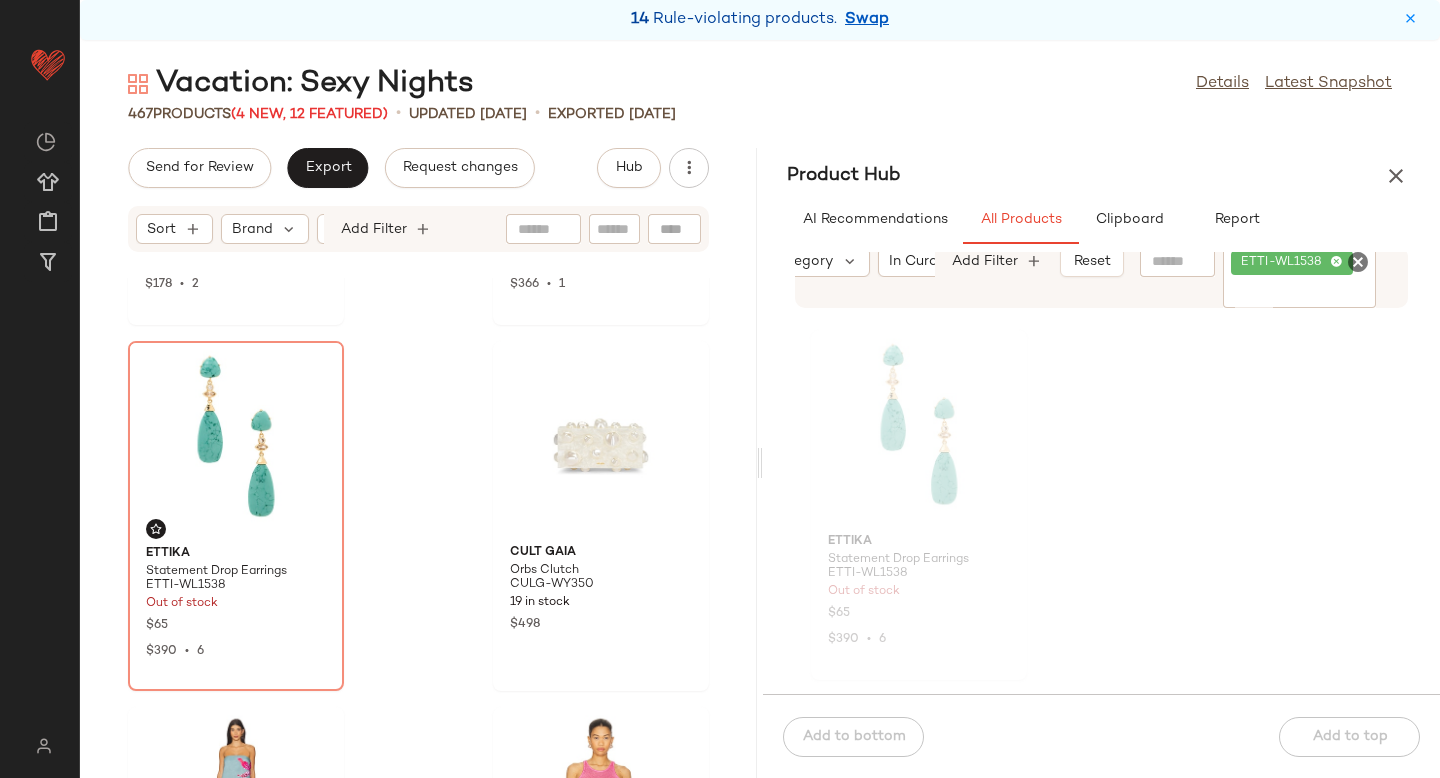 click 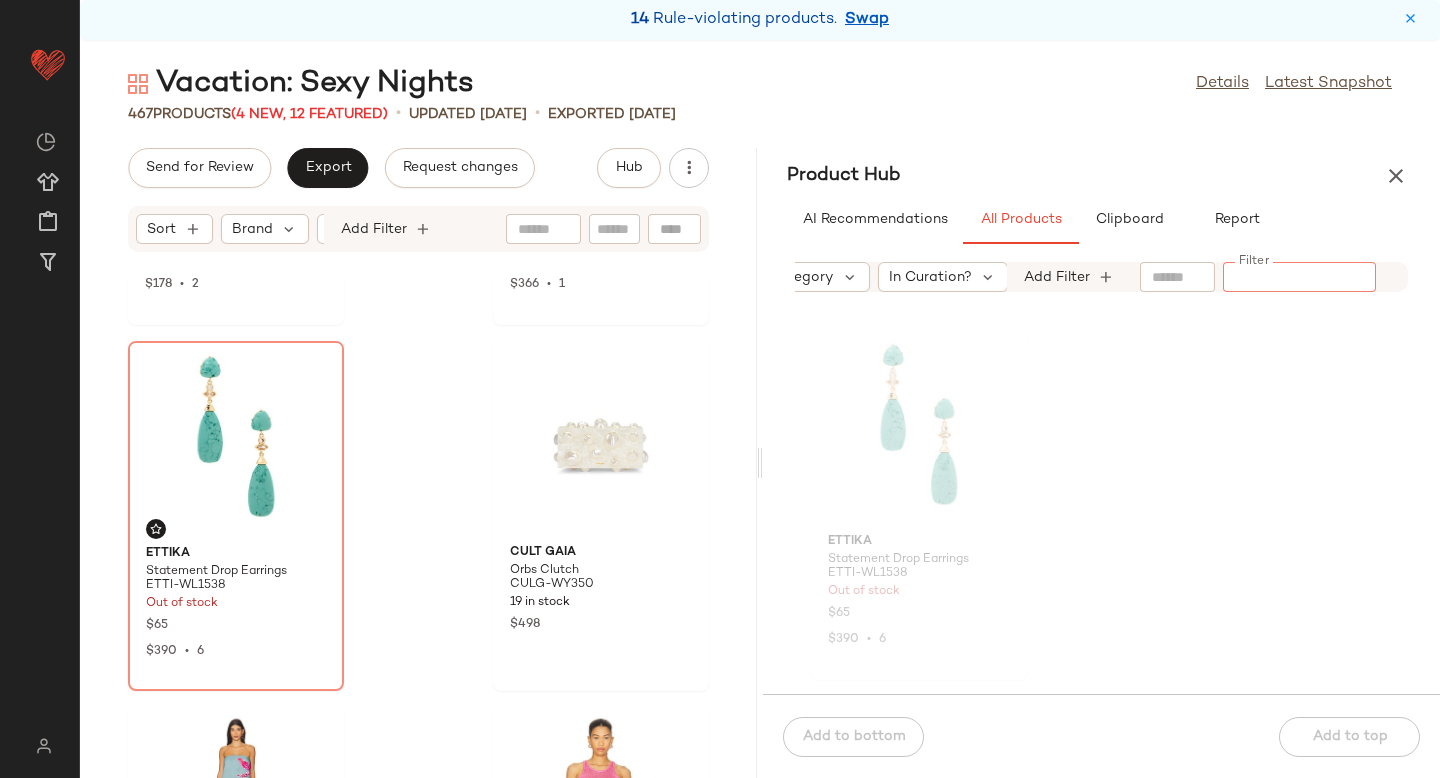 paste on "**********" 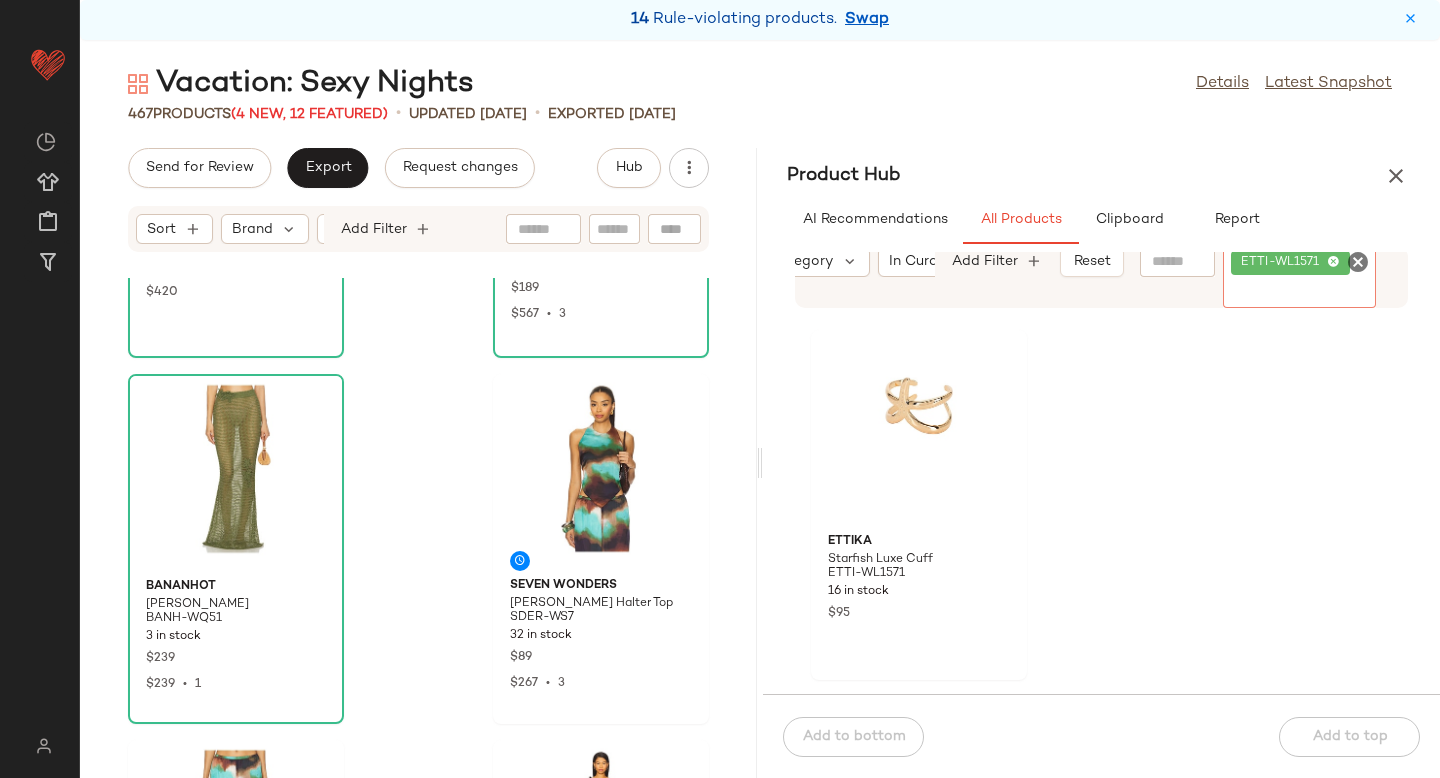 scroll, scrollTop: 0, scrollLeft: 0, axis: both 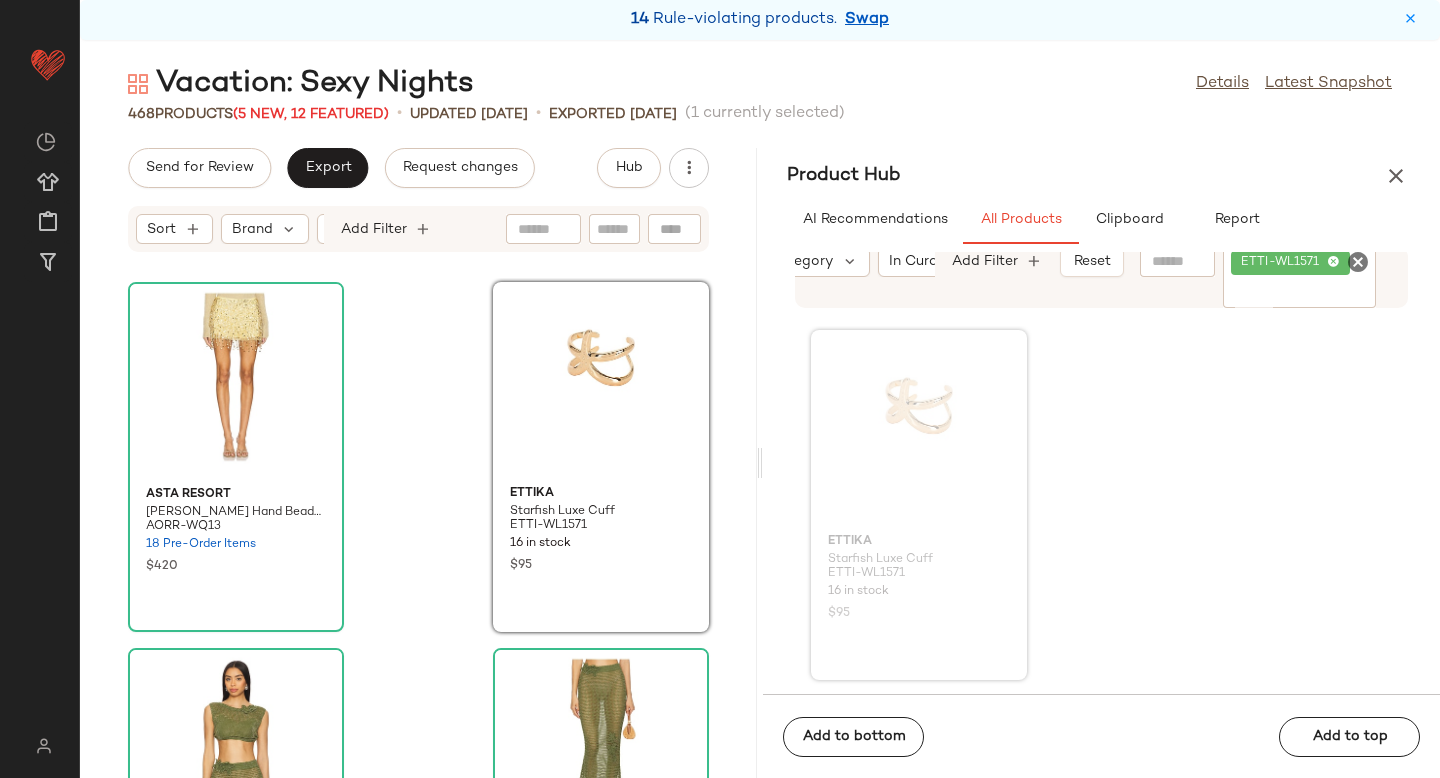 click 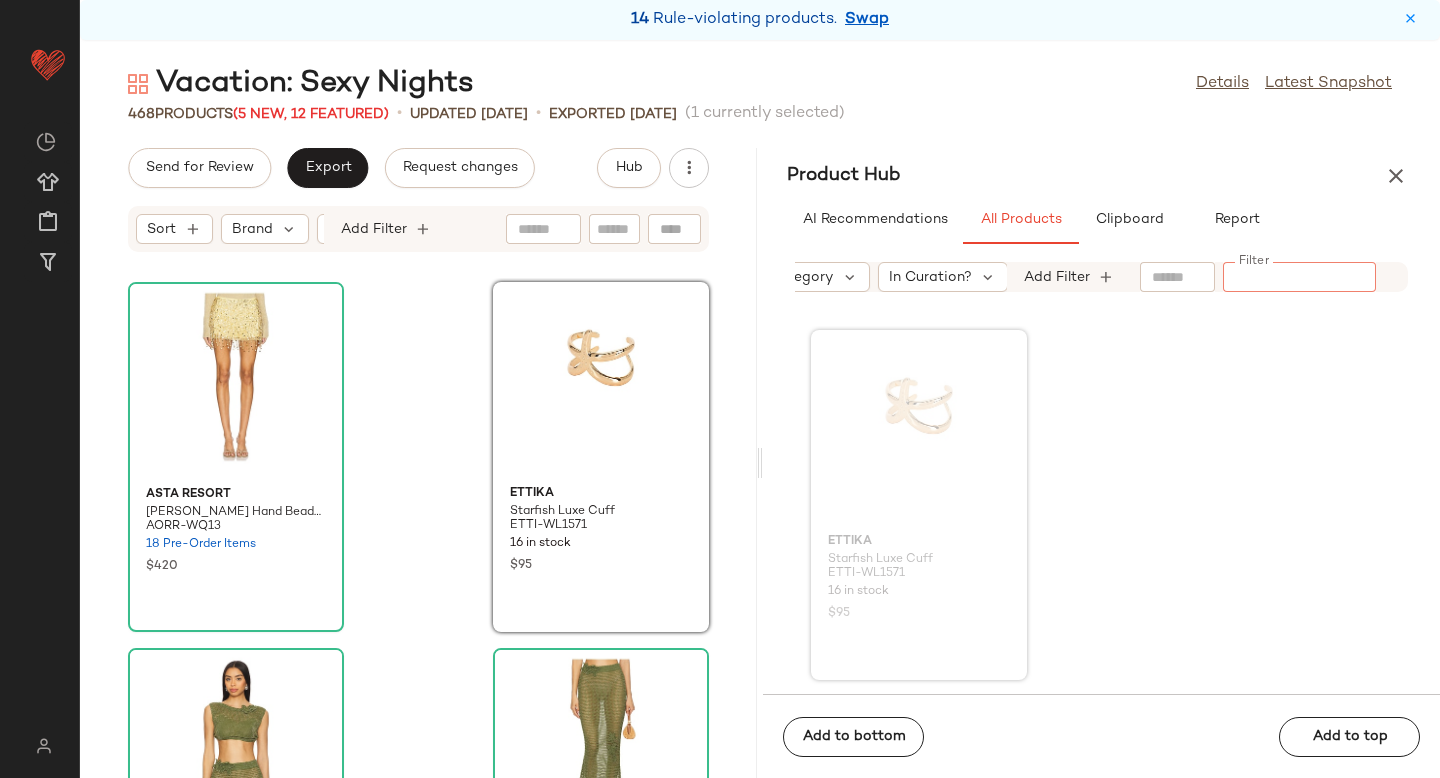 paste on "**********" 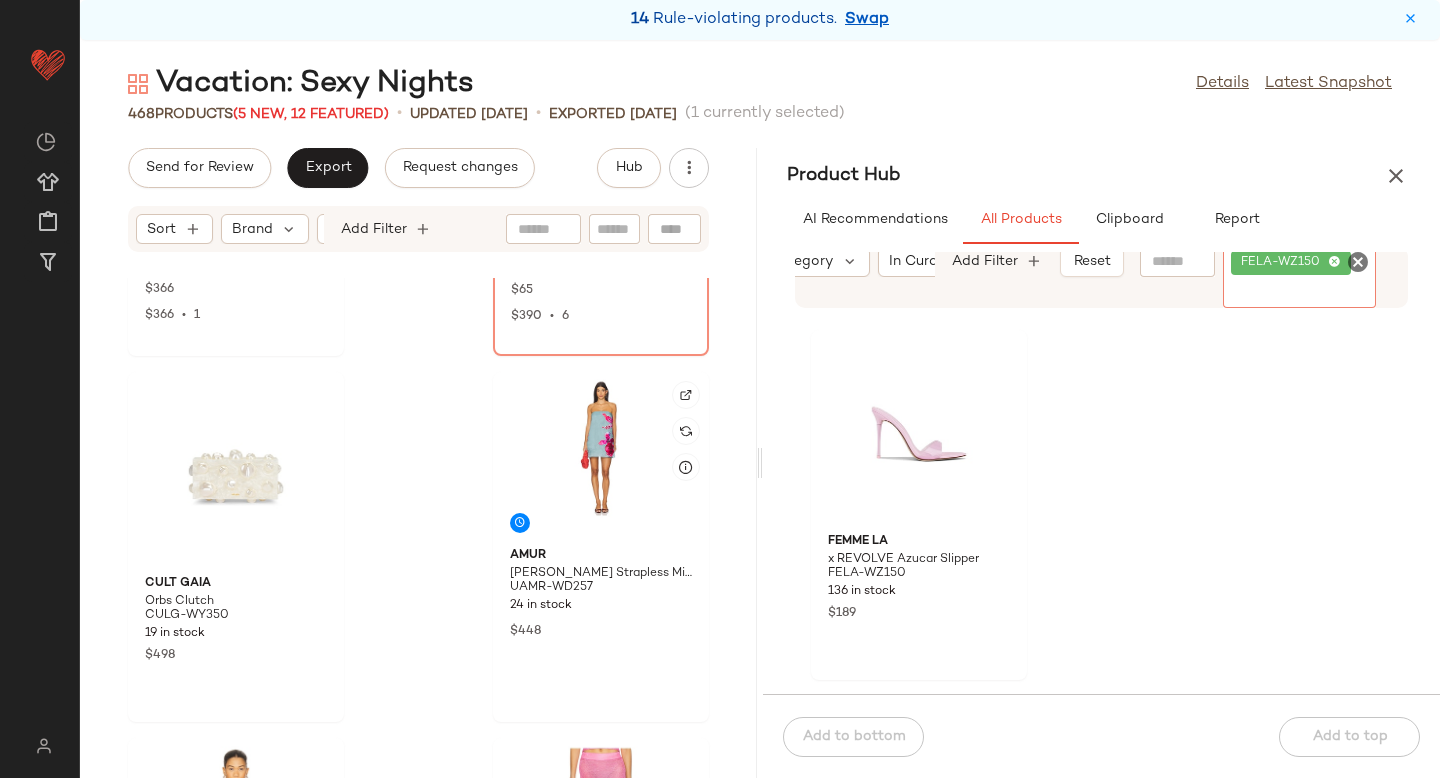 scroll, scrollTop: 1412, scrollLeft: 0, axis: vertical 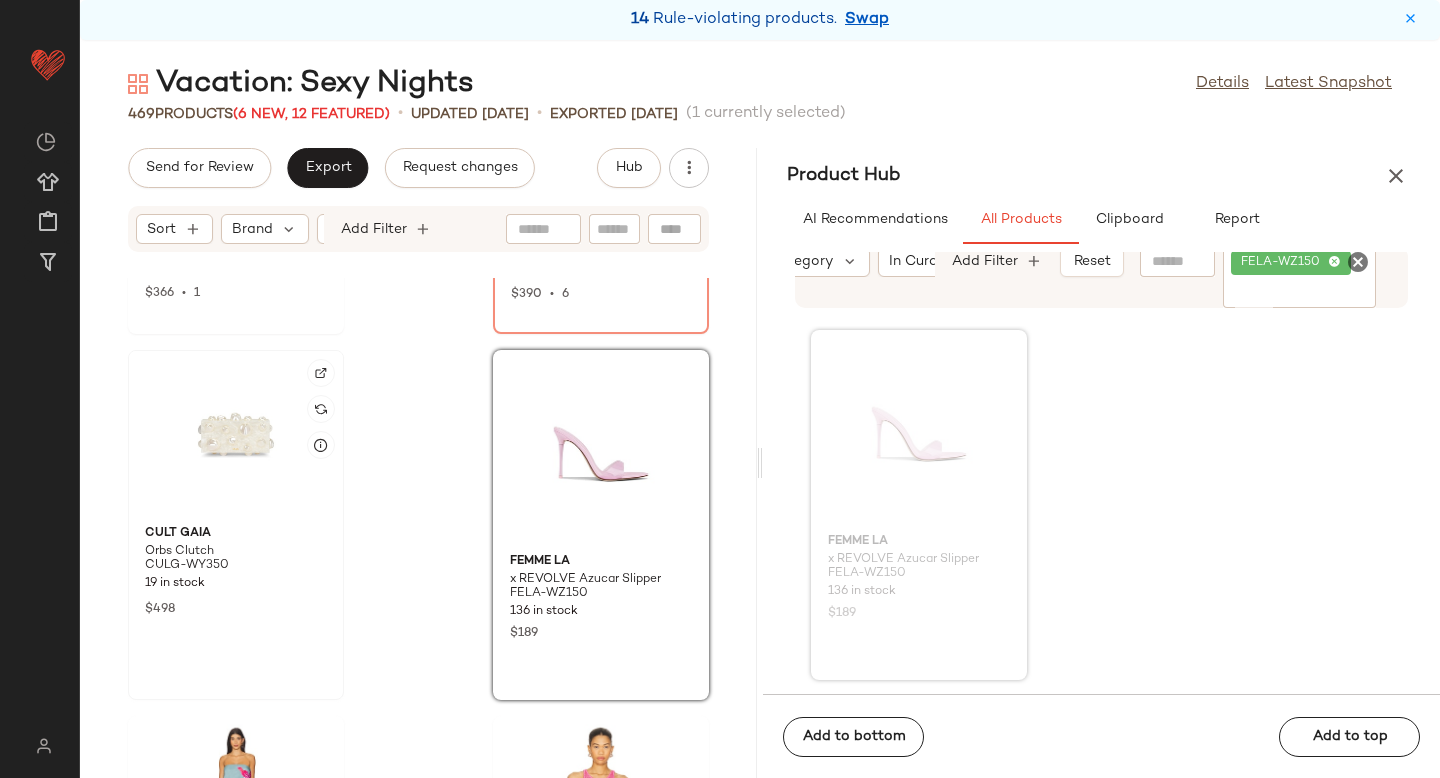 click 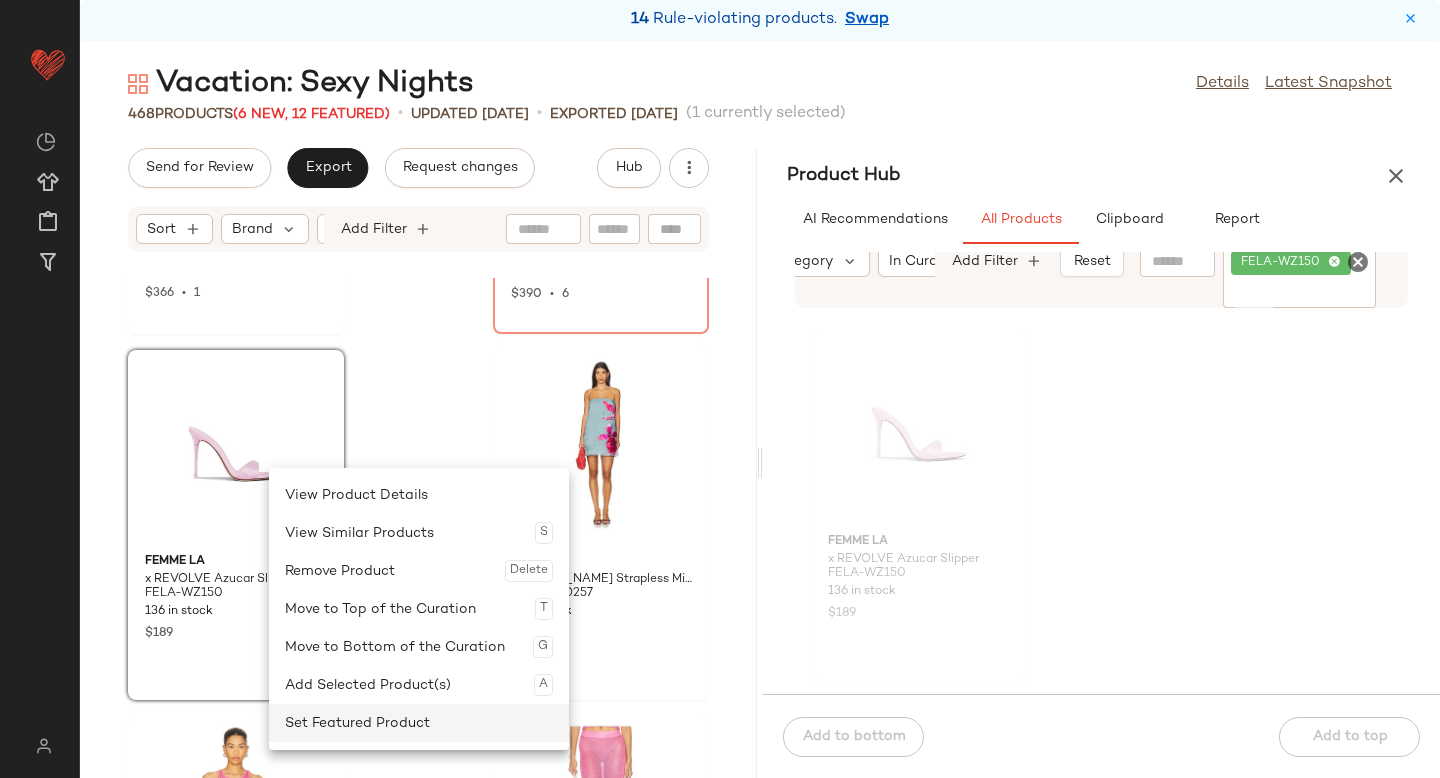click on "Set Featured Product" 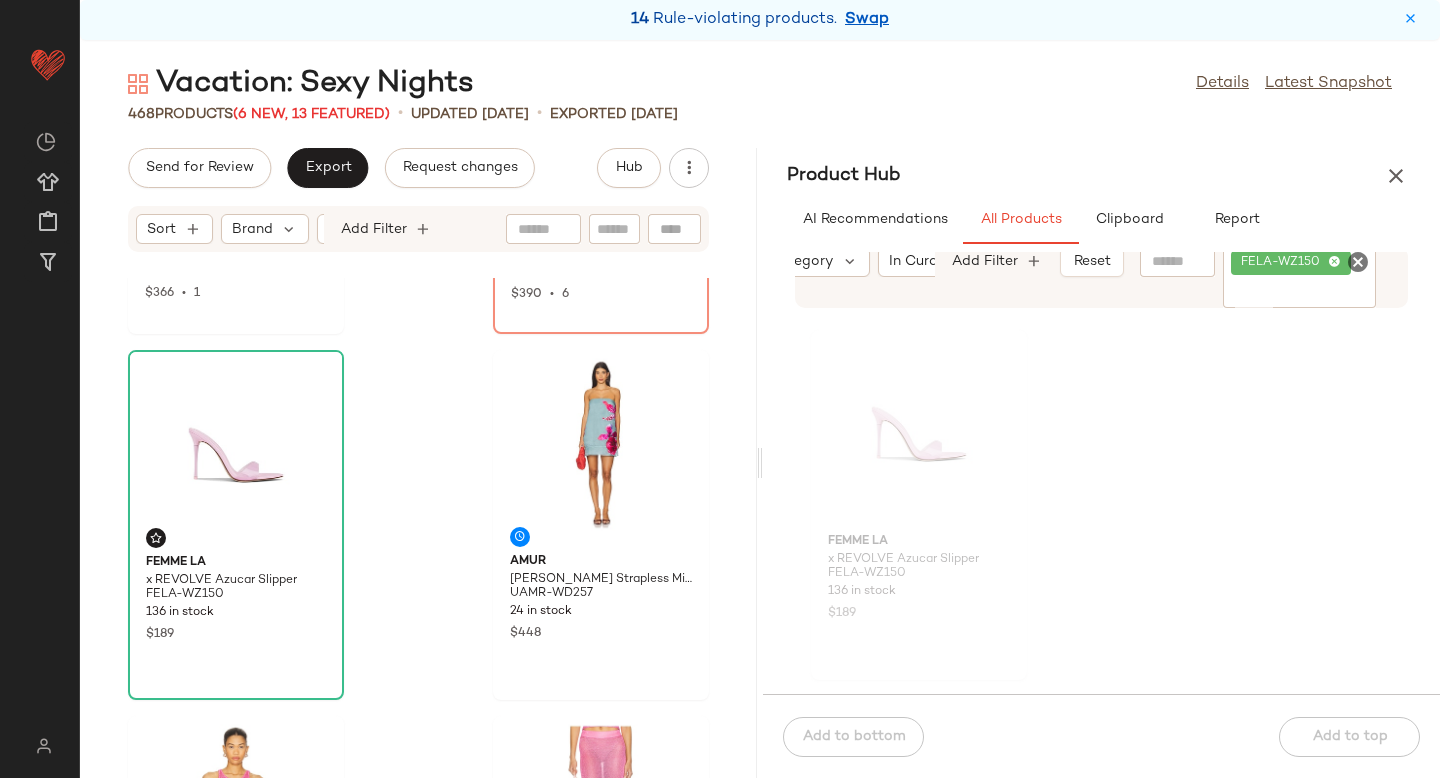 scroll, scrollTop: 1392, scrollLeft: 0, axis: vertical 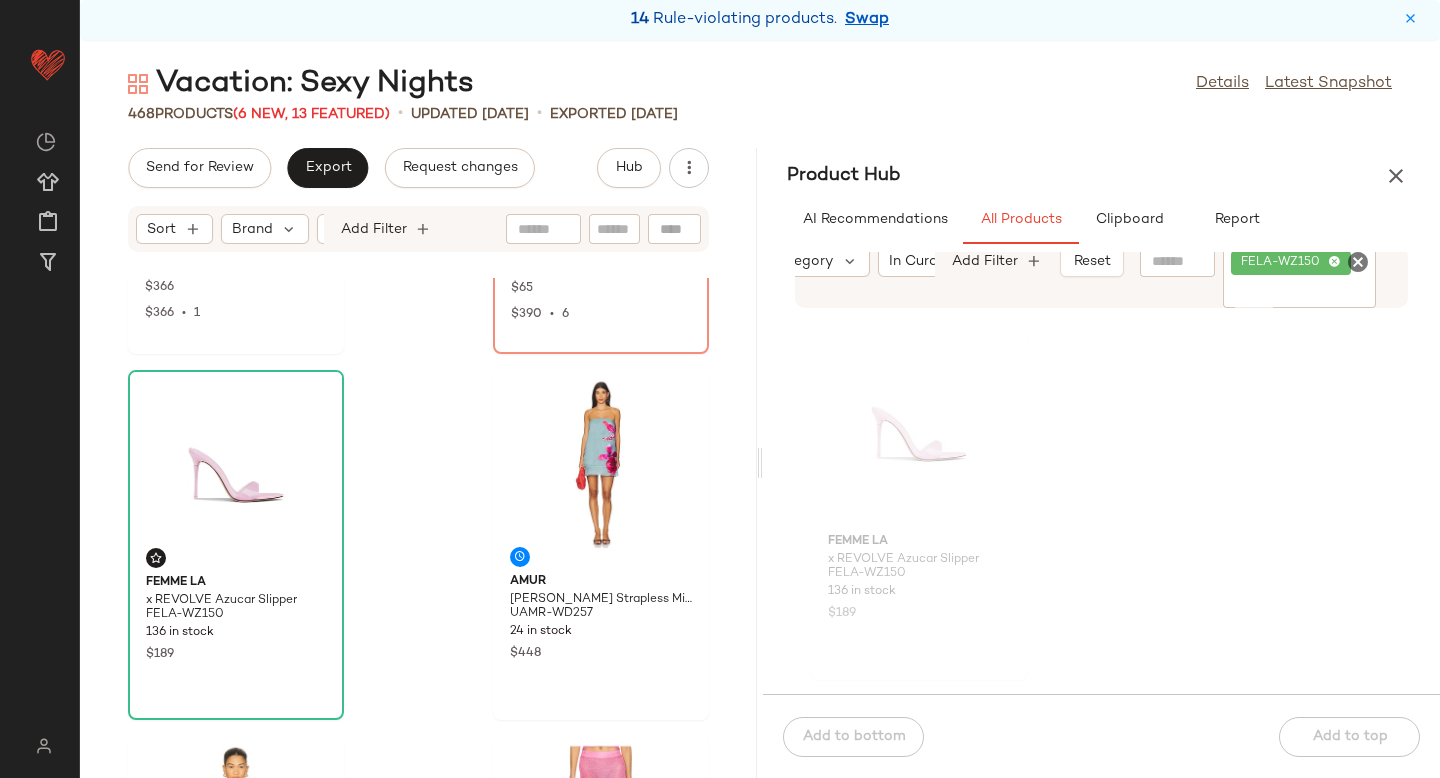 click 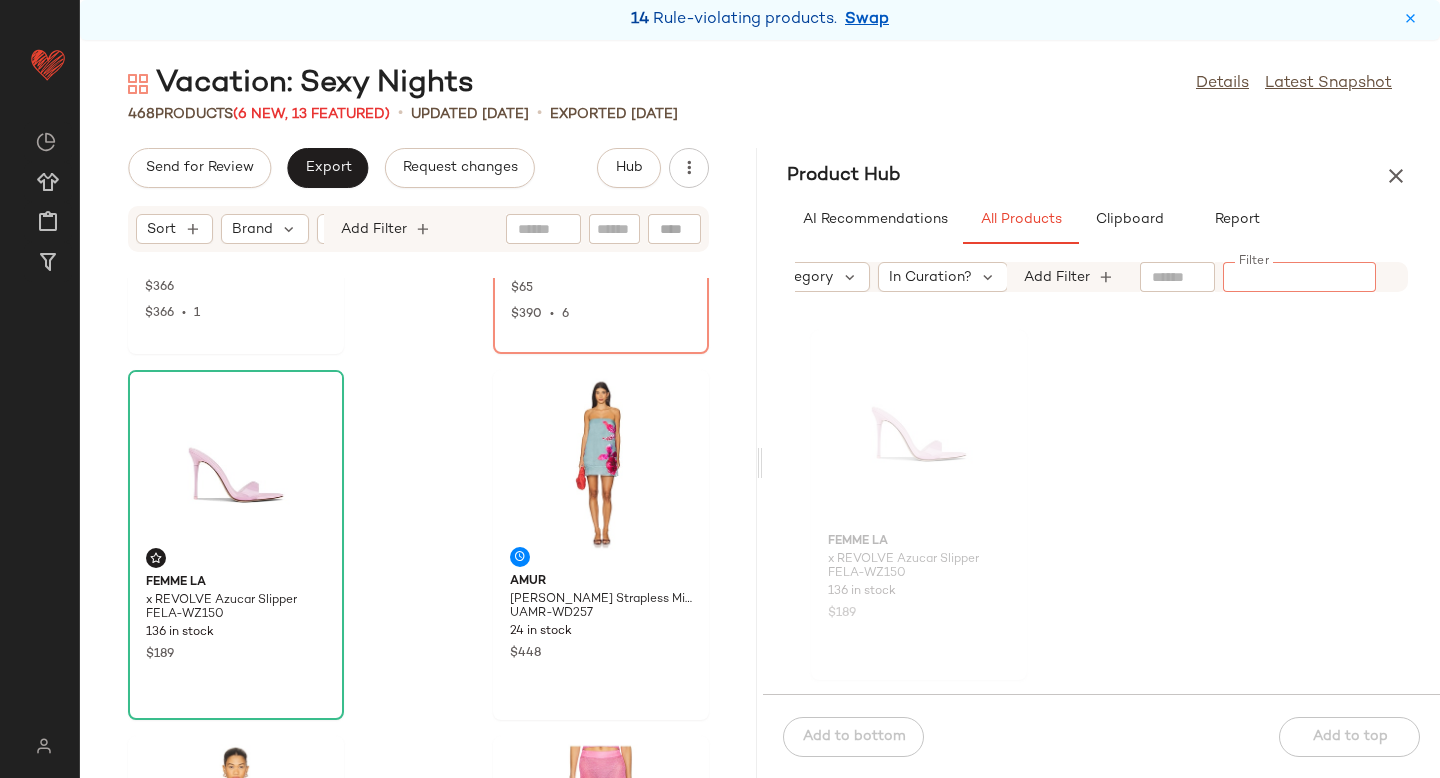 paste on "*********" 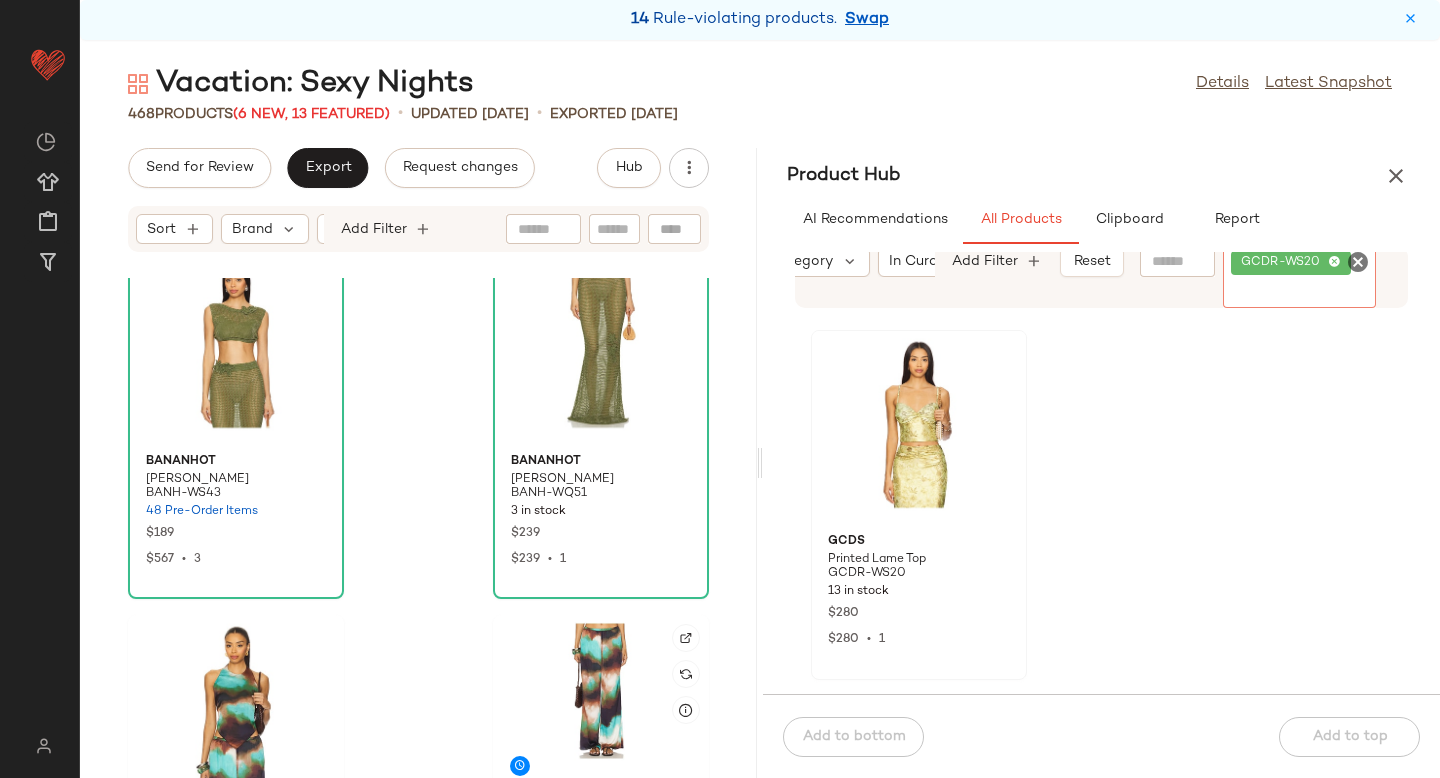 scroll, scrollTop: 400, scrollLeft: 0, axis: vertical 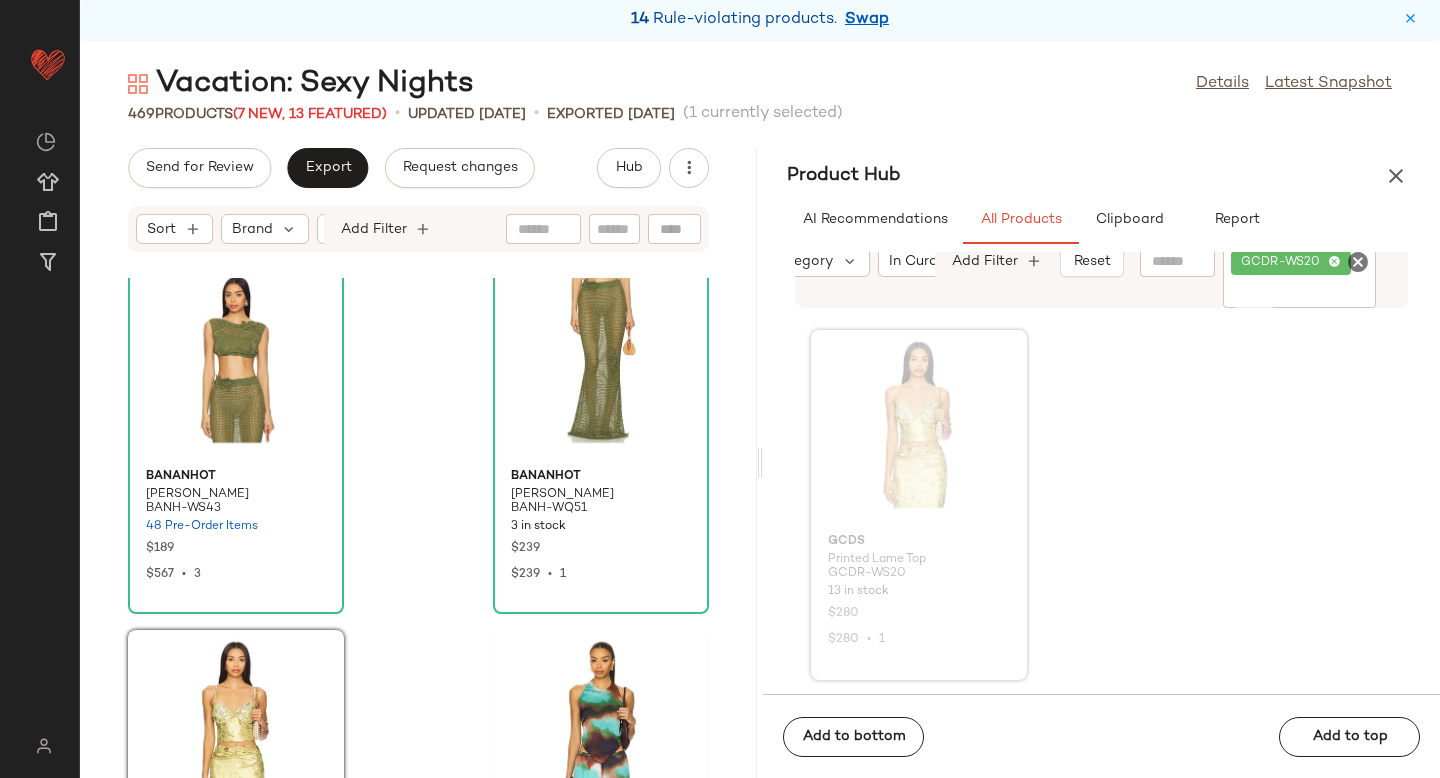 click 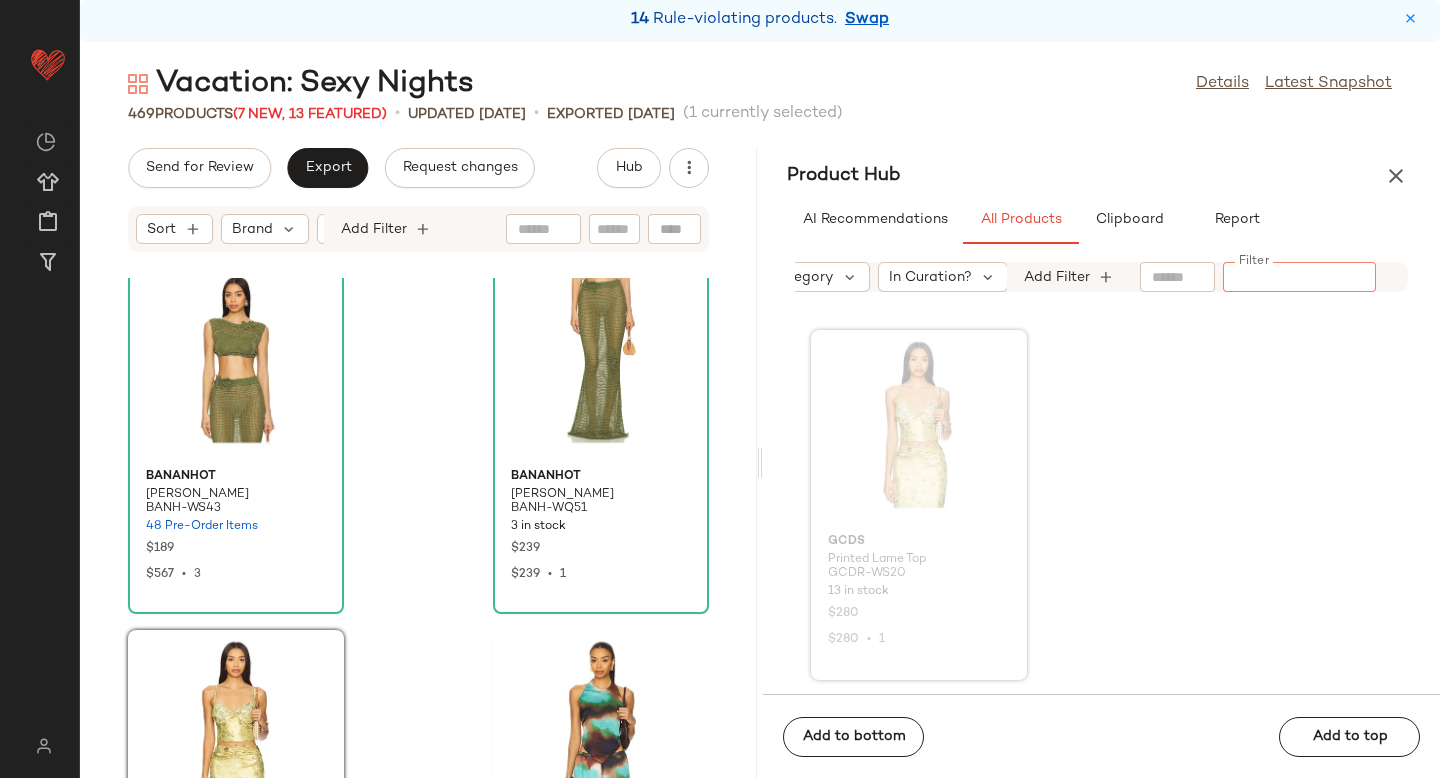 paste on "**********" 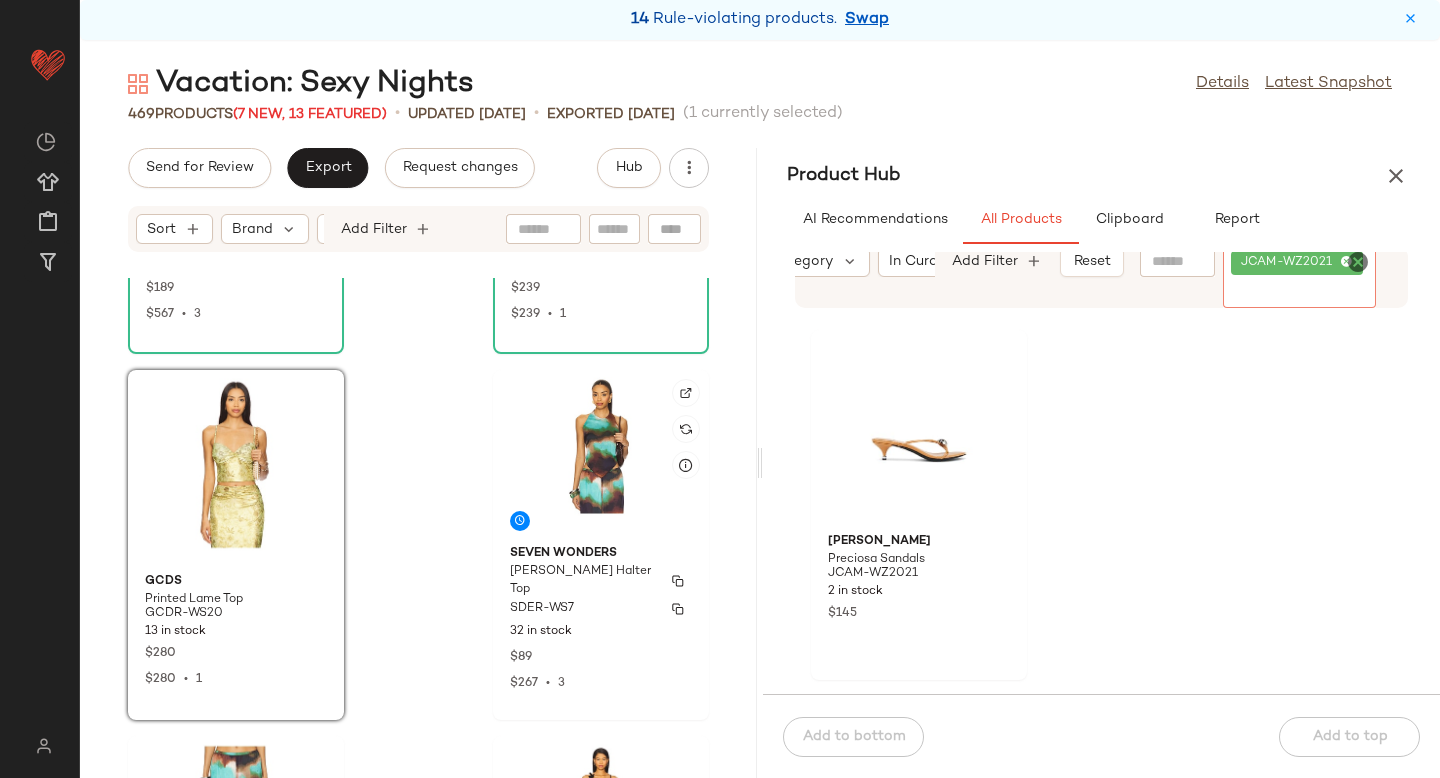 scroll, scrollTop: 661, scrollLeft: 0, axis: vertical 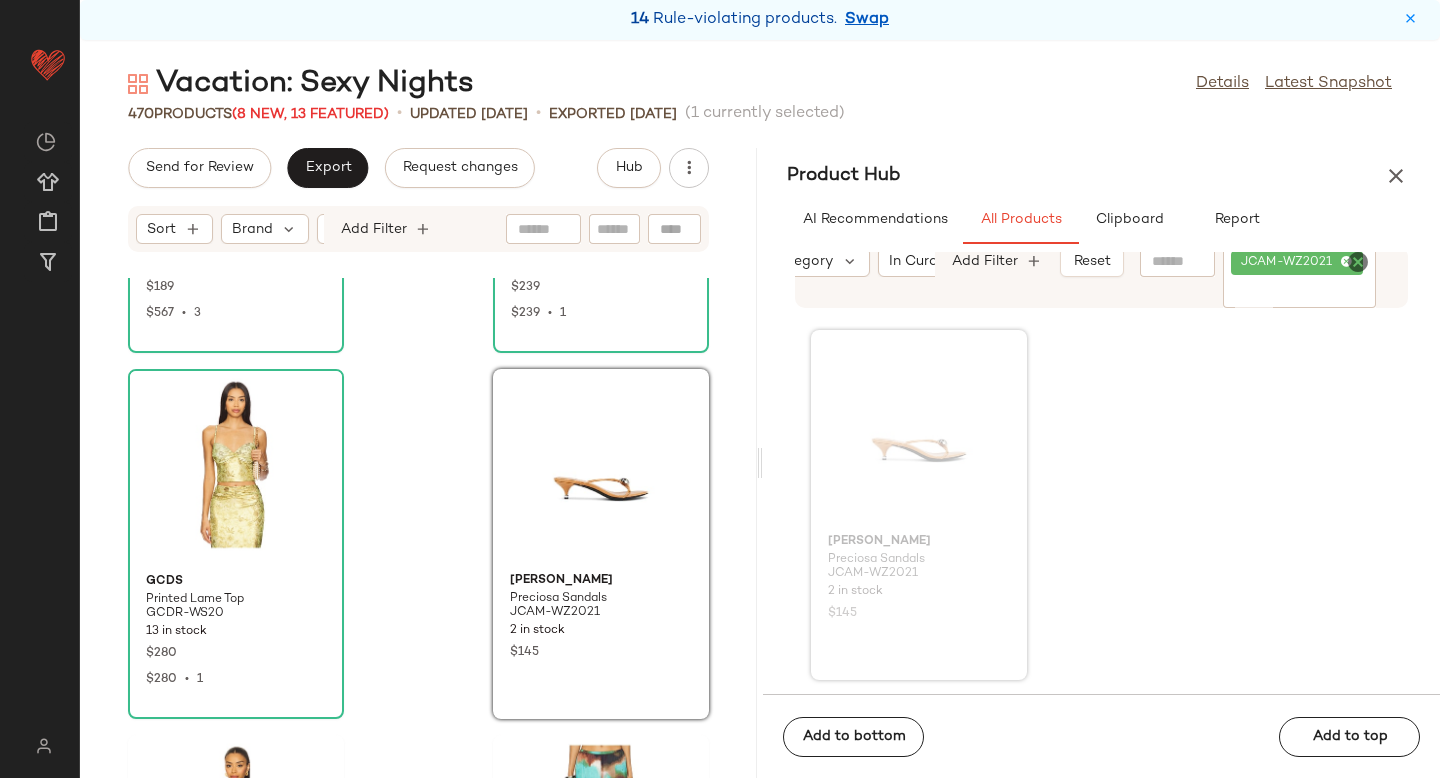 click 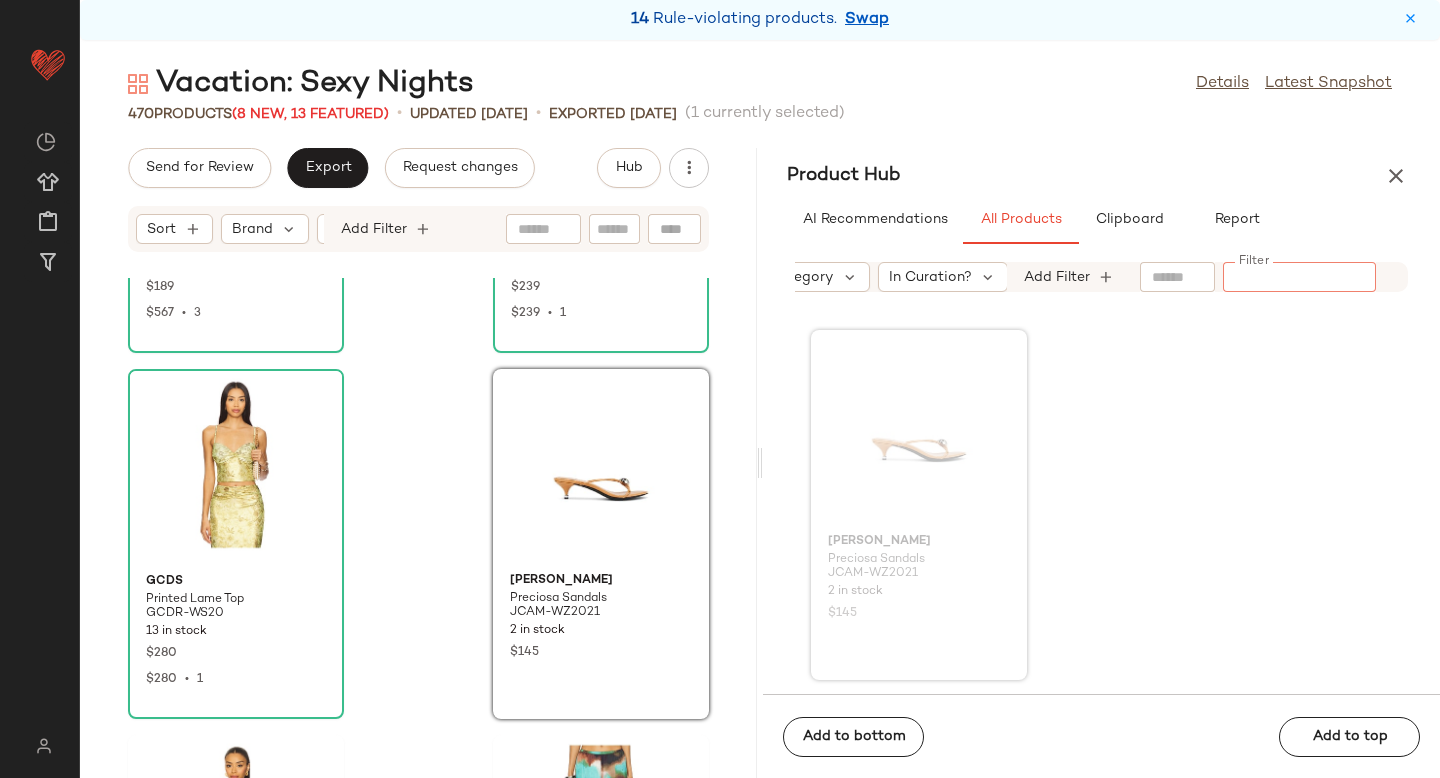 paste on "**********" 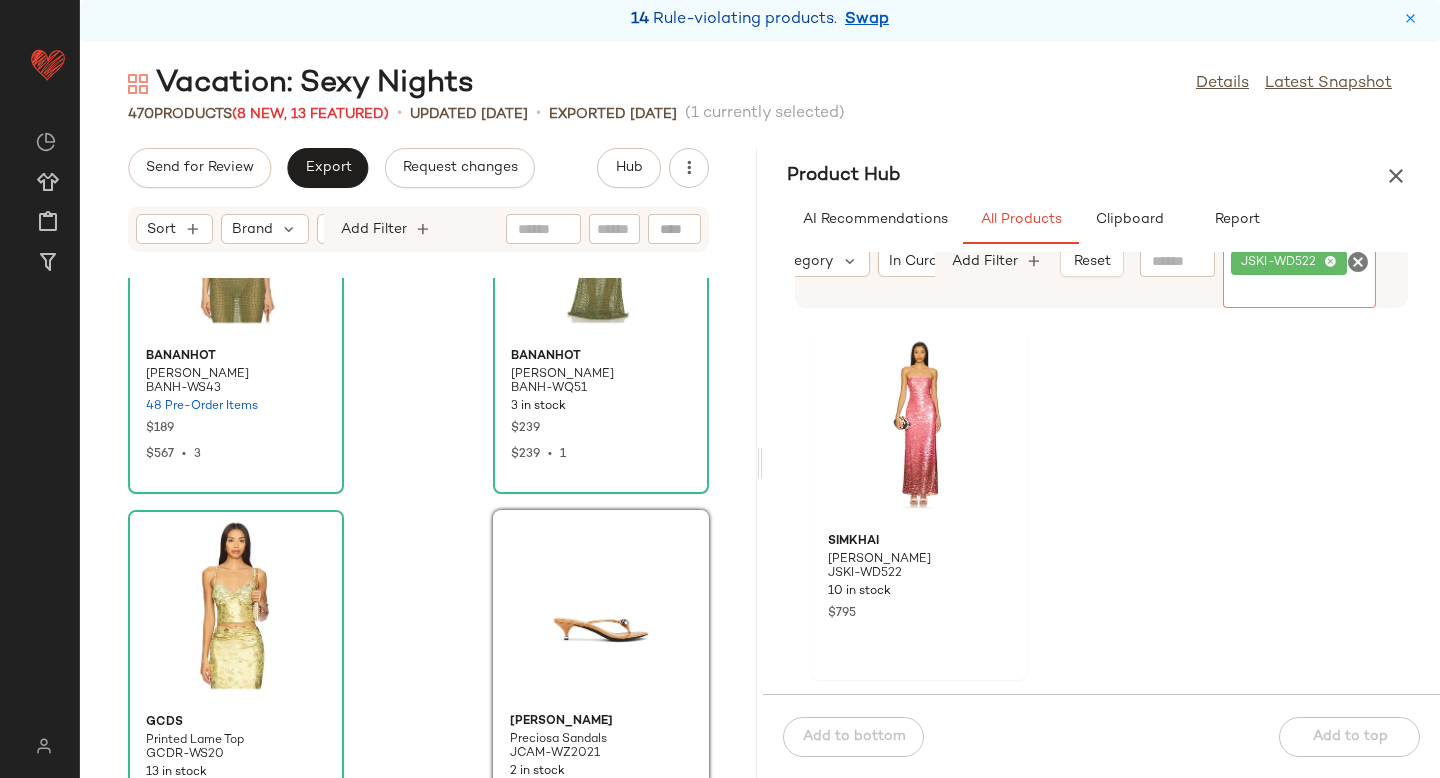 scroll, scrollTop: 0, scrollLeft: 0, axis: both 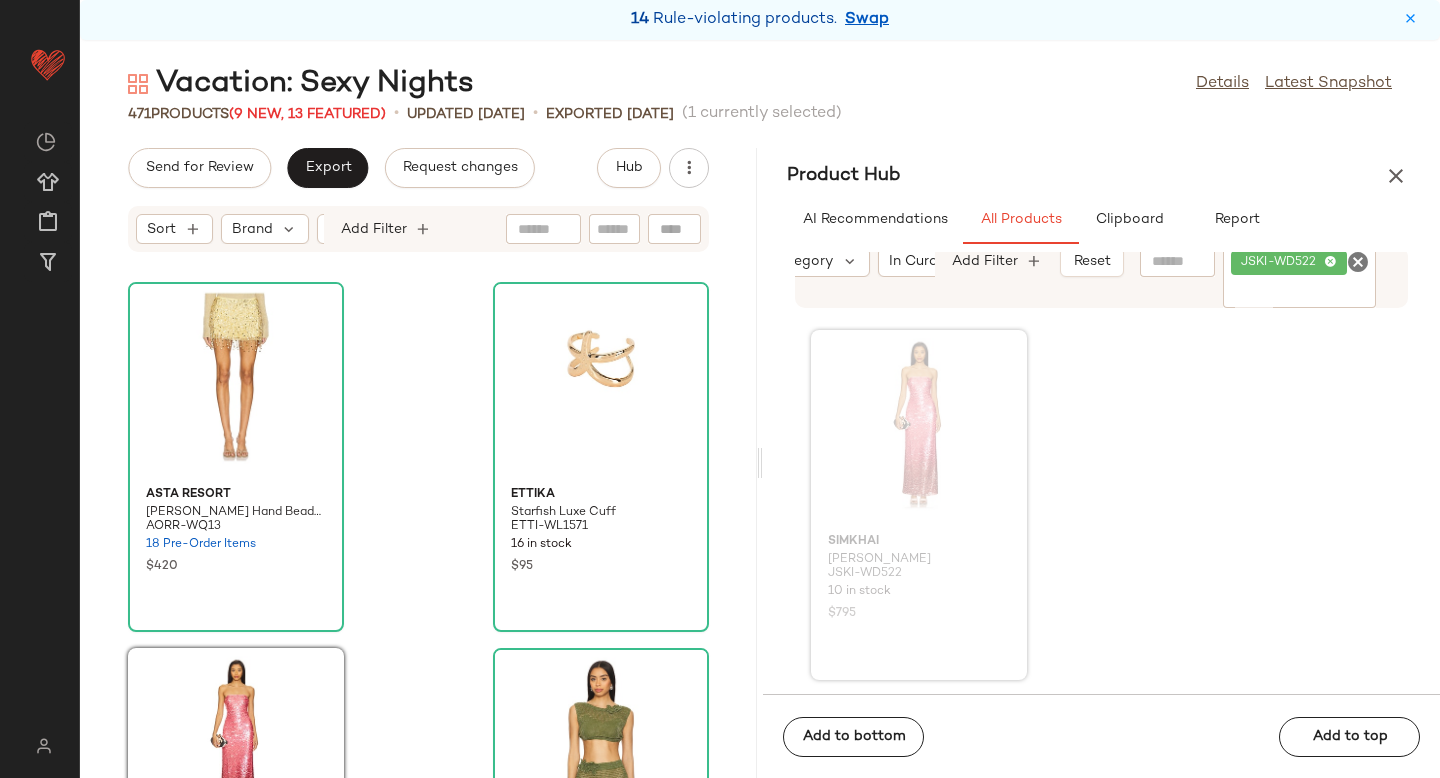 click 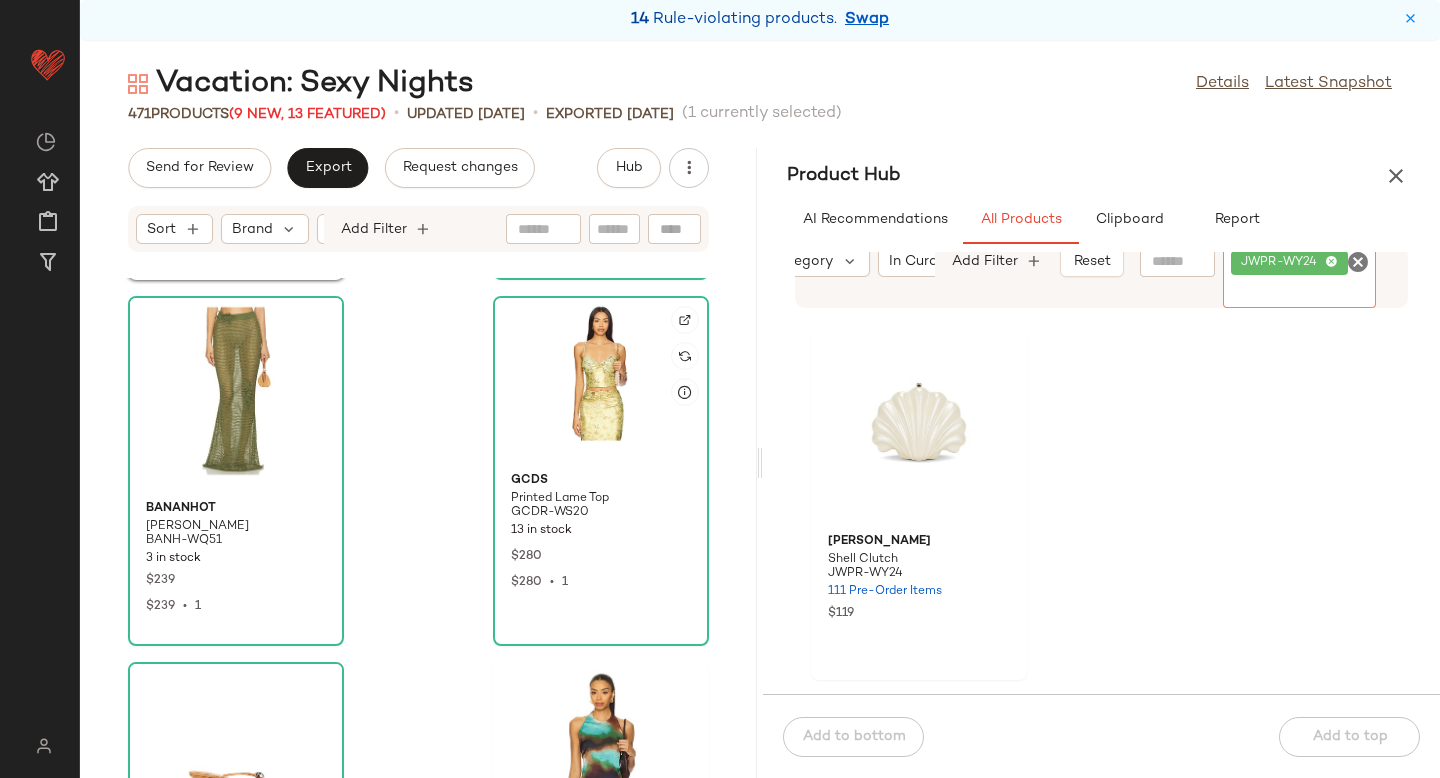 scroll, scrollTop: 786, scrollLeft: 0, axis: vertical 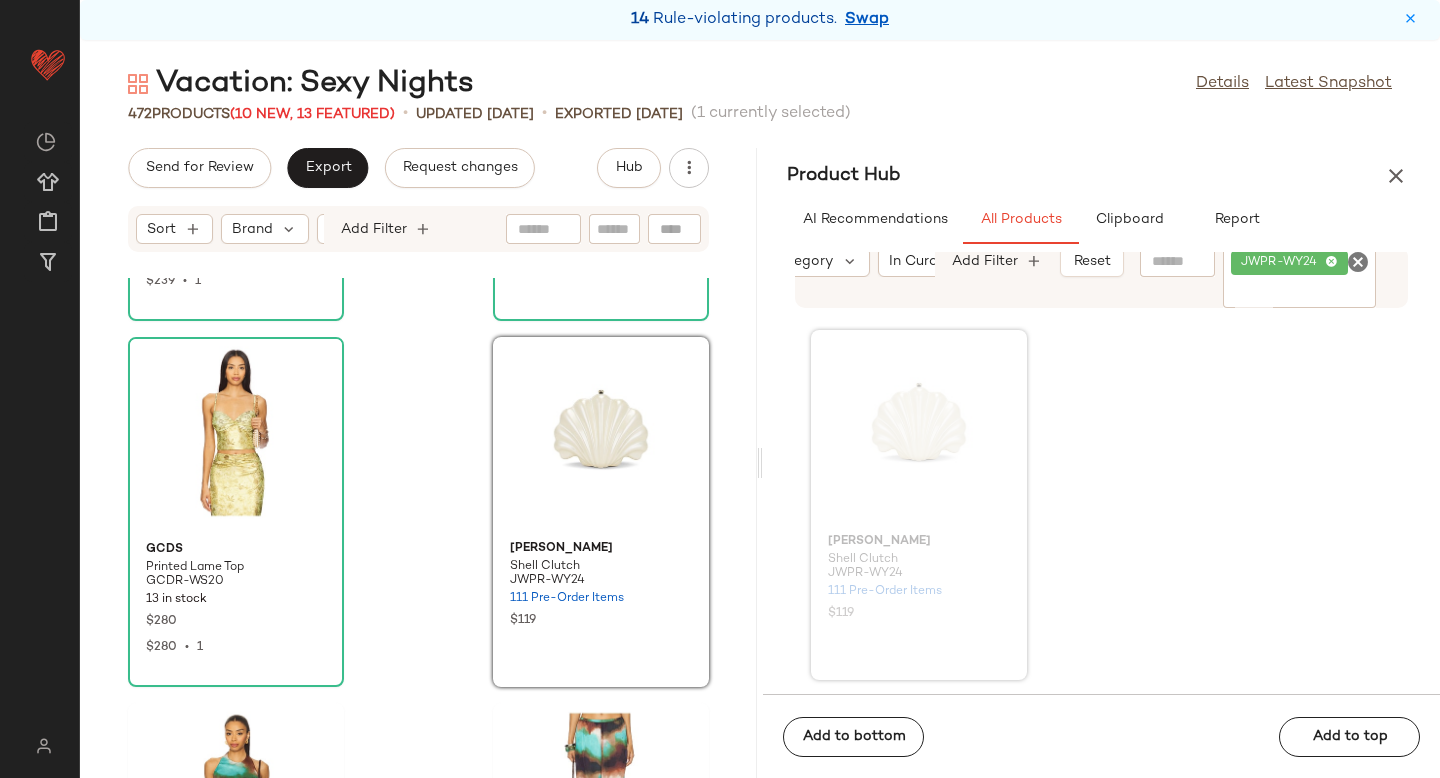 drag, startPoint x: 893, startPoint y: 471, endPoint x: 384, endPoint y: 9, distance: 687.40454 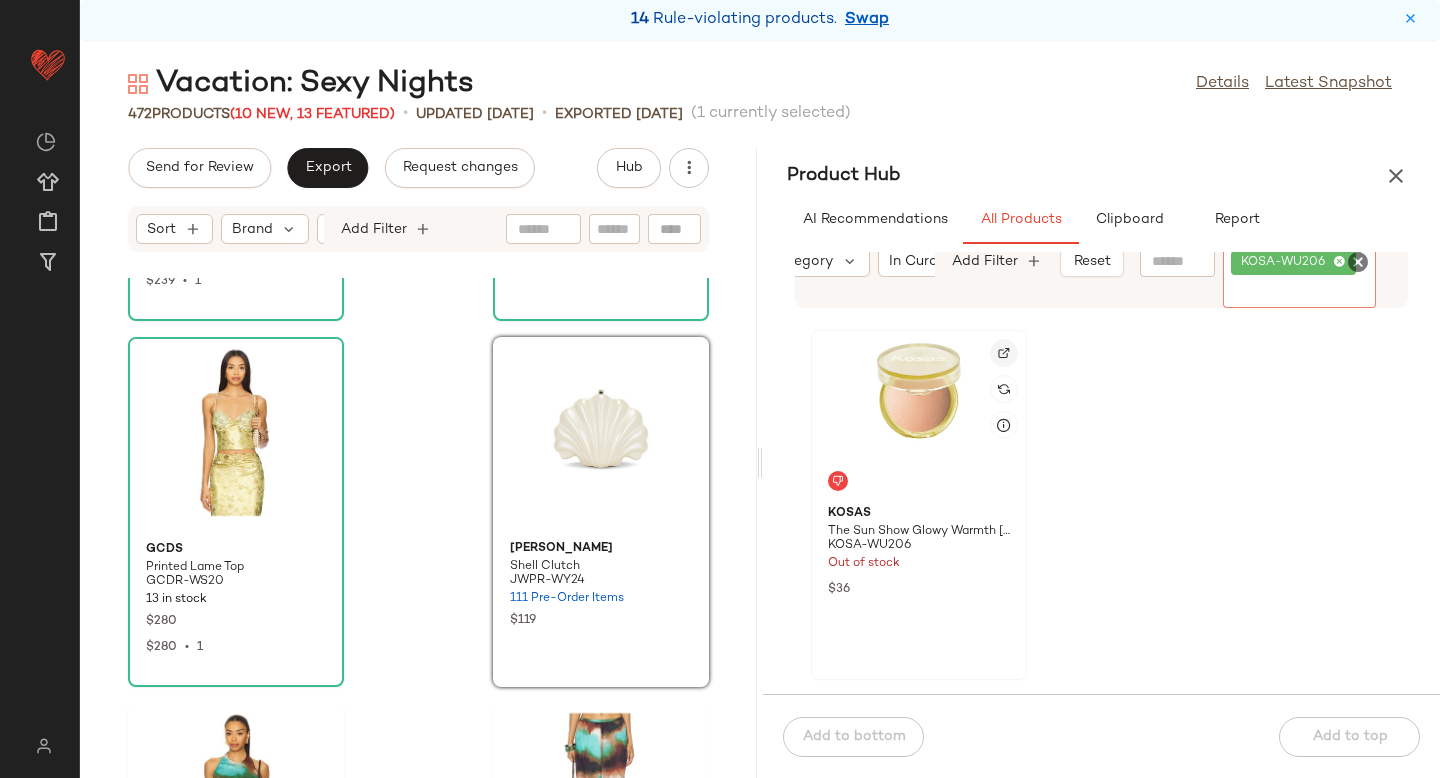 click 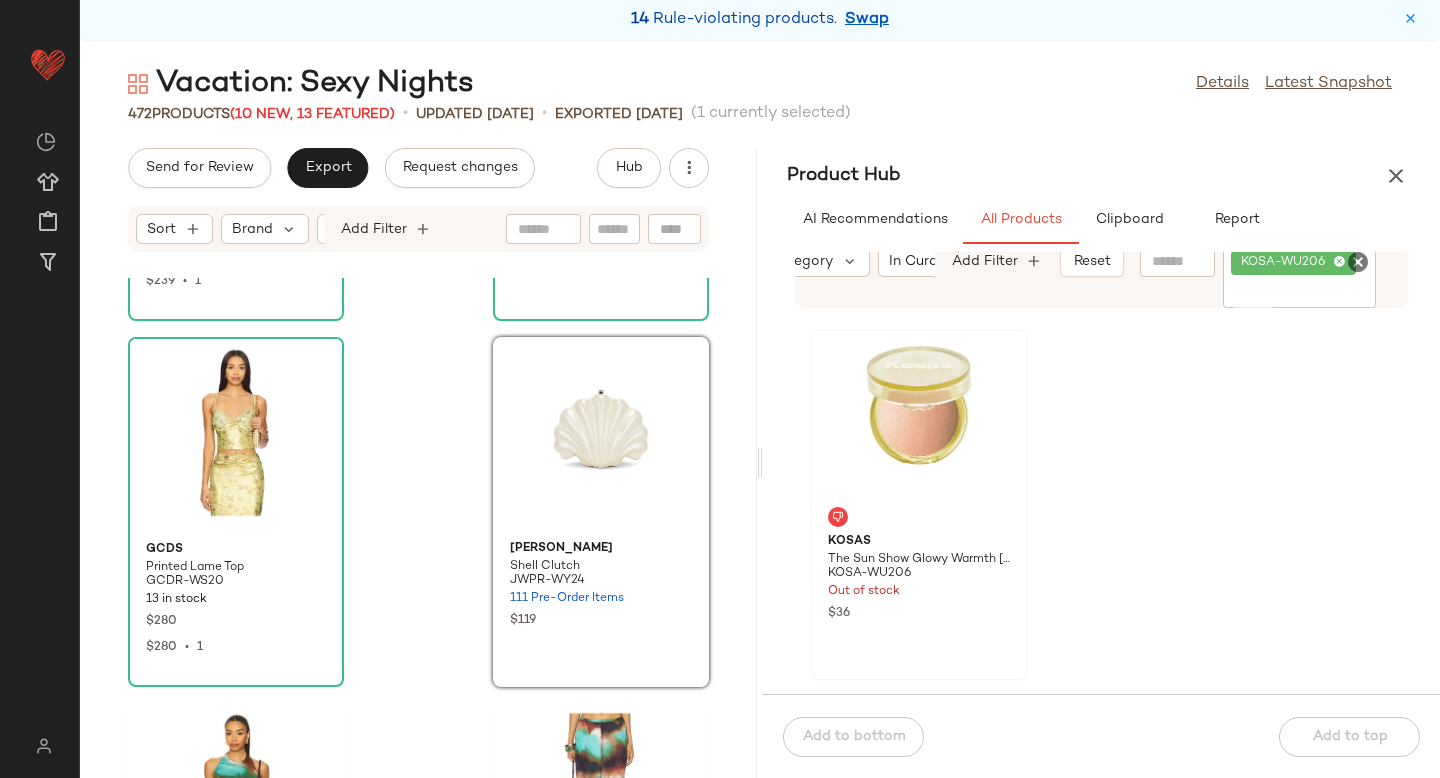 click 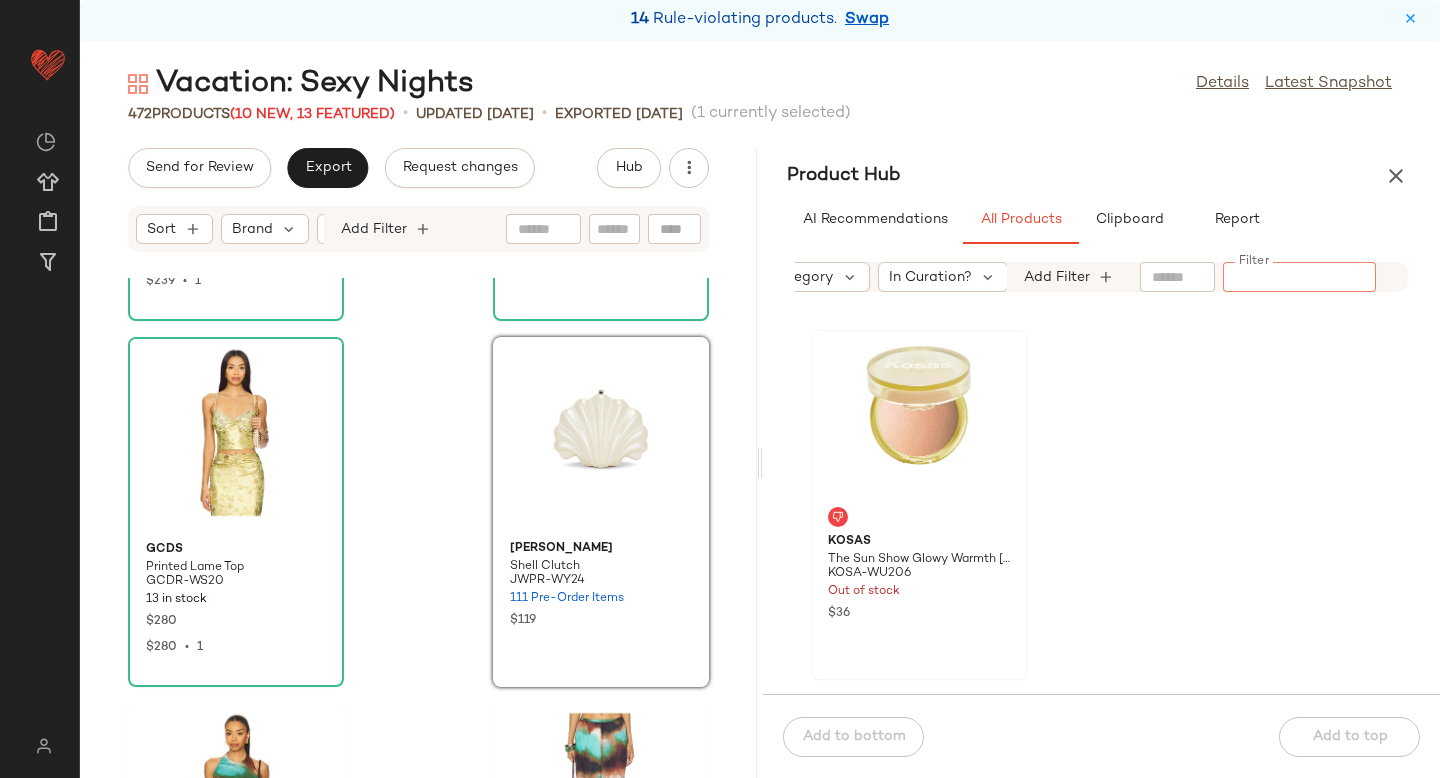 paste on "**********" 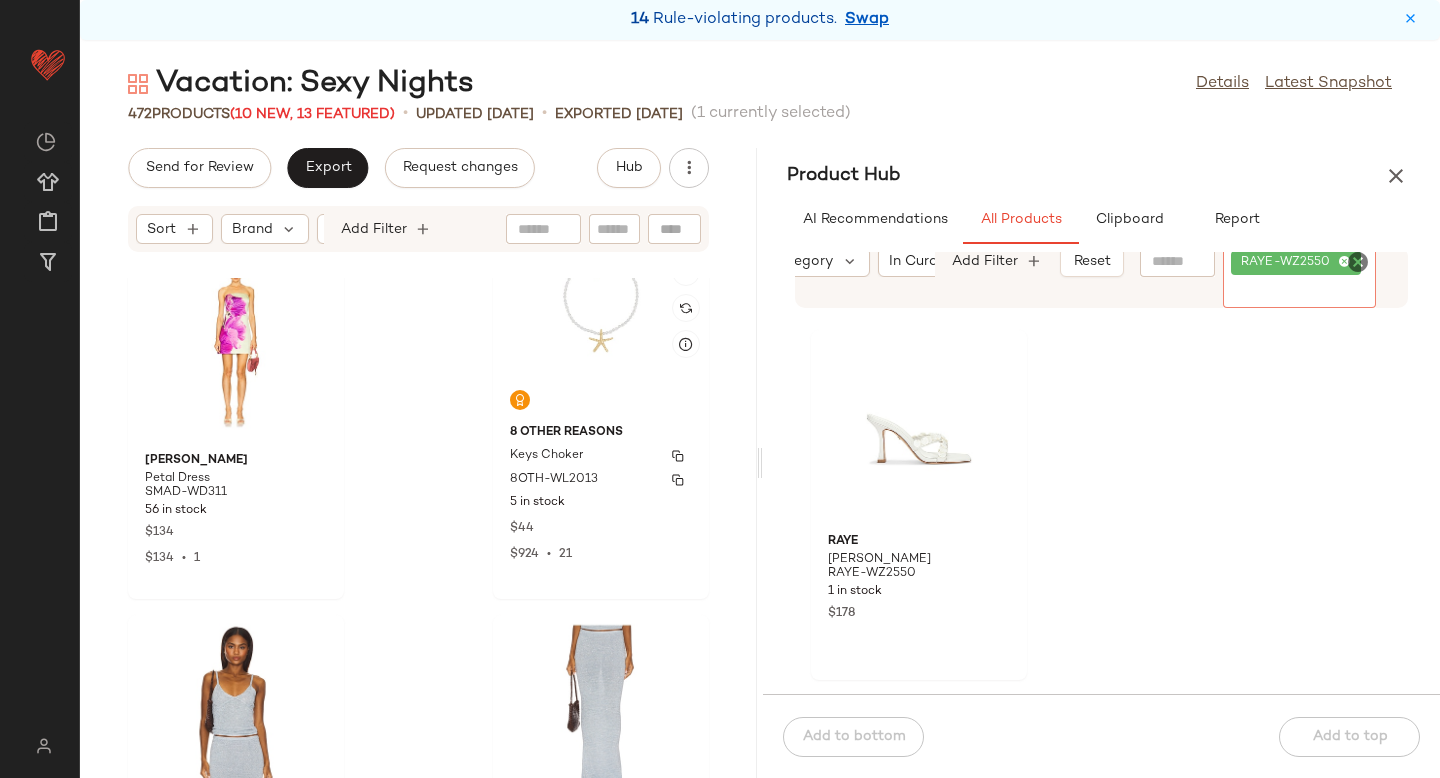 scroll, scrollTop: 3706, scrollLeft: 0, axis: vertical 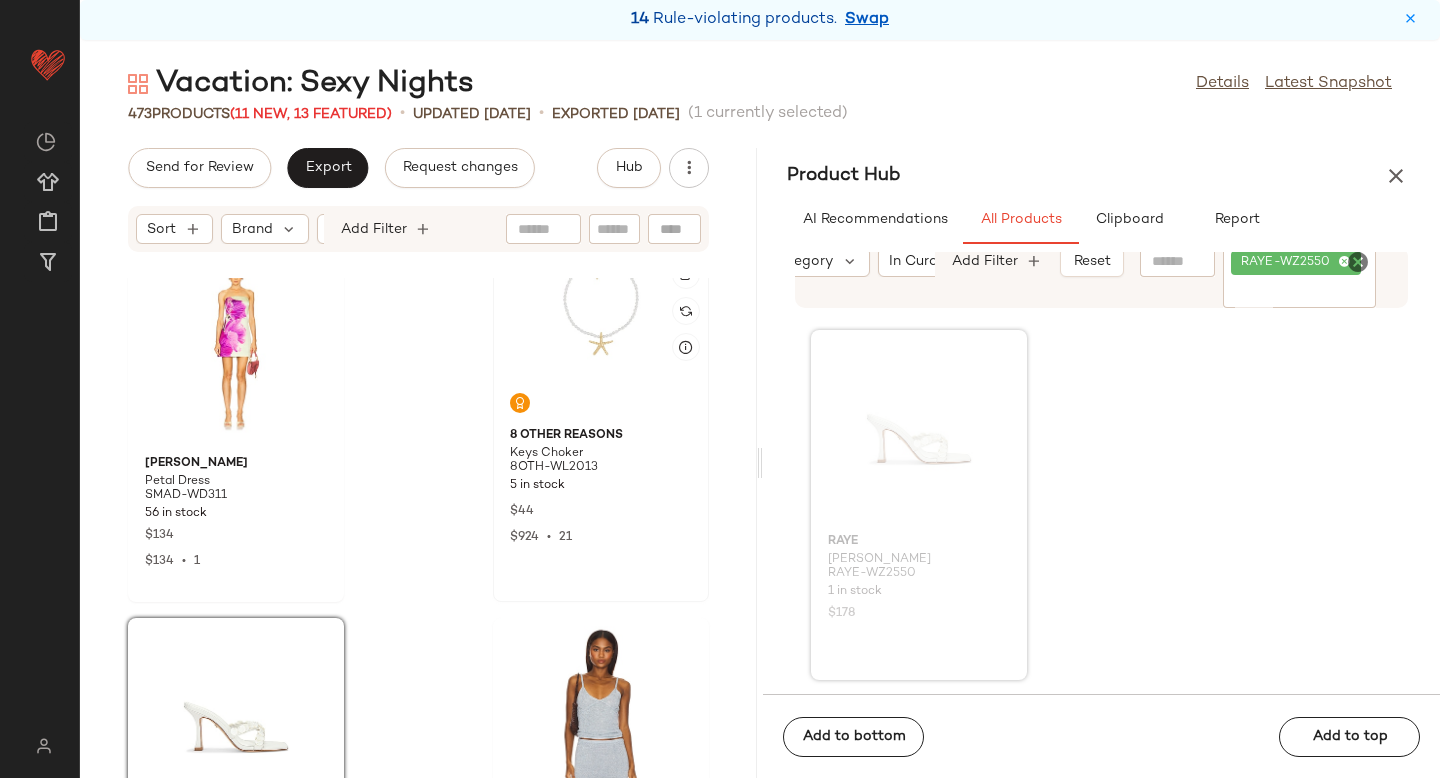 click 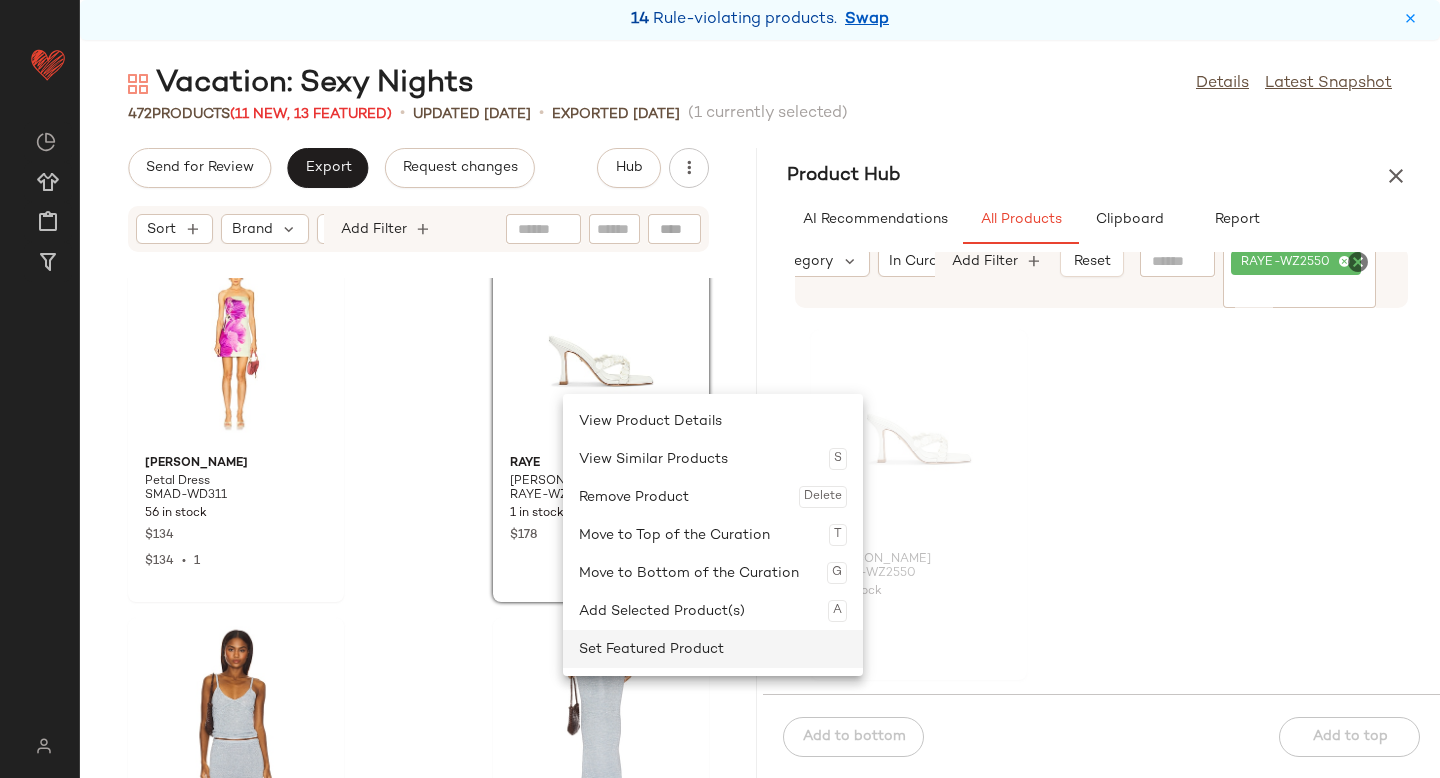 click on "Set Featured Product" 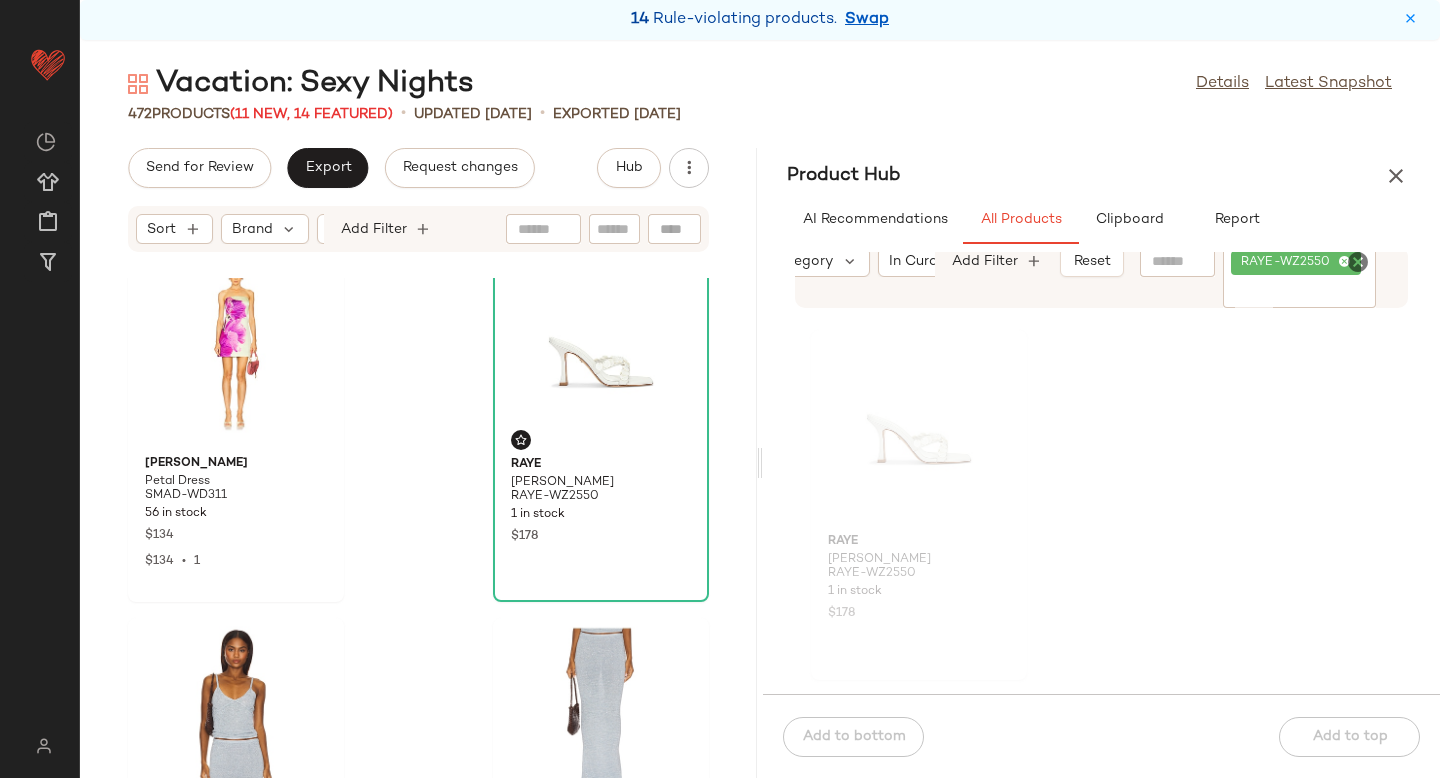 click 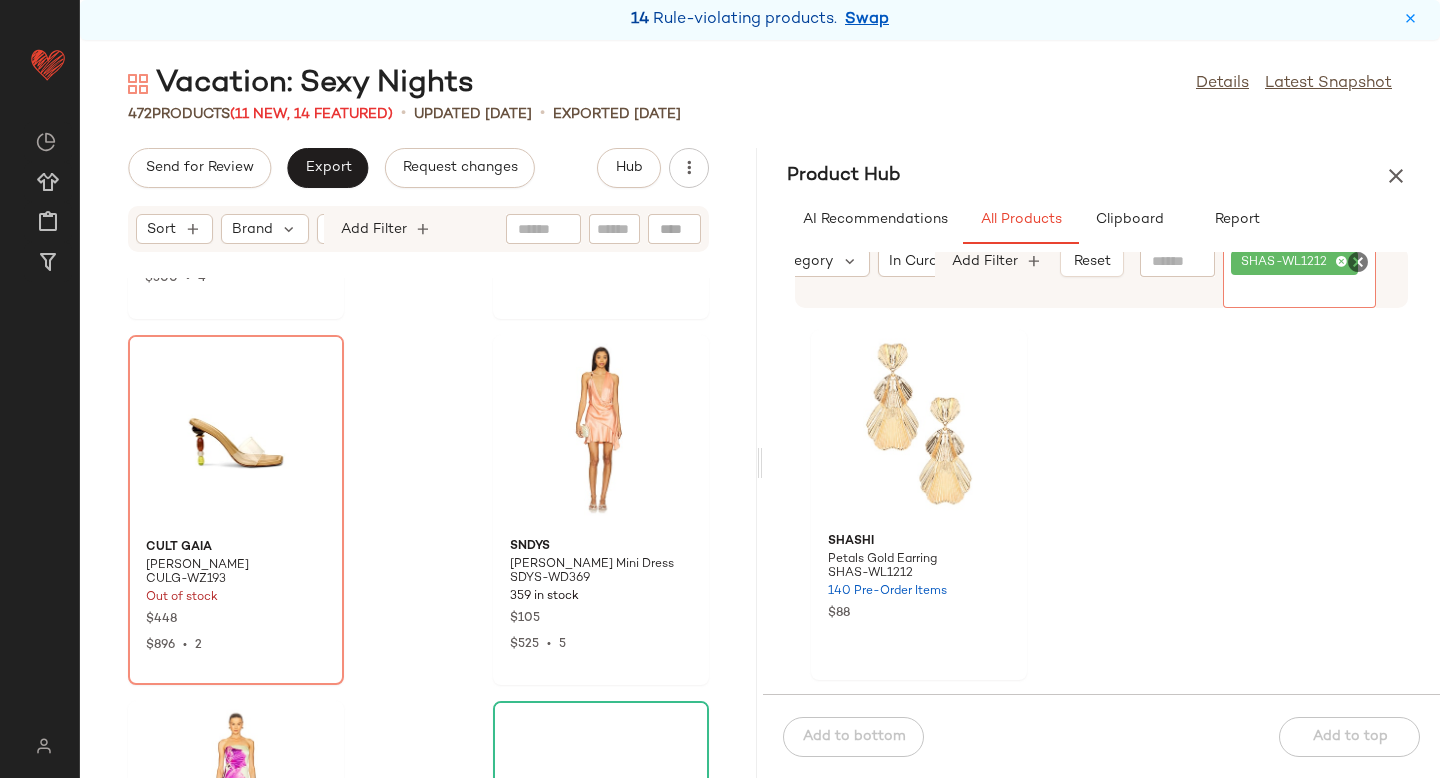 scroll, scrollTop: 3272, scrollLeft: 0, axis: vertical 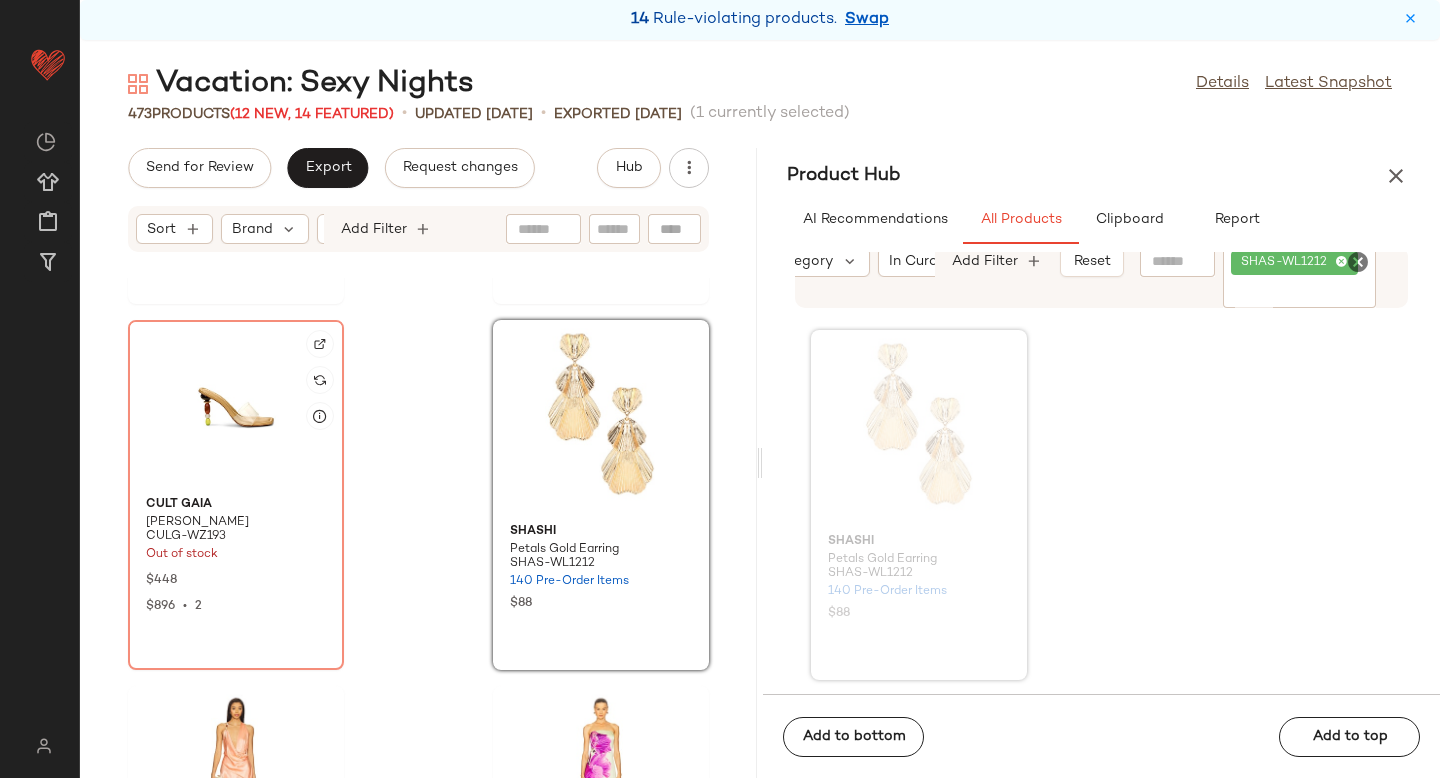 click 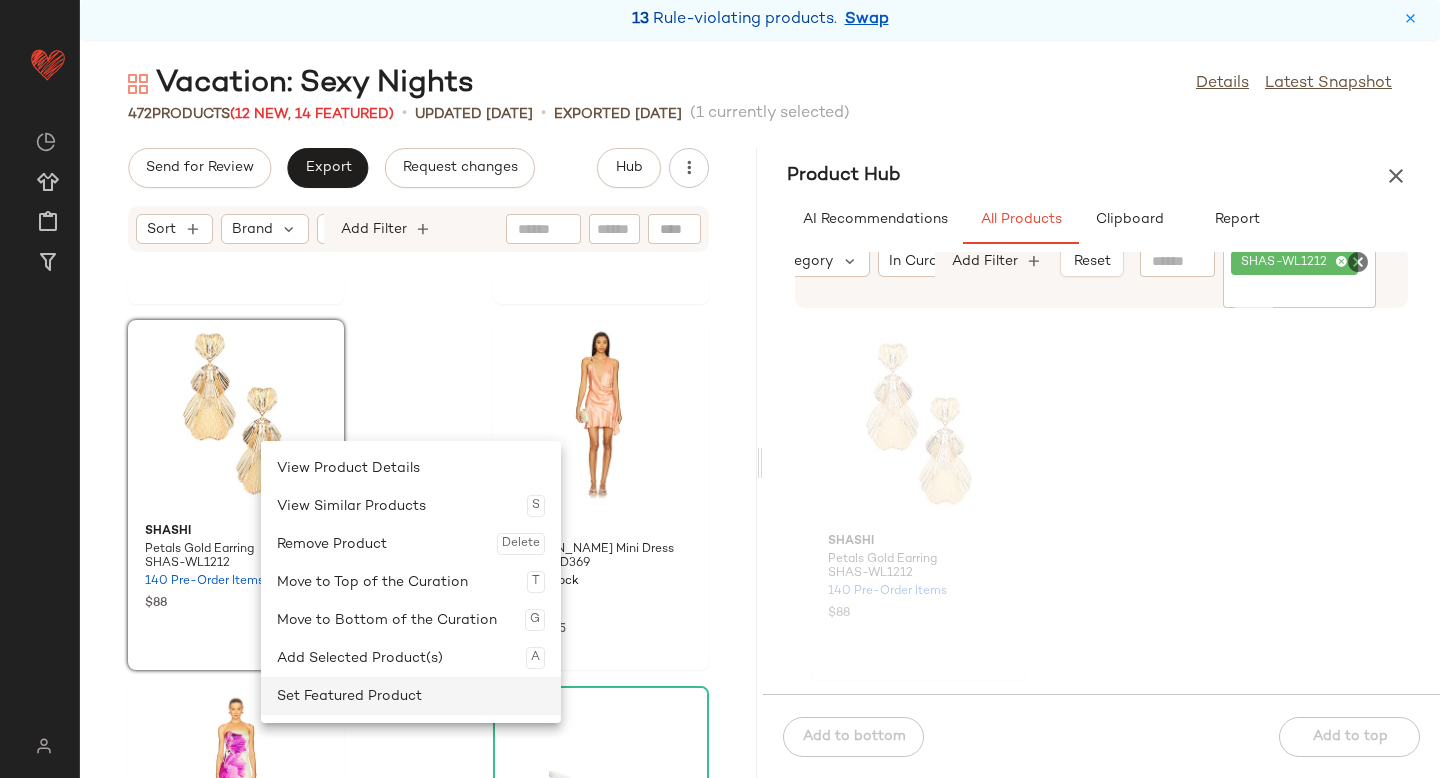 click on "Set Featured Product" 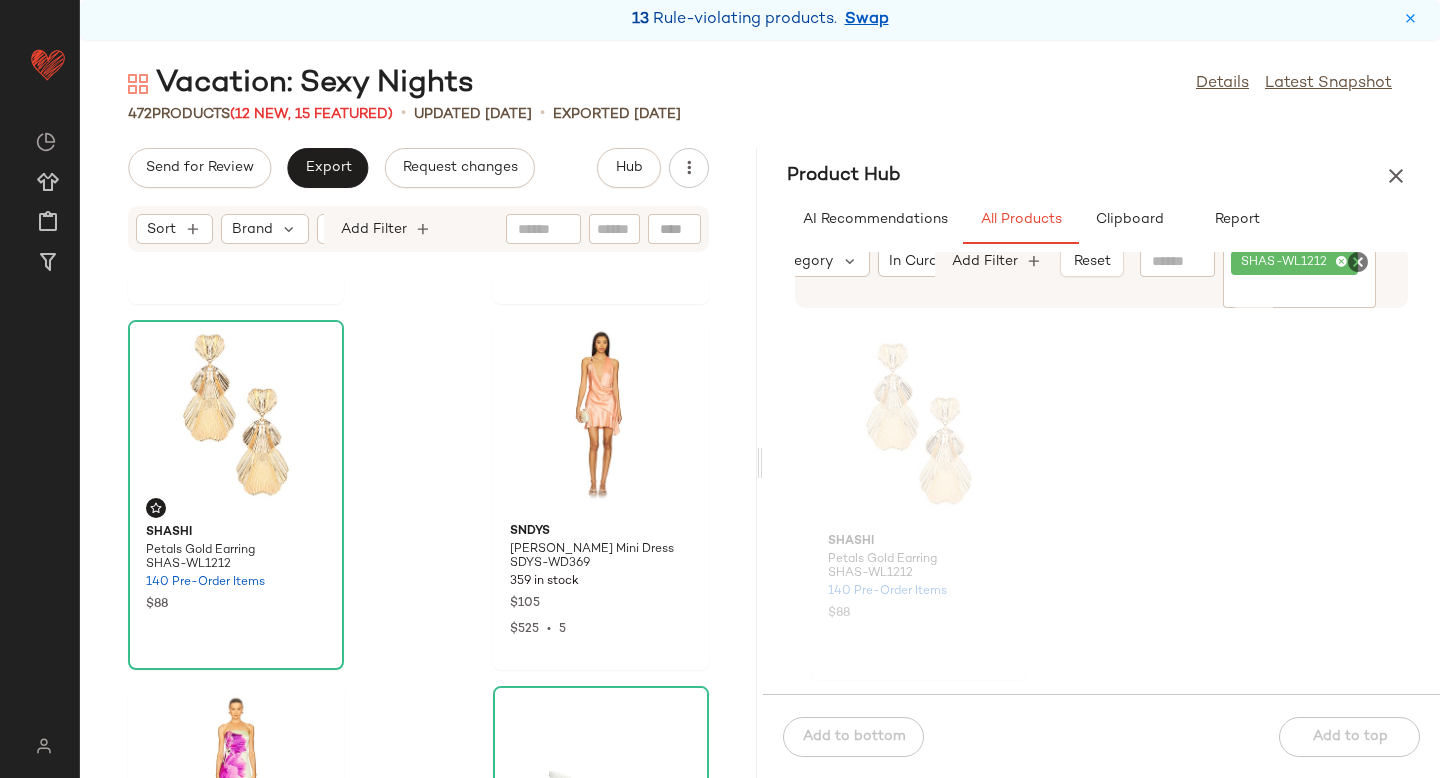 click 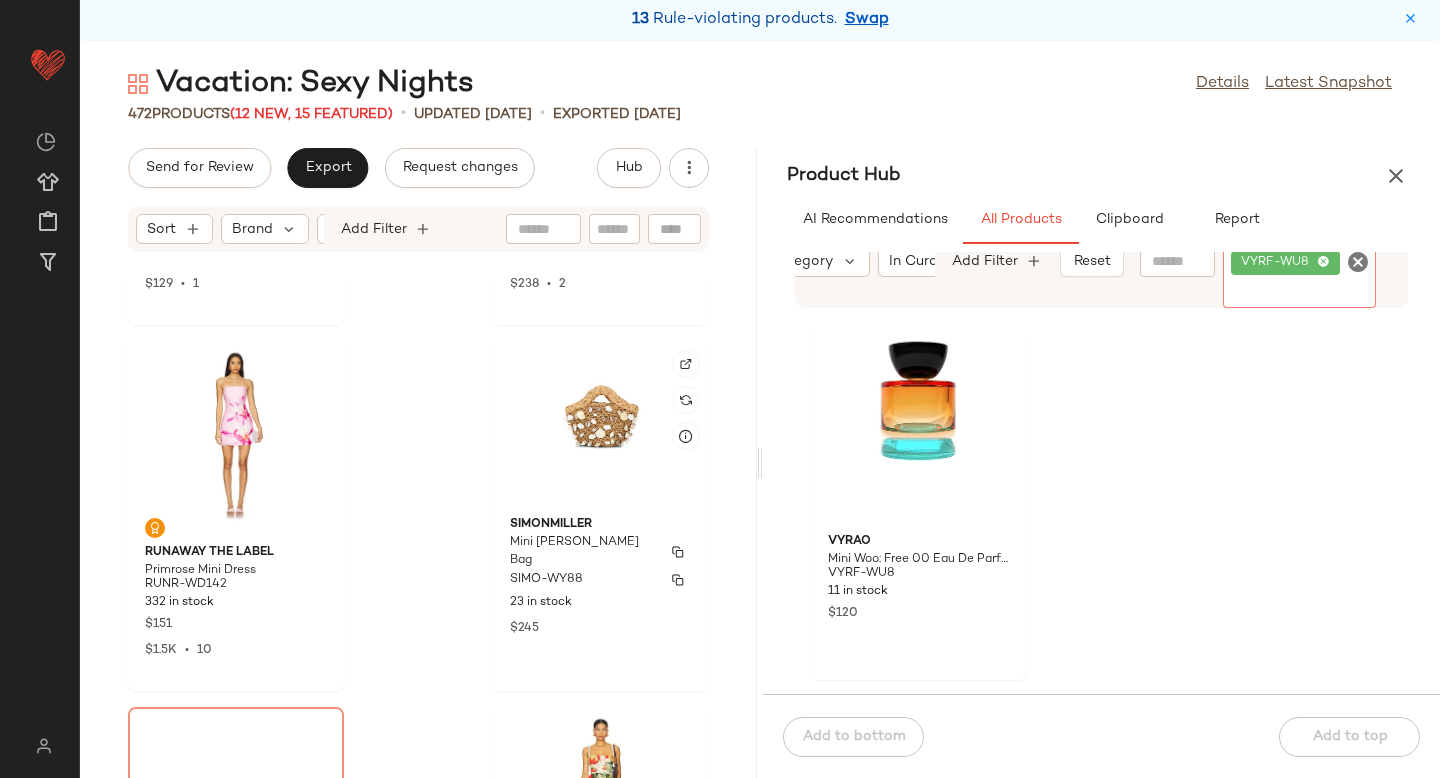 scroll, scrollTop: 4768, scrollLeft: 0, axis: vertical 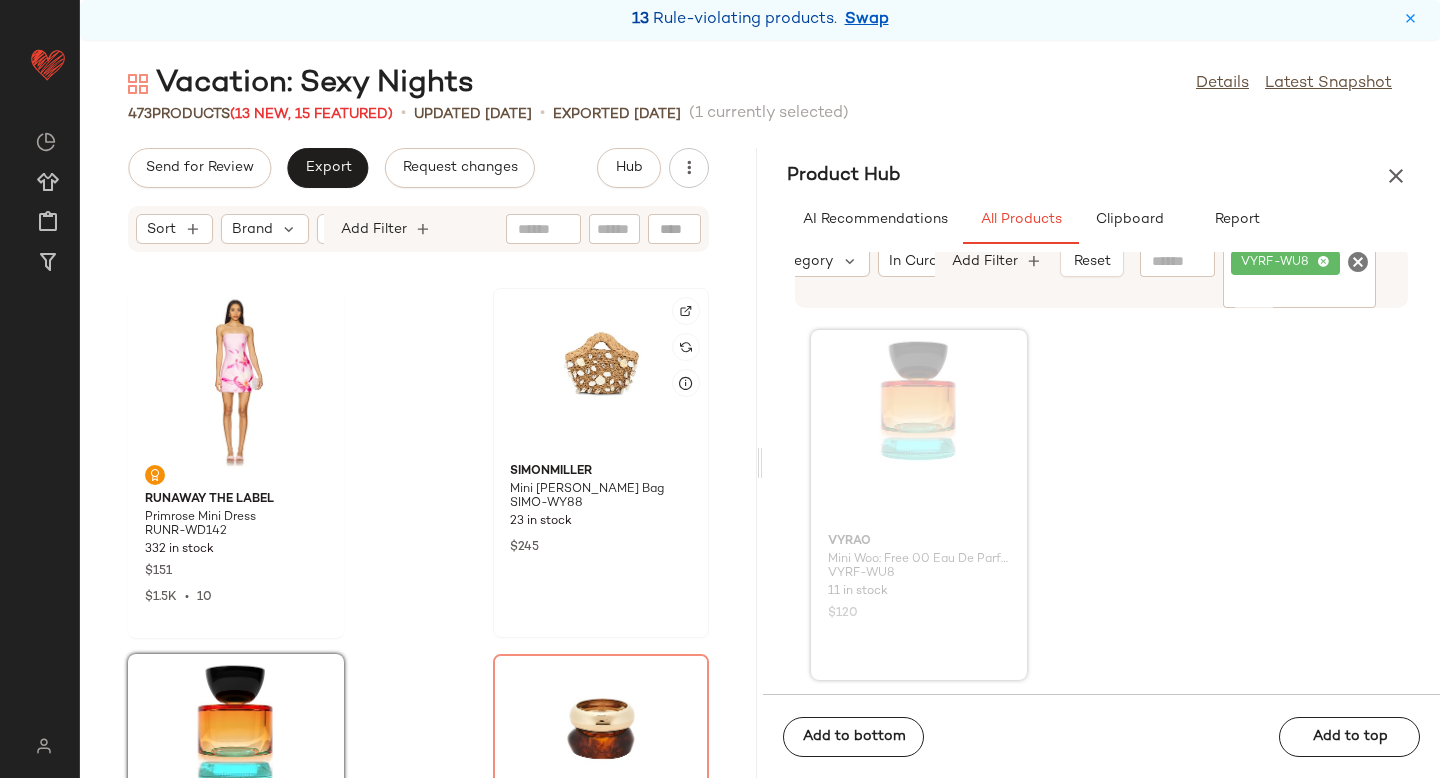 click 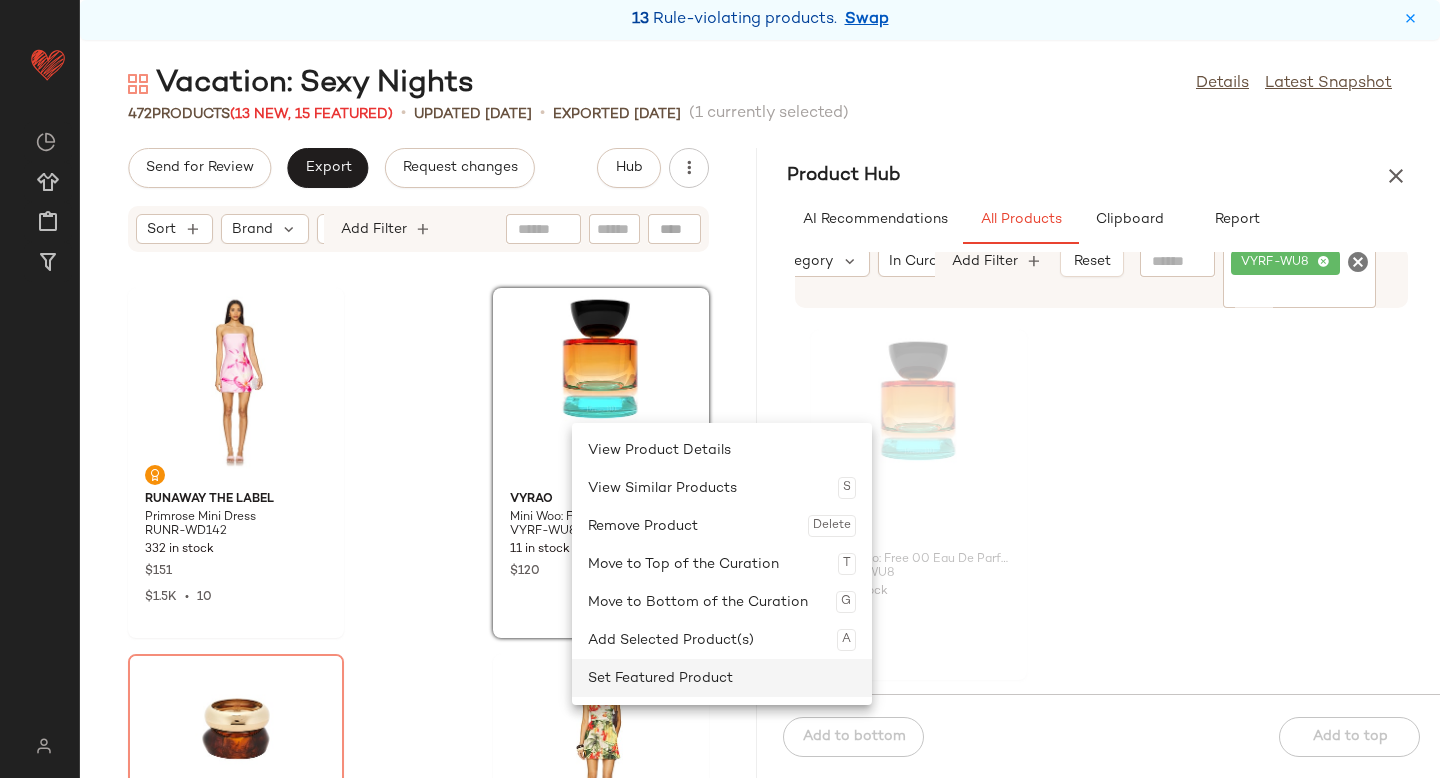click on "Set Featured Product" 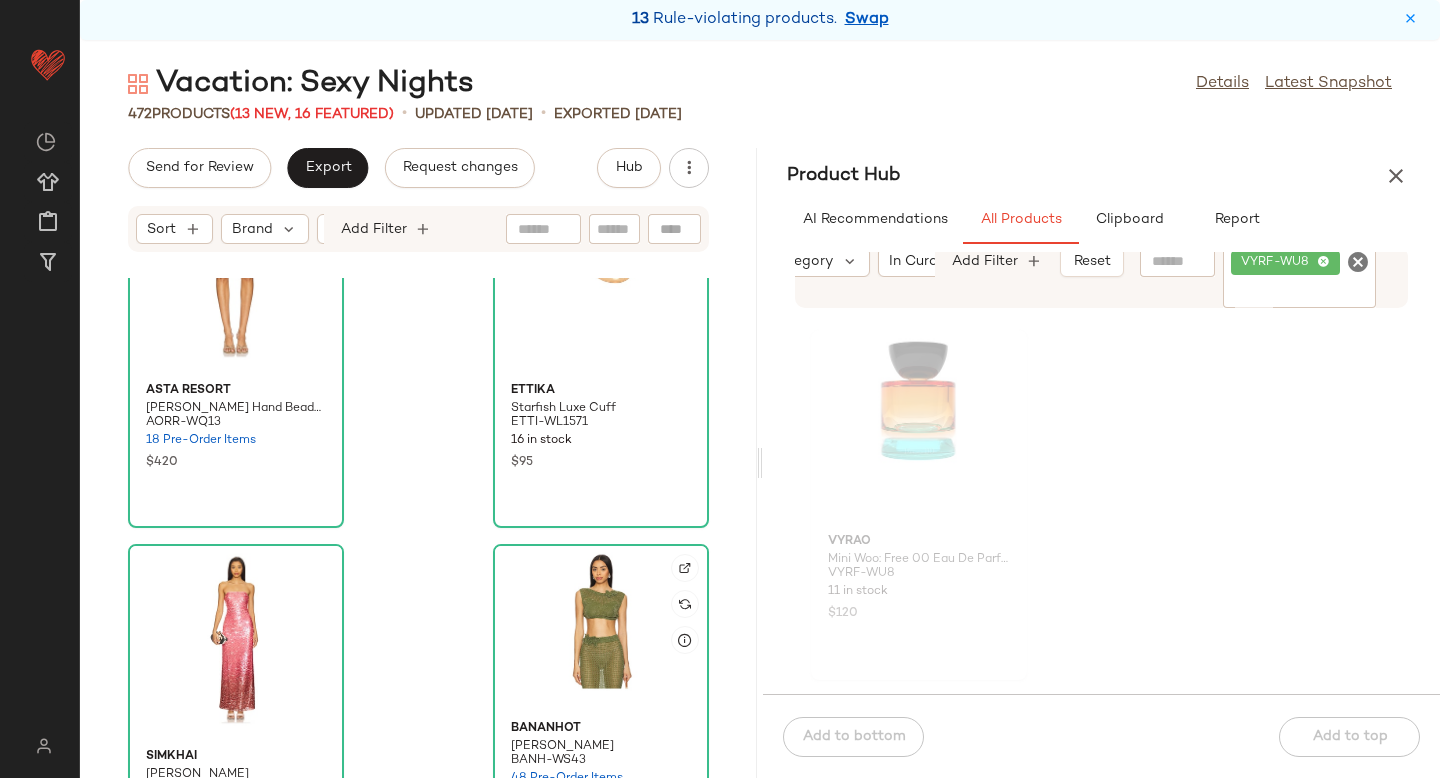scroll, scrollTop: 0, scrollLeft: 0, axis: both 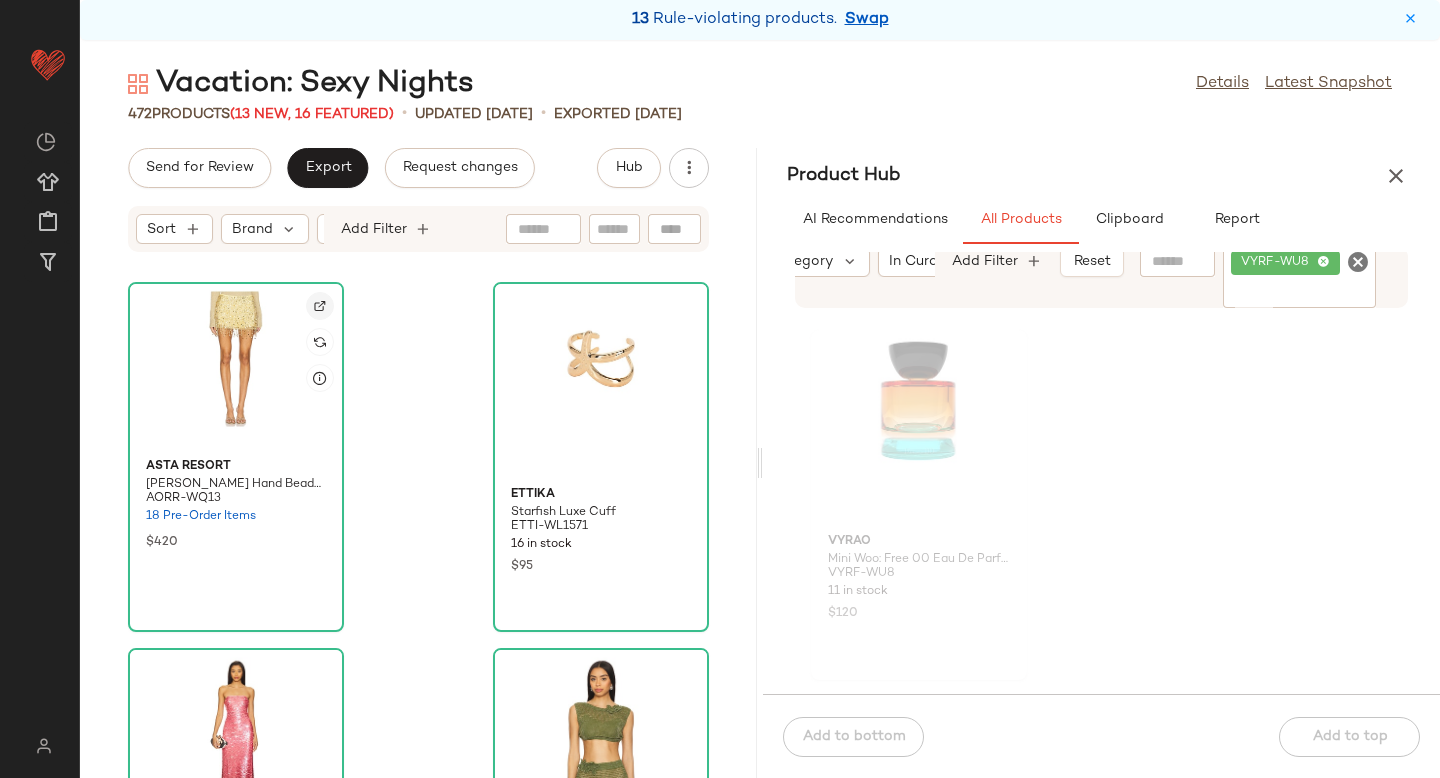 click 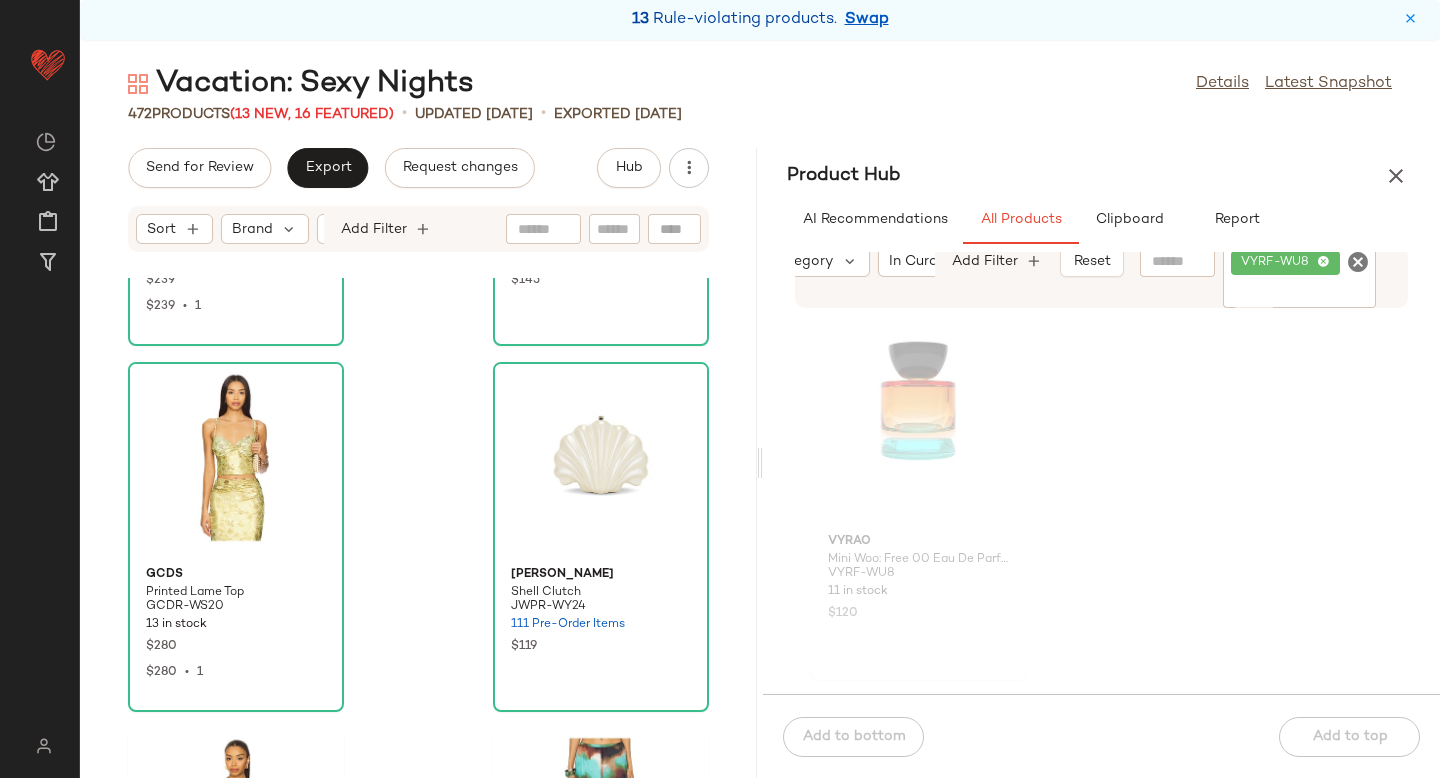 scroll, scrollTop: 1066, scrollLeft: 0, axis: vertical 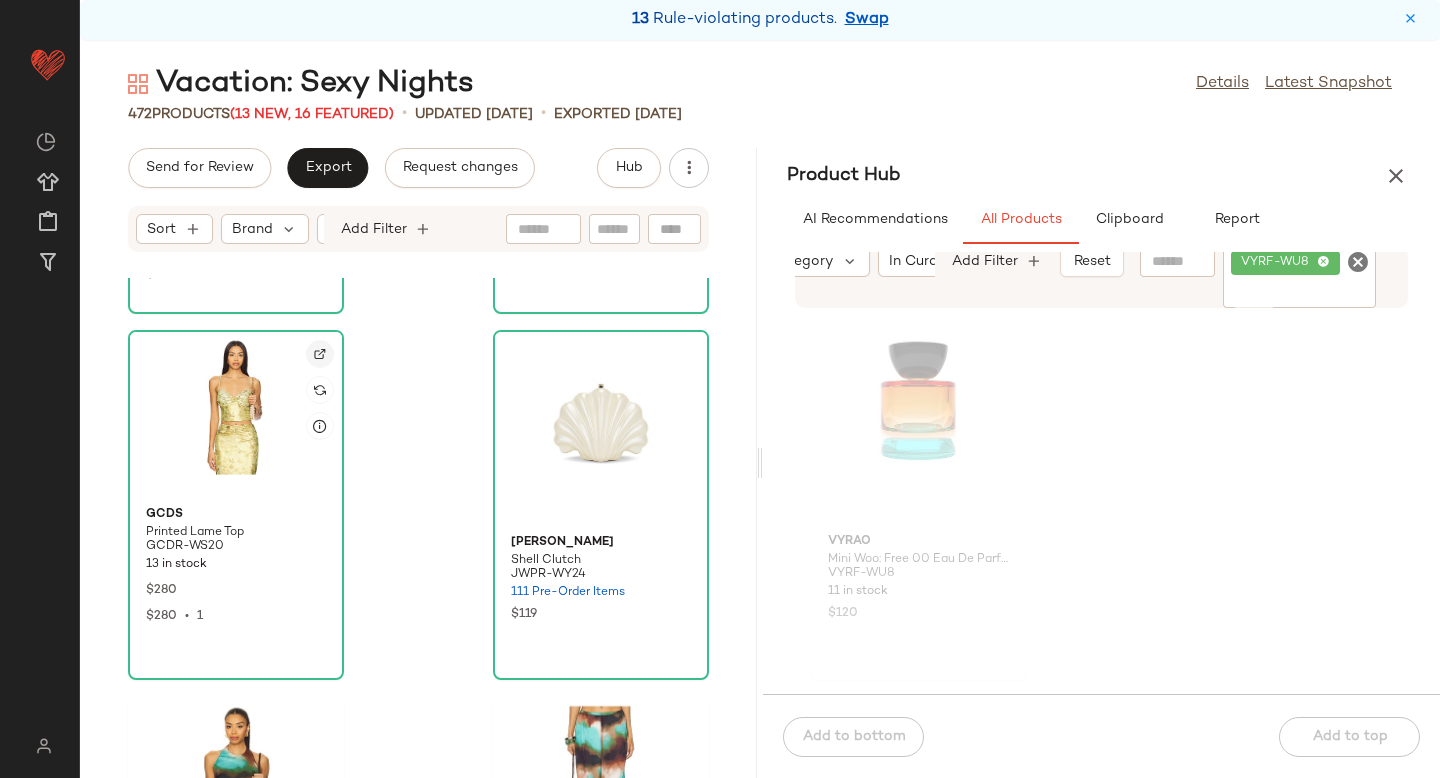 click 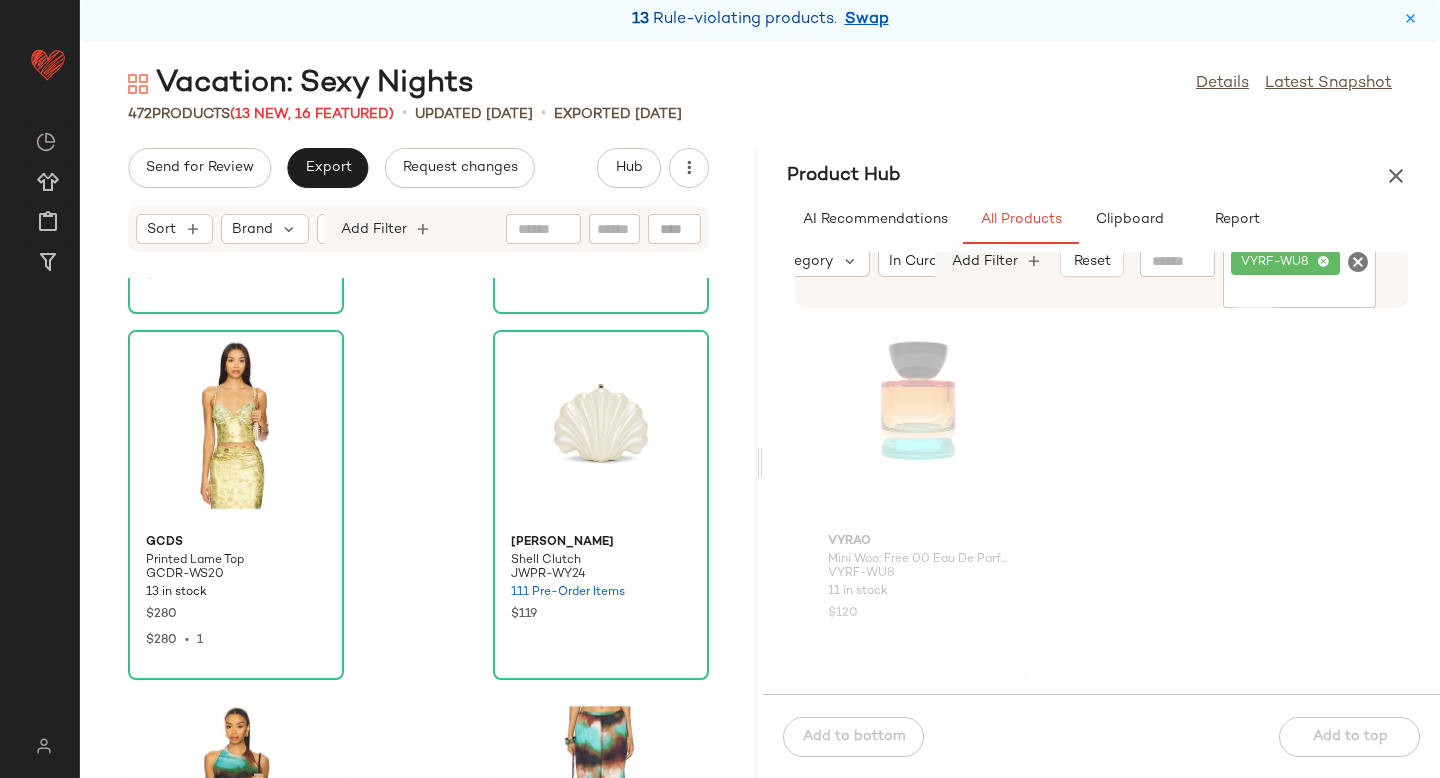 click 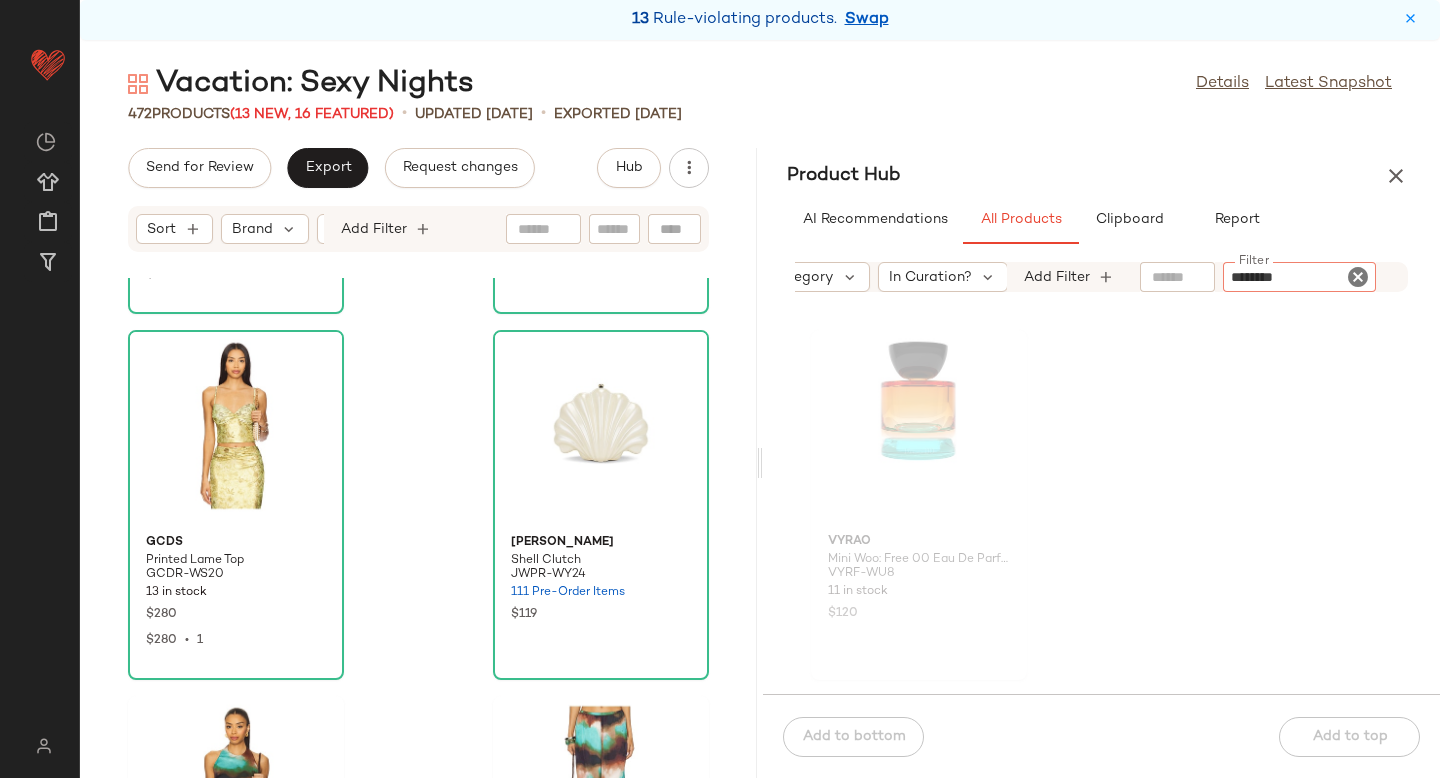 type 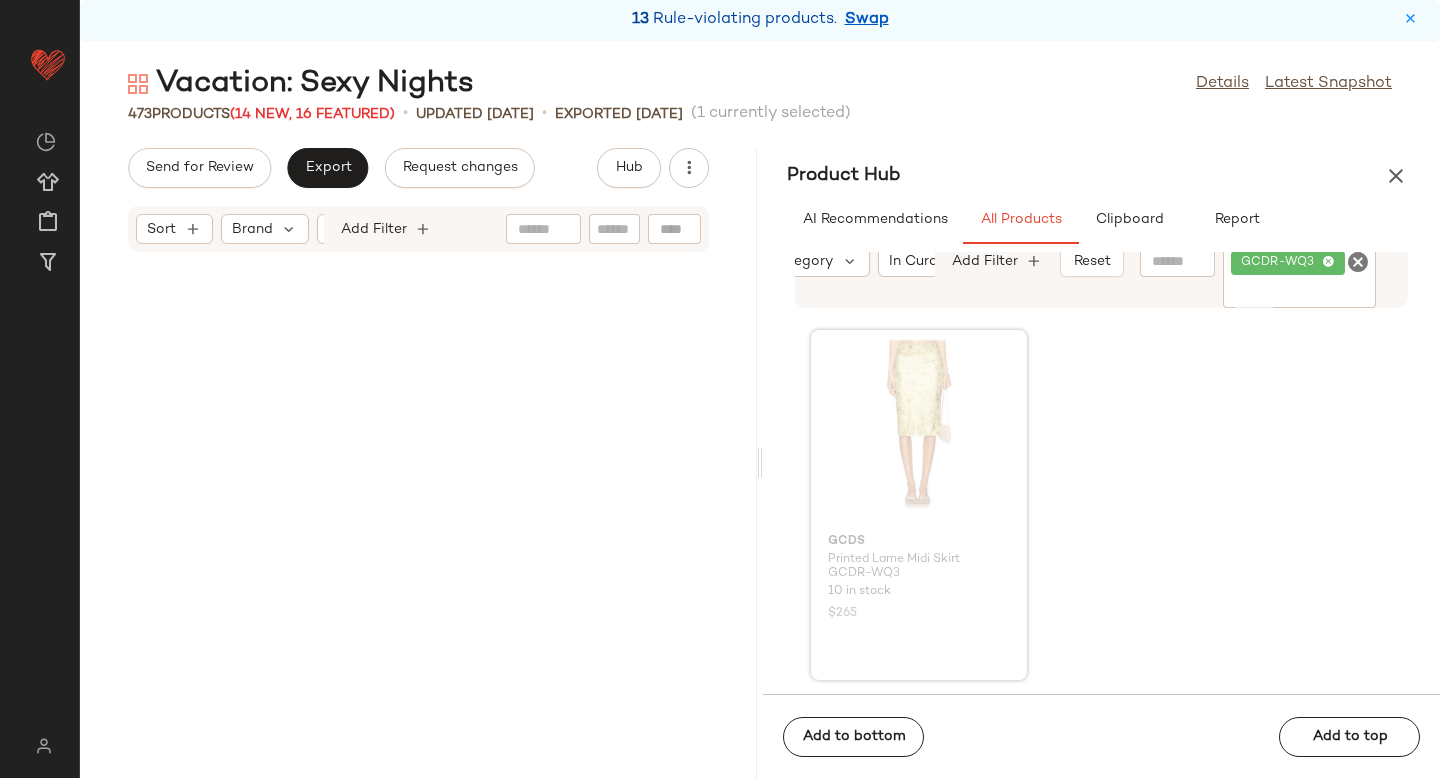 scroll, scrollTop: 0, scrollLeft: 0, axis: both 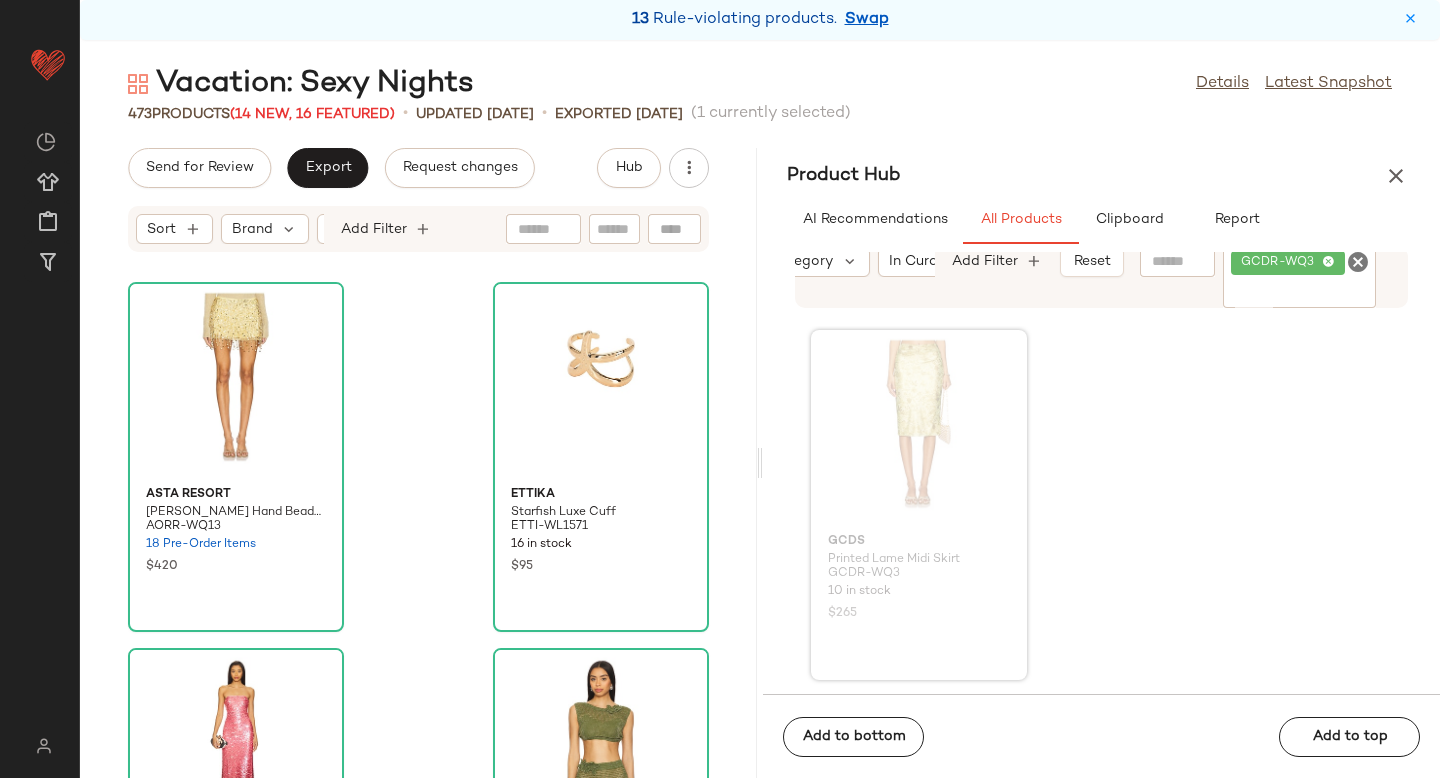 click 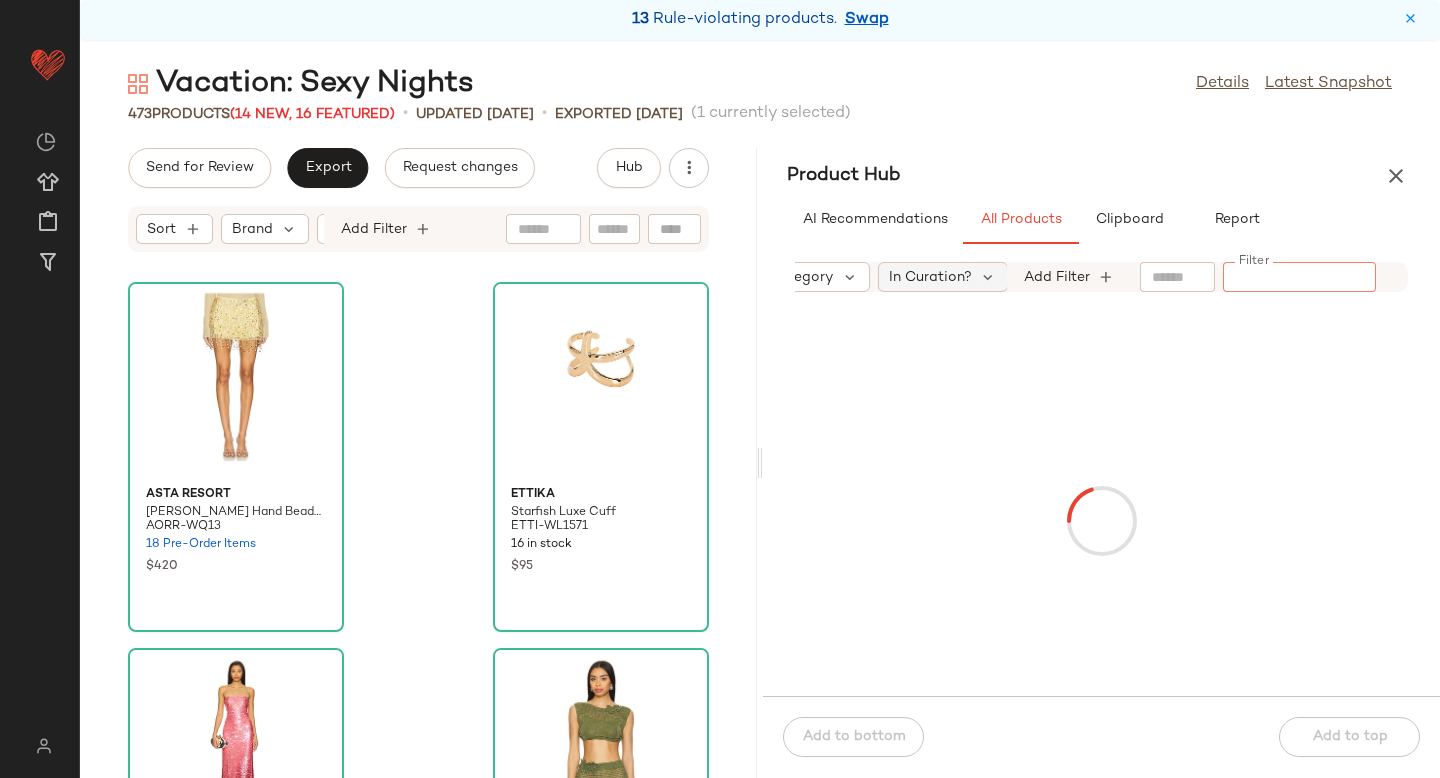 scroll, scrollTop: 0, scrollLeft: 141, axis: horizontal 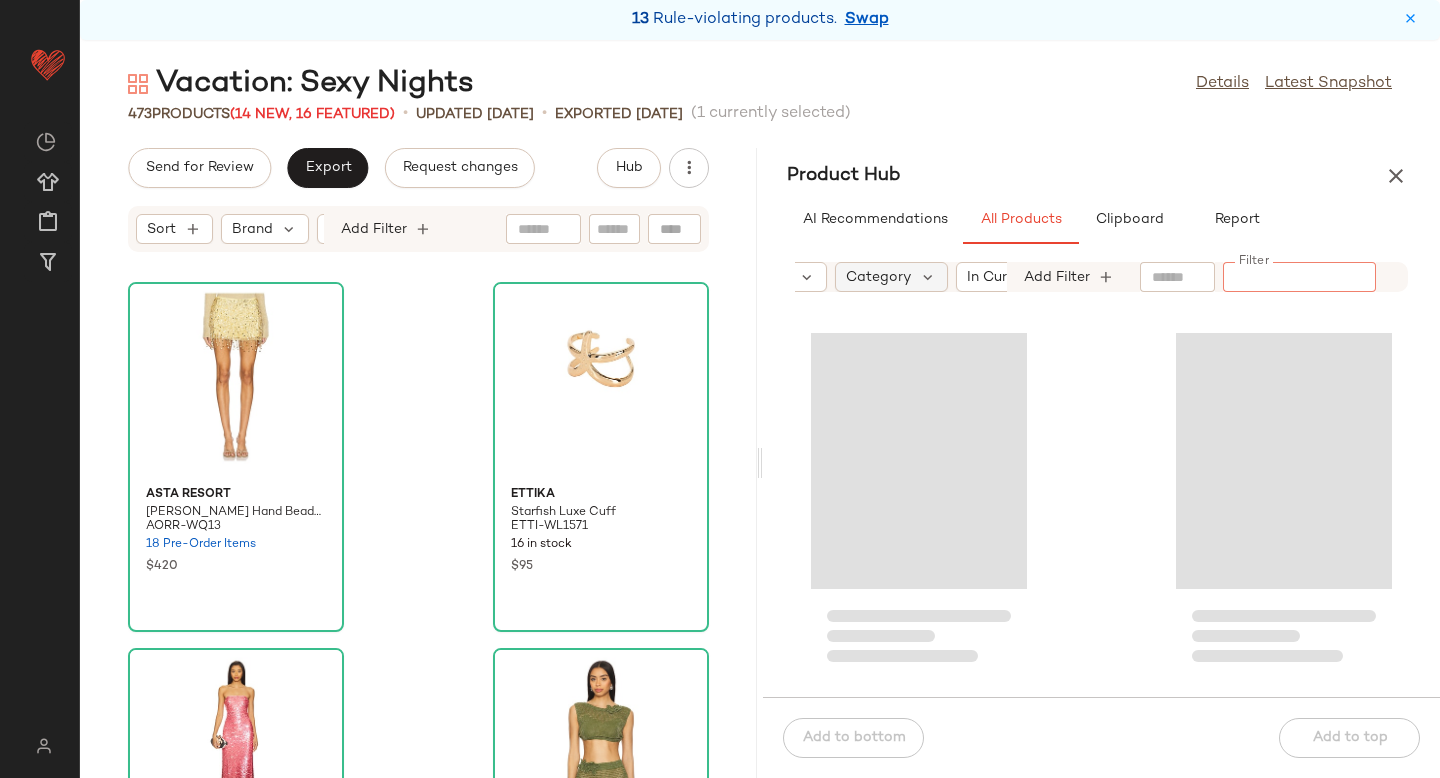 click on "Category" at bounding box center (878, 277) 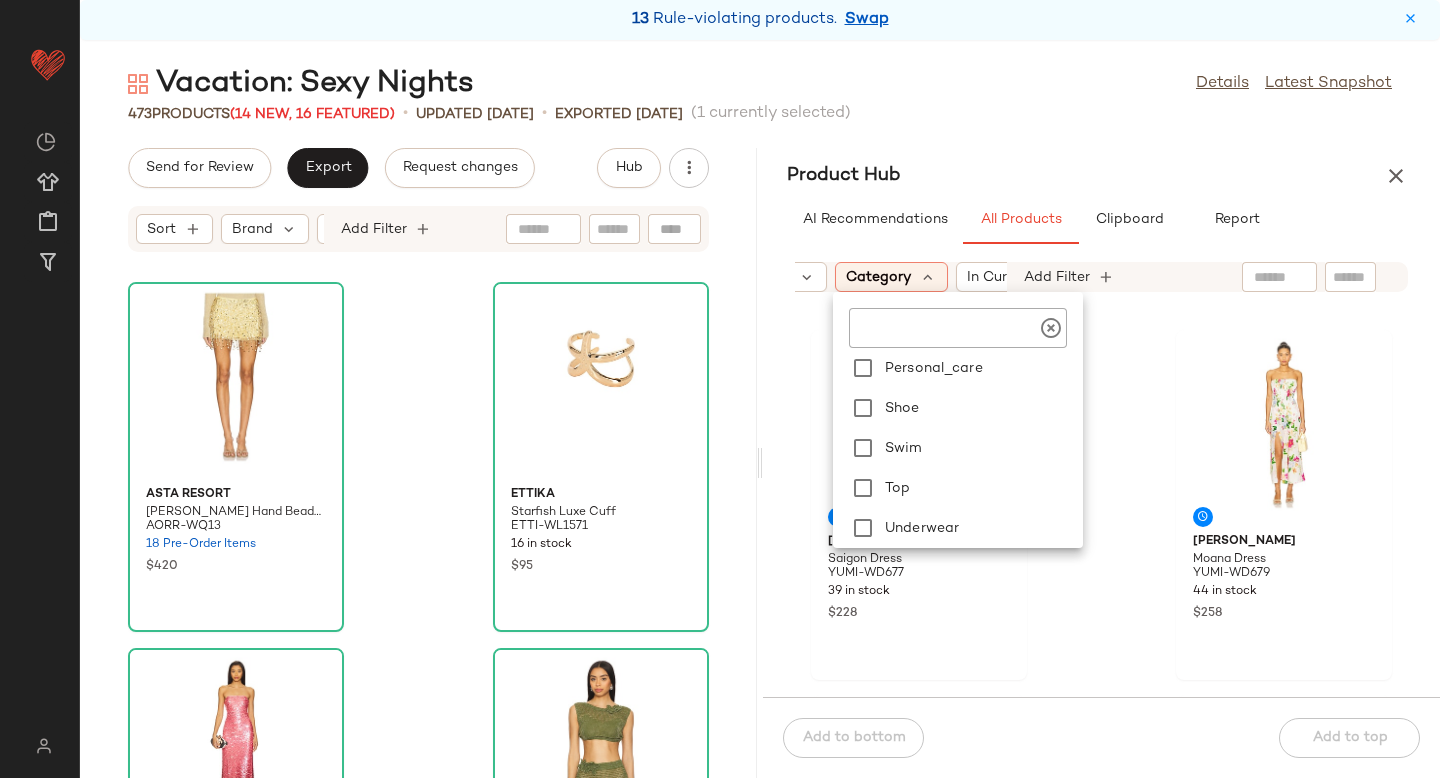 scroll, scrollTop: 447, scrollLeft: 0, axis: vertical 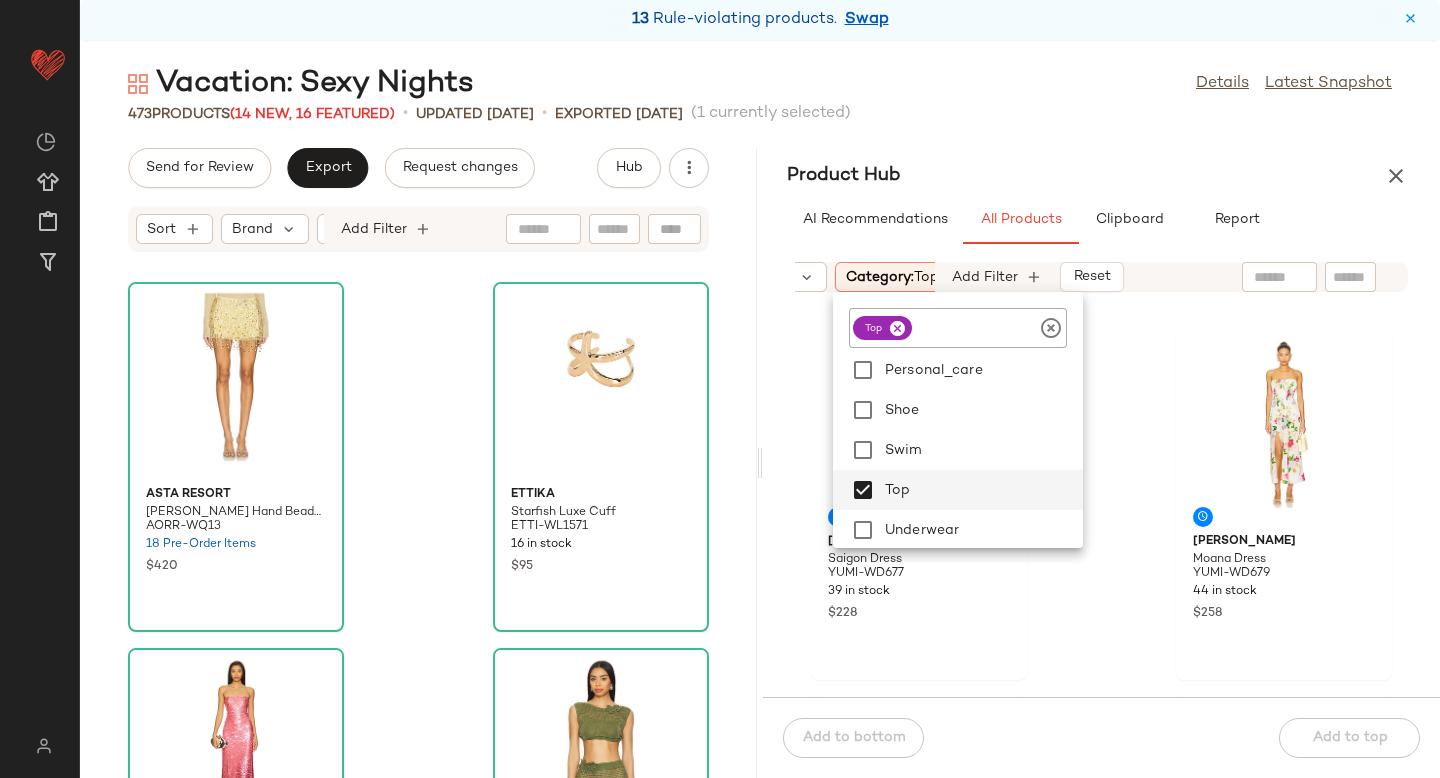 click on "Yumi Kim Saigon Dress YUMI-WD677 39 in stock $228 Yumi Kim Moana Dress YUMI-WD679 44 in stock $258 Vince Pima Cotton Tee VINCE-MS214 9 in stock $128 Vince Pima Pique Long Sleeve Tee VINCE-MS220 6 in stock $148 Vince Lorimer Plaid French Placket Shirt VINCE-MS221 6 in stock $198 Varley Bettina Textured Knit Jacket VARR-WK190 18 in stock $148 Vince Splitable Shop Jacket VINCE-MO83 4 in stock $628 Vince 5 Pocket Dylan Pant VINCE-MP22 7 in stock $198" 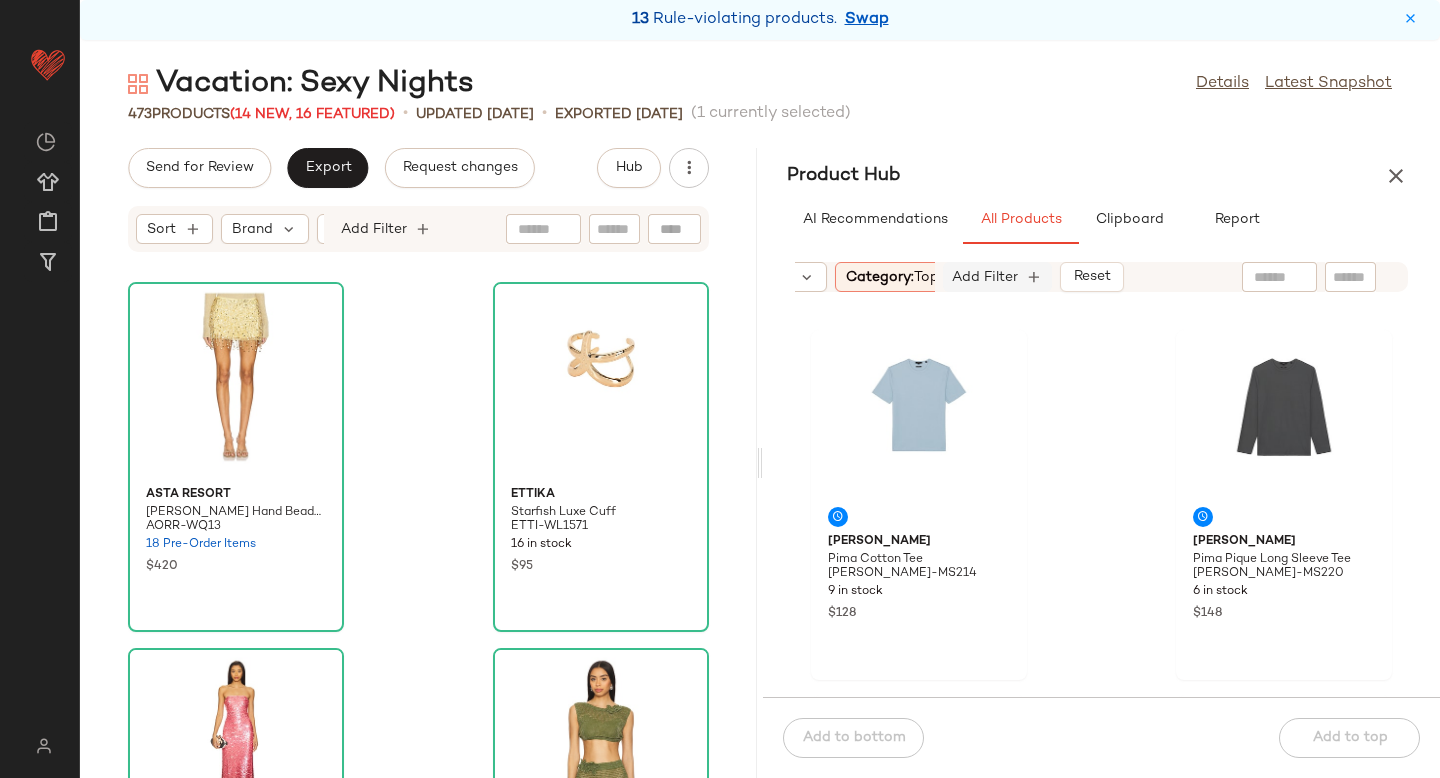 click on "Add Filter" 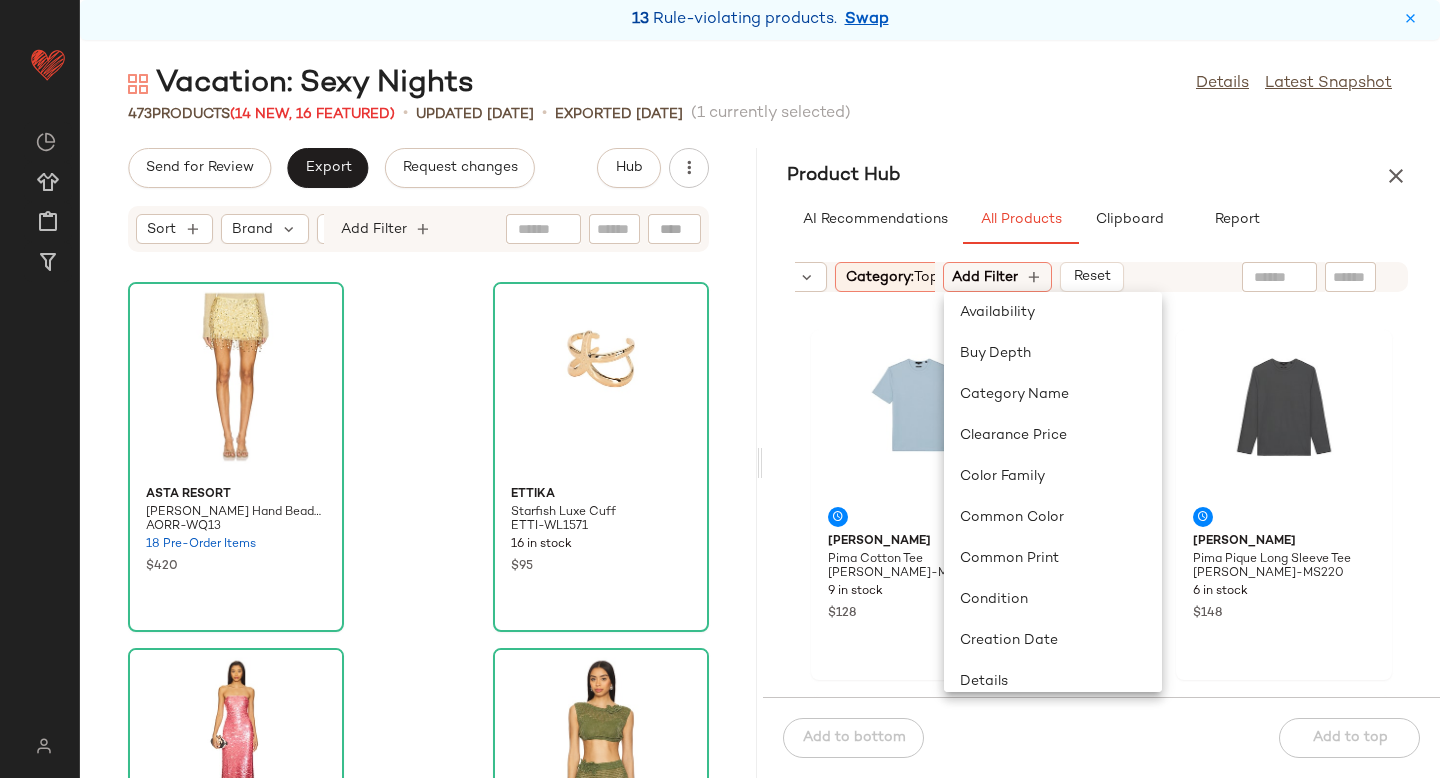 scroll, scrollTop: 528, scrollLeft: 0, axis: vertical 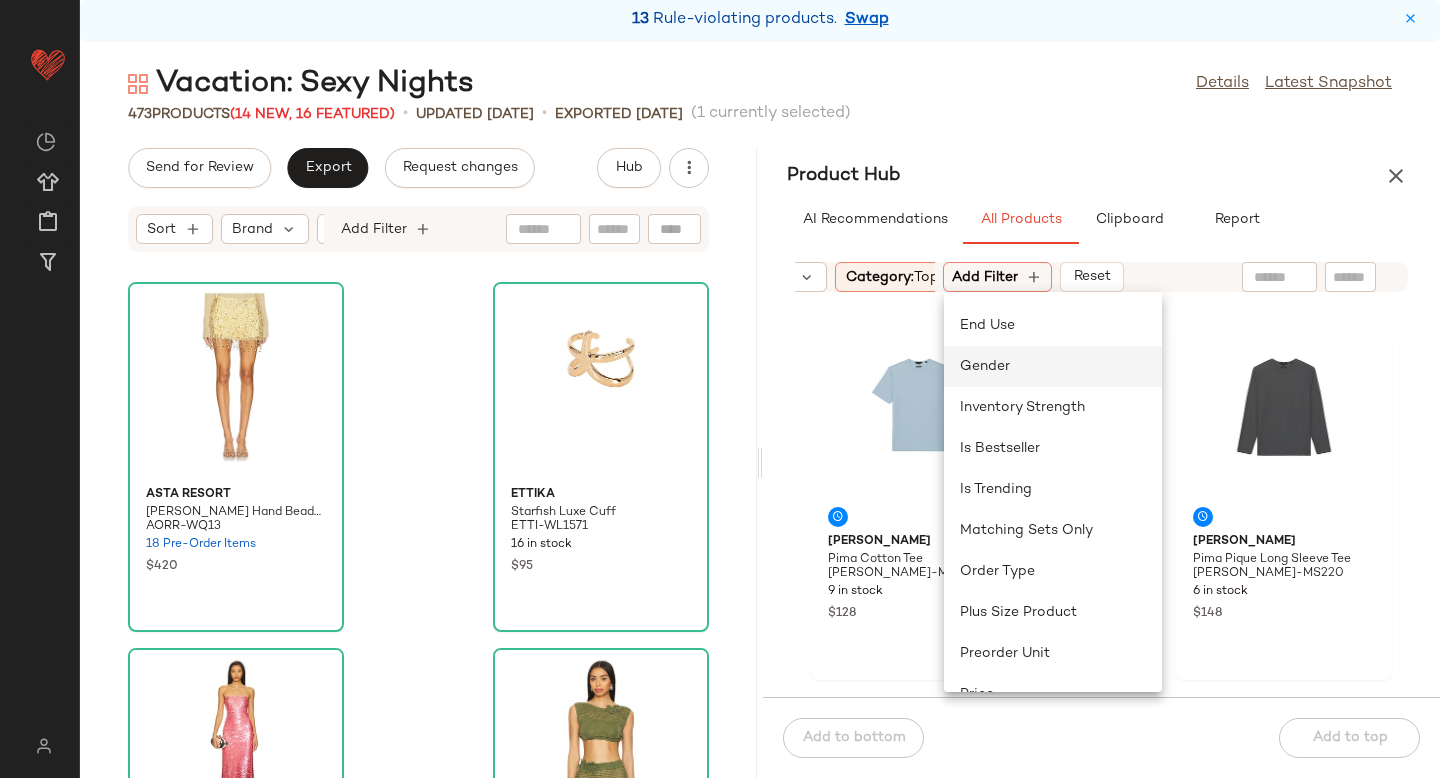 click on "Gender" 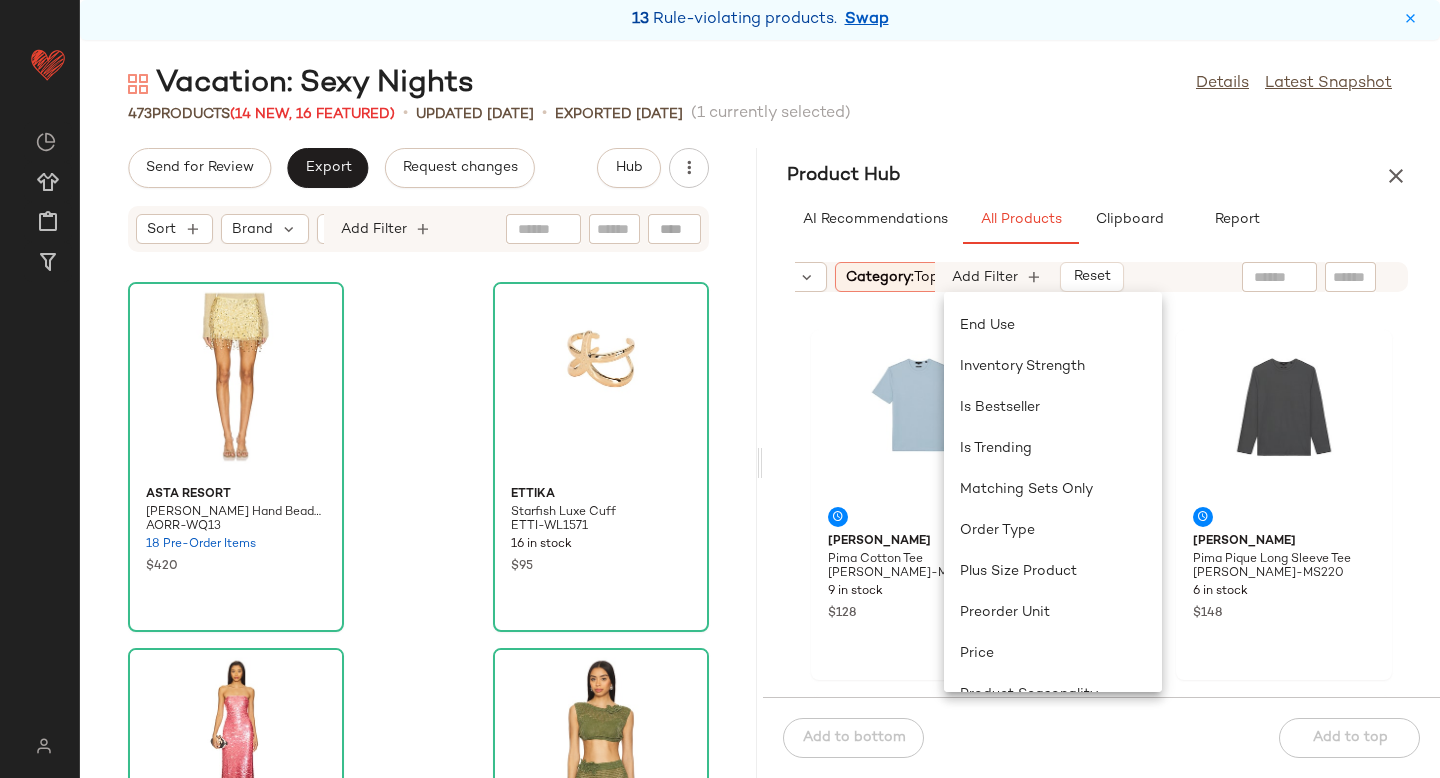 scroll, scrollTop: 0, scrollLeft: 429, axis: horizontal 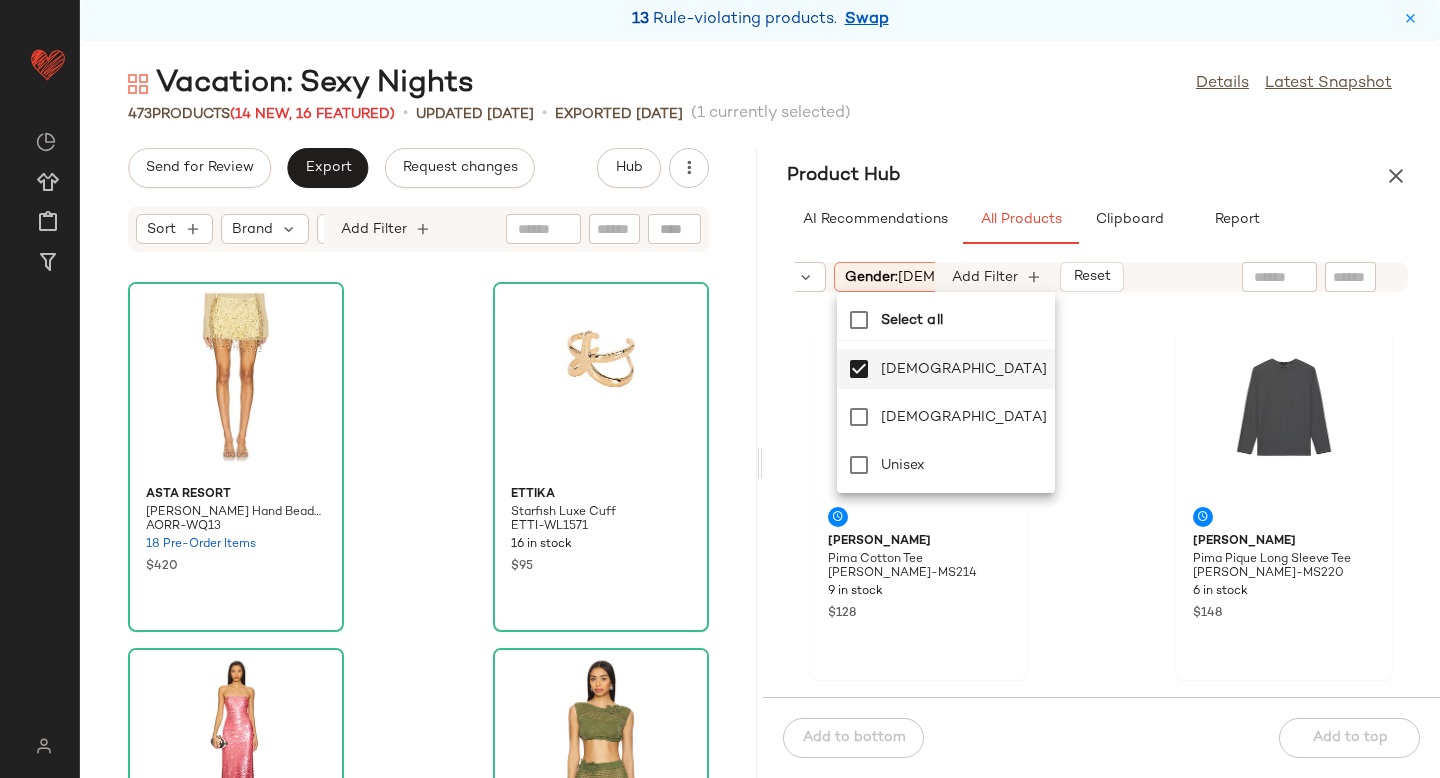 click on "Vince Pima Cotton Tee VINCE-MS214 9 in stock $128 Vince Pima Pique Long Sleeve Tee VINCE-MS220 6 in stock $148 Vince Lorimer Plaid French Placket Shirt VINCE-MS221 6 in stock $198 Varley Bettina Textured Knit Jacket VARR-WK190 18 in stock $148 The Wolf Gang Veda Top TWOL-WS2 41 in stock $190 Tularosa Winona Top TULA-WS1101 105 in stock $198 The Mayfair Group Fall in Love With Life Henley Sweatshirt TMAY-WK78 49 in stock $108 The Mayfair Group It Costs $0 Vintage Crewneck TMAY-WK79 64 in stock $108" 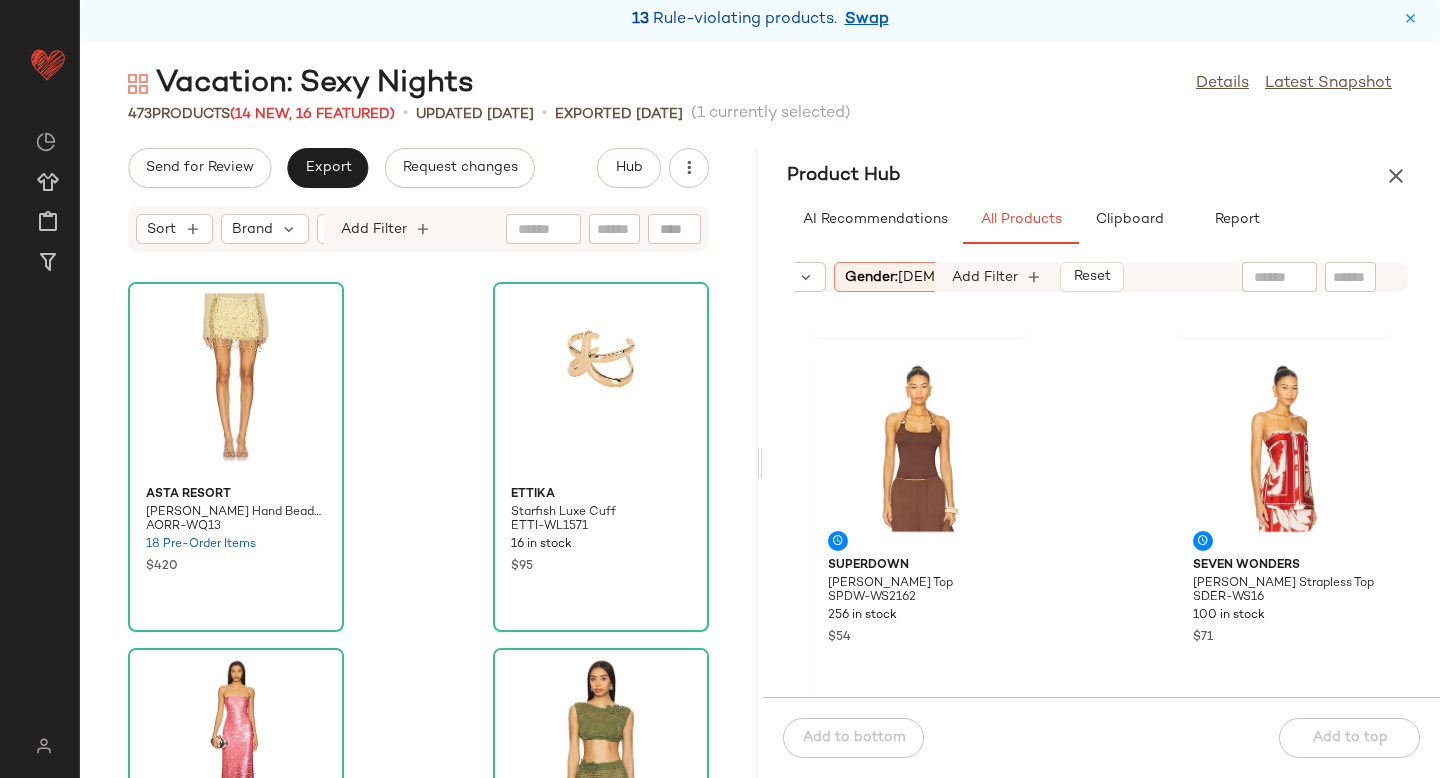scroll, scrollTop: 1454, scrollLeft: 0, axis: vertical 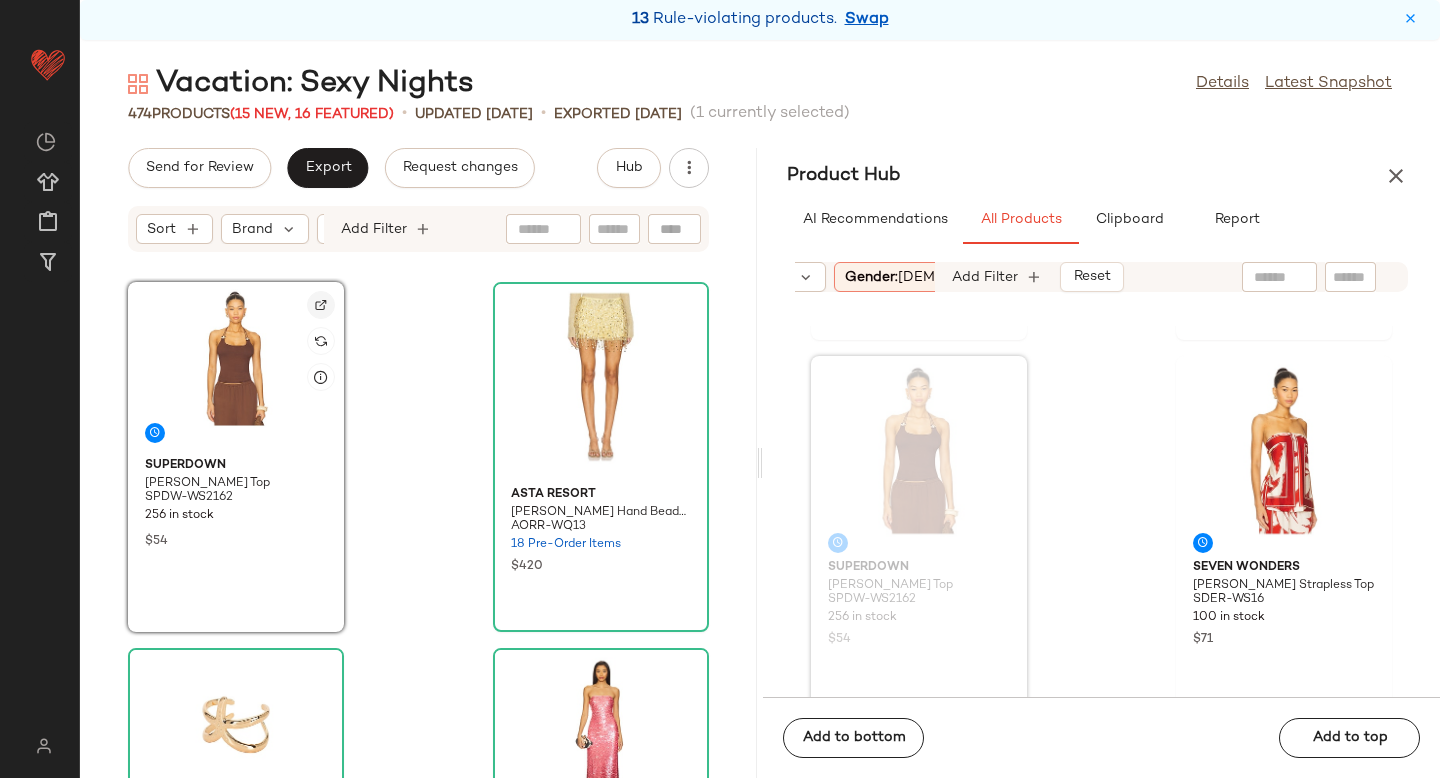 click at bounding box center (321, 305) 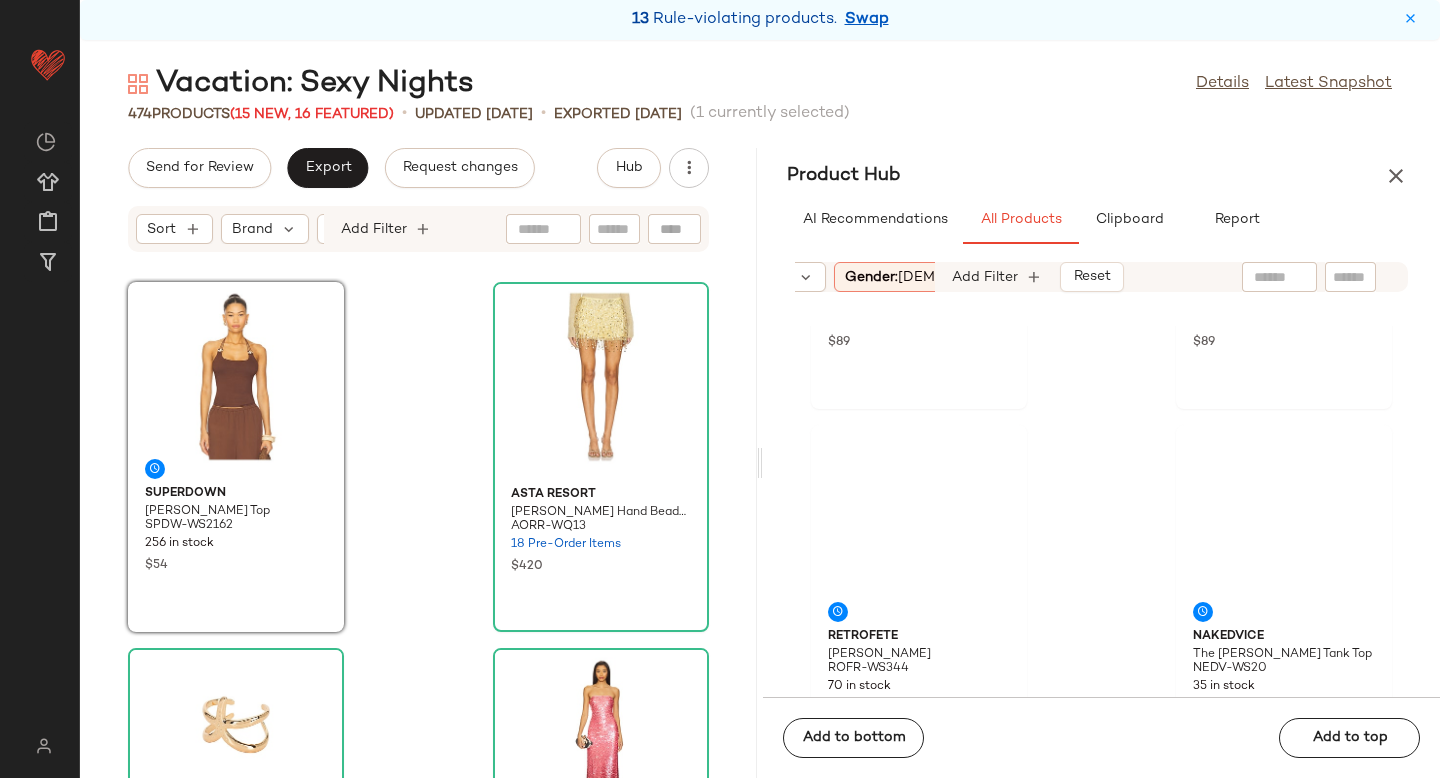 scroll, scrollTop: 2347, scrollLeft: 0, axis: vertical 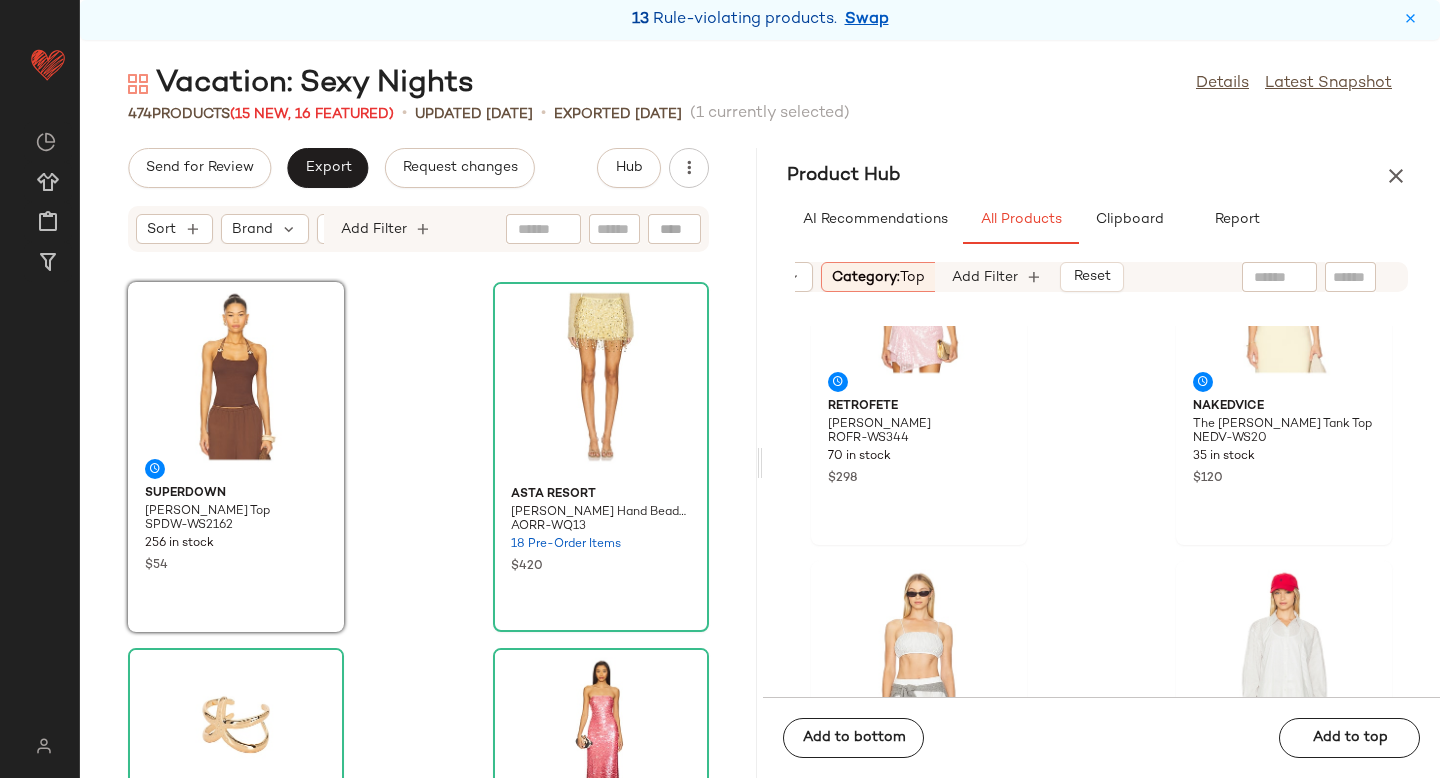 click on "Category:   top" at bounding box center [878, 277] 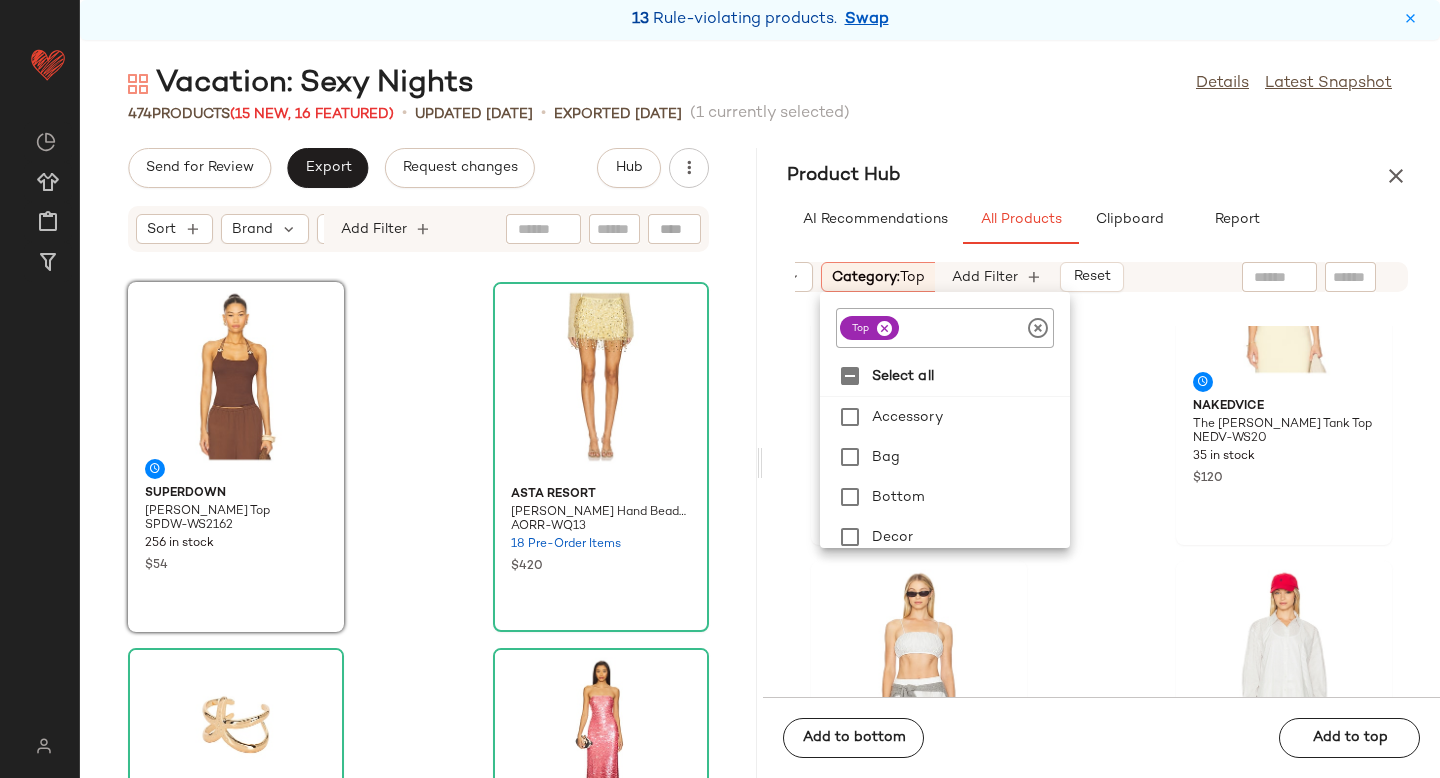 click 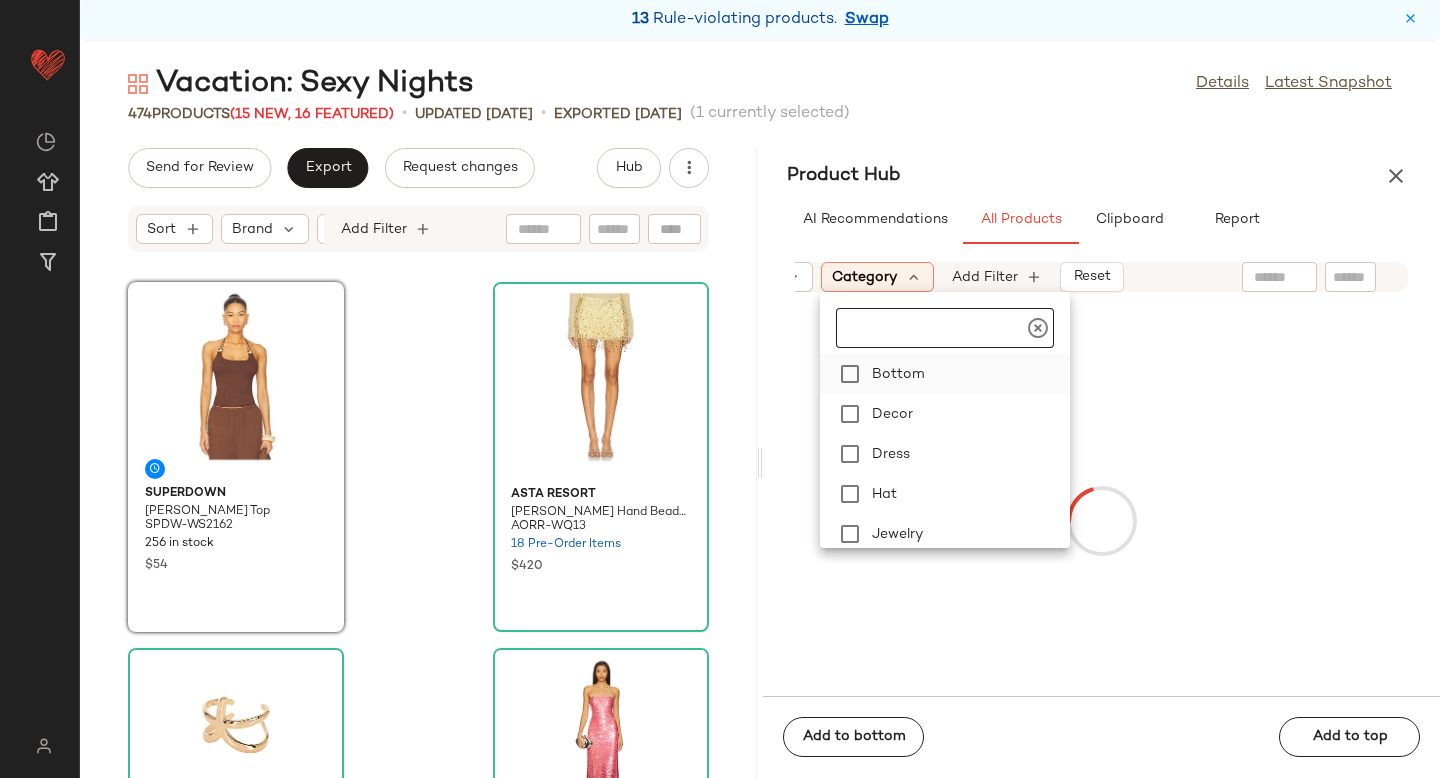 scroll, scrollTop: 143, scrollLeft: 0, axis: vertical 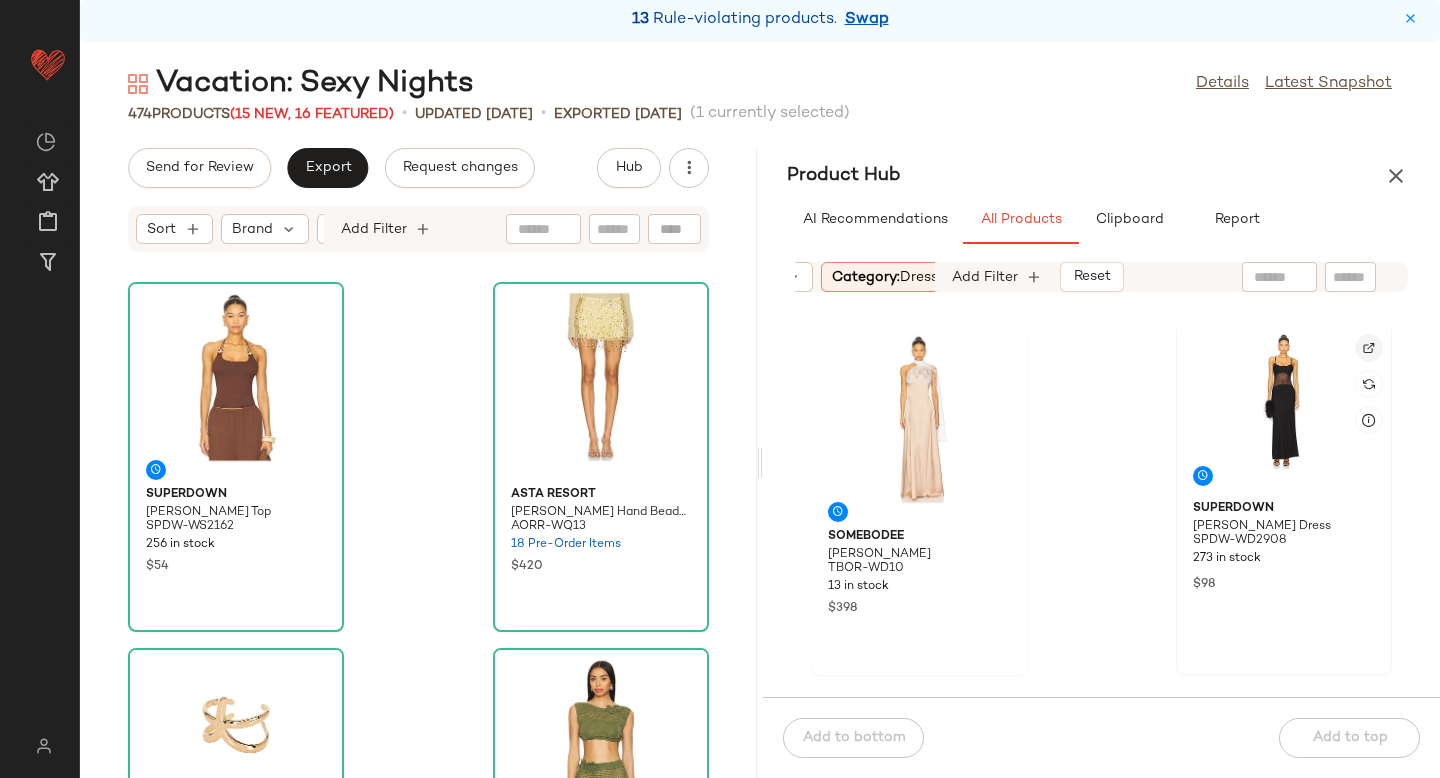 click at bounding box center (1369, 348) 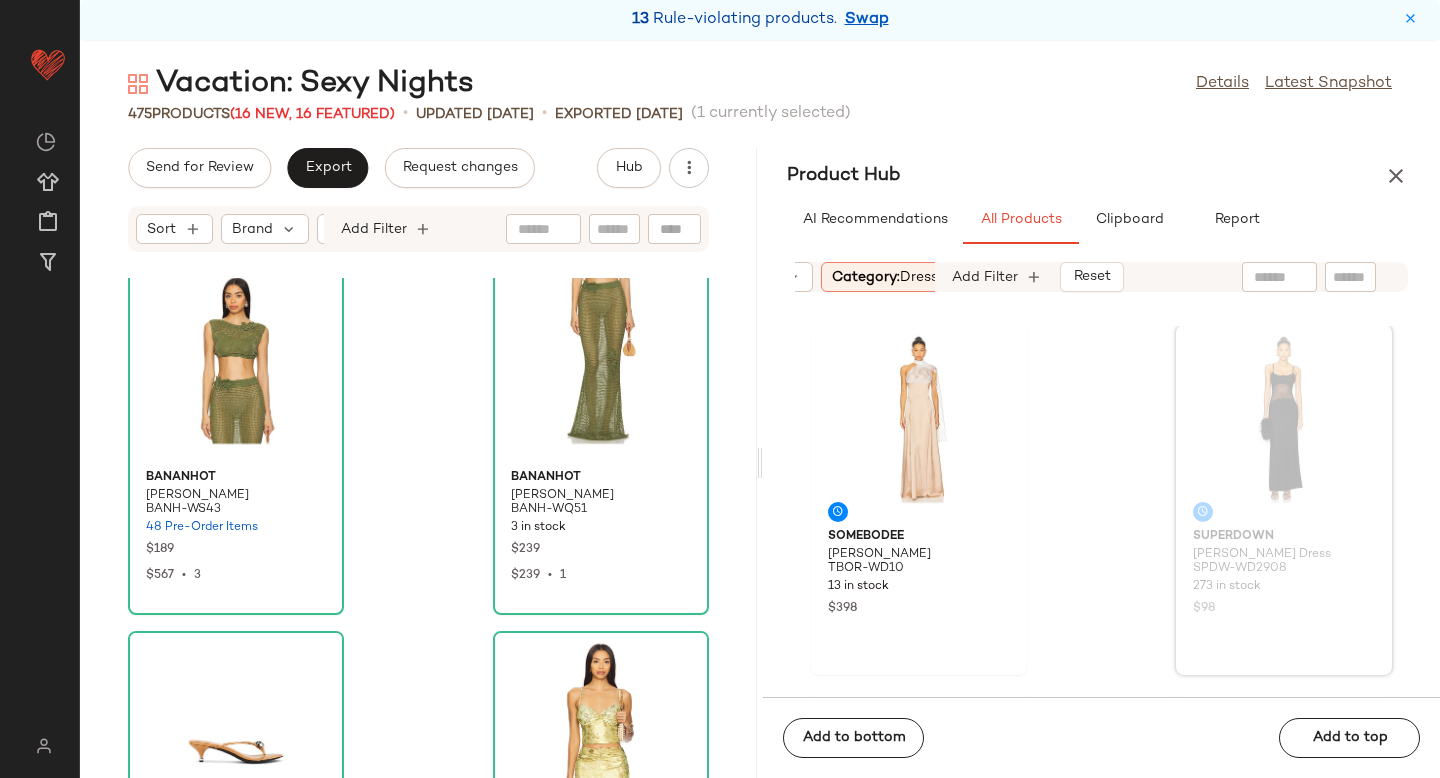 scroll, scrollTop: 803, scrollLeft: 0, axis: vertical 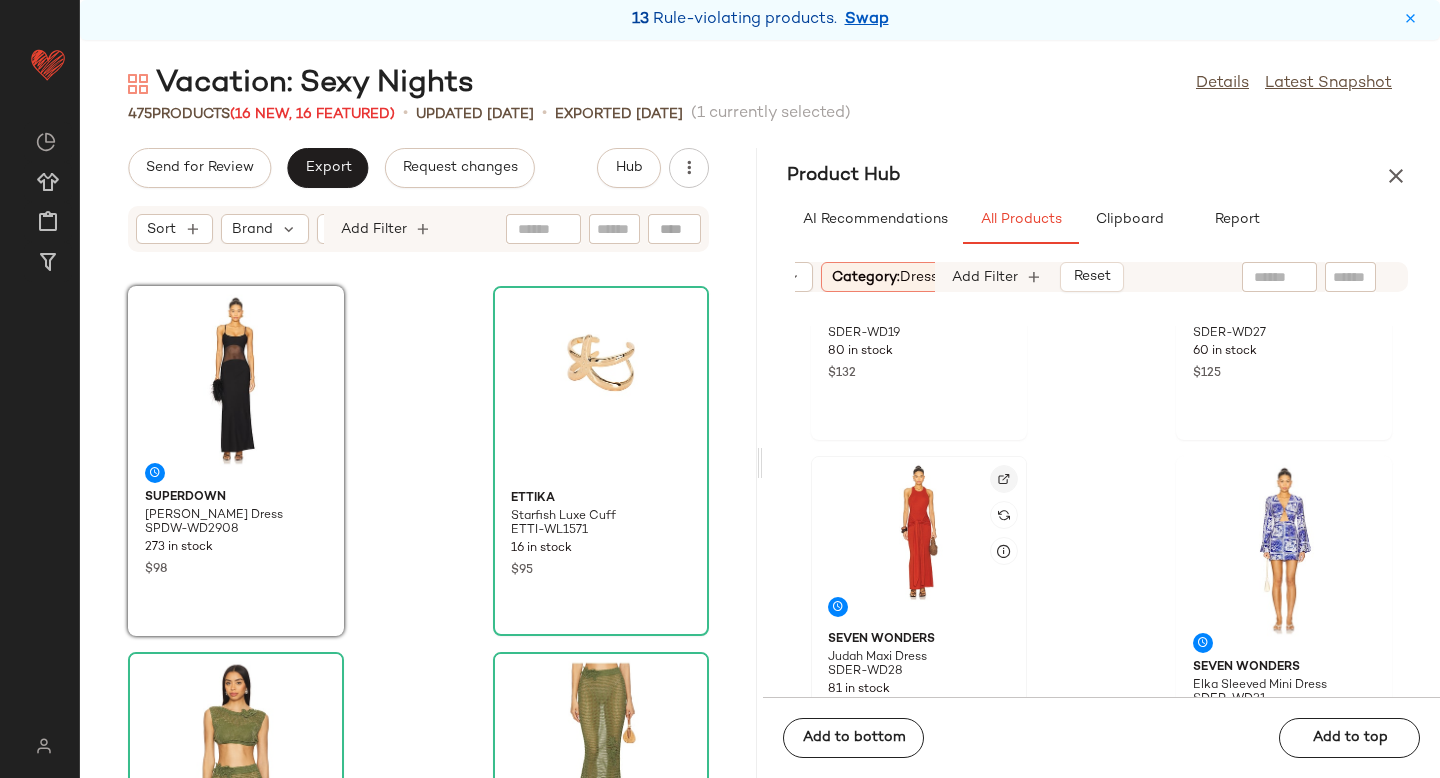 click 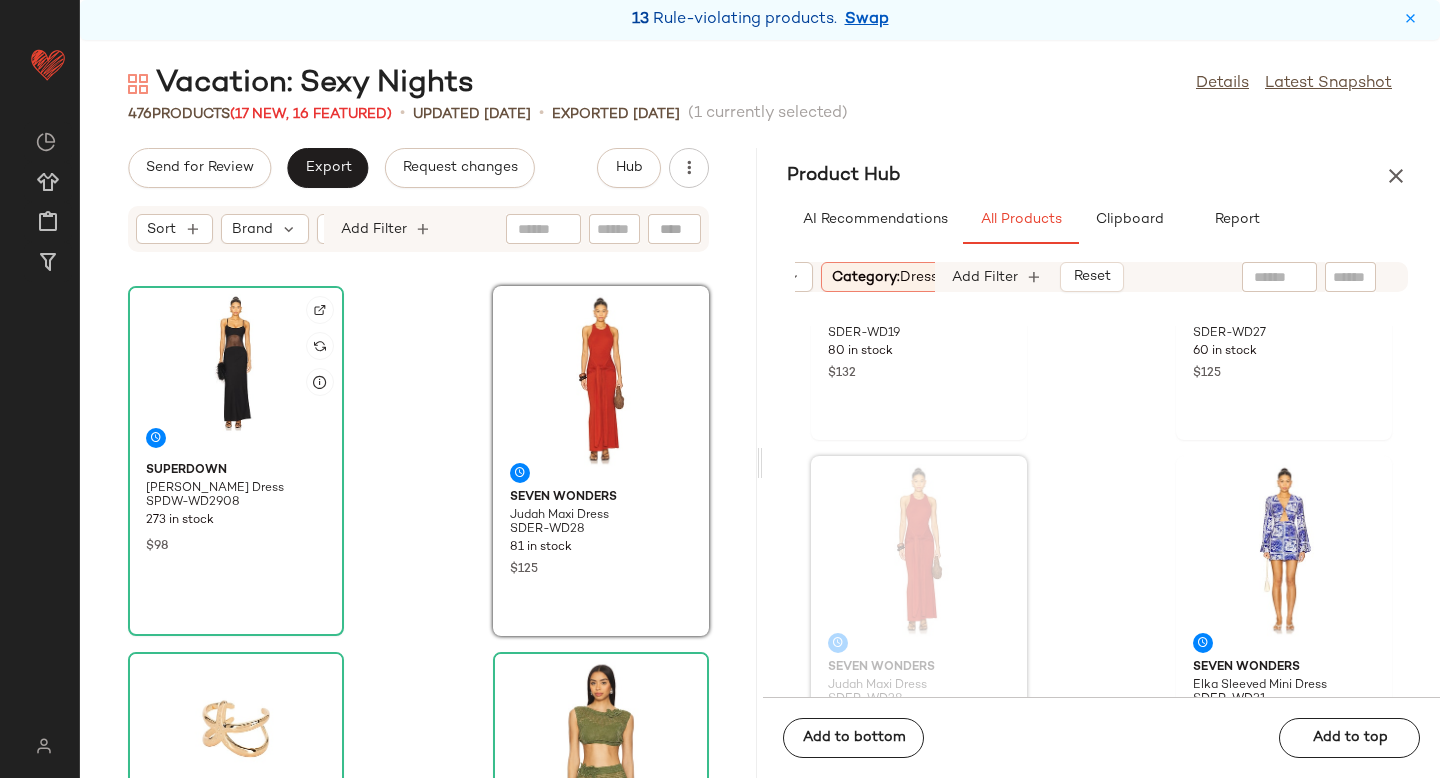 click 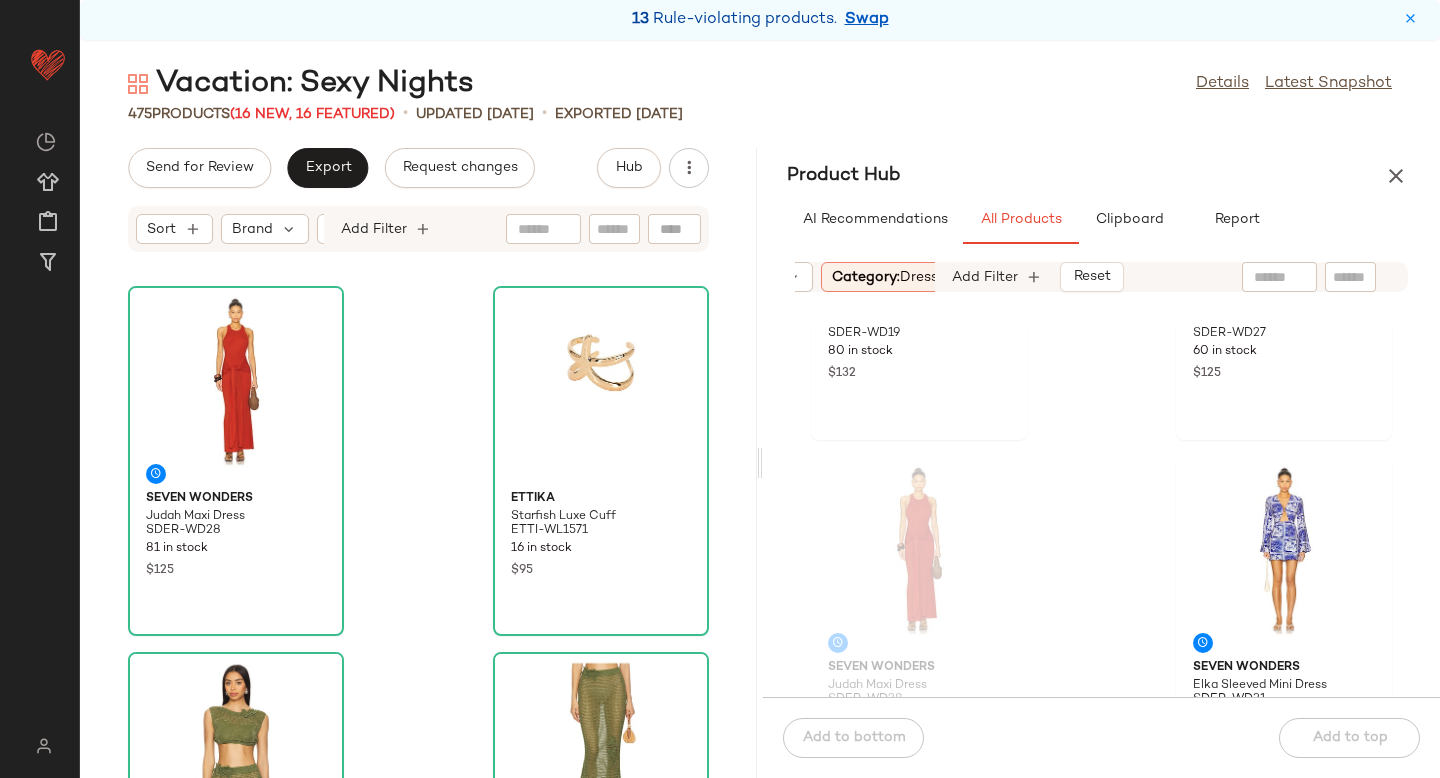scroll, scrollTop: 3274, scrollLeft: 0, axis: vertical 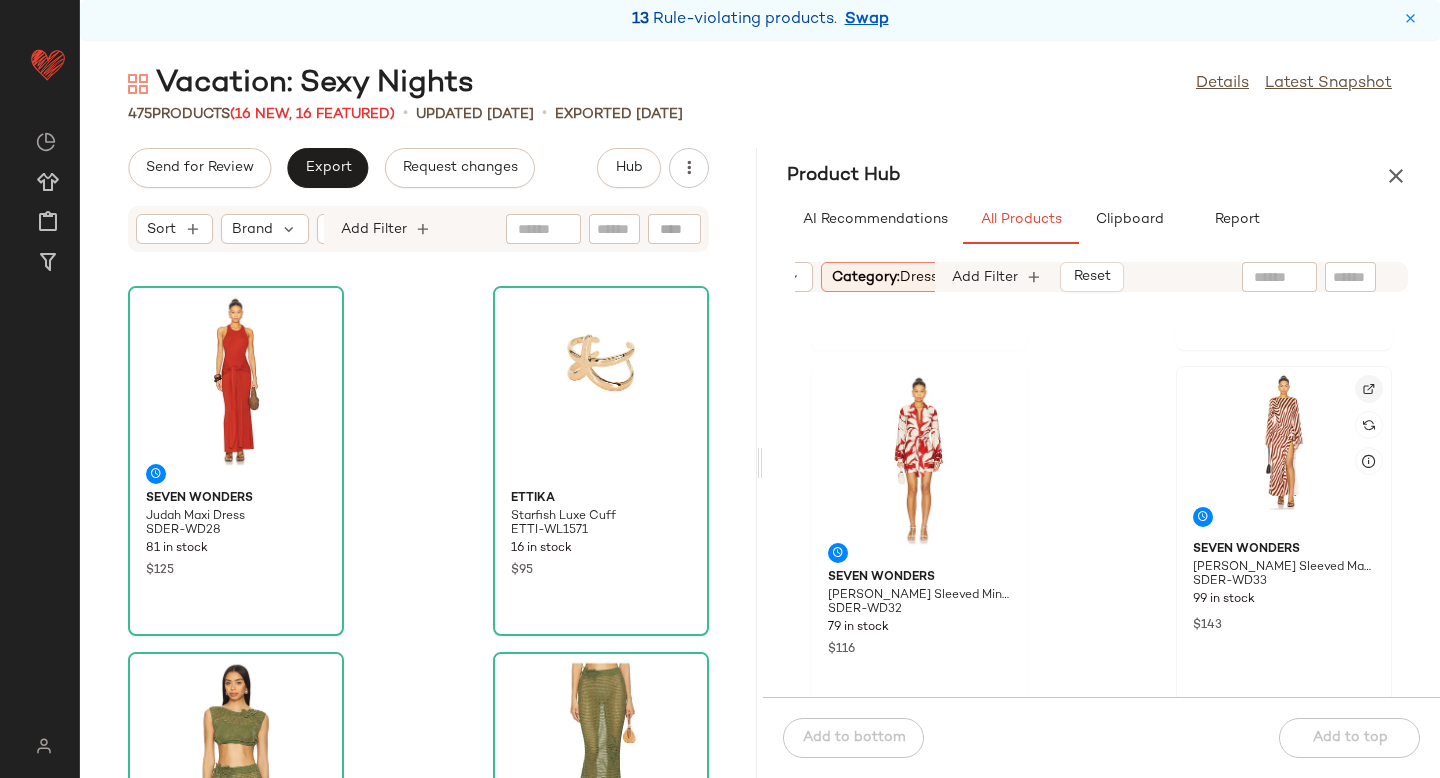 click 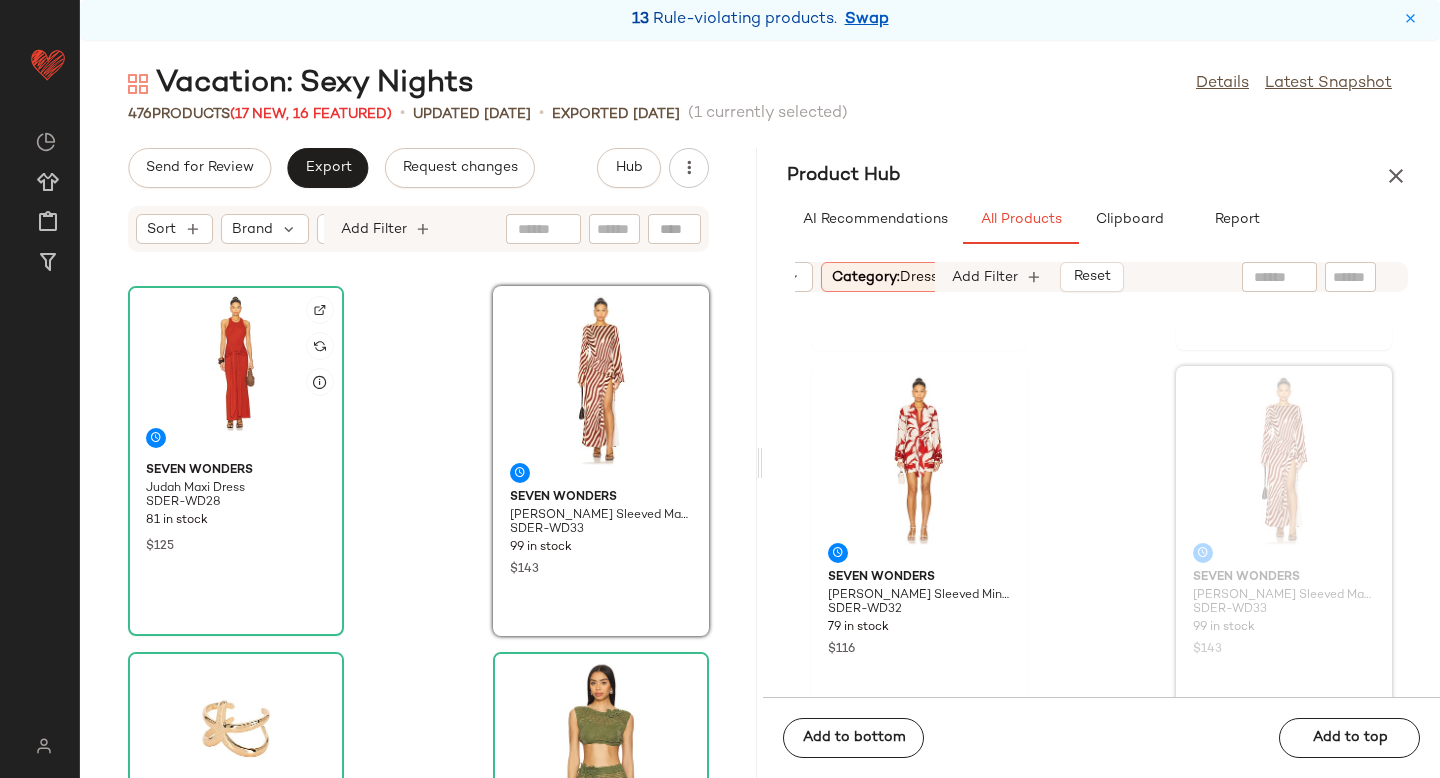 click 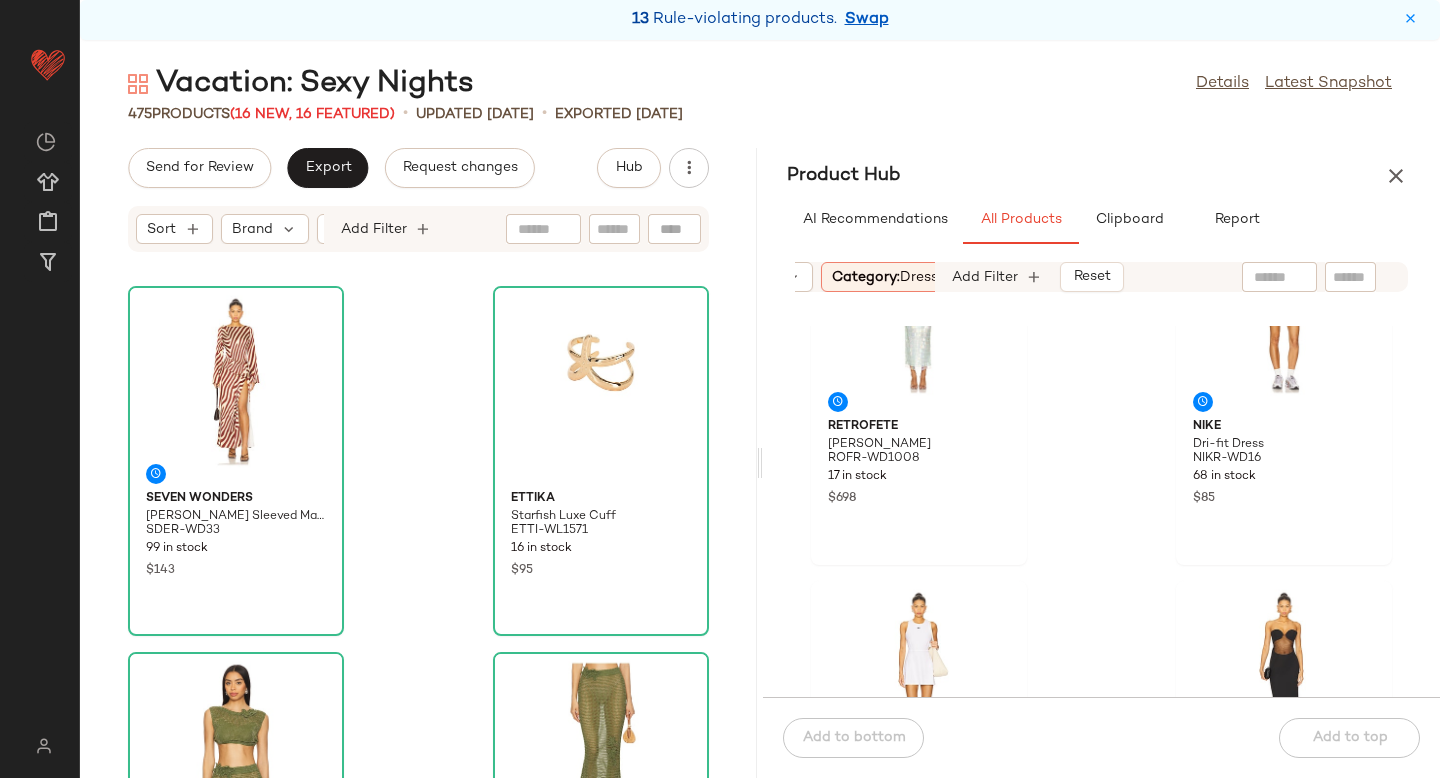 scroll, scrollTop: 3715, scrollLeft: 0, axis: vertical 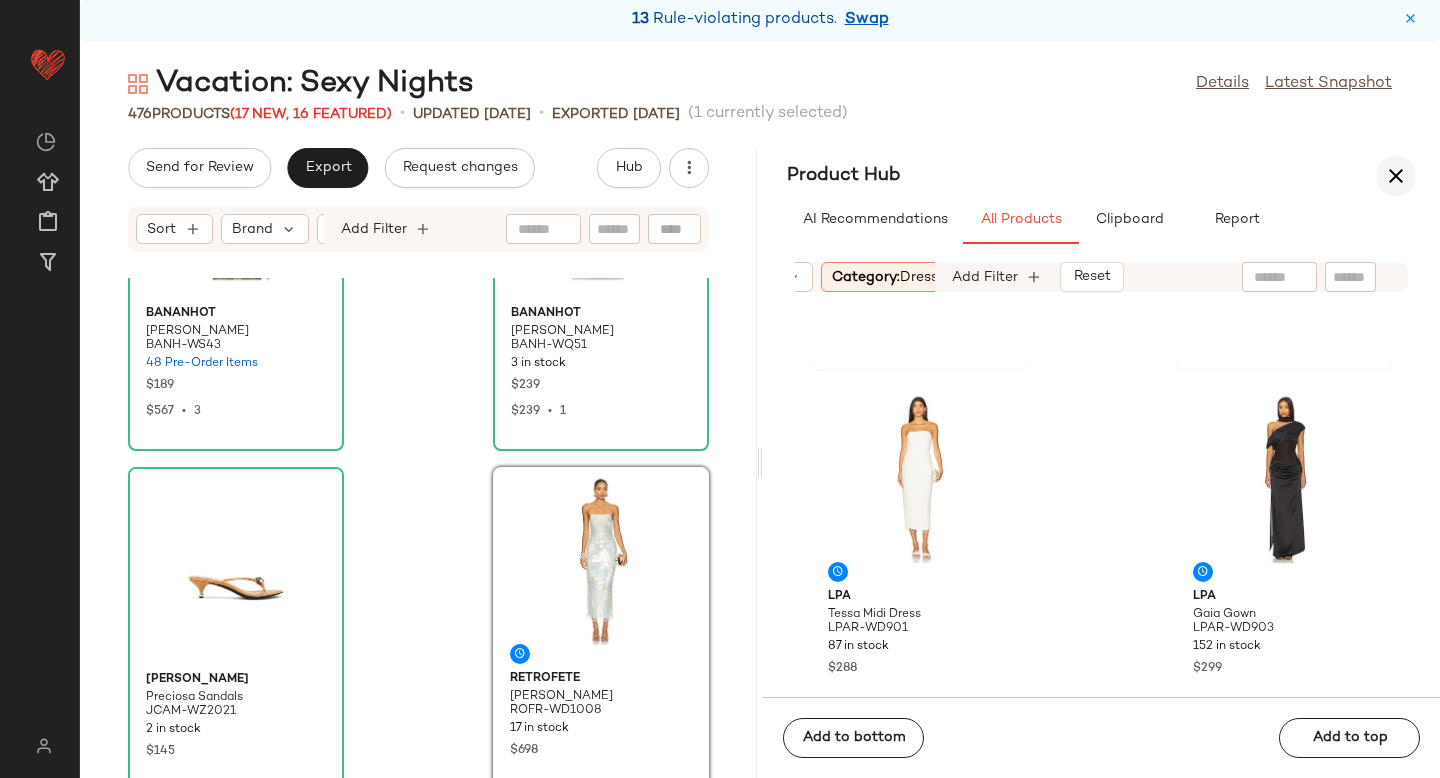 click at bounding box center (1396, 176) 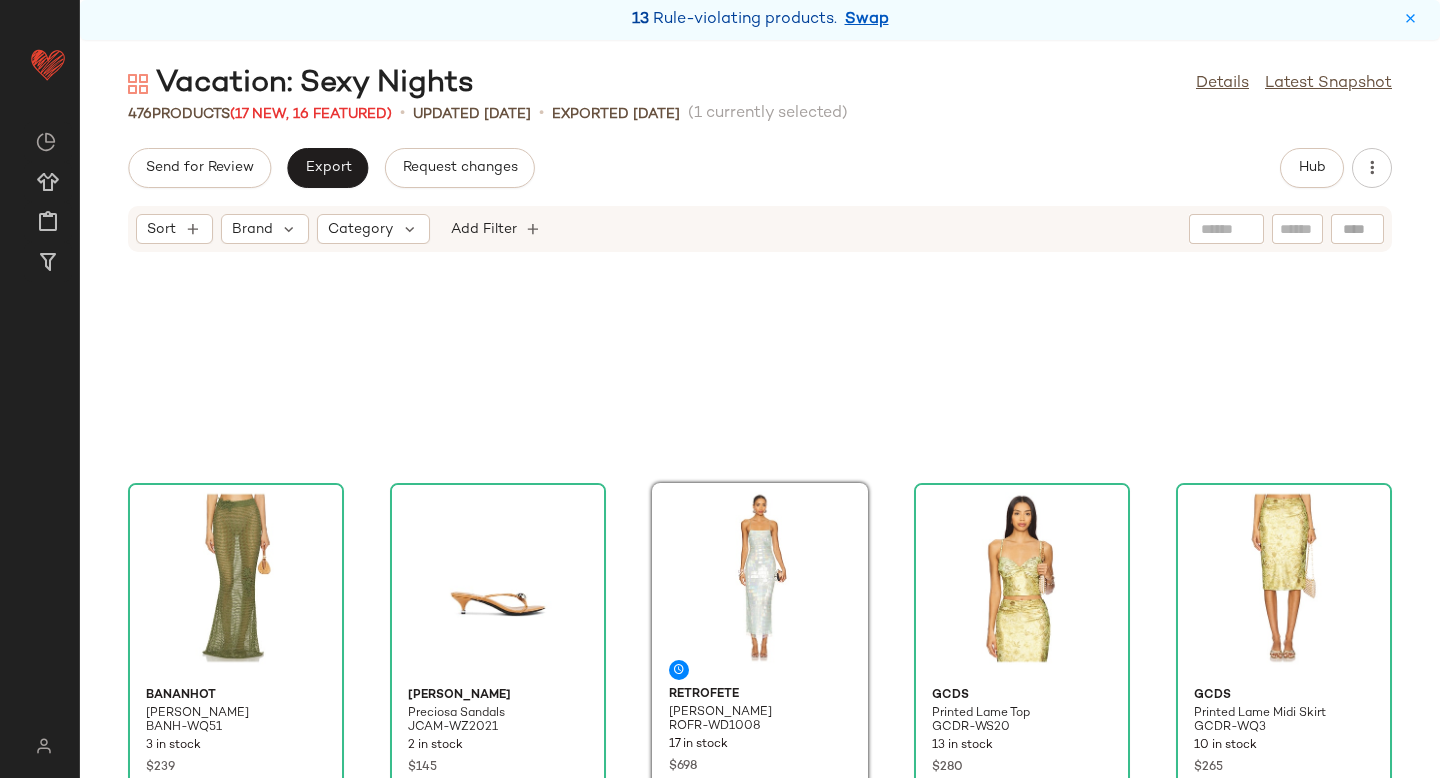 scroll, scrollTop: 382, scrollLeft: 0, axis: vertical 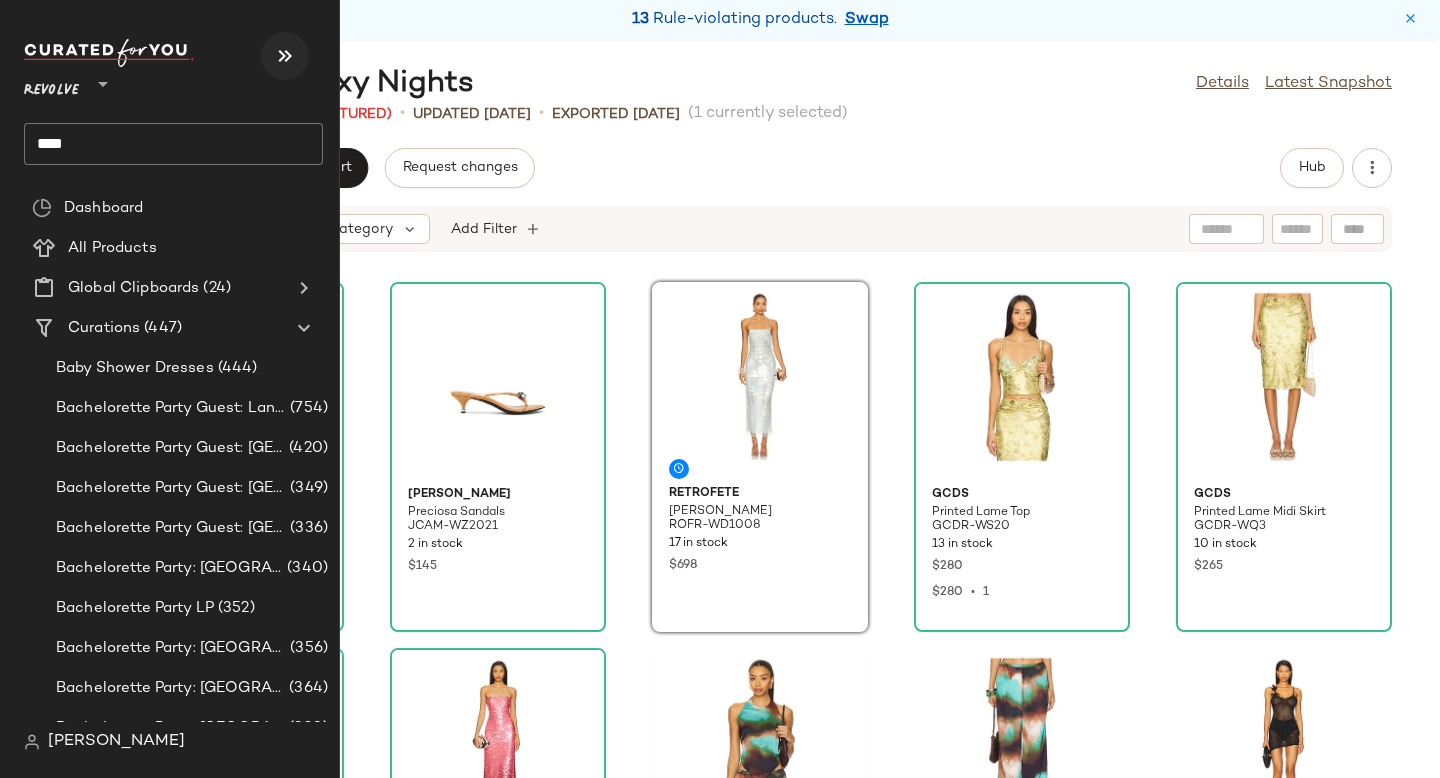 click at bounding box center (285, 56) 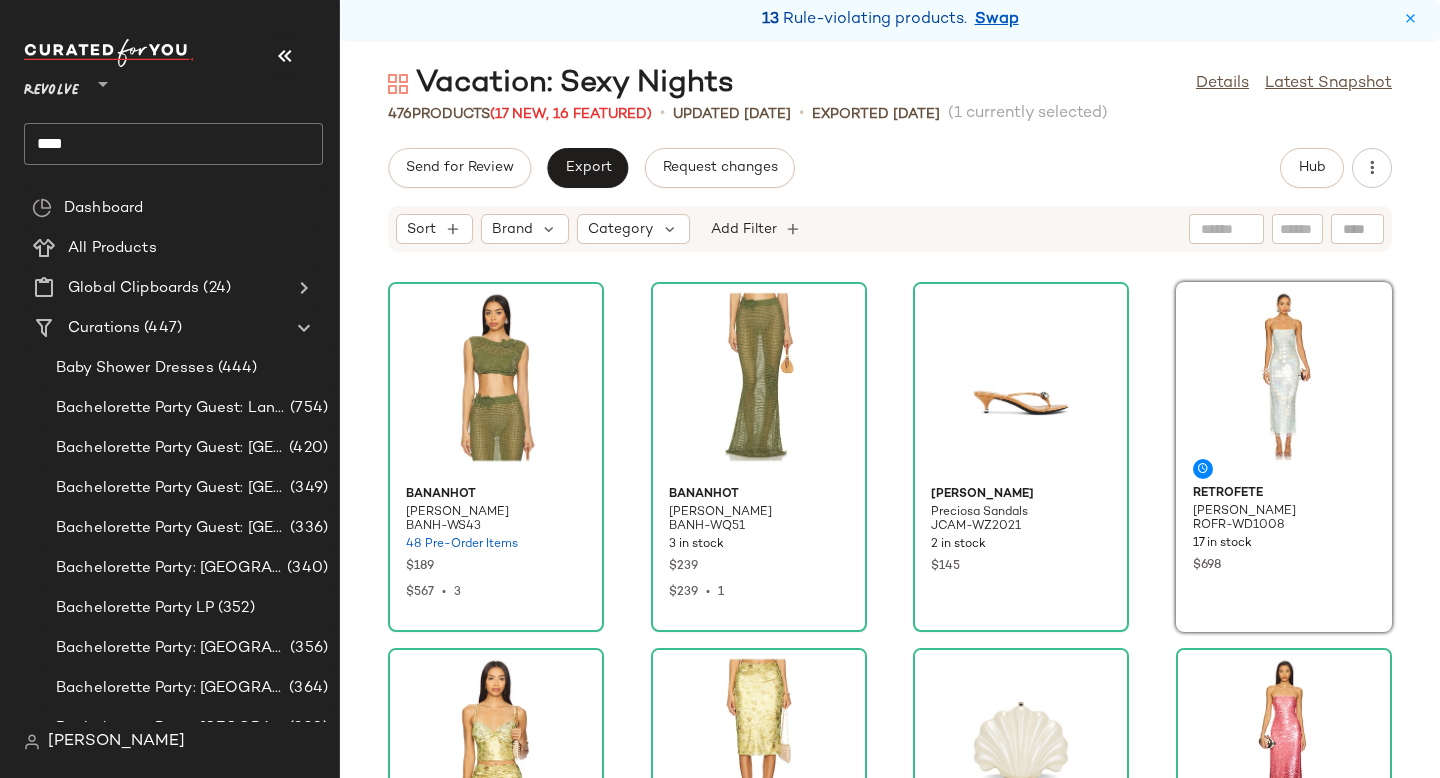 scroll, scrollTop: 0, scrollLeft: 0, axis: both 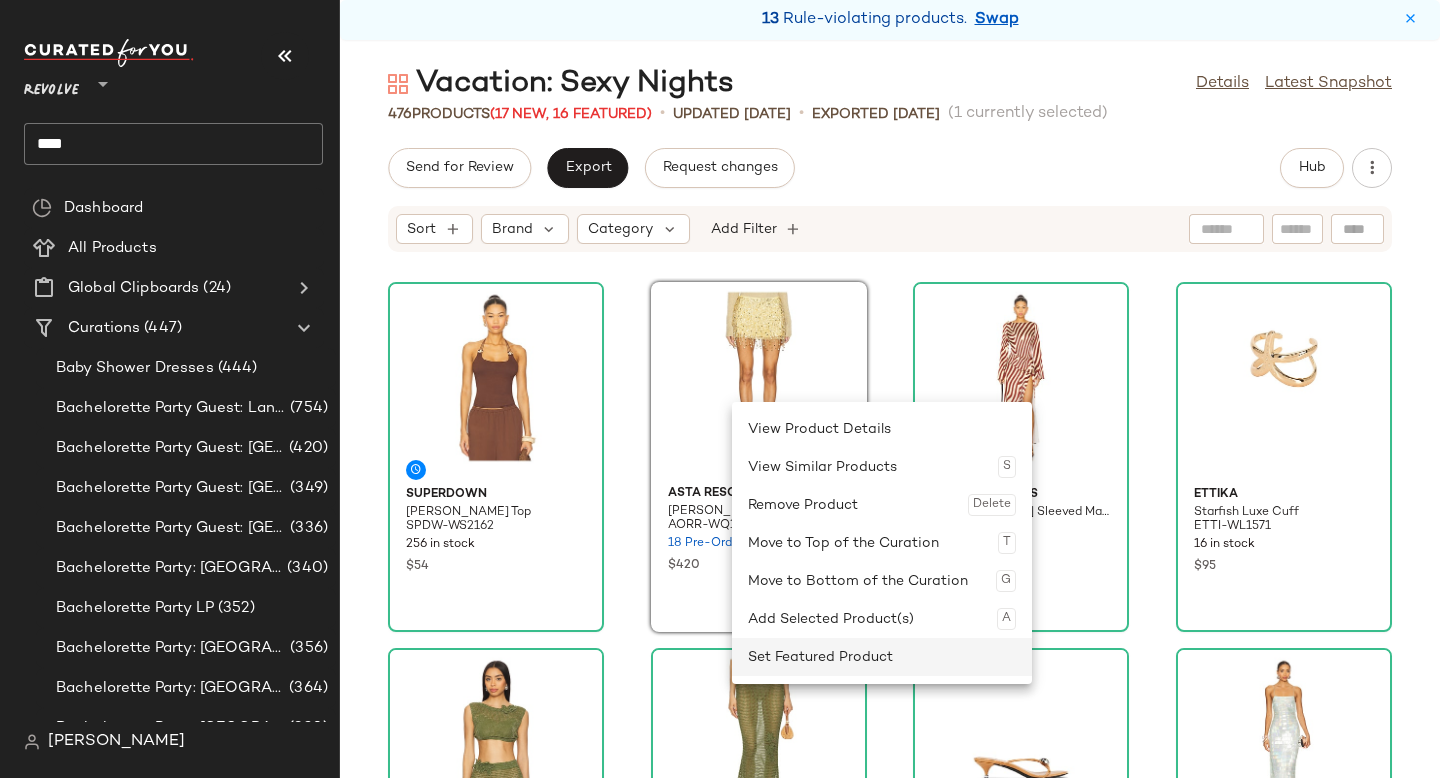 click on "Set Featured Product" 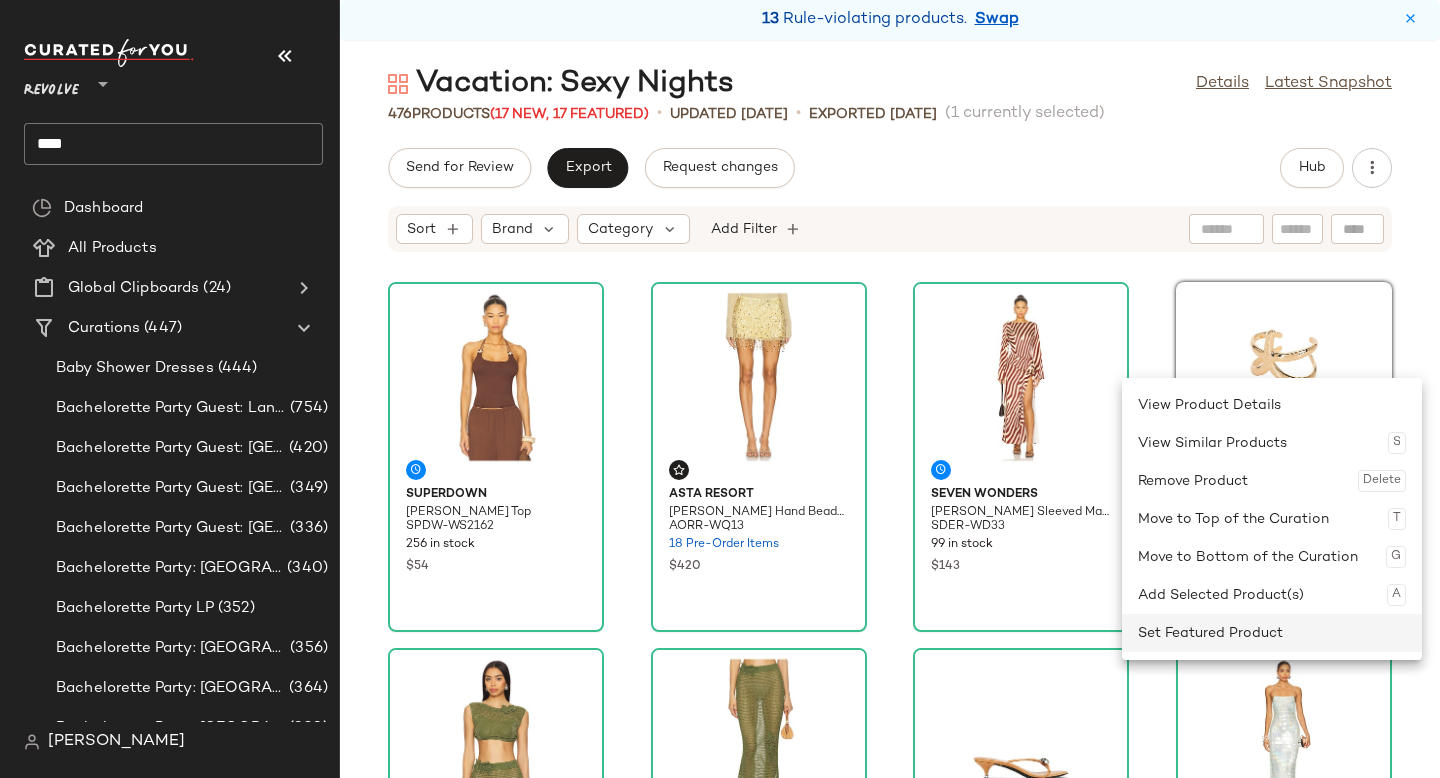 click on "Set Featured Product" 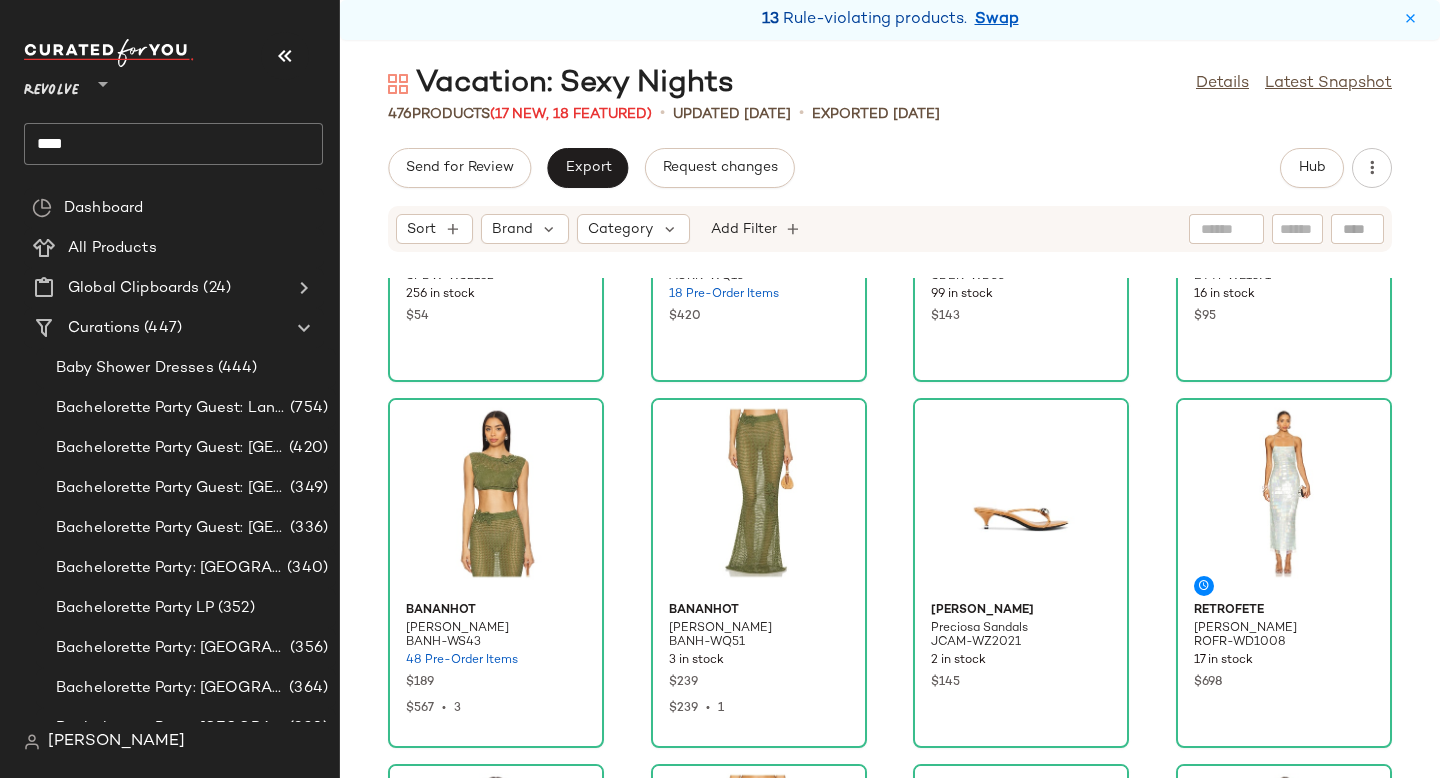 scroll, scrollTop: 316, scrollLeft: 0, axis: vertical 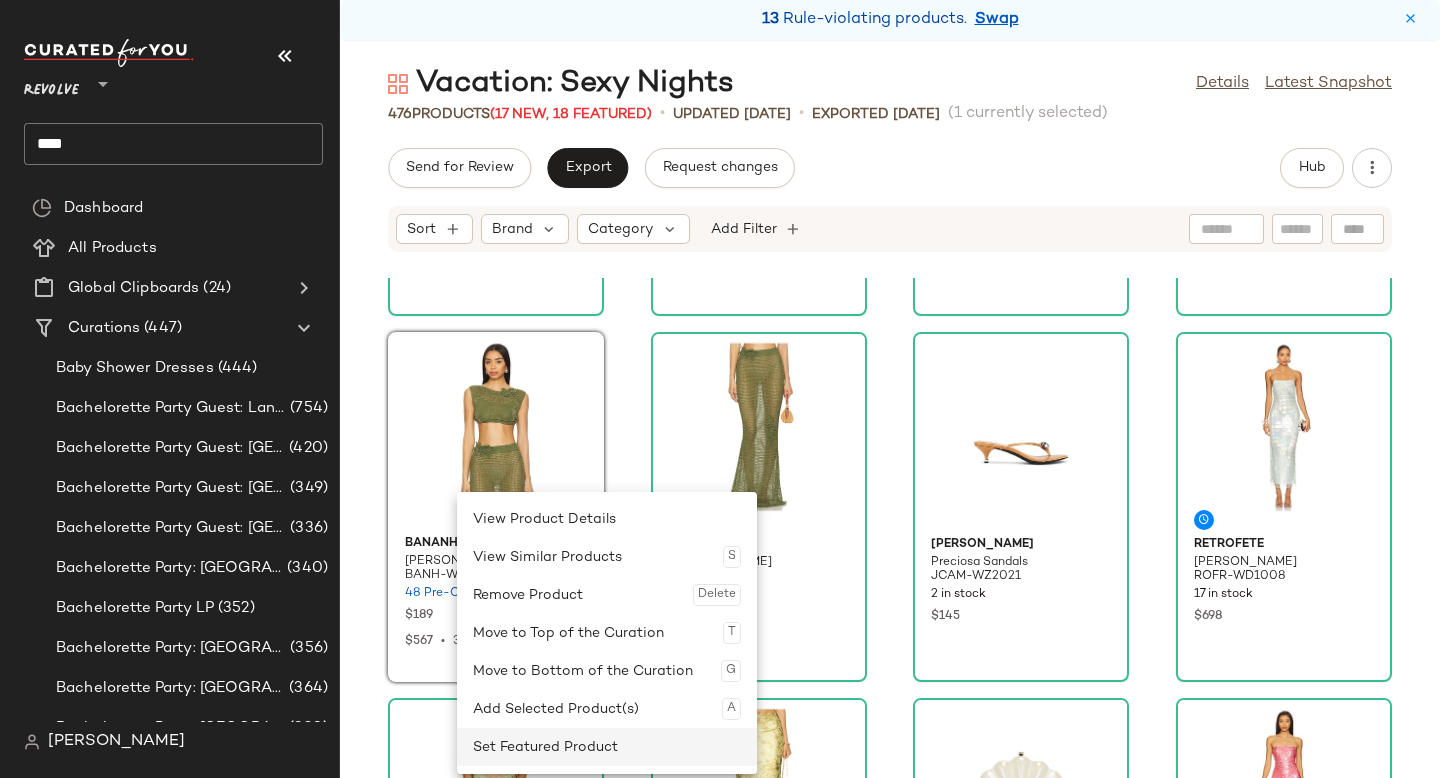 click on "Set Featured Product" 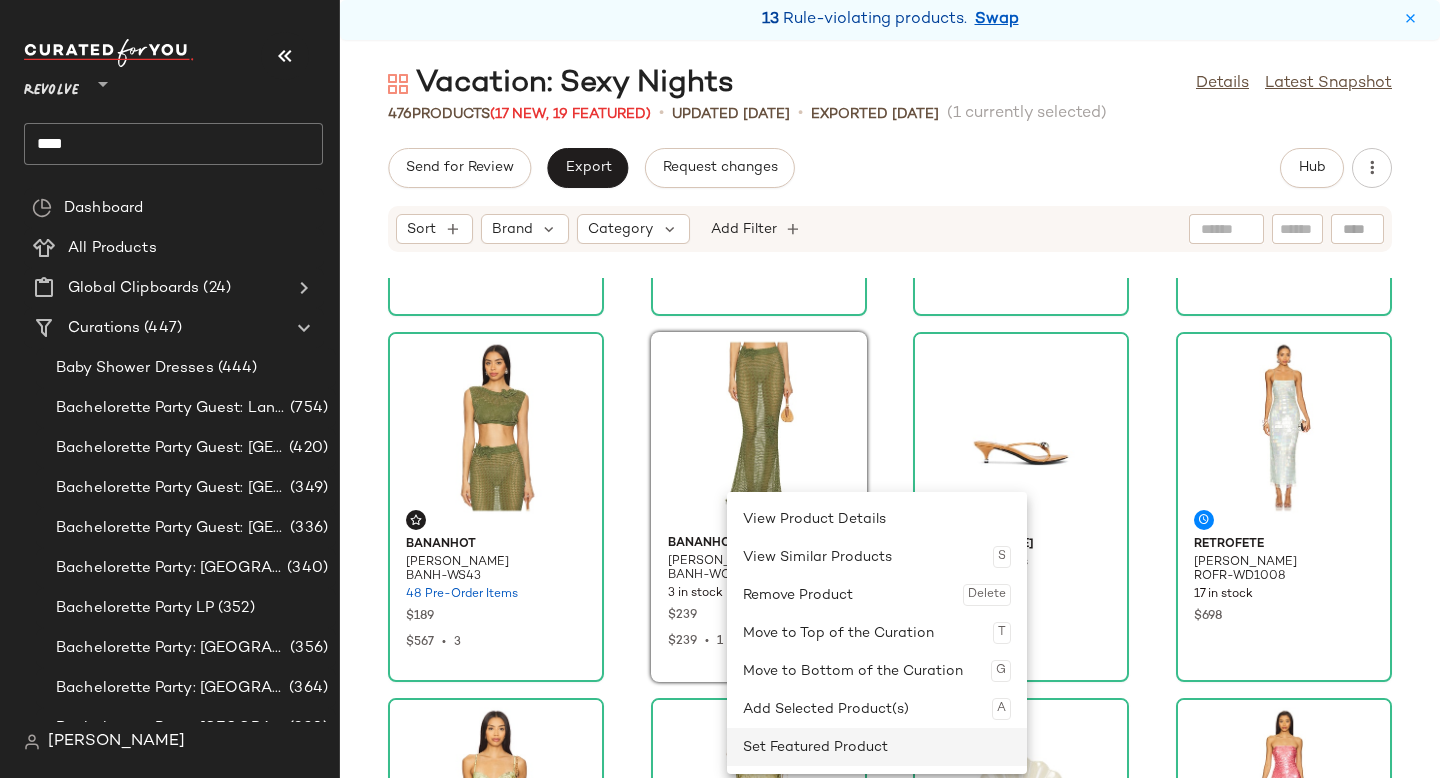 click on "Set Featured Product" 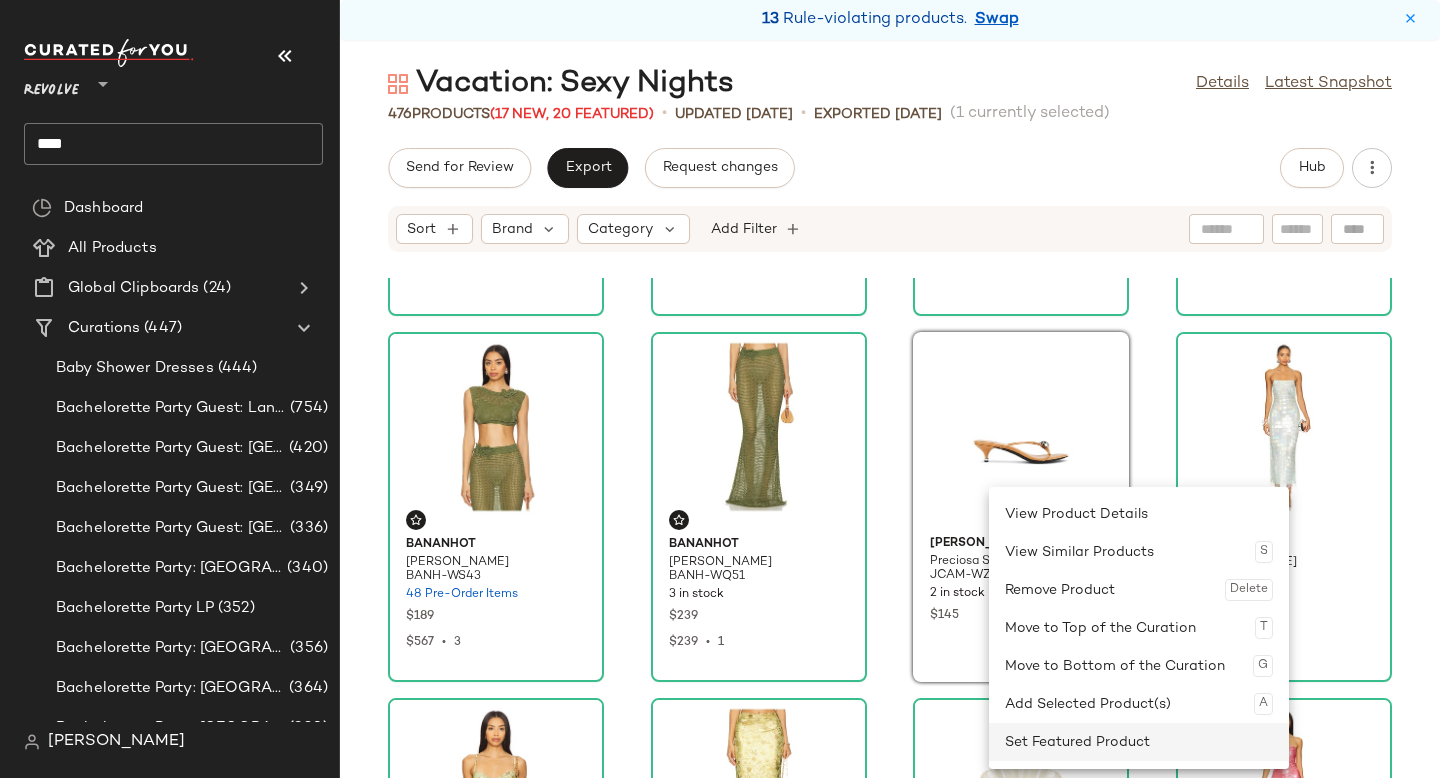 click on "Set Featured Product" 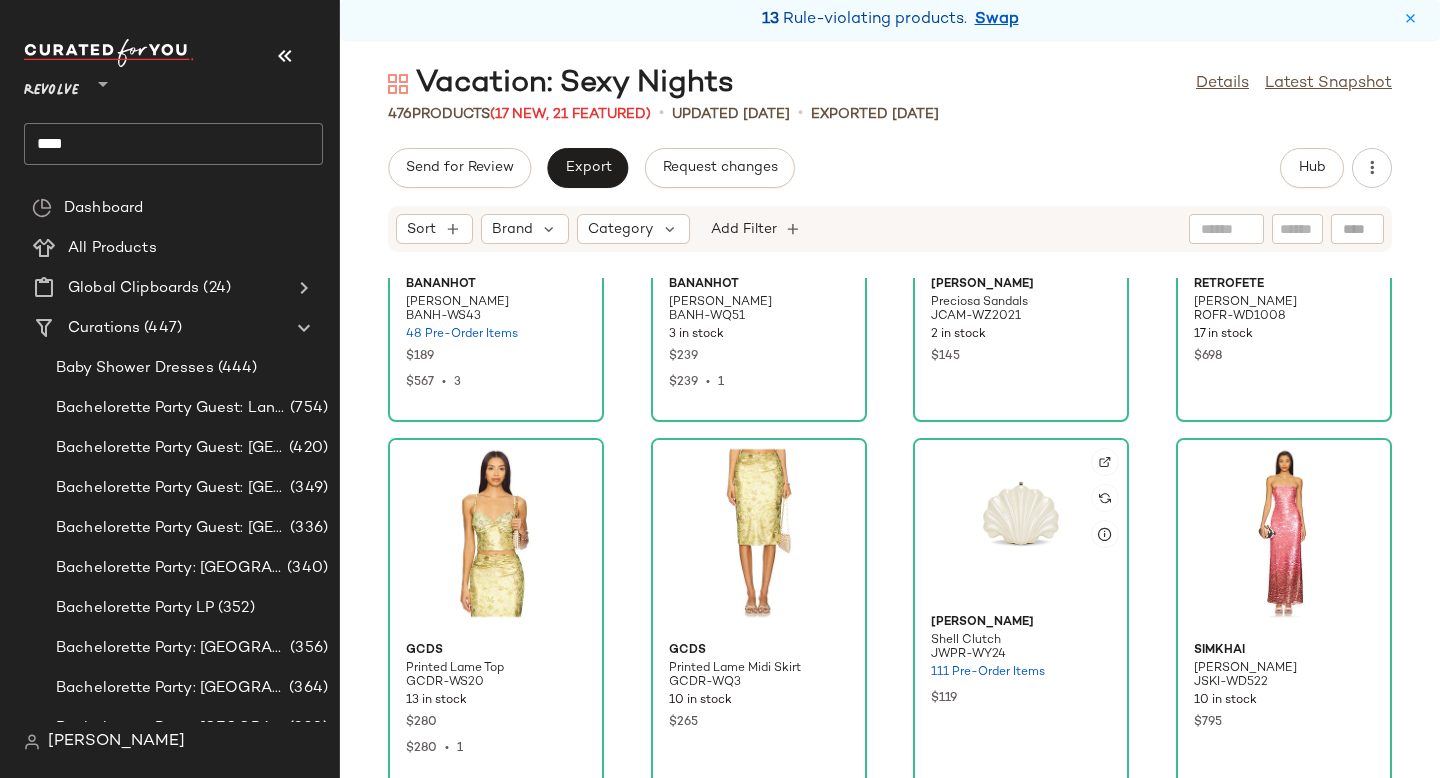 scroll, scrollTop: 594, scrollLeft: 0, axis: vertical 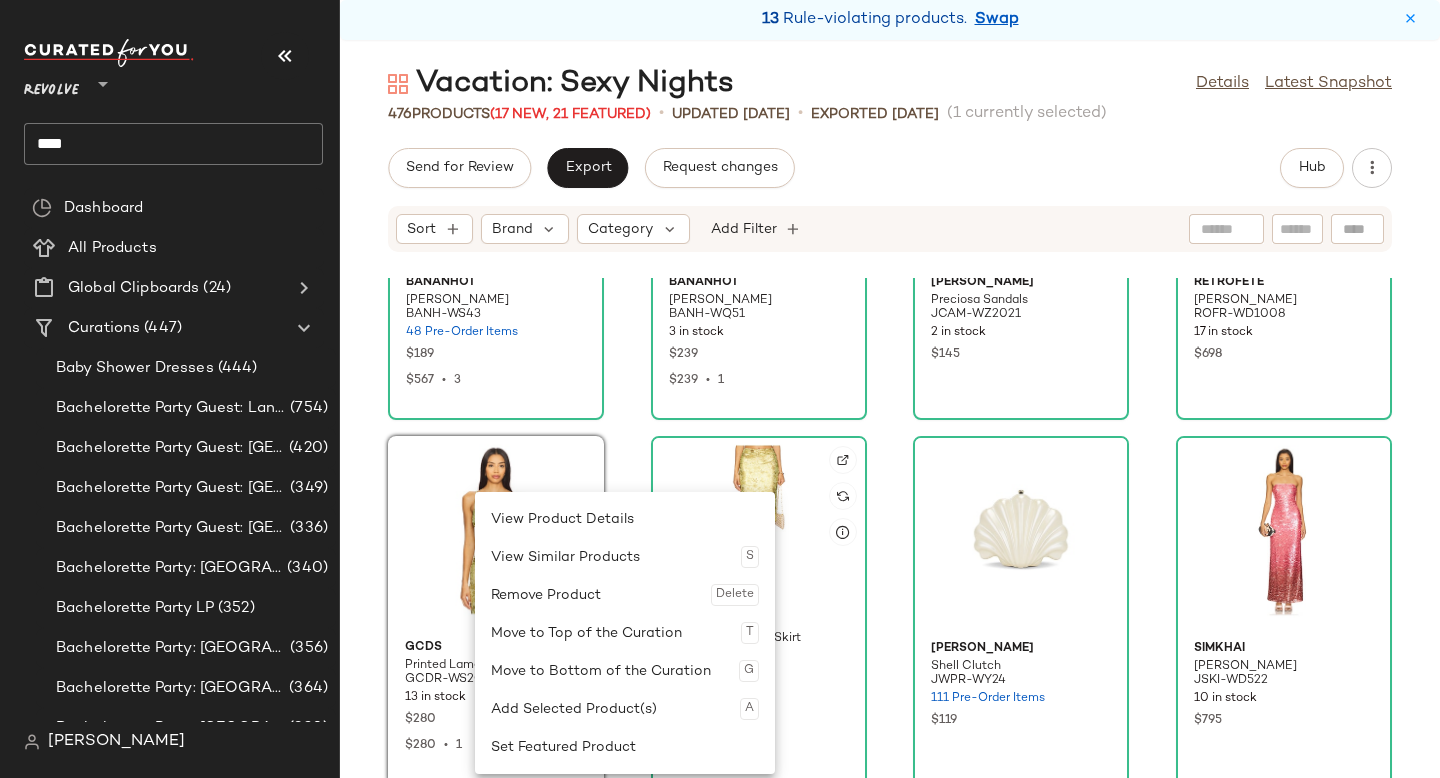 click 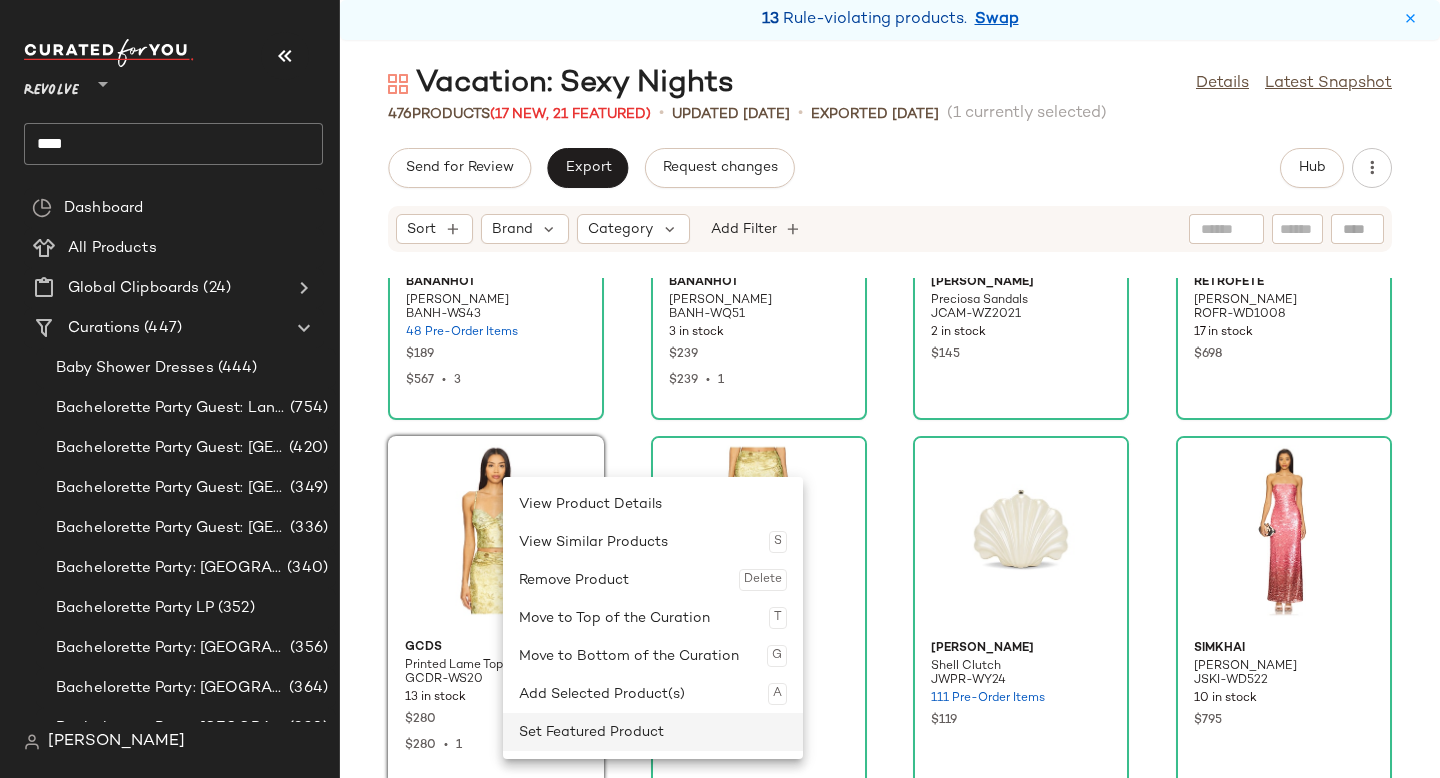 click on "Set Featured Product" 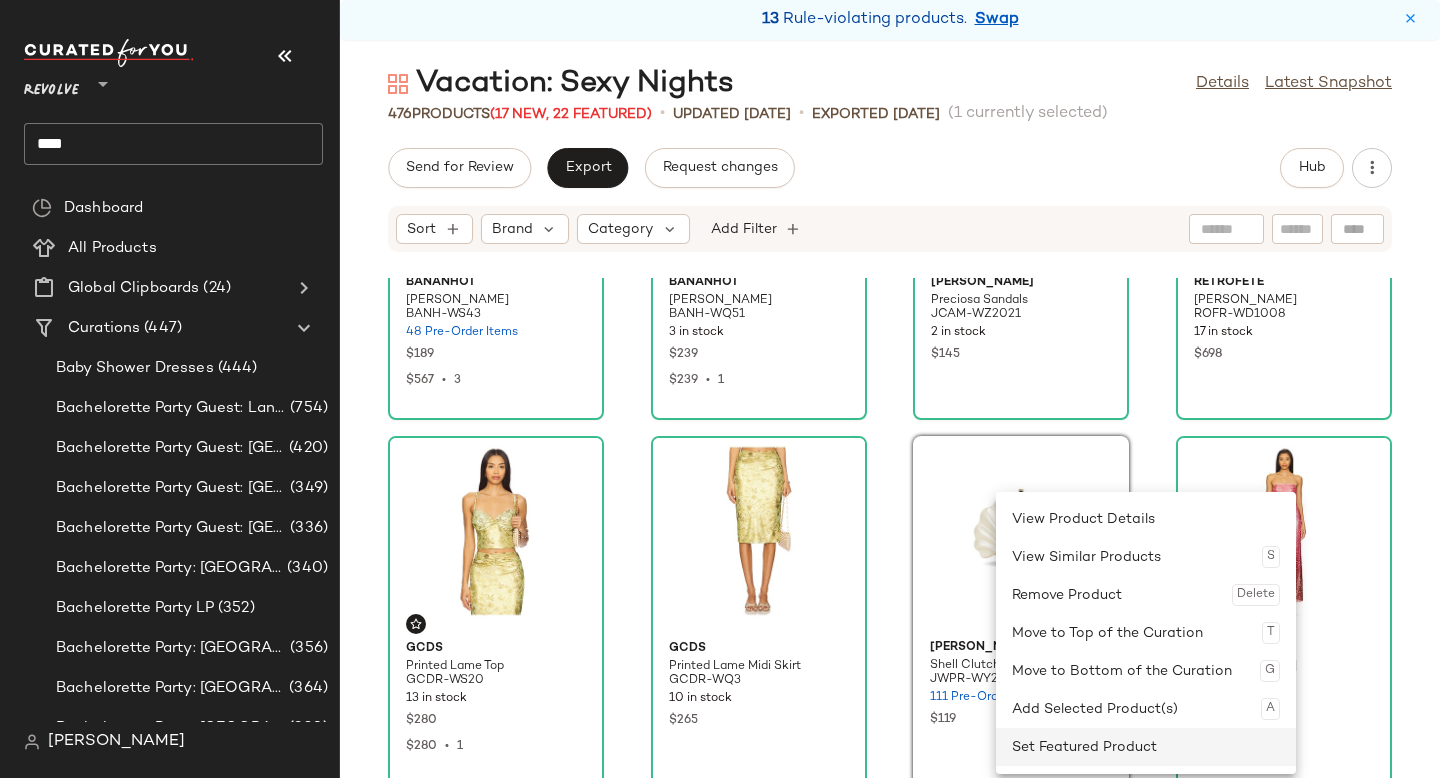 click on "Set Featured Product" 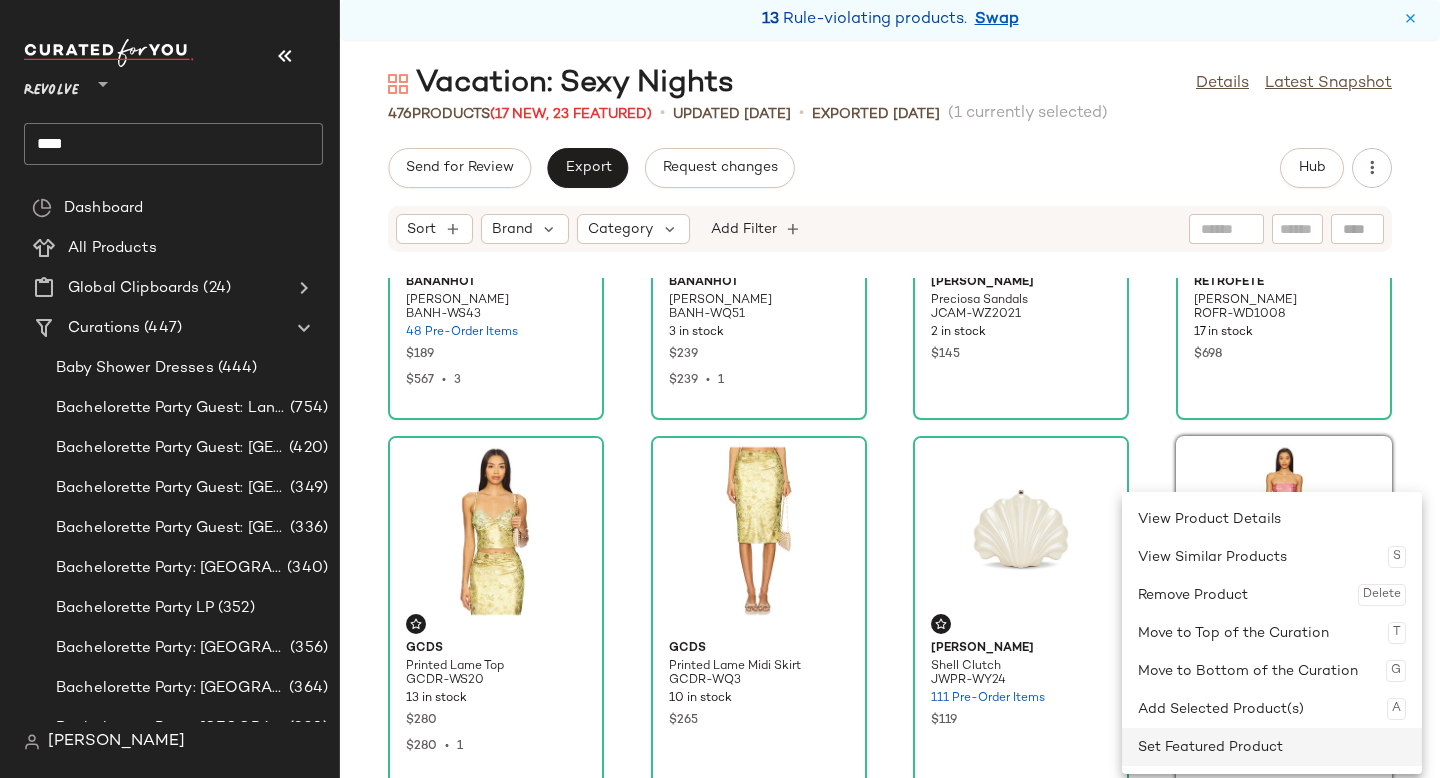 click on "Set Featured Product" 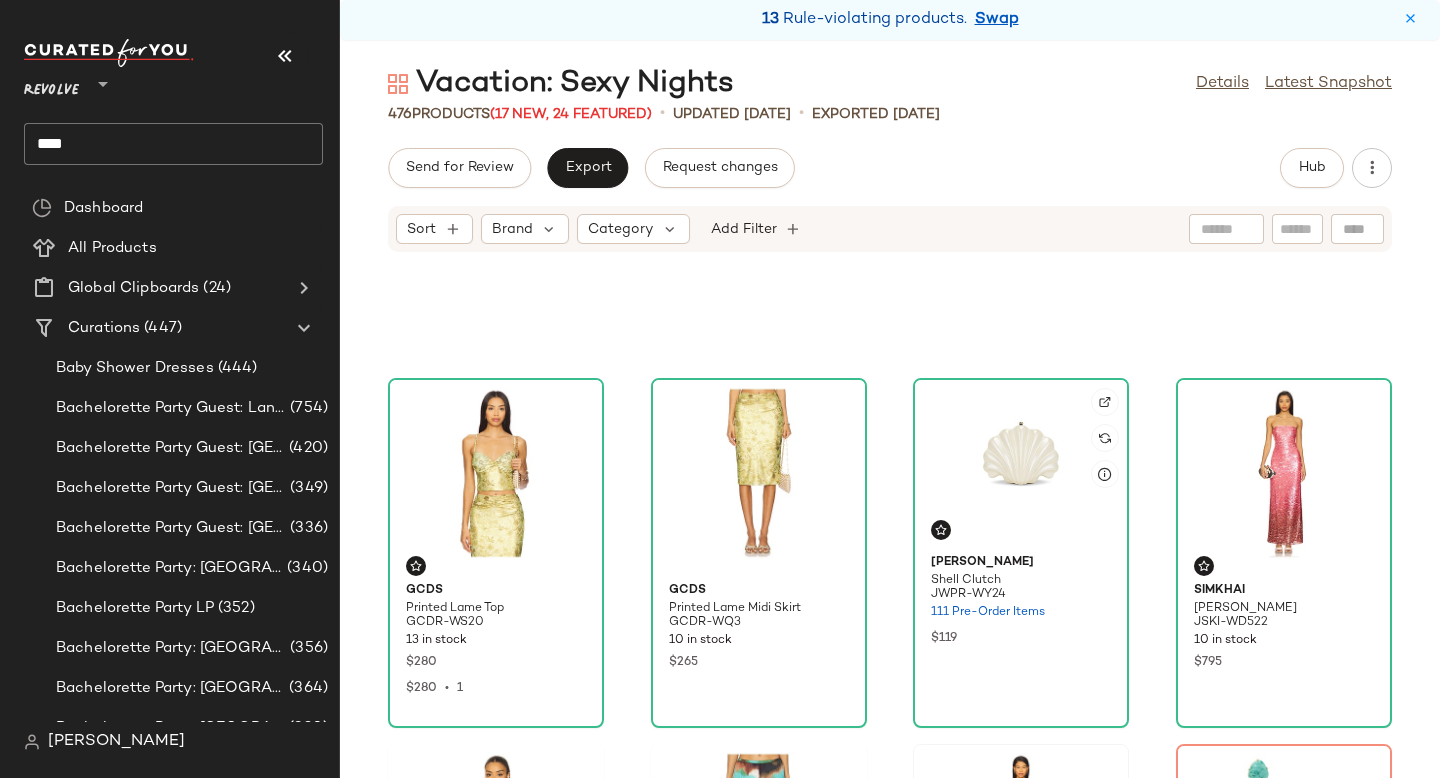 scroll, scrollTop: 622, scrollLeft: 0, axis: vertical 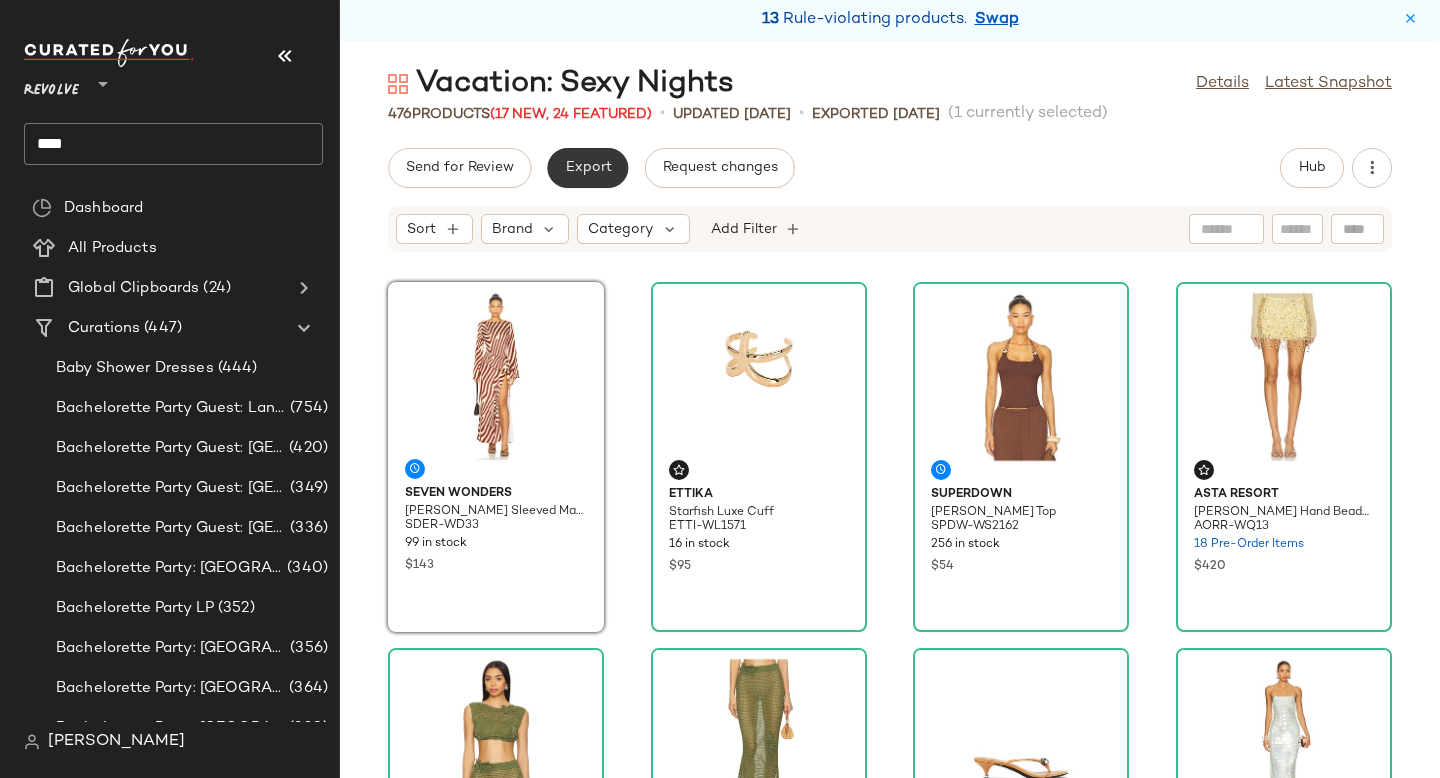 click on "Export" at bounding box center (587, 168) 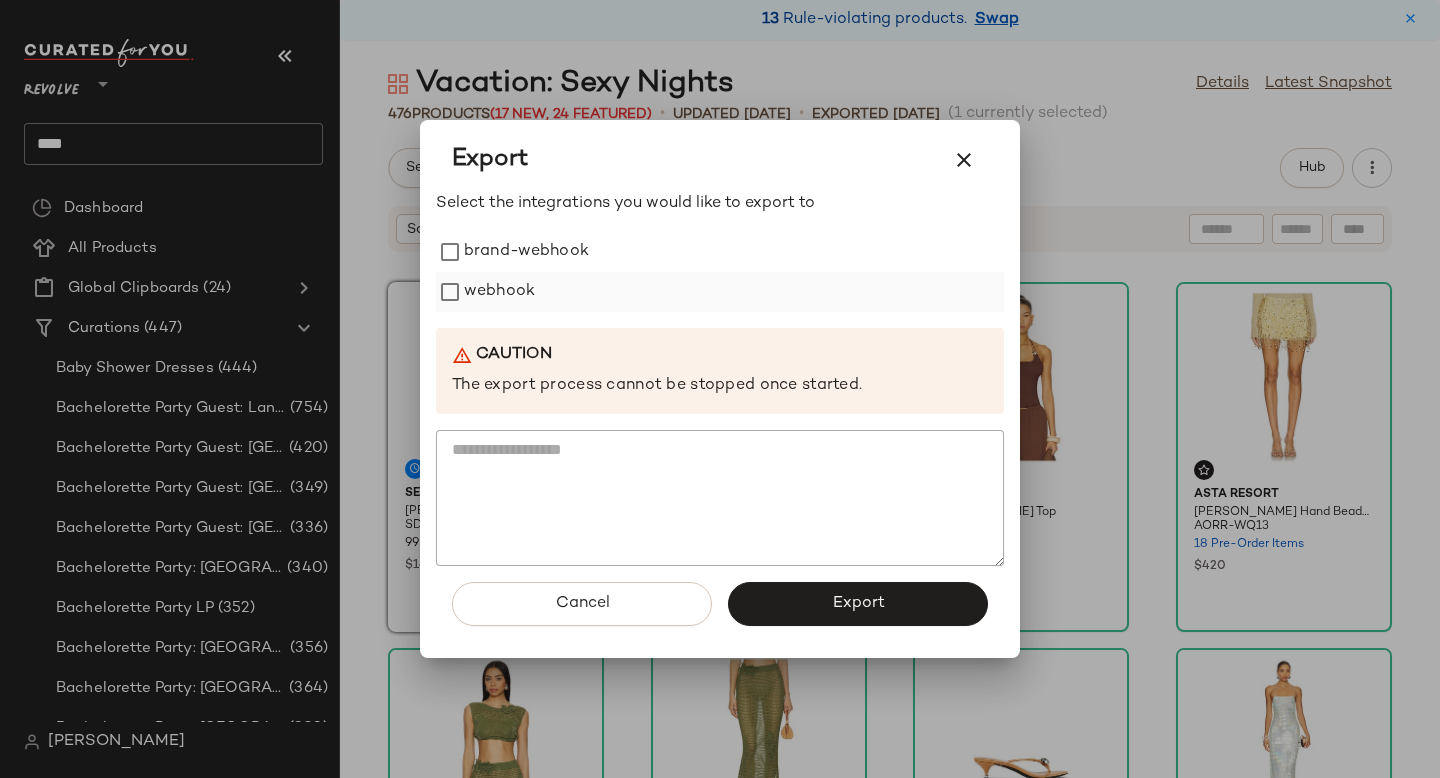 click on "webhook" at bounding box center [499, 292] 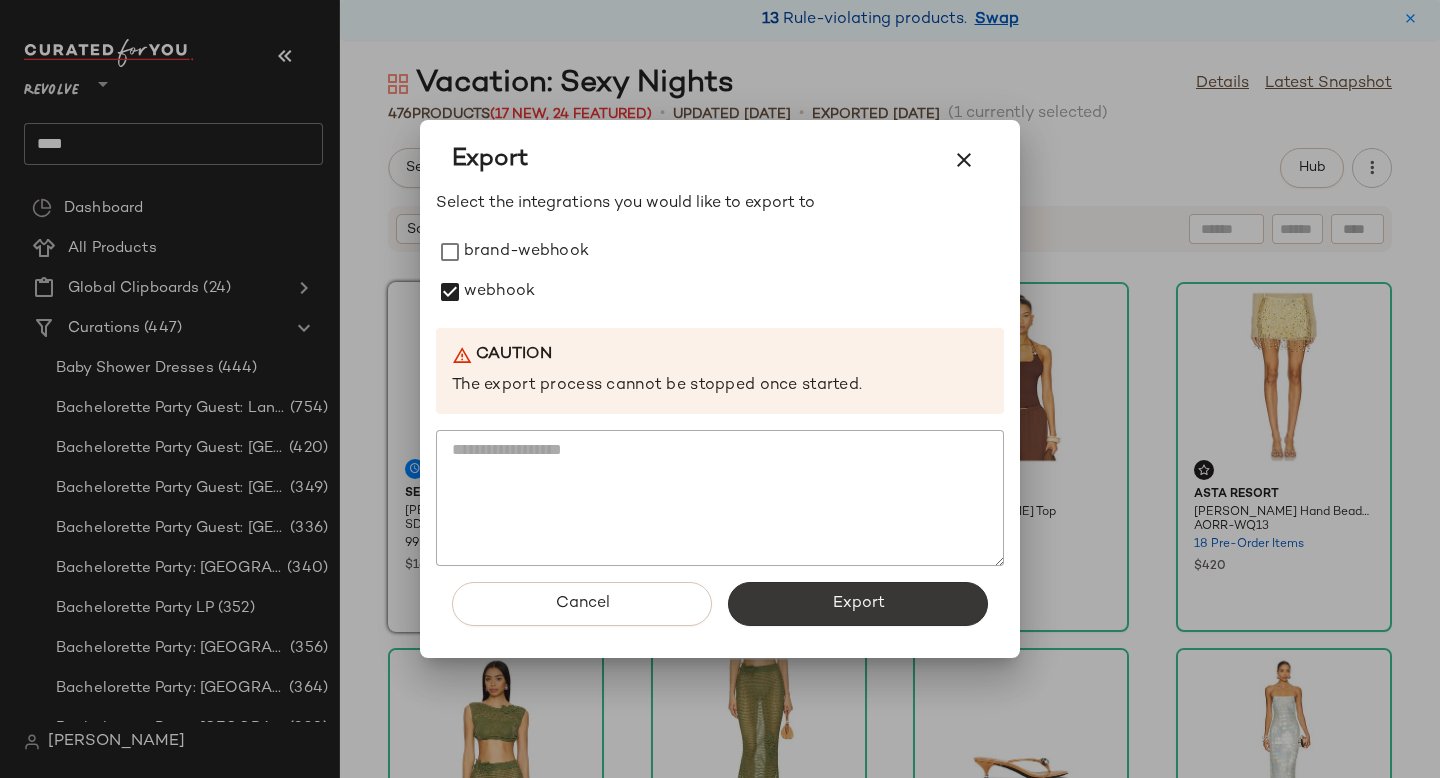 click on "Export" at bounding box center [858, 604] 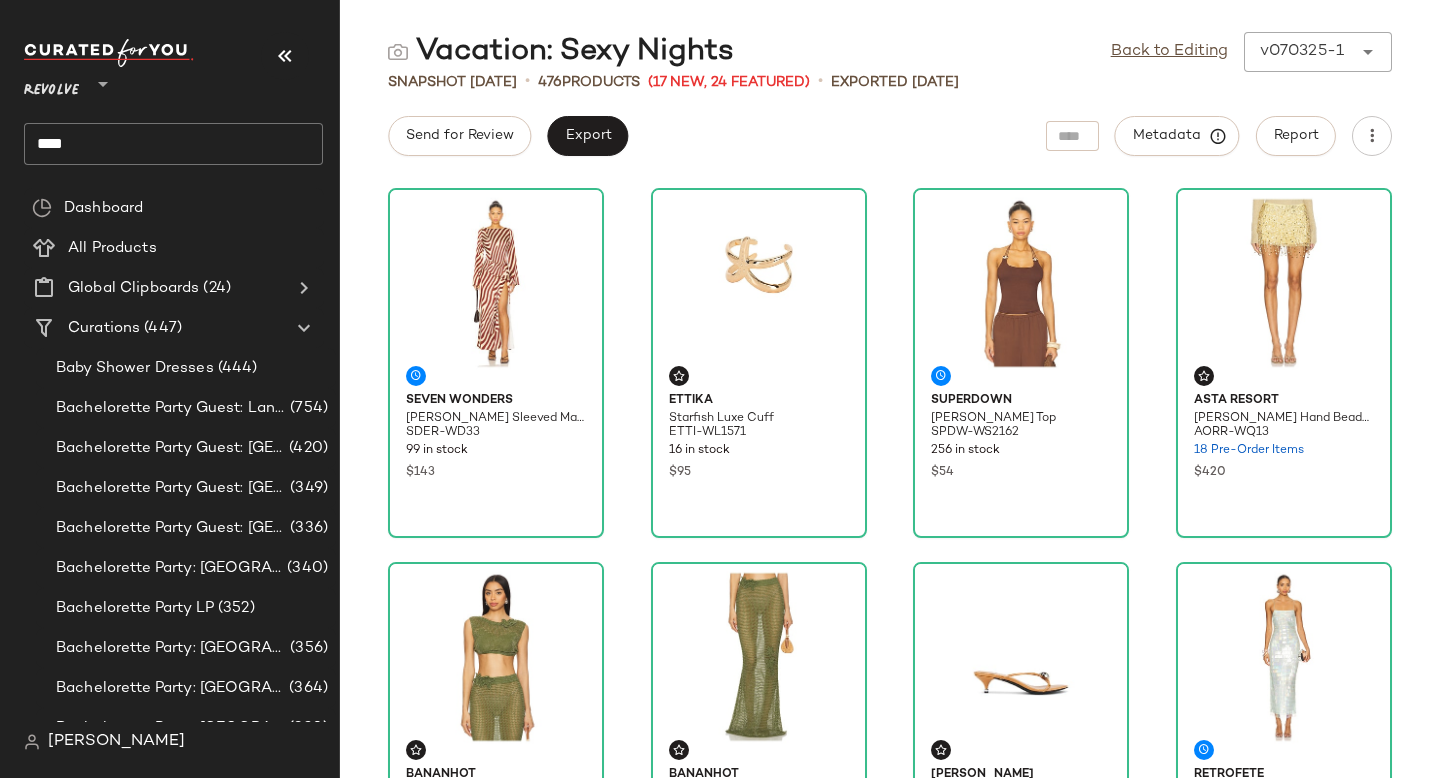 click on "****" 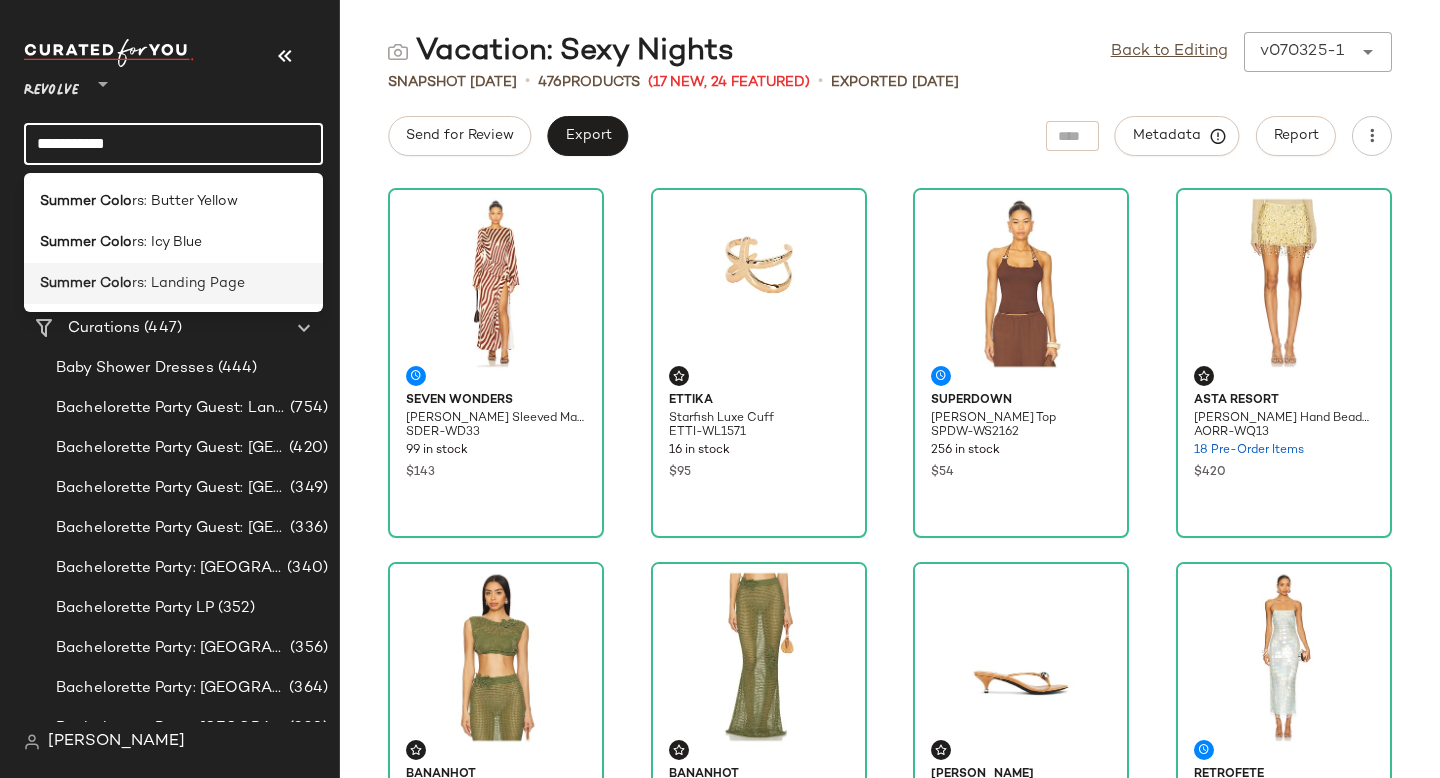 type on "**********" 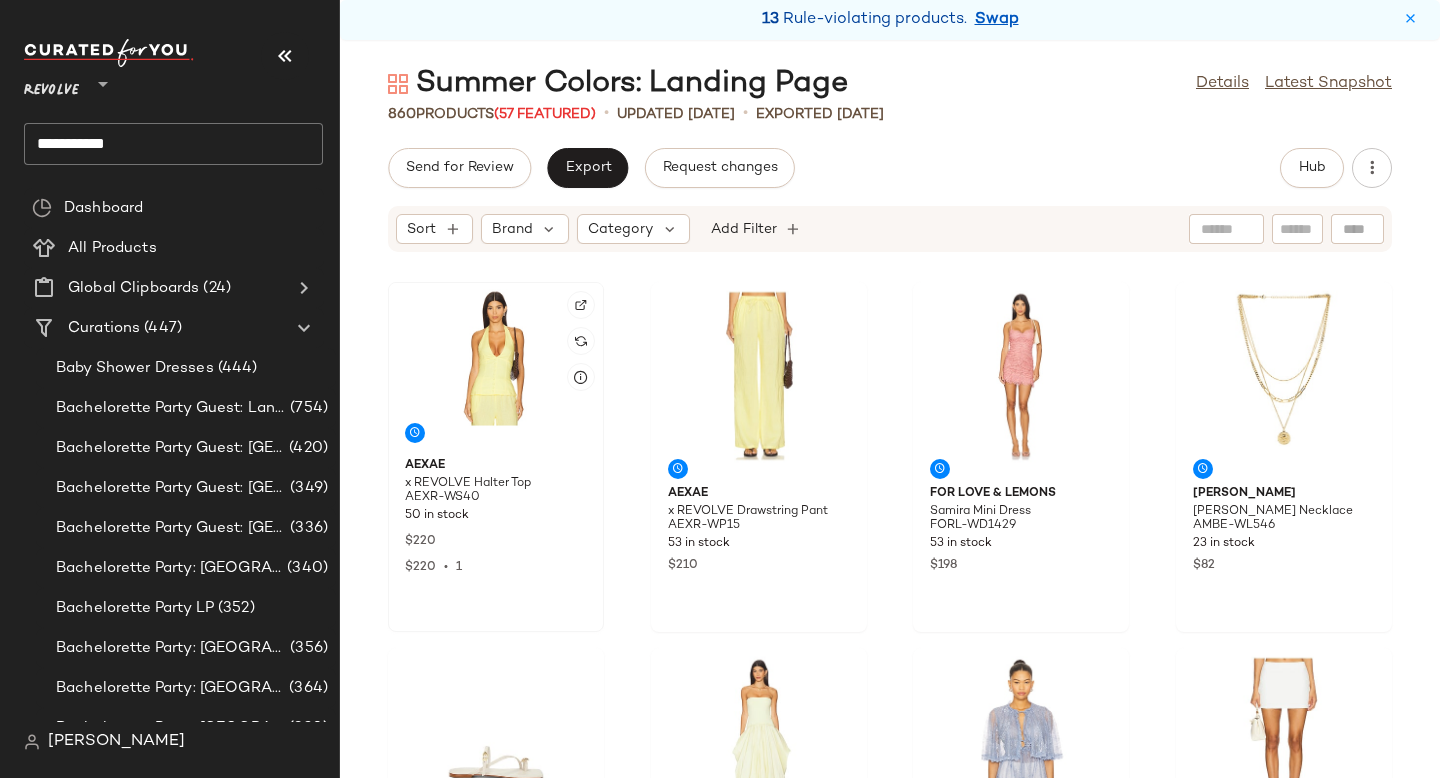 click 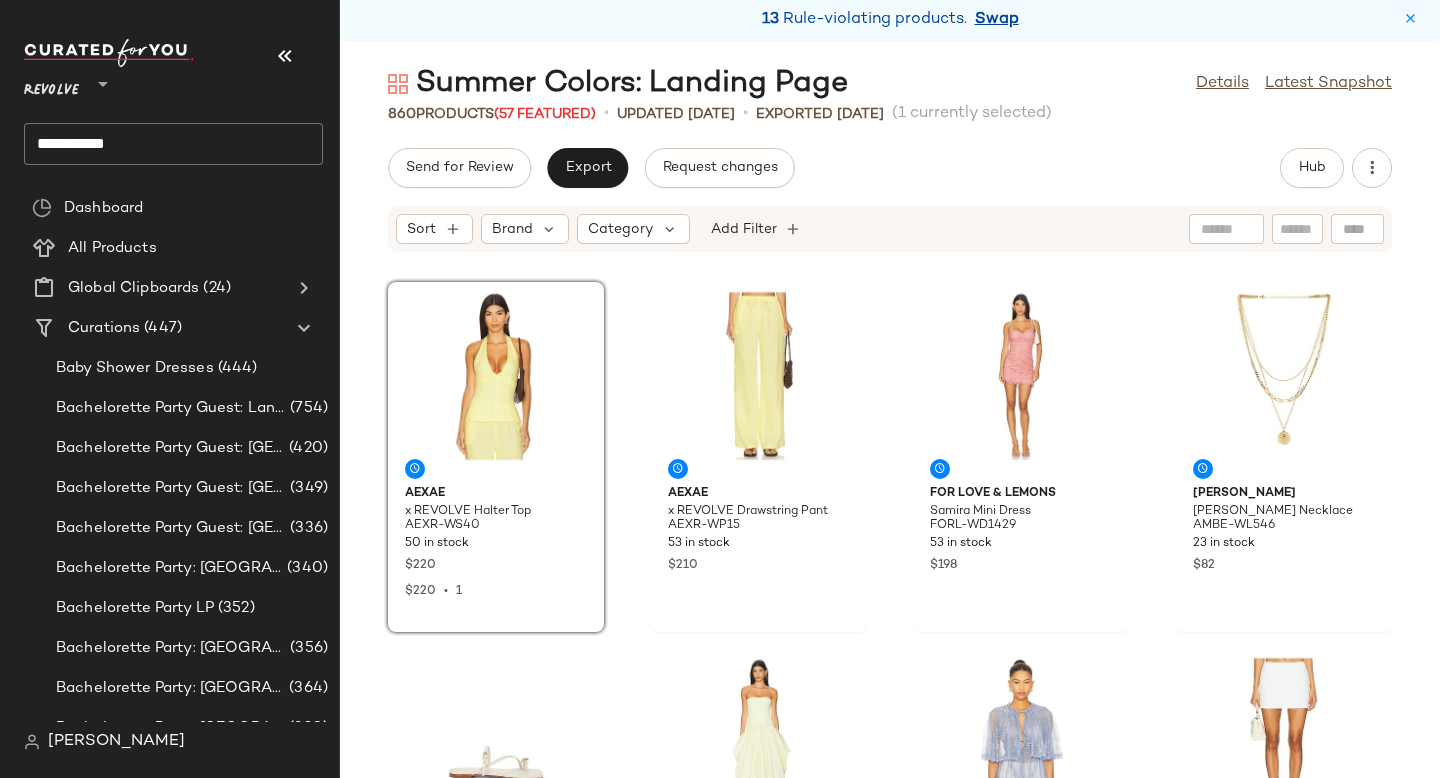 click on "Swap" at bounding box center [997, 20] 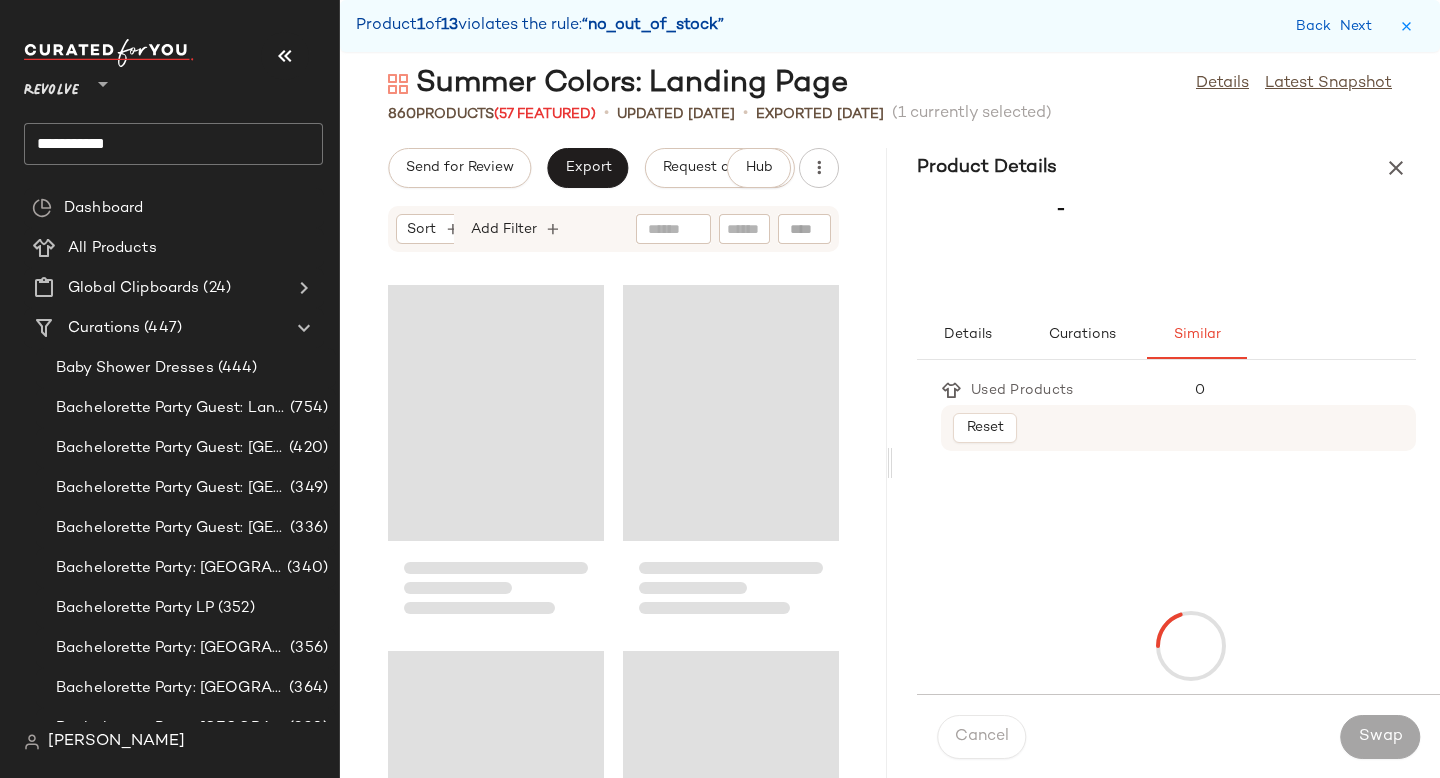 scroll, scrollTop: 0, scrollLeft: 0, axis: both 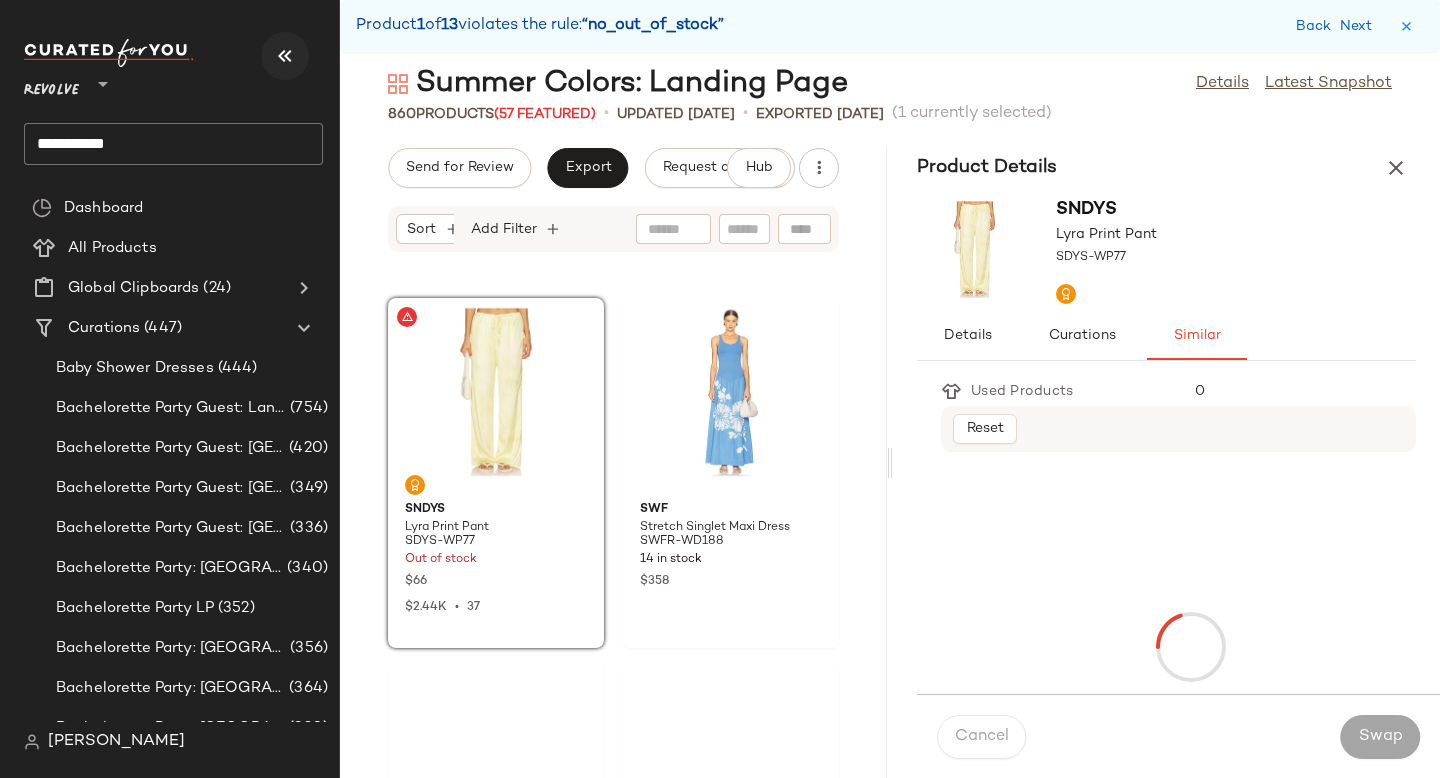click at bounding box center (285, 56) 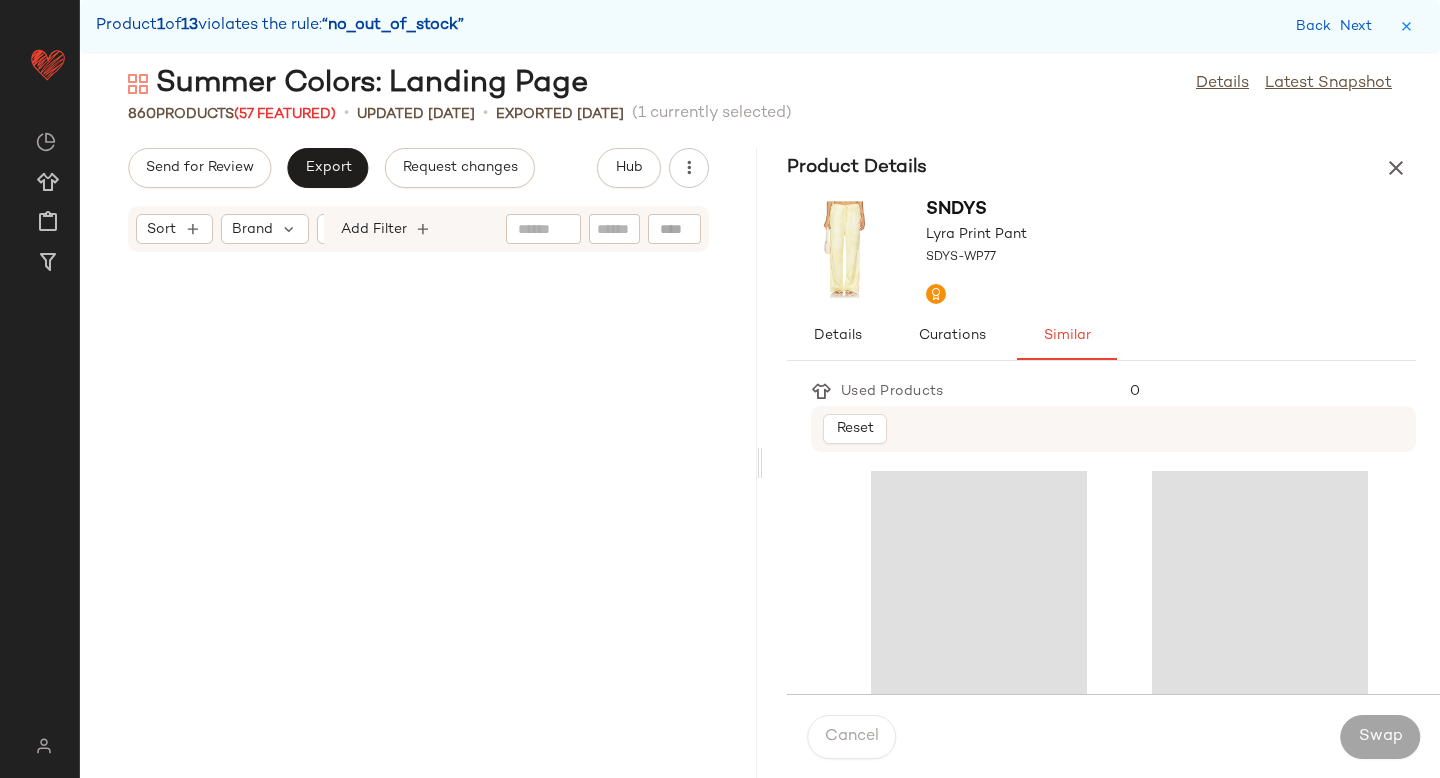 scroll, scrollTop: 5856, scrollLeft: 0, axis: vertical 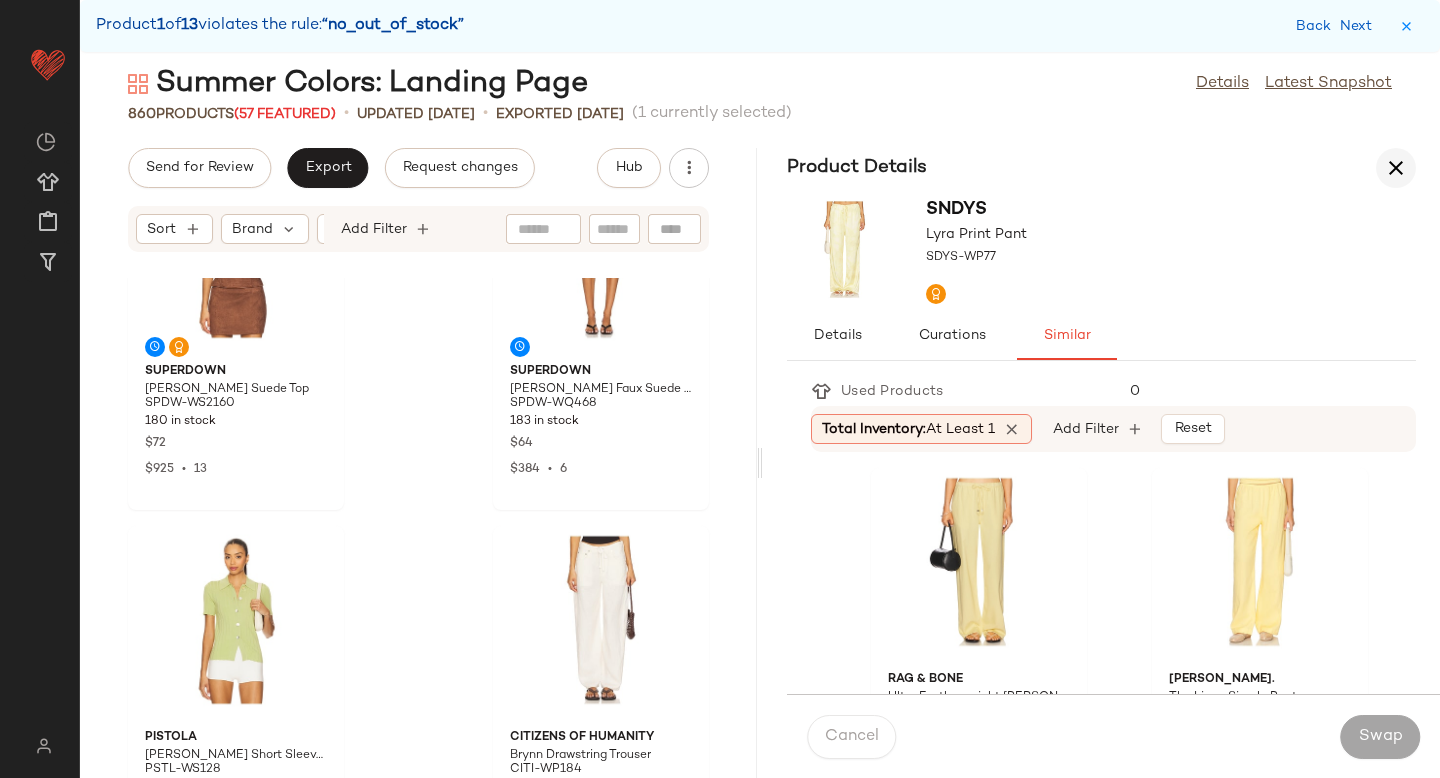 click at bounding box center (1396, 168) 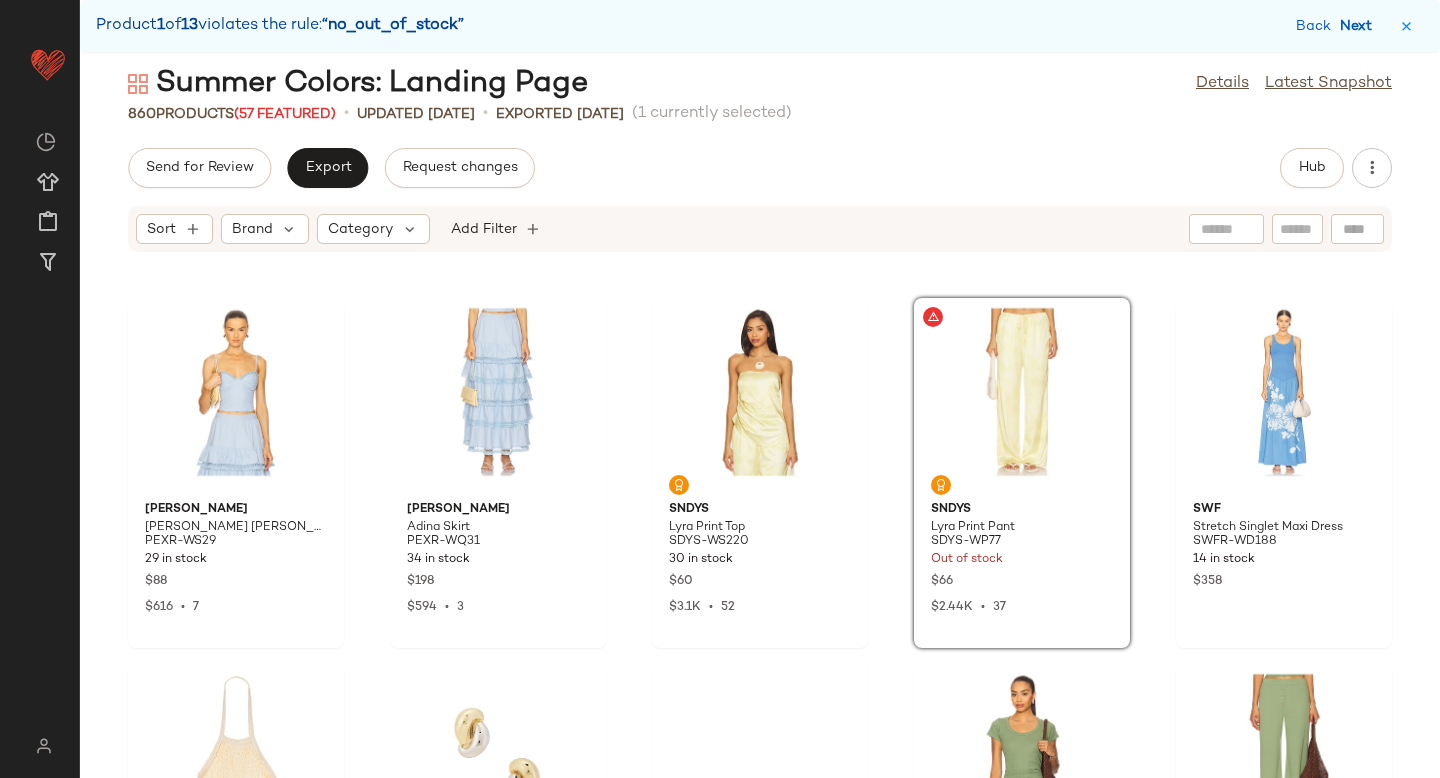 click on "Next" at bounding box center (1360, 26) 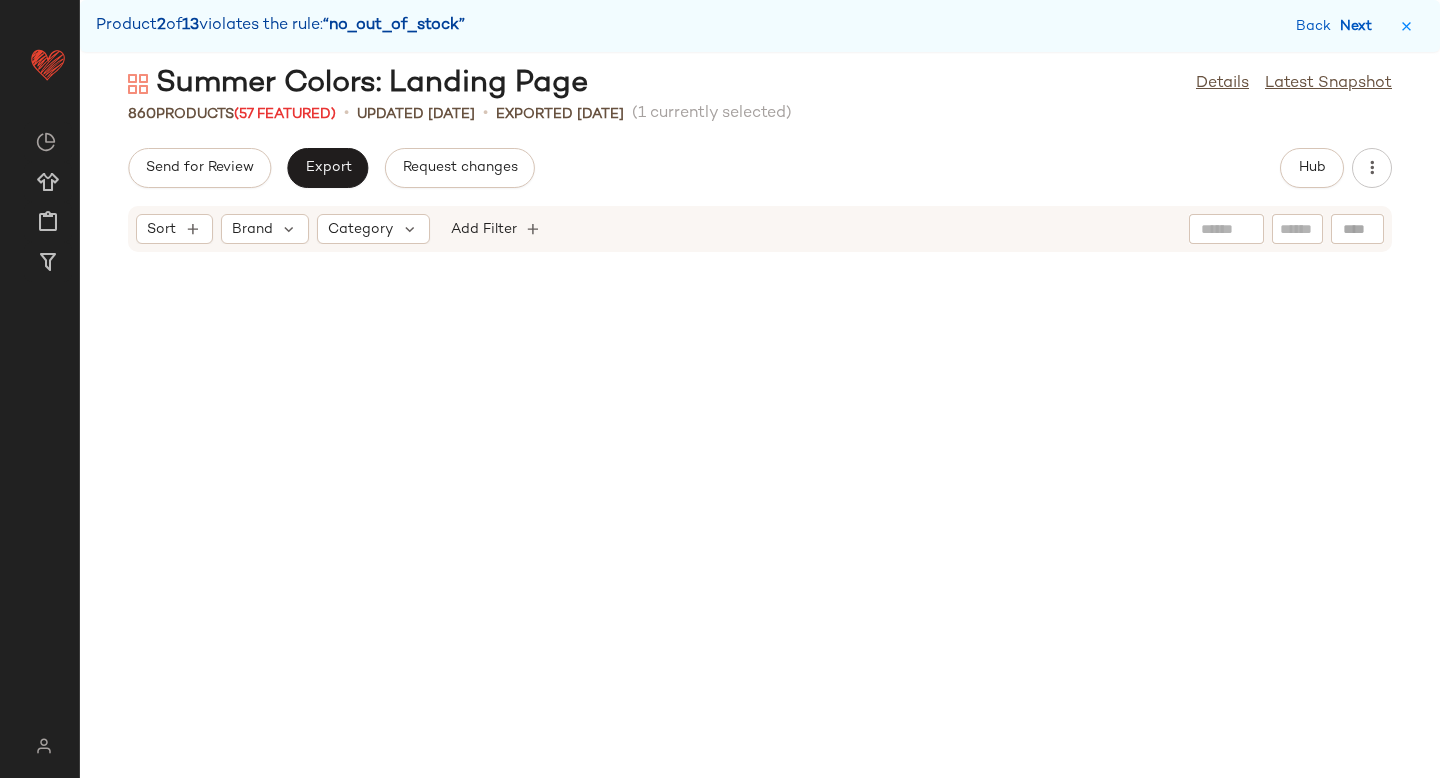 scroll, scrollTop: 2928, scrollLeft: 0, axis: vertical 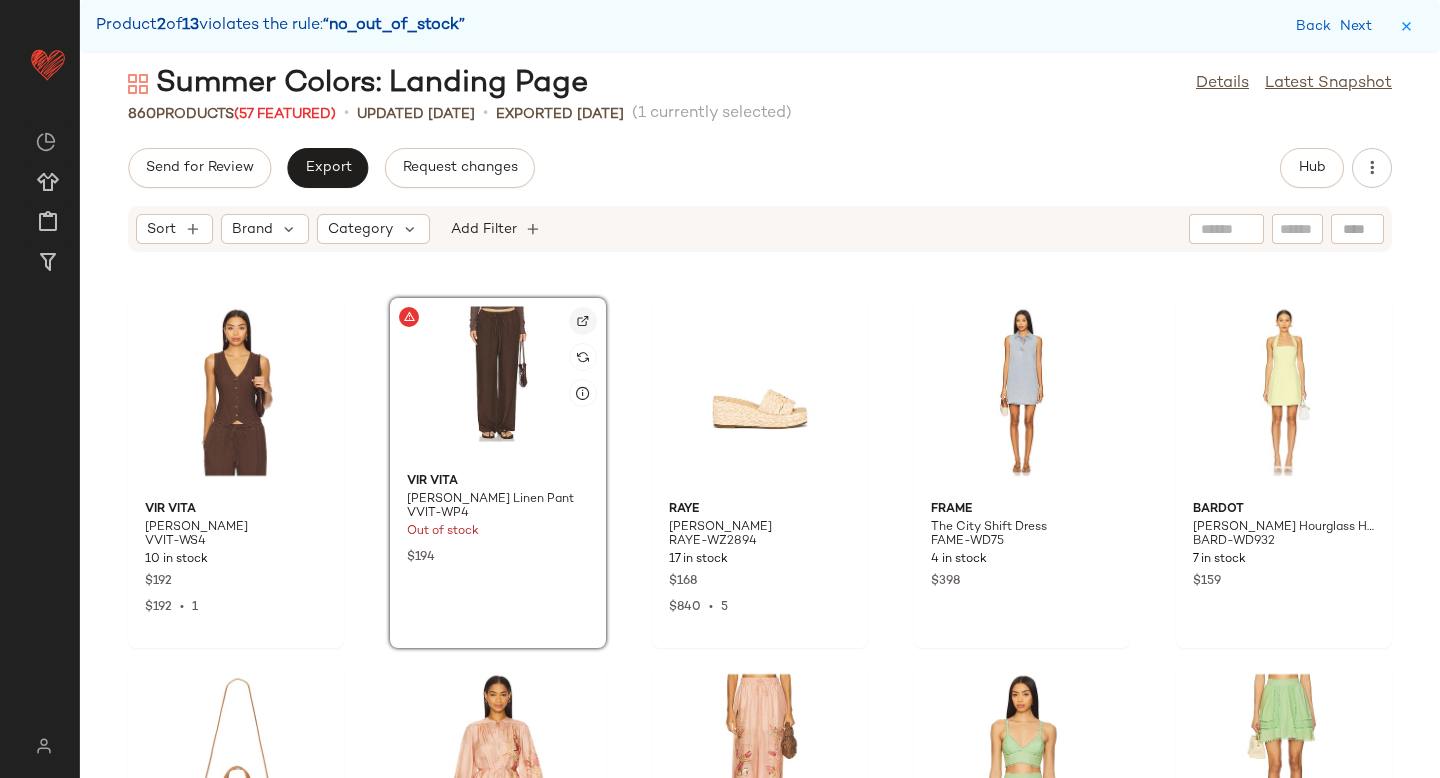 click 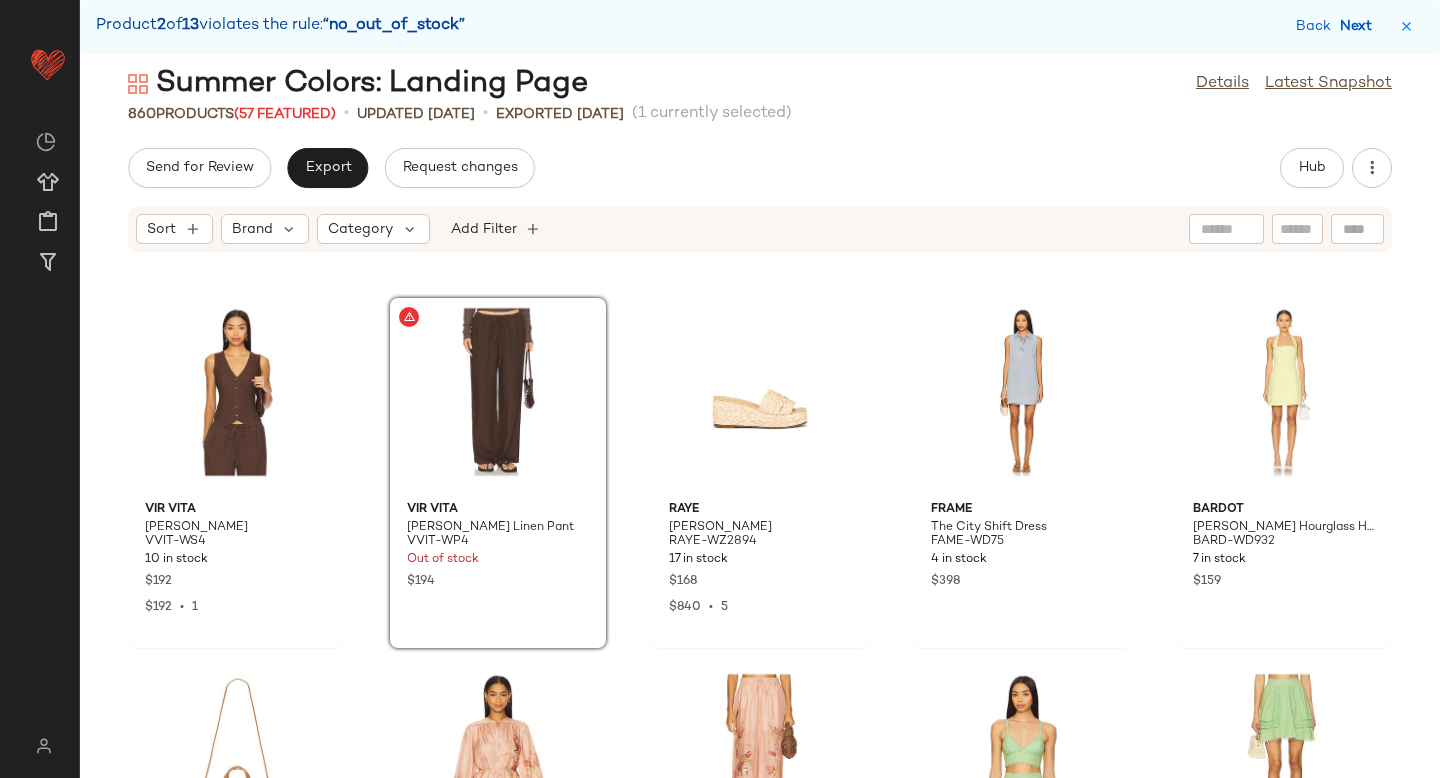 click on "Next" at bounding box center (1360, 26) 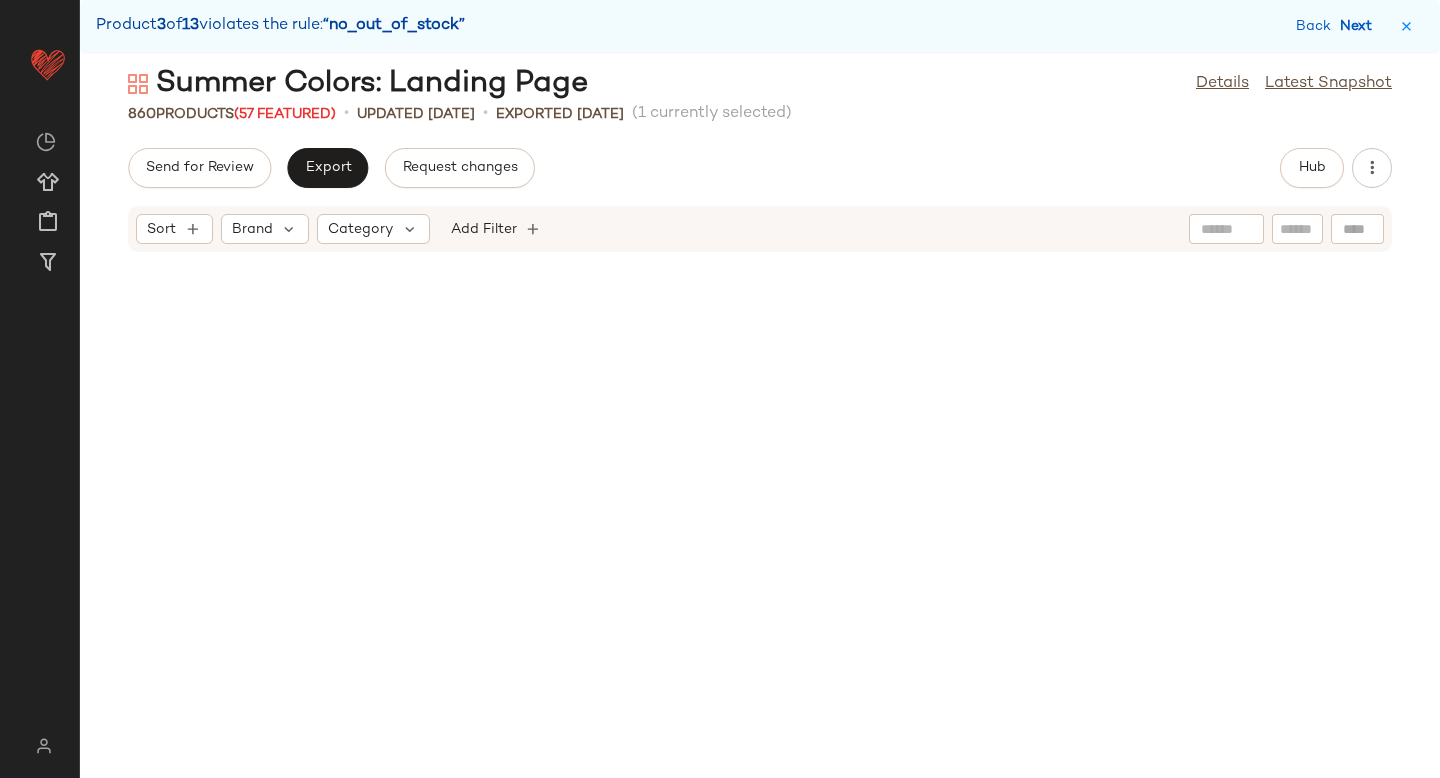 scroll, scrollTop: 5856, scrollLeft: 0, axis: vertical 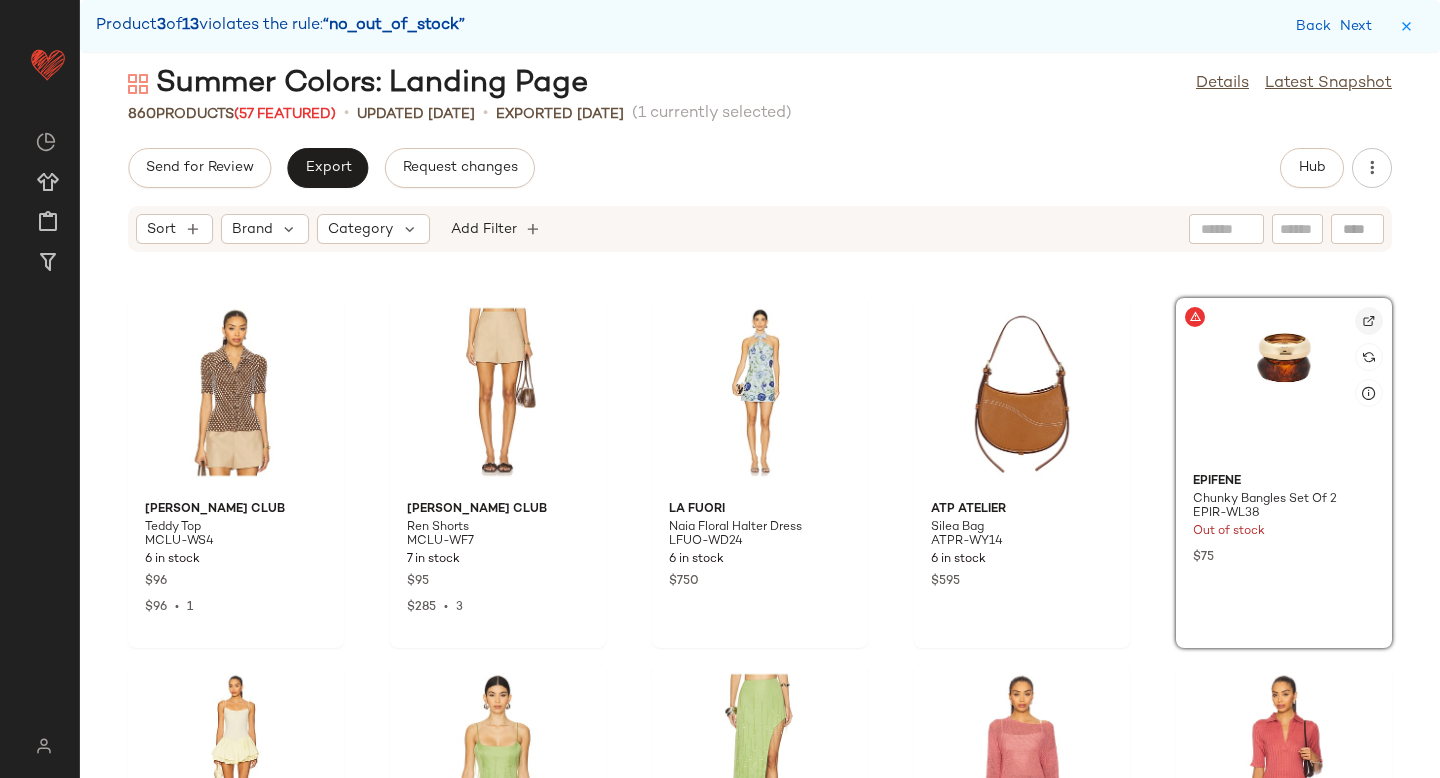 click 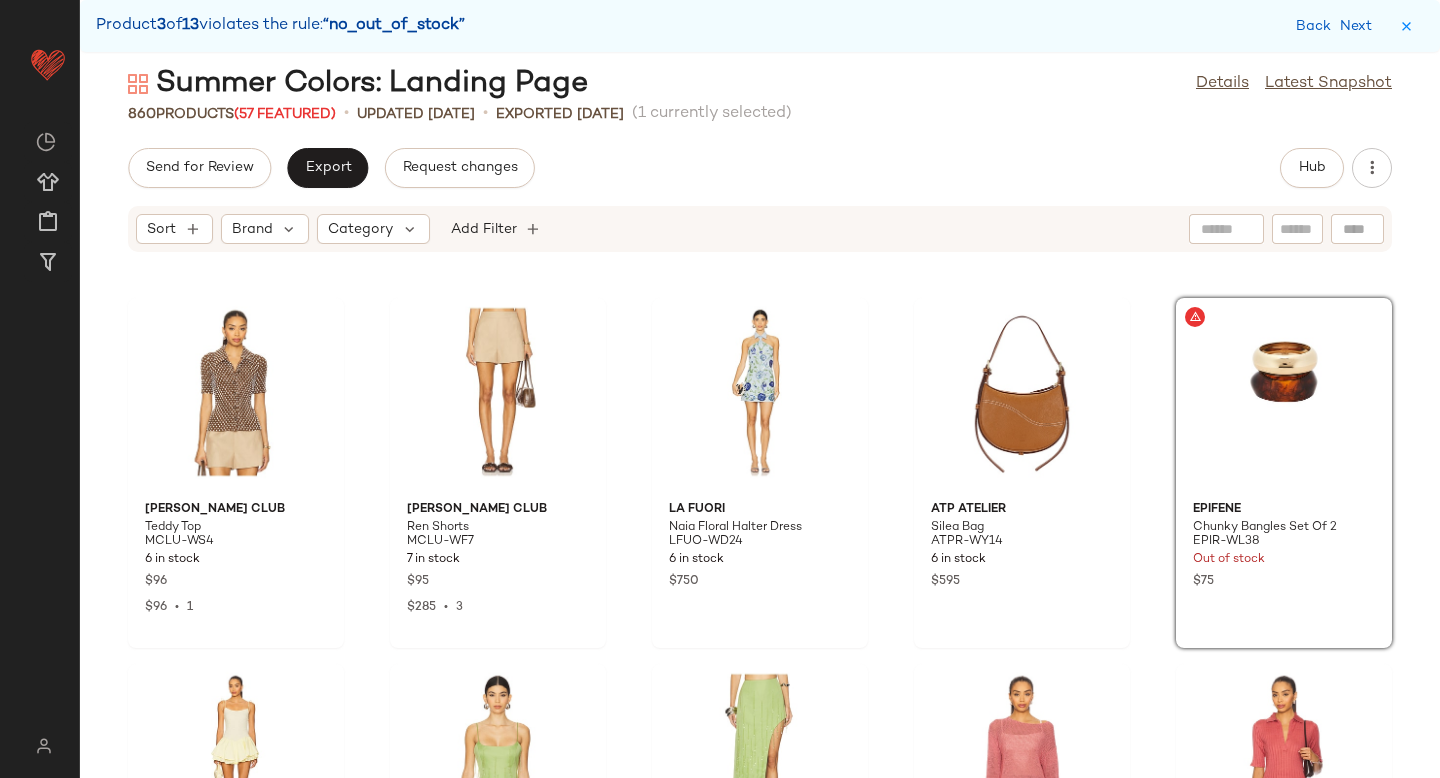 click on "Back Next" at bounding box center (1338, 26) 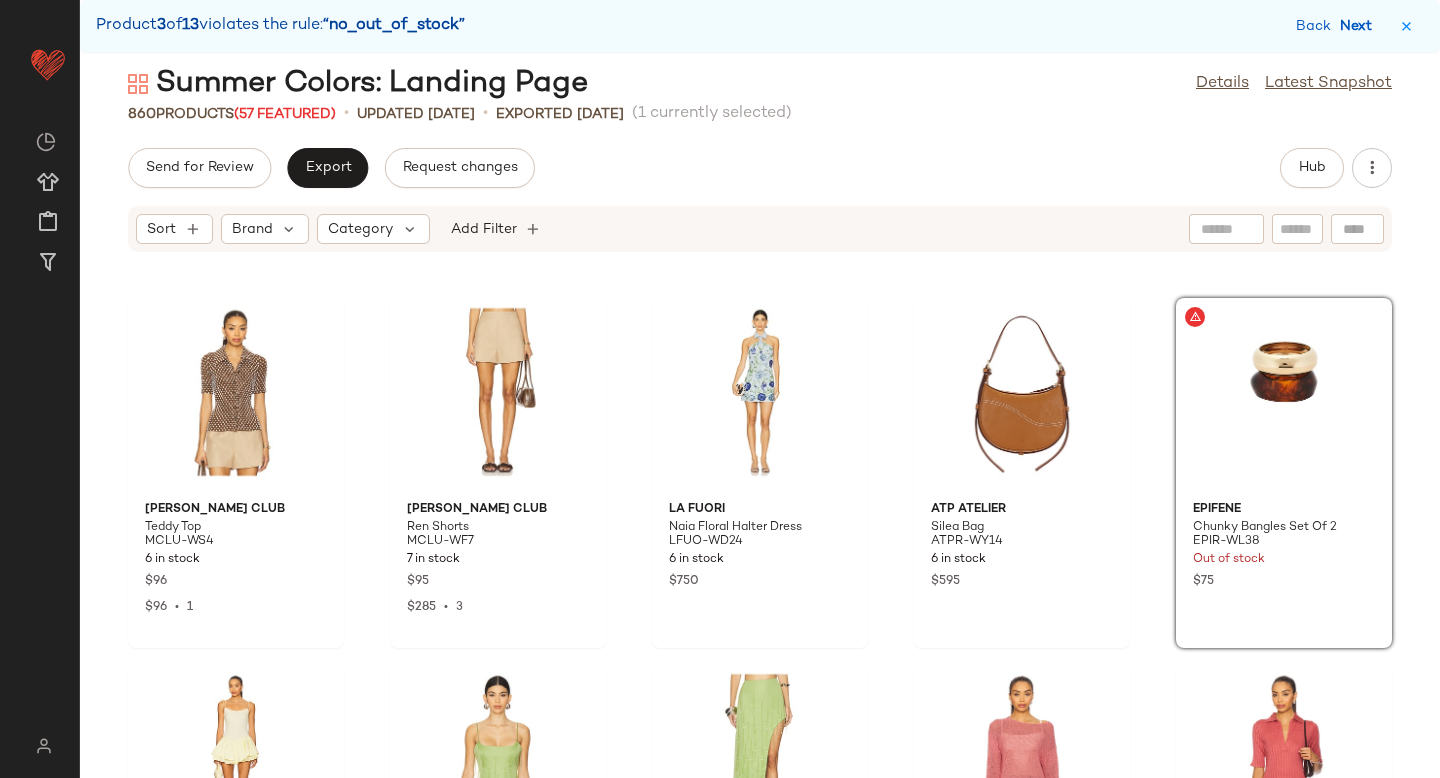 click on "Next" at bounding box center (1360, 26) 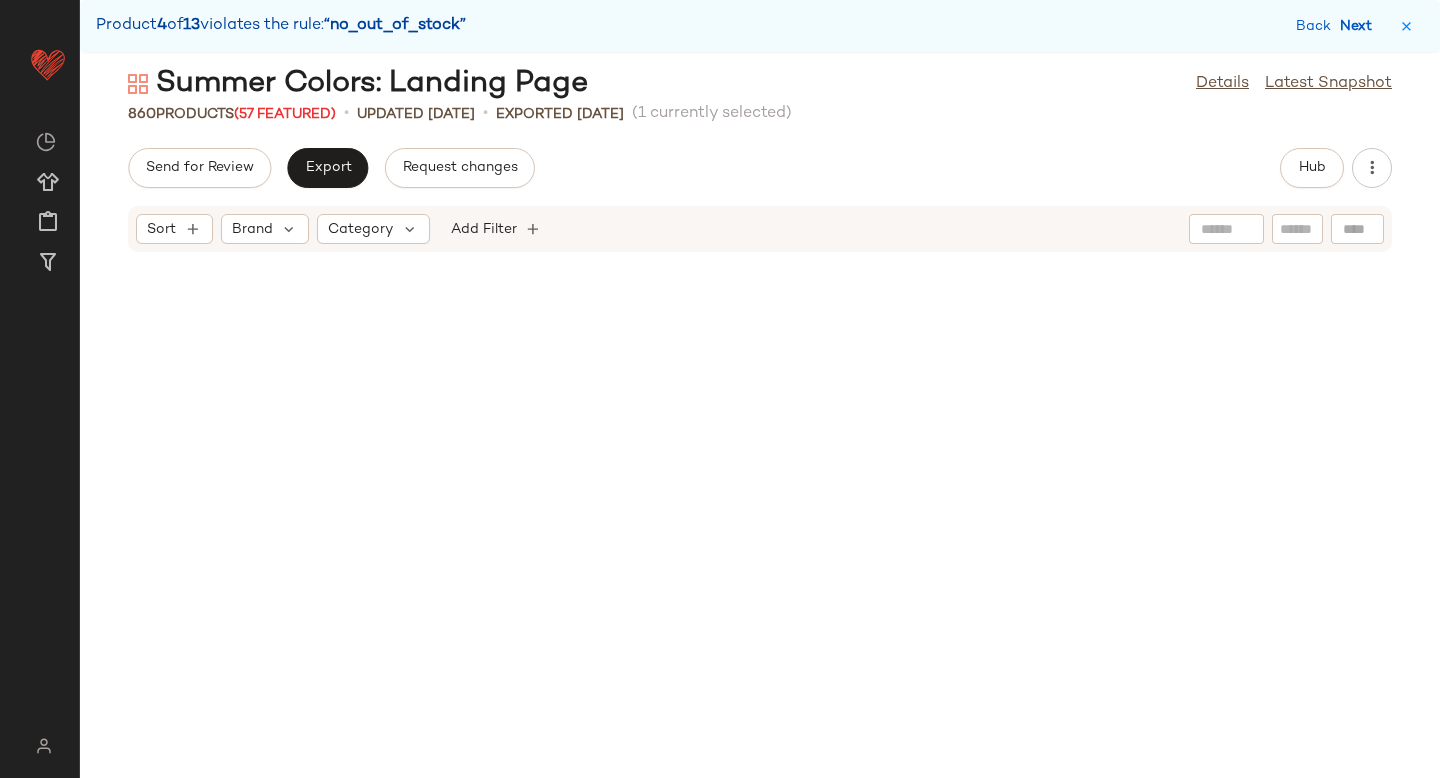 scroll, scrollTop: 9882, scrollLeft: 0, axis: vertical 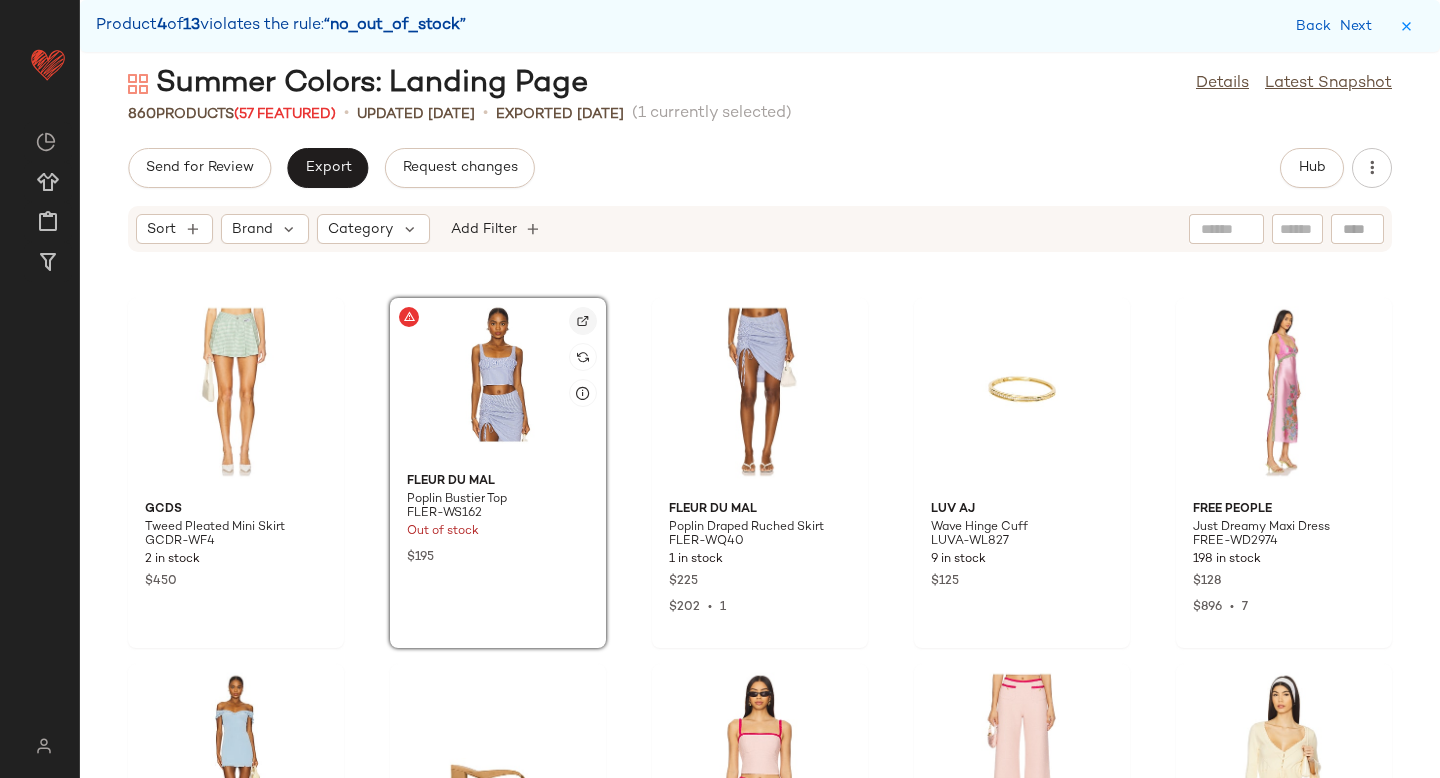 click at bounding box center [583, 321] 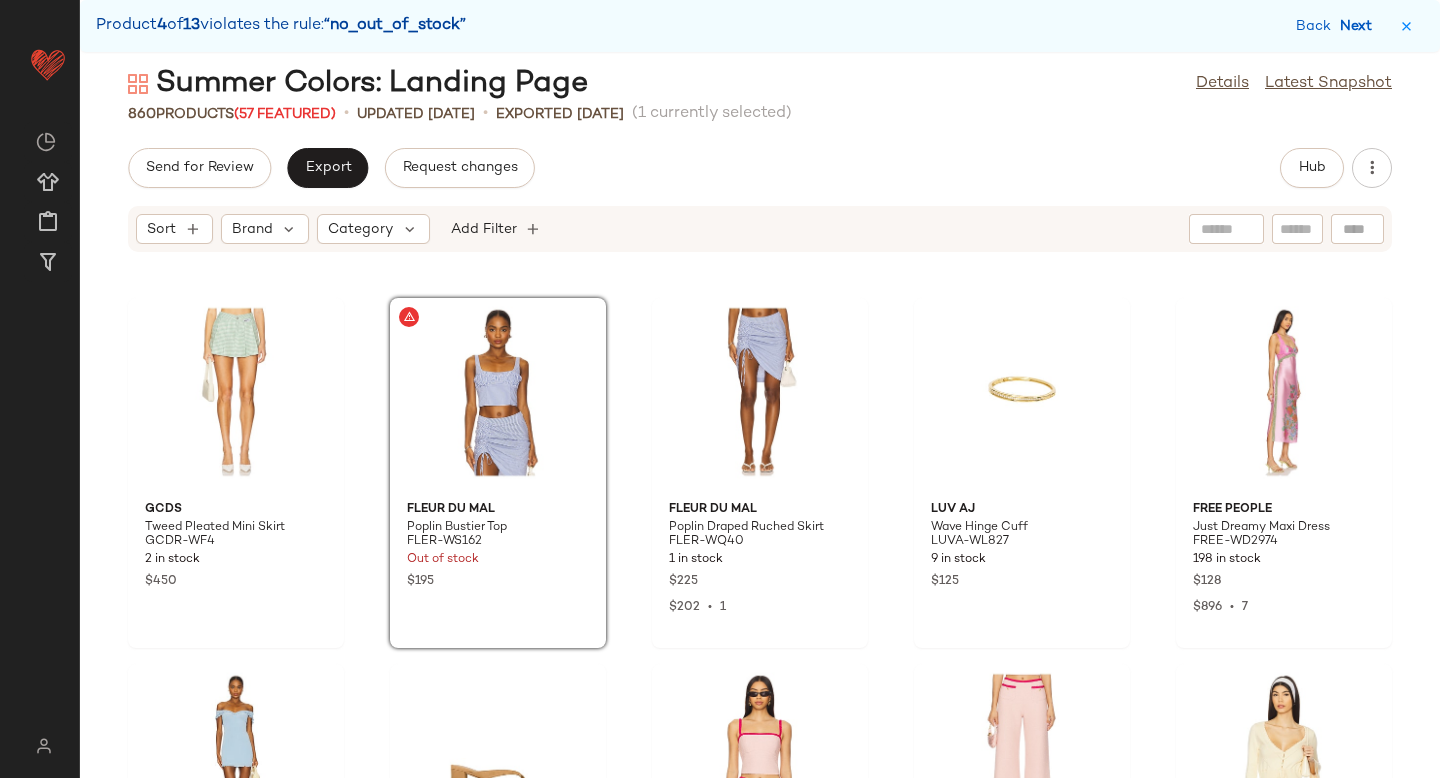 click on "Next" at bounding box center (1360, 26) 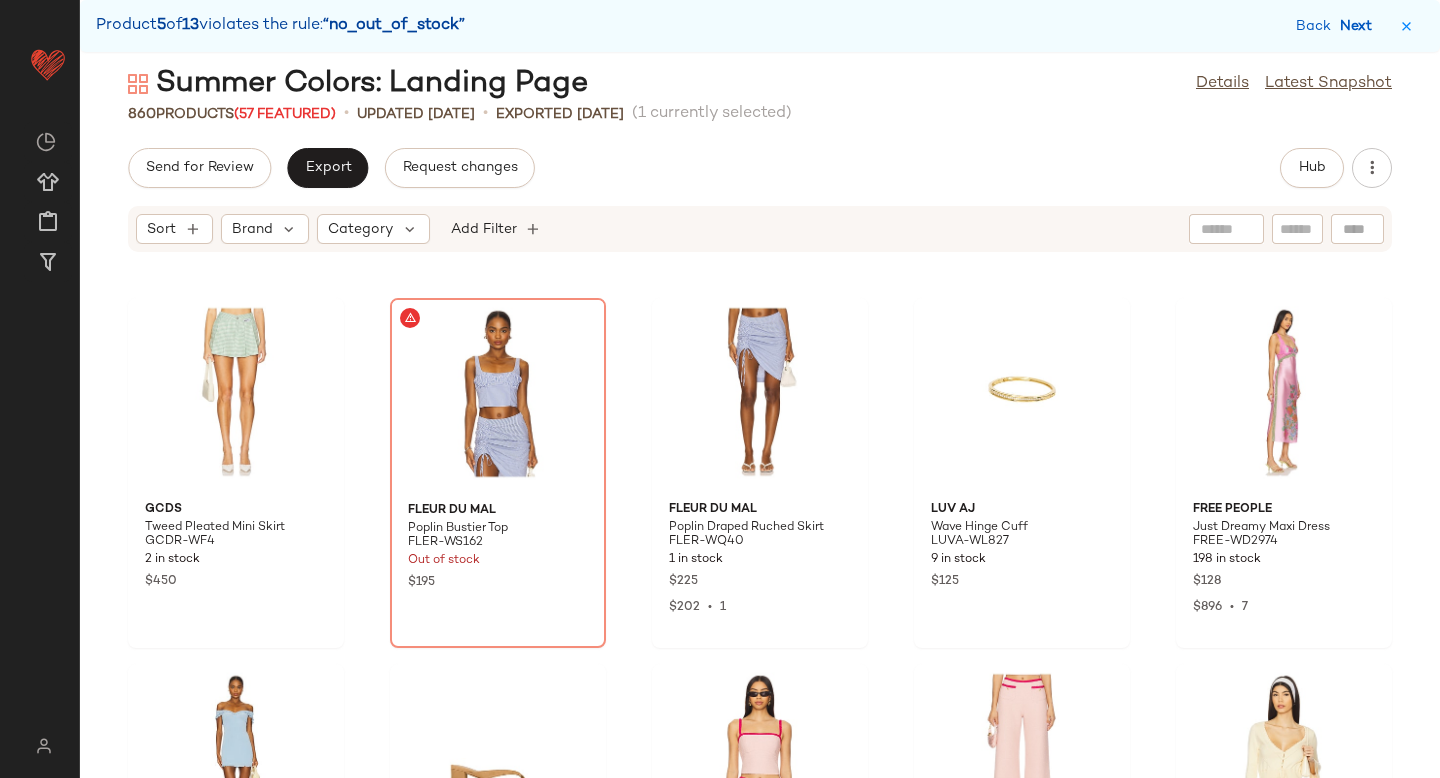 scroll, scrollTop: 20496, scrollLeft: 0, axis: vertical 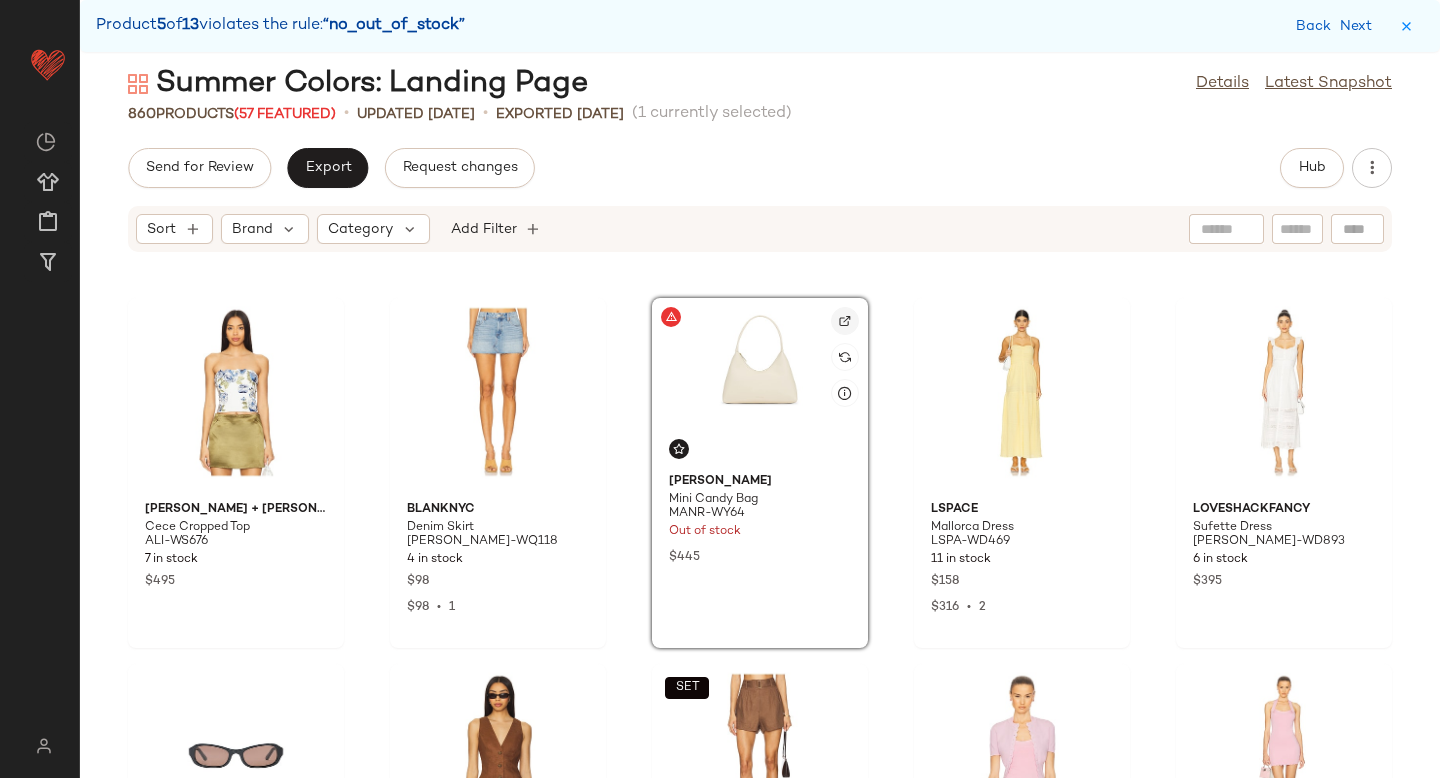 click 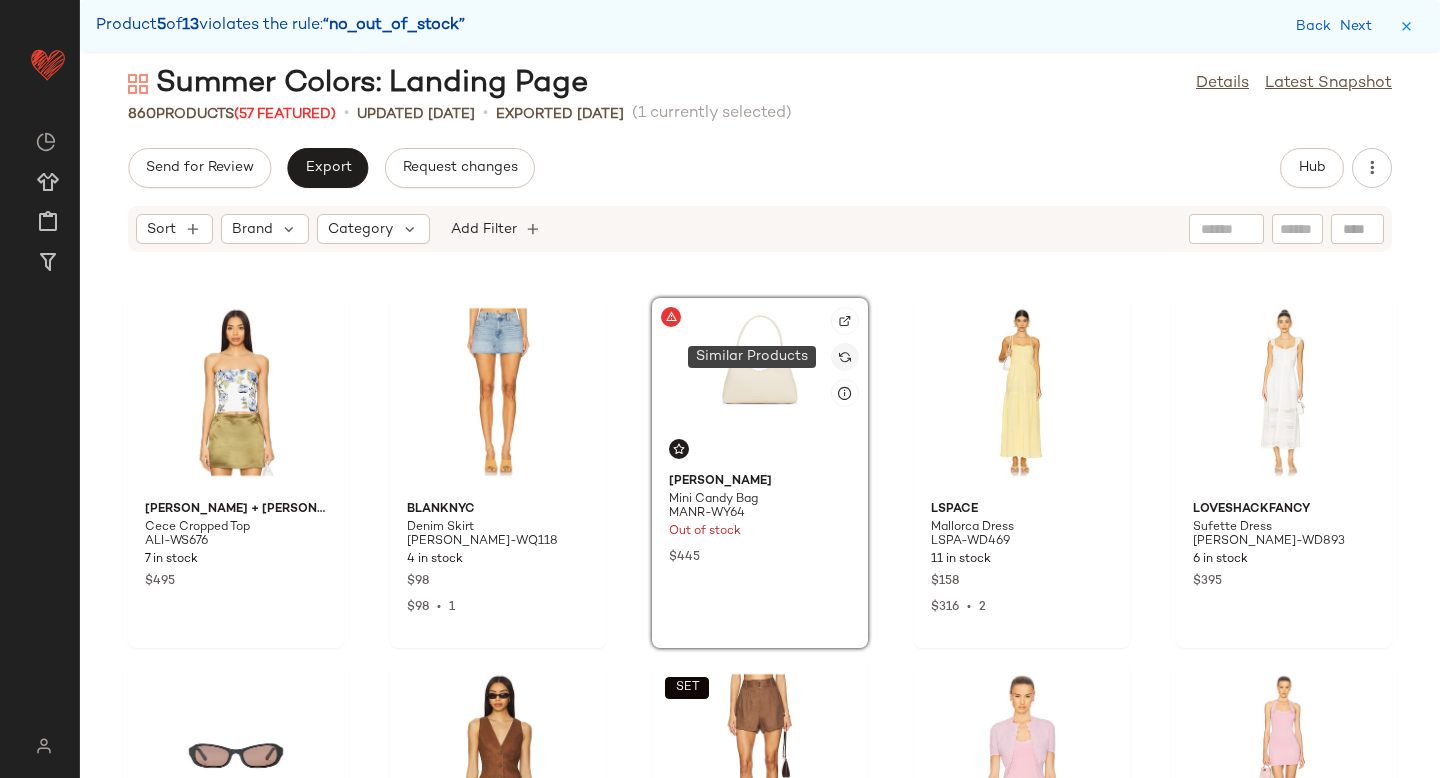 click 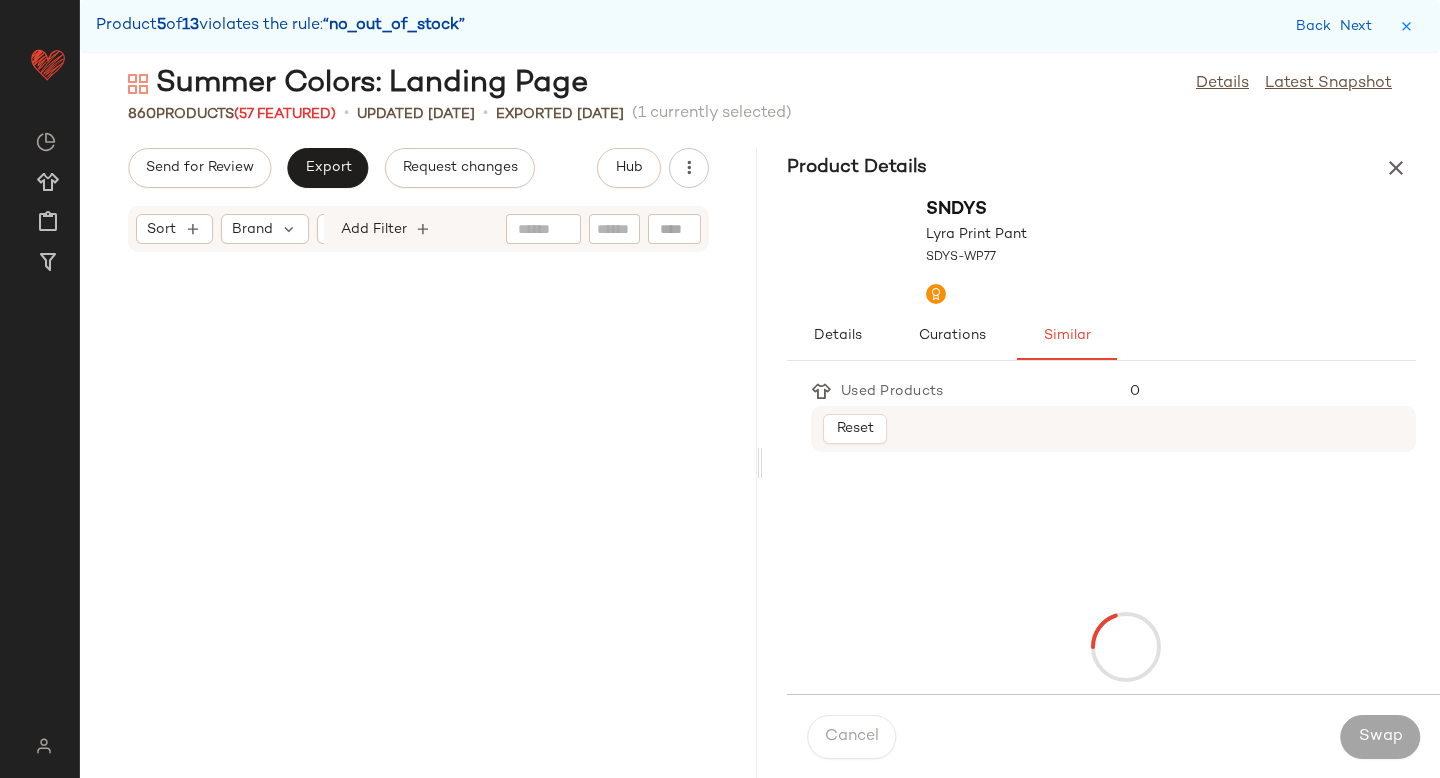 scroll, scrollTop: 21228, scrollLeft: 0, axis: vertical 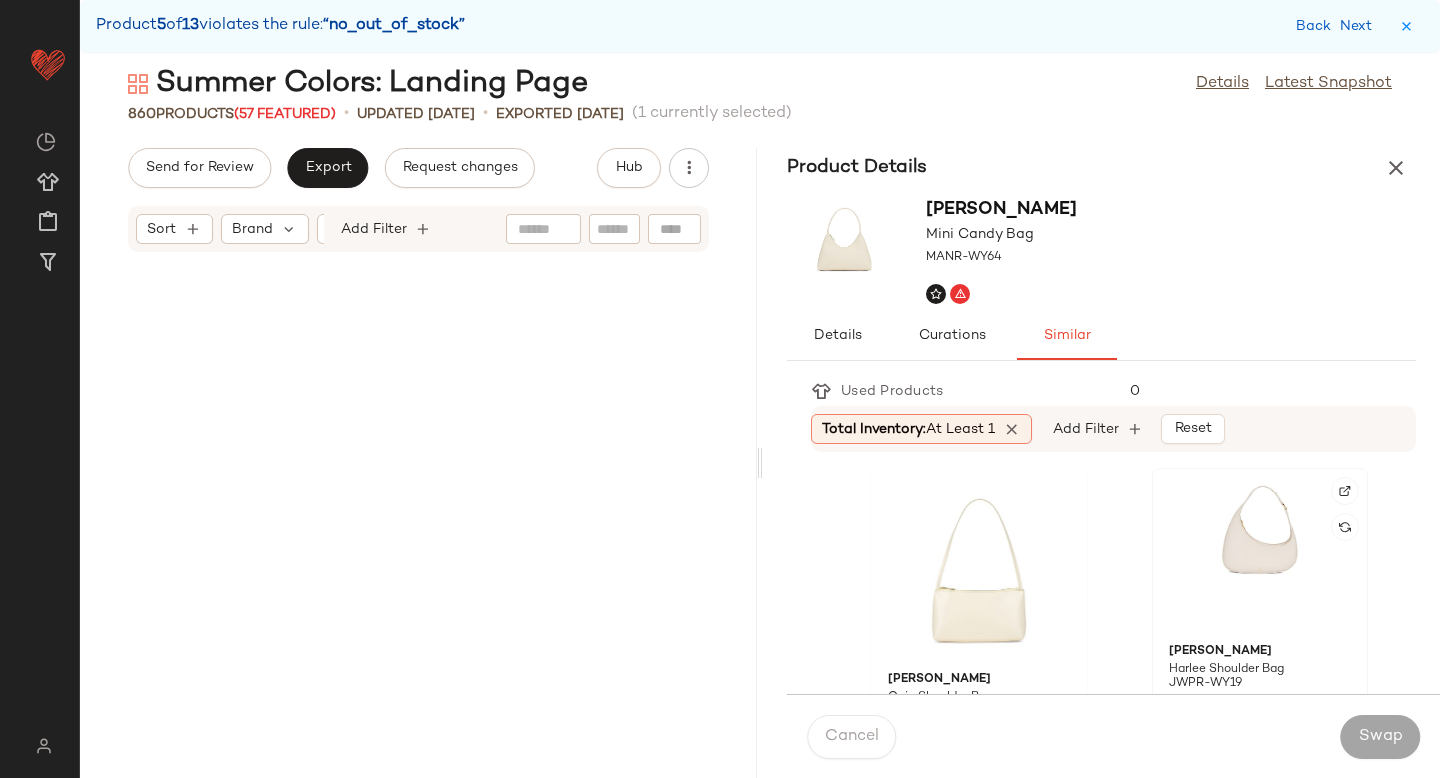click 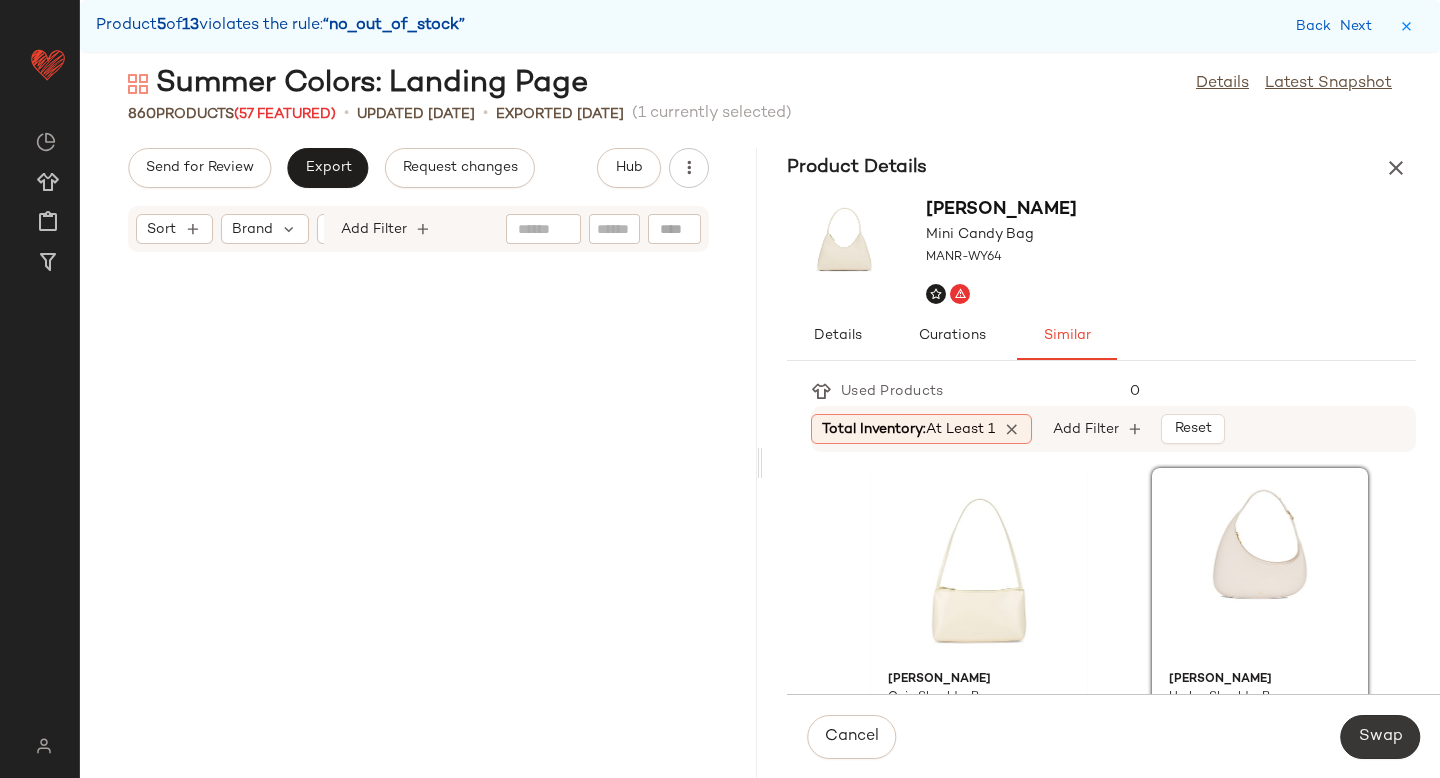 click on "Swap" at bounding box center [1380, 737] 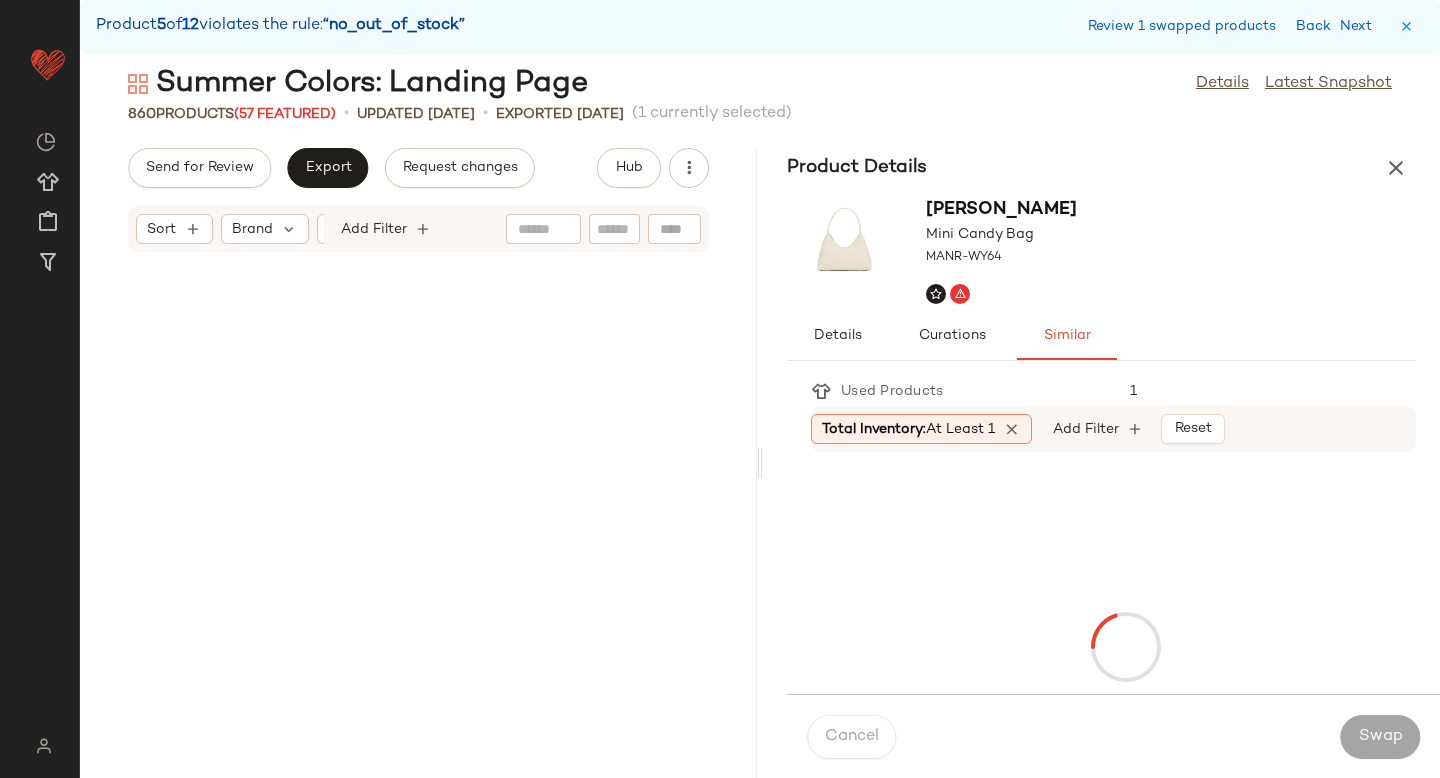 scroll, scrollTop: 73200, scrollLeft: 0, axis: vertical 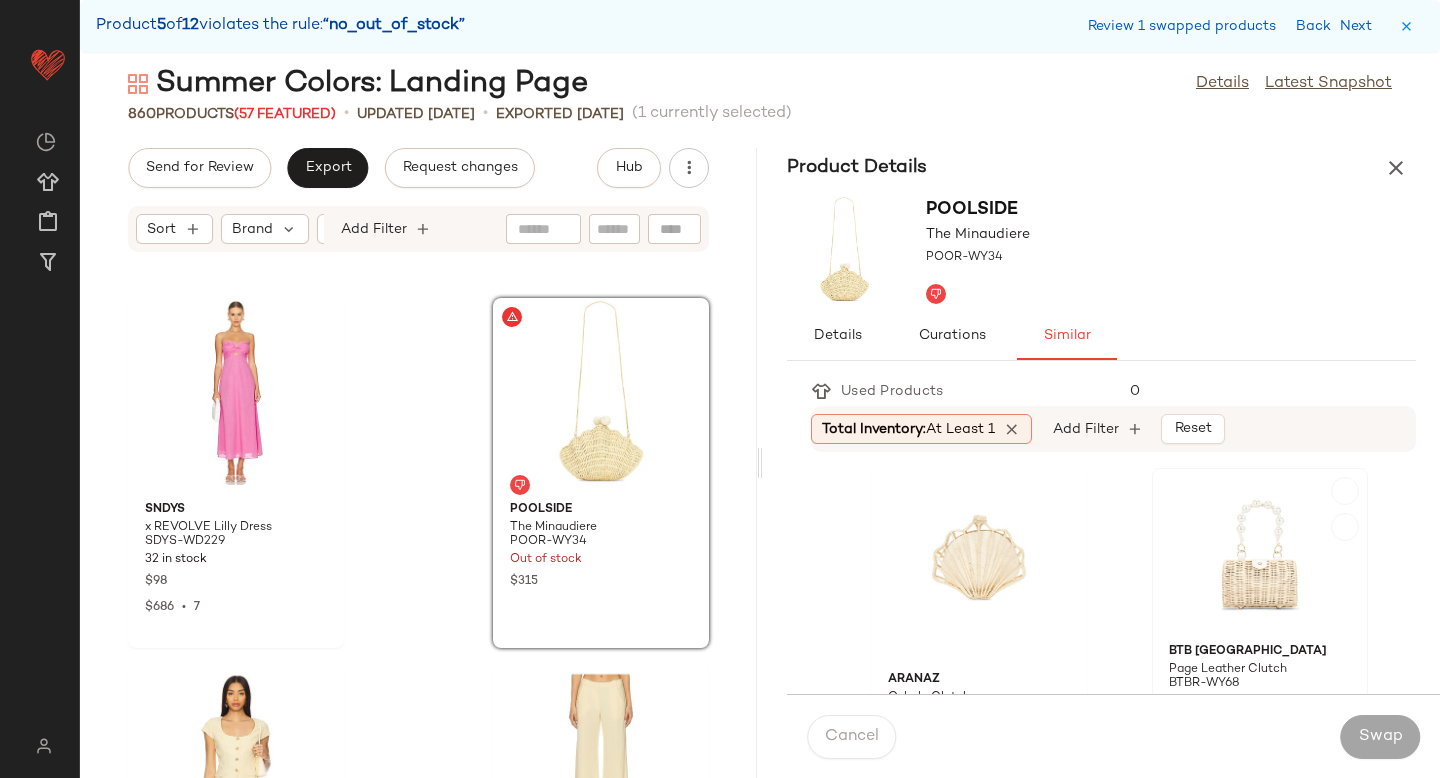 click 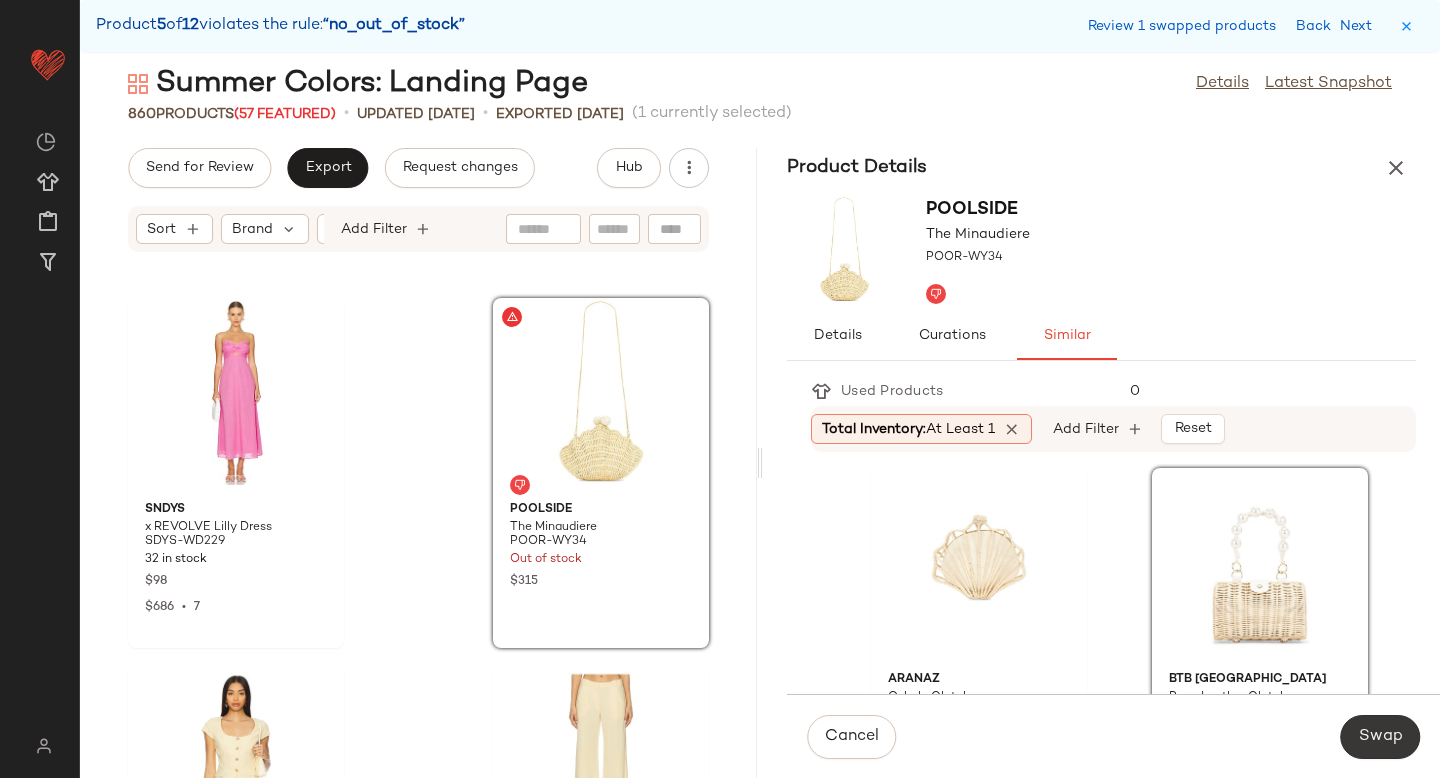 click on "Swap" 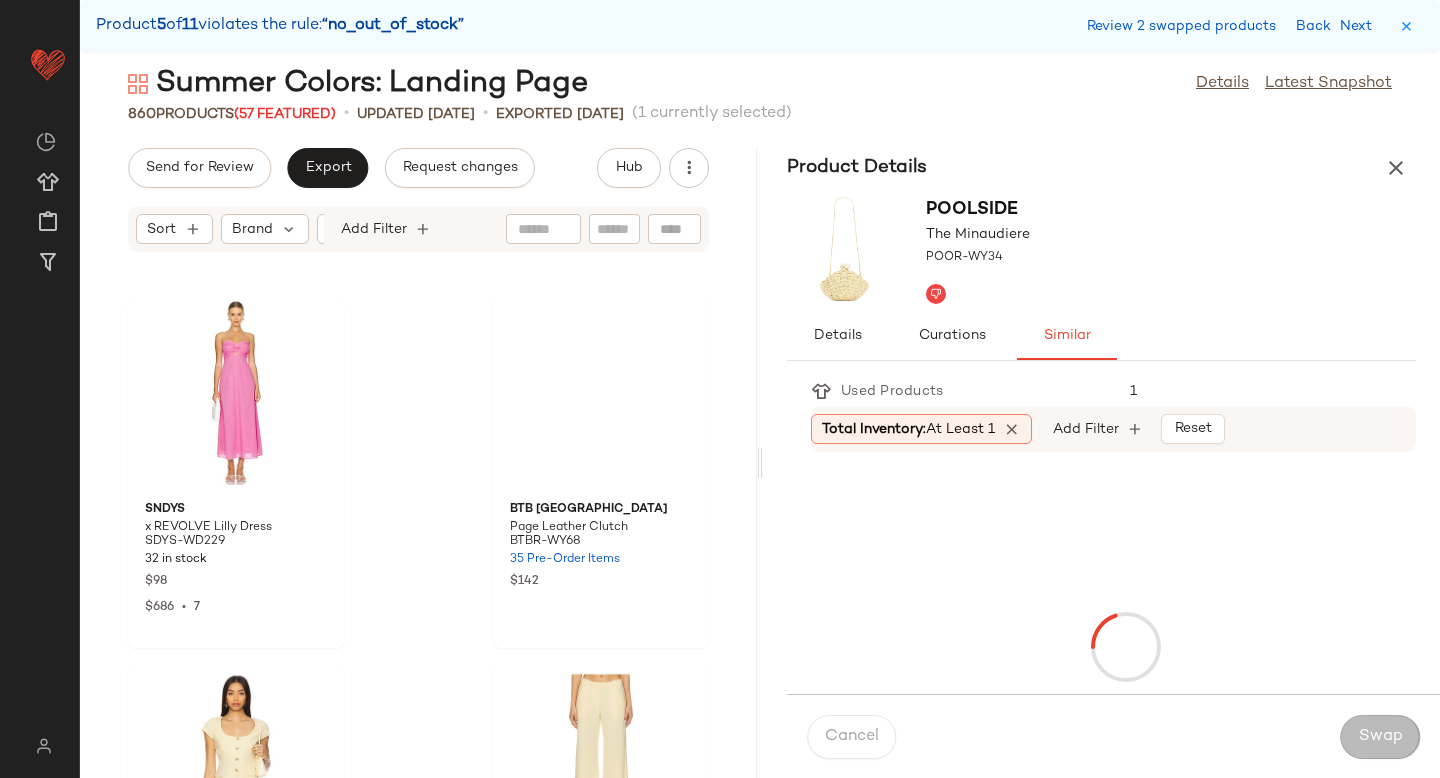 scroll, scrollTop: 74664, scrollLeft: 0, axis: vertical 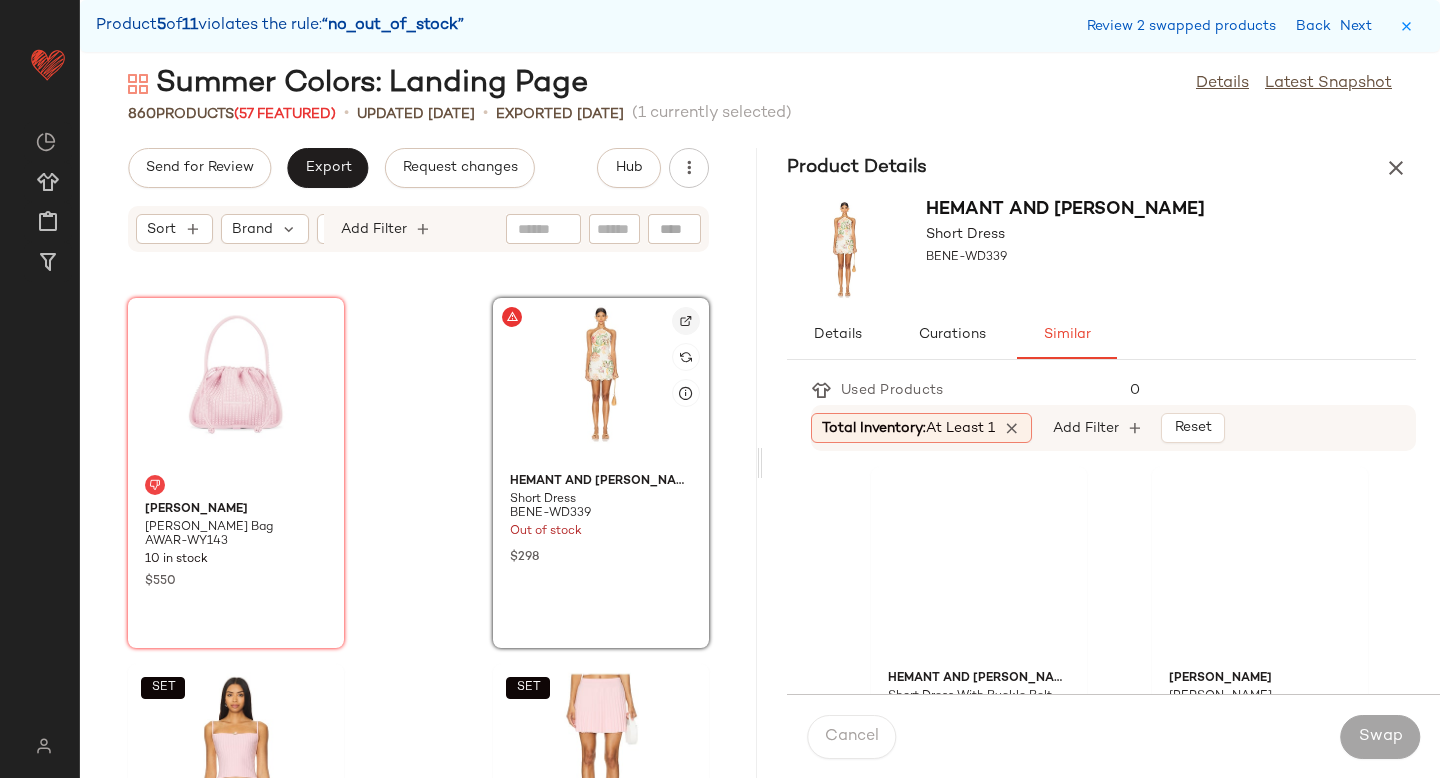 click at bounding box center (686, 321) 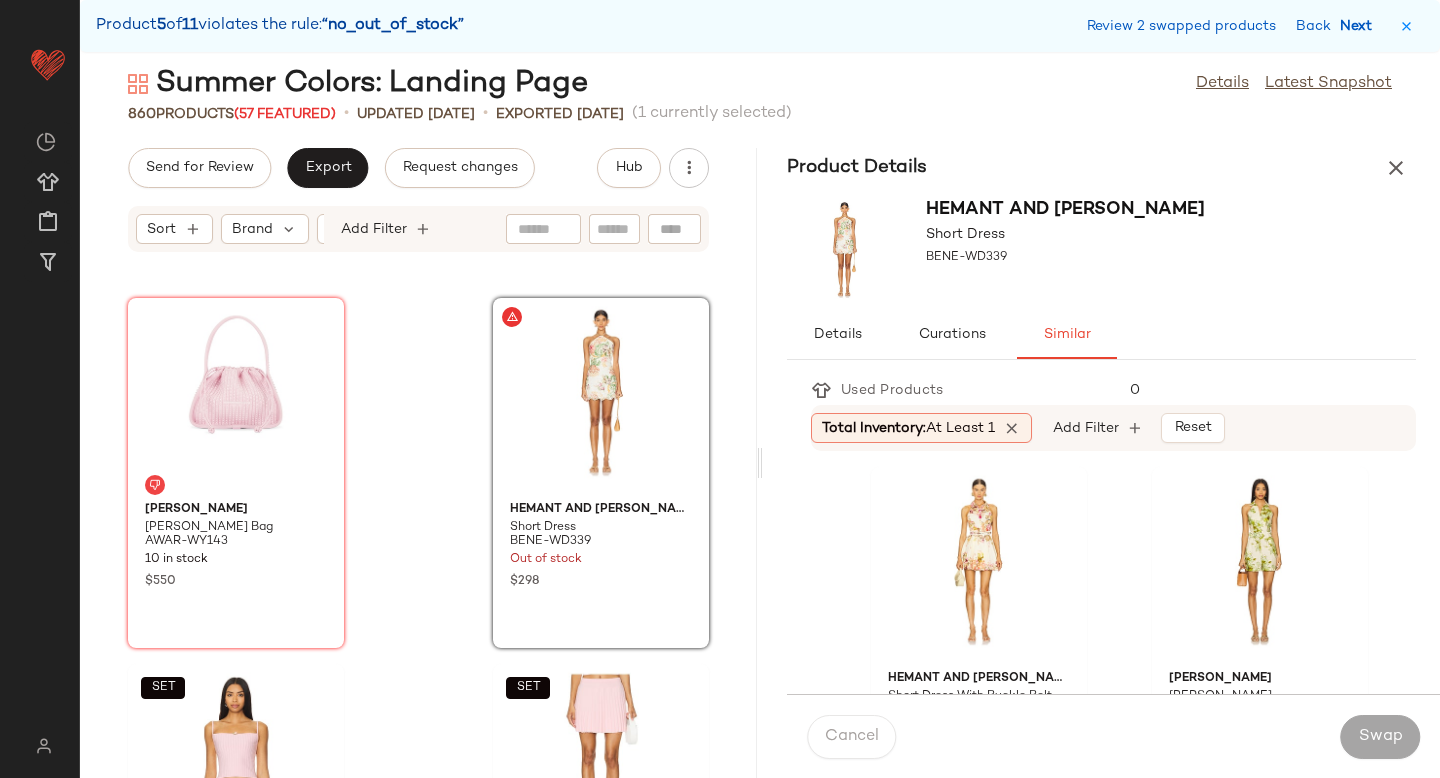 click on "Next" at bounding box center [1360, 26] 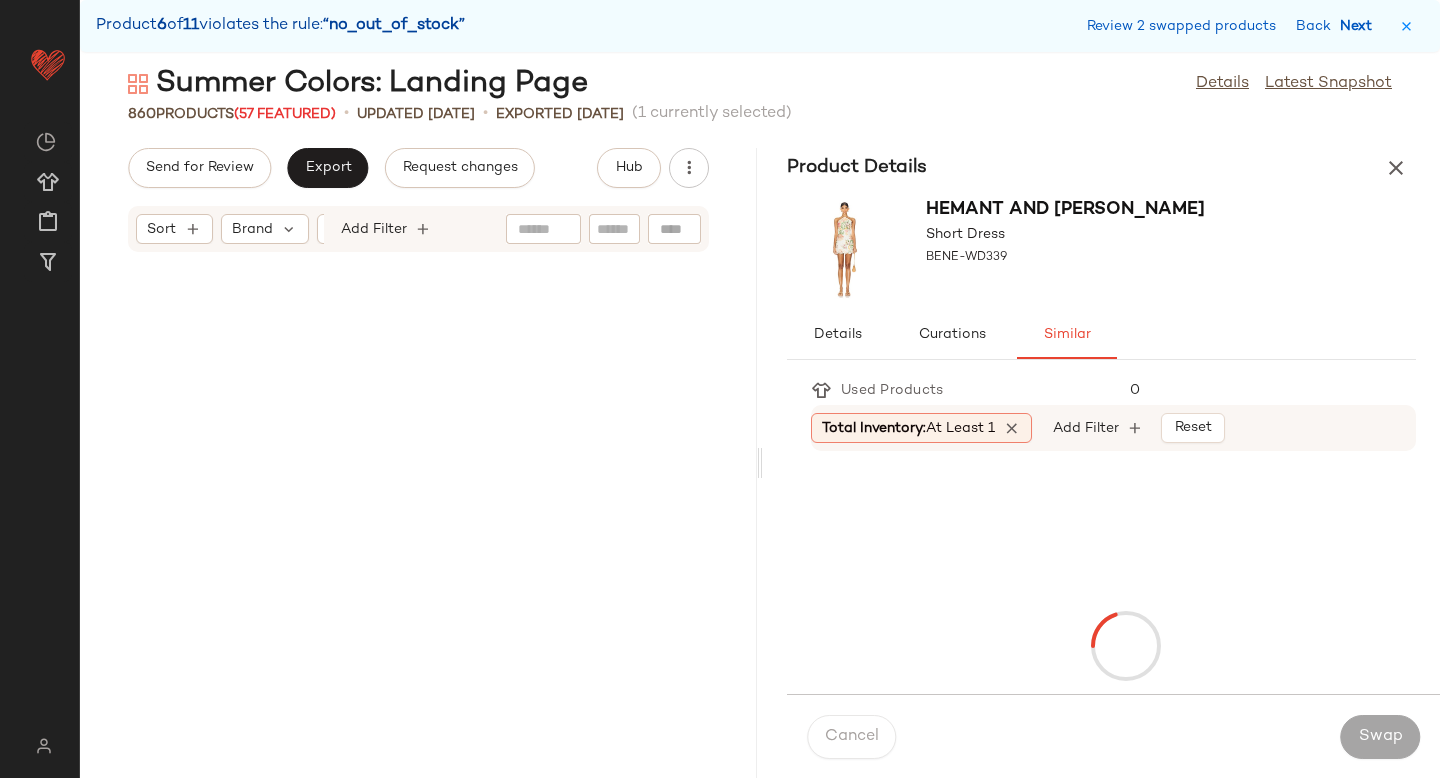 scroll, scrollTop: 104676, scrollLeft: 0, axis: vertical 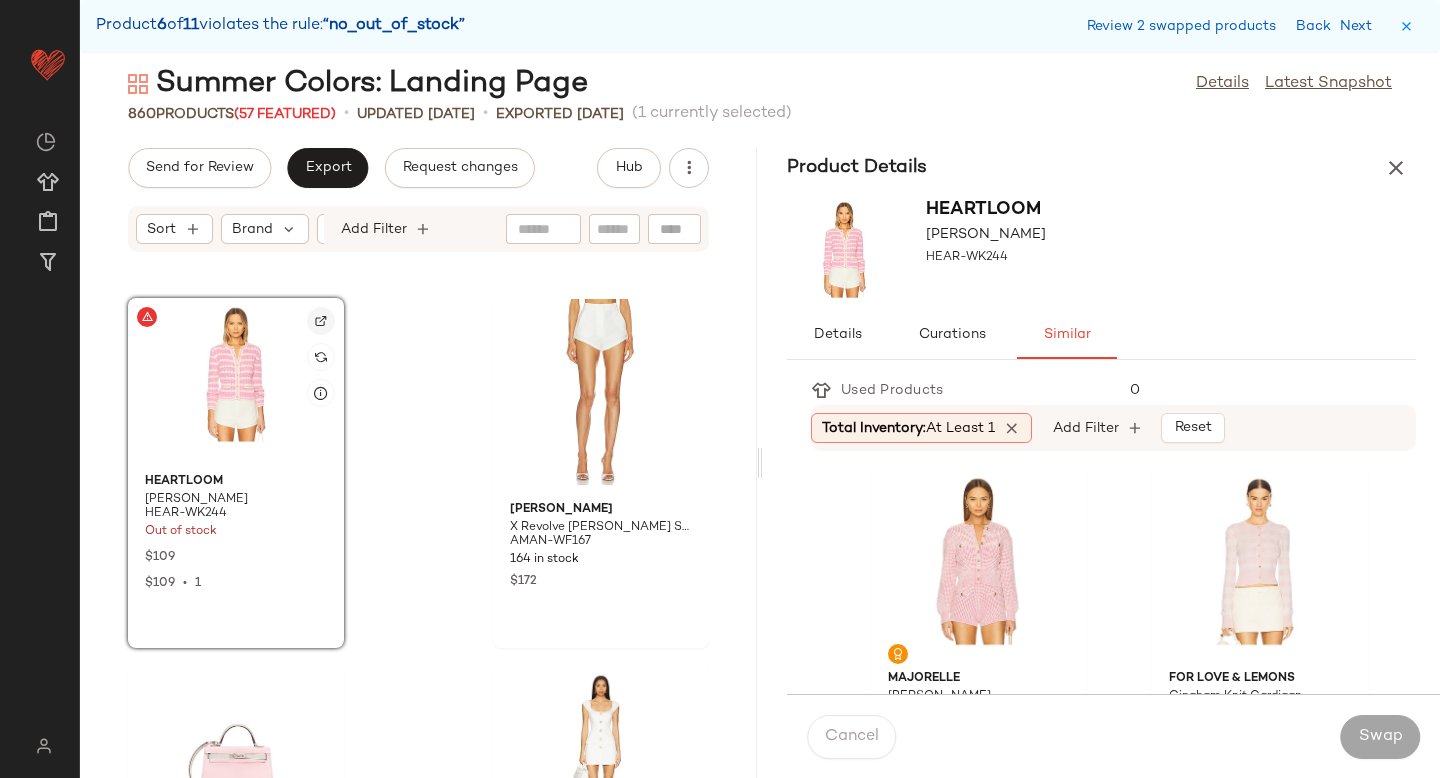 click at bounding box center [321, 321] 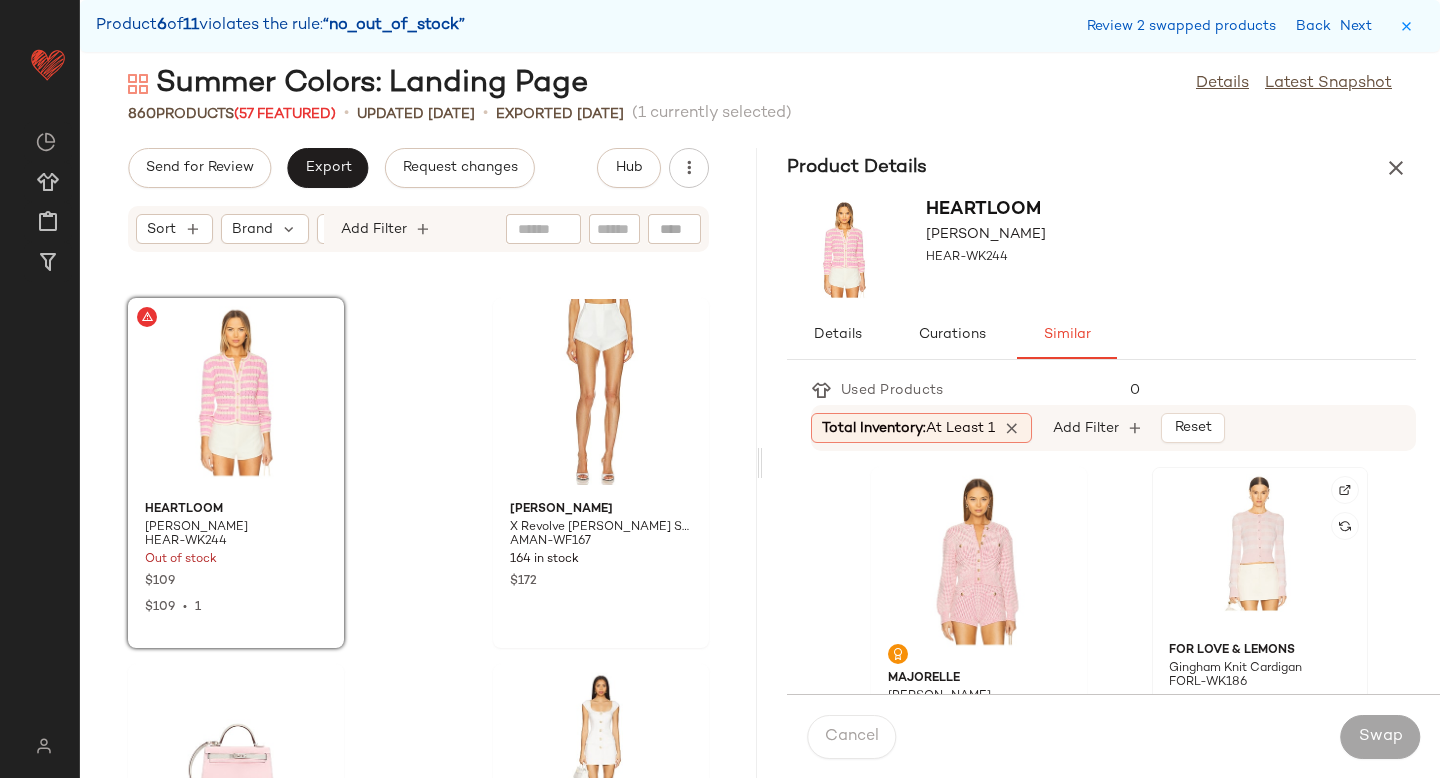 click 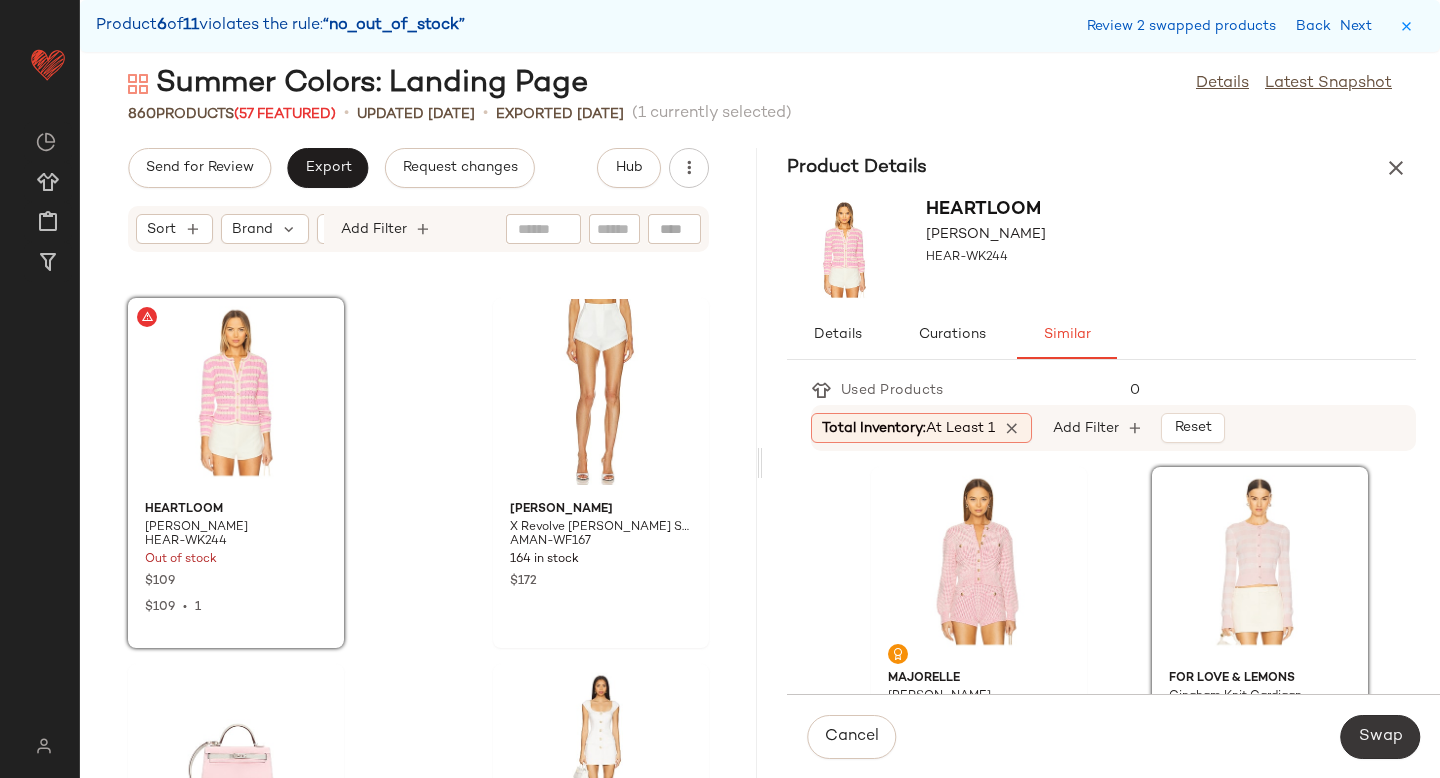 click on "Swap" at bounding box center [1380, 737] 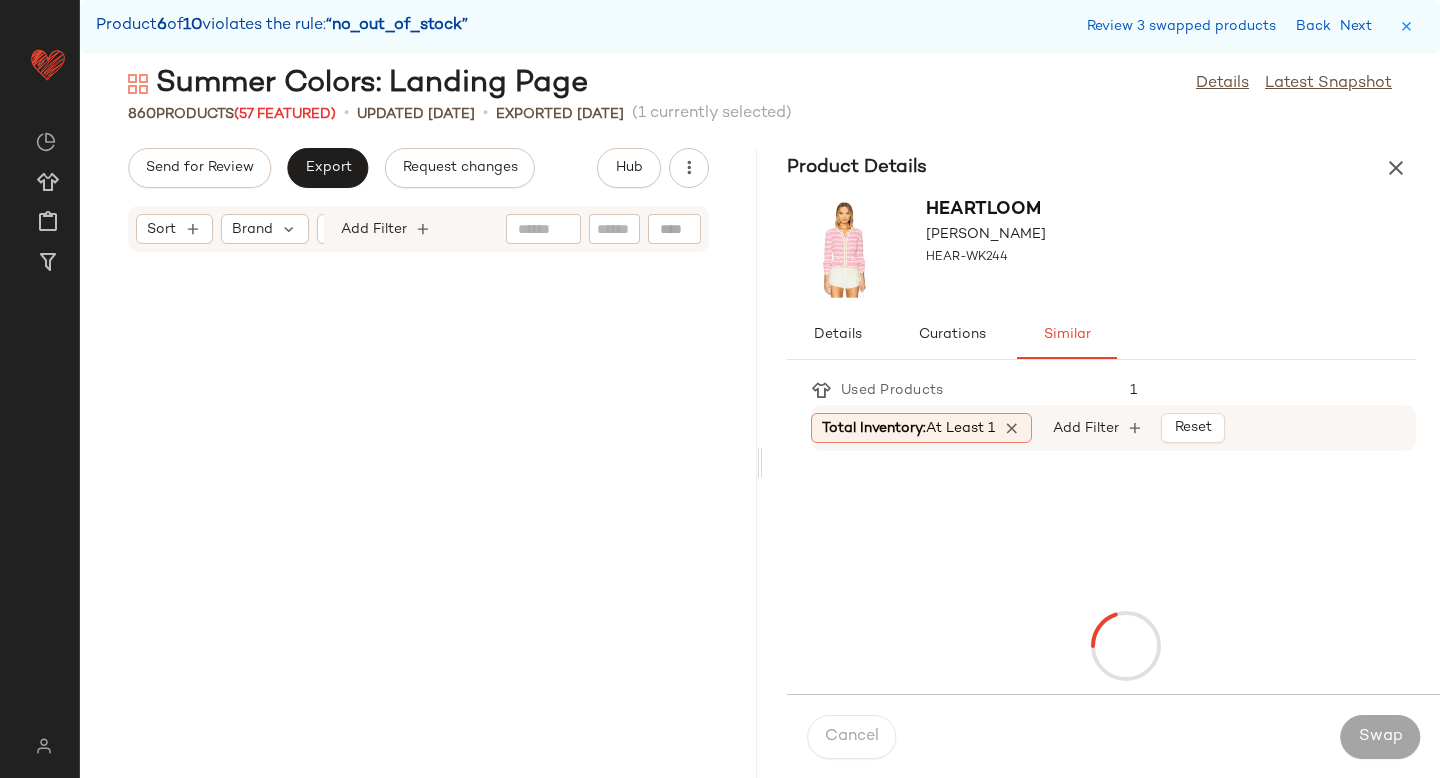 scroll, scrollTop: 114192, scrollLeft: 0, axis: vertical 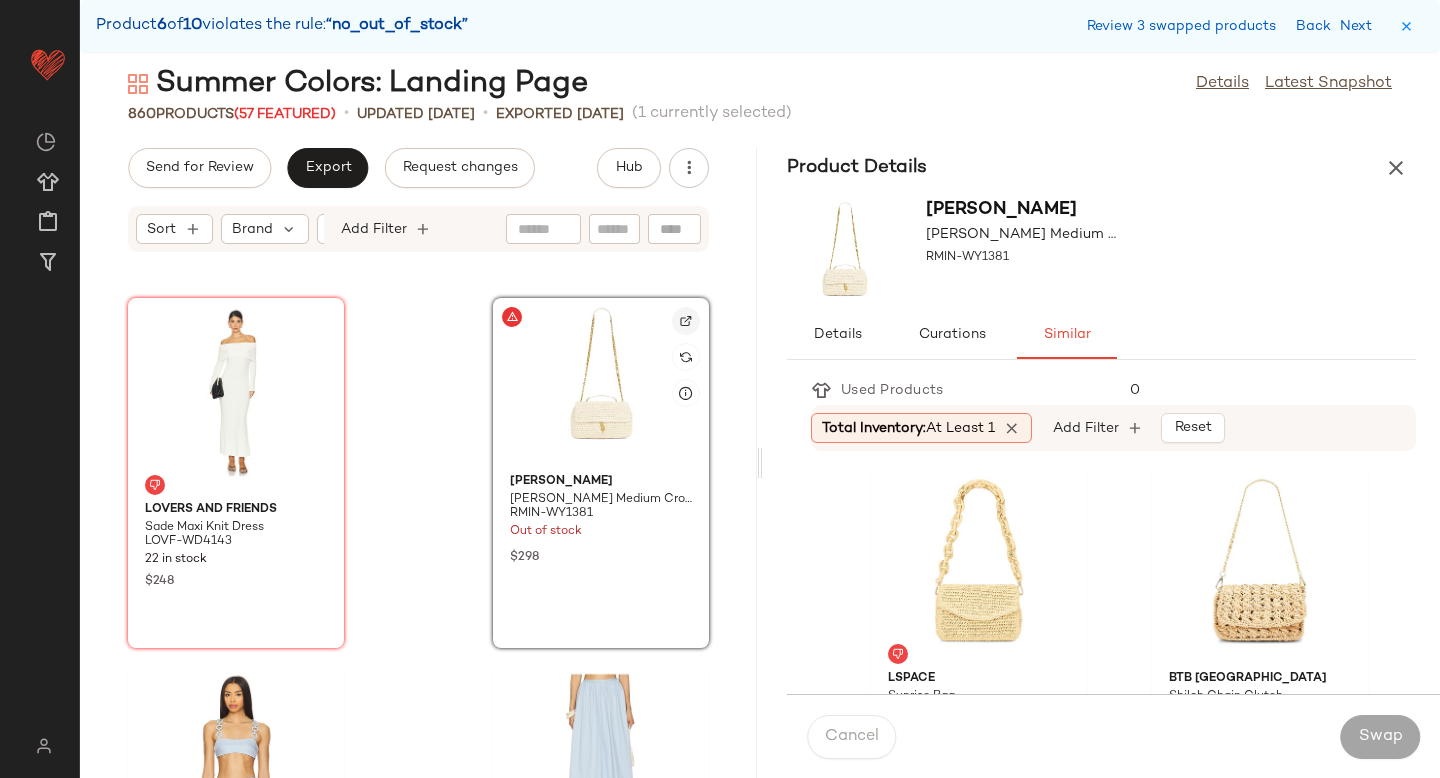 click 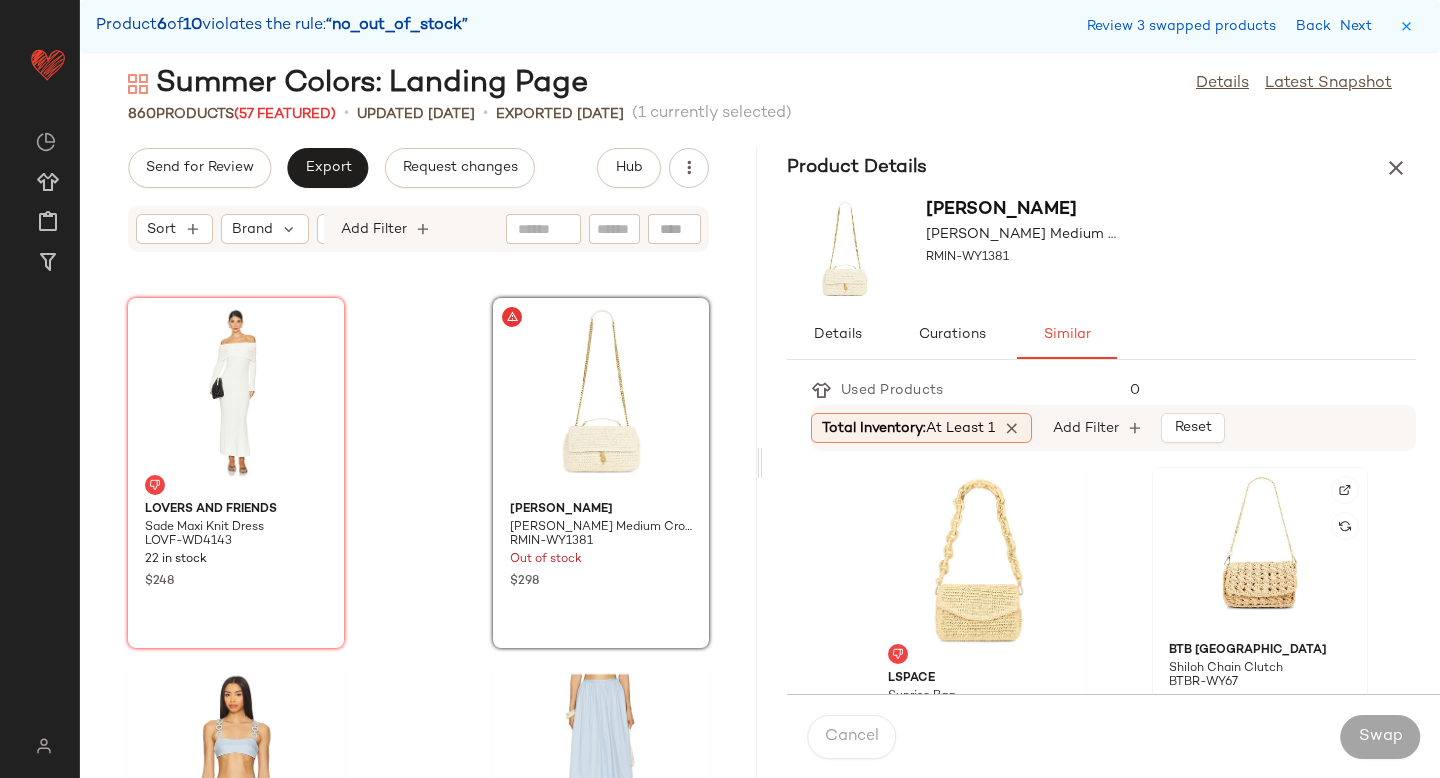 click 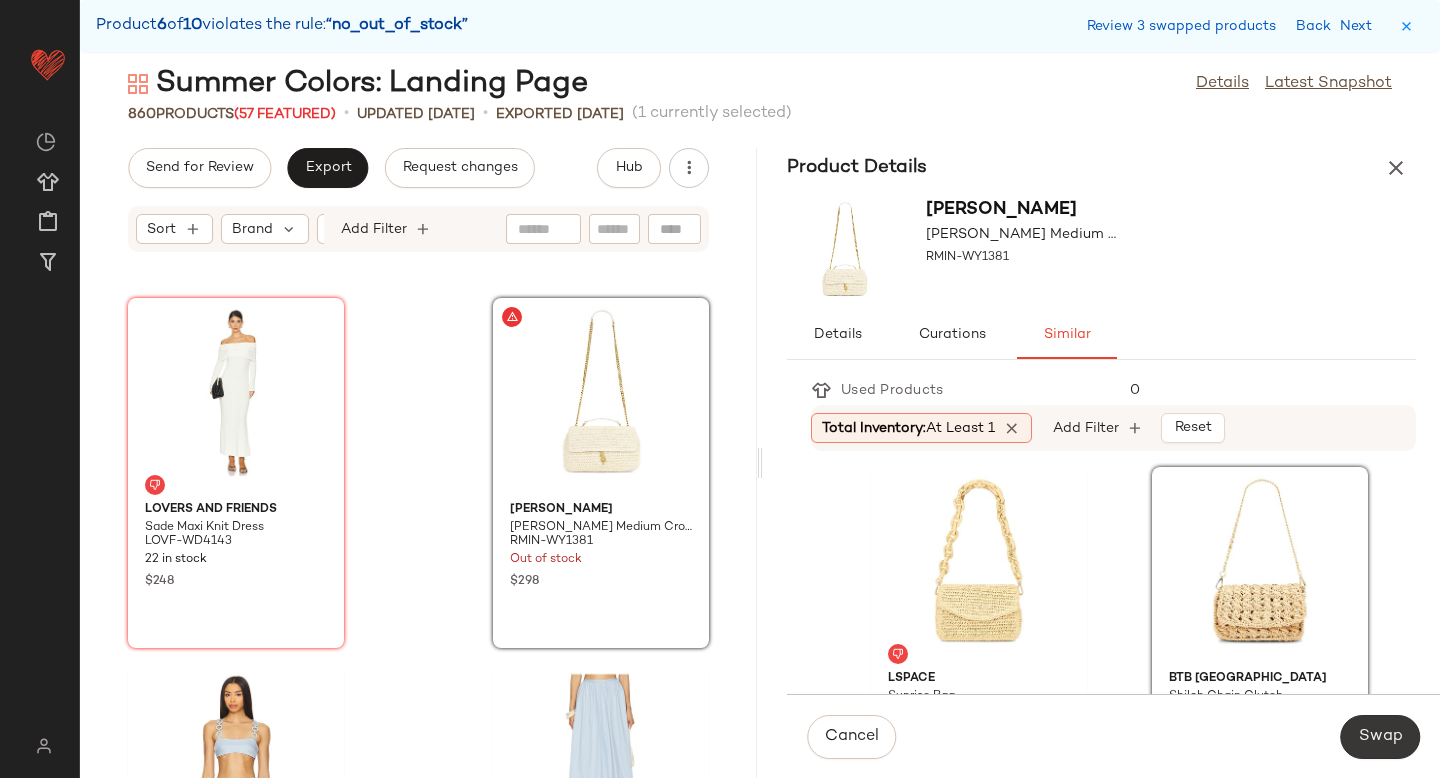 click on "Swap" at bounding box center (1380, 737) 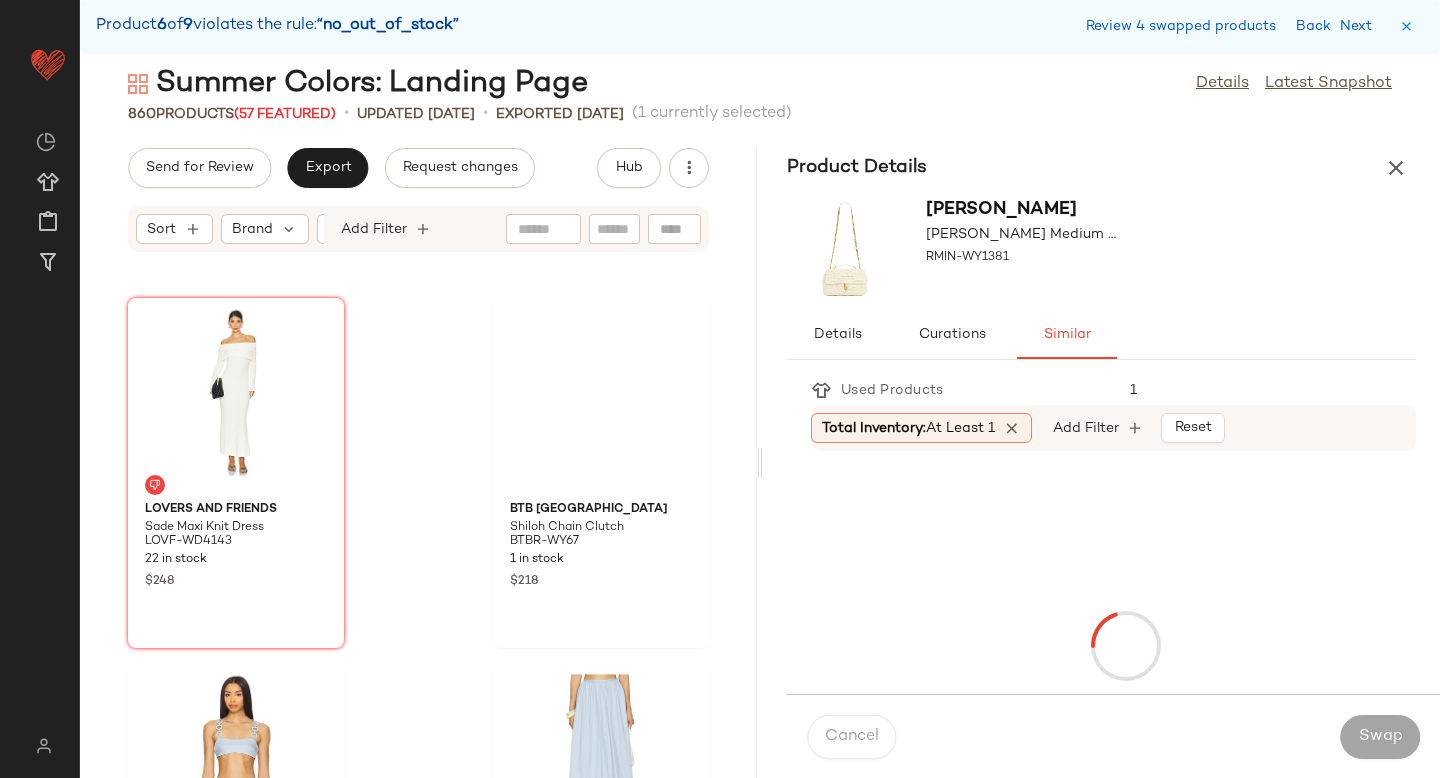 scroll, scrollTop: 126636, scrollLeft: 0, axis: vertical 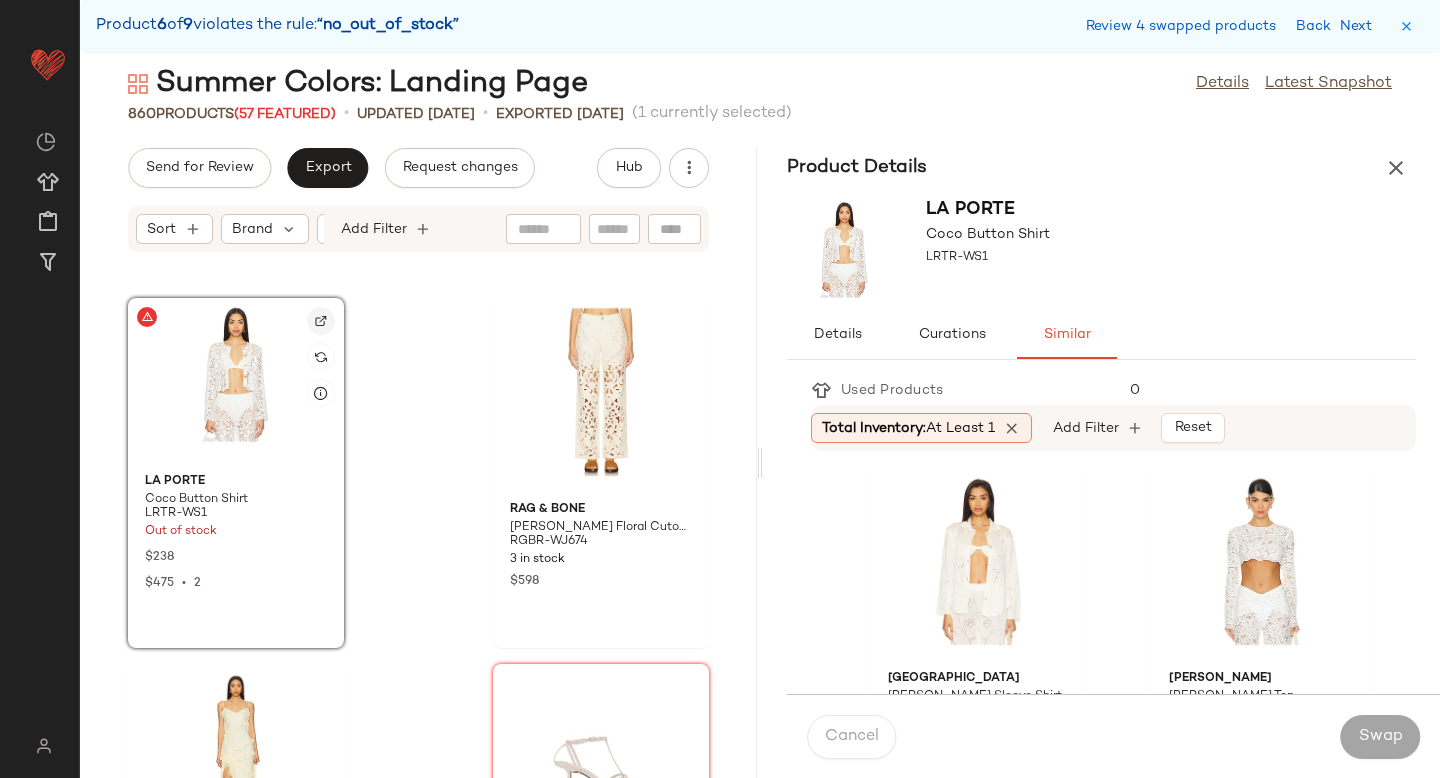 click at bounding box center (321, 321) 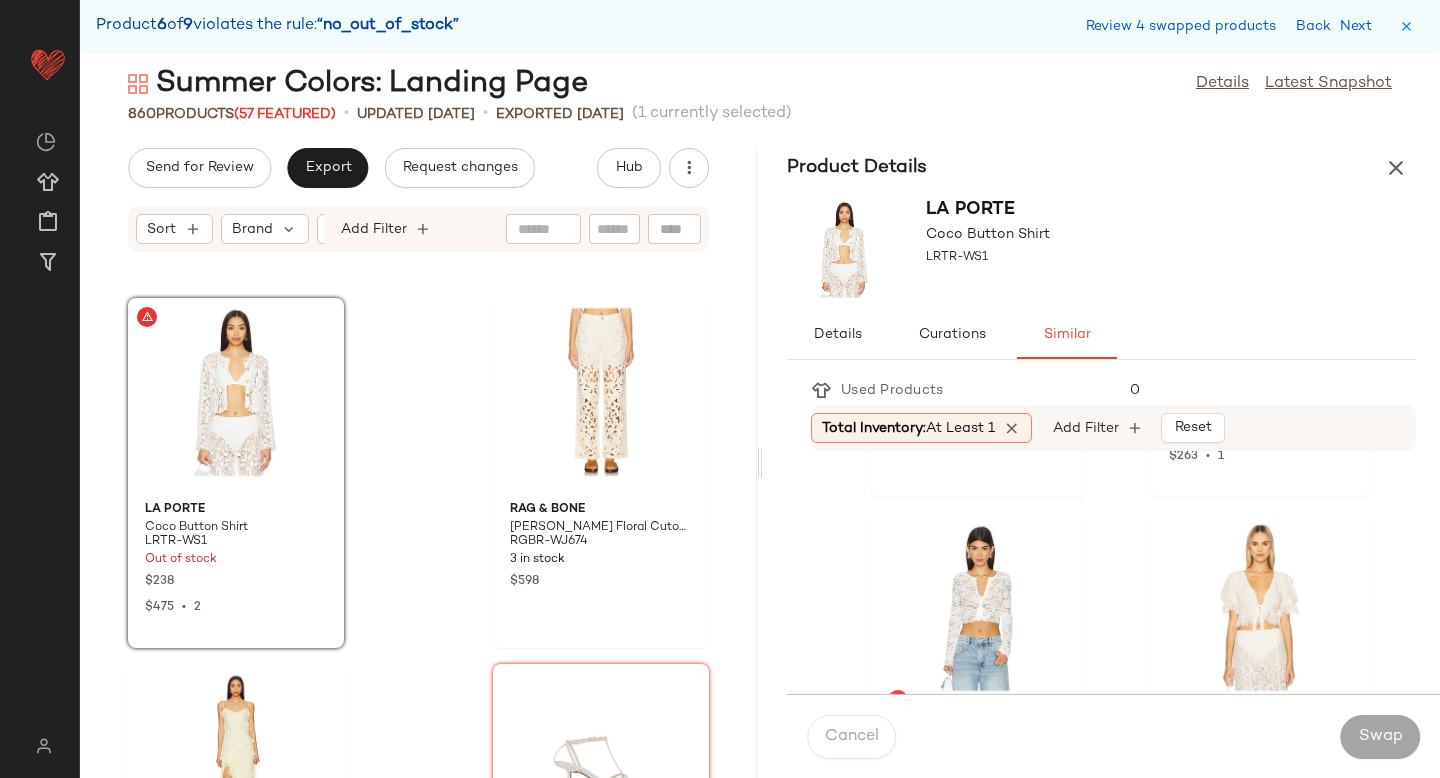 scroll, scrollTop: 0, scrollLeft: 0, axis: both 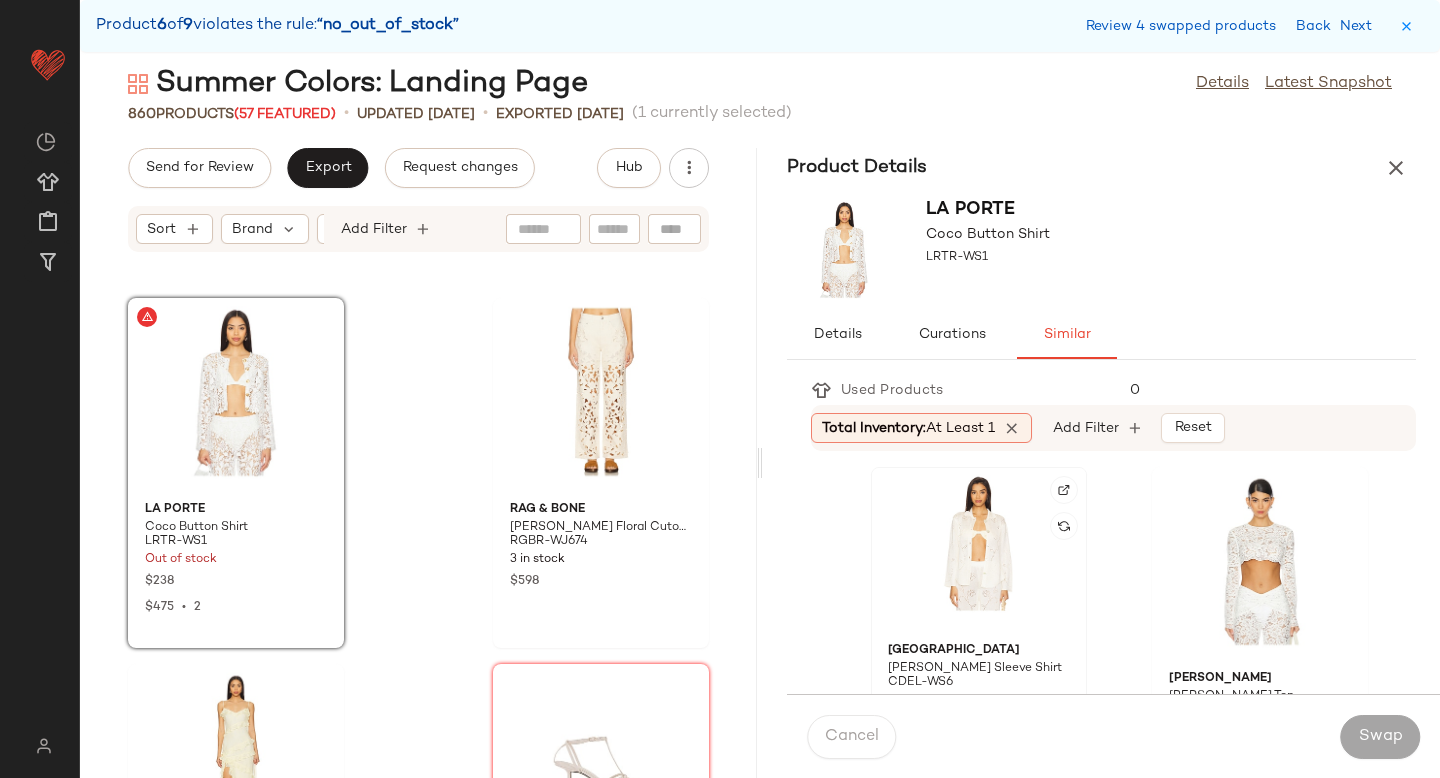 click 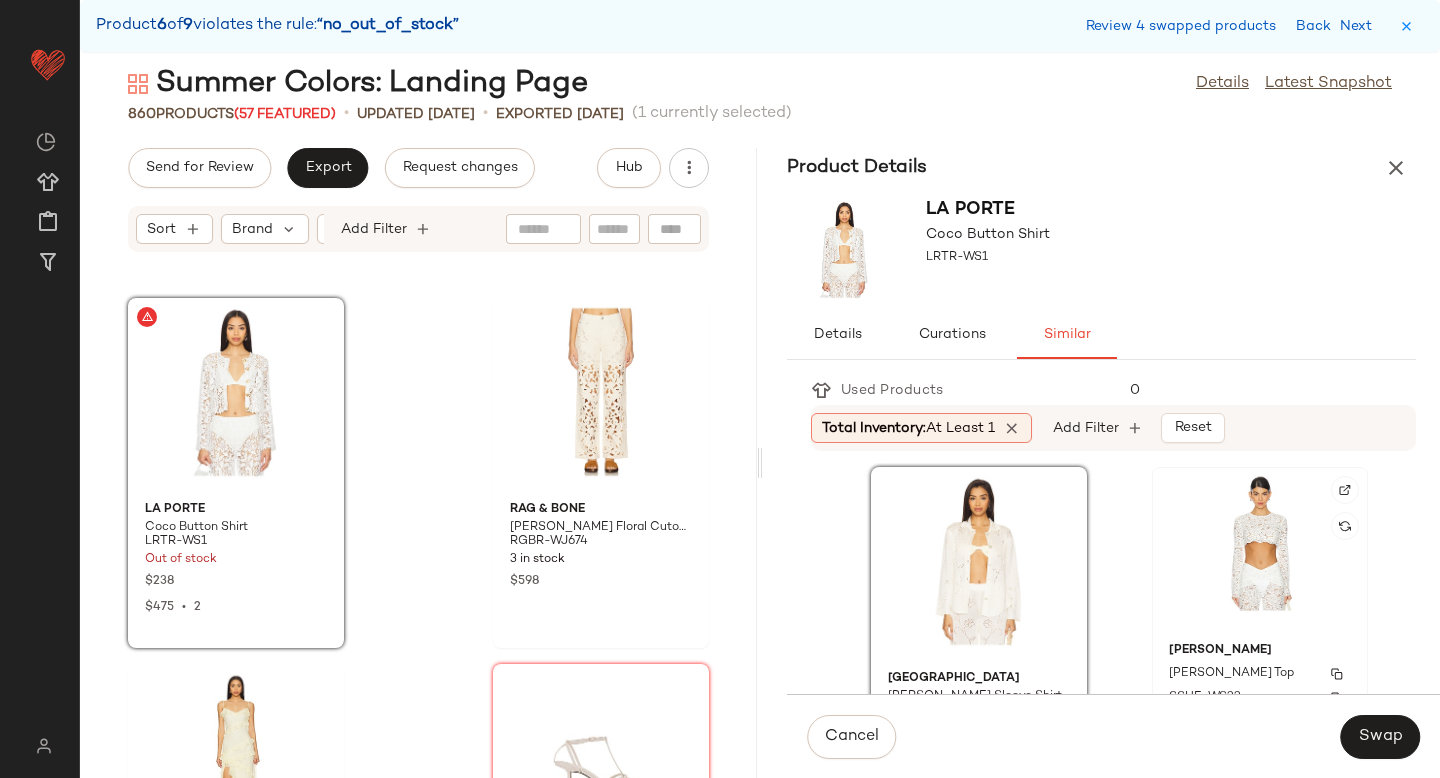 click on "Shani Shemer Ella Crop Top SSHE-WS22 53 in stock $263 $263  •  1" 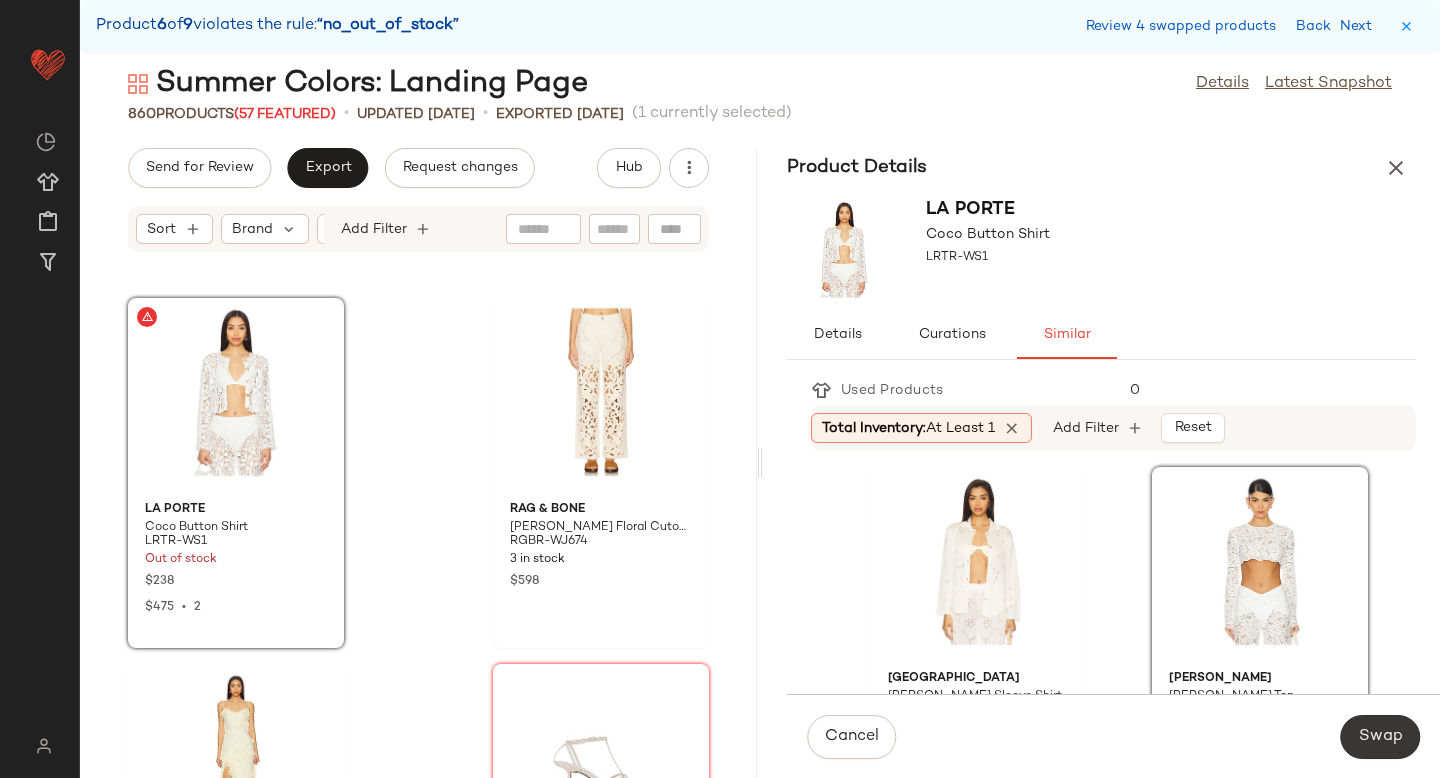 click on "Swap" at bounding box center [1380, 737] 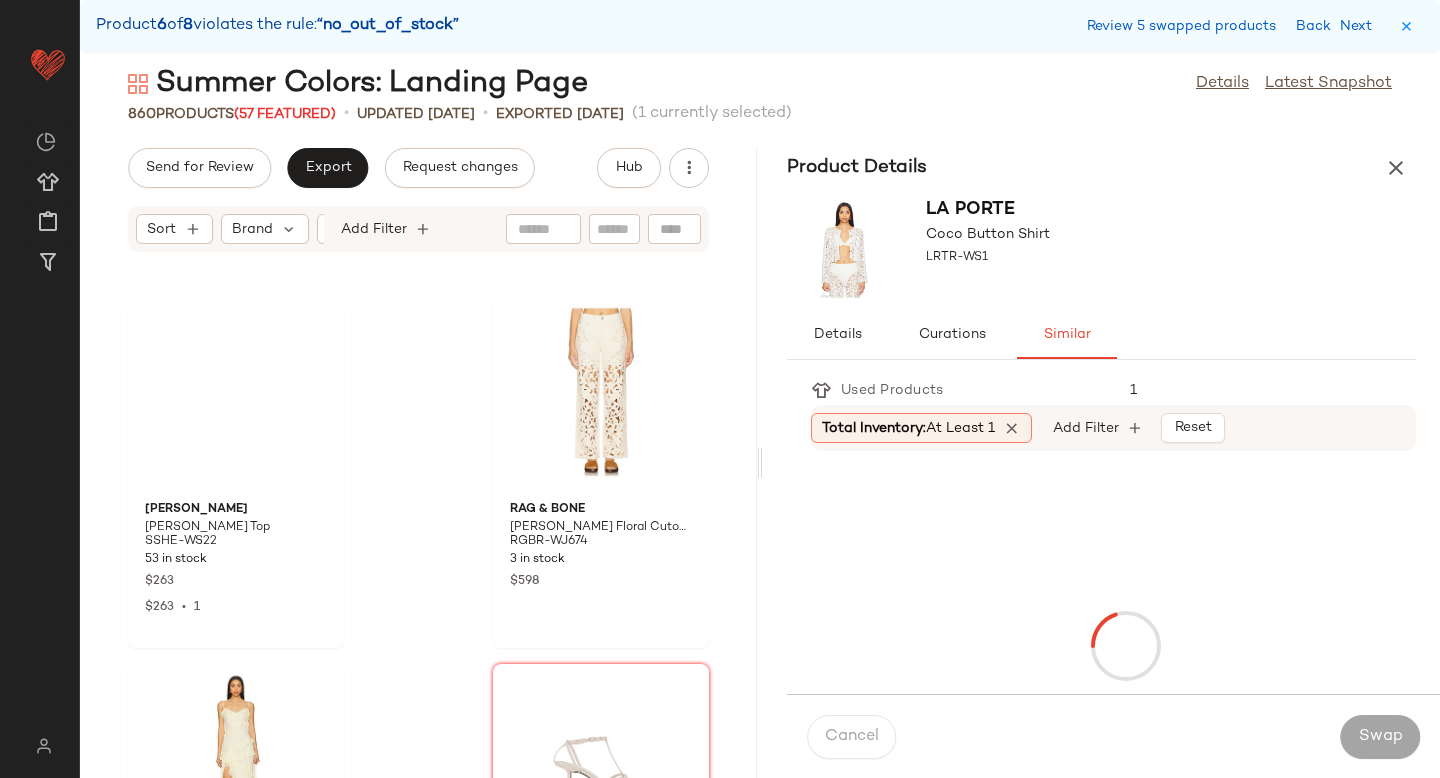 scroll, scrollTop: 140544, scrollLeft: 0, axis: vertical 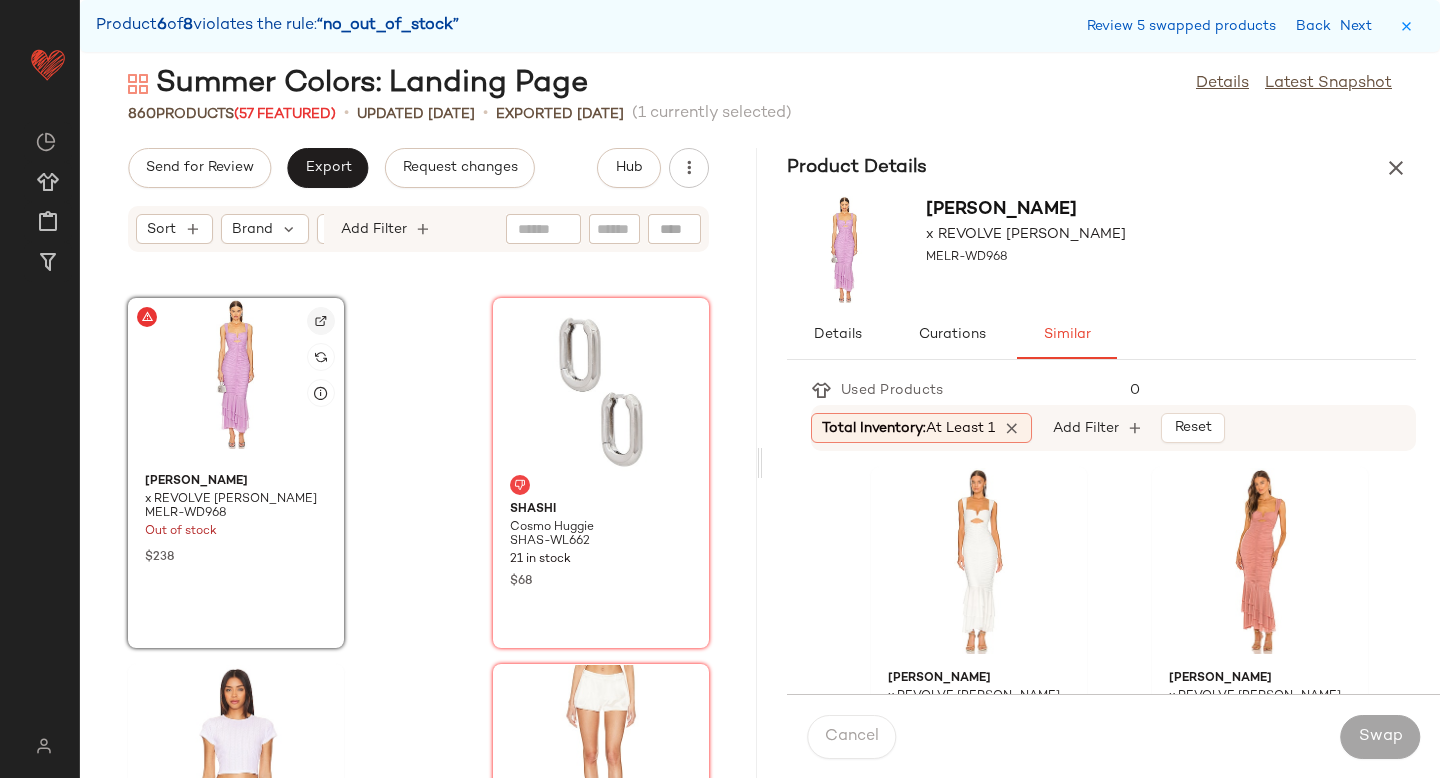 click 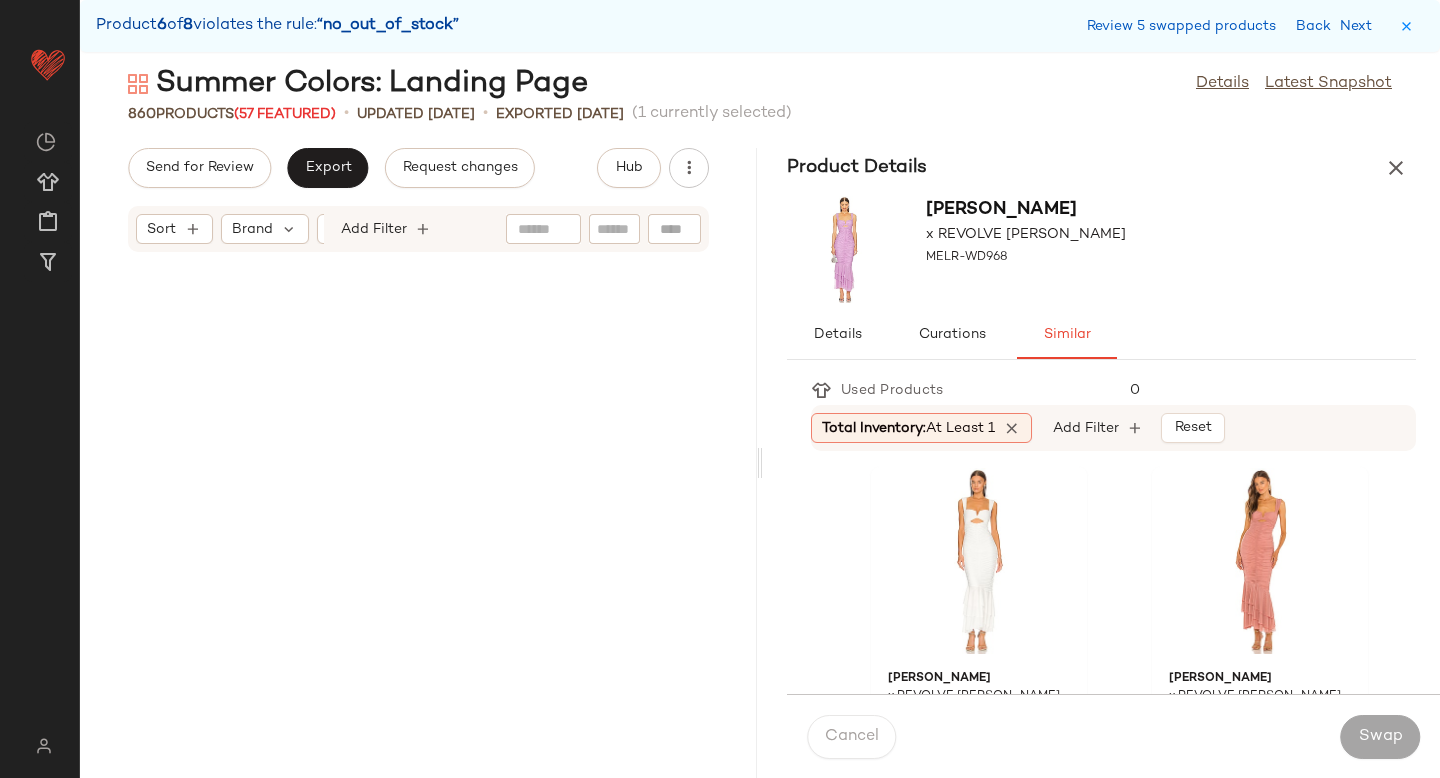 scroll, scrollTop: 0, scrollLeft: 0, axis: both 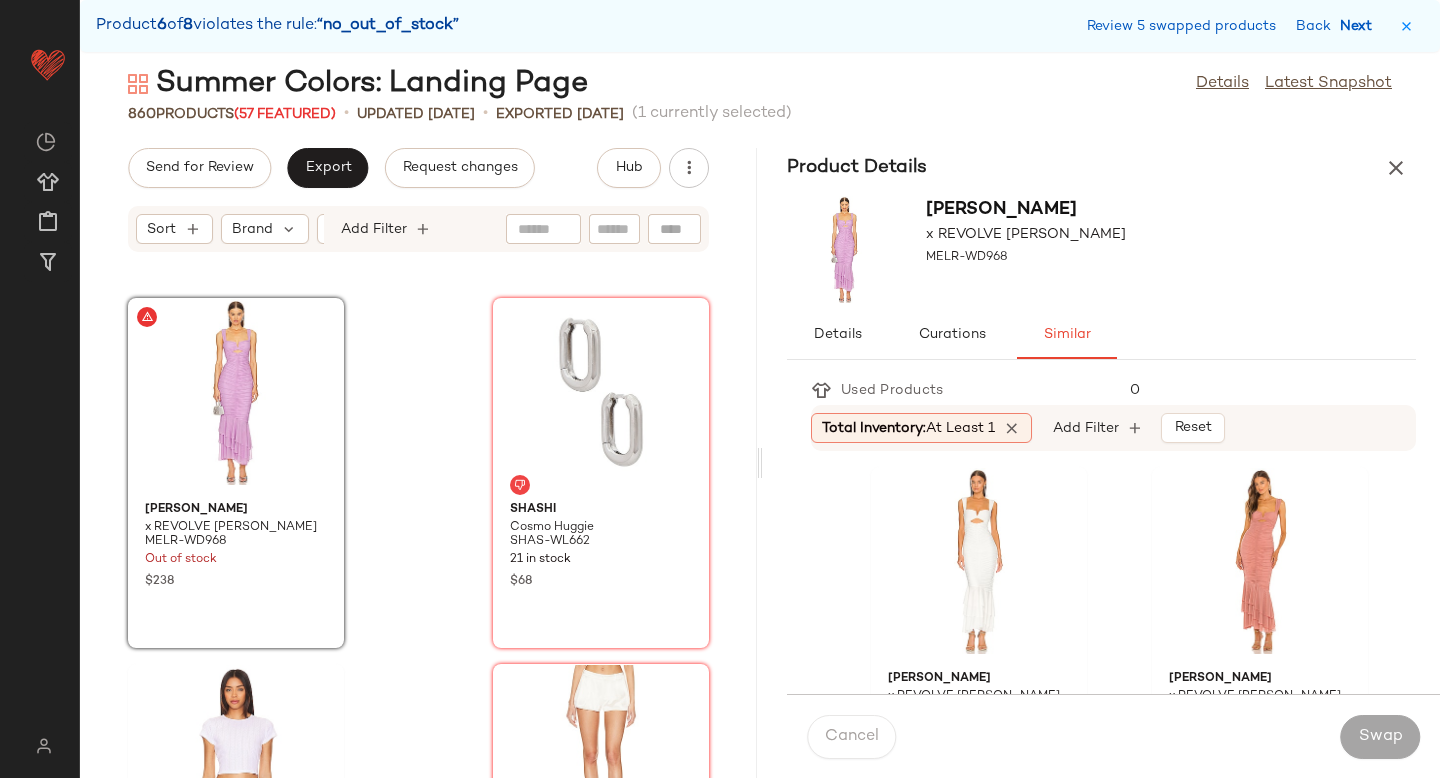 click on "Next" at bounding box center [1360, 26] 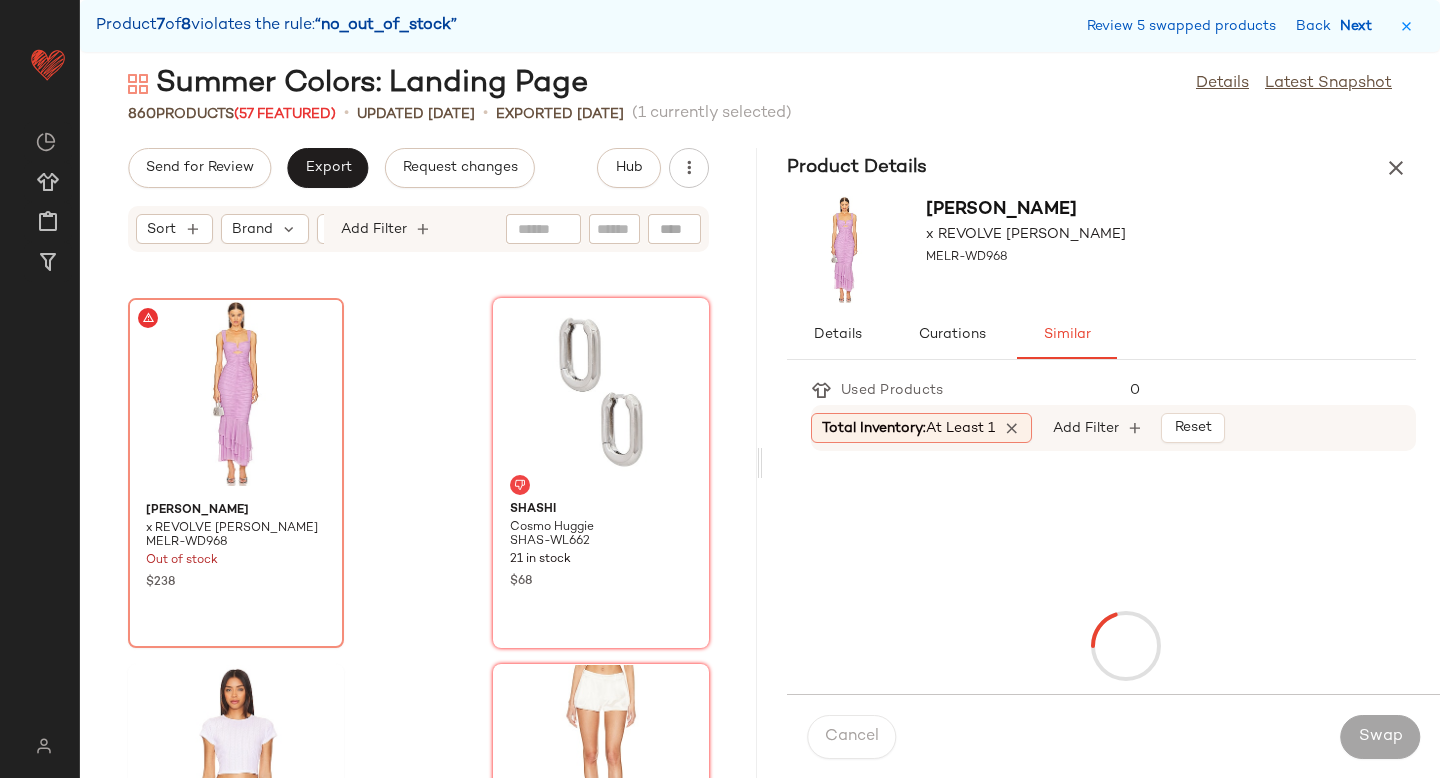 scroll, scrollTop: 145668, scrollLeft: 0, axis: vertical 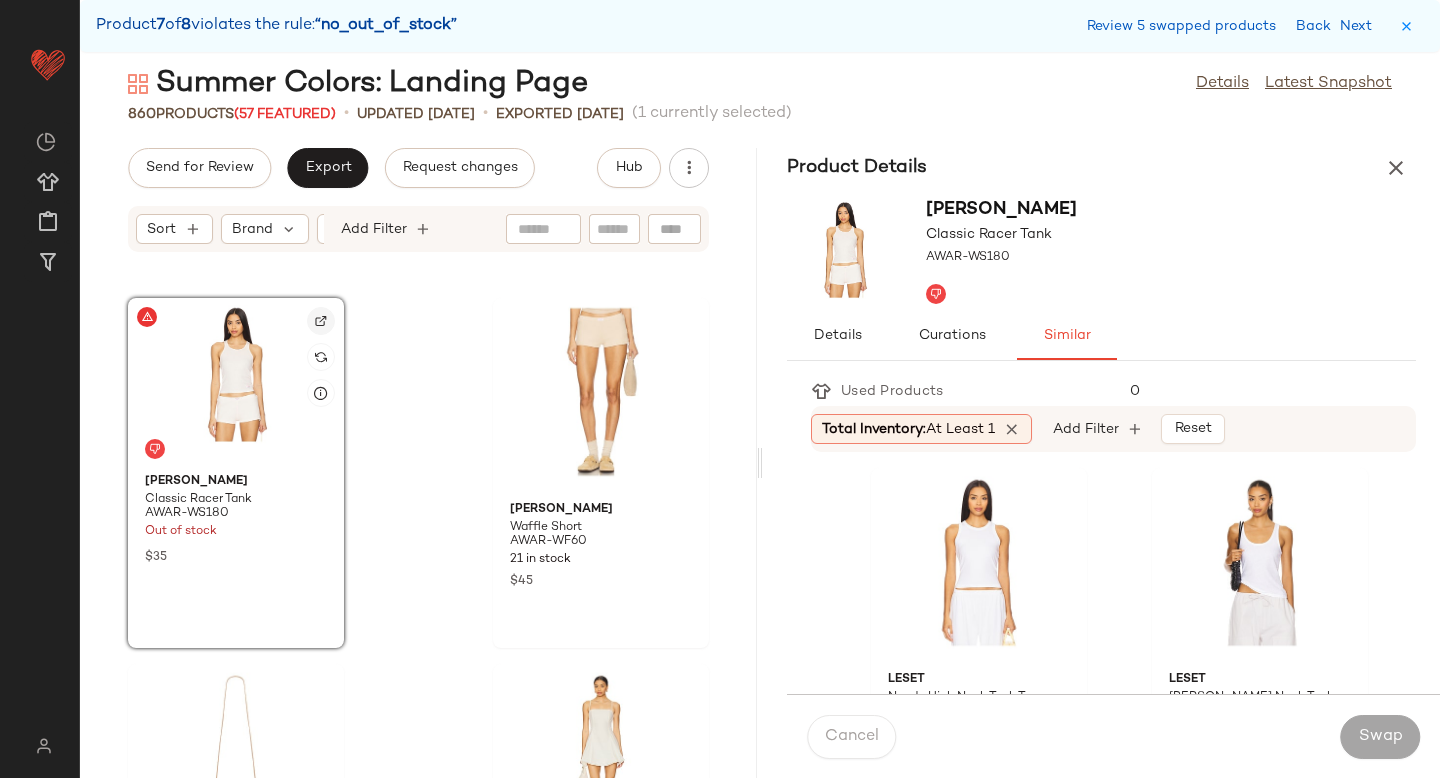 click 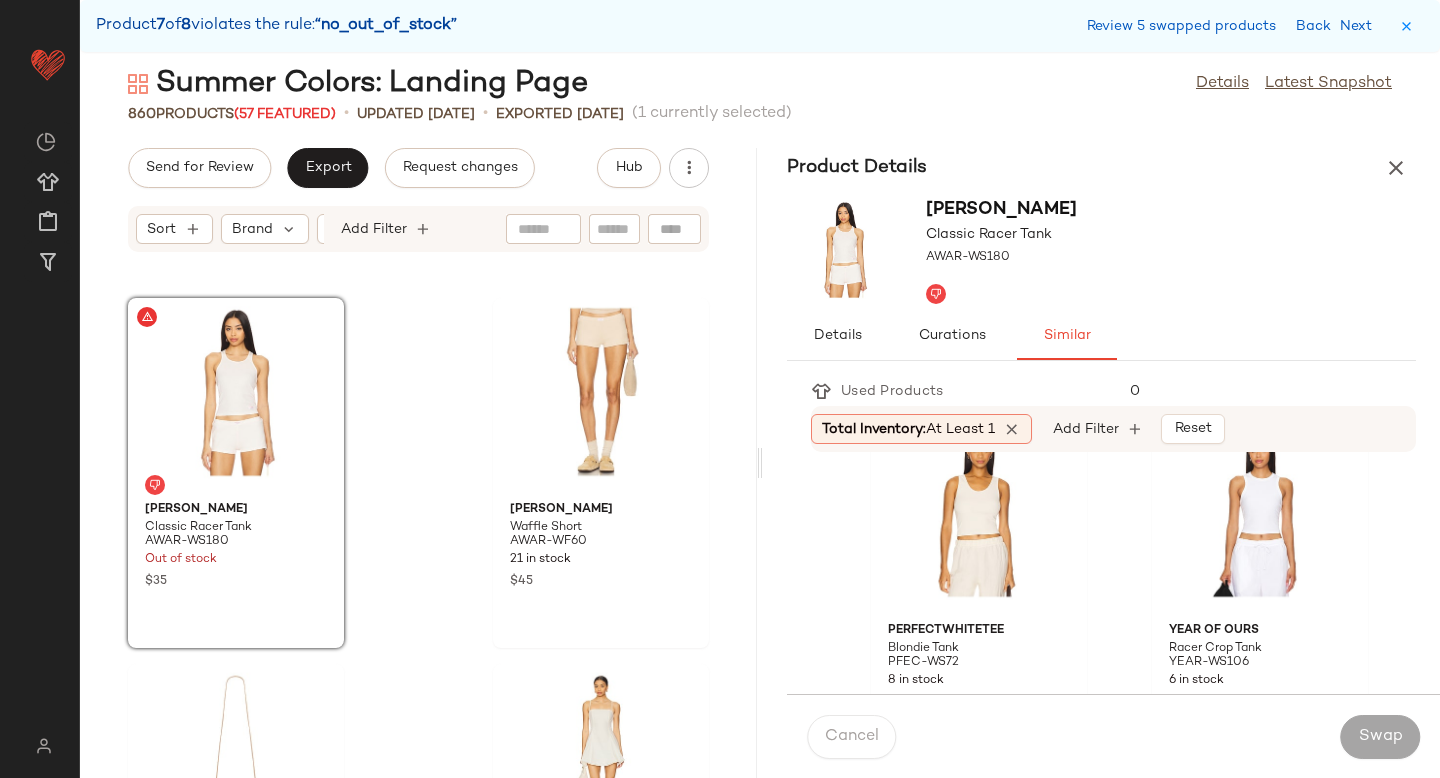 scroll, scrollTop: 414, scrollLeft: 0, axis: vertical 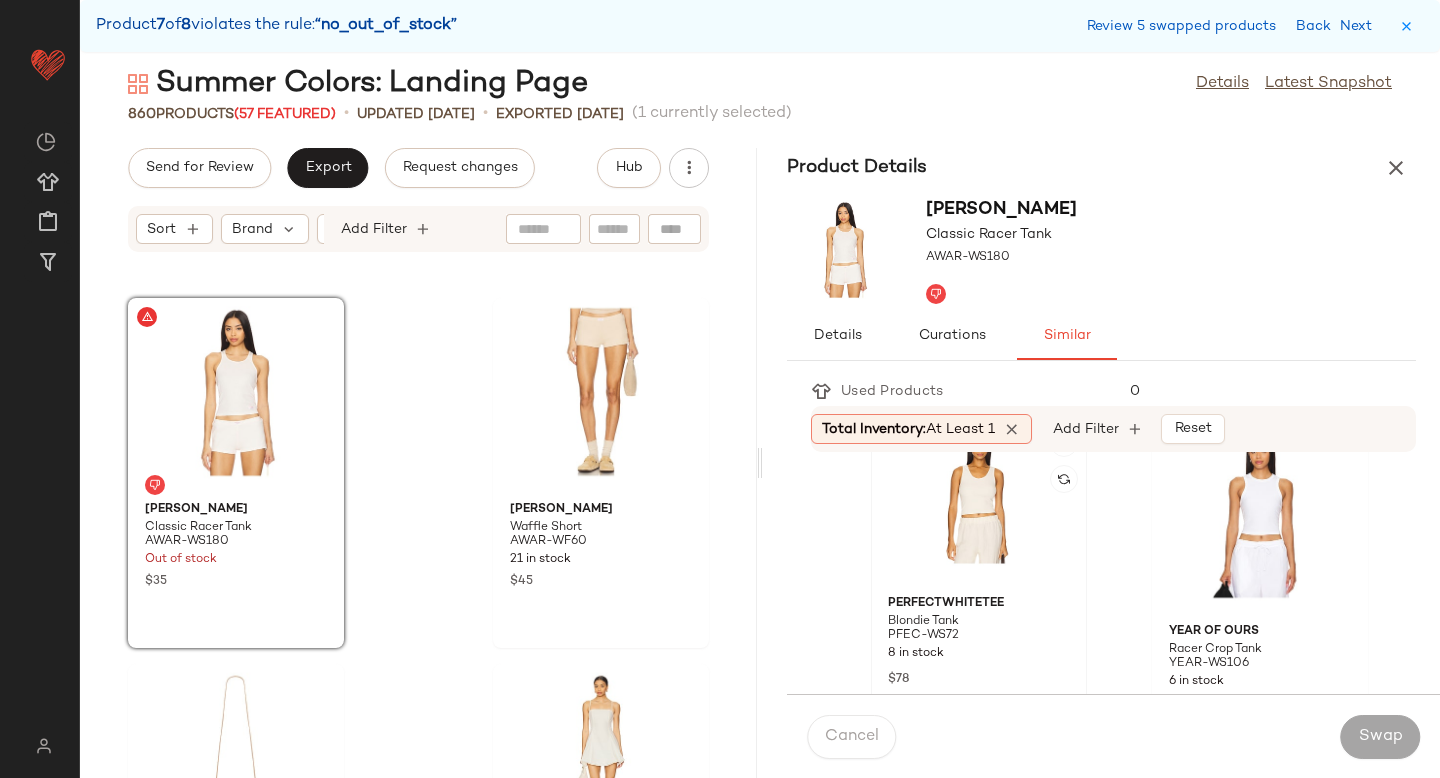 click 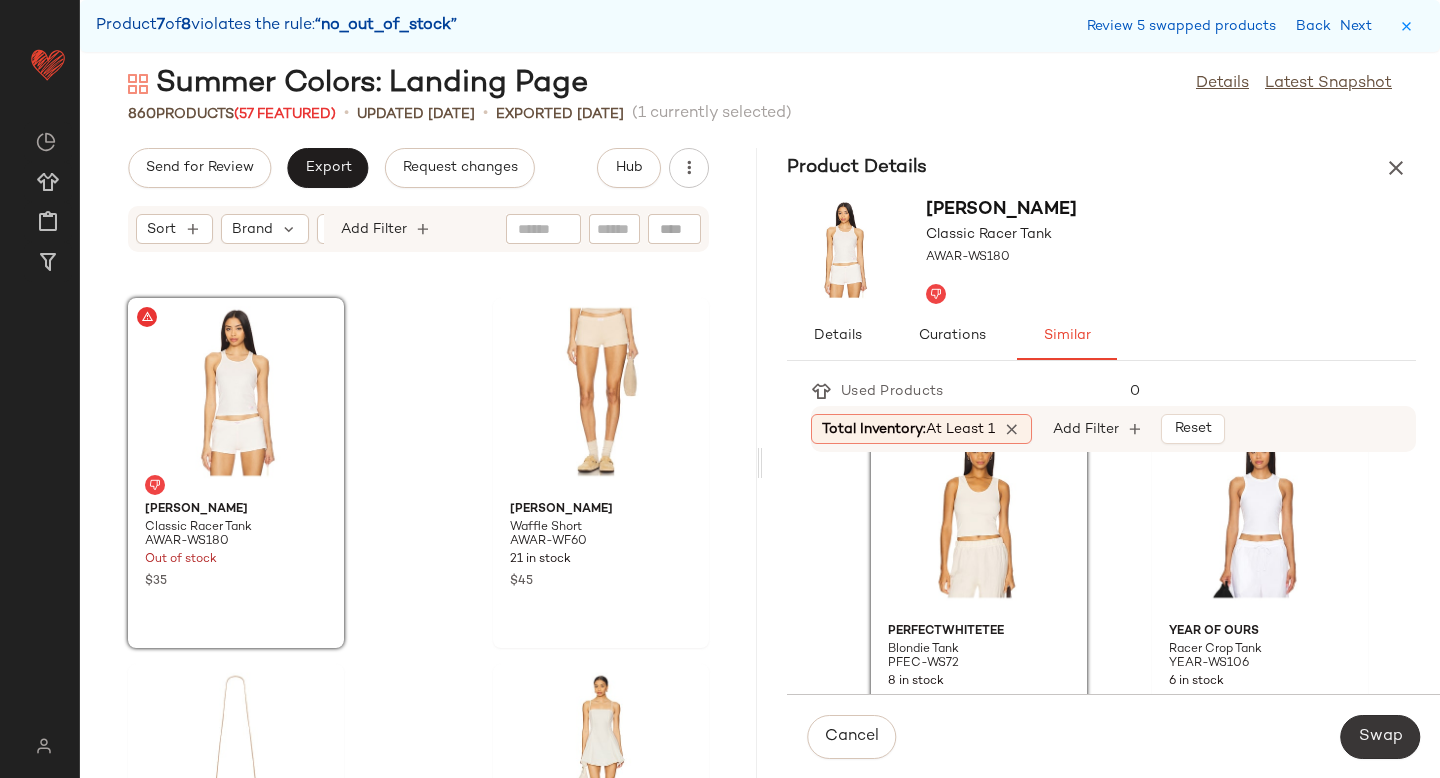 click on "Swap" 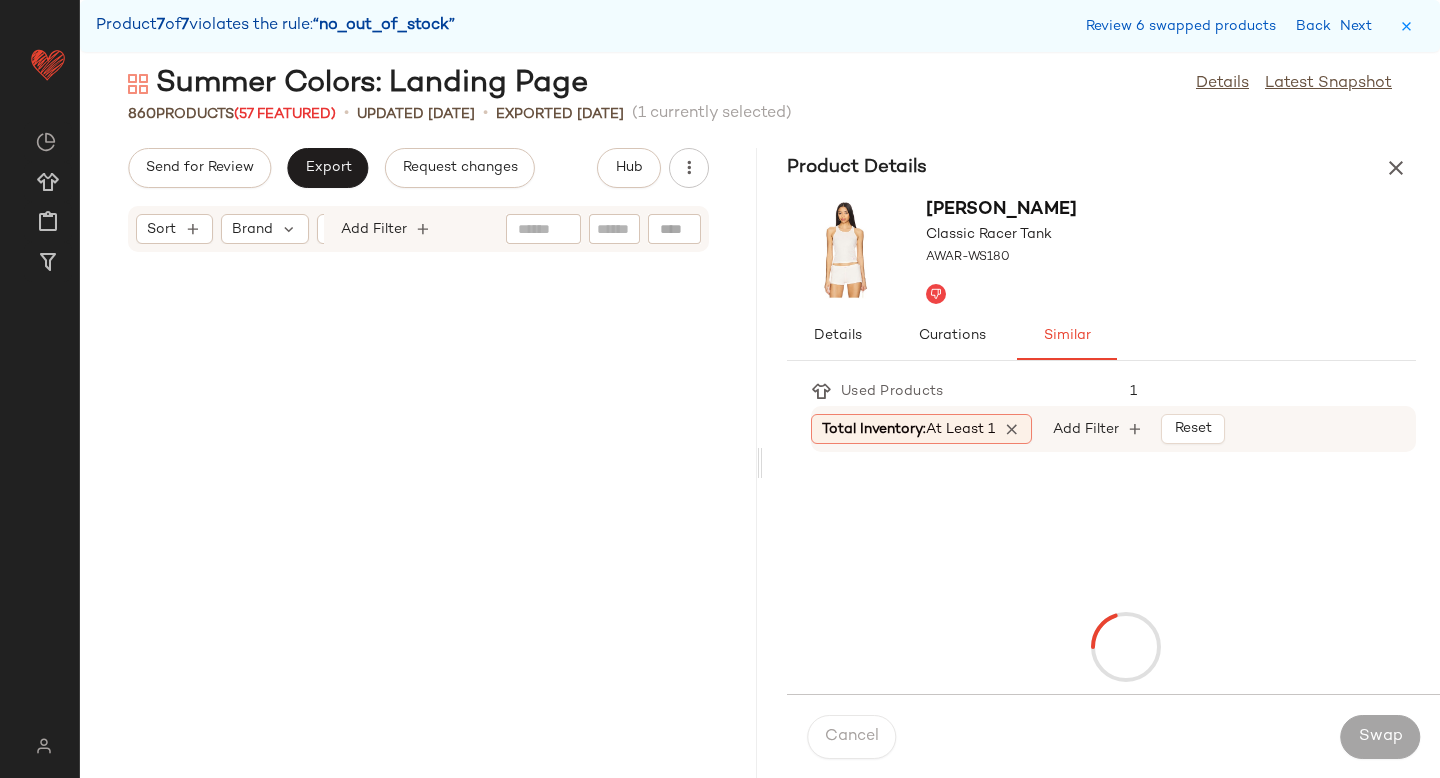scroll, scrollTop: 148230, scrollLeft: 0, axis: vertical 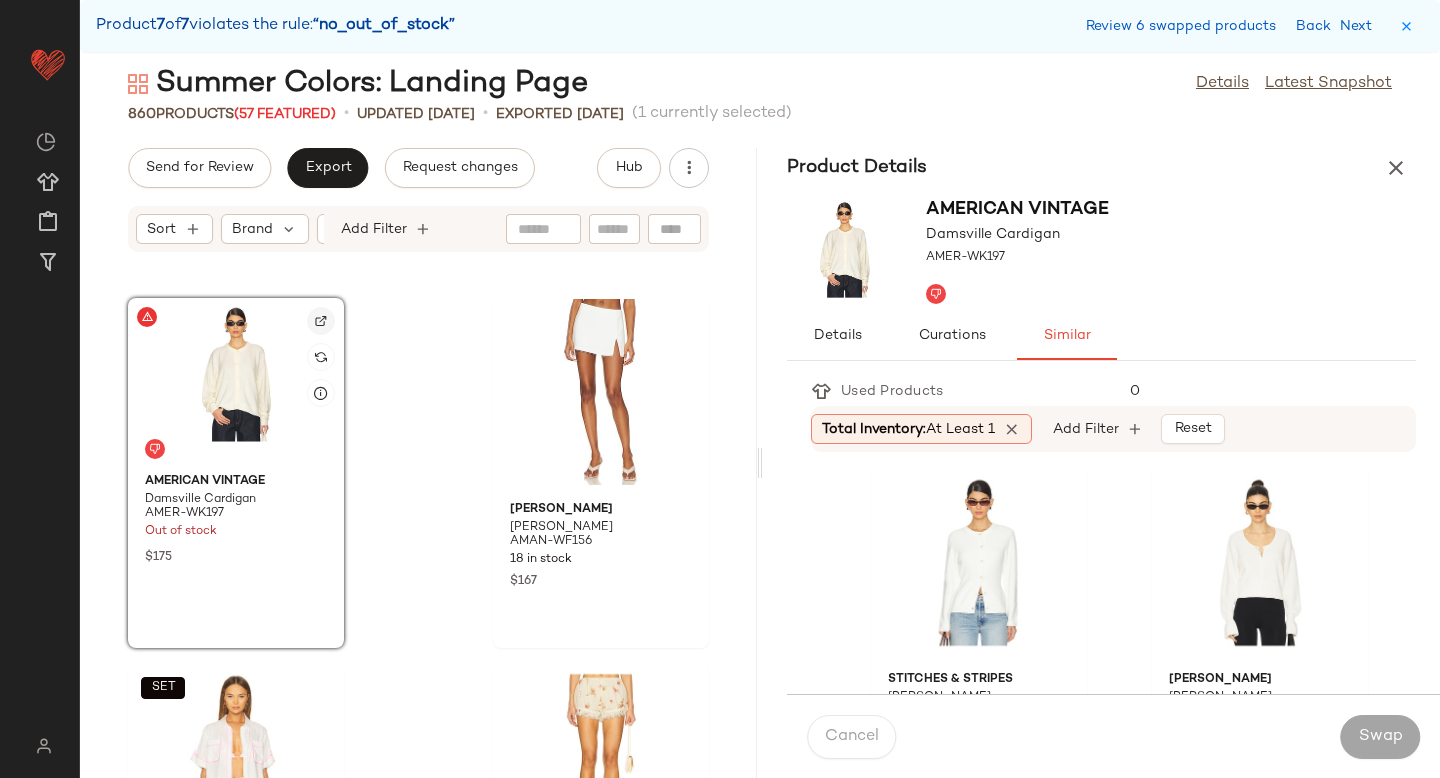 click 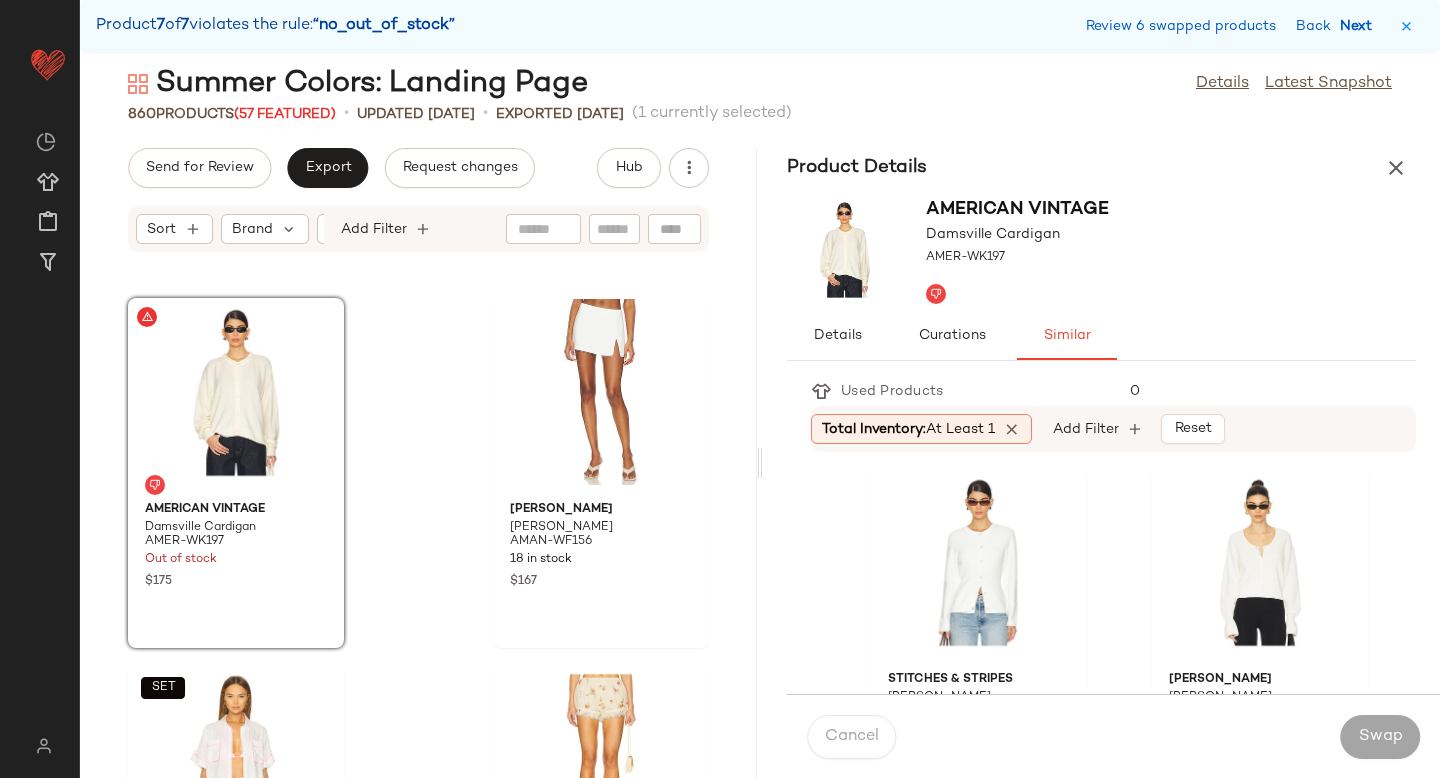 click on "Next" at bounding box center (1360, 26) 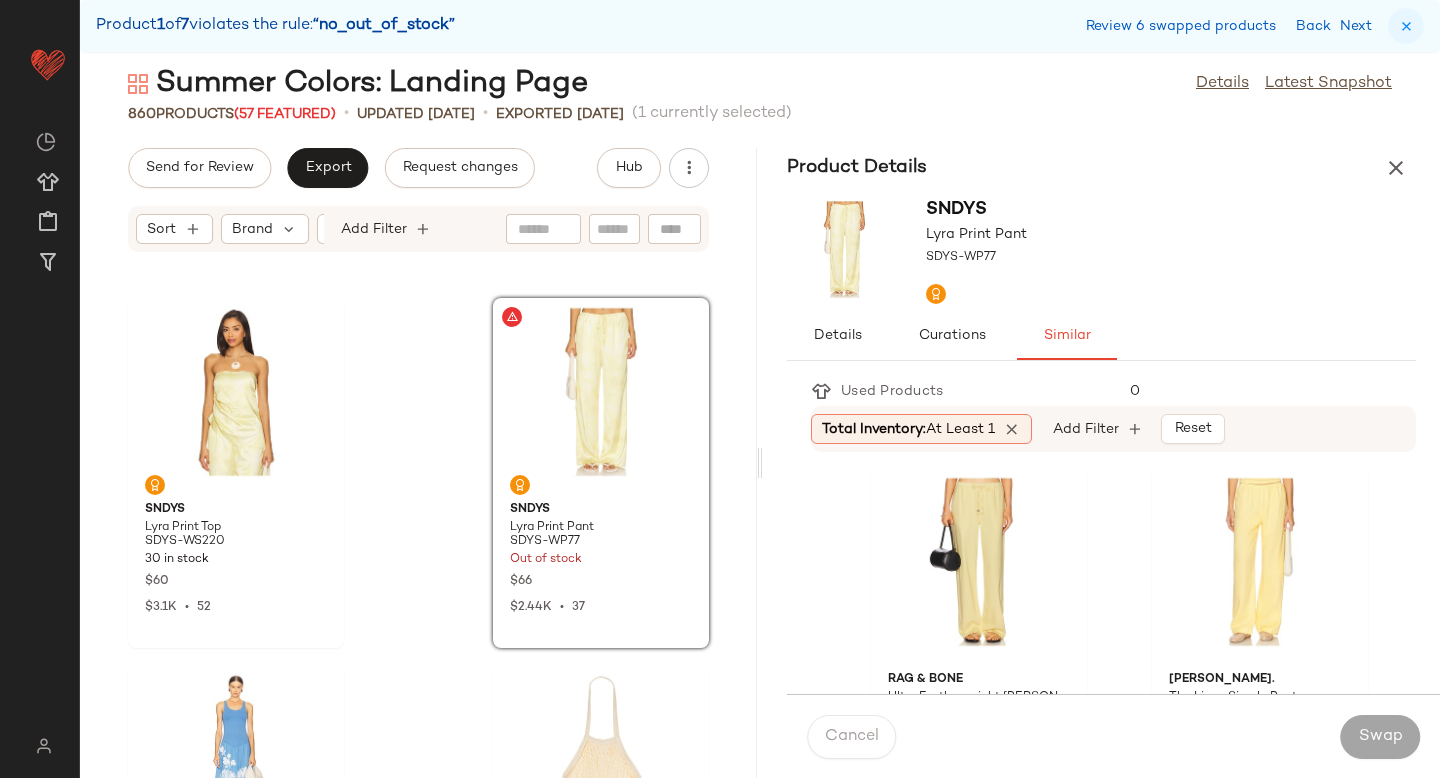 click at bounding box center (1406, 26) 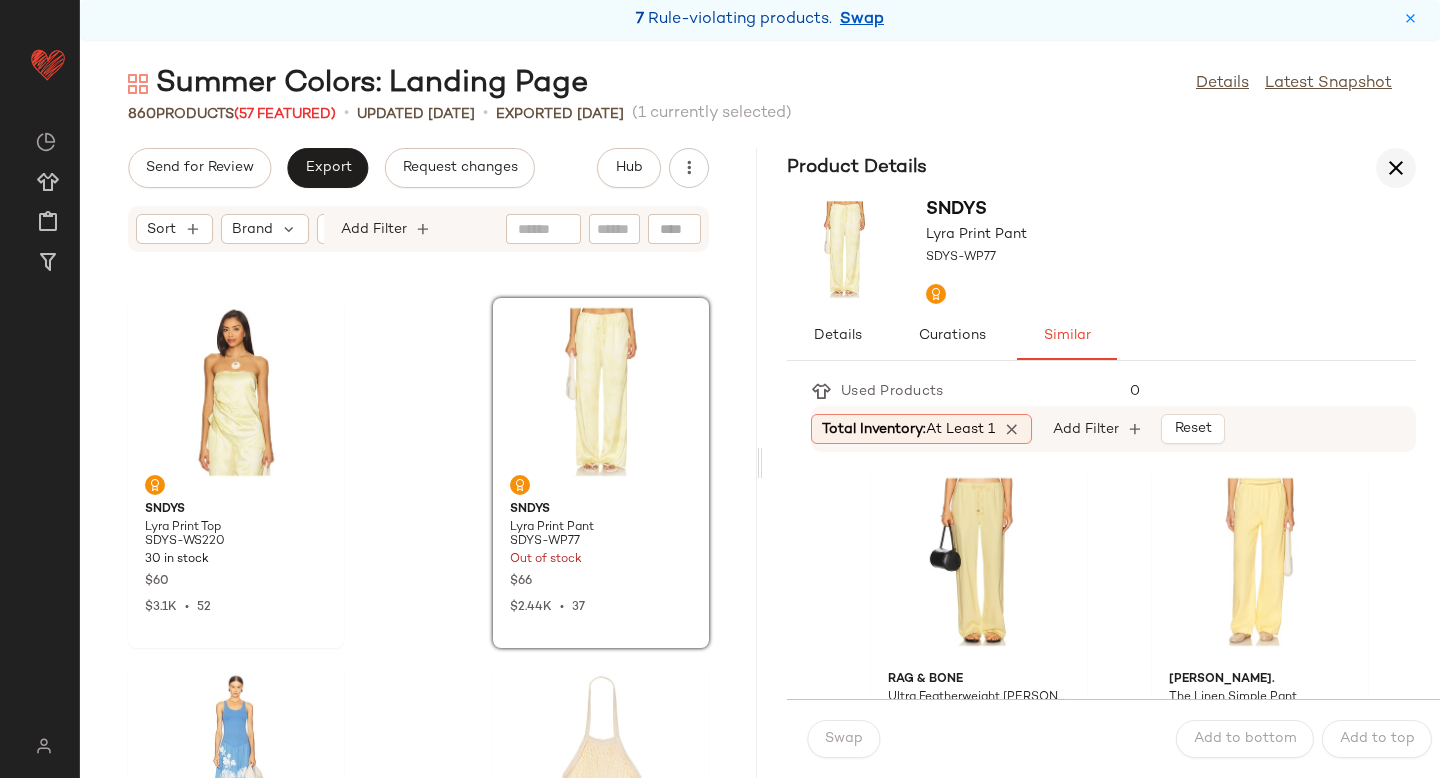 click at bounding box center (1396, 168) 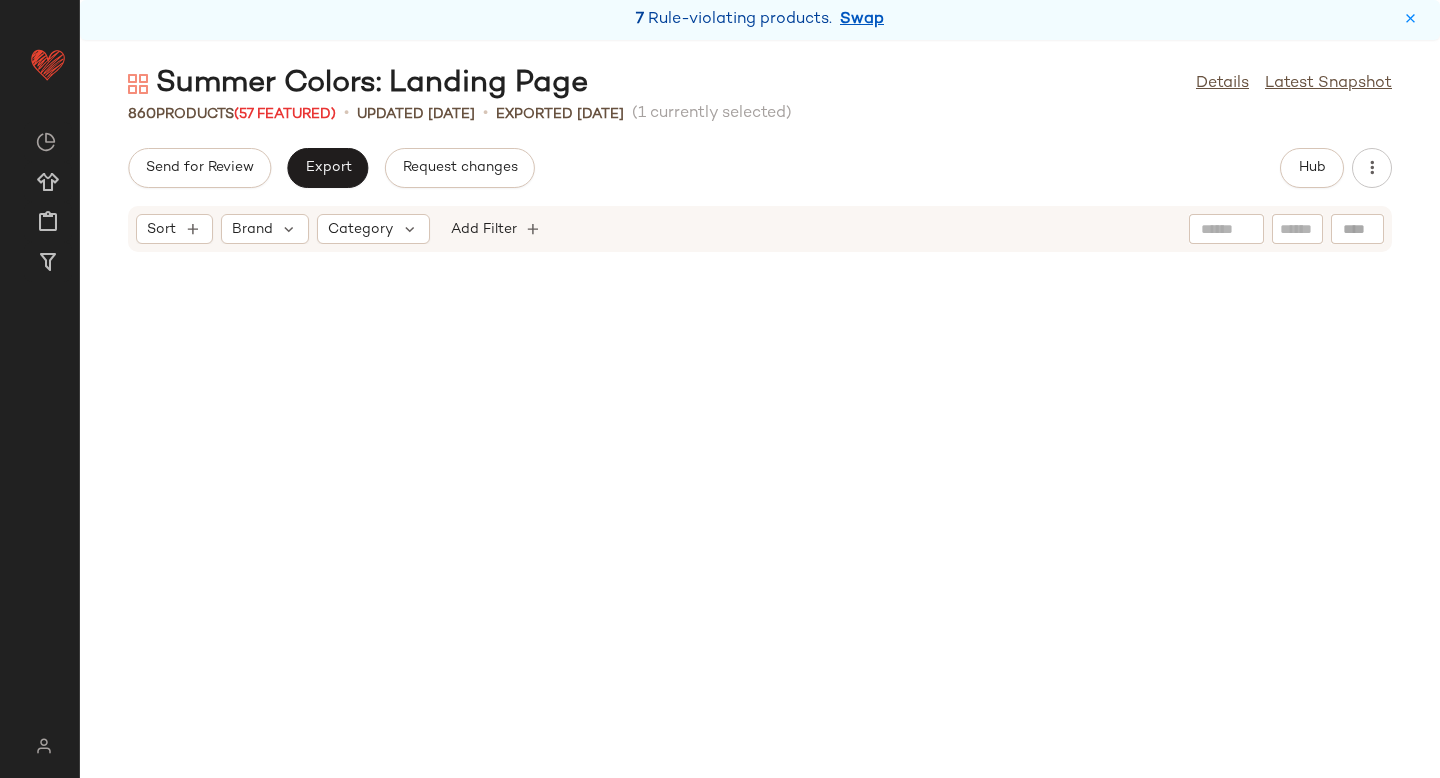 scroll, scrollTop: 0, scrollLeft: 0, axis: both 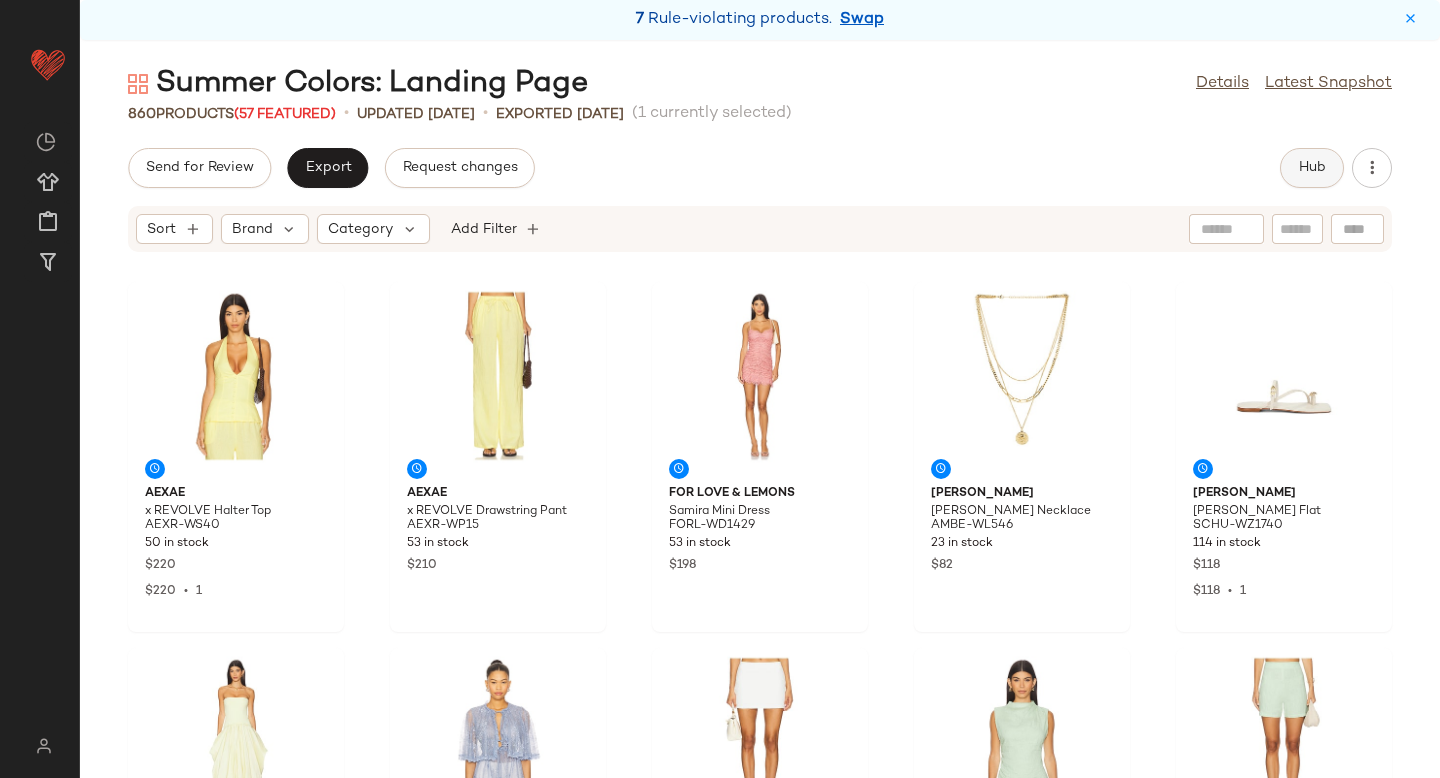 click on "Hub" at bounding box center (1312, 168) 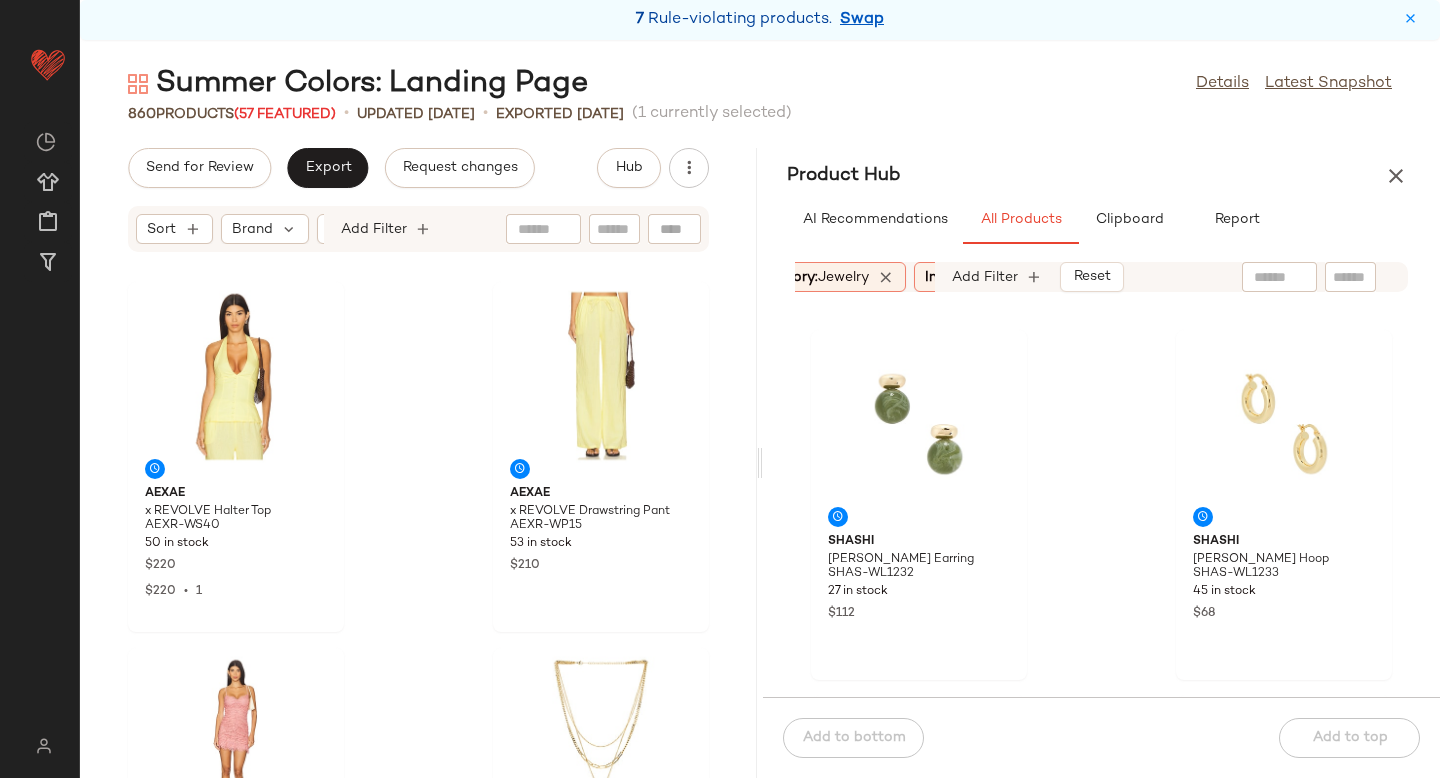 scroll, scrollTop: 0, scrollLeft: 241, axis: horizontal 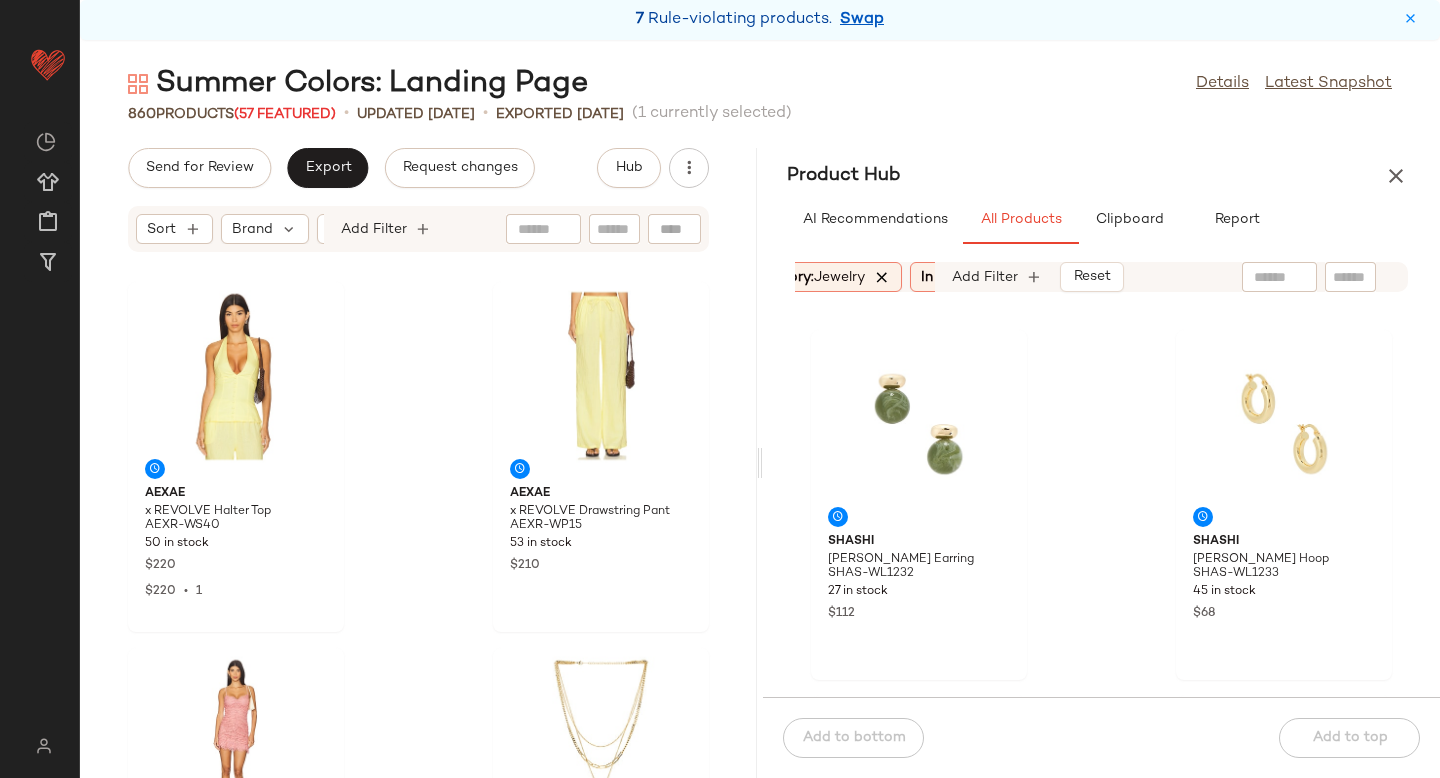 click at bounding box center (882, 277) 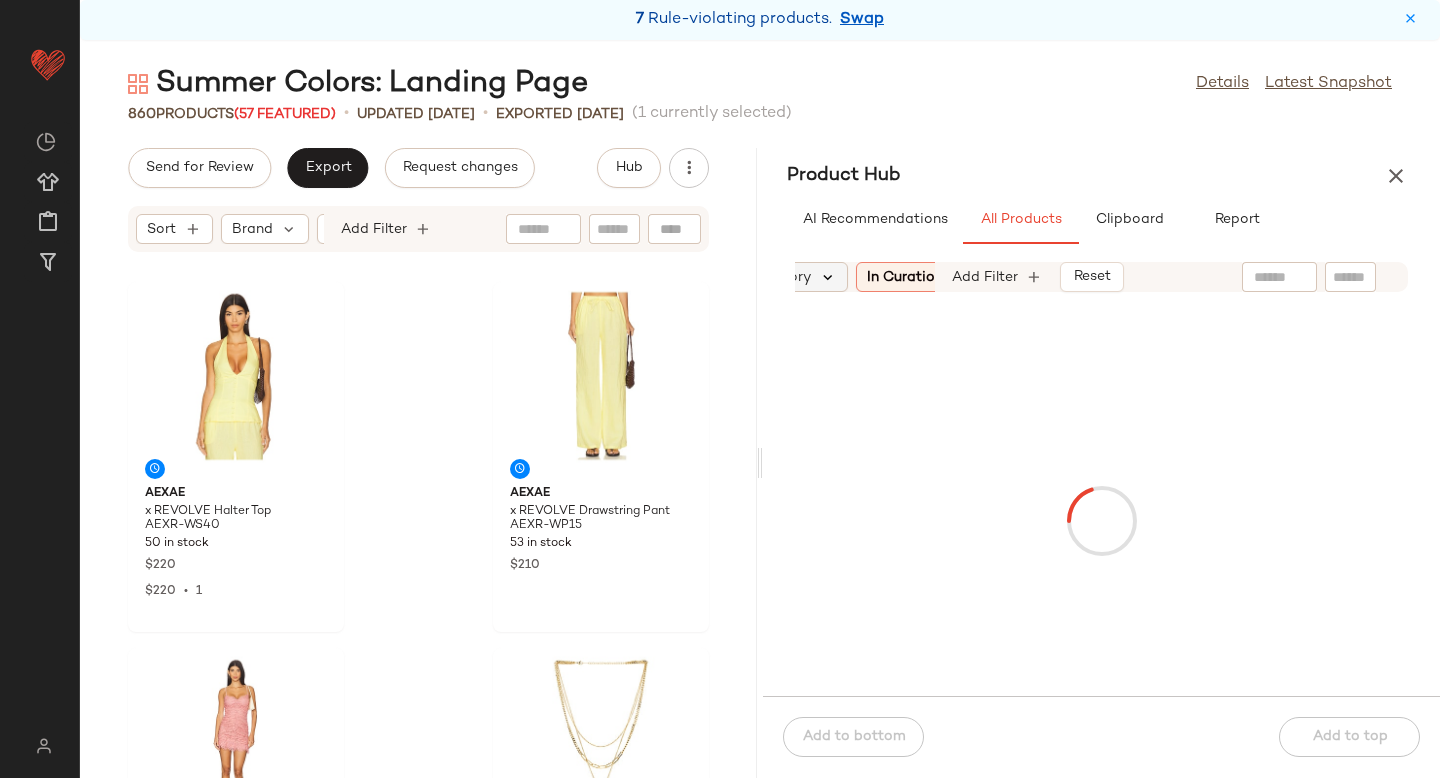 scroll, scrollTop: 0, scrollLeft: 197, axis: horizontal 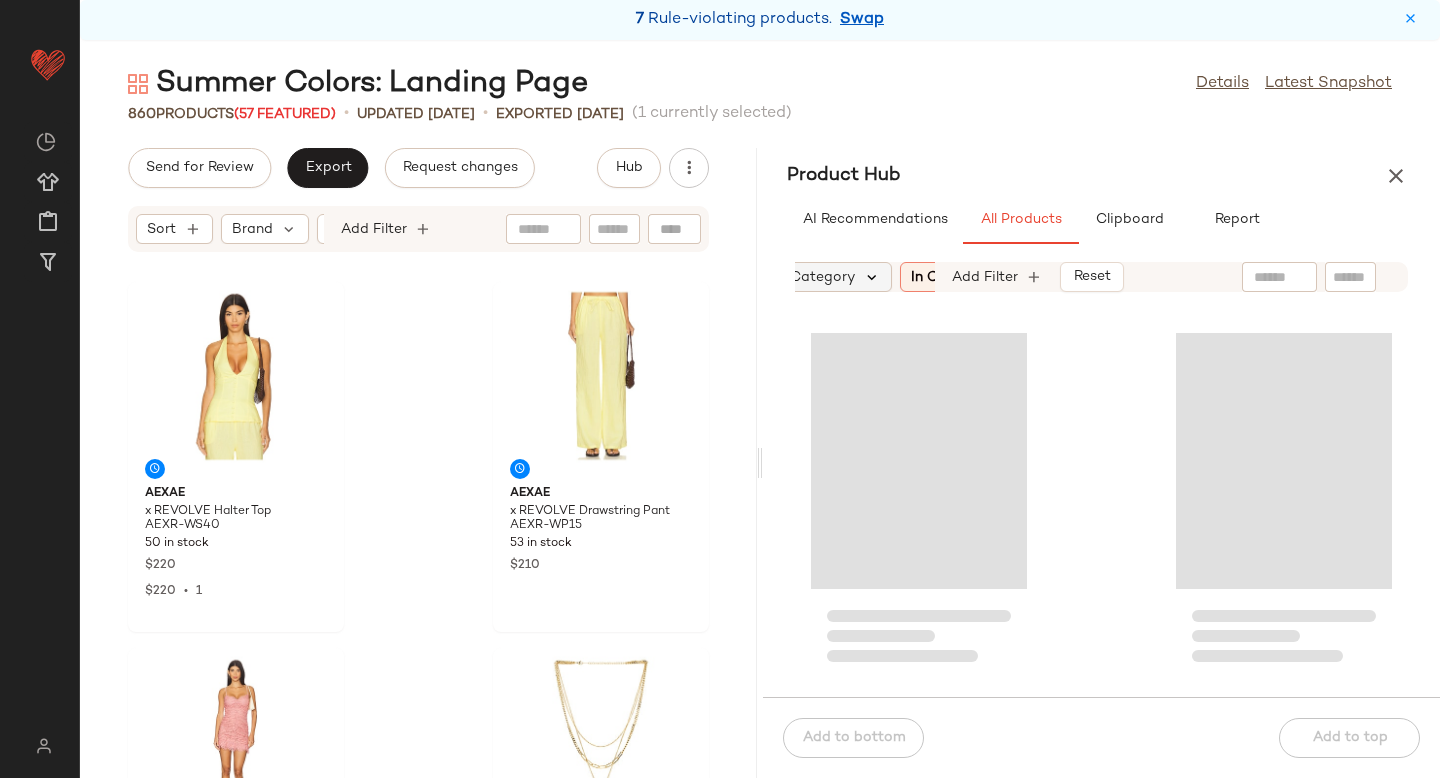 click at bounding box center (872, 277) 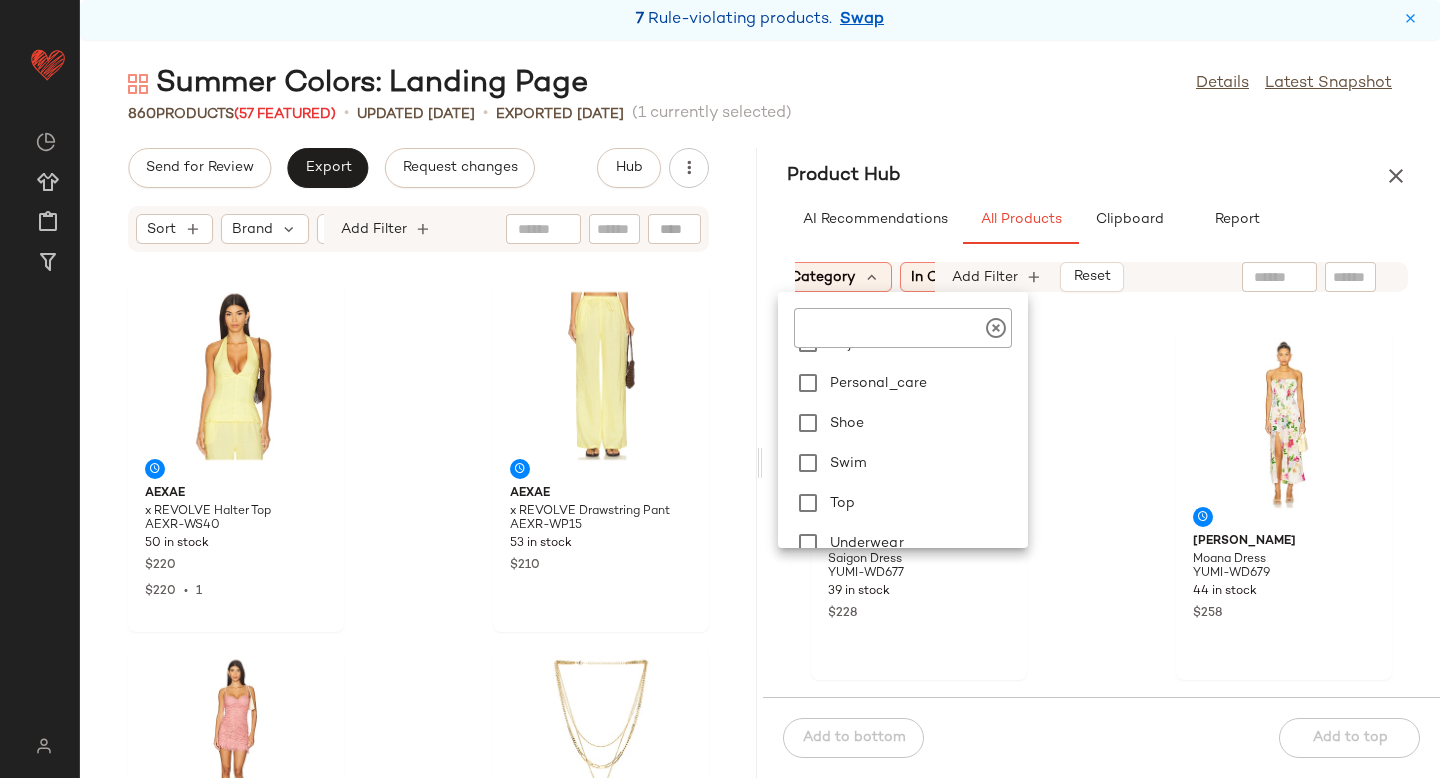 scroll, scrollTop: 449, scrollLeft: 0, axis: vertical 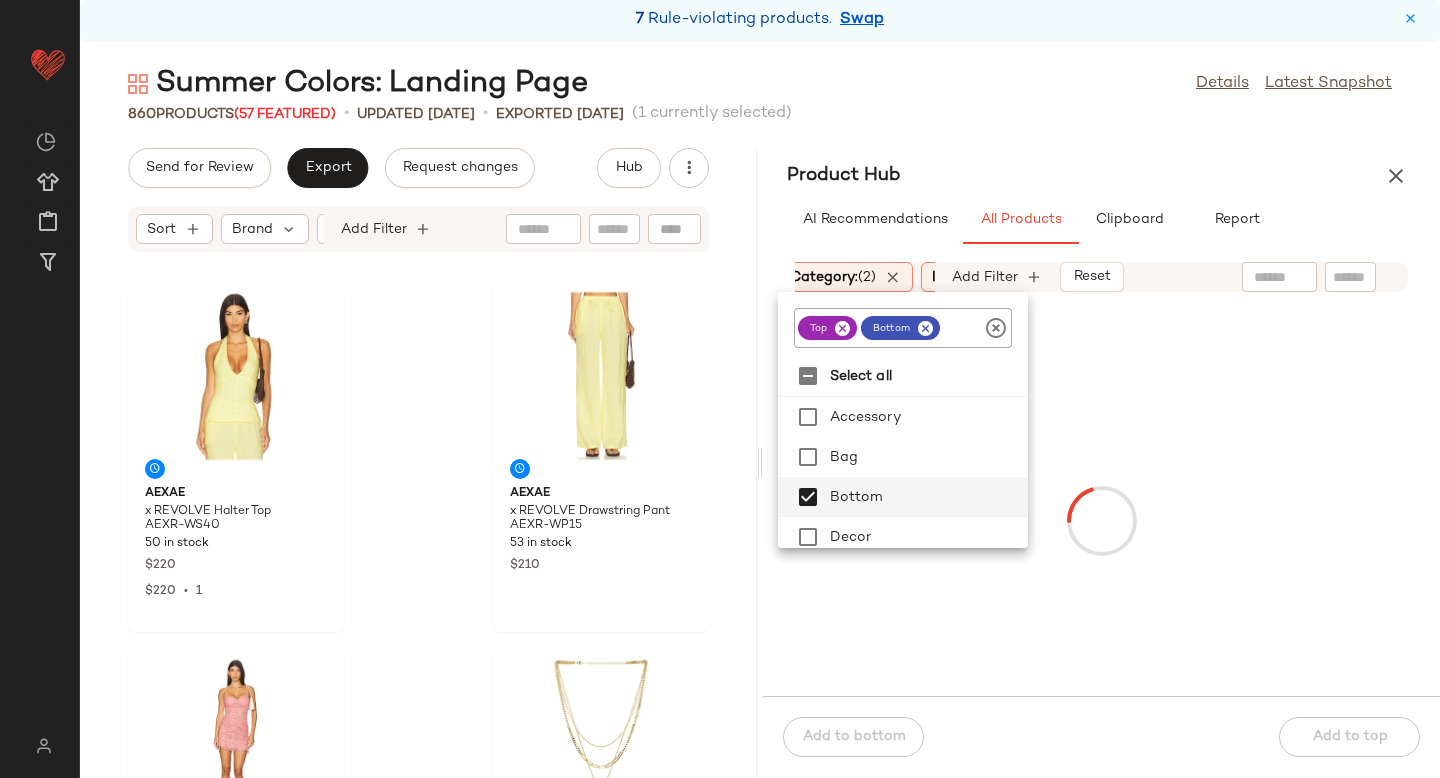 click at bounding box center (1101, 520) 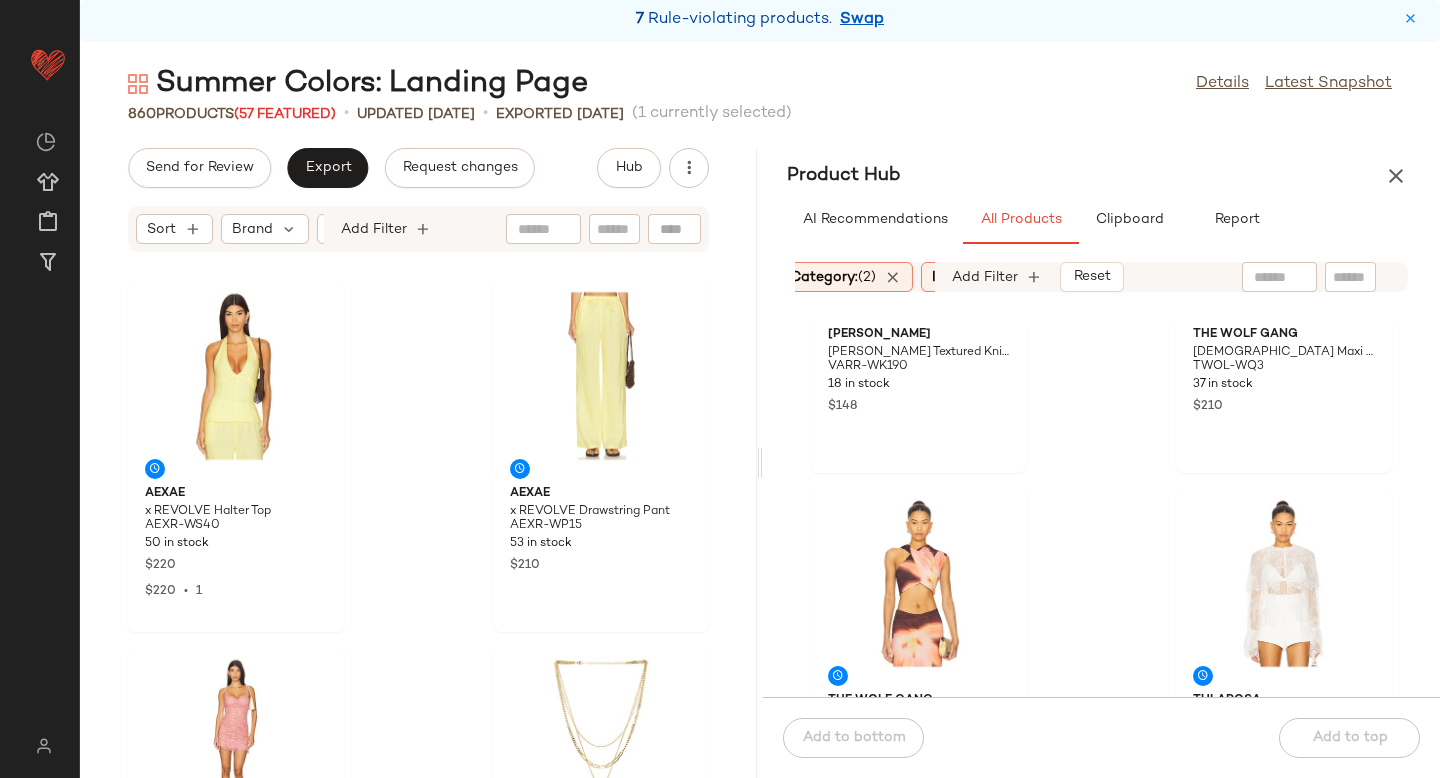 scroll, scrollTop: 218, scrollLeft: 0, axis: vertical 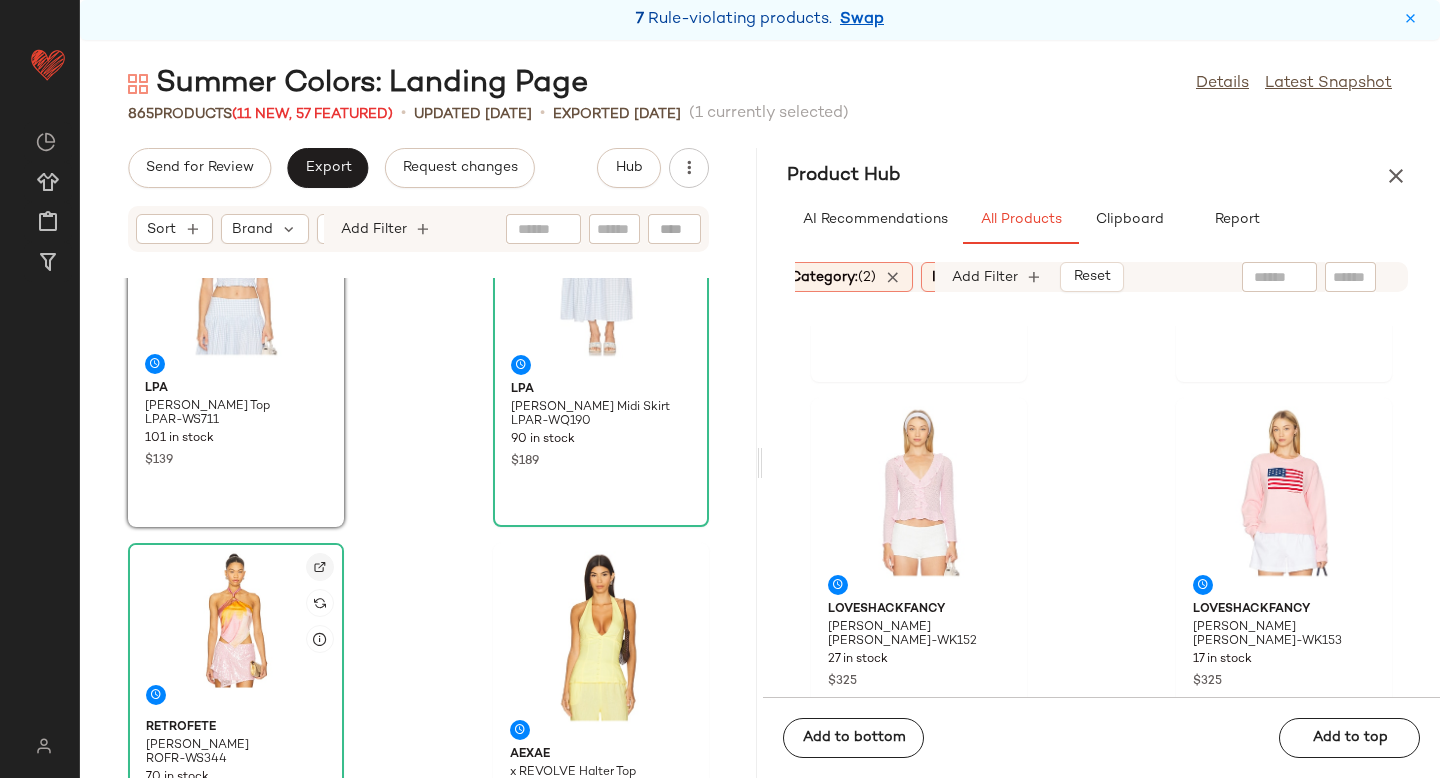 click 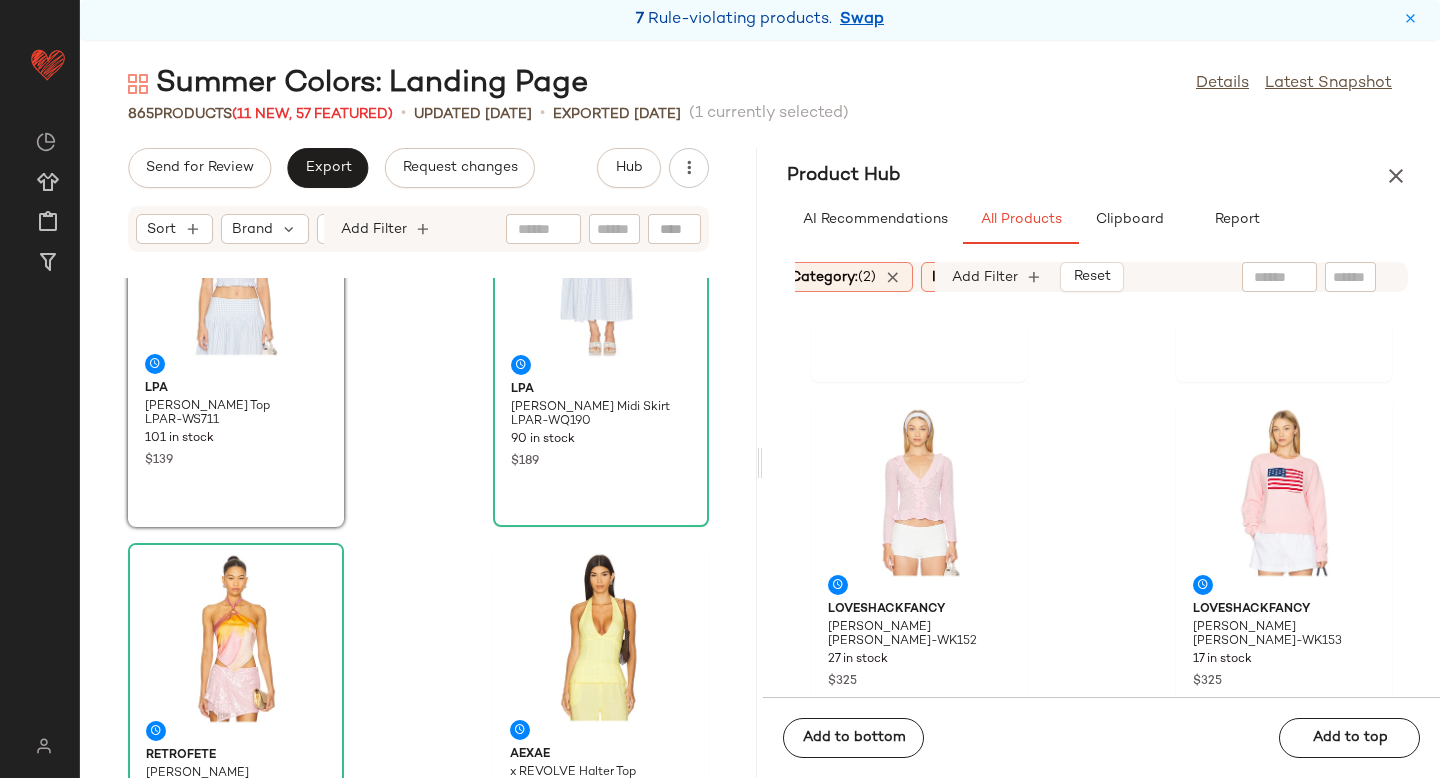 click 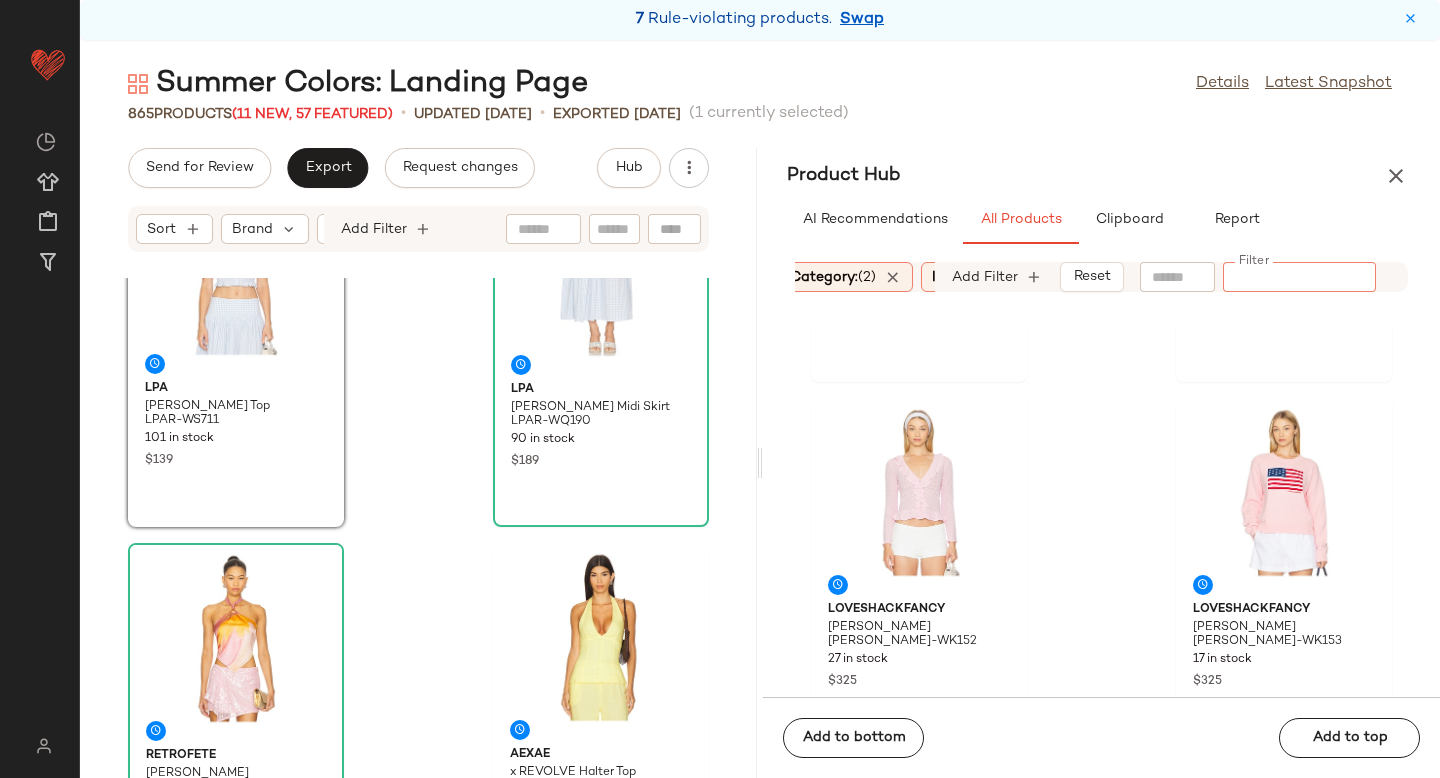 paste on "**********" 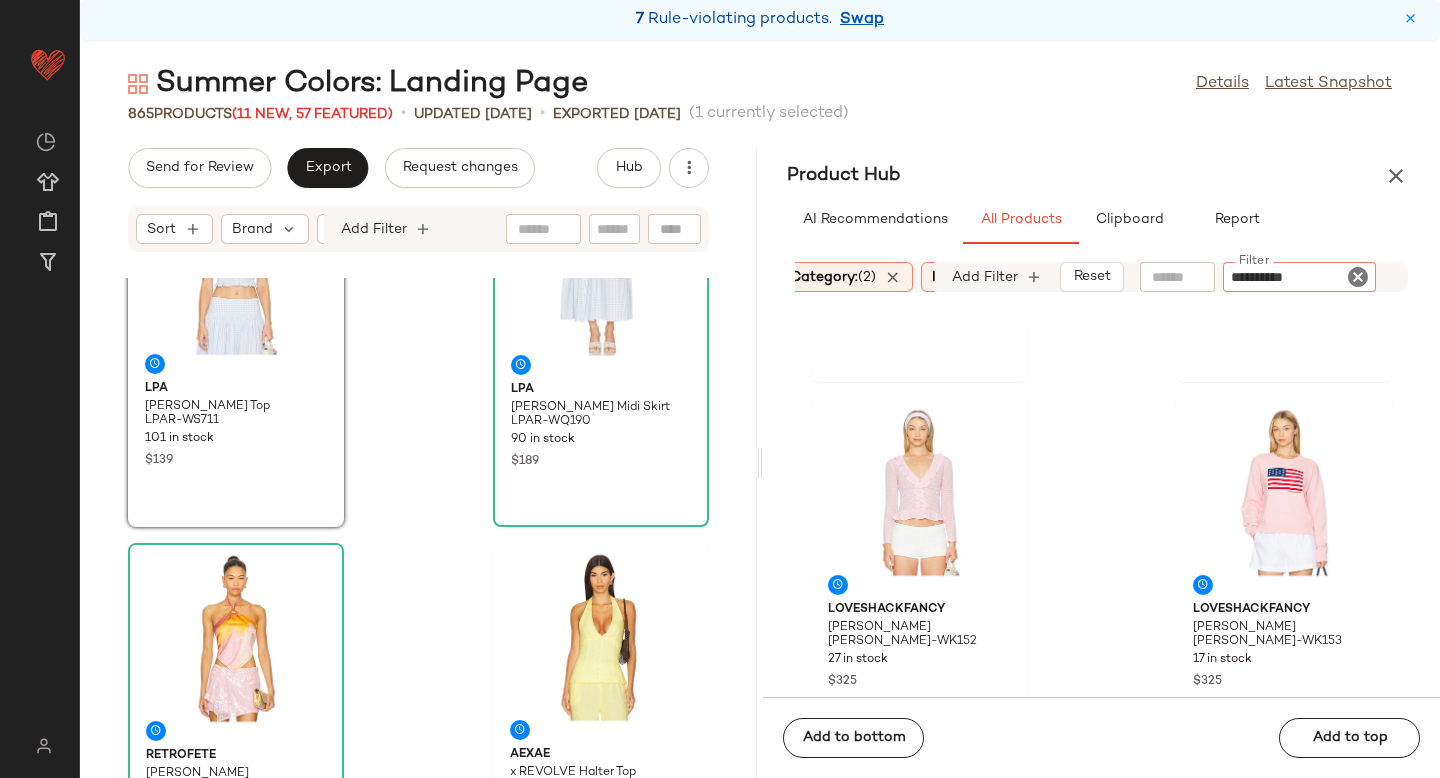type 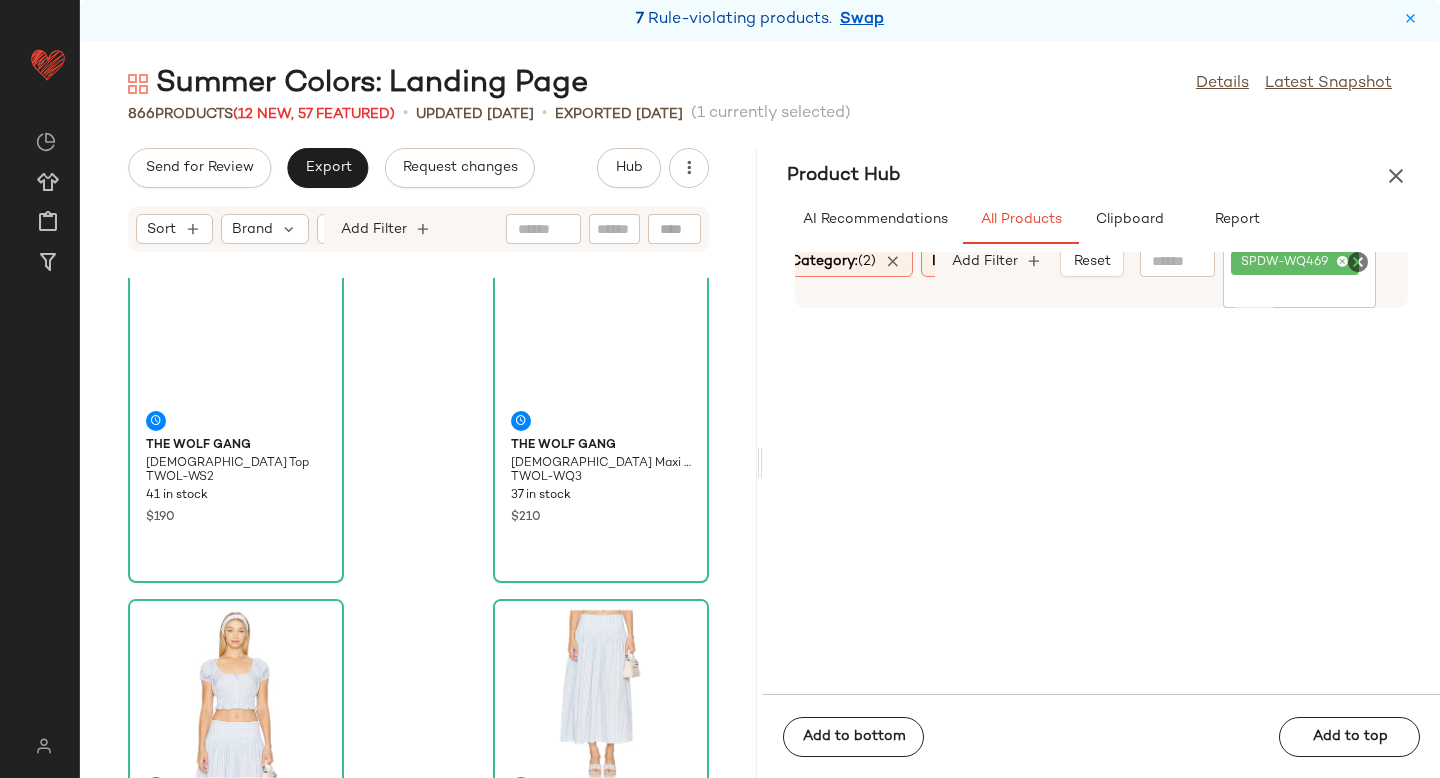 scroll, scrollTop: 0, scrollLeft: 0, axis: both 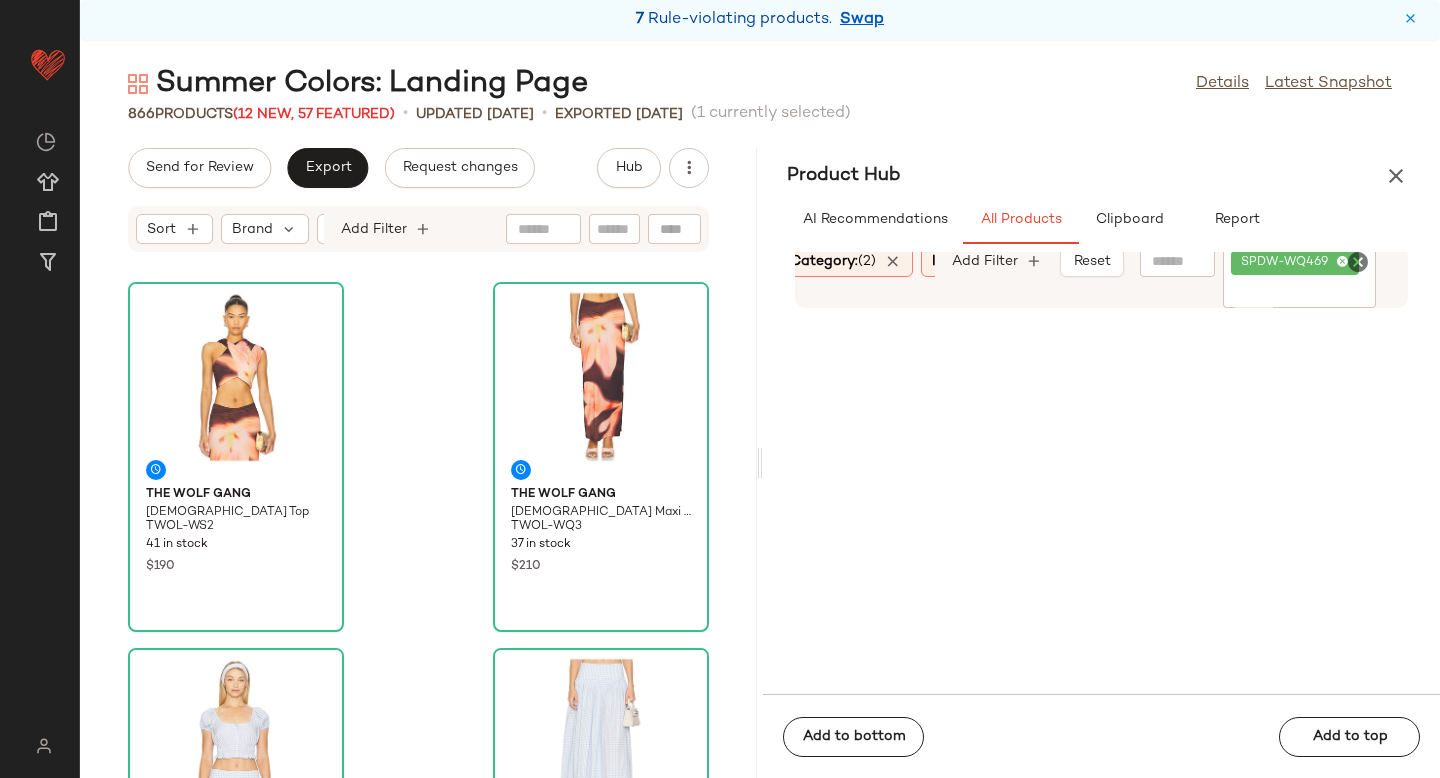 click on "Category:   (2)" at bounding box center [833, 261] 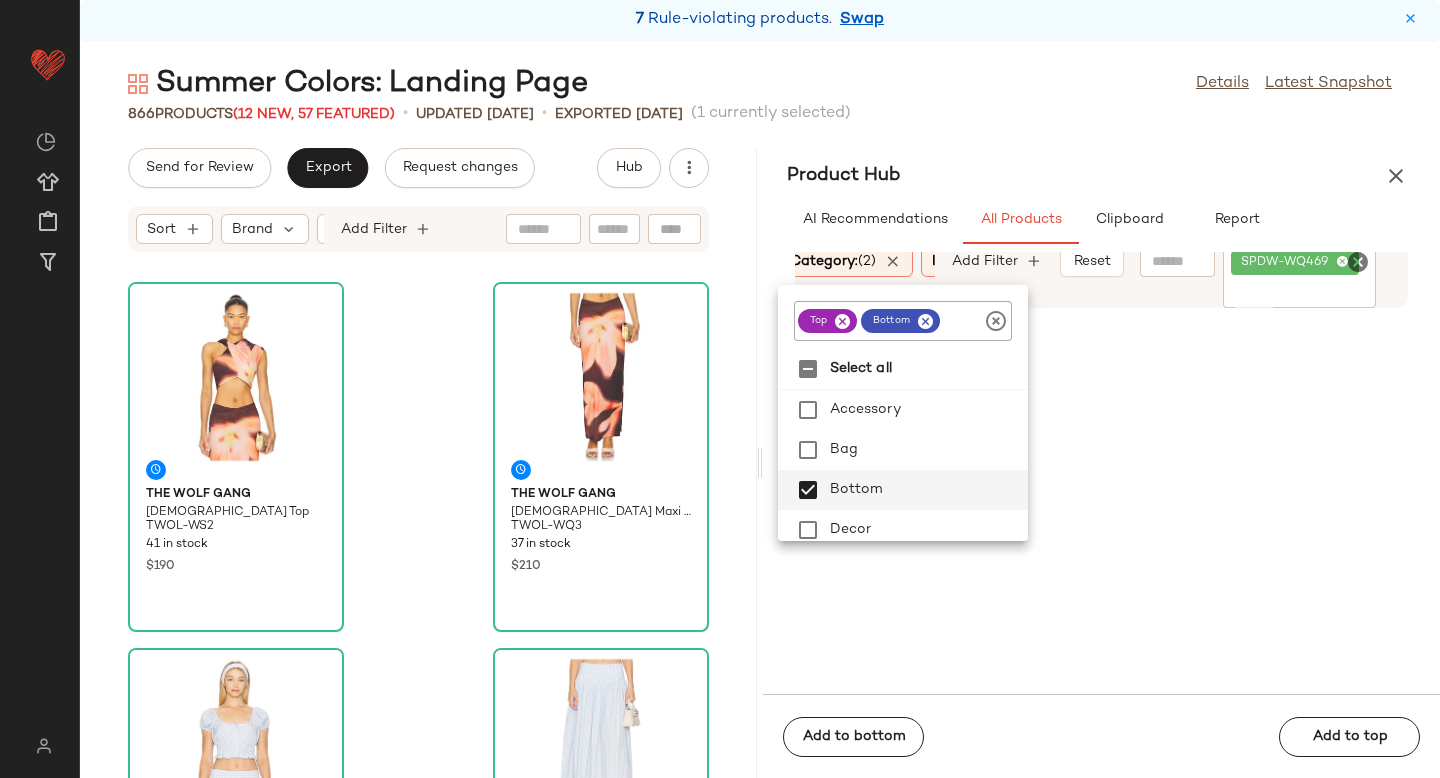 click 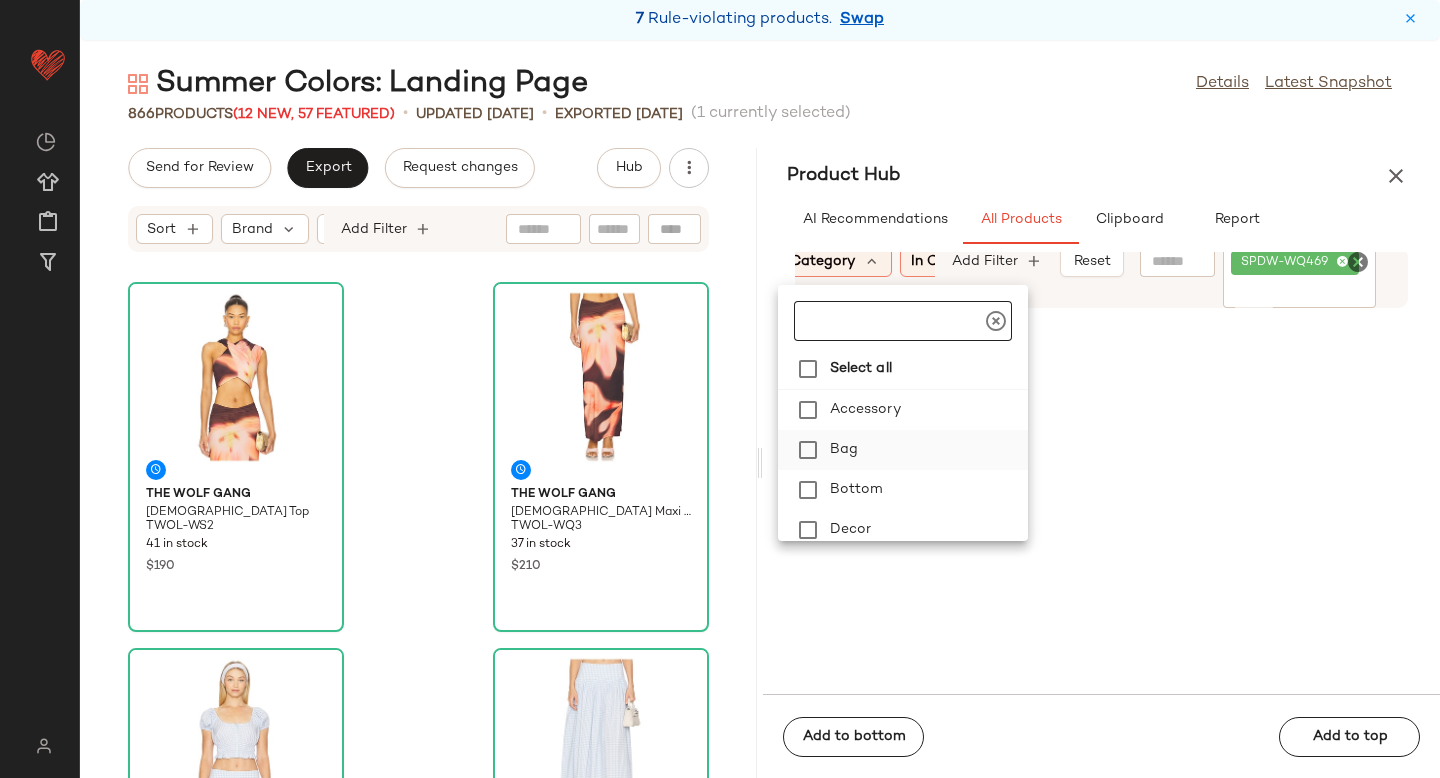 scroll, scrollTop: 76, scrollLeft: 0, axis: vertical 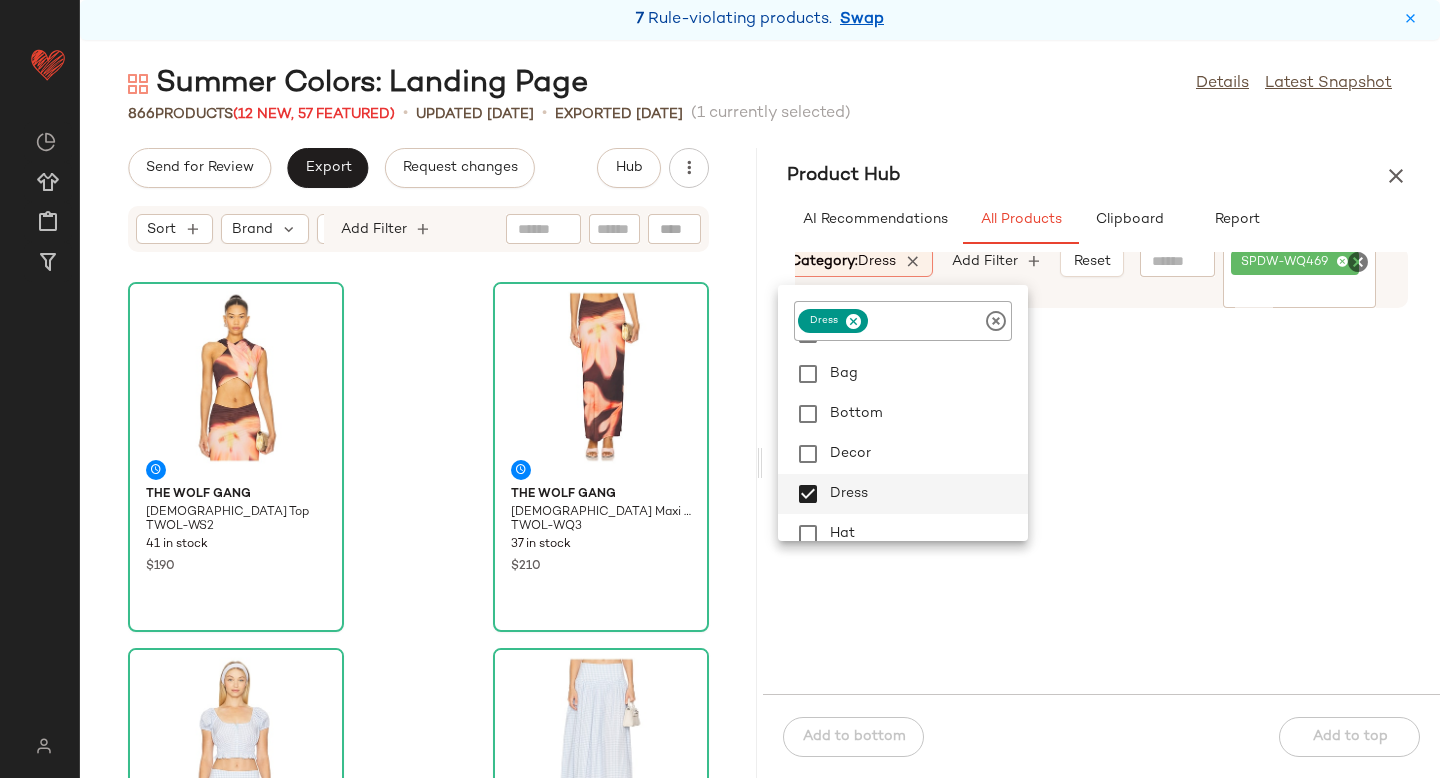 click 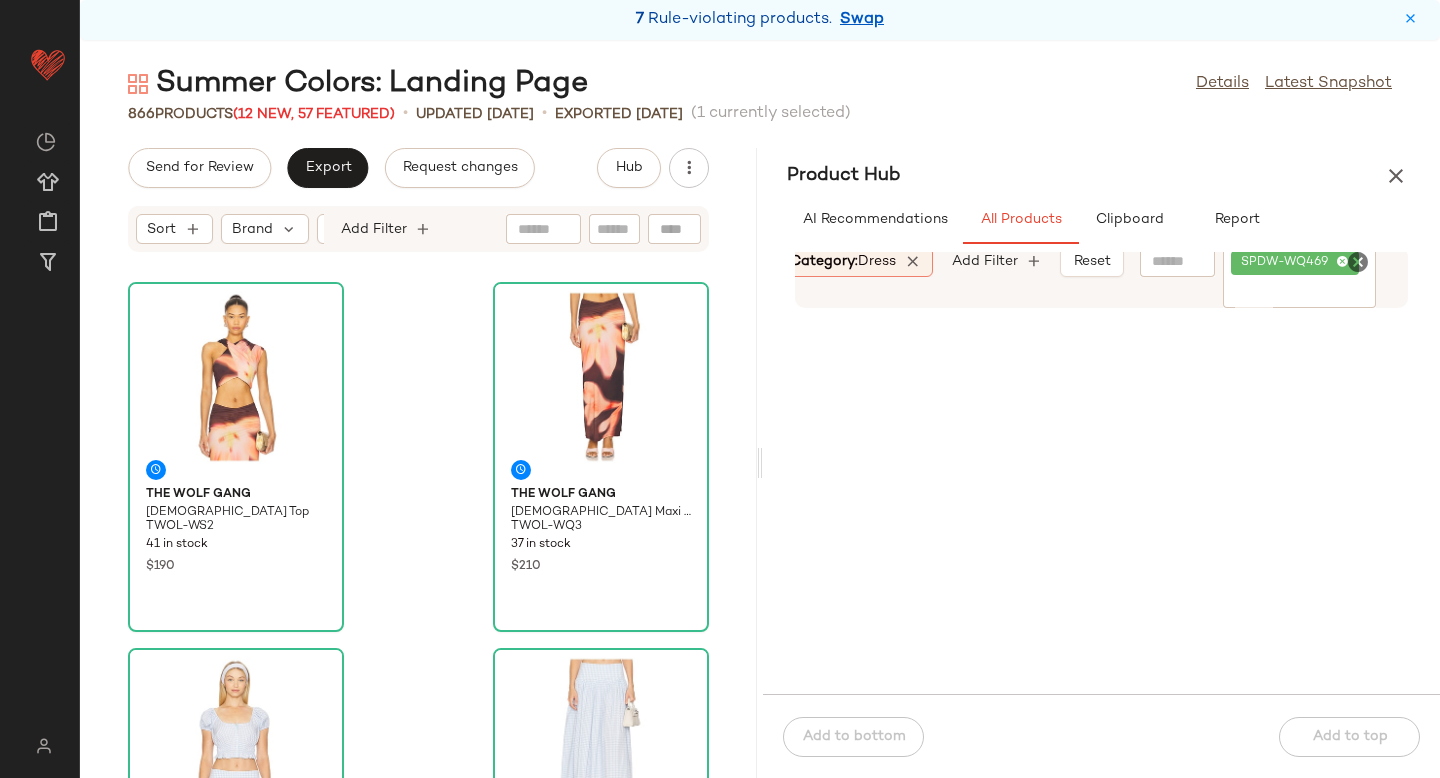 click 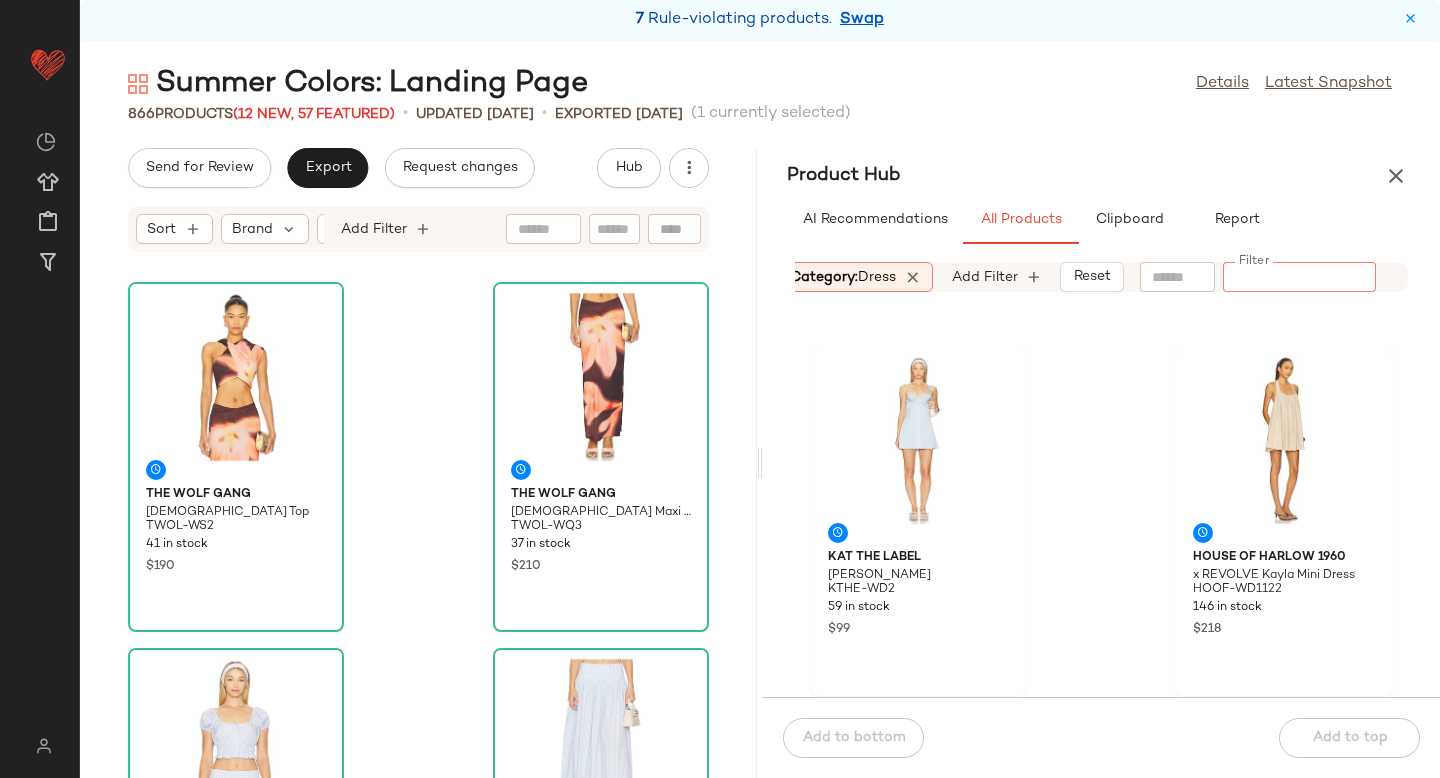 scroll, scrollTop: 5491, scrollLeft: 0, axis: vertical 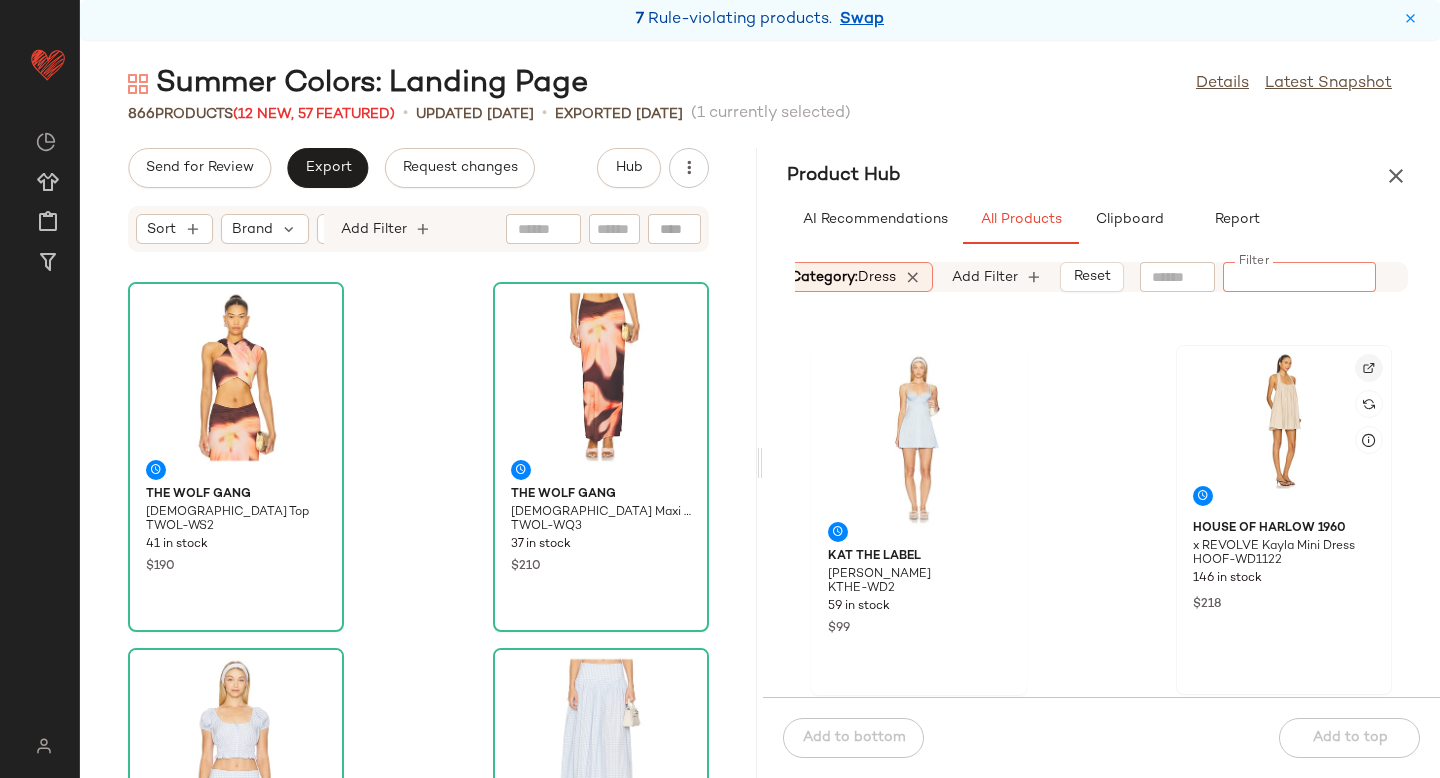 click at bounding box center [1369, 368] 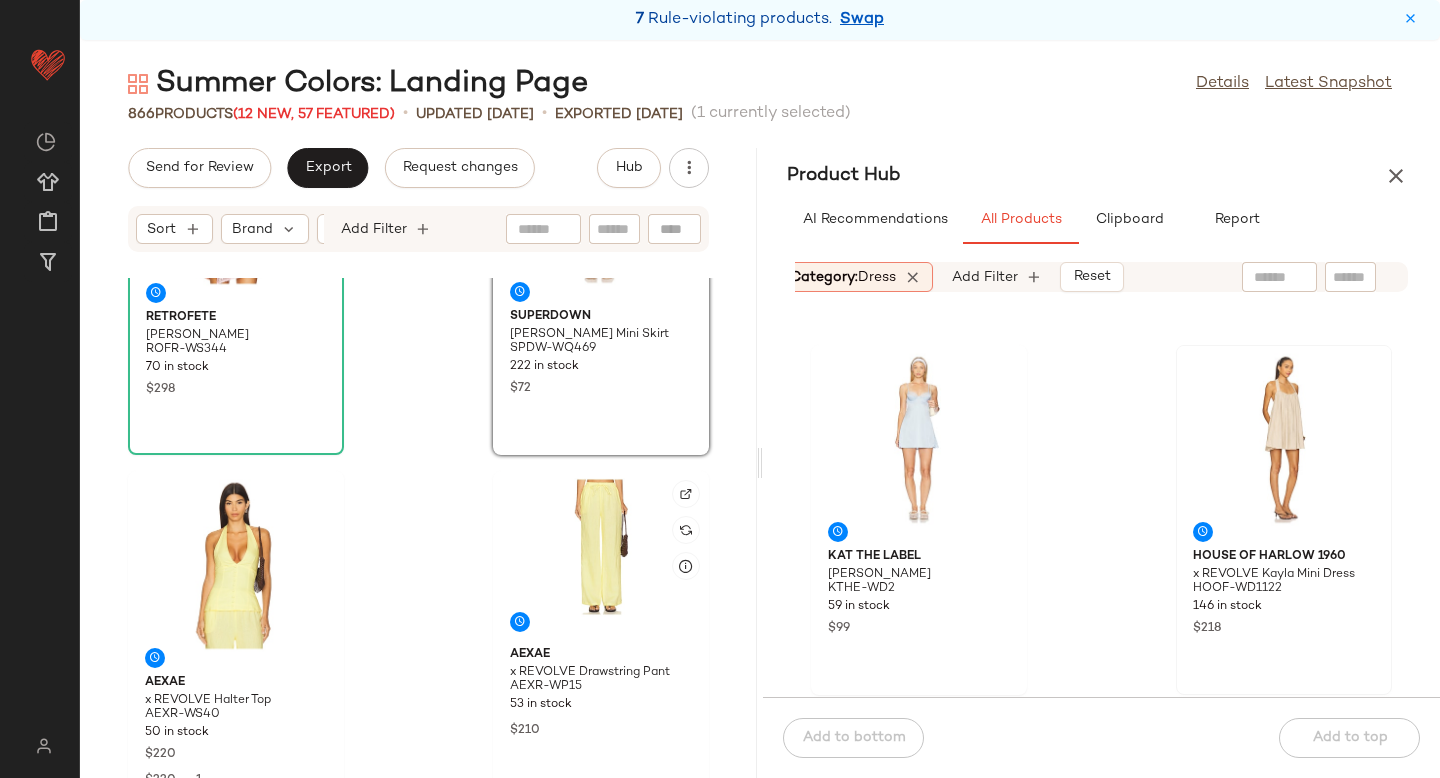 scroll, scrollTop: 711, scrollLeft: 0, axis: vertical 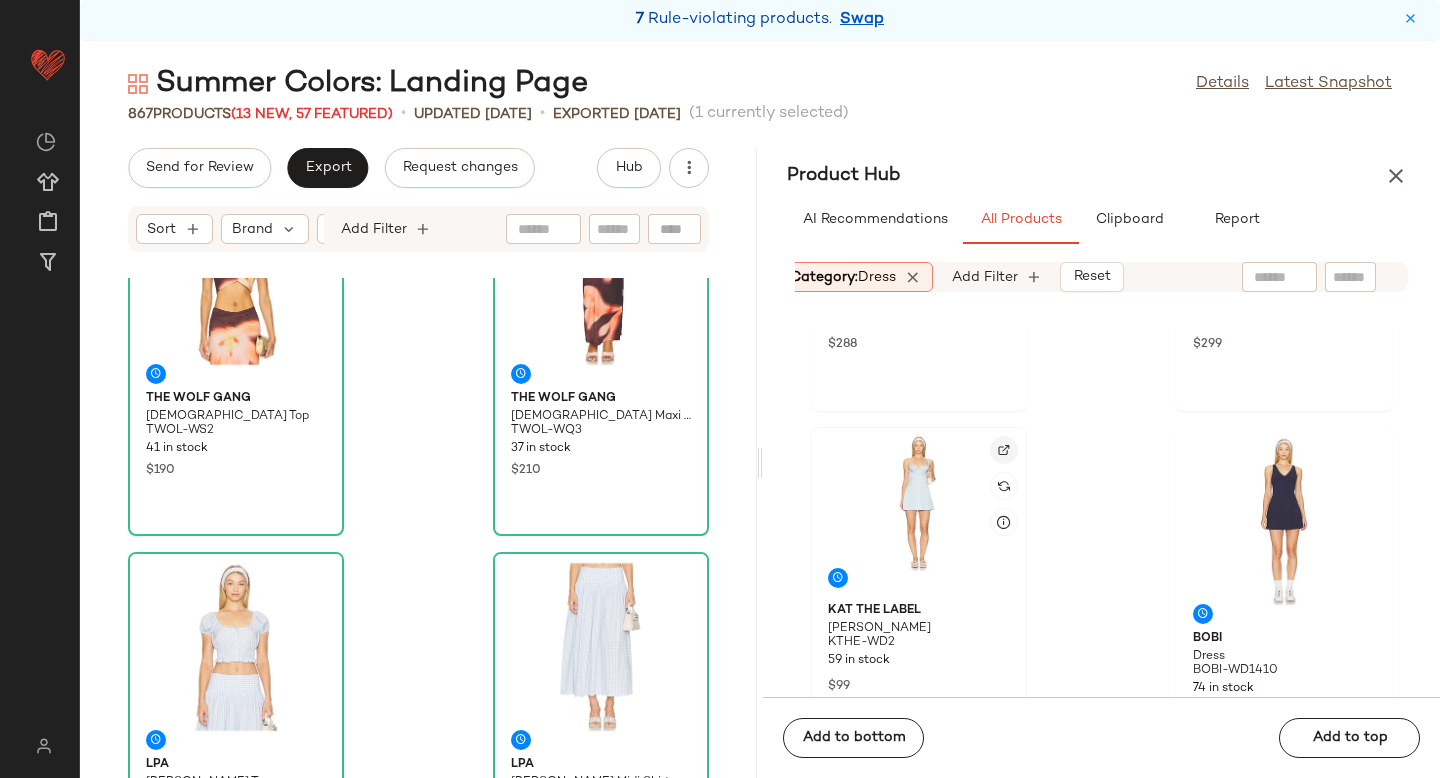 click 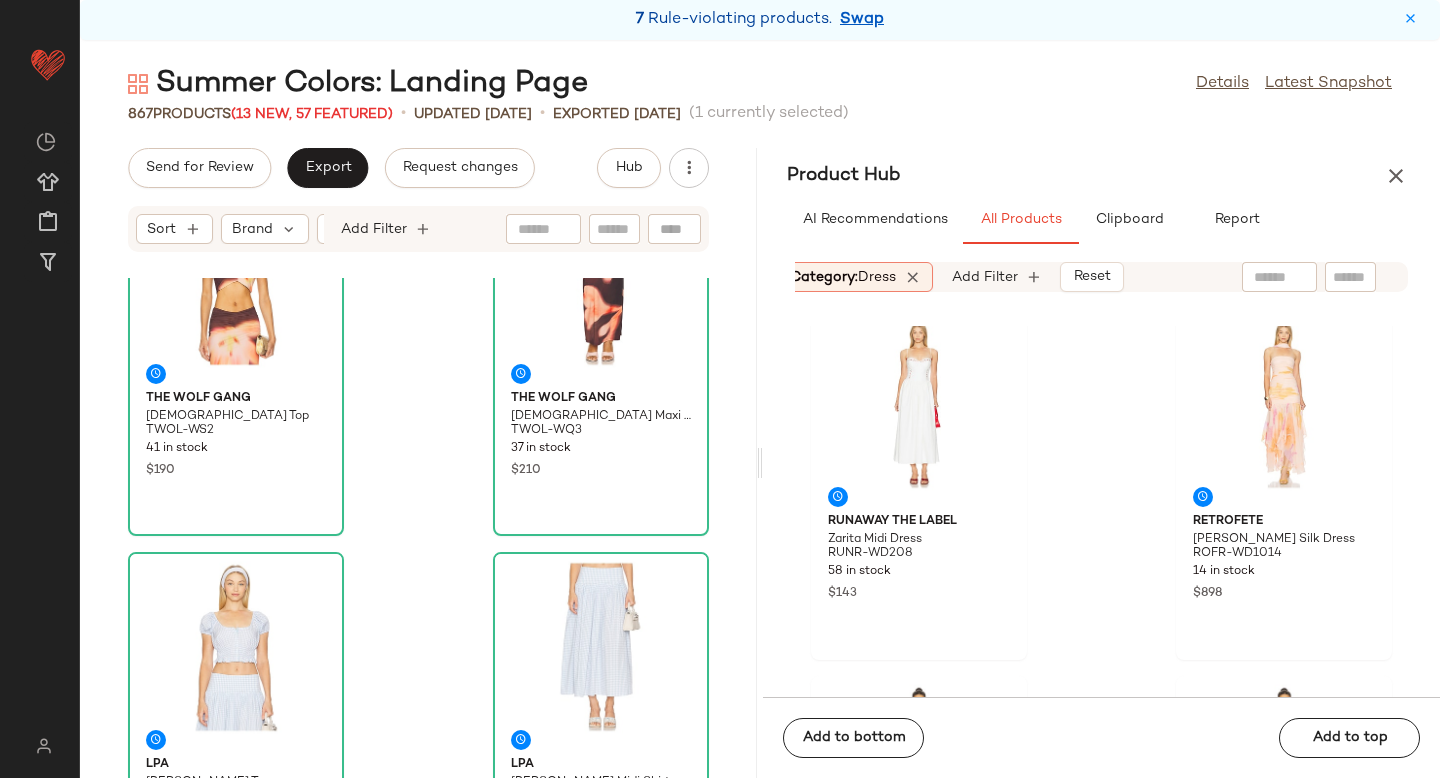 scroll, scrollTop: 5894, scrollLeft: 0, axis: vertical 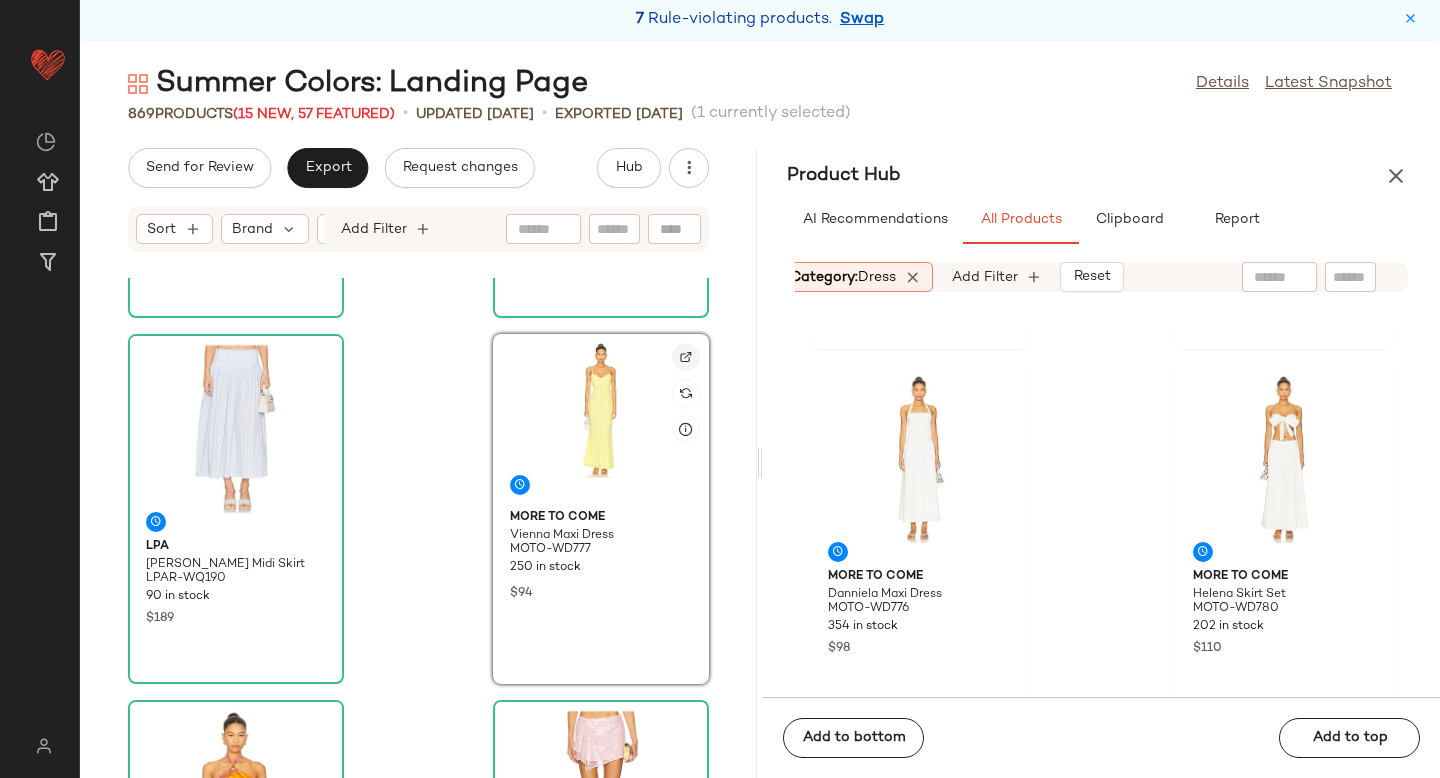 click 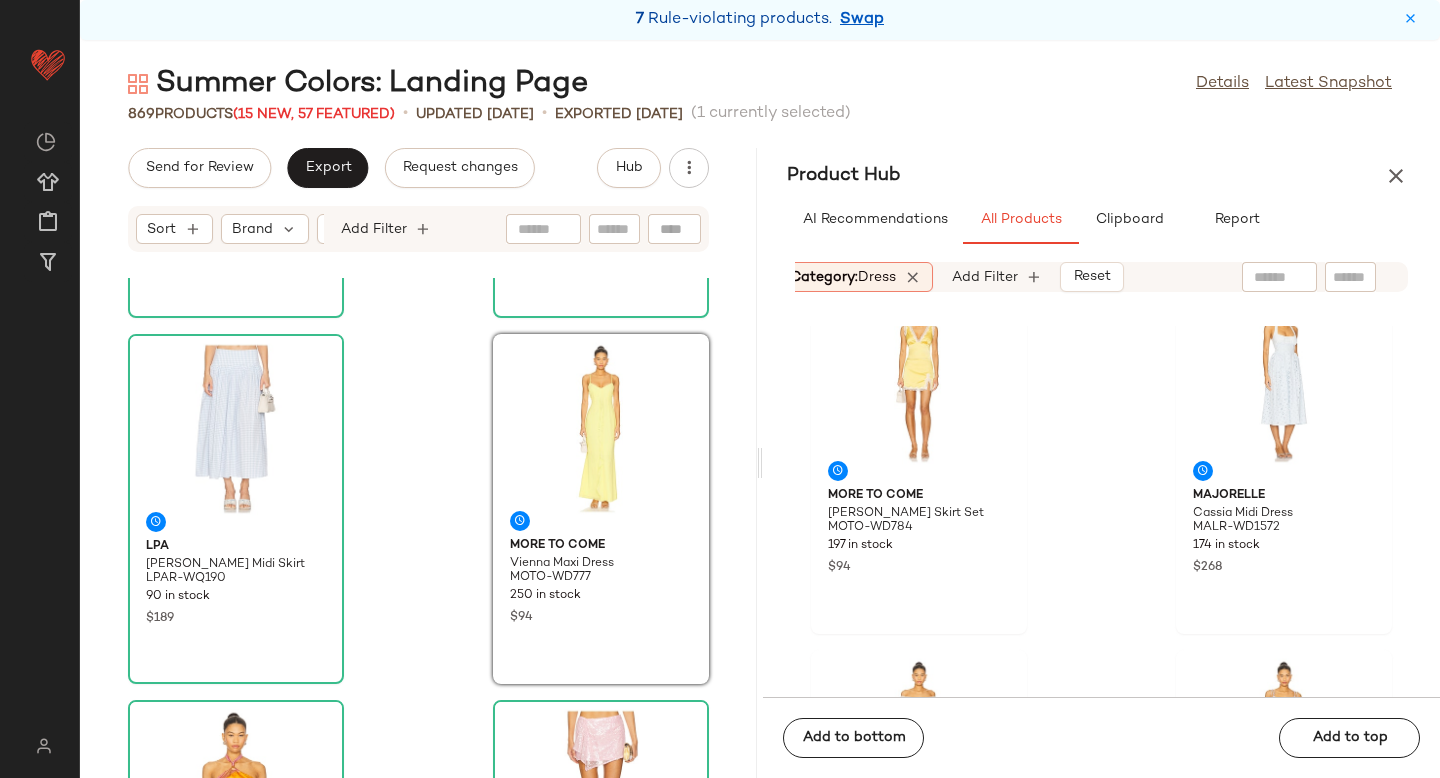 scroll, scrollTop: 7372, scrollLeft: 0, axis: vertical 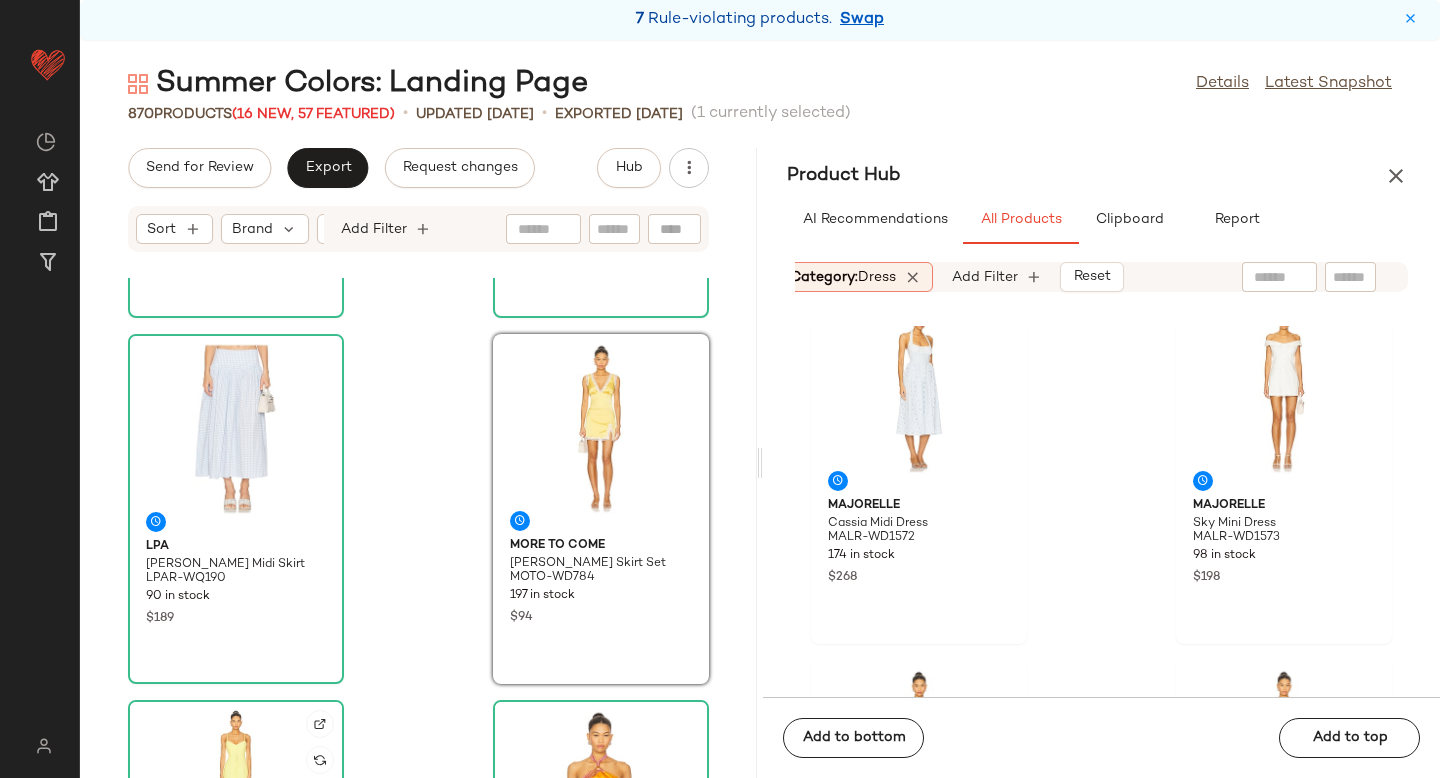 click 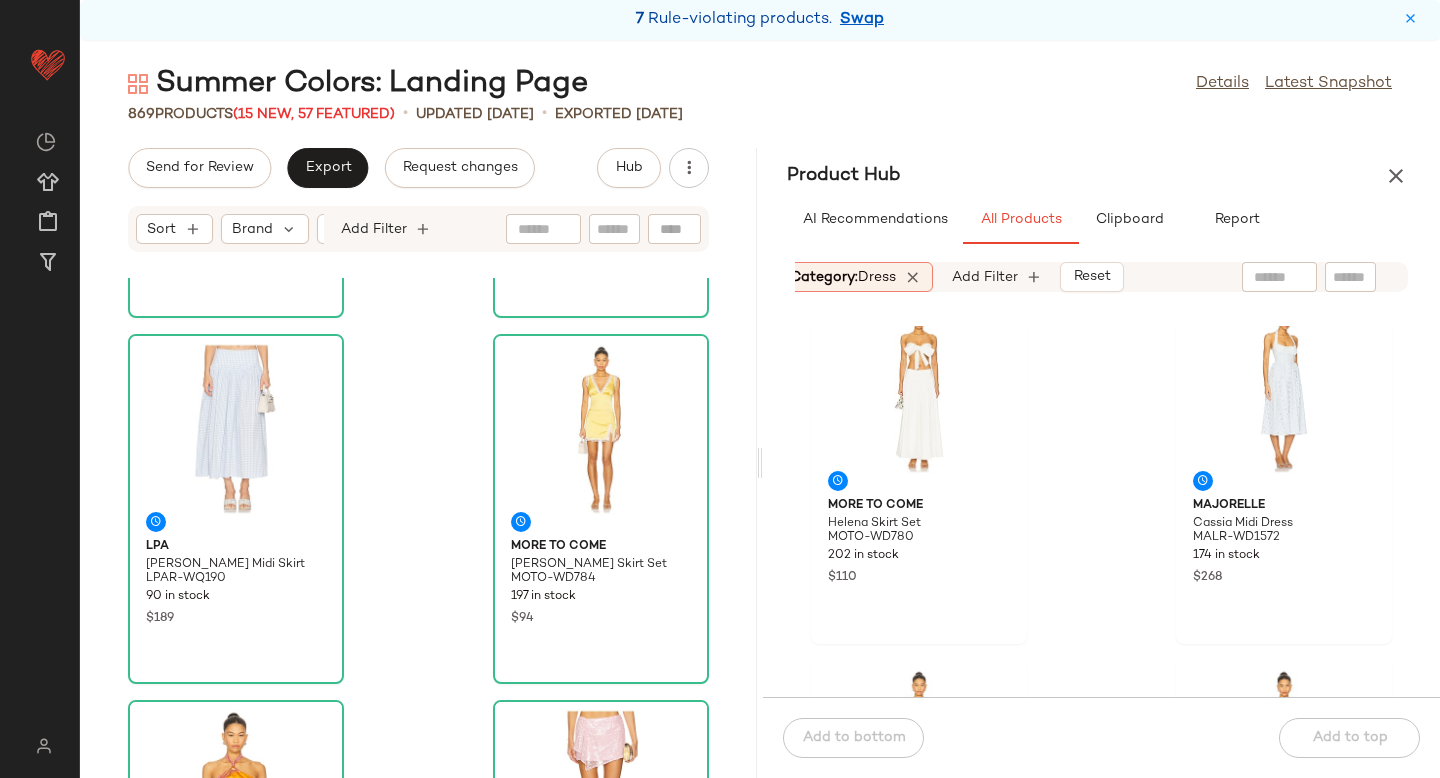click on "Category:   dress" at bounding box center [843, 277] 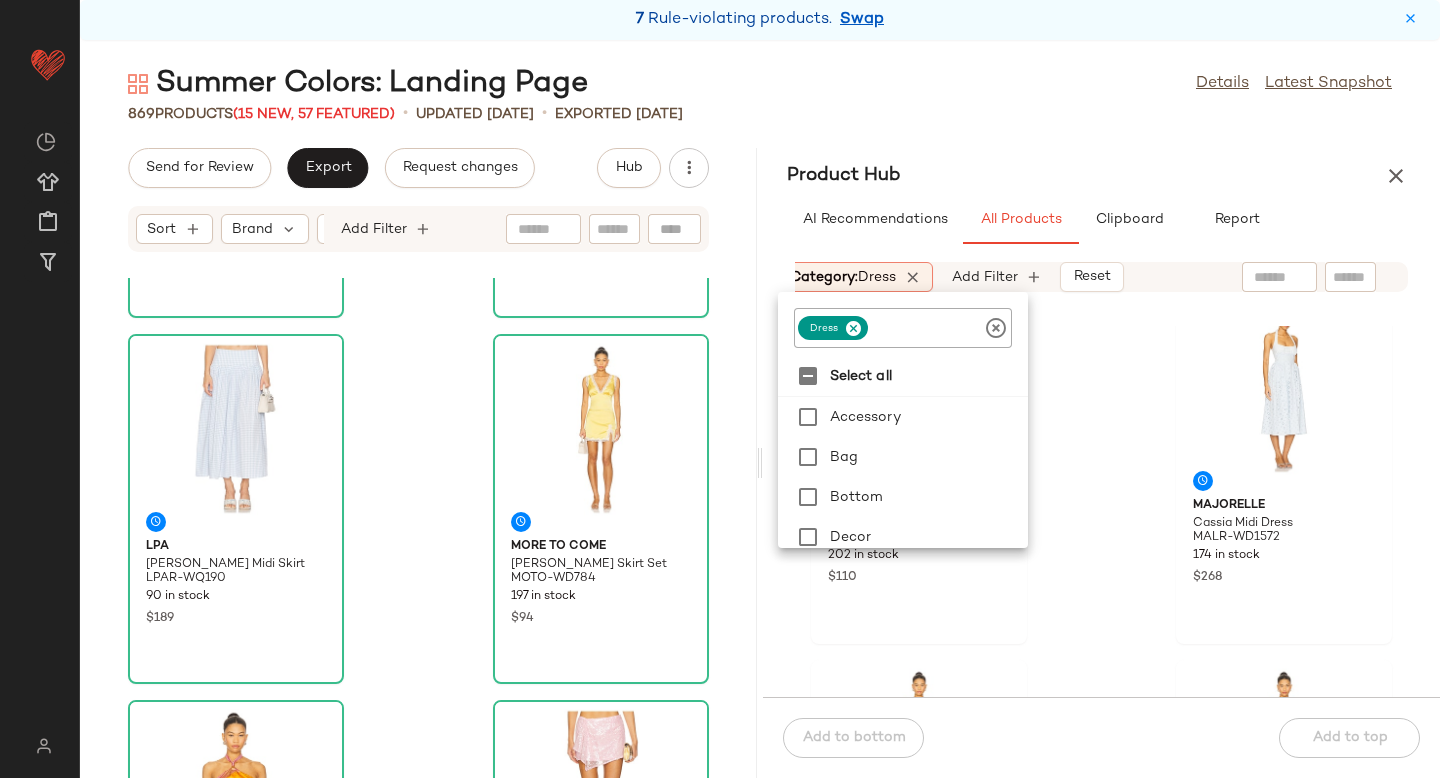 click 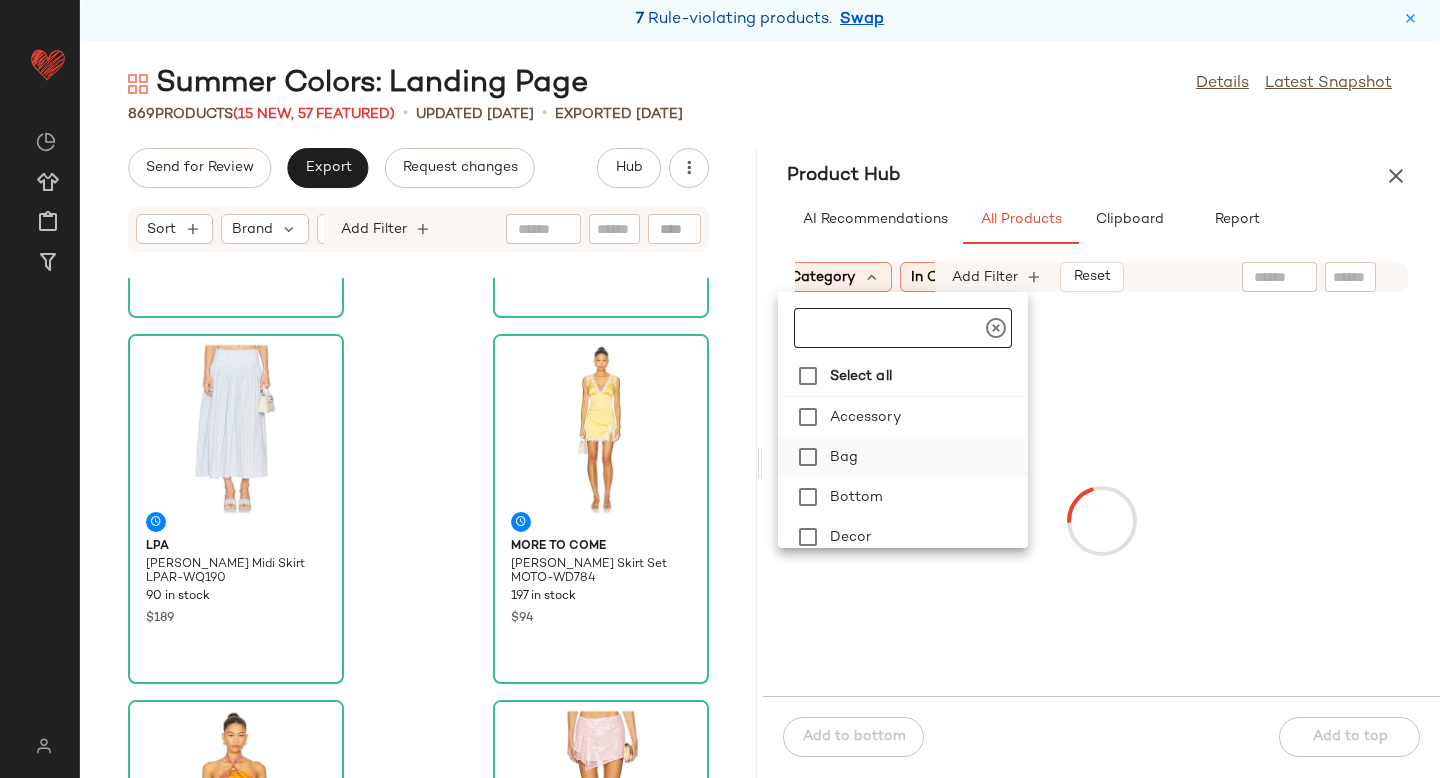 click on "Bag" at bounding box center (925, 457) 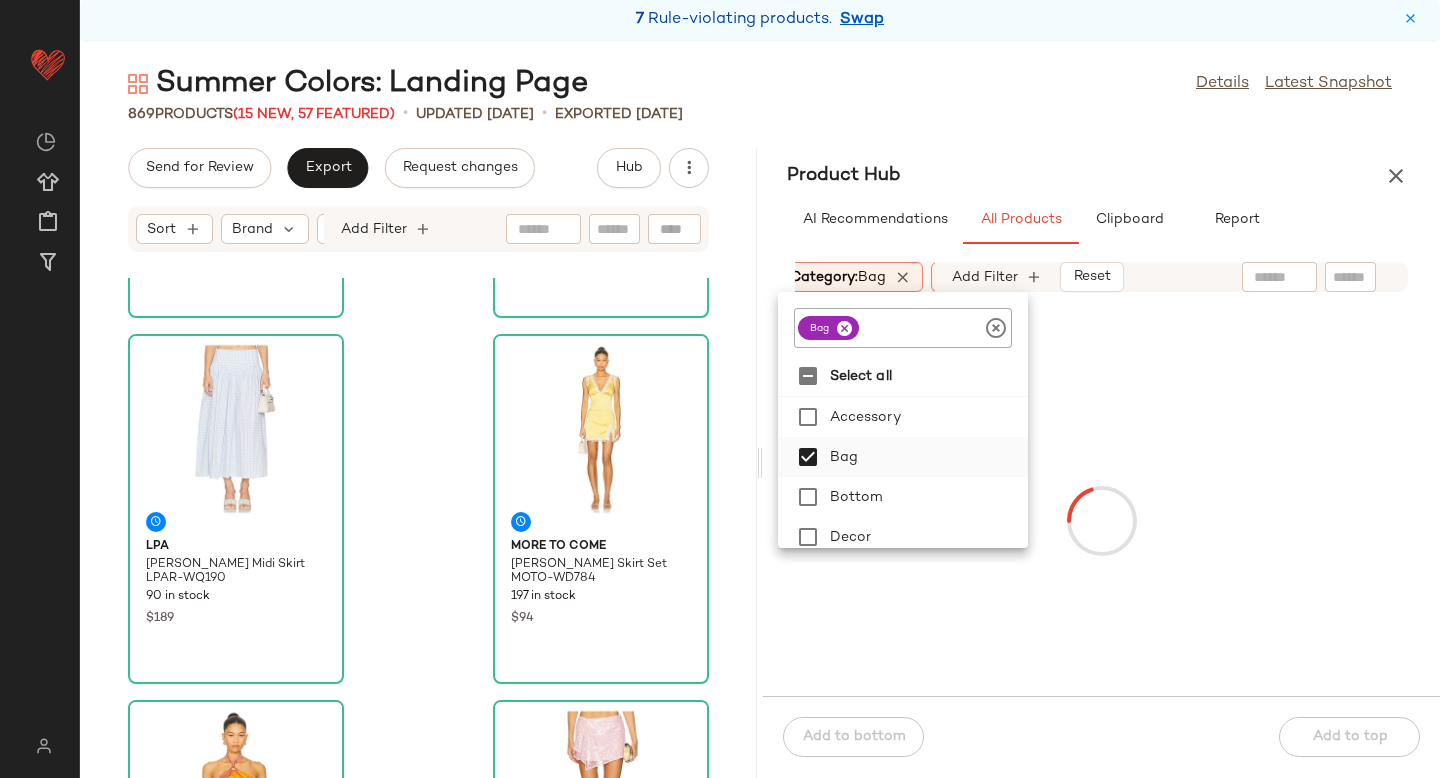 click at bounding box center (1101, 520) 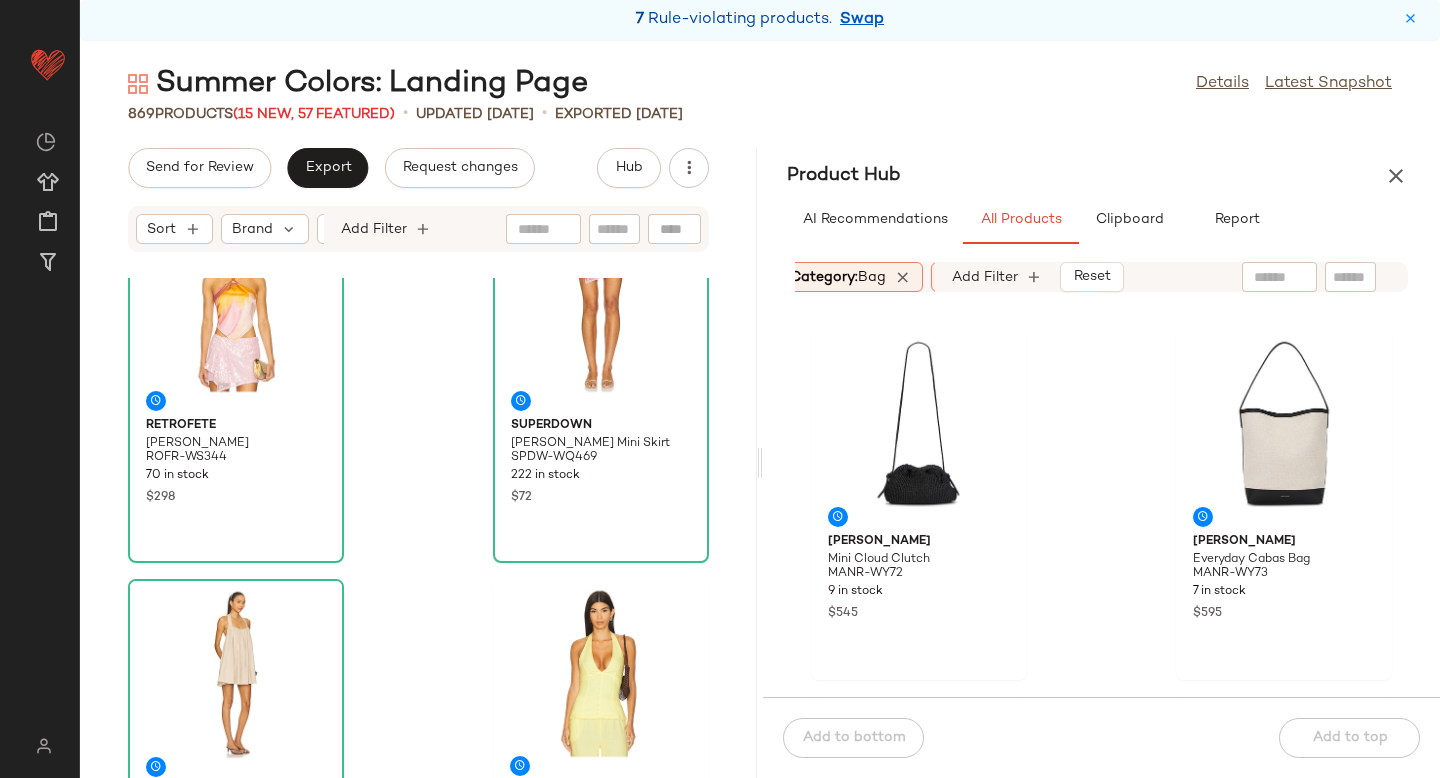 scroll, scrollTop: 1171, scrollLeft: 0, axis: vertical 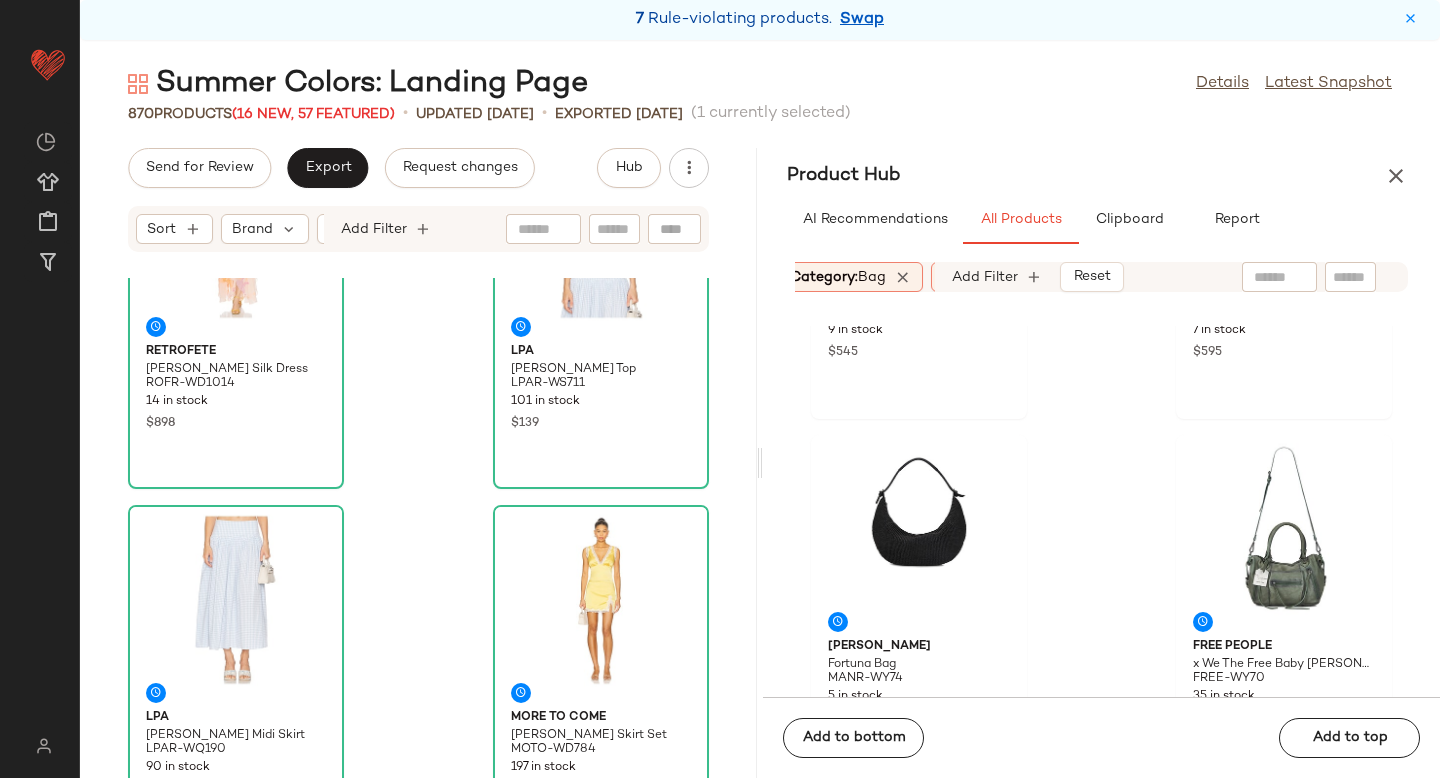 click on "bag" at bounding box center [872, 277] 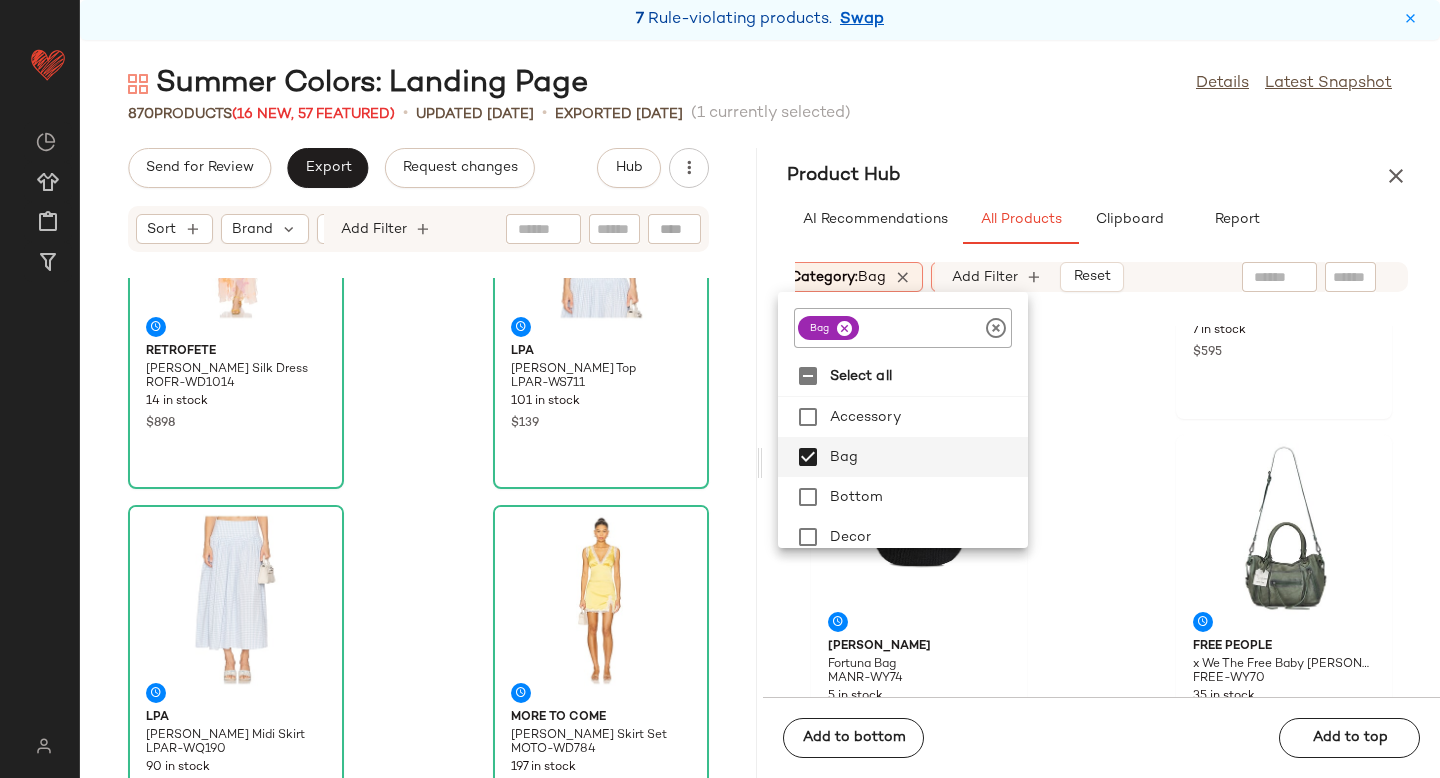 click 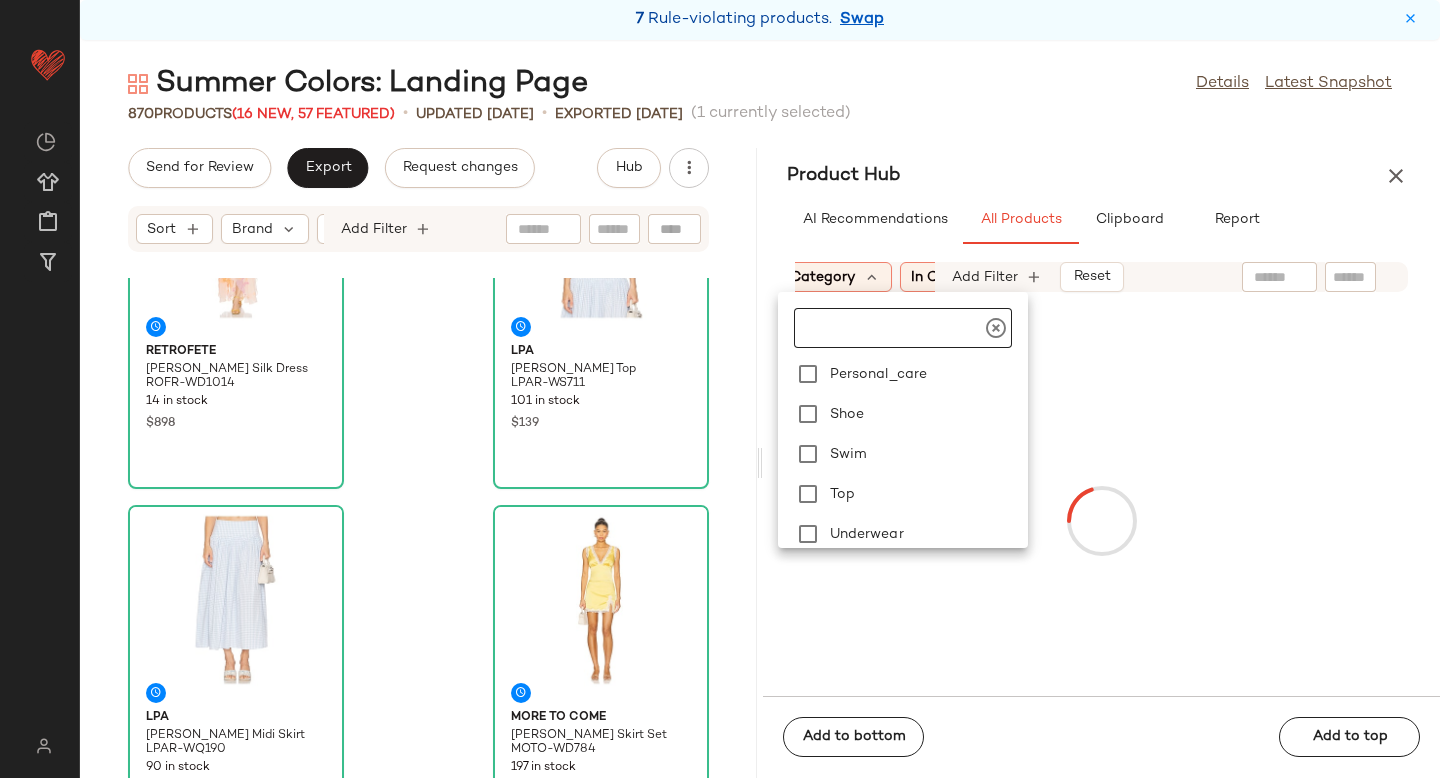 scroll, scrollTop: 449, scrollLeft: 0, axis: vertical 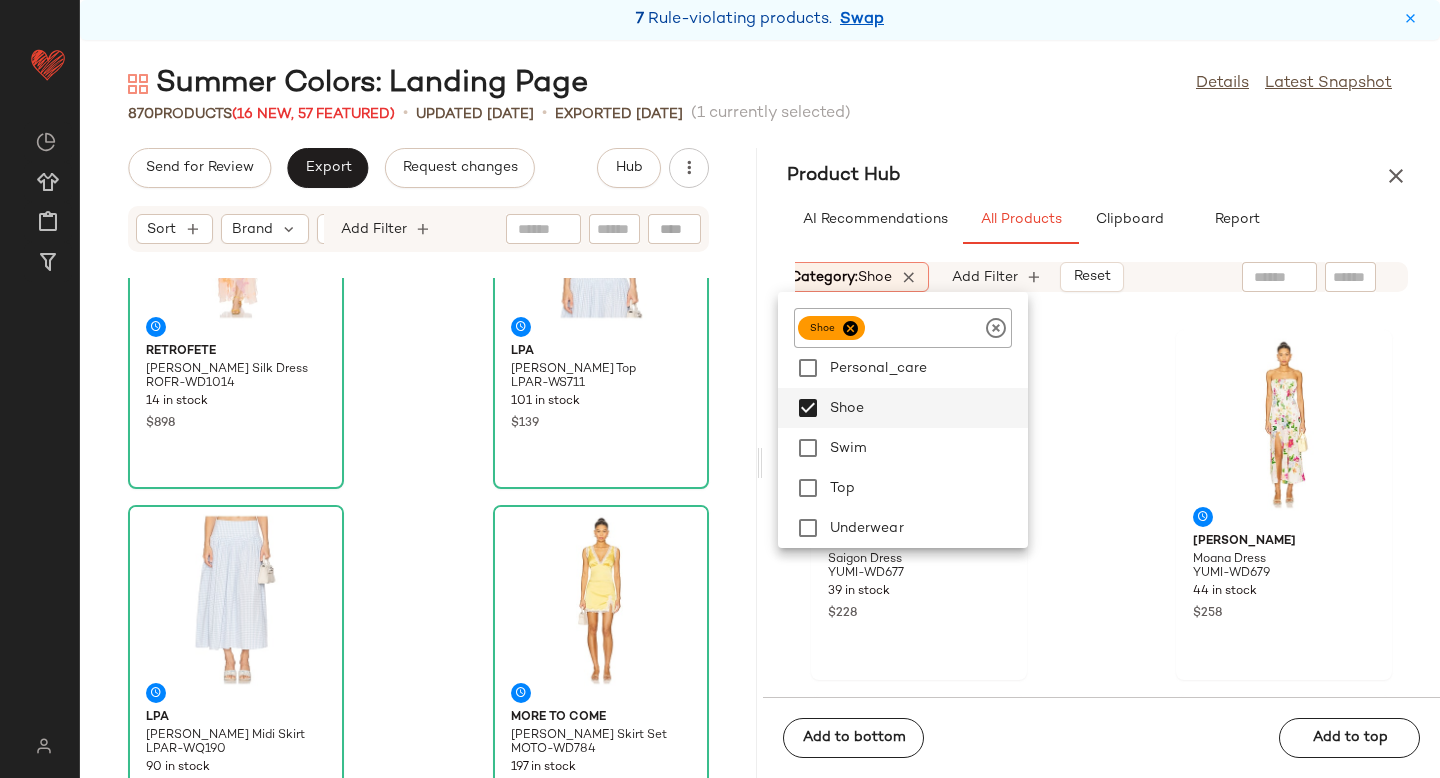click on "Yumi Kim Saigon Dress YUMI-WD677 39 in stock $228 Yumi Kim Moana Dress YUMI-WD679 44 in stock $258 Varley Bettina Textured Knit Jacket VARR-WK190 18 in stock $148 Tularosa Winona Top TULA-WS1101 105 in stock $198 The Mayfair Group It Costs $0 Vintage Sweatshorts TMAY-WF17 56 in stock $88 The Mayfair Group Fall in Love With Life Henley Sweatshirt TMAY-WK78 49 in stock $108 The Mayfair Group It Costs $0 Vintage Crewneck TMAY-WK79 64 in stock $108 The Mayfair Group You Are Enough Fitted Tee TMAY-WS24 99 in stock $68" 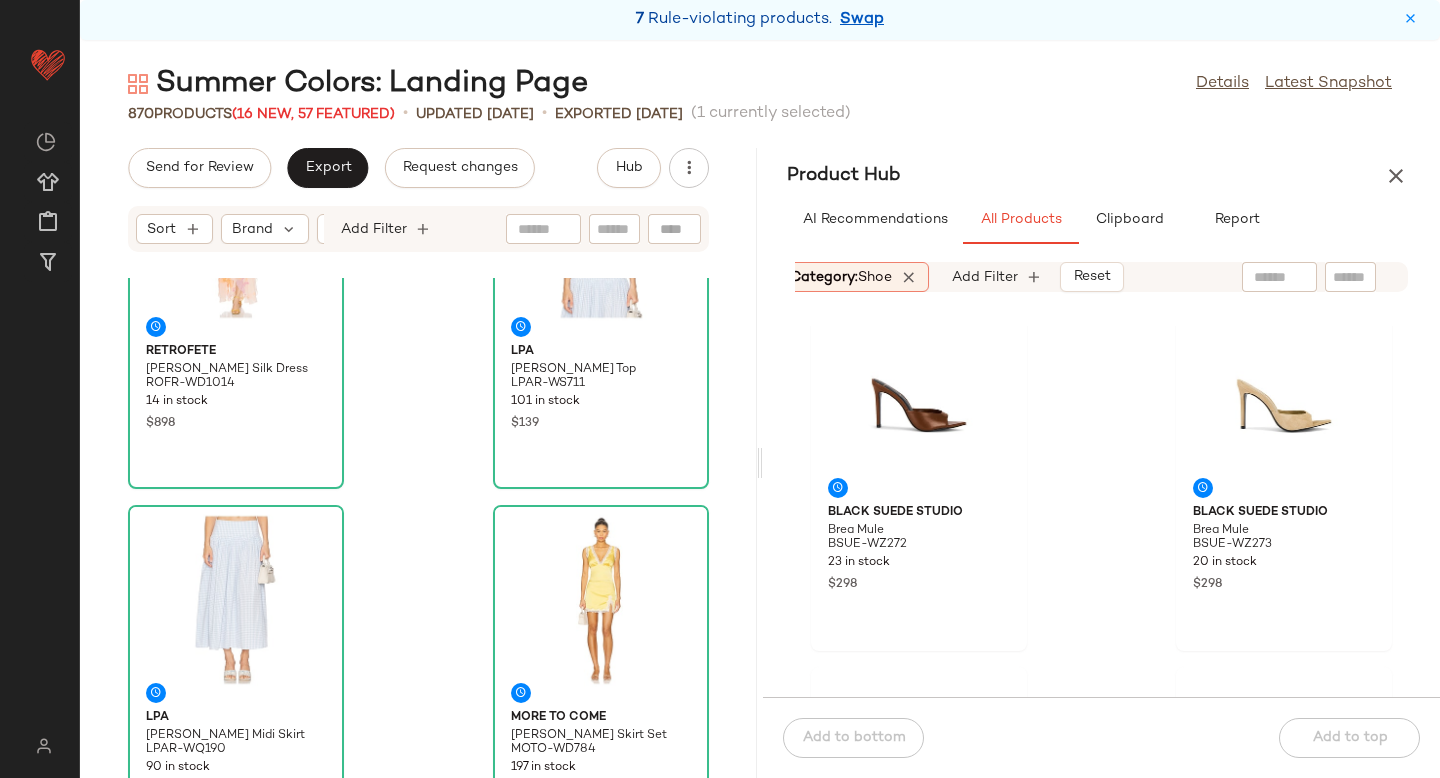 scroll, scrollTop: 2144, scrollLeft: 0, axis: vertical 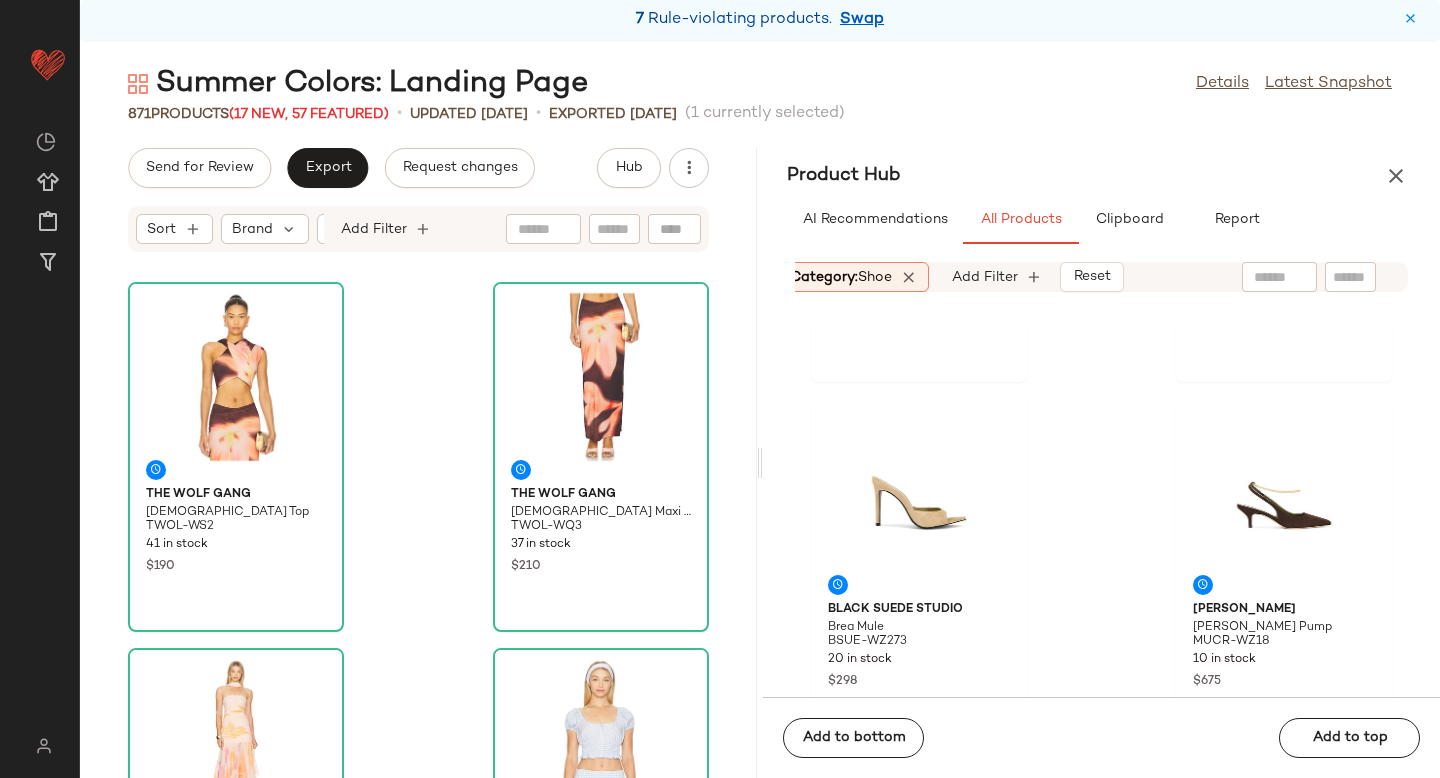 click on "shoe" at bounding box center (875, 277) 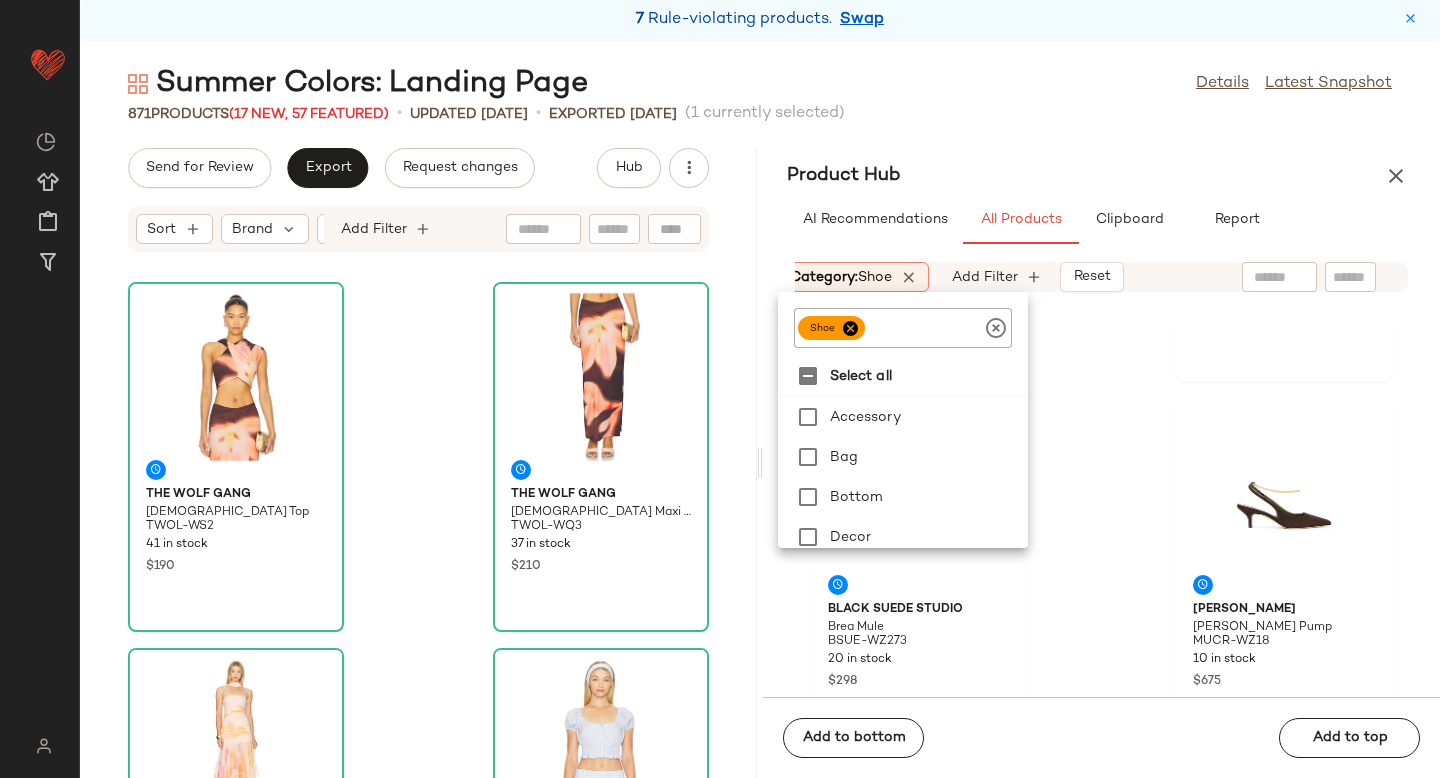 click 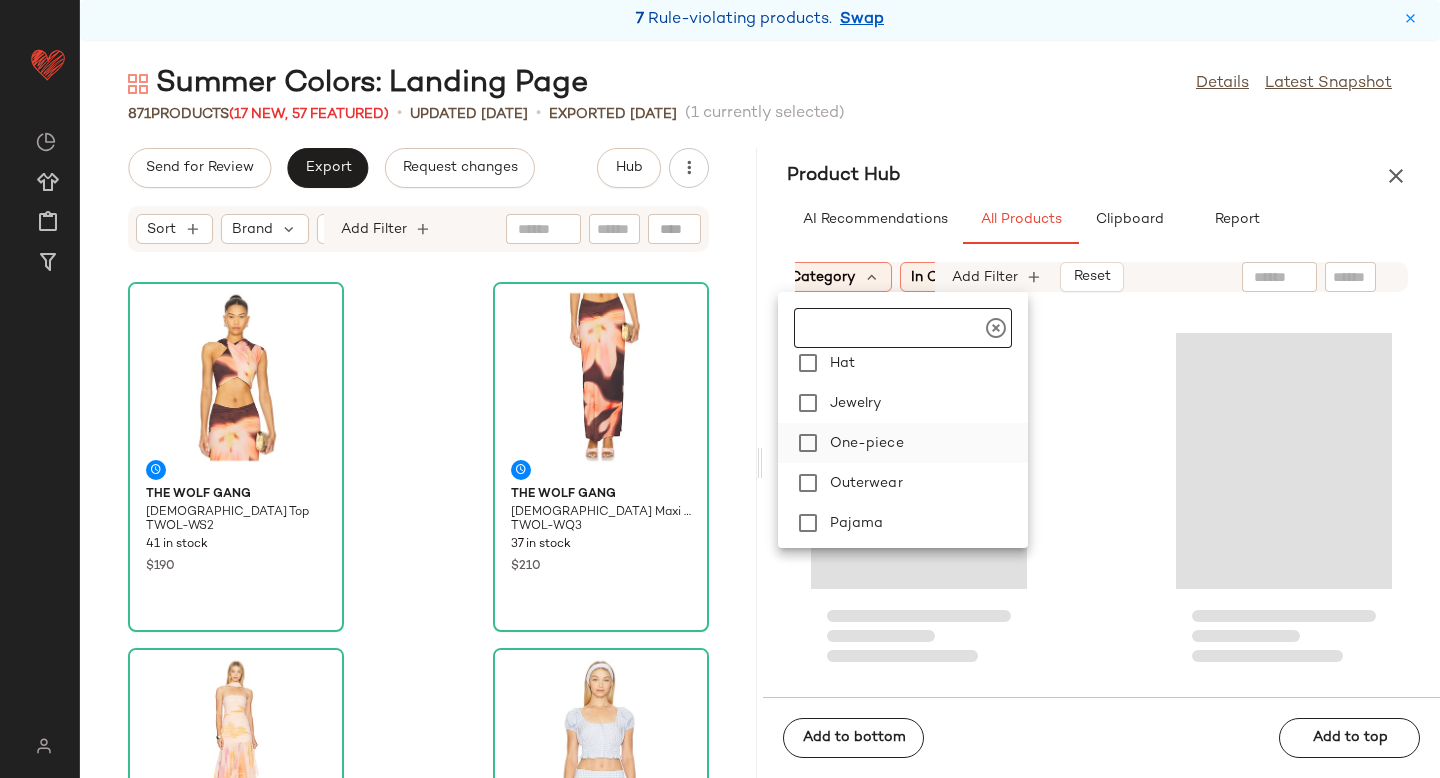 scroll, scrollTop: 276, scrollLeft: 0, axis: vertical 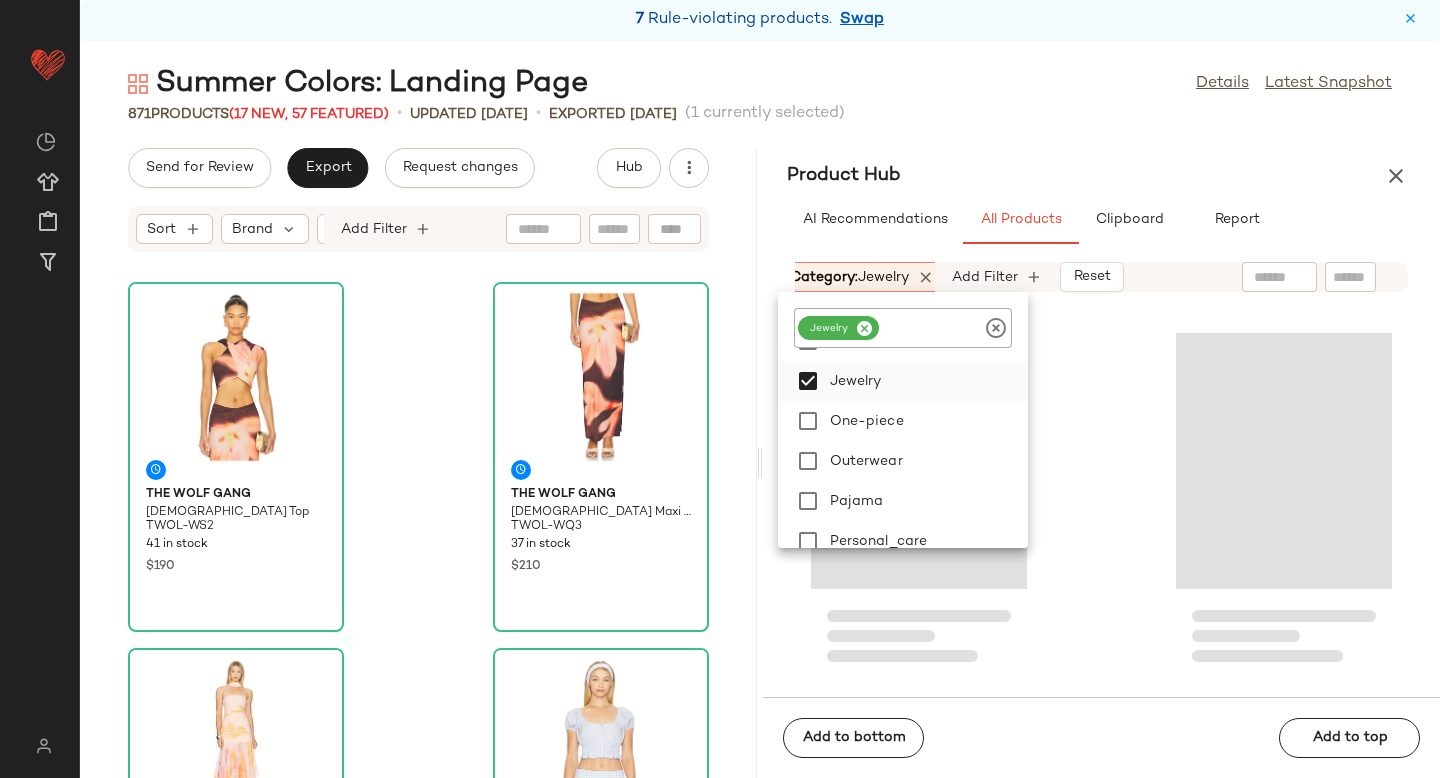 click 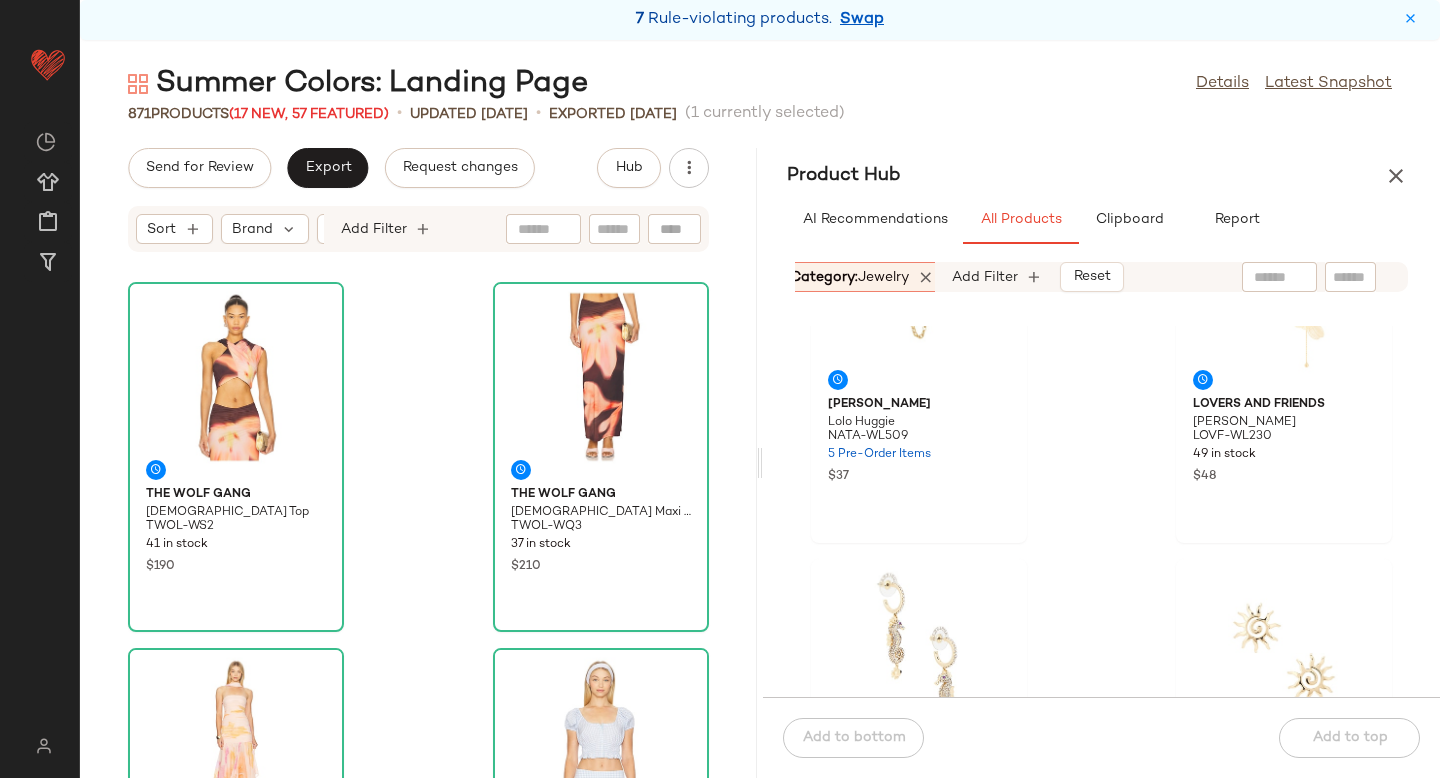 scroll, scrollTop: 1431, scrollLeft: 0, axis: vertical 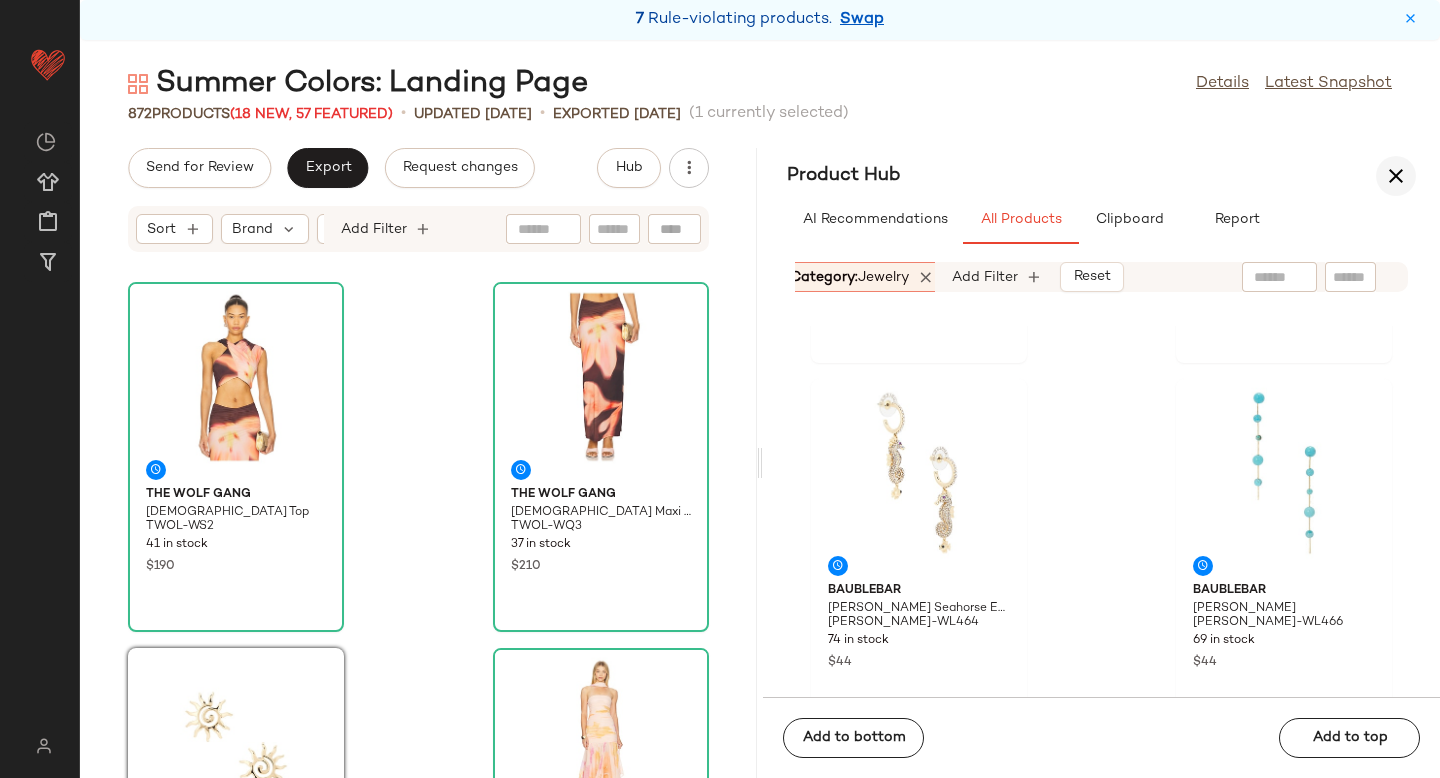 click at bounding box center (1396, 176) 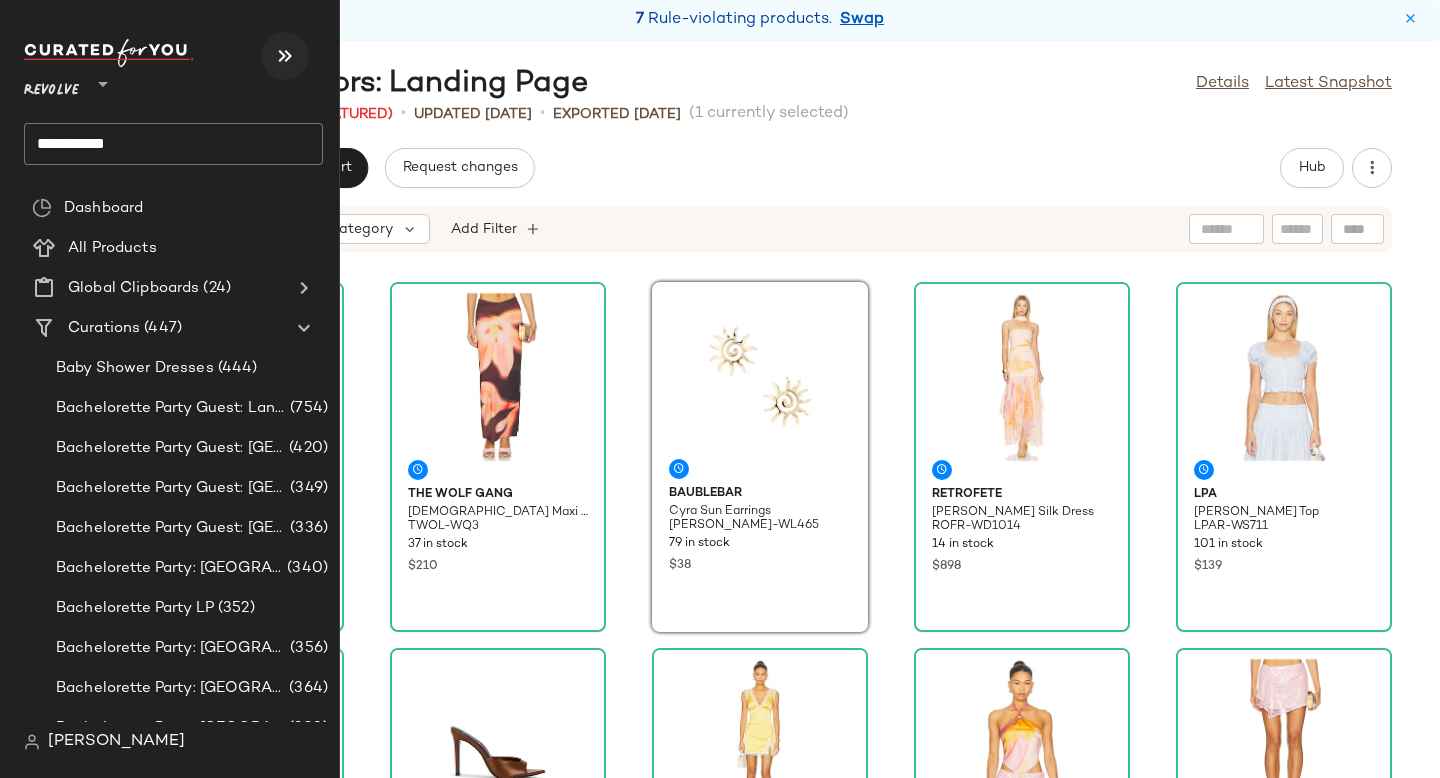 click at bounding box center [285, 56] 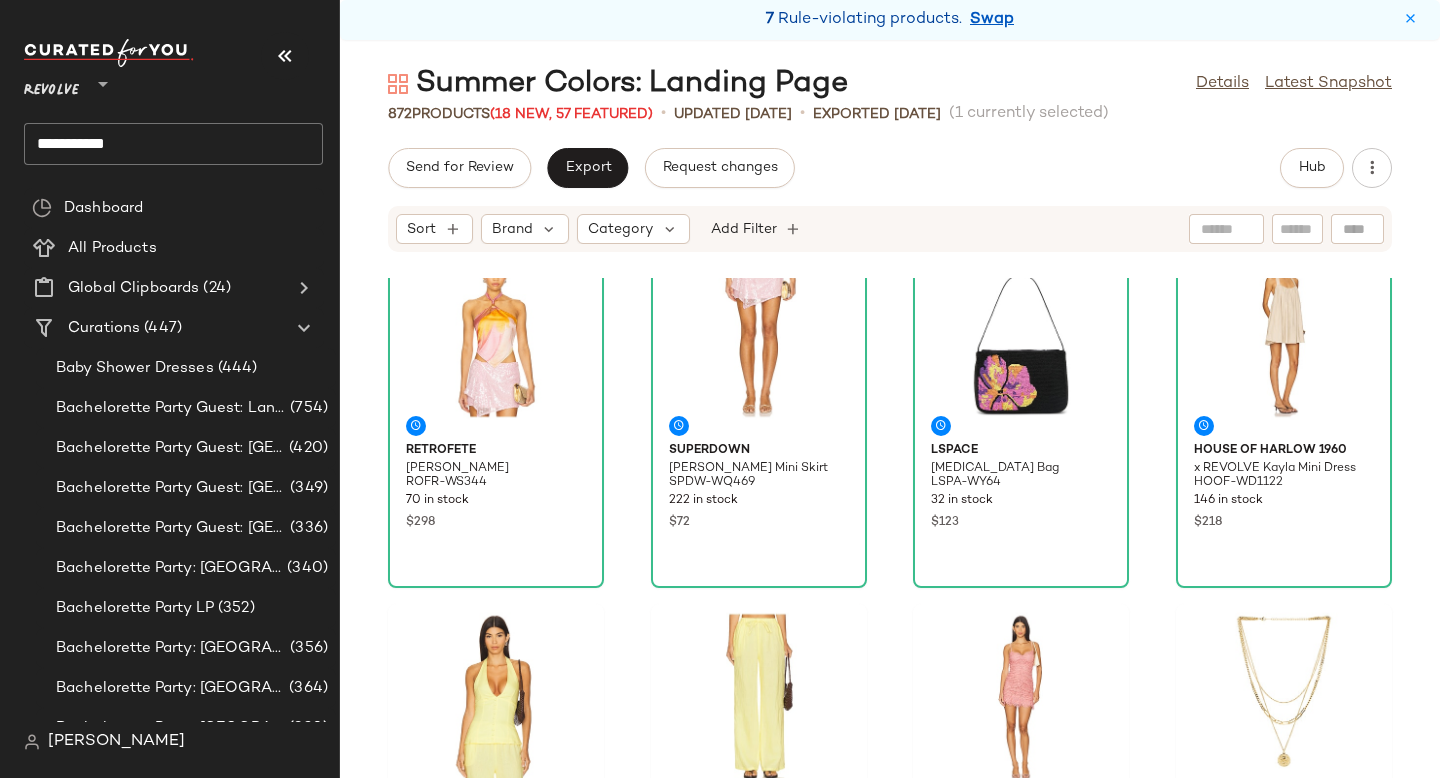 scroll, scrollTop: 718, scrollLeft: 0, axis: vertical 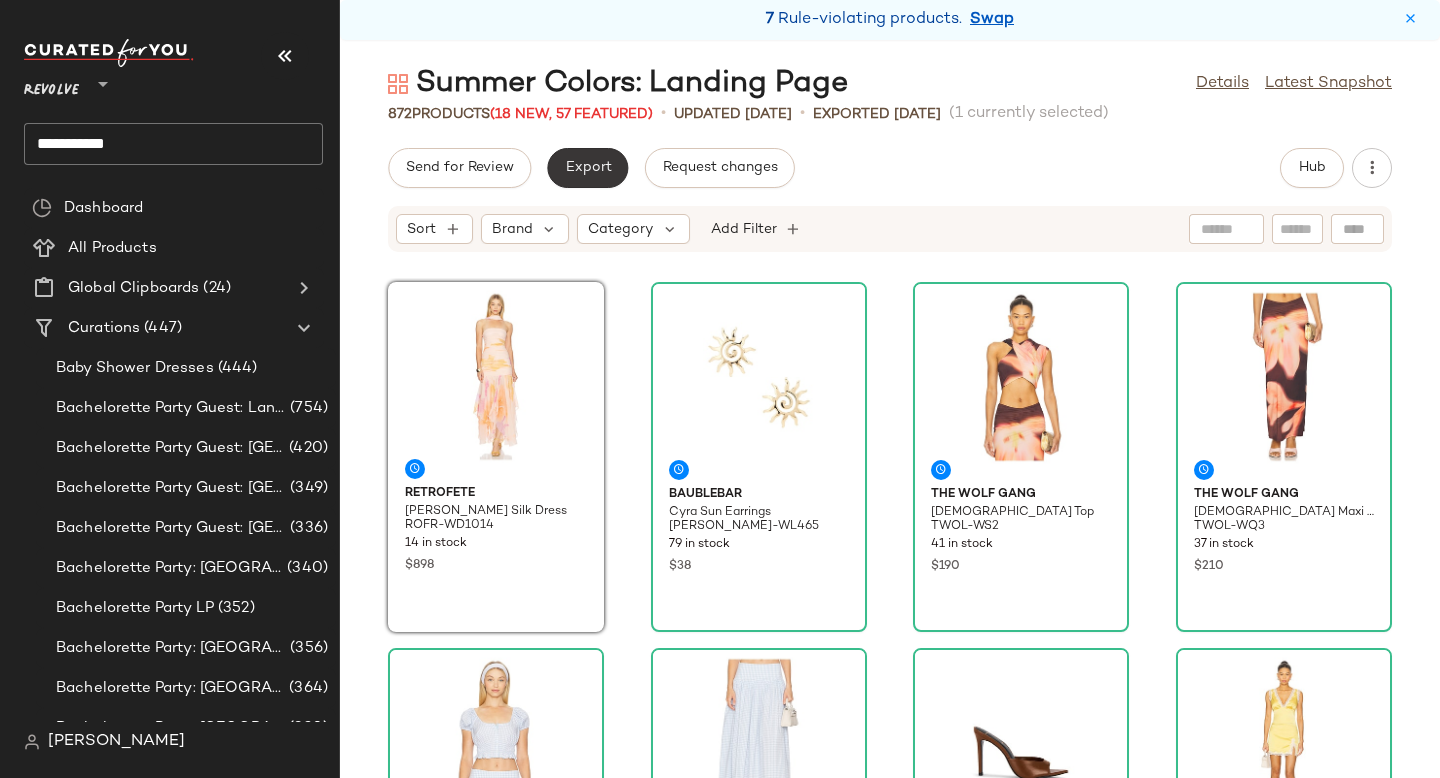 click on "Export" 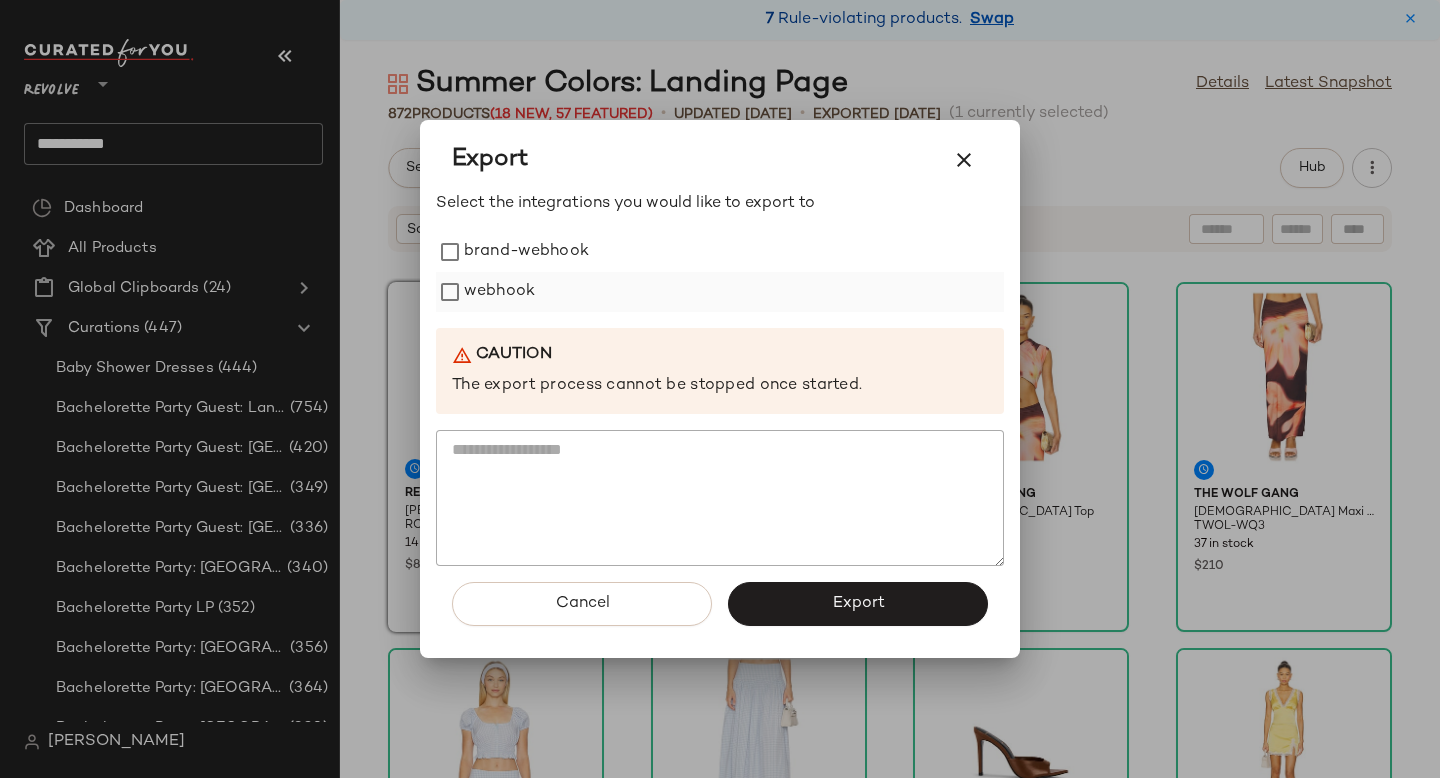 click on "webhook" at bounding box center [499, 292] 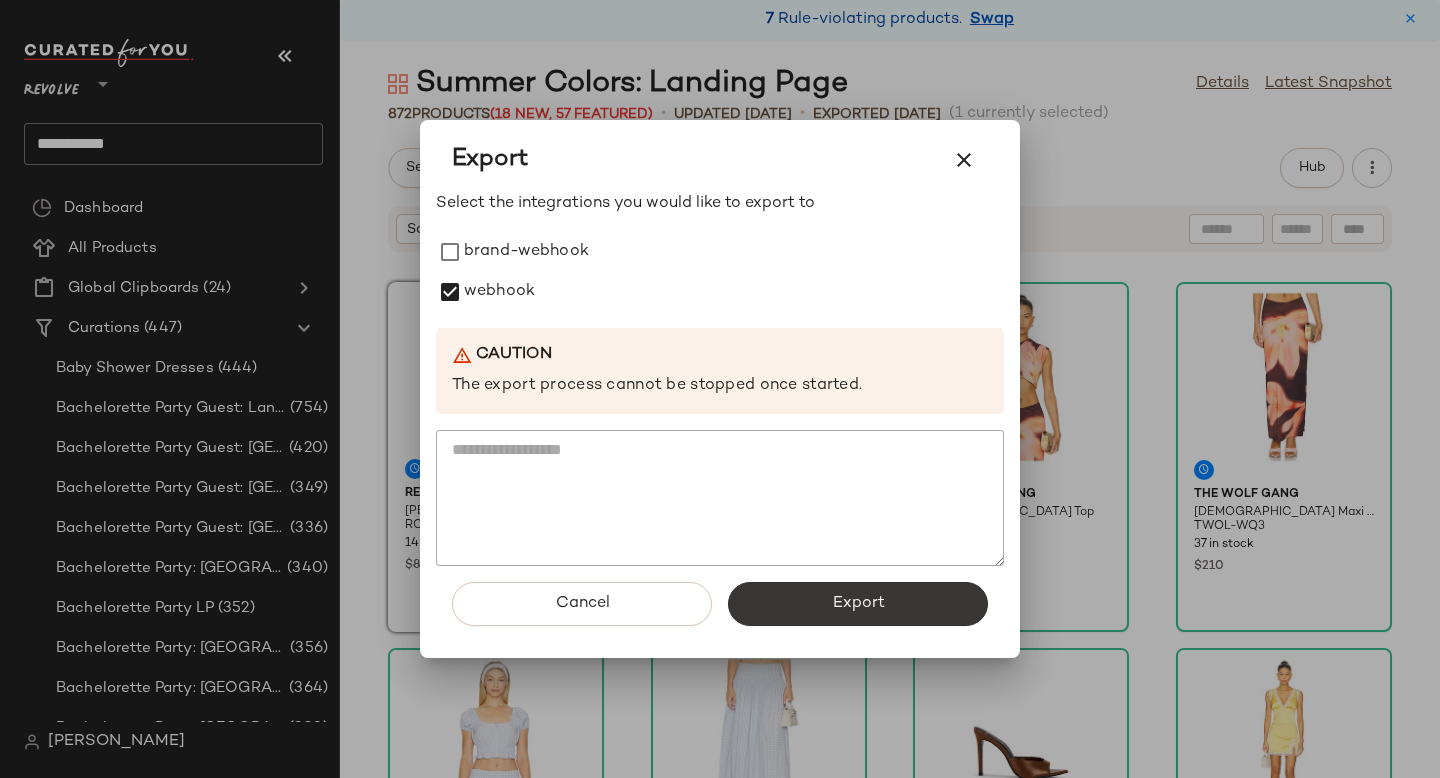 click on "Export" 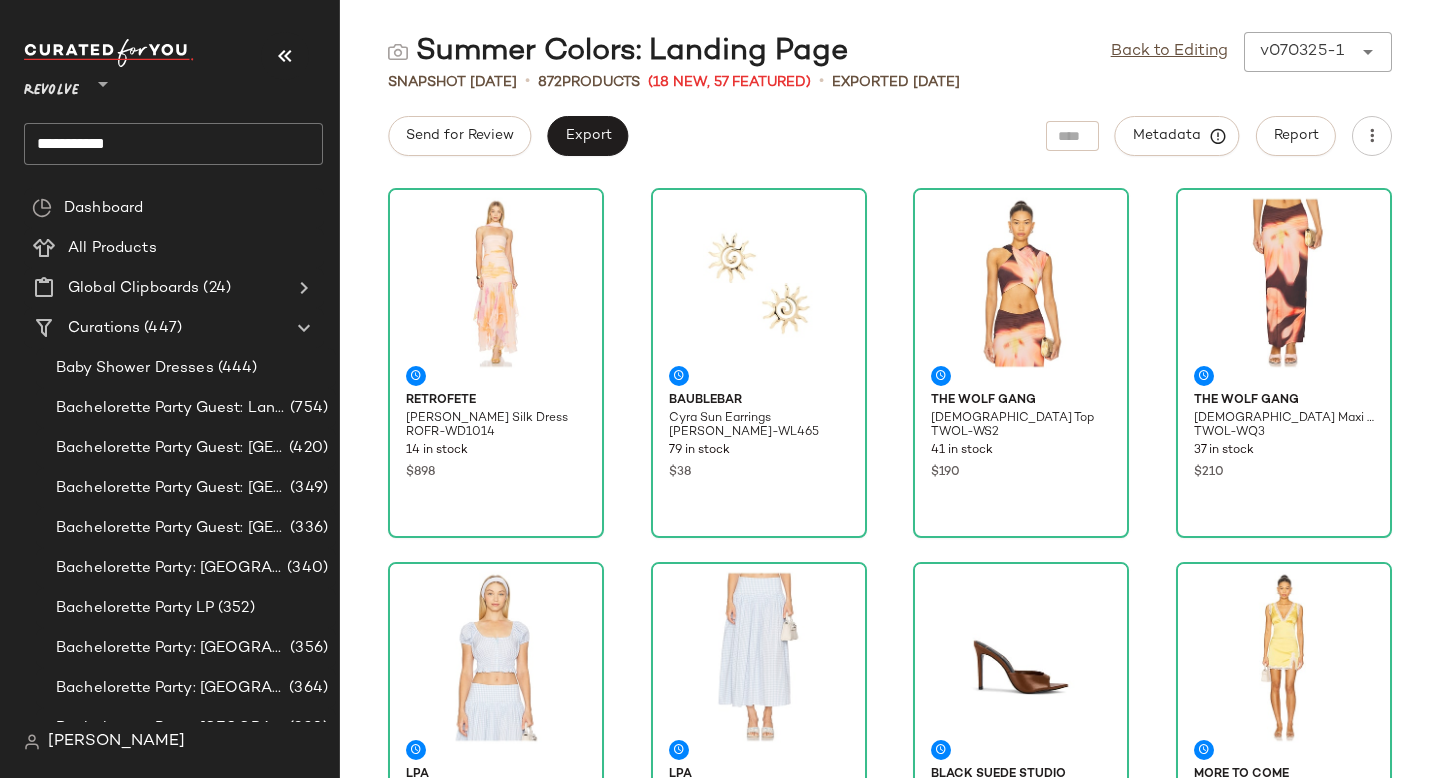 click on "**********" 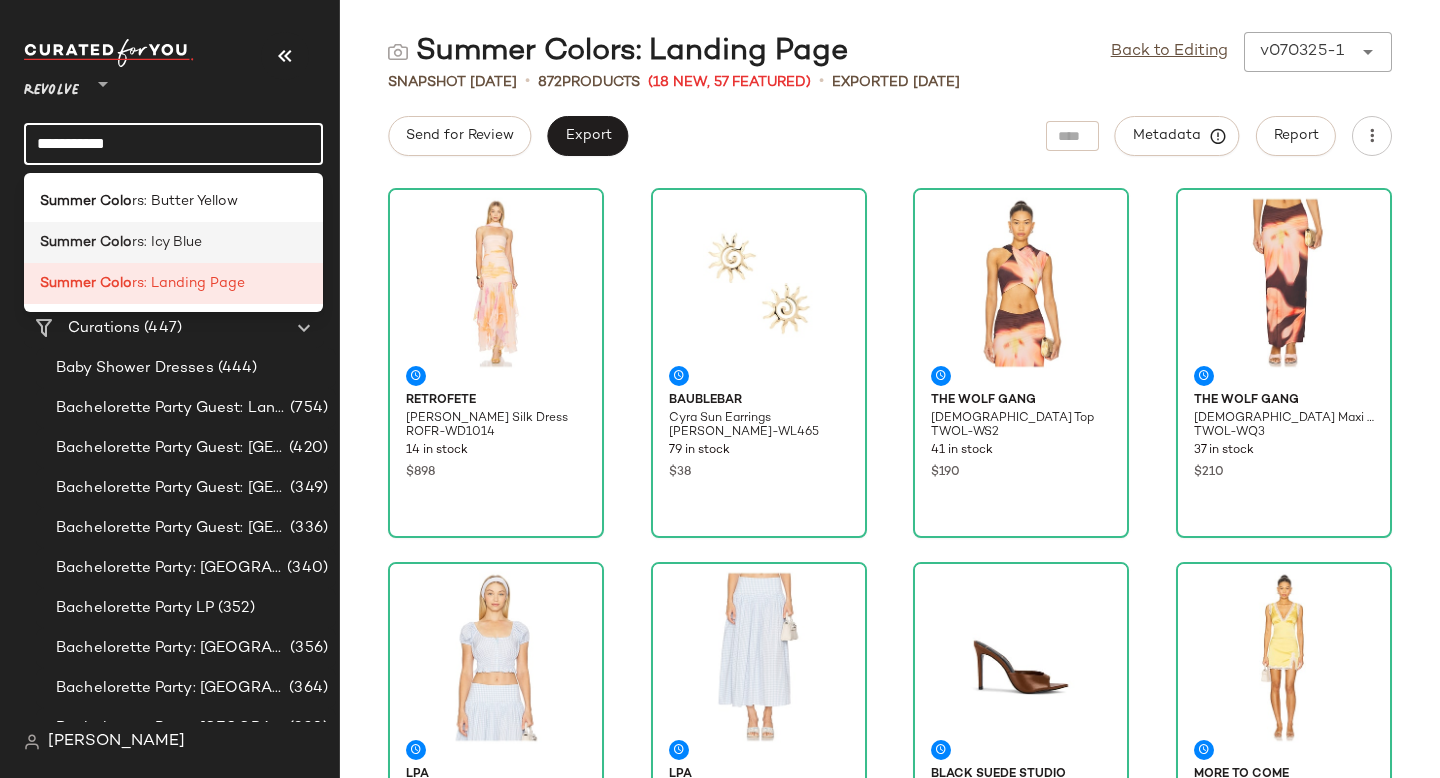 click on "Summer Colo rs: Icy Blue" 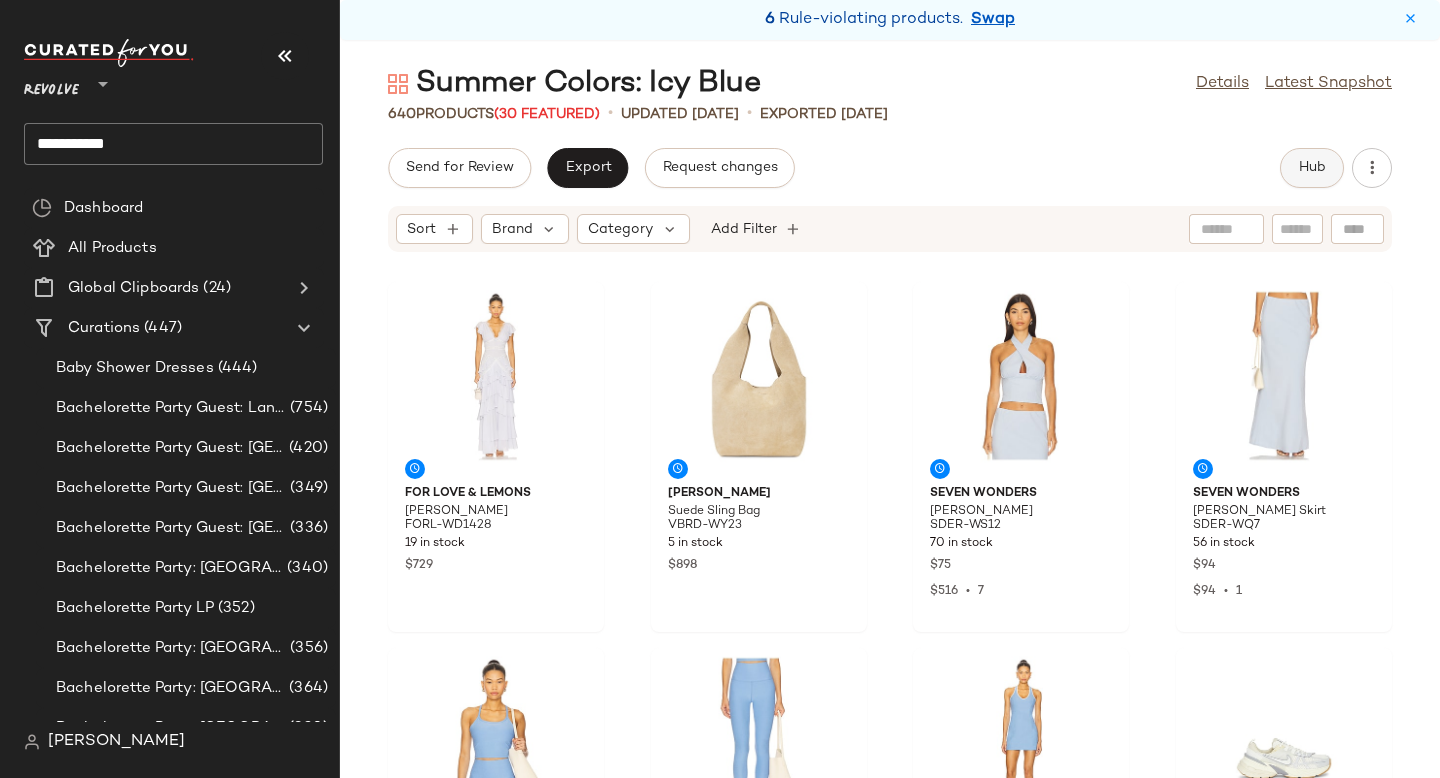 click on "Hub" at bounding box center [1312, 168] 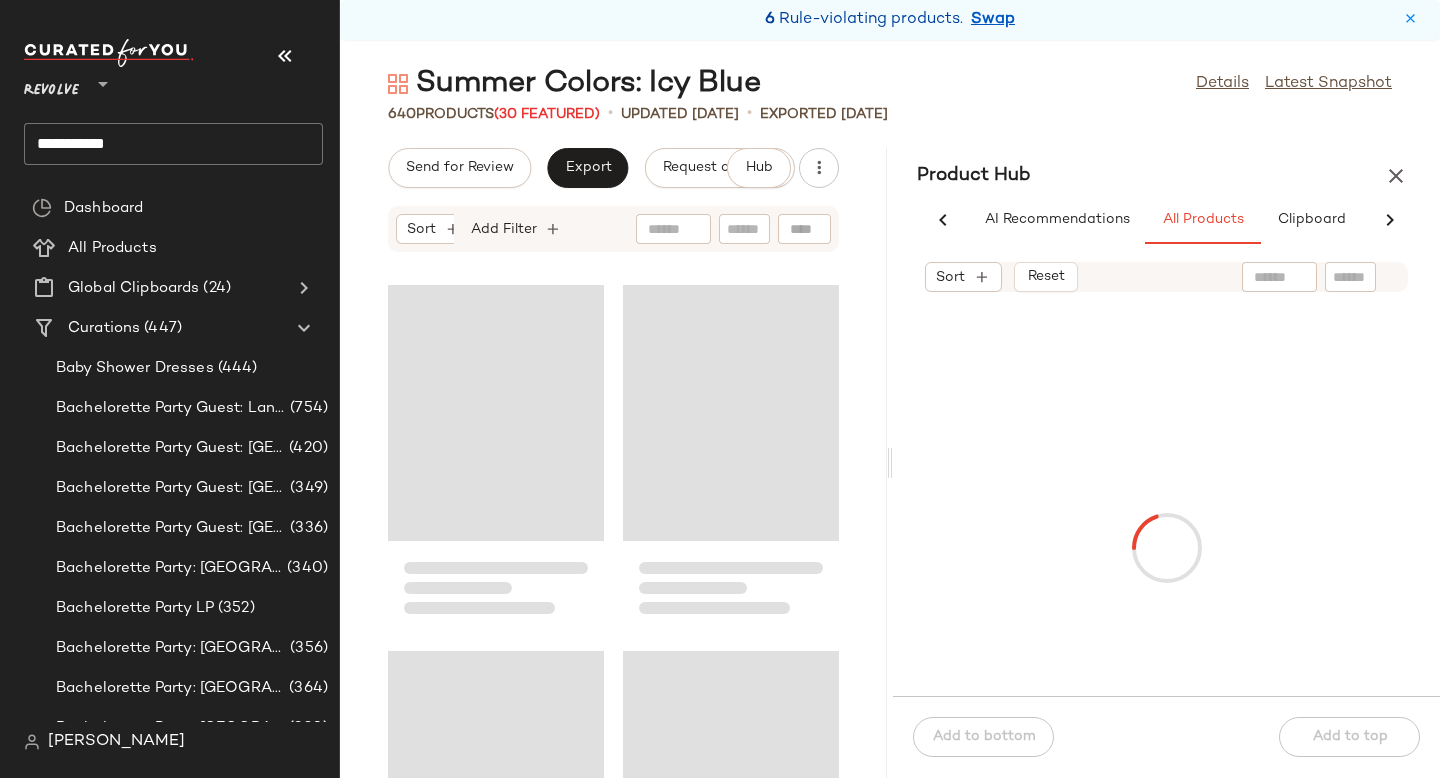 scroll, scrollTop: 0, scrollLeft: 74, axis: horizontal 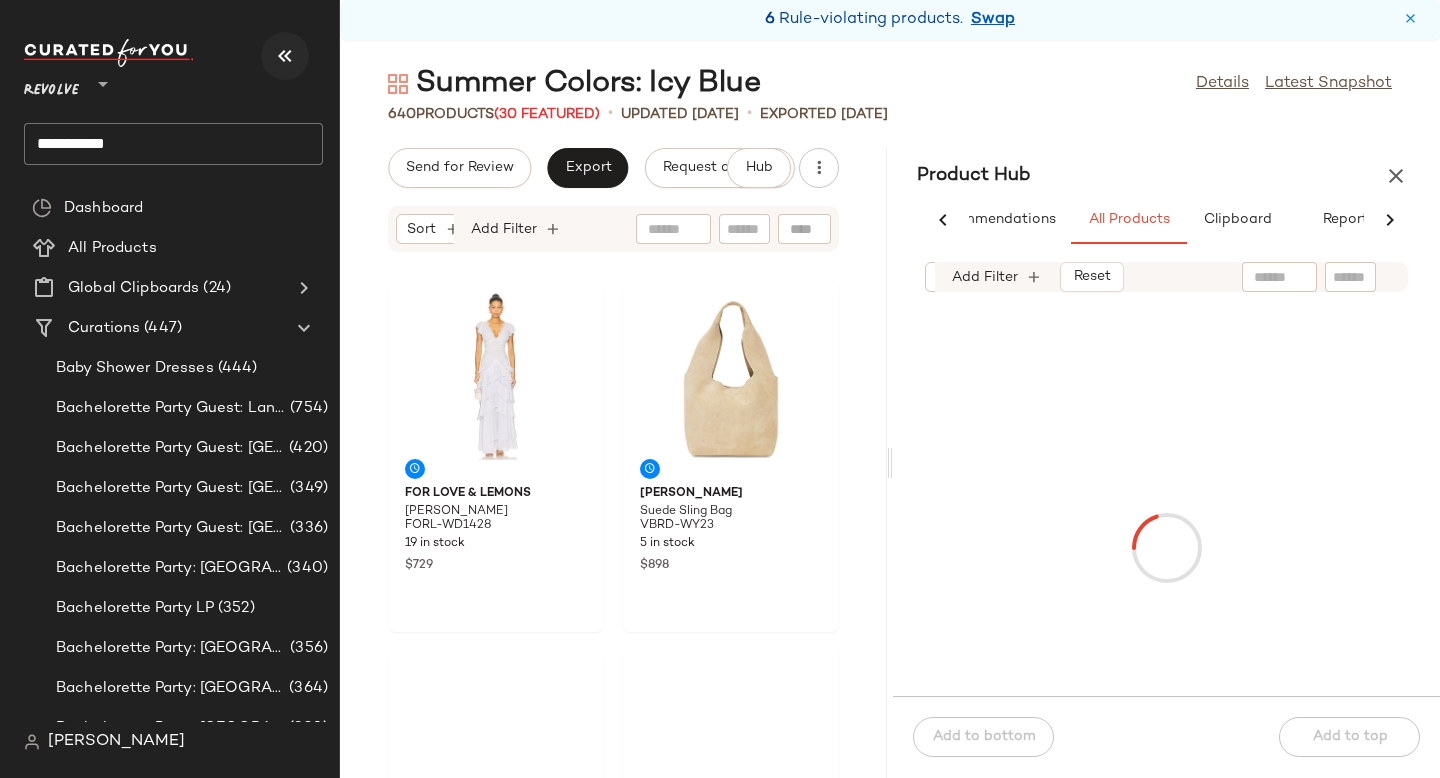 click at bounding box center (285, 56) 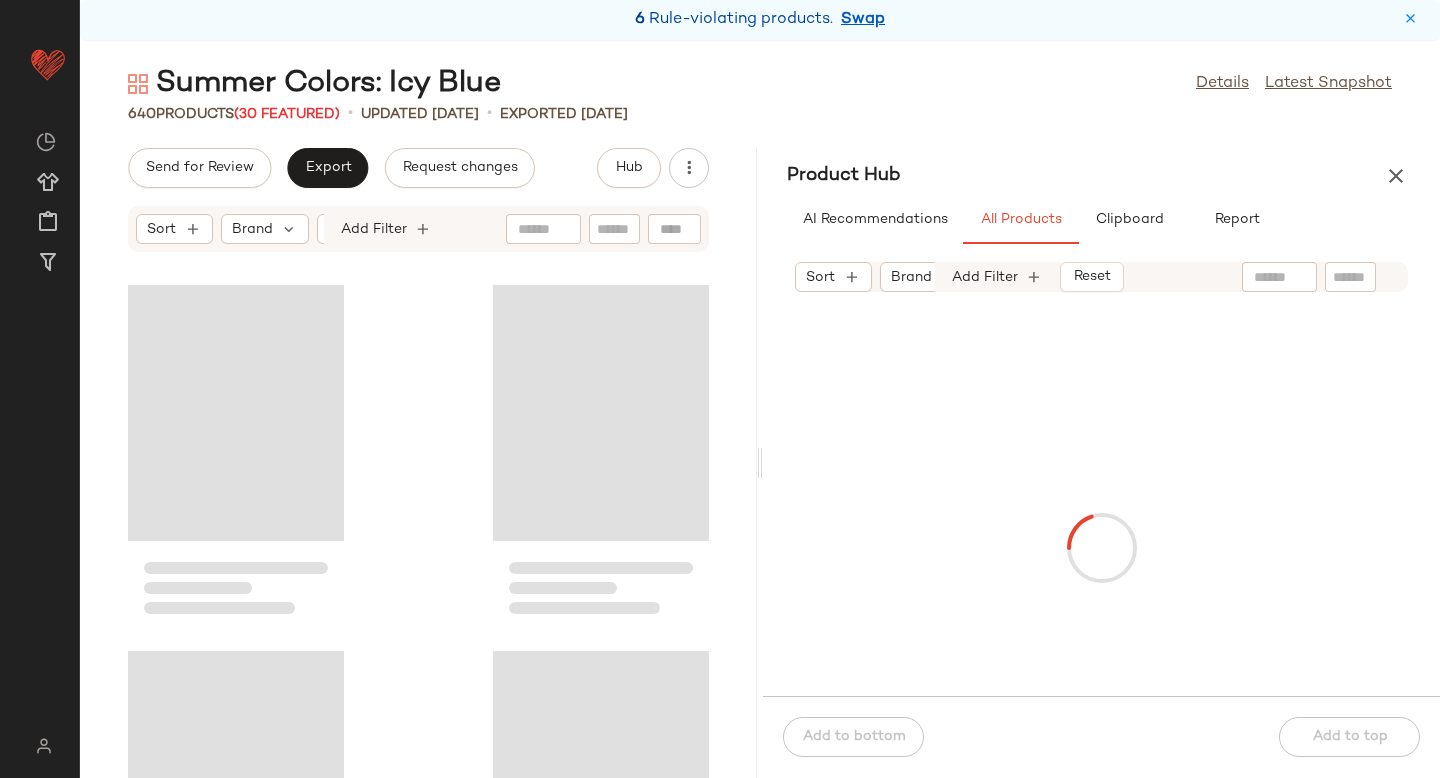 scroll, scrollTop: 0, scrollLeft: 0, axis: both 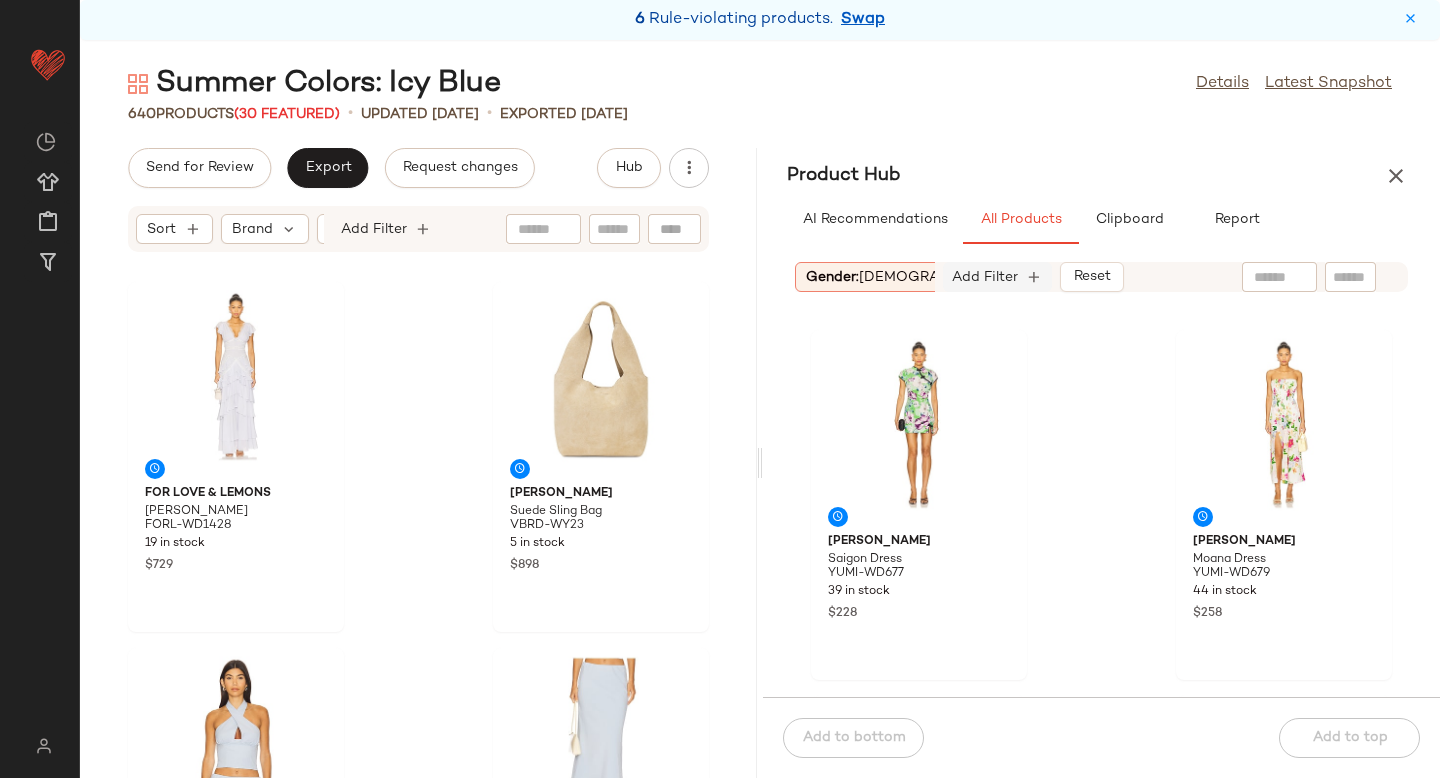 click on "Add Filter" 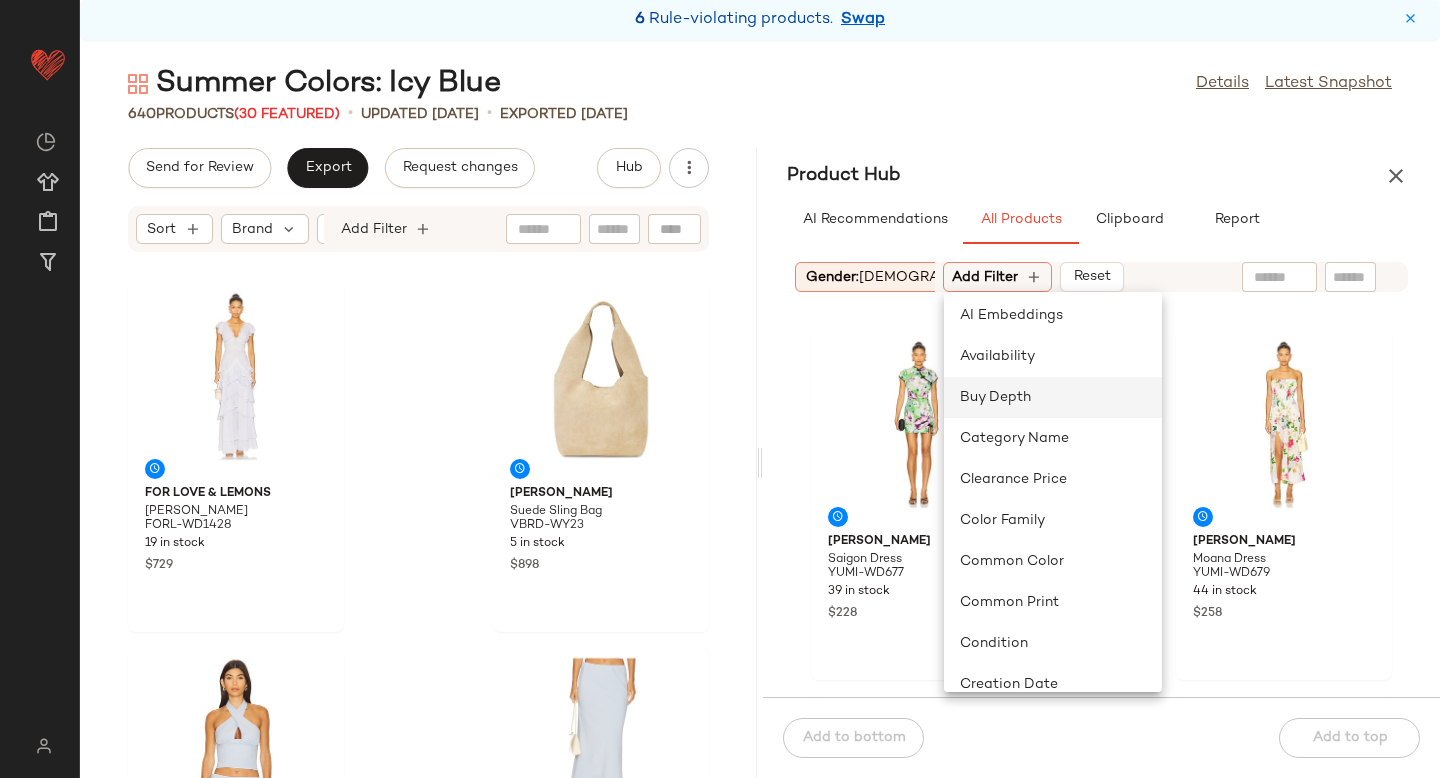 scroll, scrollTop: 48, scrollLeft: 0, axis: vertical 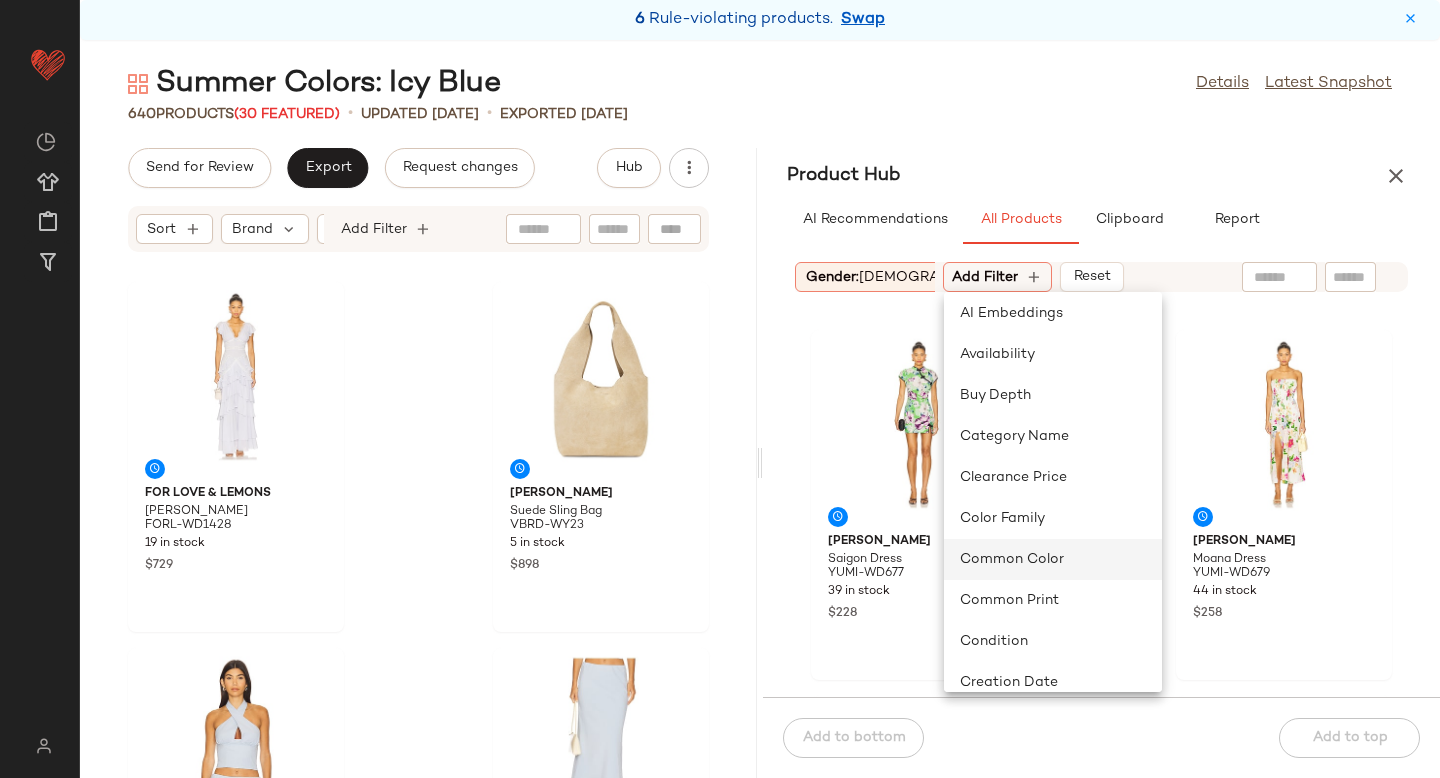 click on "Common Color" 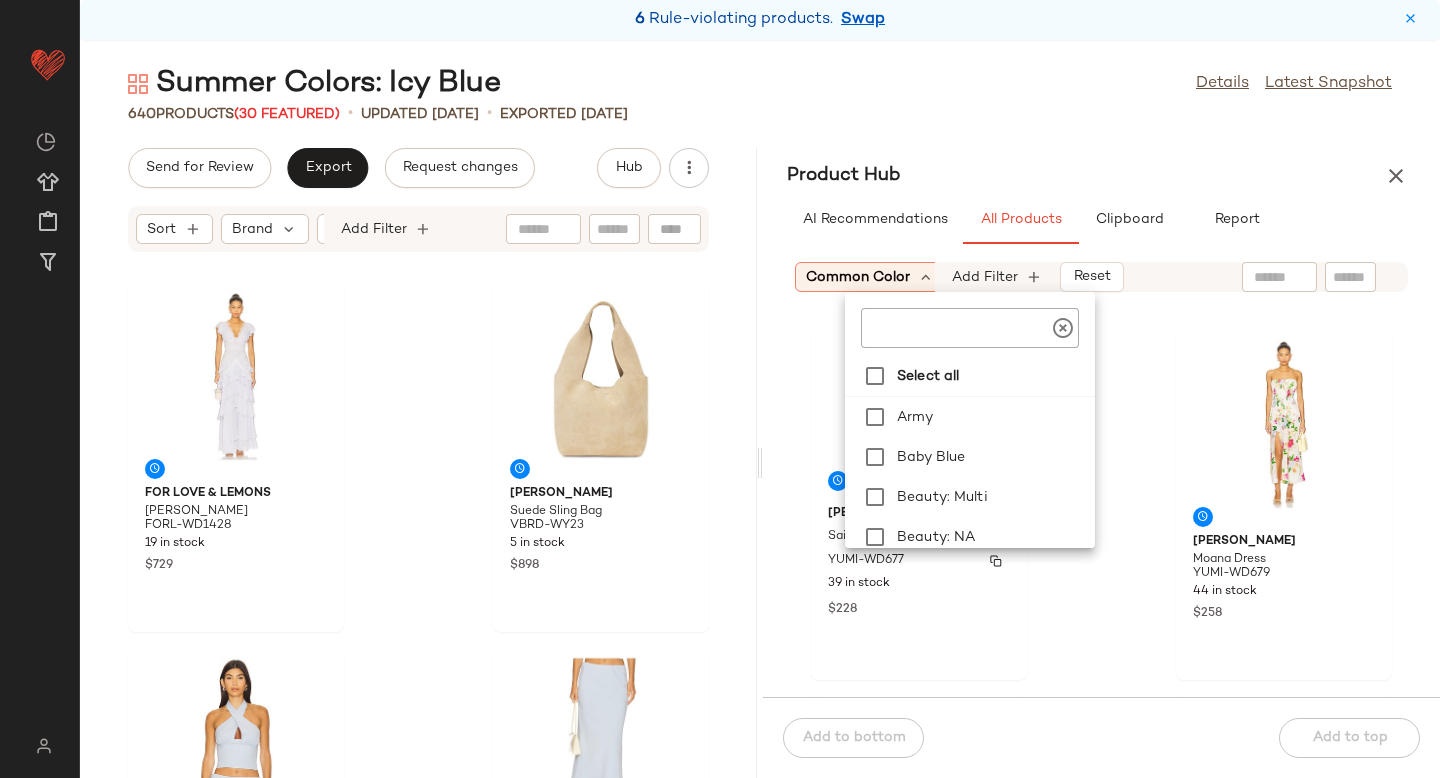 scroll, scrollTop: 0, scrollLeft: 592, axis: horizontal 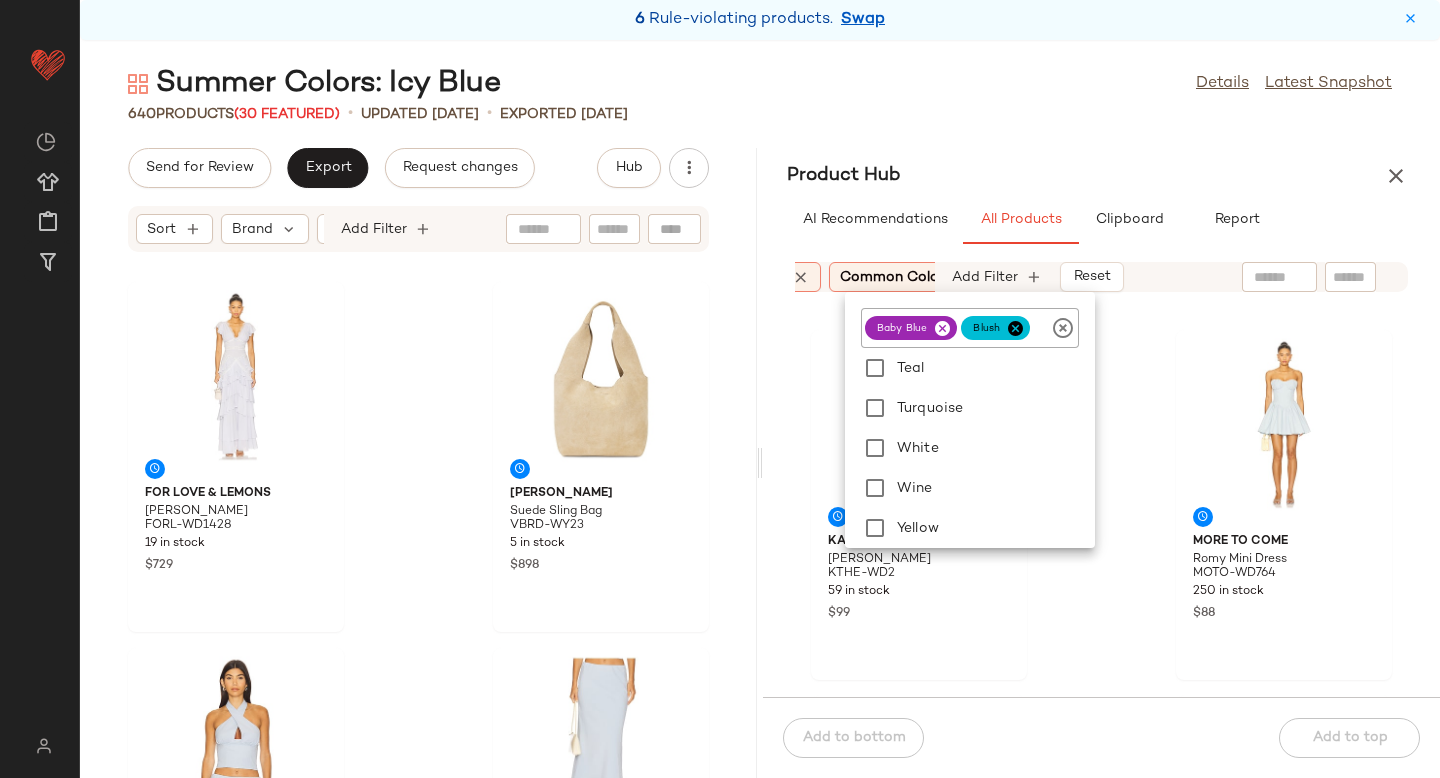 click on "KAT THE LABEL Sienna Slip KTHE-WD2 59 in stock $99 MORE TO COME Romy Mini Dress MOTO-WD764 250 in stock $88 MAJORELLE Cassia Midi Dress MALR-WD1572 174 in stock $268 SEVEN WONDERS Tanzia Mini Dress SDER-WD18 49 in stock $113 $678  •  6 Natalie Rolt Angelica Gown NROL-WD69 10 in stock $680 $680  •  1 SER.O.YA Laissa Mesh Maxi Dress SERR-WD259 27 in stock $428 SER.O.YA Xen Knit Mini Dress SERR-WD263 96 in stock $248 SEVEN WONDERS Addie Midi Dress SDER-WD22 72 in stock $129" 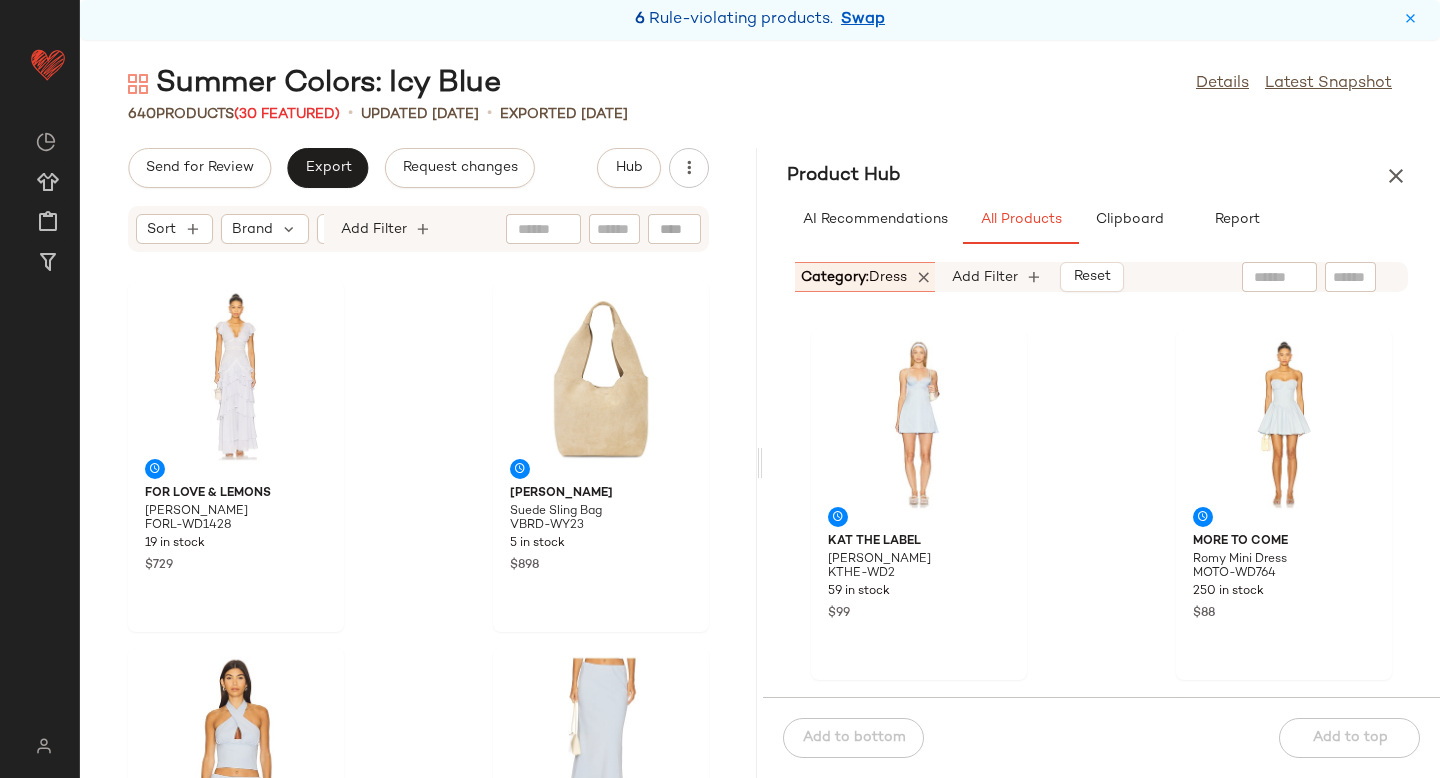scroll, scrollTop: 0, scrollLeft: 190, axis: horizontal 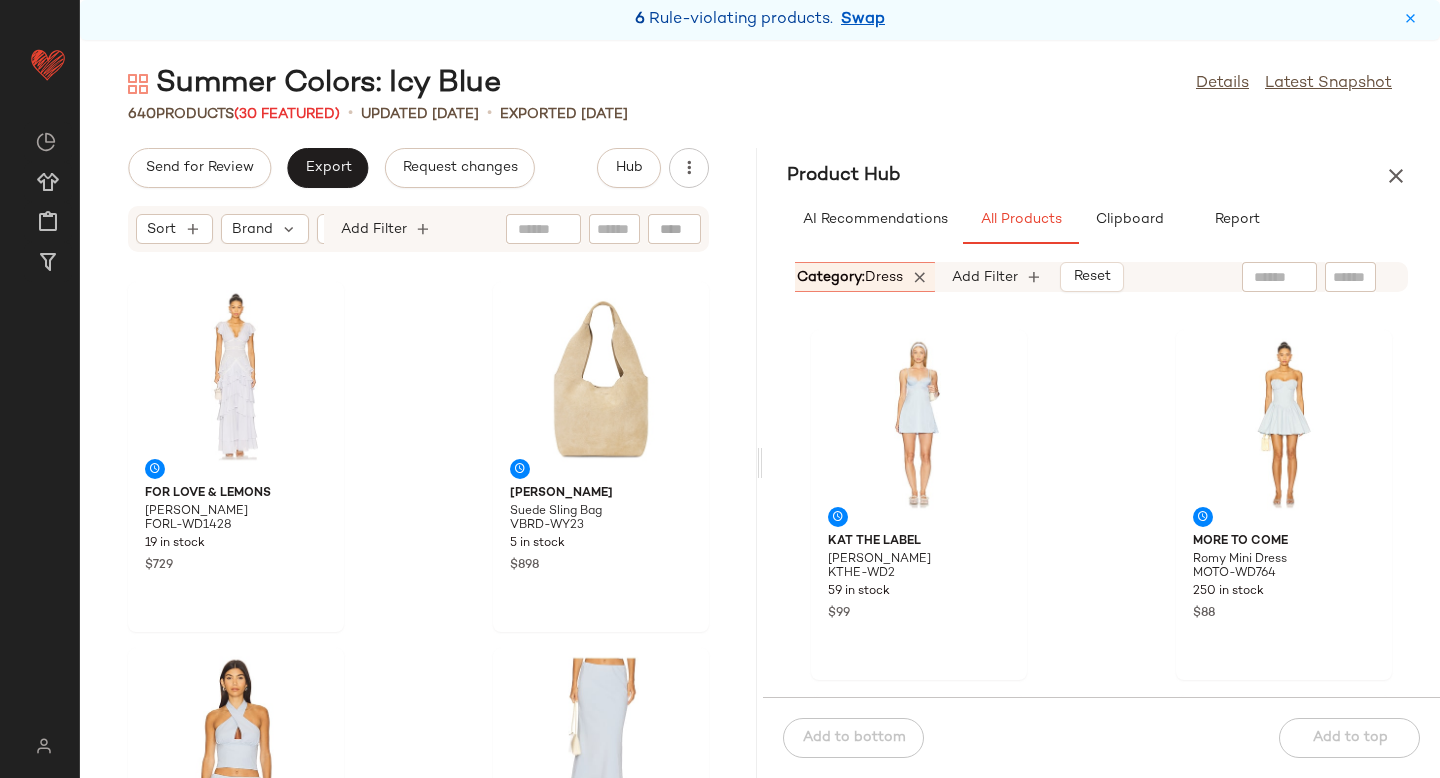 click on "dress" at bounding box center [884, 277] 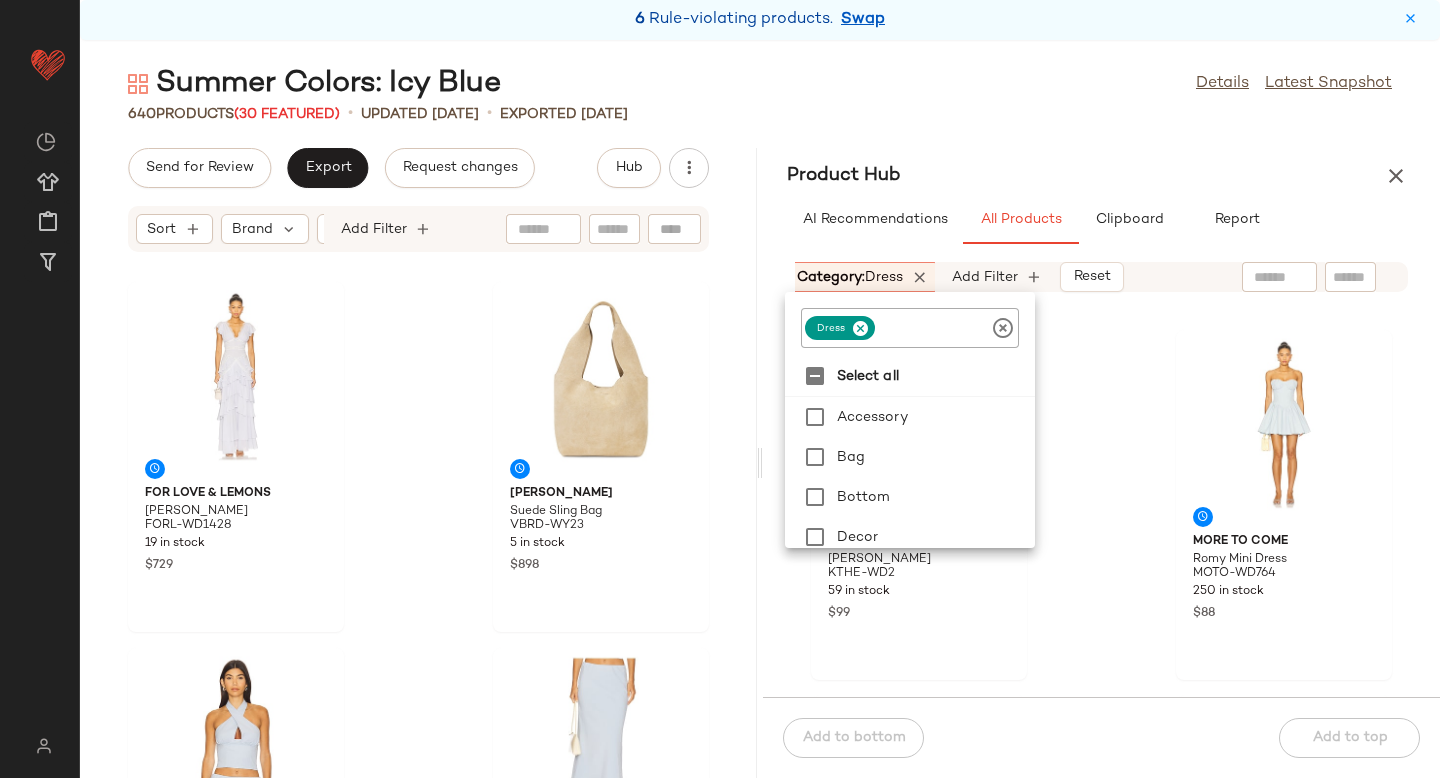 click 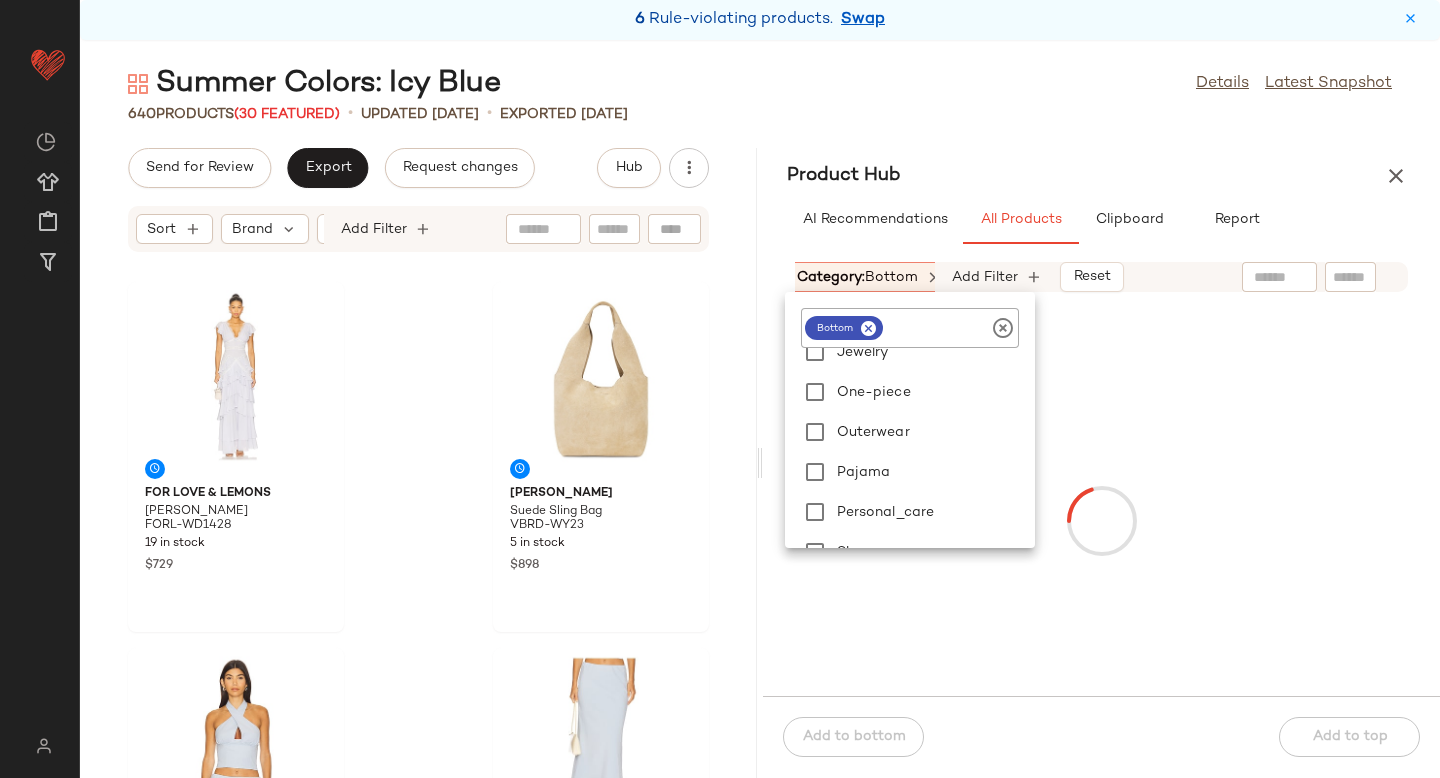 scroll, scrollTop: 449, scrollLeft: 0, axis: vertical 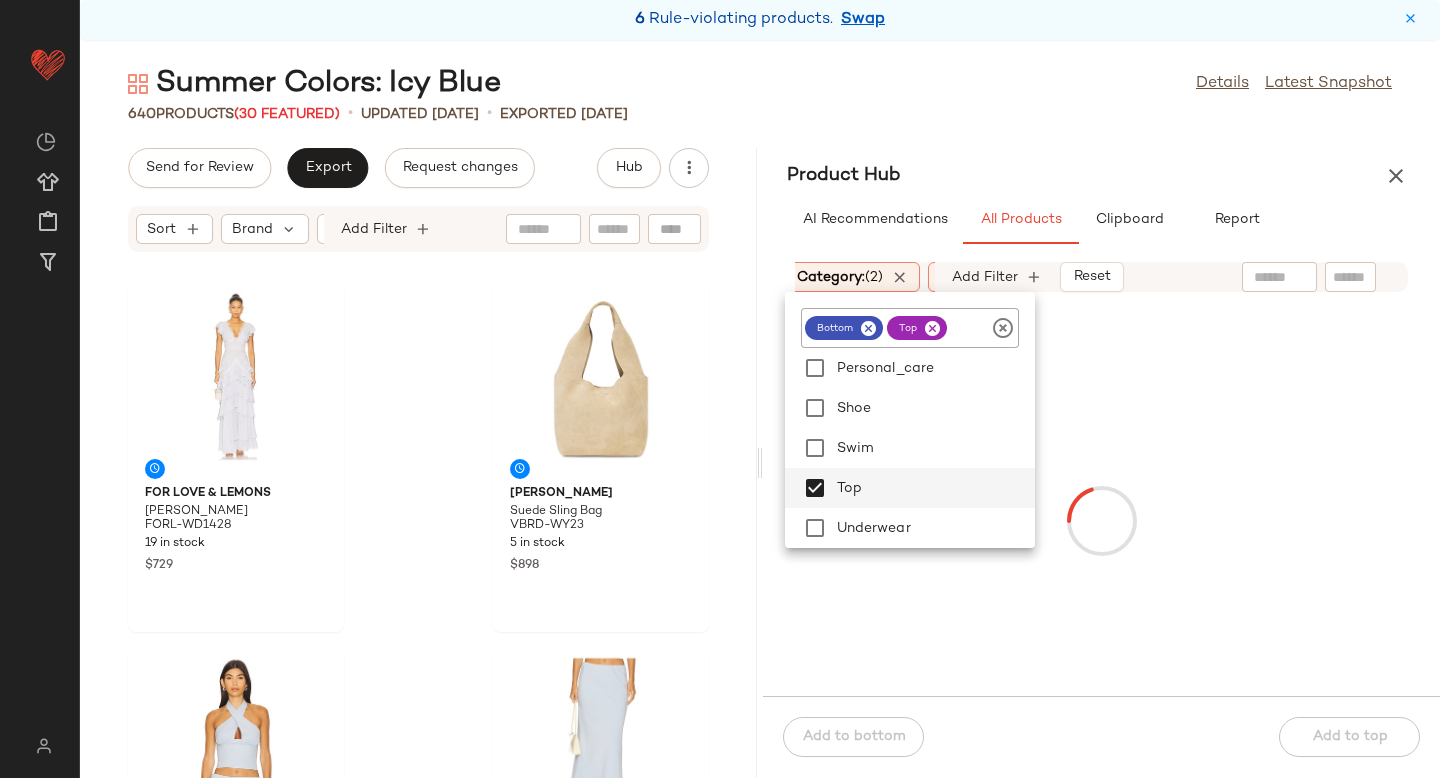 click on "Sort  Brand  Category:   (2) In Curation?:   No Age:   adult Common Color:   (2) Gender:   female Add Filter   Reset" 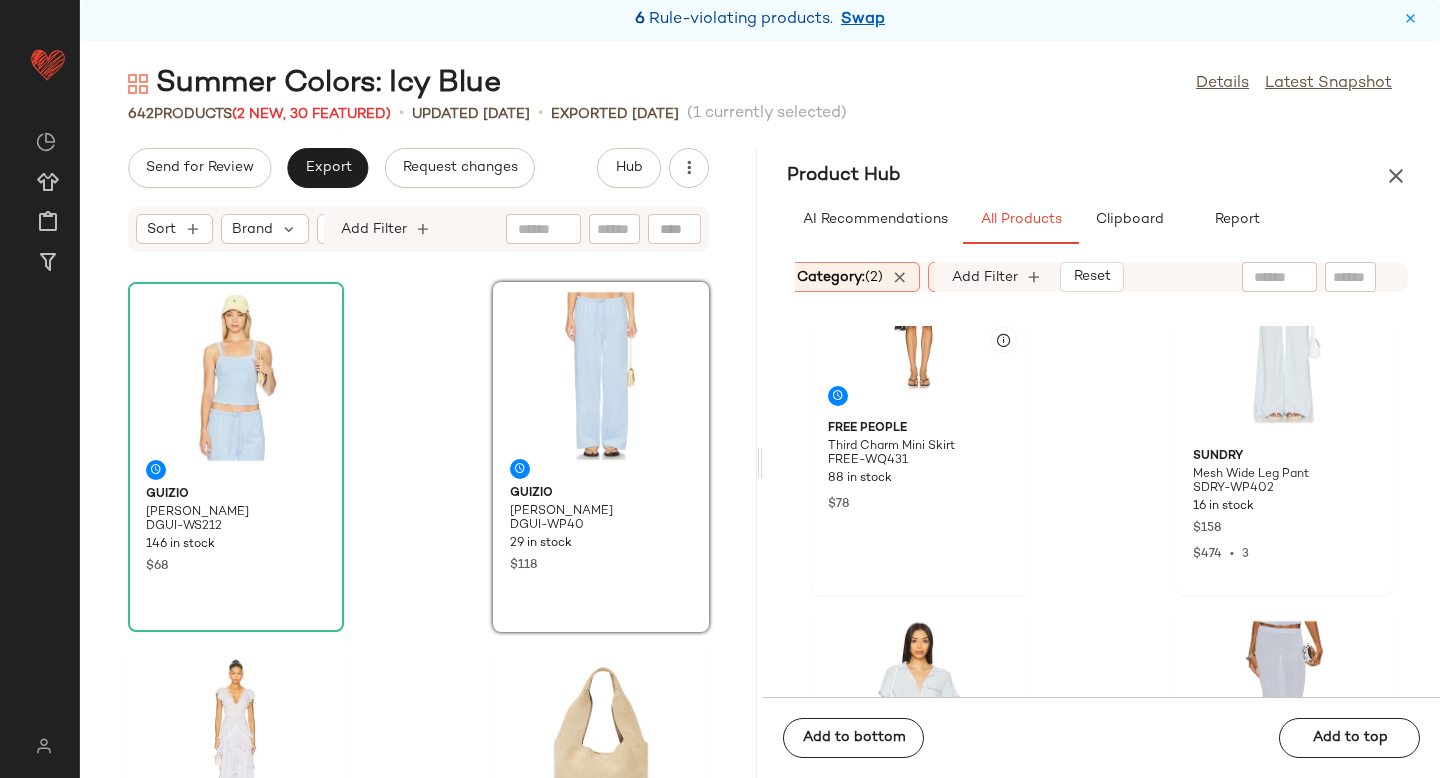 scroll, scrollTop: 0, scrollLeft: 0, axis: both 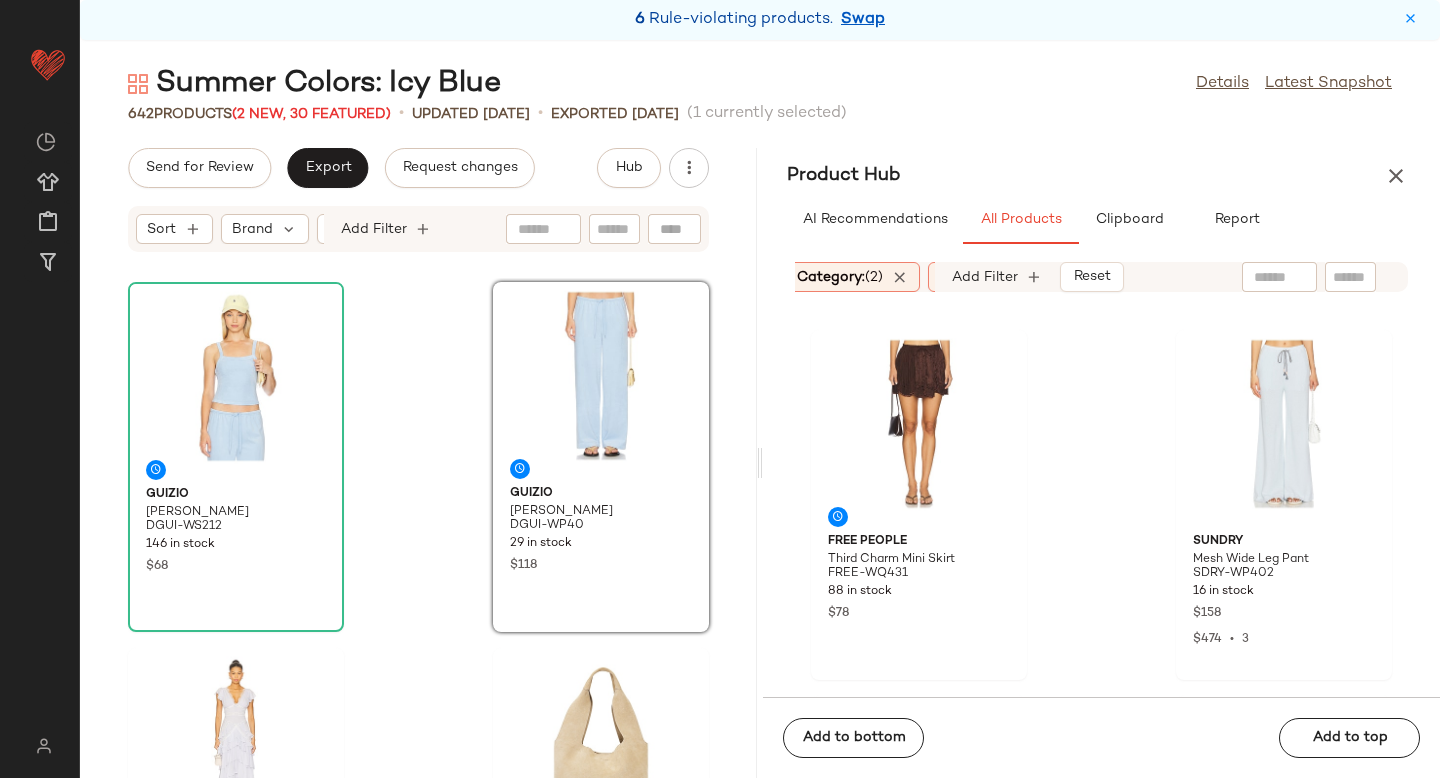 click on "Category:   (2)" at bounding box center [840, 277] 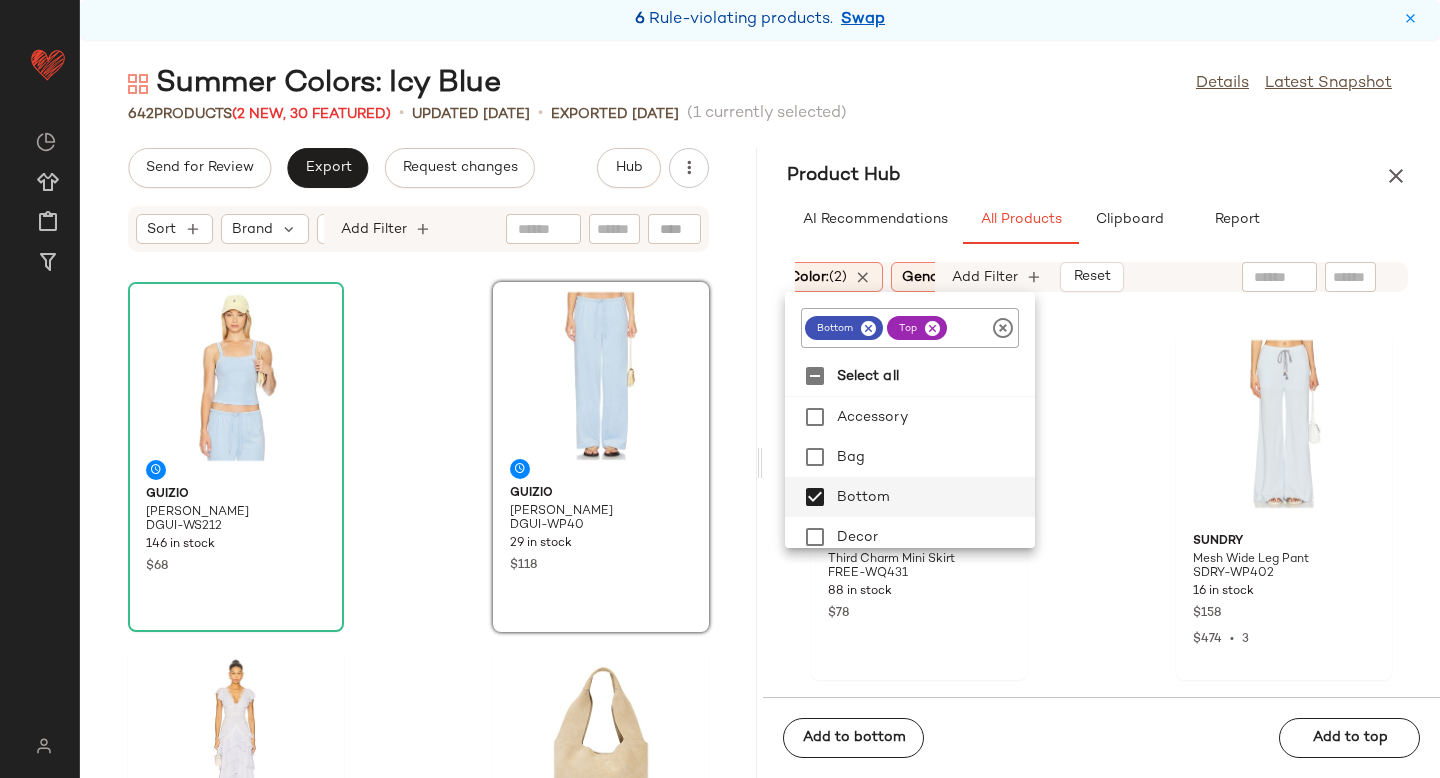 scroll, scrollTop: 0, scrollLeft: 688, axis: horizontal 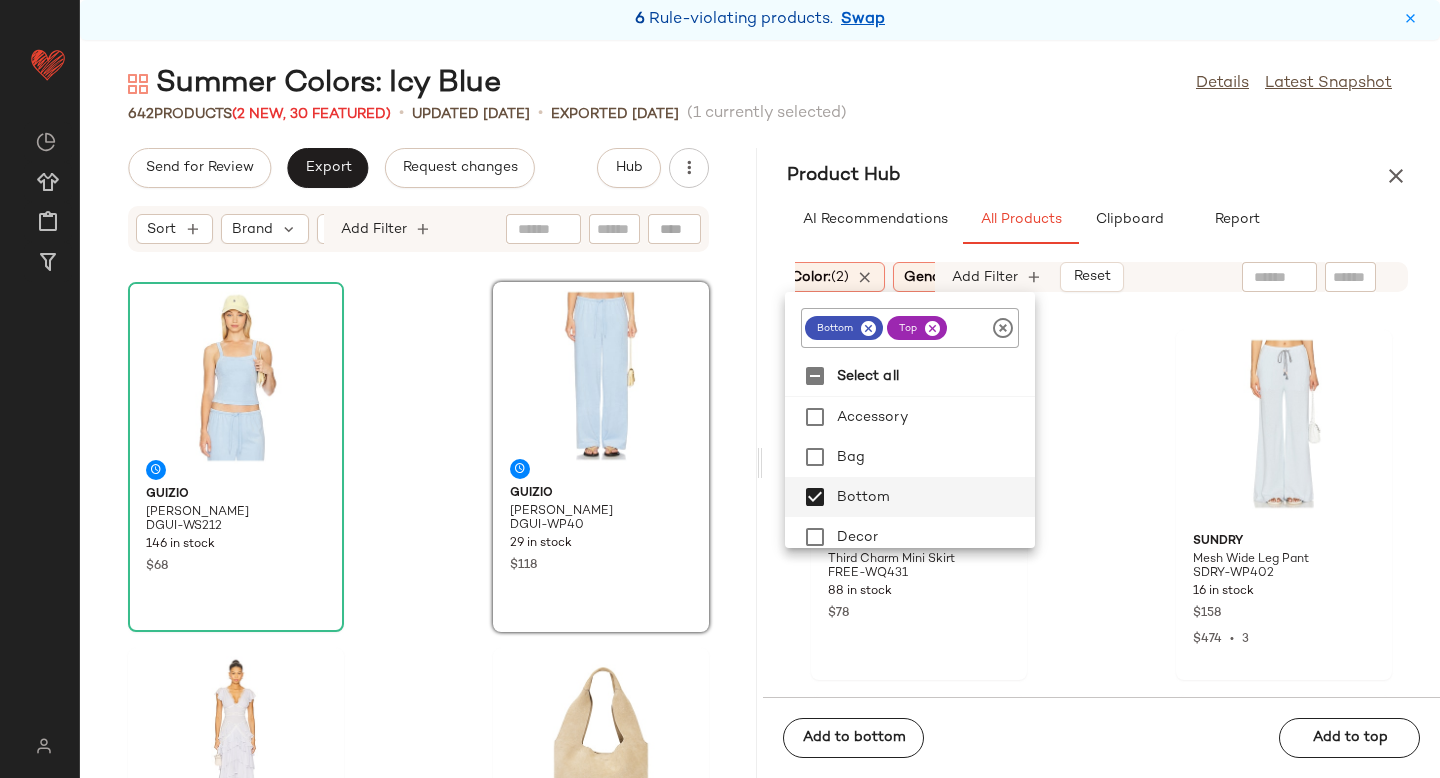 click on "(2)" at bounding box center (840, 277) 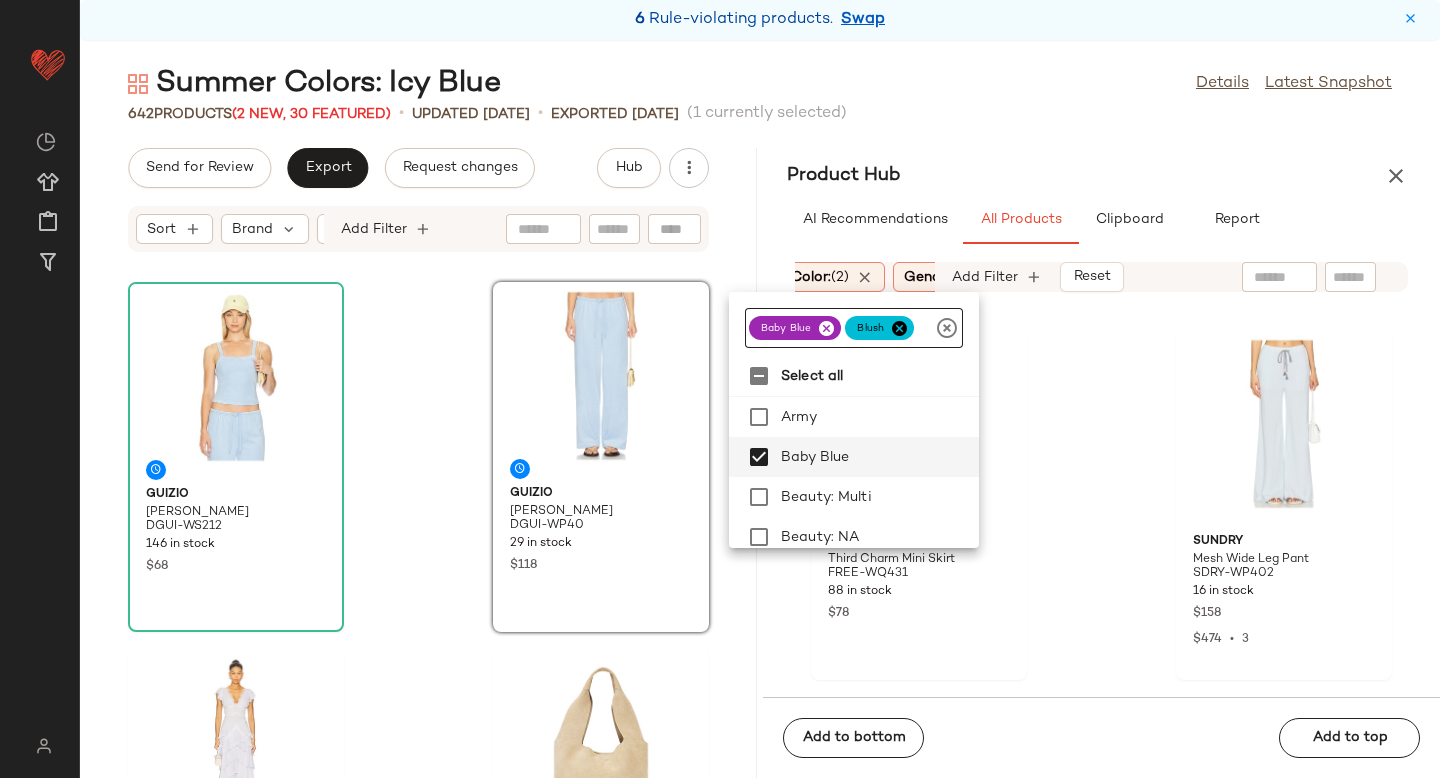 click at bounding box center (899, 328) 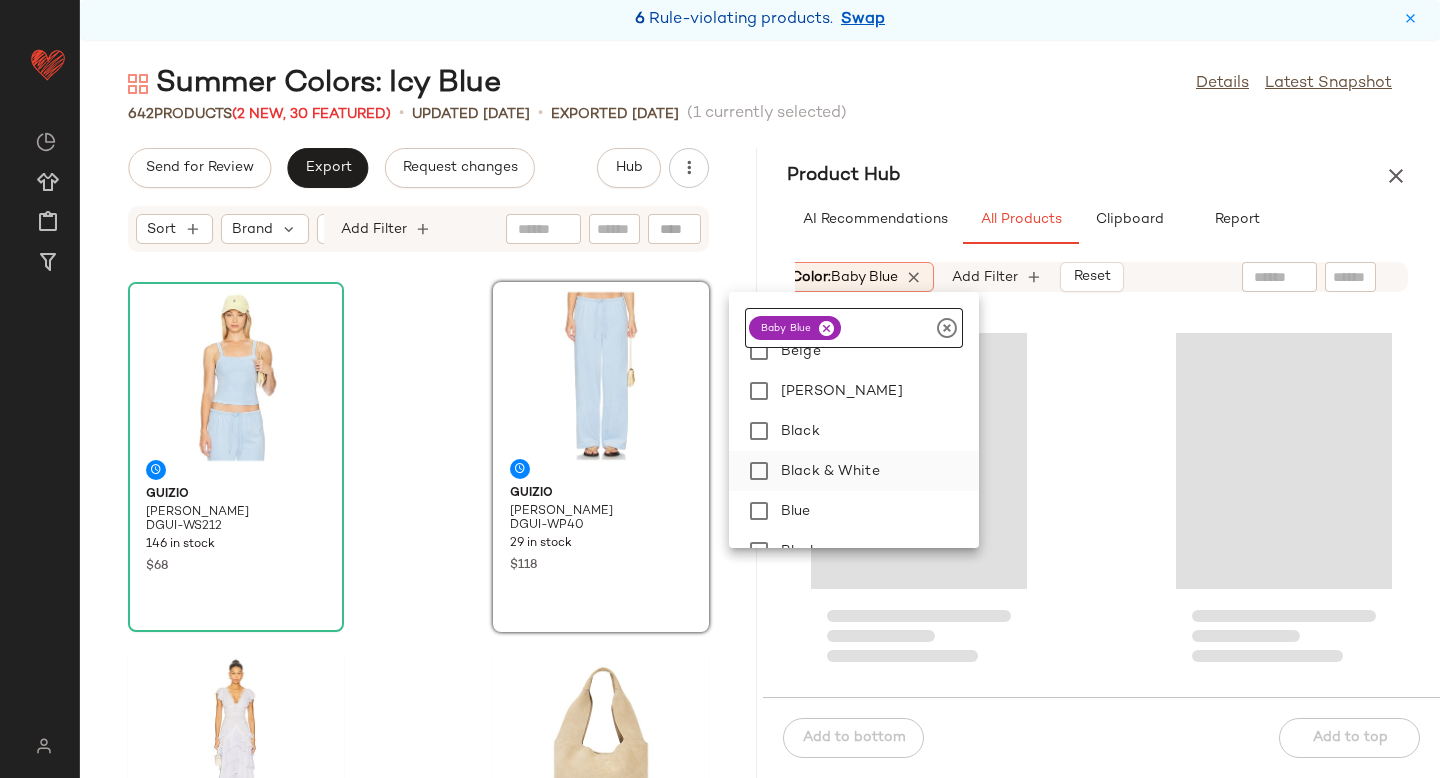 scroll, scrollTop: 254, scrollLeft: 0, axis: vertical 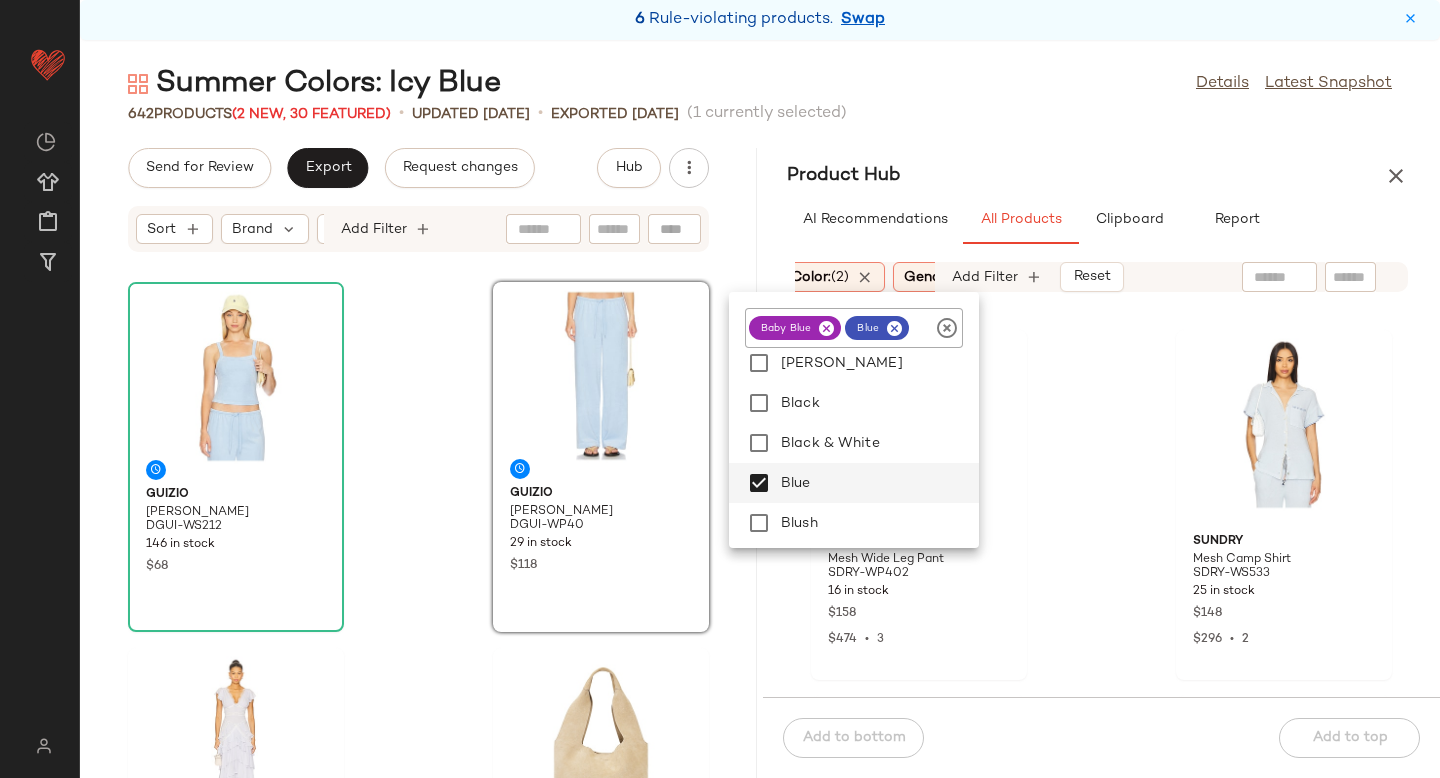 click on "SUNDRY Mesh Wide Leg Pant SDRY-WP402 16 in stock $158 $474  •  3 SUNDRY Mesh Camp Shirt SDRY-WS533 25 in stock $148 $296  •  2 Natalie Rolt Priya Skirt NROL-WQ27 10 in stock $300 Natalie Rolt Priya Top NROL-WS37 5 in stock $280 $840  •  3 PEIXOTO Adina Skirt PEXR-WQ31 34 in stock $198 $594  •  3 PEIXOTO Josie Cami PEXR-WS29 29 in stock $88 $616  •  7 VIR VITA Linen Shorts VVIT-WF3 10 in stock $173 $692  •  4 VIR VITA Cecile Oversized Shirt VVIT-WS8 7 in stock $216 $648  •  3" 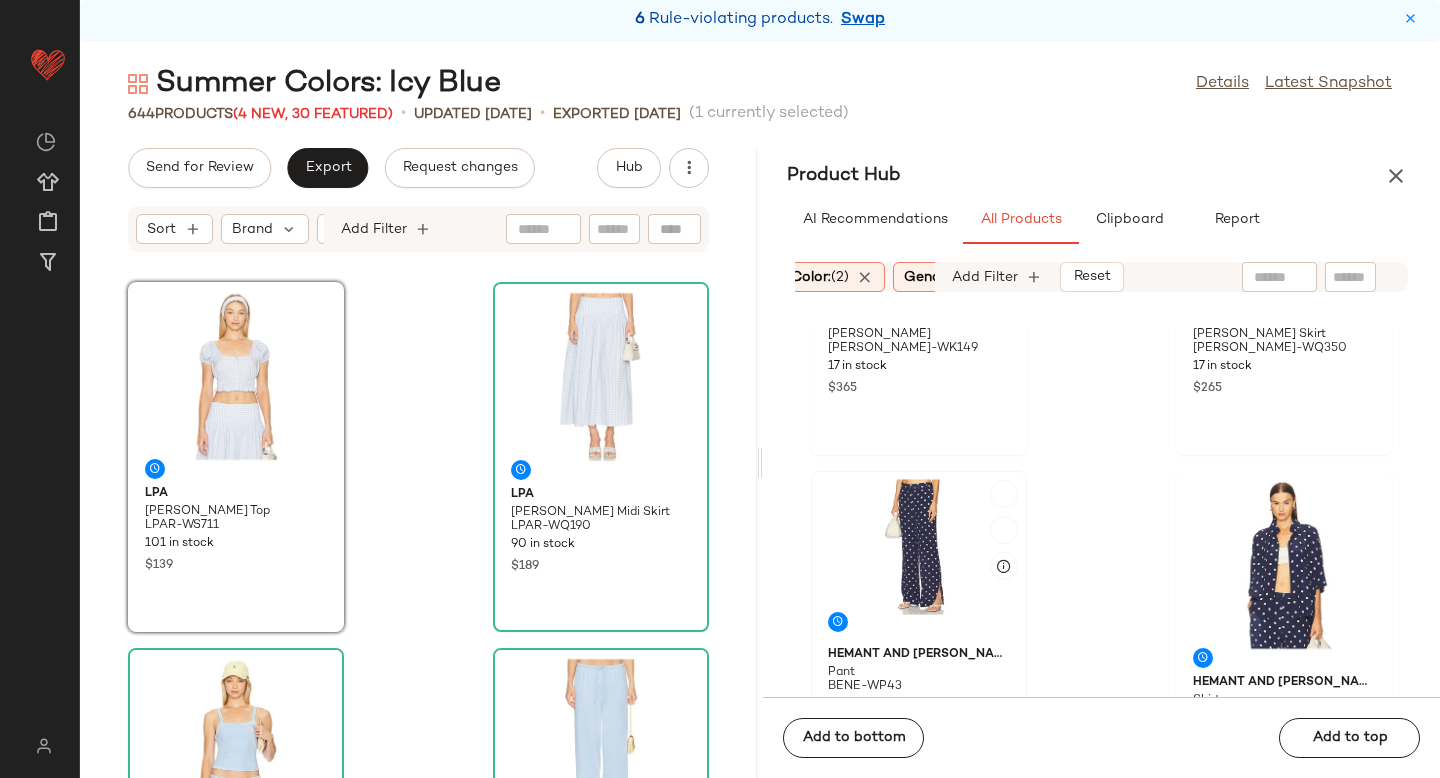 scroll, scrollTop: 236, scrollLeft: 0, axis: vertical 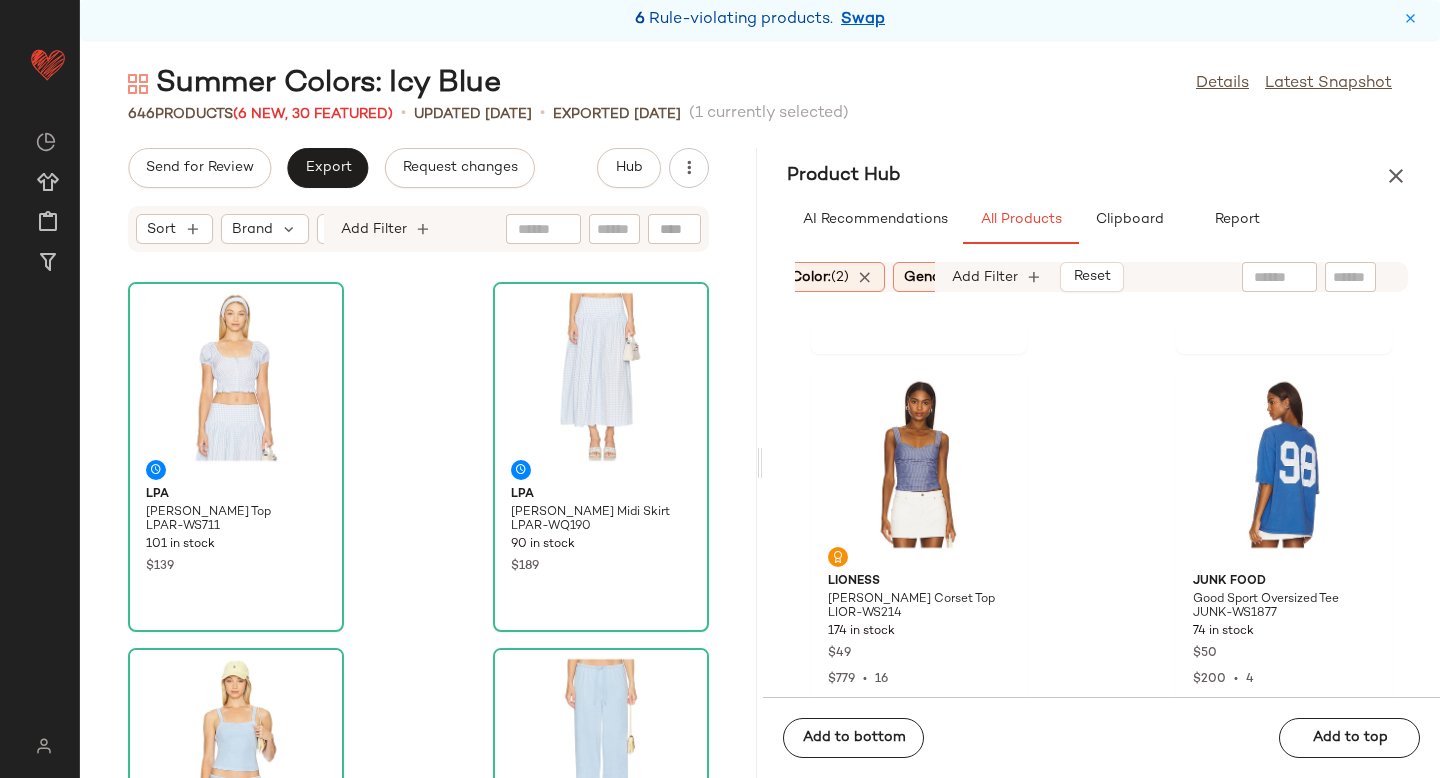 click on "Common Color:   (2)" 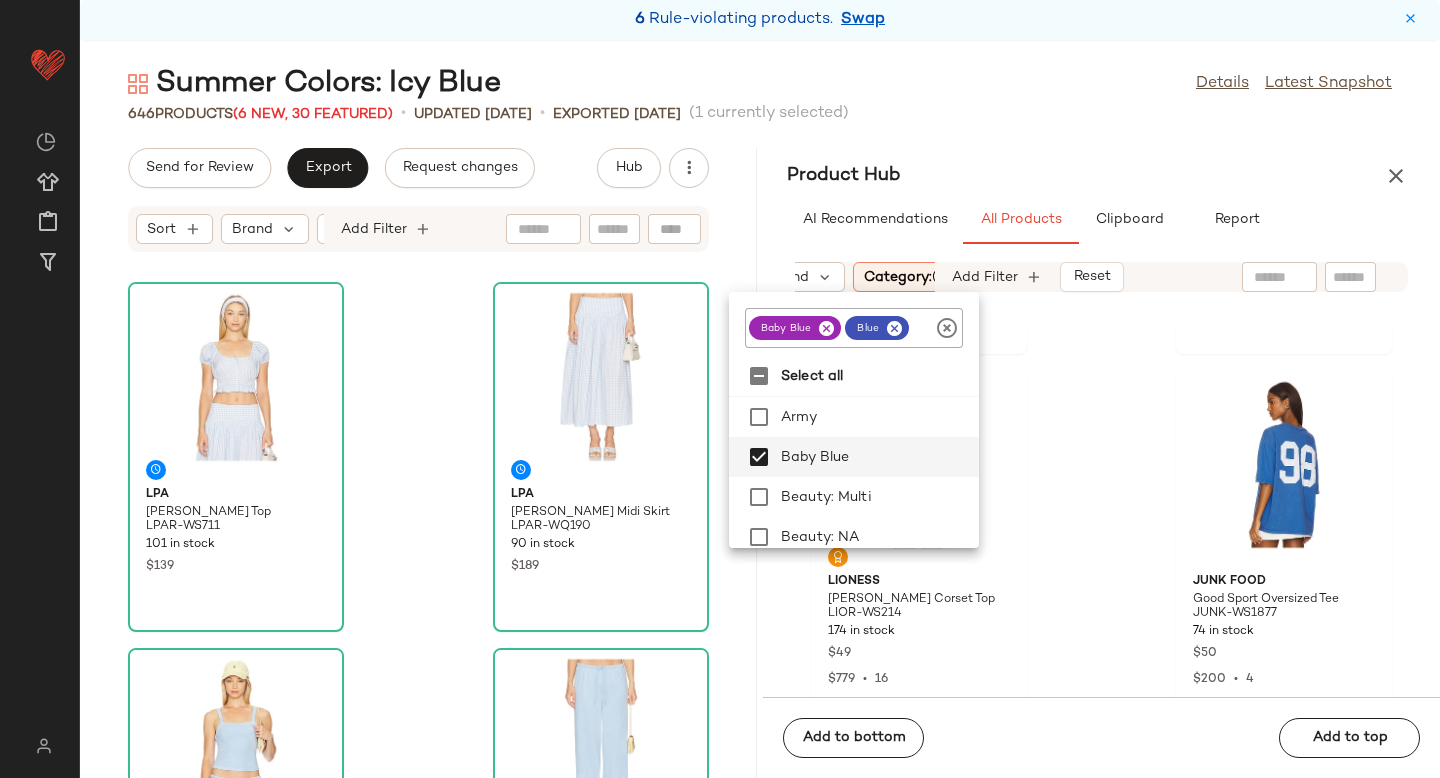 scroll, scrollTop: 0, scrollLeft: 133, axis: horizontal 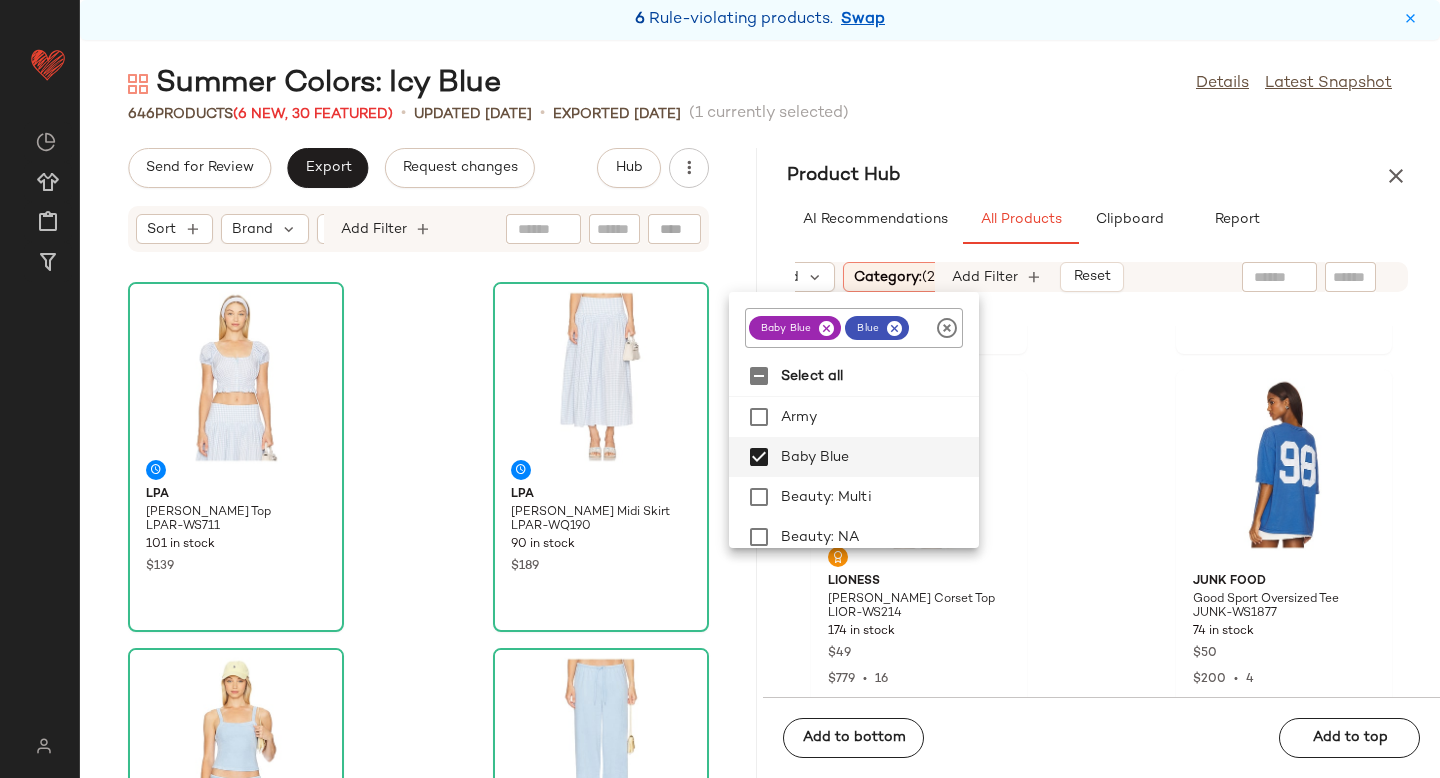 click on "Category:   (2)" at bounding box center (897, 277) 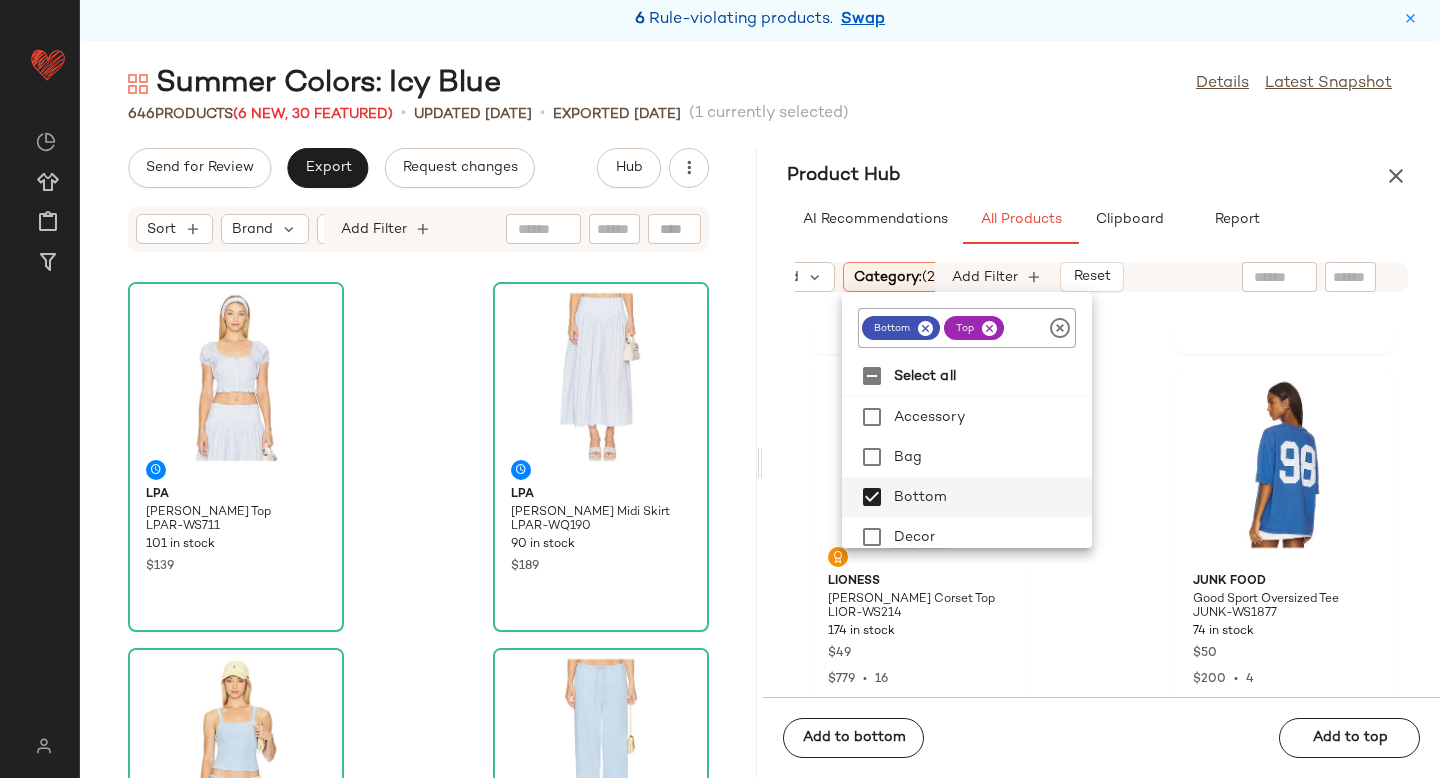 click 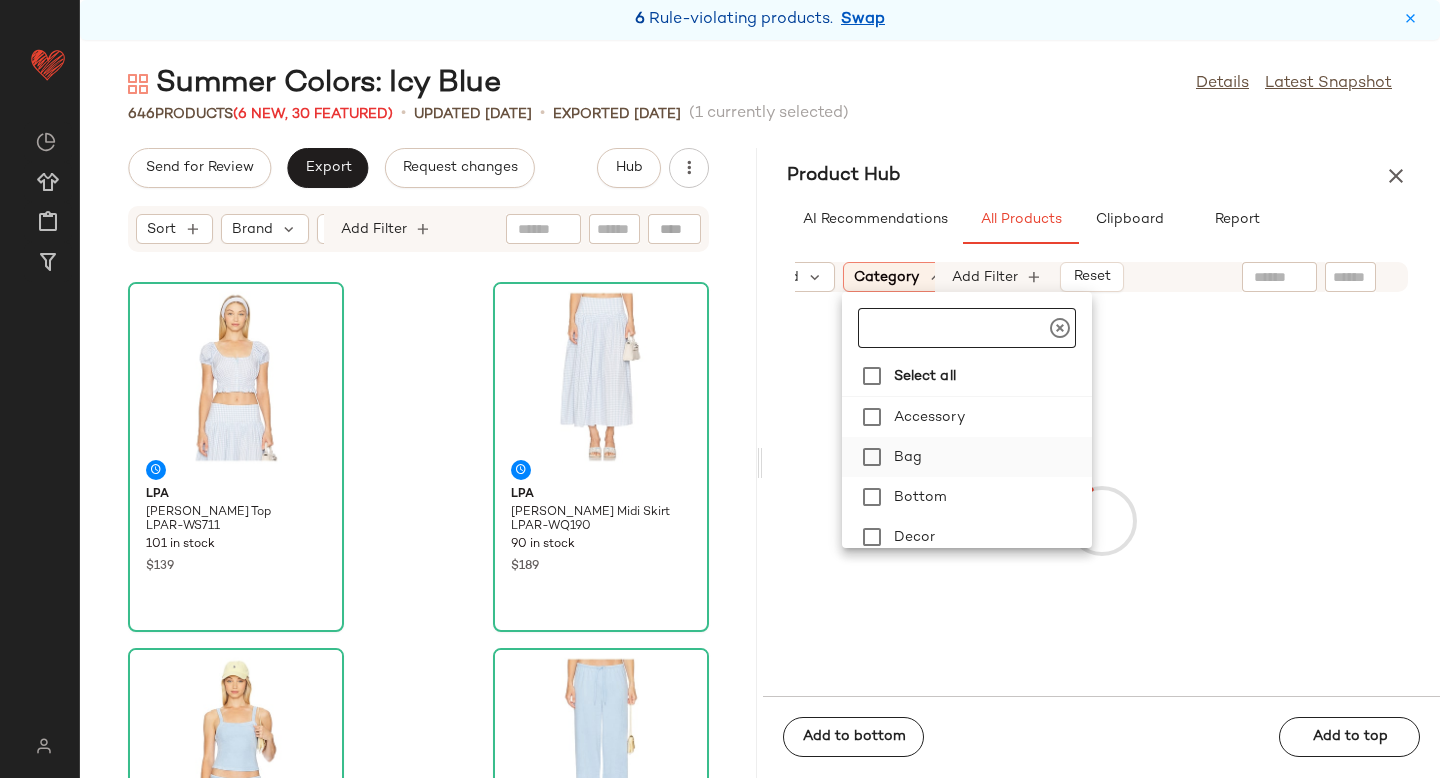 scroll, scrollTop: 76, scrollLeft: 0, axis: vertical 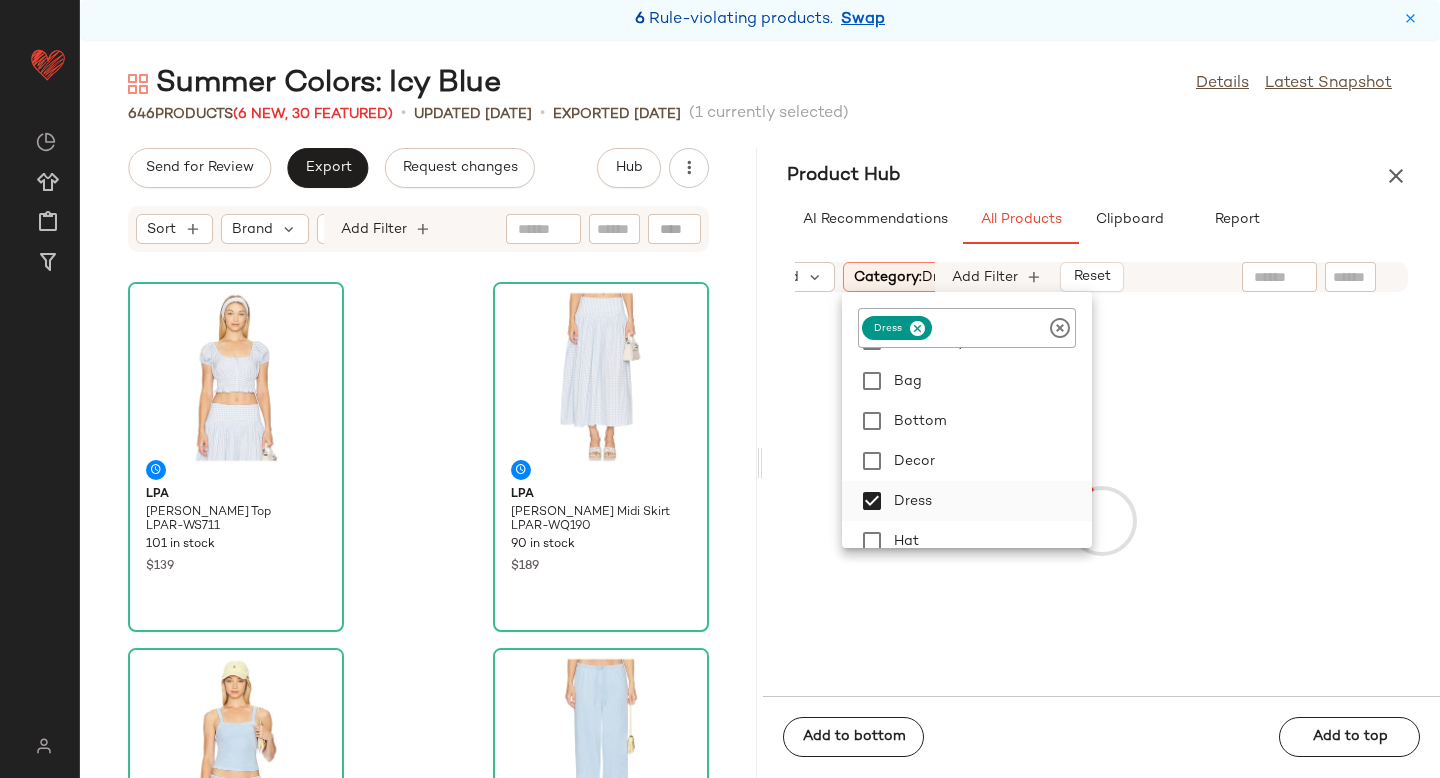 click at bounding box center [1101, 520] 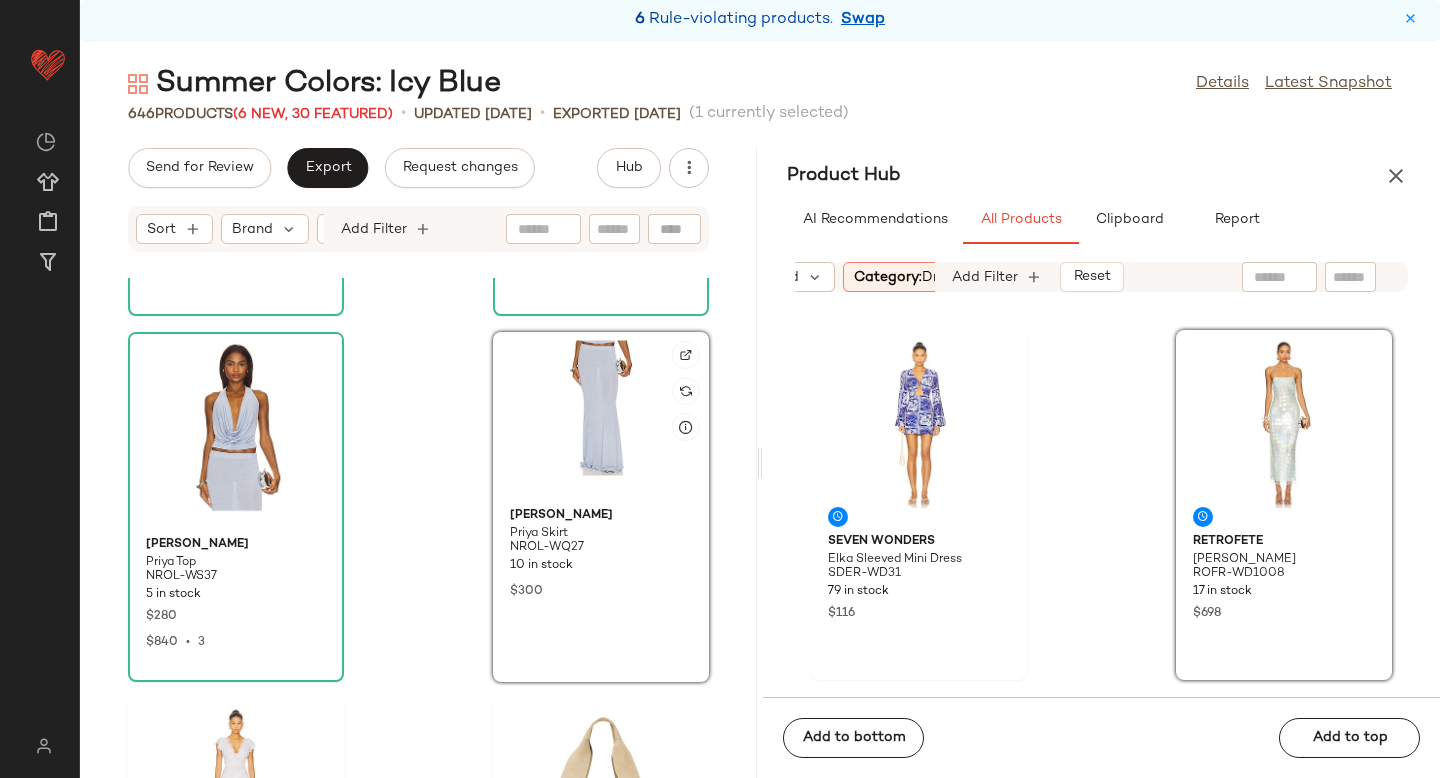 scroll, scrollTop: 717, scrollLeft: 0, axis: vertical 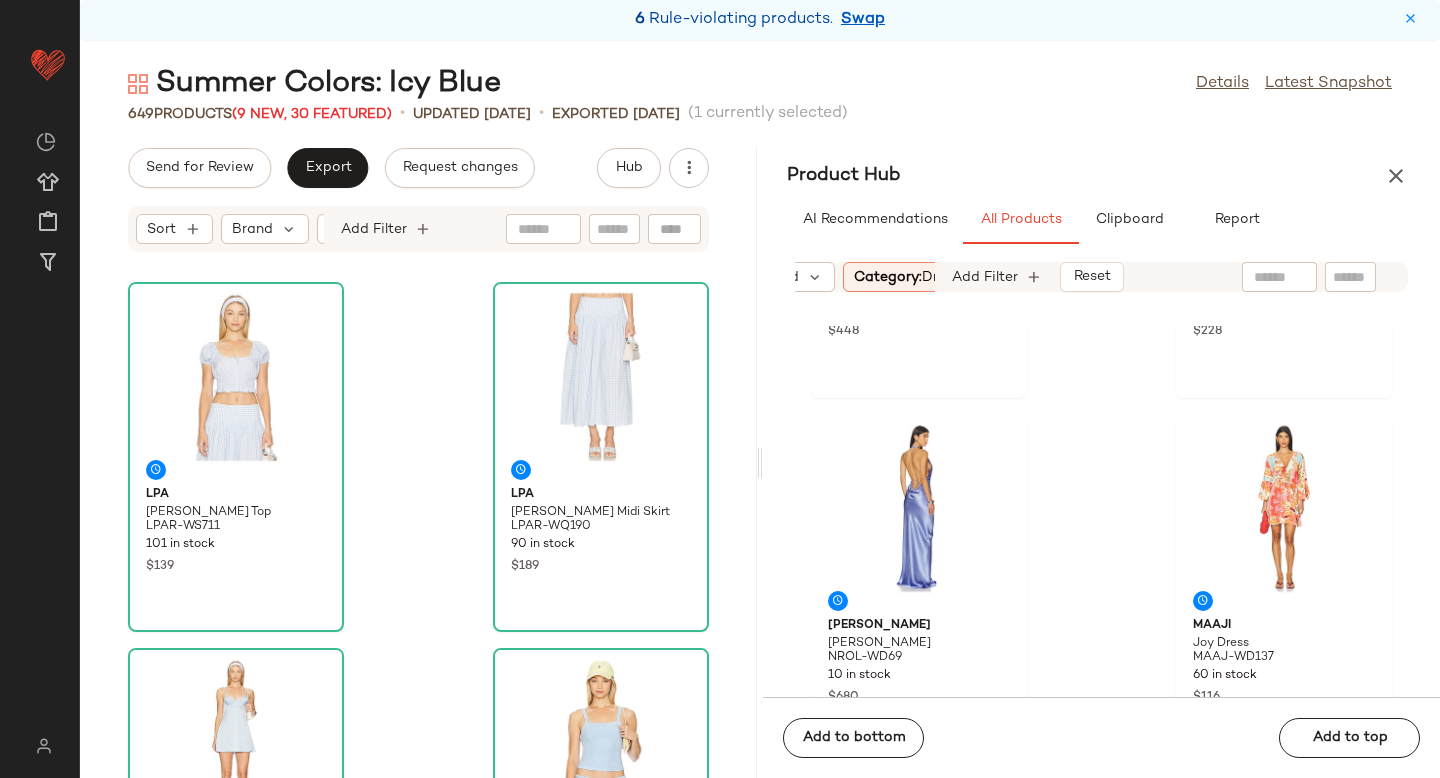 click on "Category:   dress" at bounding box center [907, 277] 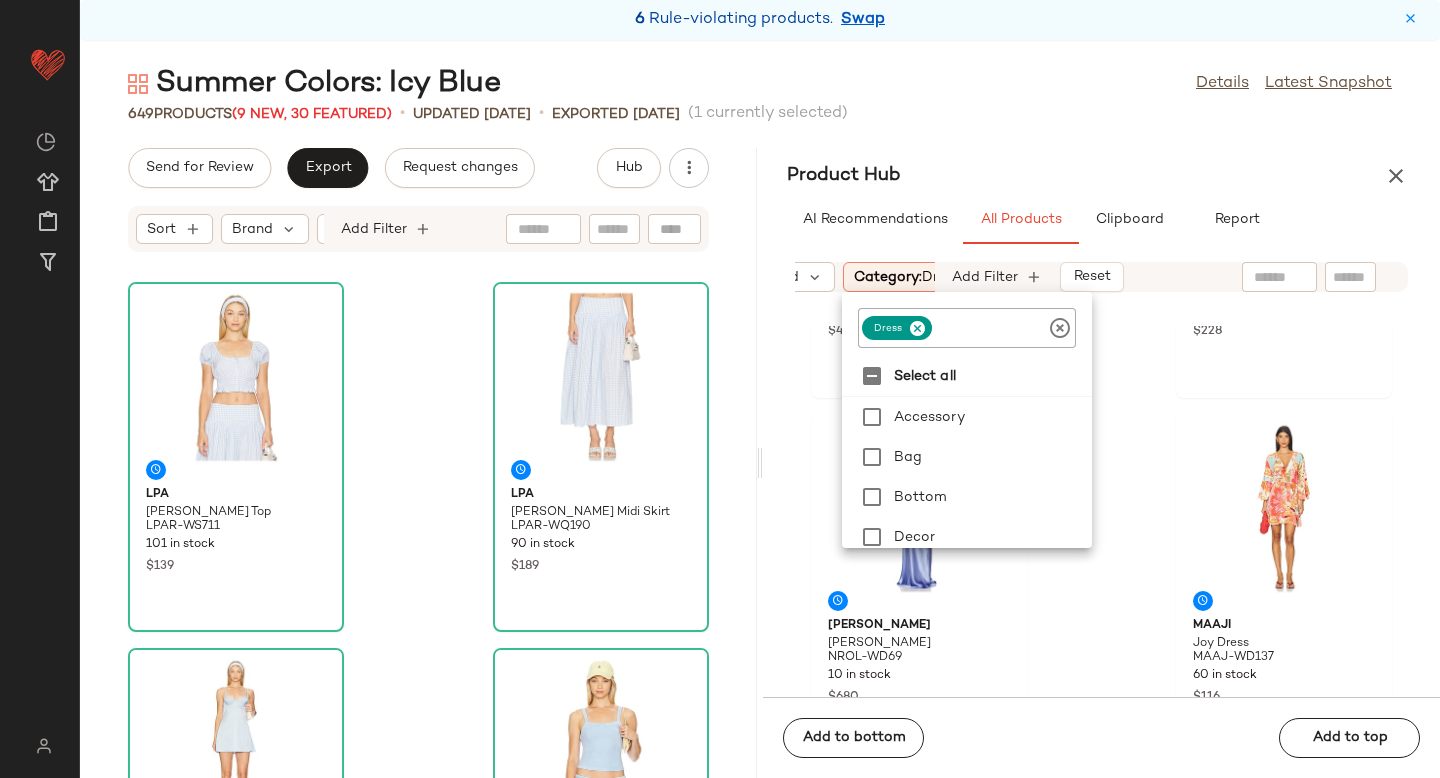 click 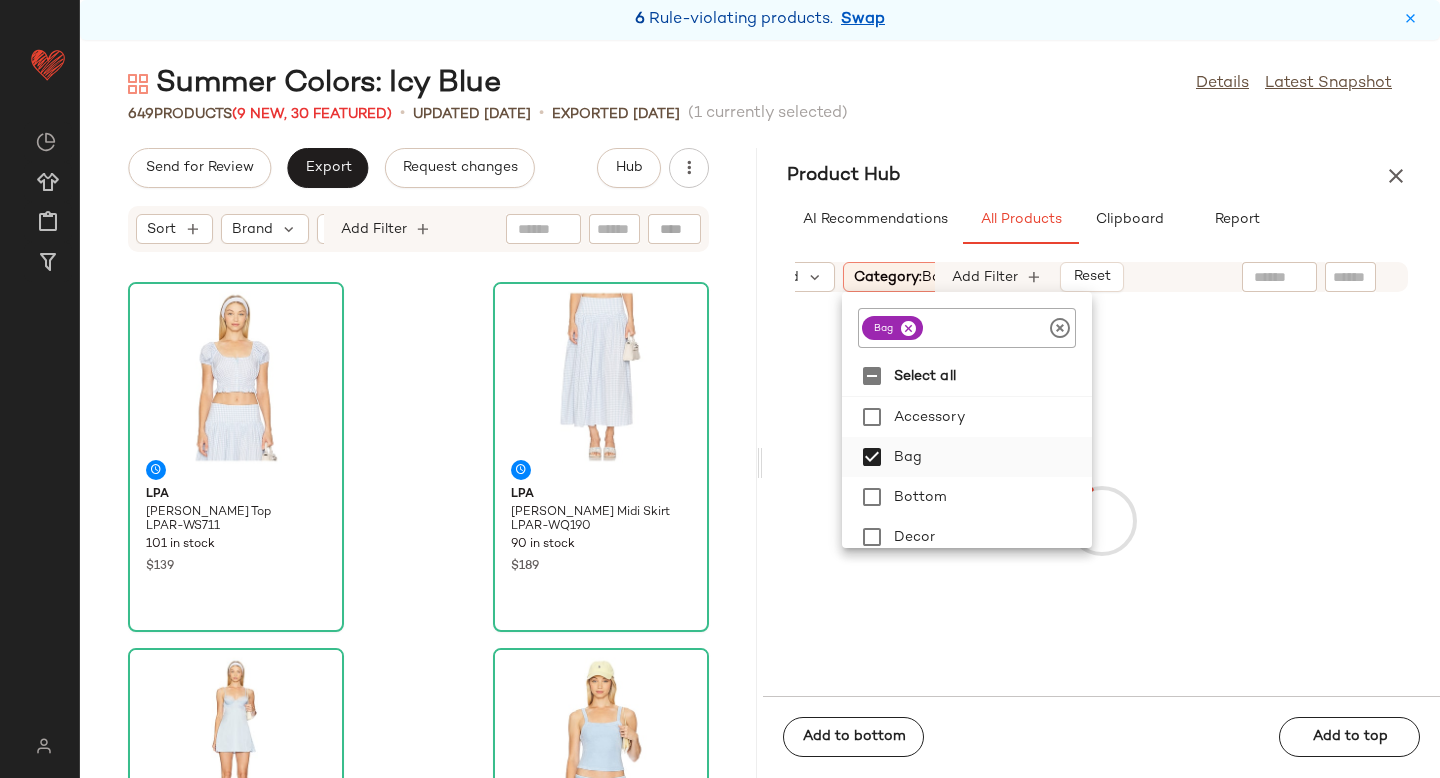 click at bounding box center (1101, 520) 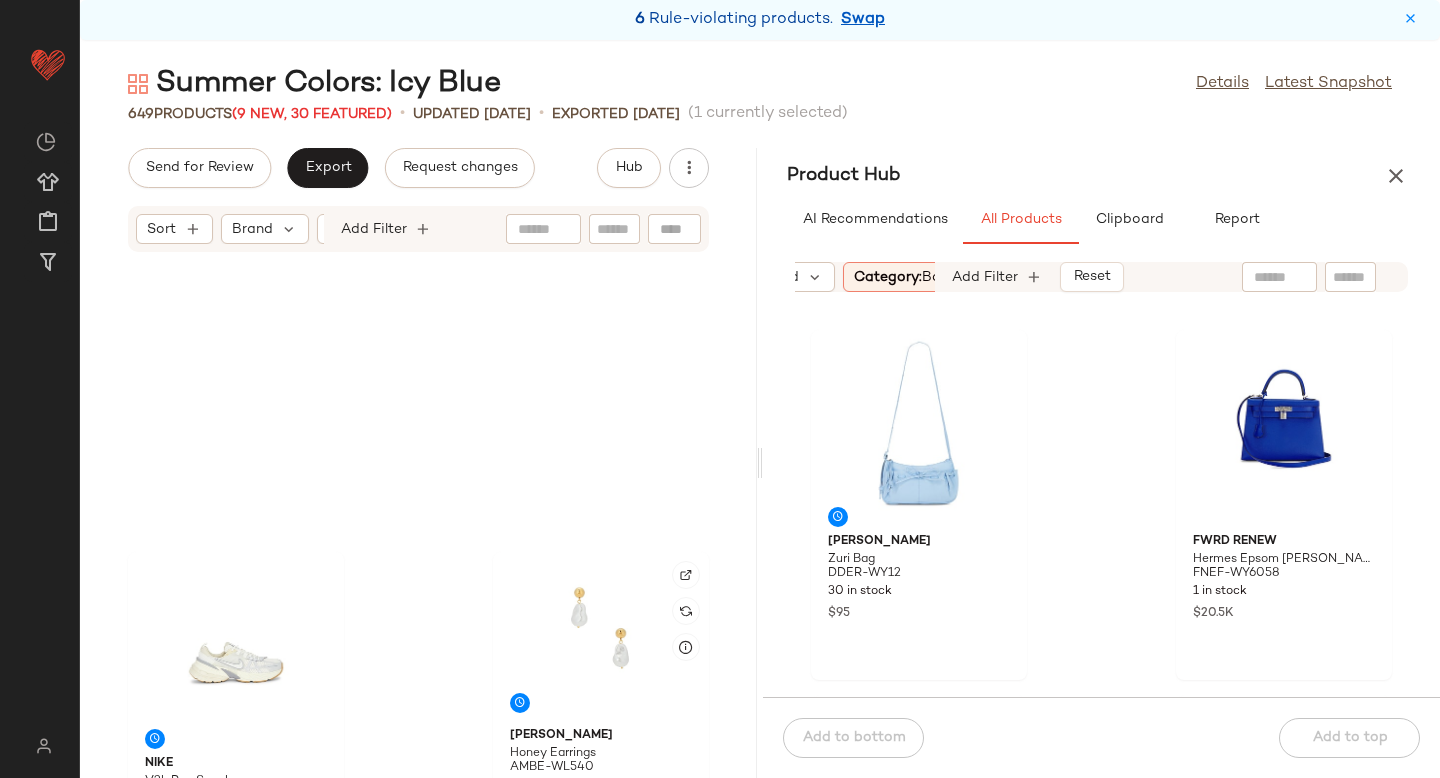 scroll, scrollTop: 0, scrollLeft: 0, axis: both 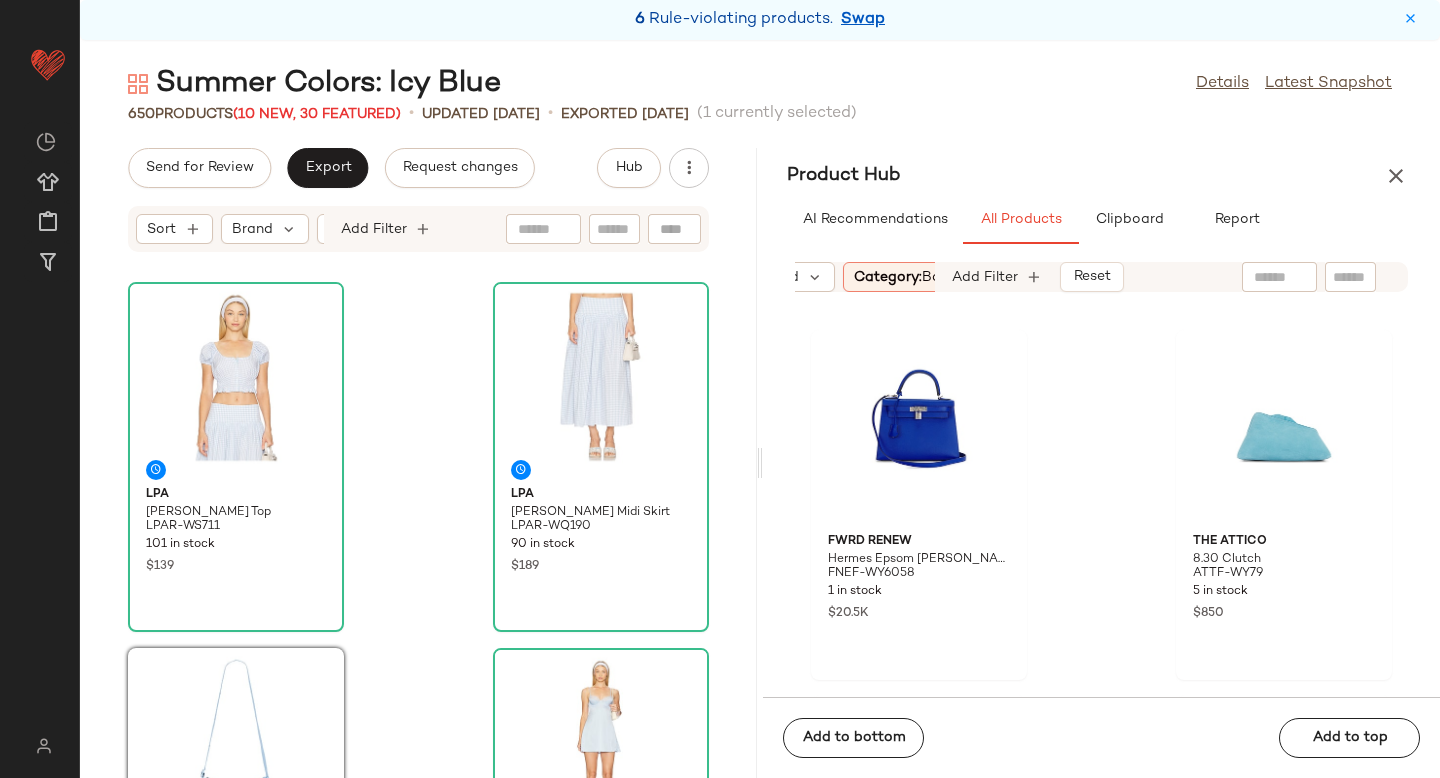 click on "Category:   bag" at bounding box center (902, 277) 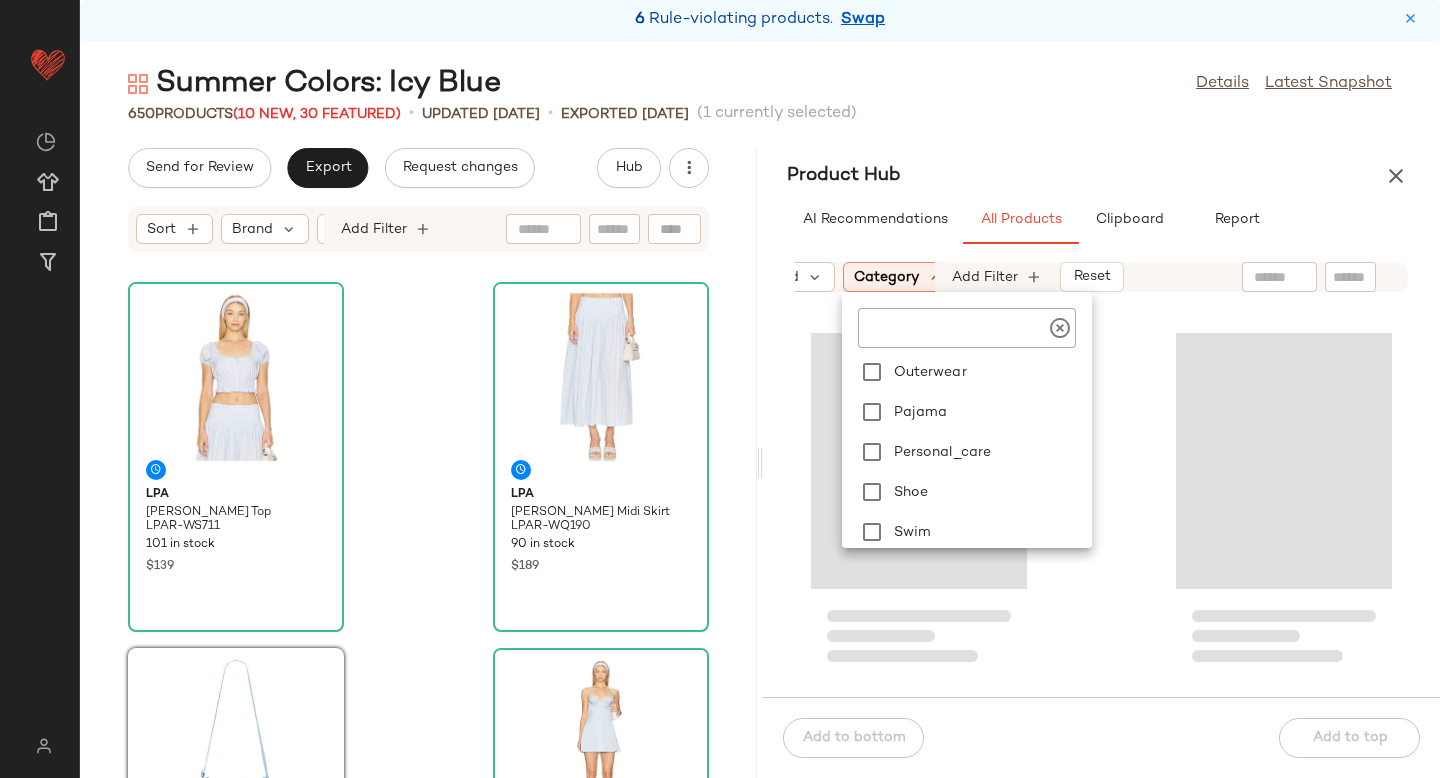 scroll, scrollTop: 366, scrollLeft: 0, axis: vertical 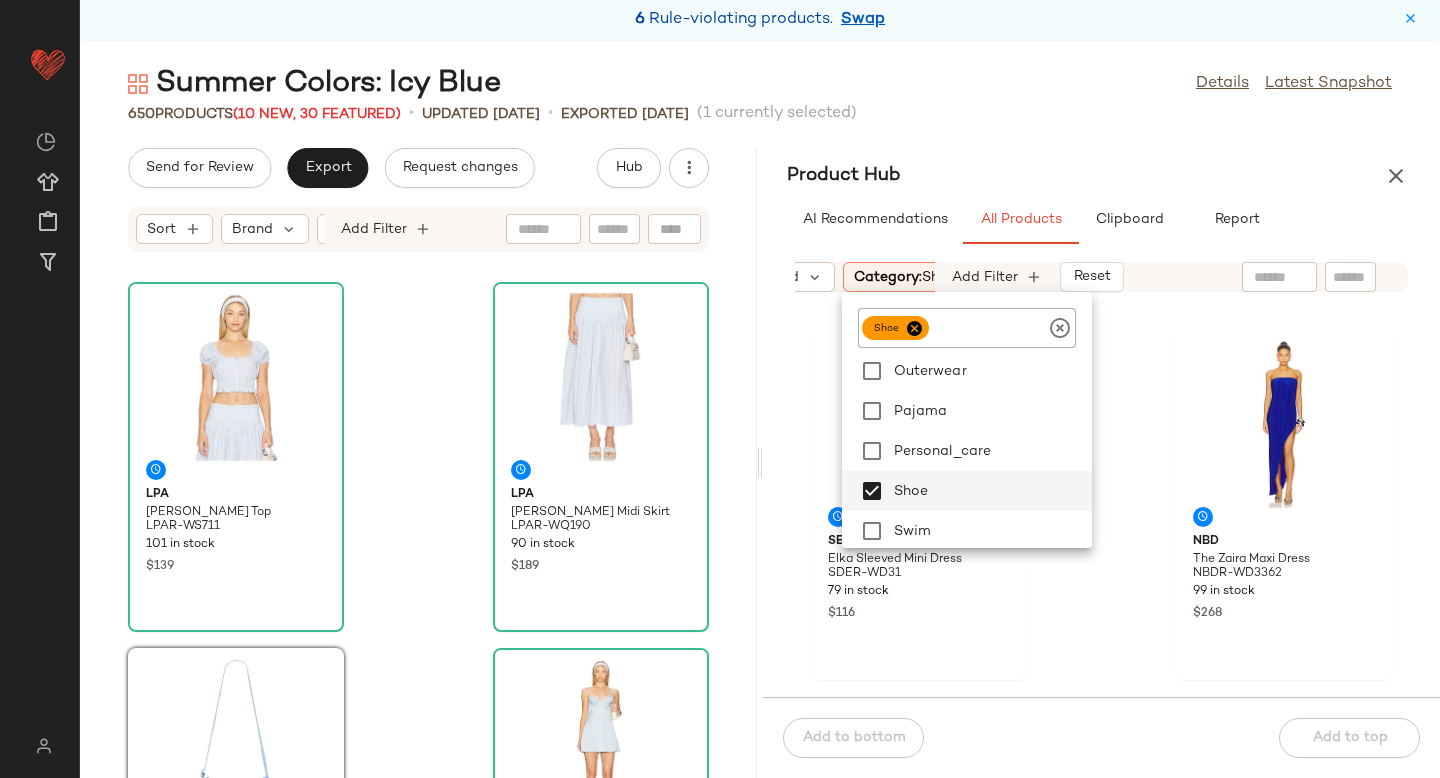 click on "SEVEN WONDERS Elka Sleeved Mini Dress SDER-WD31 79 in stock $116 NBD The Zaira Maxi Dress NBDR-WD3362 99 in stock $268 LoveShackFancy Lamiya Cardigan LESH-WK149 17 in stock $365 LoveShackFancy Willette Skirt LESH-WQ350 17 in stock $265 Vix Swimwear Knit Tie Side Full Bikini Bottom VIXS-WX1361 56 in stock $101 Vix Swimwear Knit Triangle Bikini Top VIXS-WX1362 57 in stock $117 Tularosa Jeanne Bottom TULA-WX1462 92 in stock $88 MORE TO COME Romy Mini Dress MOTO-WD764 250 in stock $88" 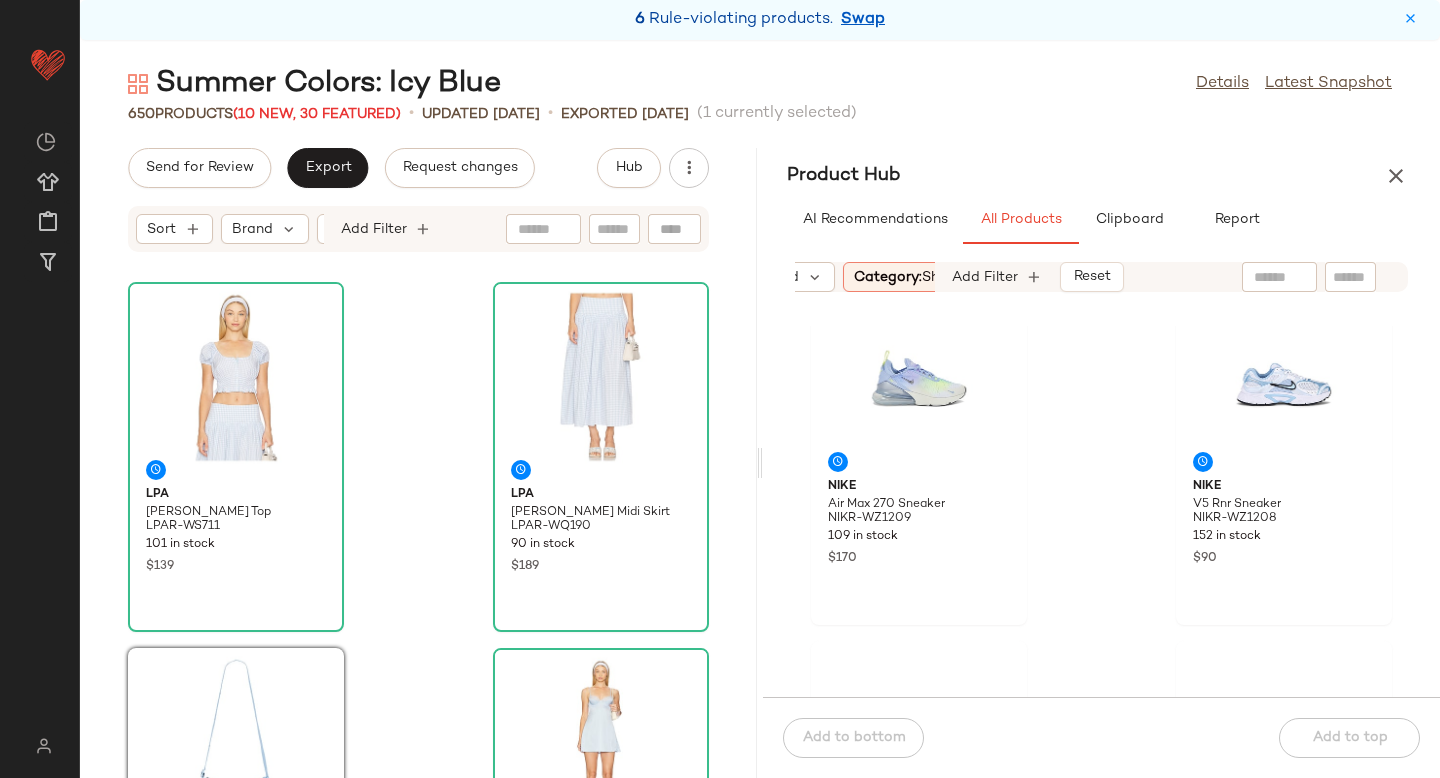 scroll, scrollTop: 482, scrollLeft: 0, axis: vertical 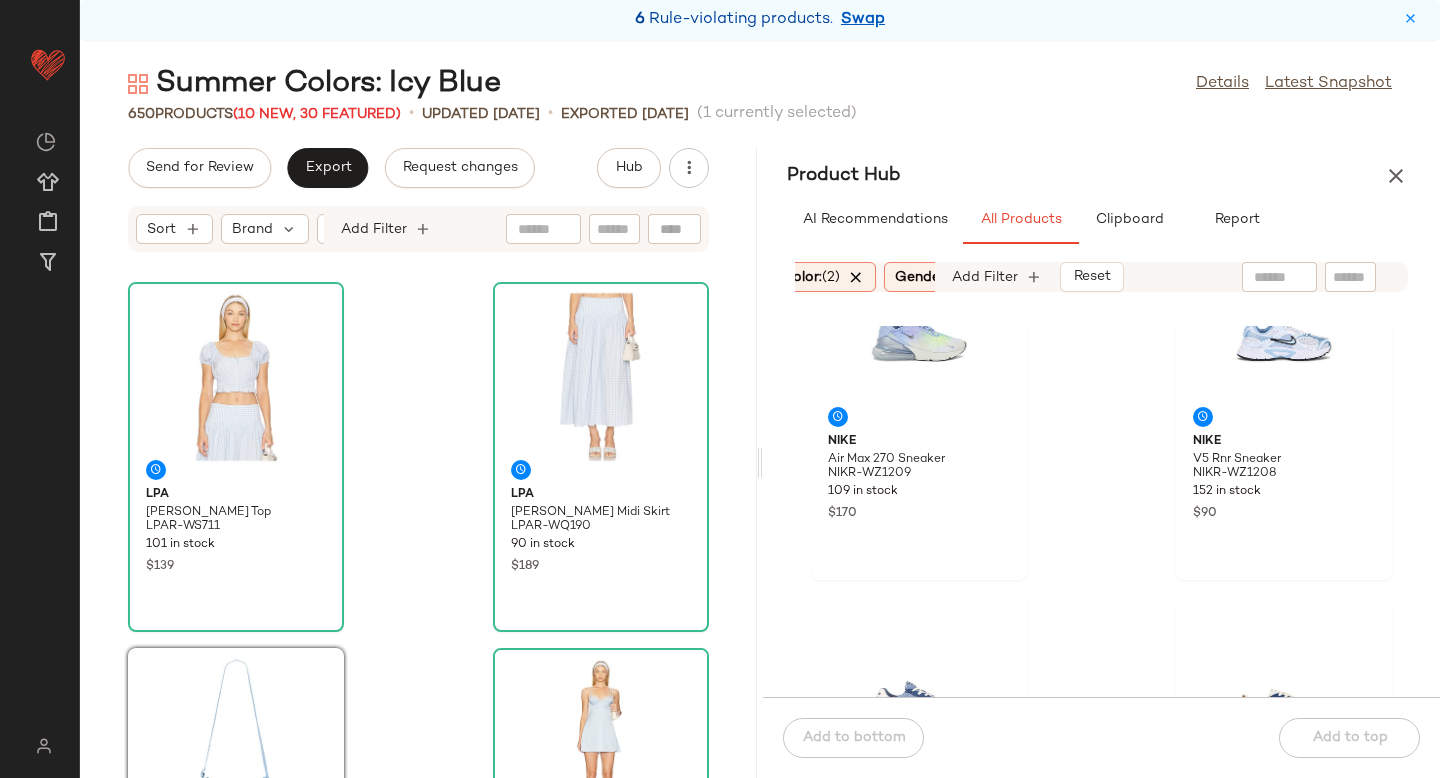click at bounding box center (857, 277) 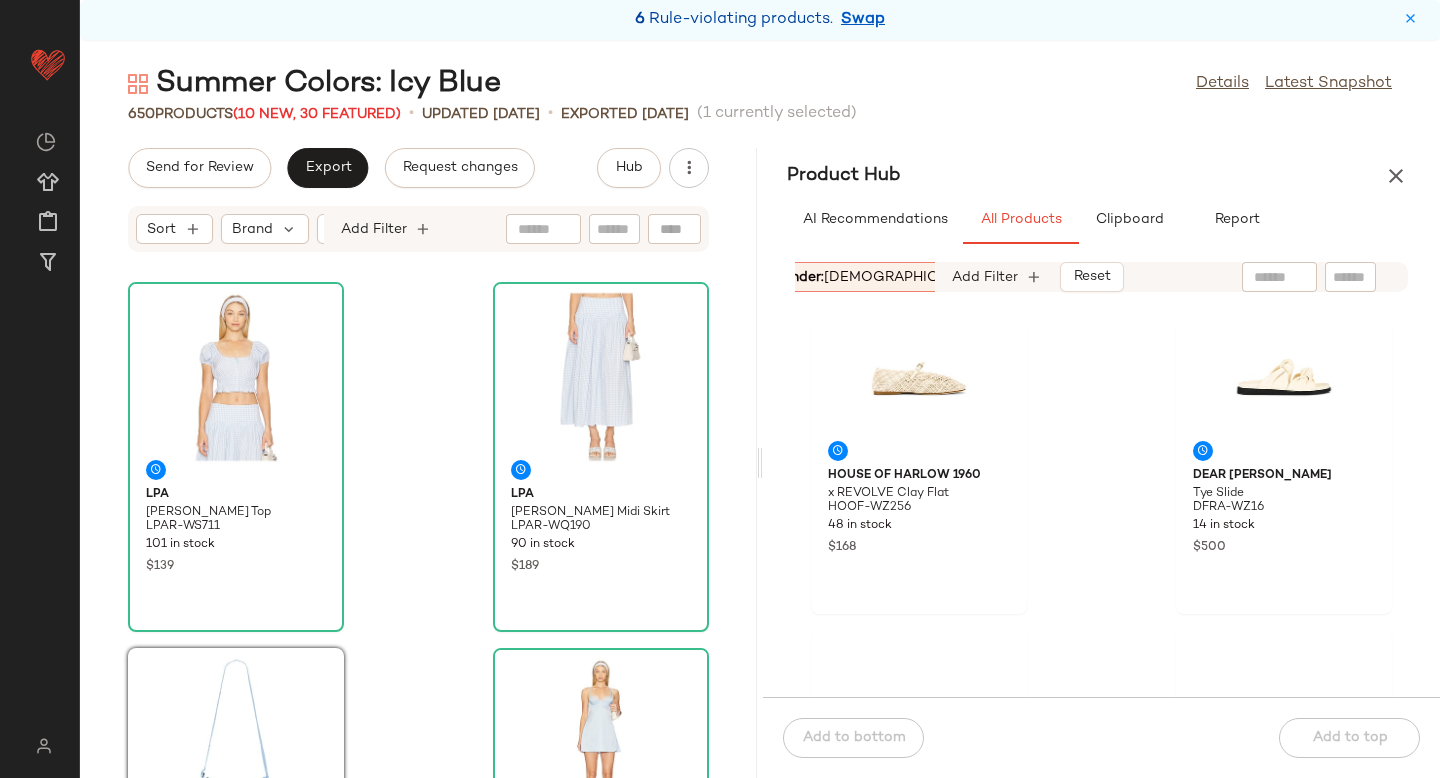 scroll, scrollTop: 1190, scrollLeft: 0, axis: vertical 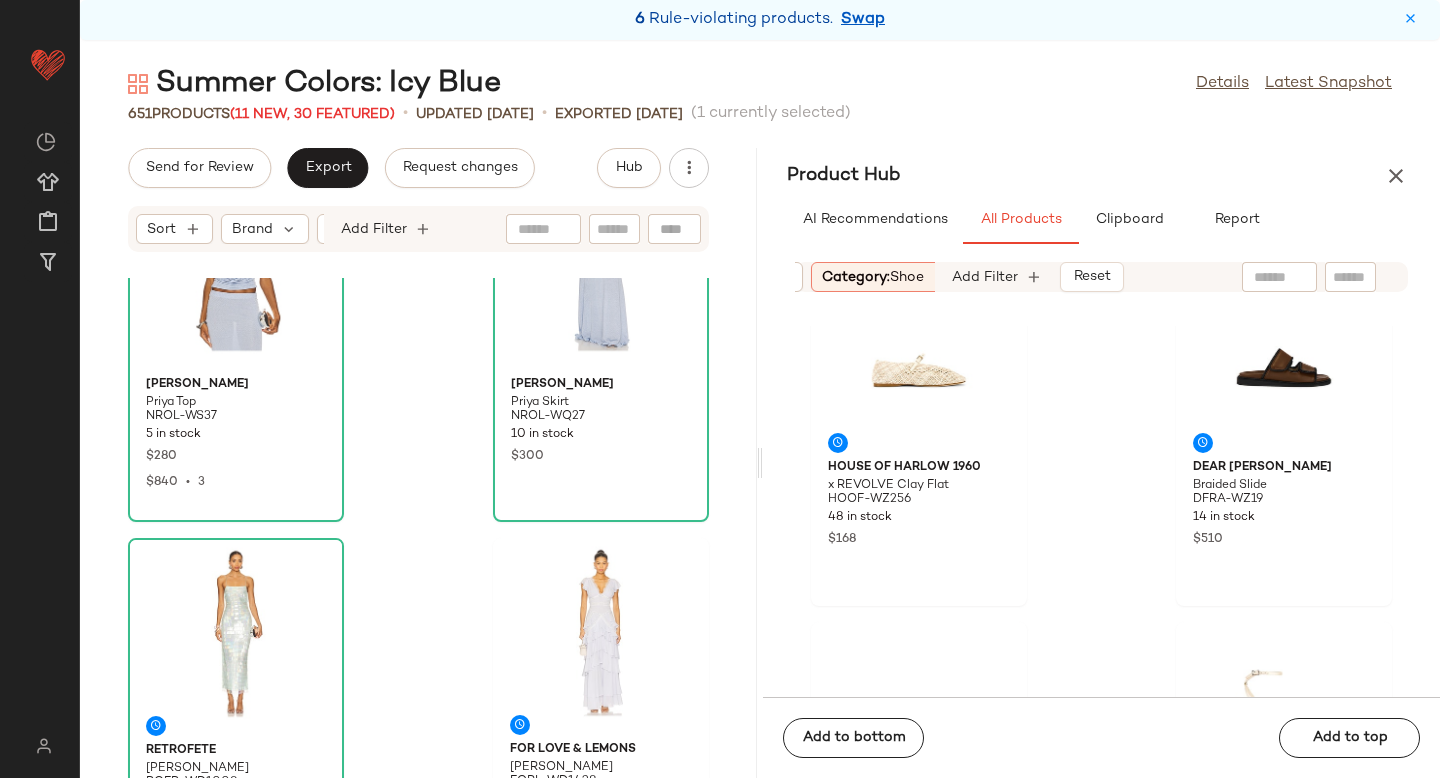 click on "Category:   shoe" at bounding box center [873, 277] 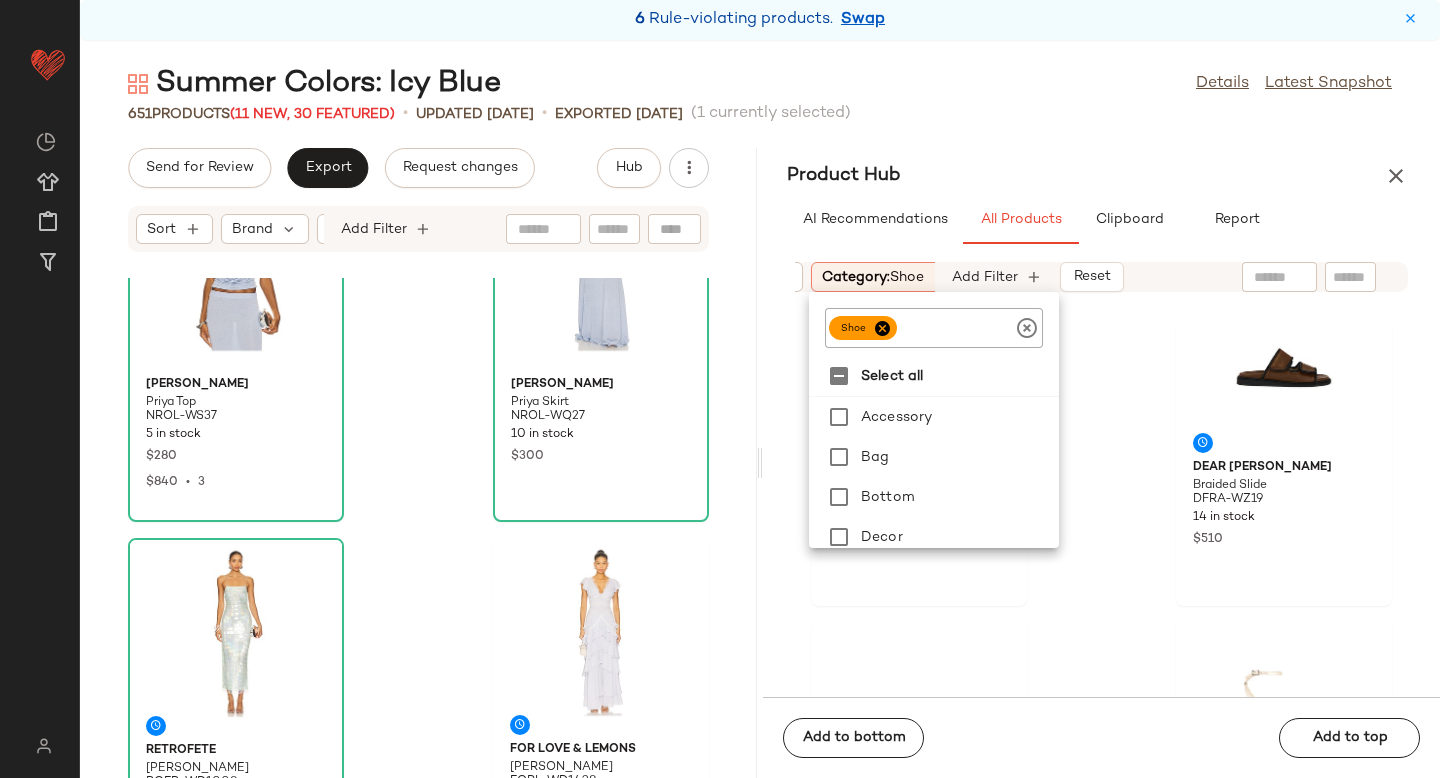 click on "Category:   shoe" at bounding box center (873, 277) 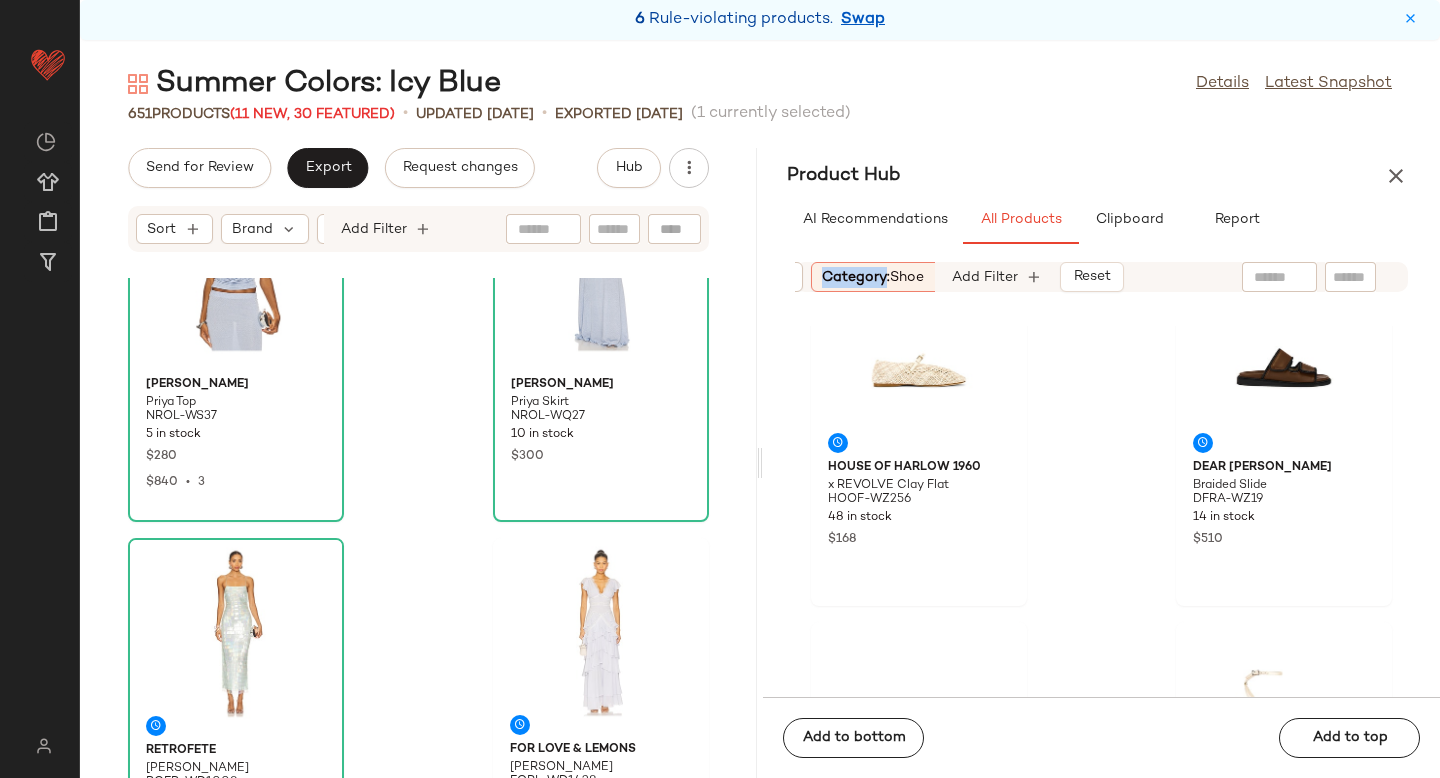 click on "Category:   shoe" at bounding box center (873, 277) 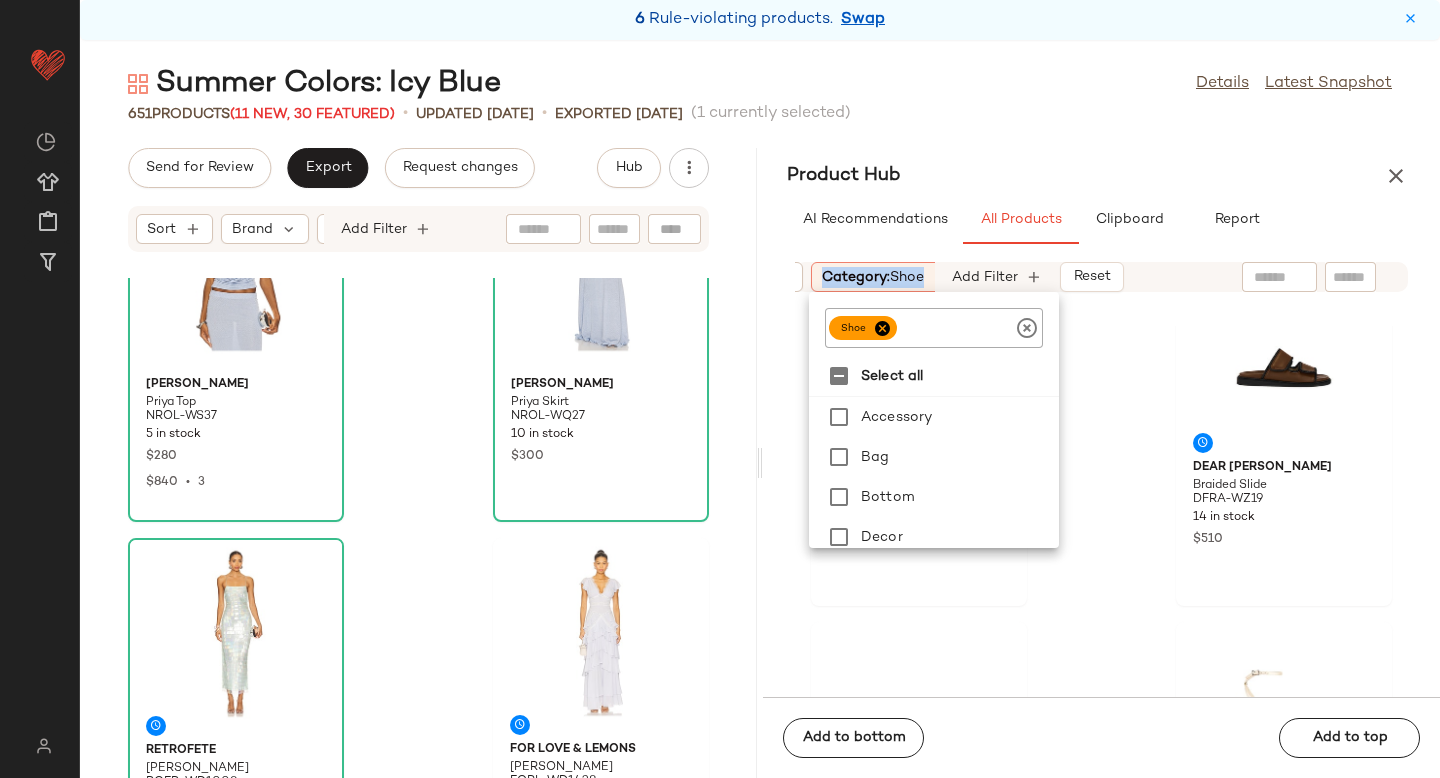 click 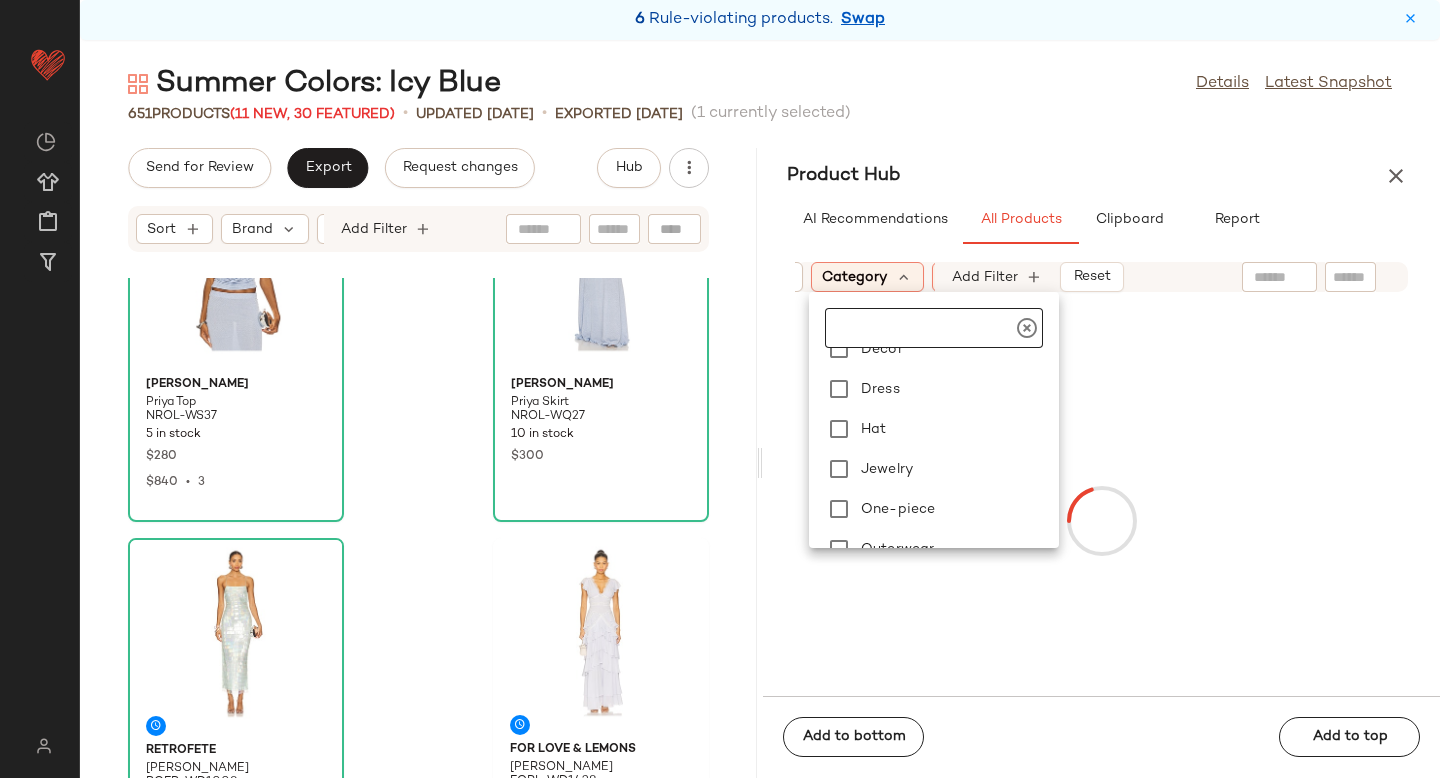 scroll, scrollTop: 183, scrollLeft: 0, axis: vertical 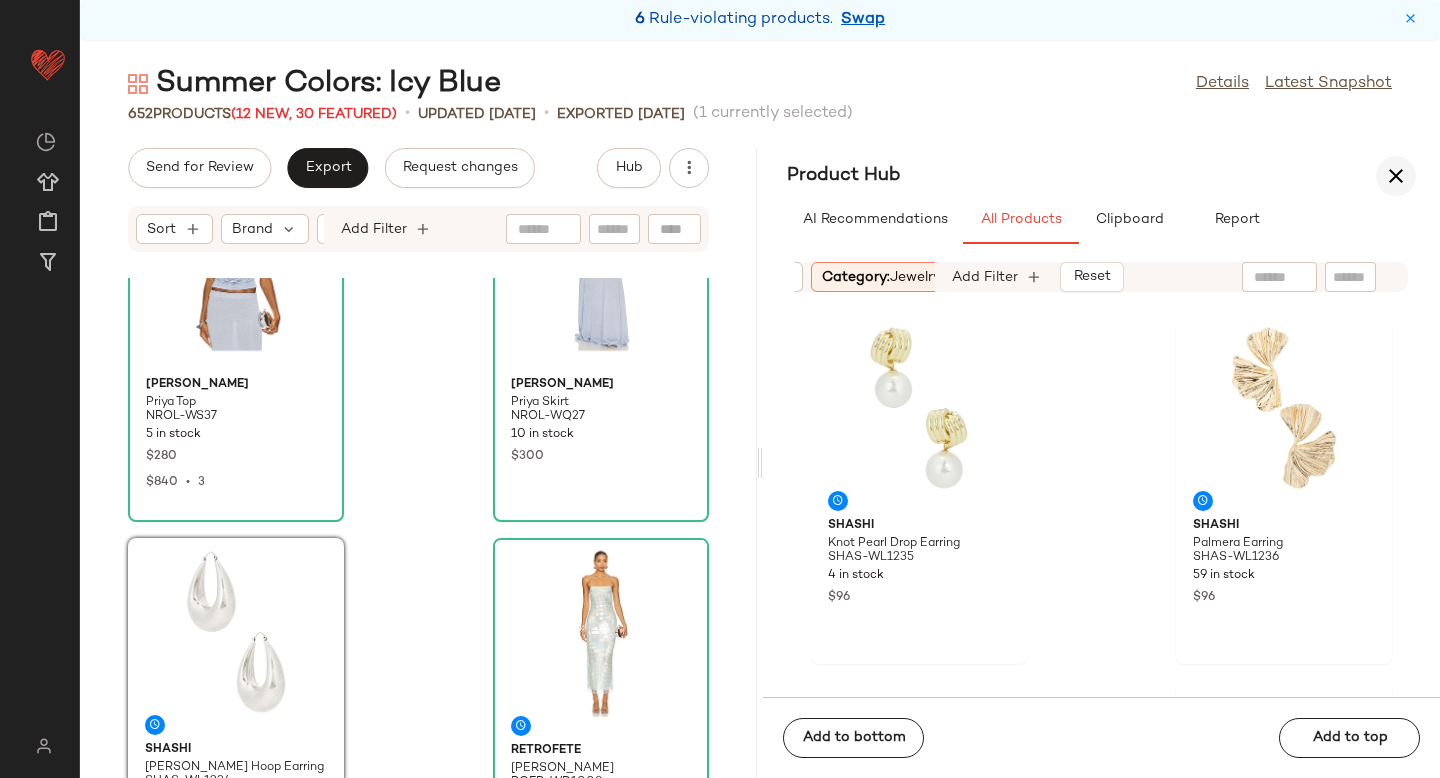 click at bounding box center [1396, 176] 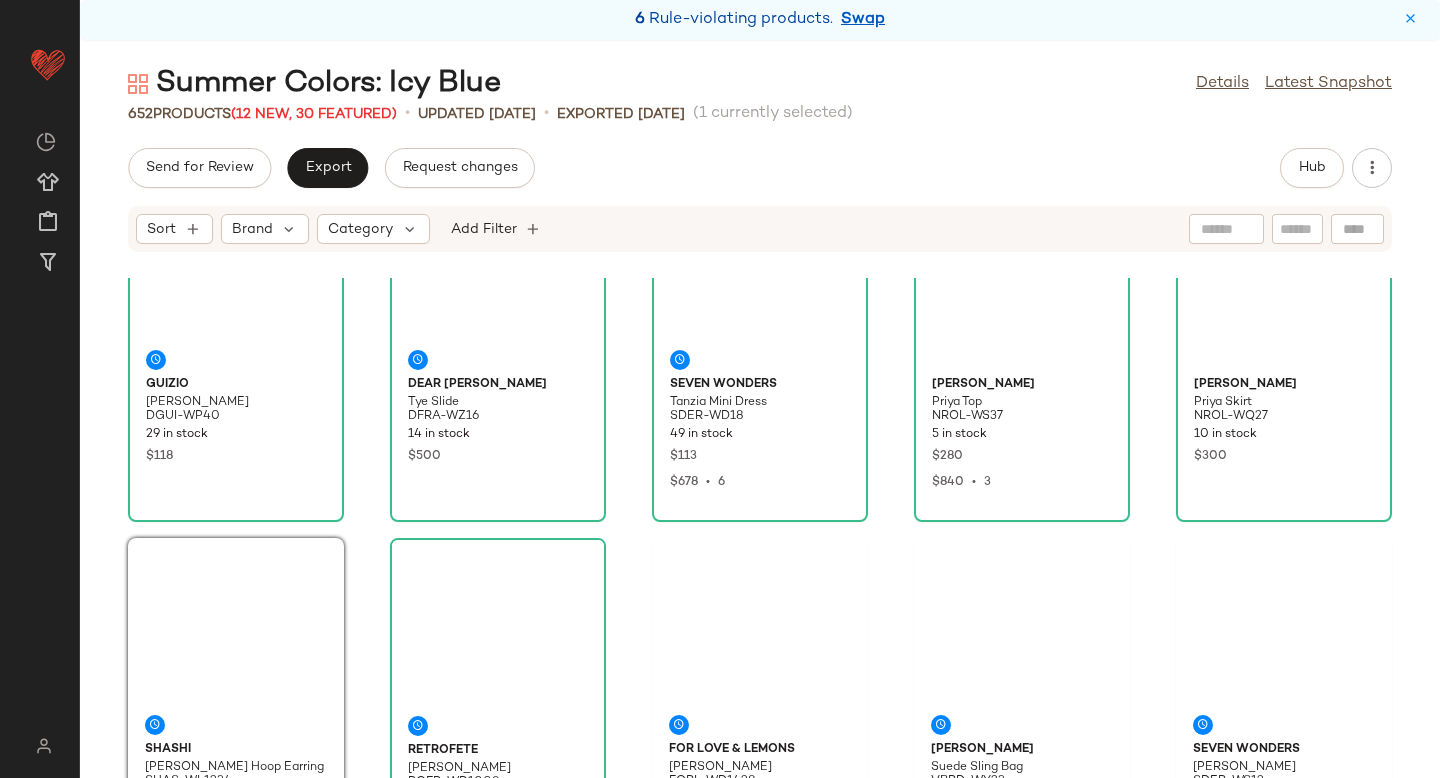 scroll, scrollTop: 366, scrollLeft: 0, axis: vertical 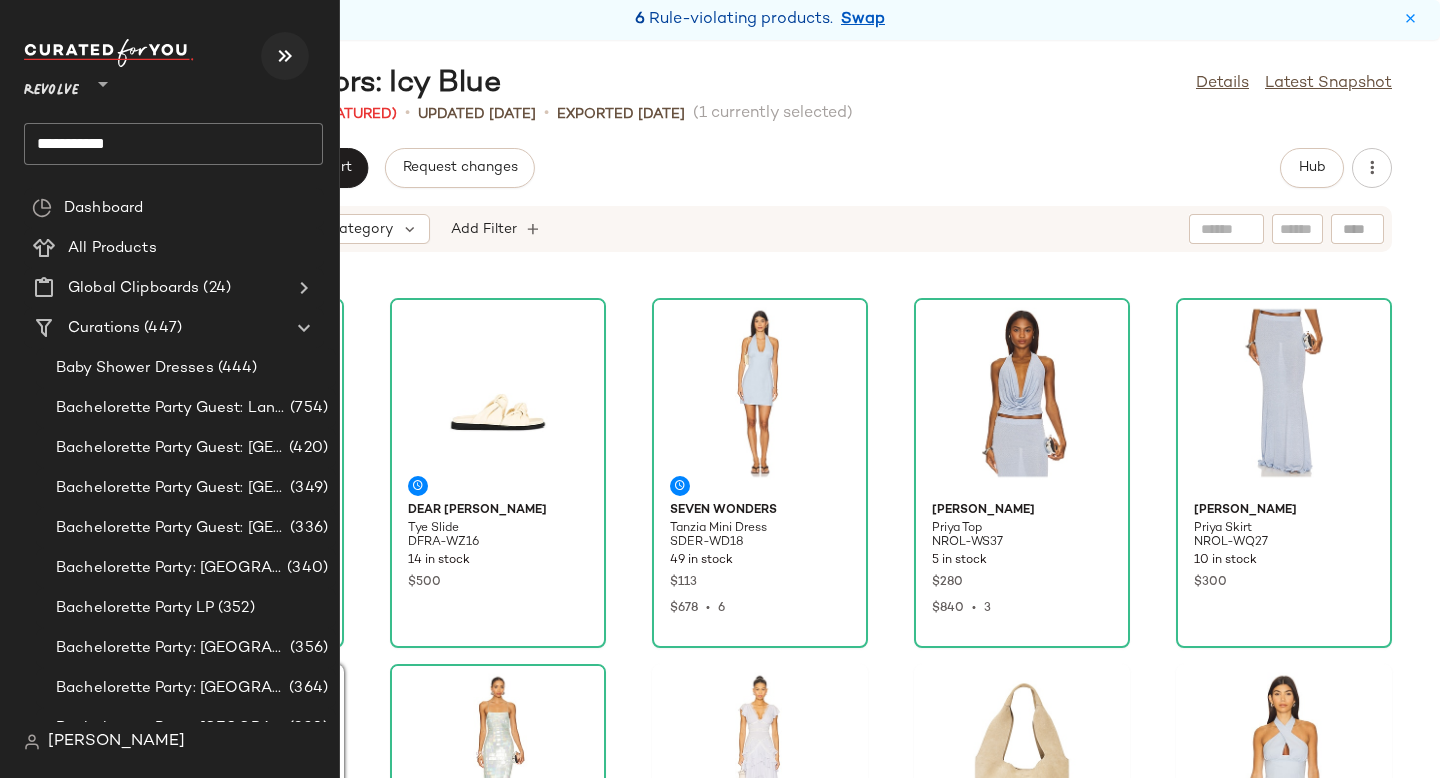 click at bounding box center (285, 56) 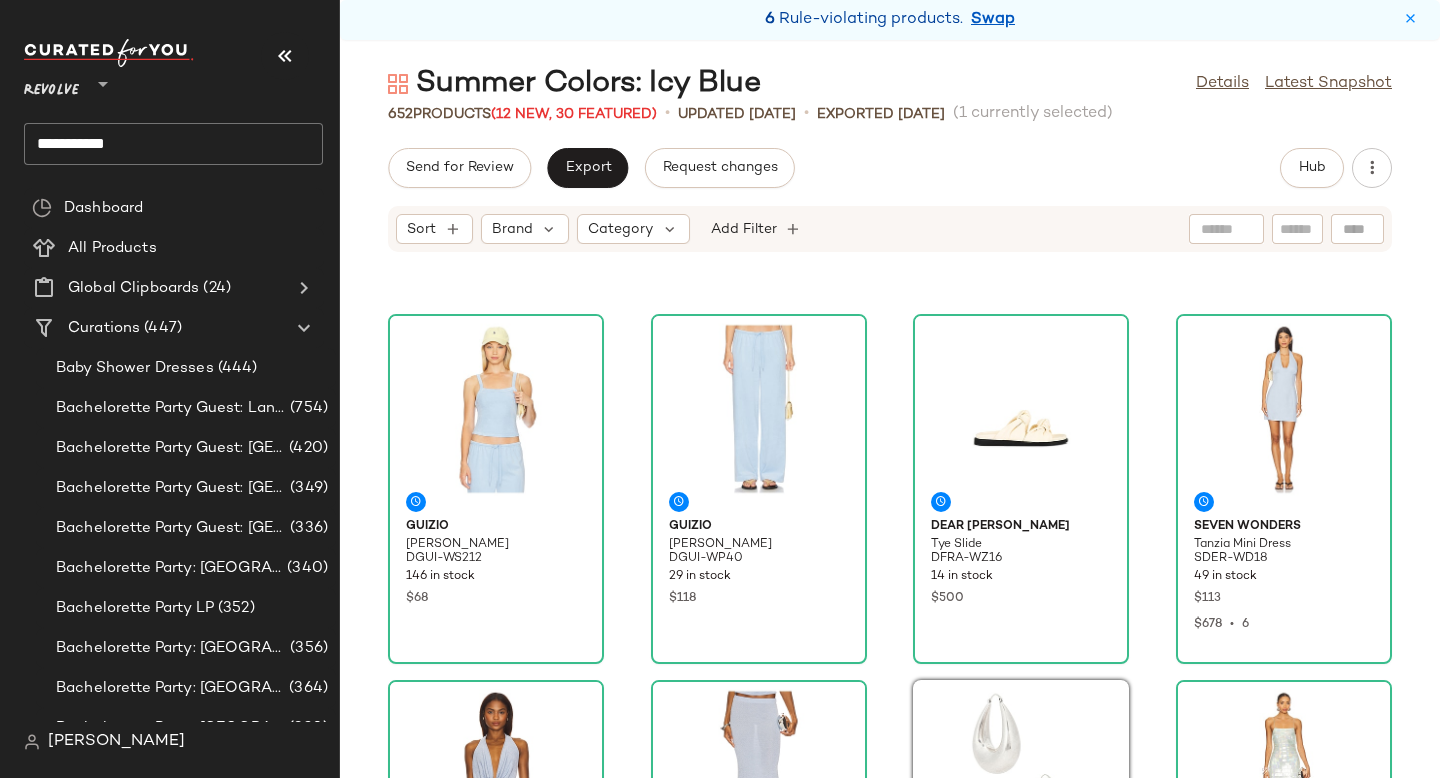 scroll, scrollTop: 382, scrollLeft: 0, axis: vertical 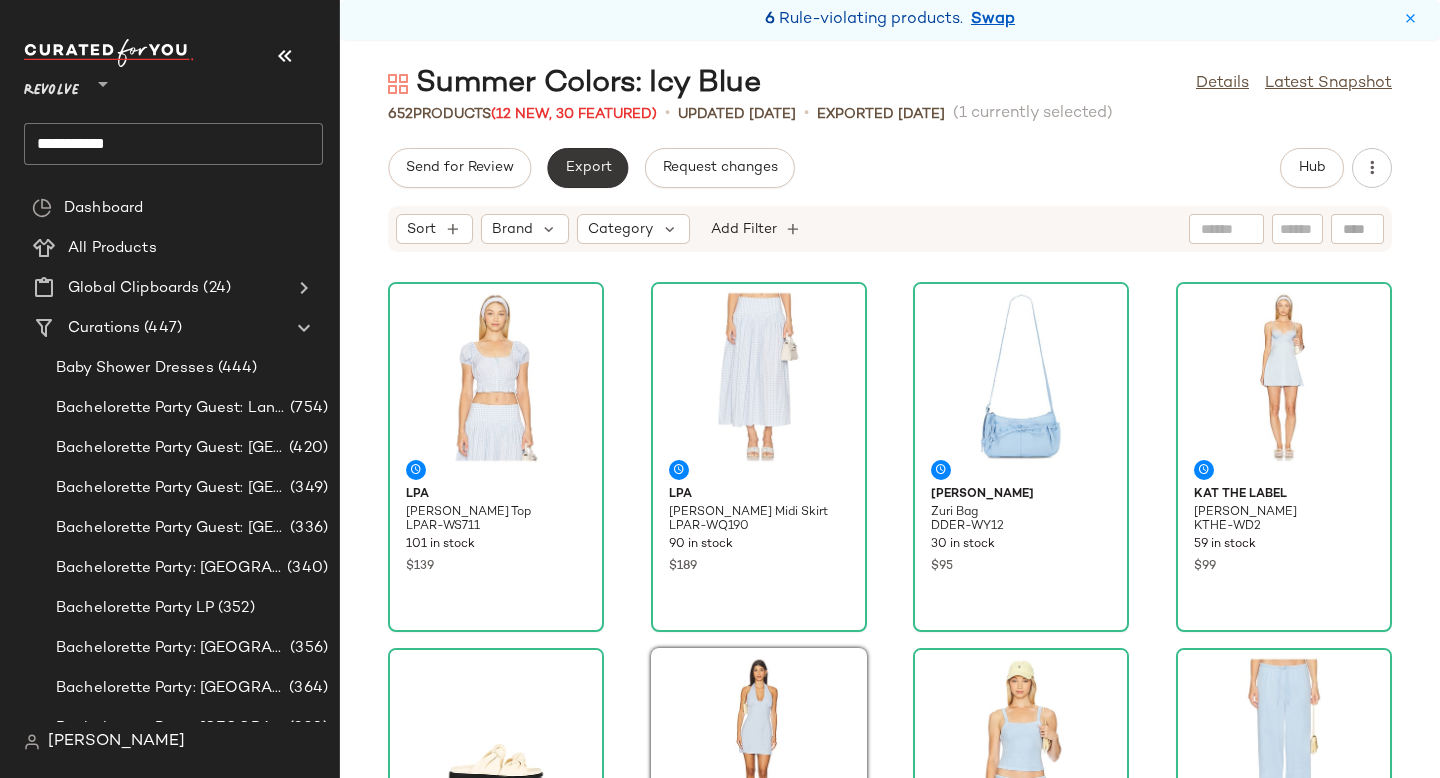click on "Export" 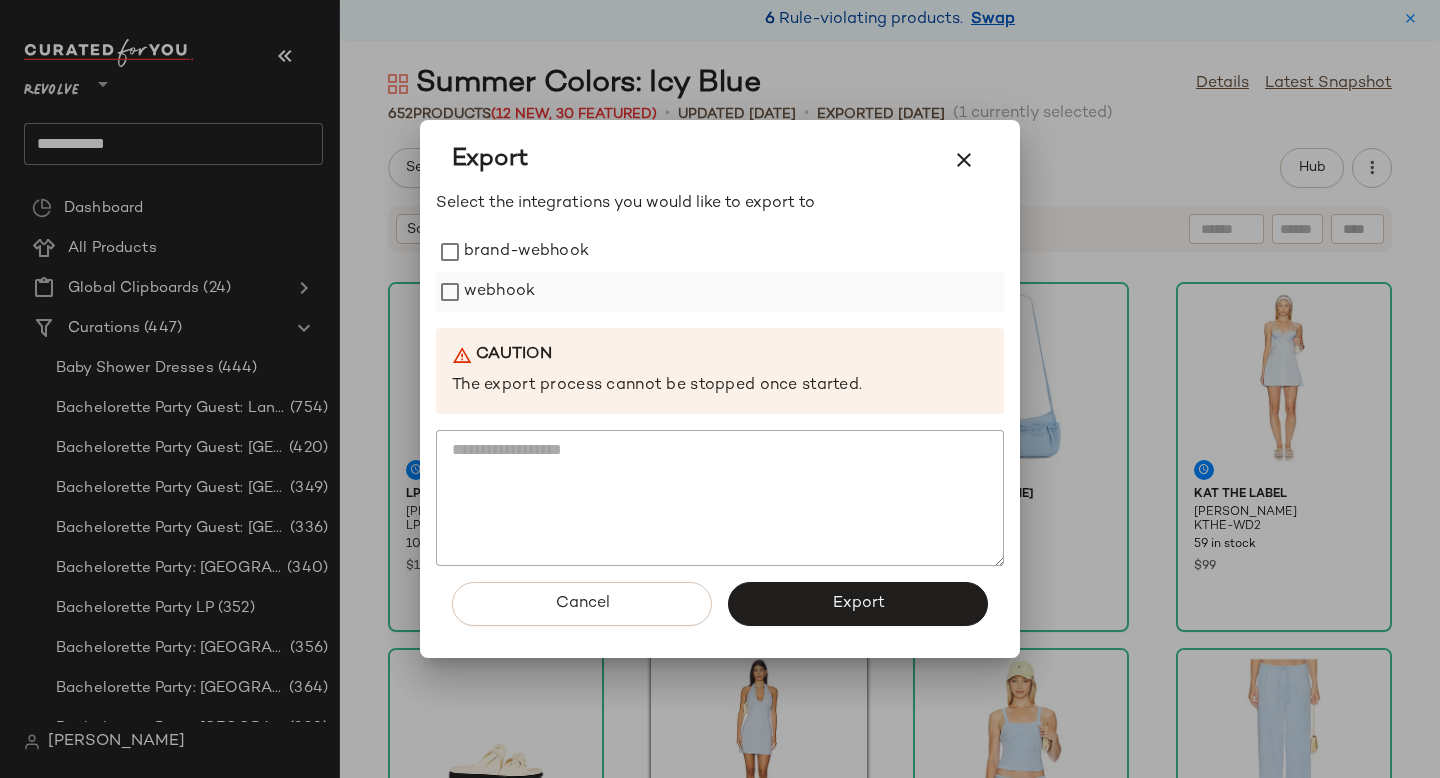 click on "webhook" at bounding box center [499, 292] 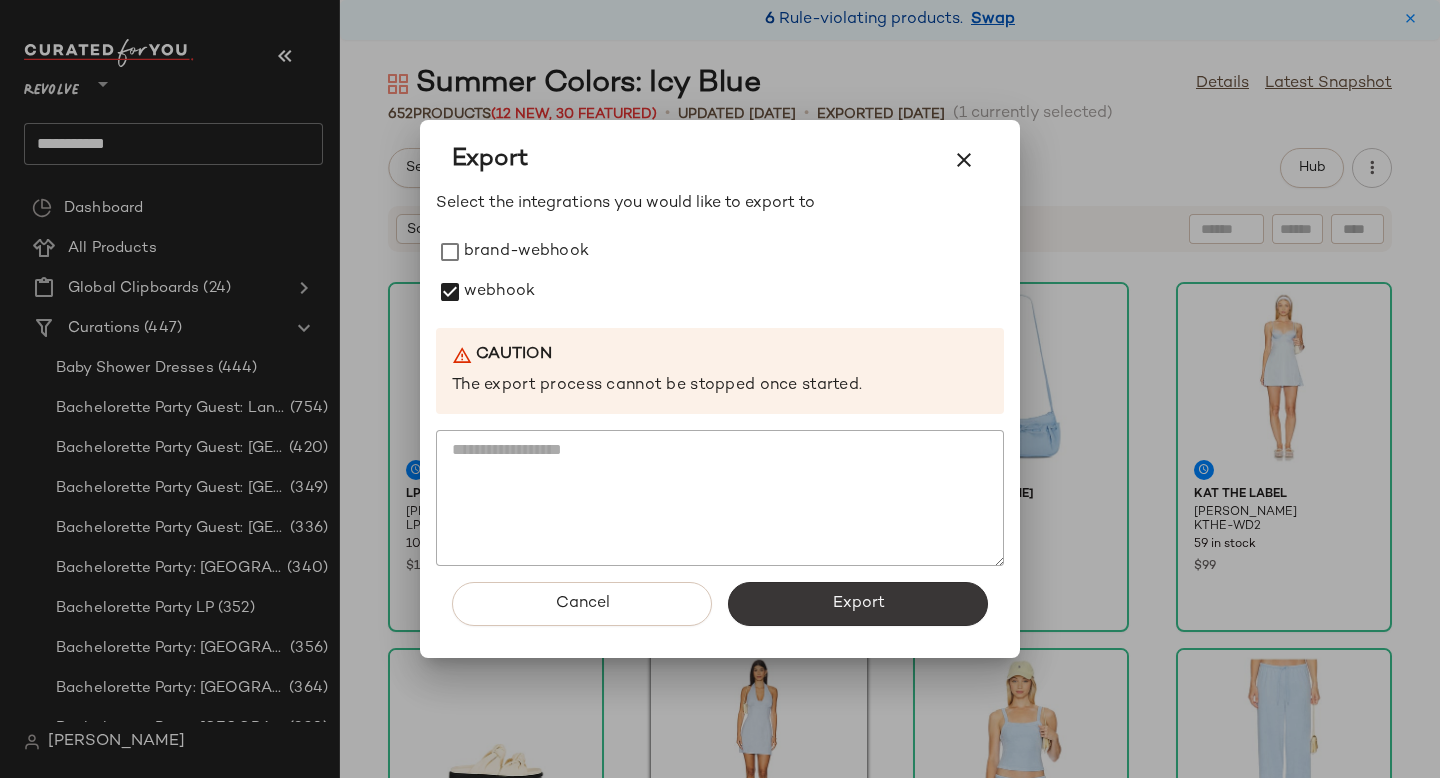 click on "Export" at bounding box center [858, 604] 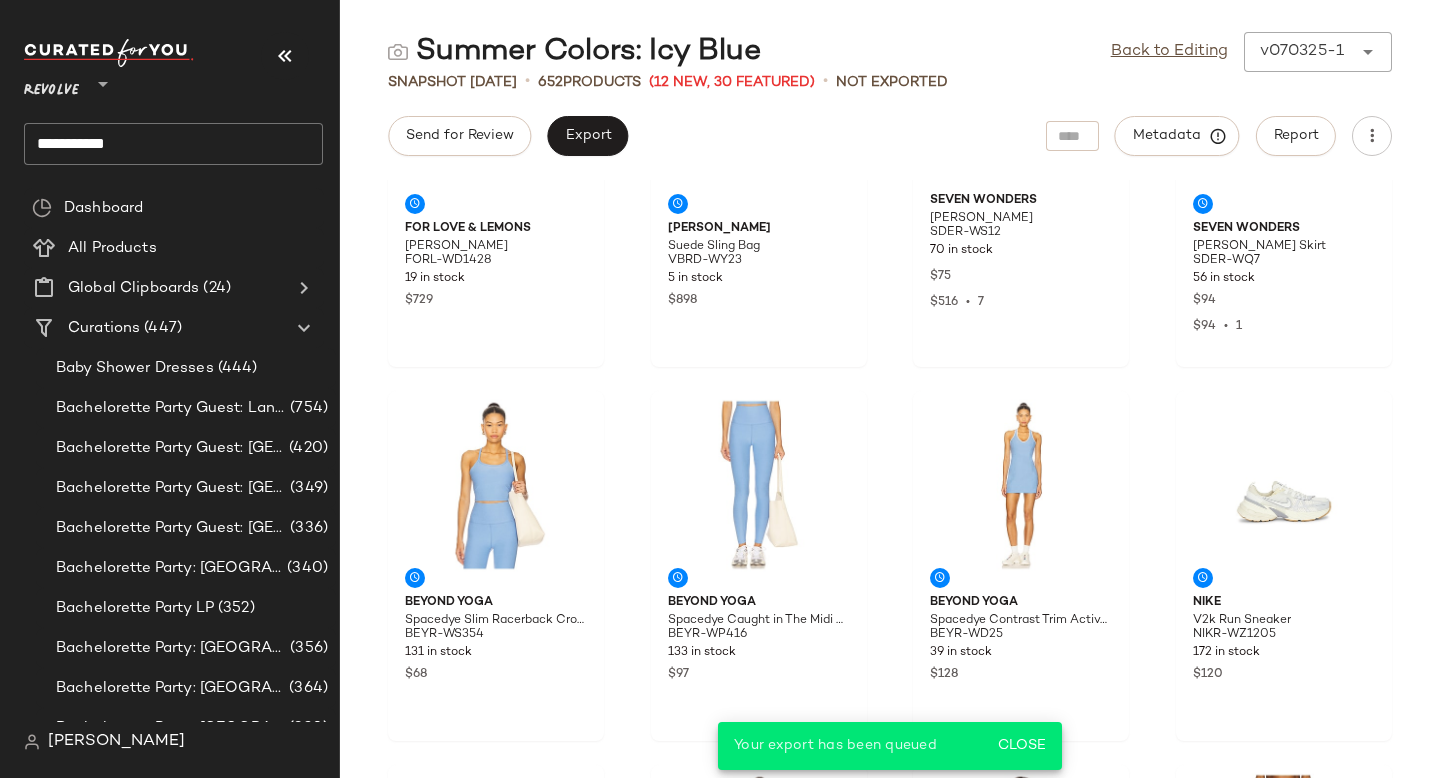 scroll, scrollTop: 0, scrollLeft: 0, axis: both 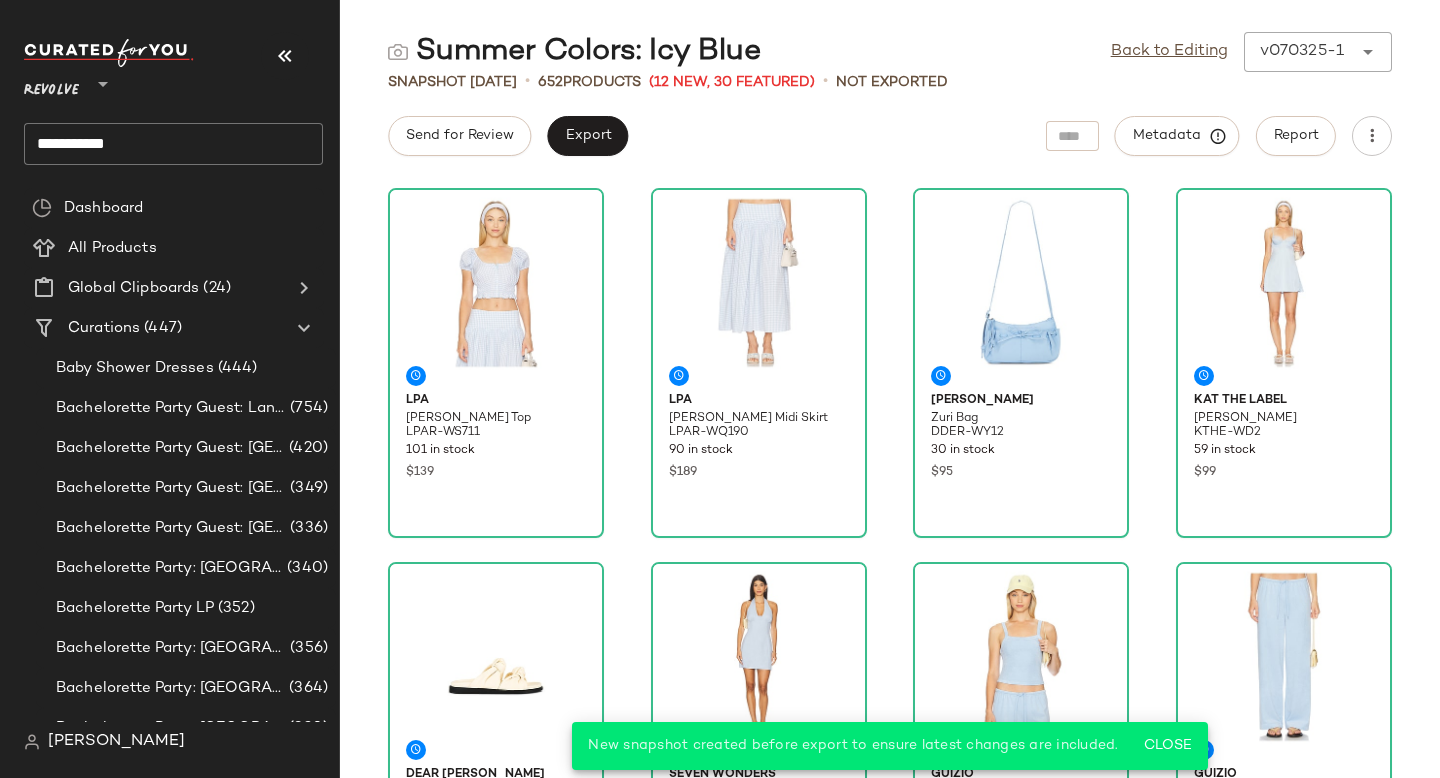 click on "**********" 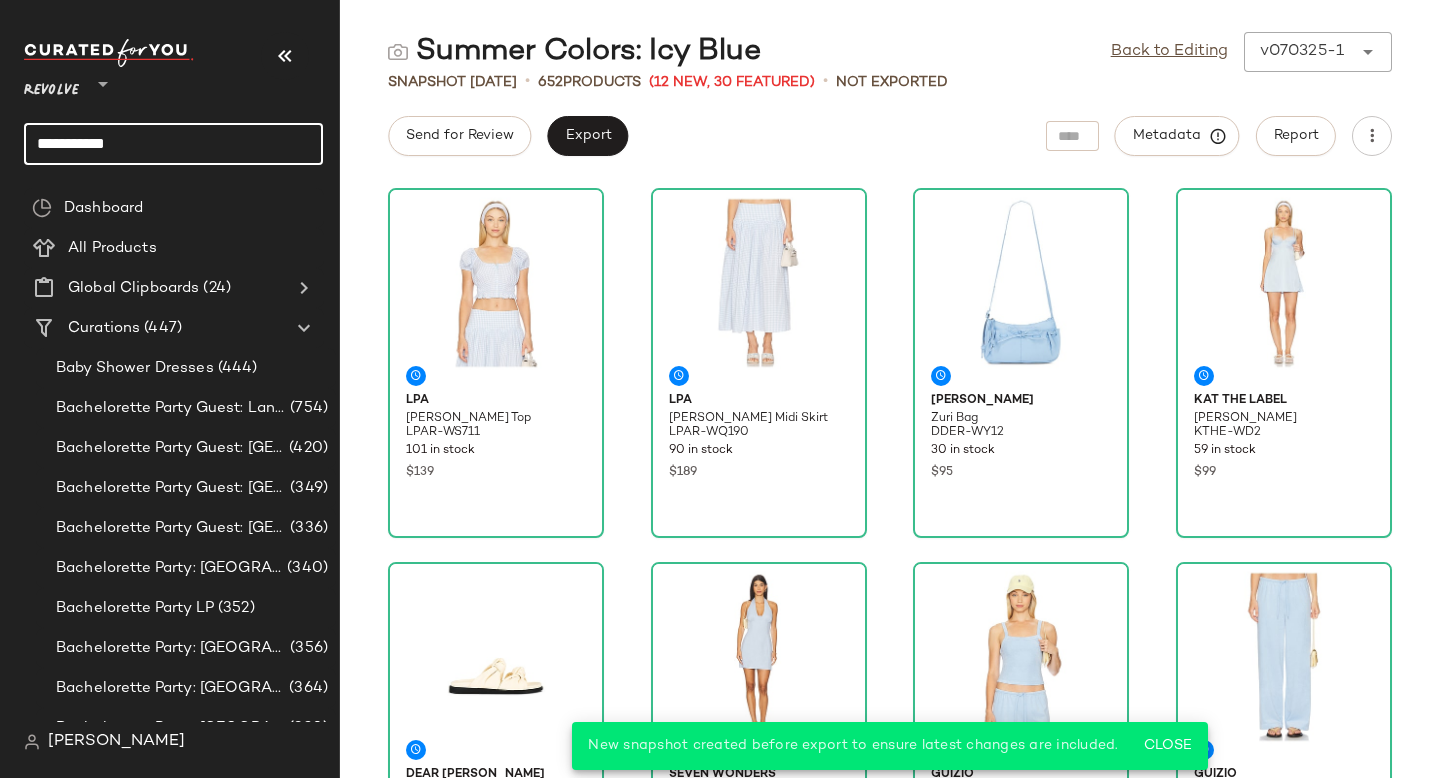 click on "**********" 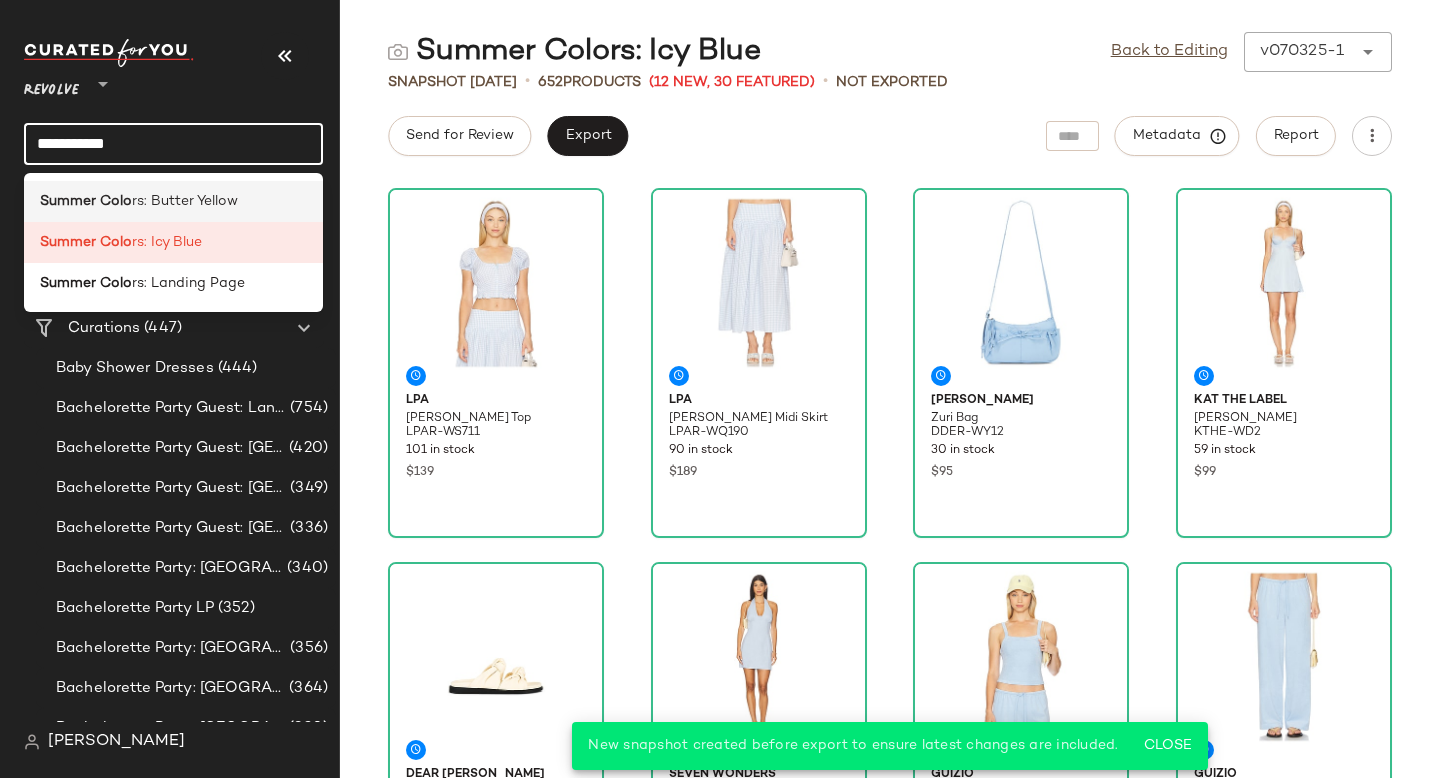 click on "Summer Colo rs: Butter Yellow" 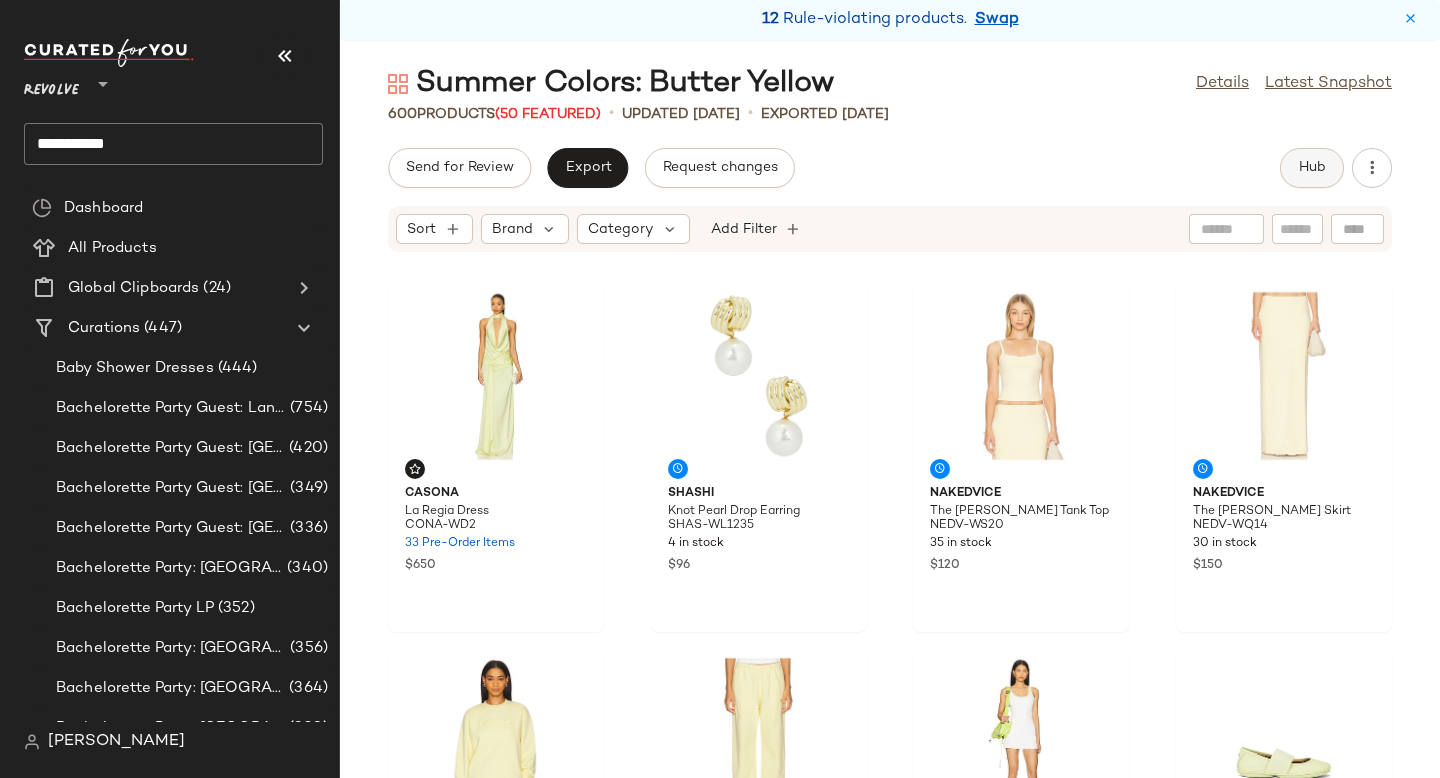 click on "Hub" at bounding box center (1312, 168) 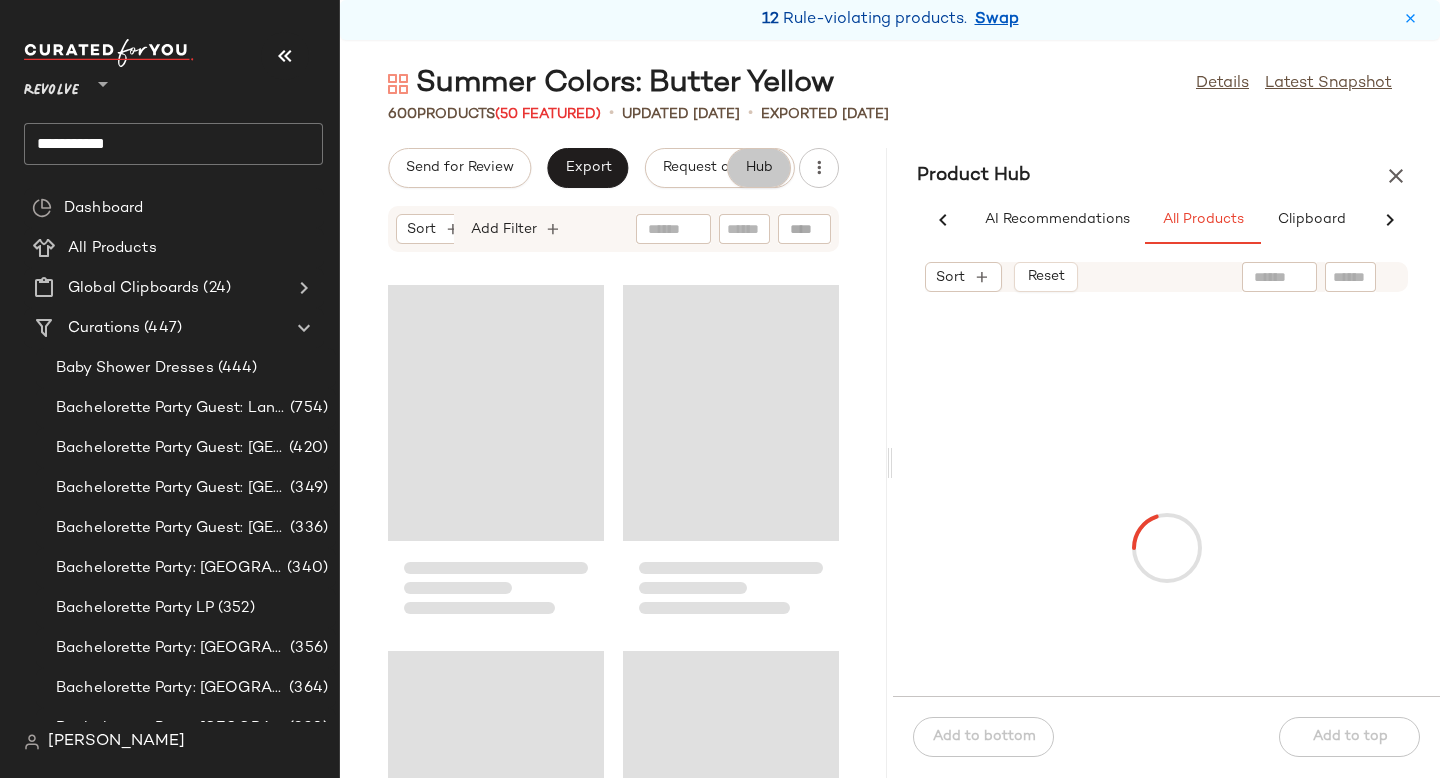 scroll, scrollTop: 0, scrollLeft: 90, axis: horizontal 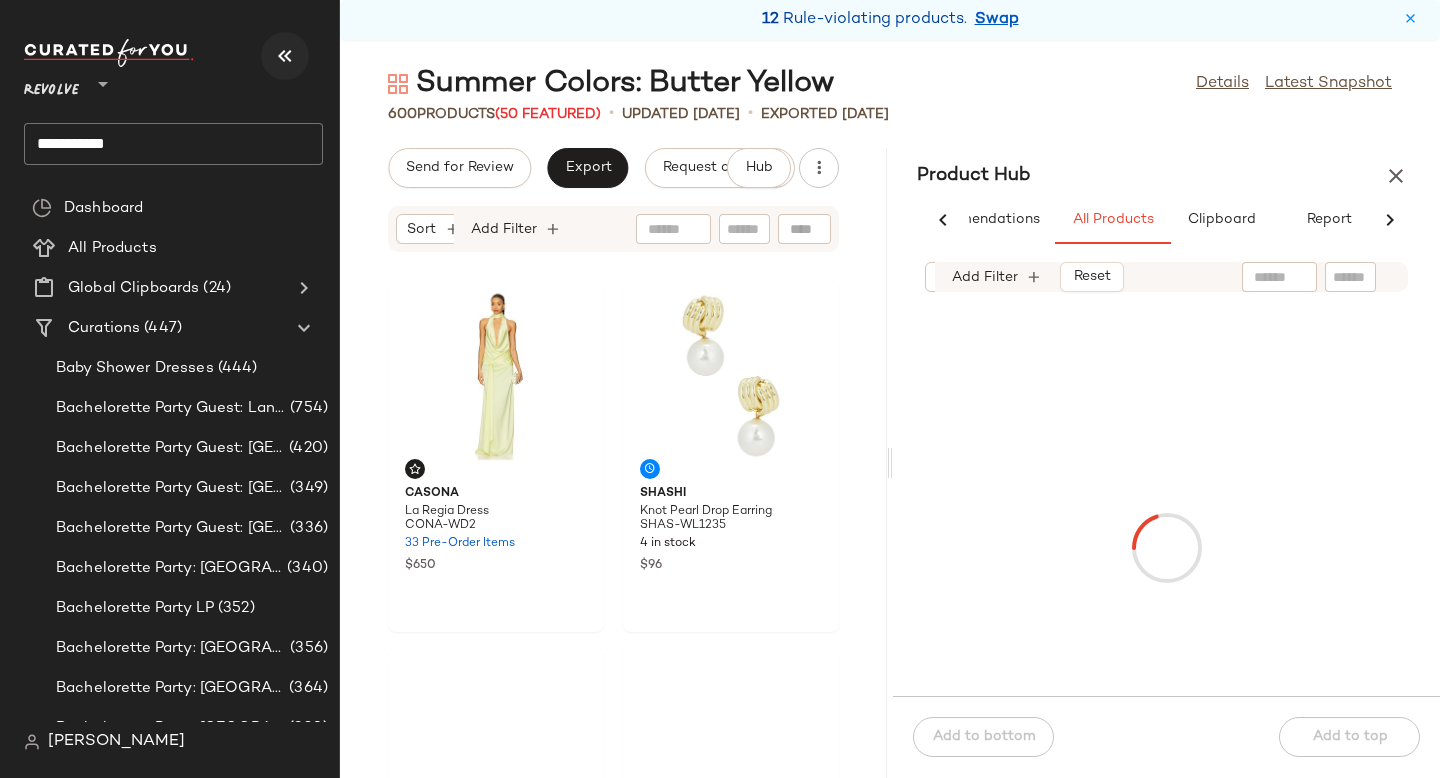 click at bounding box center [285, 56] 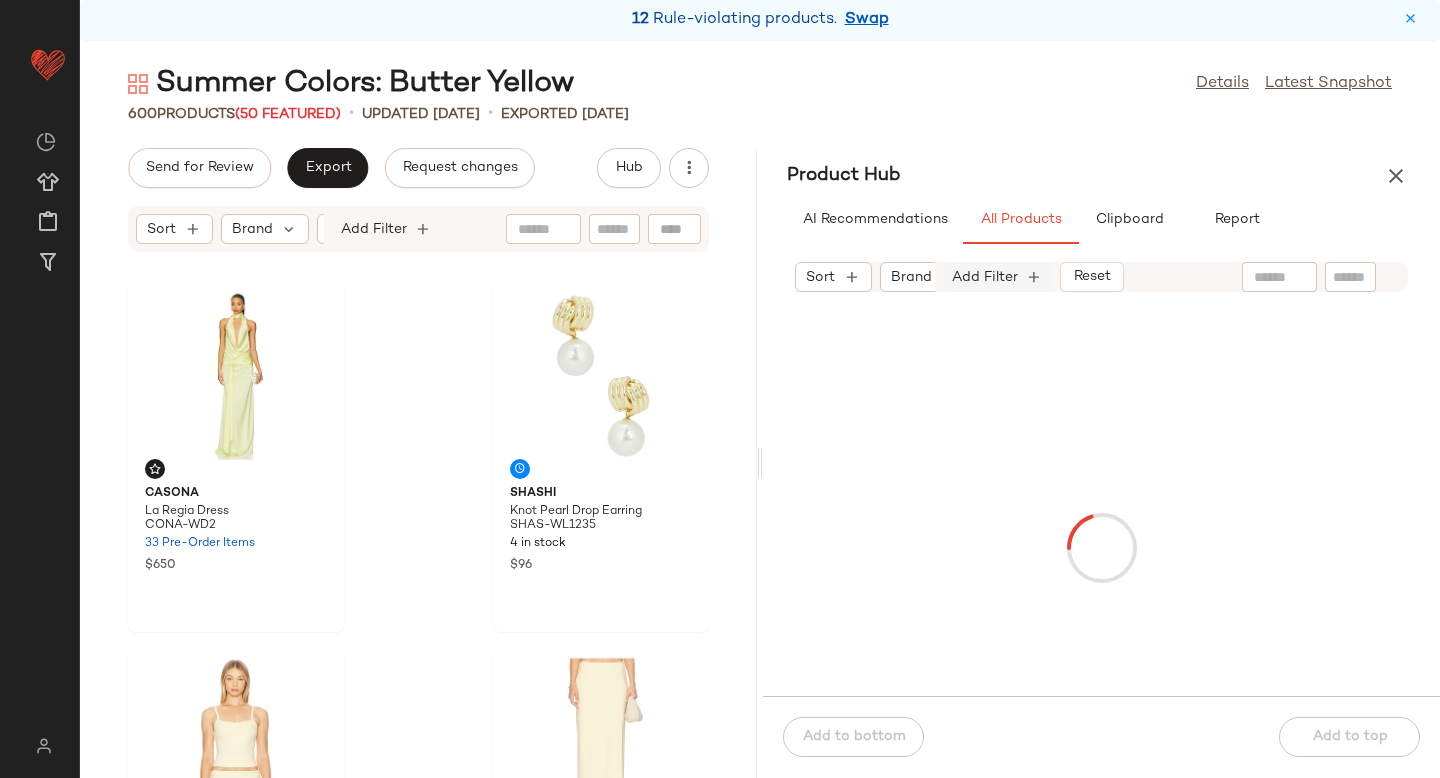 click on "Add Filter" at bounding box center [985, 277] 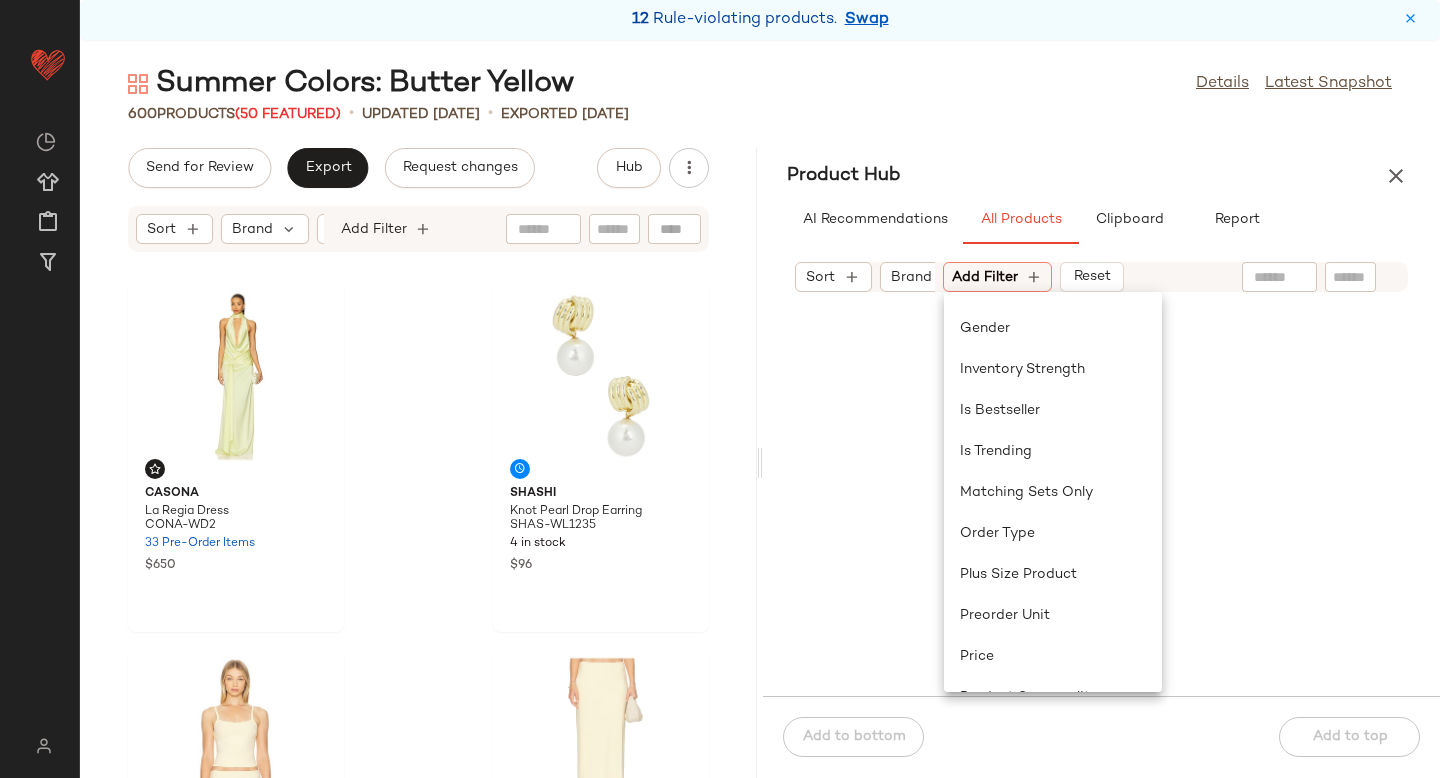 scroll, scrollTop: 0, scrollLeft: 0, axis: both 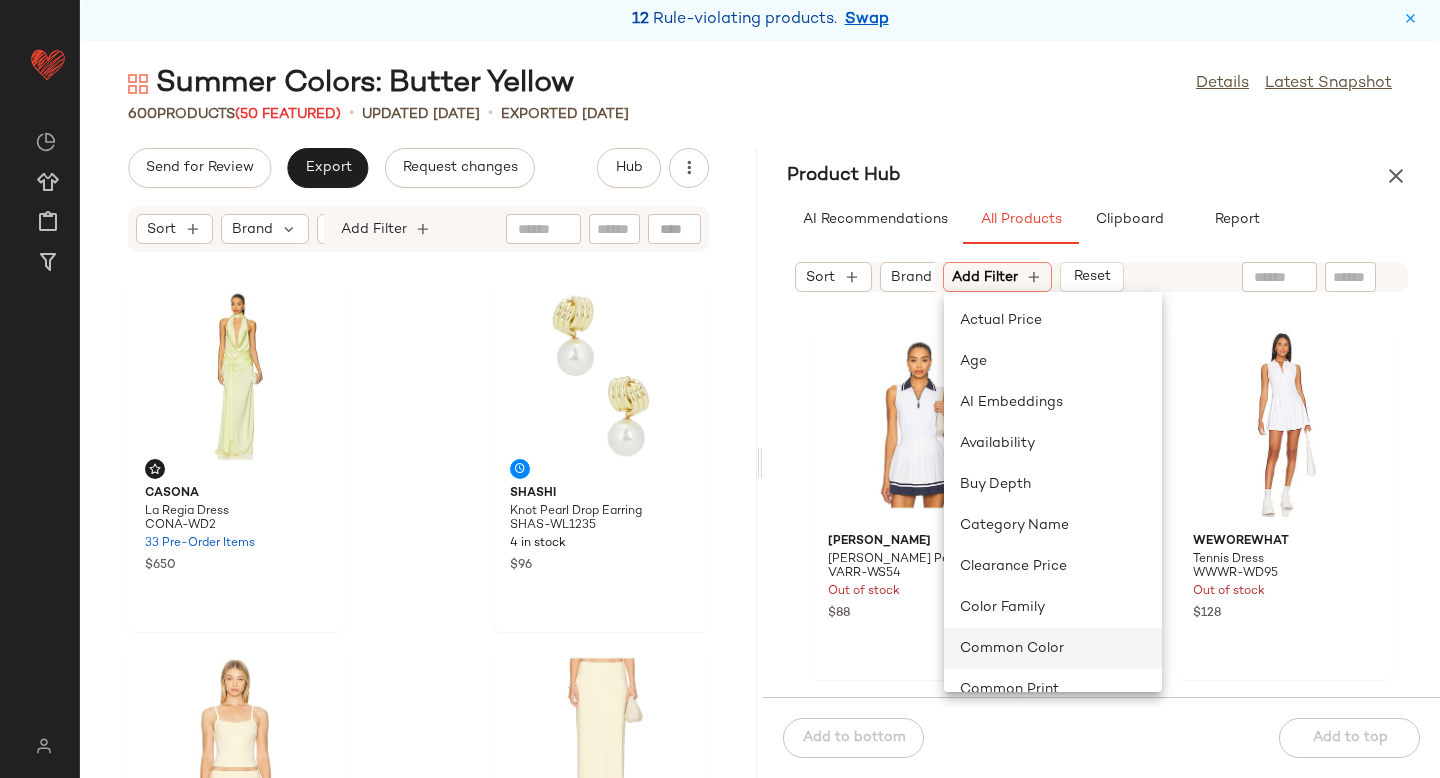 click on "Common Color" 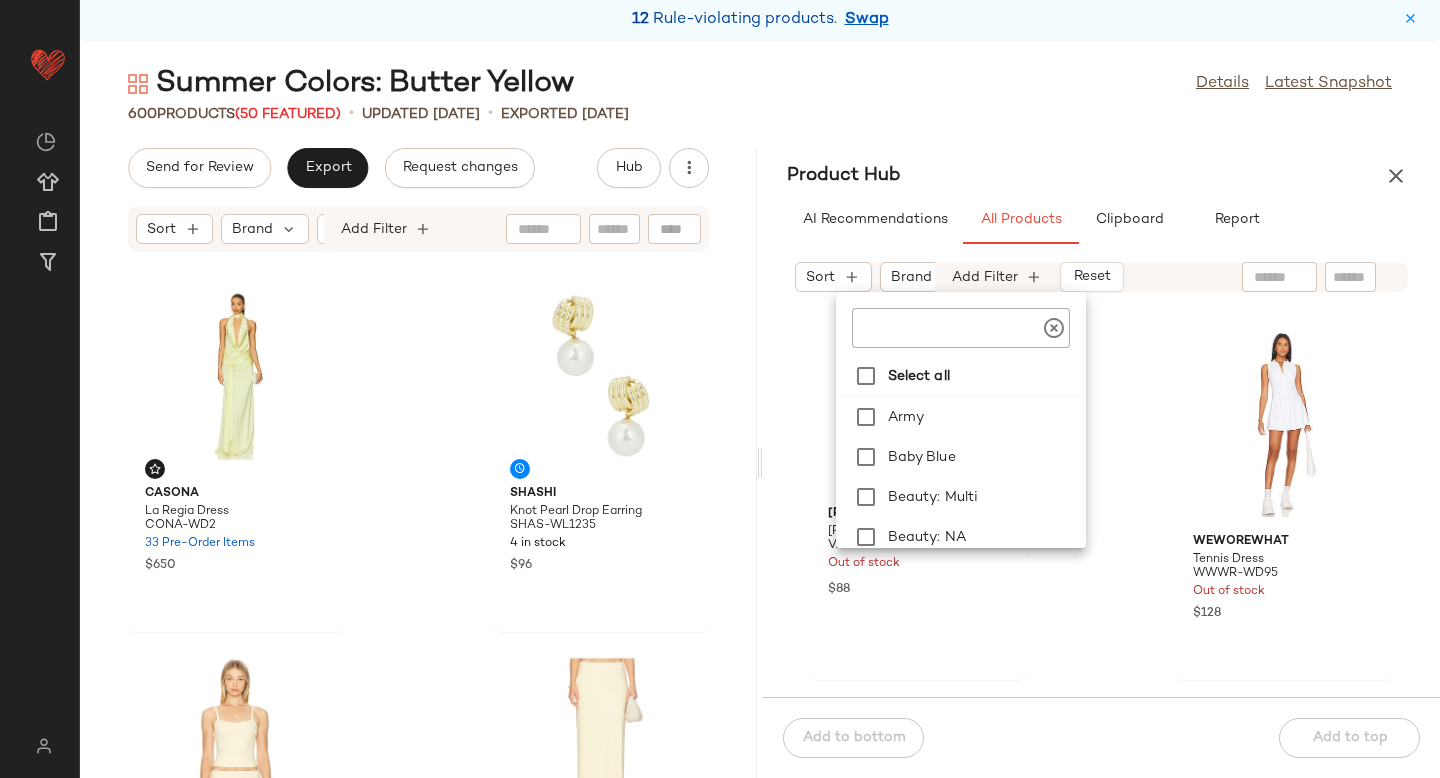 scroll, scrollTop: 0, scrollLeft: 425, axis: horizontal 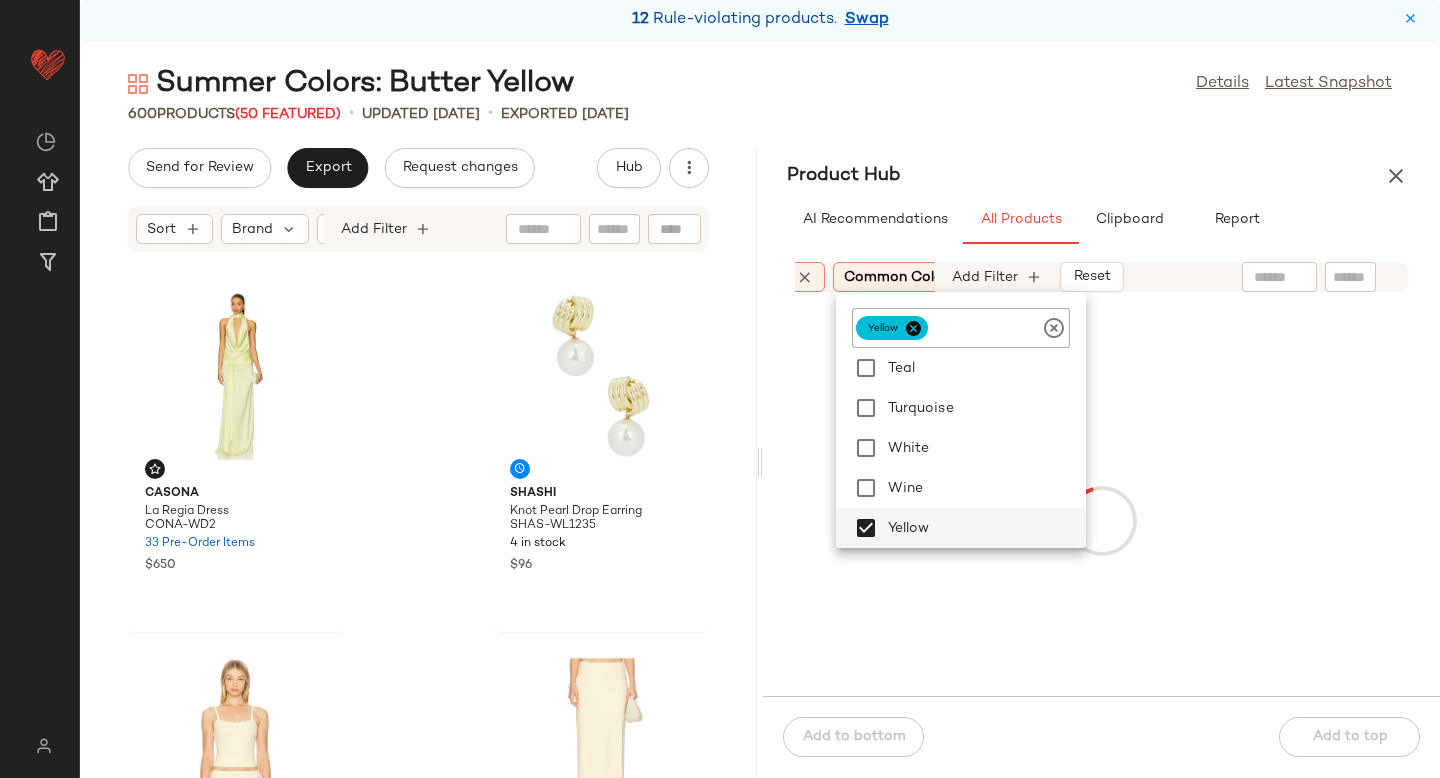 click on "Sort  Brand  Category  In Curation?:   No Common Color:   Yellow Sale Price:   Not on sale Add Filter   Reset" at bounding box center [1101, 277] 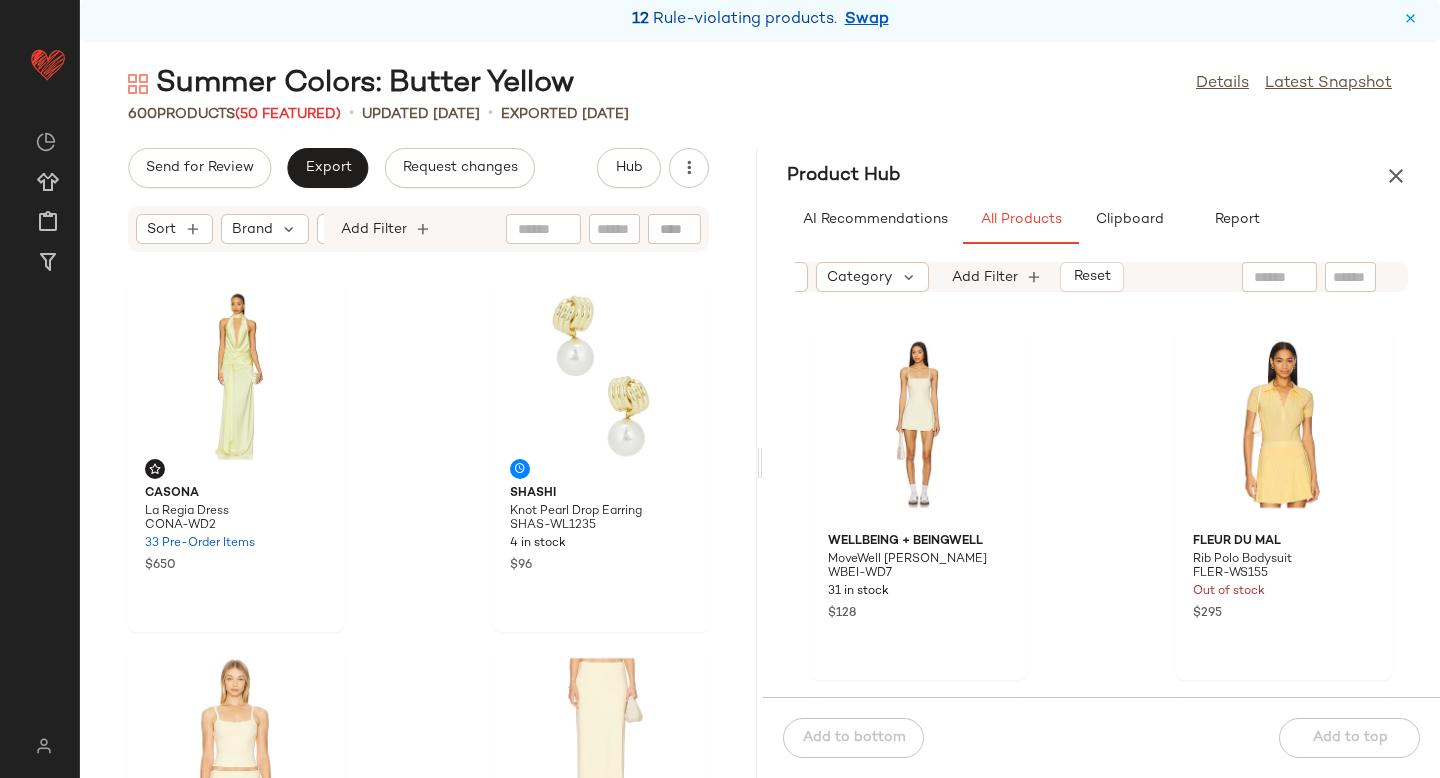 scroll, scrollTop: 0, scrollLeft: 161, axis: horizontal 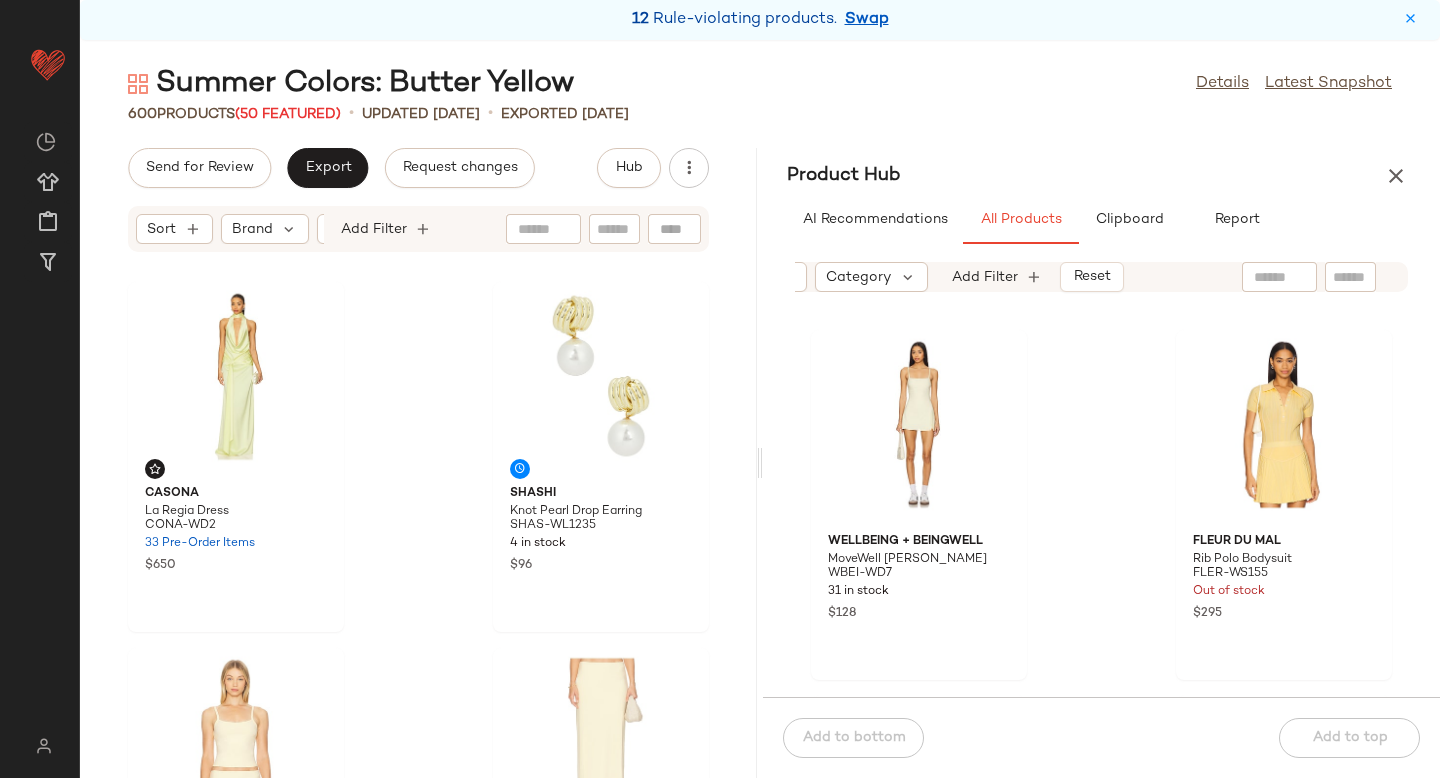 click on "Category" at bounding box center [858, 277] 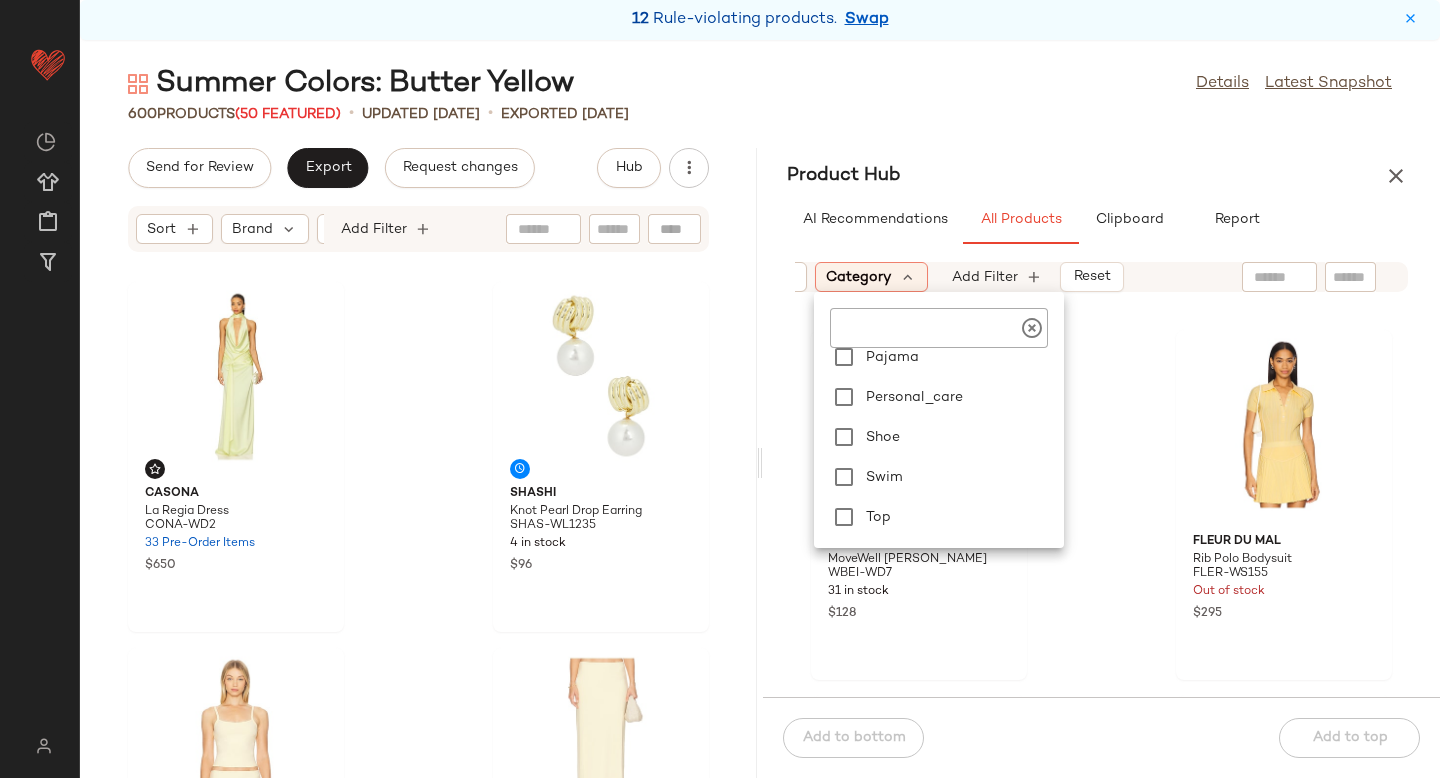 scroll, scrollTop: 449, scrollLeft: 0, axis: vertical 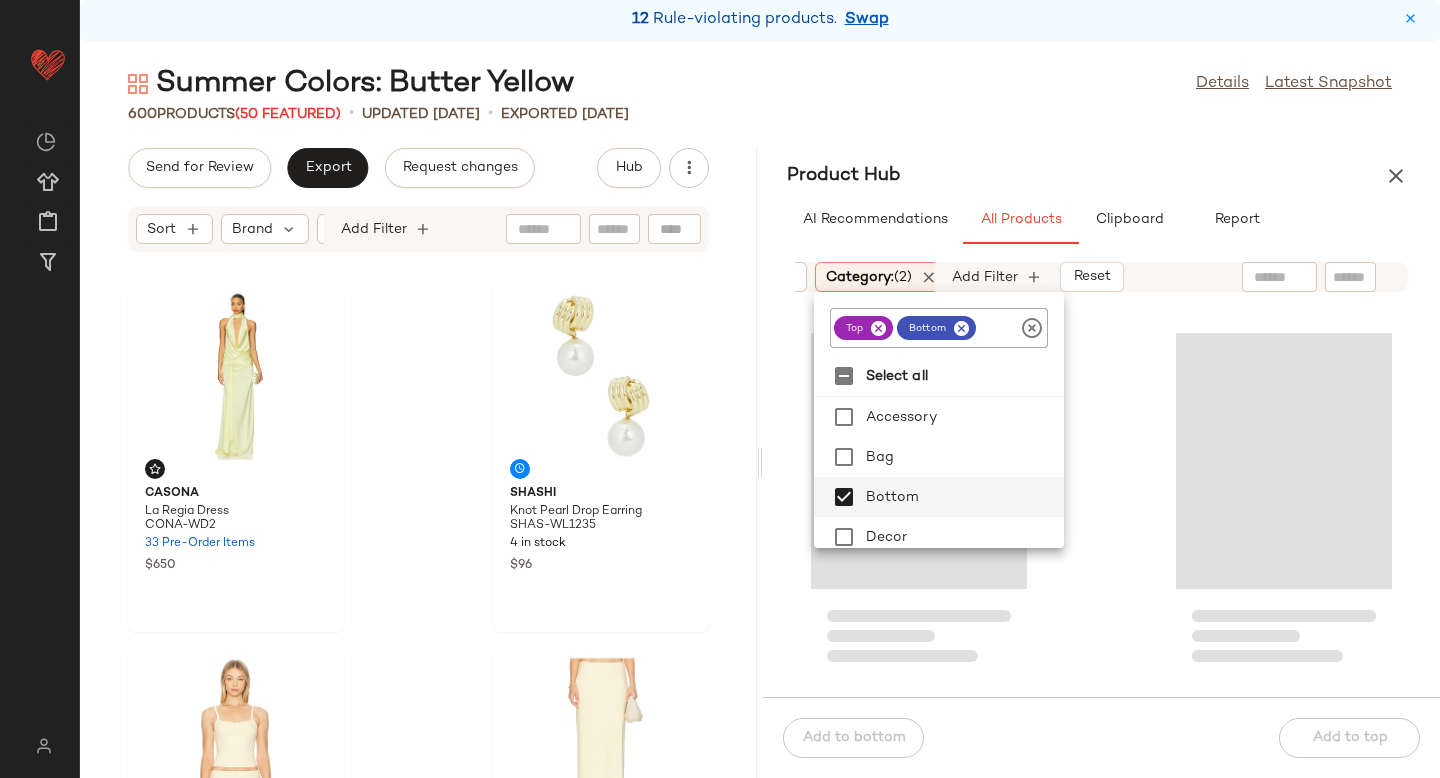 click 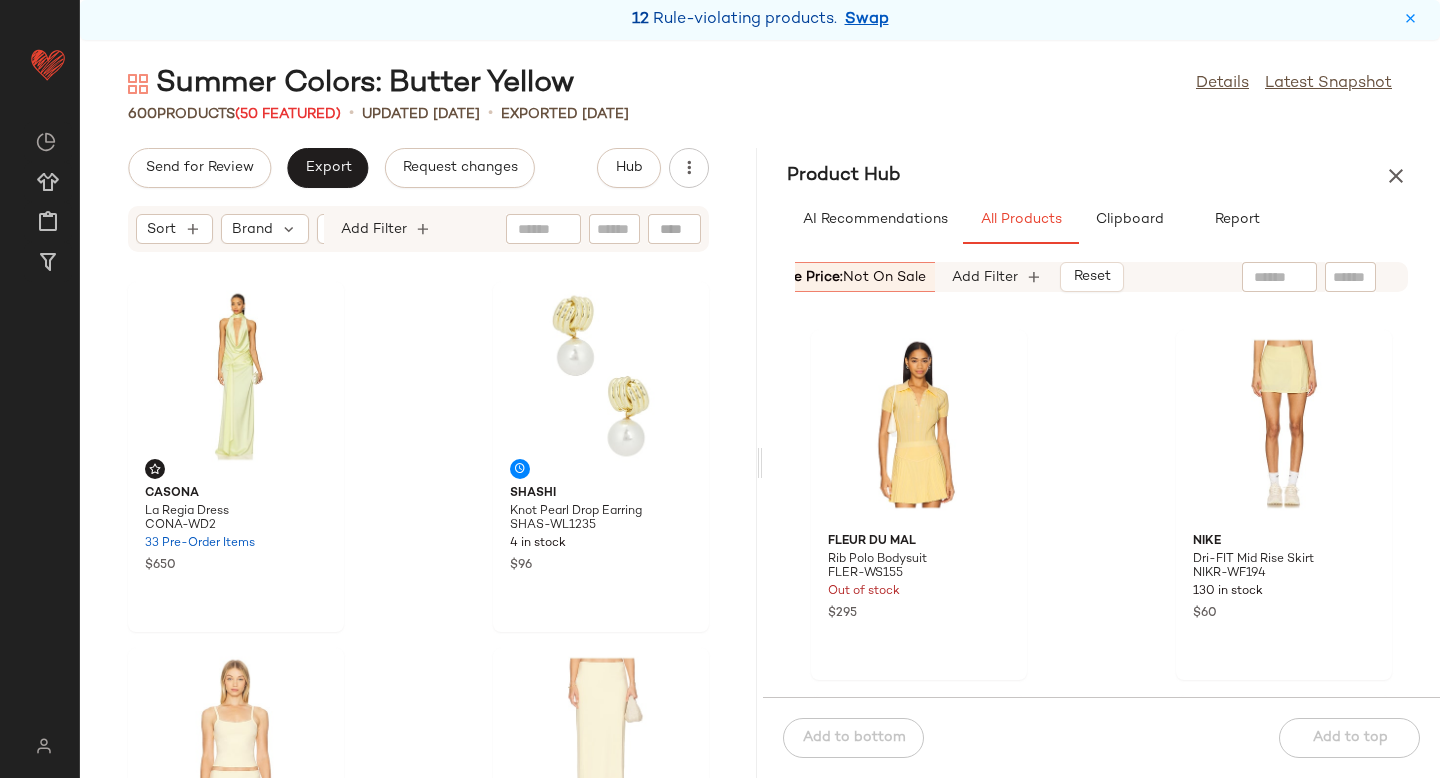 scroll, scrollTop: 0, scrollLeft: 770, axis: horizontal 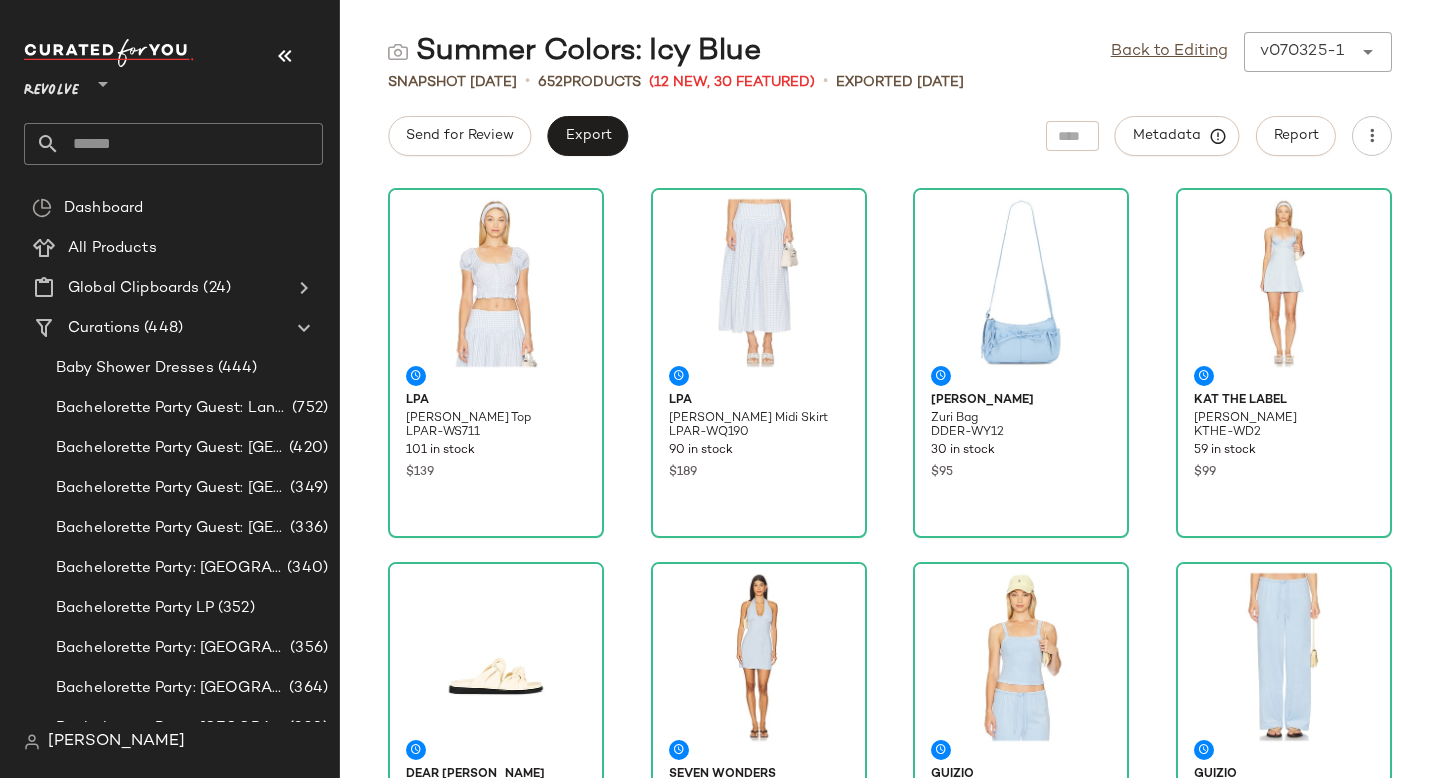 click 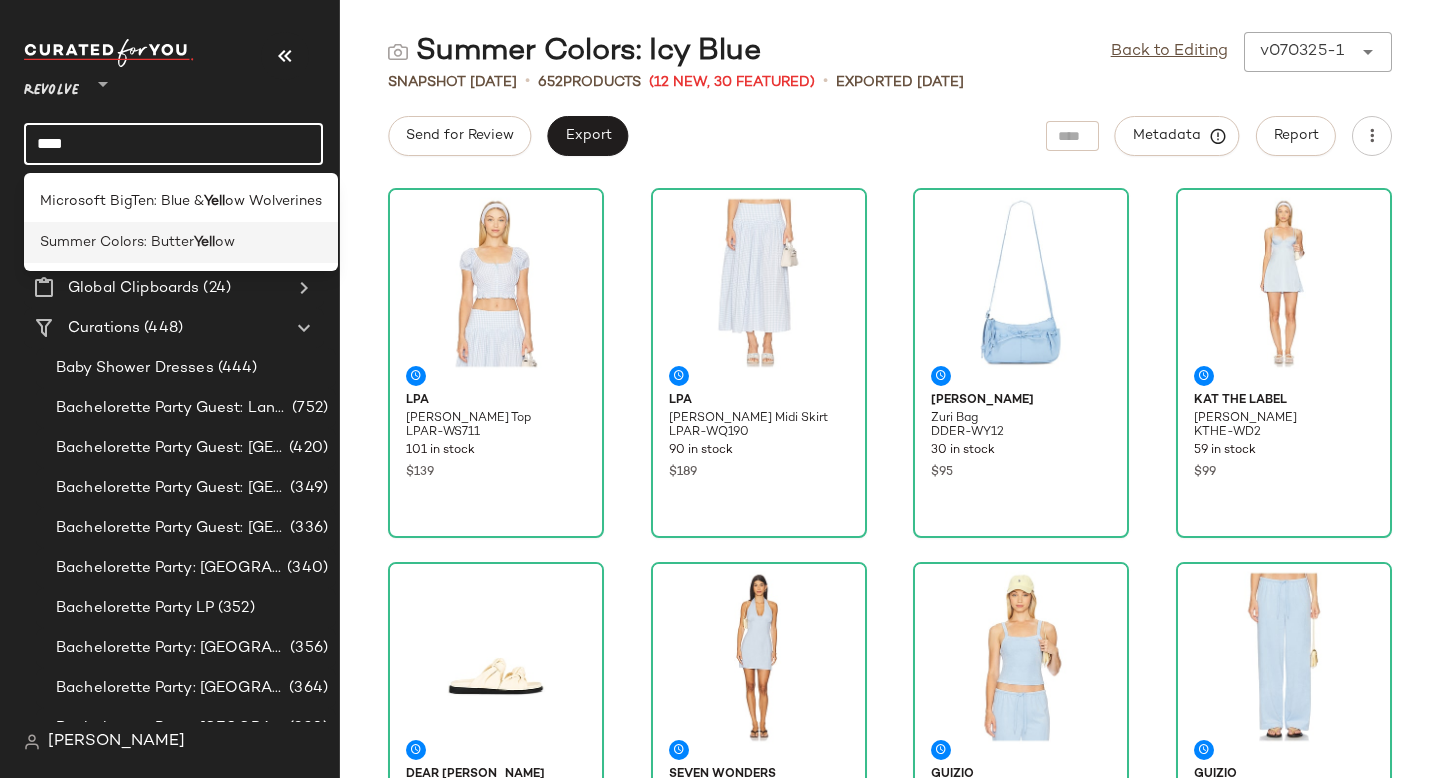 type on "****" 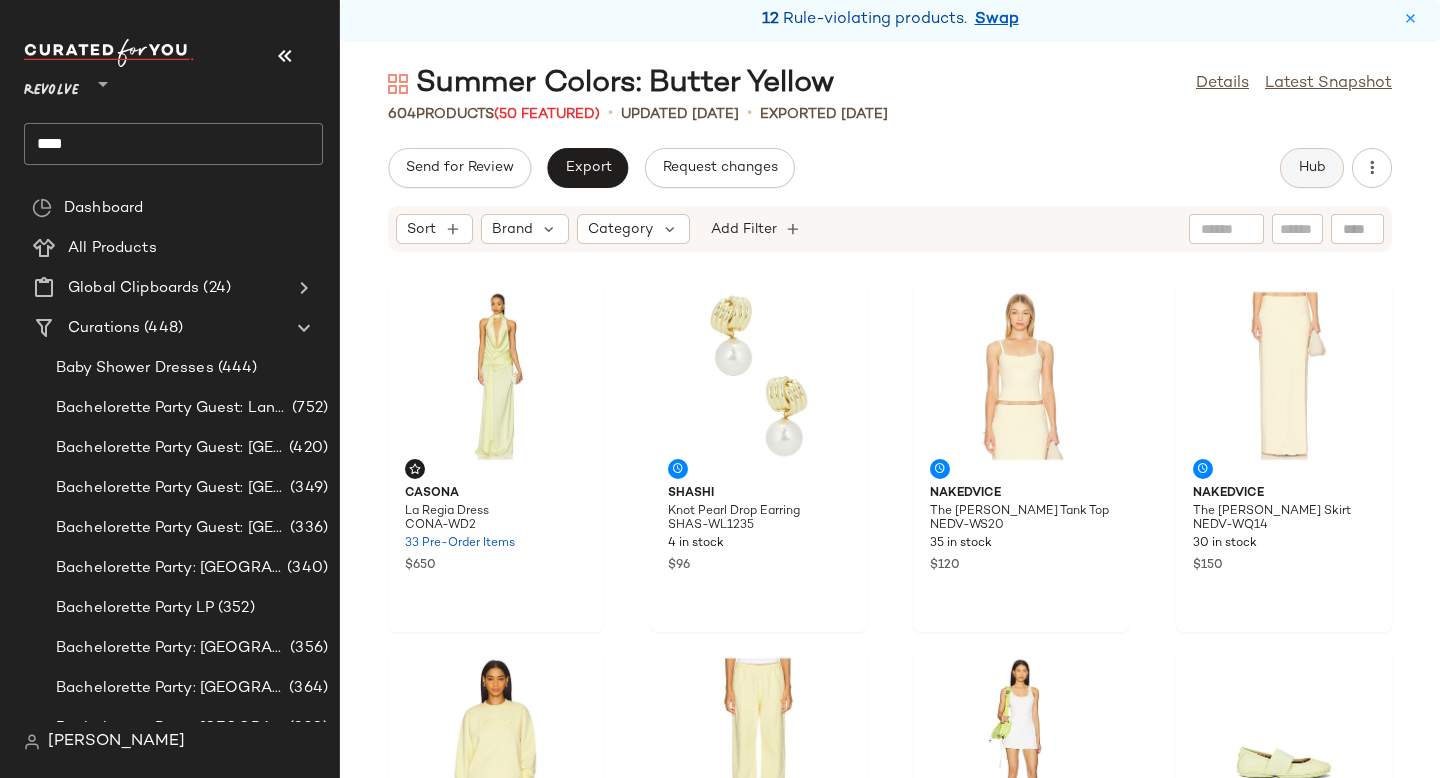 click on "Hub" 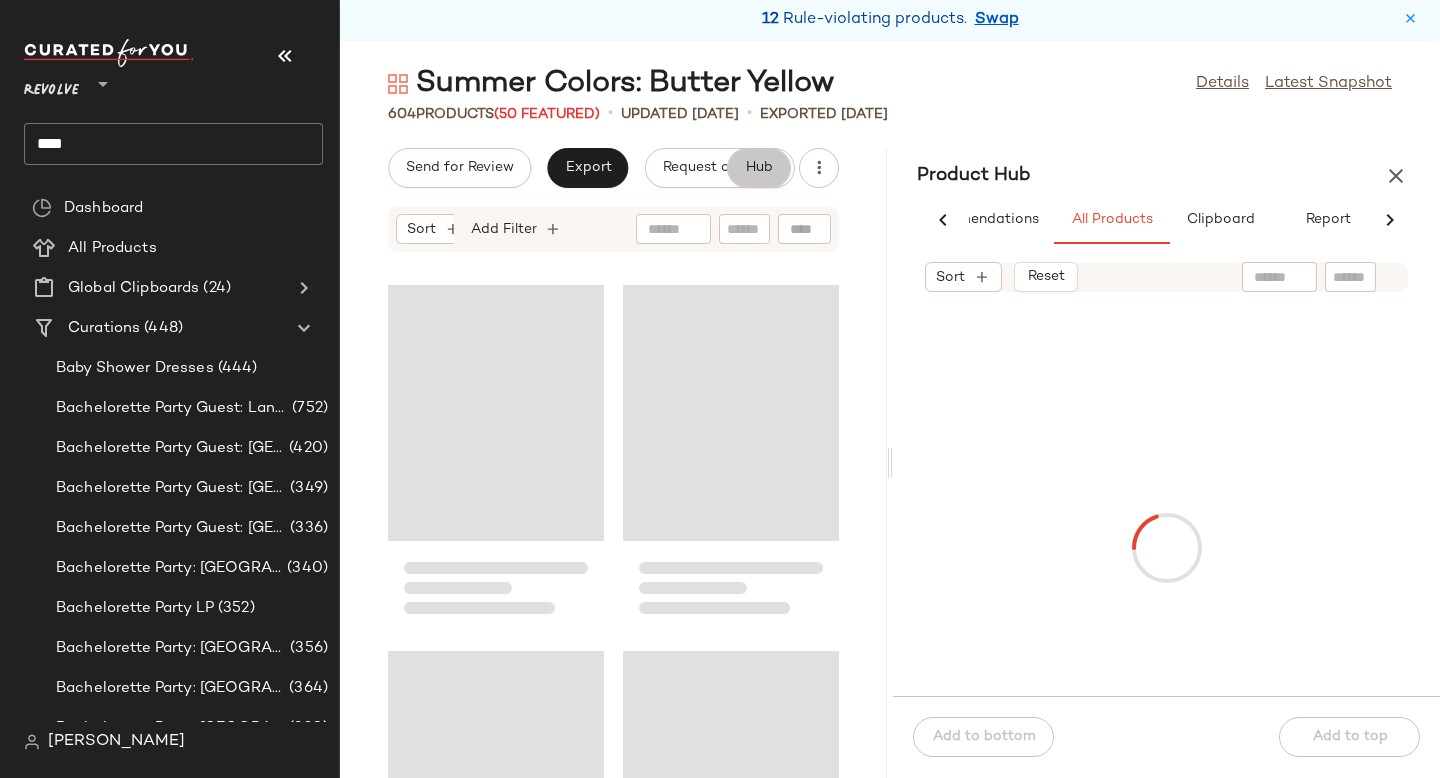 scroll, scrollTop: 0, scrollLeft: 91, axis: horizontal 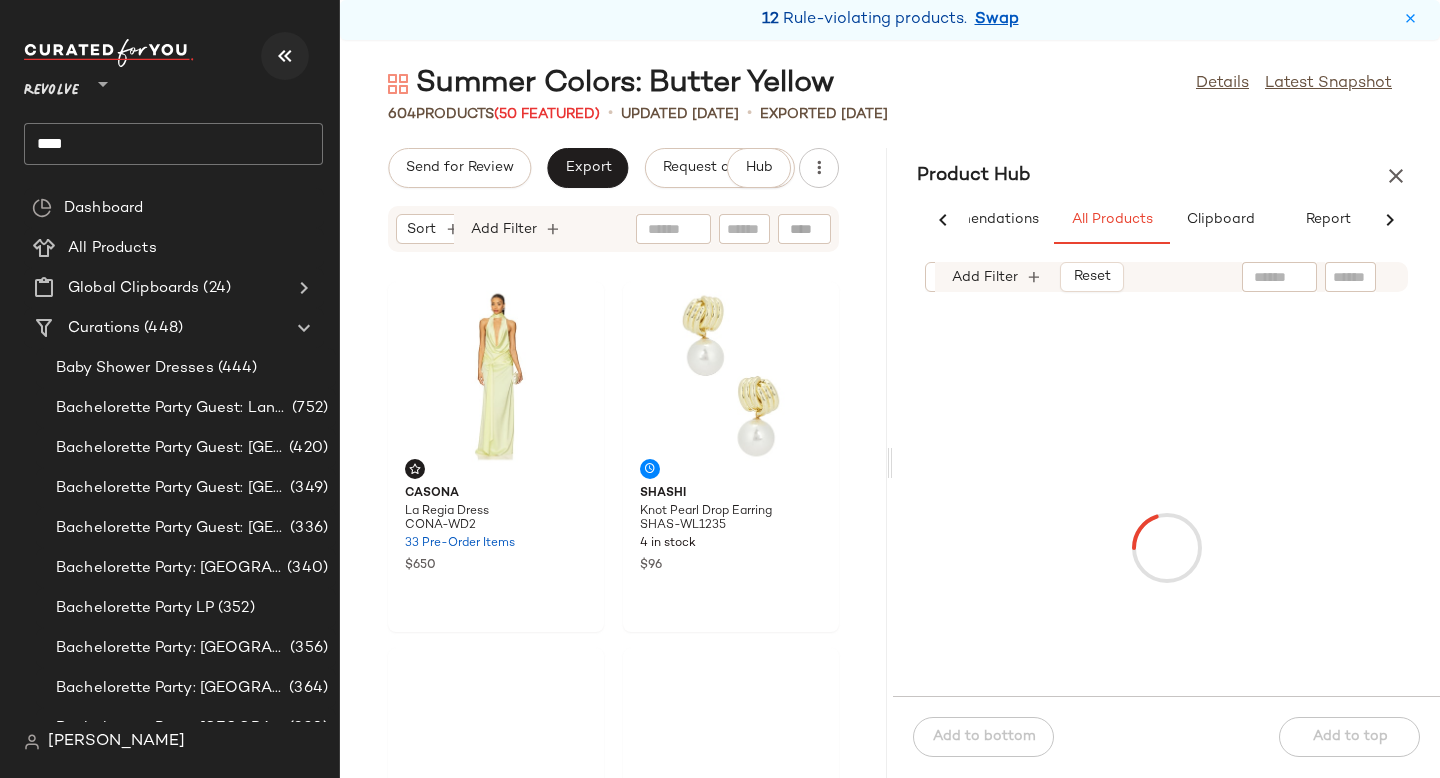 click at bounding box center [285, 56] 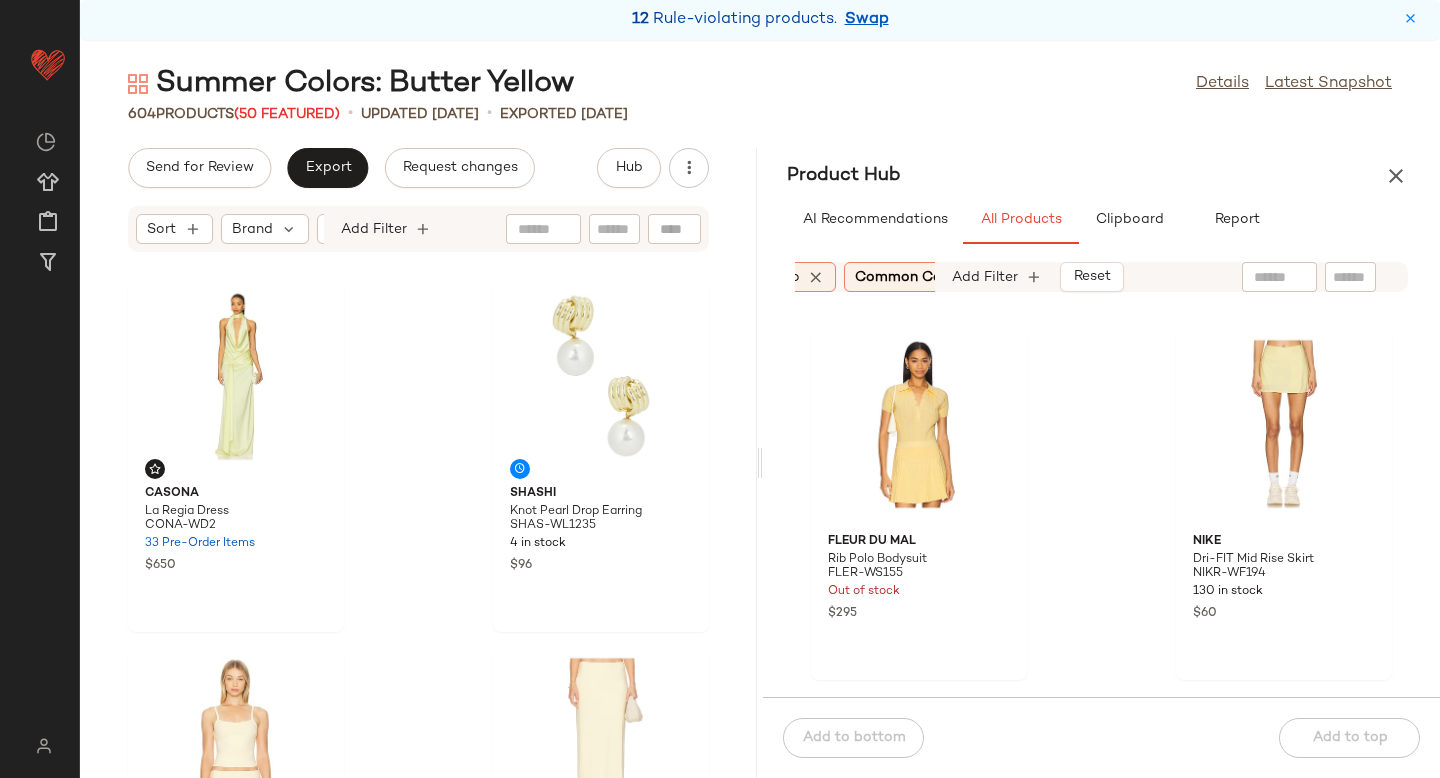 scroll, scrollTop: 0, scrollLeft: 0, axis: both 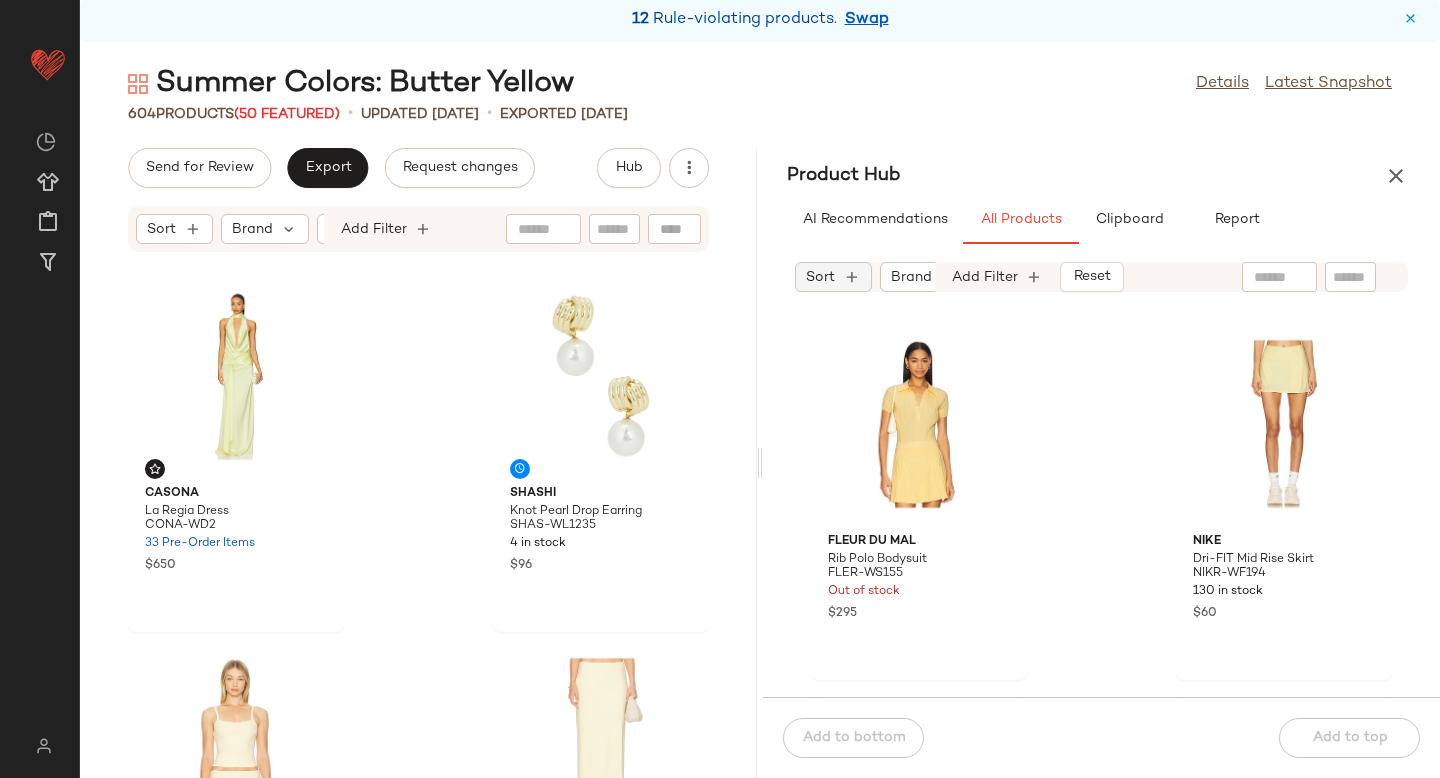 click on "Sort" at bounding box center (820, 277) 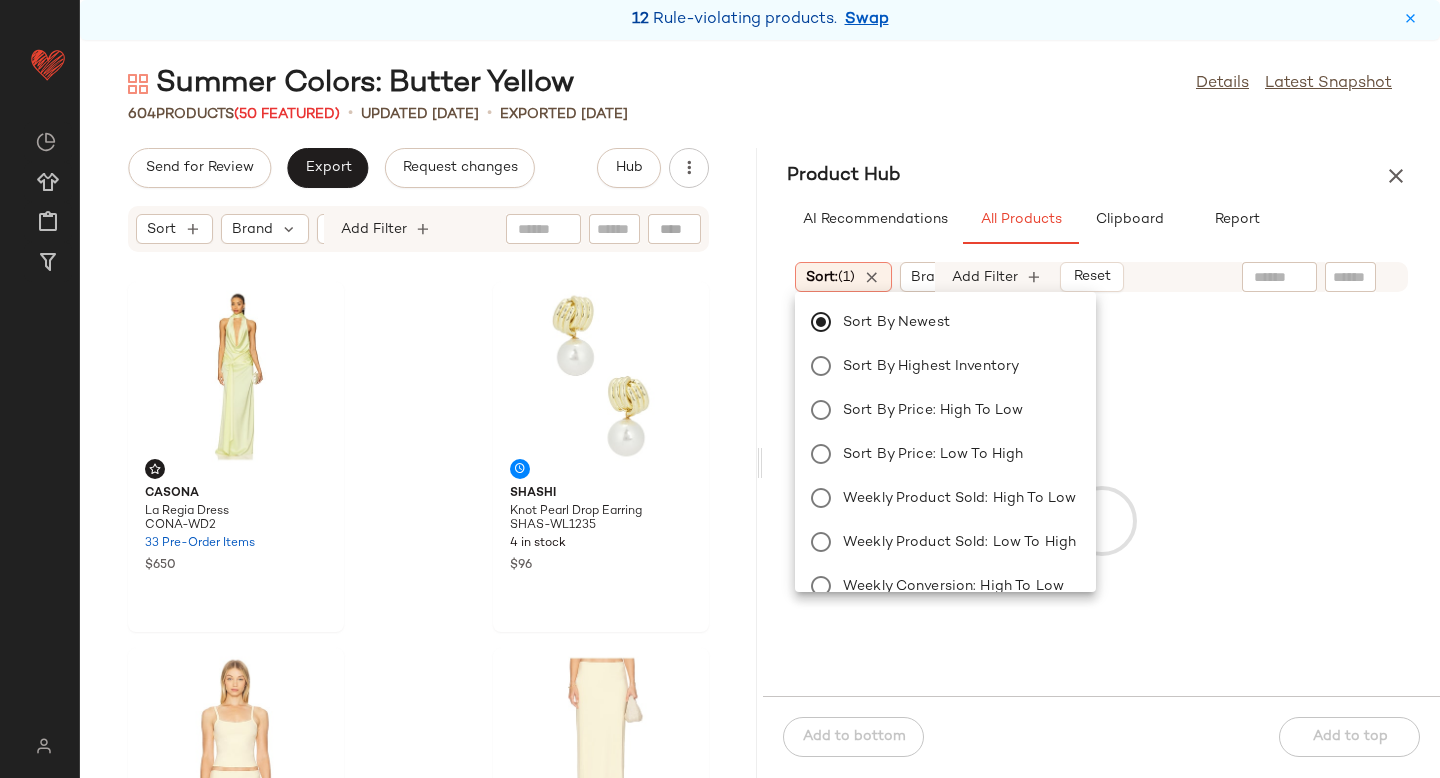 click on "Sort:   (1) Brand  Category:   (2) In Curation?:   No Common Color:   Yellow Sale Price:   Not on sale Add Filter   Reset" at bounding box center [1101, 277] 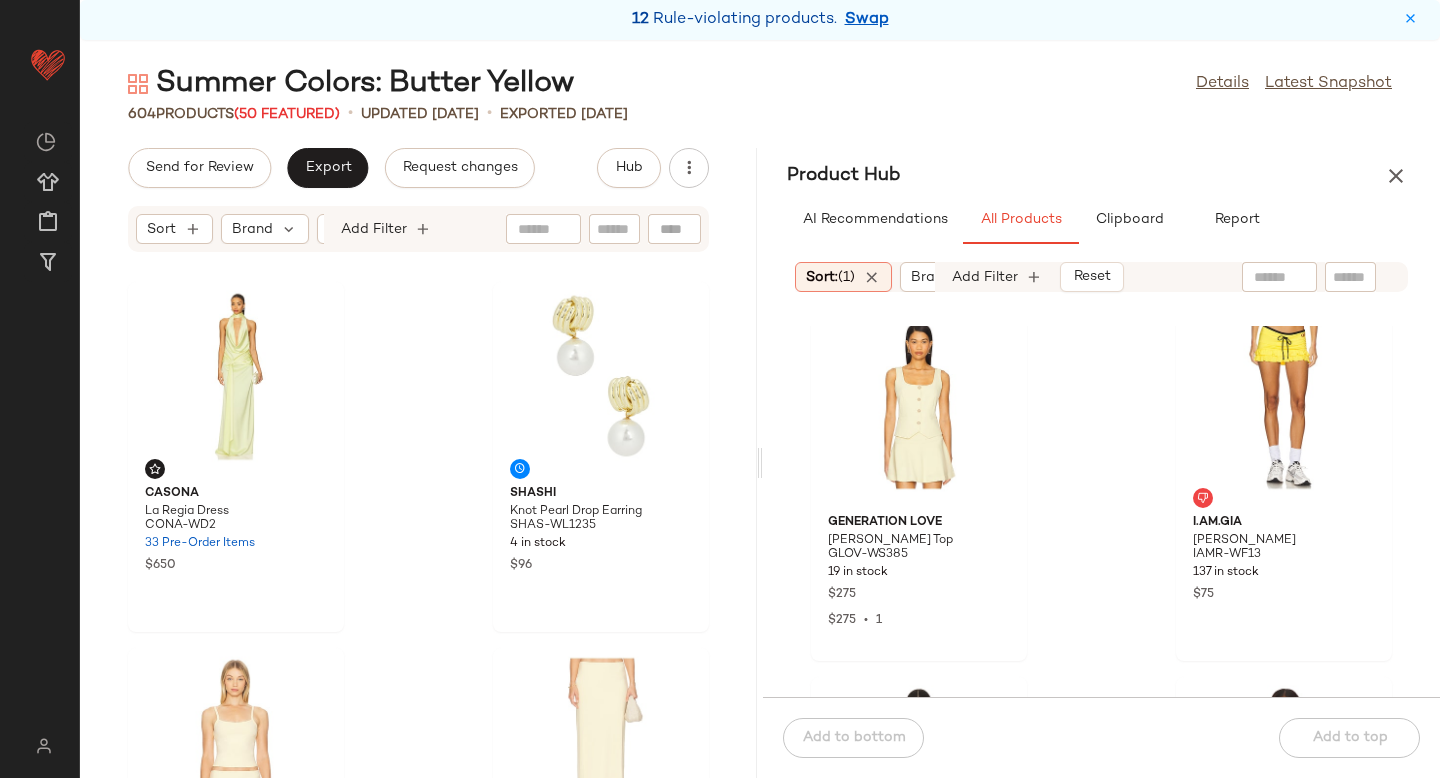 scroll, scrollTop: 399, scrollLeft: 0, axis: vertical 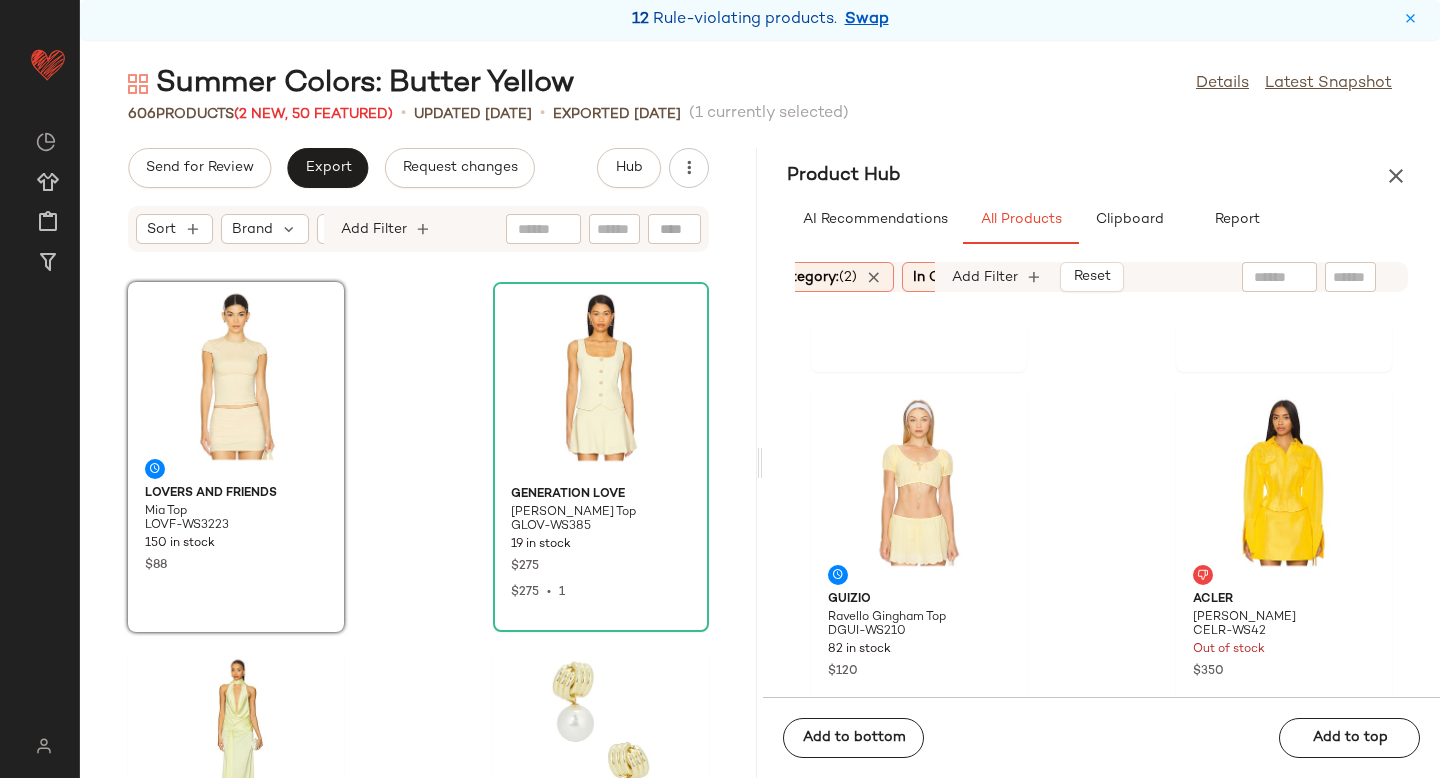 click on "Category:   (2)" at bounding box center [814, 277] 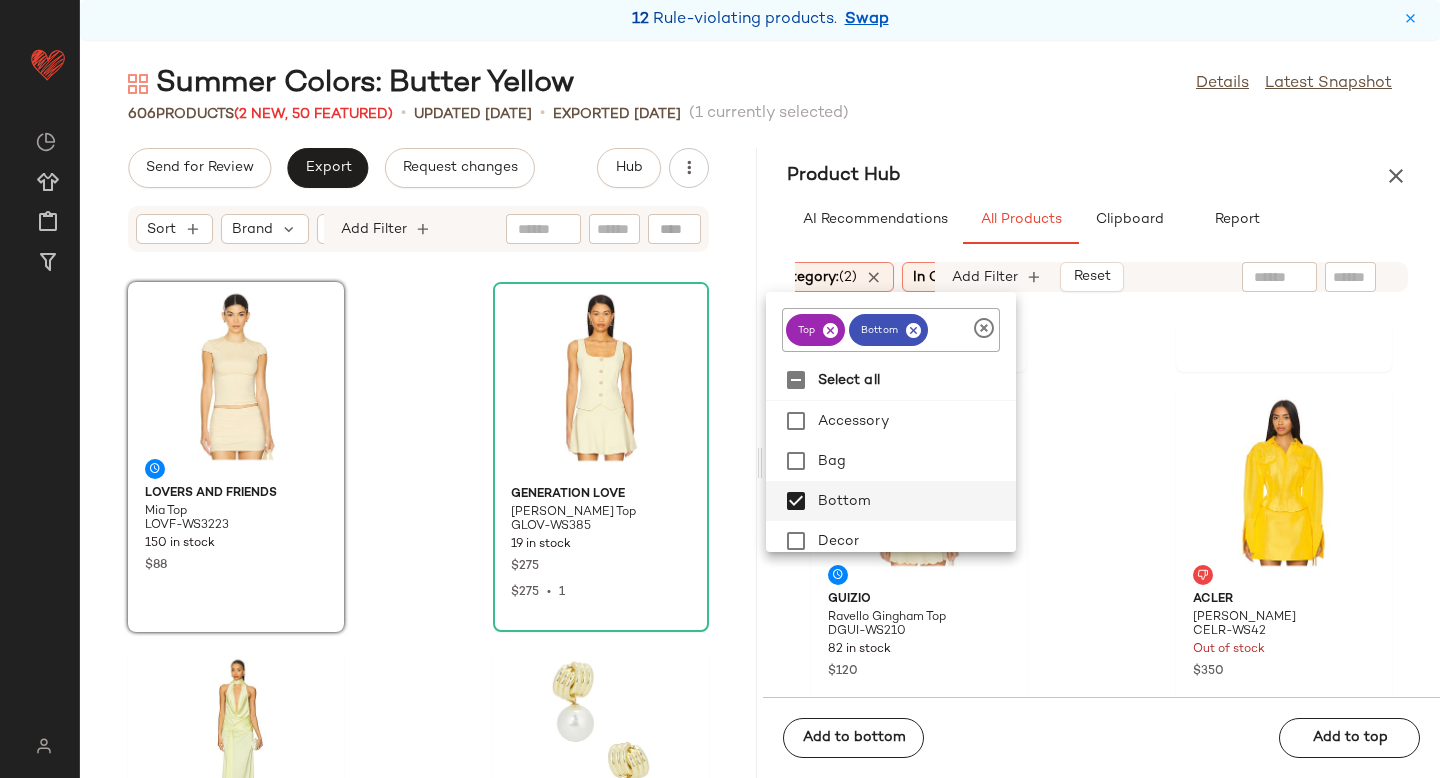 click on "Sort:   (1) Brand  Category:   (2) In Curation?:   No Common Color:   Yellow Sale Price:   Not on sale Add Filter   Reset" at bounding box center (1101, 277) 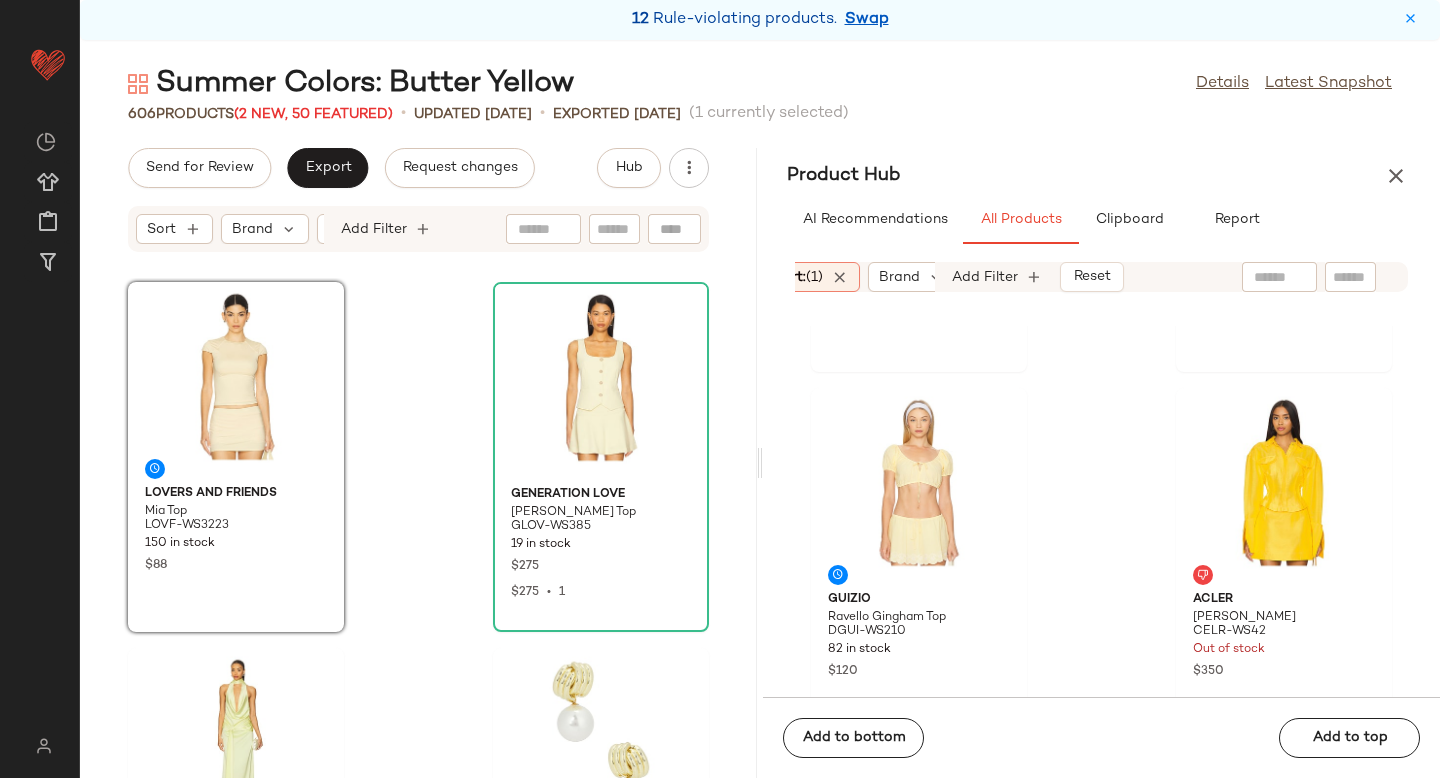 scroll, scrollTop: 0, scrollLeft: 0, axis: both 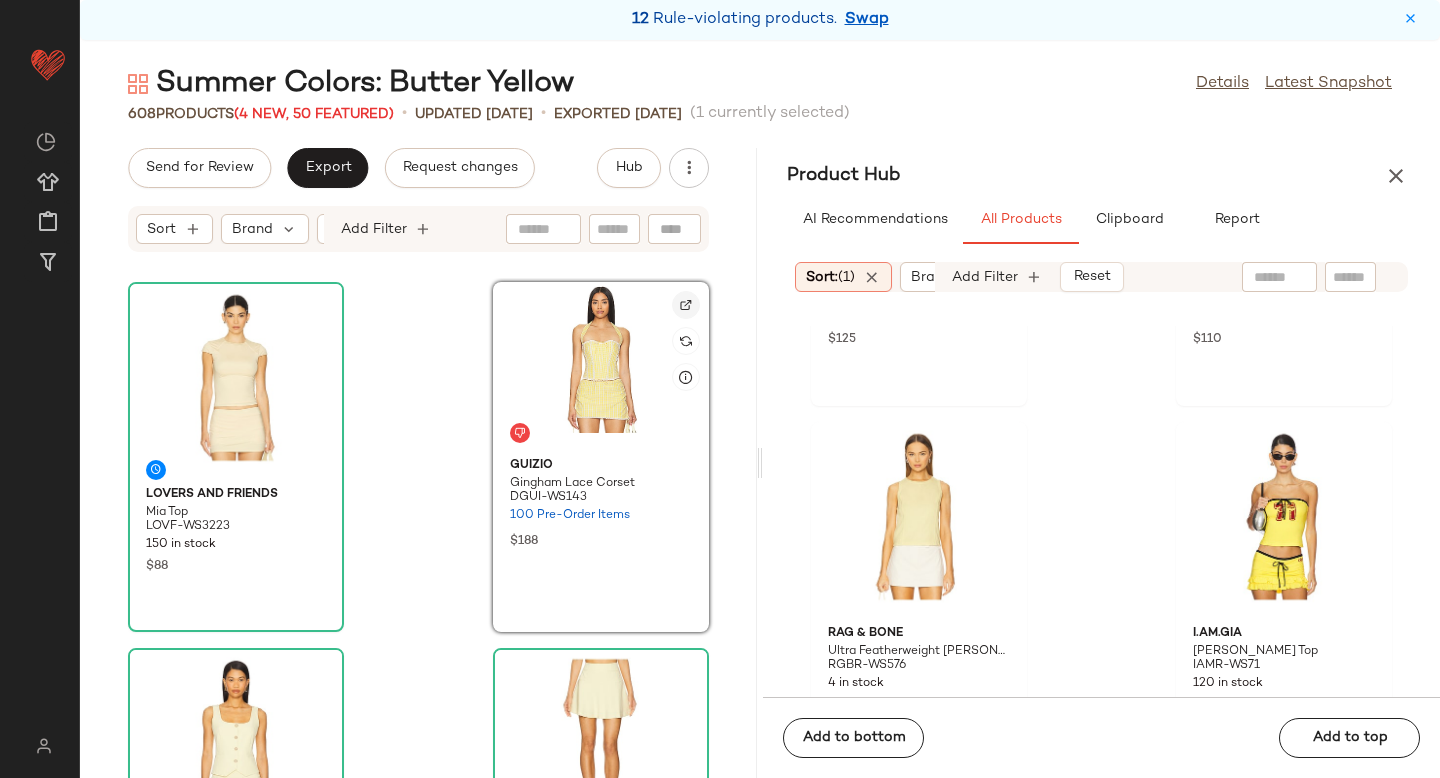 click 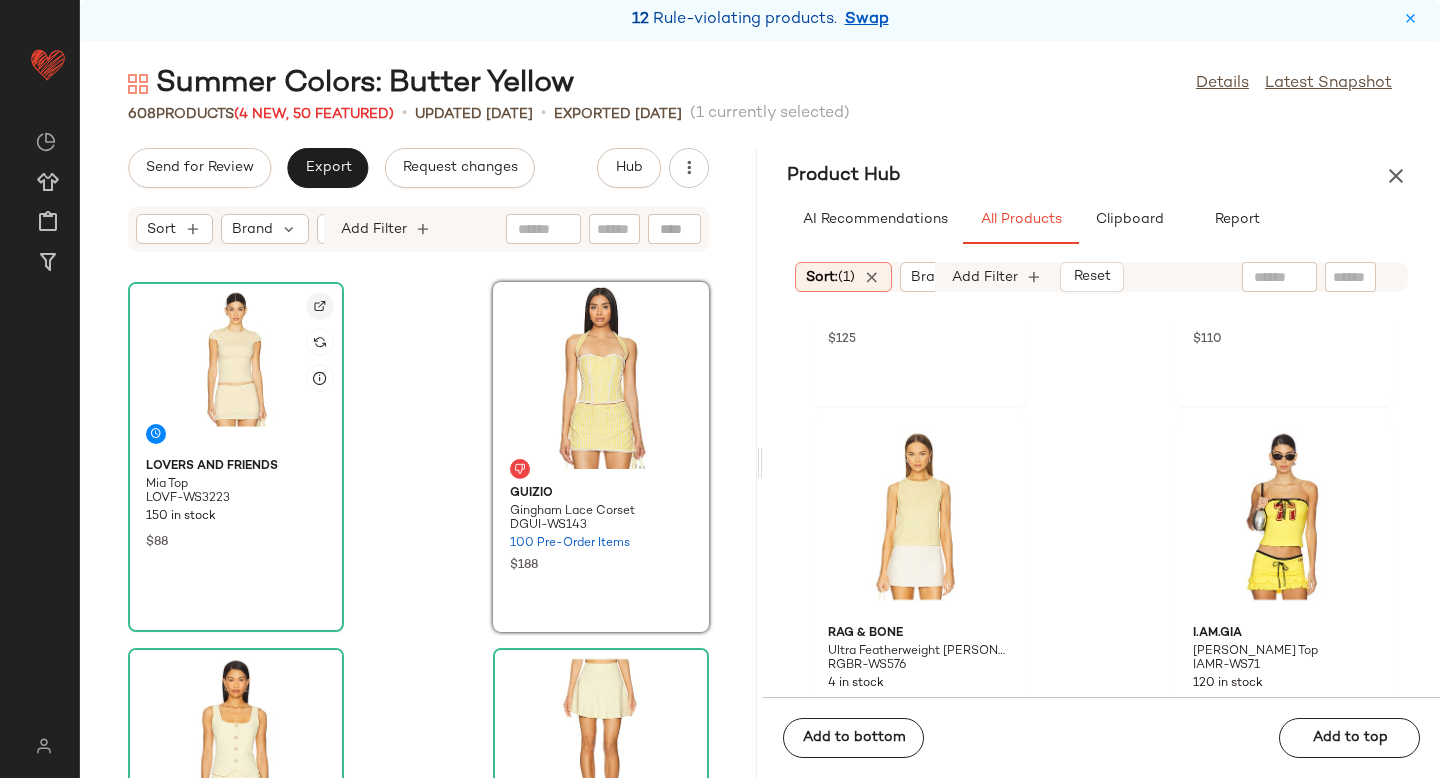 click 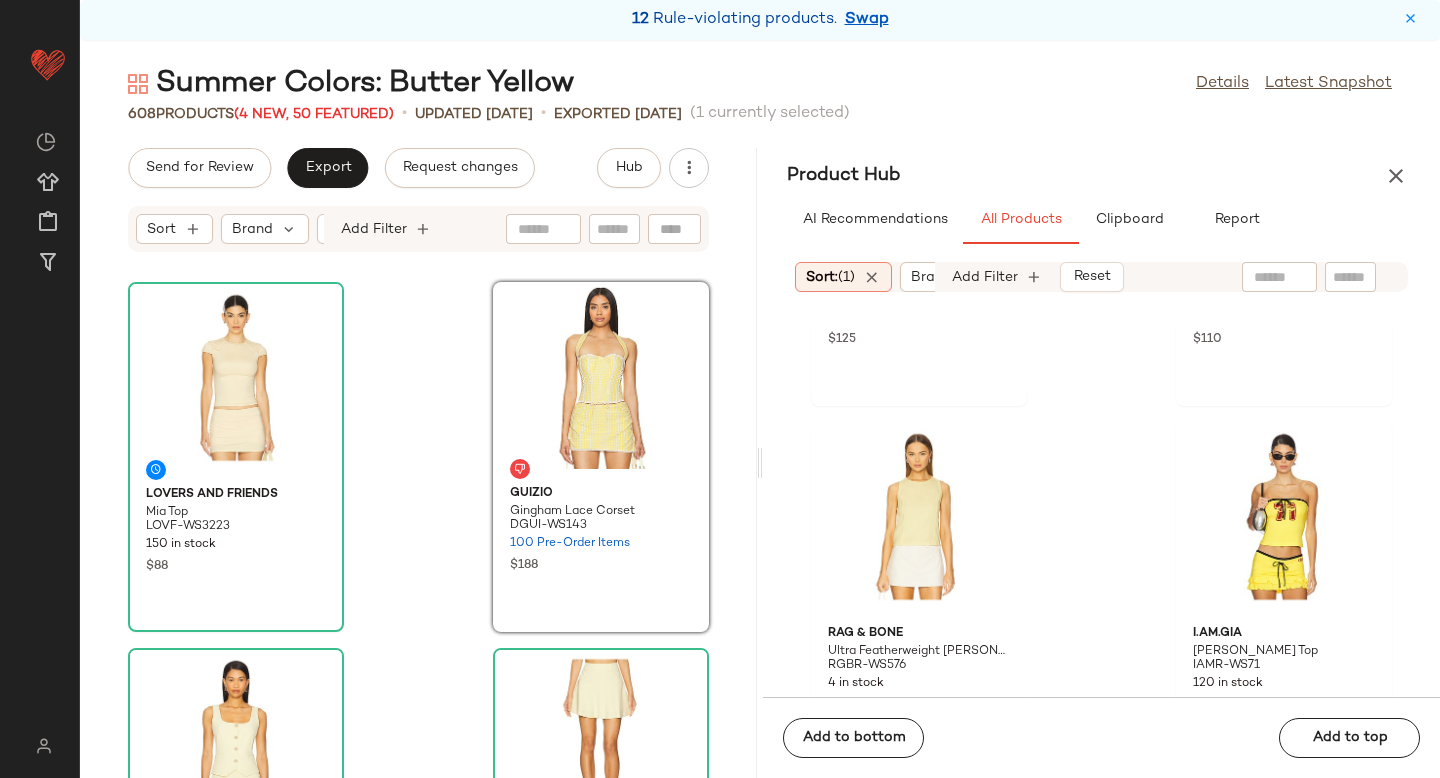 click 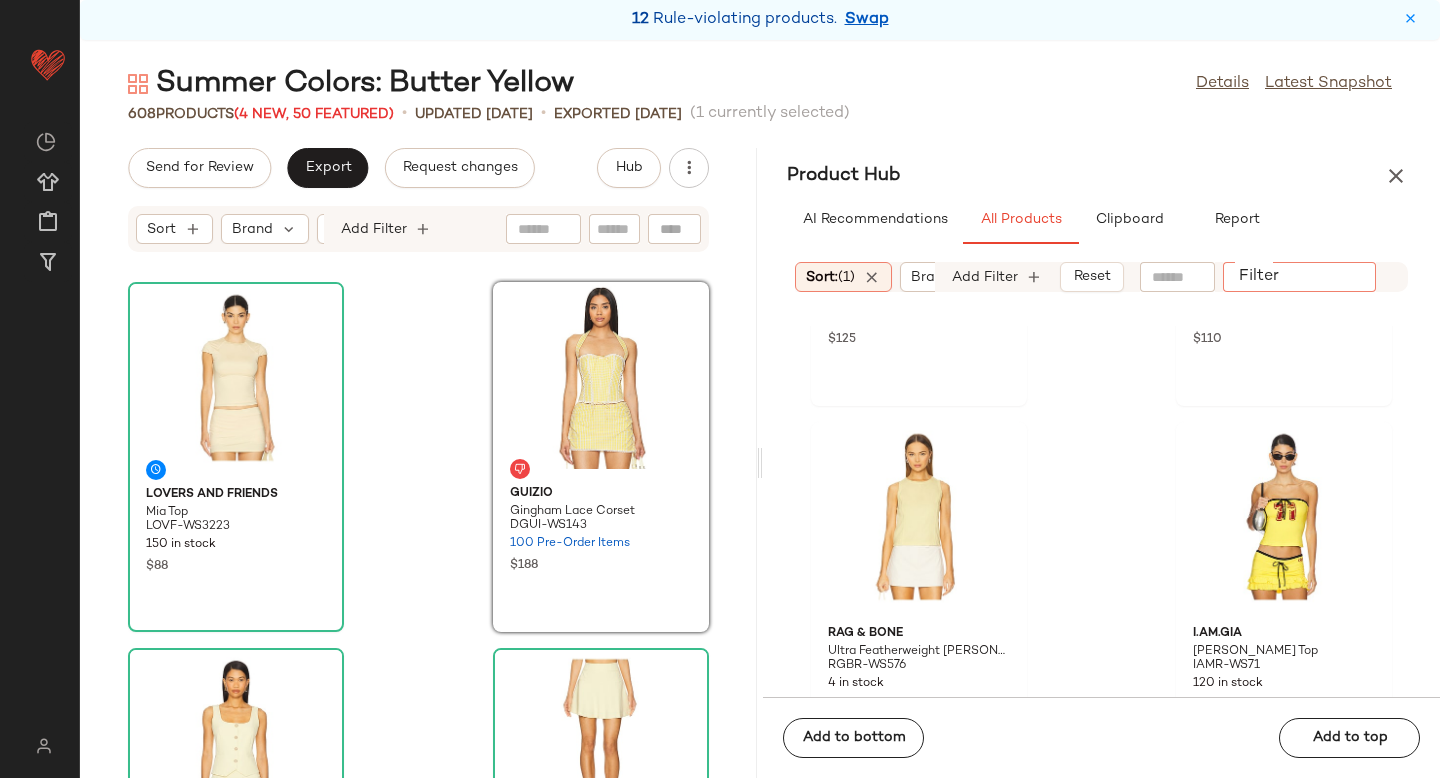 paste on "**********" 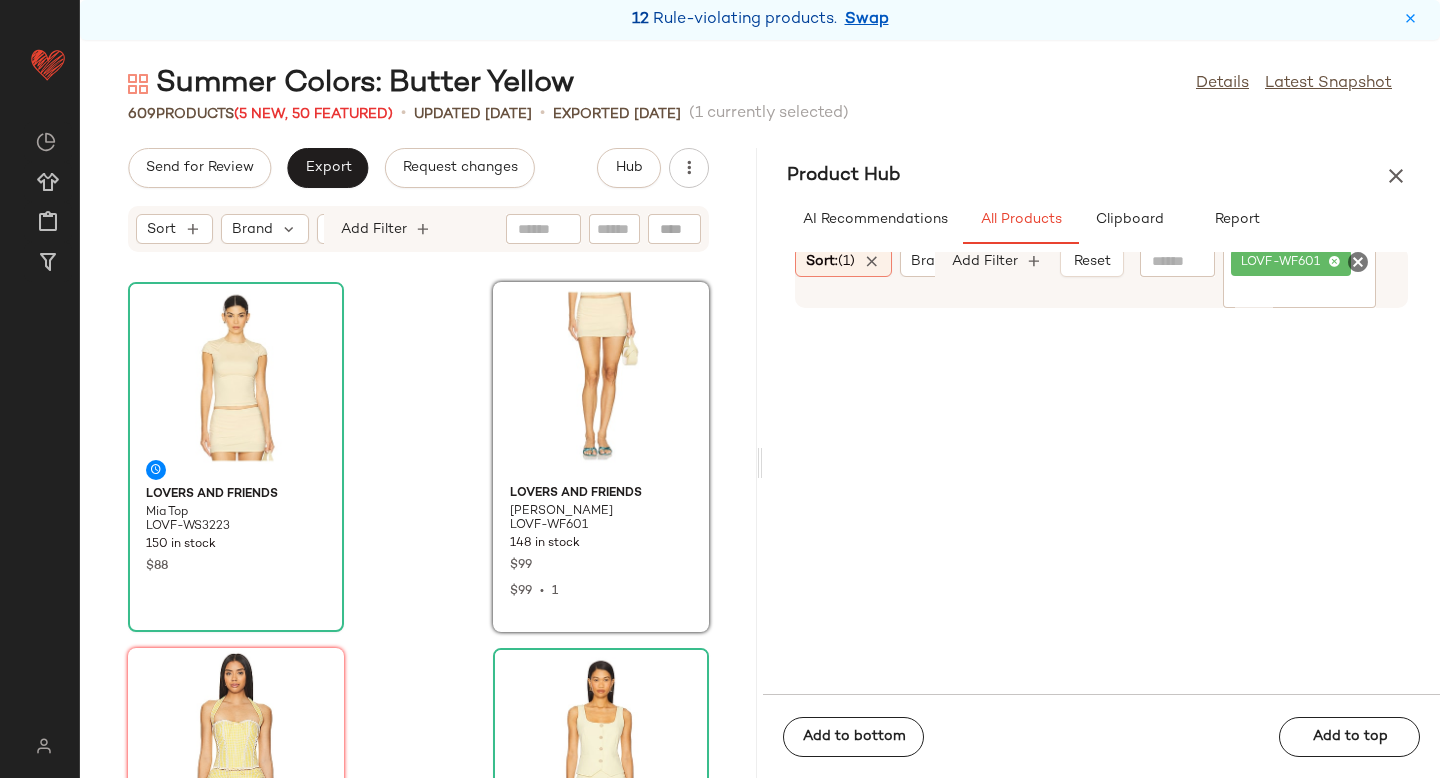 click 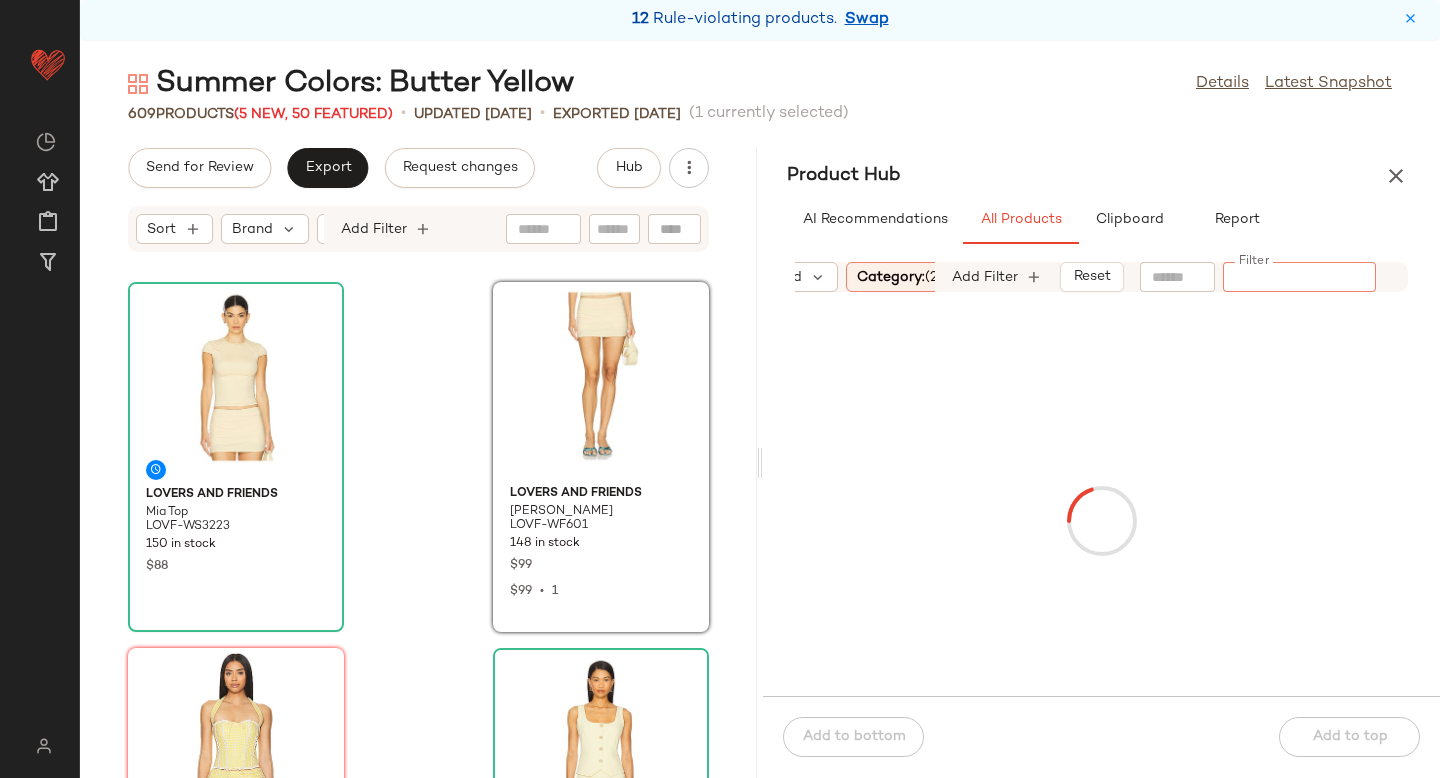 scroll, scrollTop: 0, scrollLeft: 153, axis: horizontal 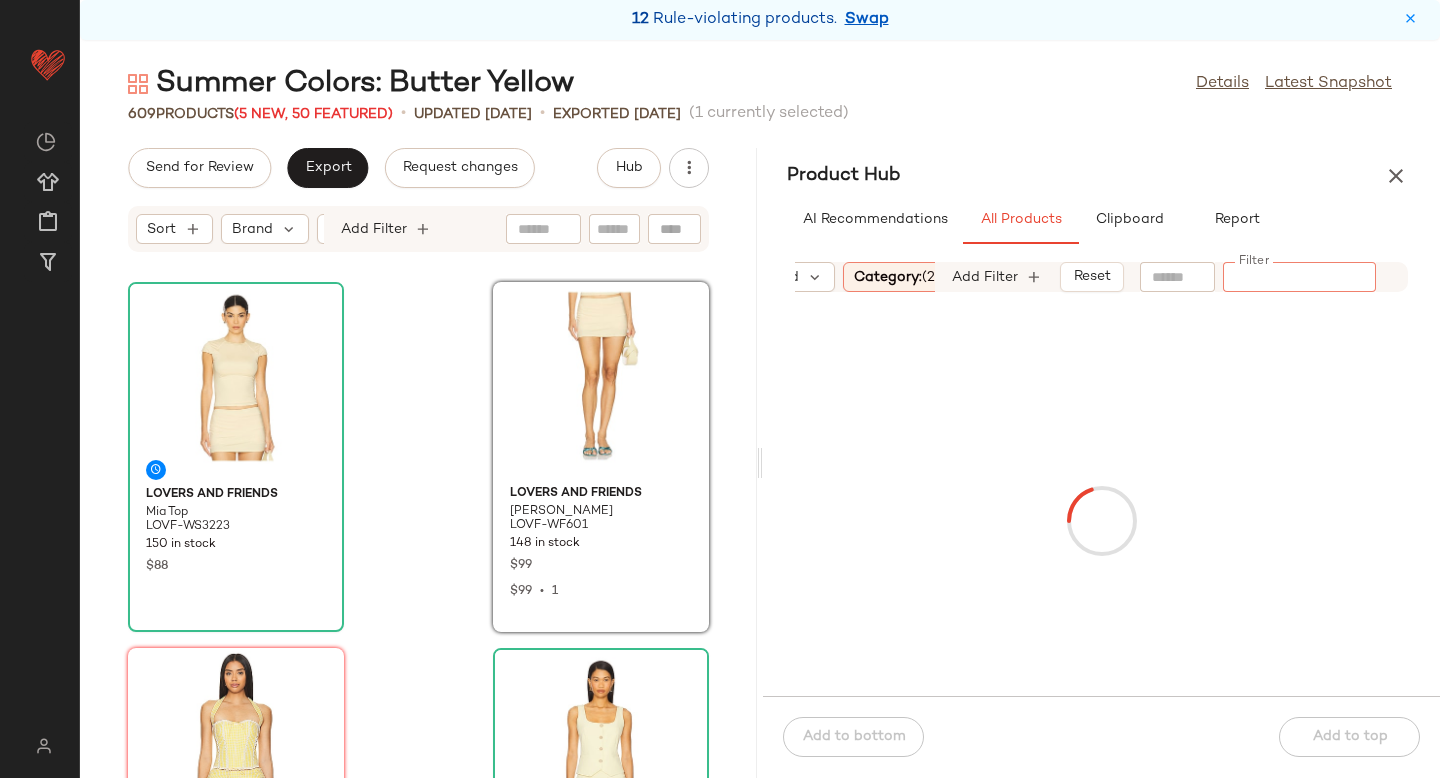 click on "Category:   (2)" at bounding box center [897, 277] 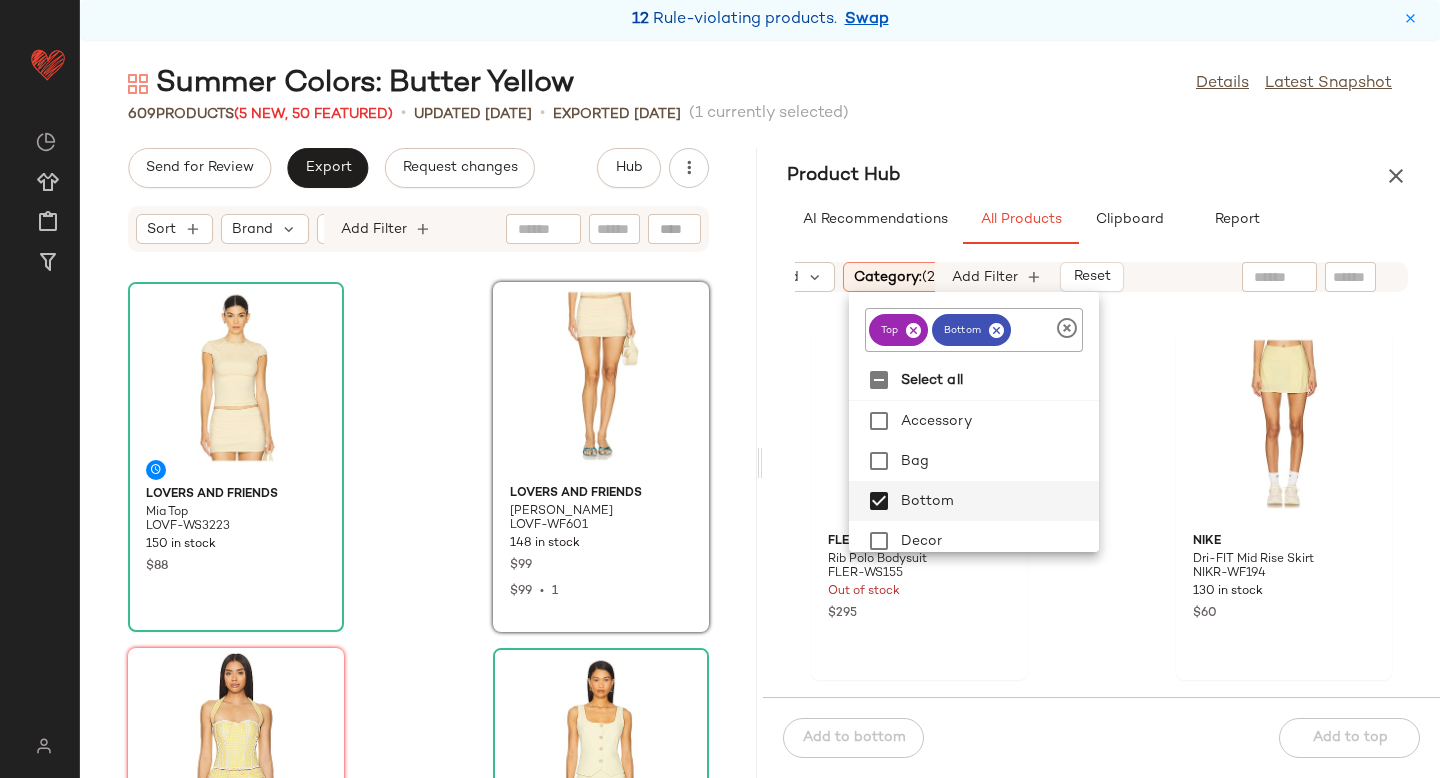 click 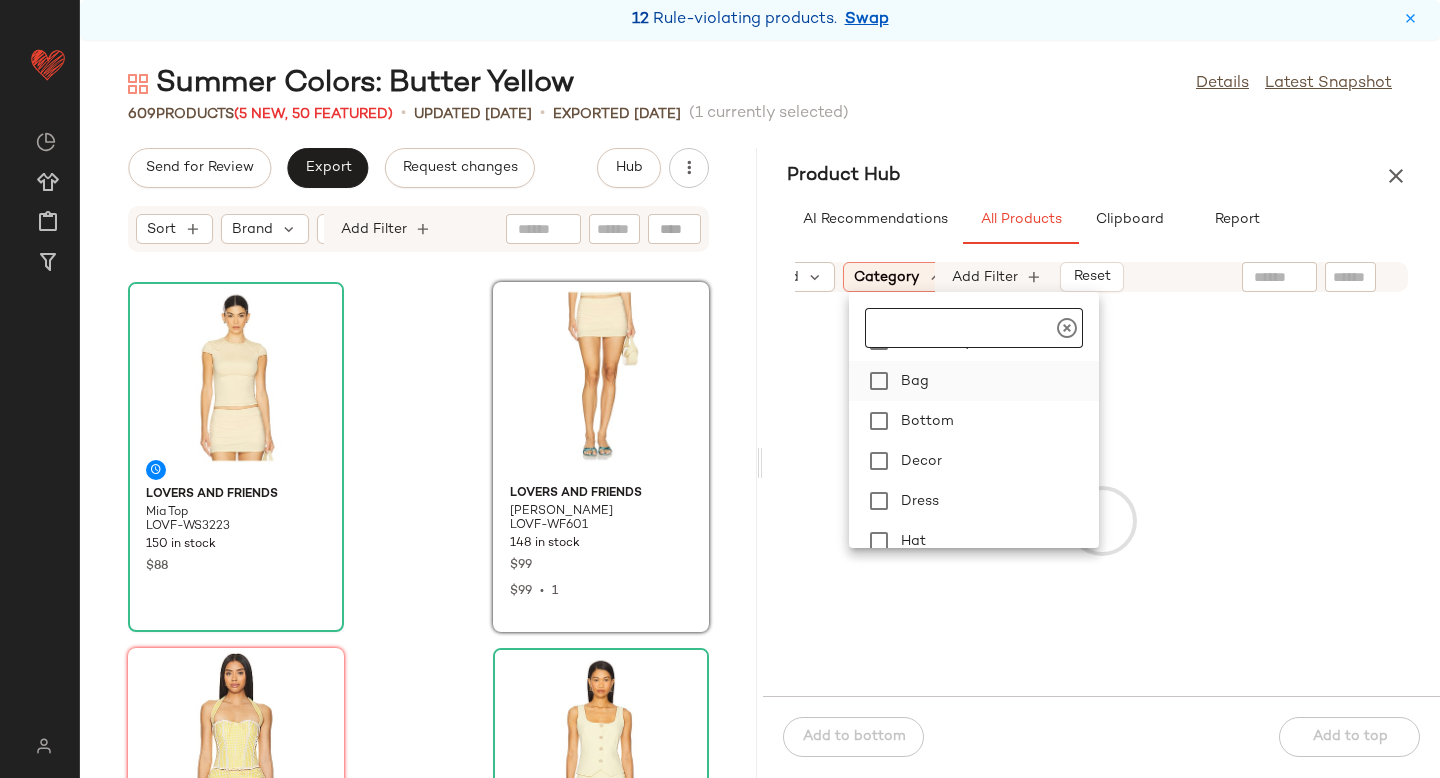 scroll, scrollTop: 82, scrollLeft: 0, axis: vertical 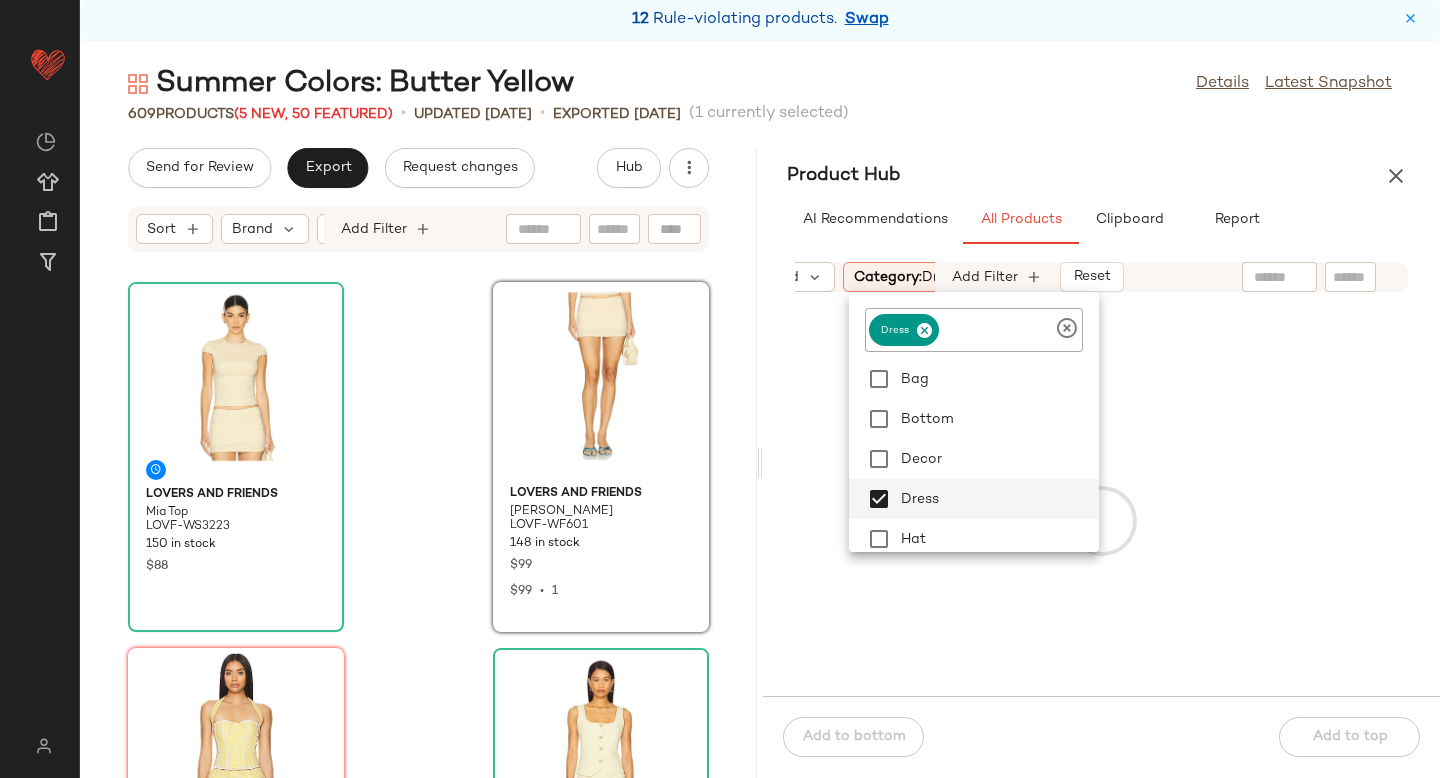 click at bounding box center (1101, 520) 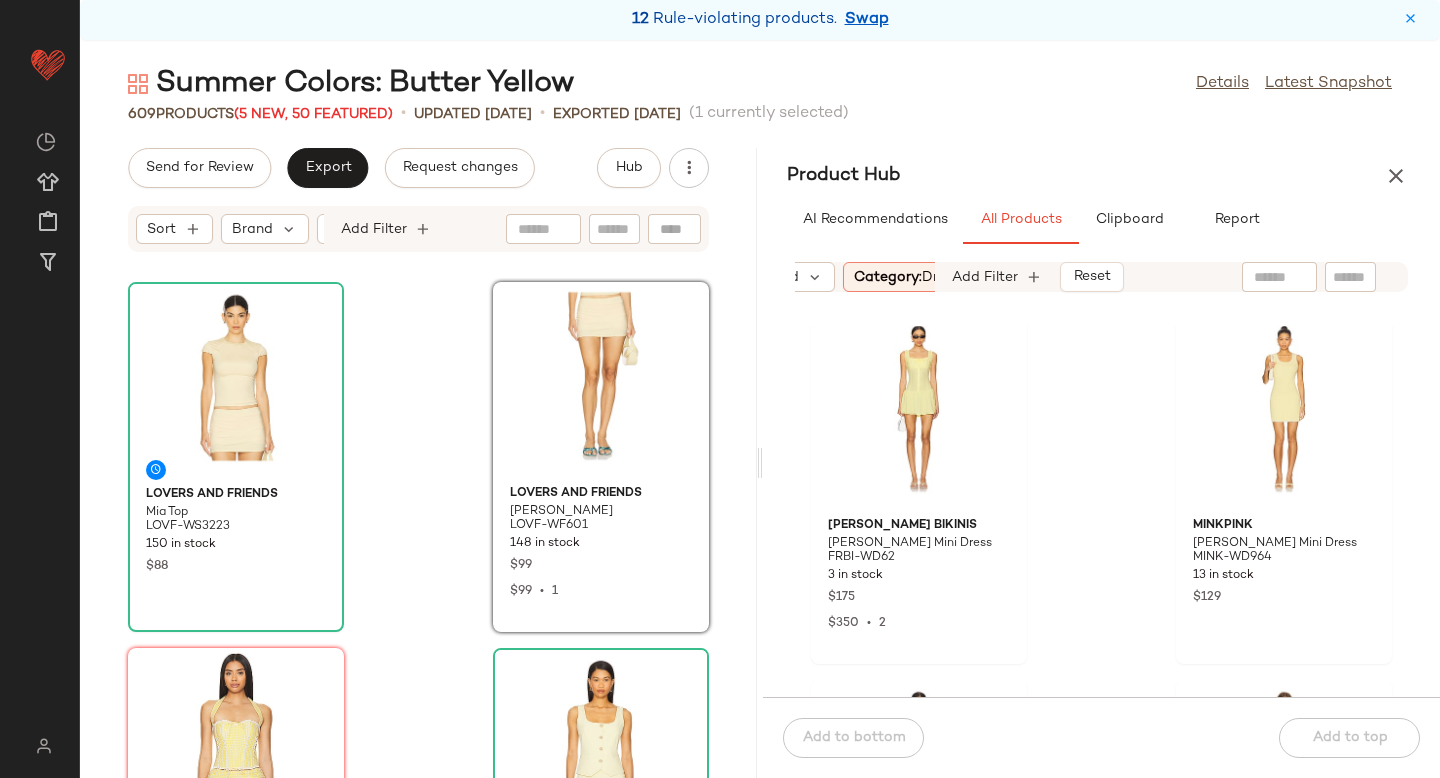 scroll, scrollTop: 389, scrollLeft: 0, axis: vertical 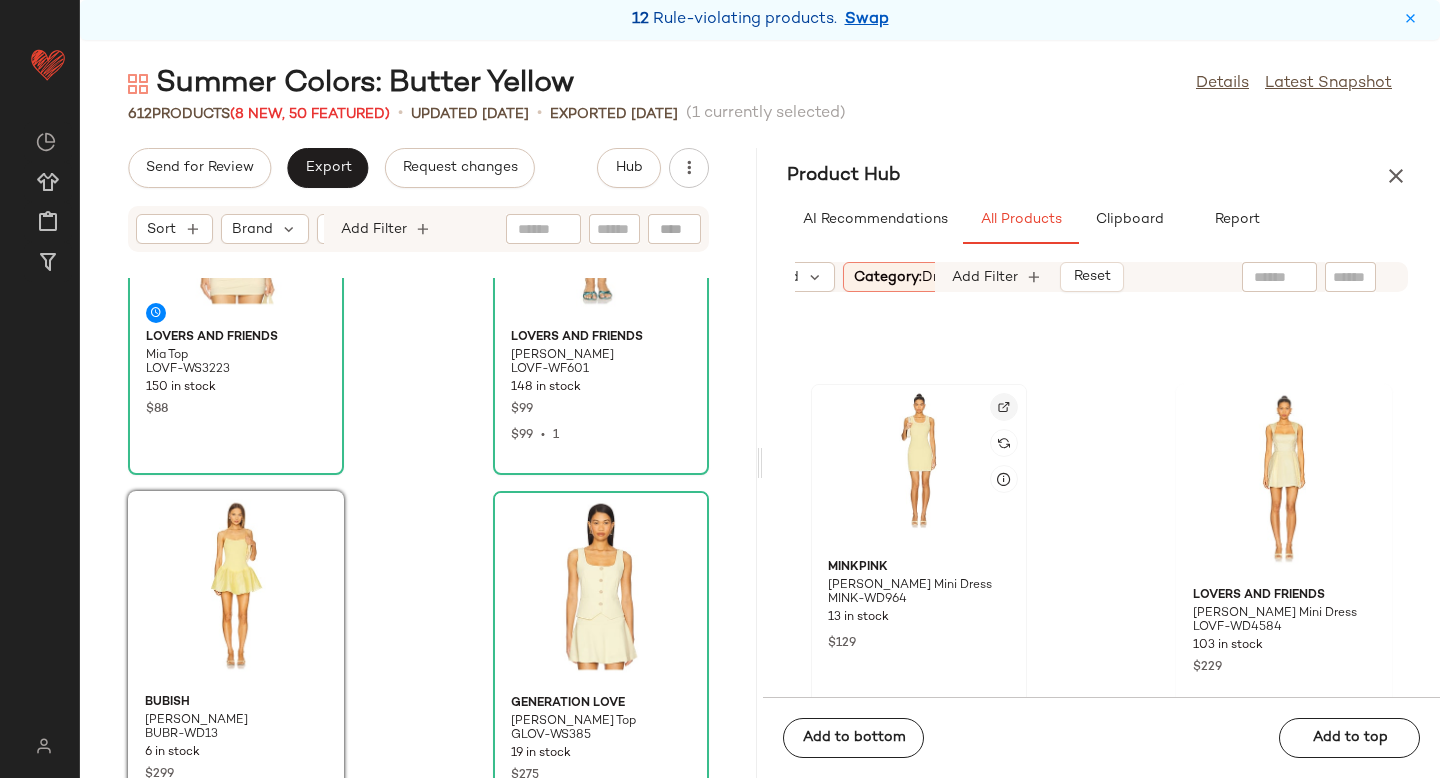 click 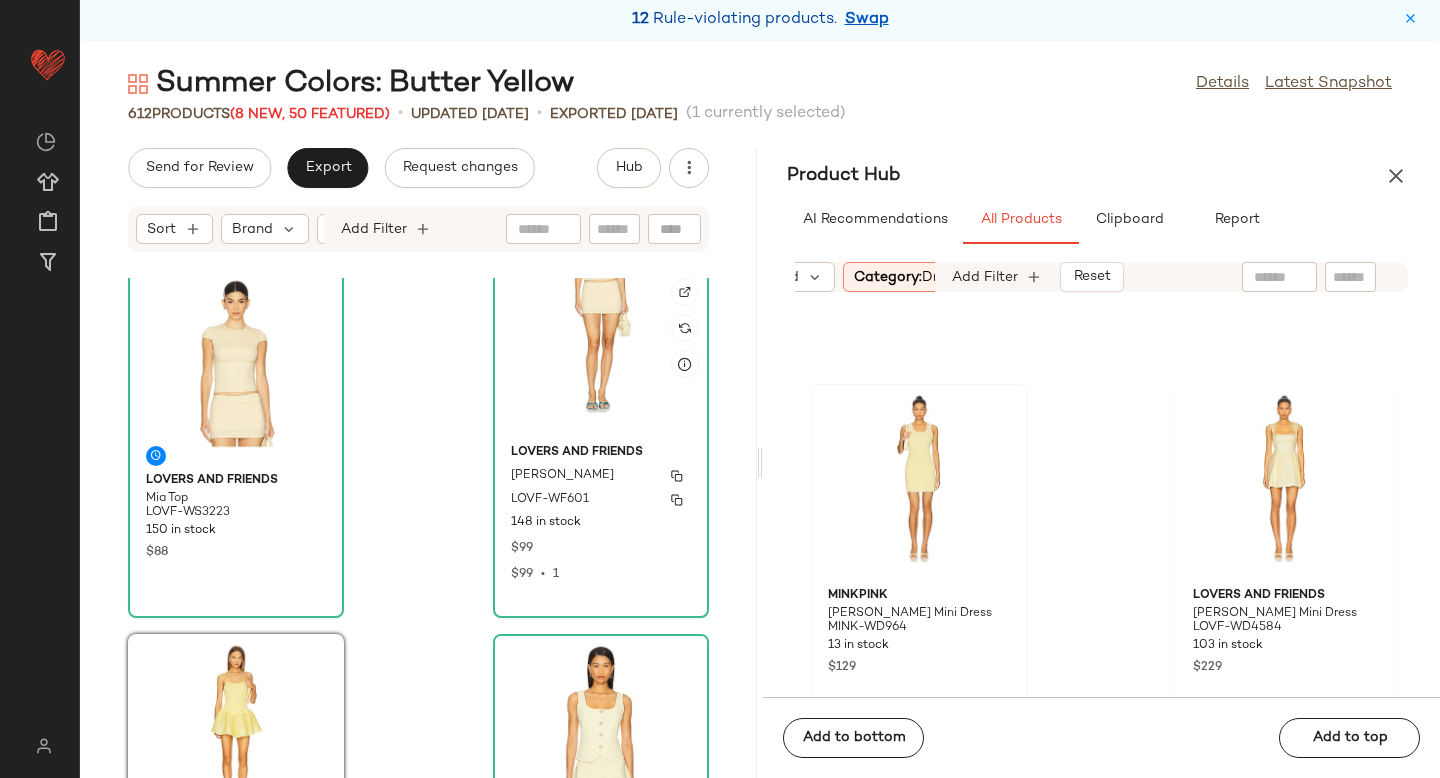 scroll, scrollTop: 0, scrollLeft: 0, axis: both 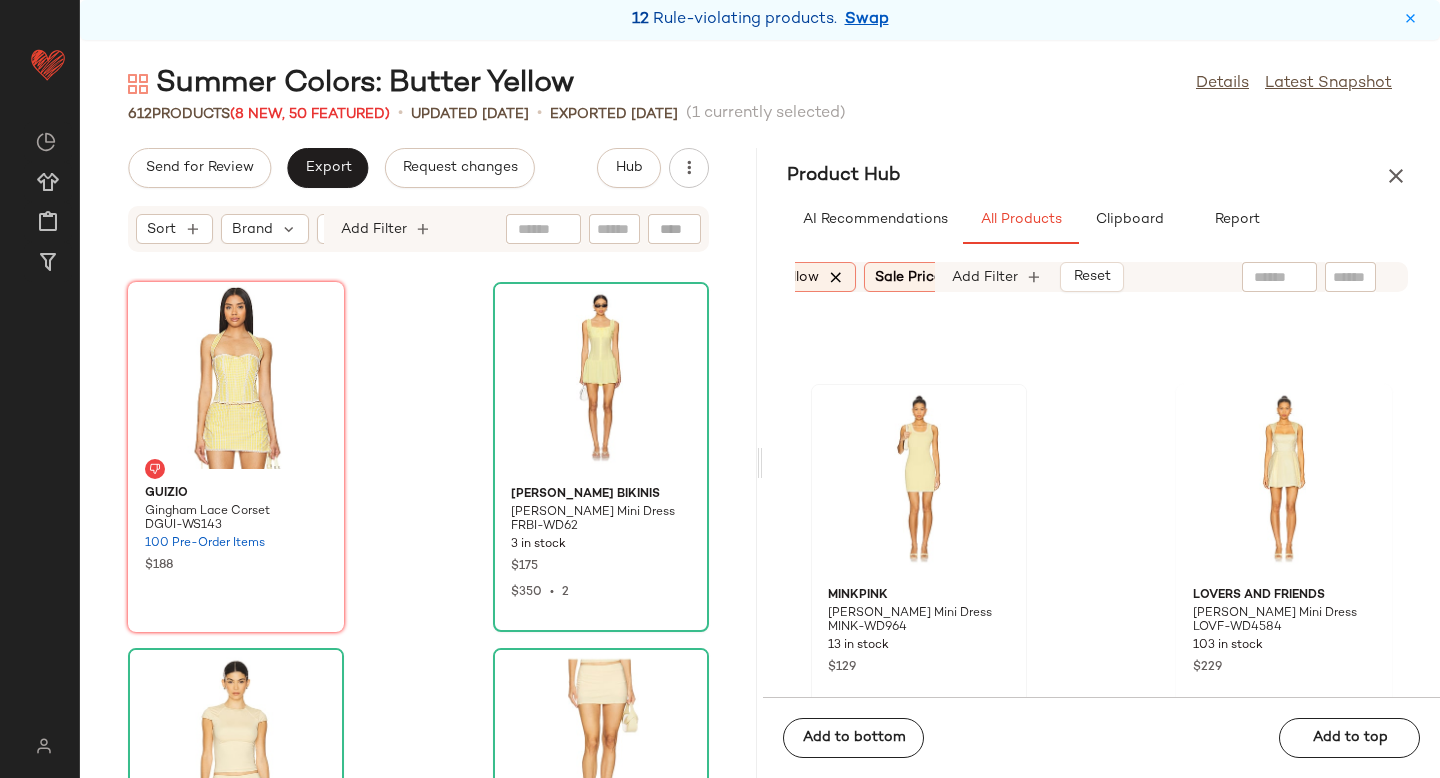 click at bounding box center (836, 277) 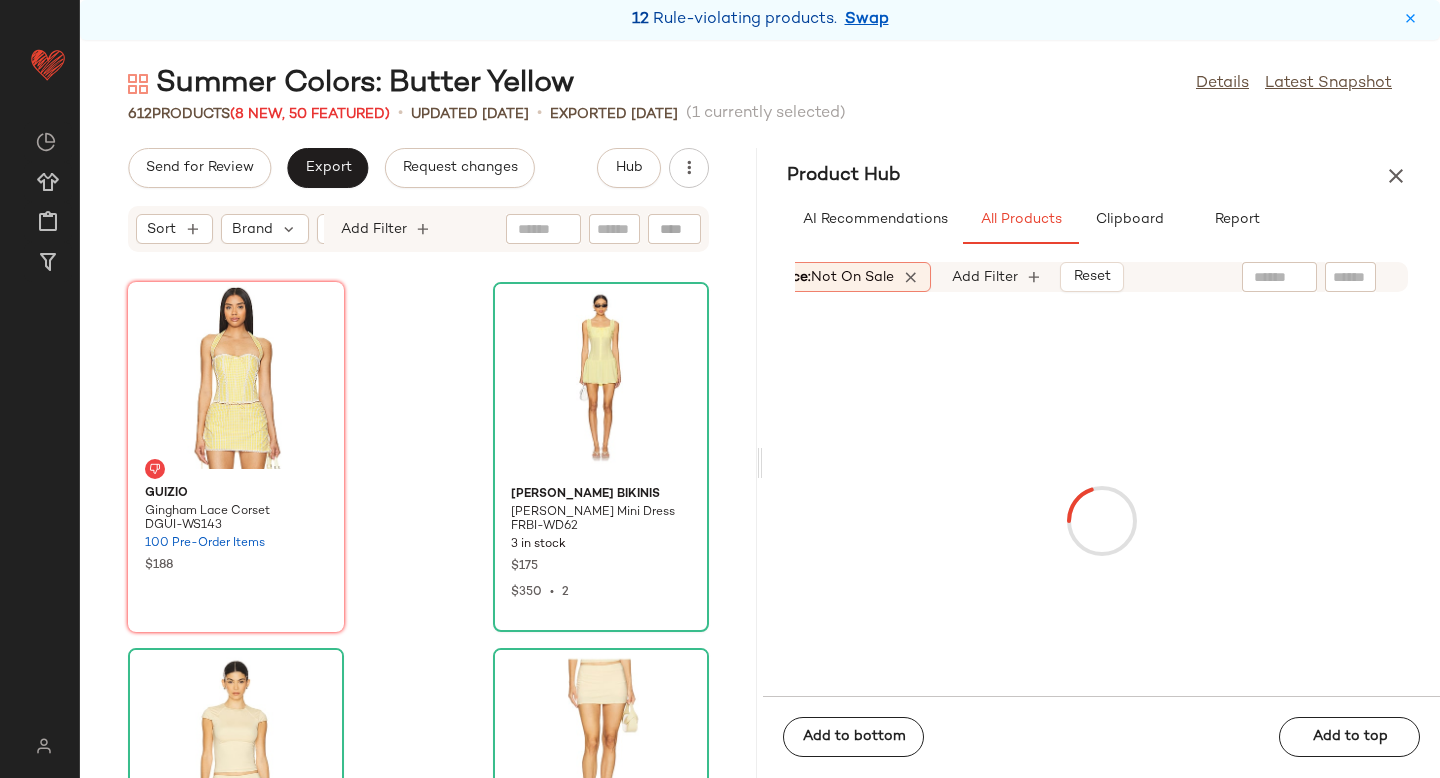 scroll, scrollTop: 0, scrollLeft: 610, axis: horizontal 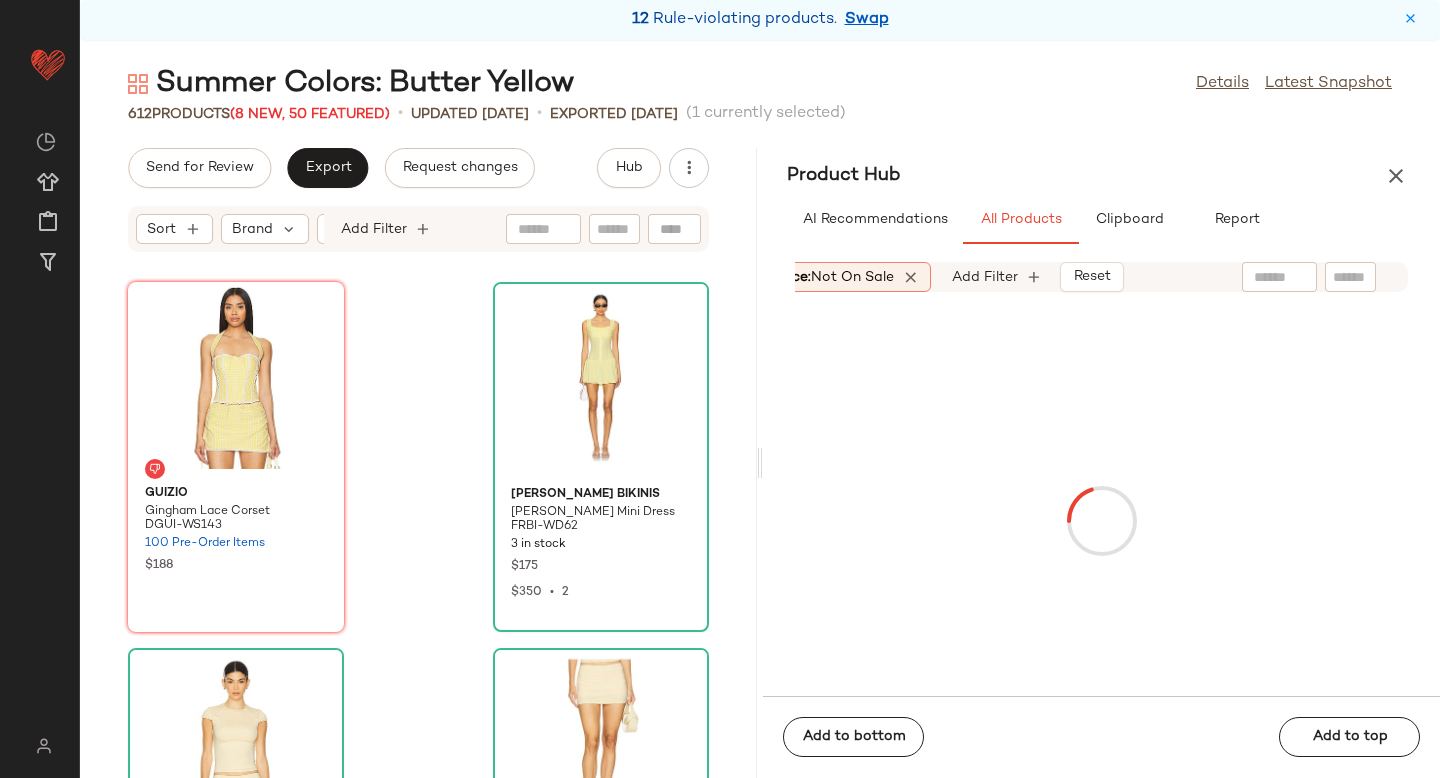 click 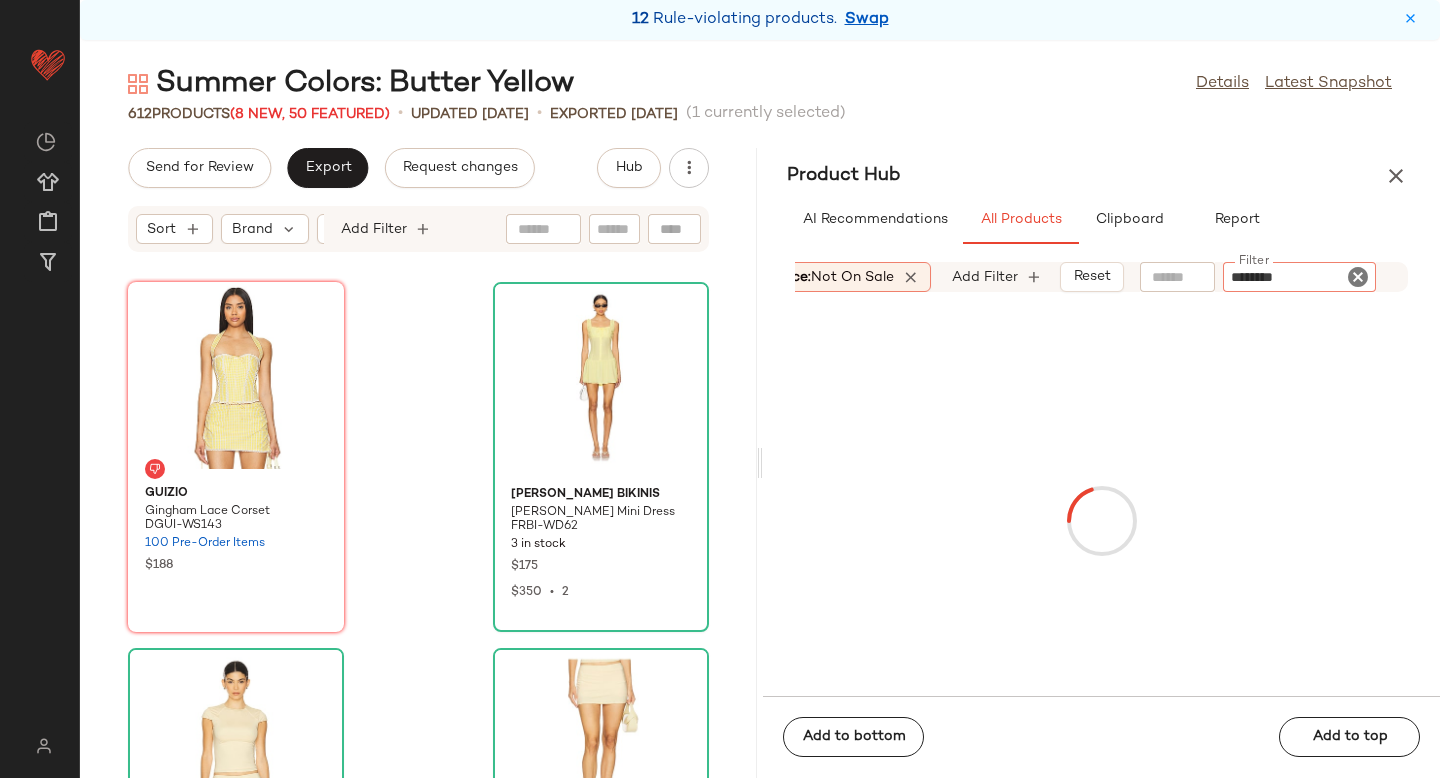 type 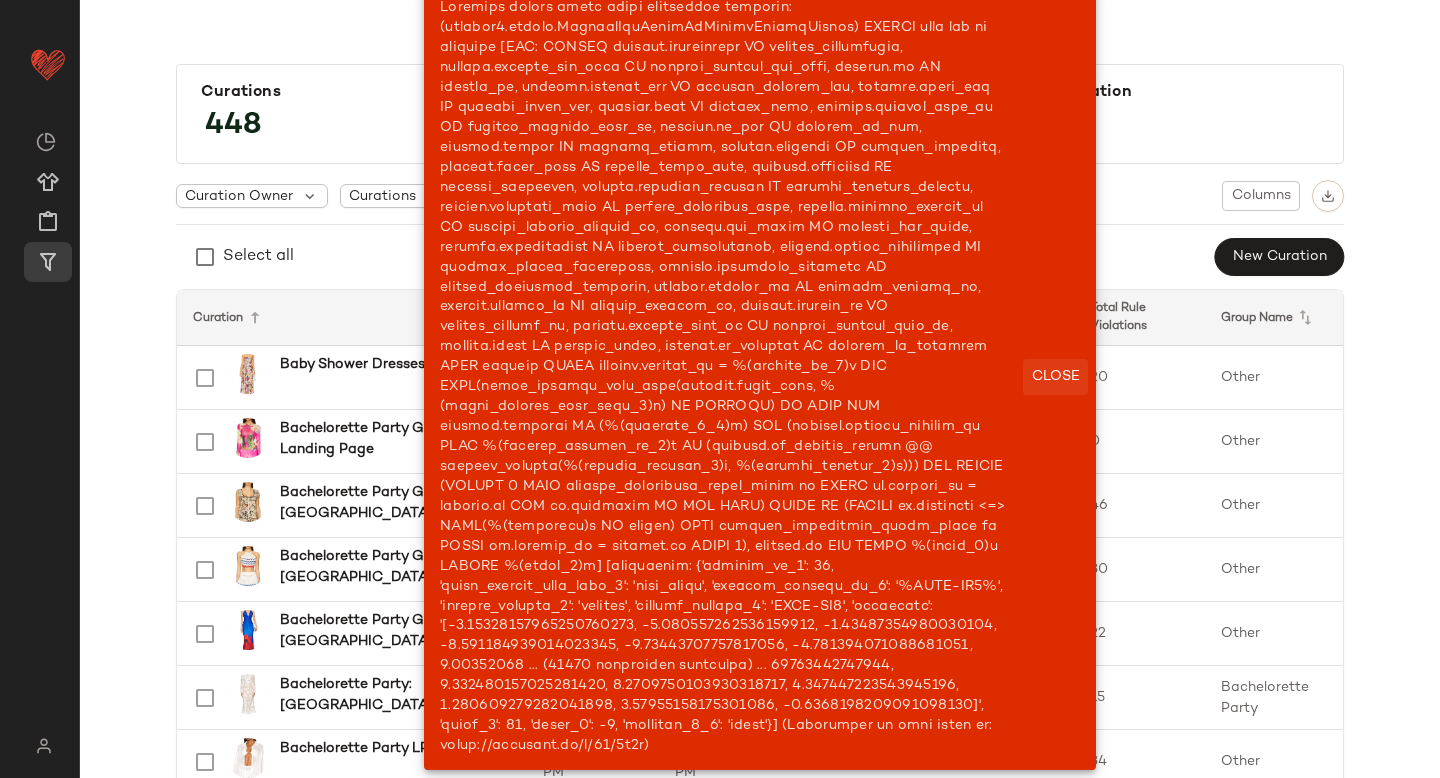 click on "Close" 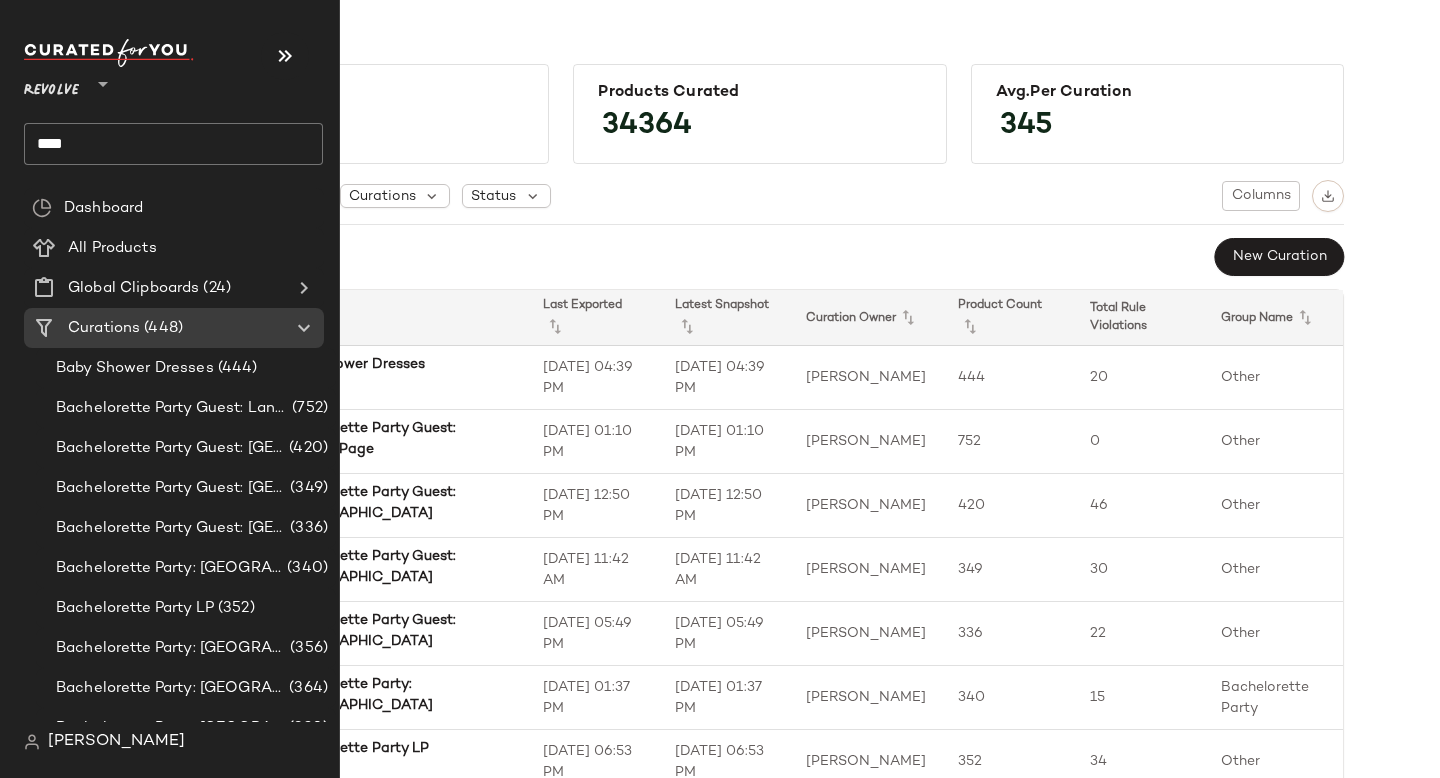 click on "****" 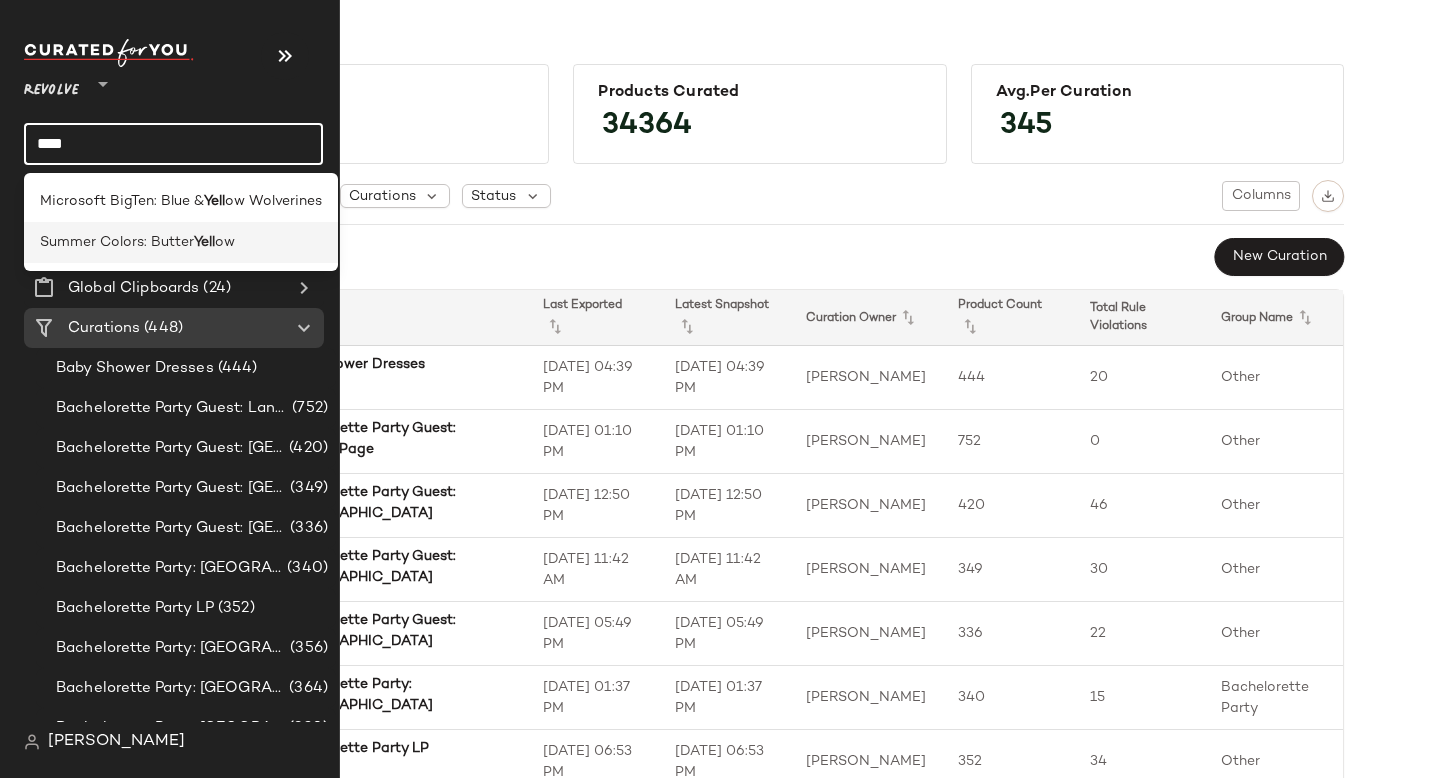 click on "Summer Colors: Butter" at bounding box center (117, 242) 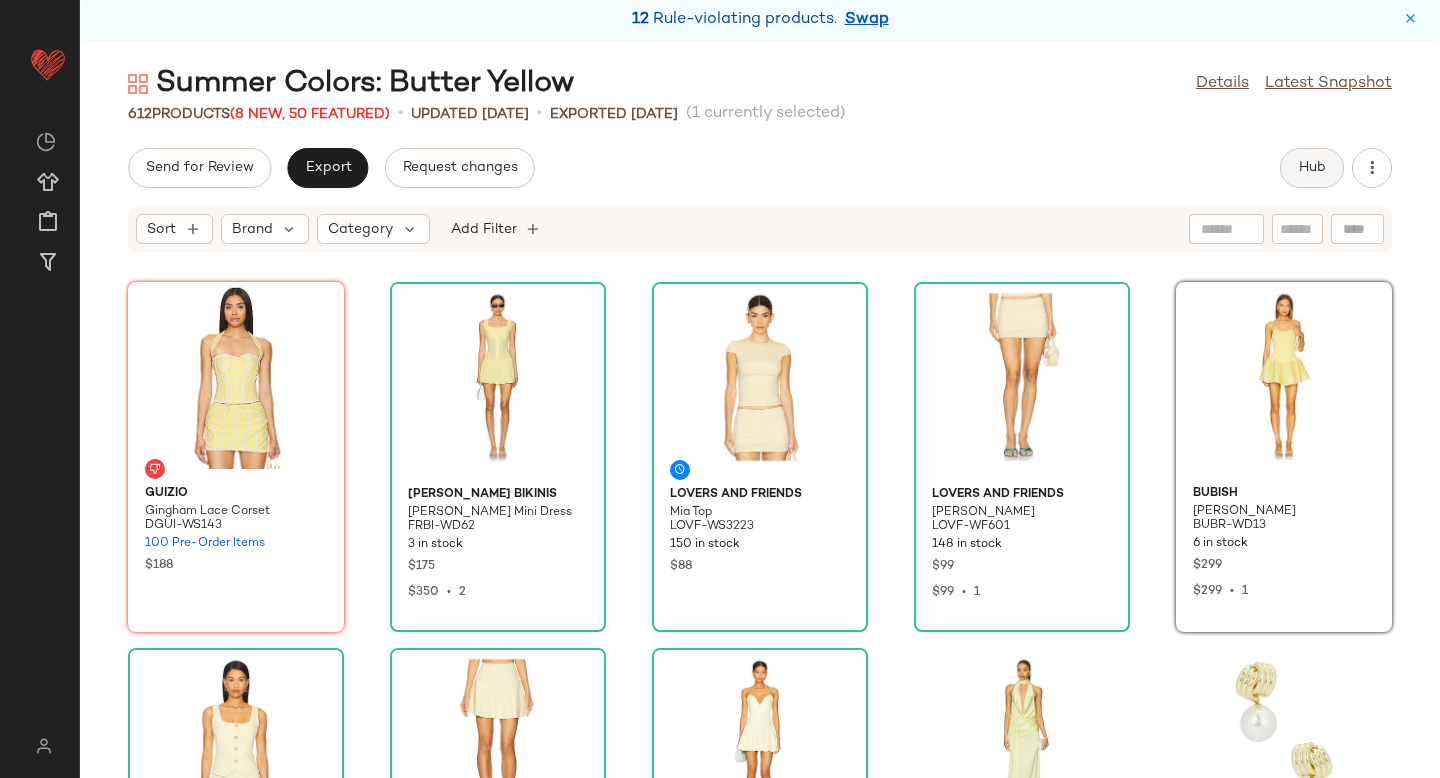 click on "Hub" 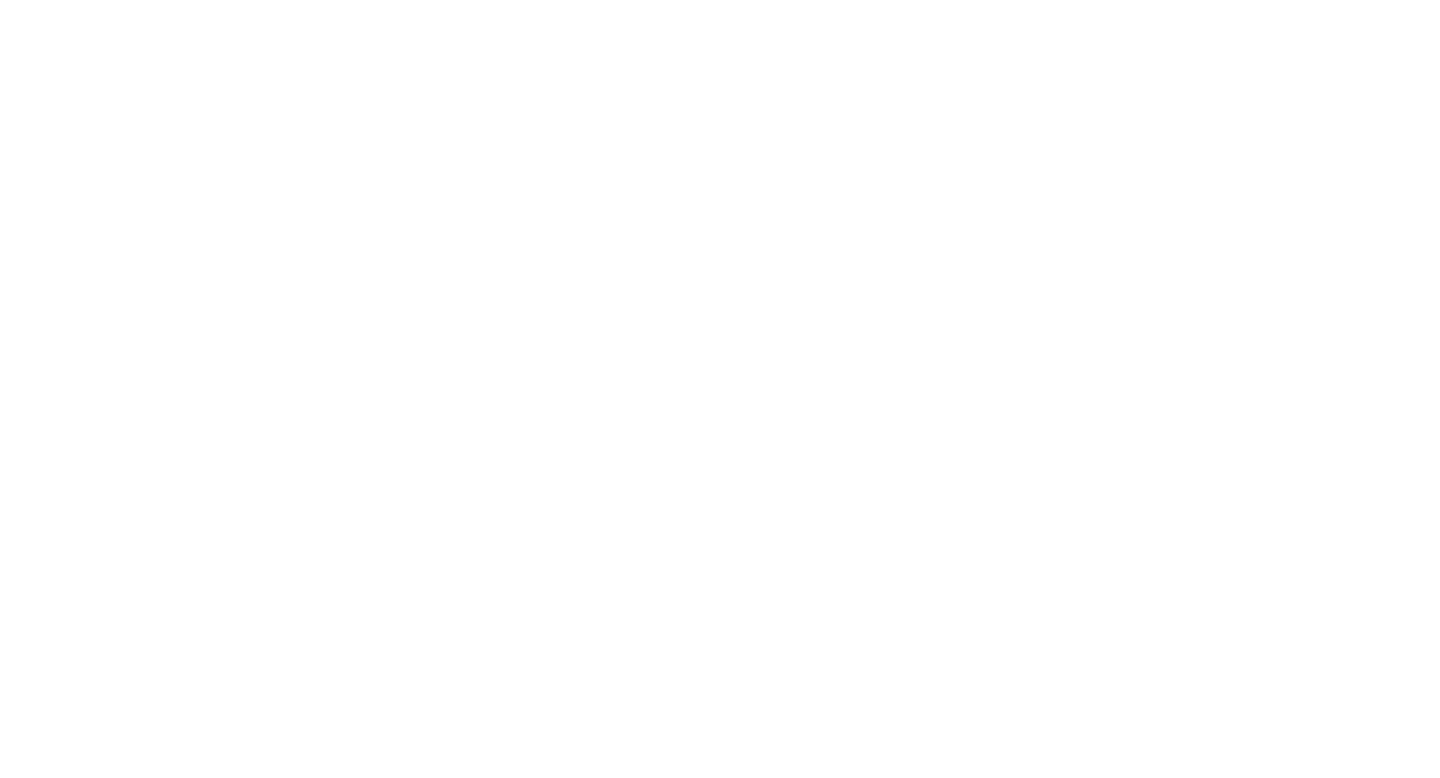 scroll, scrollTop: 0, scrollLeft: 0, axis: both 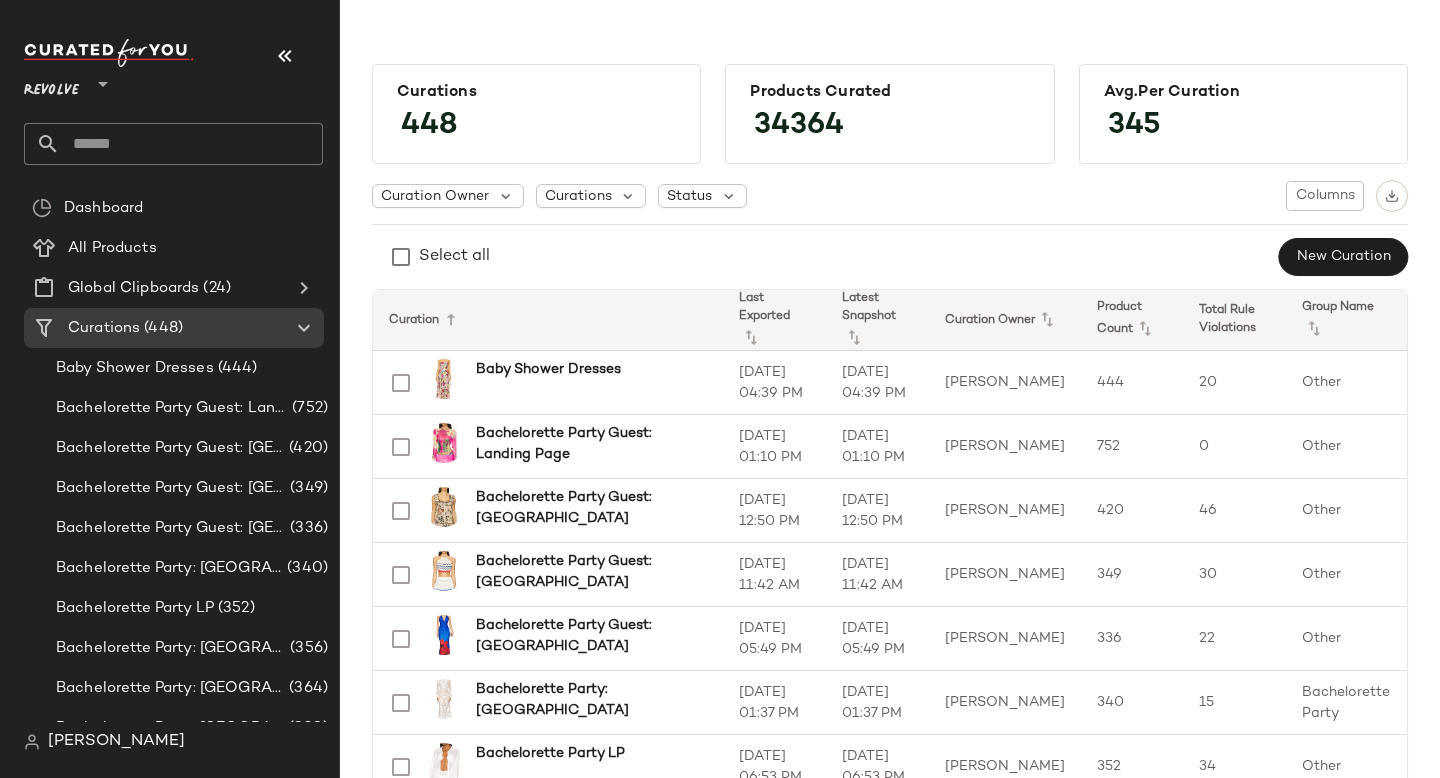 click 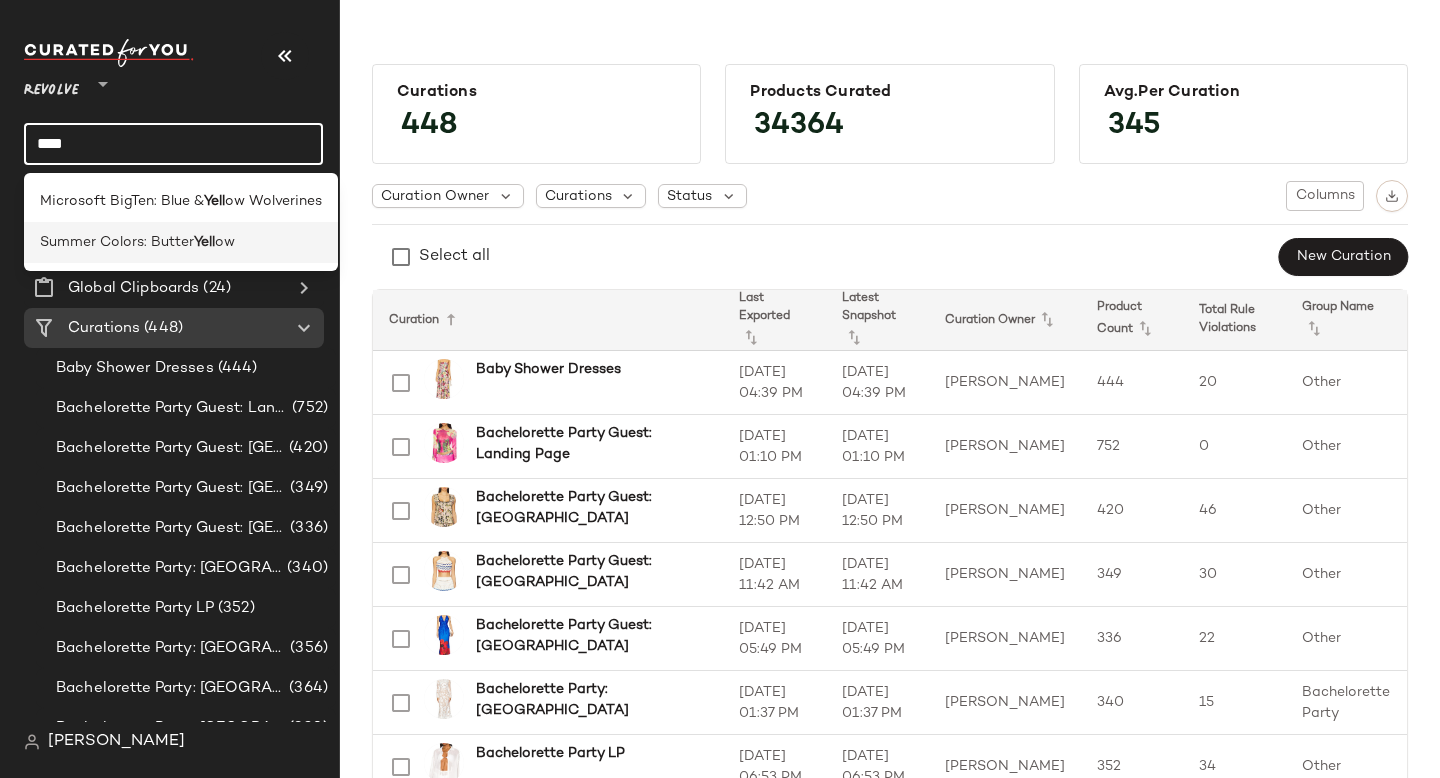 click on "Summer Colors: Butter" at bounding box center [117, 242] 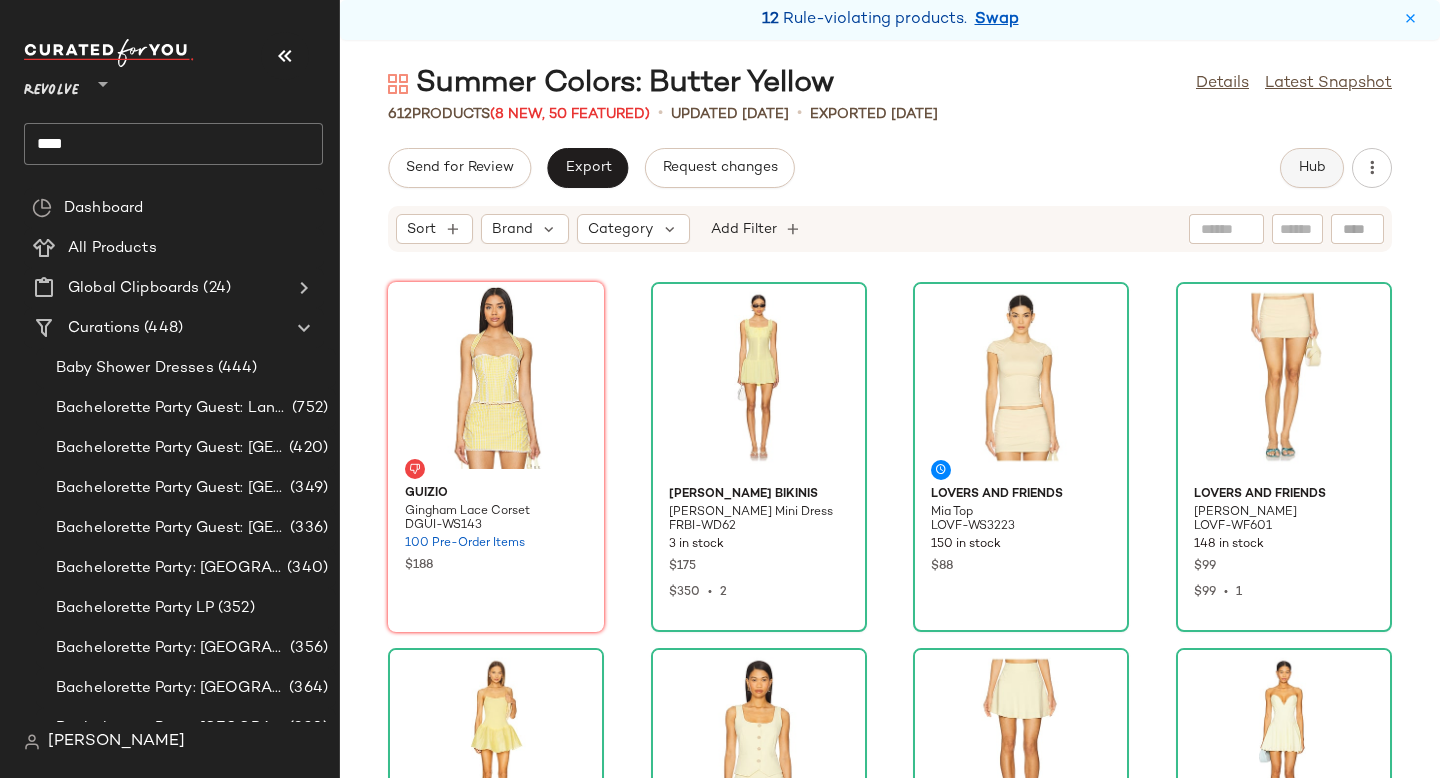 click on "Hub" 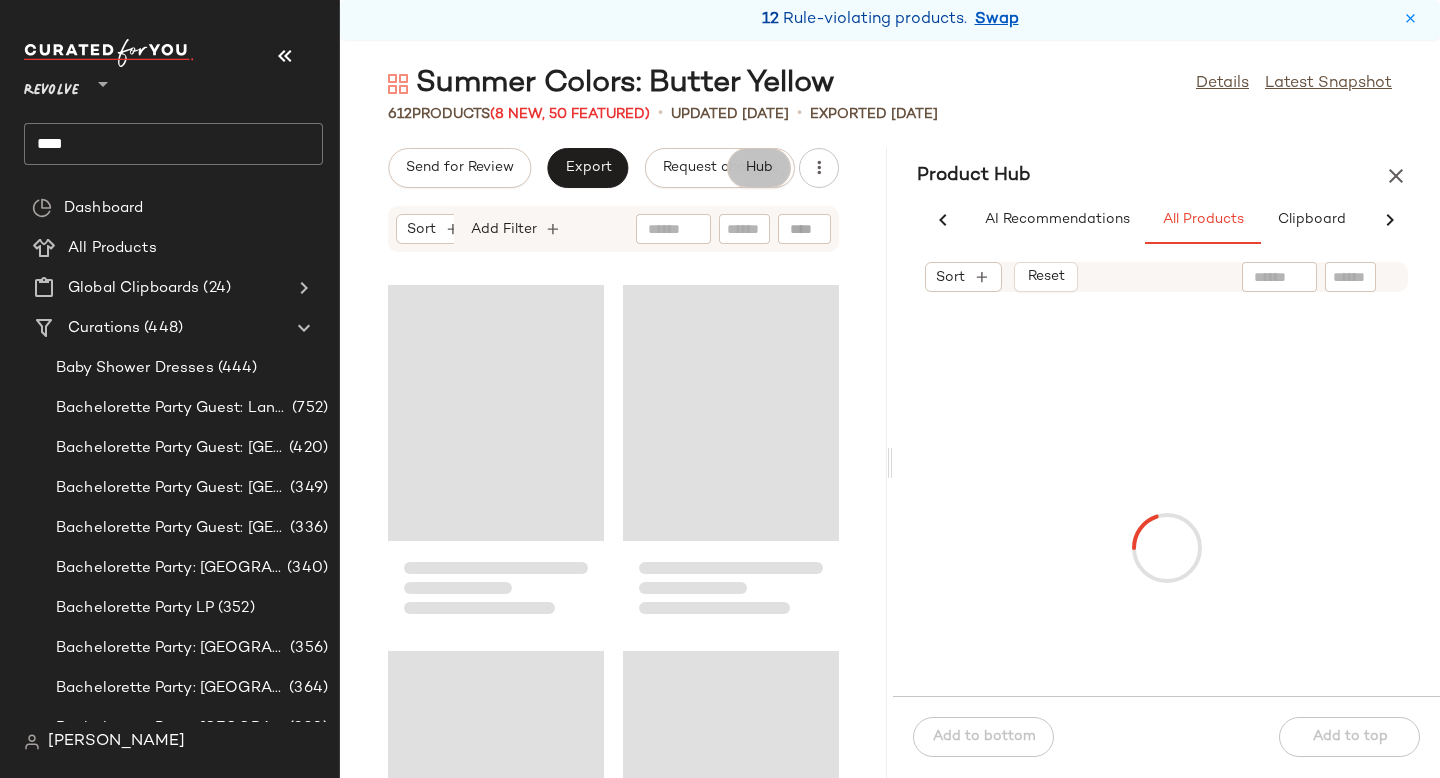 scroll, scrollTop: 0, scrollLeft: 92, axis: horizontal 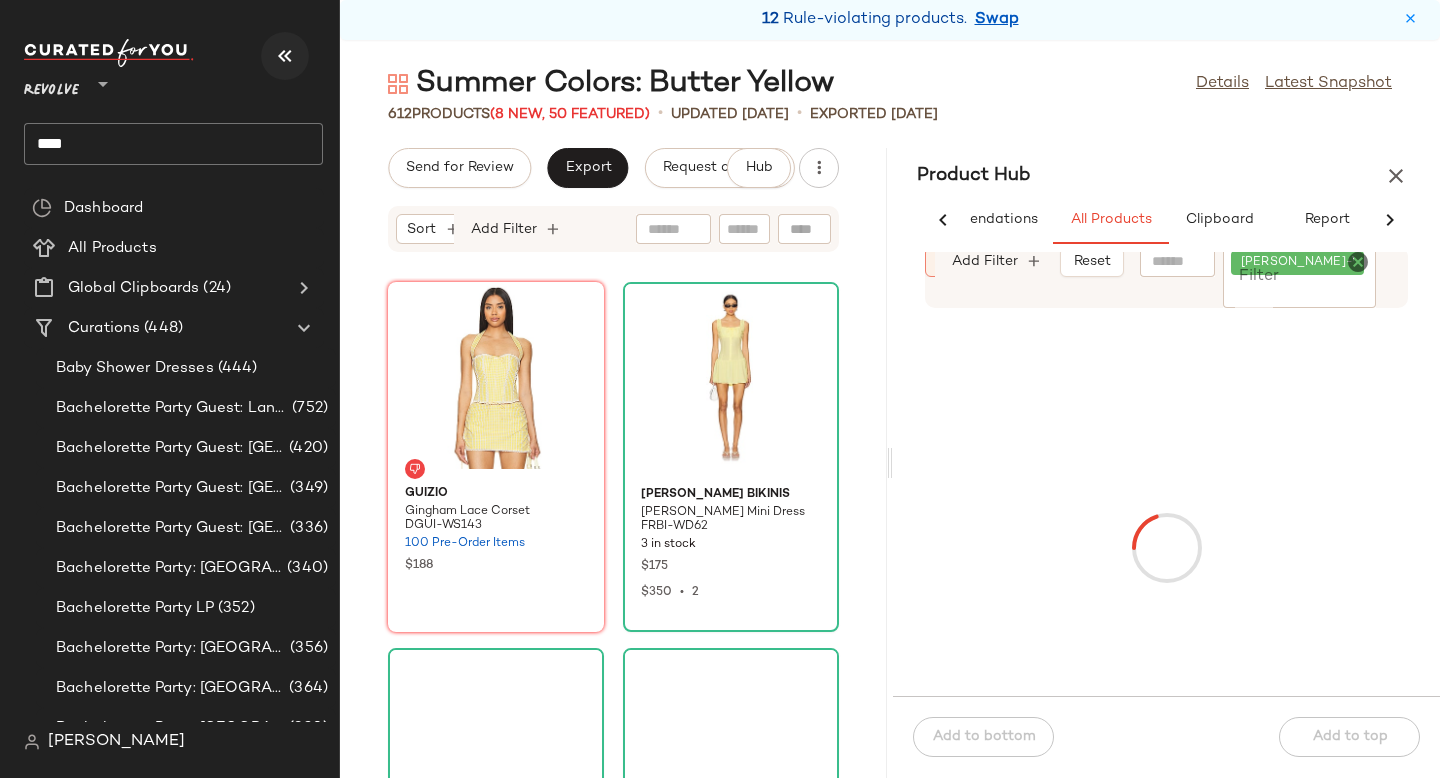 click at bounding box center (285, 56) 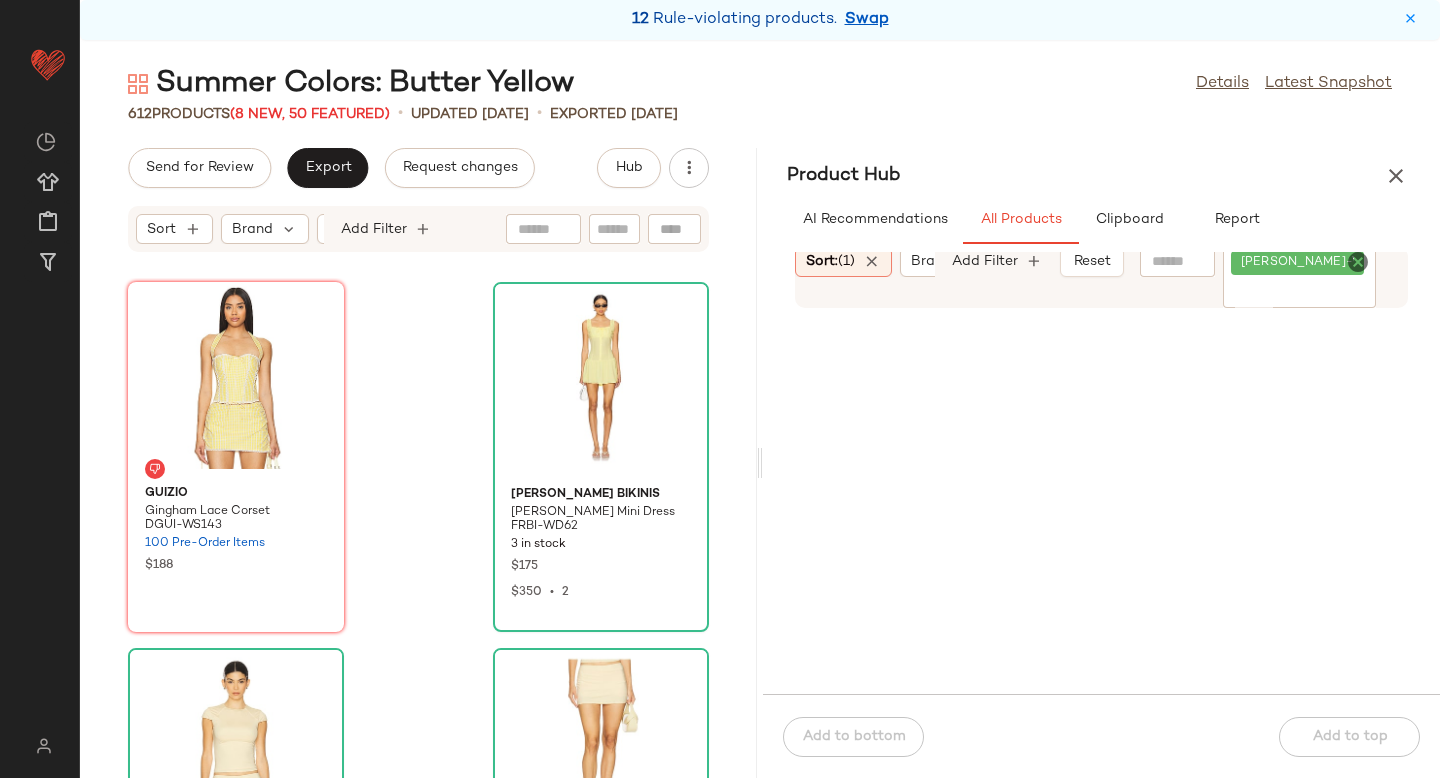 click on "GEER-WF1" 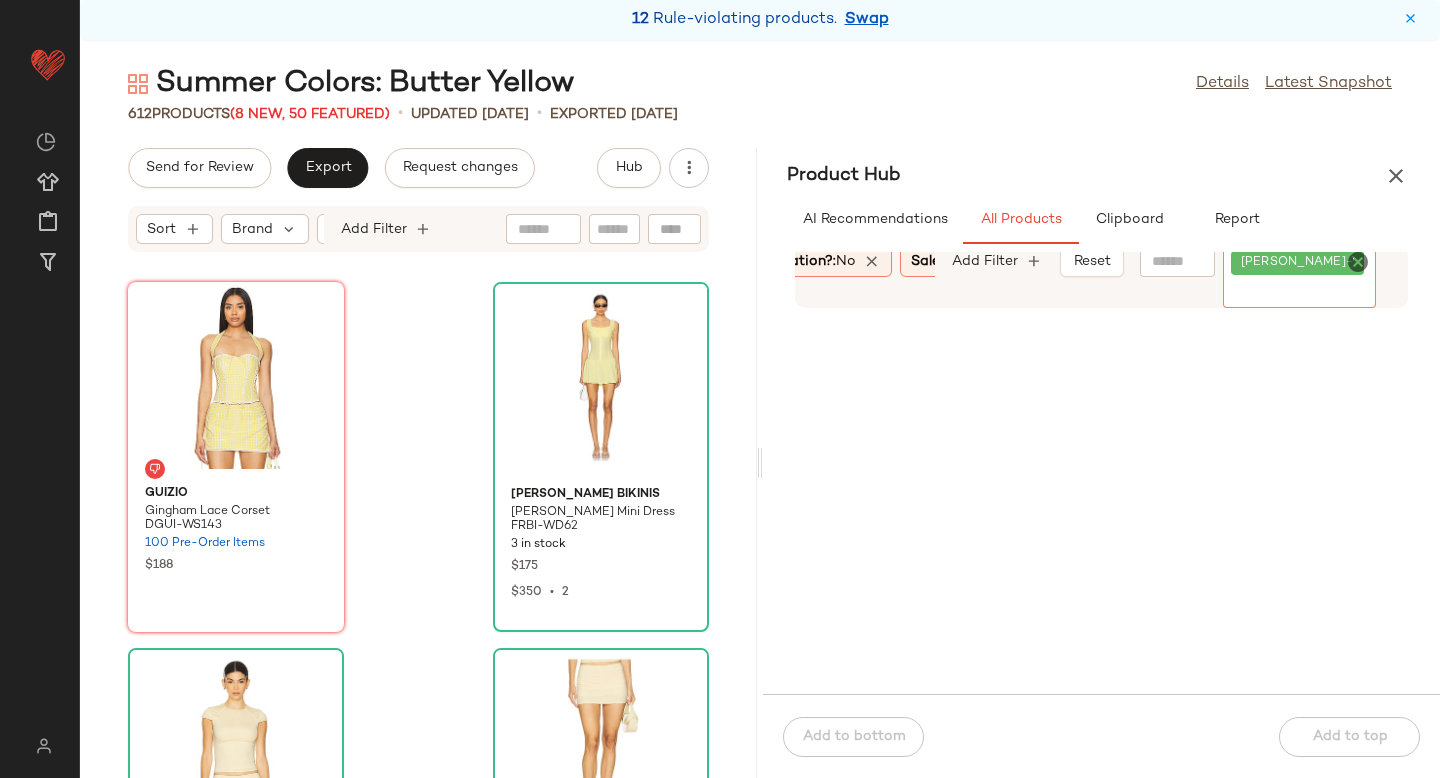 scroll, scrollTop: 0, scrollLeft: 420, axis: horizontal 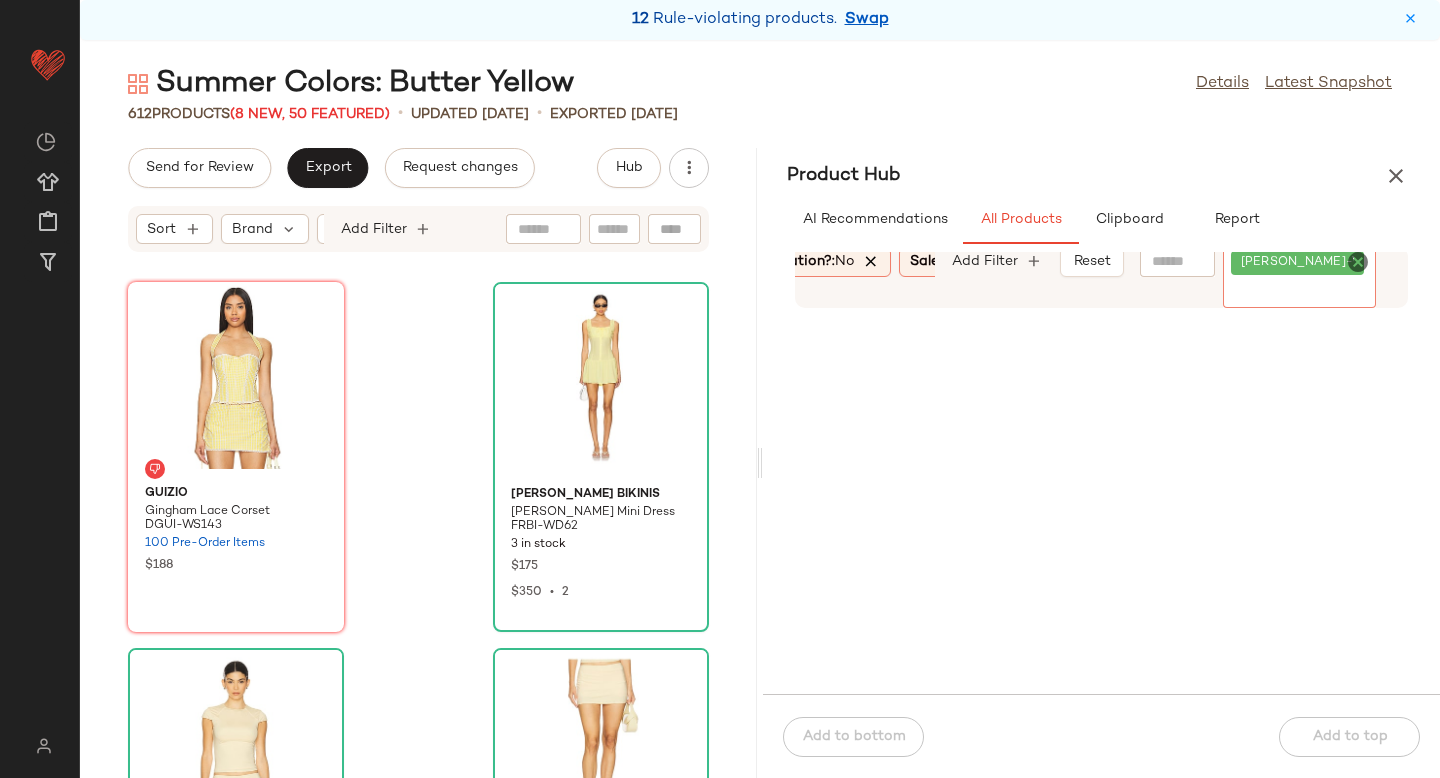 click at bounding box center [872, 262] 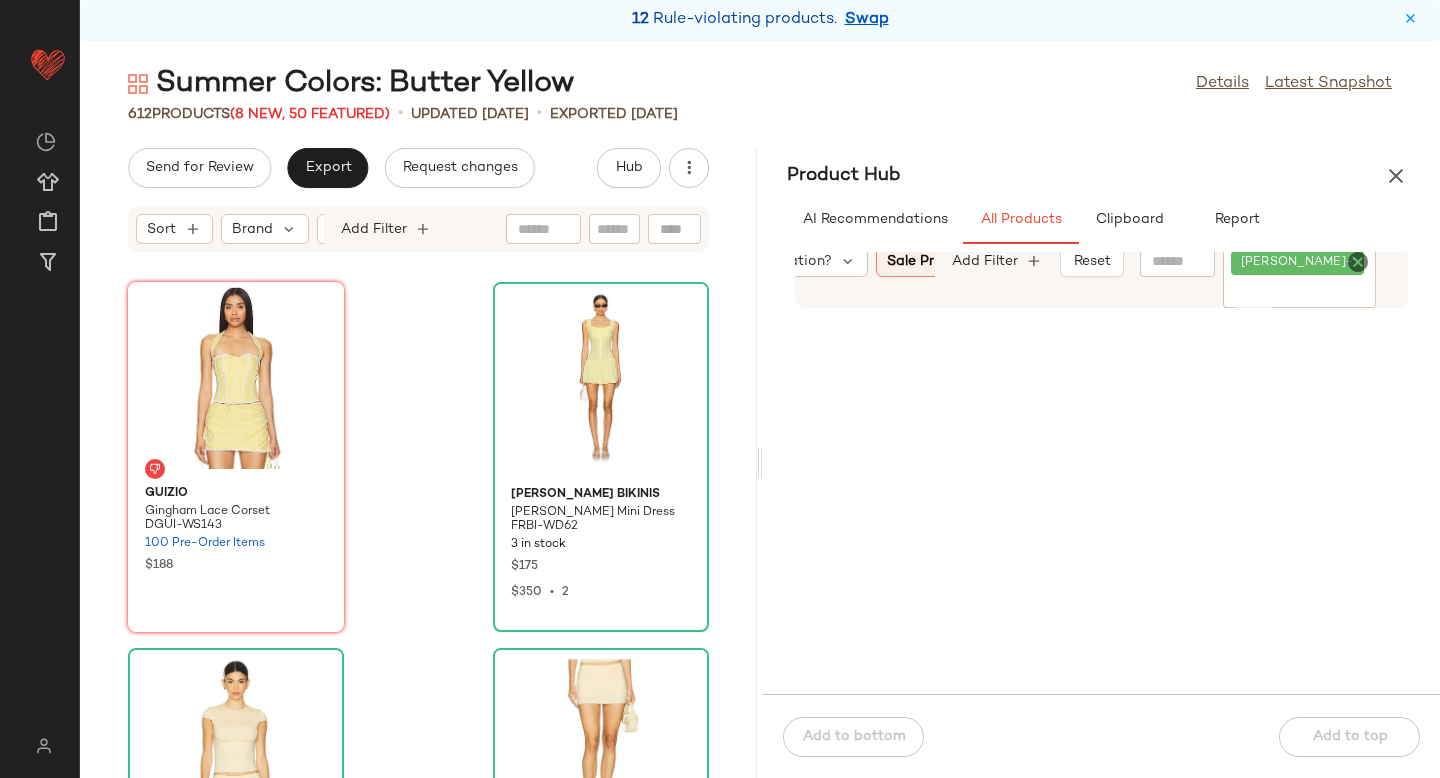 click on "Filter" 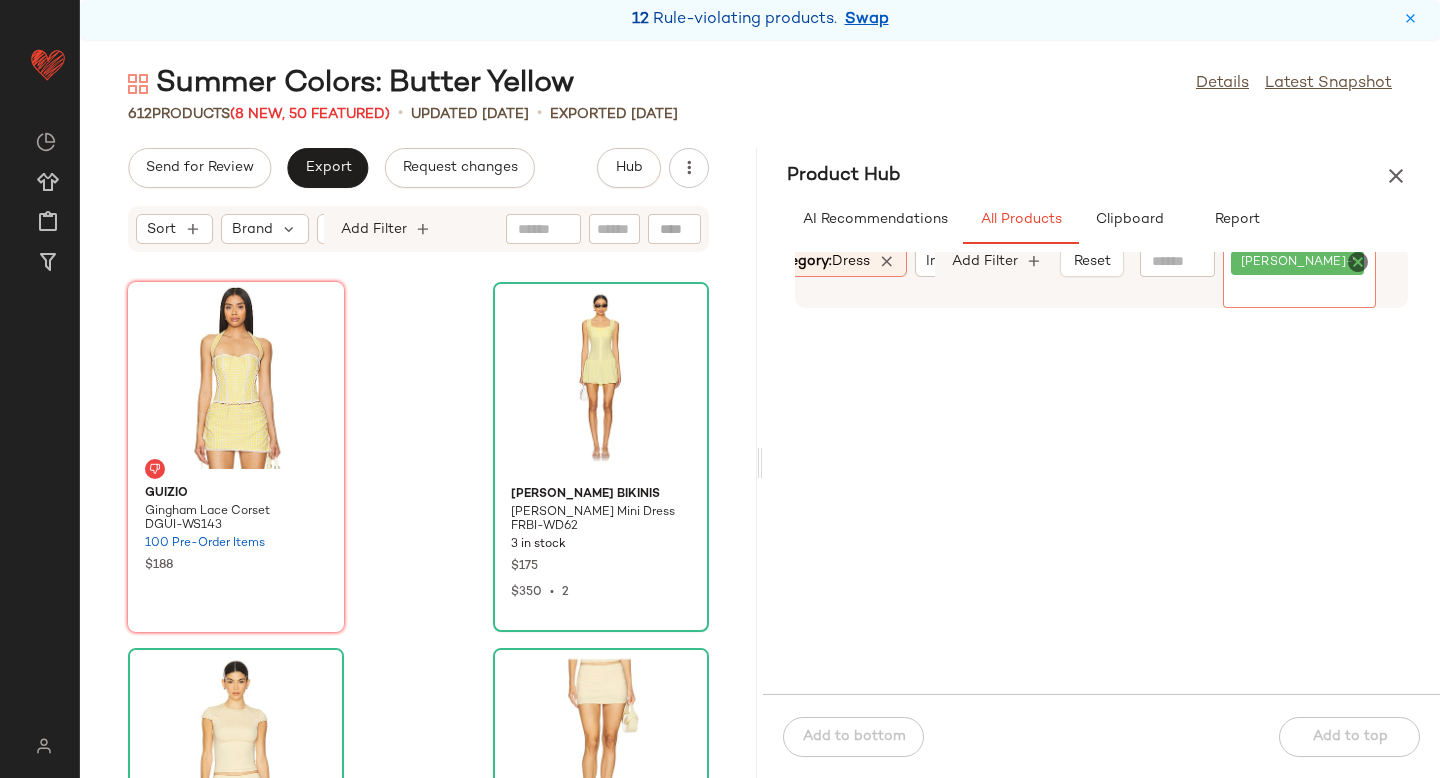 scroll, scrollTop: 0, scrollLeft: 263, axis: horizontal 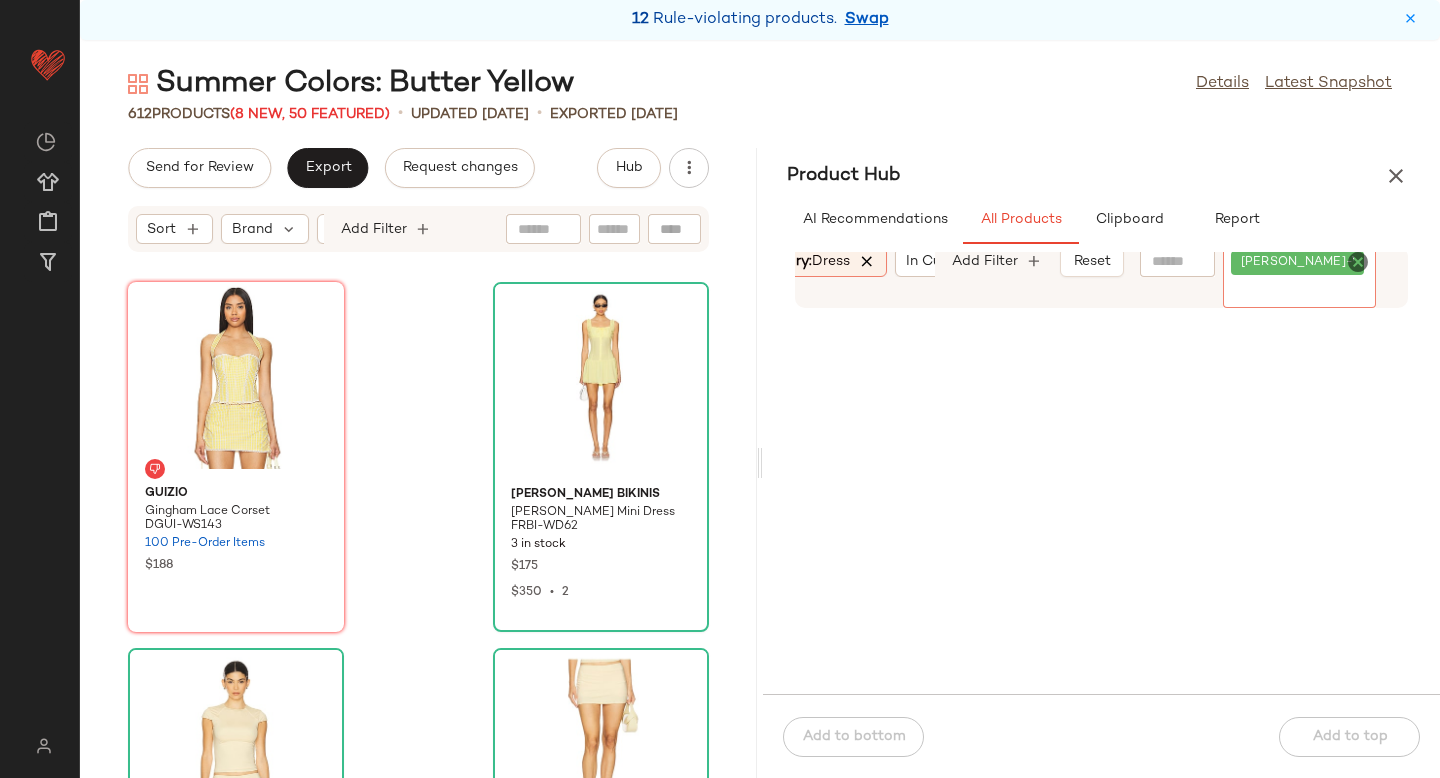 click at bounding box center (867, 262) 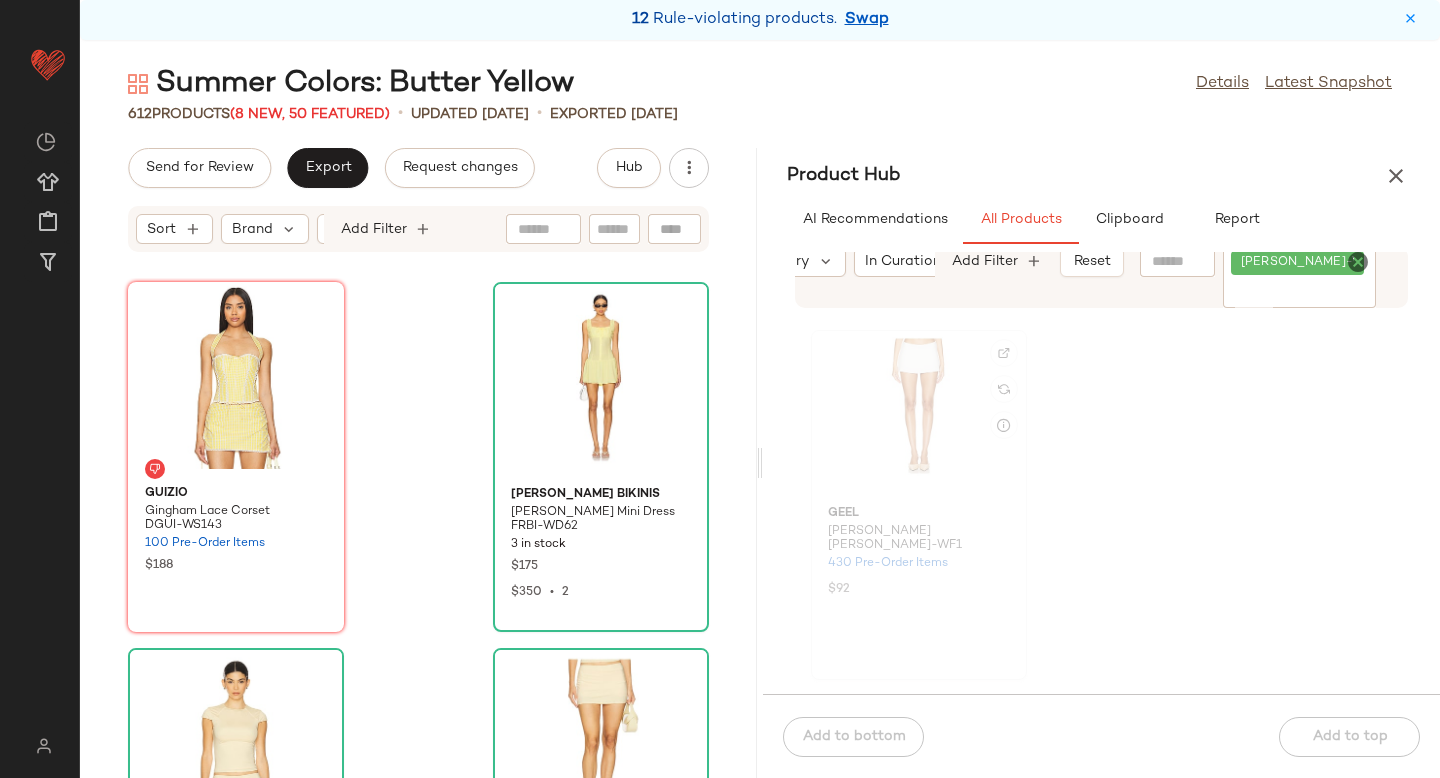 click 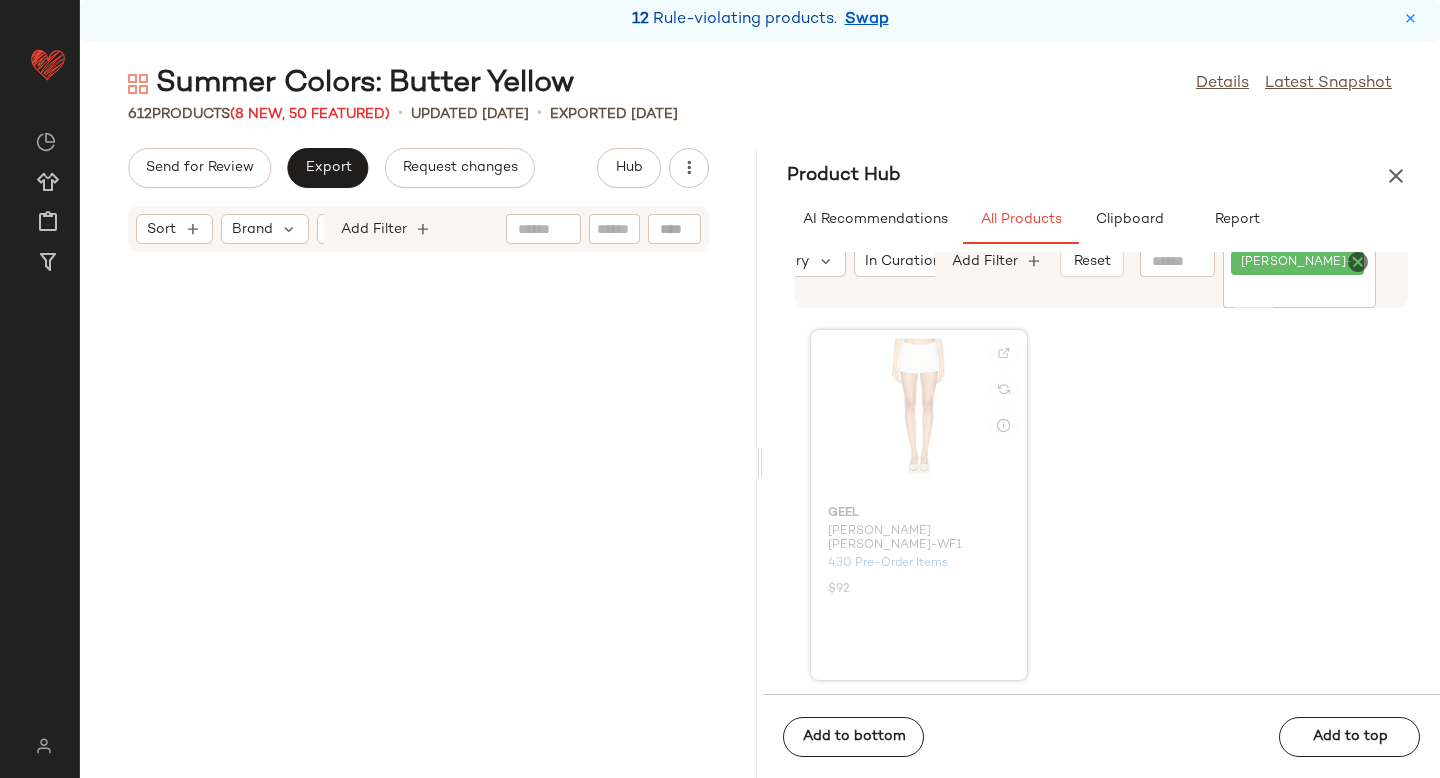 scroll, scrollTop: 107604, scrollLeft: 0, axis: vertical 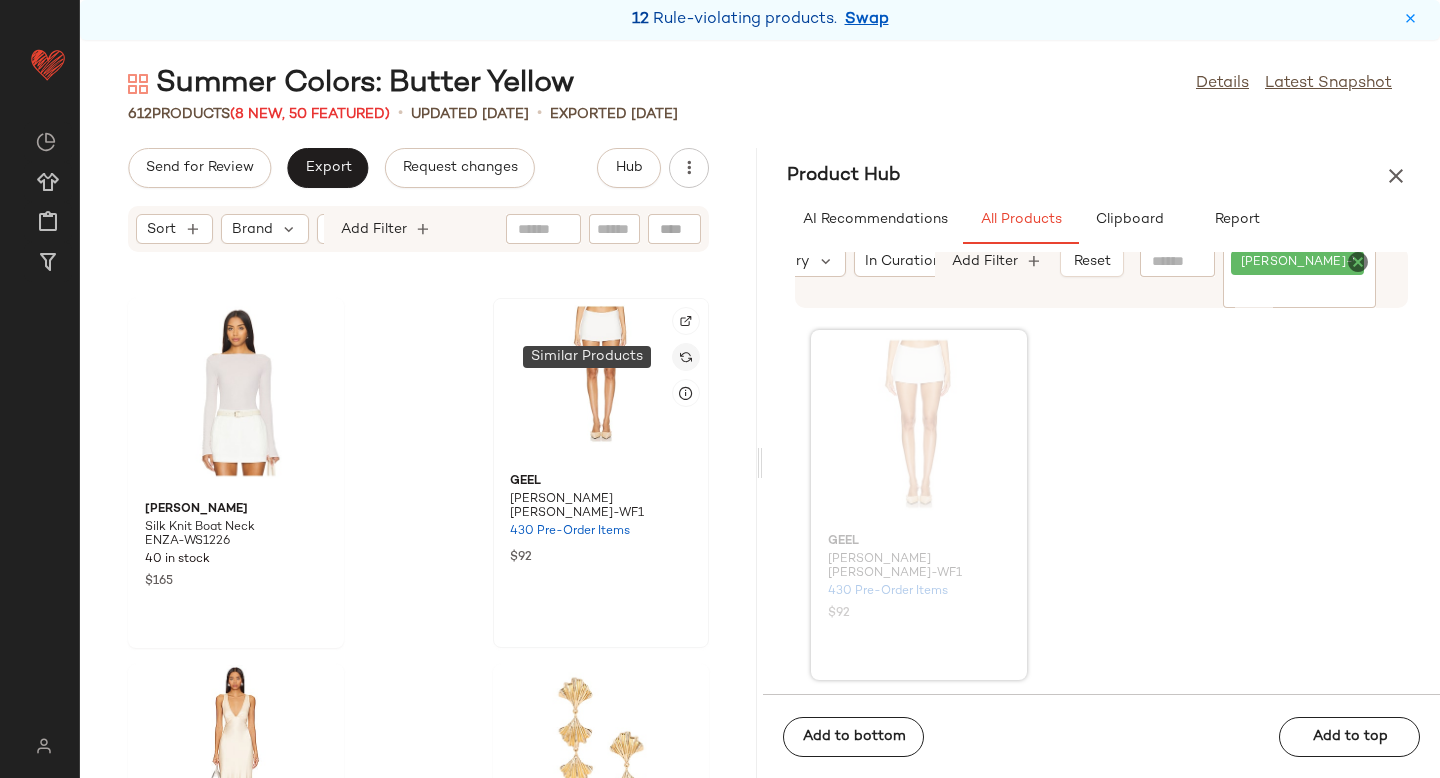 click 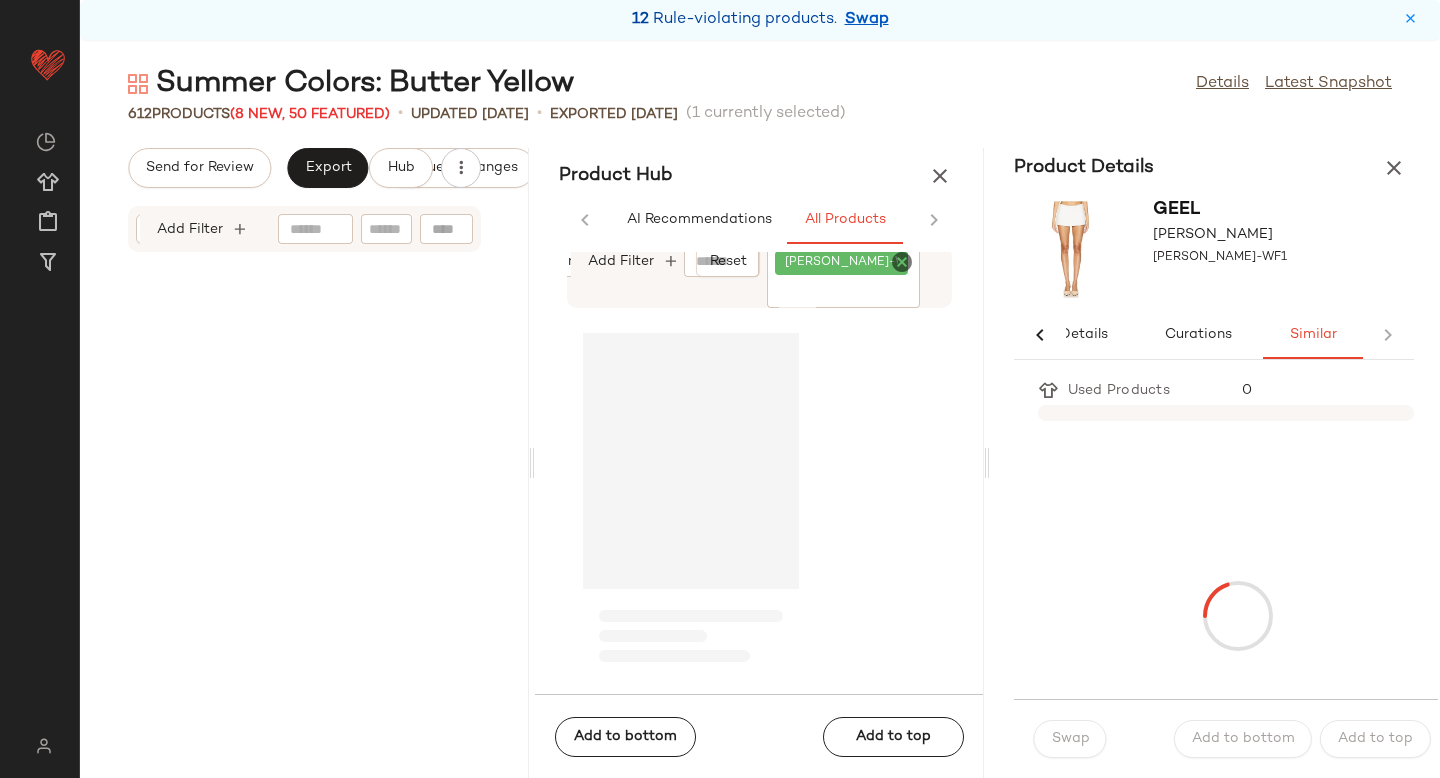 scroll, scrollTop: 0, scrollLeft: 33, axis: horizontal 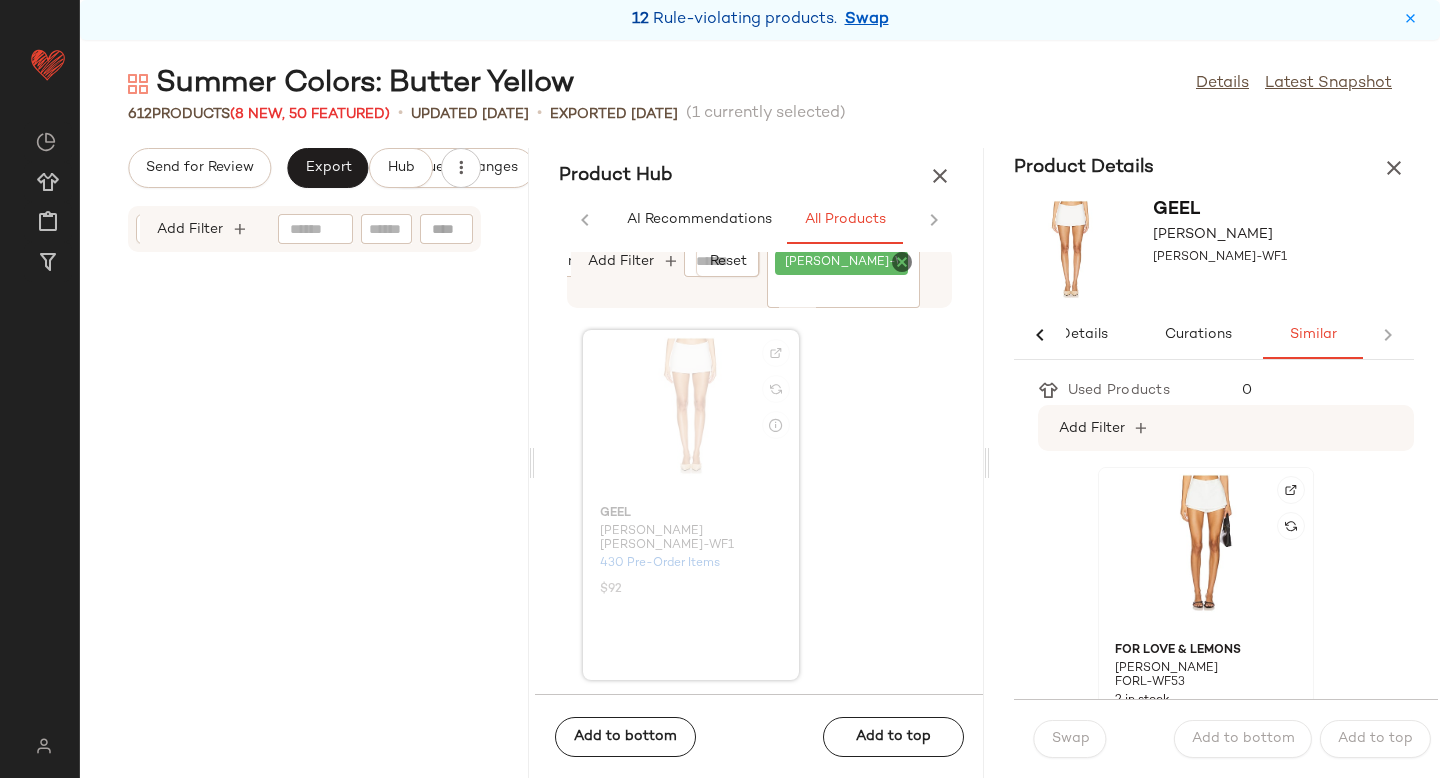 click 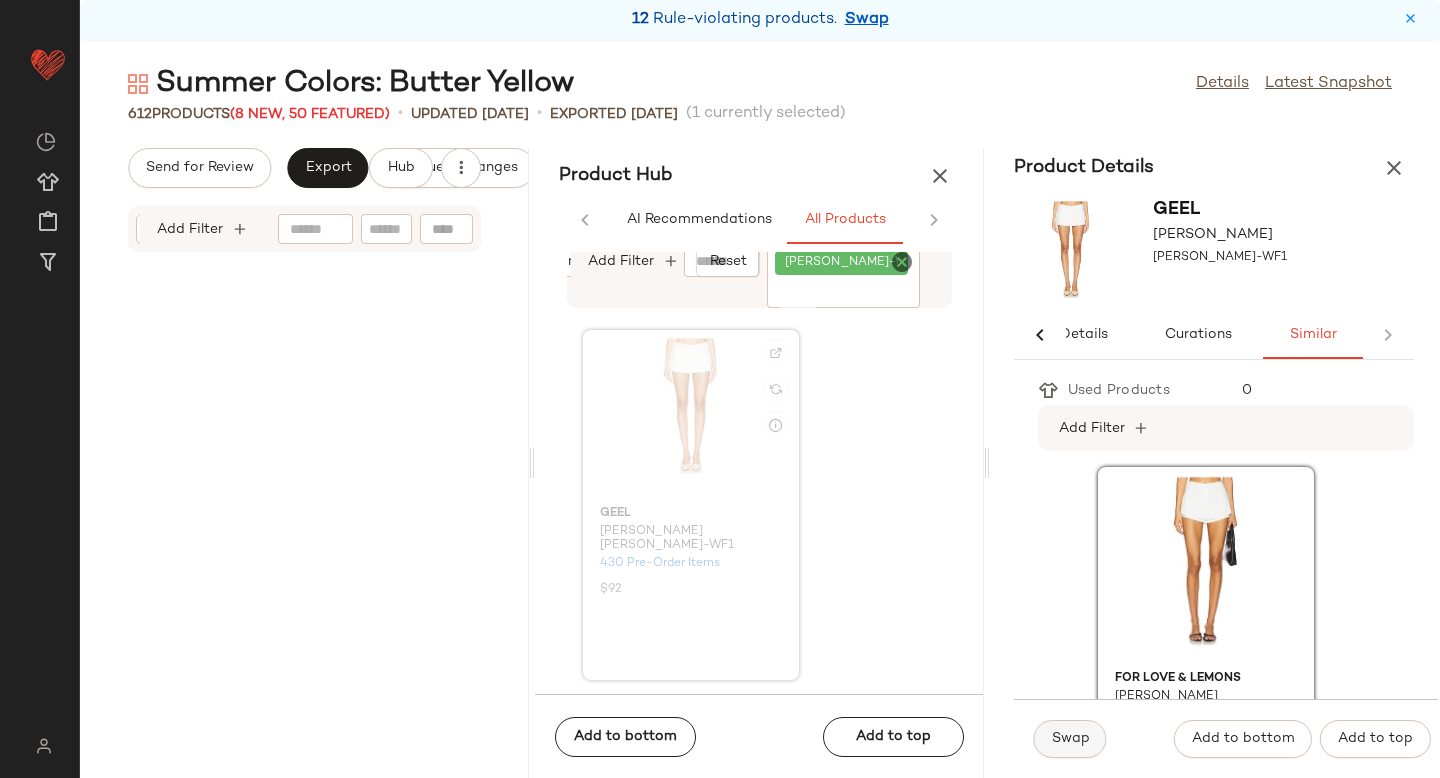 click on "Swap" at bounding box center (1070, 739) 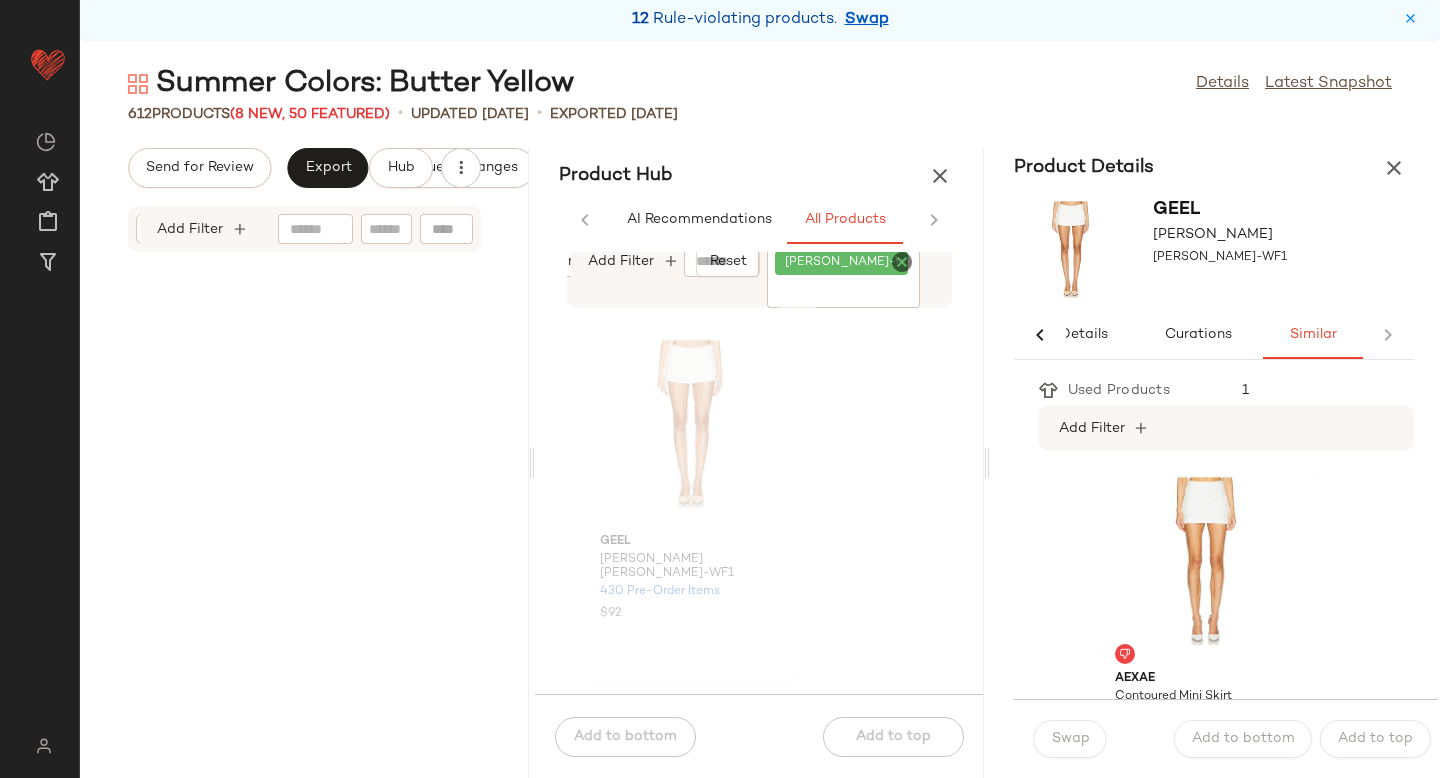 scroll, scrollTop: 0, scrollLeft: 0, axis: both 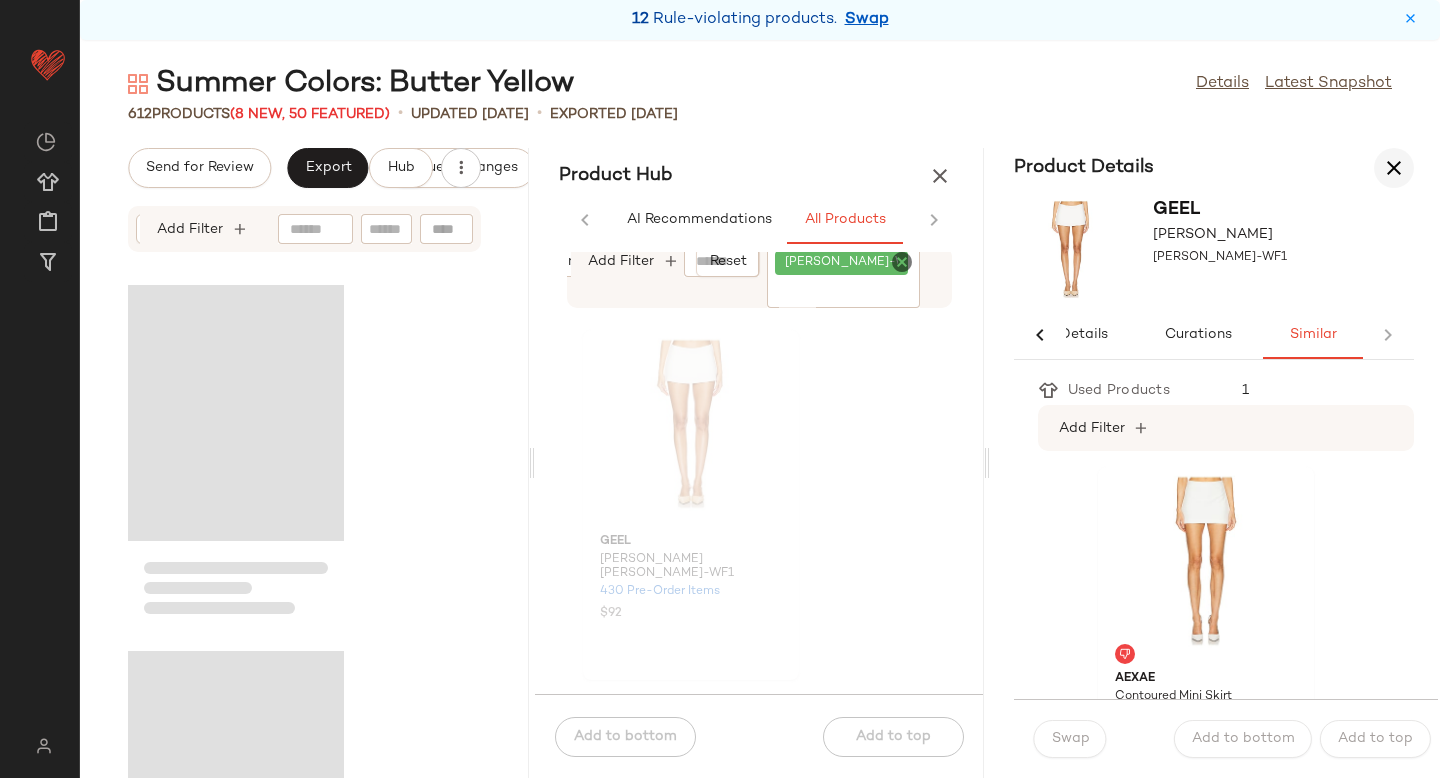click at bounding box center (1394, 168) 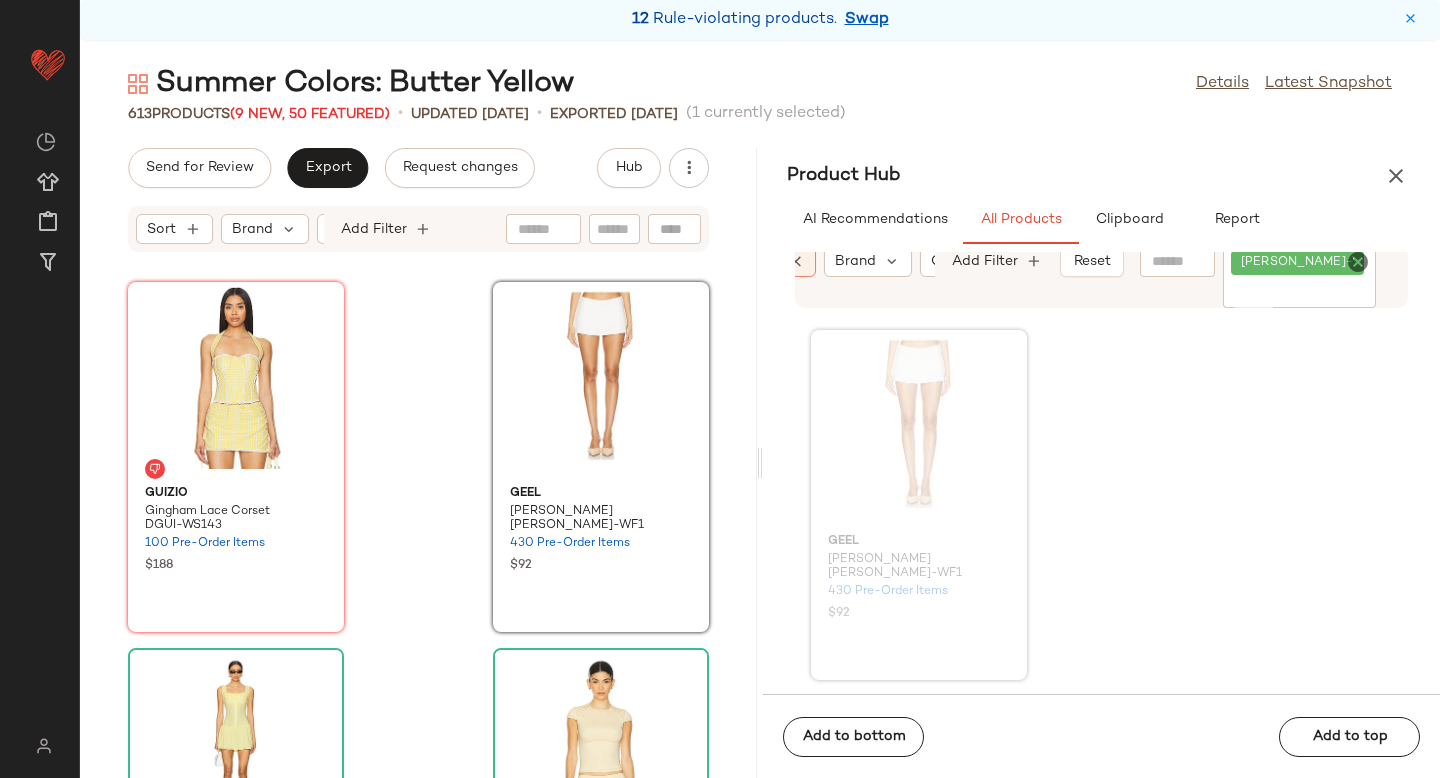 scroll, scrollTop: 0, scrollLeft: 79, axis: horizontal 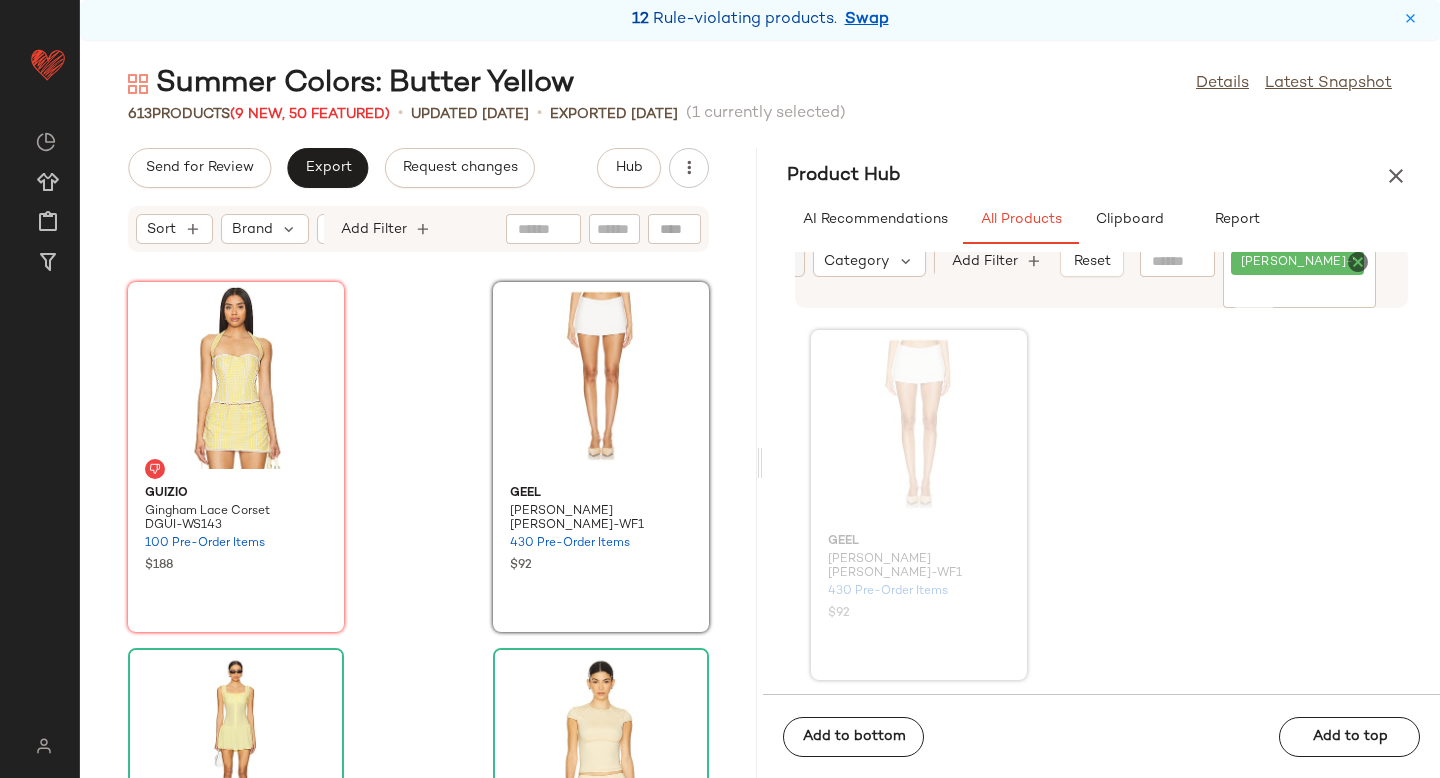click on "Category" at bounding box center [856, 261] 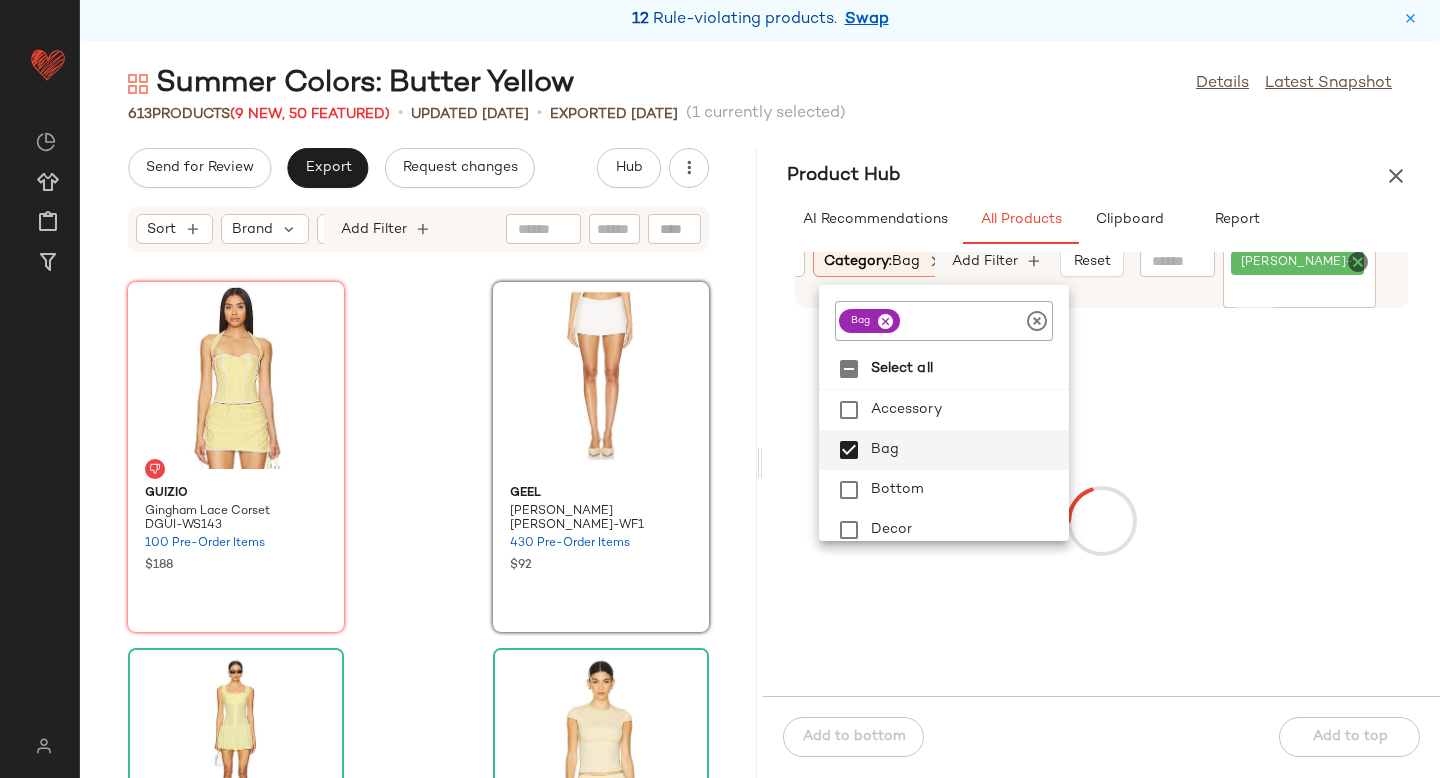 click 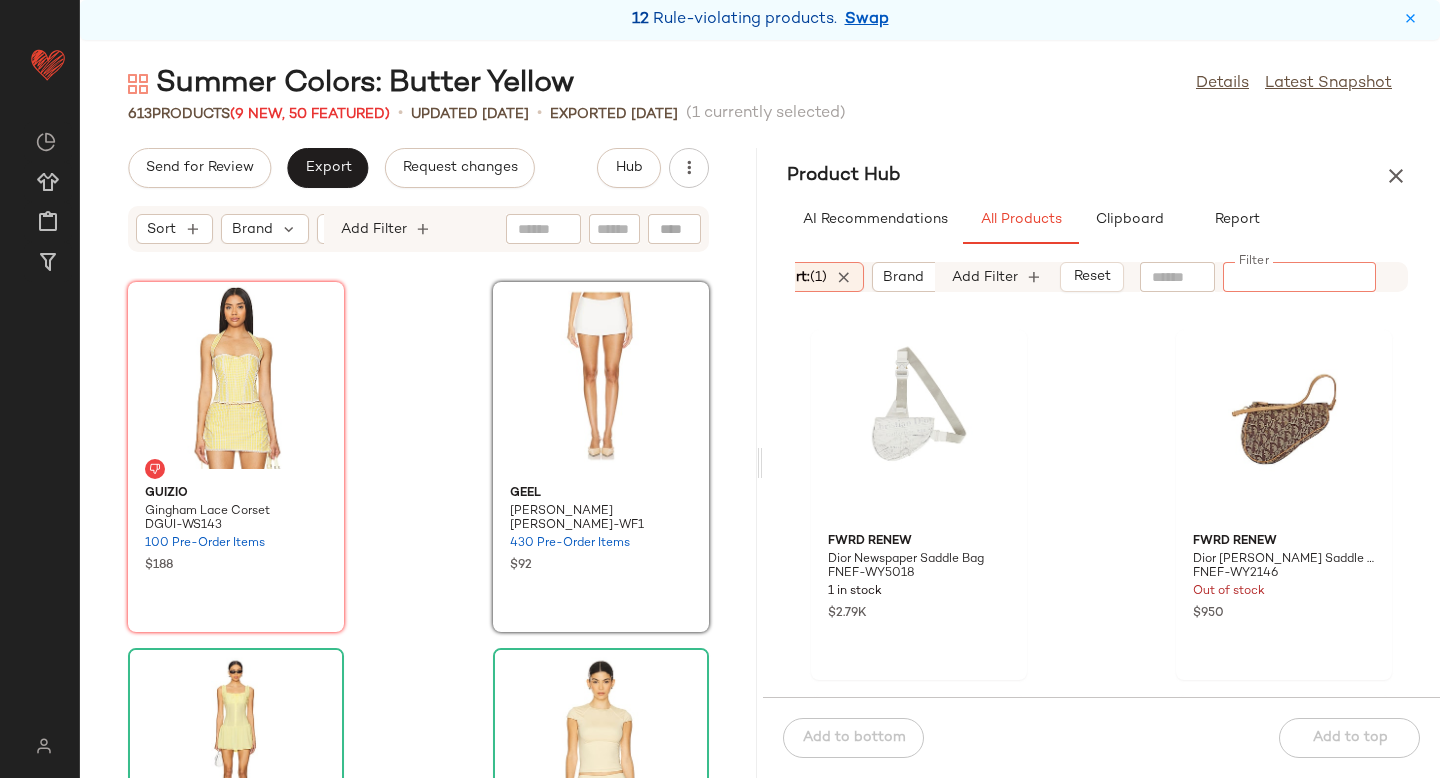 scroll, scrollTop: 0, scrollLeft: 0, axis: both 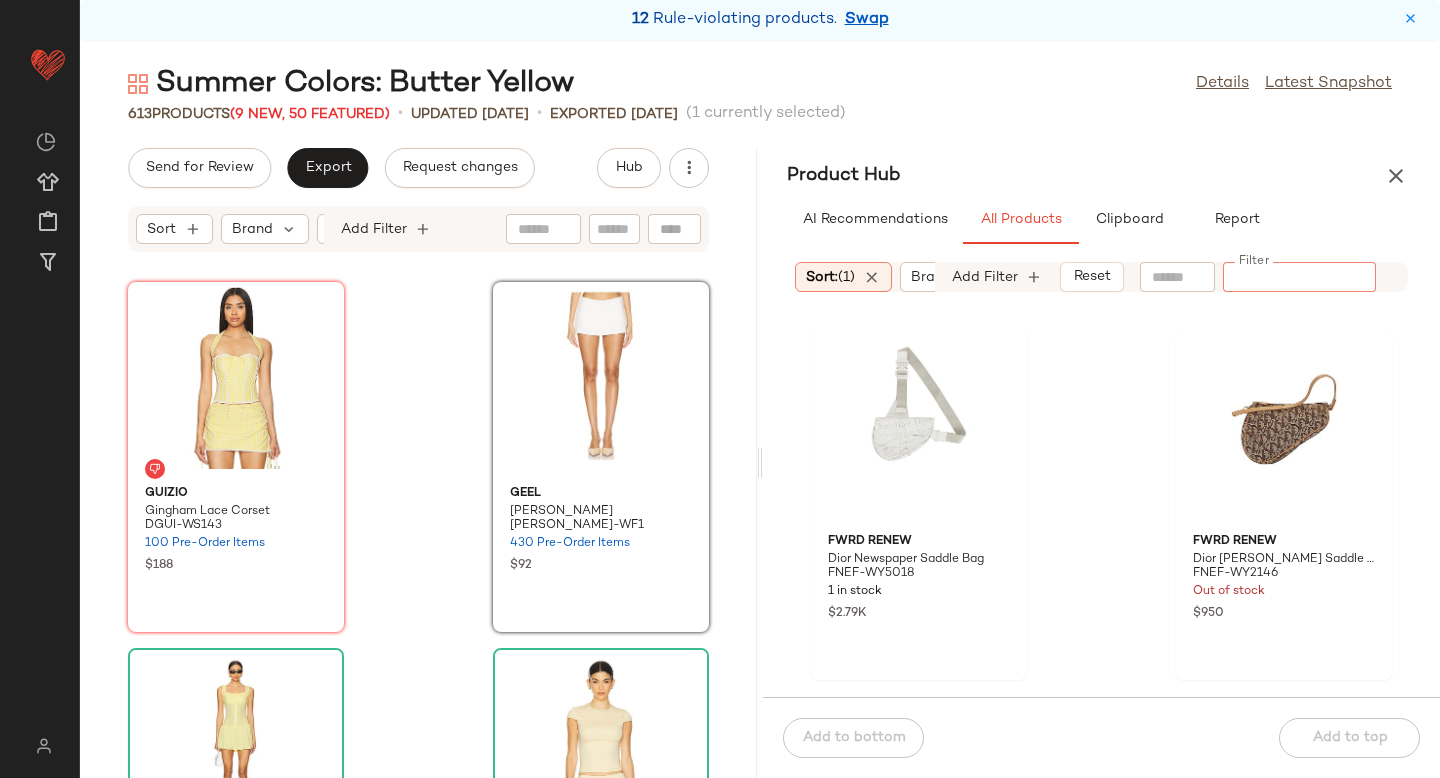 click on "Sort:   (1)" at bounding box center (830, 277) 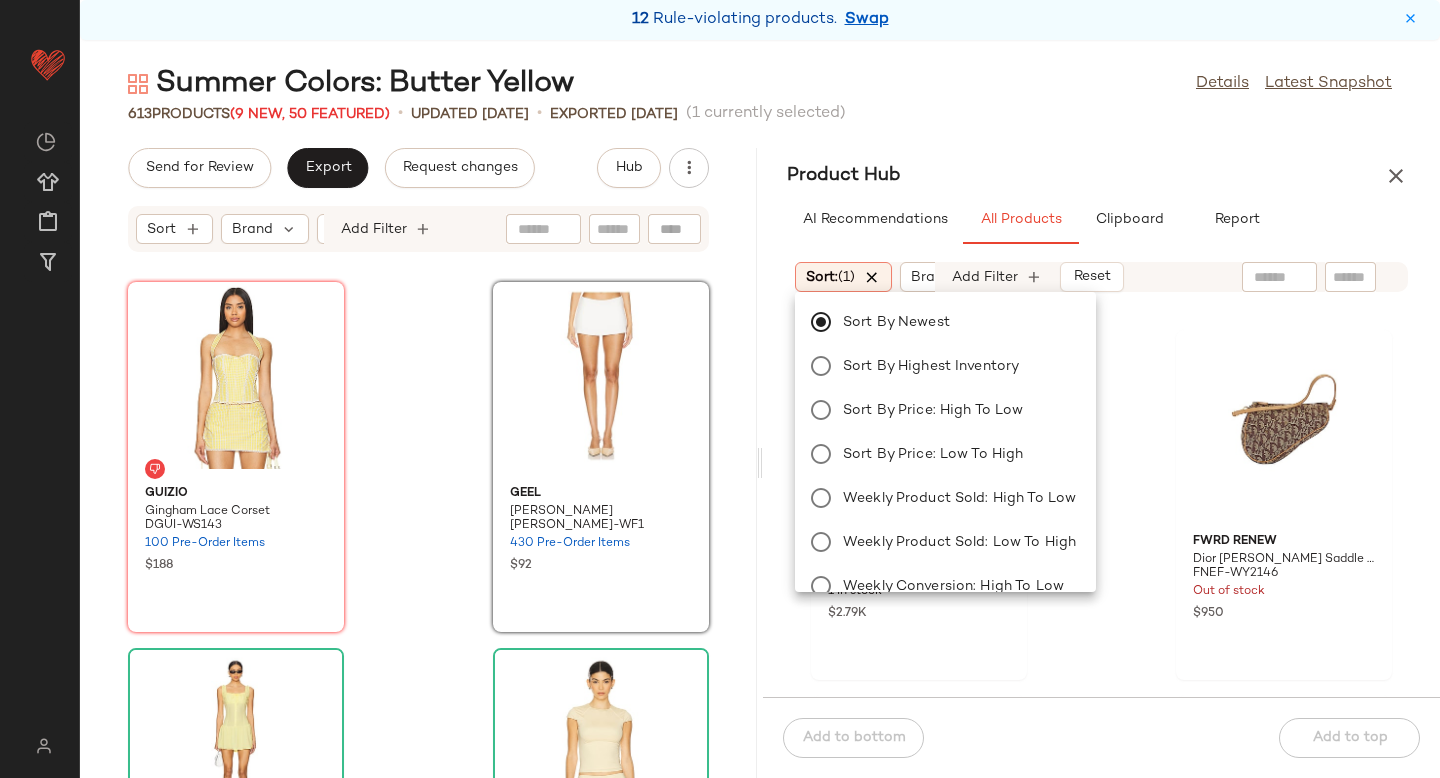 click at bounding box center (872, 277) 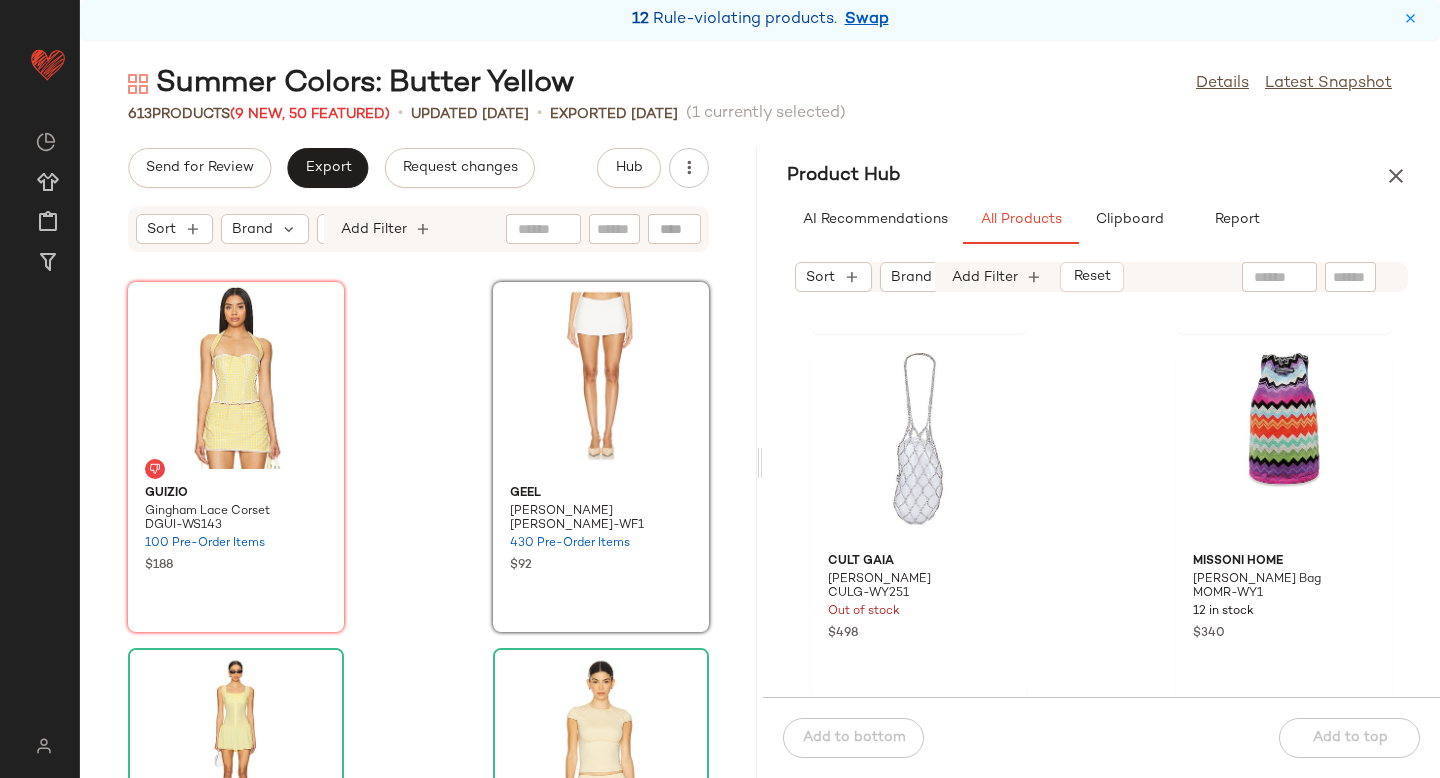 scroll, scrollTop: 0, scrollLeft: 0, axis: both 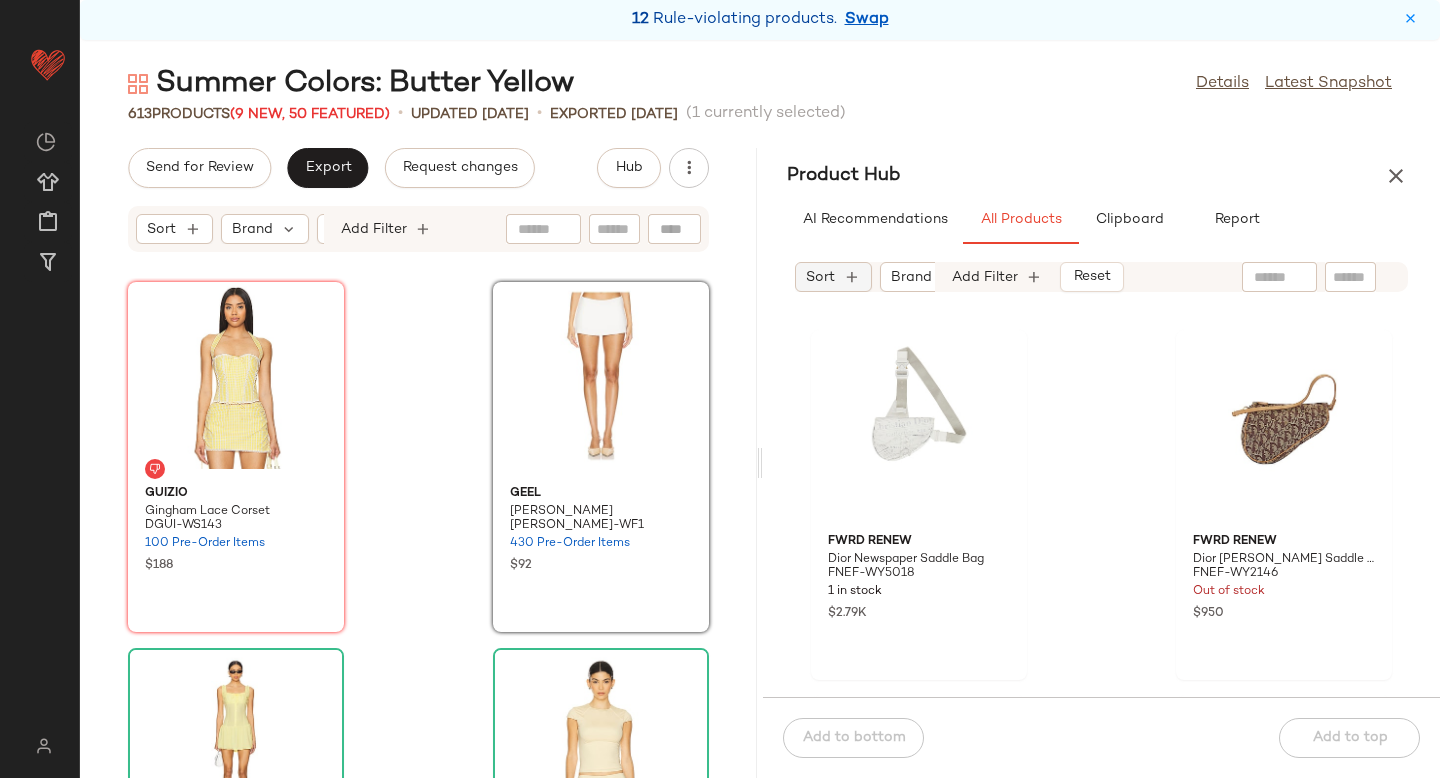 click on "Sort" at bounding box center (820, 277) 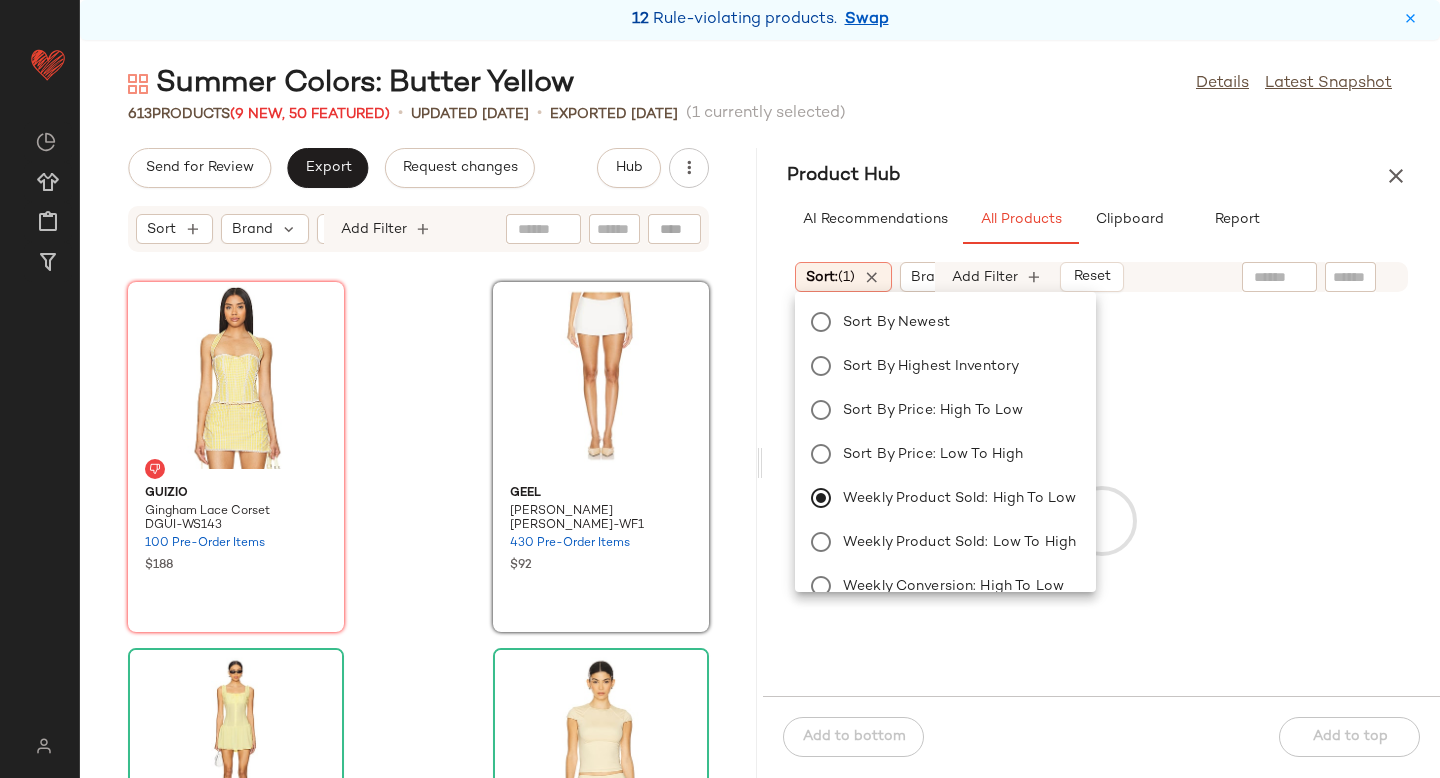 click at bounding box center (1101, 520) 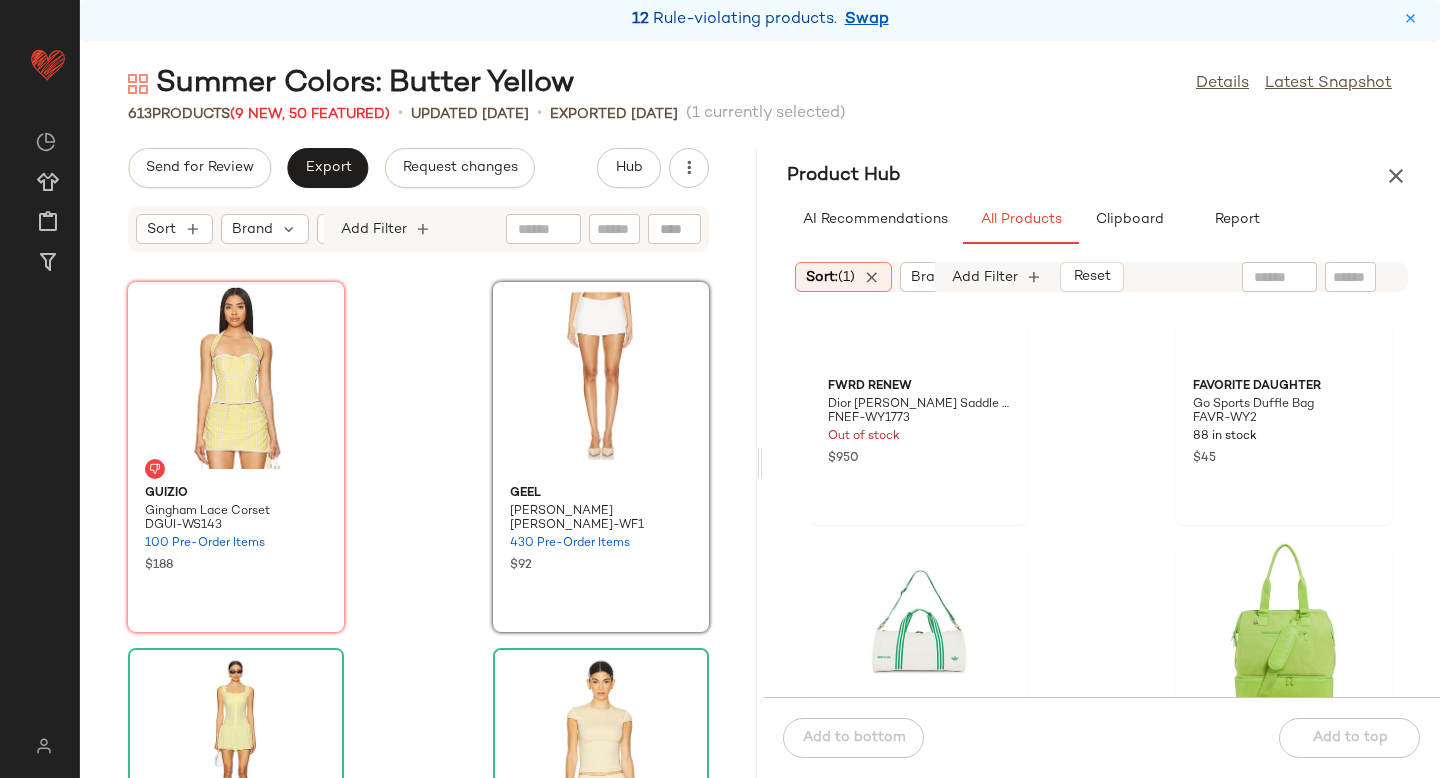 scroll, scrollTop: 4590, scrollLeft: 0, axis: vertical 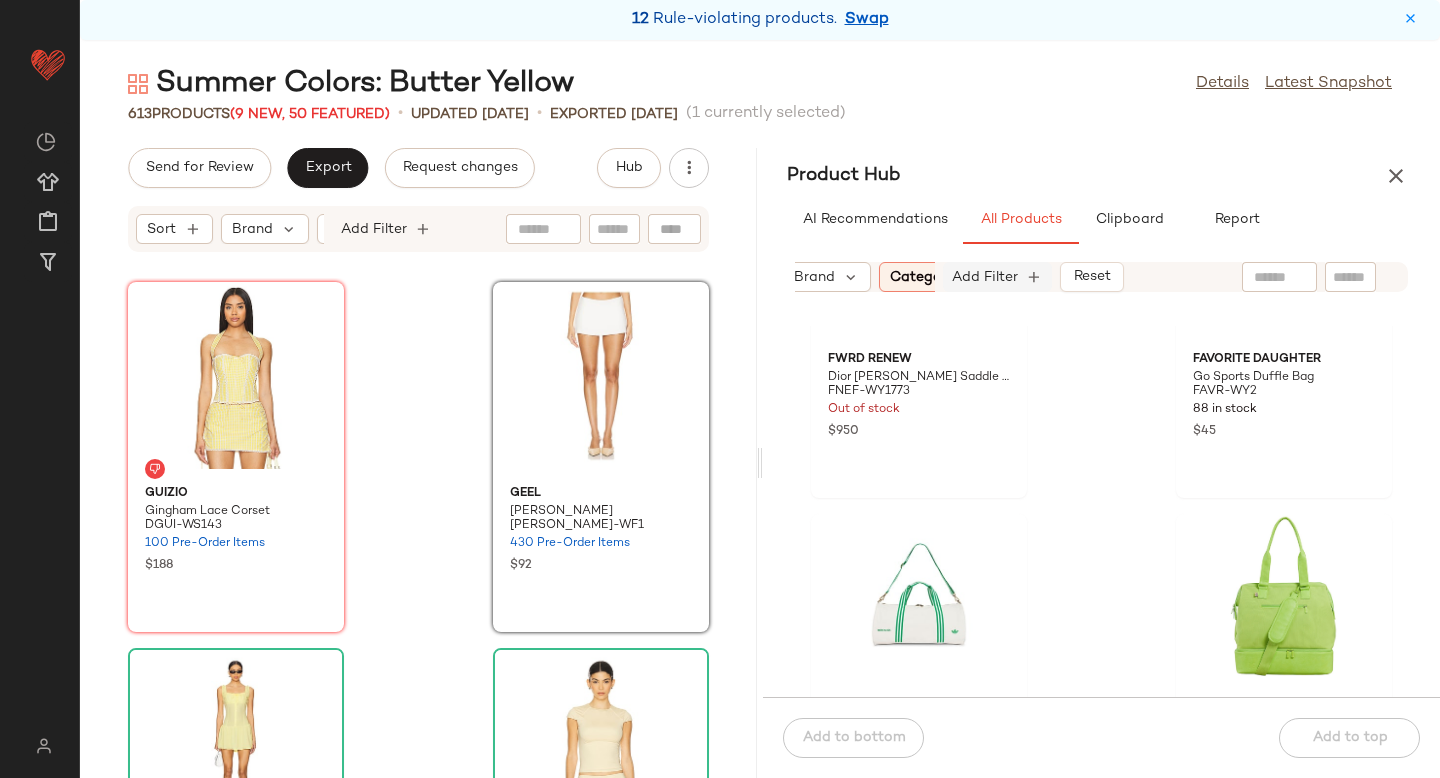 click on "Add Filter" at bounding box center [985, 277] 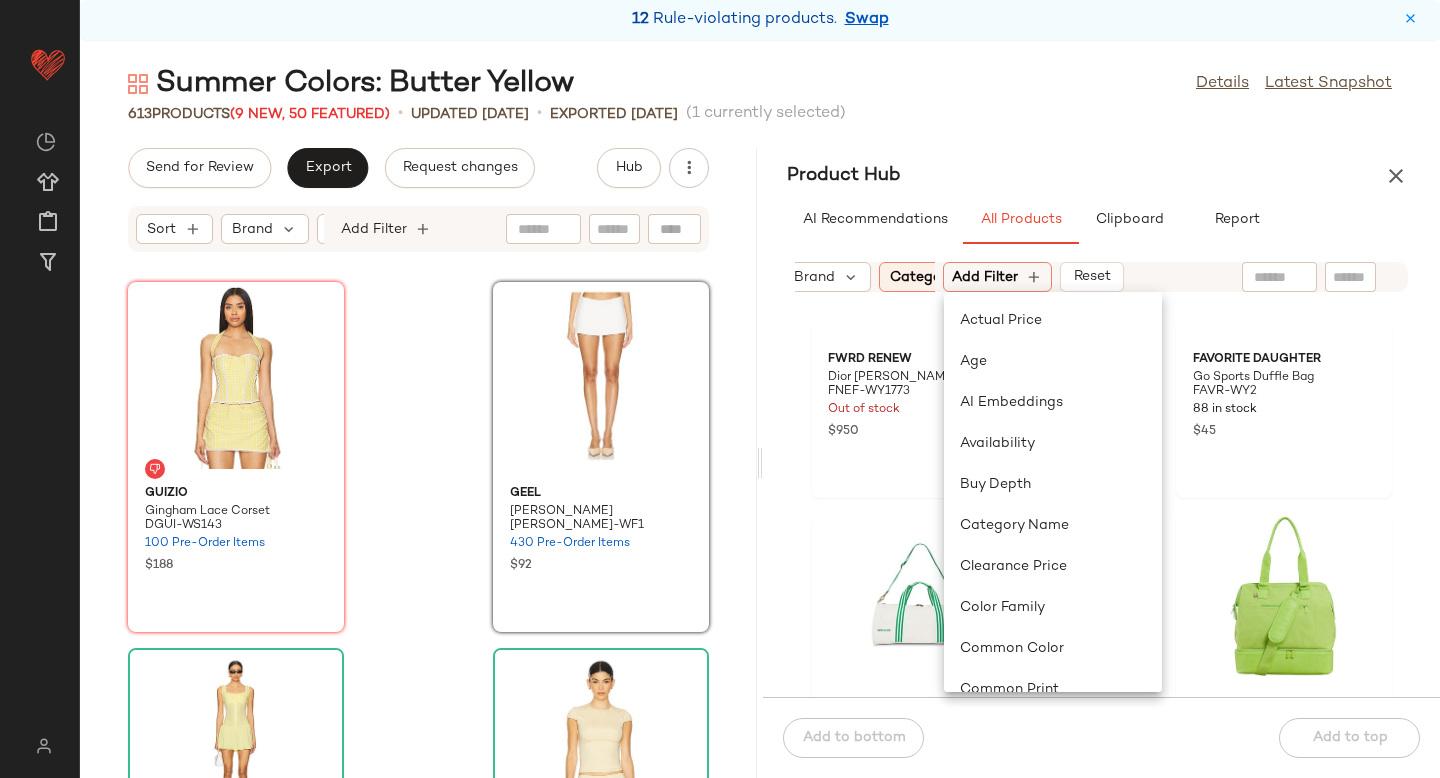 click on "Category:   bag" at bounding box center [938, 277] 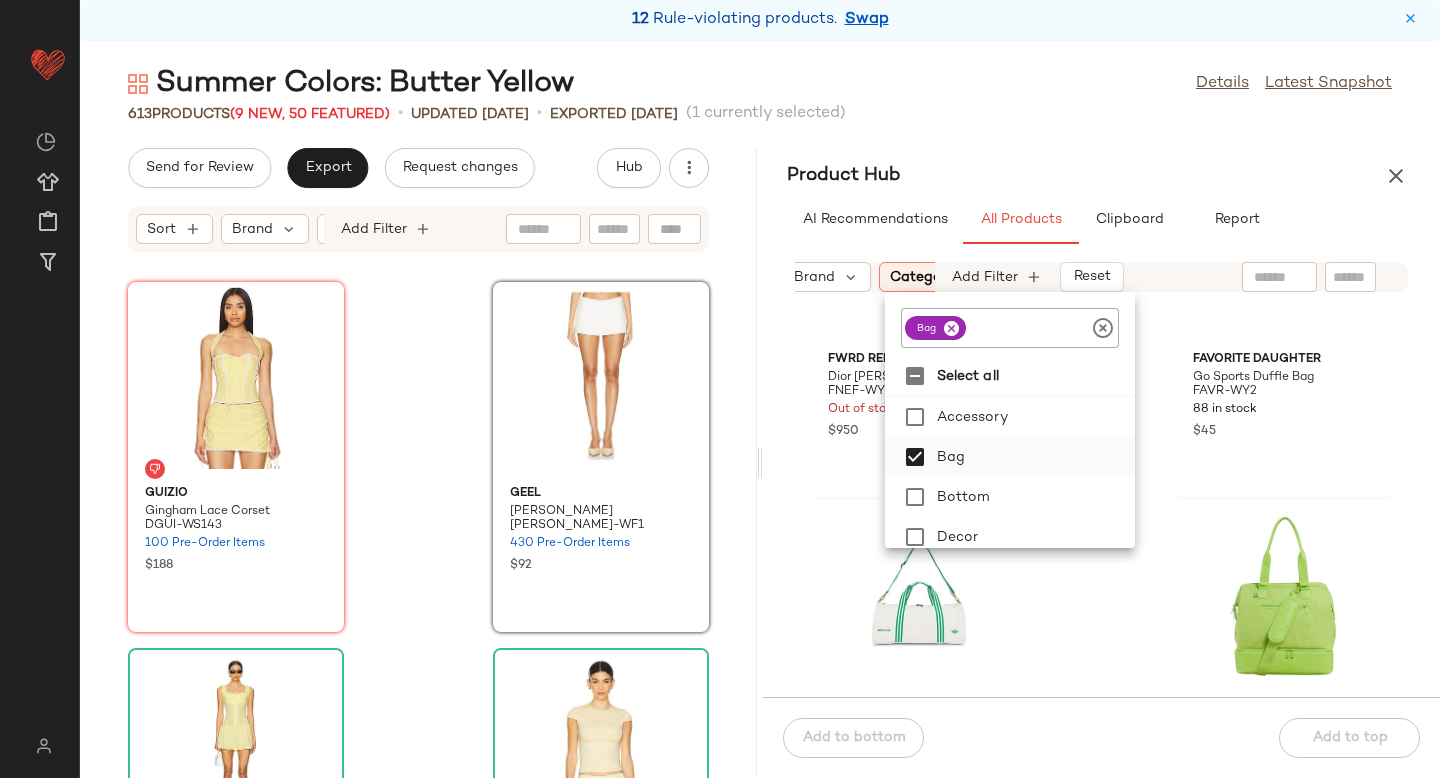 scroll, scrollTop: 82, scrollLeft: 0, axis: vertical 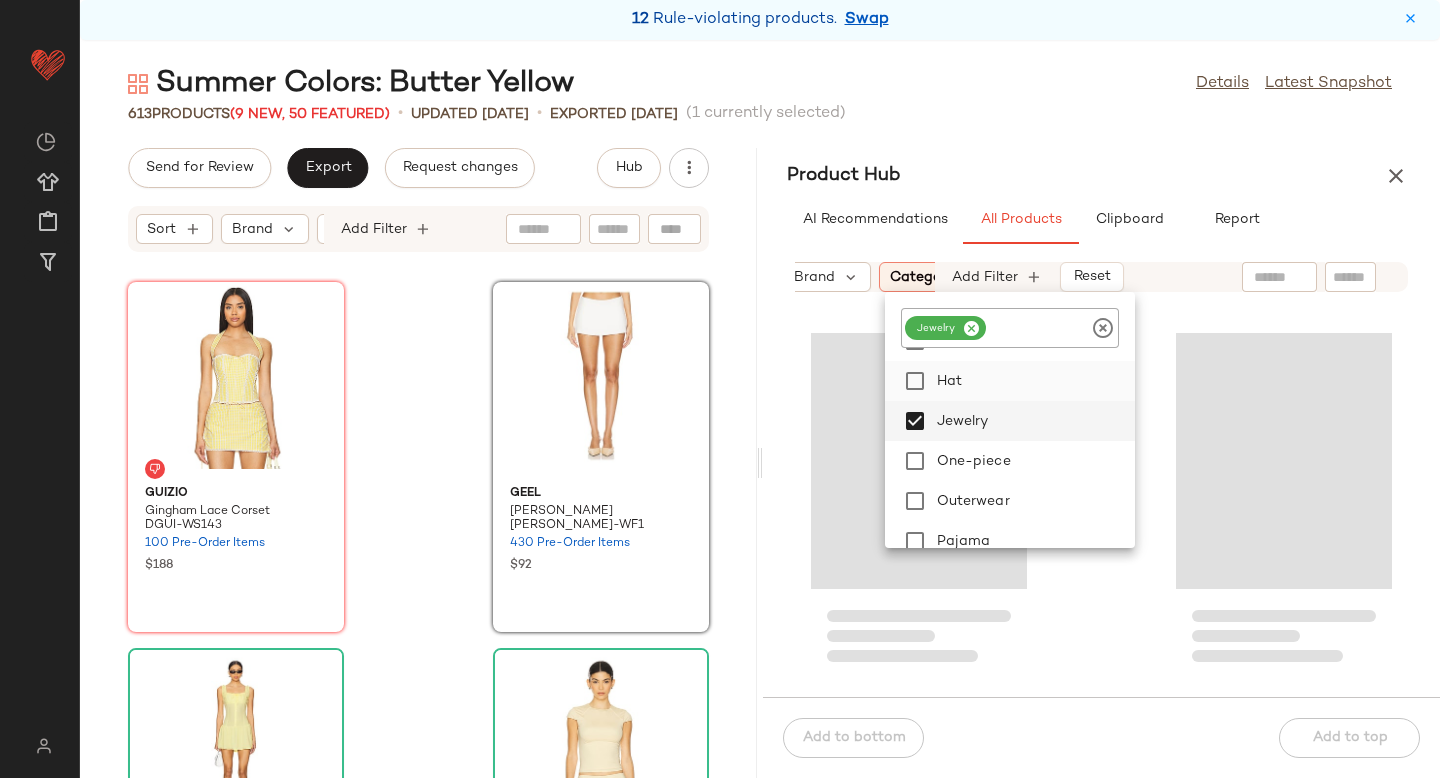 click 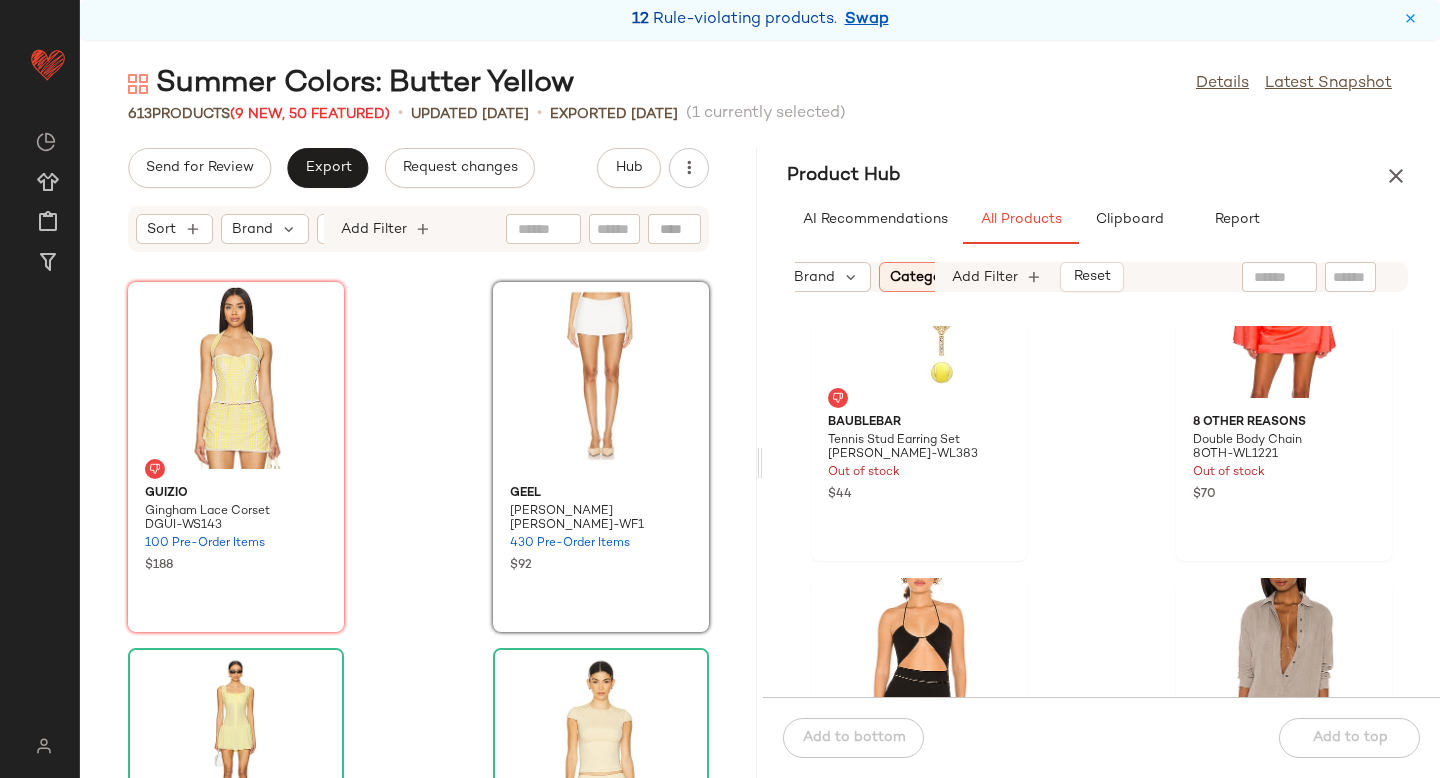 scroll, scrollTop: 118, scrollLeft: 0, axis: vertical 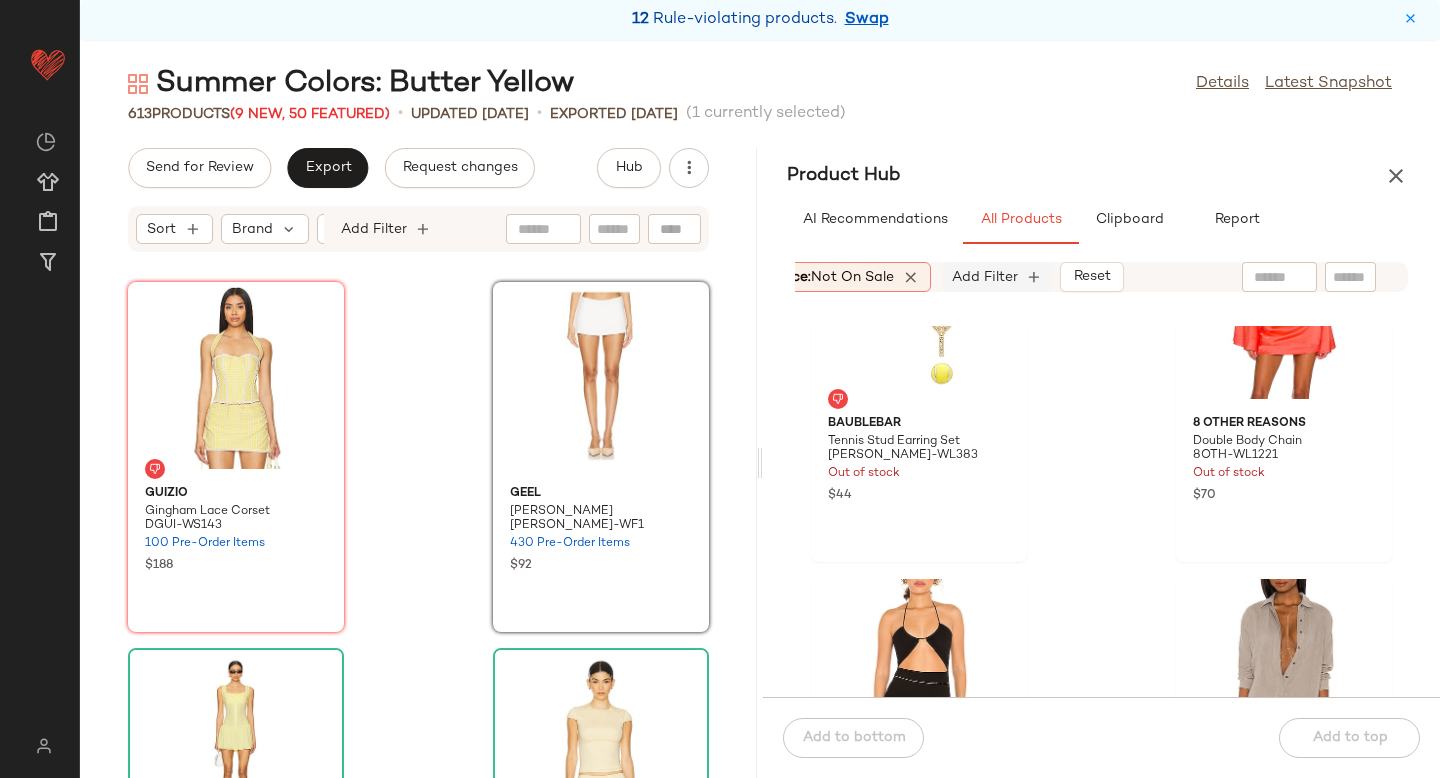 click on "Add Filter" at bounding box center (985, 277) 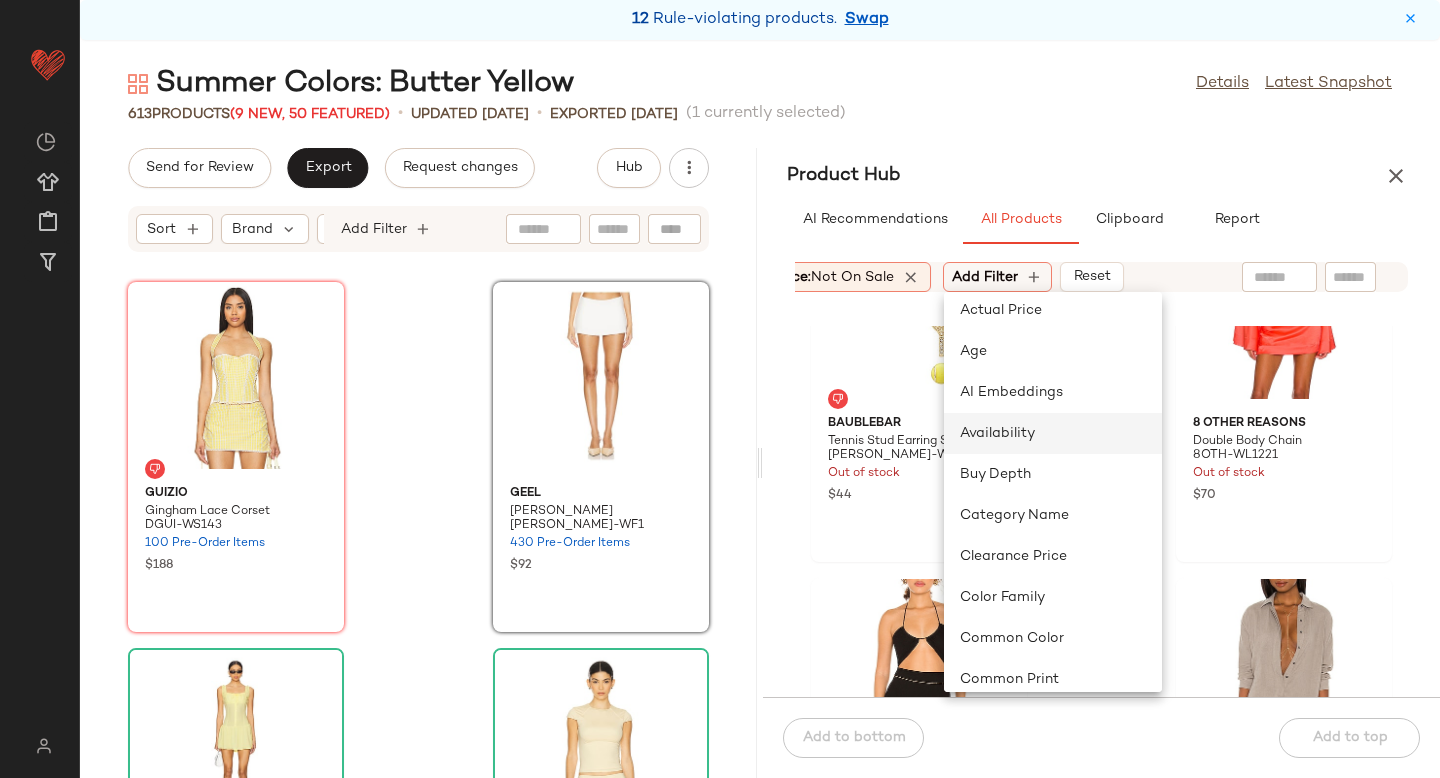 scroll, scrollTop: 14, scrollLeft: 0, axis: vertical 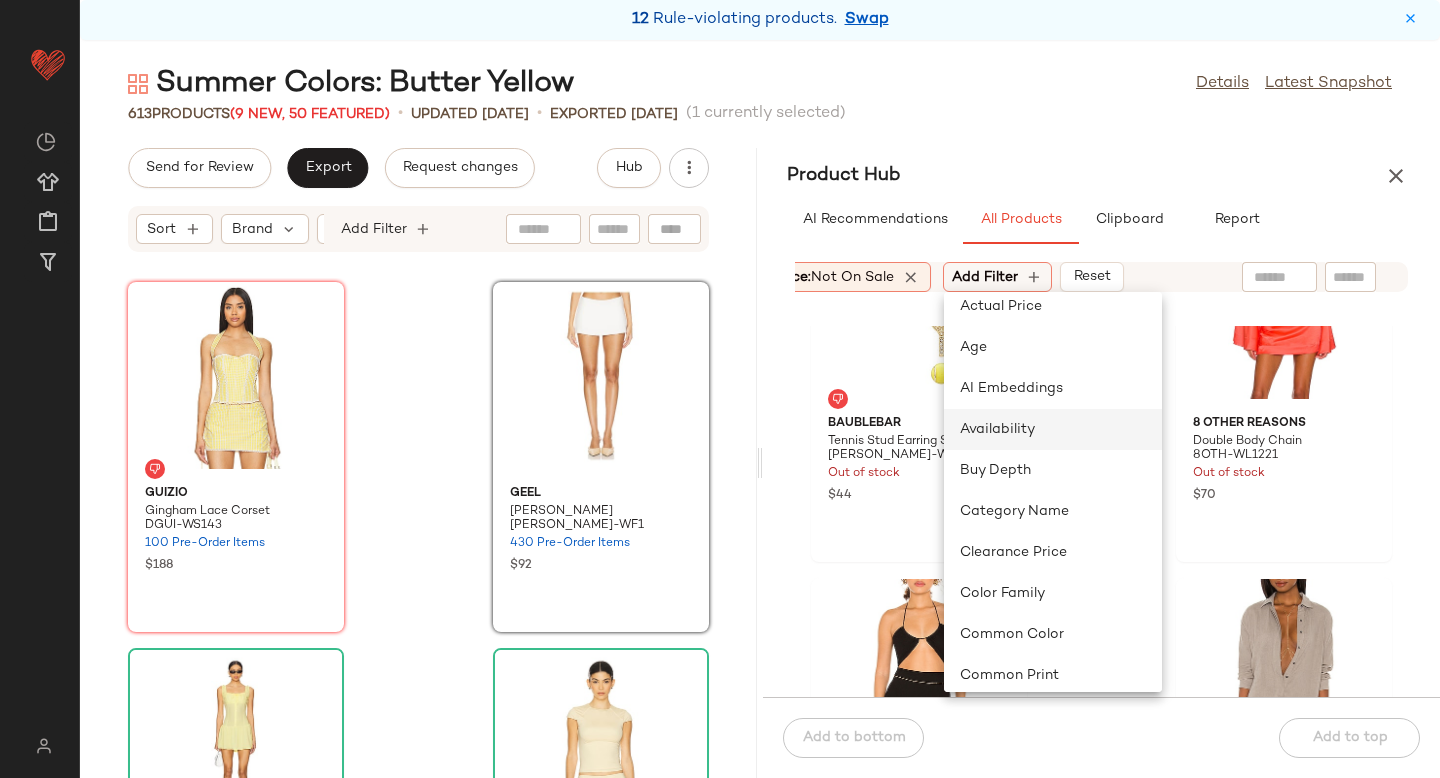 click on "Availability" 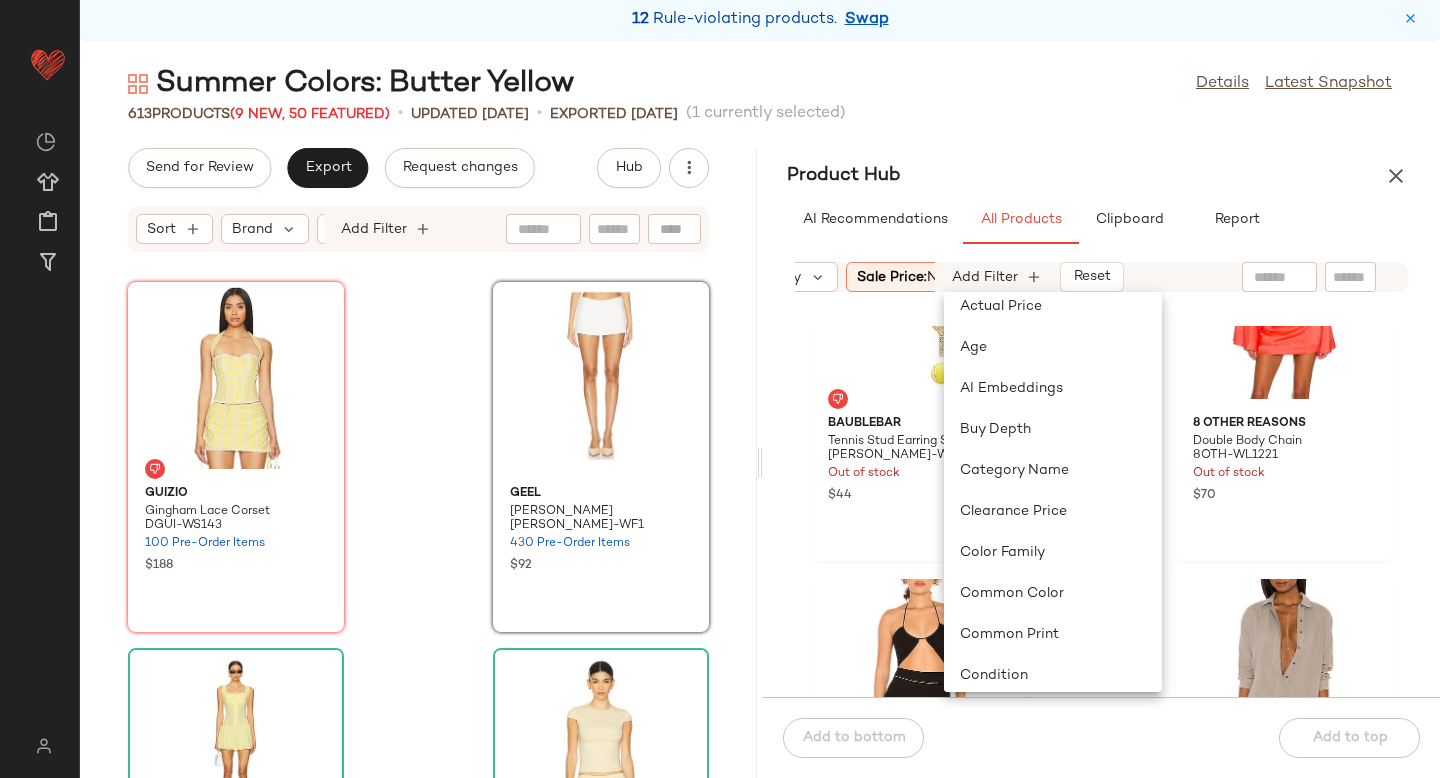 scroll, scrollTop: 0, scrollLeft: 484, axis: horizontal 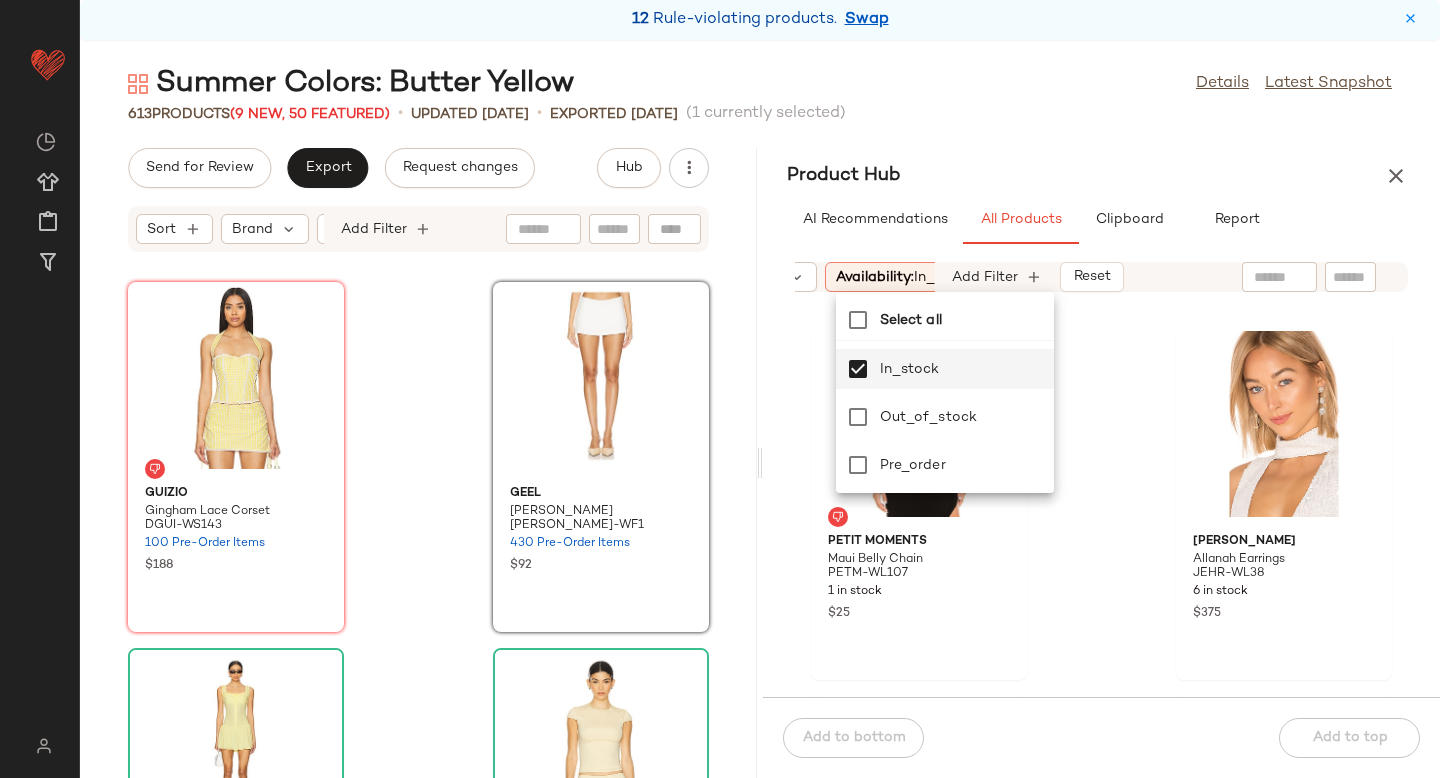 click on "petit moments Maui Belly Chain PETM-WL107 1 in stock $25 Jennifer Behr Allanah Earrings JEHR-WL38 6 in stock $375 Cult Gaia Calla Choker CULG-WL151 85 in stock $298 SHASHI Sophie Diamond Necklace SHAS-WL1041 47 in stock $128 8 Other Reasons Clairvoyance Choker 8OTH-WL283 5 in stock $42 SHASHI Diamond Tennis Medium Necklace SHAS-WL1196 46 in stock $156 MIRANDA FRYE Audrey Bracelet MIRR-WL127 19 in stock $131 EF COLLECTION Diamond Eternity Stack Ring EFCR-WL47 3 in stock $650" 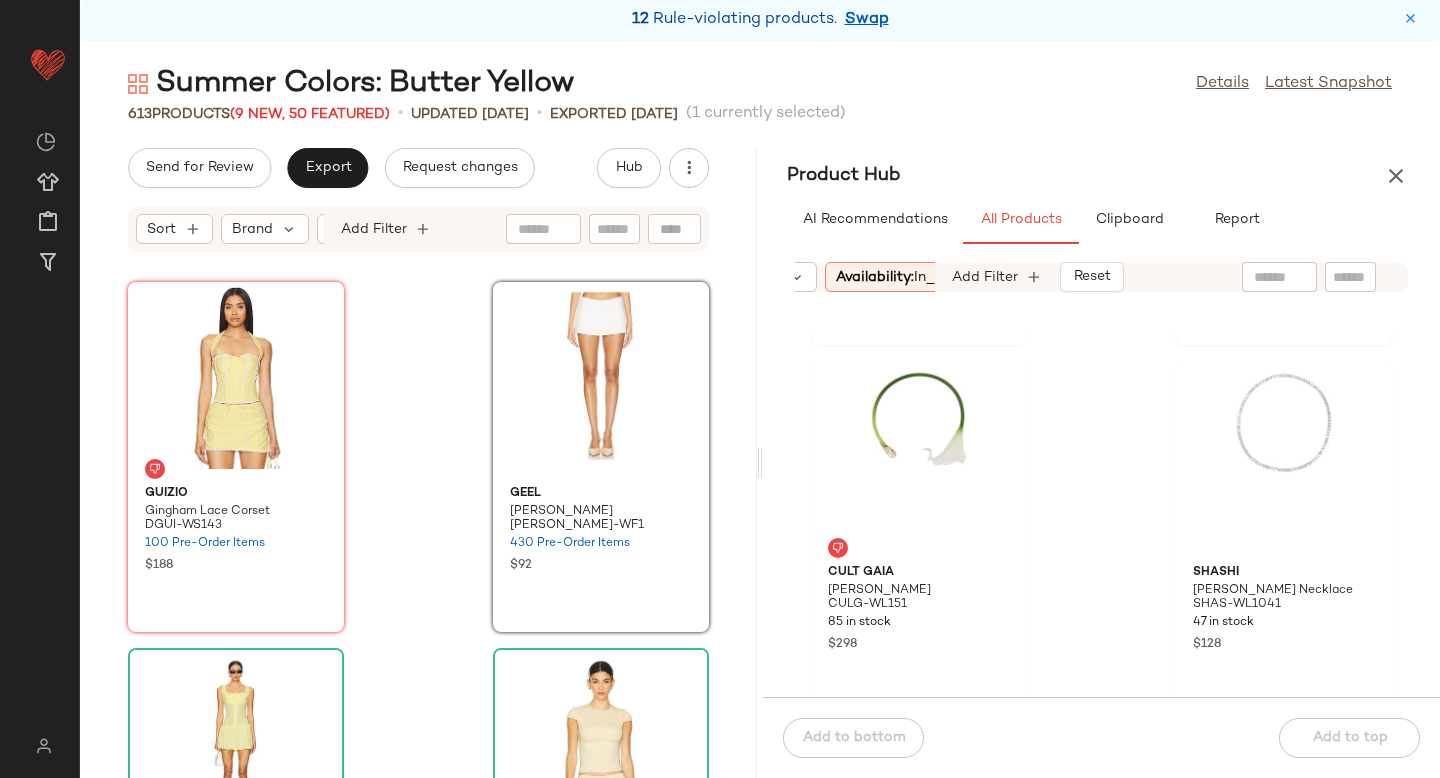 scroll, scrollTop: 357, scrollLeft: 0, axis: vertical 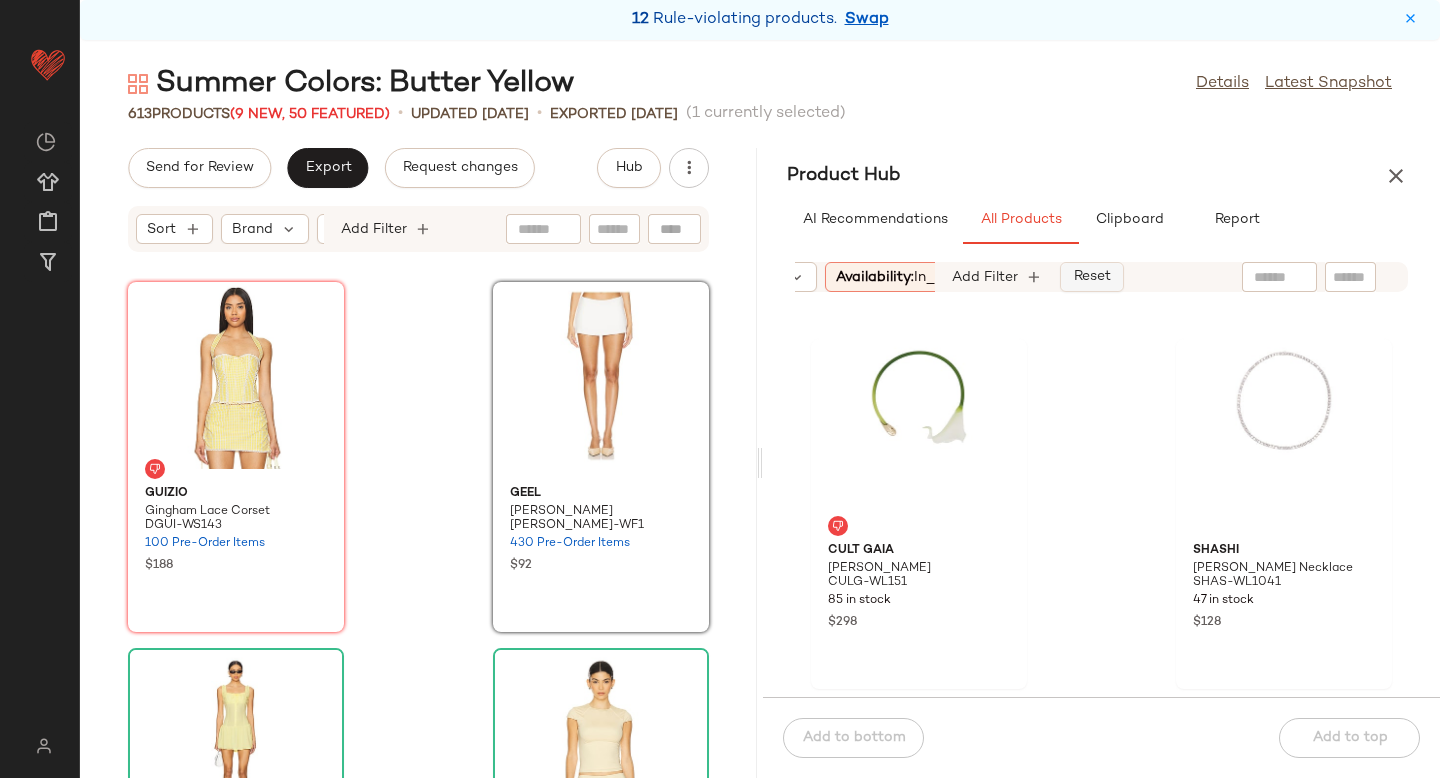 click on "Reset" 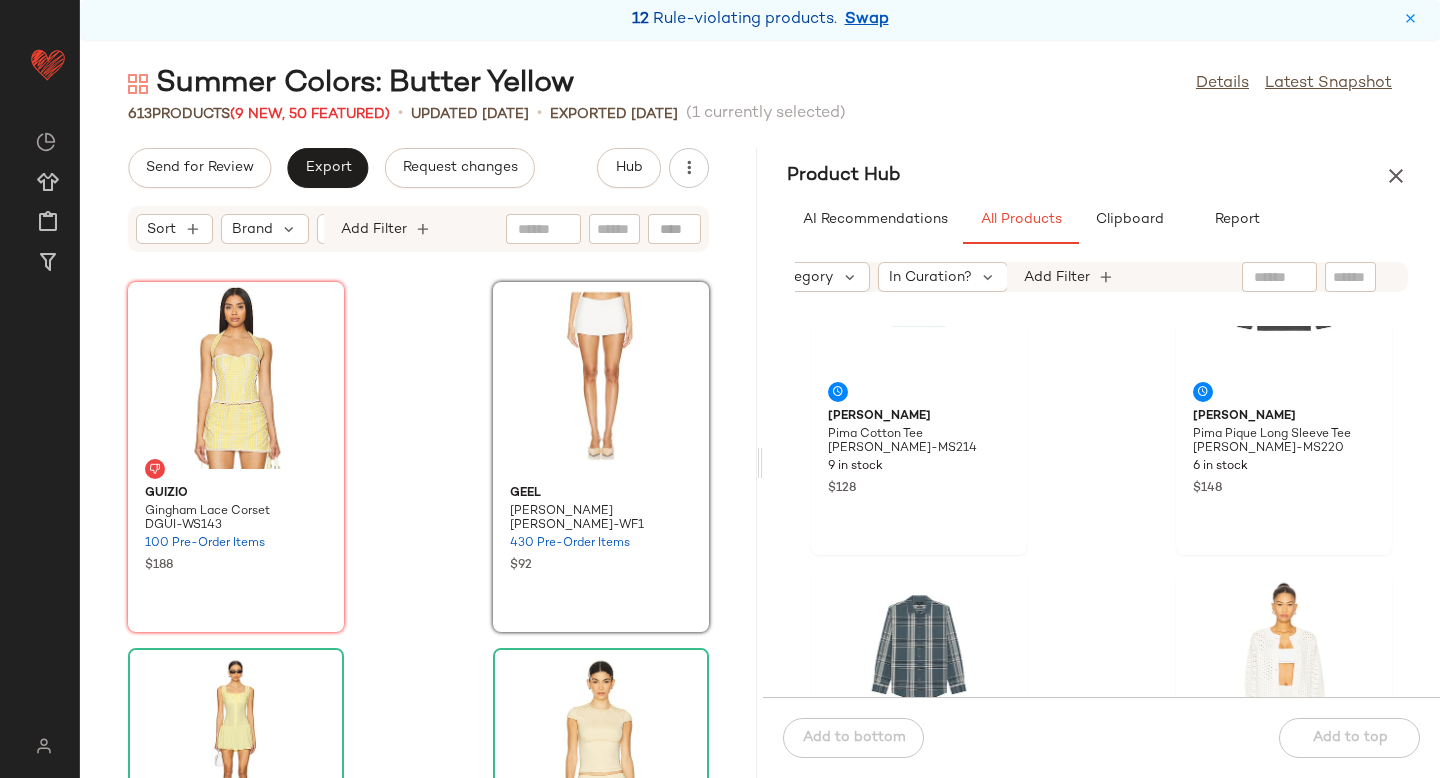 scroll, scrollTop: 0, scrollLeft: 0, axis: both 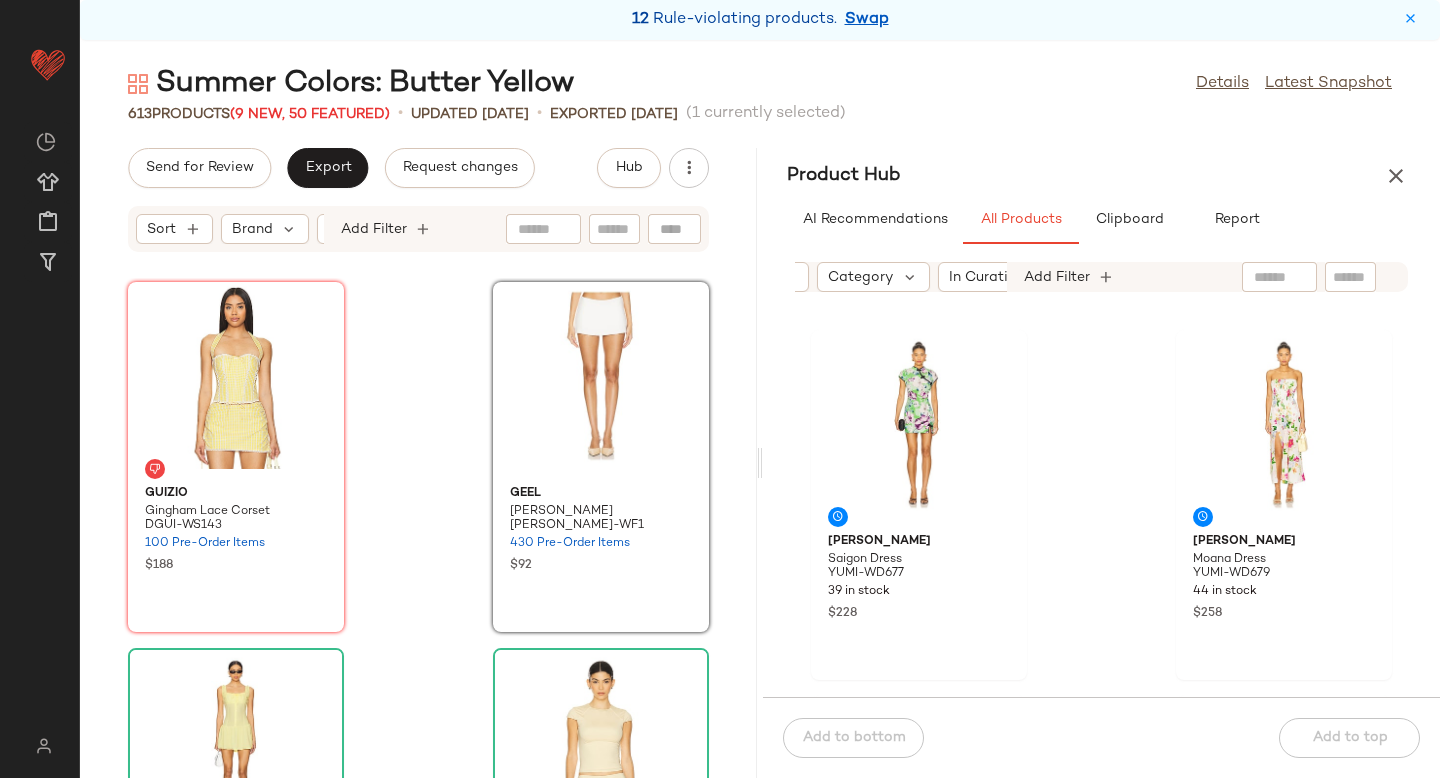 click on "Category" at bounding box center (860, 277) 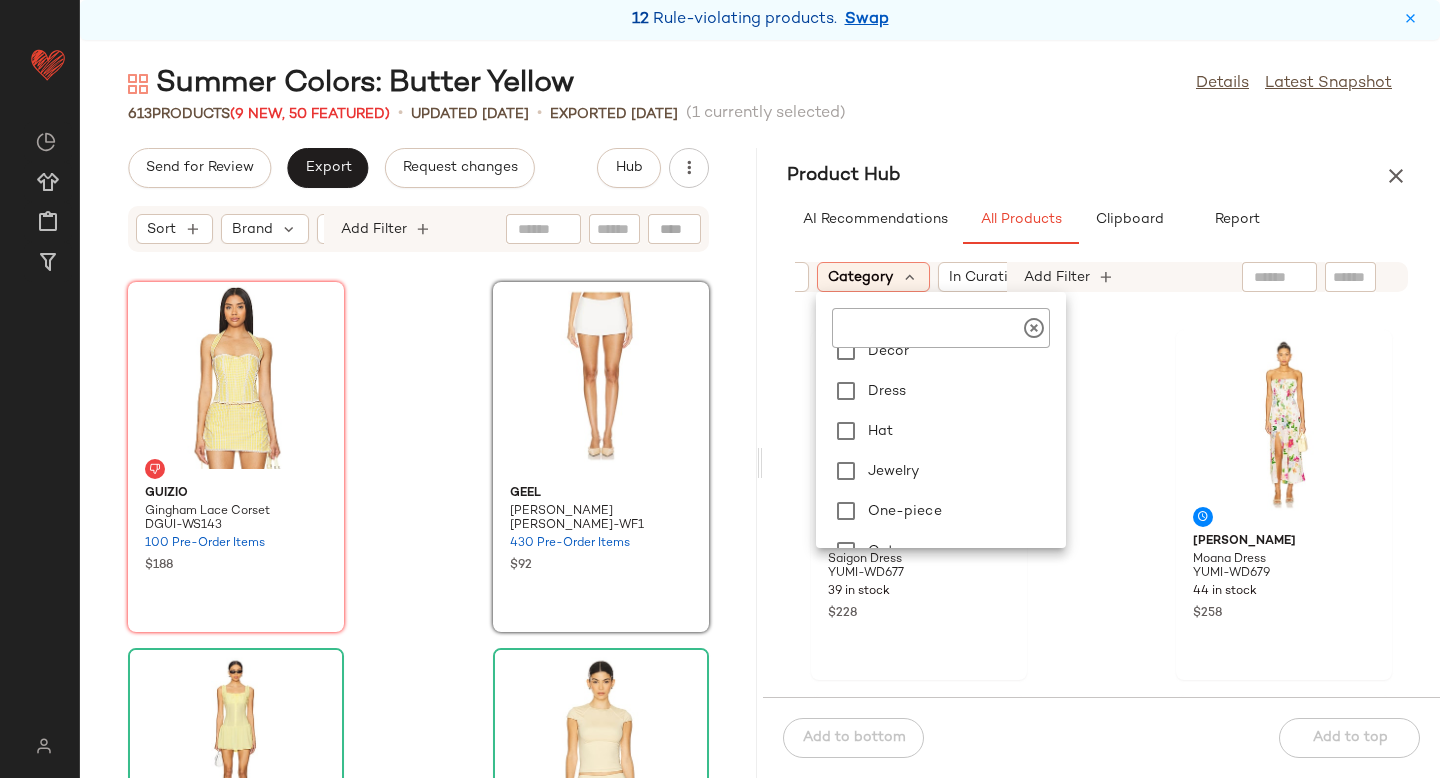scroll, scrollTop: 223, scrollLeft: 0, axis: vertical 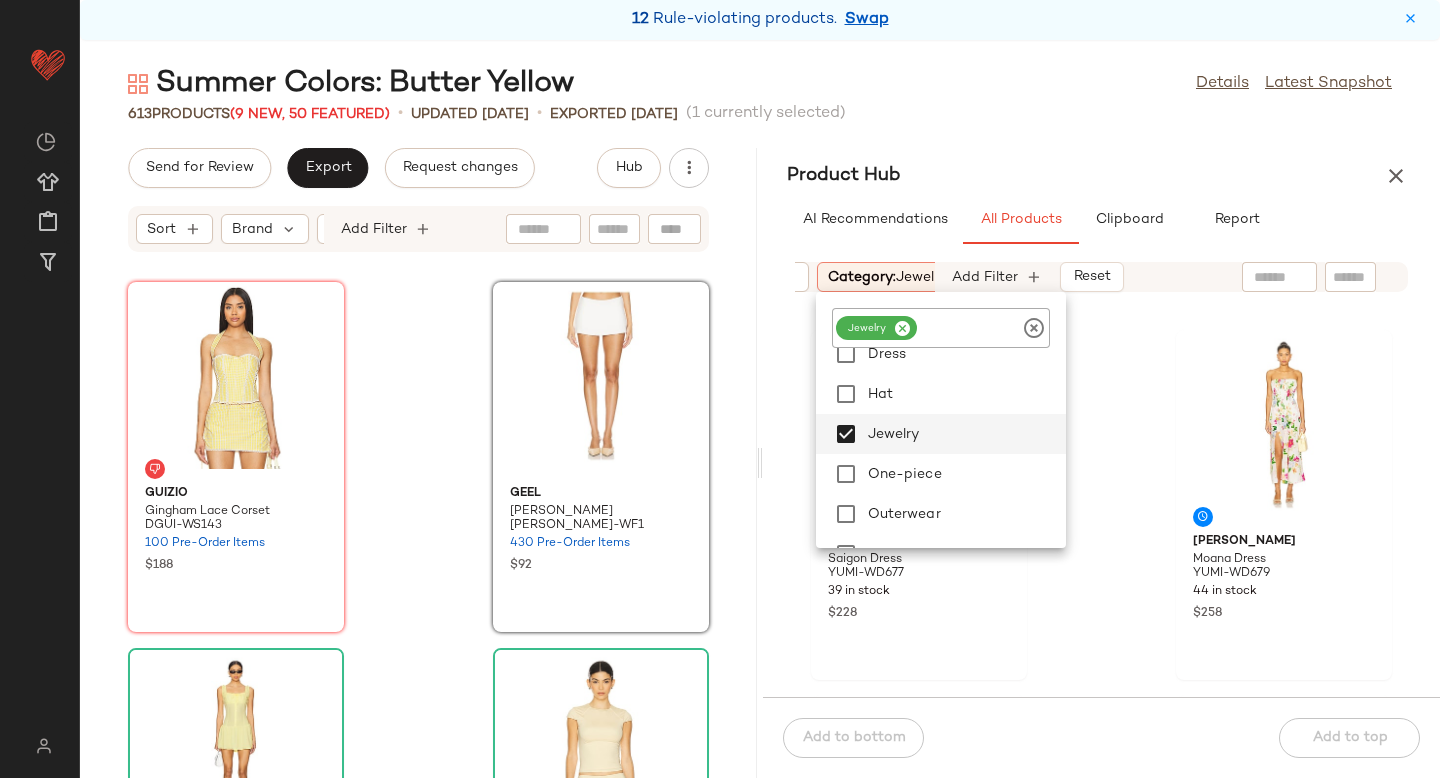 click on "[PERSON_NAME] Saigon Dress YUMI-WD677 39 in stock $228 [PERSON_NAME] Moana Dress YUMI-WD679 44 in stock $258 [PERSON_NAME] Cotton Tee [PERSON_NAME]-MS214 9 in stock $128 [PERSON_NAME] Pique Long Sleeve Tee [PERSON_NAME]-MS220 6 in stock $148 [PERSON_NAME] Plaid French Placket Shirt [PERSON_NAME]-MS221 6 in stock $198 [PERSON_NAME] Textured Knit Jacket VARR-WK190 18 in stock $148 [PERSON_NAME] Splitable Shop Jacket [PERSON_NAME]-MO83 4 in stock $628 [PERSON_NAME] 5 Pocket [PERSON_NAME] [PERSON_NAME]-MP22 7 in stock $198" 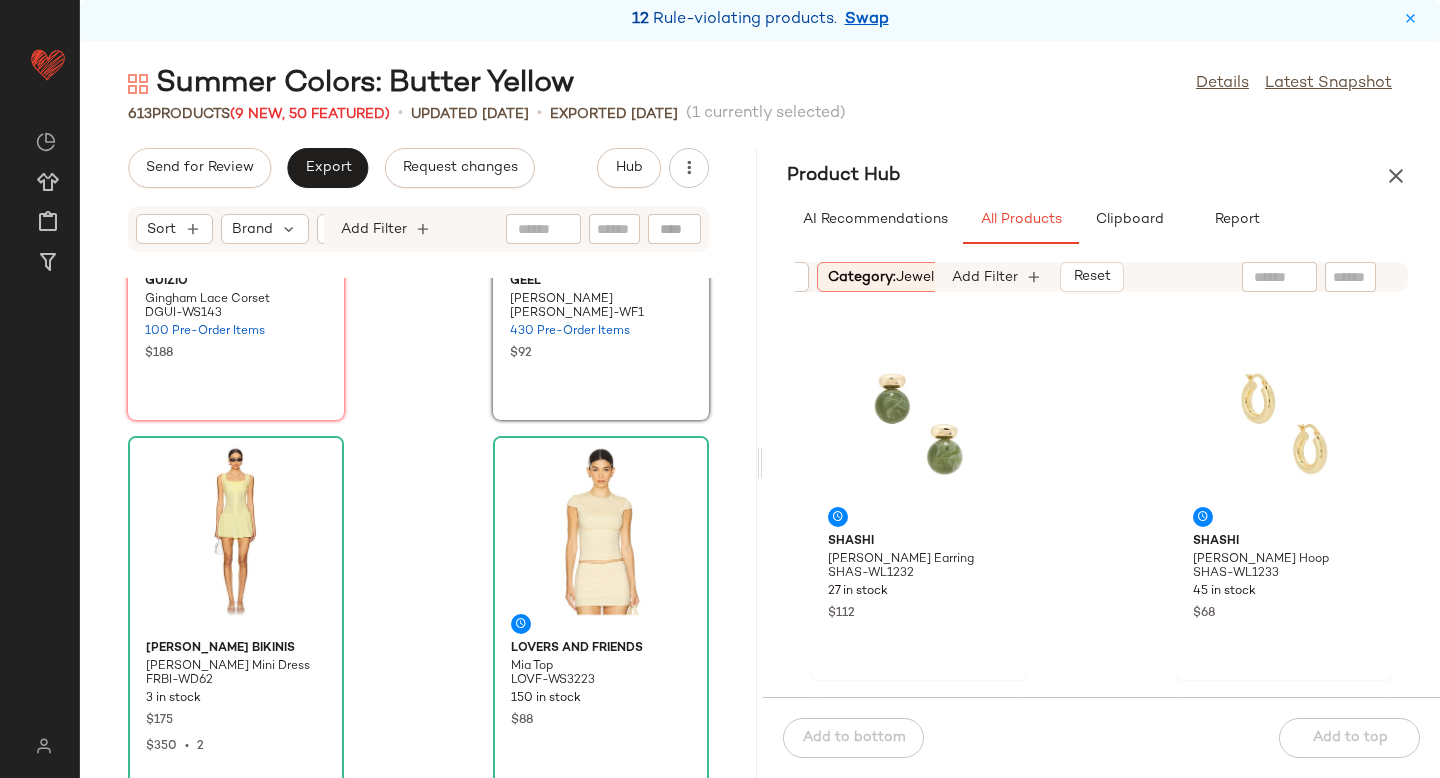 scroll, scrollTop: 0, scrollLeft: 0, axis: both 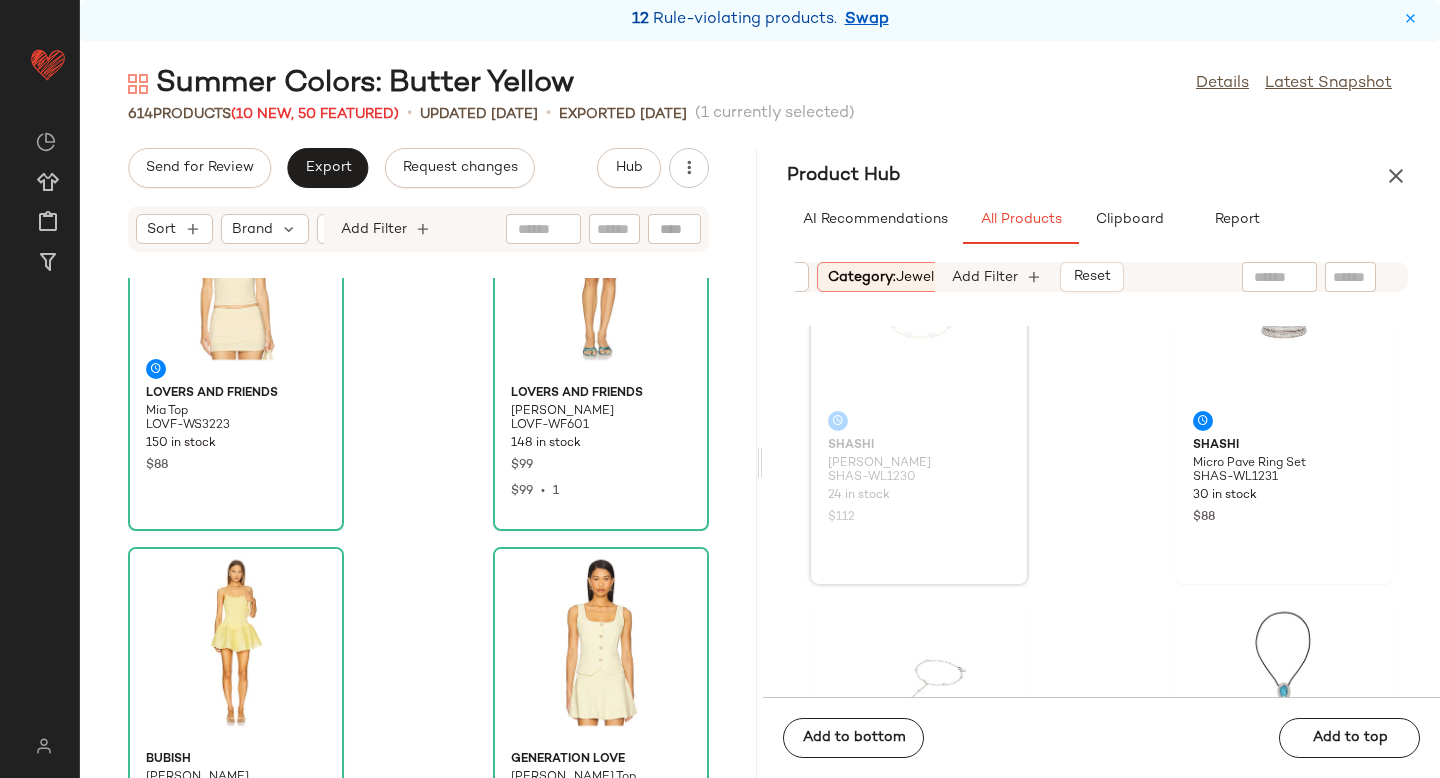 click on "jewelry" at bounding box center [921, 277] 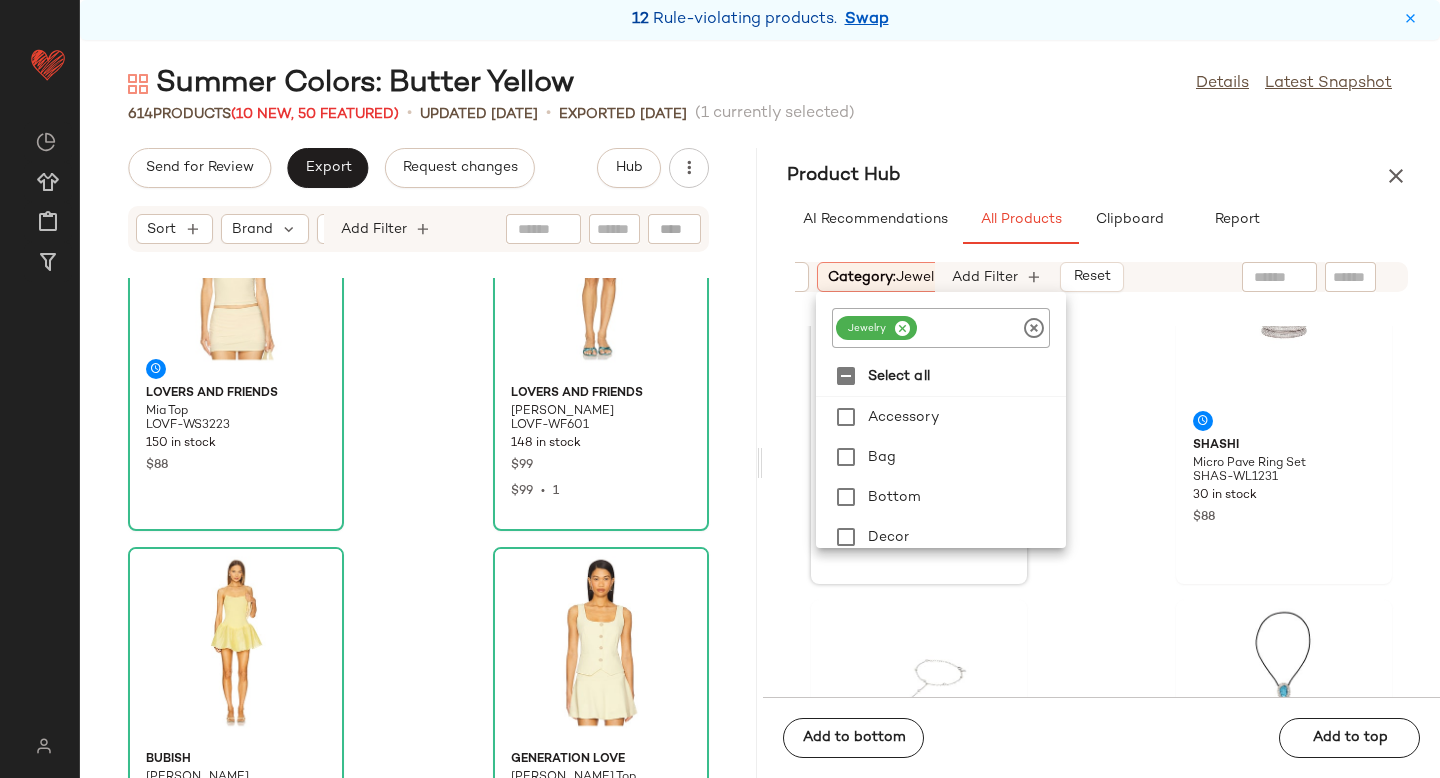 click 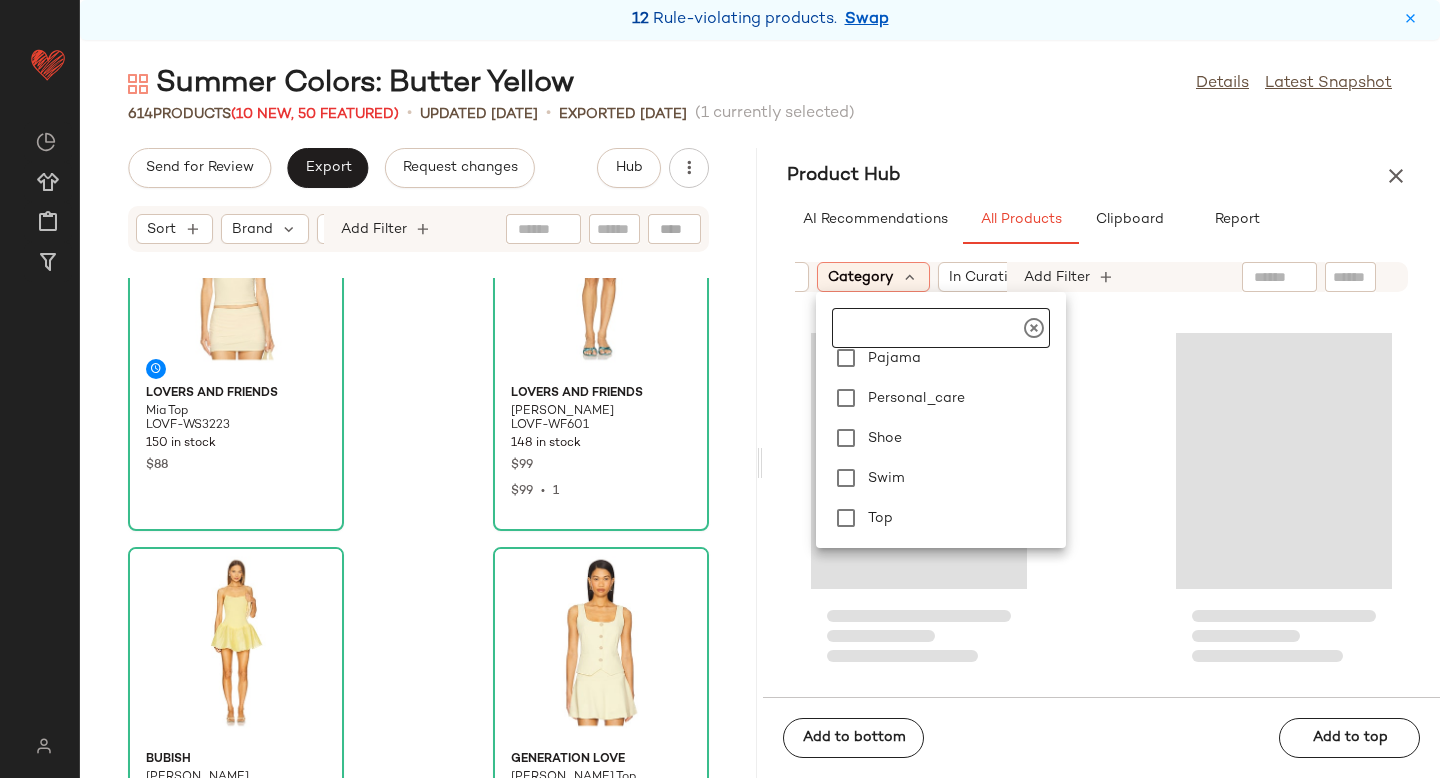 scroll, scrollTop: 449, scrollLeft: 0, axis: vertical 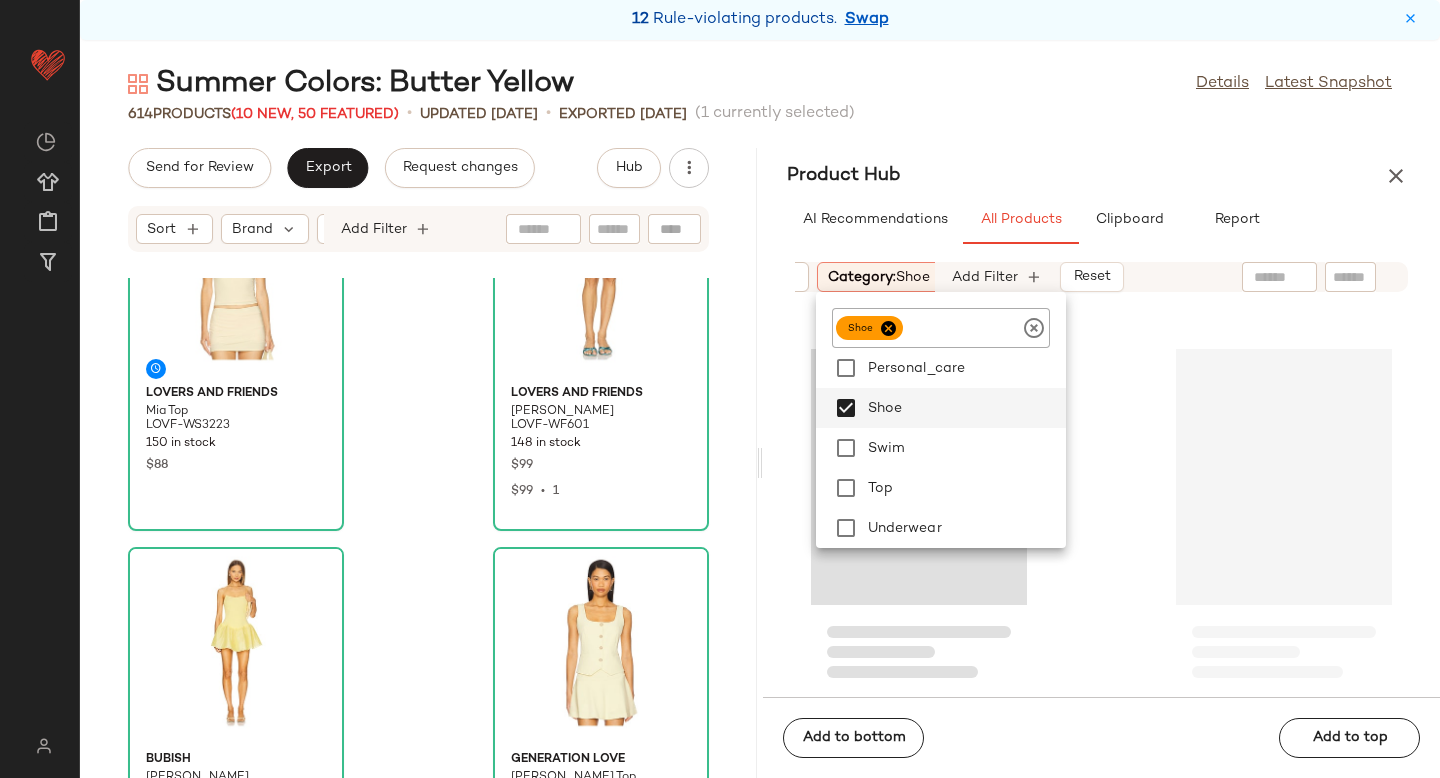 click 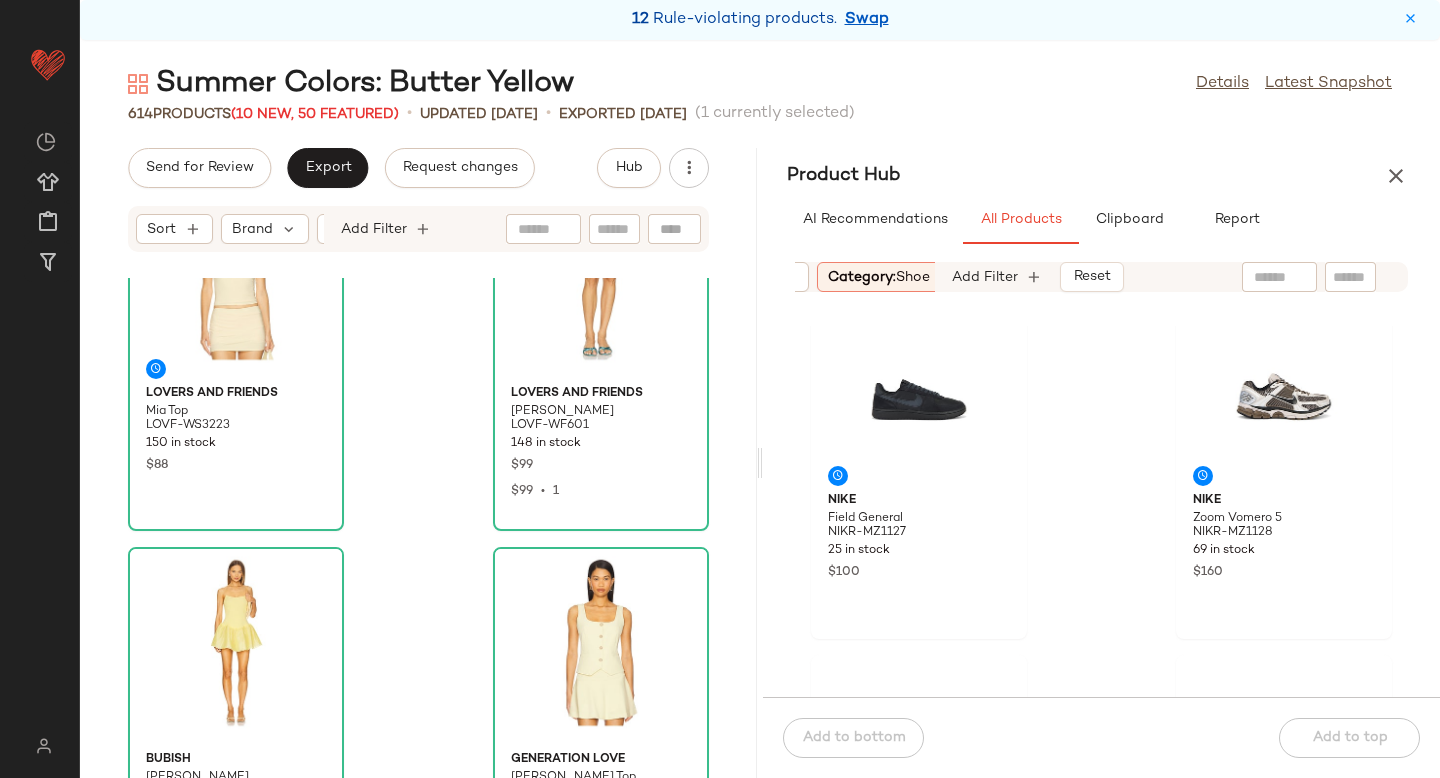 scroll, scrollTop: 830, scrollLeft: 0, axis: vertical 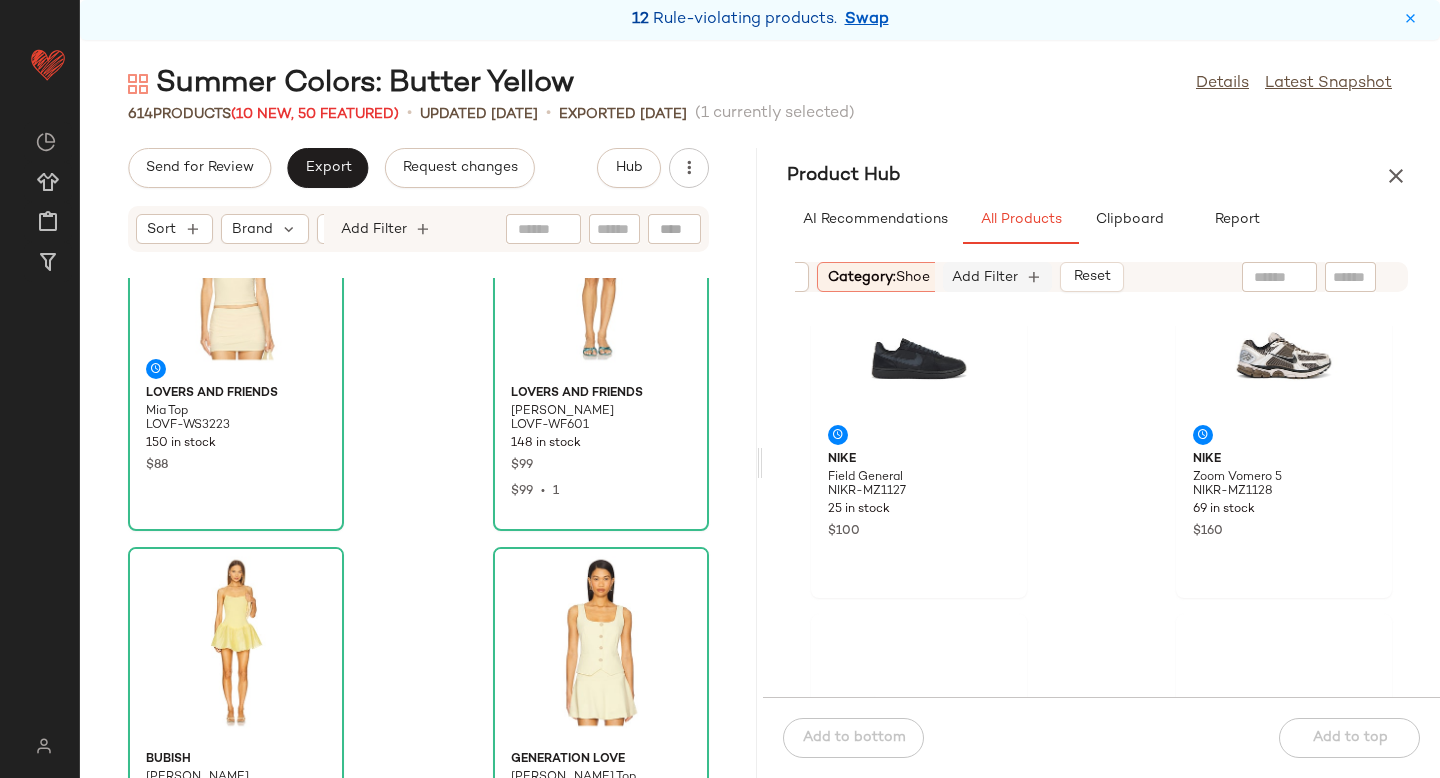 click on "Add Filter" at bounding box center [985, 277] 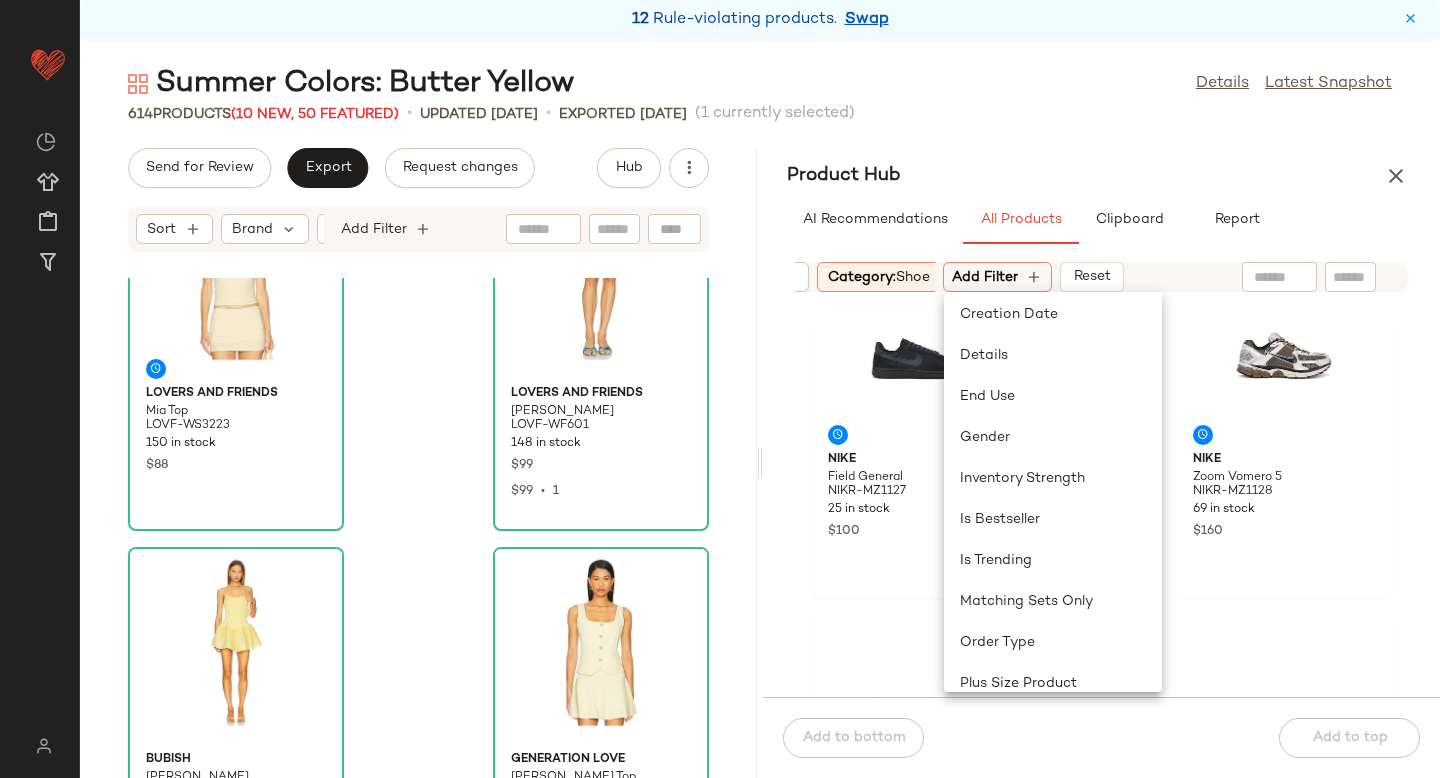 scroll, scrollTop: 447, scrollLeft: 0, axis: vertical 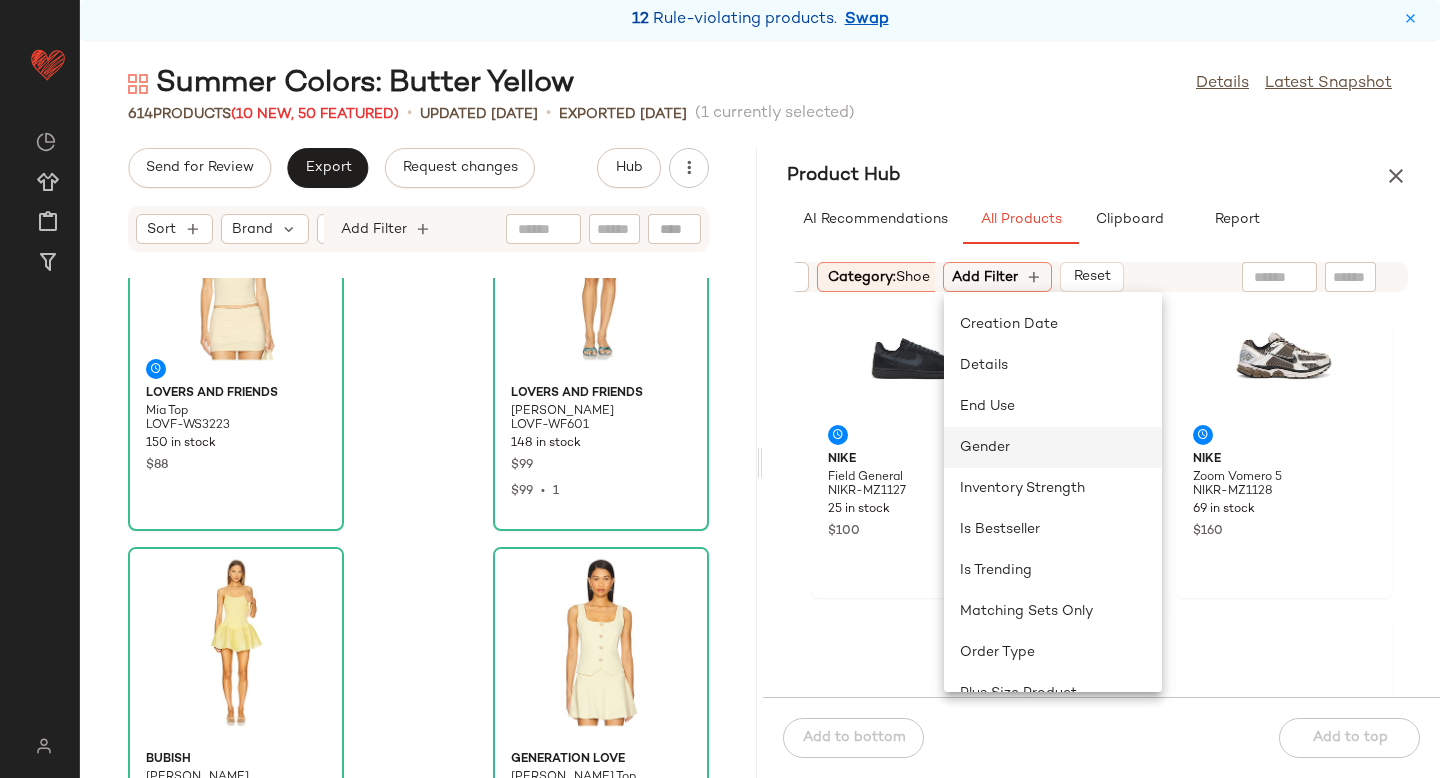 click on "Gender" 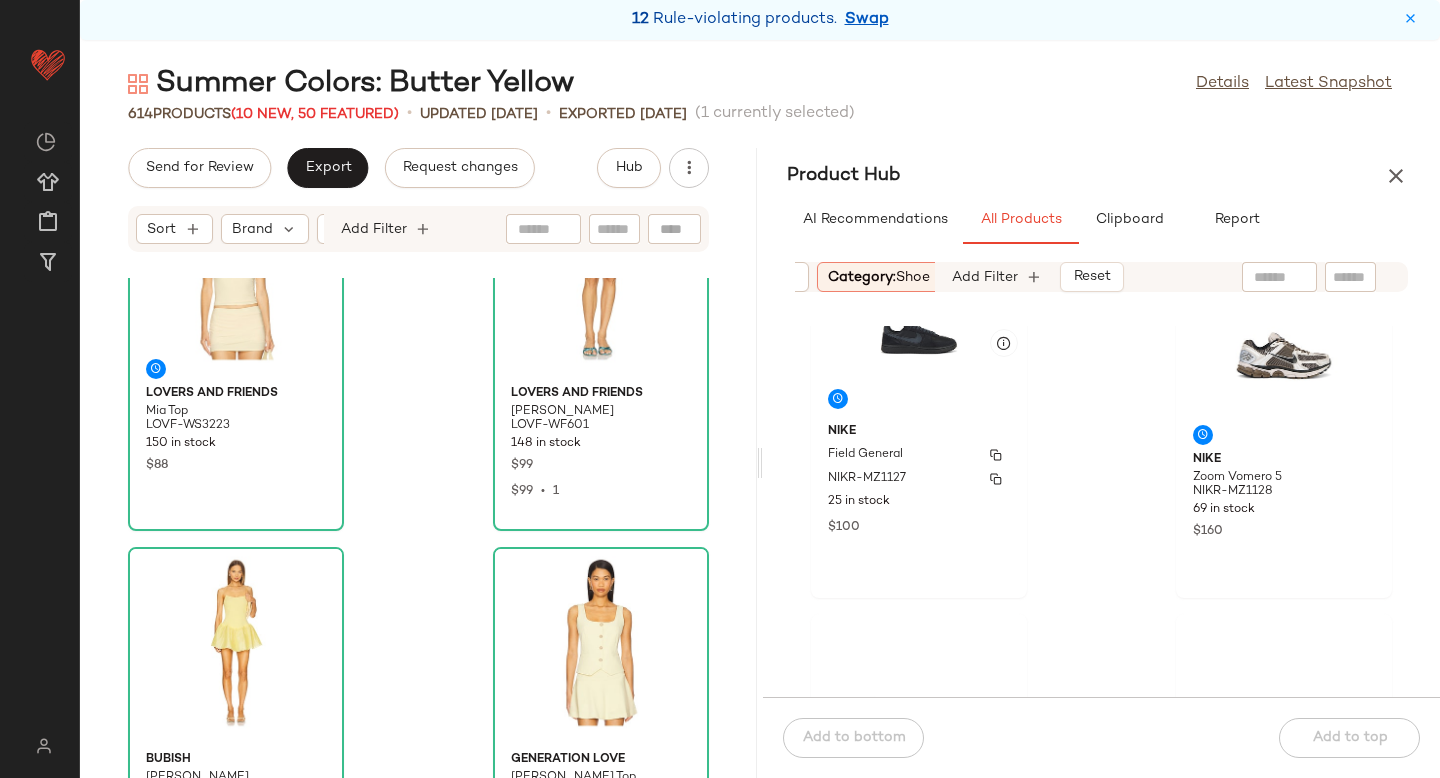 scroll, scrollTop: 0, scrollLeft: 439, axis: horizontal 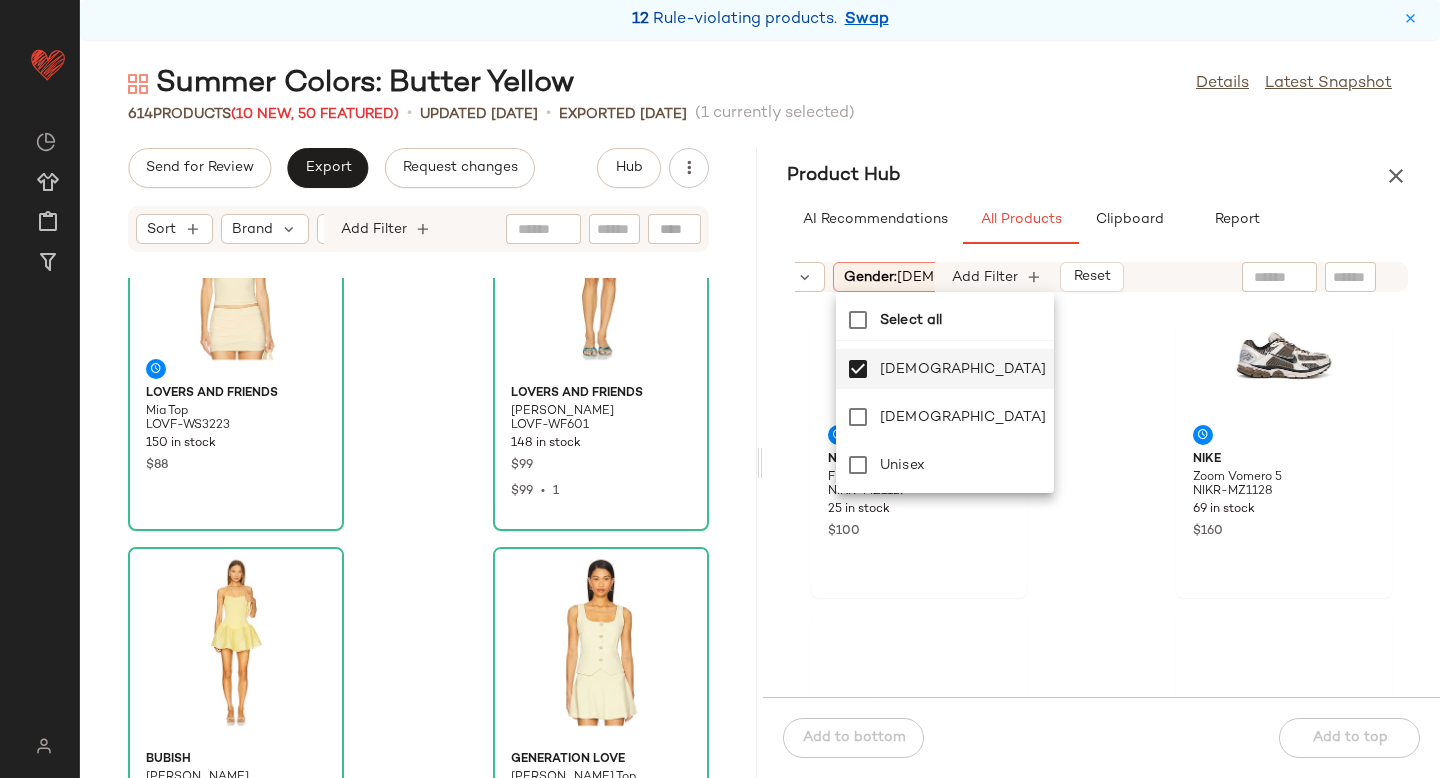 click on "Nike Nike Zoom Vomero 5 NIKR-MZ1125 67 in stock $160 Nike Nike Air Pegasus 2005 NIKR-MZ1126 11 in stock $150 Nike Field General NIKR-MZ1127 25 in stock $100 Nike Zoom Vomero 5 NIKR-MZ1128 69 in stock $160 FEMME LA Akio Sandal FELA-WZ159 59 in stock $199 SENSO Haven III Flat SENS-WZ203 59 in stock $135 Schutz Elysa Flat SCHU-WZ1741 74 in stock $118 On Cloudultra 2 Po ONF-MZ393 49 in stock $180" 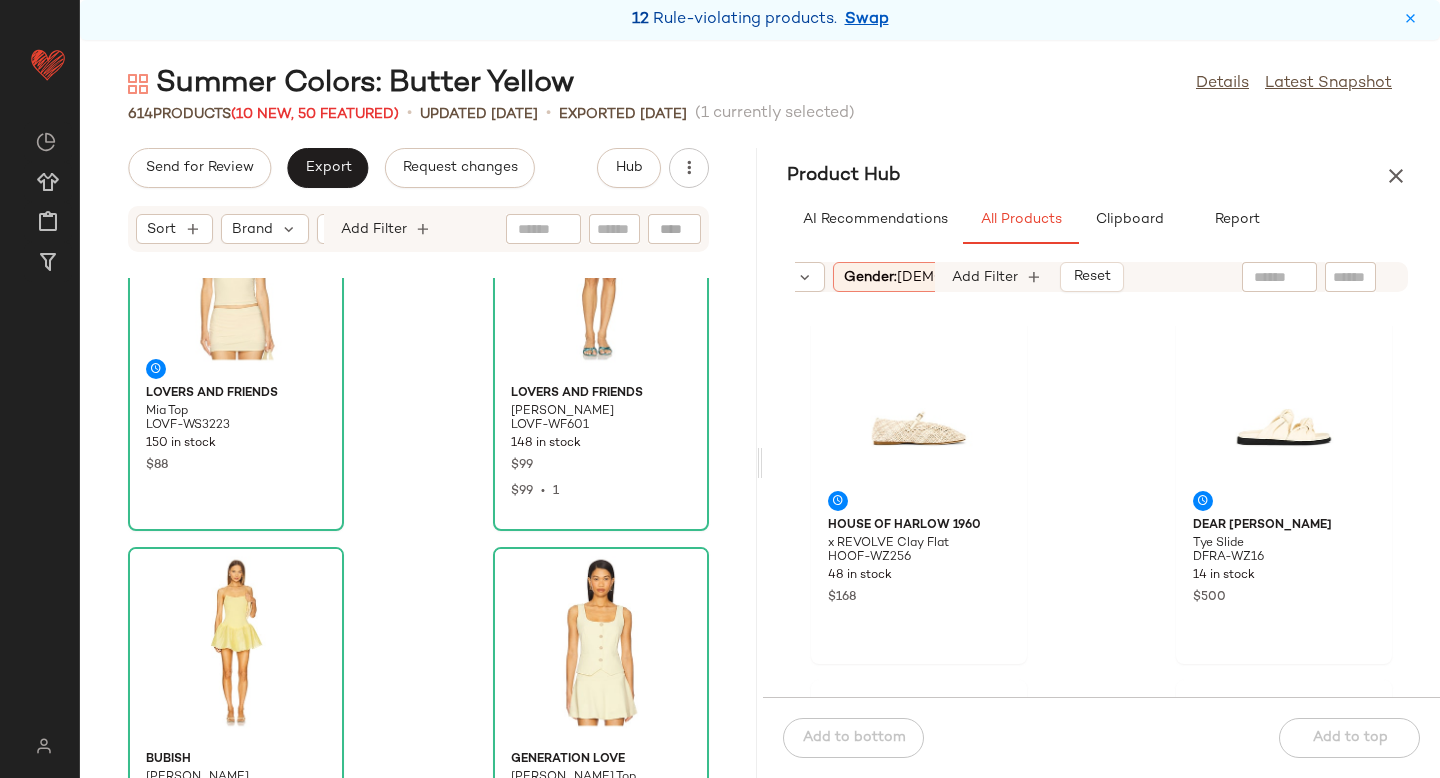 scroll, scrollTop: 1129, scrollLeft: 0, axis: vertical 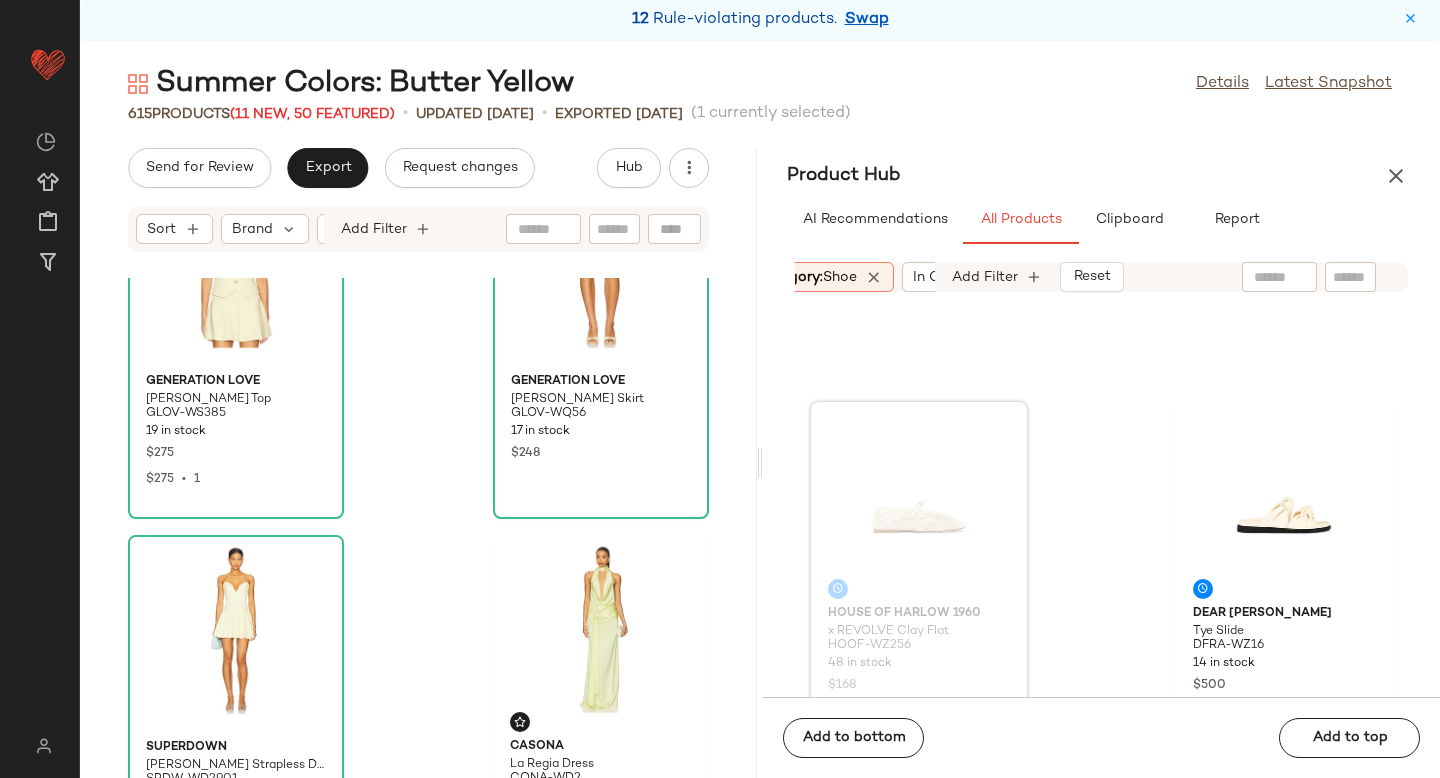 click on "shoe" at bounding box center (840, 277) 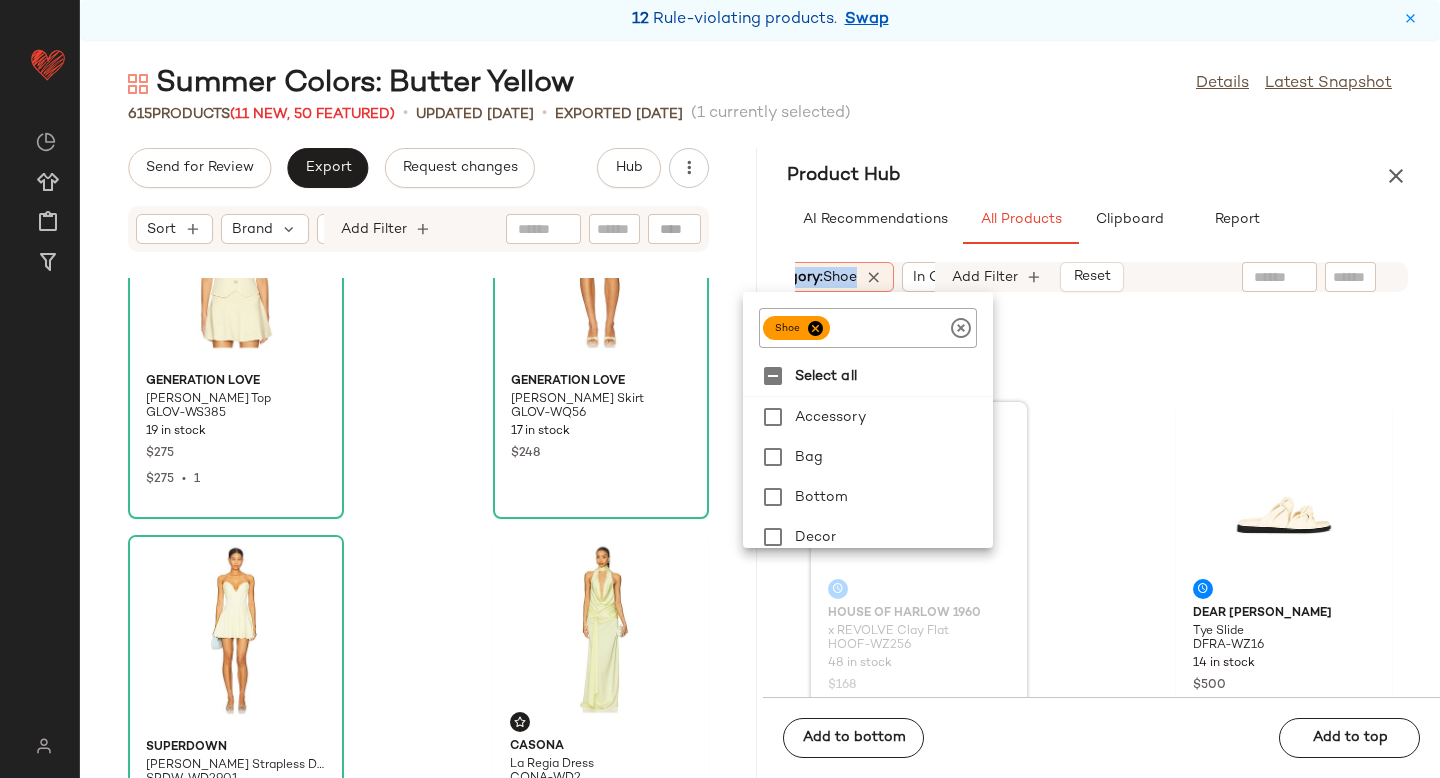 click 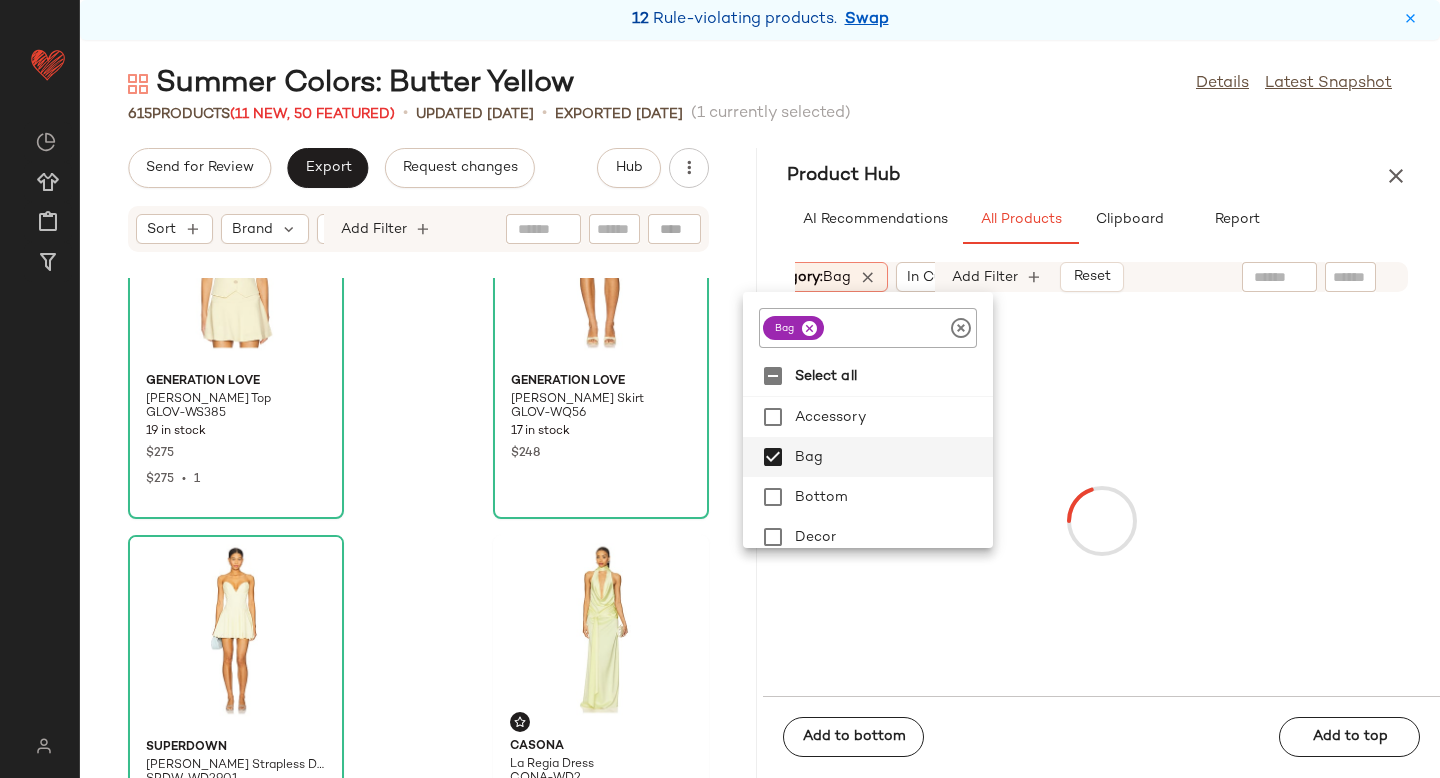 click at bounding box center (1101, 520) 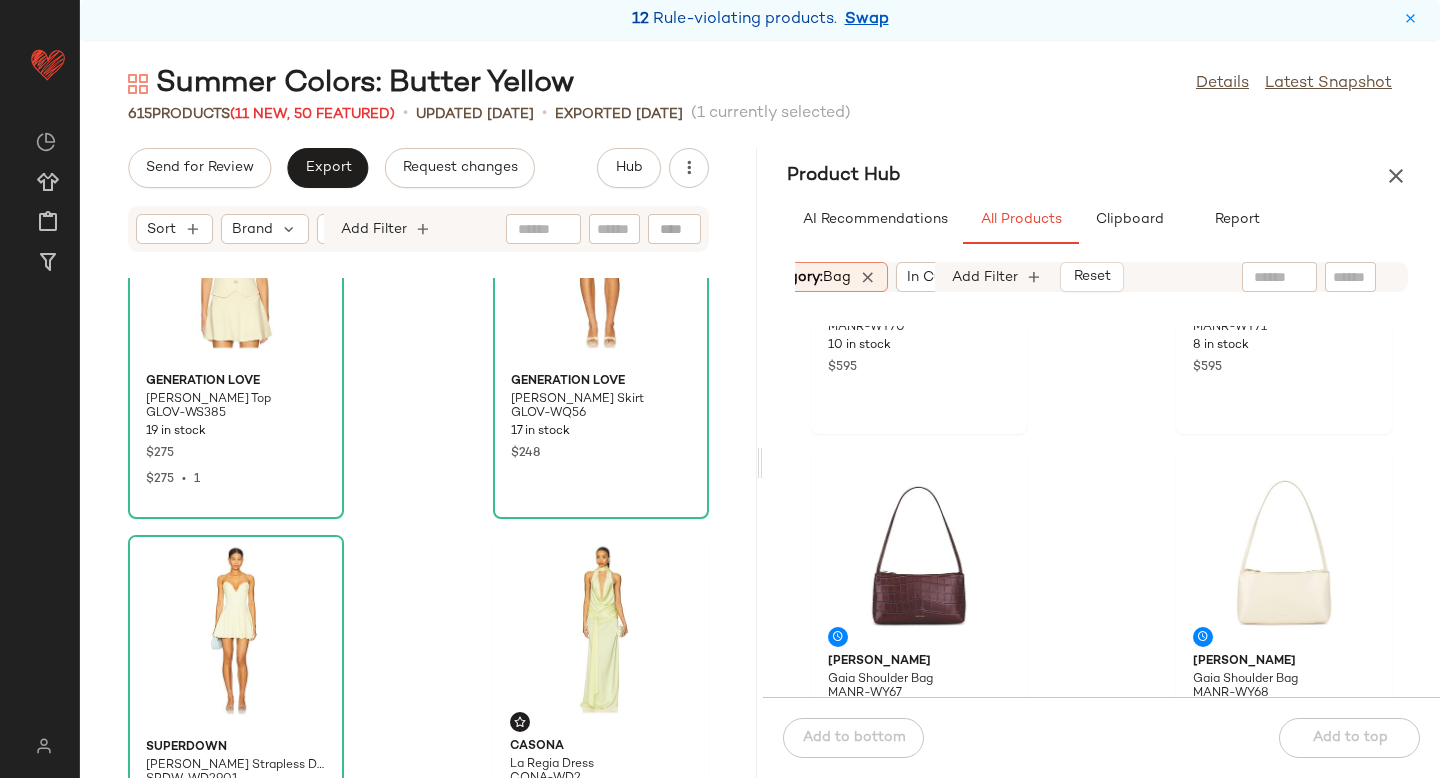 scroll, scrollTop: 8695, scrollLeft: 0, axis: vertical 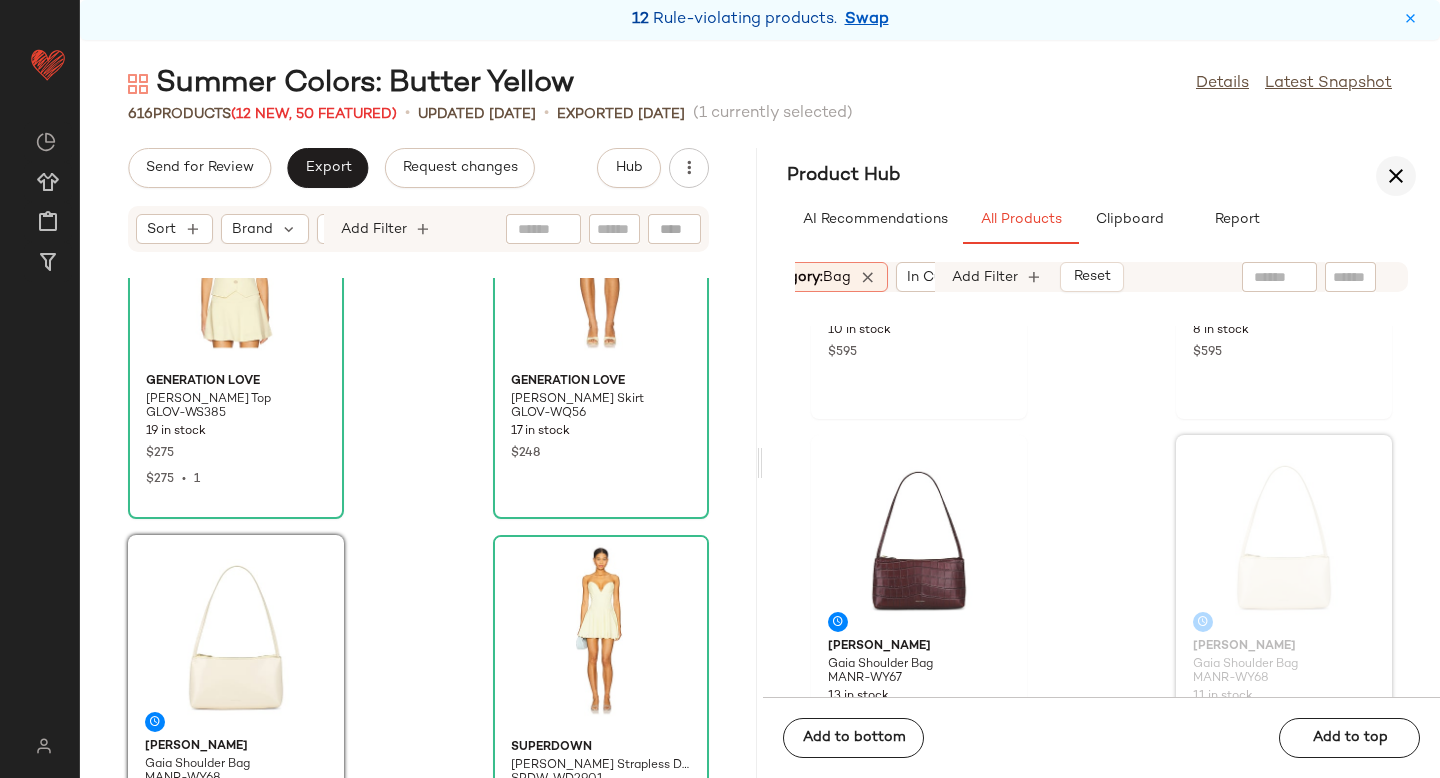click at bounding box center [1396, 176] 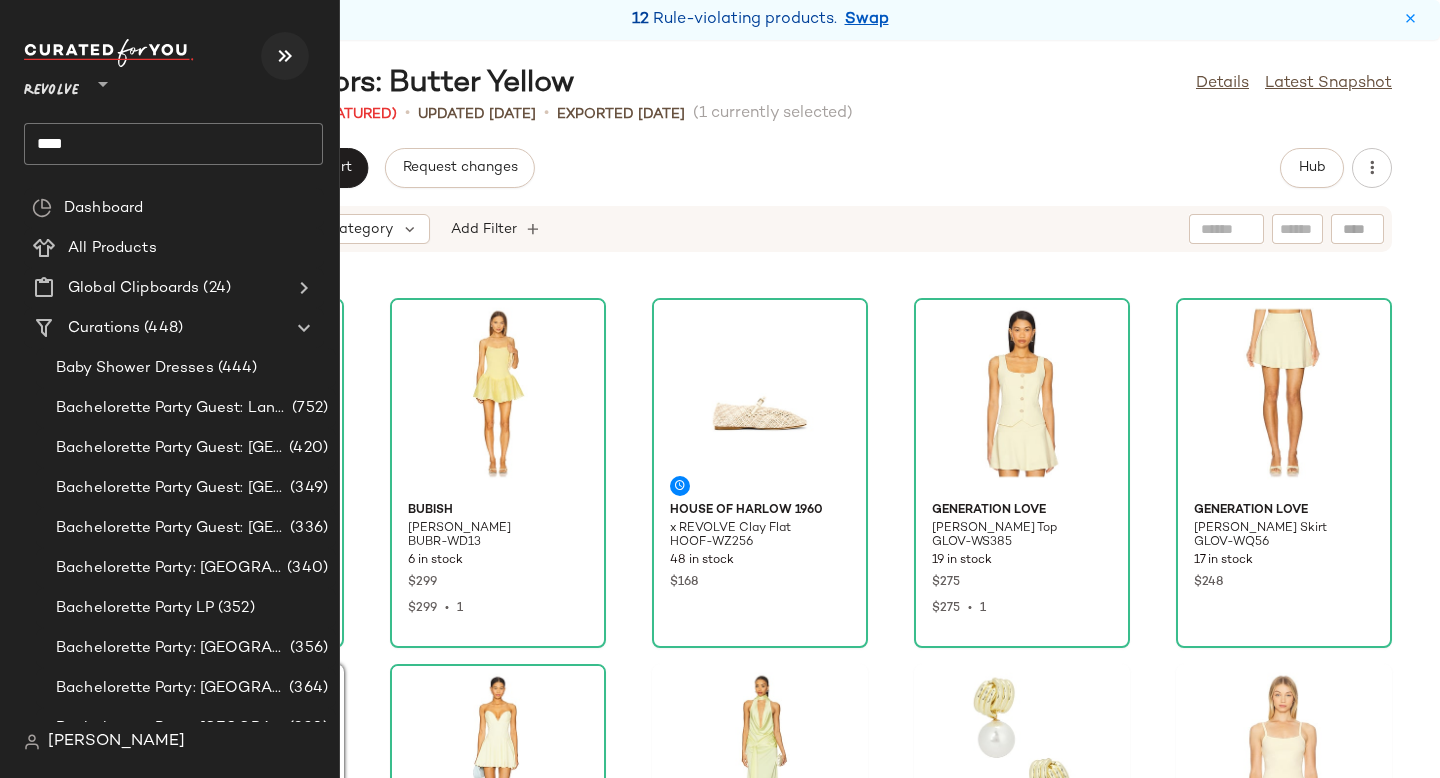 click at bounding box center [285, 56] 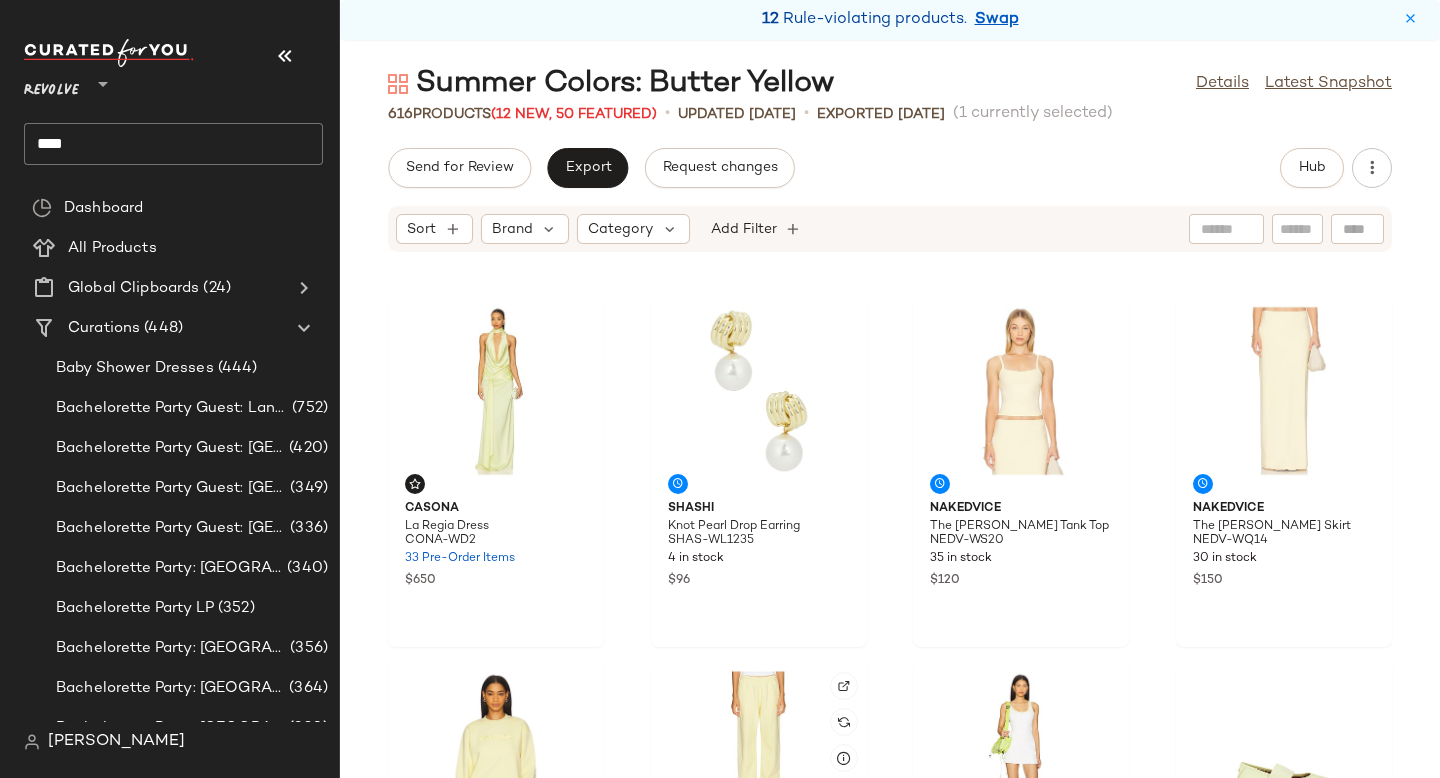 scroll, scrollTop: 1022, scrollLeft: 0, axis: vertical 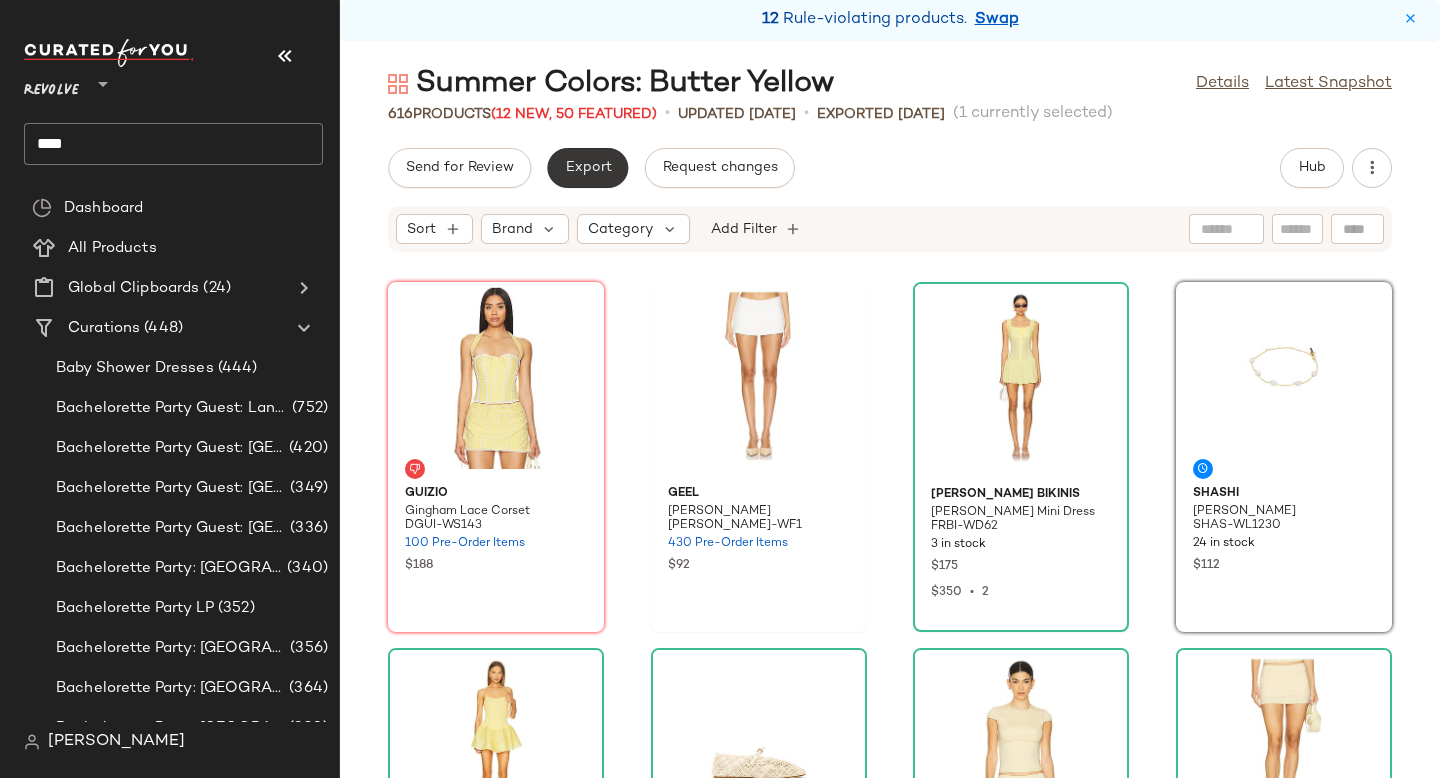 click on "Export" 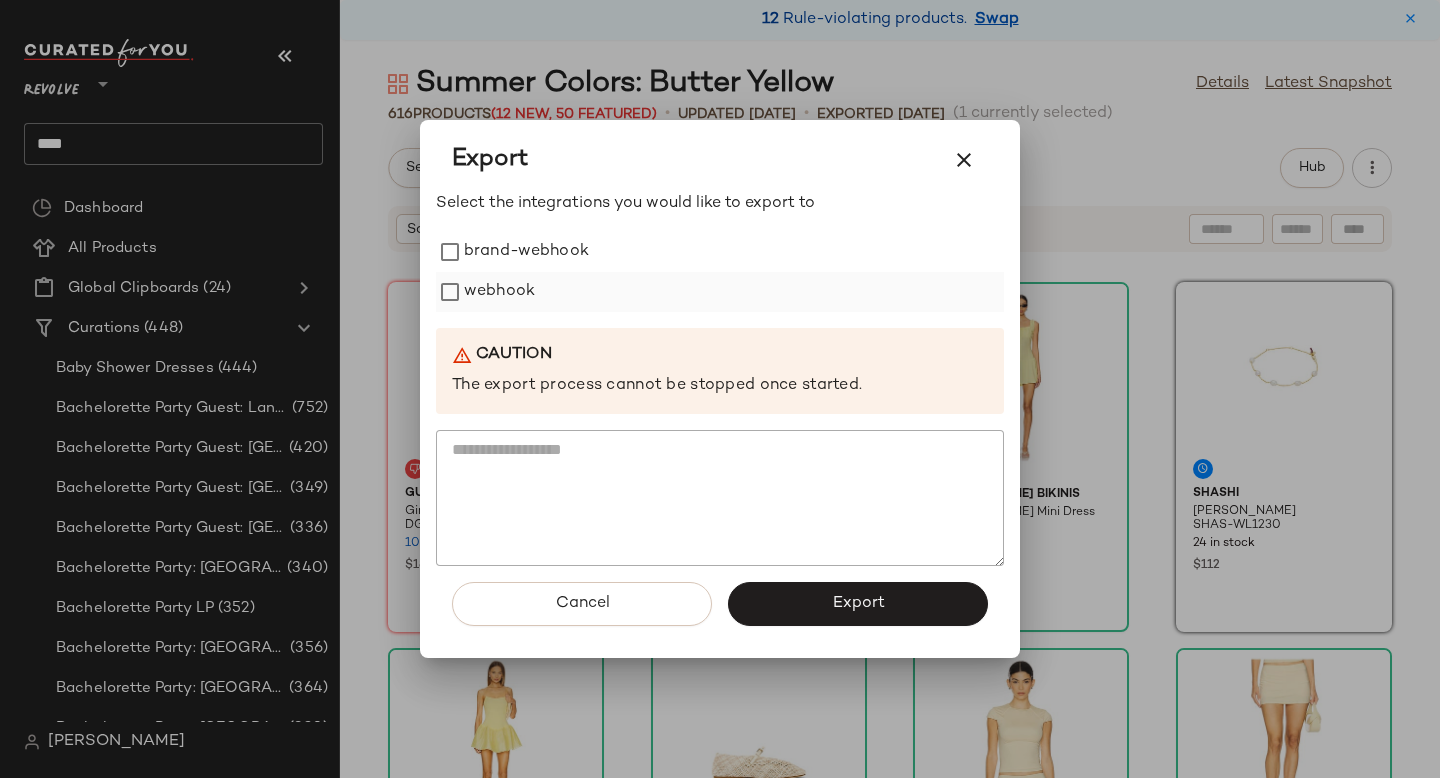 click on "webhook" at bounding box center (499, 292) 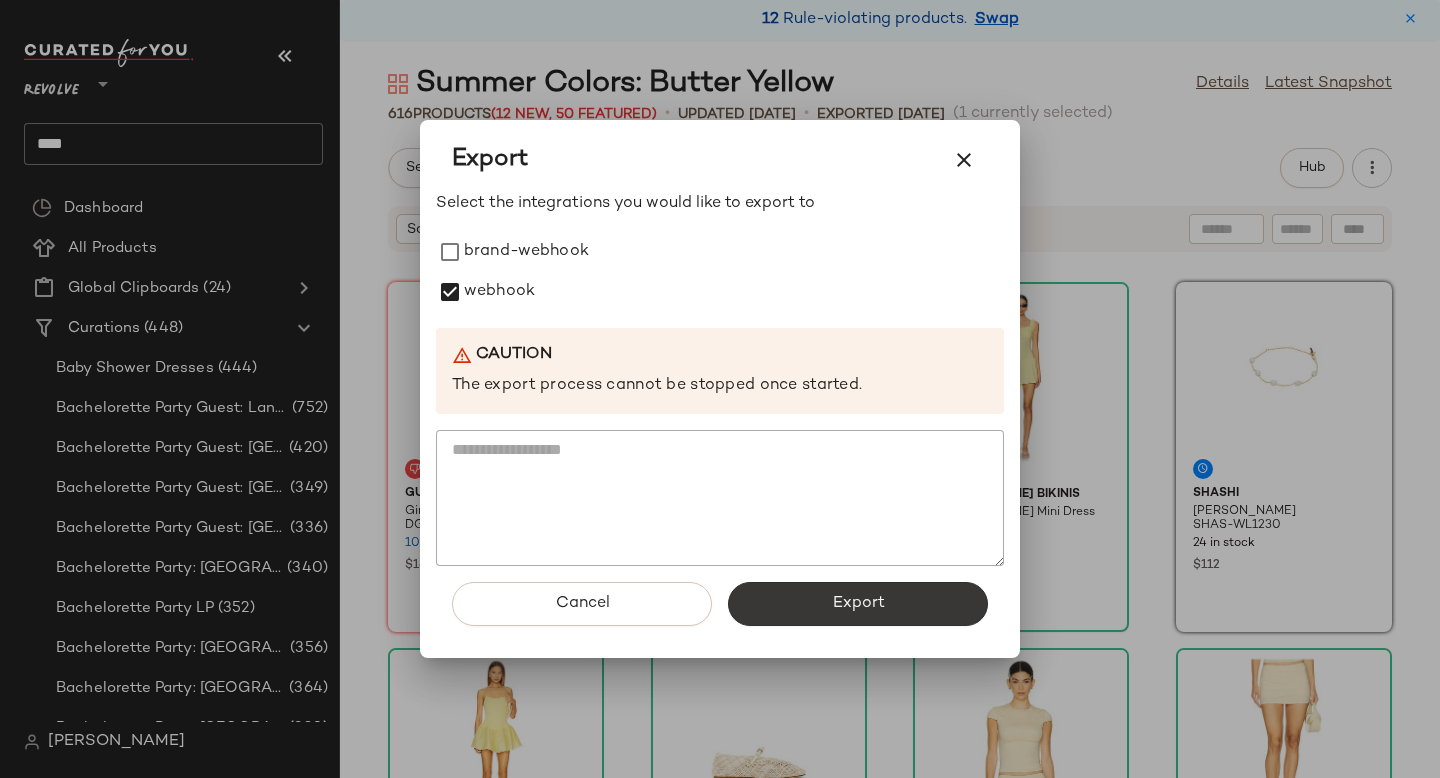 click on "Export" at bounding box center (858, 604) 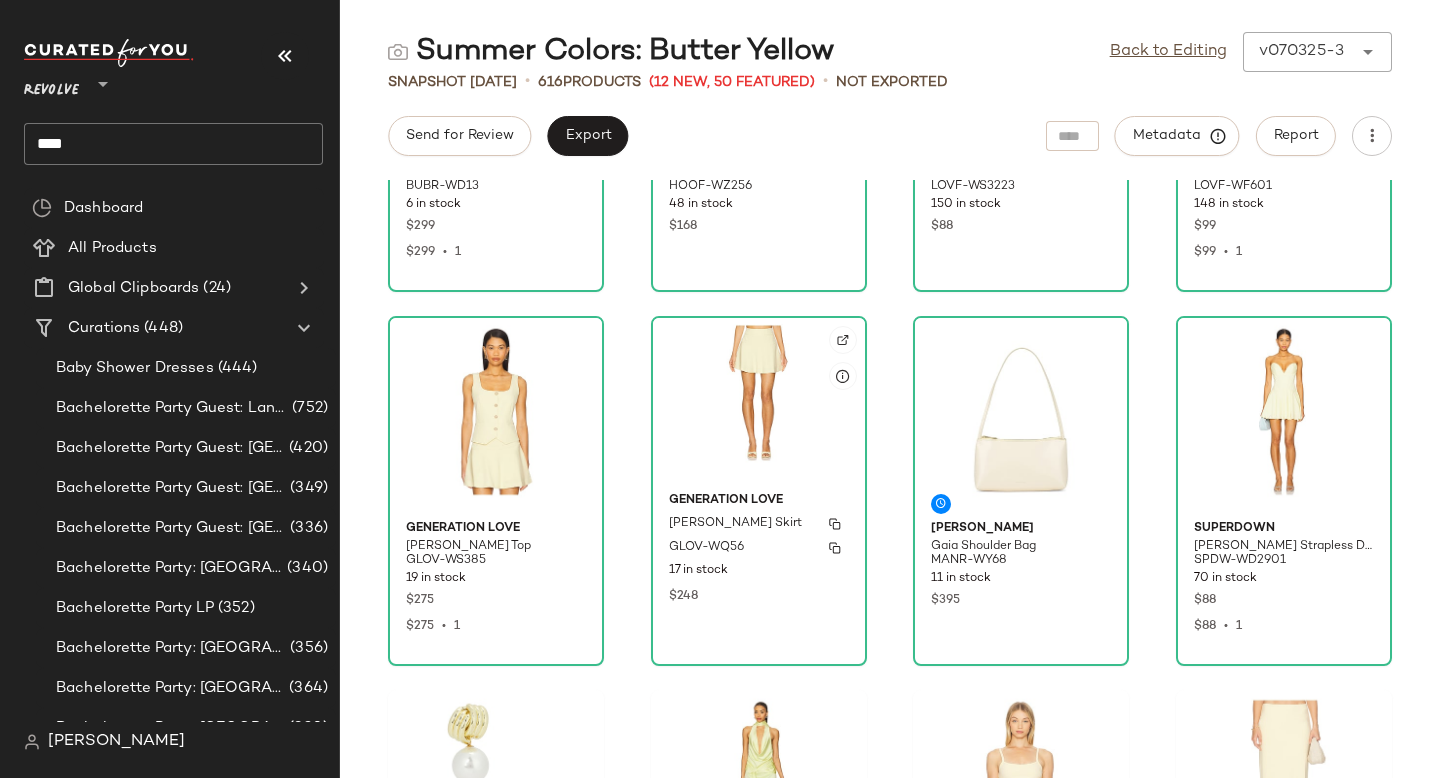 scroll, scrollTop: 0, scrollLeft: 0, axis: both 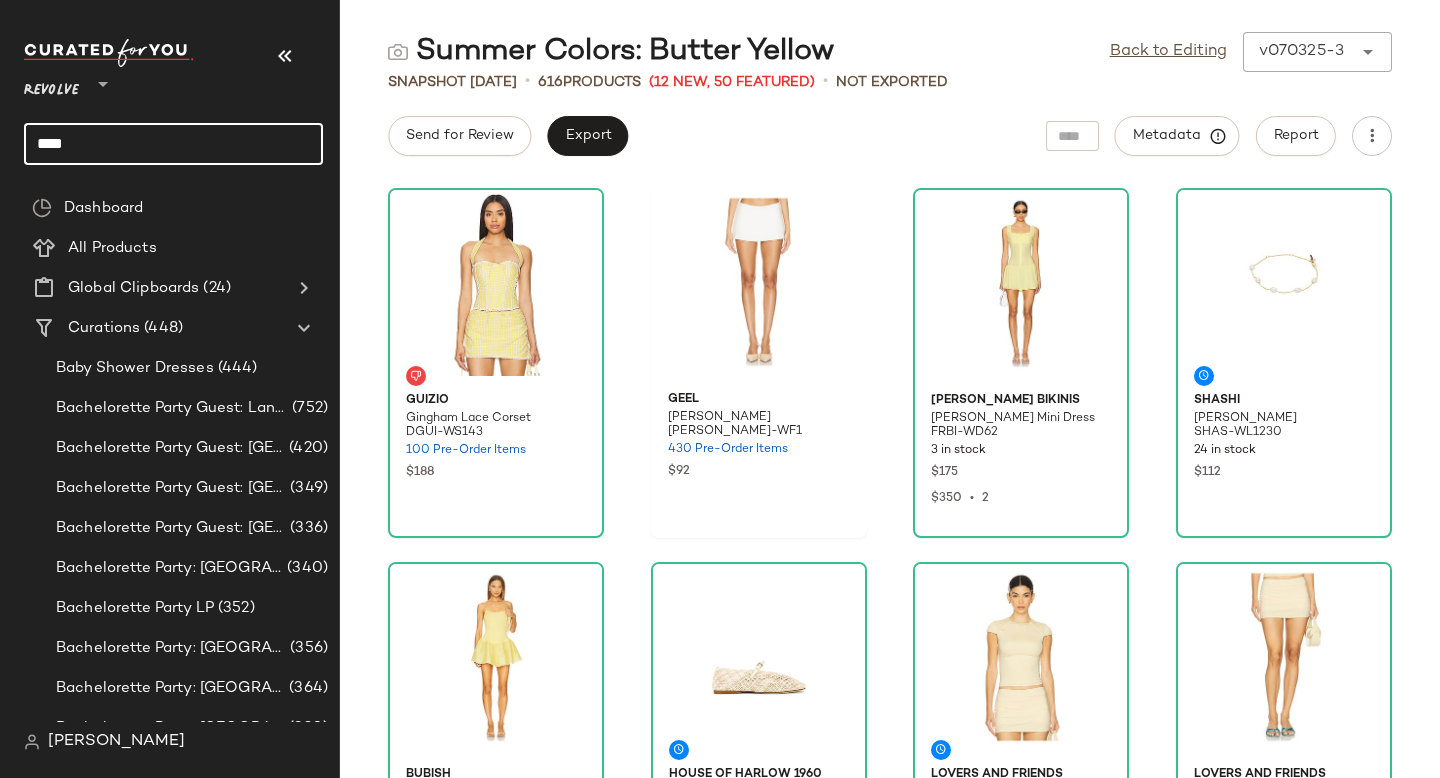 click on "****" 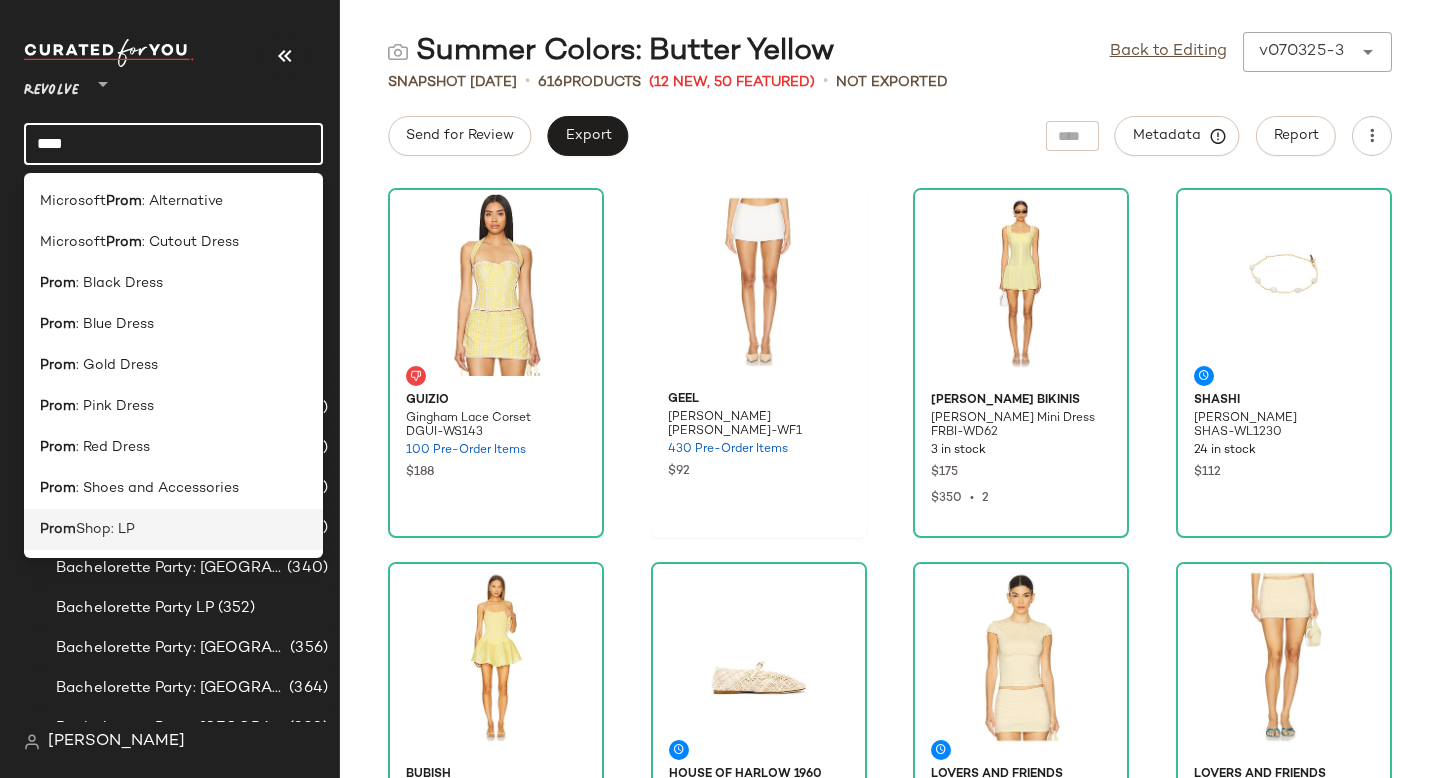 click on "Shop: LP" at bounding box center (105, 529) 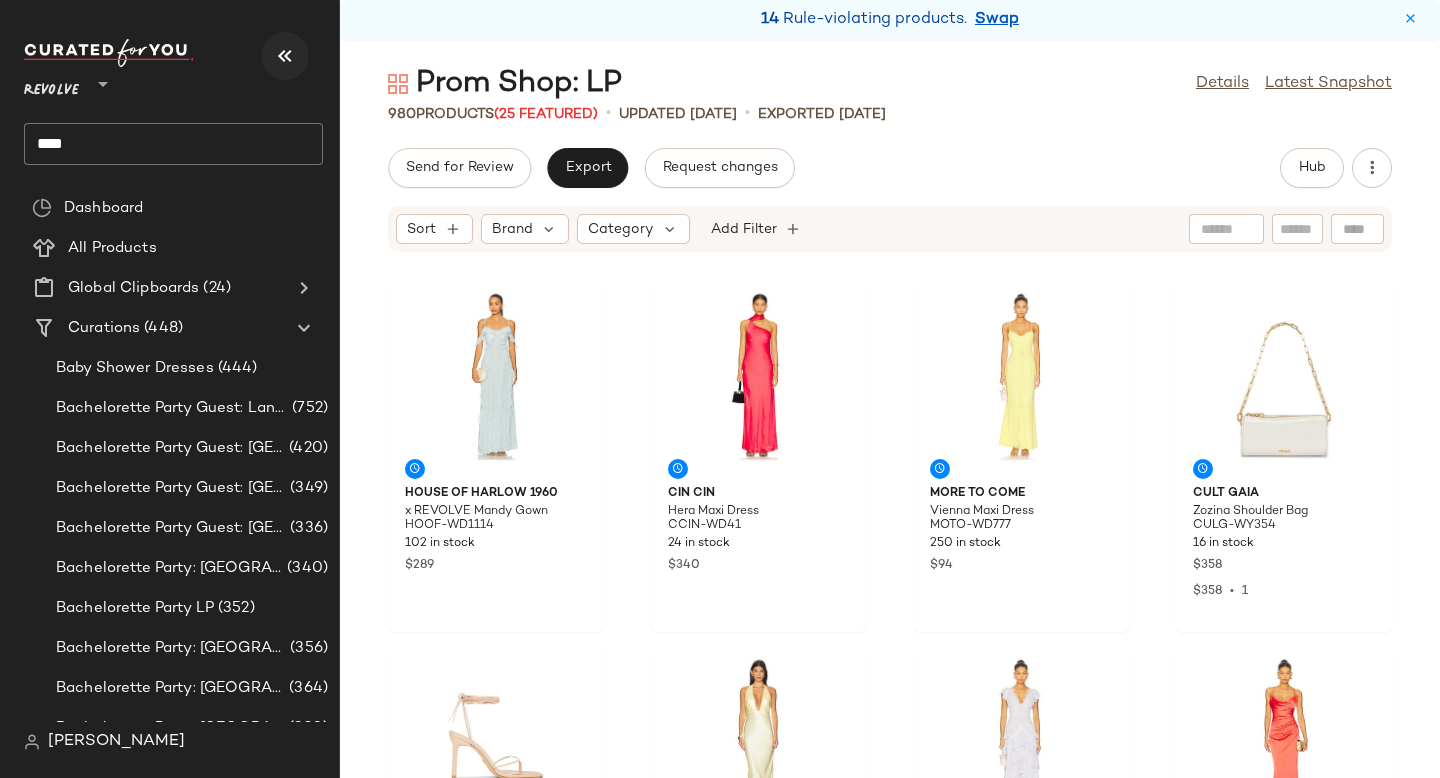 click at bounding box center (285, 56) 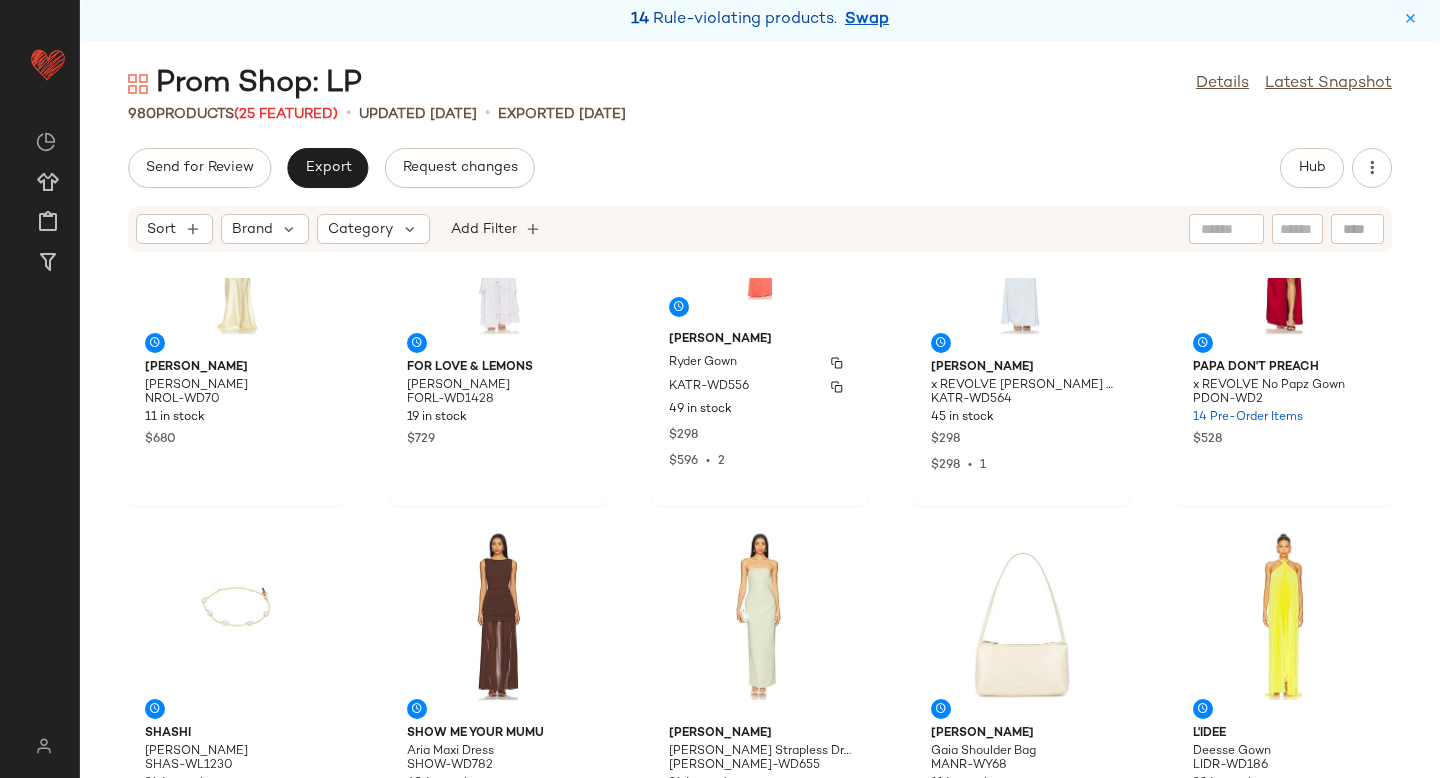 scroll, scrollTop: 0, scrollLeft: 0, axis: both 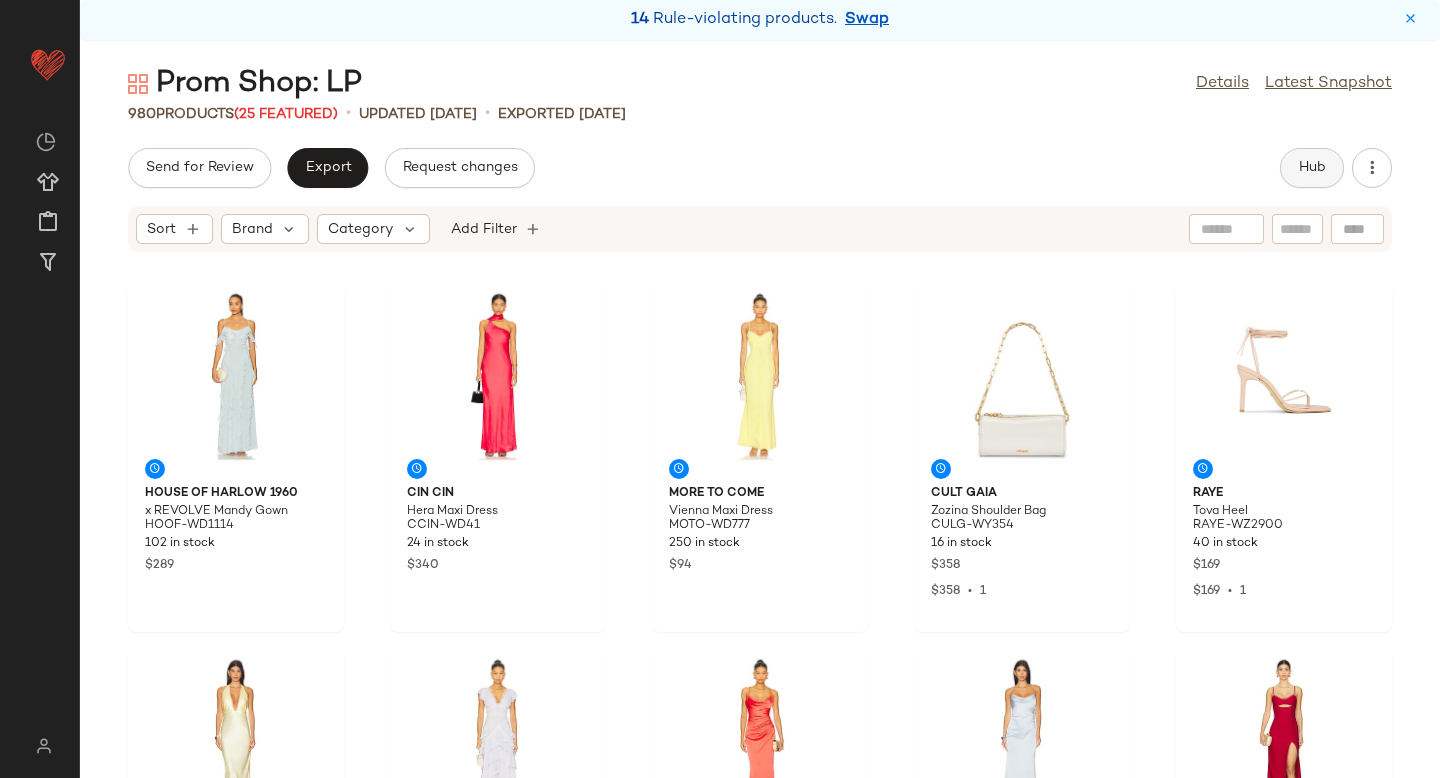 click on "Hub" 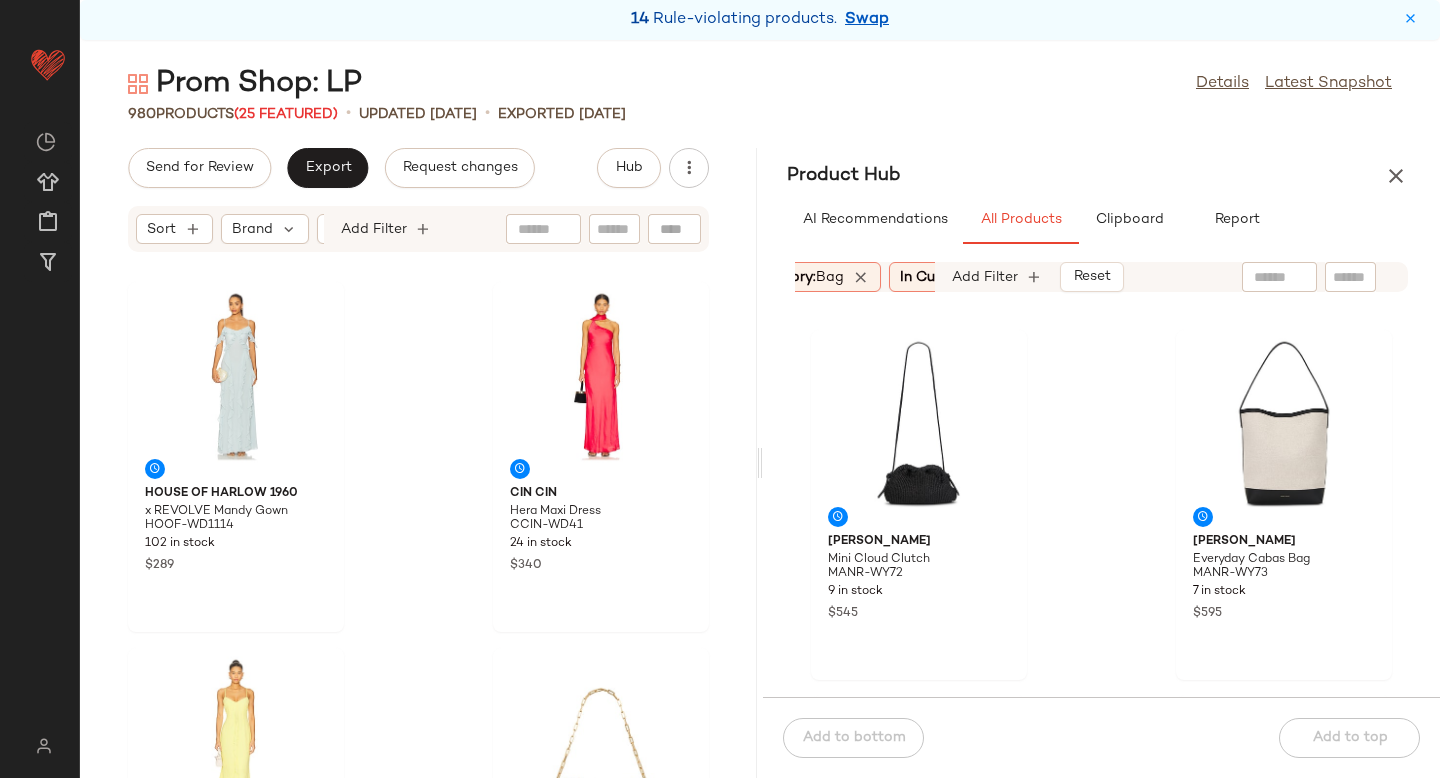 scroll, scrollTop: 0, scrollLeft: 240, axis: horizontal 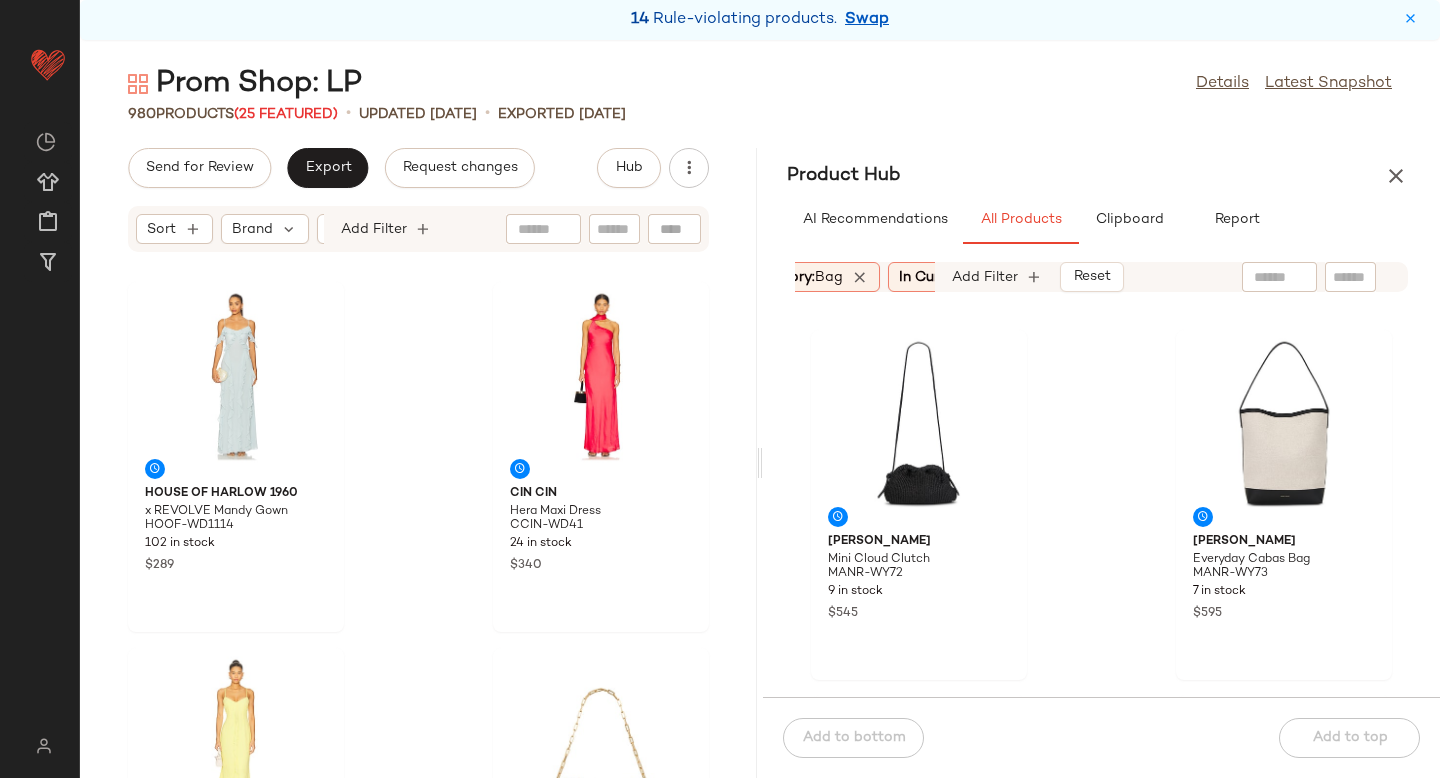 click on "Category:   bag" 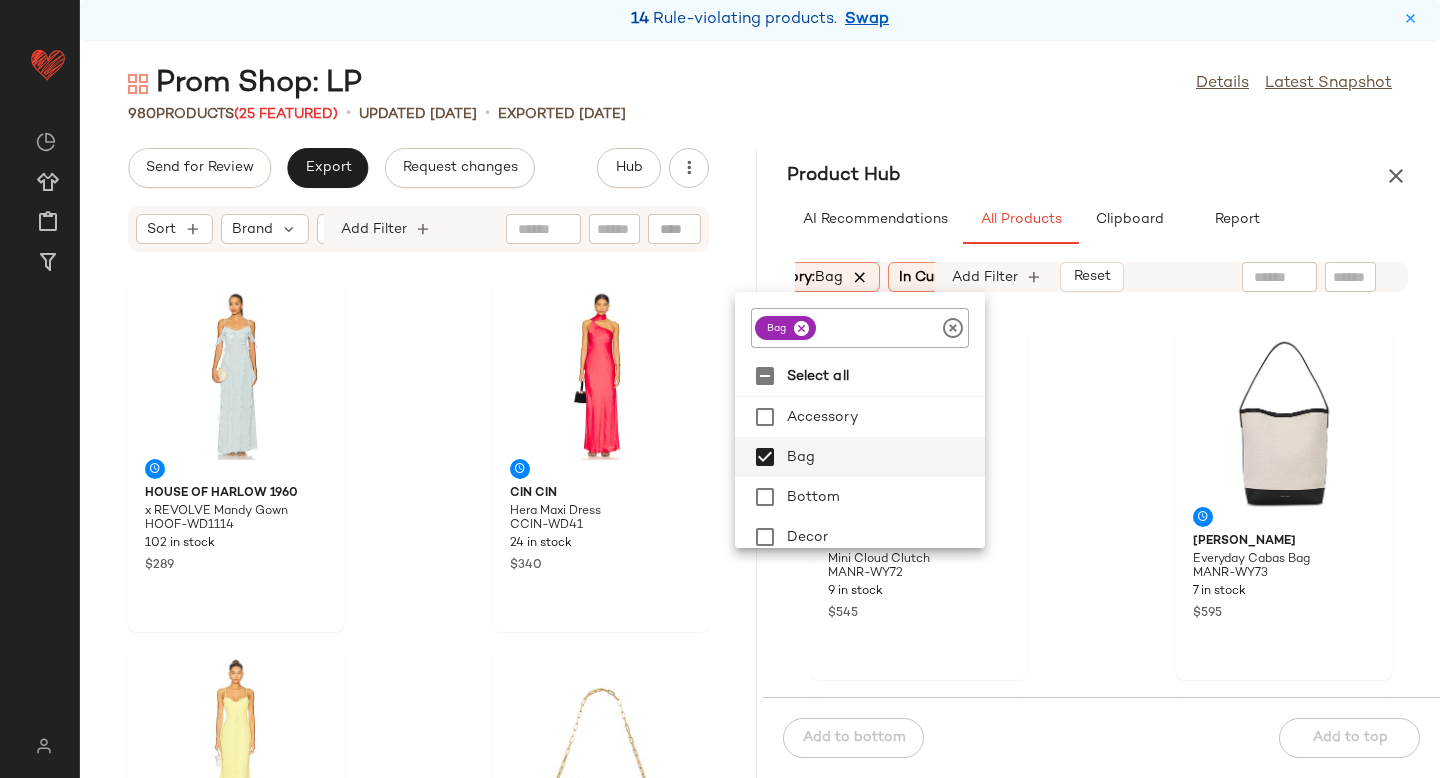 click at bounding box center [860, 277] 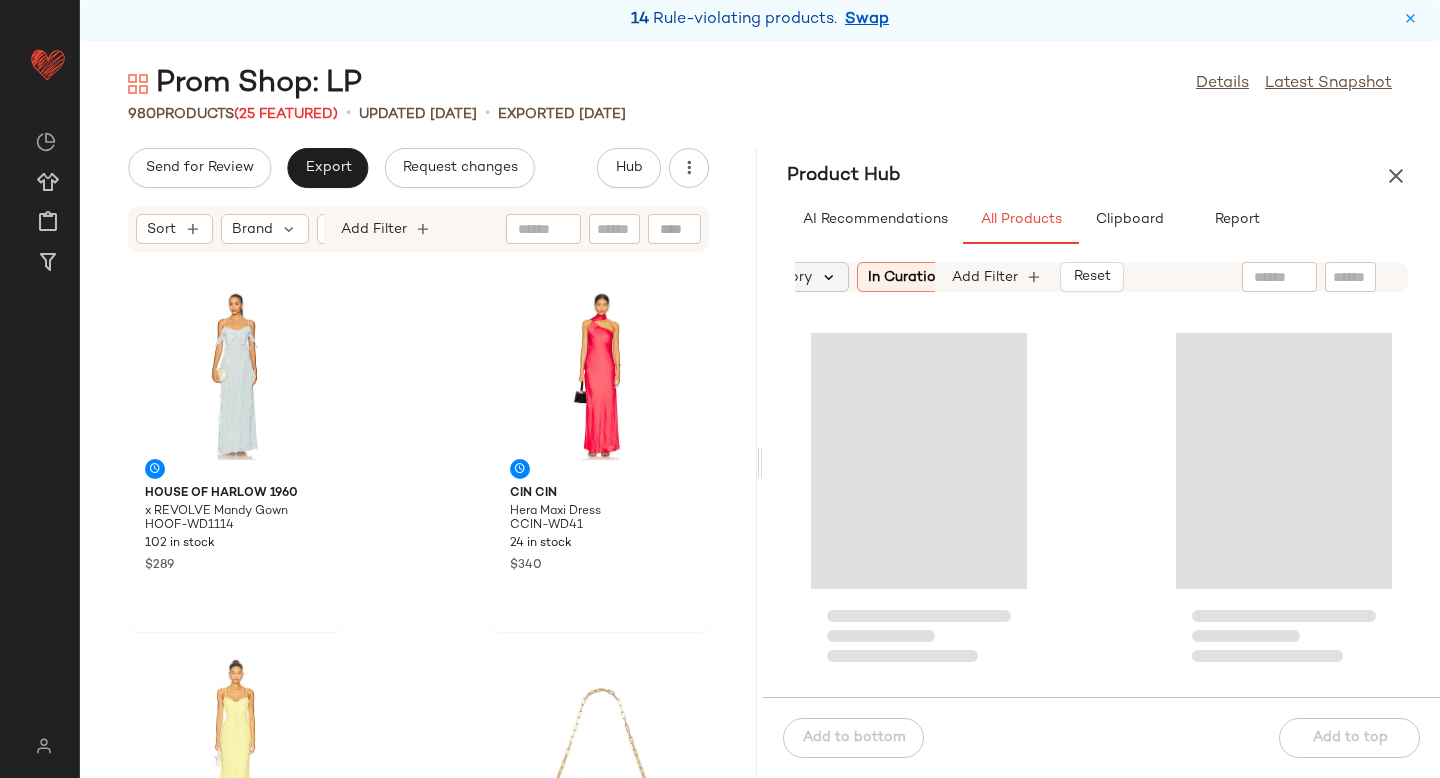 click at bounding box center [829, 277] 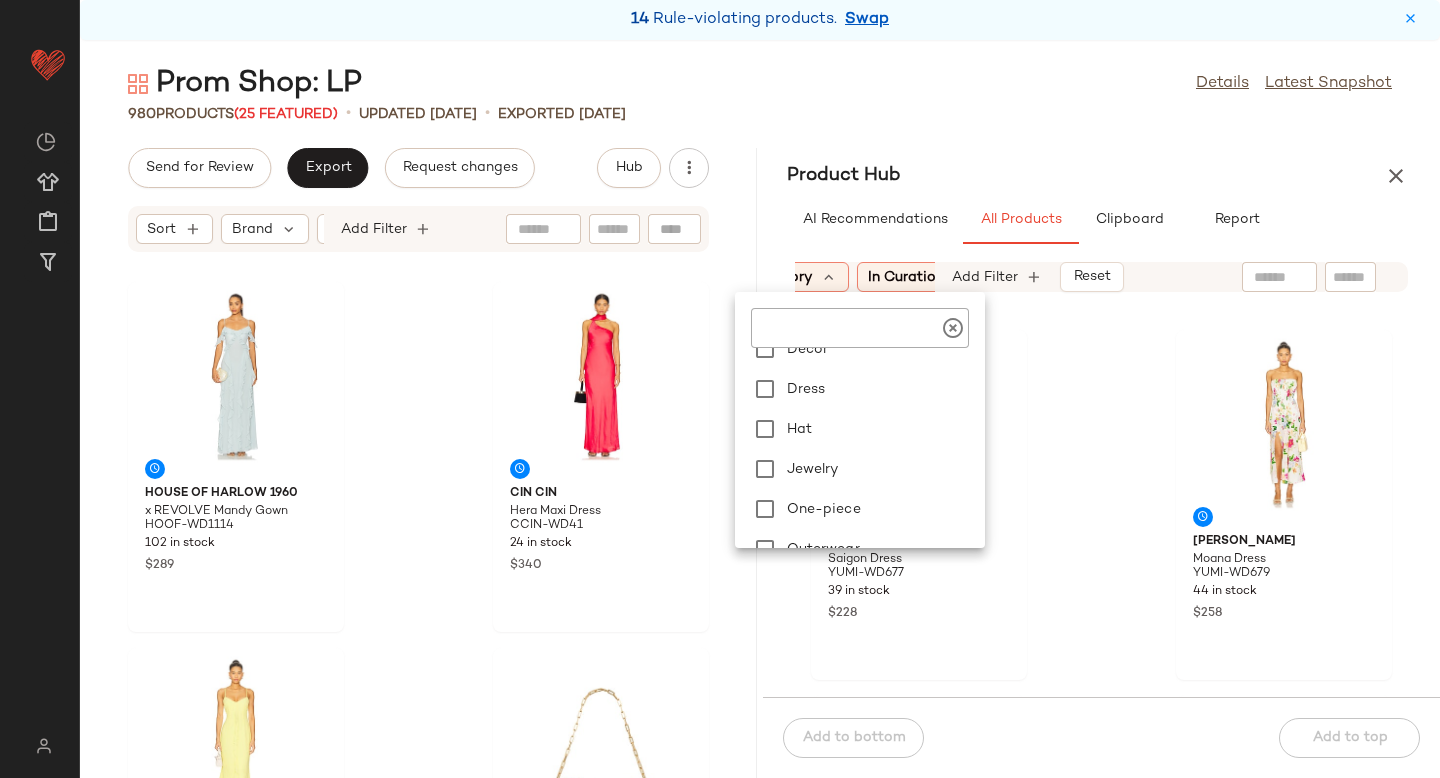 scroll, scrollTop: 204, scrollLeft: 0, axis: vertical 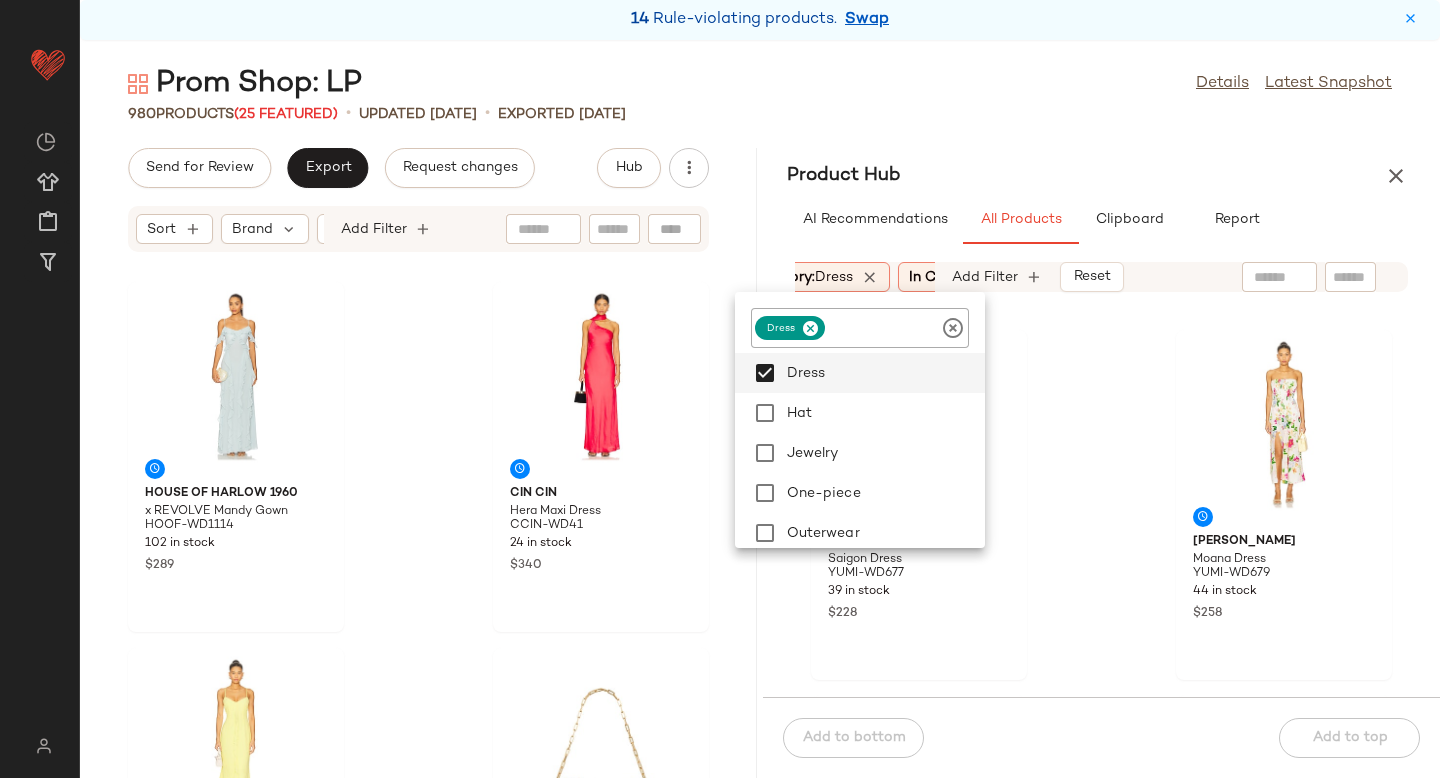 click on "Yumi Kim Saigon Dress YUMI-WD677 39 in stock $228 Yumi Kim Moana Dress YUMI-WD679 44 in stock $258 Varley Bettina Textured Knit Jacket VARR-WK190 18 in stock $148 The Wolf Gang Veda Maxi Skirt TWOL-WQ3 37 in stock $210 The Wolf Gang Veda Top TWOL-WS2 41 in stock $190 Tularosa Winona Top TULA-WS1101 105 in stock $198 The Mayfair Group It Costs $0 Vintage Sweatshorts TMAY-WF17 56 in stock $88 The Mayfair Group Fall in Love With Life Henley Sweatshirt TMAY-WK78 49 in stock $108" 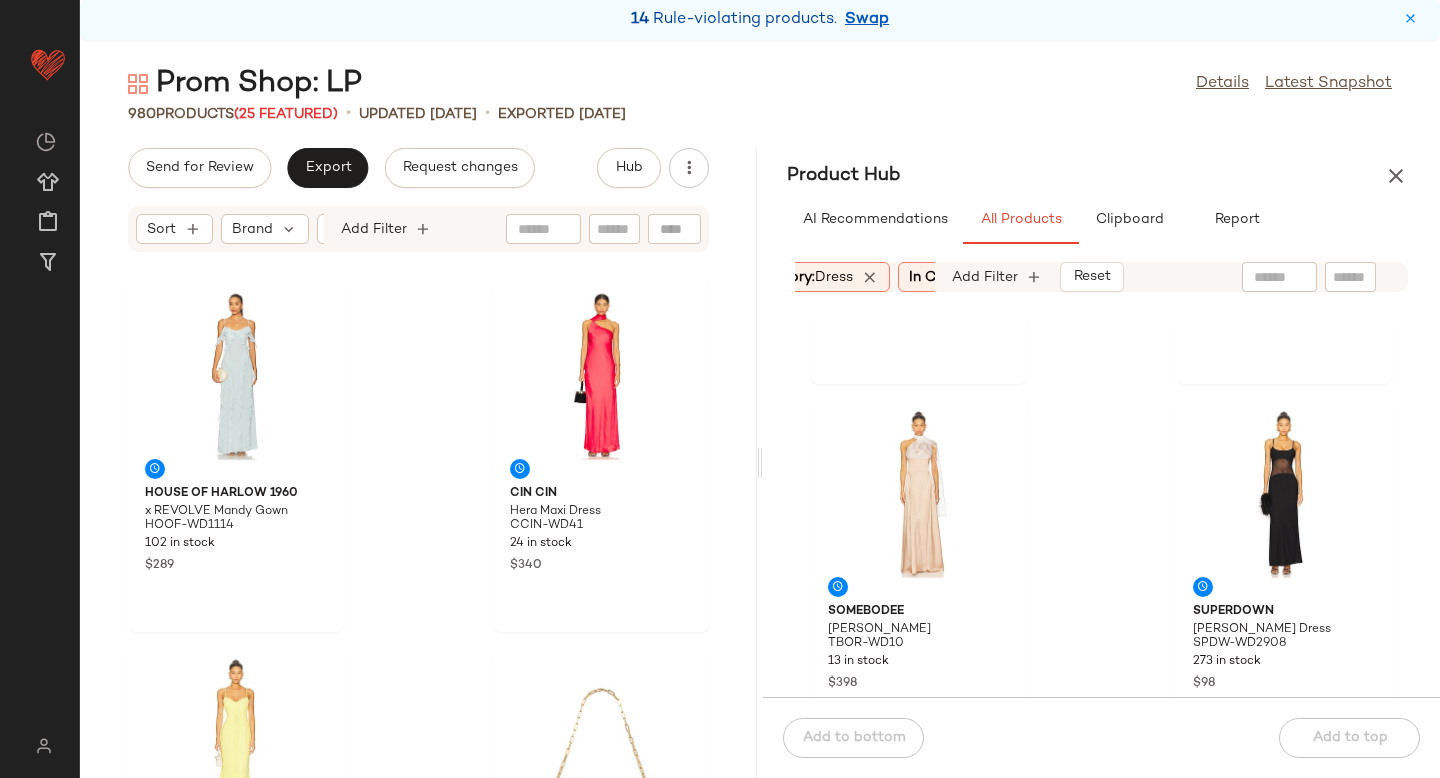 scroll, scrollTop: 326, scrollLeft: 0, axis: vertical 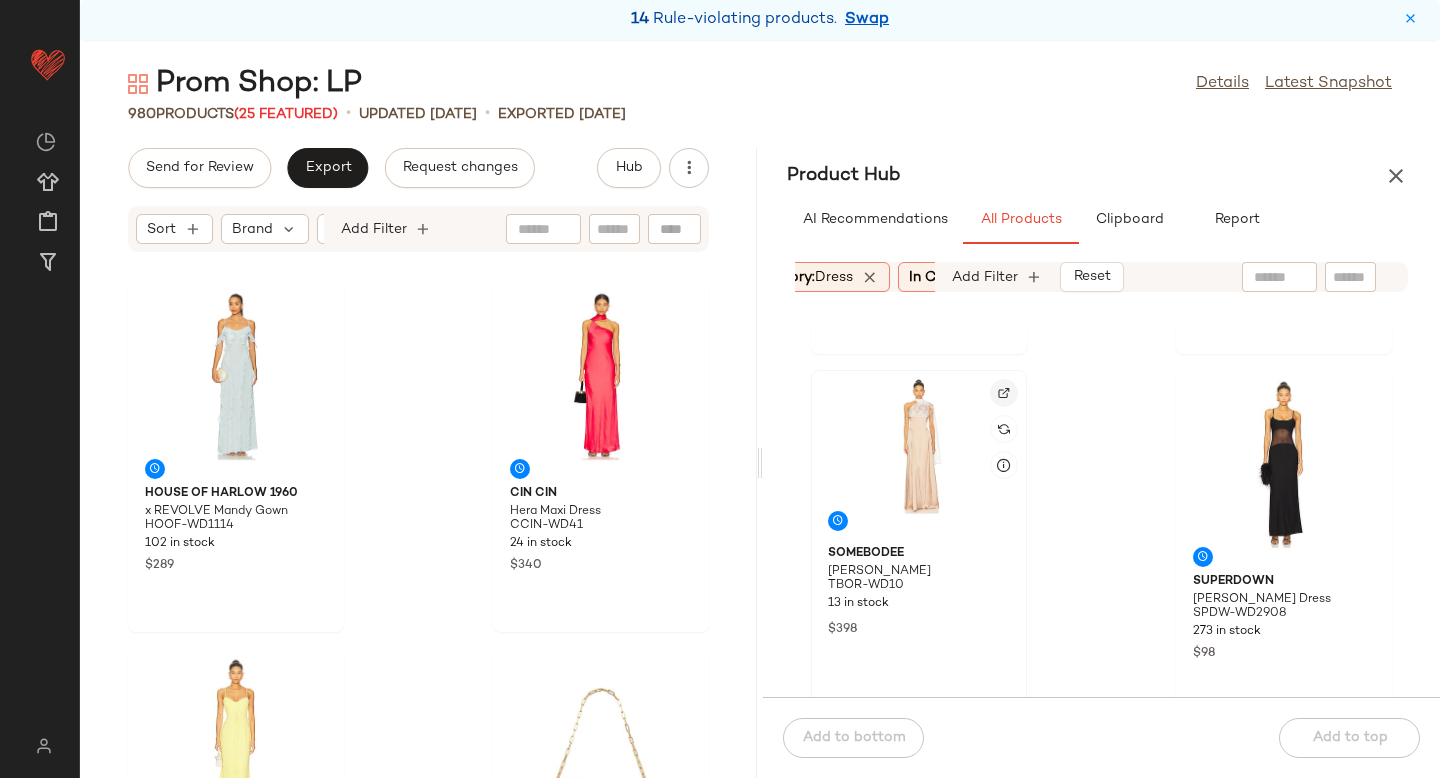 click at bounding box center [1004, 393] 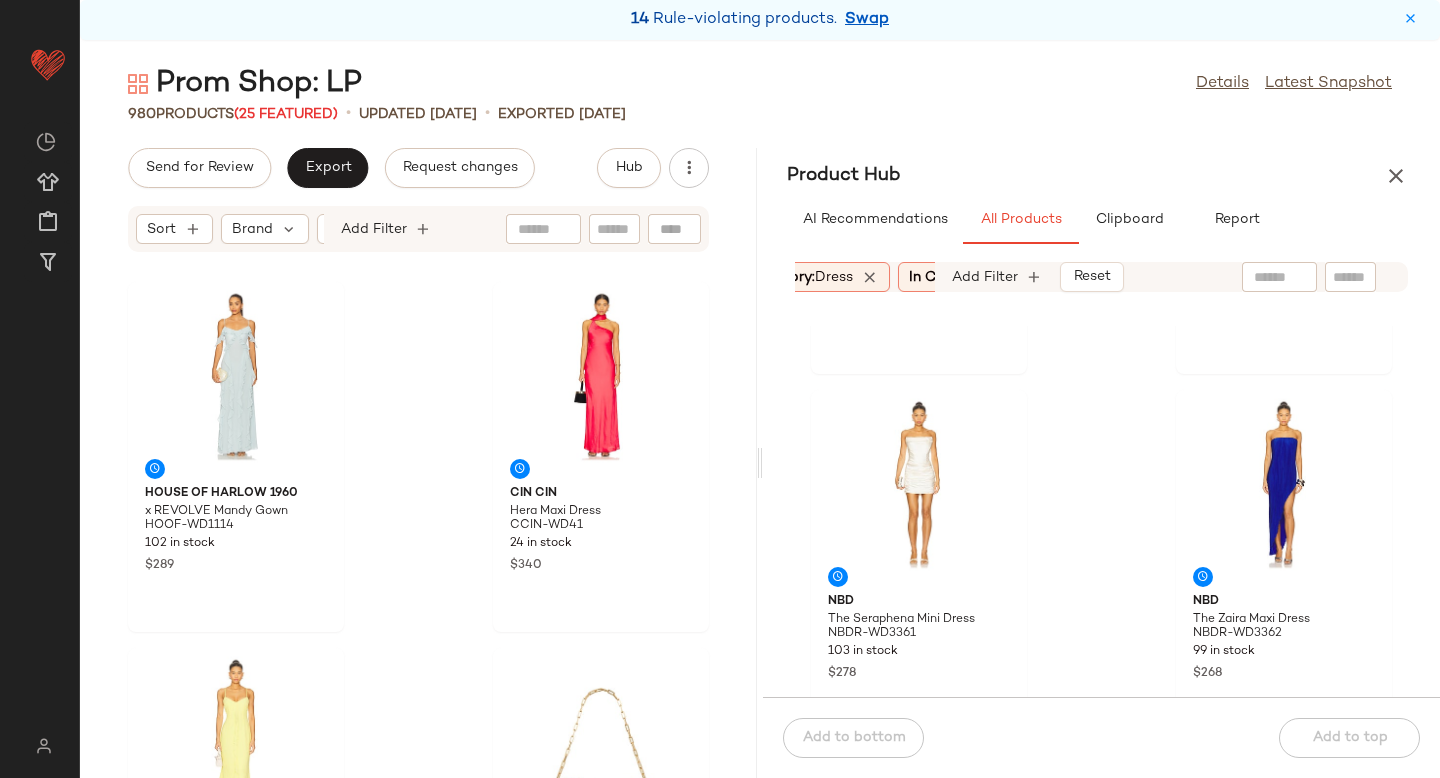 scroll, scrollTop: 4346, scrollLeft: 0, axis: vertical 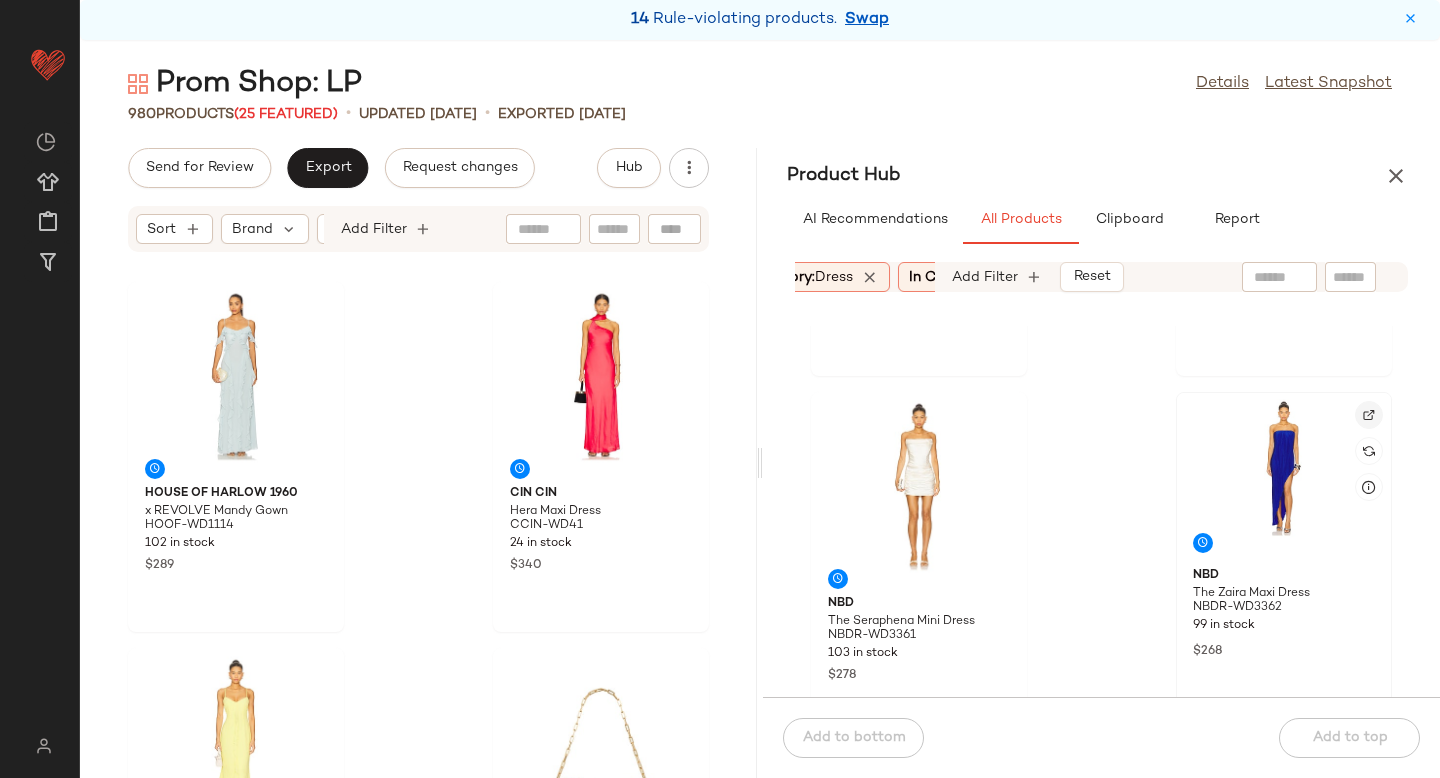 click 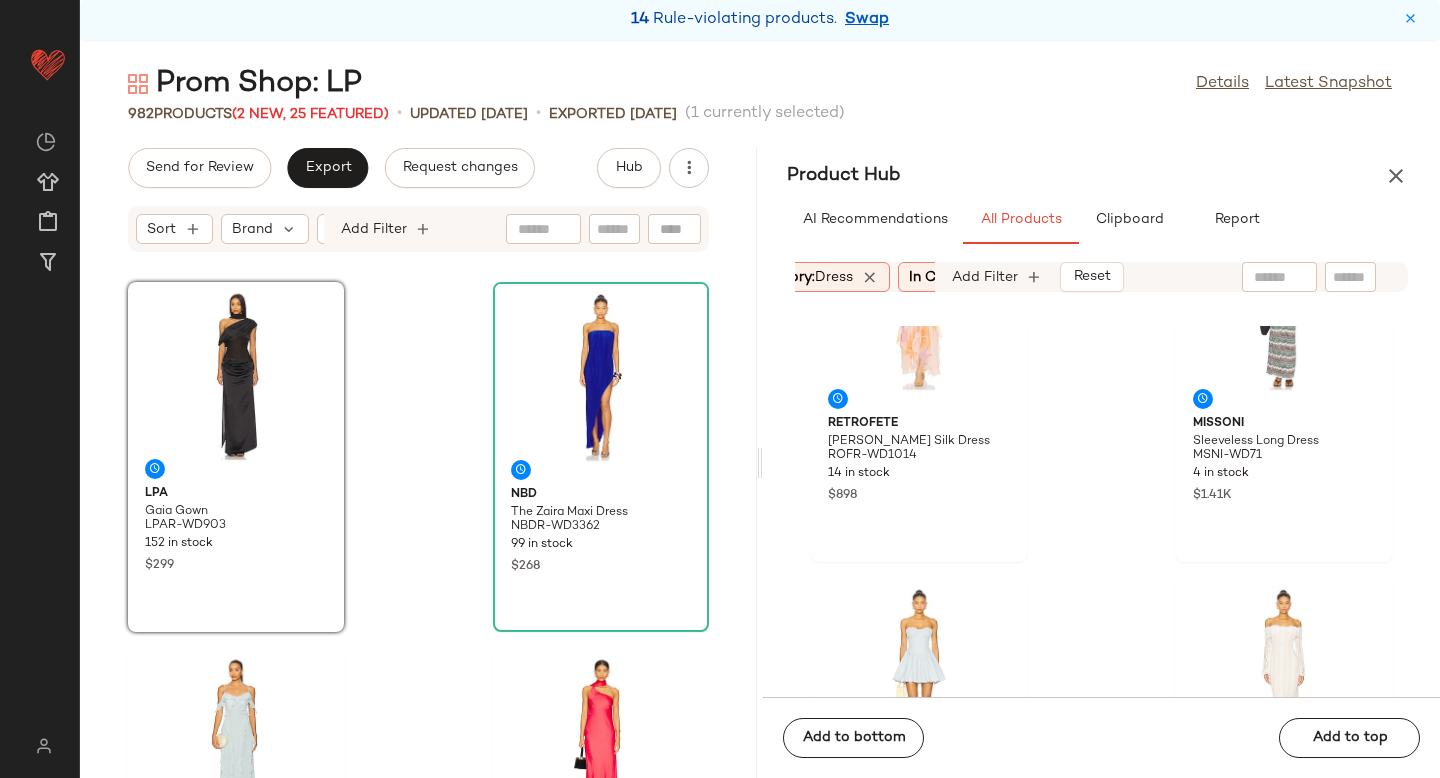 scroll, scrollTop: 5914, scrollLeft: 0, axis: vertical 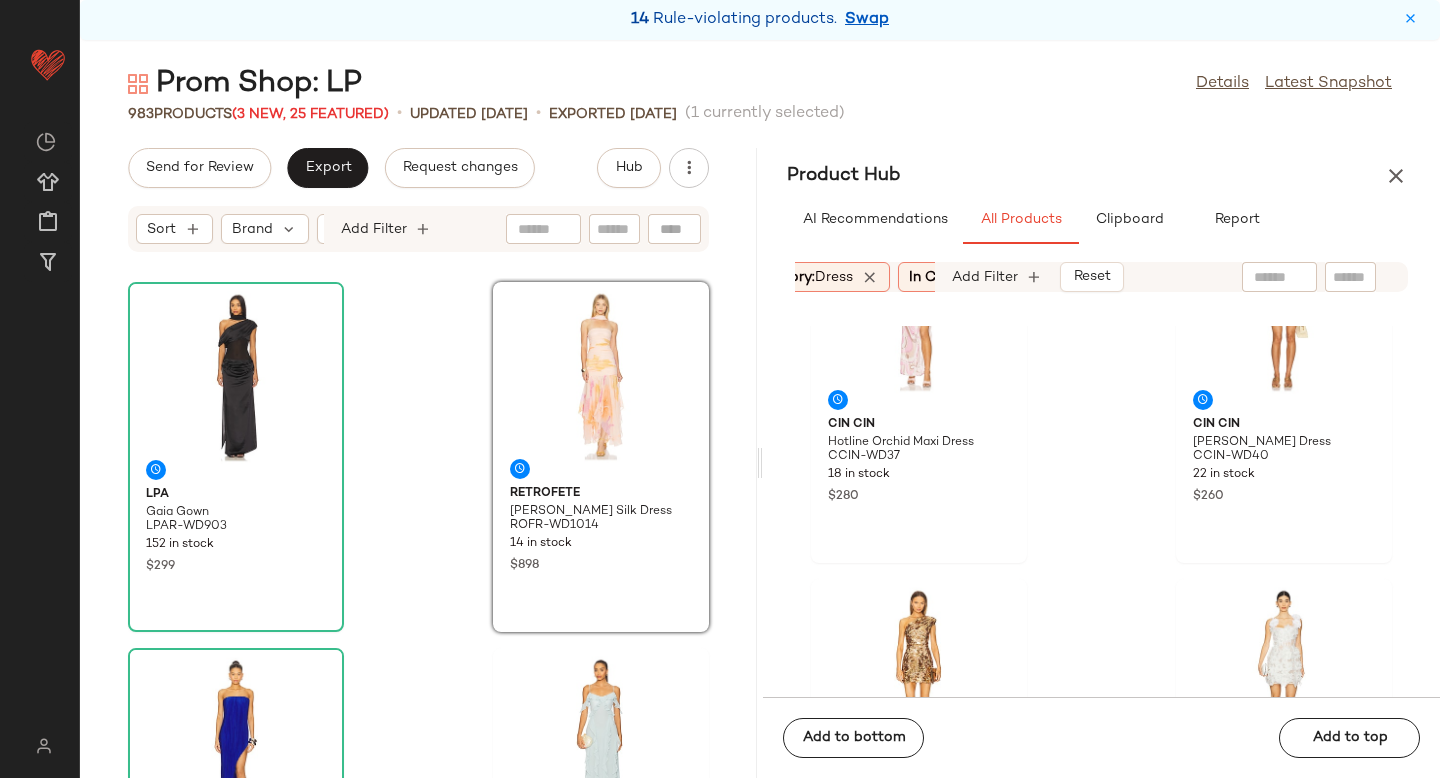 click on "Category:   dress" 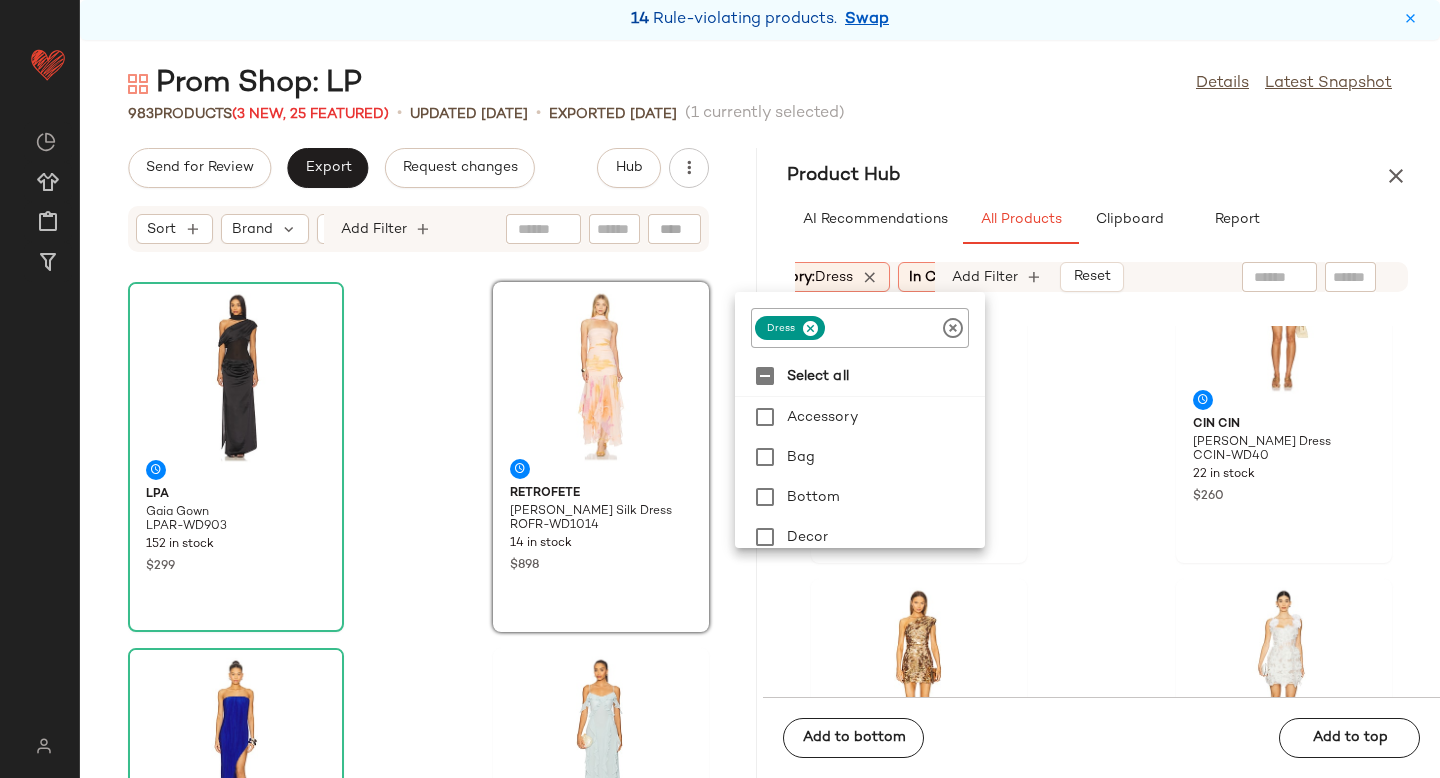 click 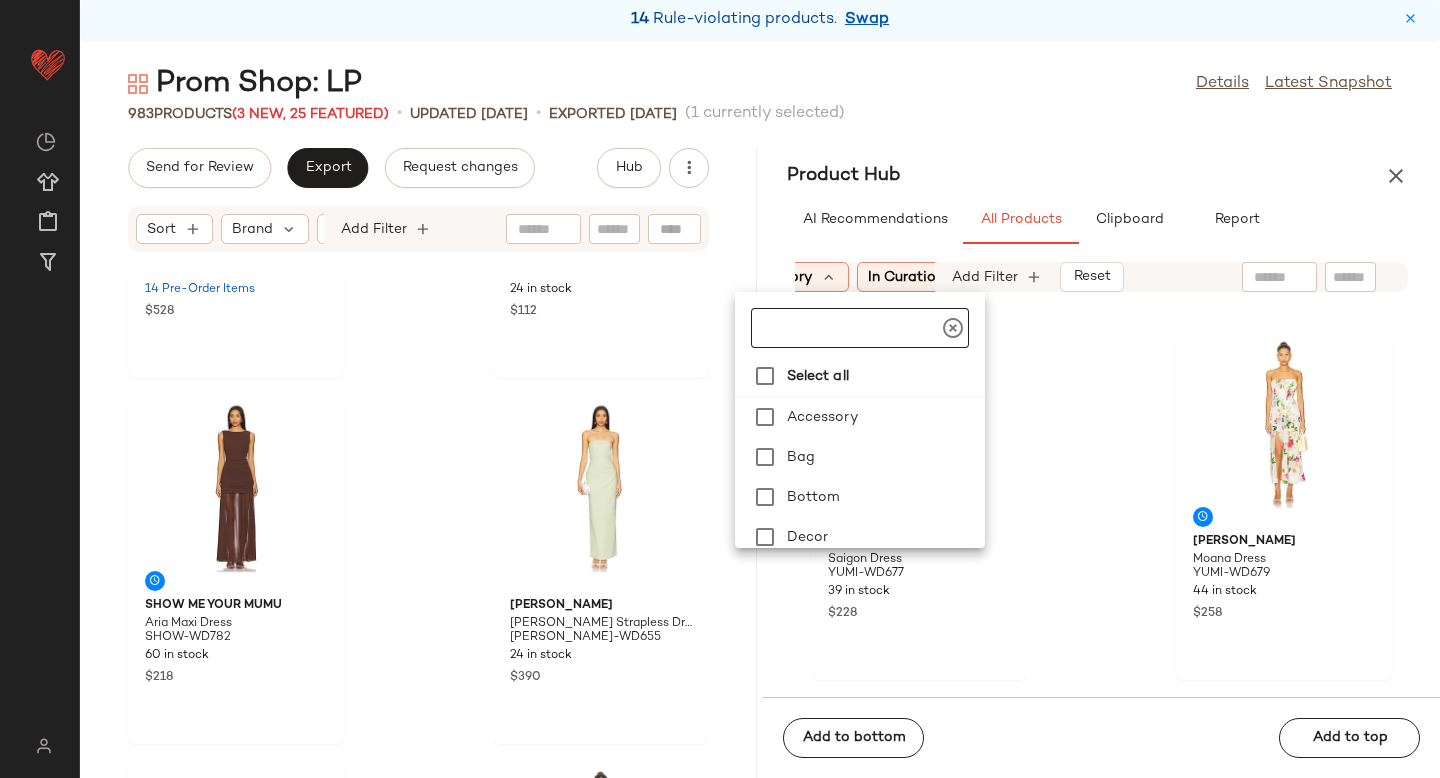 scroll, scrollTop: 0, scrollLeft: 0, axis: both 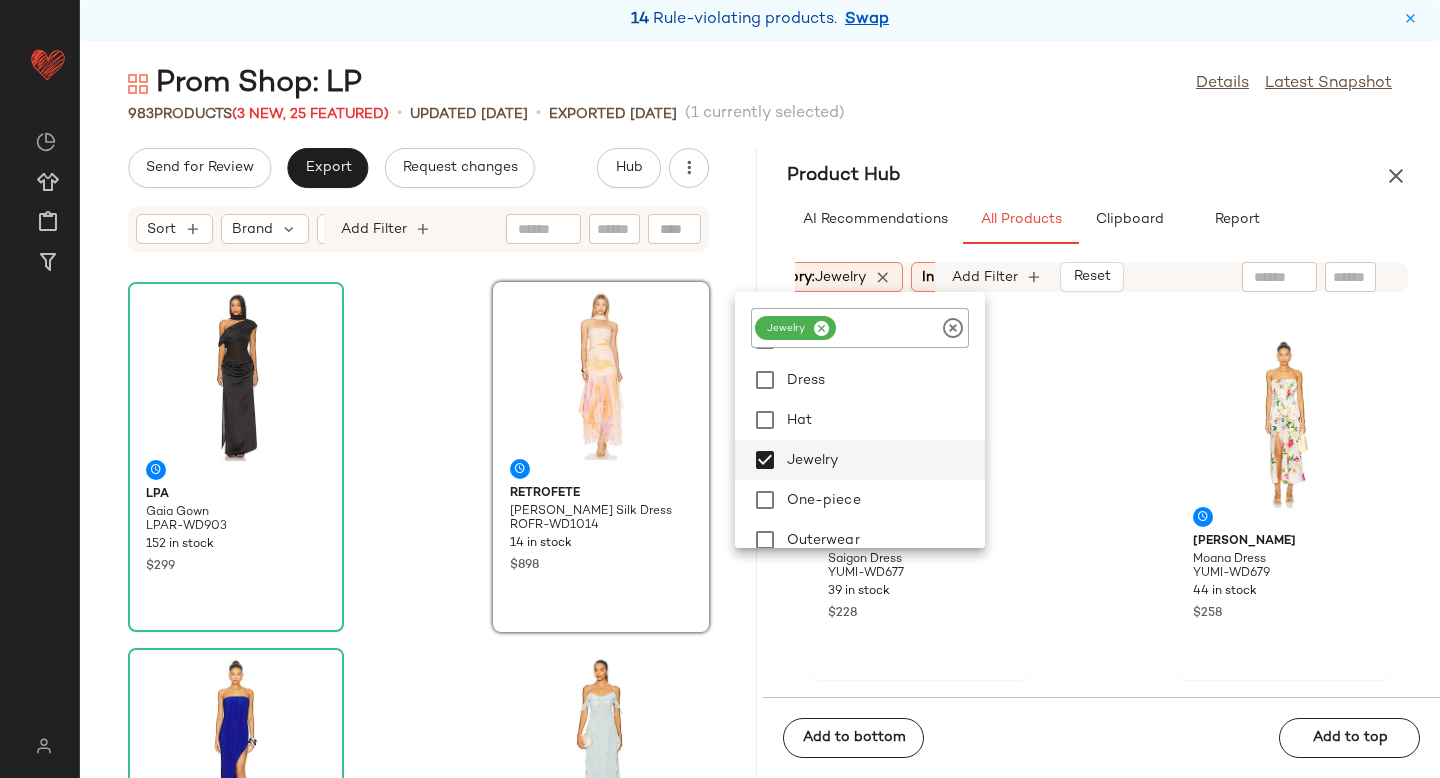 click on "[PERSON_NAME] Saigon Dress YUMI-WD677 39 in stock $228 [PERSON_NAME] Moana Dress YUMI-WD679 44 in stock $258 [PERSON_NAME] Textured Knit Jacket VARR-WK190 18 in stock $148 The Wolf Gang Veda Maxi Skirt TWOL-WQ3 37 in stock $210 The Wolf Gang Veda Top TWOL-WS2 41 in stock $190 Tularosa Winona Top TULA-WS1101 105 in stock $198 The Mayfair Group It Costs $0 Vintage Sweatshorts TMAY-WF17 56 in stock $88 The Mayfair Group Fall in Love With Life Henley Sweatshirt TMAY-WK78 49 in stock $108" 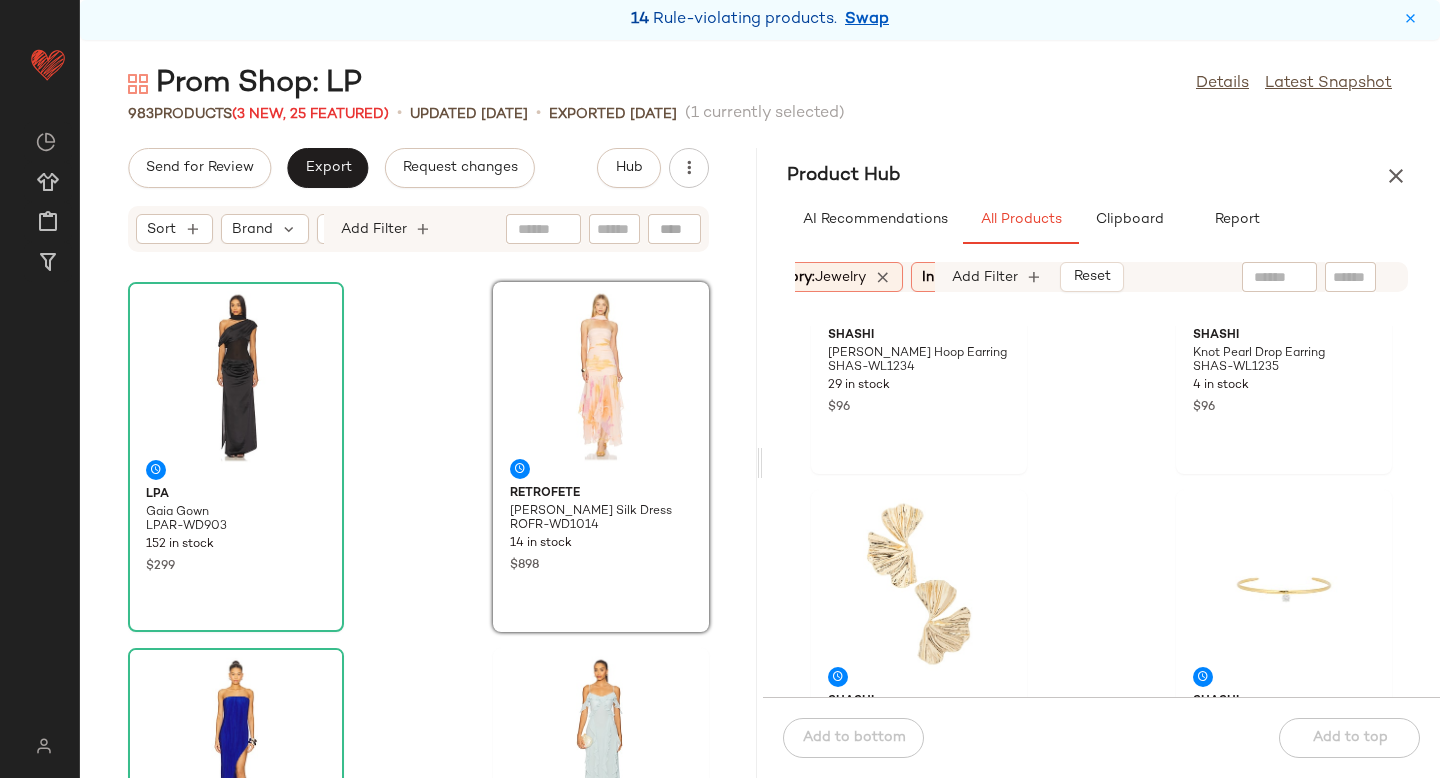 scroll, scrollTop: 583, scrollLeft: 0, axis: vertical 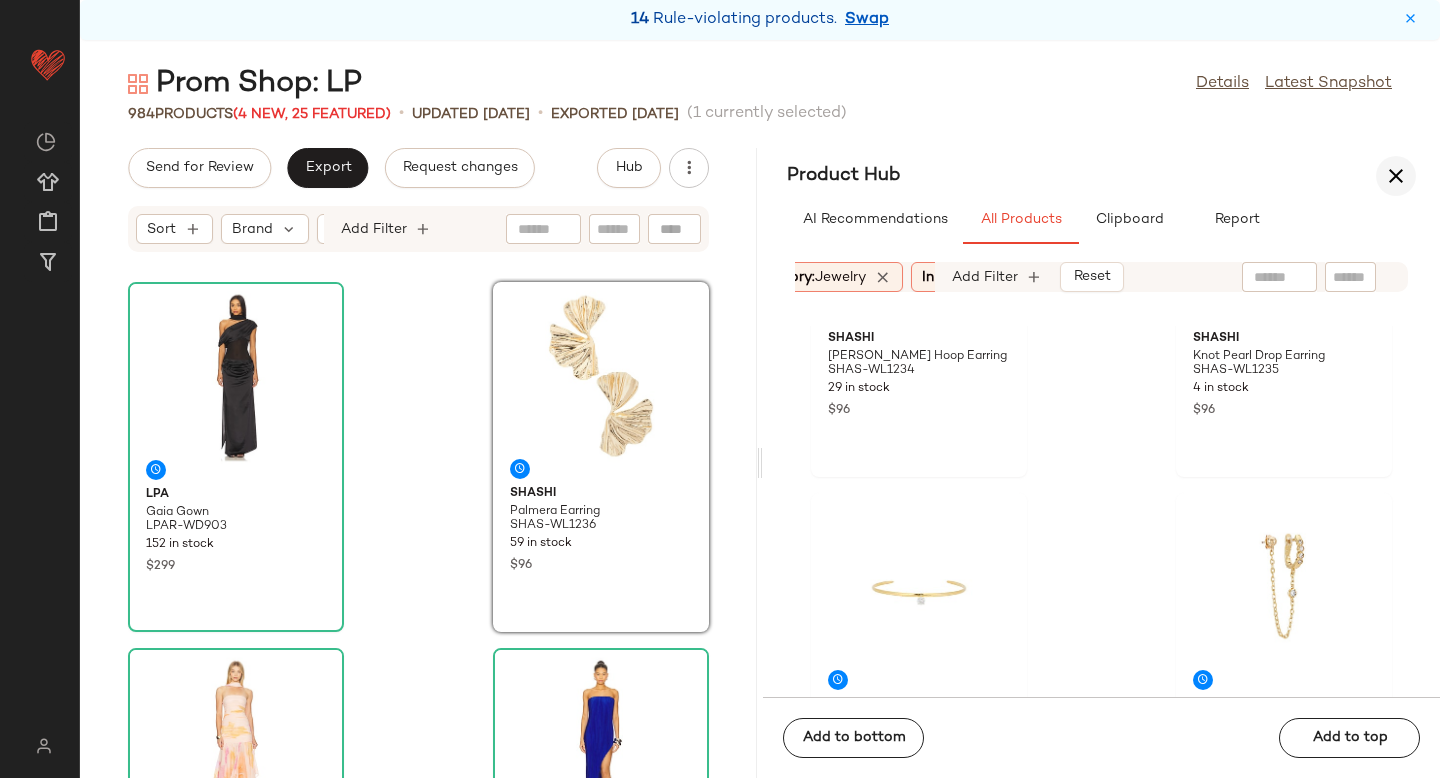 click at bounding box center (1396, 176) 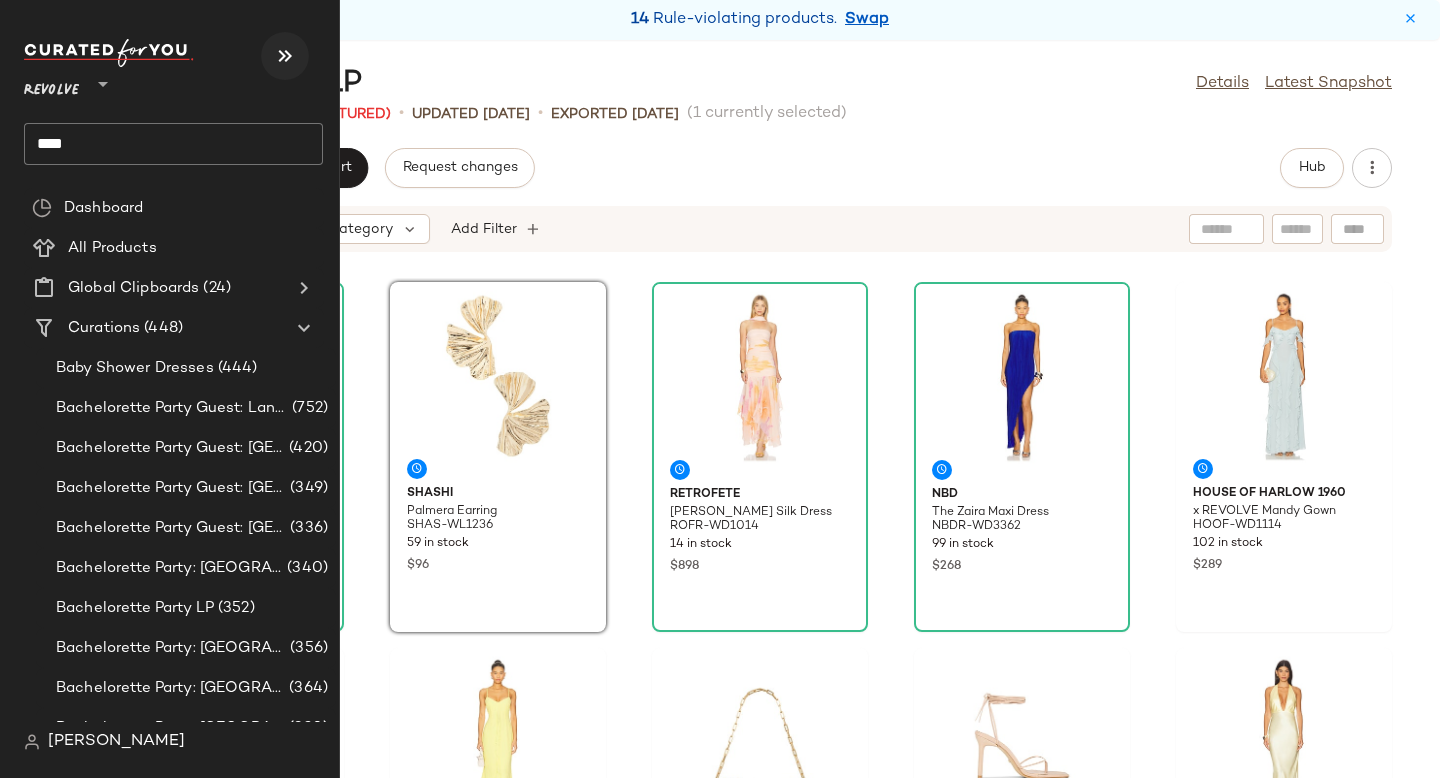 click at bounding box center [285, 56] 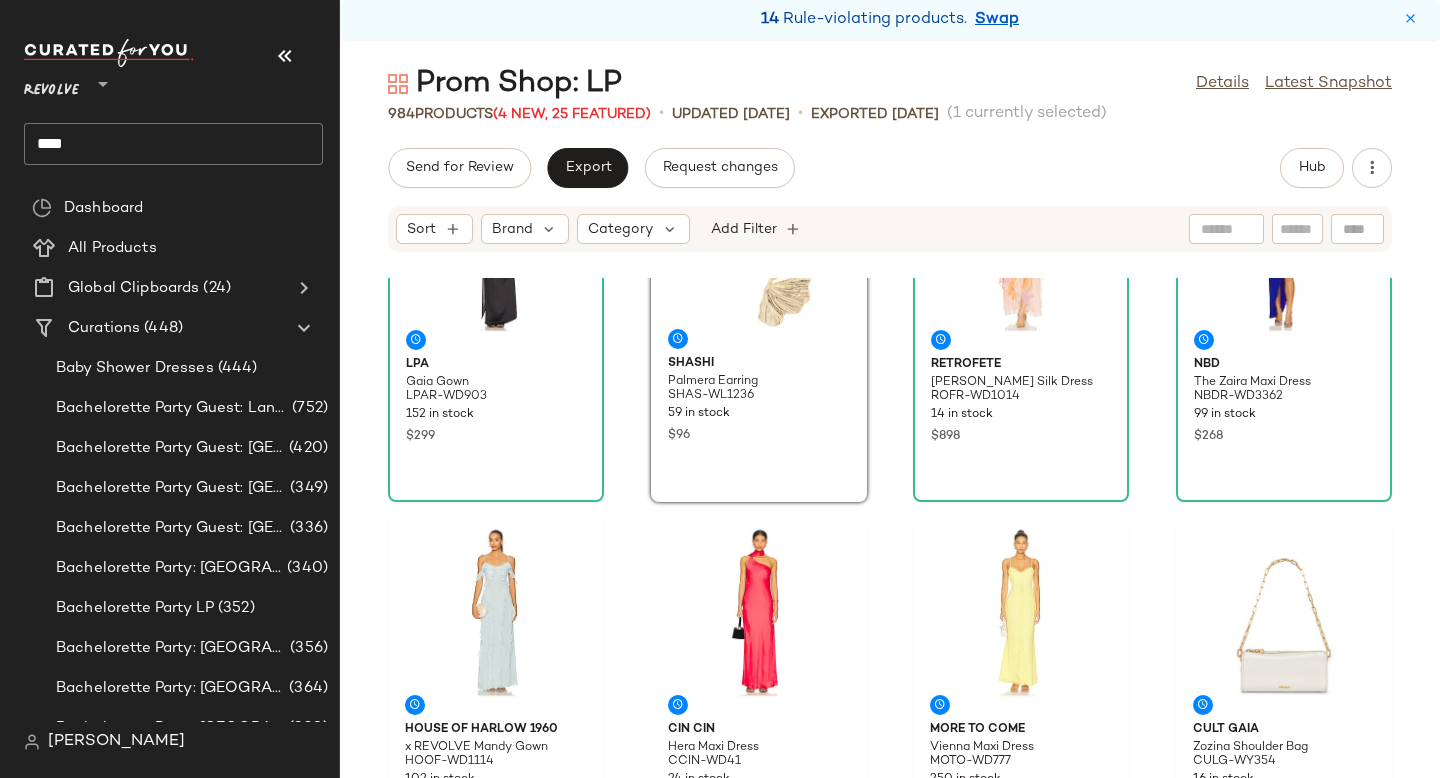 scroll, scrollTop: 0, scrollLeft: 0, axis: both 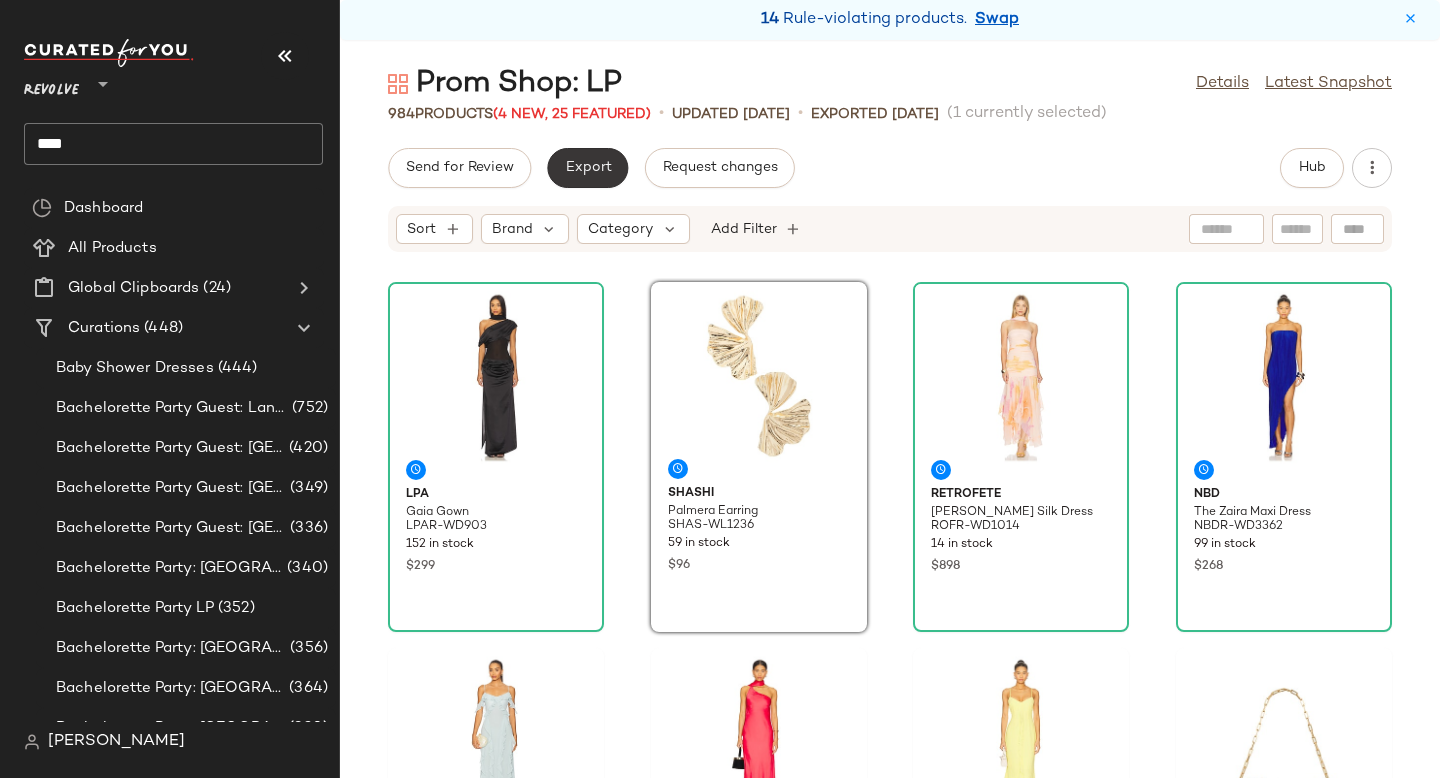 click on "Export" 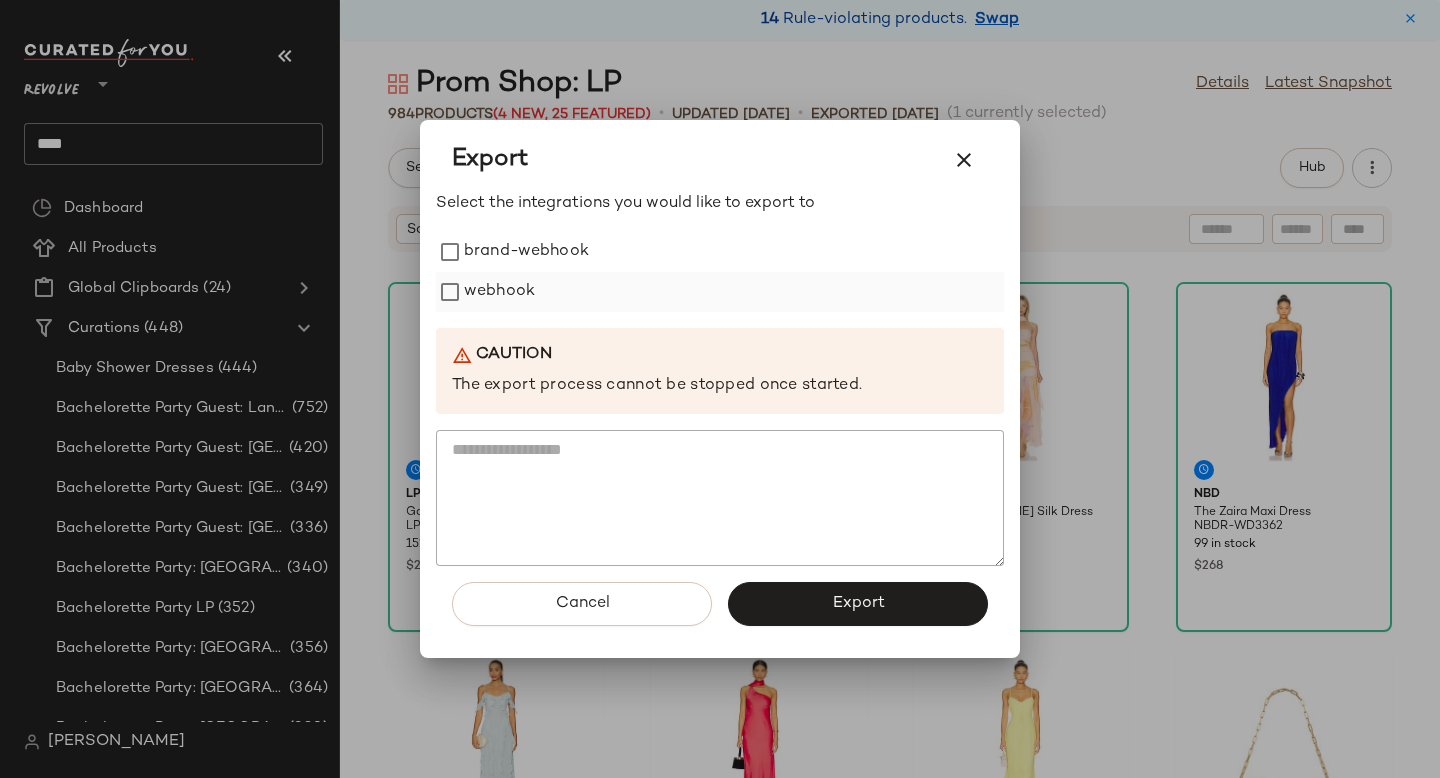 click on "webhook" at bounding box center [499, 292] 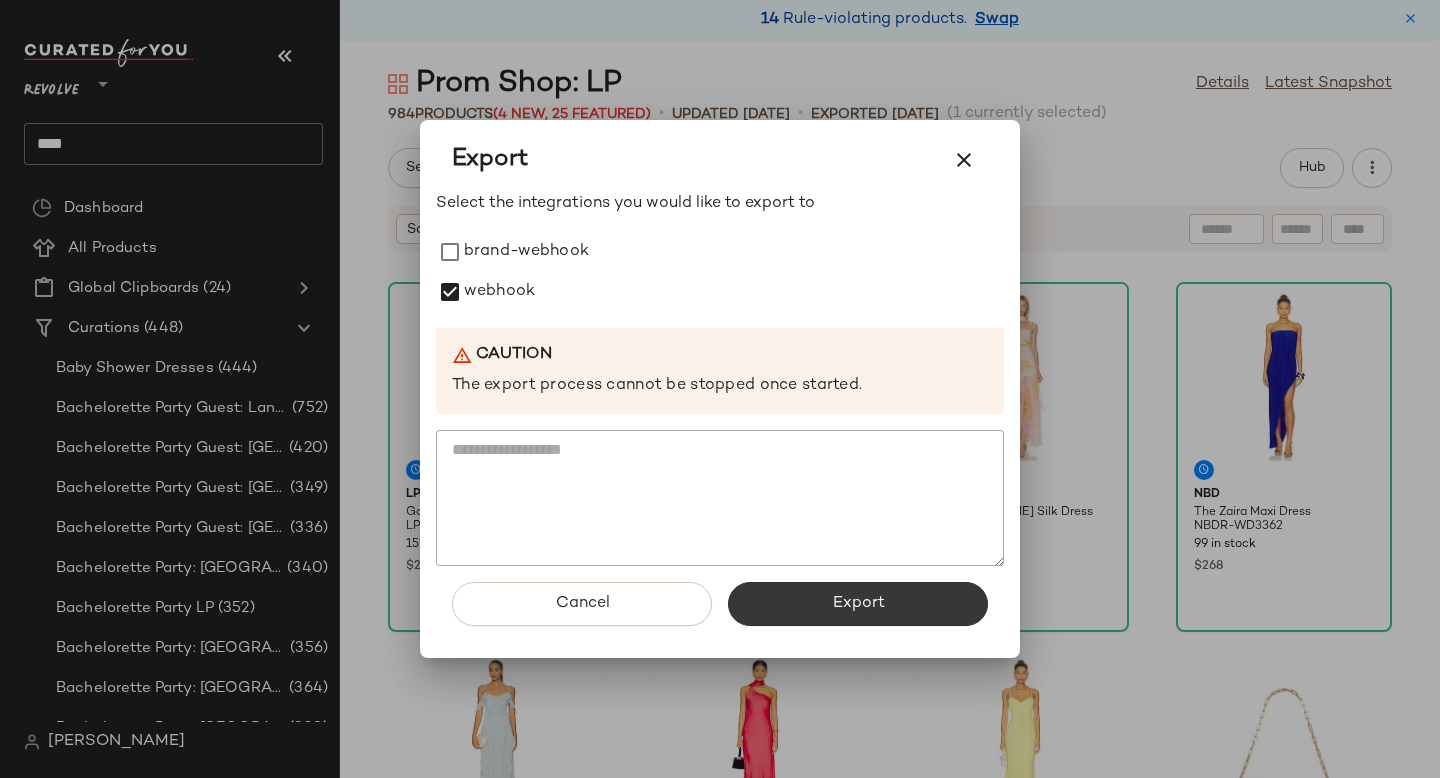 click on "Export" at bounding box center (858, 604) 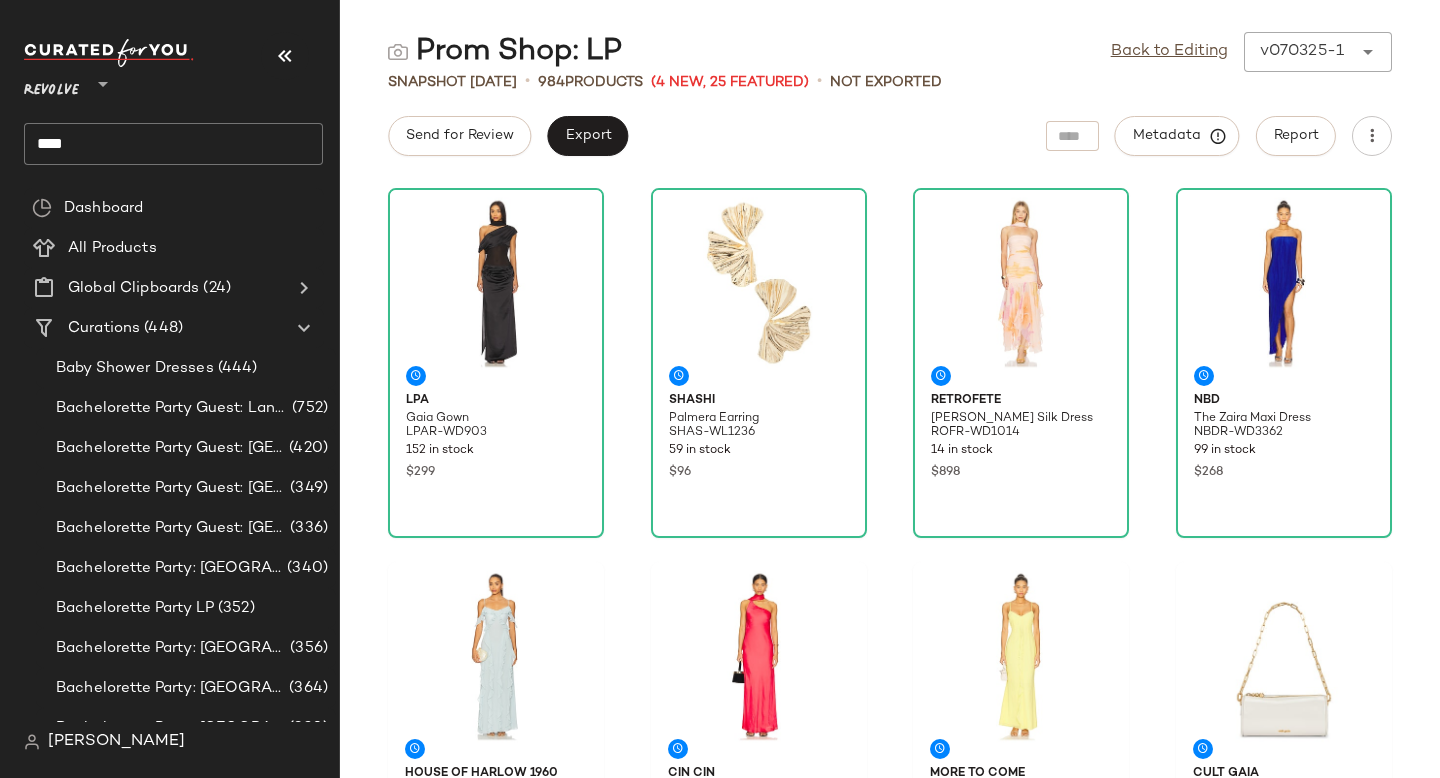 click on "****" 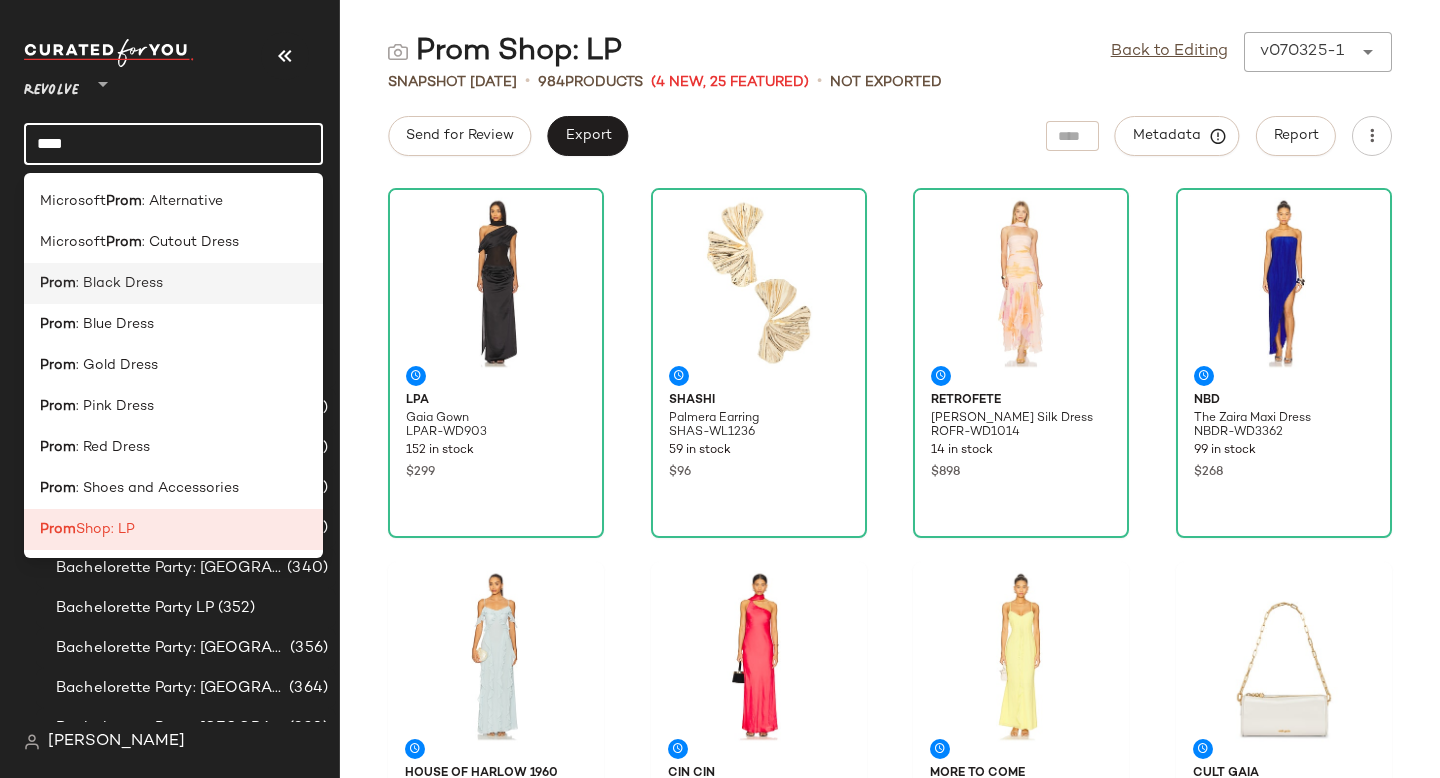 click on "Prom : Black Dress" 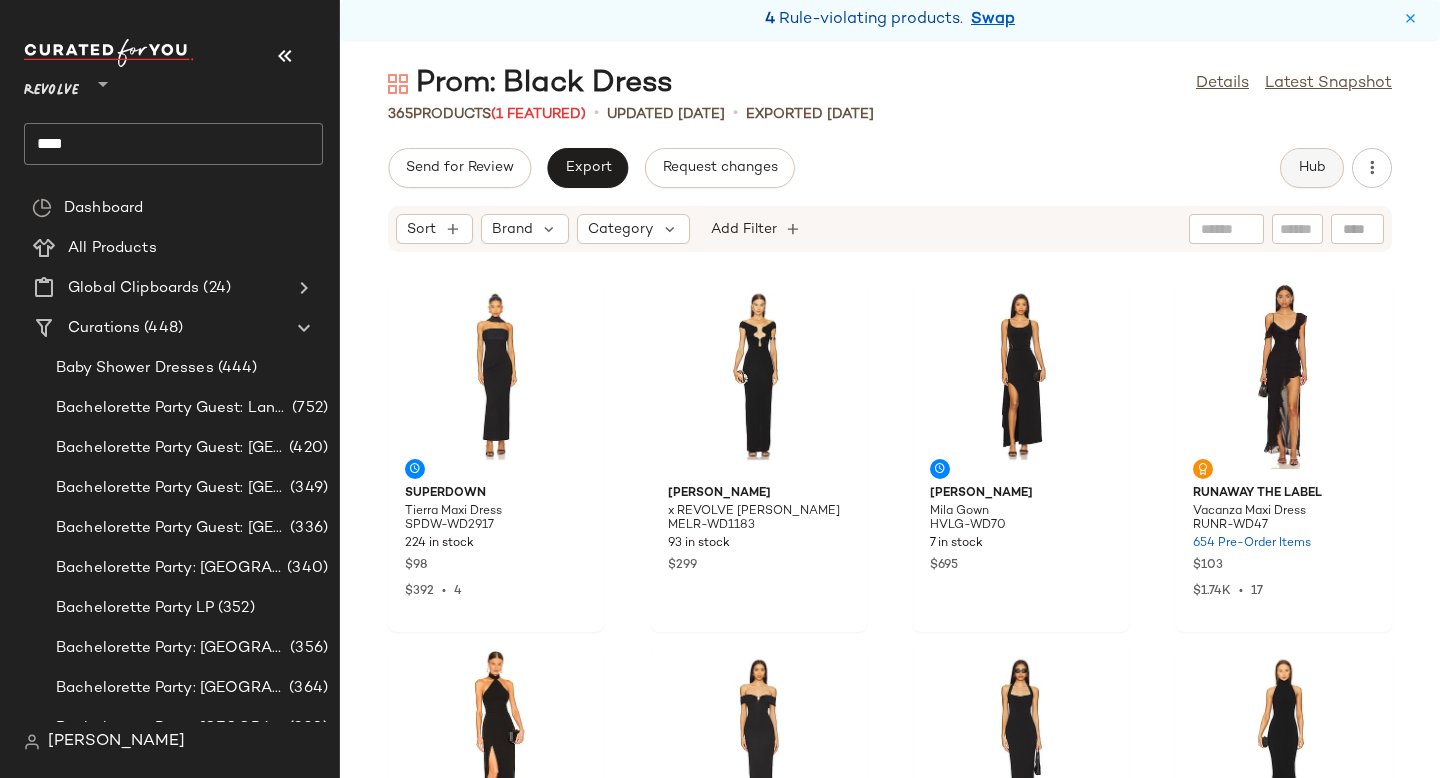 click on "Hub" at bounding box center (1312, 168) 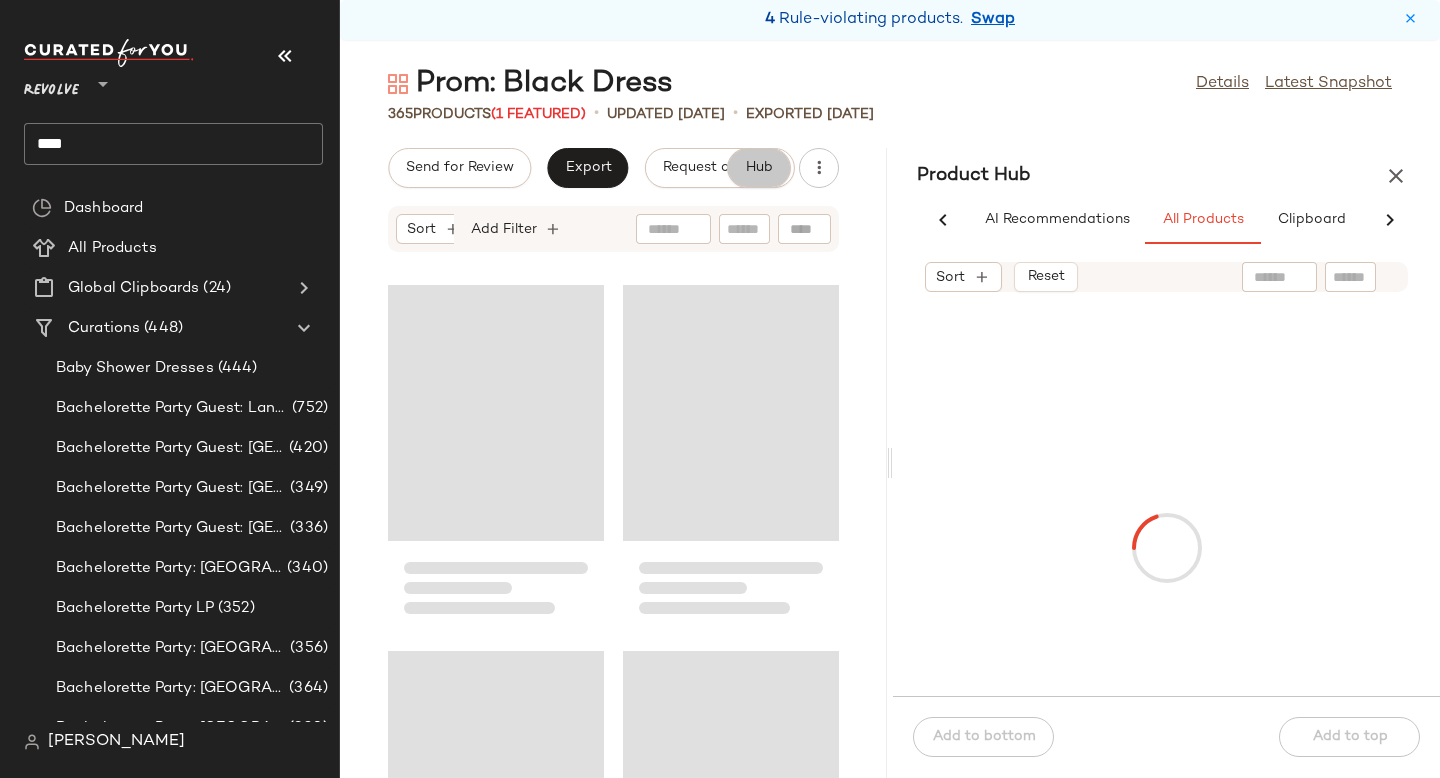 scroll, scrollTop: 0, scrollLeft: 91, axis: horizontal 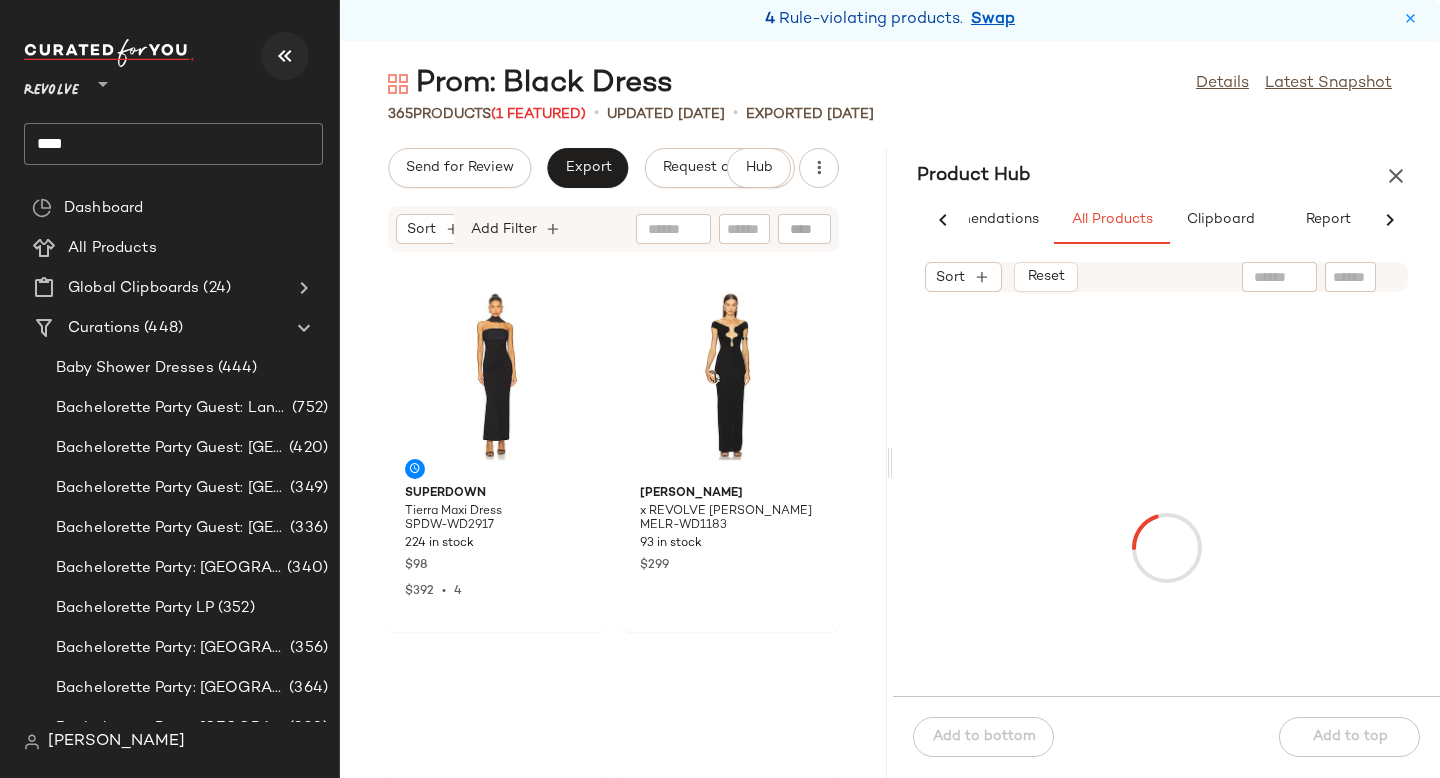 click at bounding box center (285, 56) 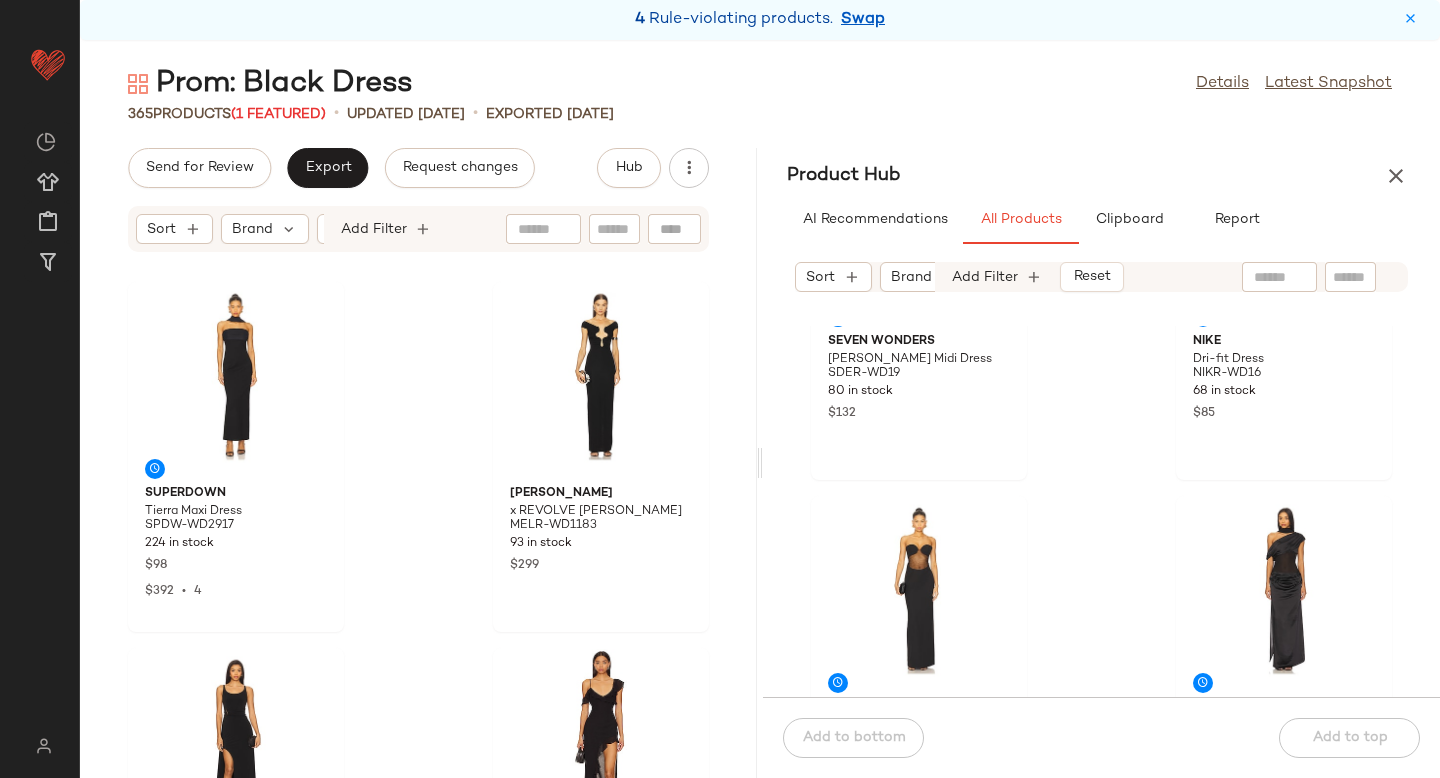 scroll, scrollTop: 689, scrollLeft: 0, axis: vertical 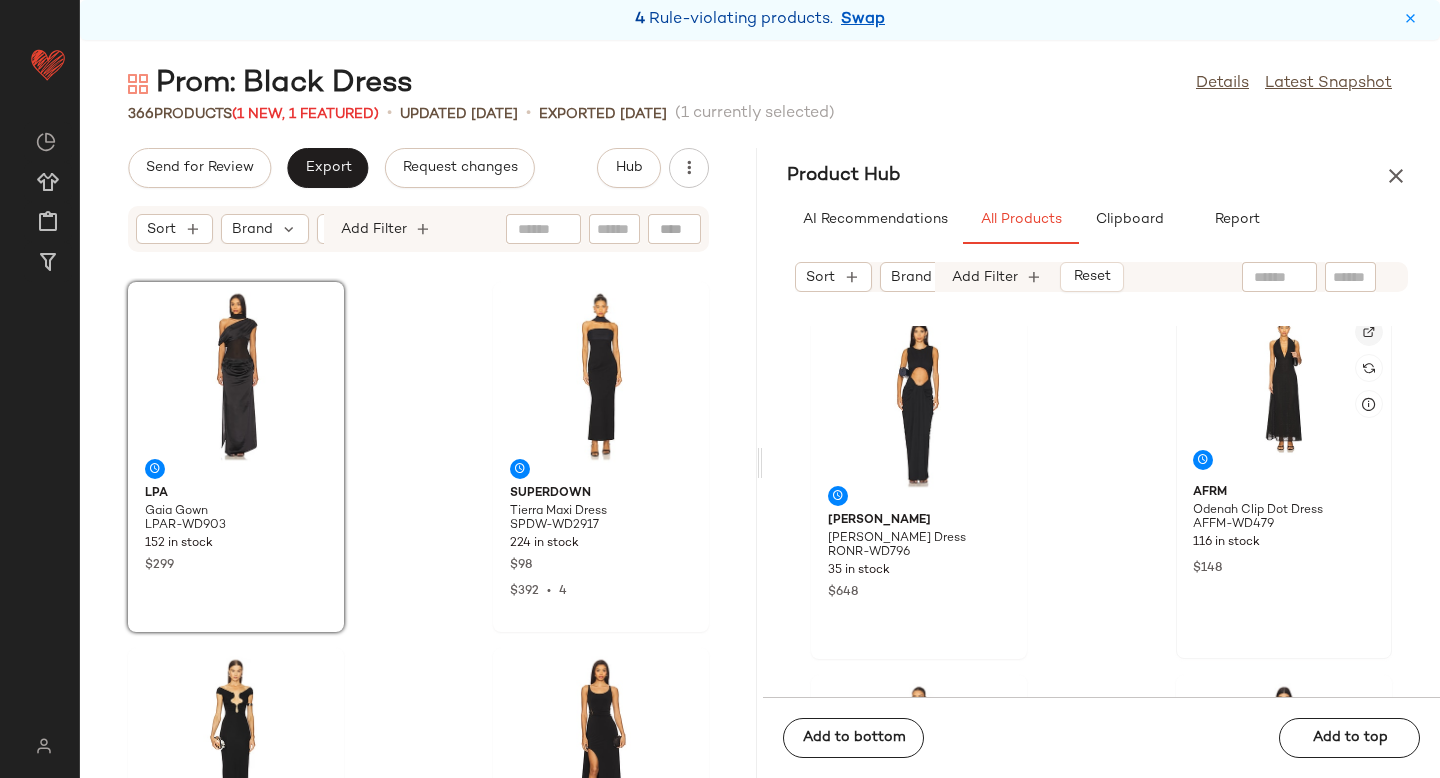 click 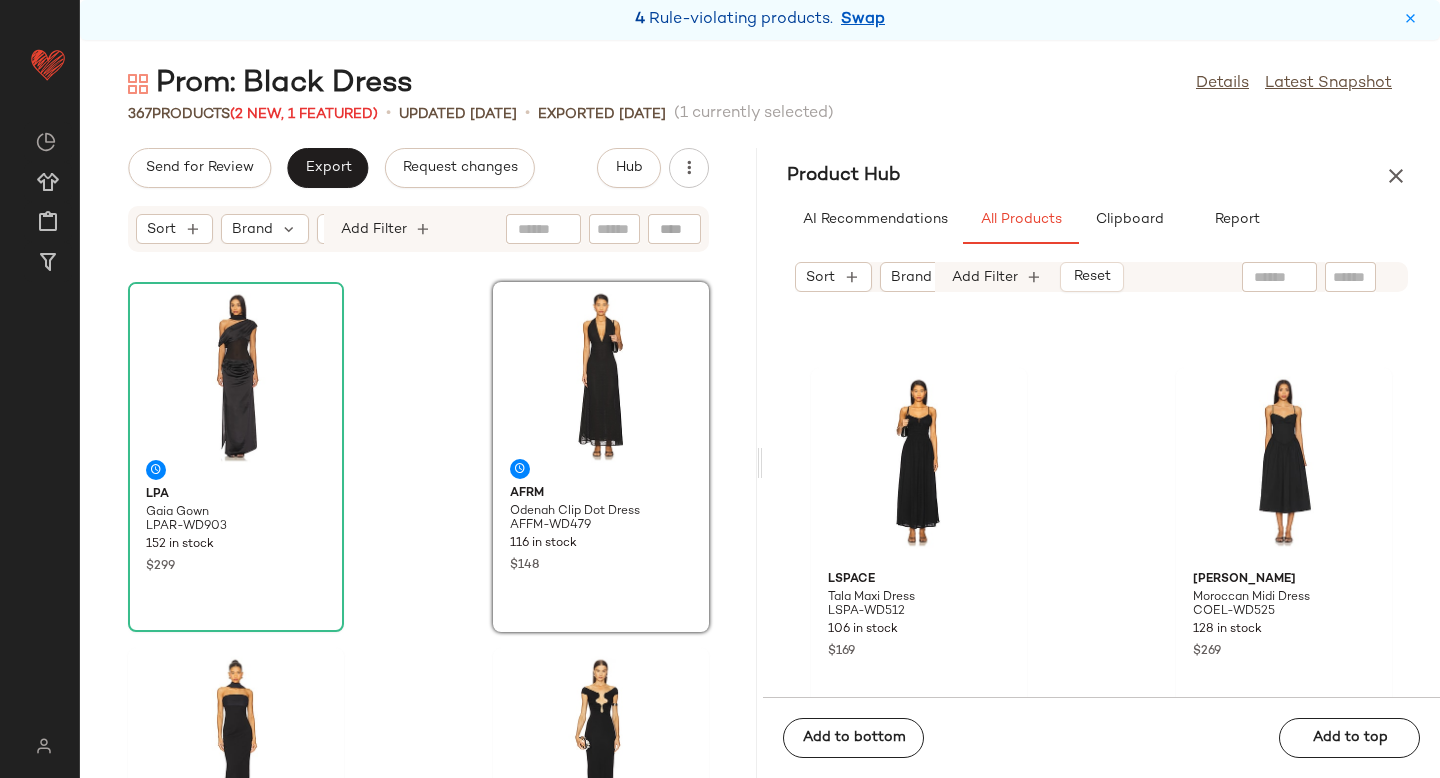 scroll, scrollTop: 7493, scrollLeft: 0, axis: vertical 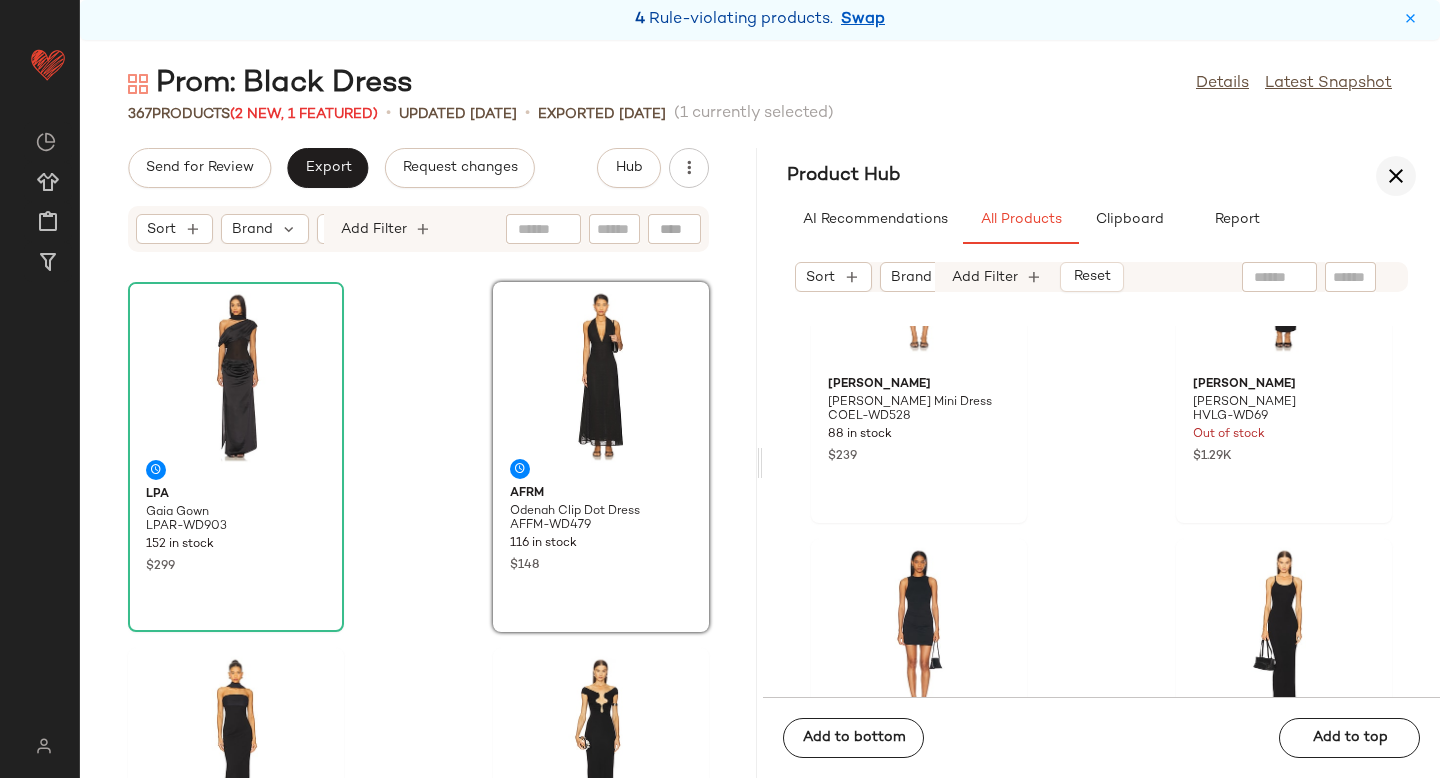 click at bounding box center (1396, 176) 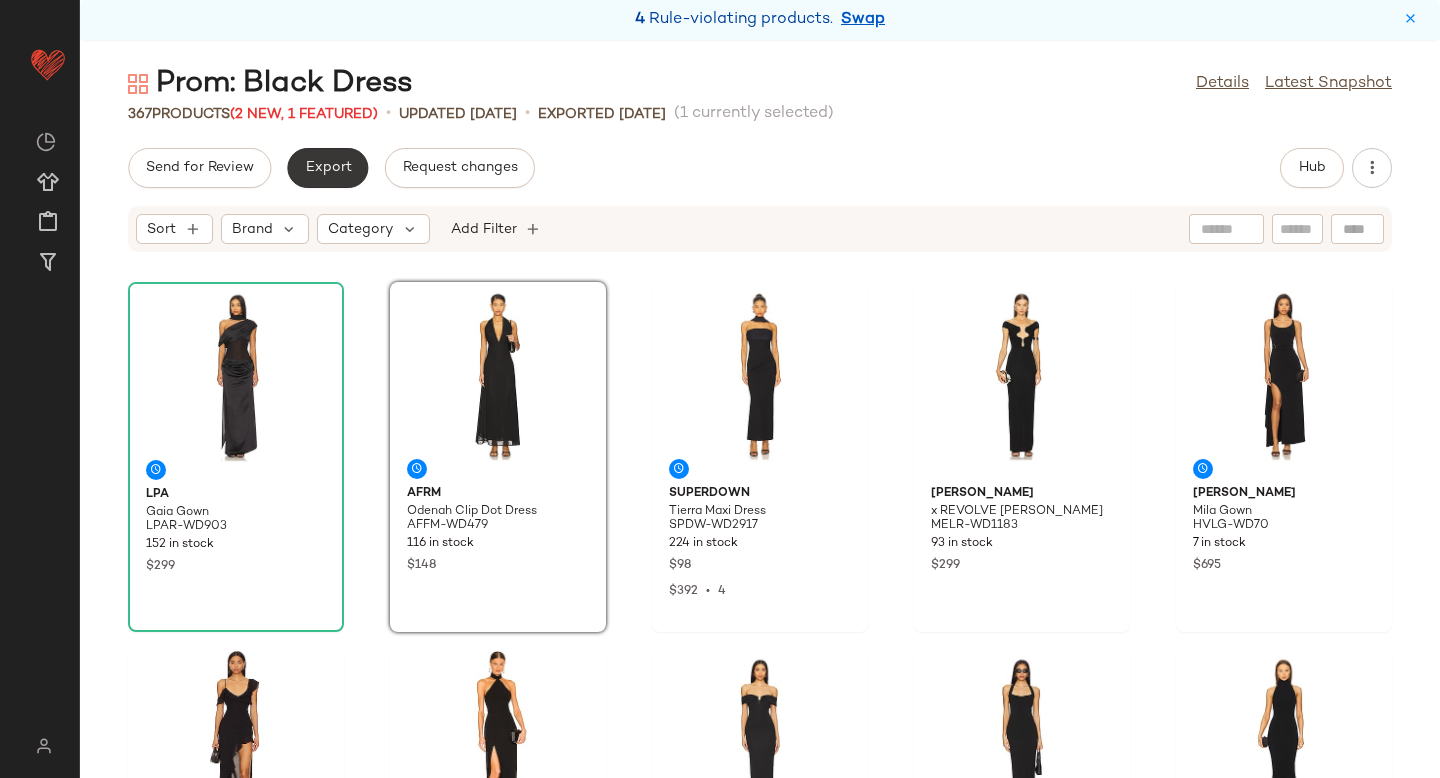 click on "Export" 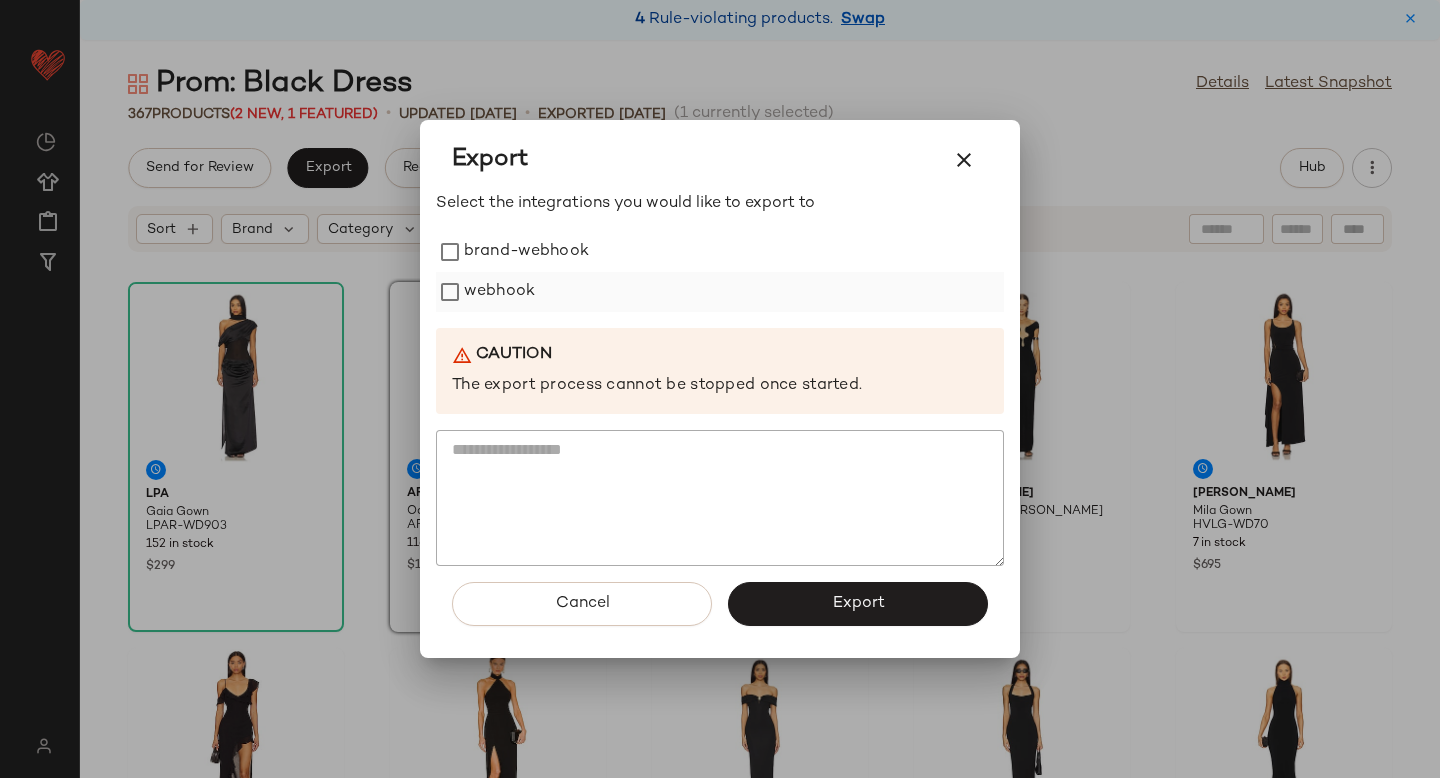 click on "webhook" 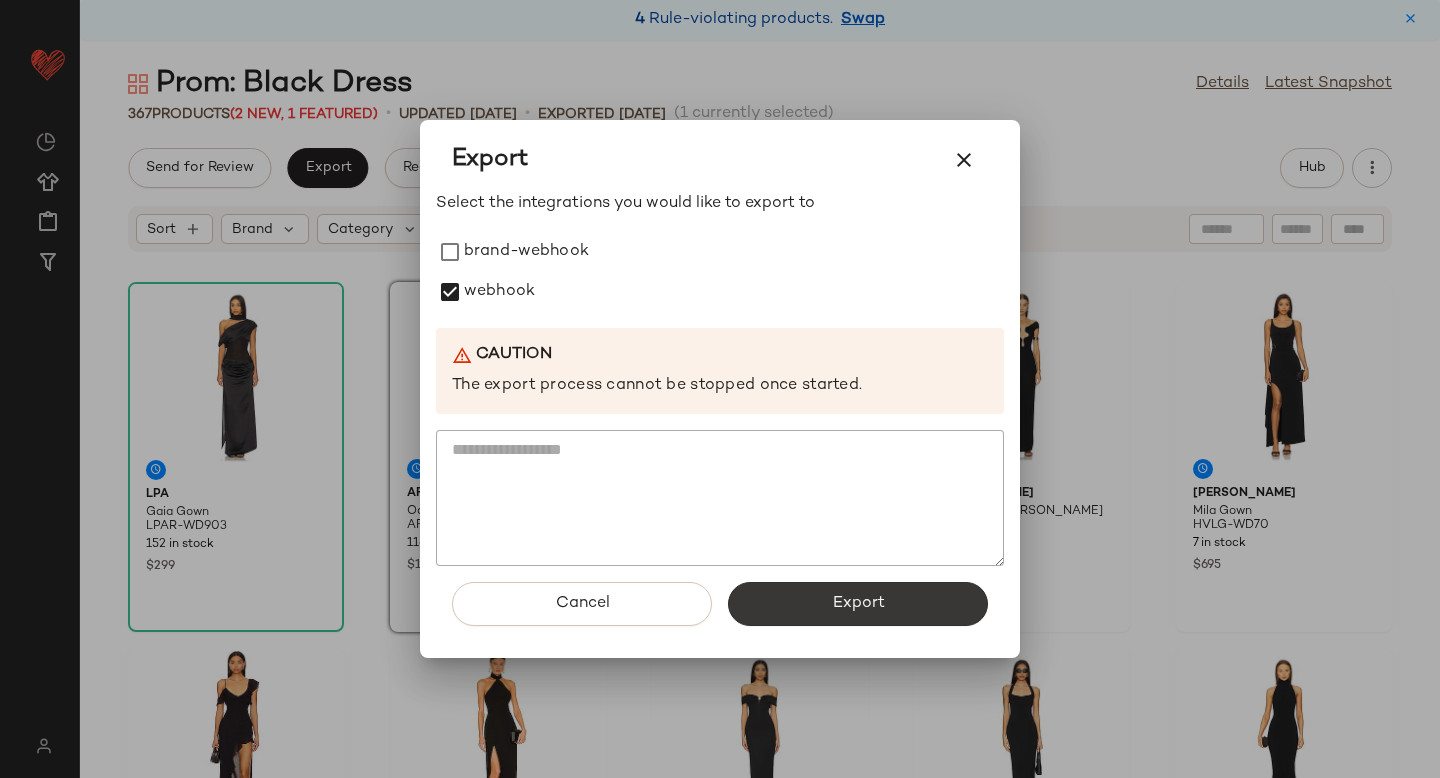 click on "Export" at bounding box center (858, 604) 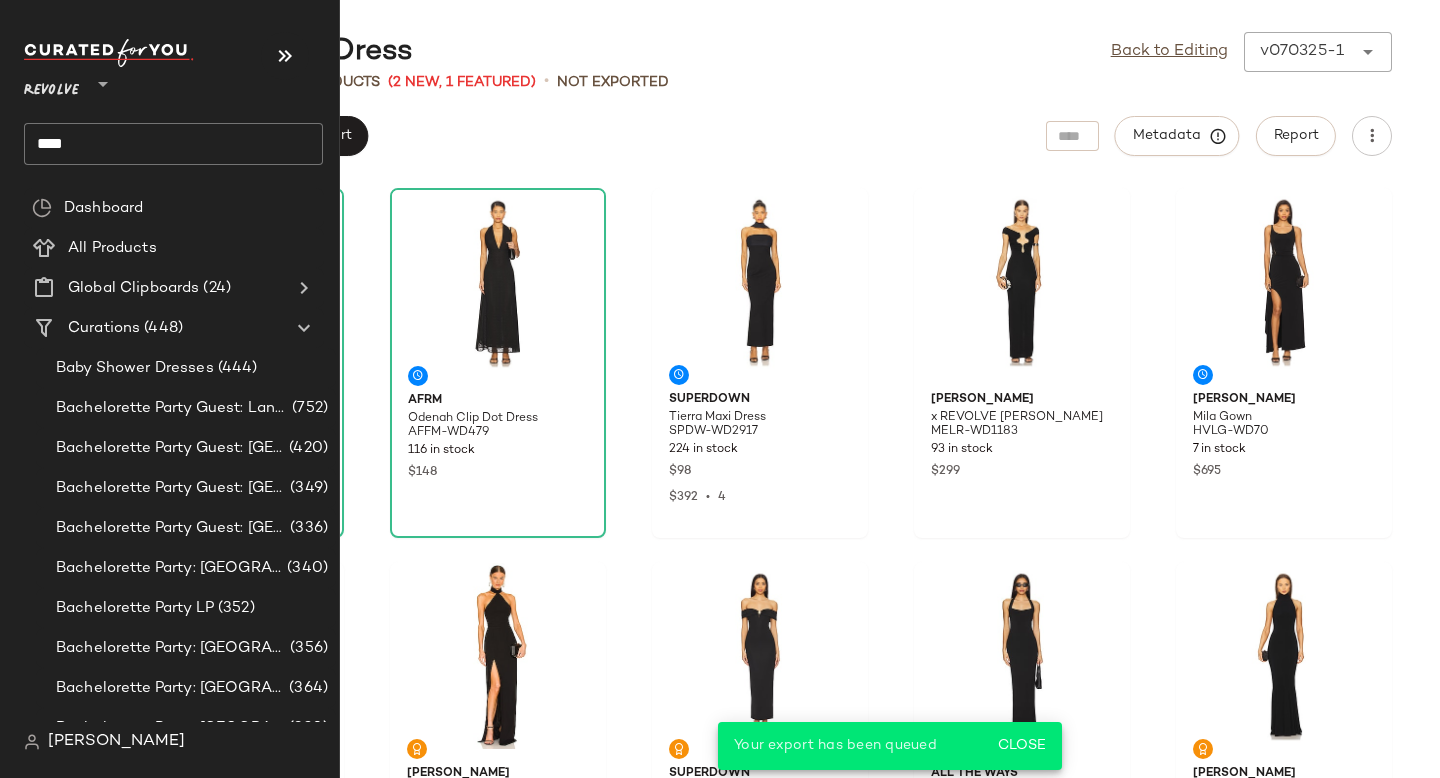 click on "****" 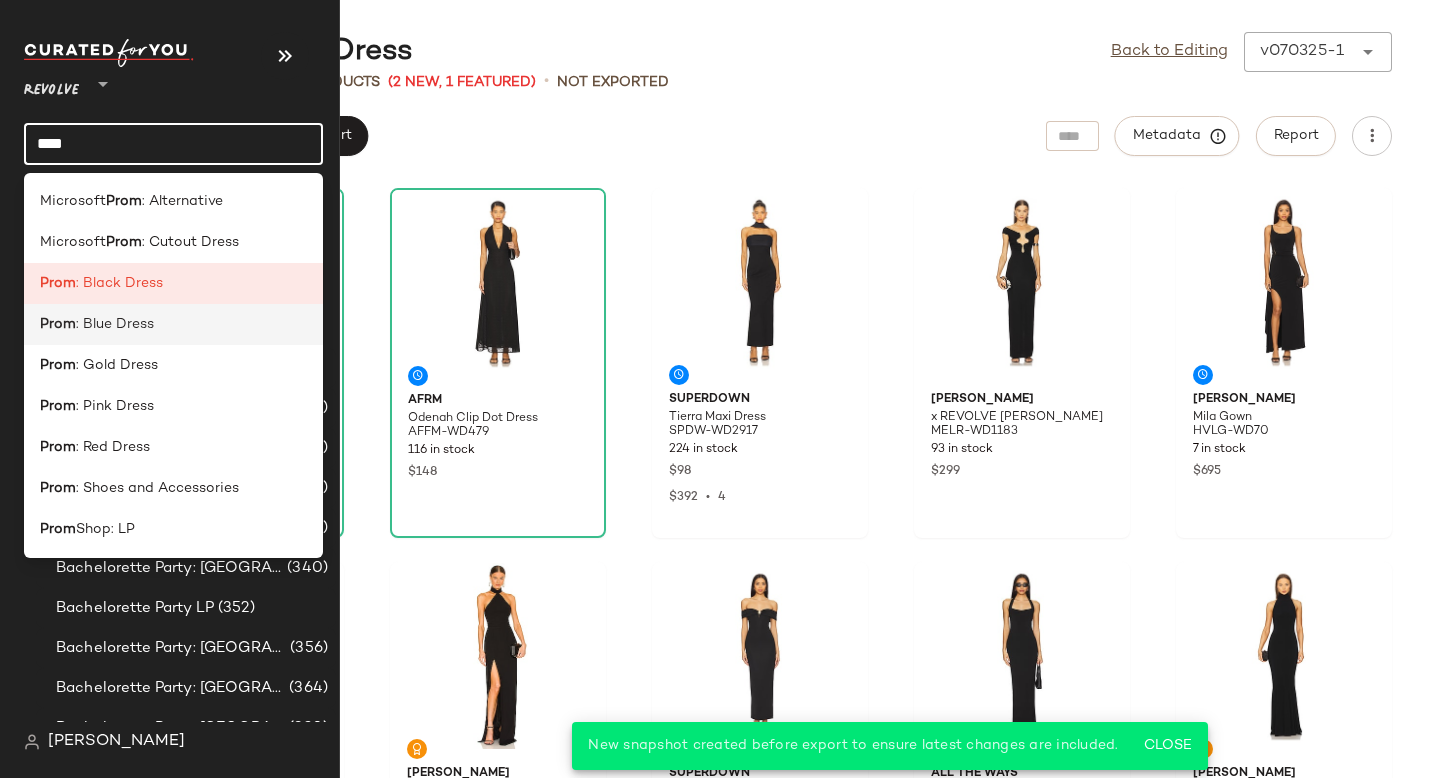 click on ": Blue Dress" at bounding box center (115, 324) 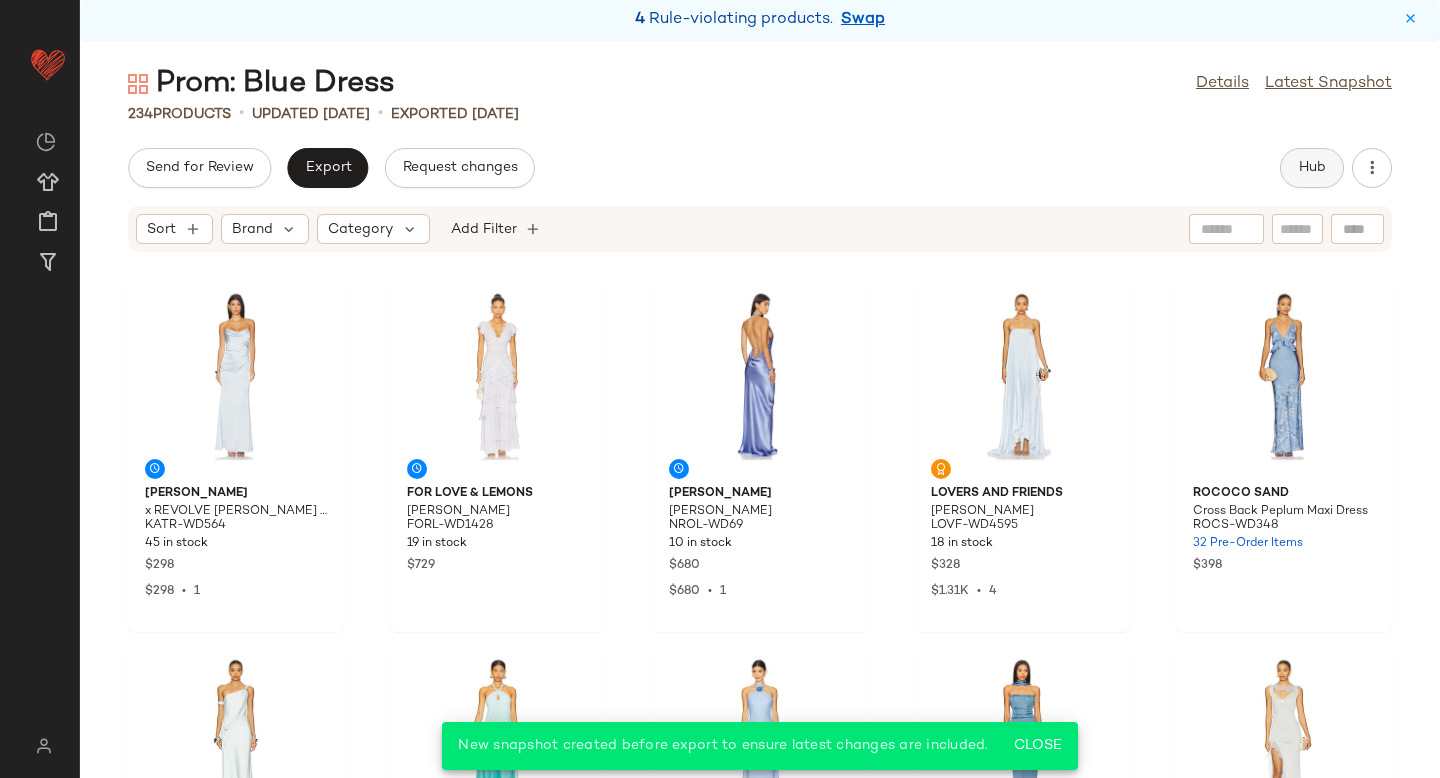 click on "Hub" 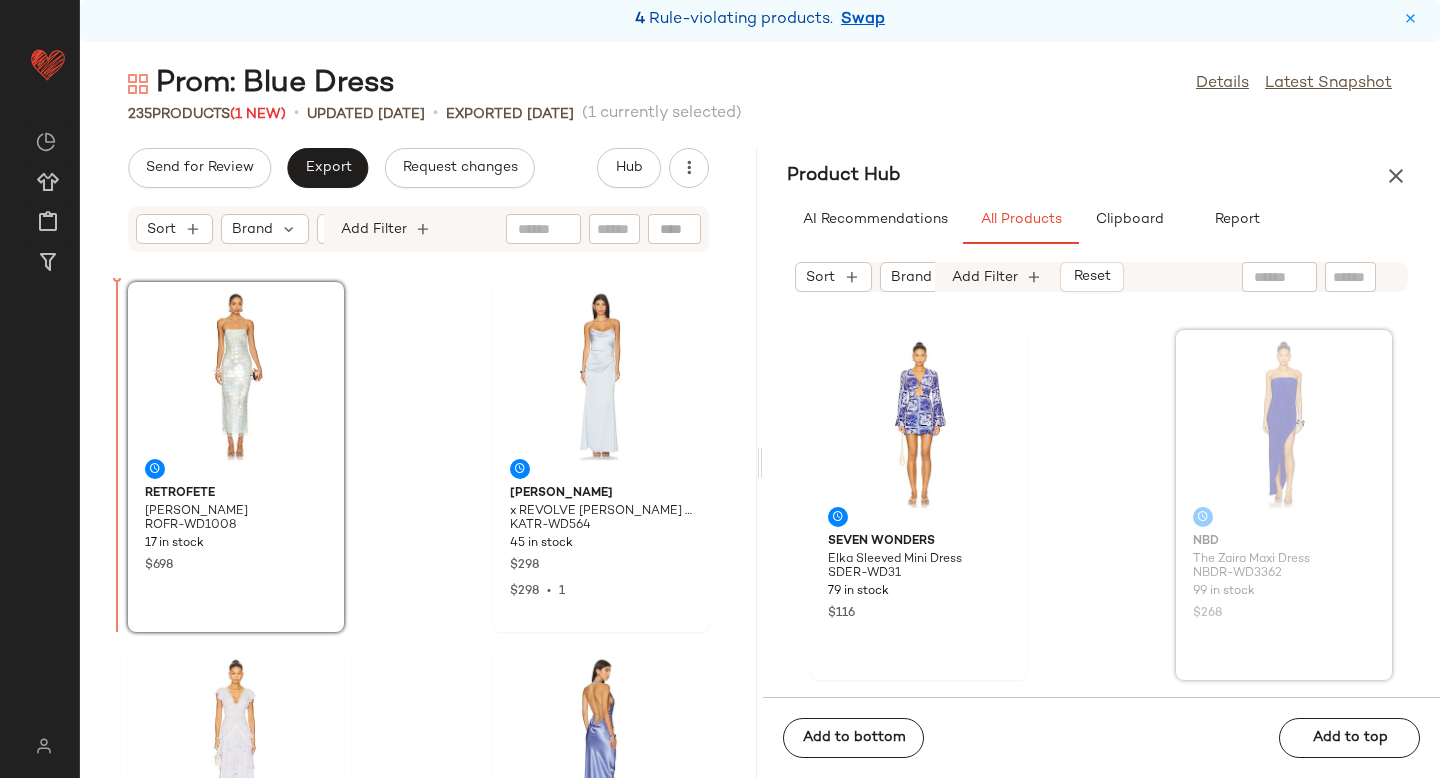 drag, startPoint x: 1292, startPoint y: 411, endPoint x: 109, endPoint y: 456, distance: 1183.8556 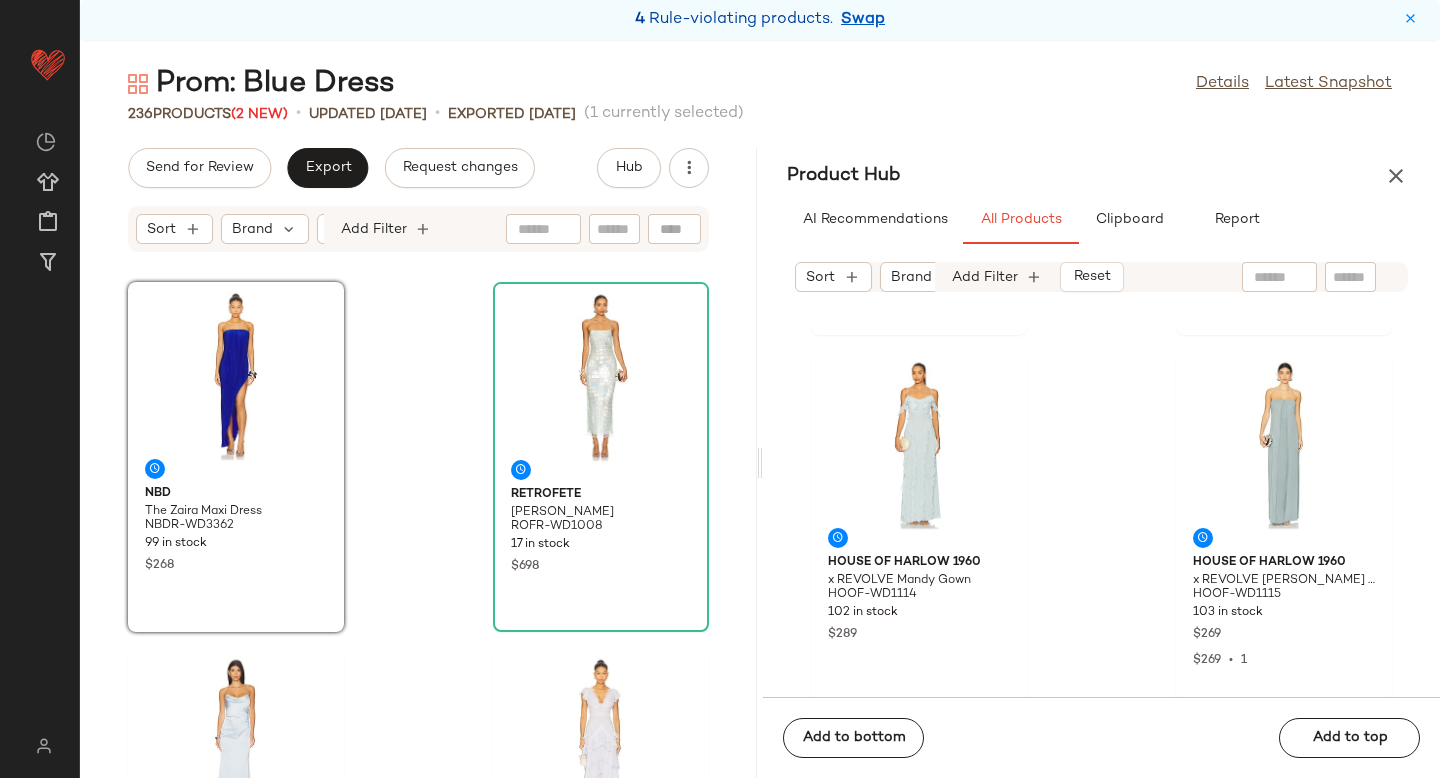scroll, scrollTop: 1099, scrollLeft: 0, axis: vertical 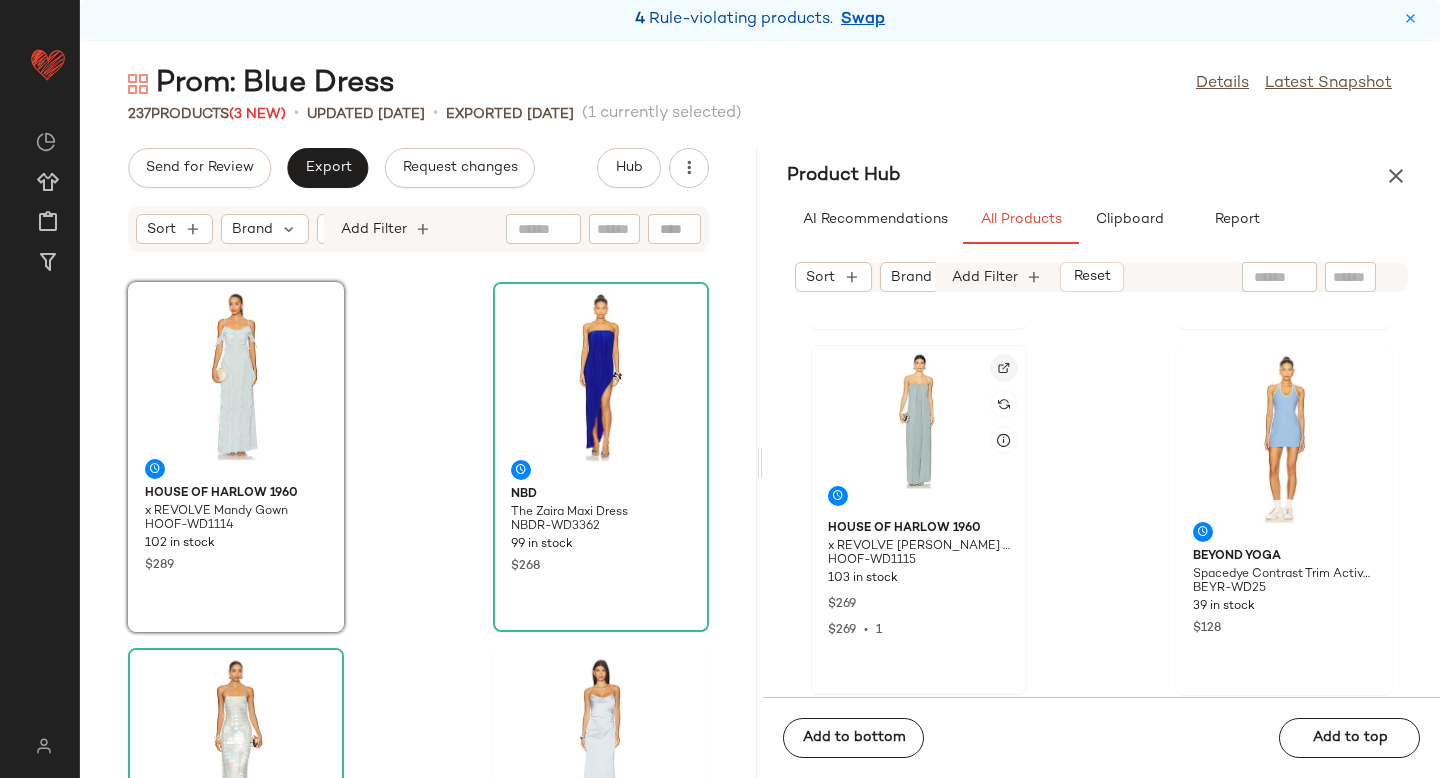 click 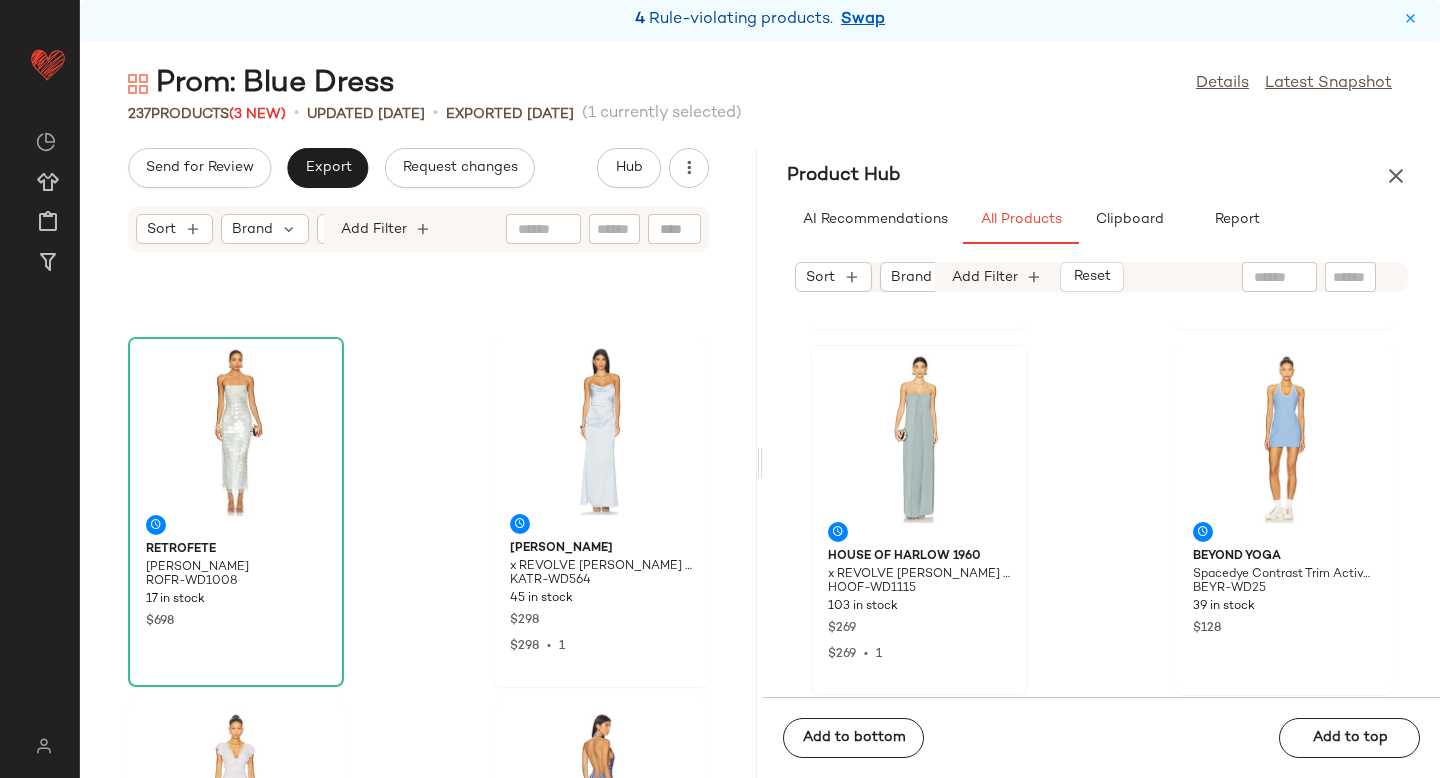 scroll, scrollTop: 565, scrollLeft: 0, axis: vertical 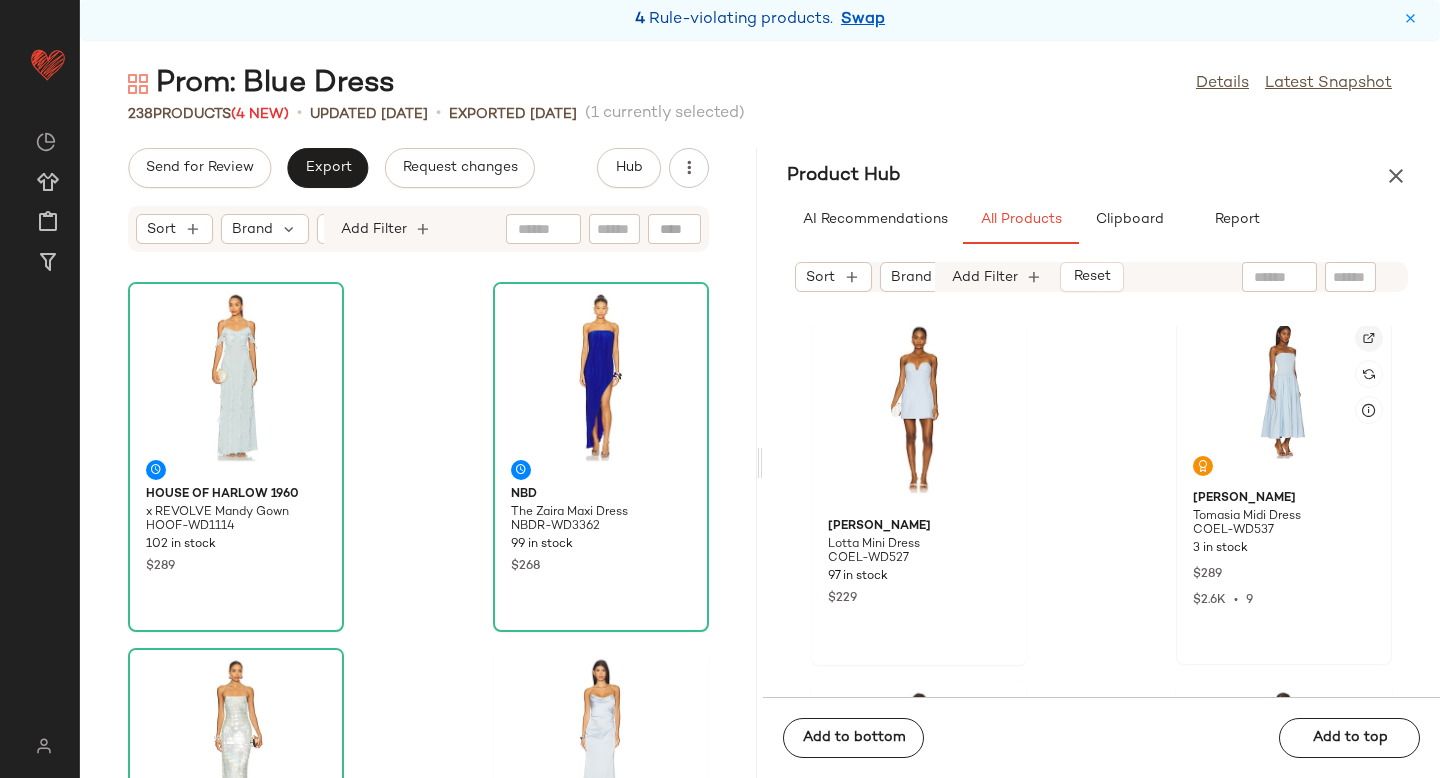 click 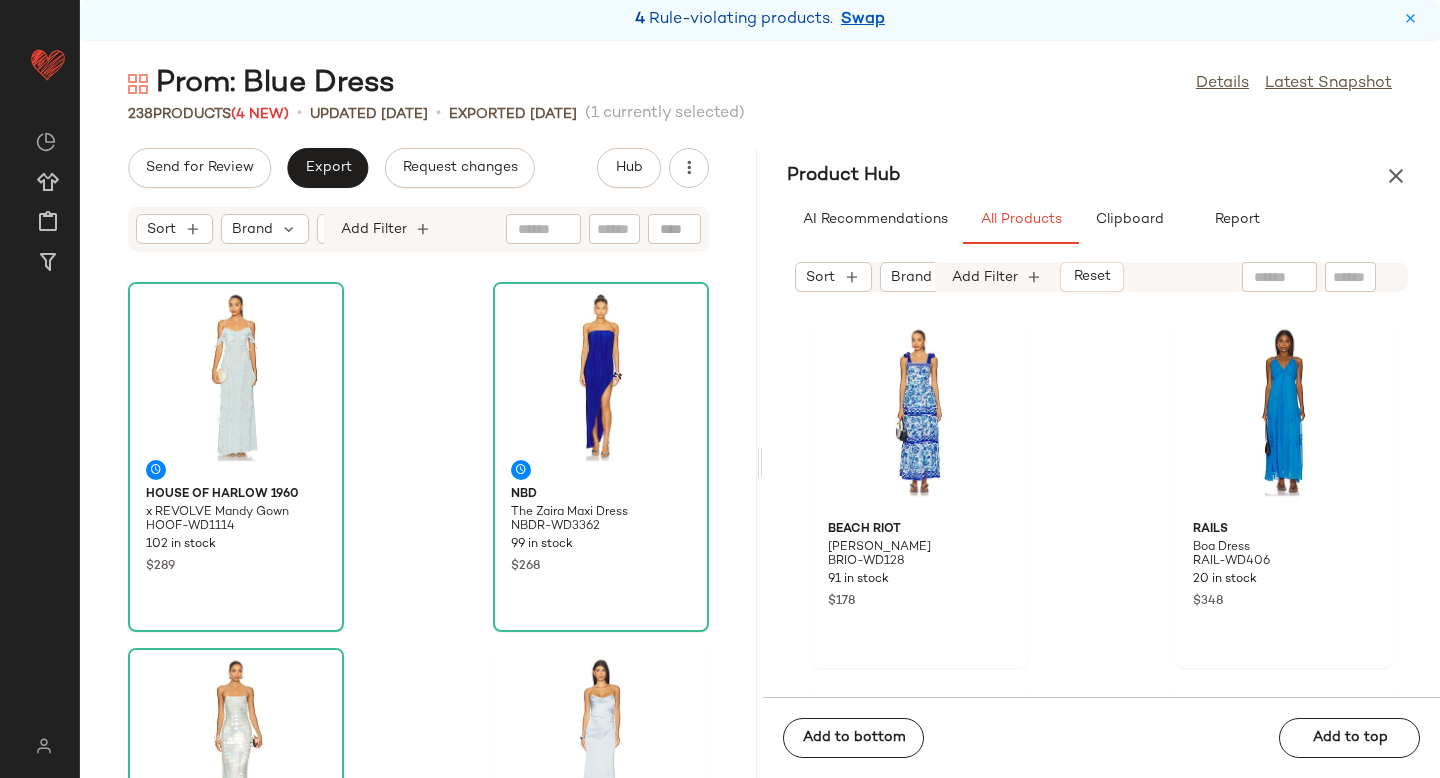 scroll, scrollTop: 10239, scrollLeft: 0, axis: vertical 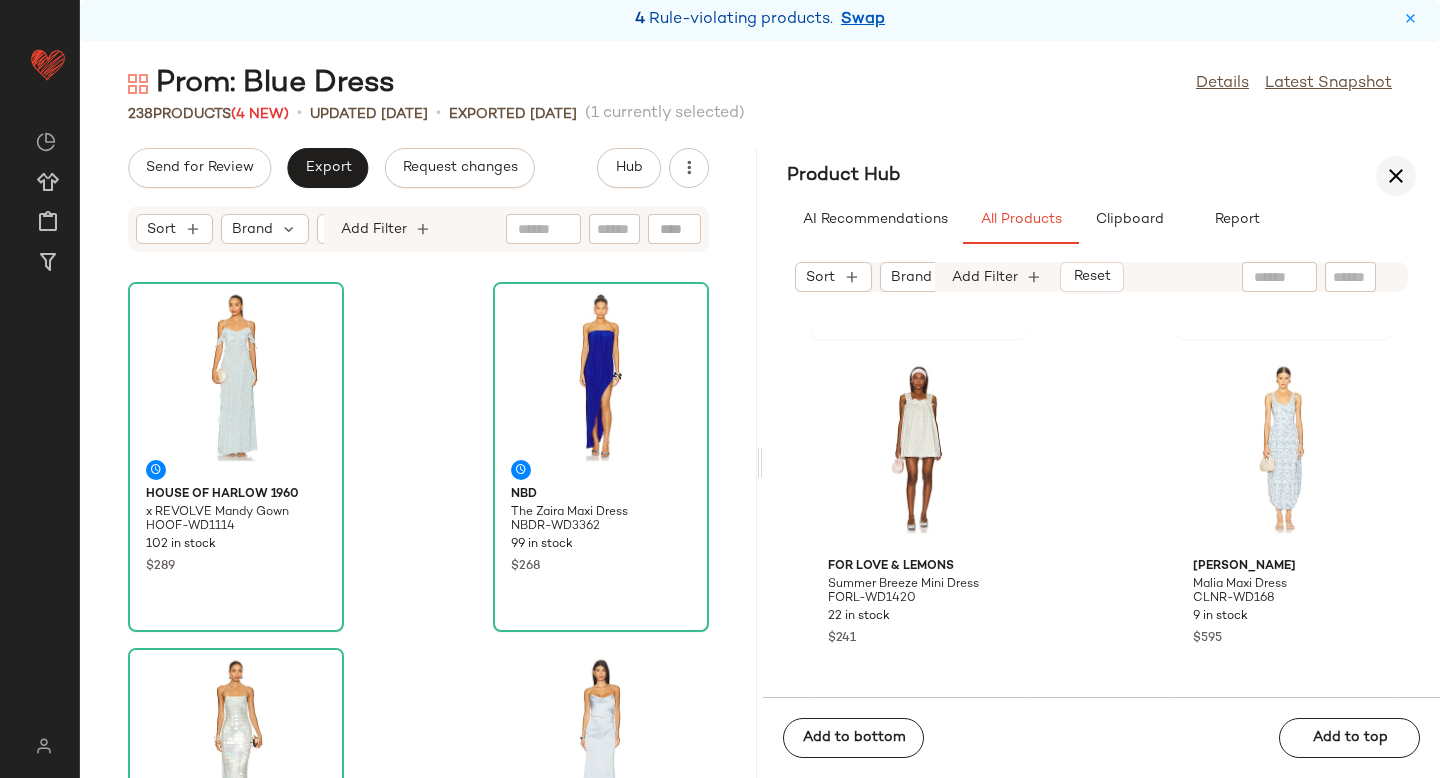 click at bounding box center (1396, 176) 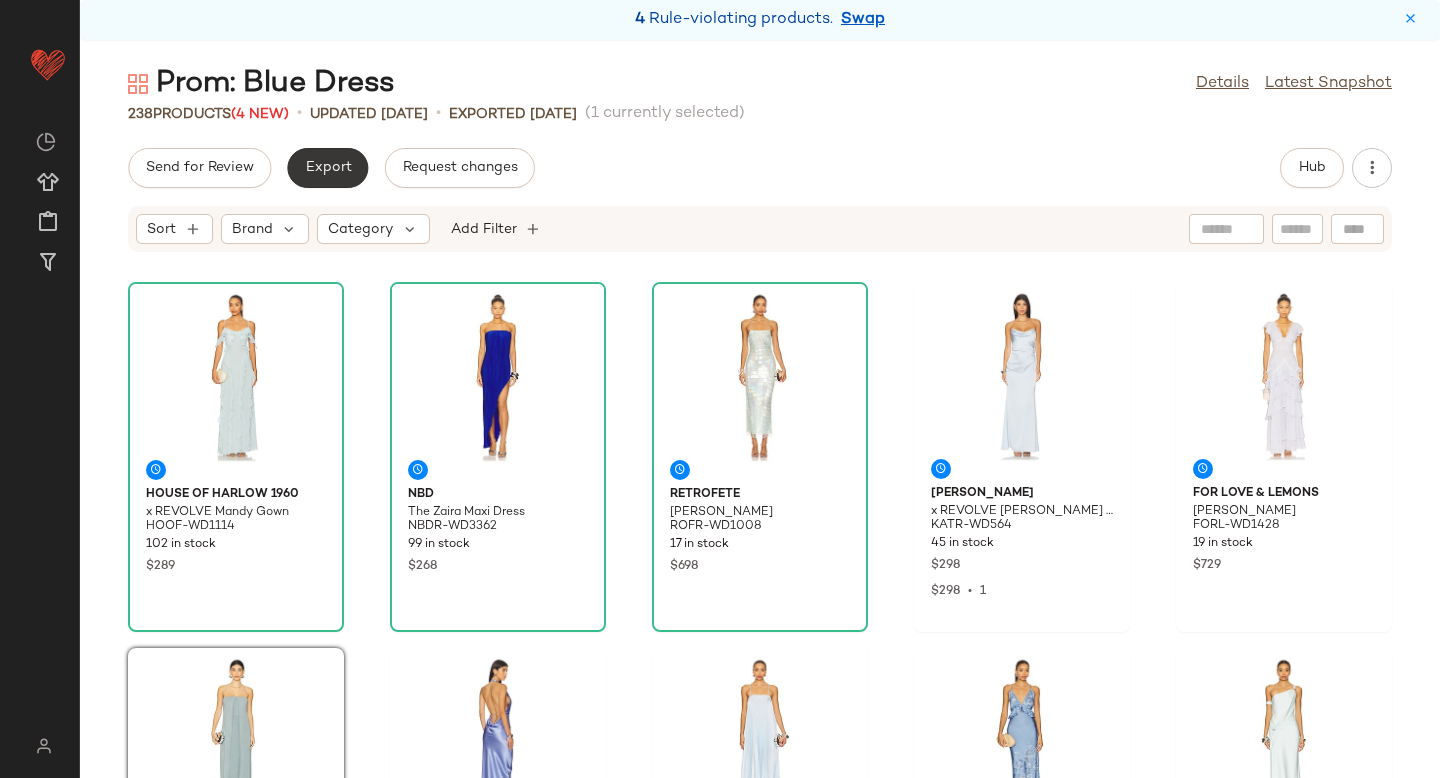 click on "Export" 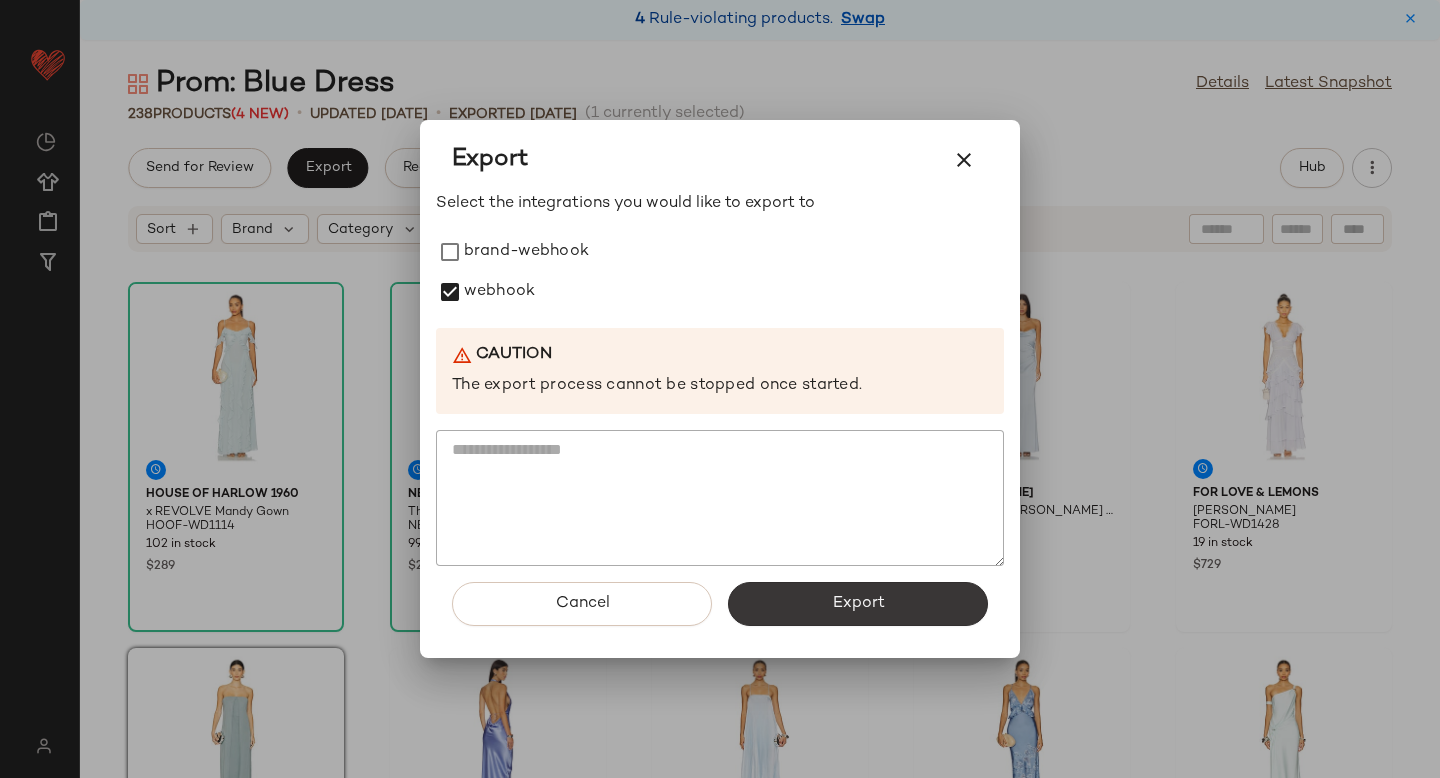 click on "Export" at bounding box center [858, 604] 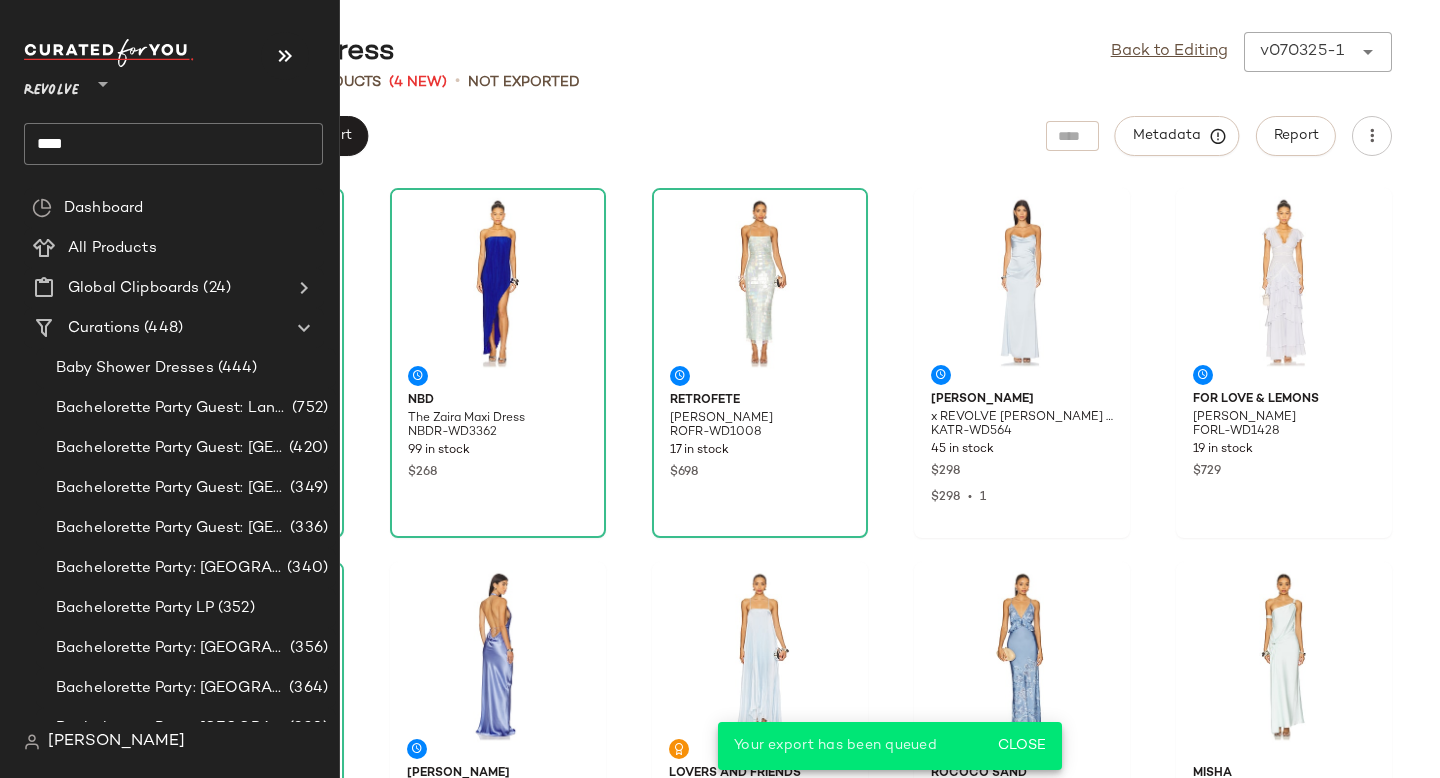 click on "****" 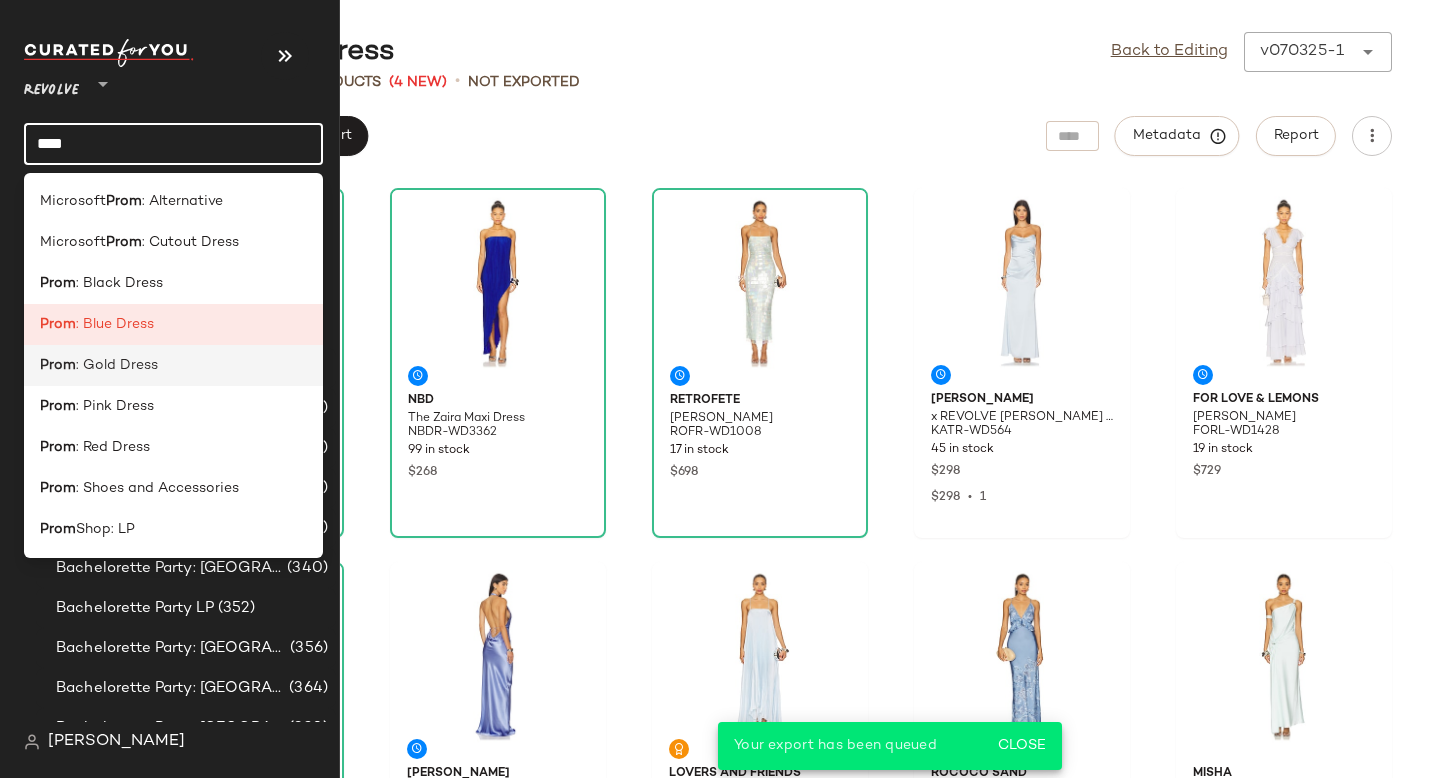 click on "Prom : Gold Dress" 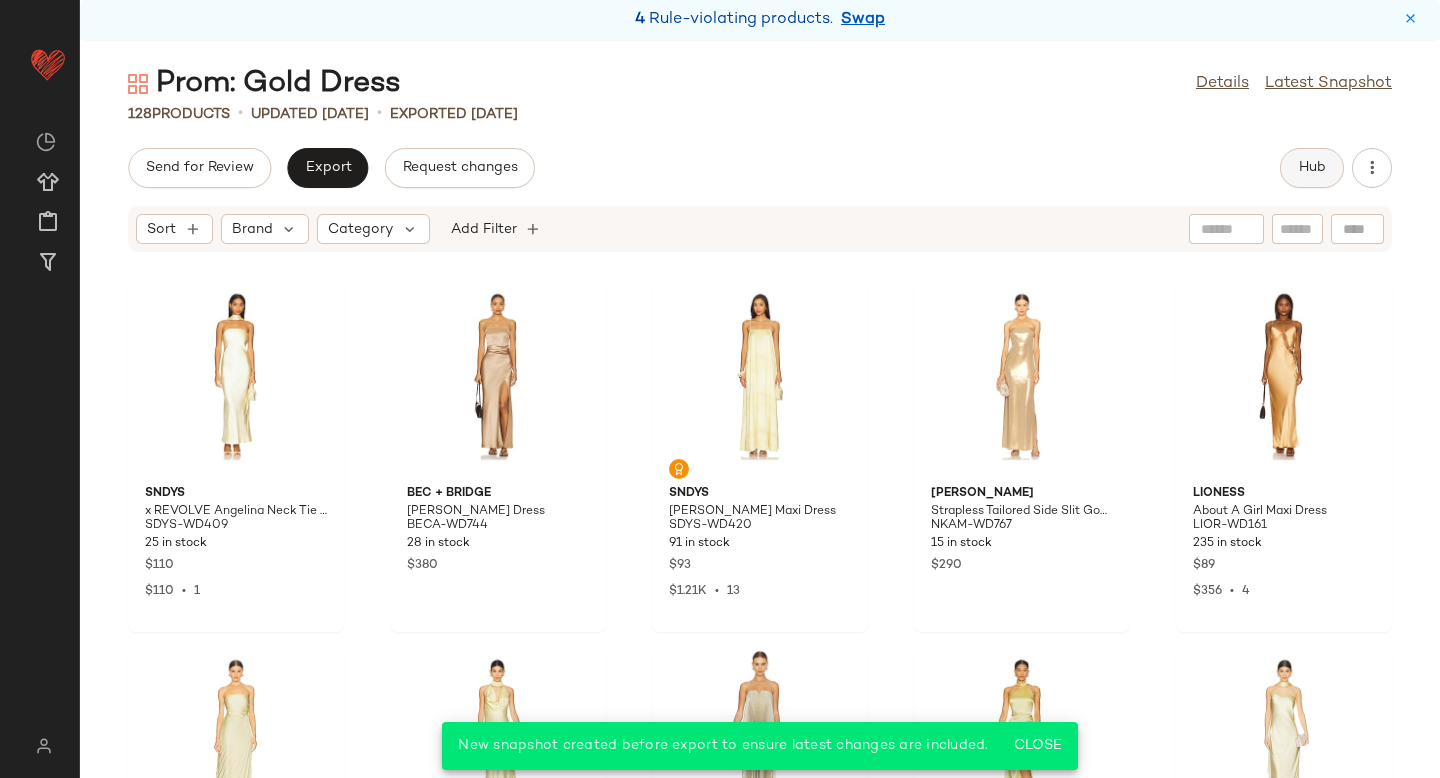 click on "Hub" 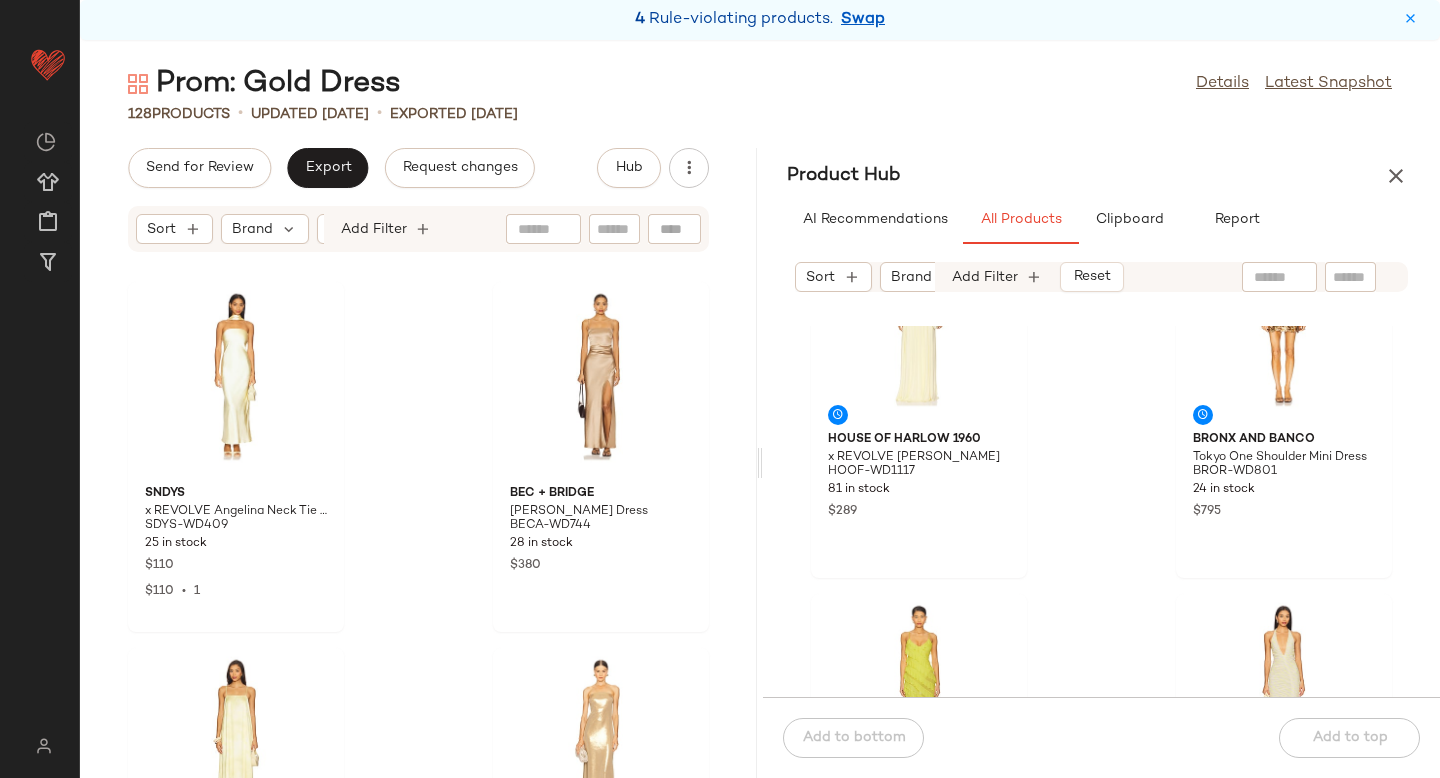 scroll, scrollTop: 437, scrollLeft: 0, axis: vertical 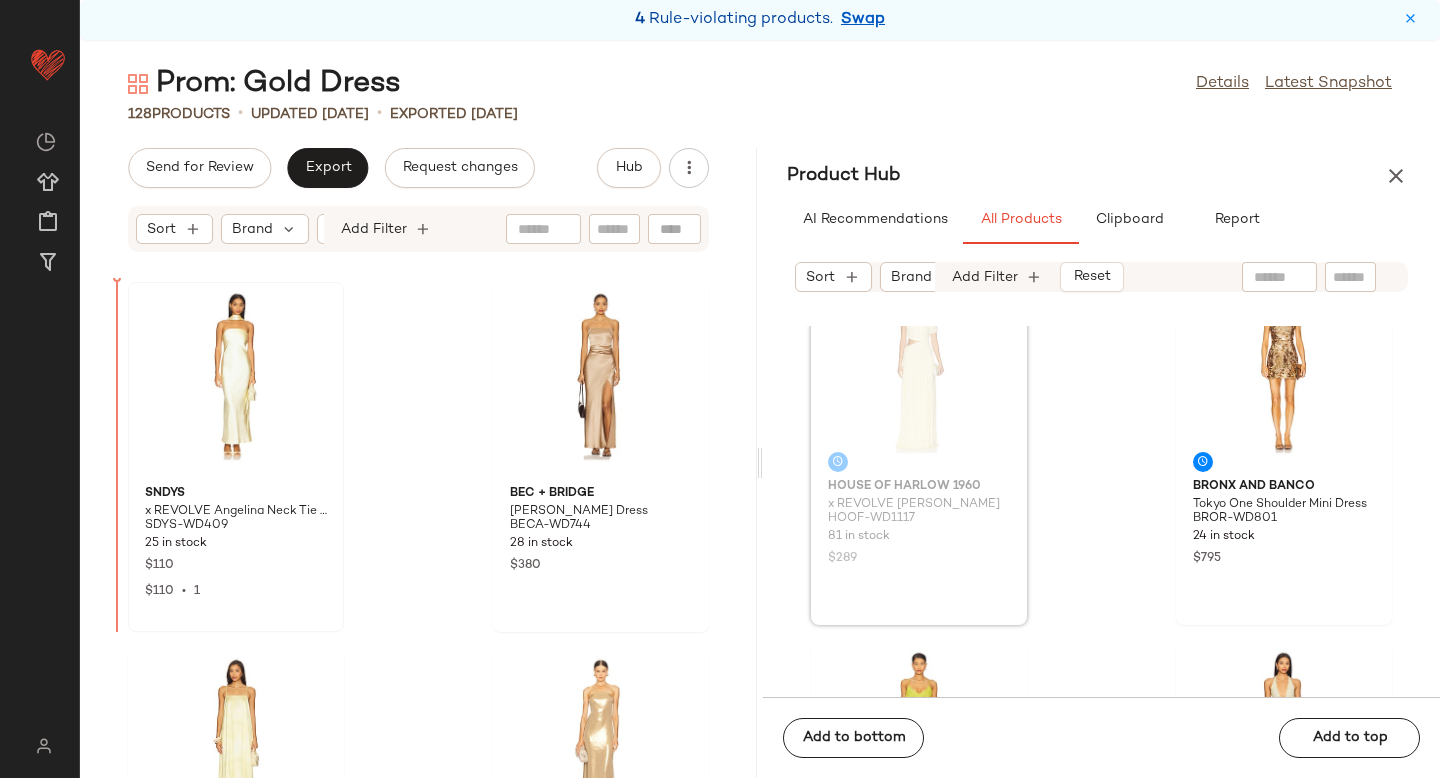 drag, startPoint x: 933, startPoint y: 452, endPoint x: 161, endPoint y: 514, distance: 774.48566 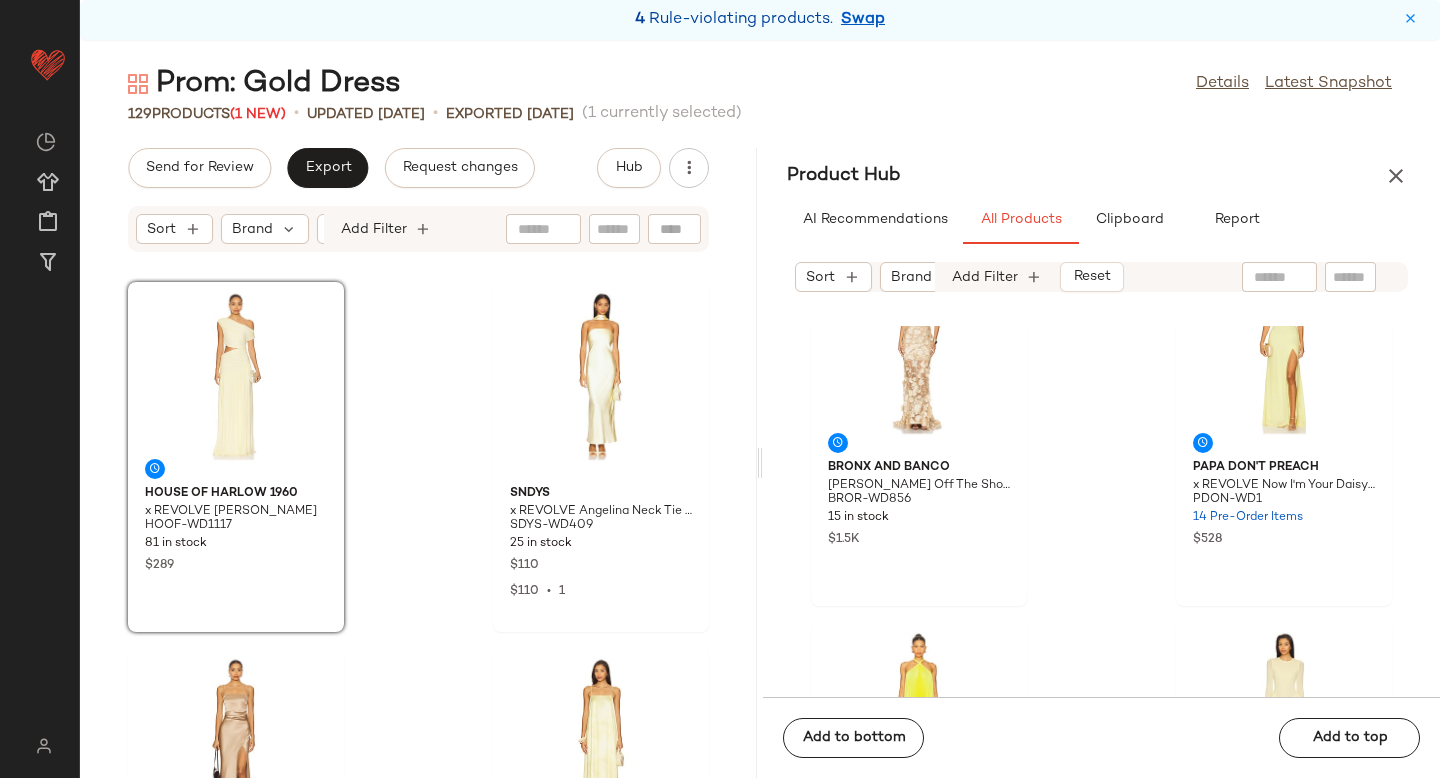 scroll, scrollTop: 1499, scrollLeft: 0, axis: vertical 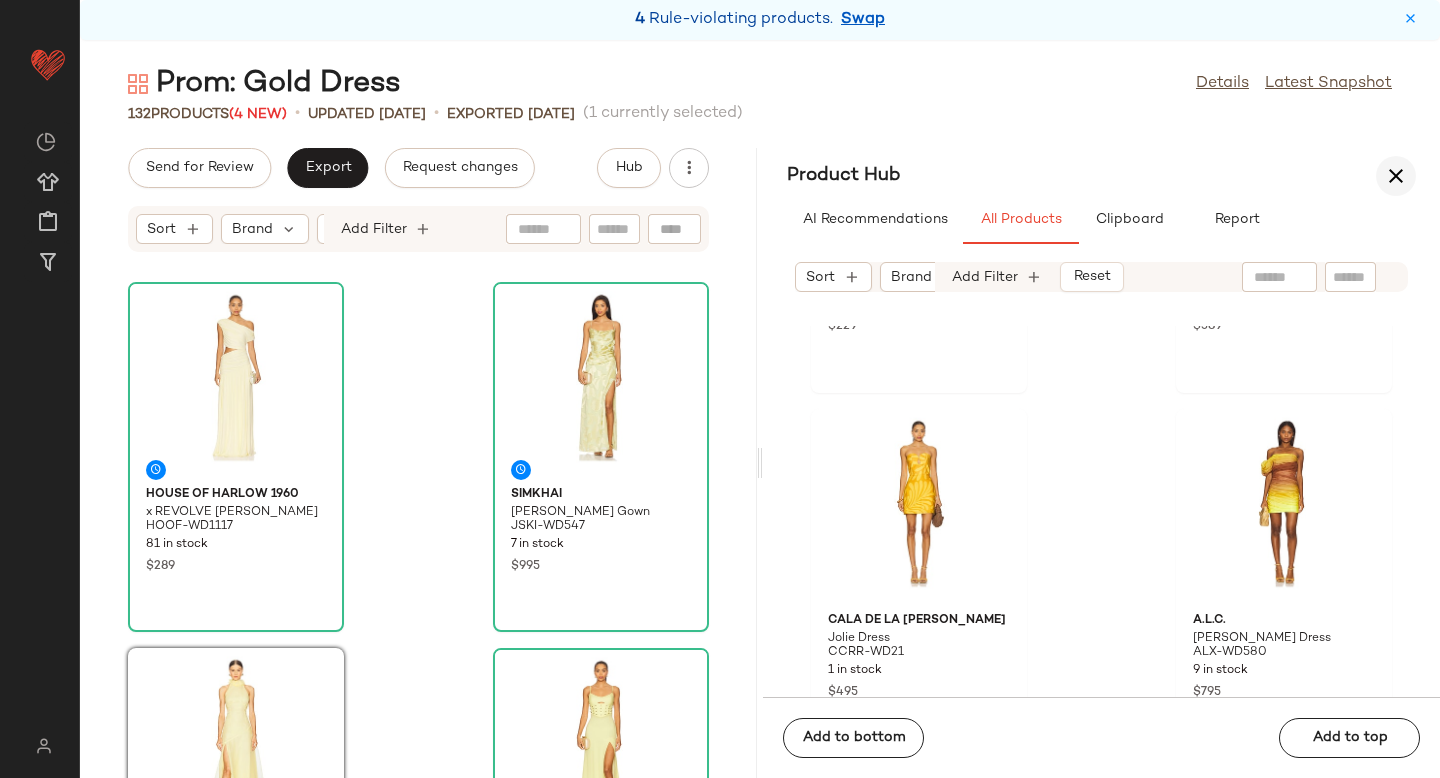 click at bounding box center [1396, 176] 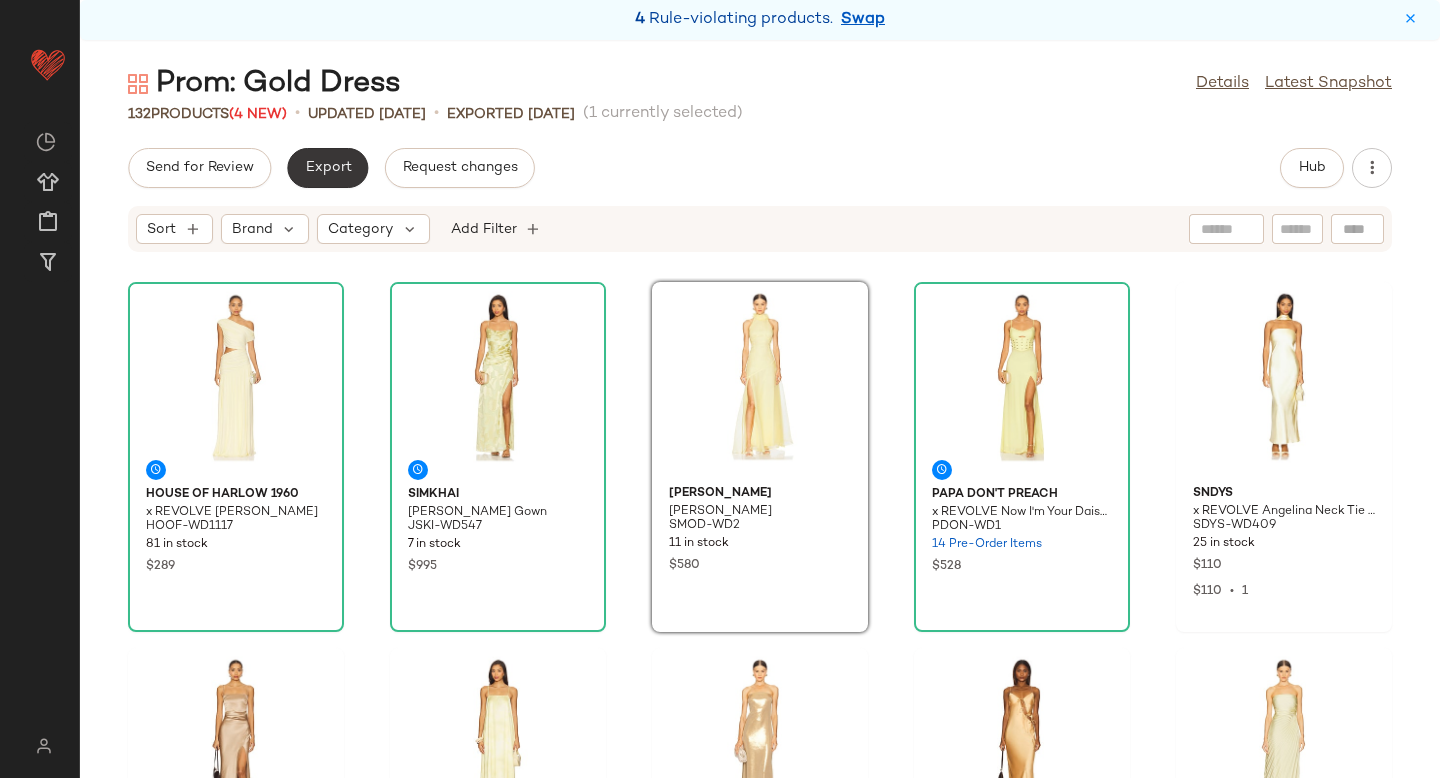 click on "Export" 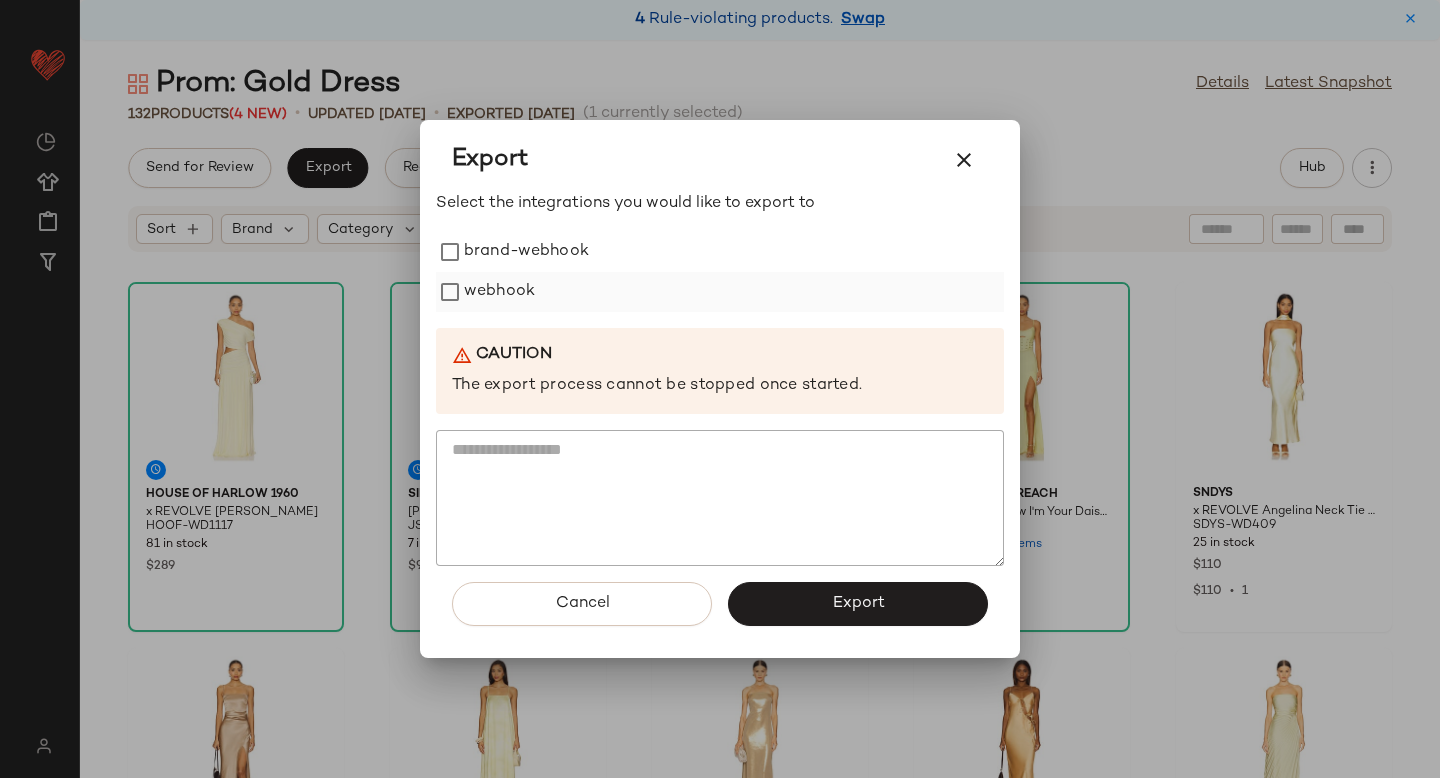 click on "webhook" at bounding box center [499, 292] 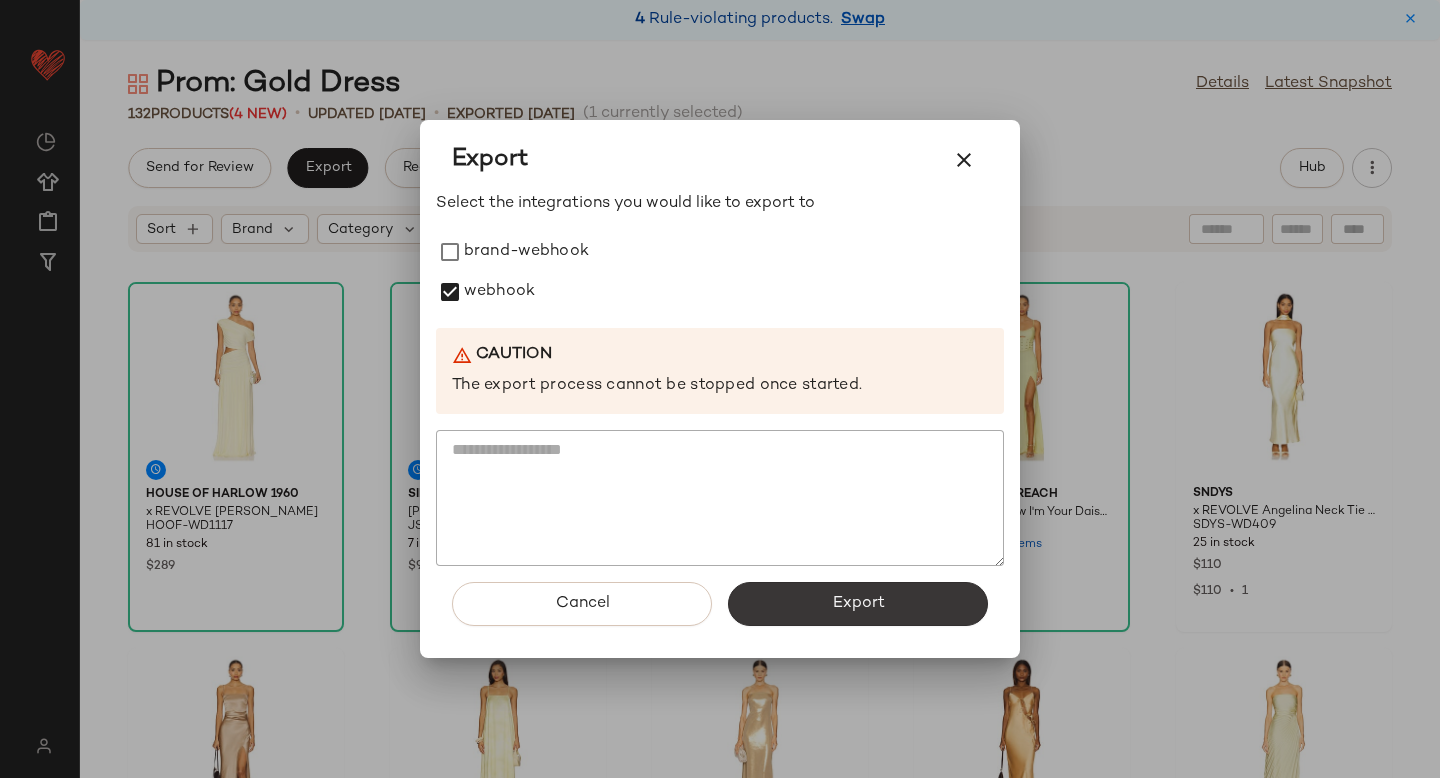 click on "Export" at bounding box center (858, 604) 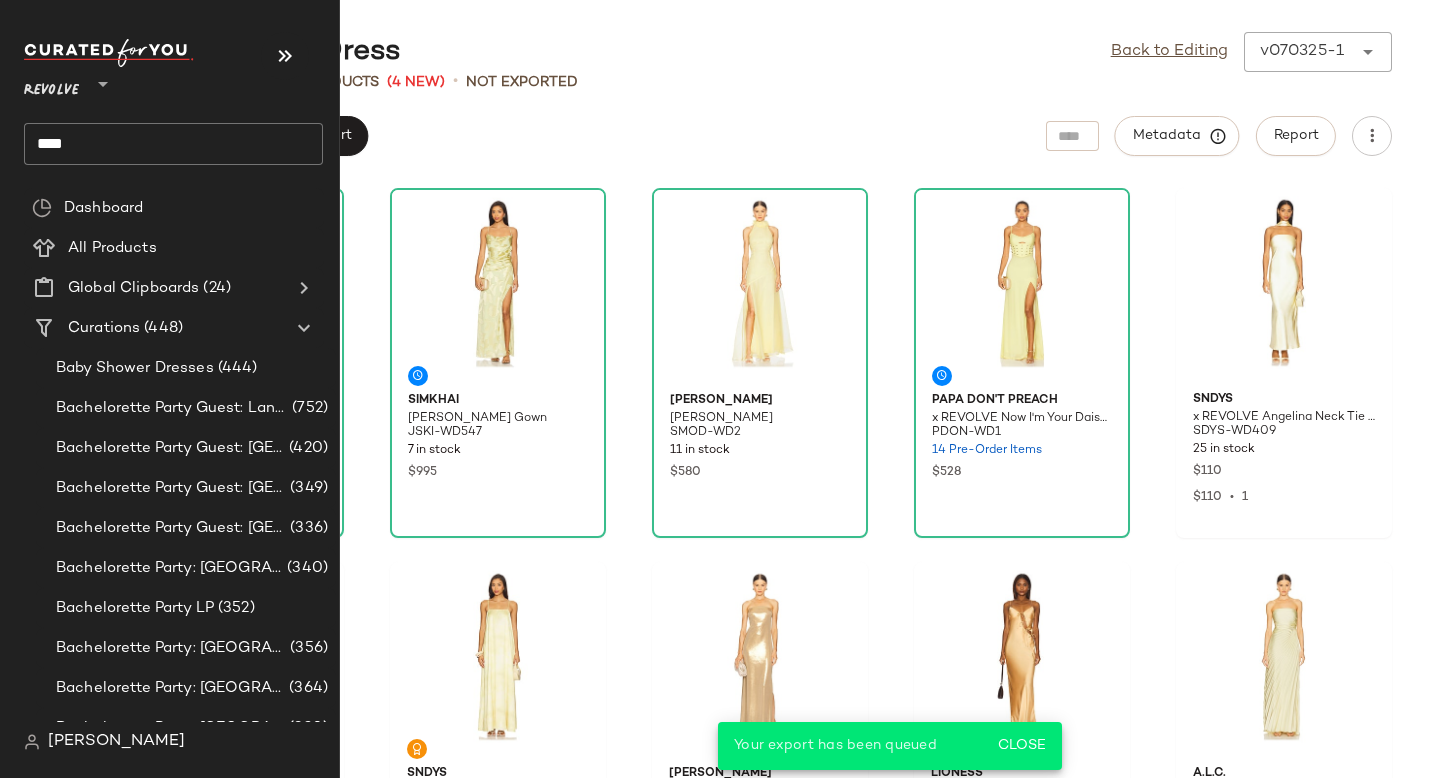 click on "****" 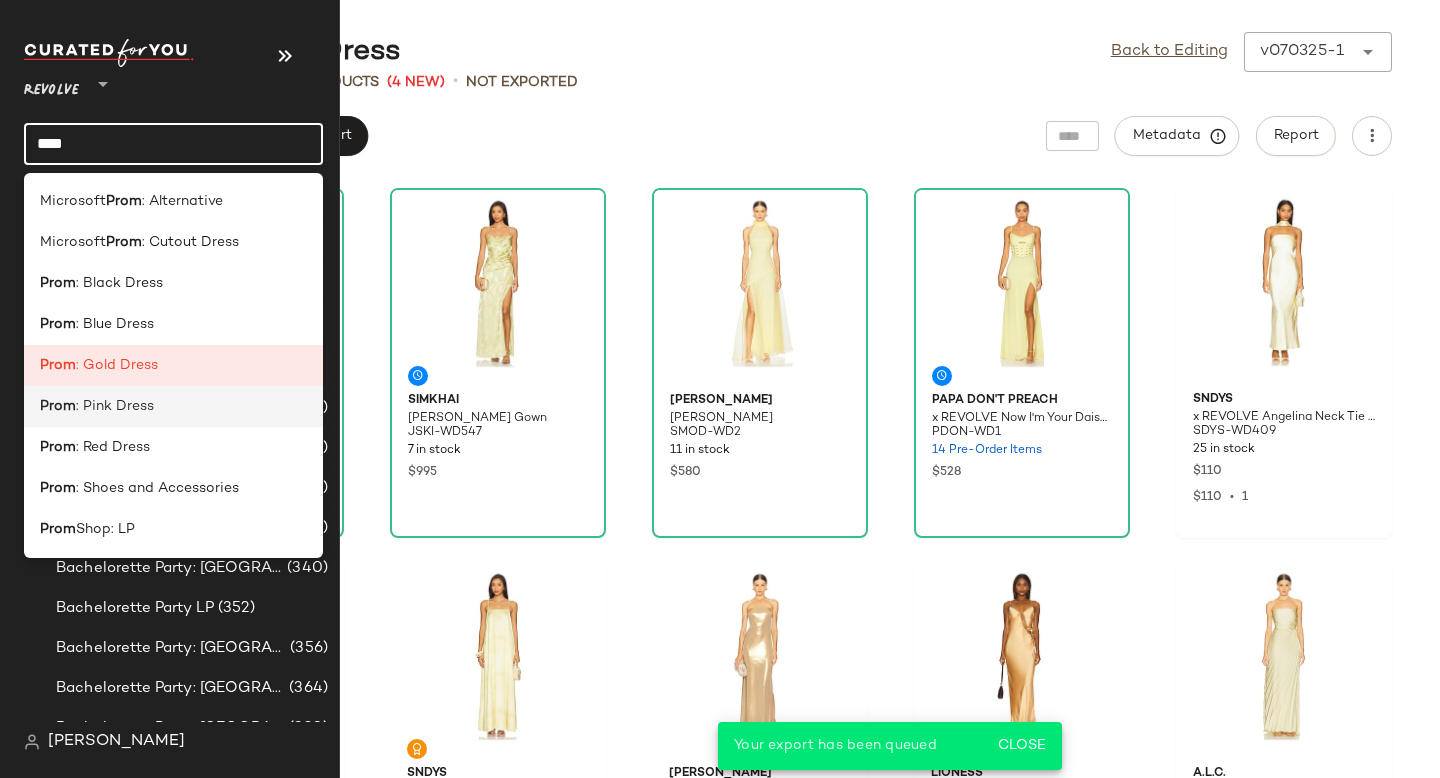 click on "Prom : Pink Dress" 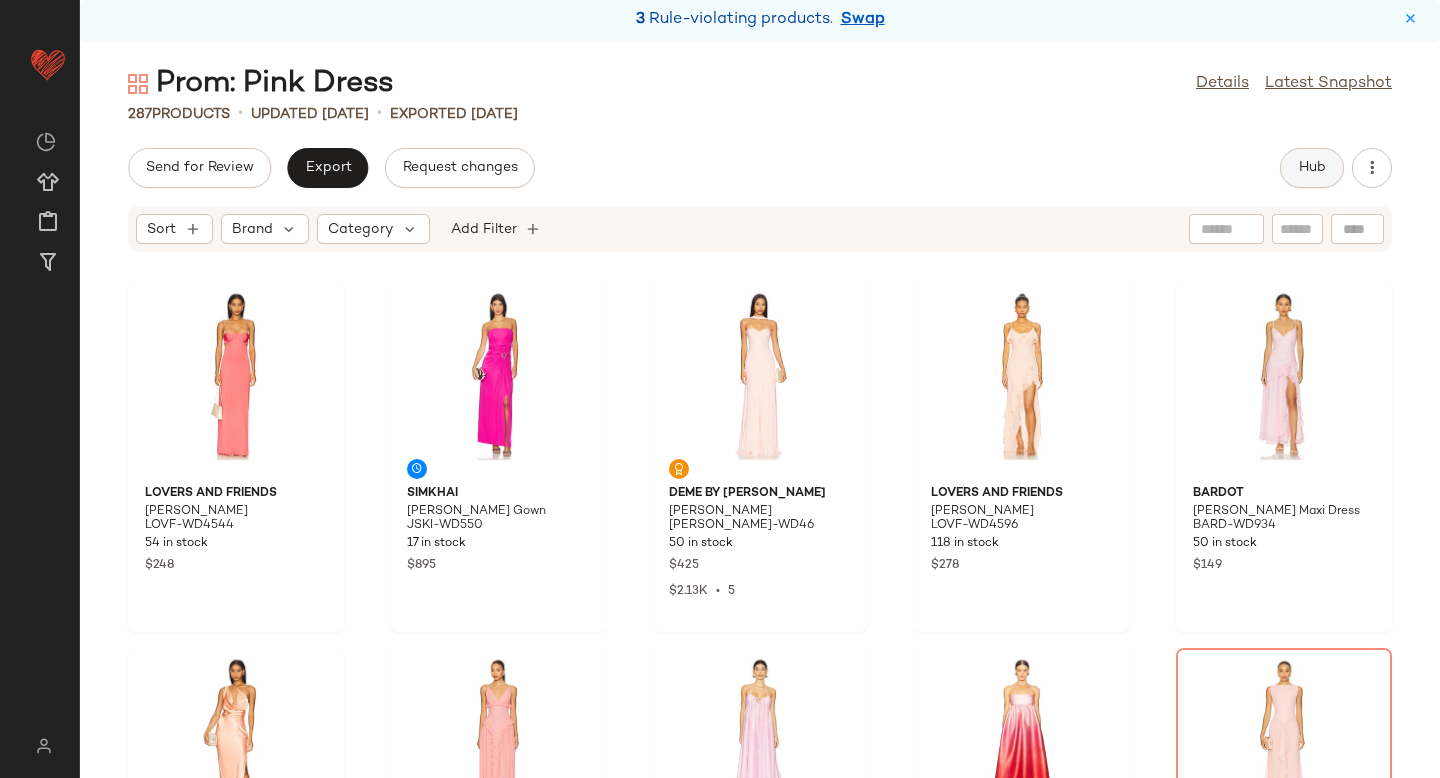 click on "Hub" at bounding box center (1312, 168) 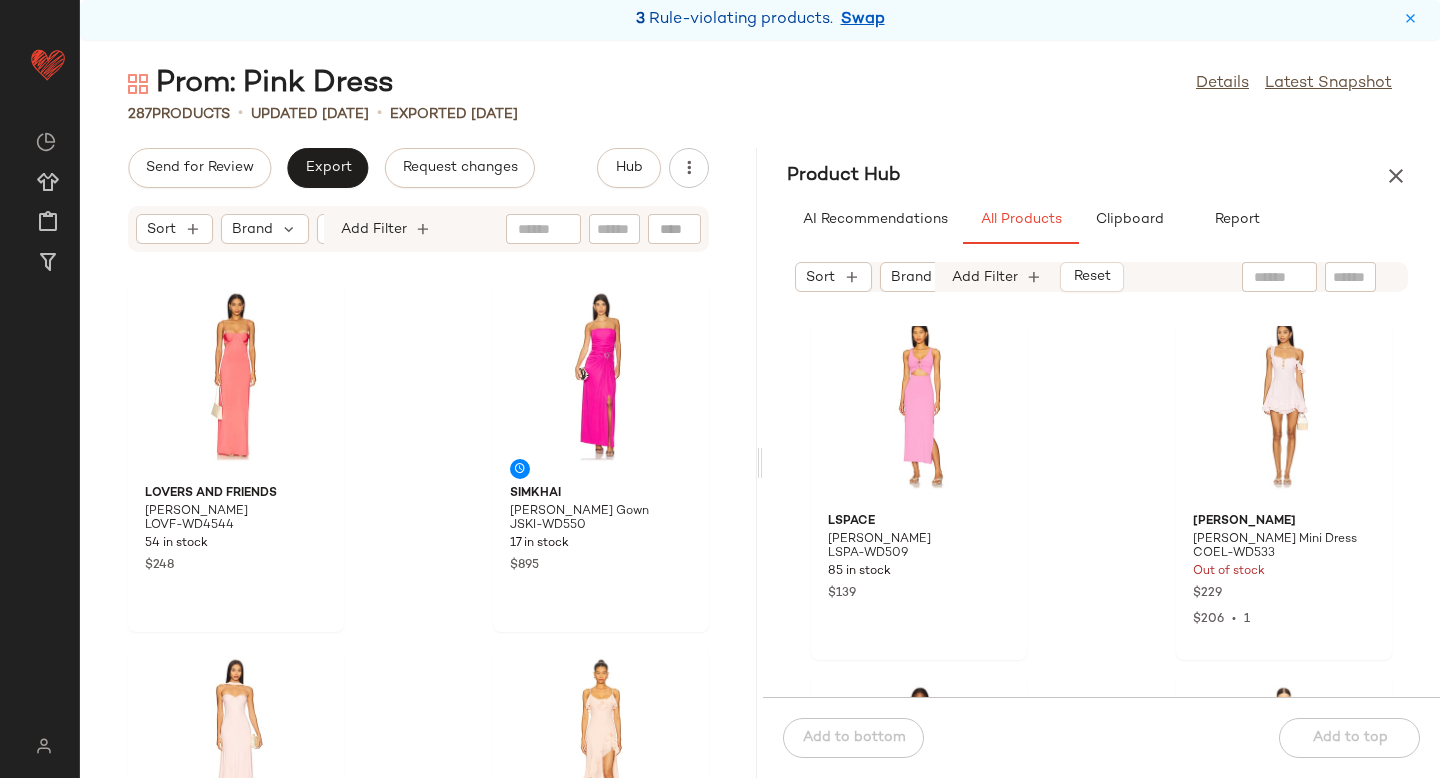 scroll, scrollTop: 3959, scrollLeft: 0, axis: vertical 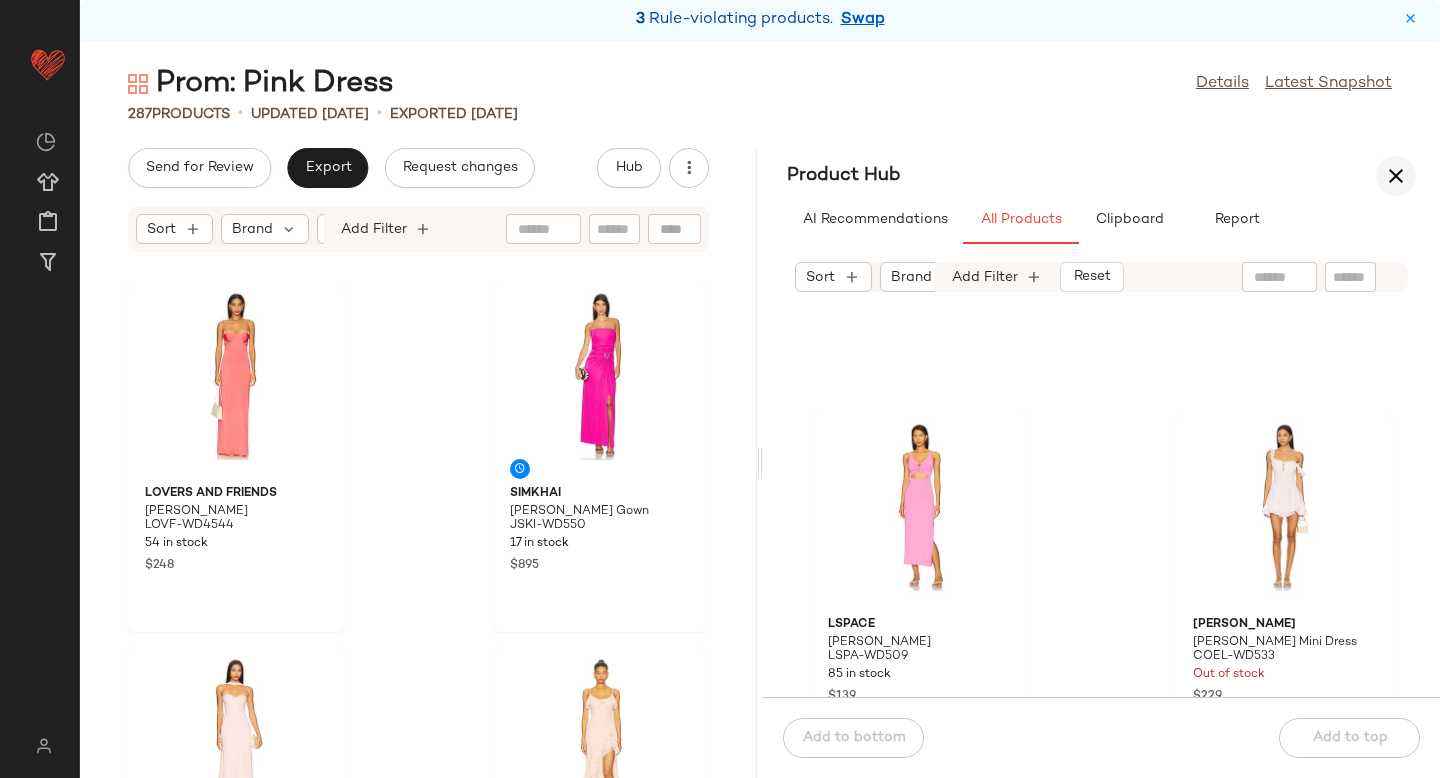 click at bounding box center [1396, 176] 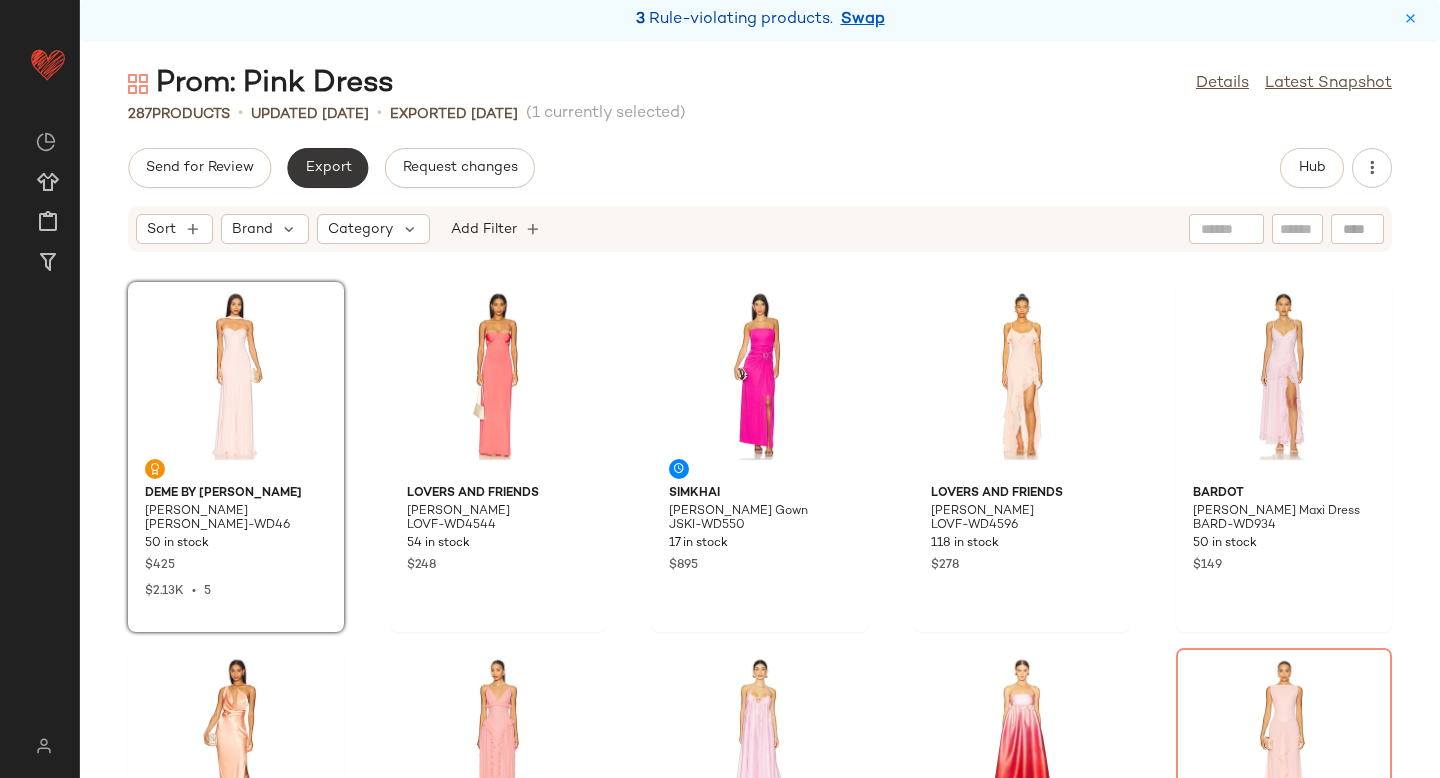 click on "Export" at bounding box center [327, 168] 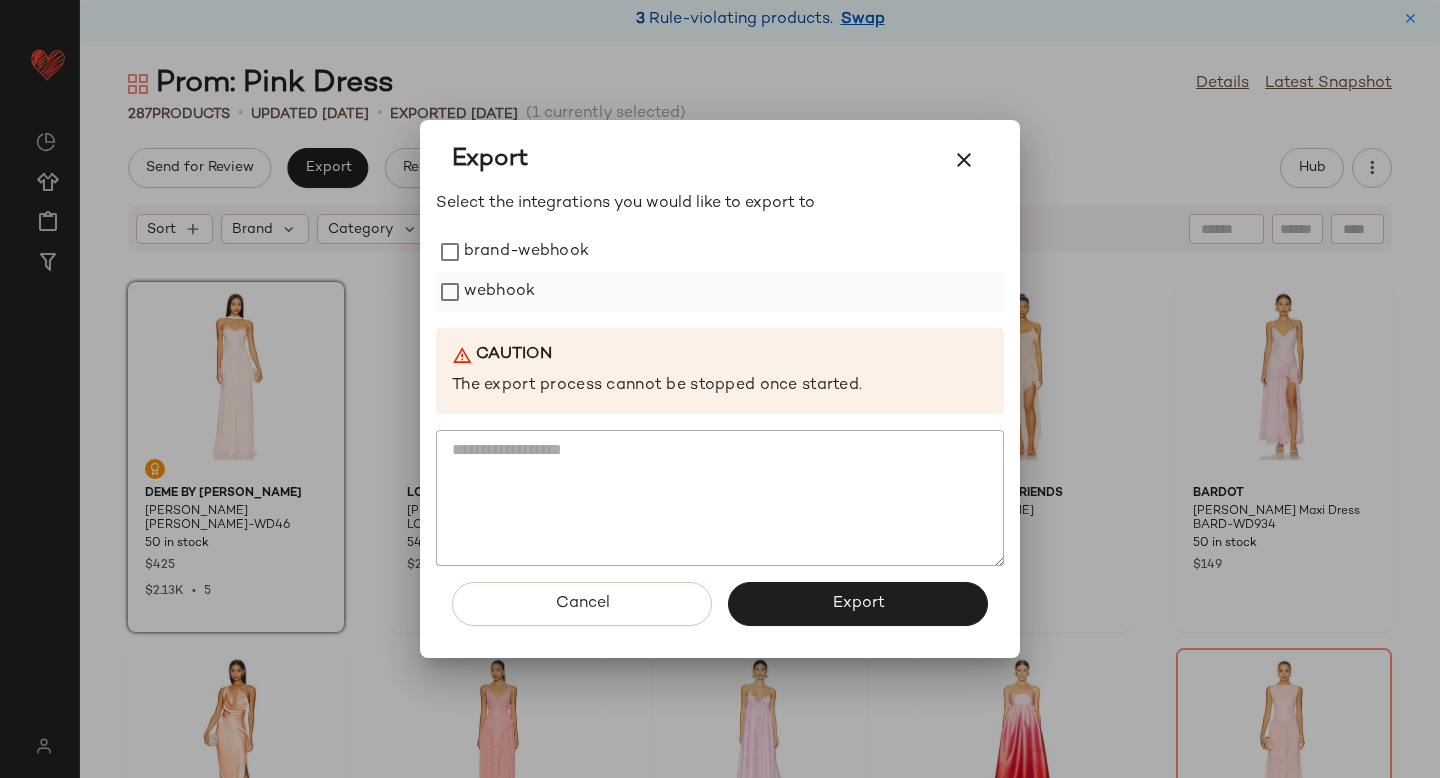 click on "webhook" at bounding box center [499, 292] 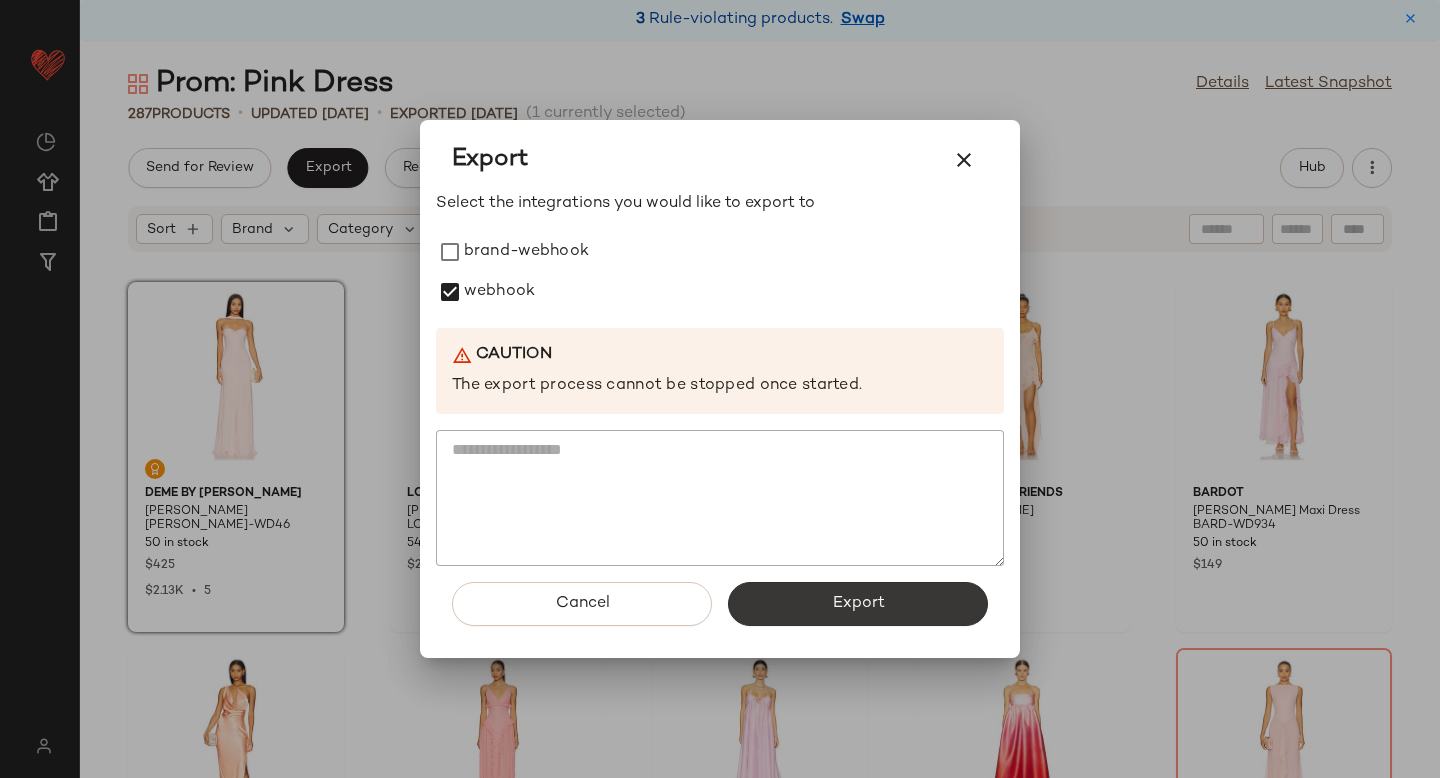 click on "Export" at bounding box center [858, 604] 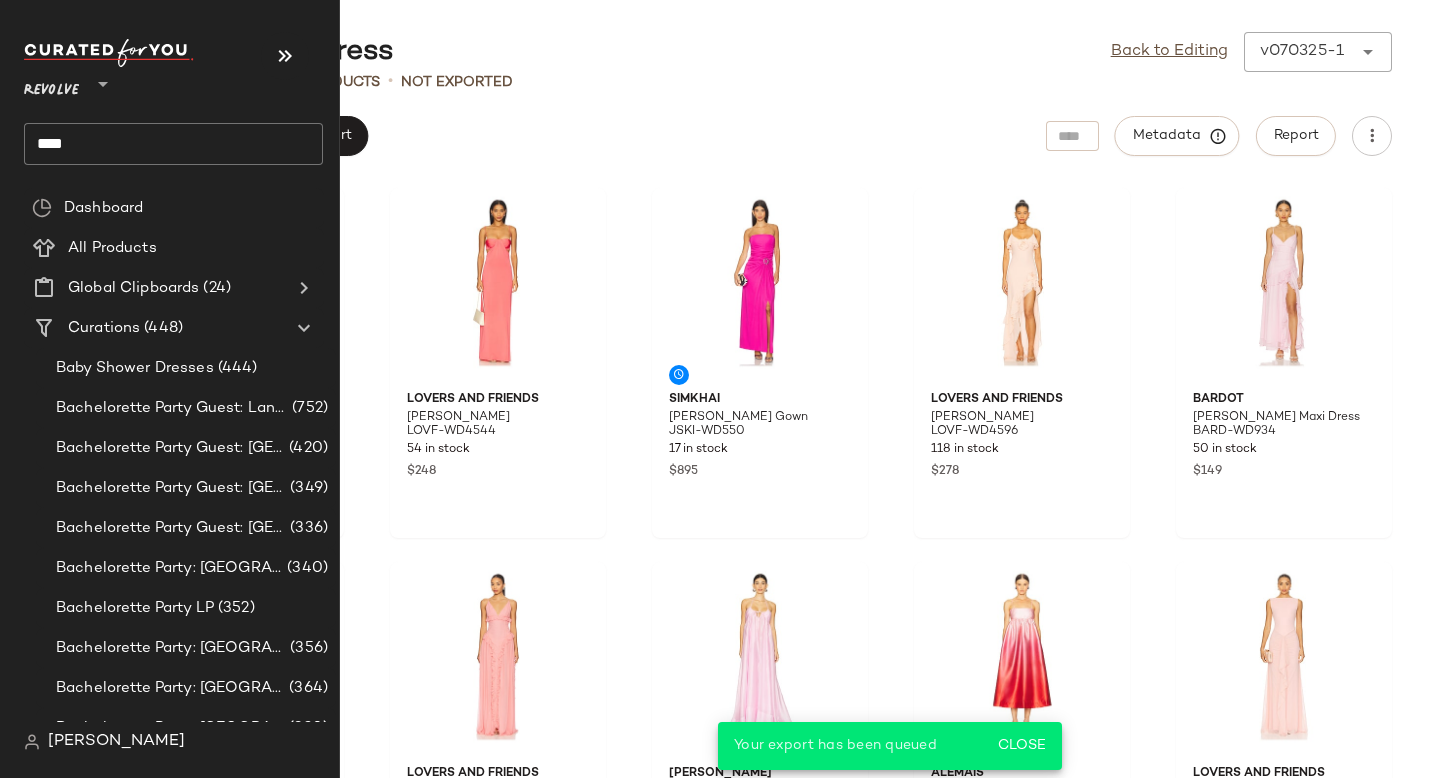click on "****" 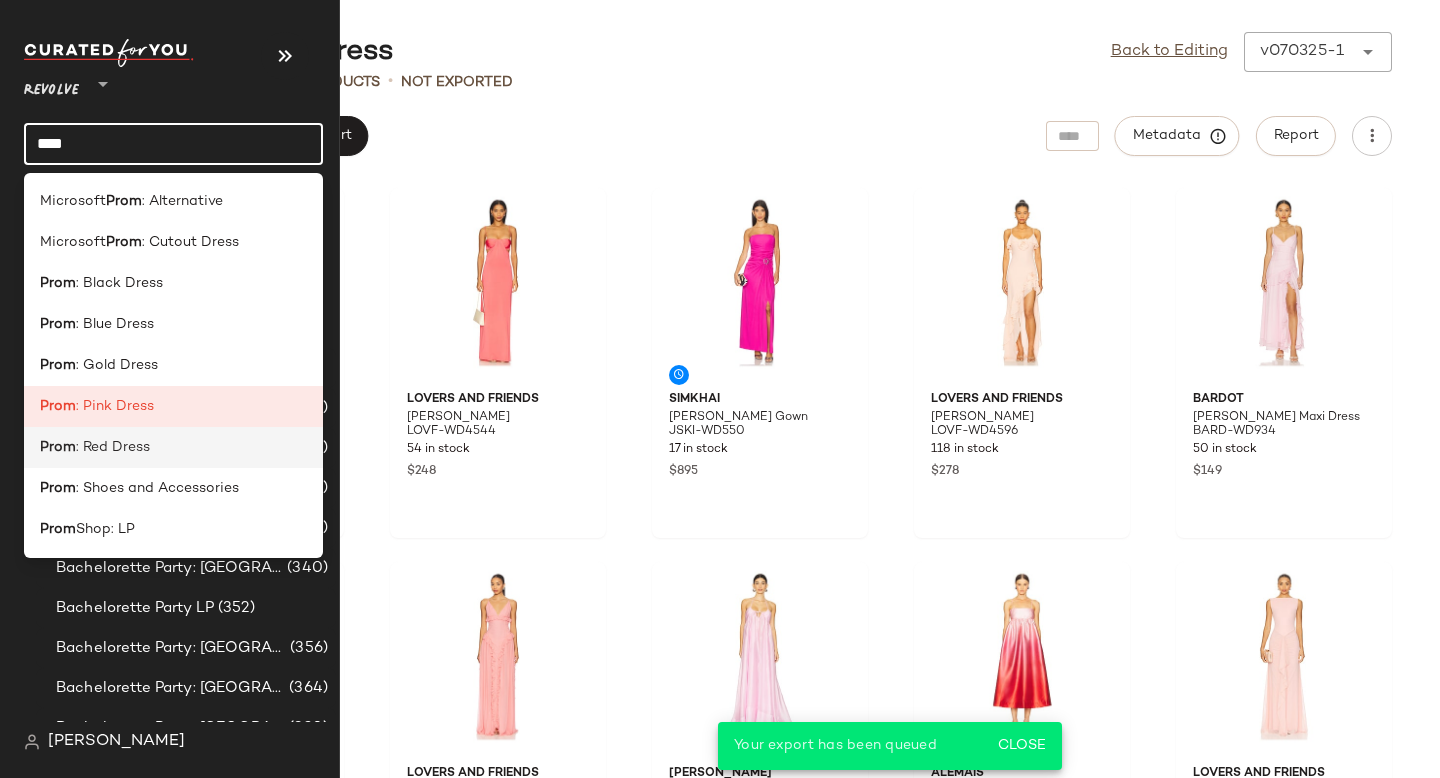 click on "Prom : Red Dress" 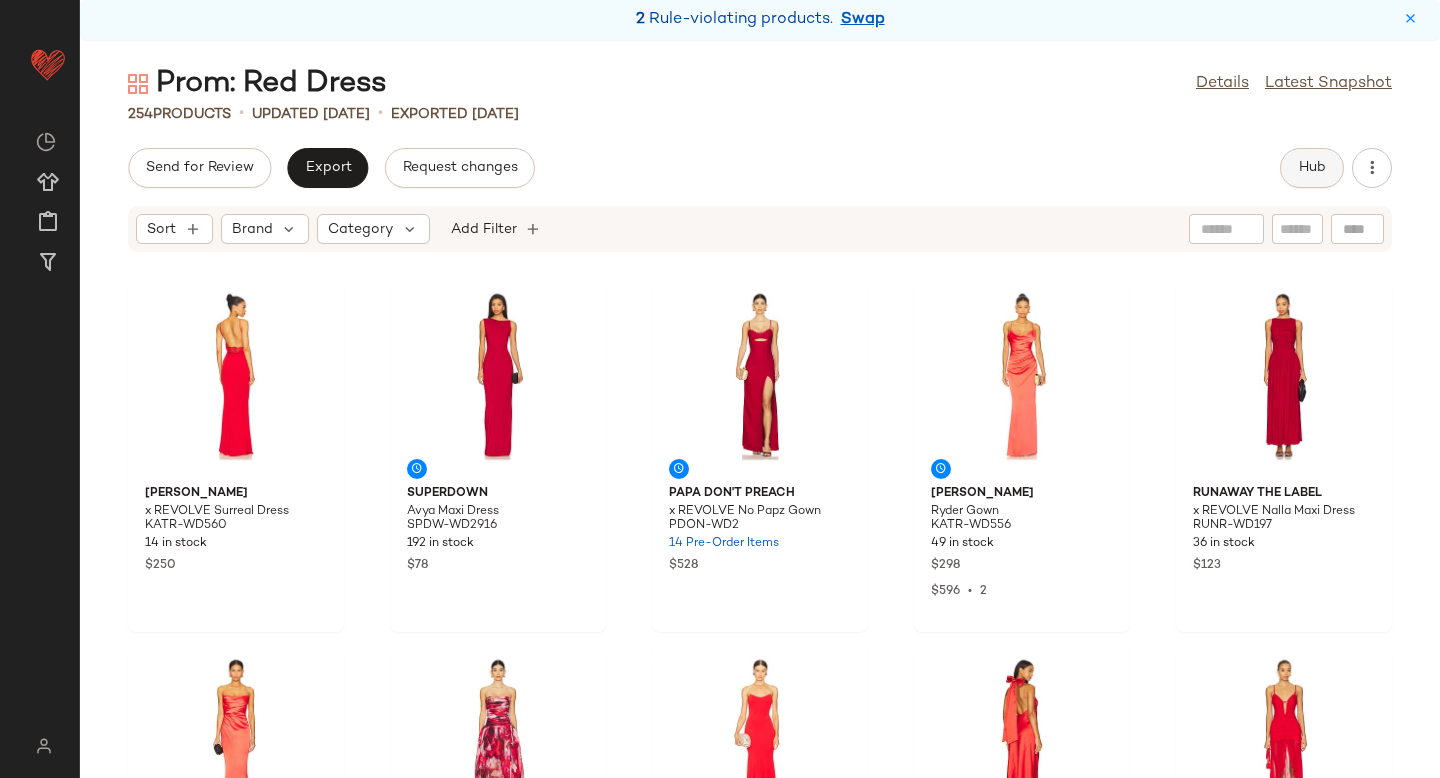 click on "Hub" at bounding box center [1312, 168] 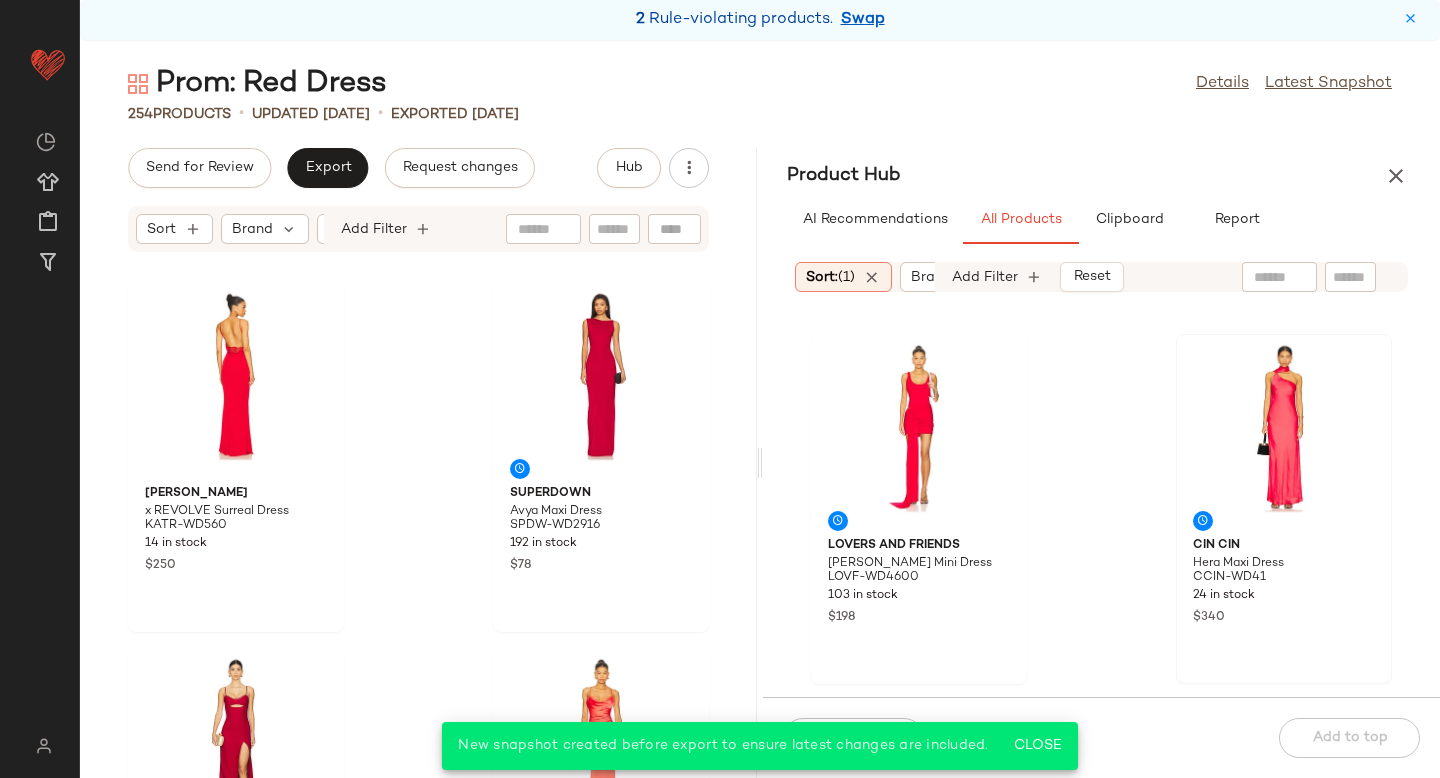 scroll, scrollTop: 358, scrollLeft: 0, axis: vertical 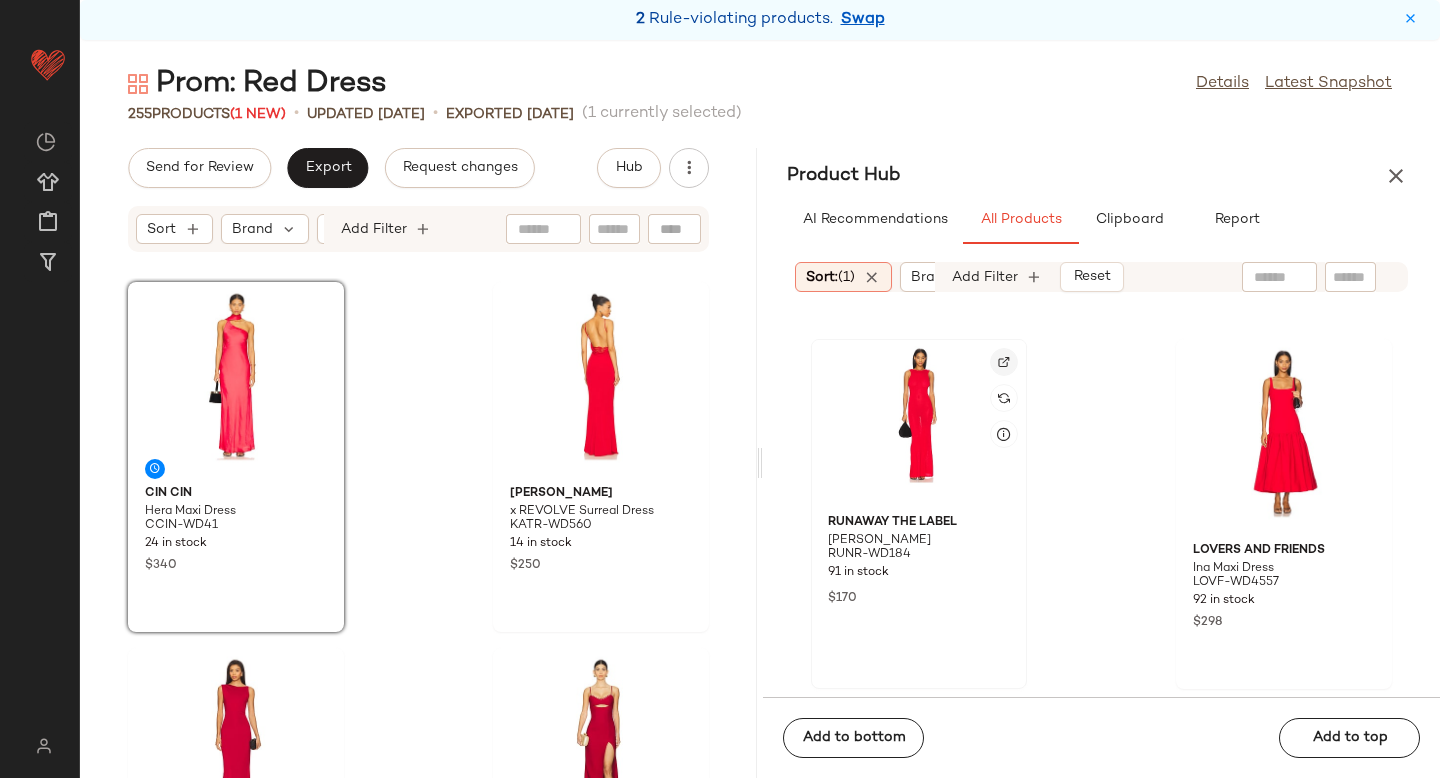 click at bounding box center (1004, 362) 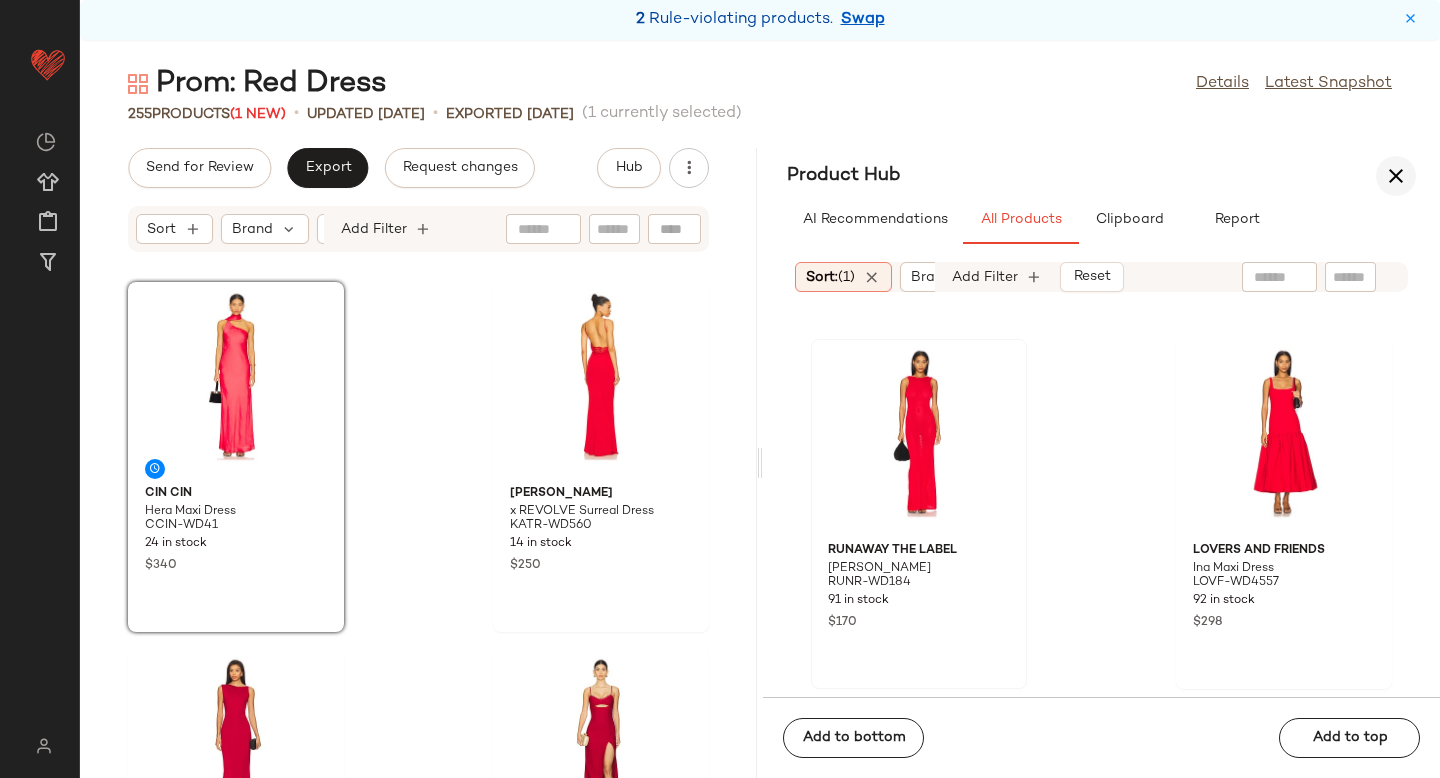 click at bounding box center [1396, 176] 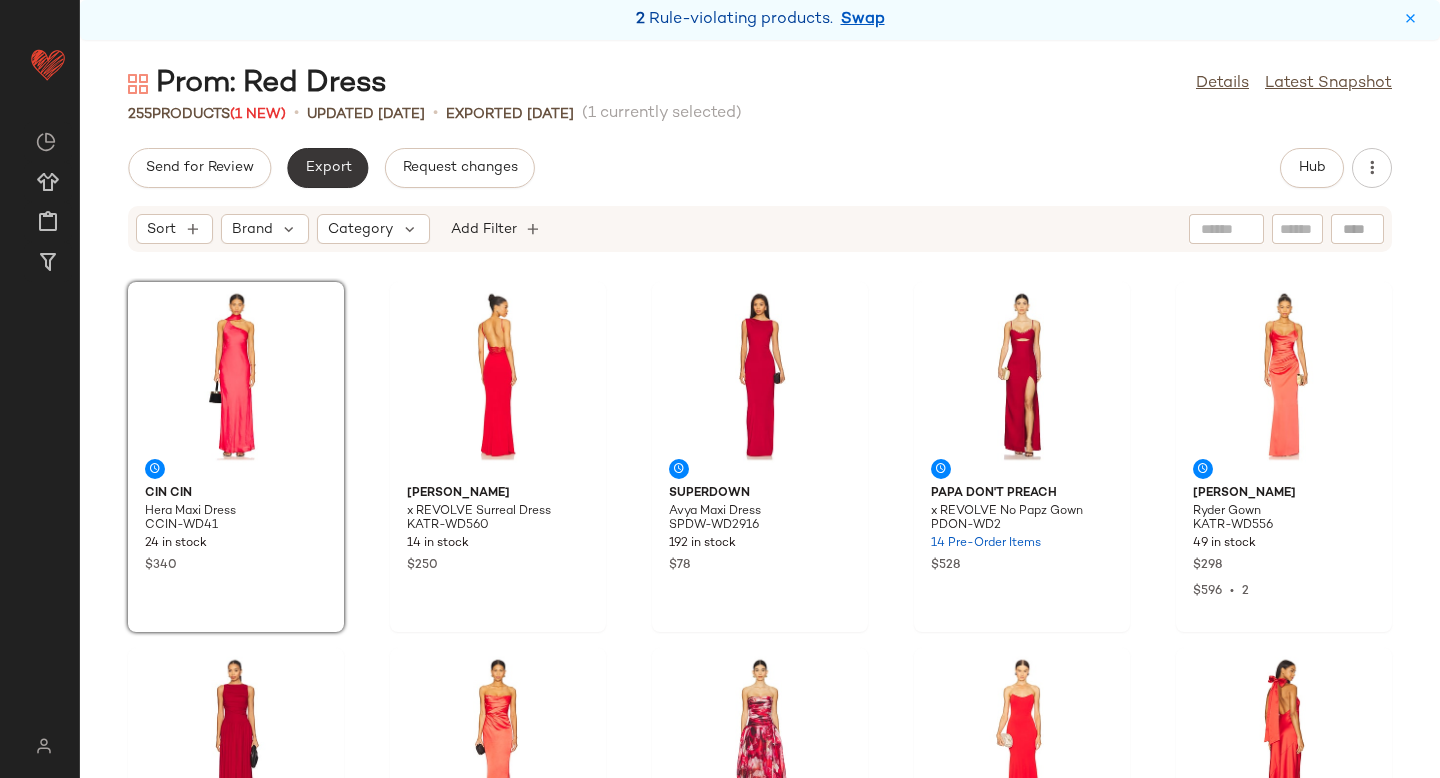 click on "Export" at bounding box center (327, 168) 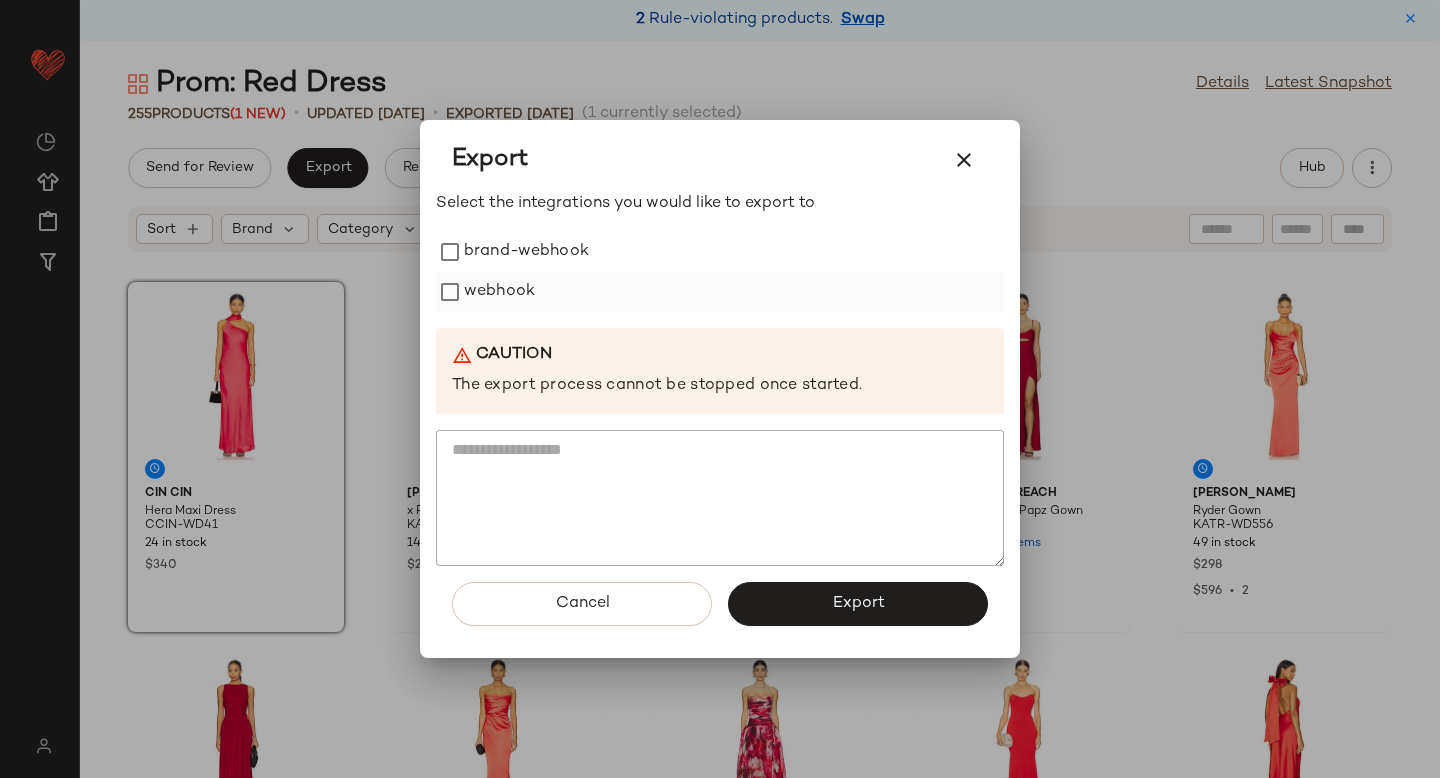 click on "webhook" at bounding box center (499, 292) 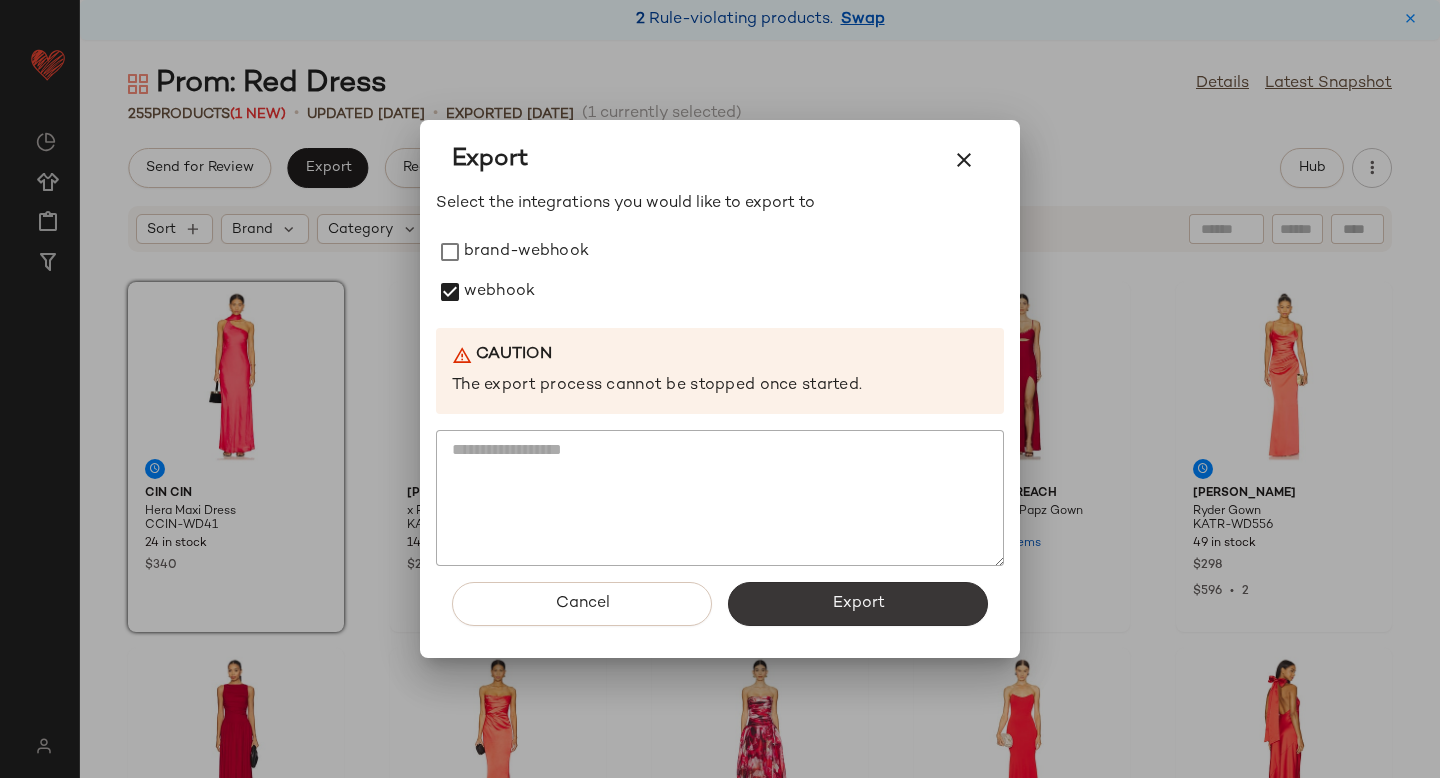 click on "Export" 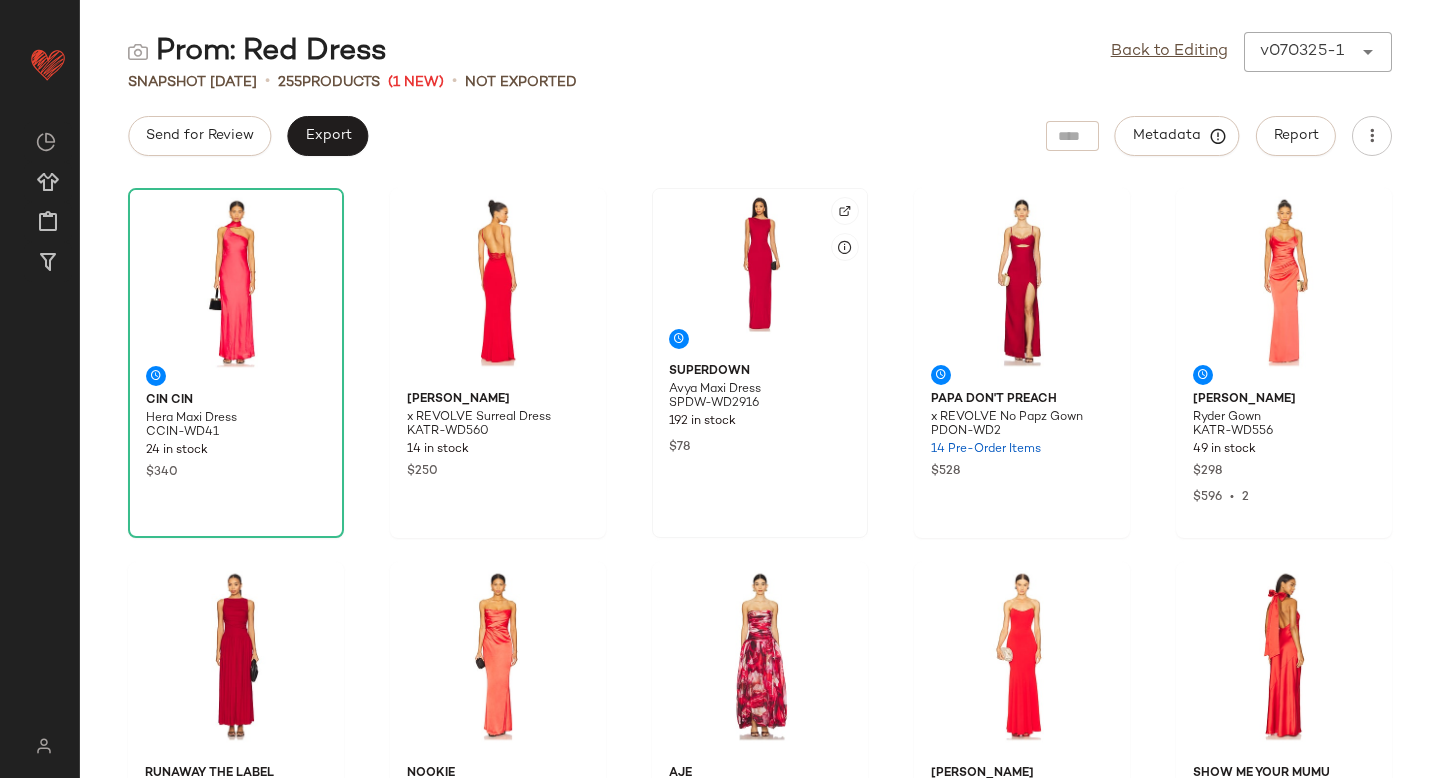 click 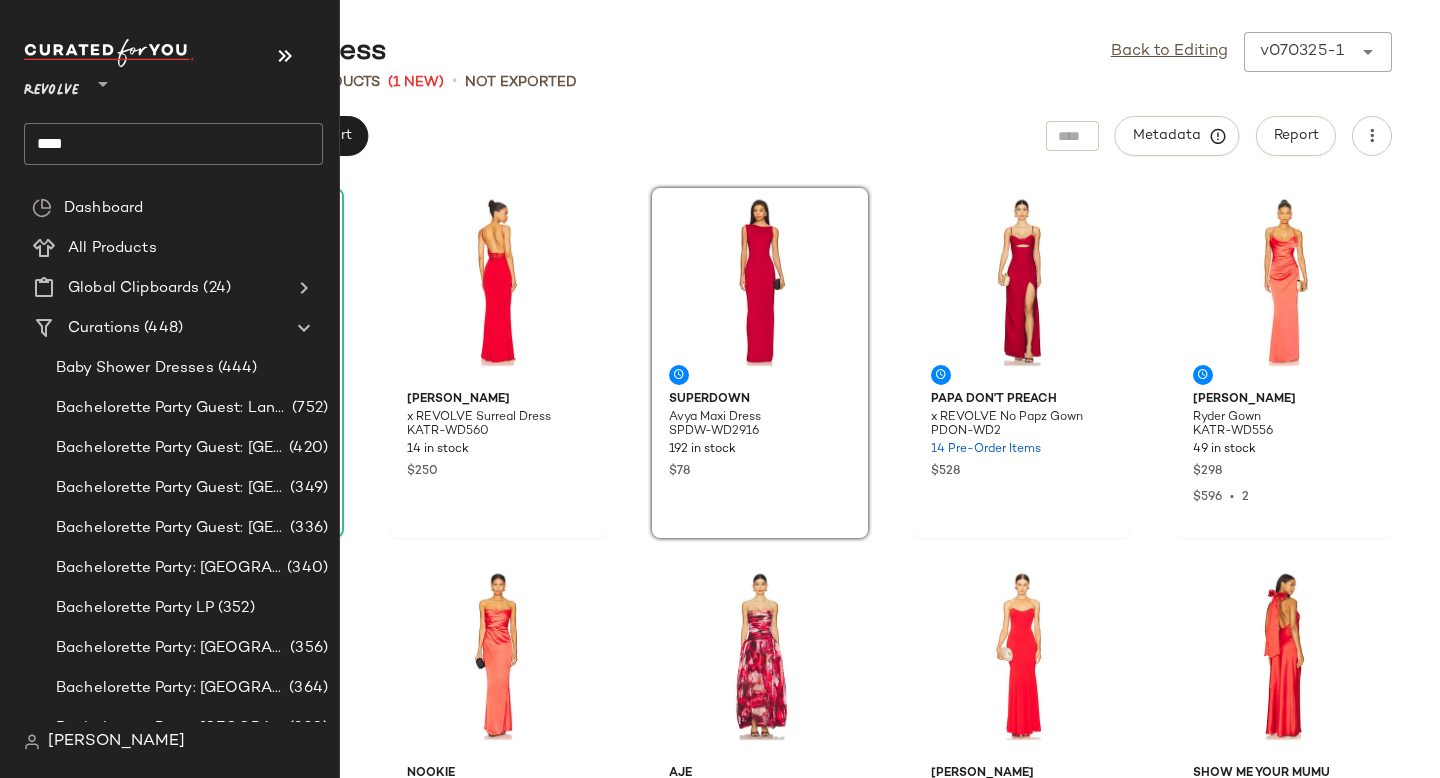 click on "Revolve ** ****" at bounding box center (181, 110) 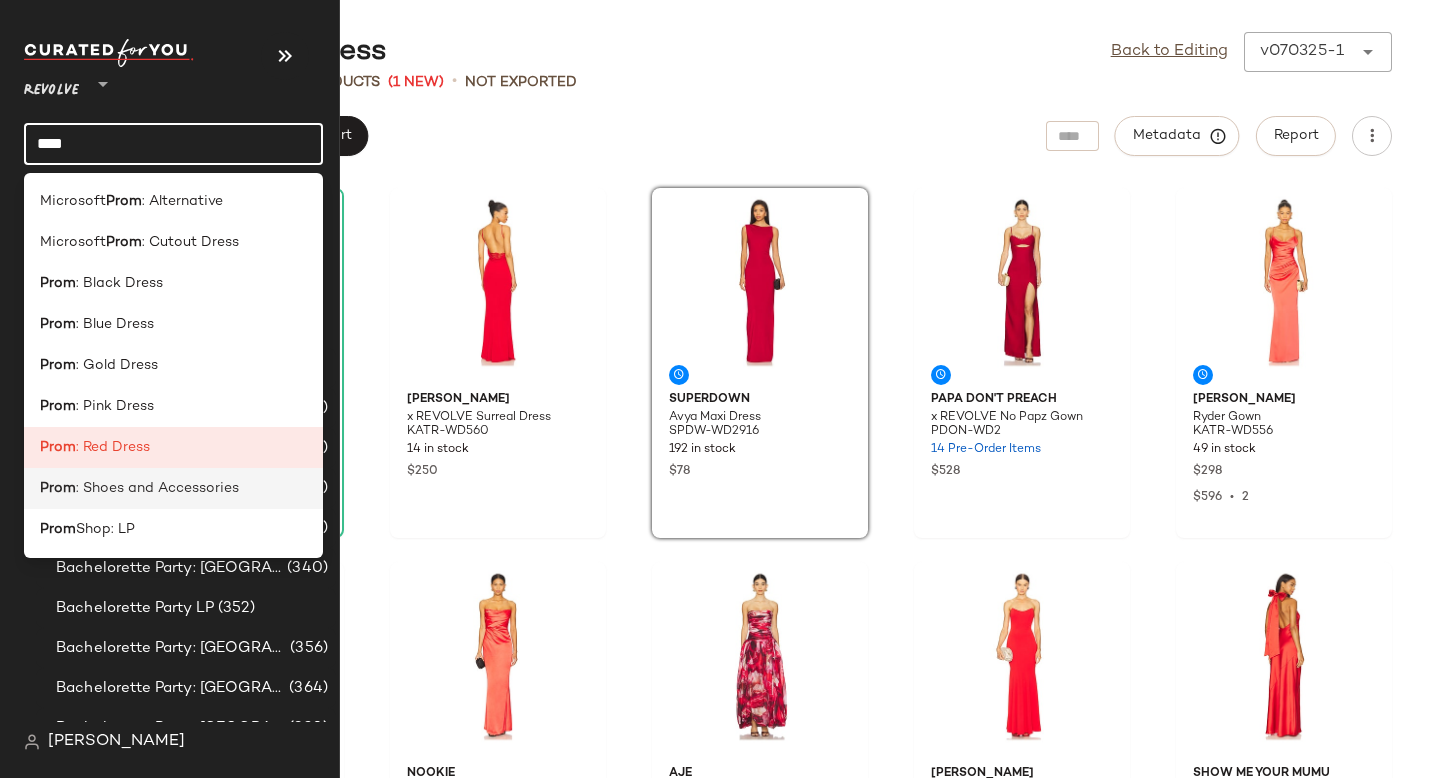 click on ": Shoes and Accessories" at bounding box center (157, 488) 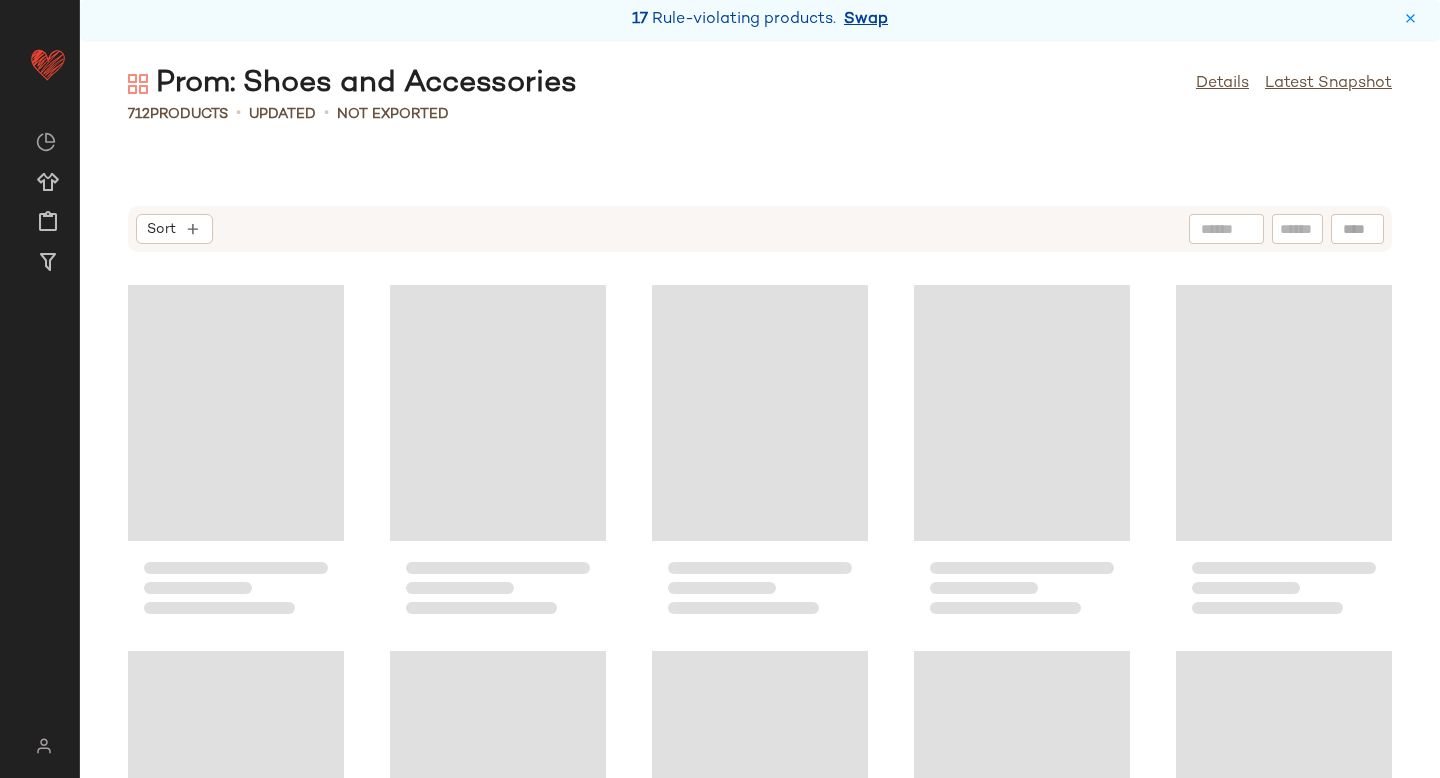 click on "Swap" at bounding box center (866, 20) 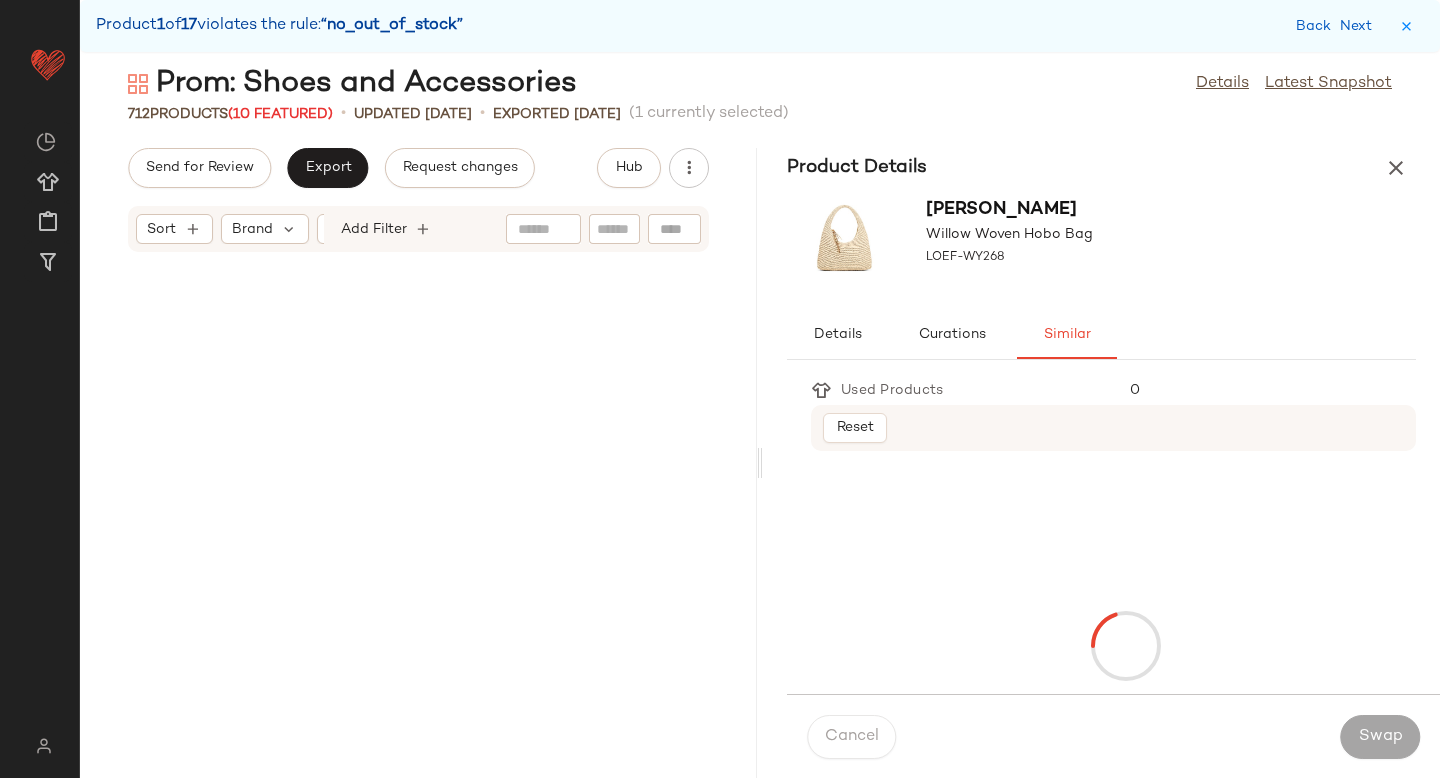 scroll, scrollTop: 16104, scrollLeft: 0, axis: vertical 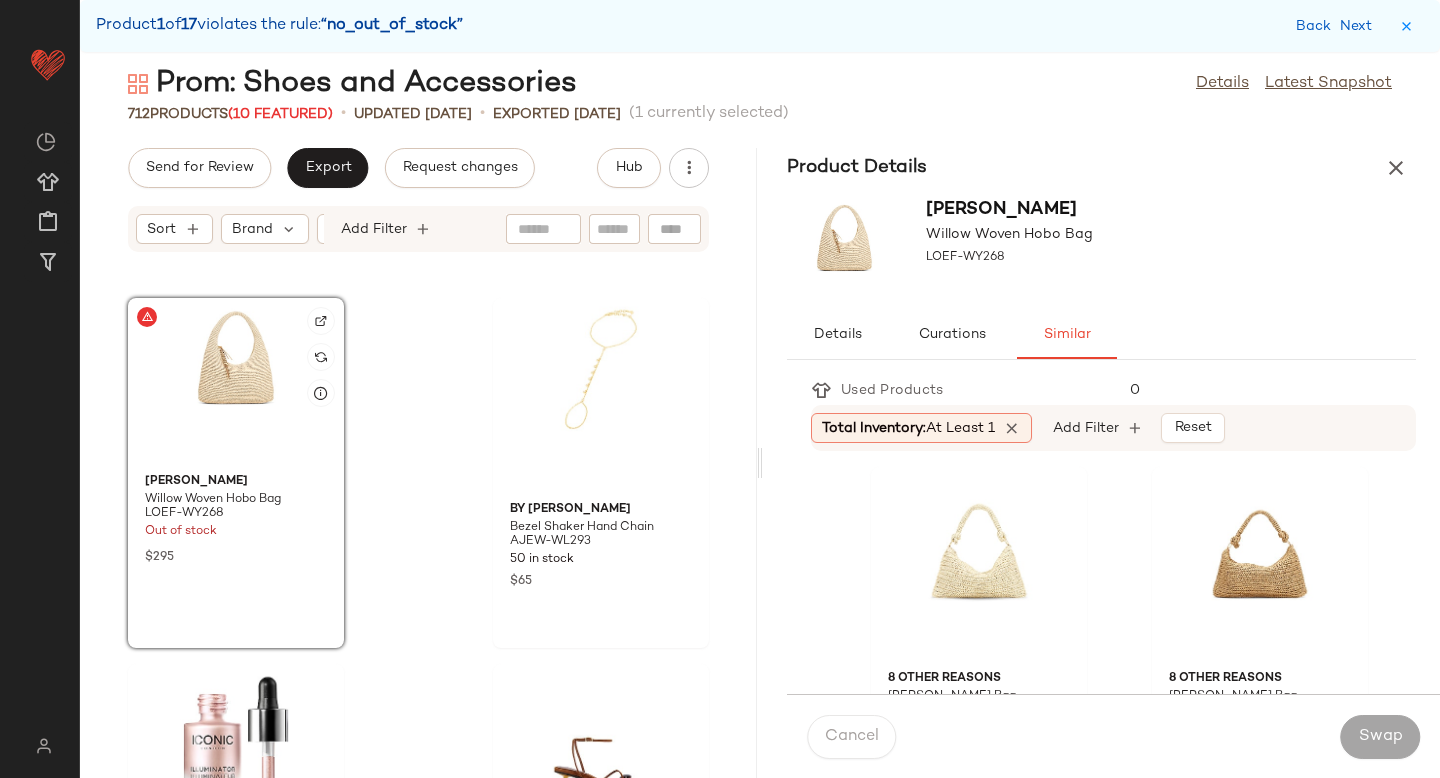 click 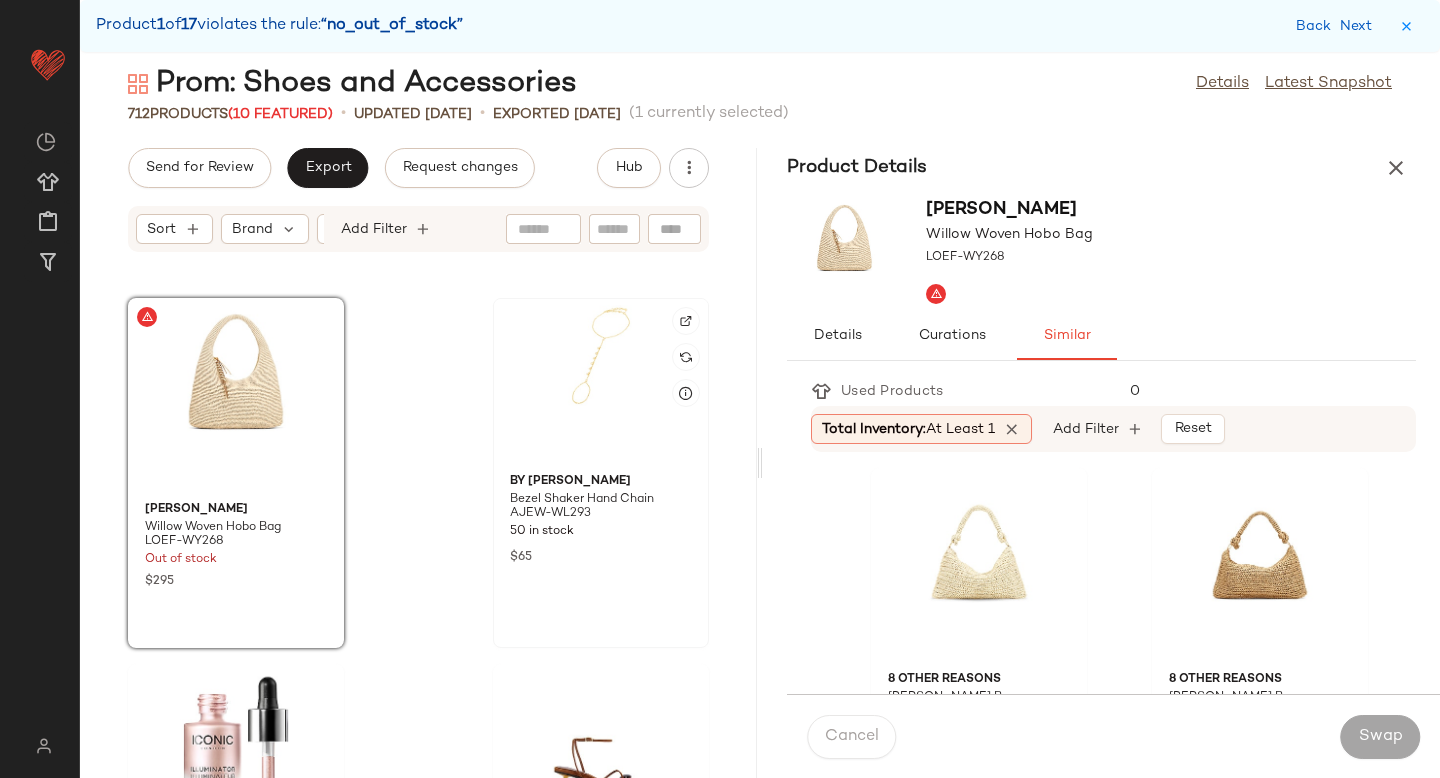 click 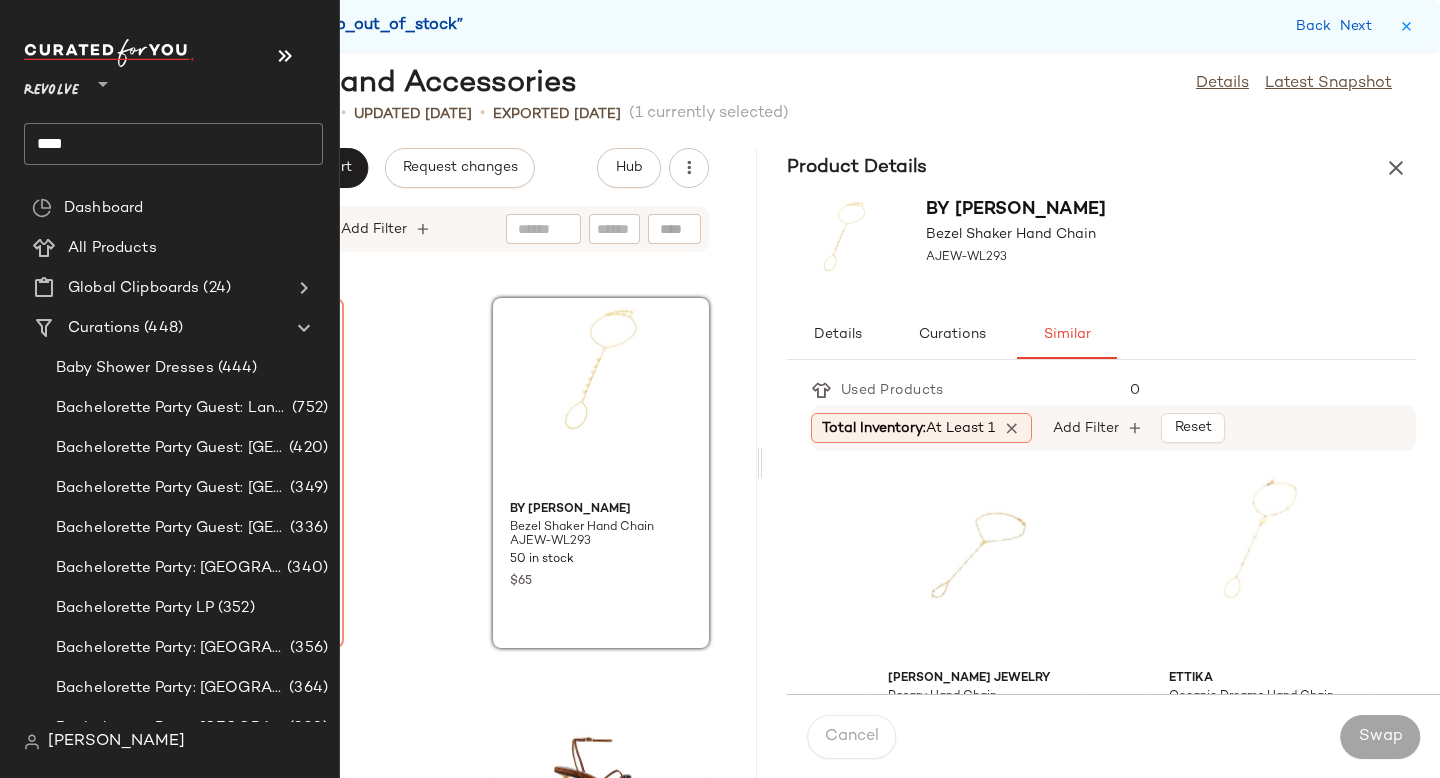 click on "****" 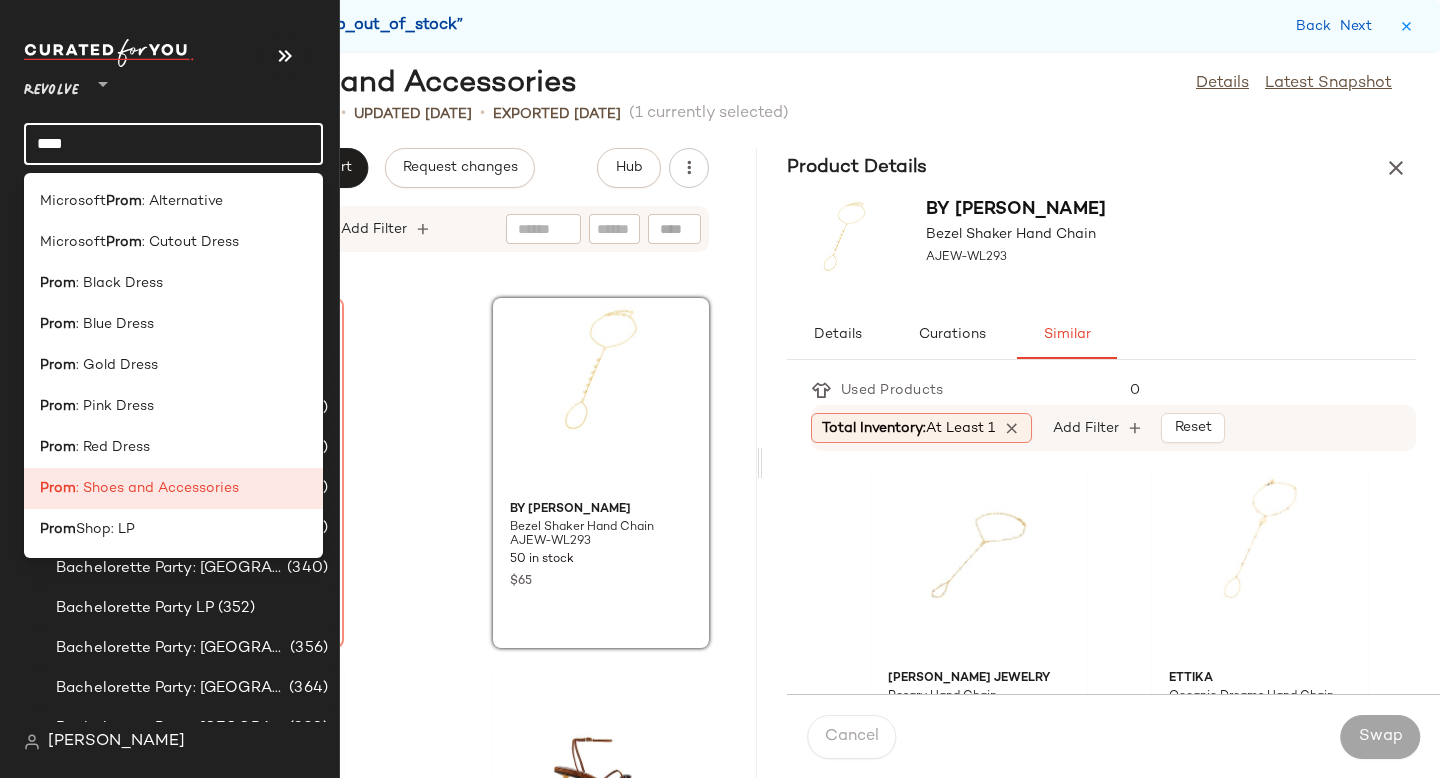 click on "****" 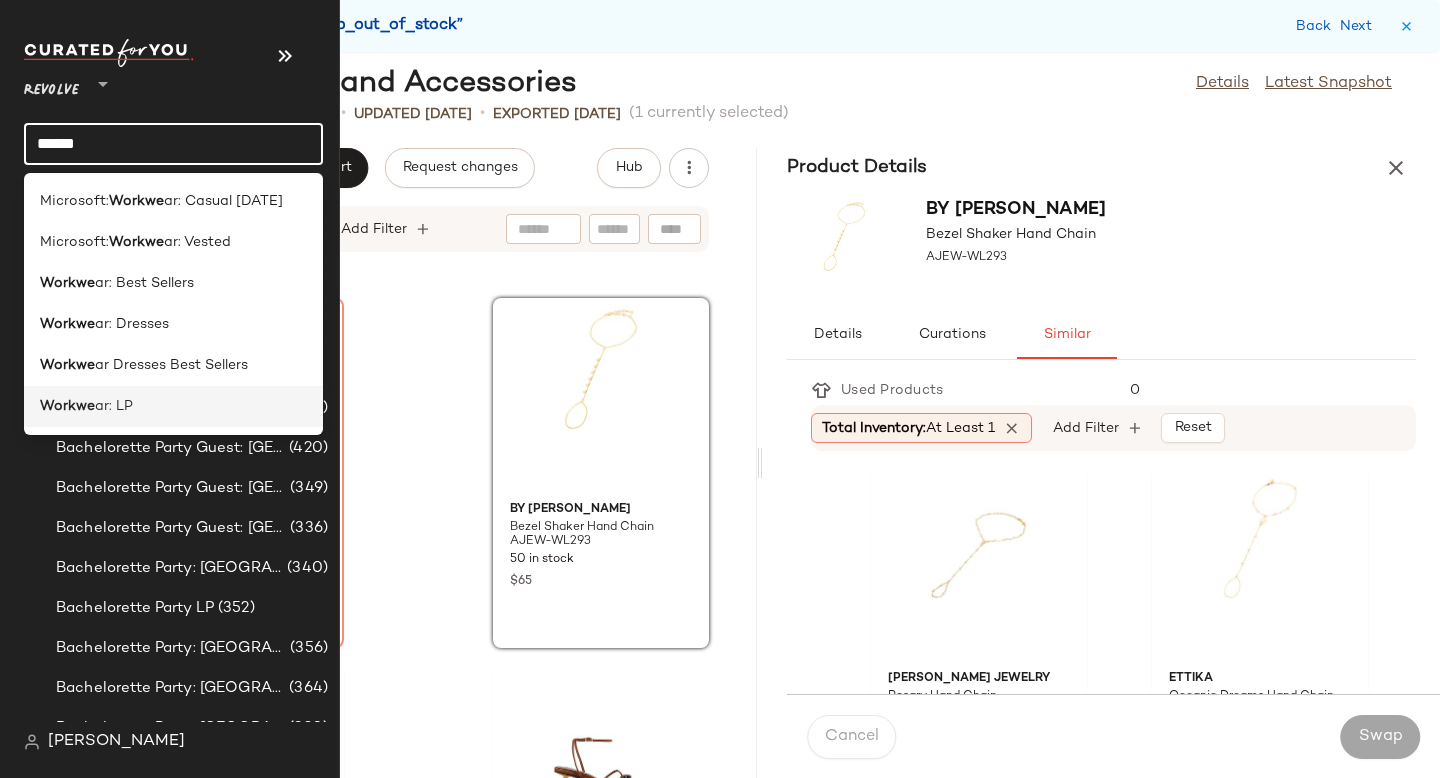 type on "******" 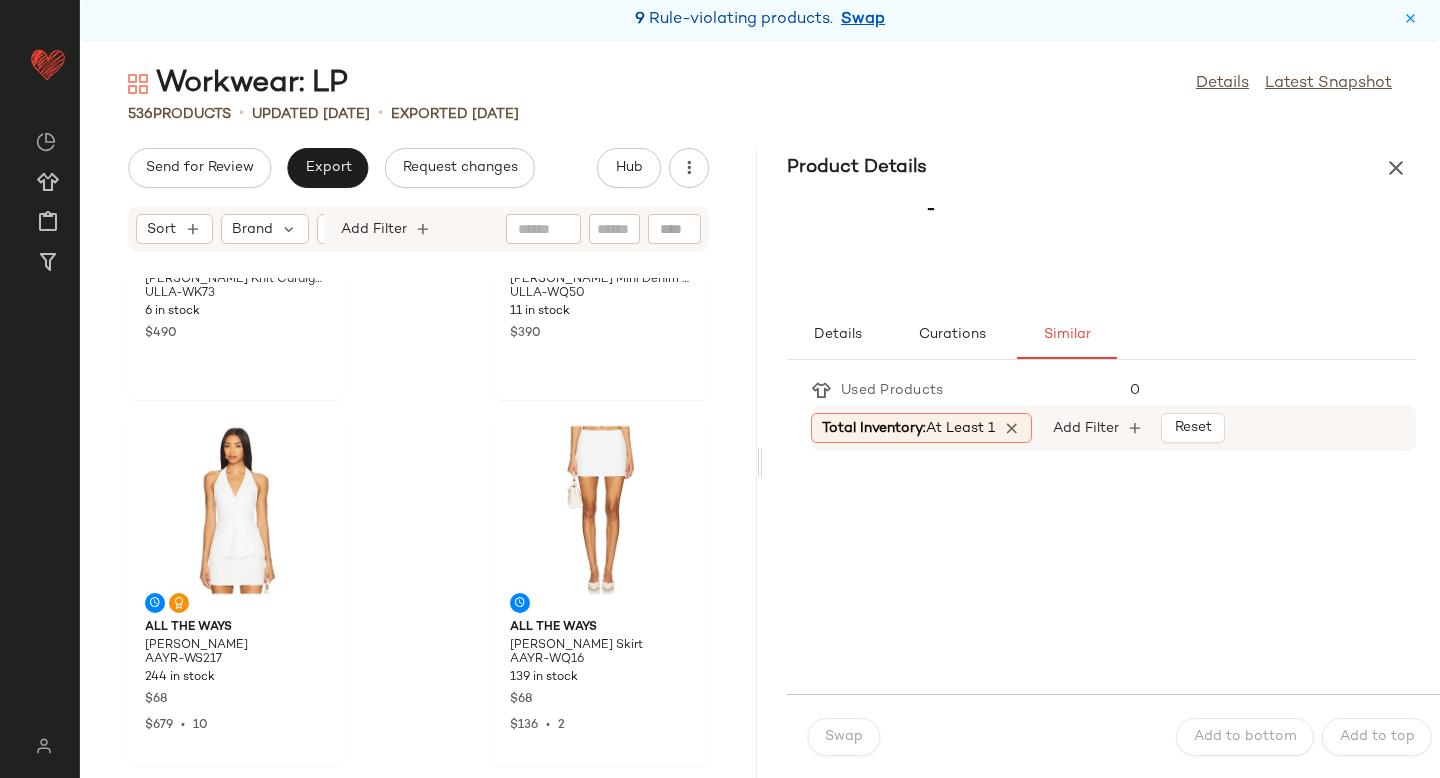 scroll, scrollTop: 0, scrollLeft: 0, axis: both 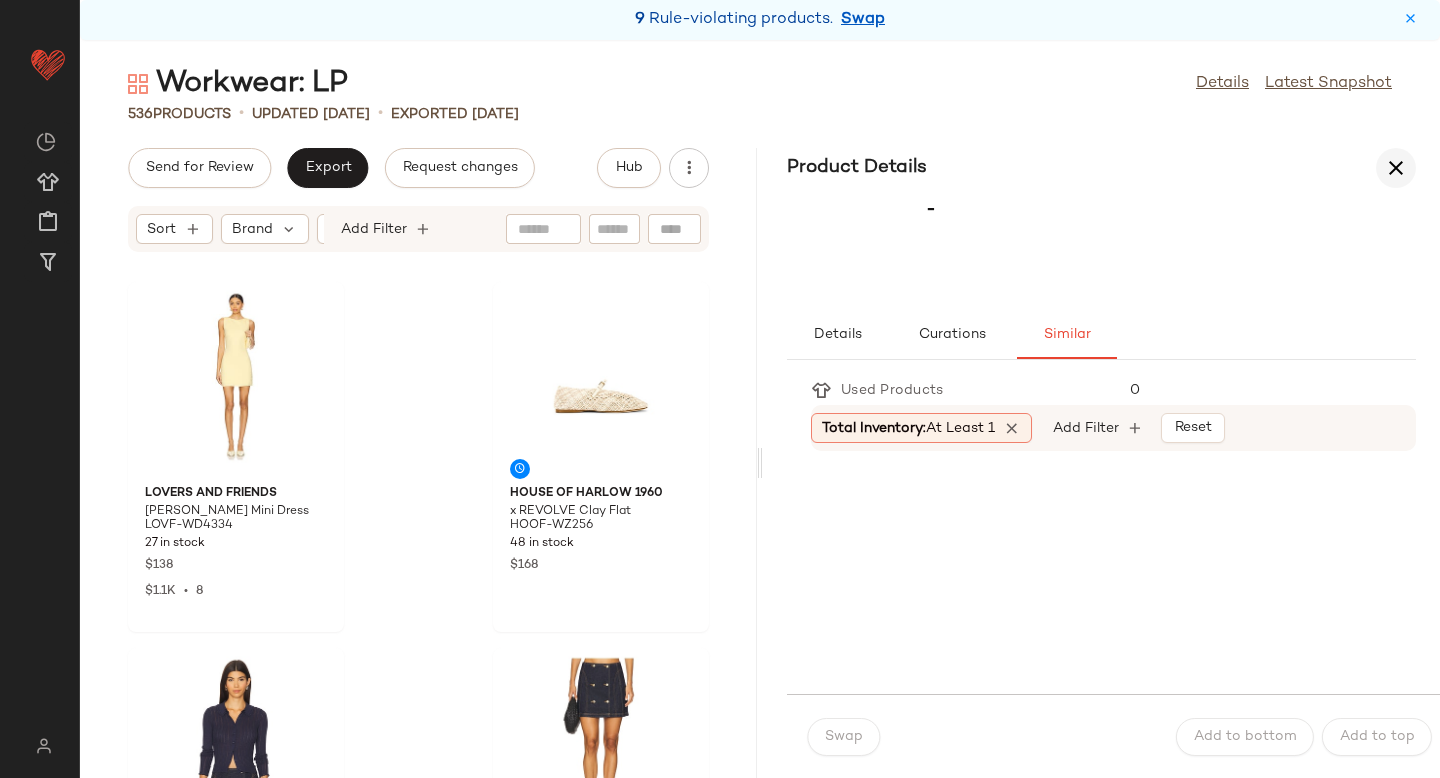 click at bounding box center (1396, 168) 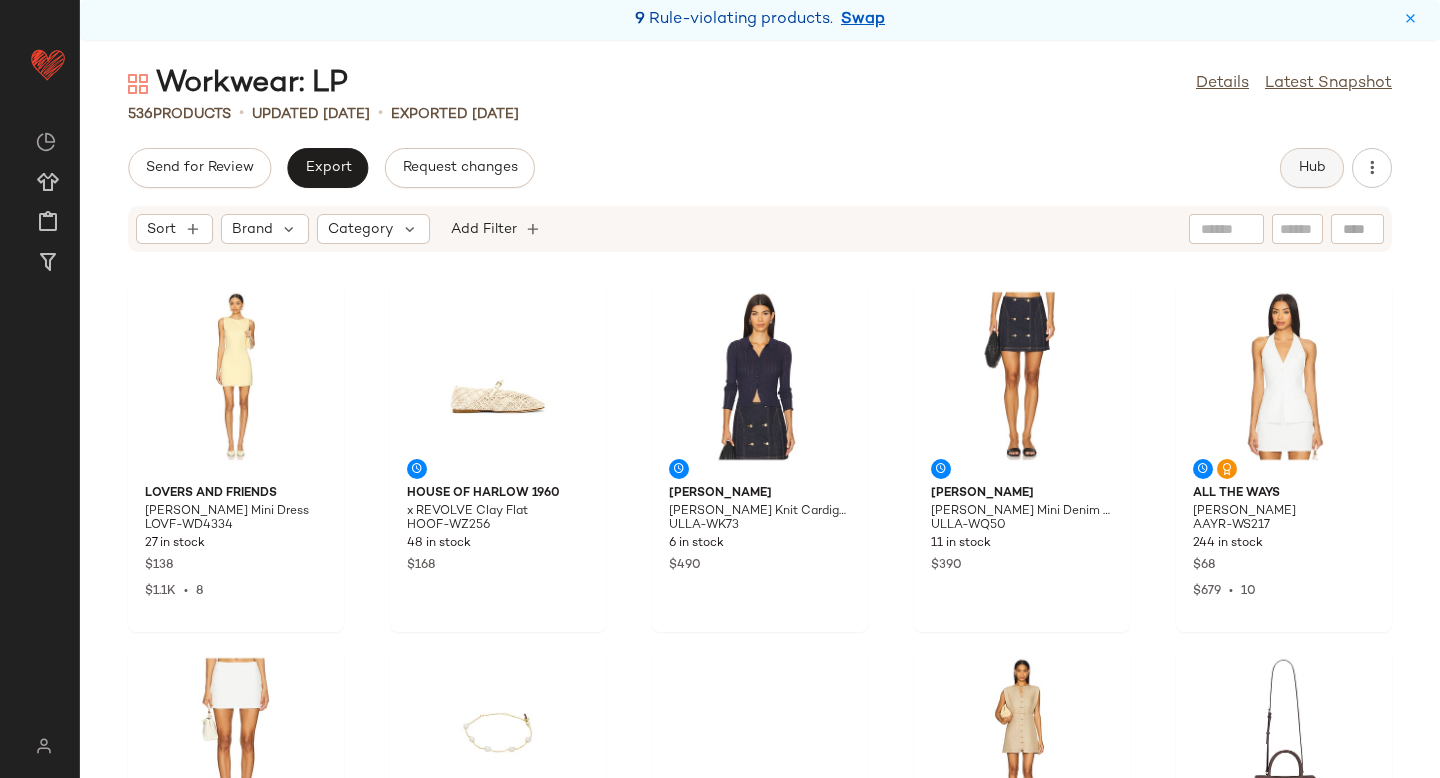 click on "Hub" 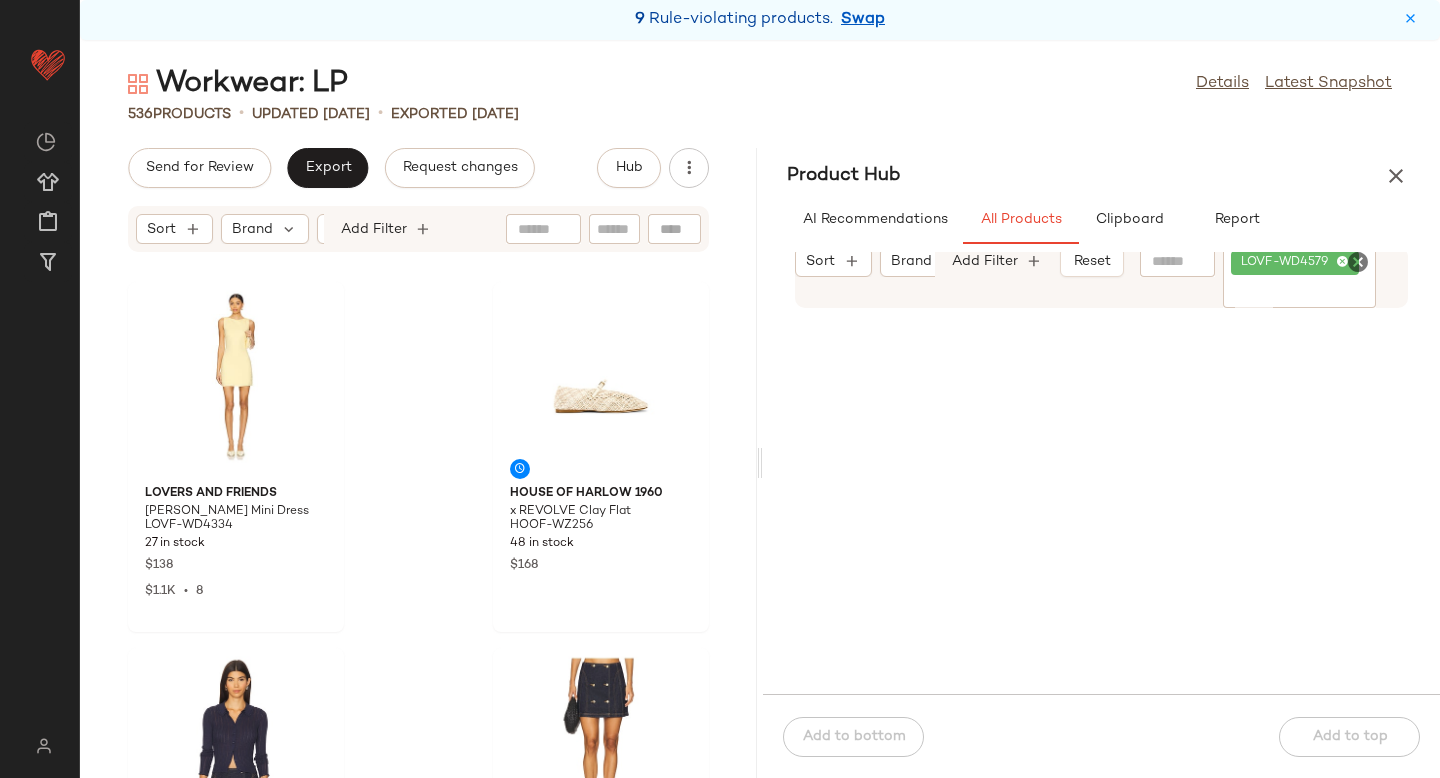 click 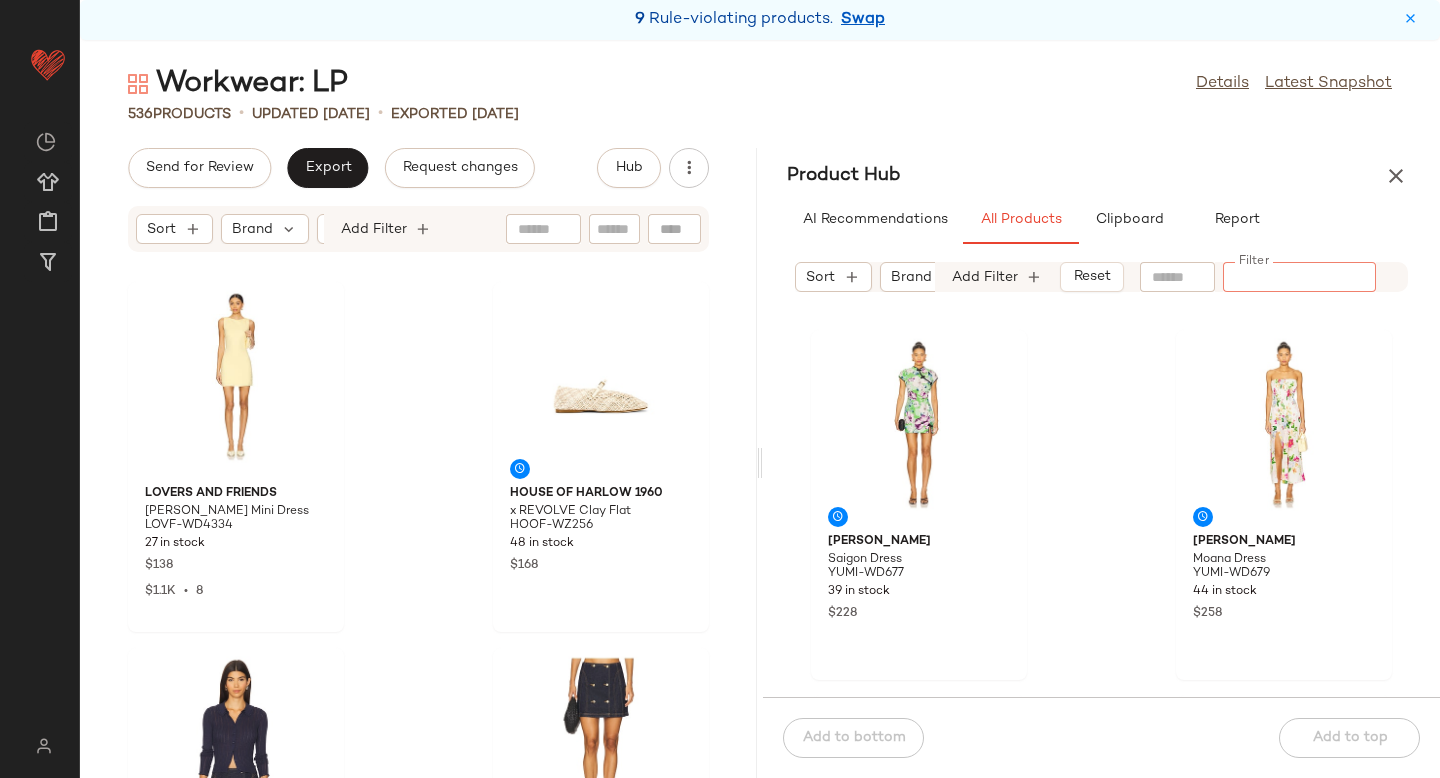 paste on "**********" 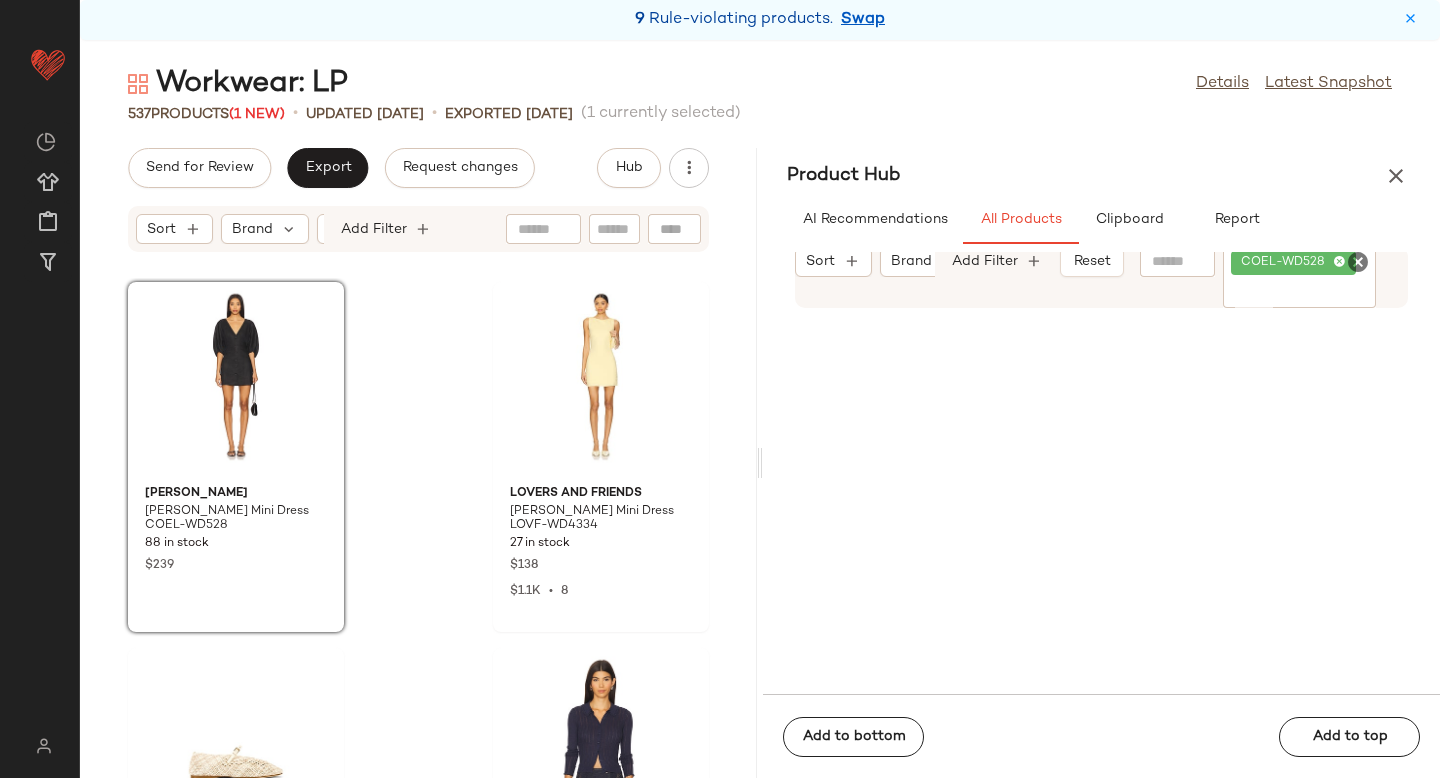 drag, startPoint x: 945, startPoint y: 398, endPoint x: 304, endPoint y: 19, distance: 744.66235 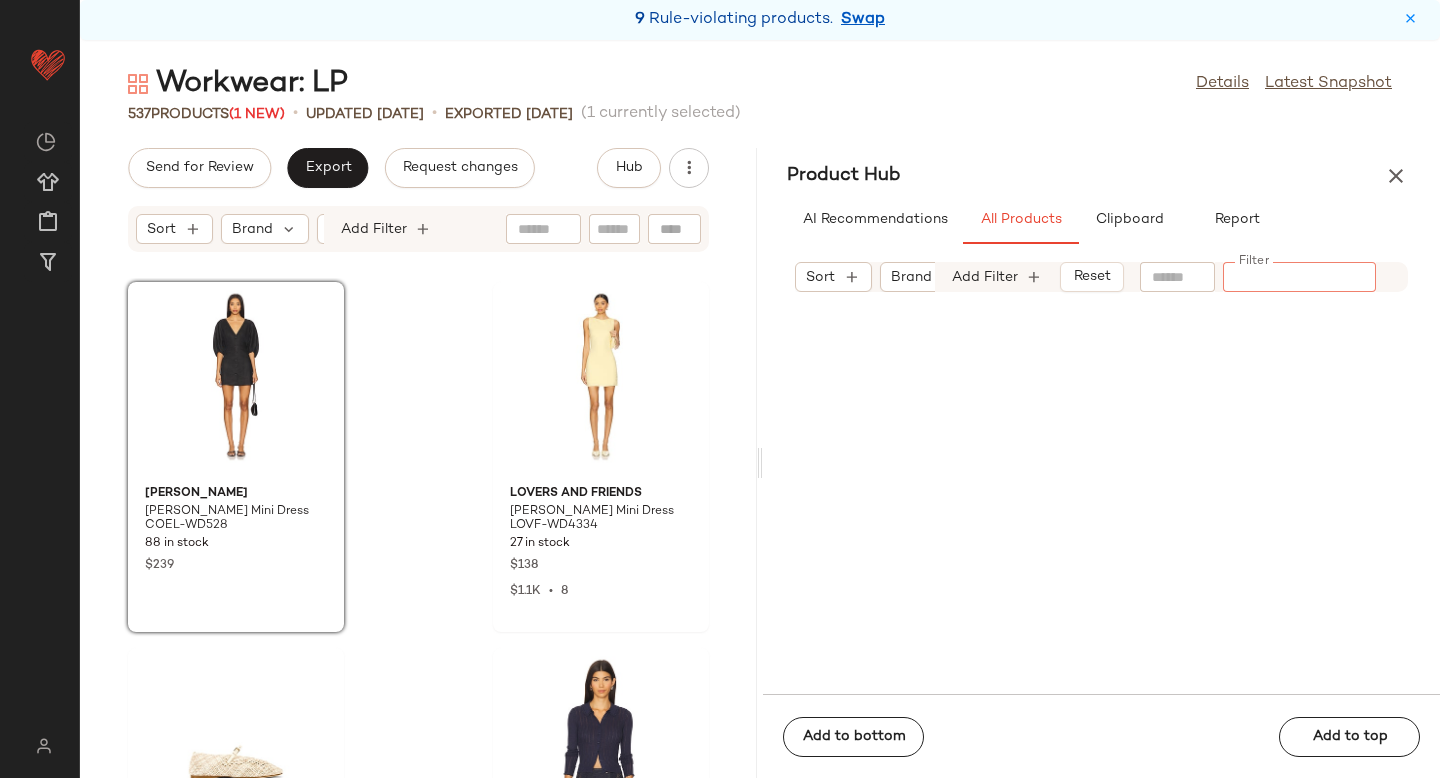 paste on "**********" 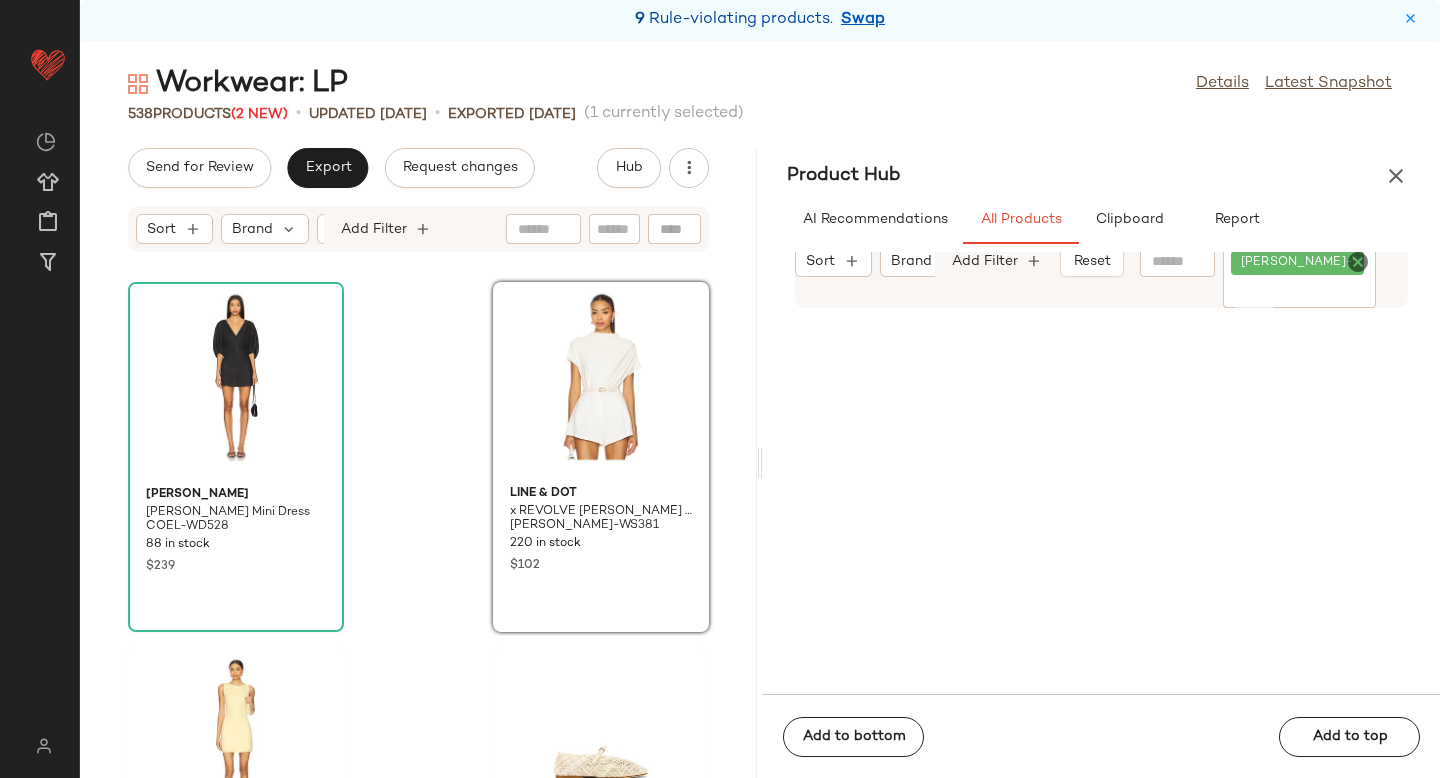 drag, startPoint x: 951, startPoint y: 521, endPoint x: 377, endPoint y: 13, distance: 766.5116 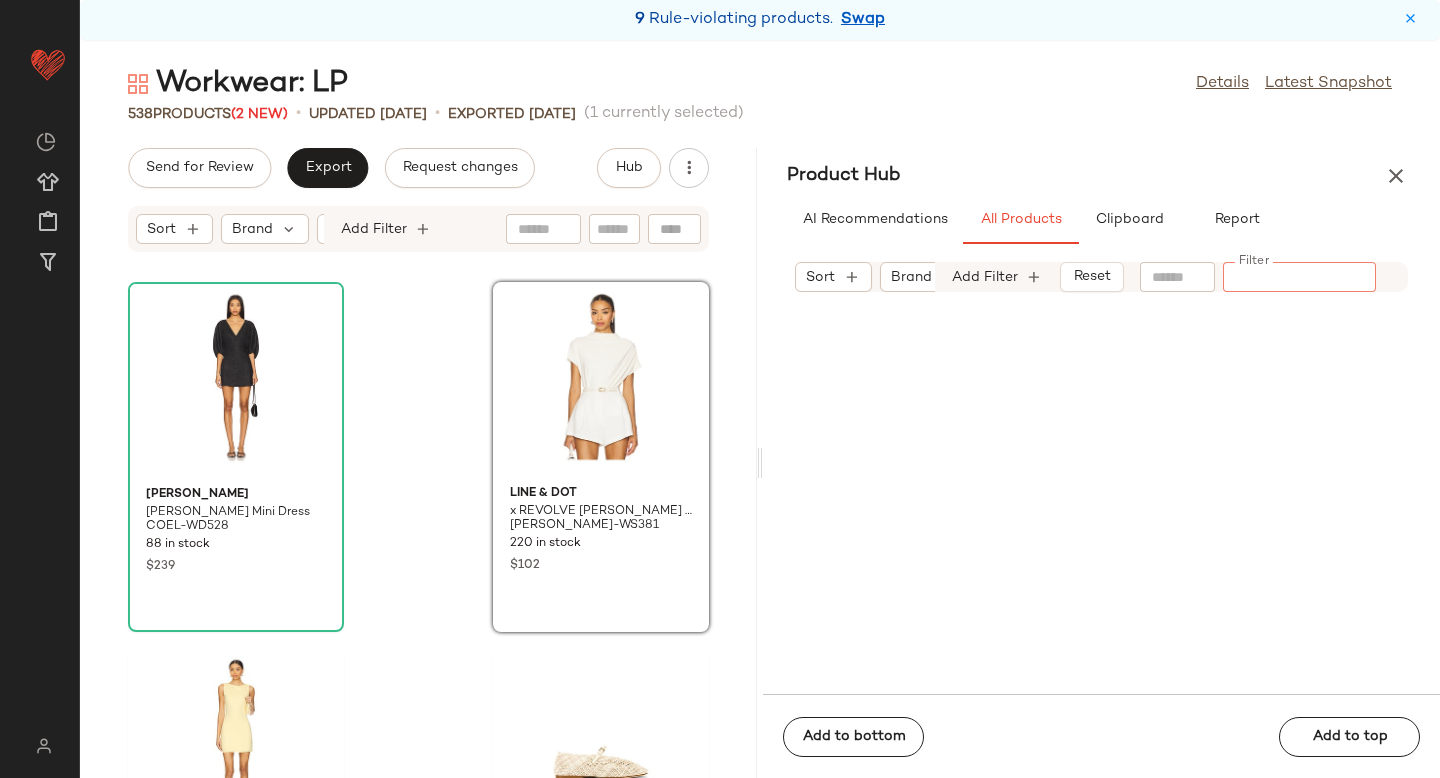 paste on "*********" 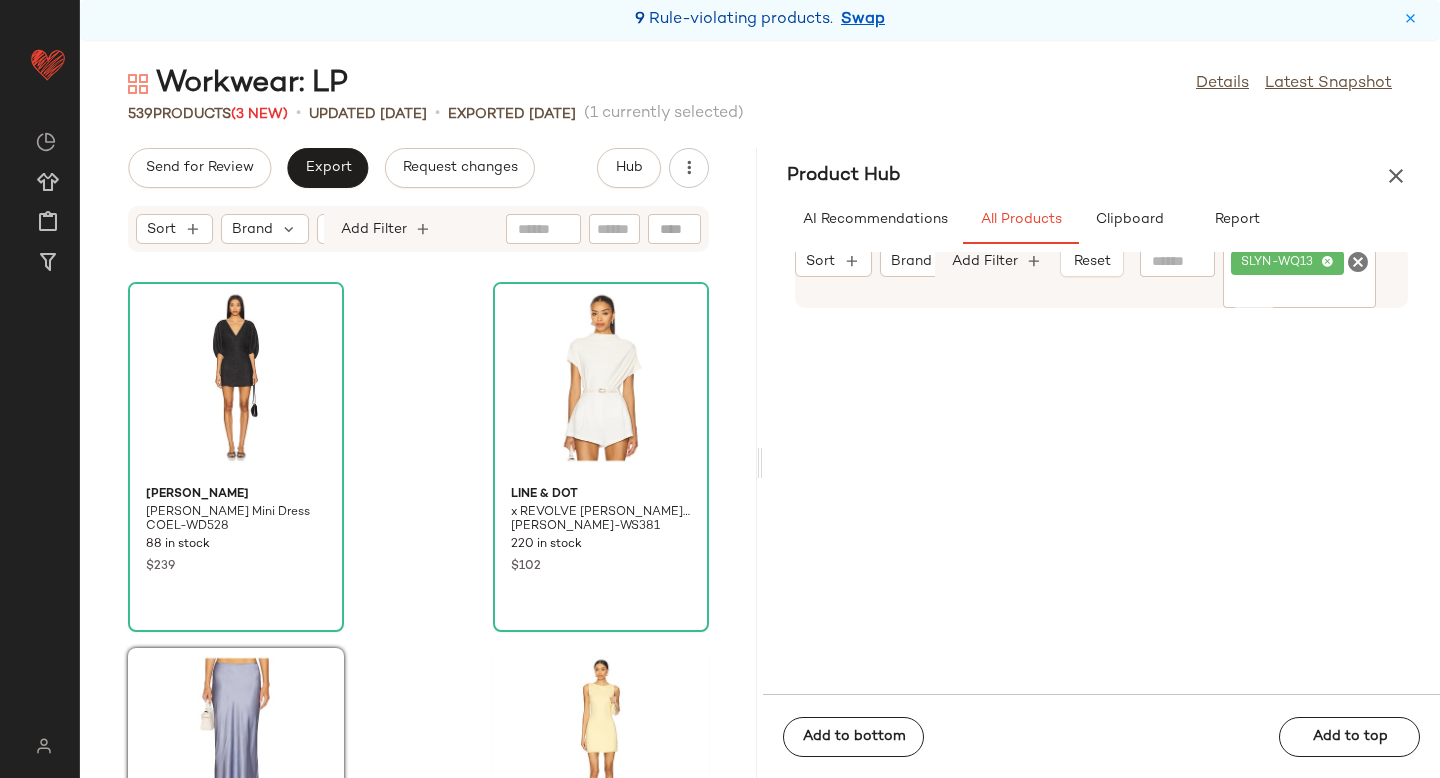 drag, startPoint x: 926, startPoint y: 420, endPoint x: 366, endPoint y: 9, distance: 694.6373 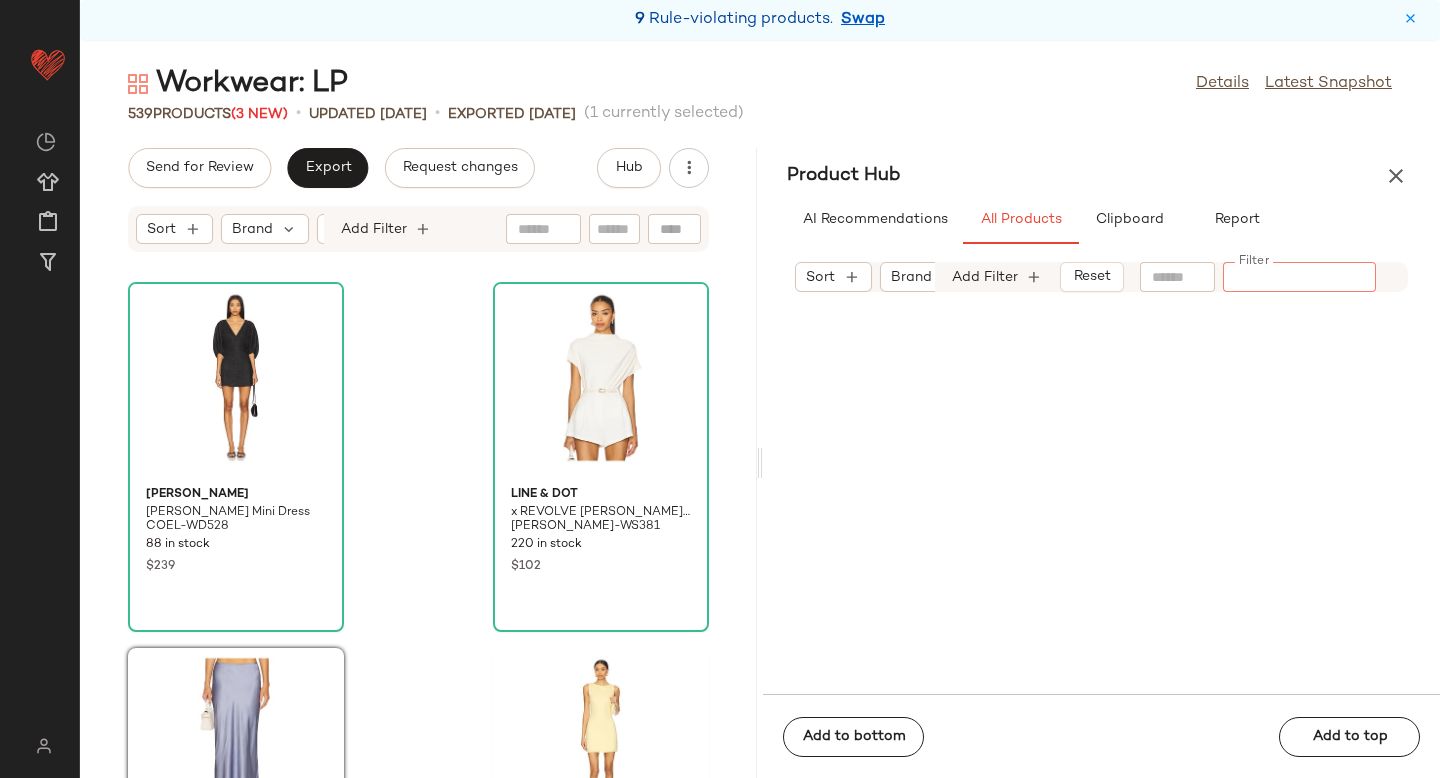paste on "**********" 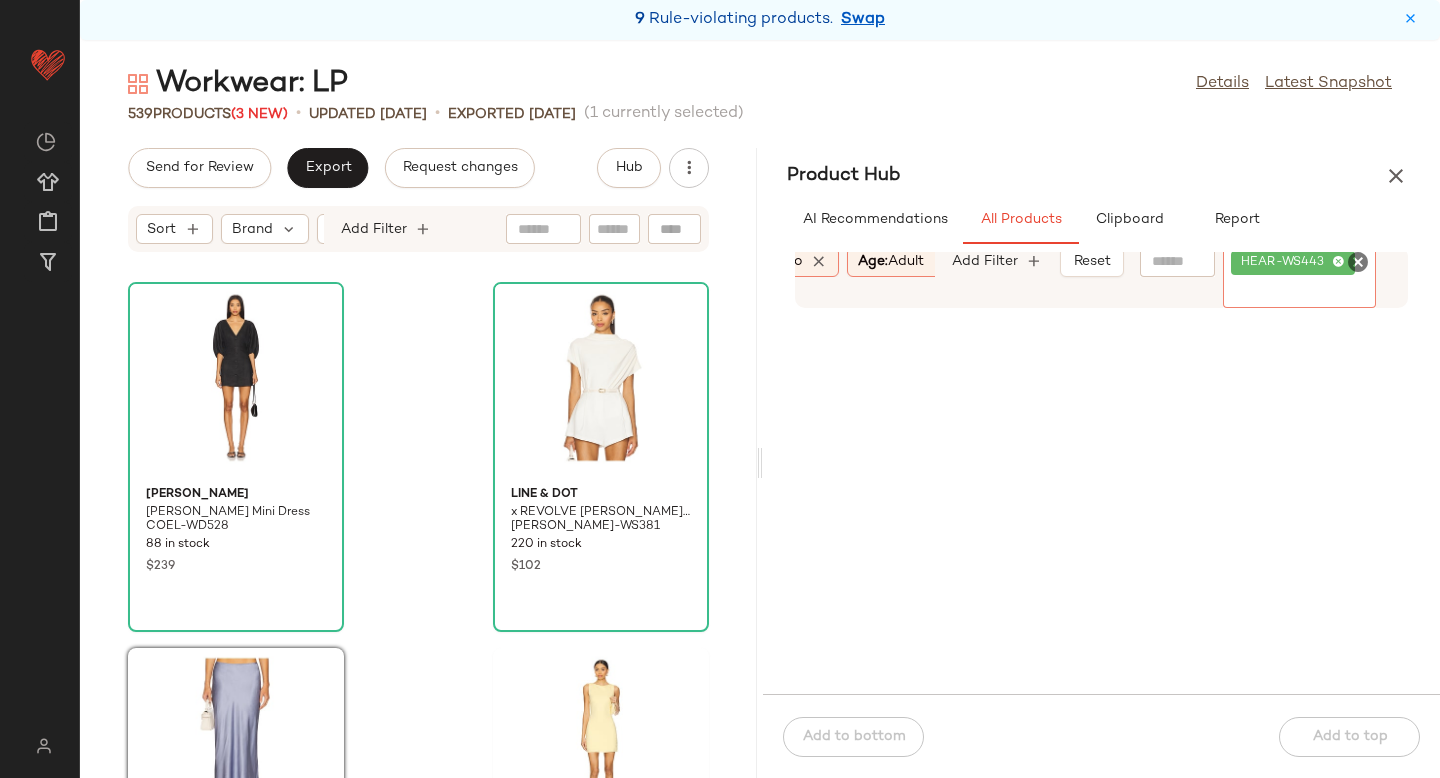 scroll, scrollTop: 0, scrollLeft: 417, axis: horizontal 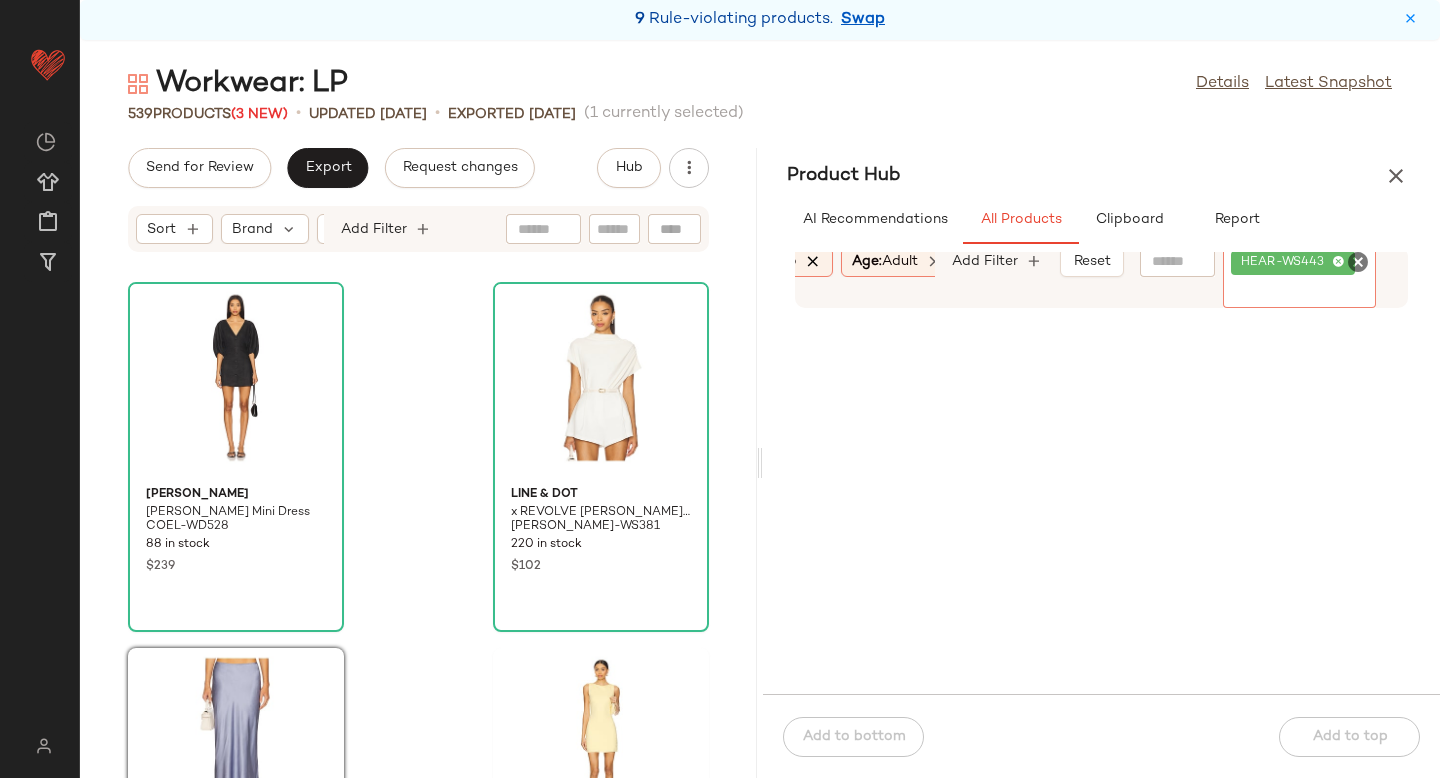 click at bounding box center [814, 262] 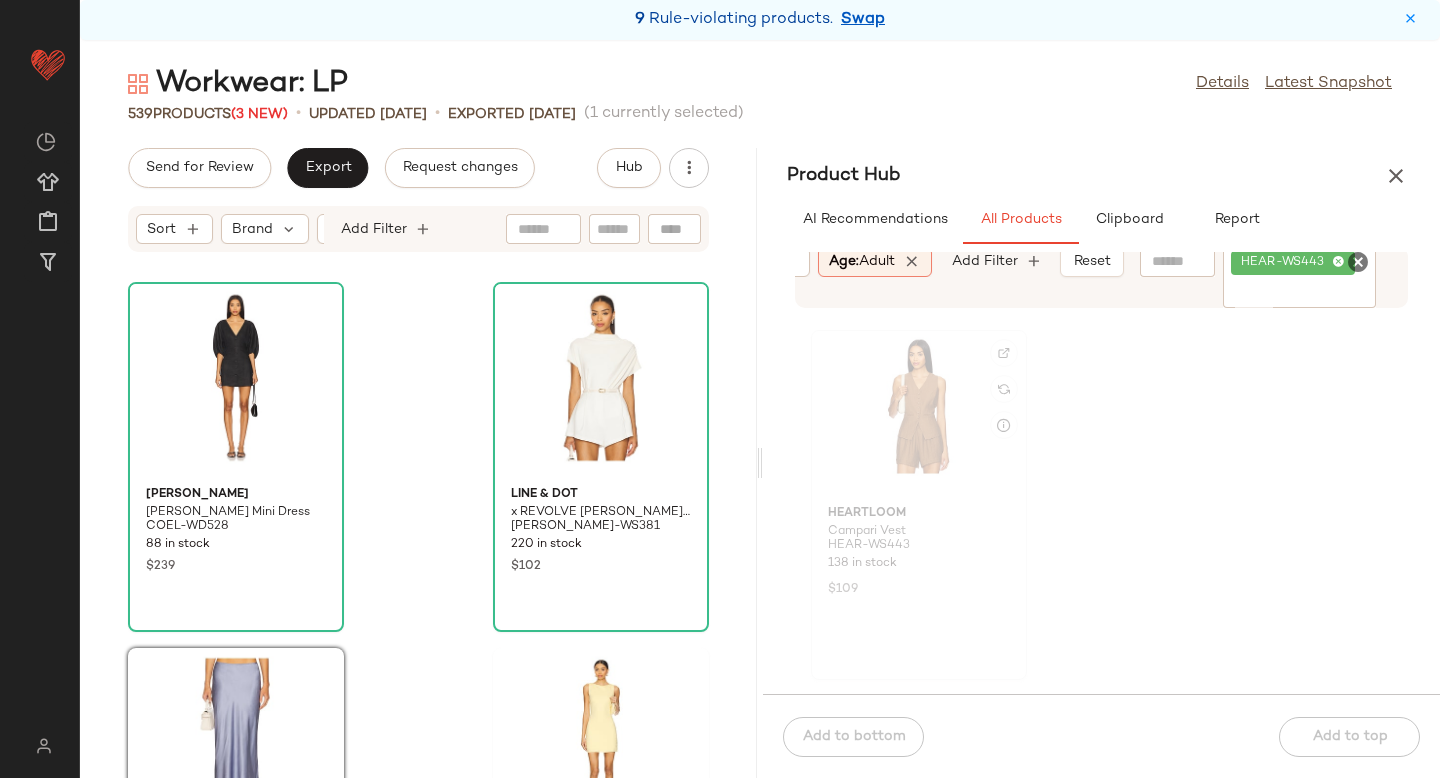 click 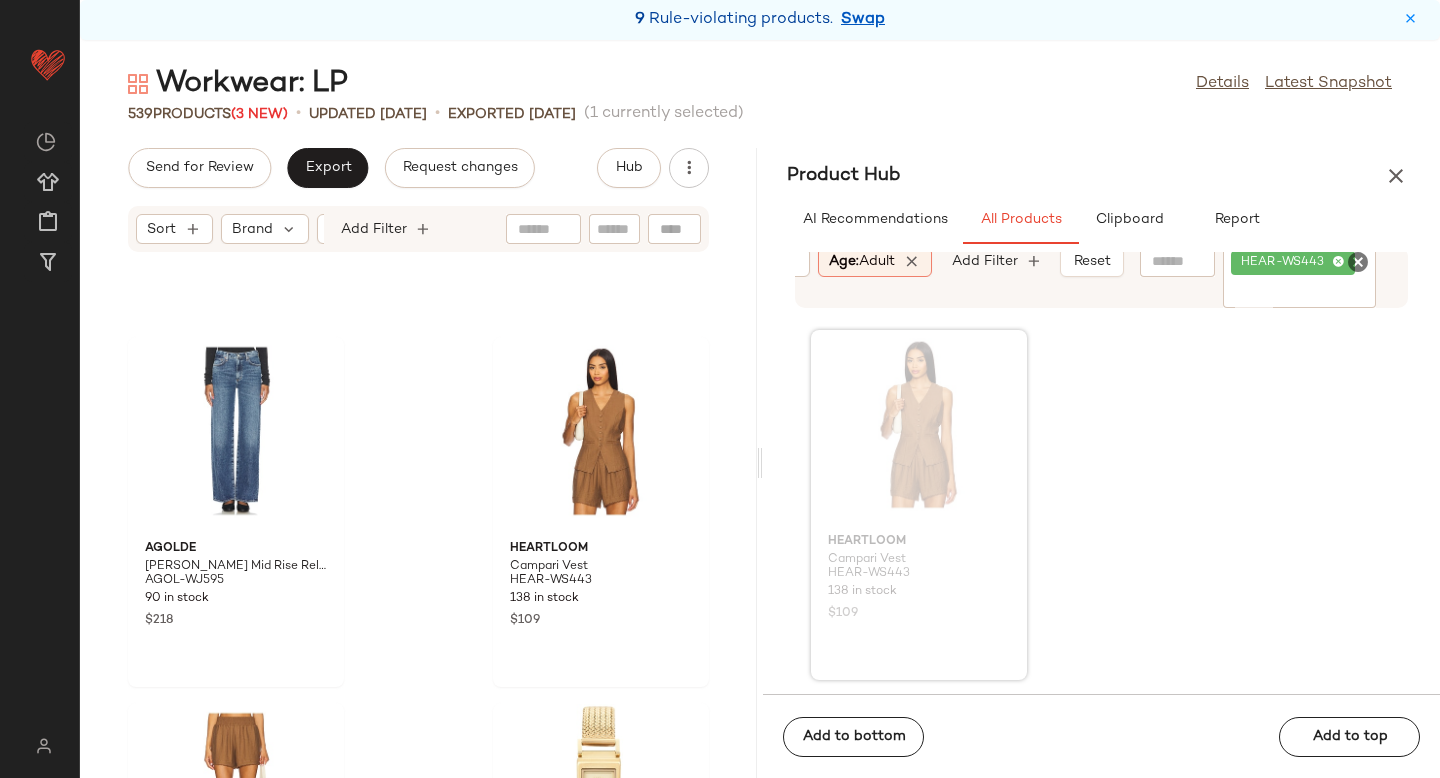 scroll, scrollTop: 27412, scrollLeft: 0, axis: vertical 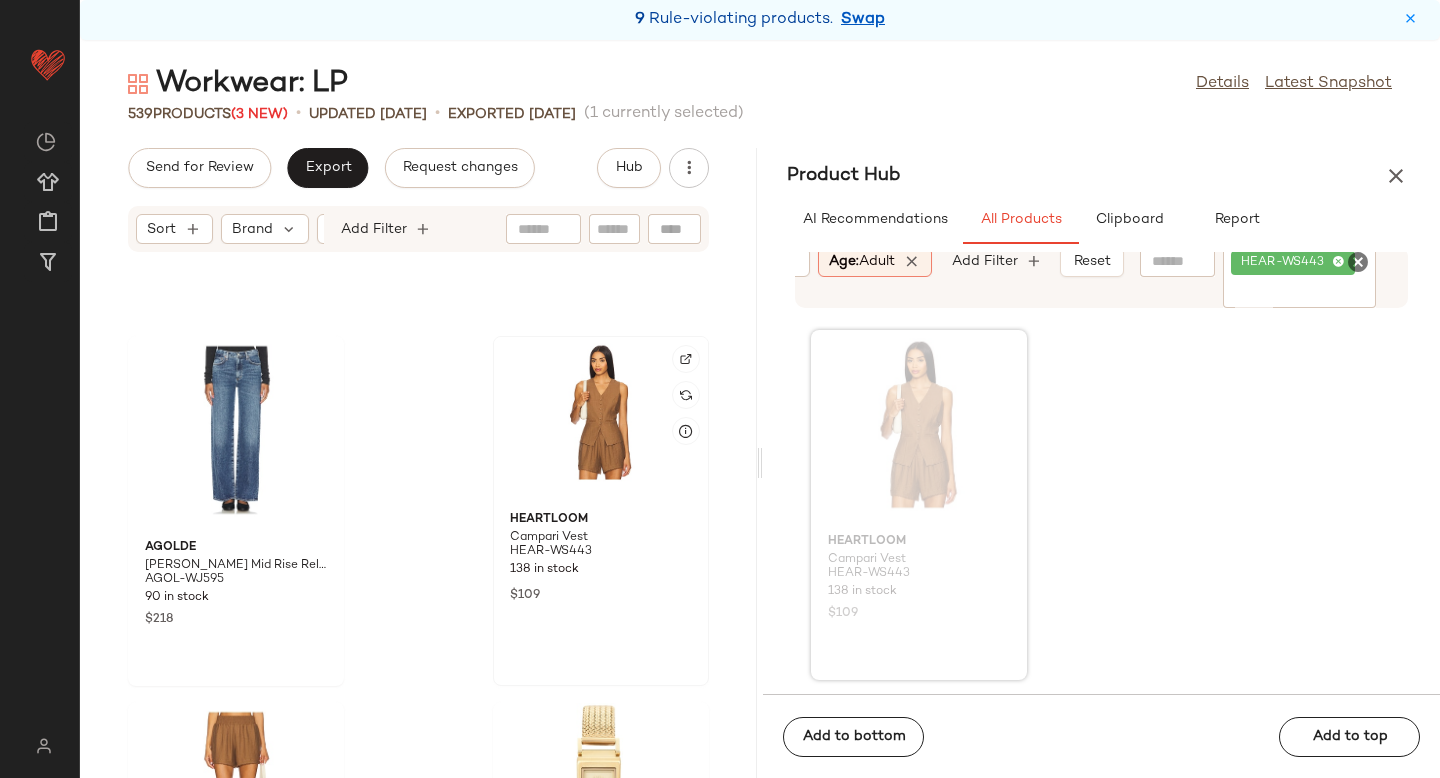 click 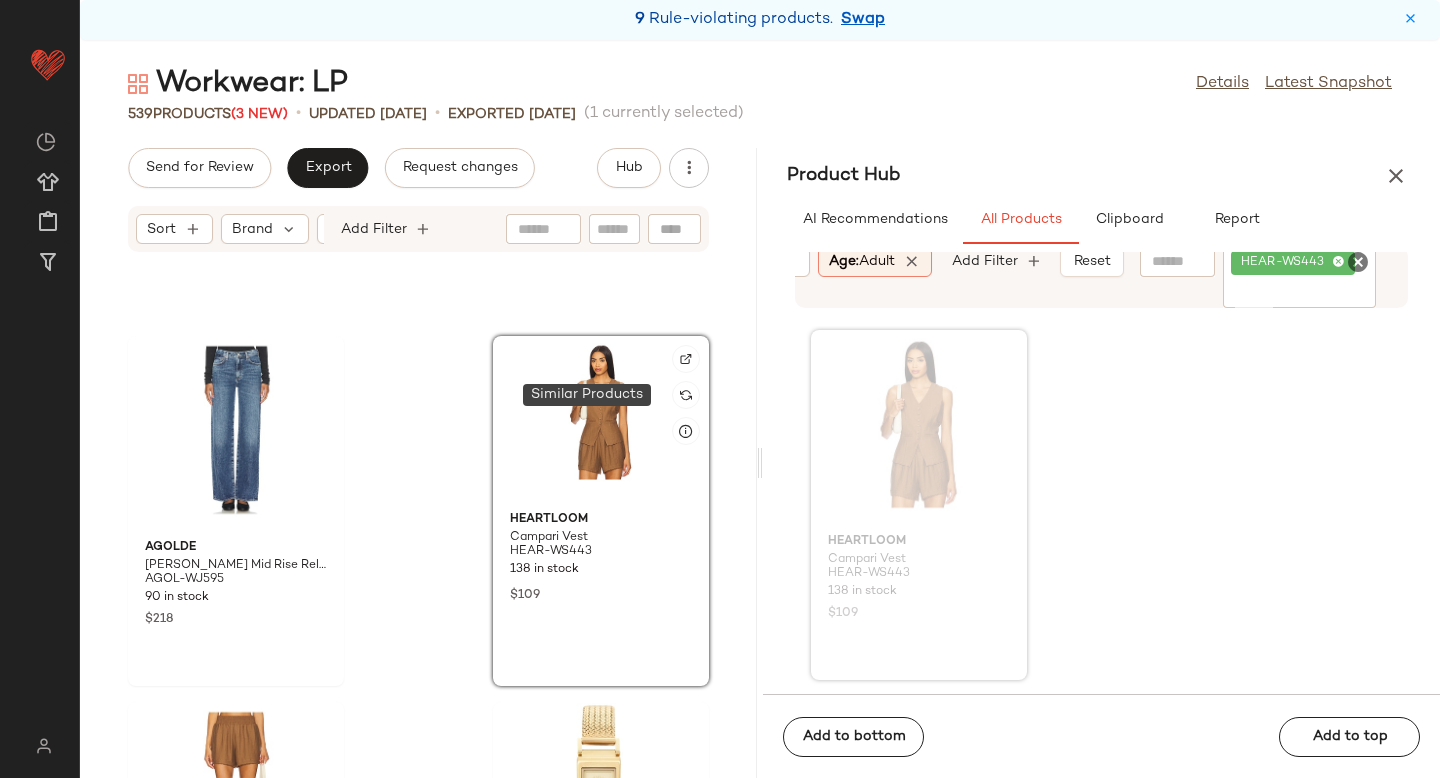 click 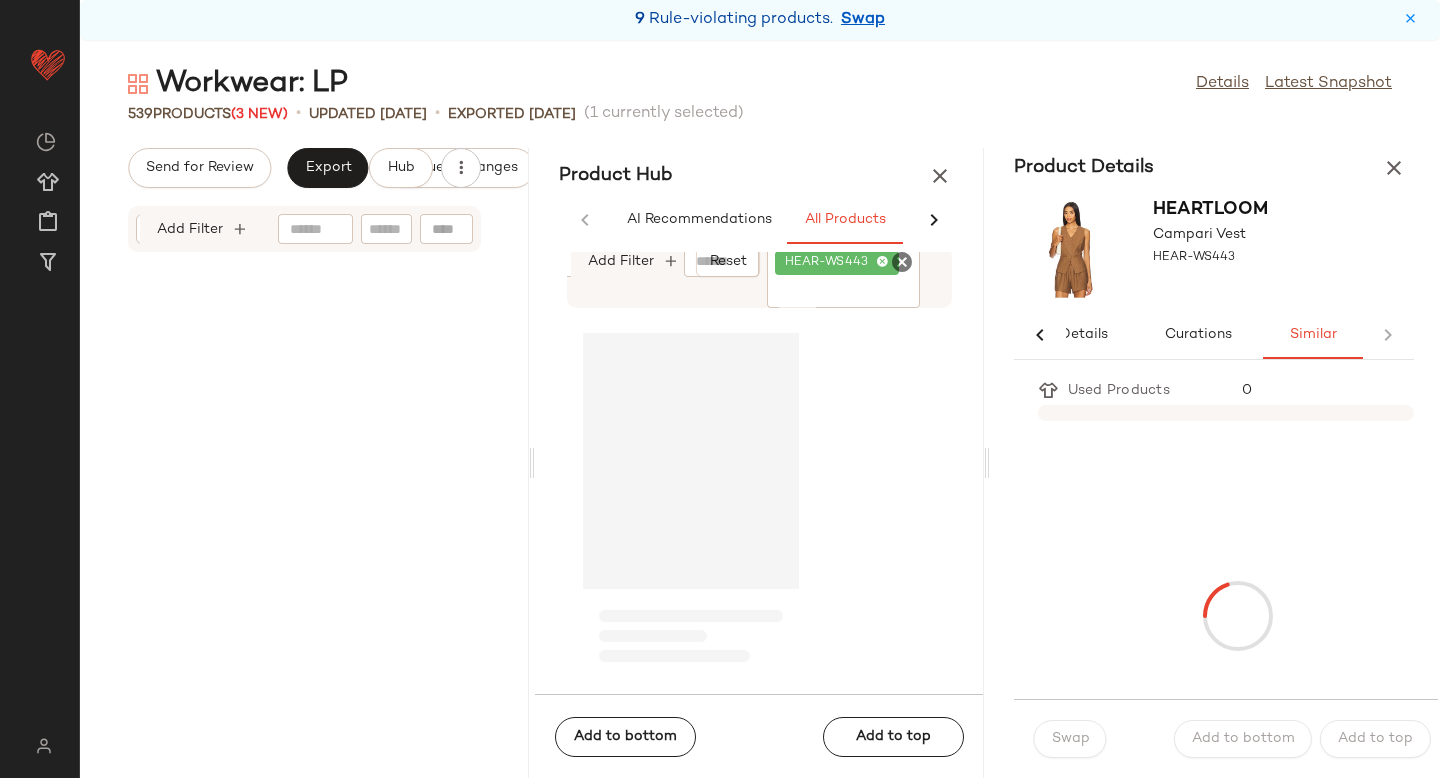 scroll, scrollTop: 0, scrollLeft: 33, axis: horizontal 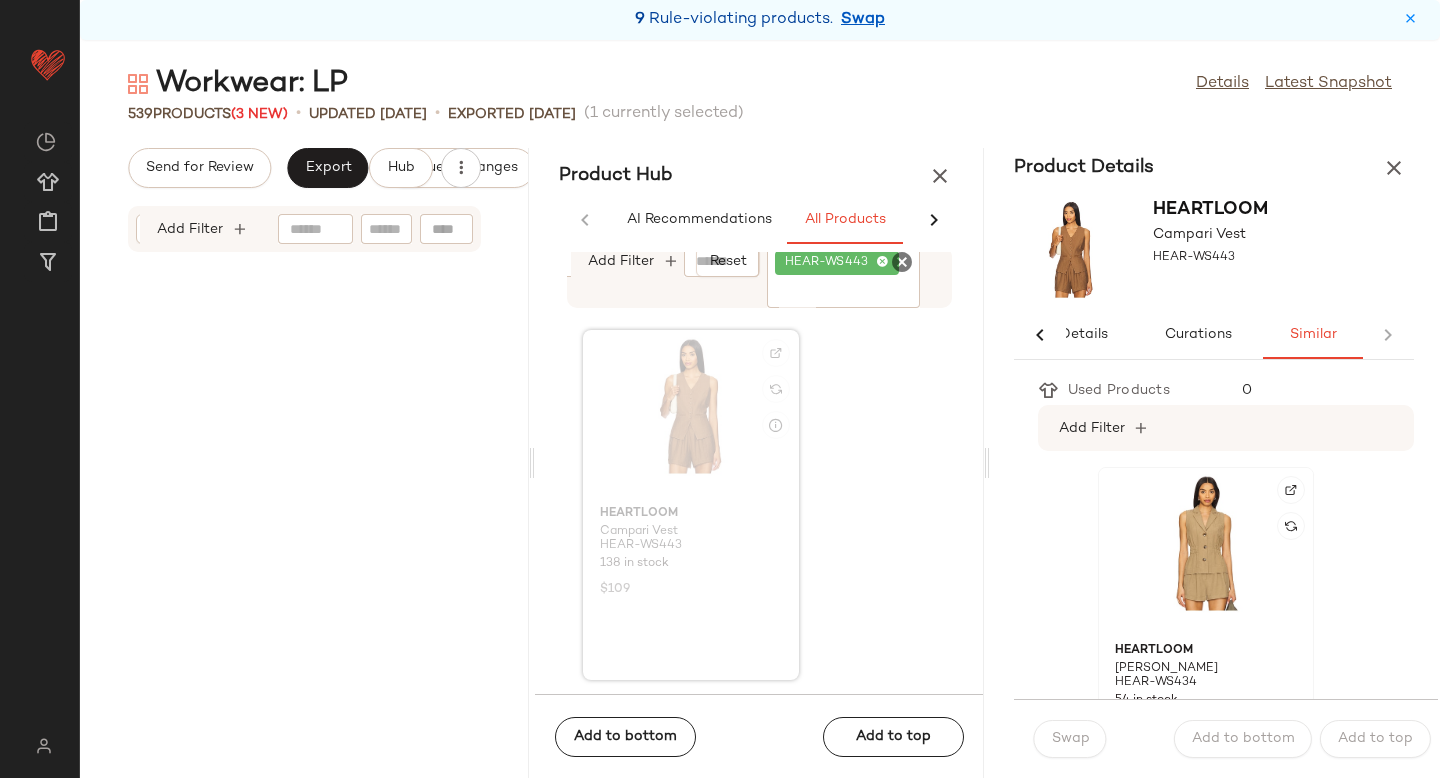 click 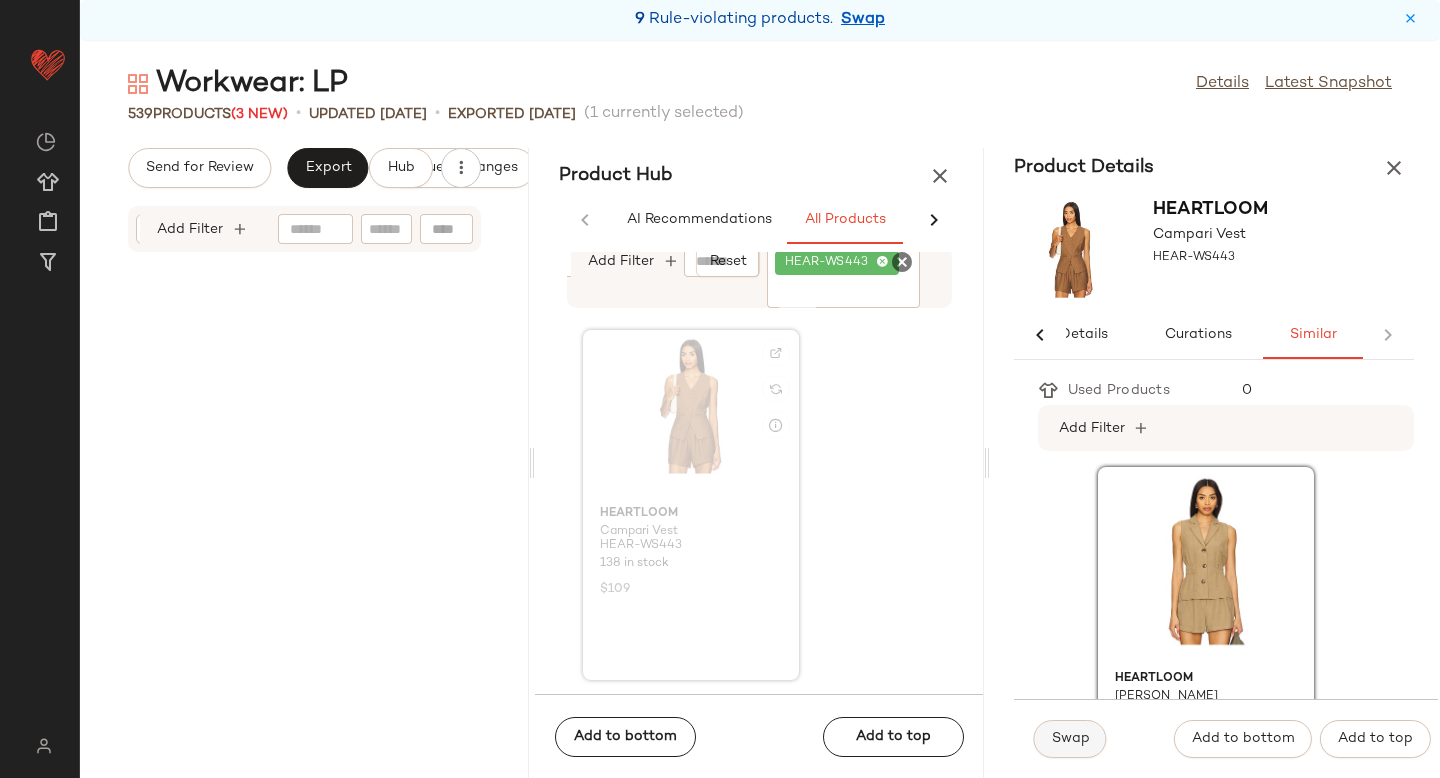 click on "Swap" 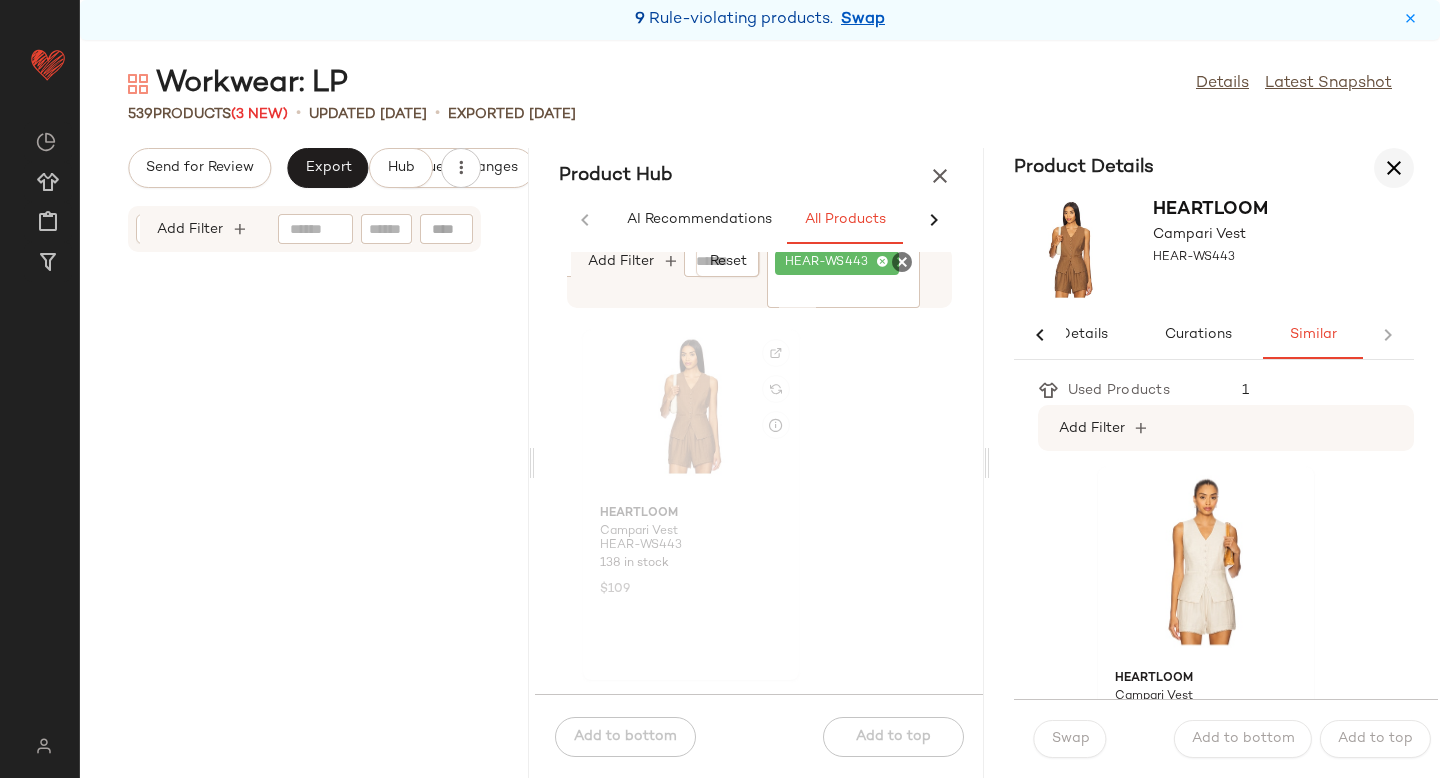 click at bounding box center (1394, 168) 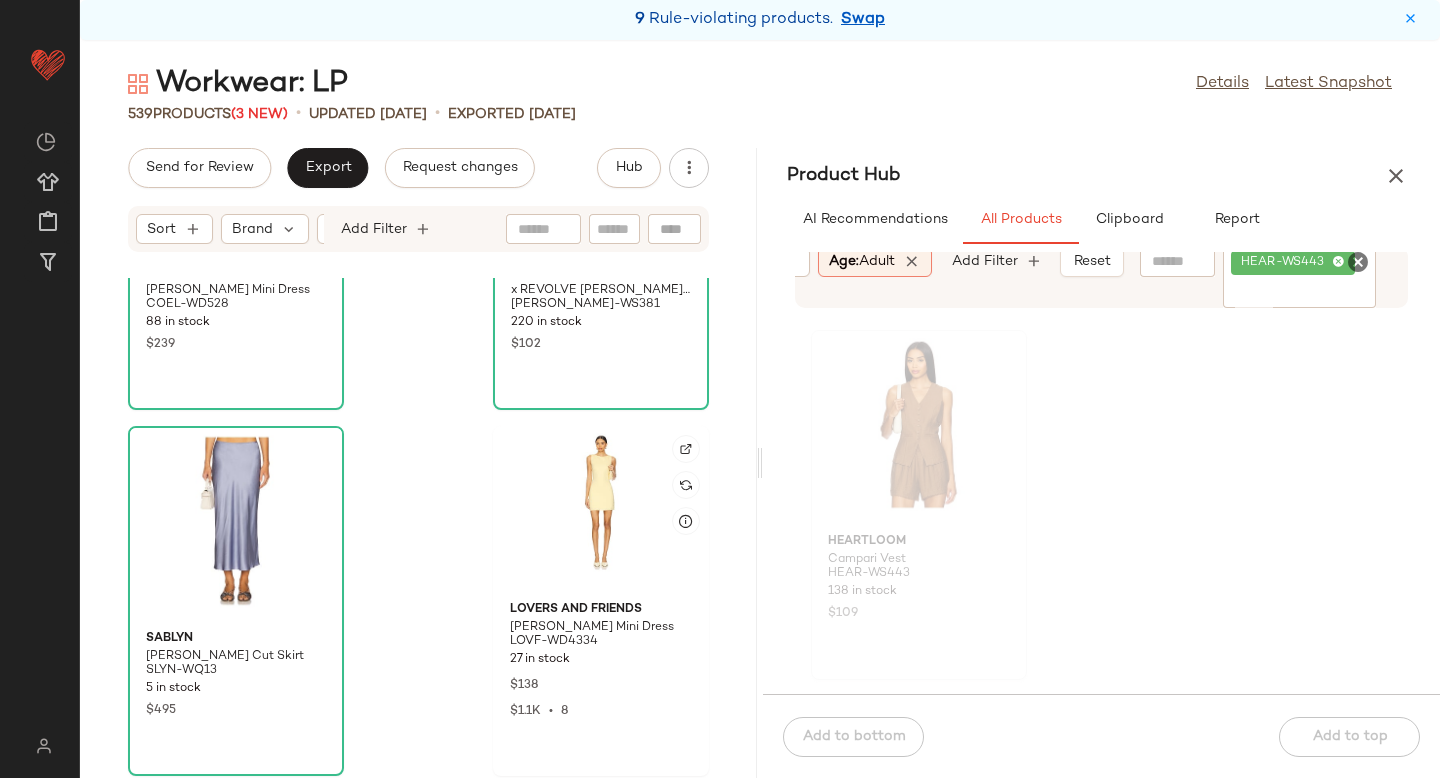 scroll, scrollTop: 230, scrollLeft: 0, axis: vertical 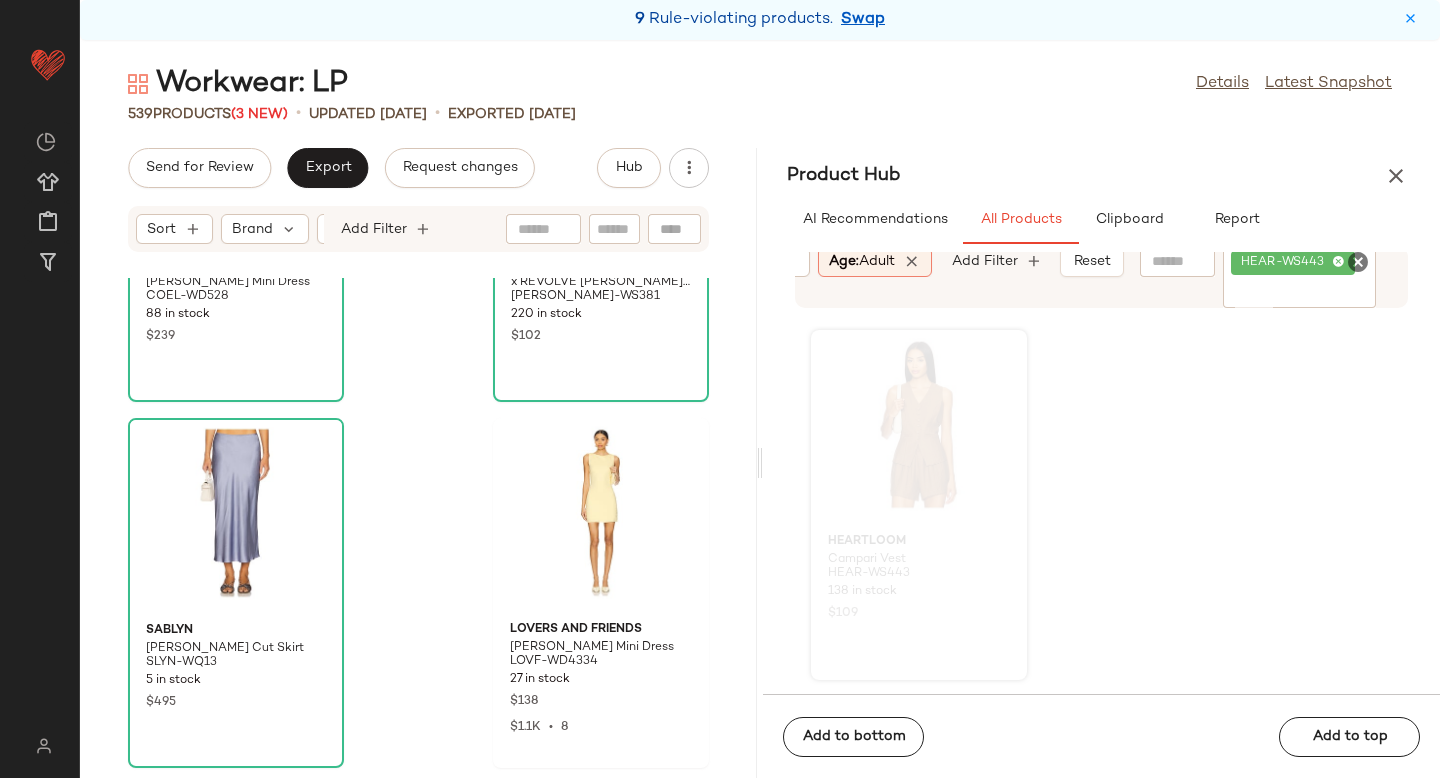 drag, startPoint x: 886, startPoint y: 443, endPoint x: 854, endPoint y: 540, distance: 102.14206 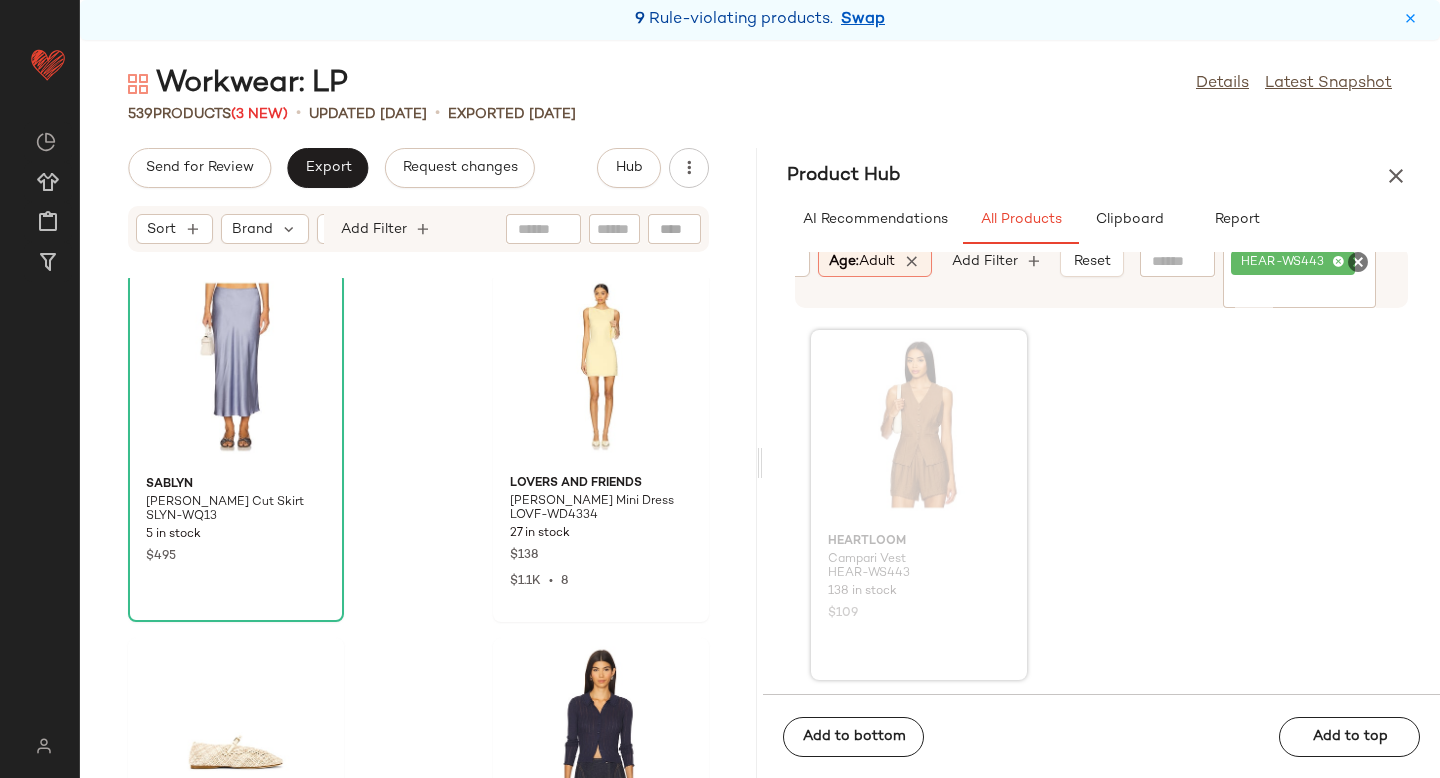 scroll, scrollTop: 442, scrollLeft: 0, axis: vertical 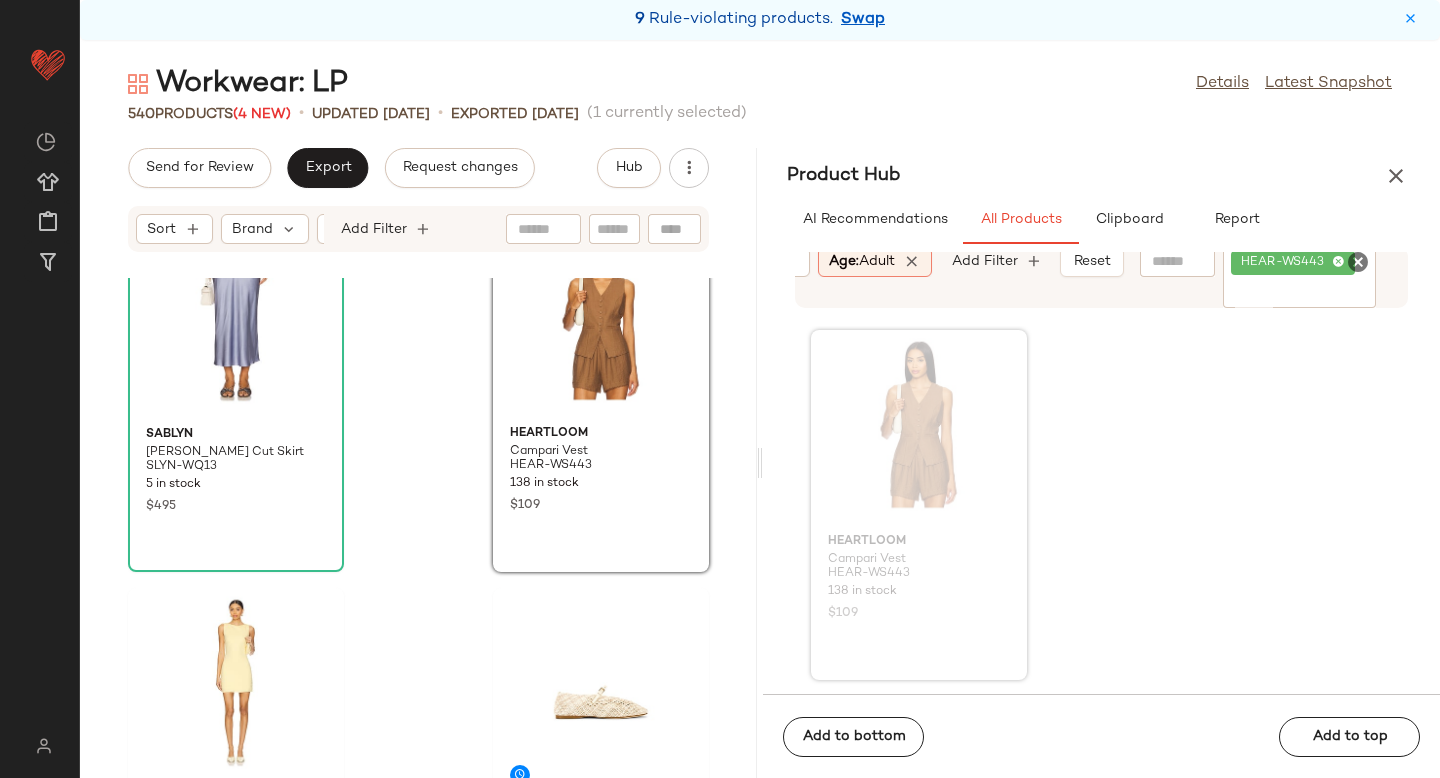 click 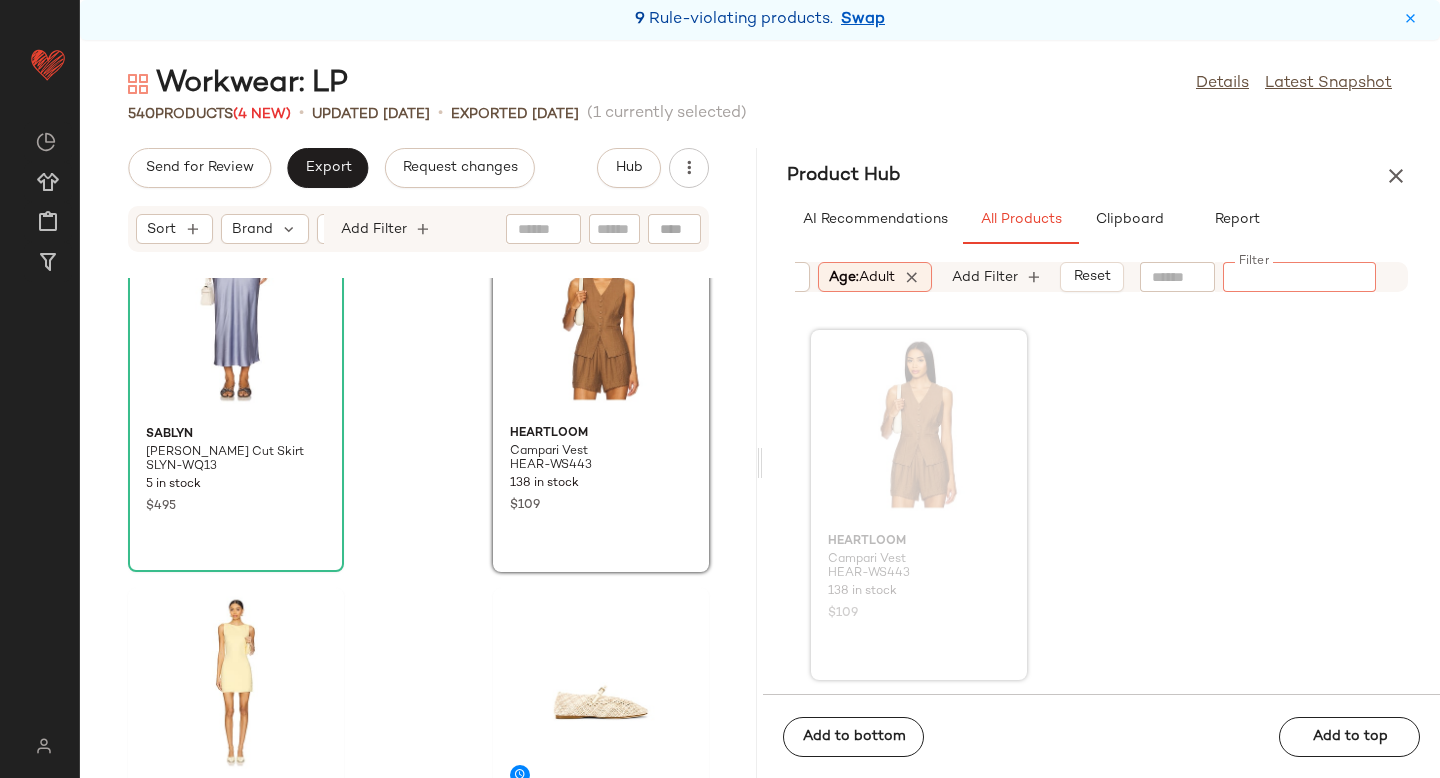 paste on "*********" 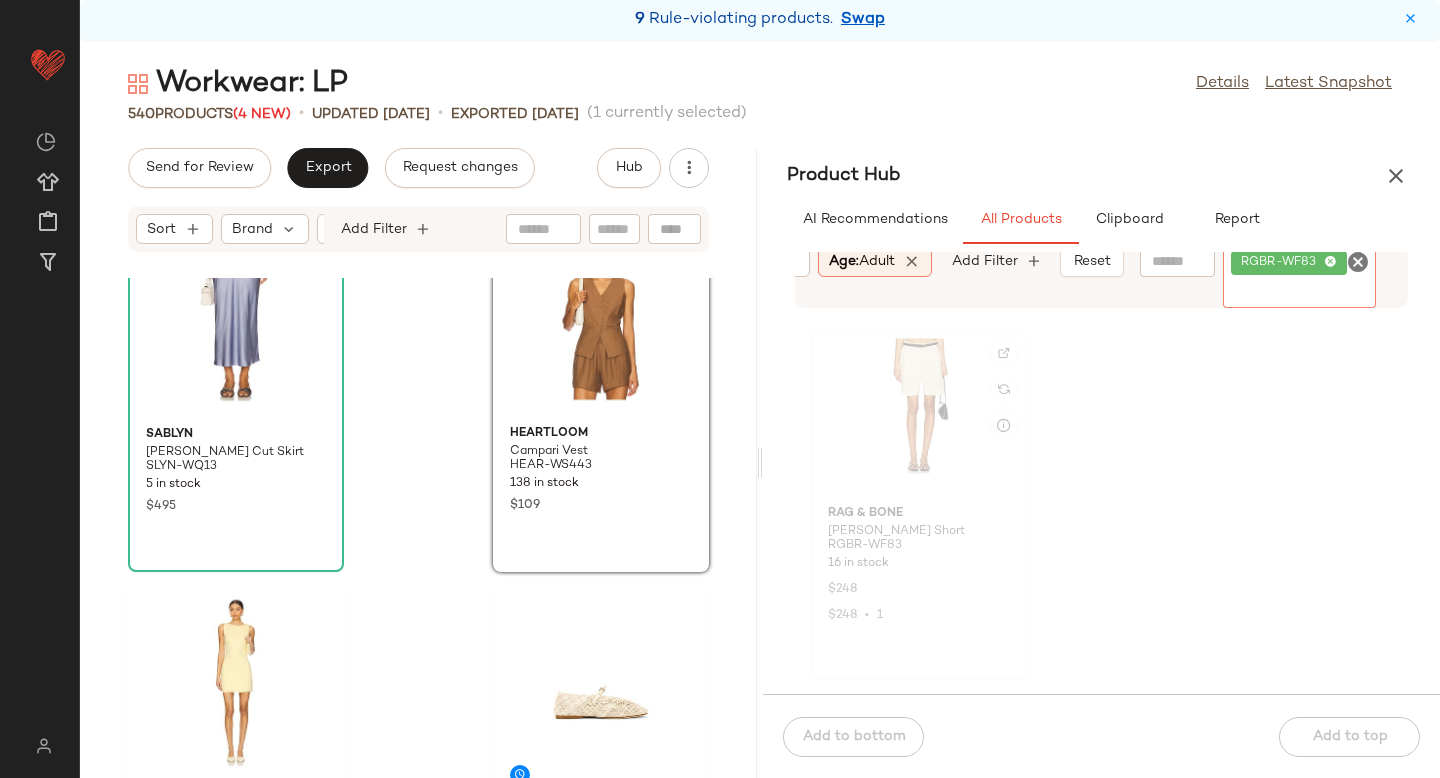 click 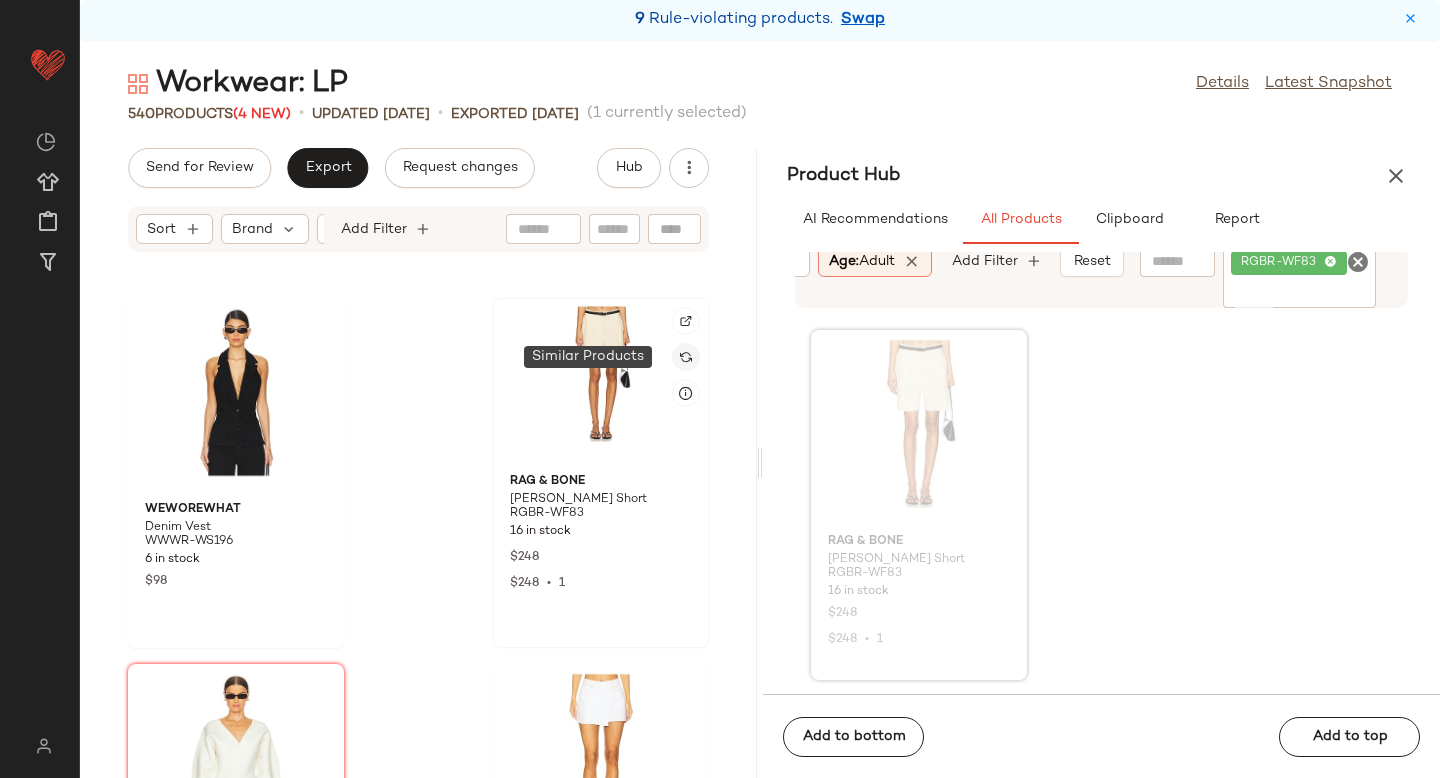 click 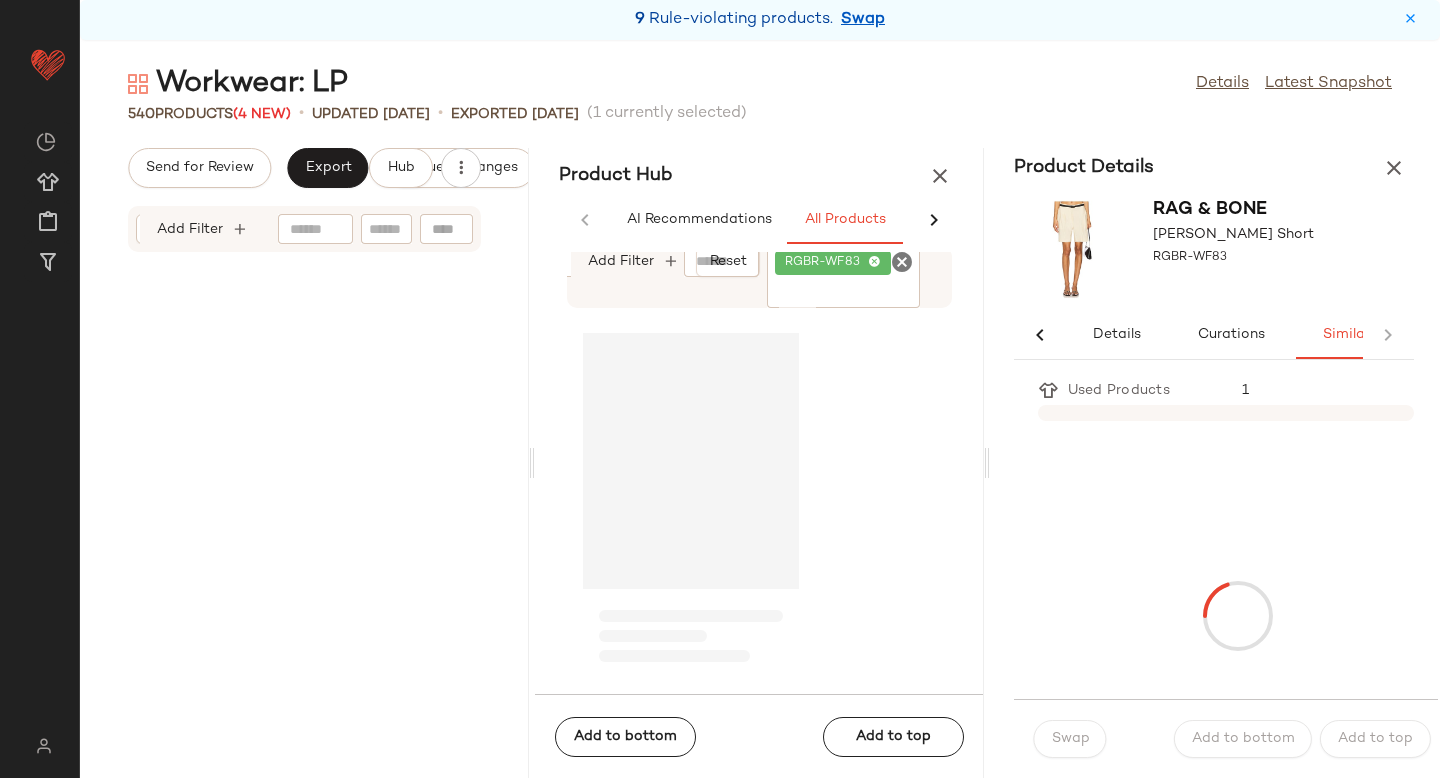 scroll, scrollTop: 0, scrollLeft: 33, axis: horizontal 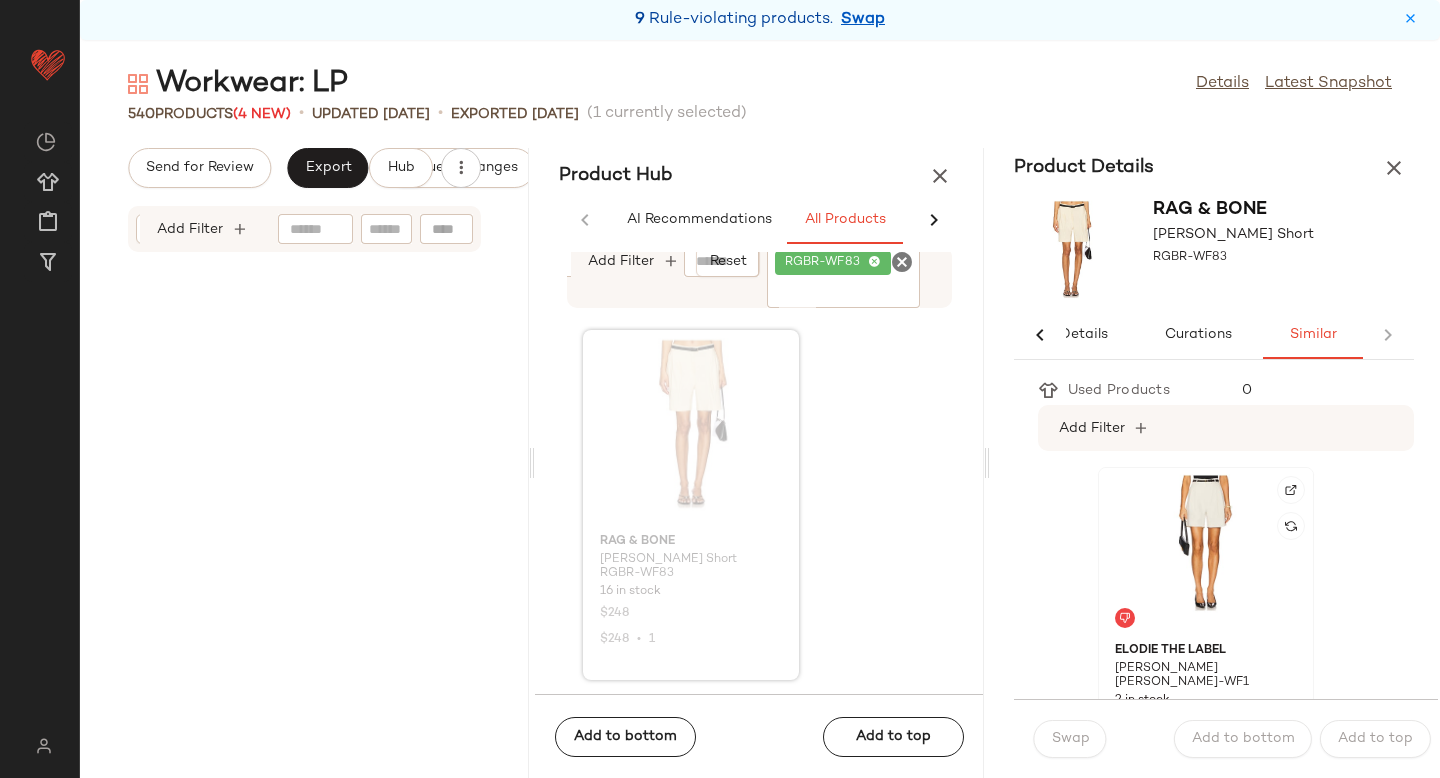 click 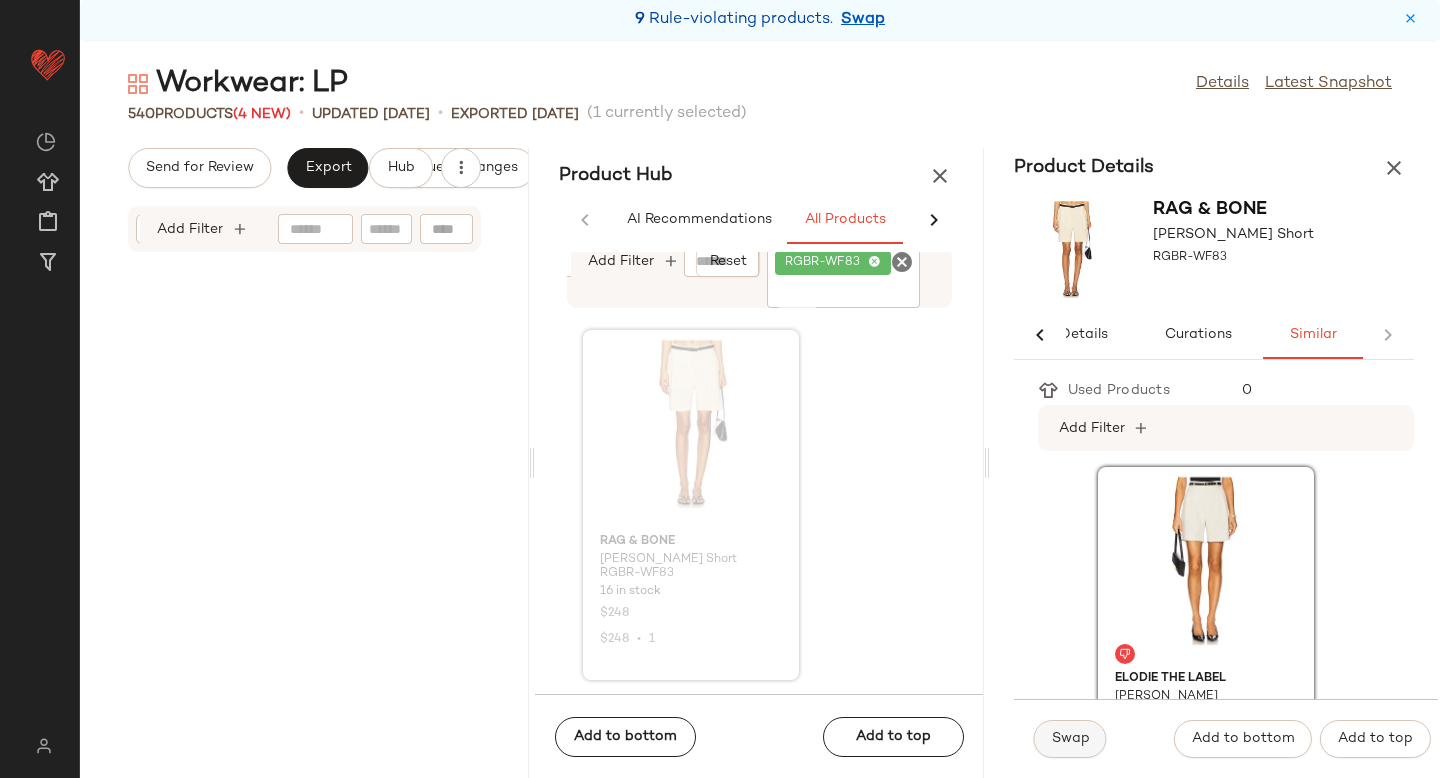 click on "Swap" at bounding box center (1070, 739) 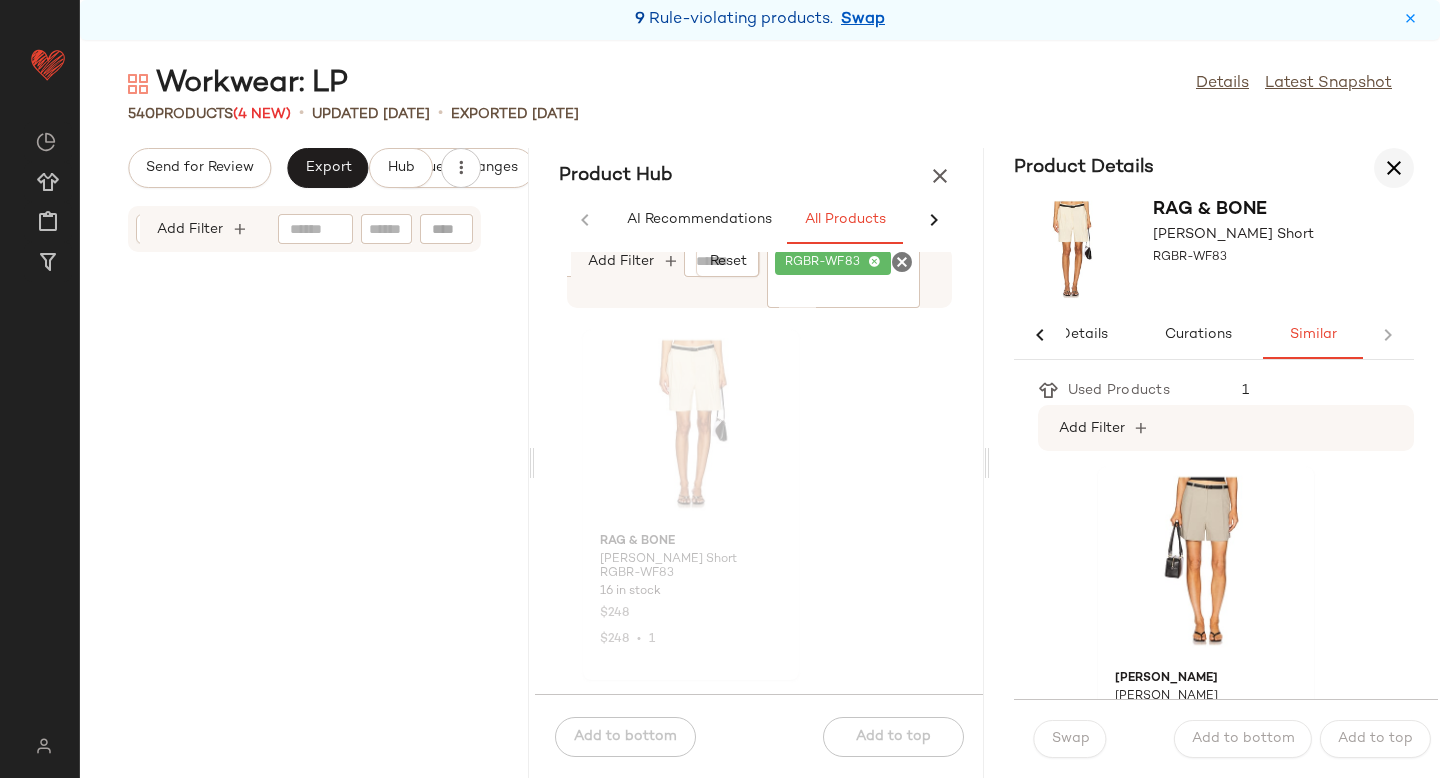 click at bounding box center [1394, 168] 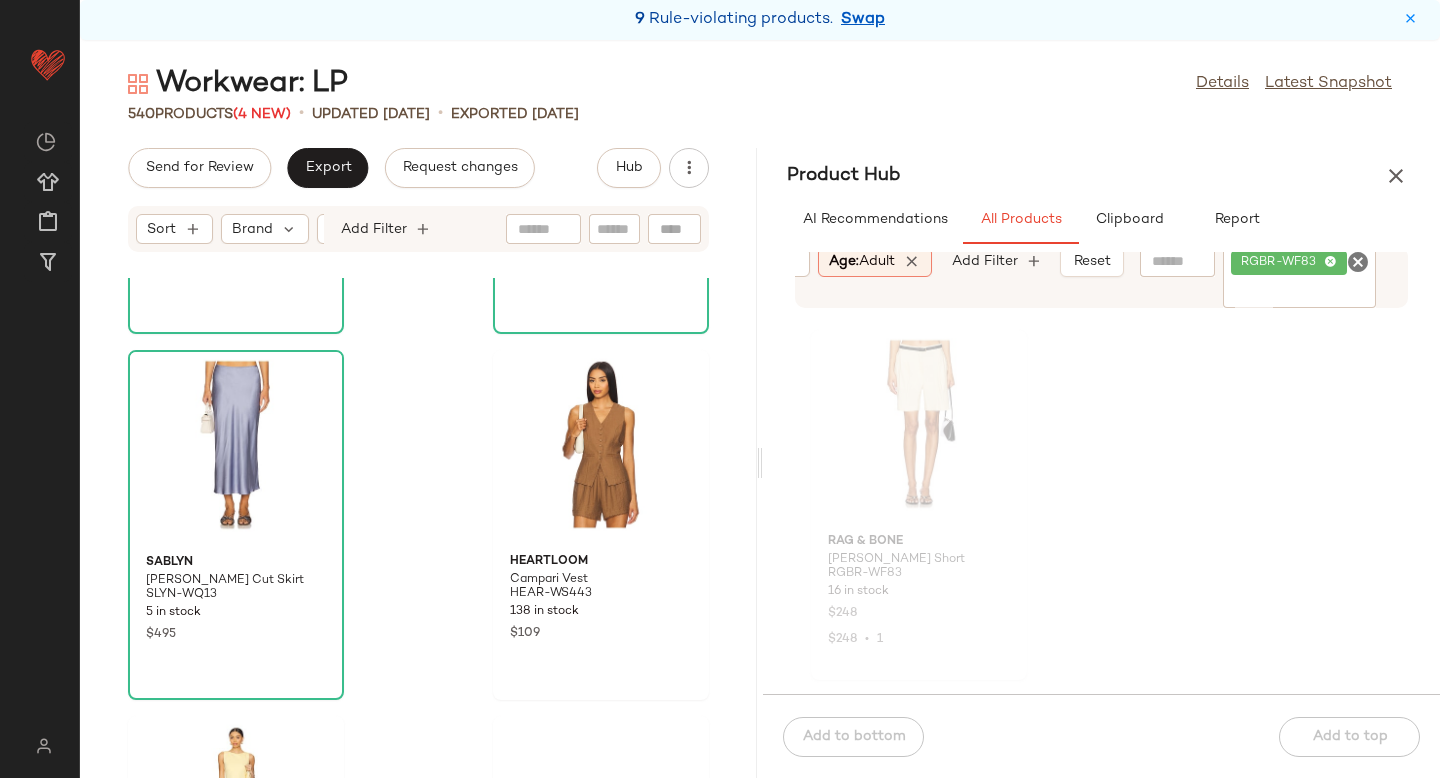 scroll, scrollTop: 325, scrollLeft: 0, axis: vertical 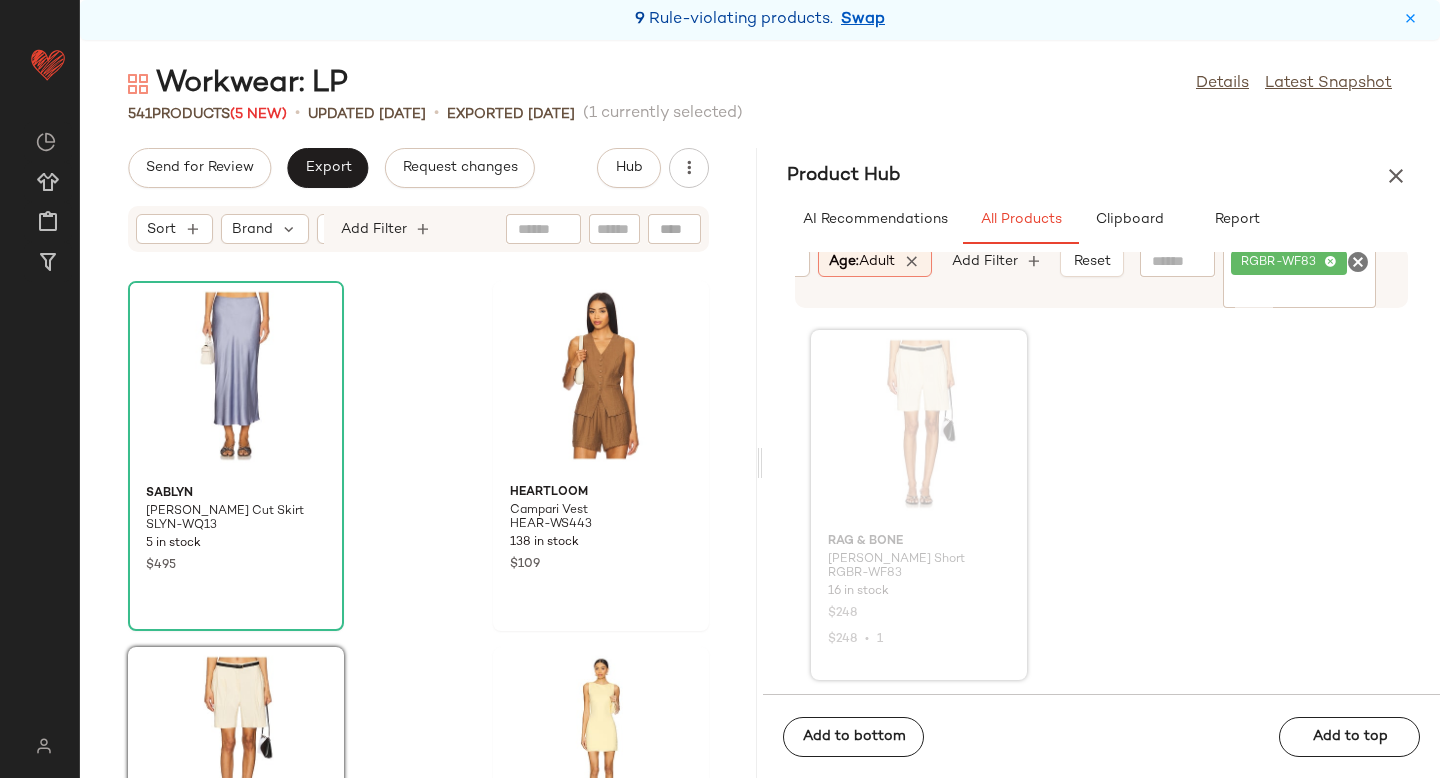 drag, startPoint x: 893, startPoint y: 390, endPoint x: 424, endPoint y: 8, distance: 604.8843 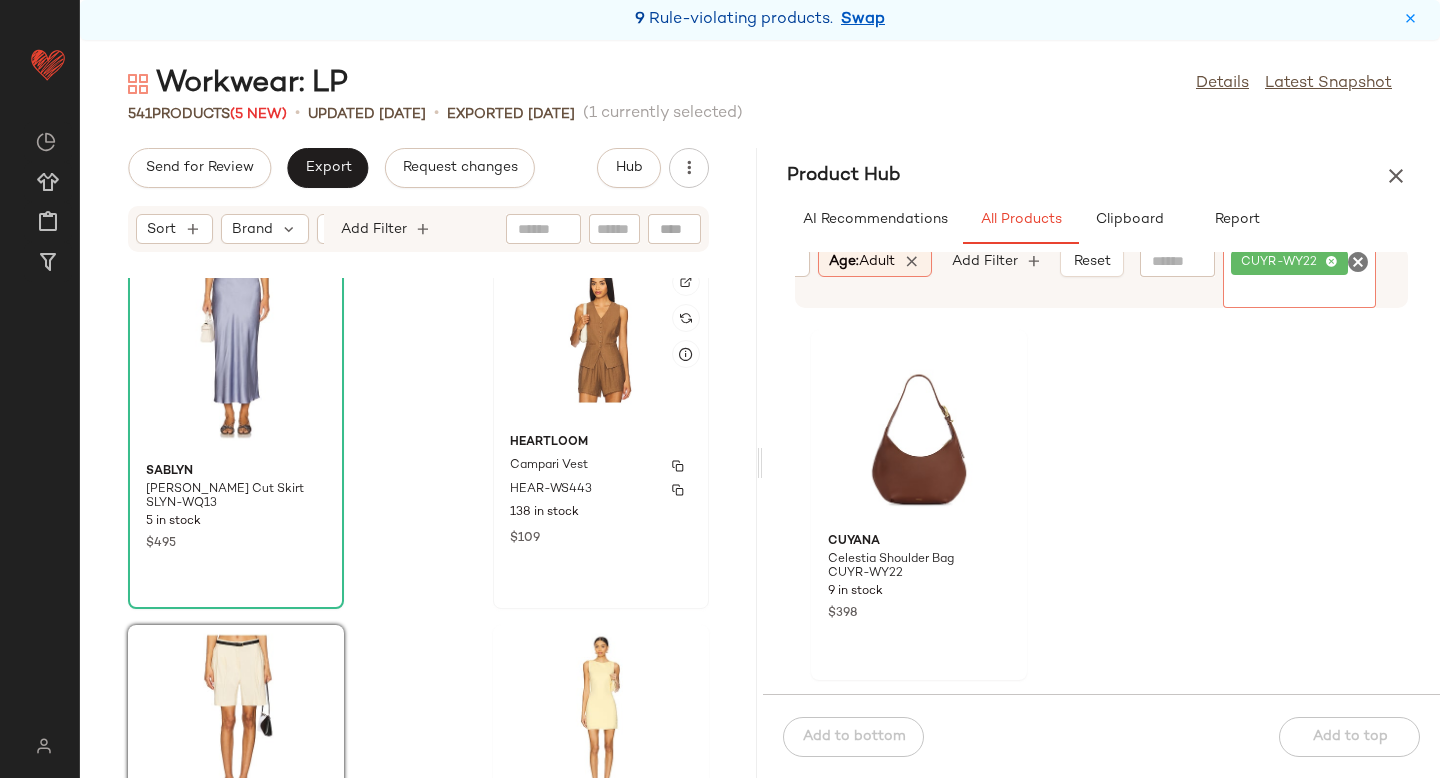 scroll, scrollTop: 385, scrollLeft: 0, axis: vertical 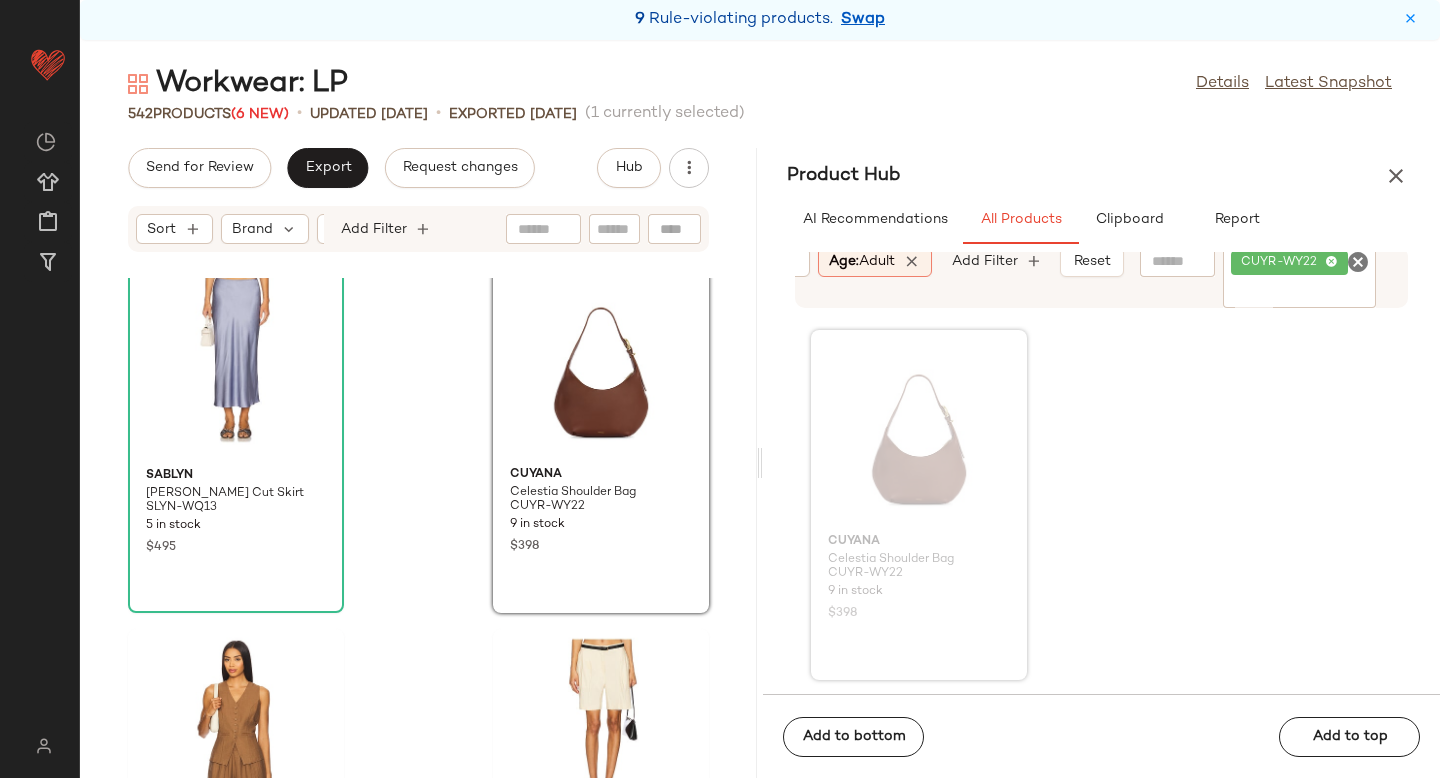 drag, startPoint x: 912, startPoint y: 450, endPoint x: 387, endPoint y: 8, distance: 686.2864 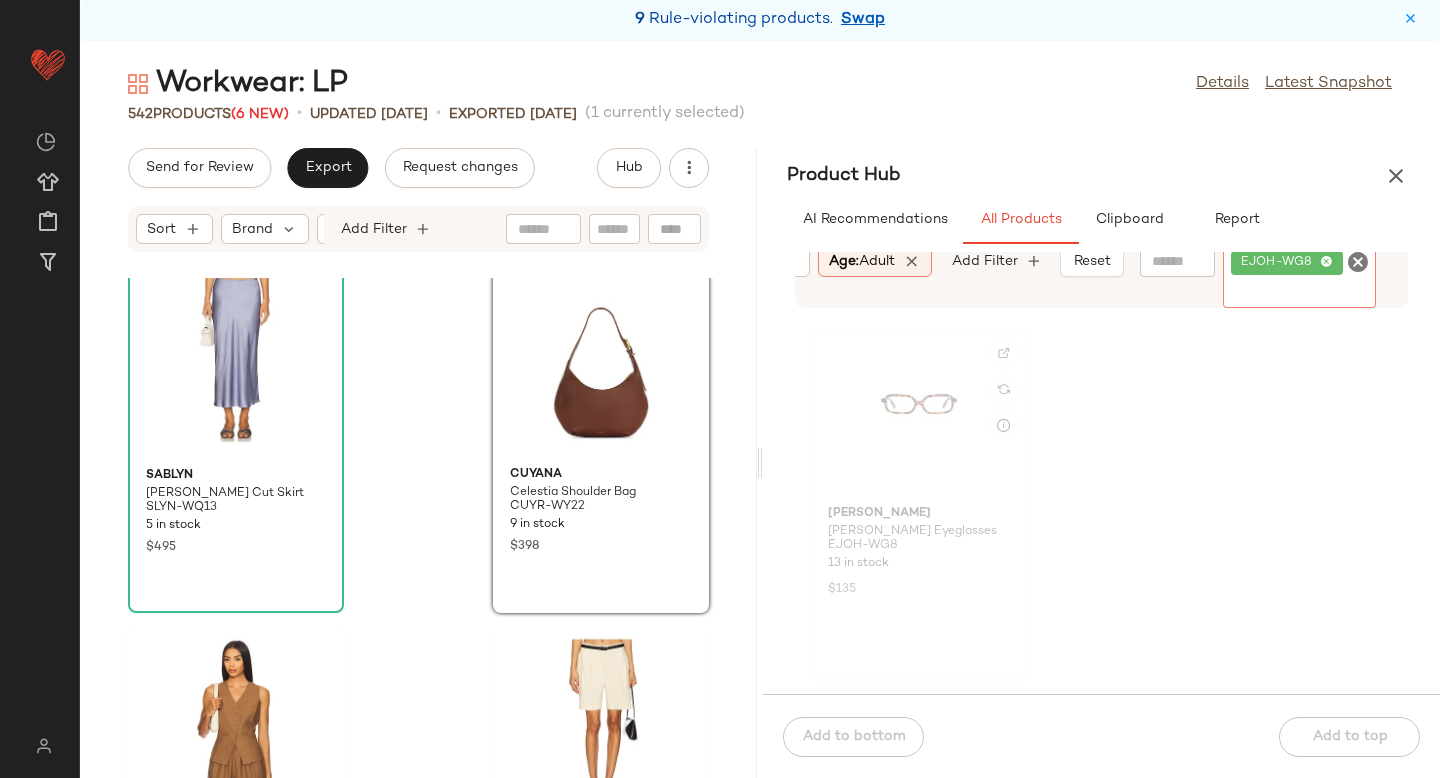 click 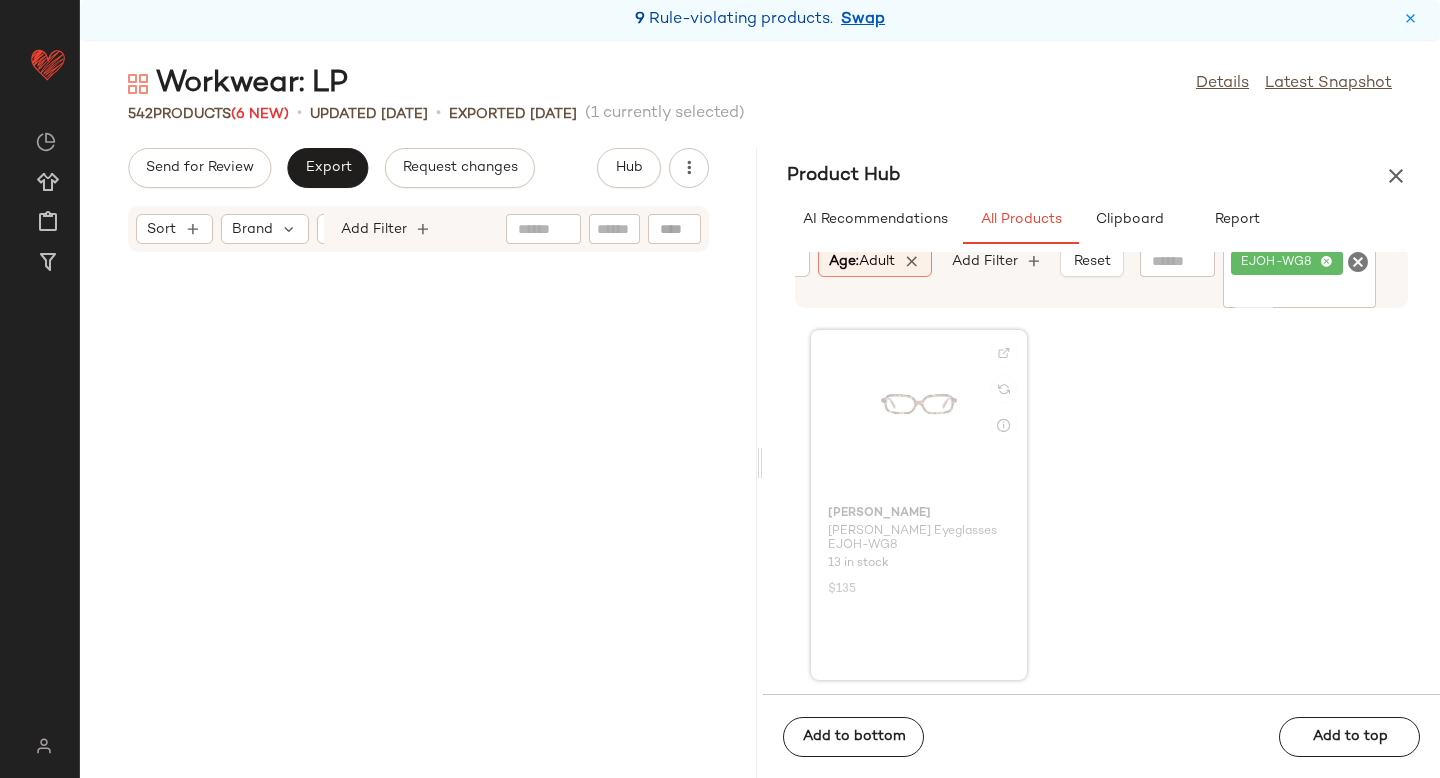scroll, scrollTop: 13908, scrollLeft: 0, axis: vertical 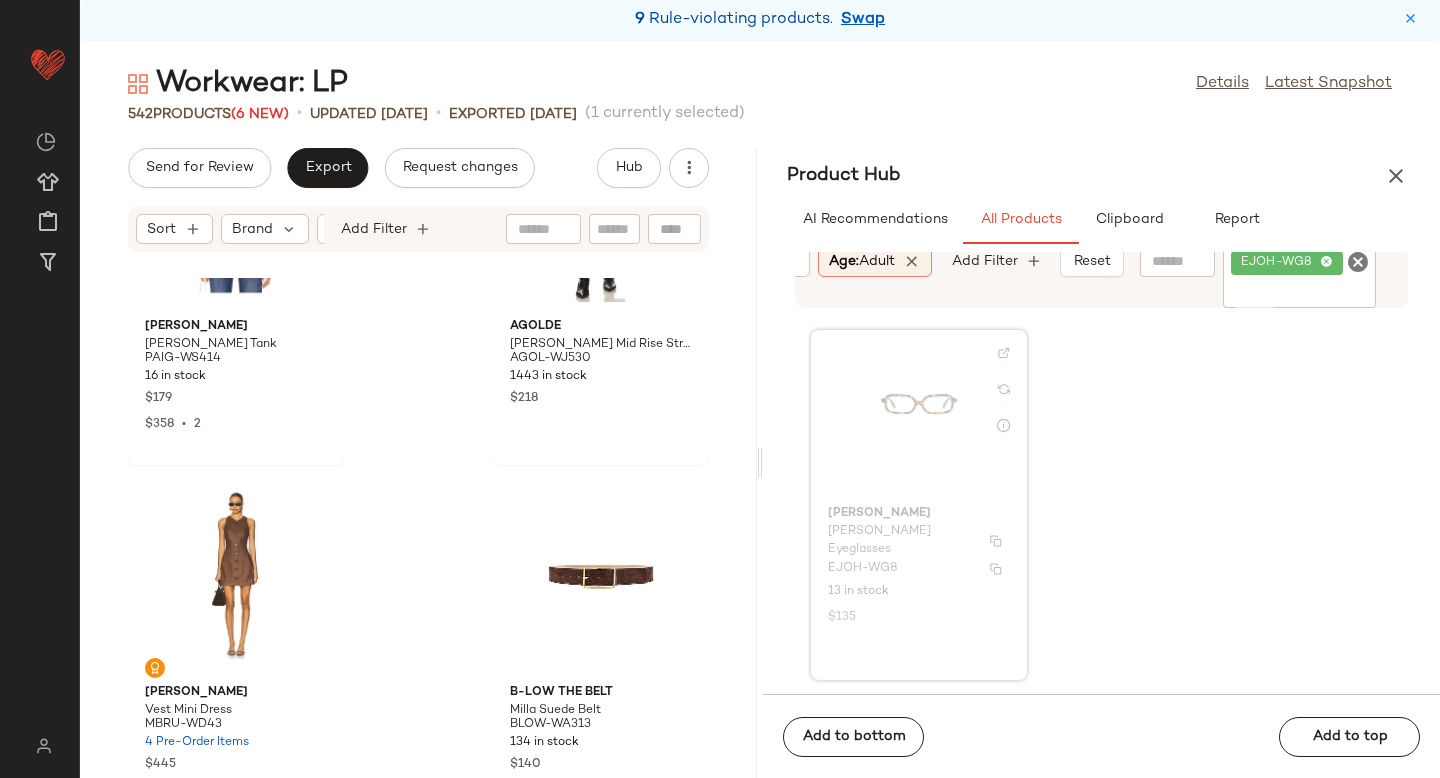 click on "Elisa Johnson Millie Eyeglasses EJOH-WG8 13 in stock $135" 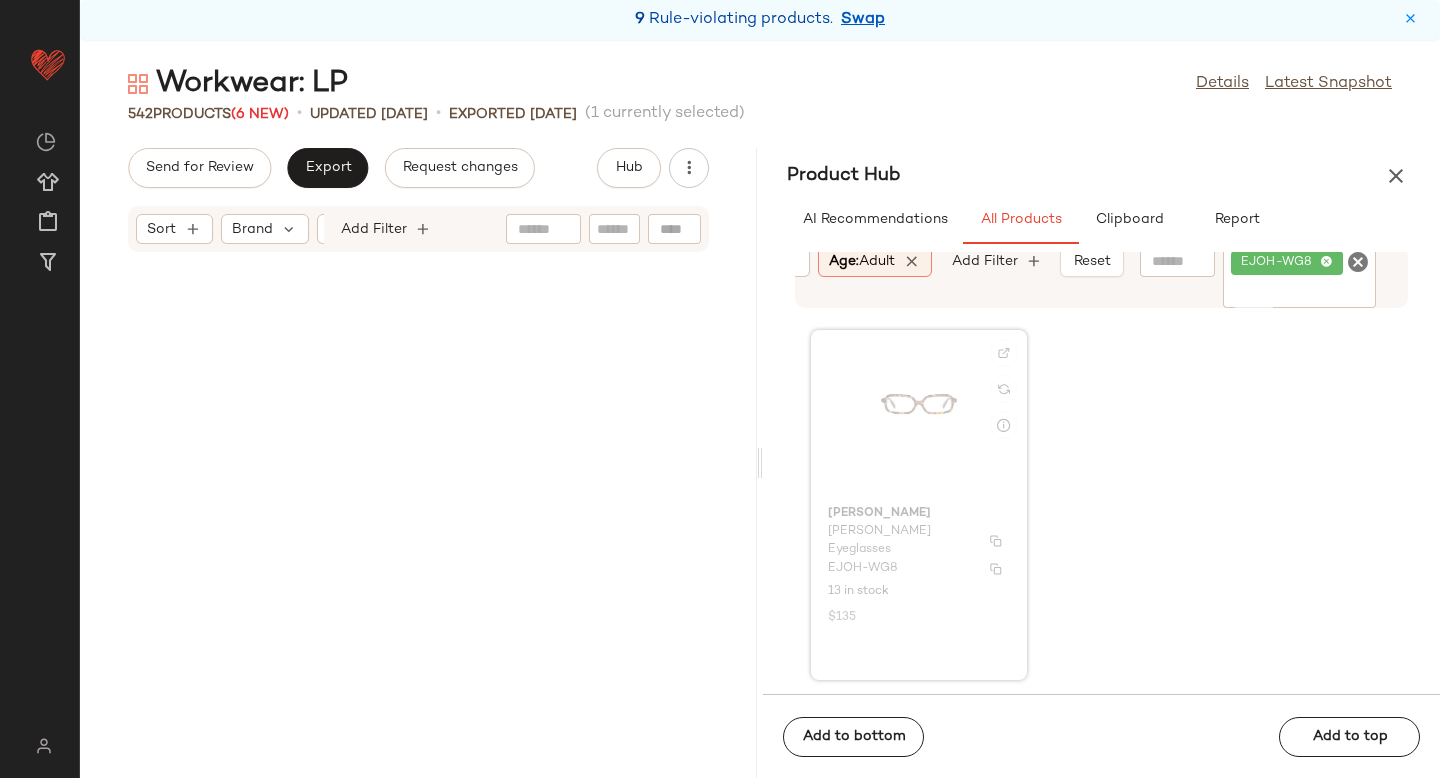 scroll, scrollTop: 13908, scrollLeft: 0, axis: vertical 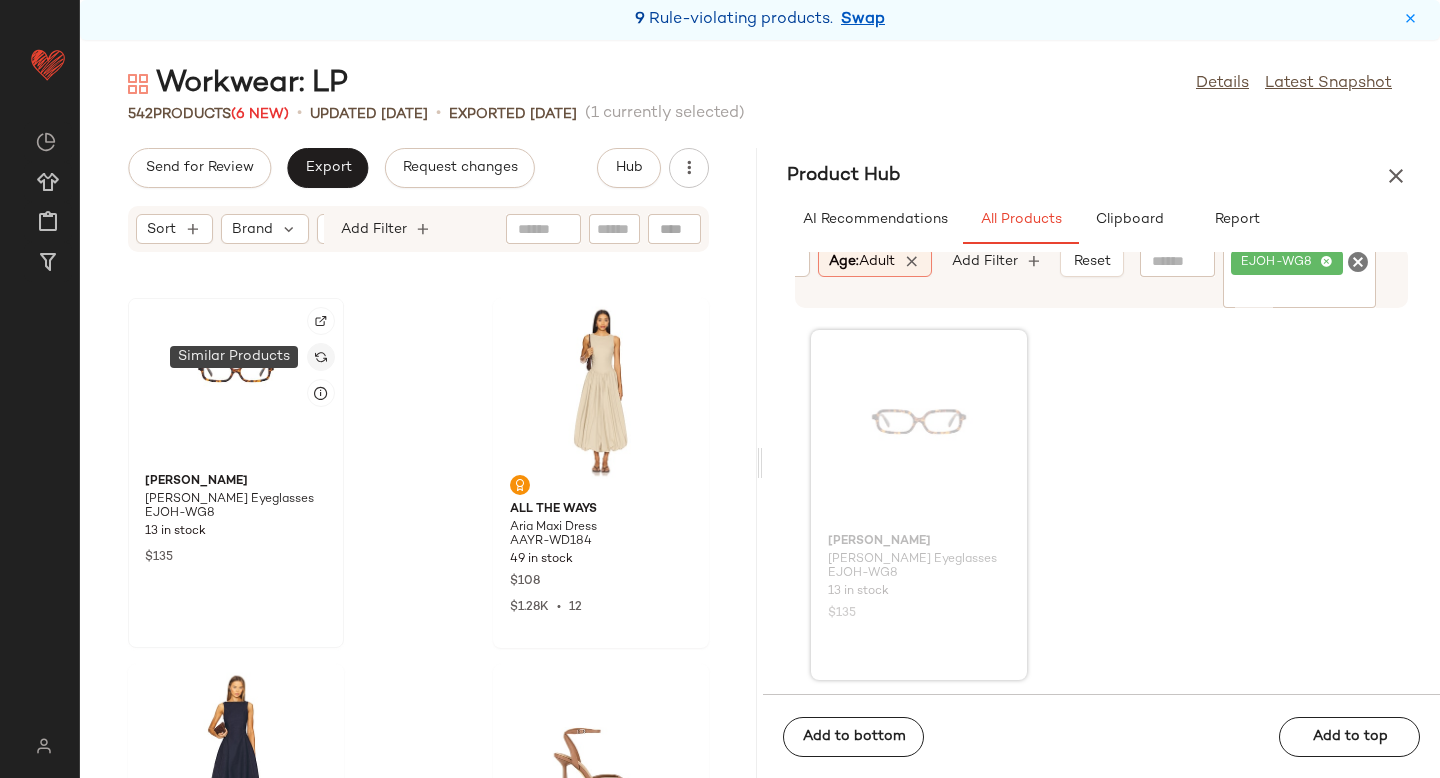 click 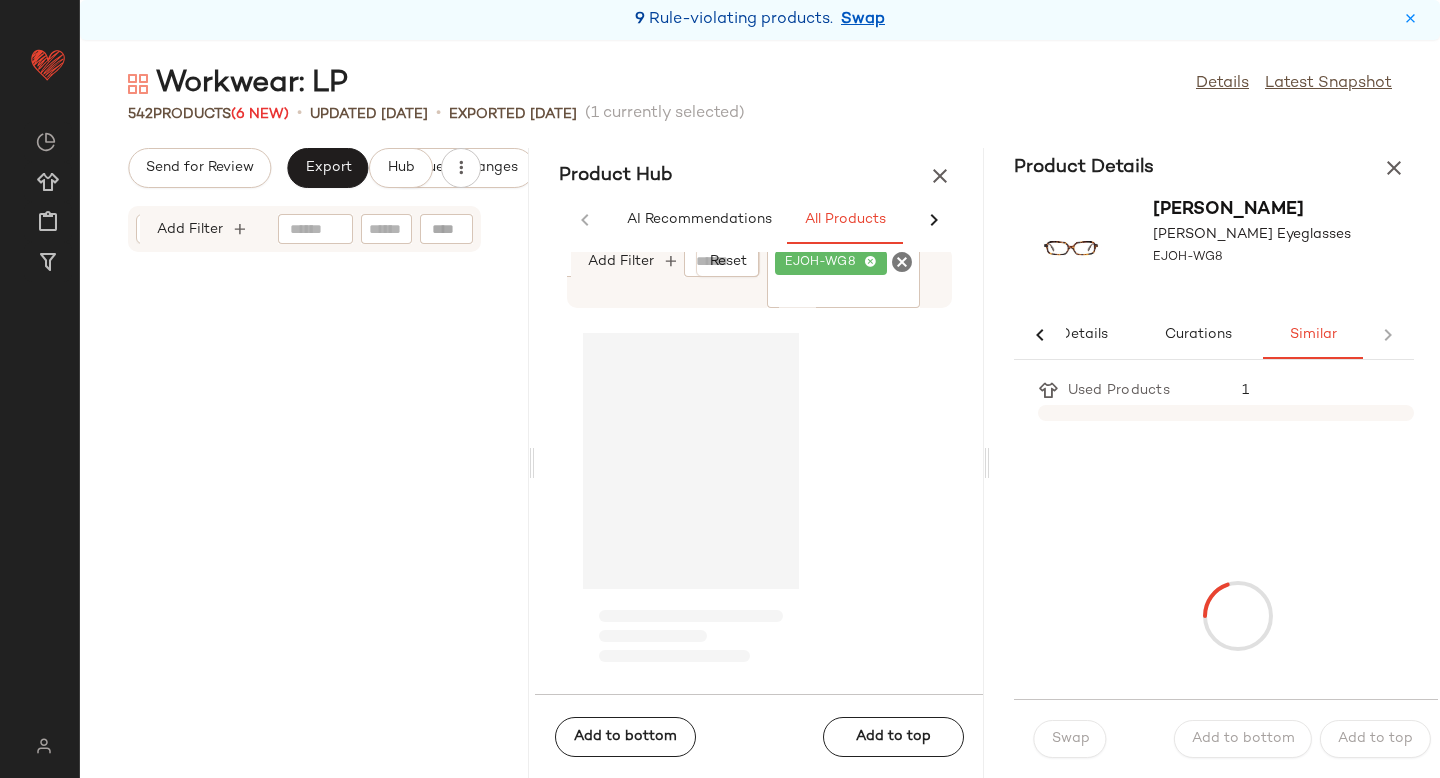 scroll, scrollTop: 0, scrollLeft: 33, axis: horizontal 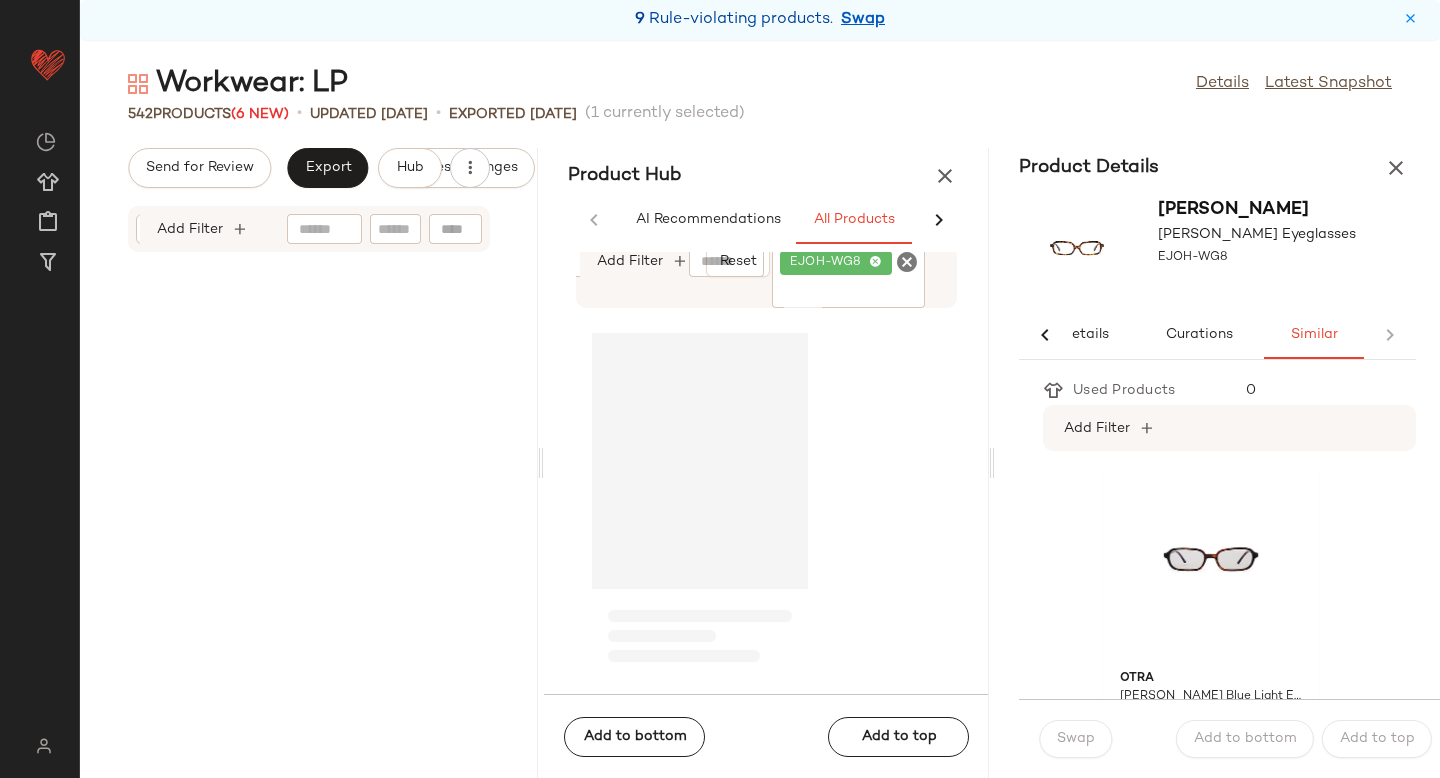 drag, startPoint x: 530, startPoint y: 459, endPoint x: 584, endPoint y: 462, distance: 54.08327 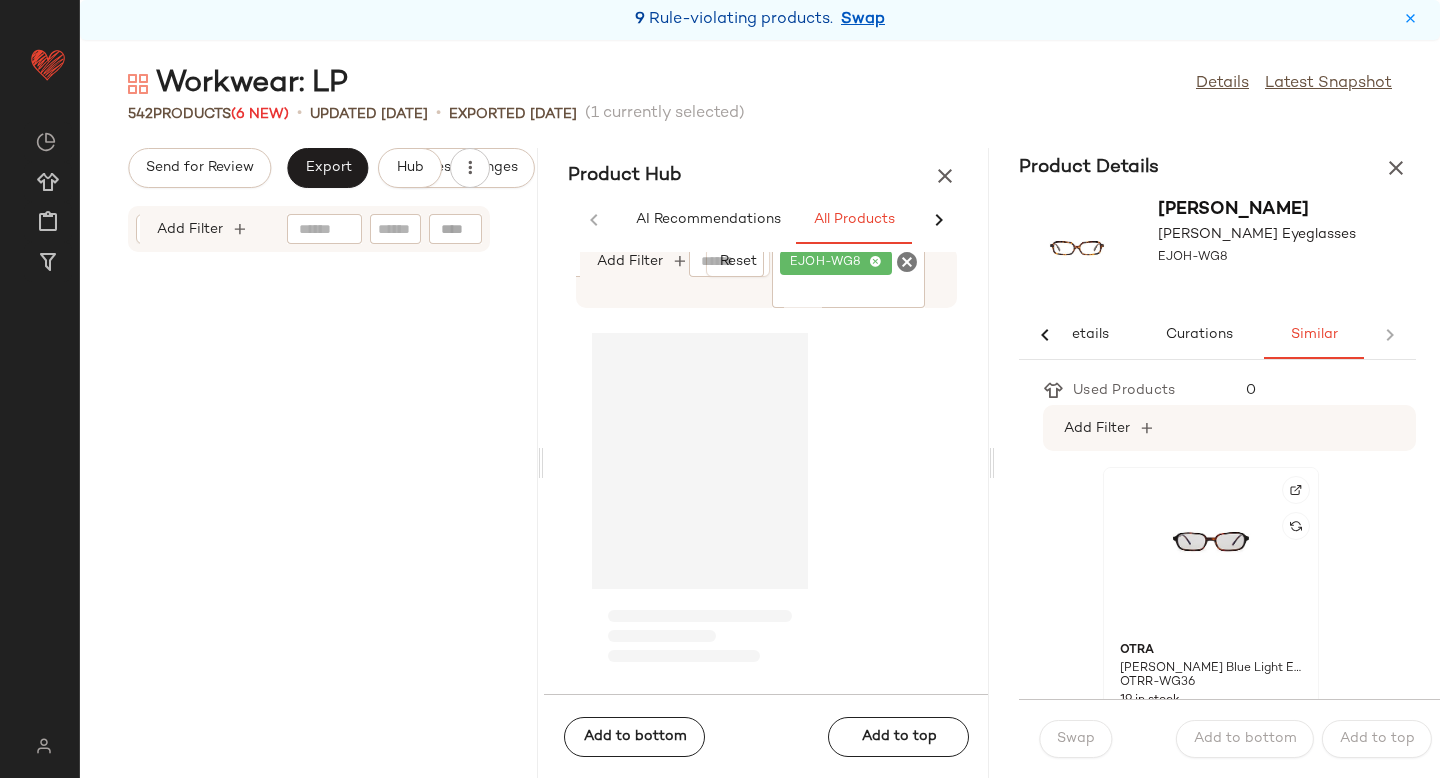 click 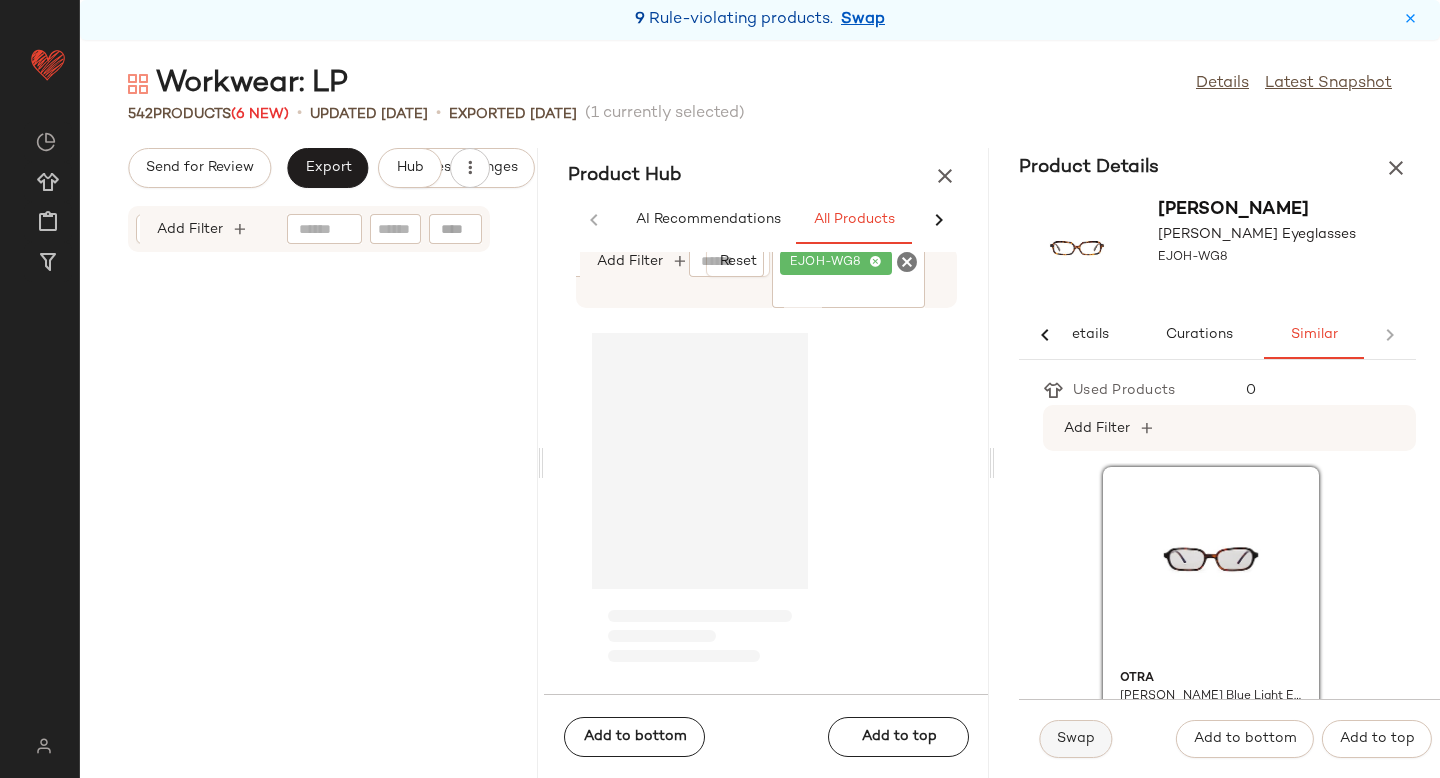 click on "Swap" 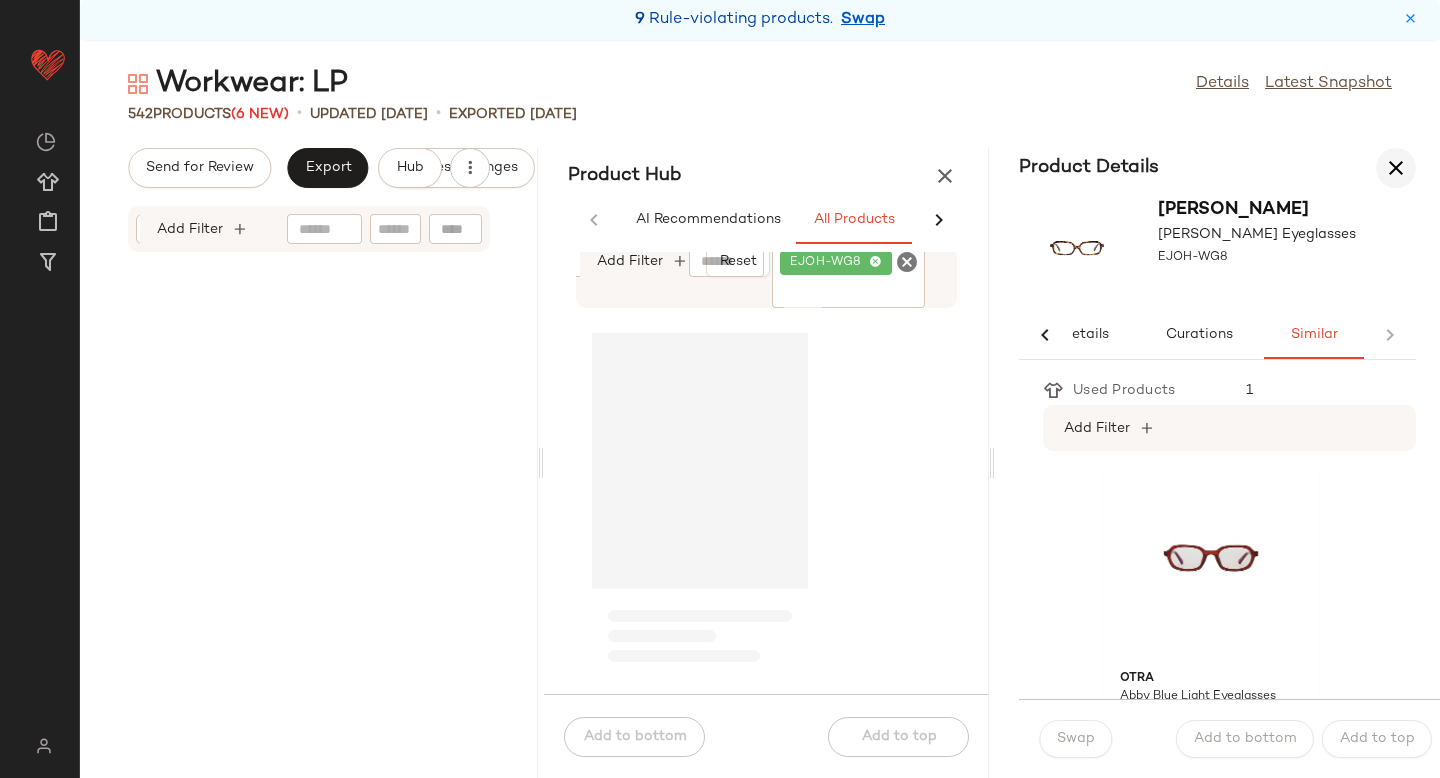 click at bounding box center (1396, 168) 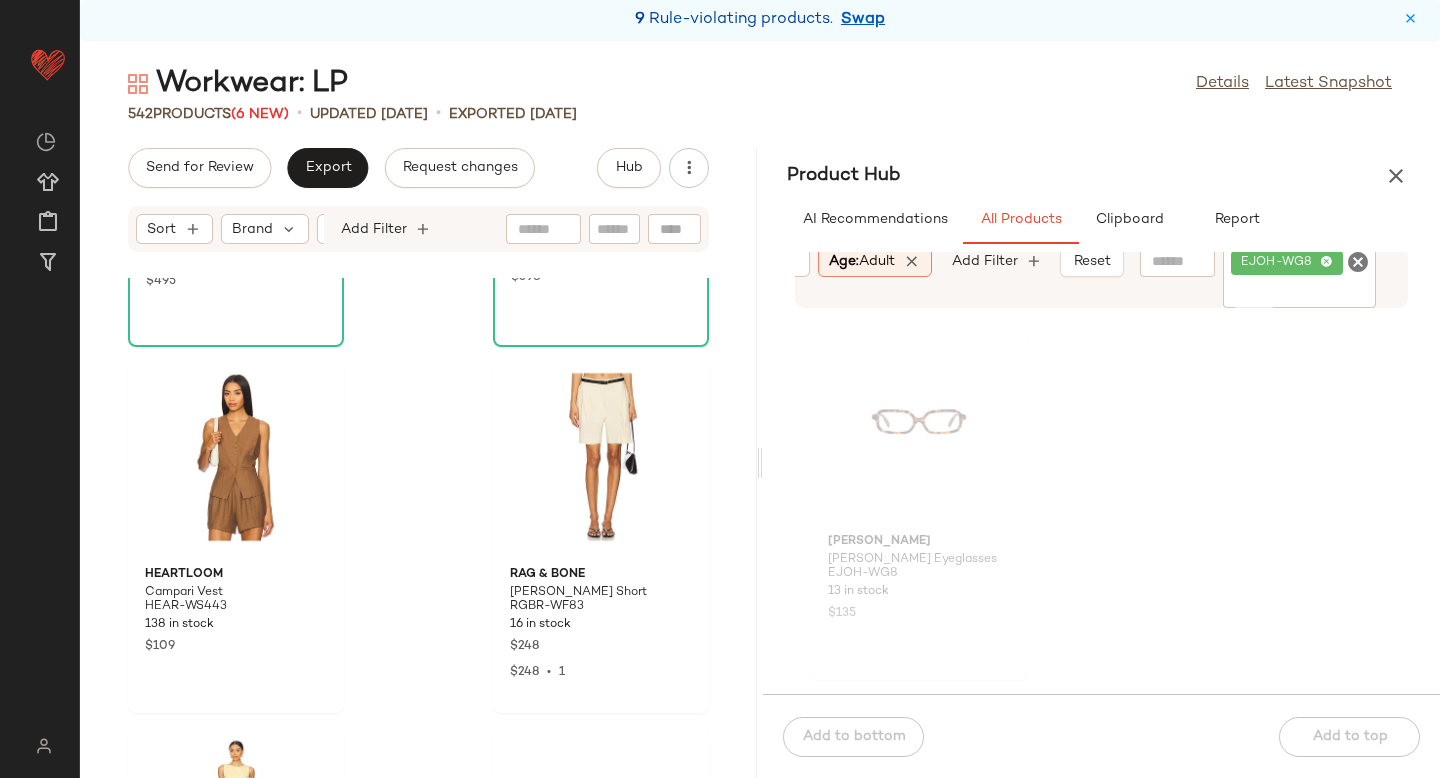 scroll, scrollTop: 792, scrollLeft: 0, axis: vertical 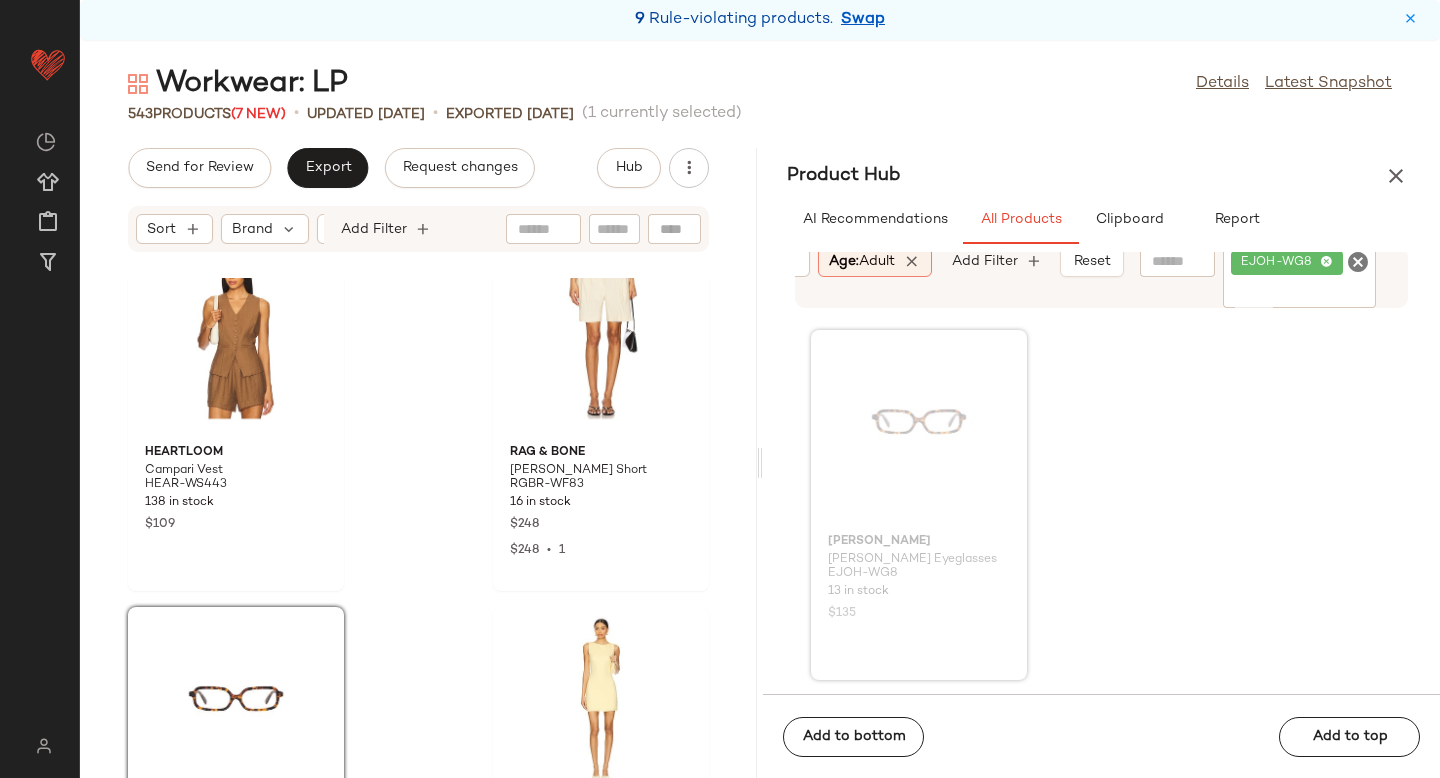 click 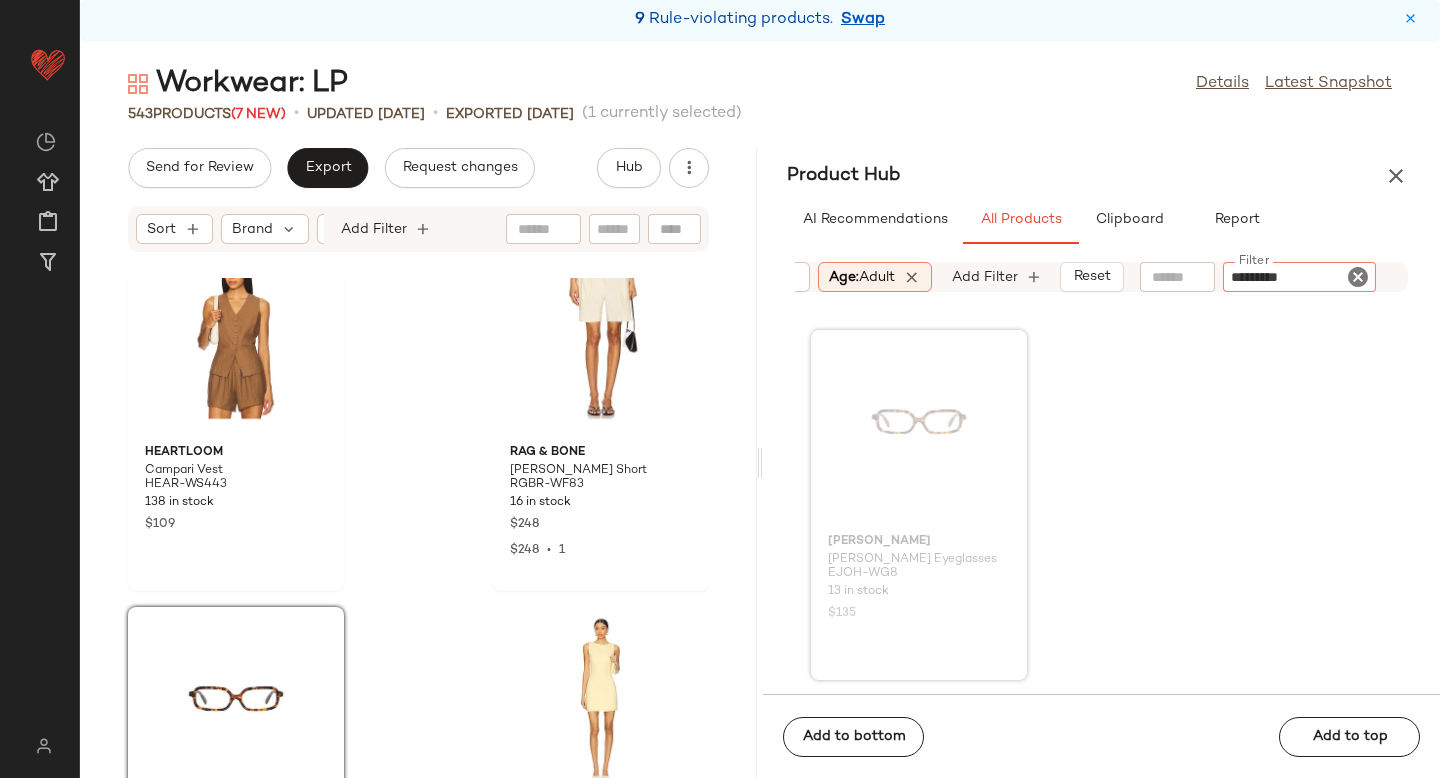 type 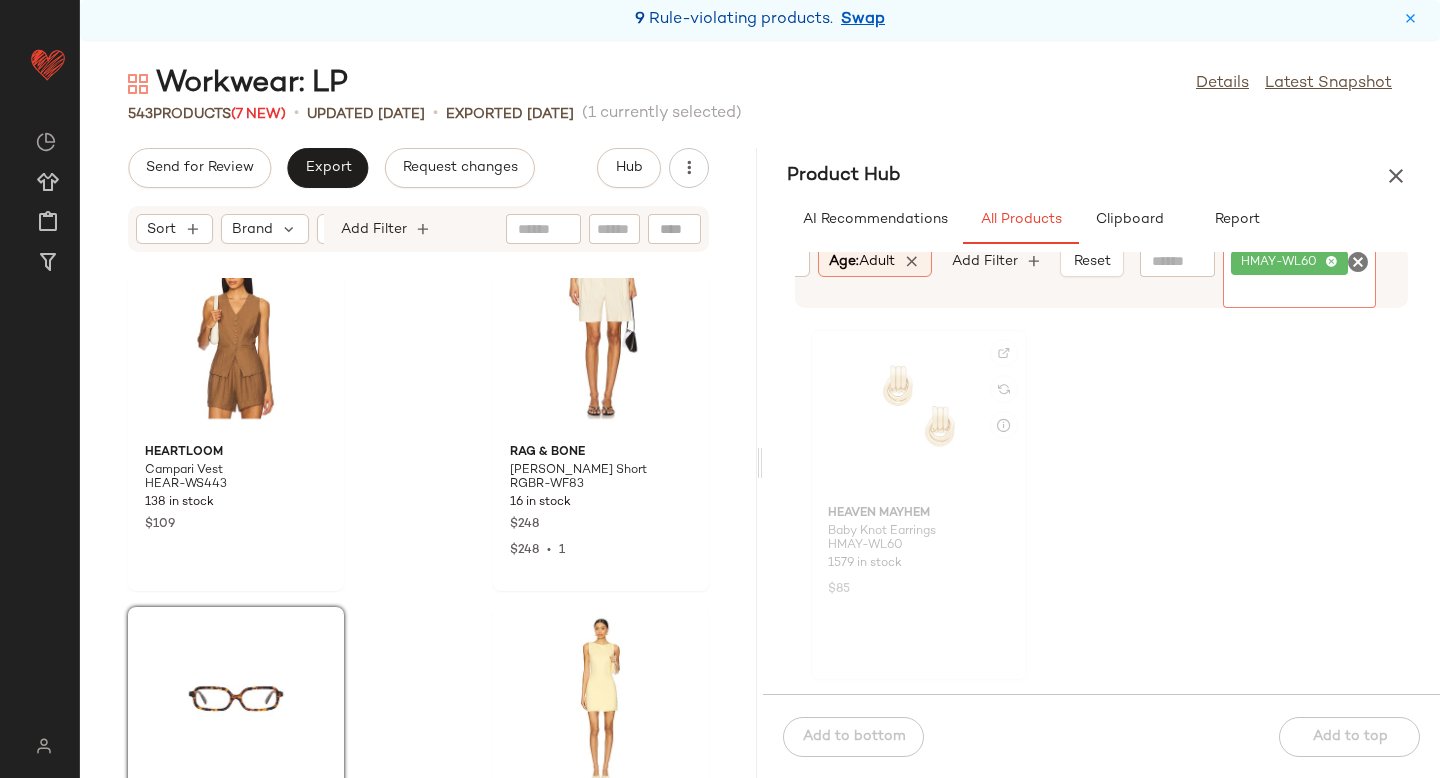 click 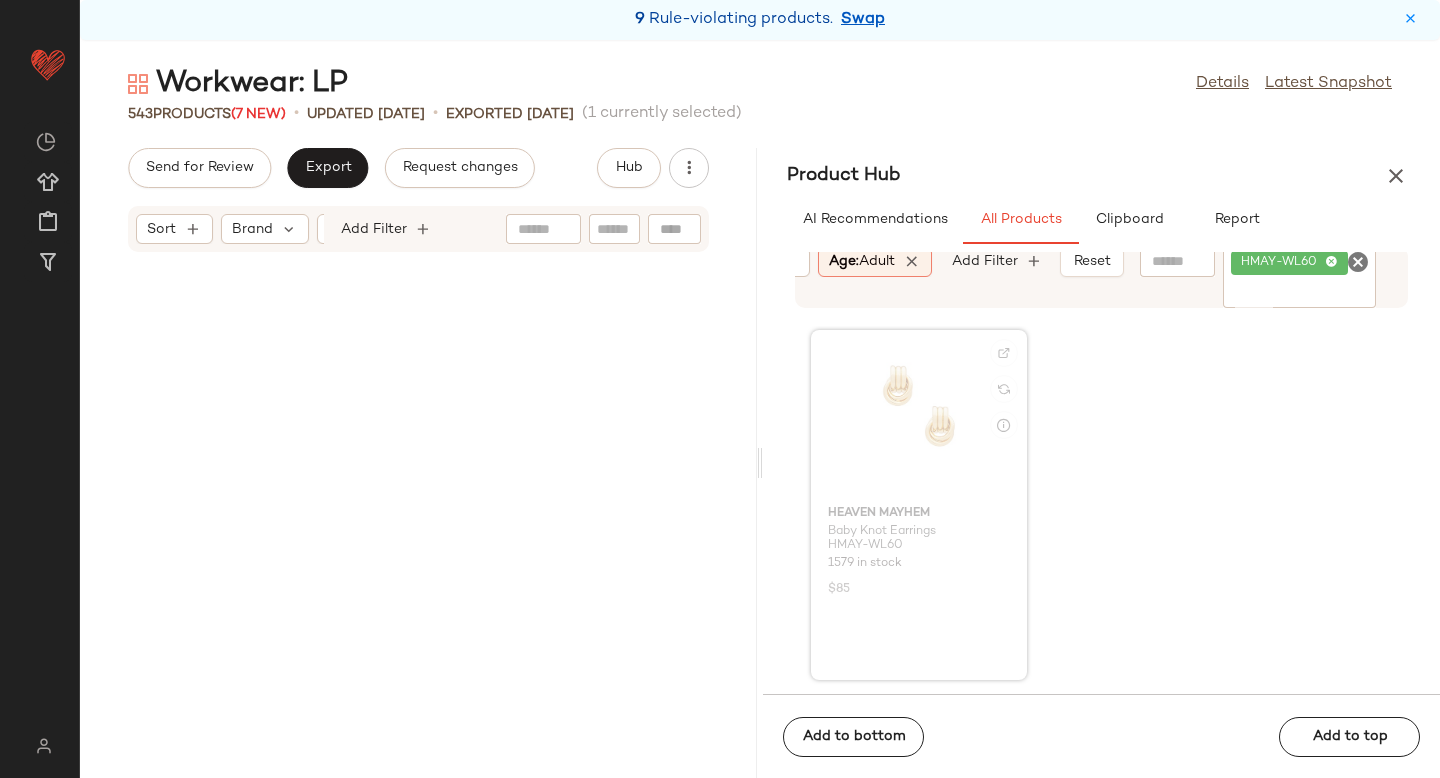 scroll, scrollTop: 67344, scrollLeft: 0, axis: vertical 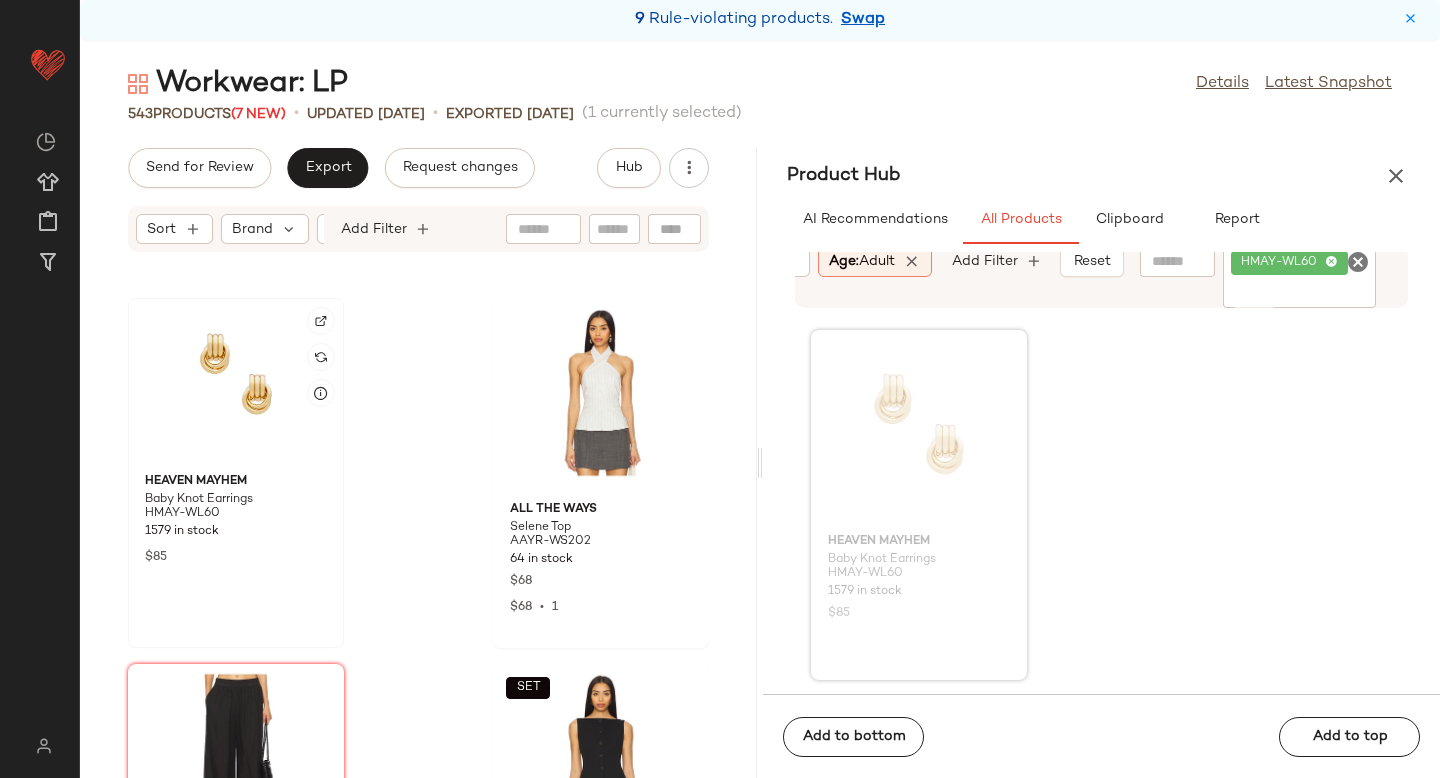 click 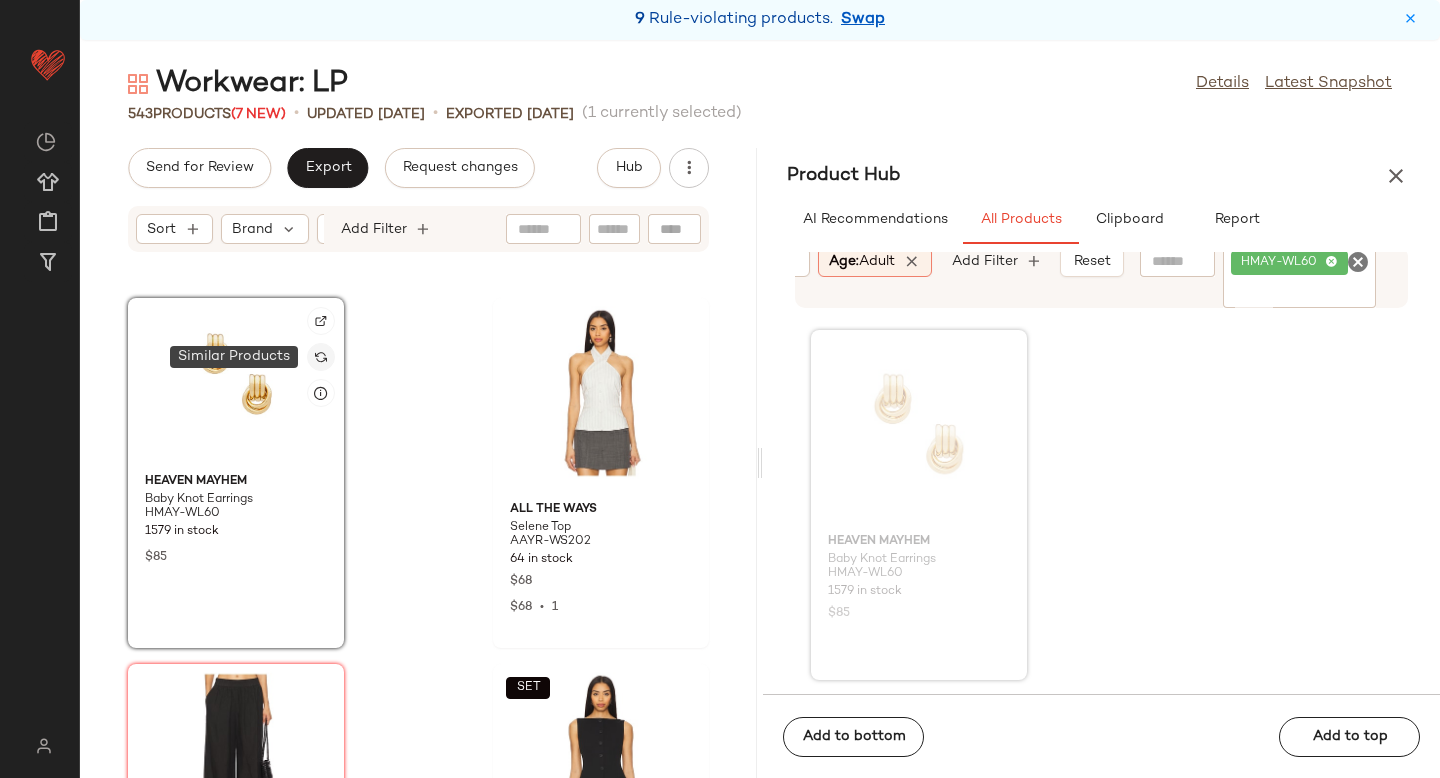 click 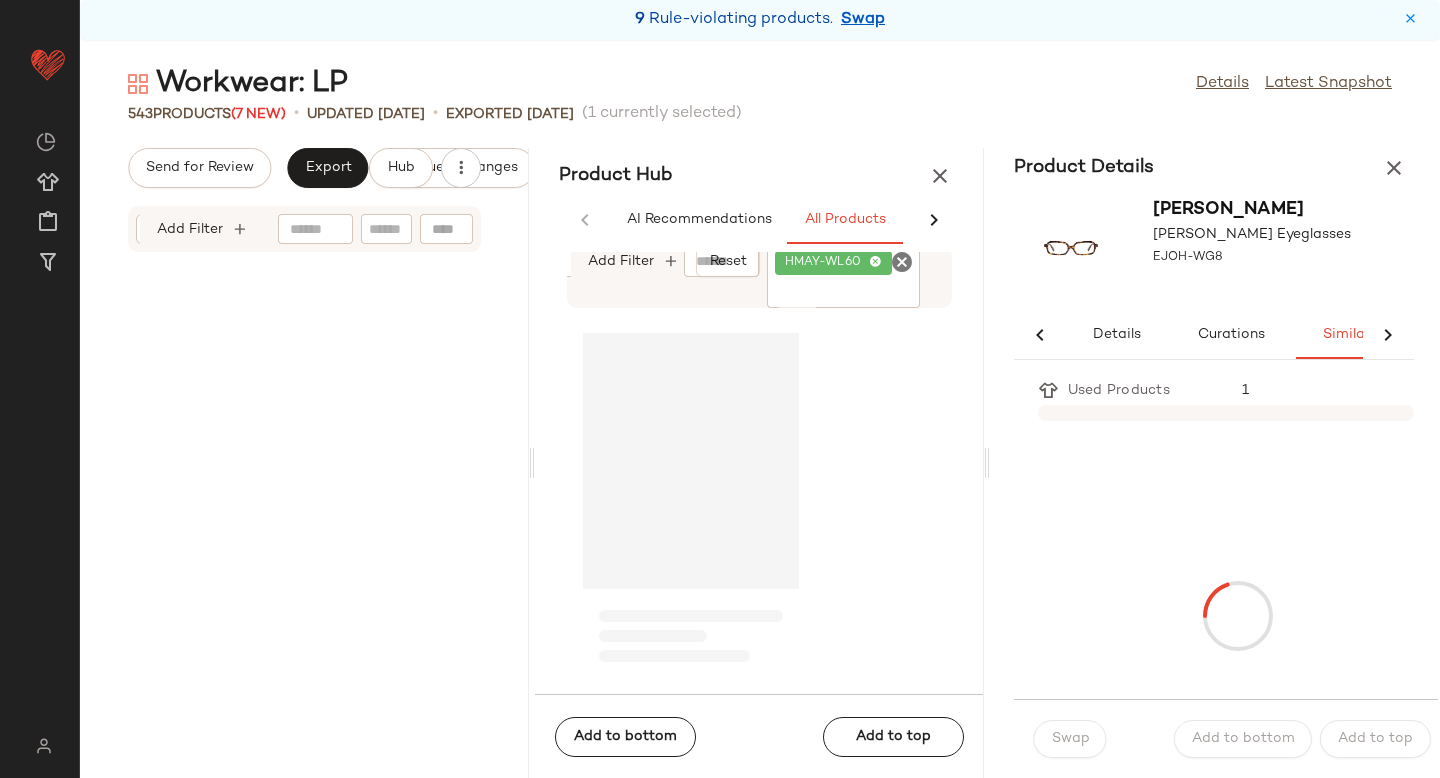 scroll, scrollTop: 0, scrollLeft: 33, axis: horizontal 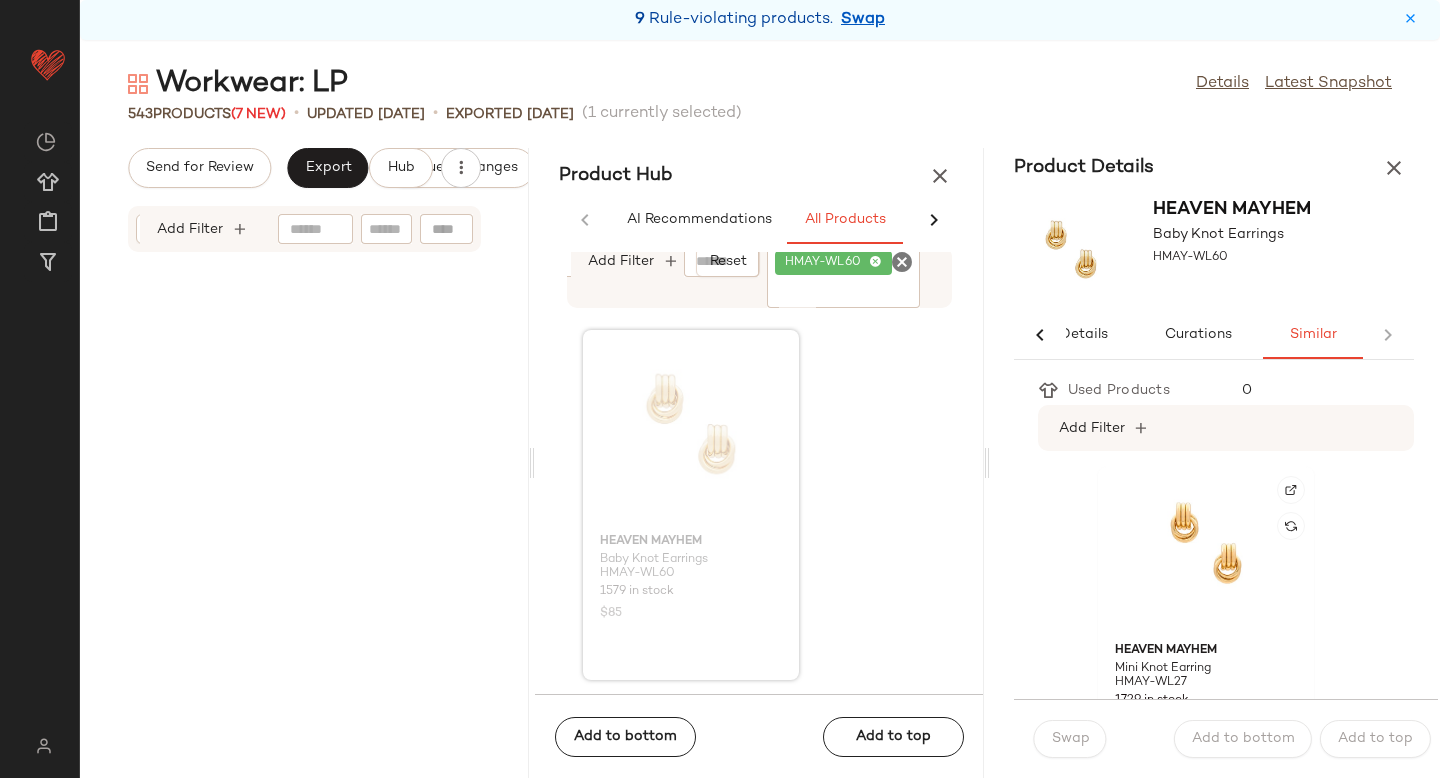 click 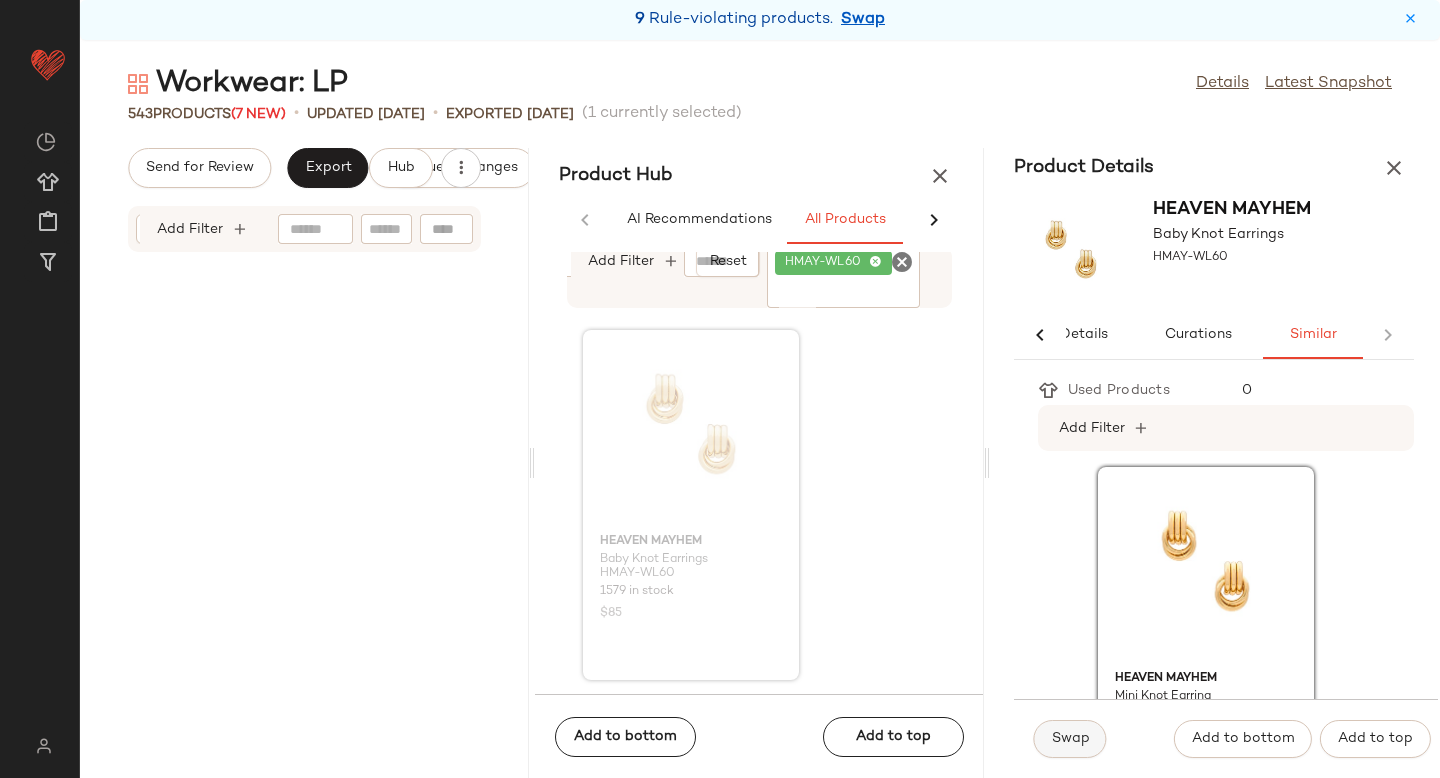 click on "Swap" 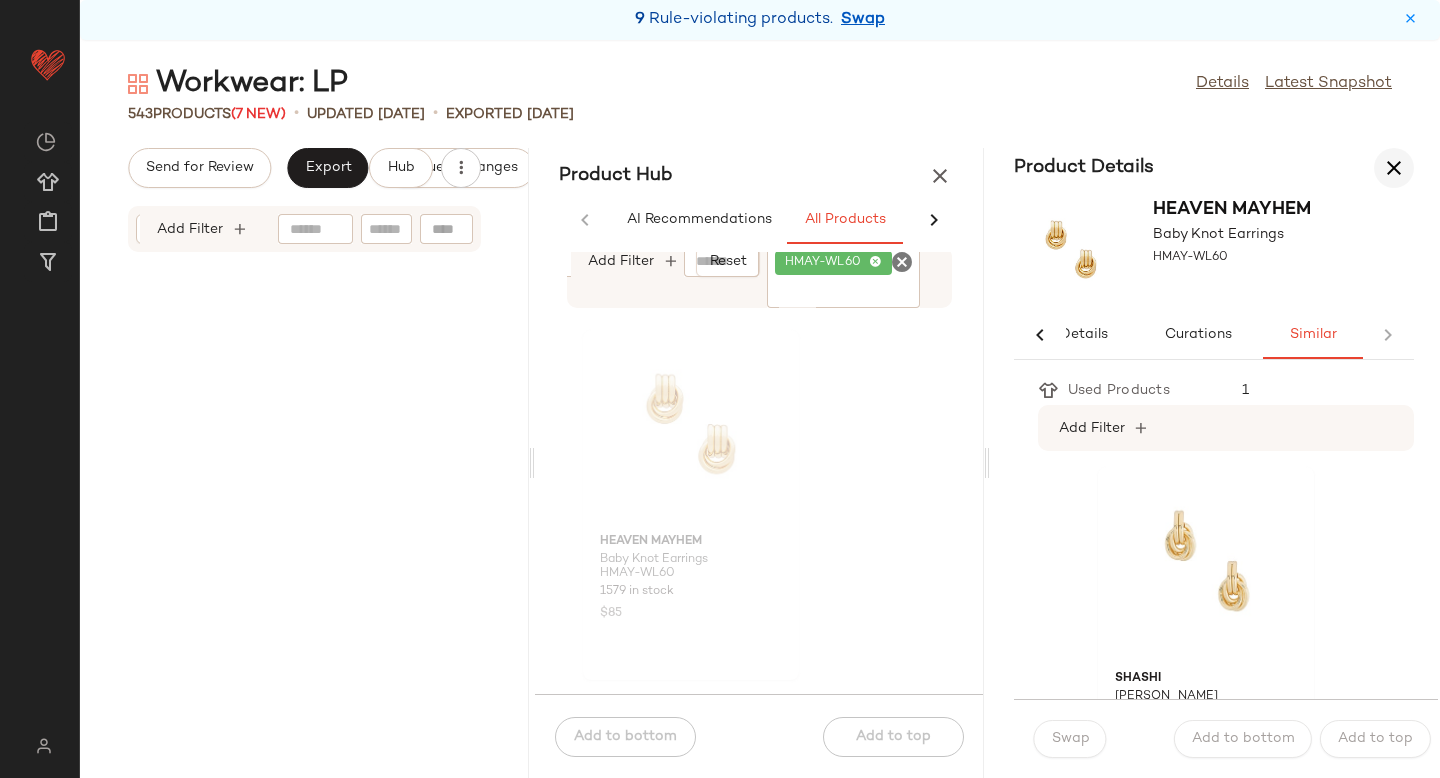 click at bounding box center (1394, 168) 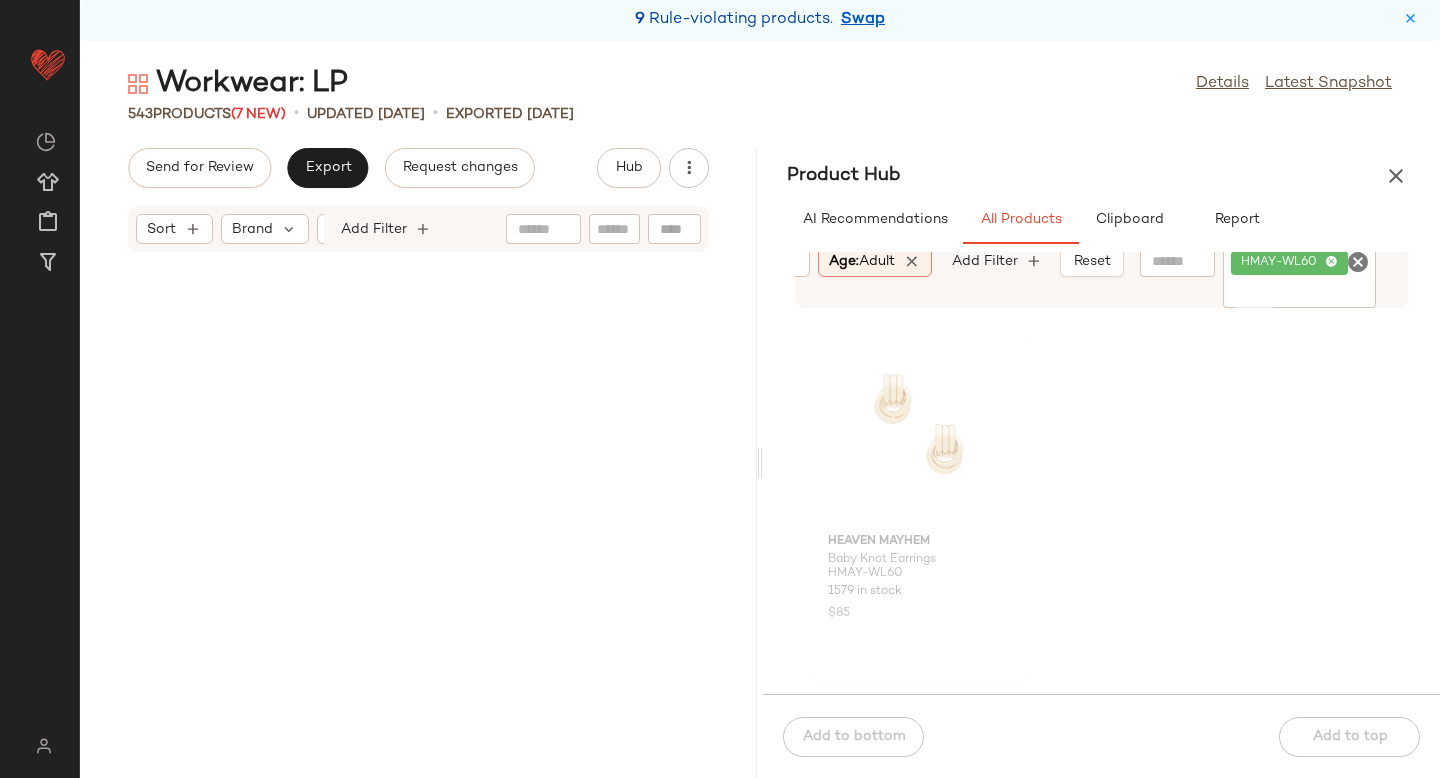 scroll, scrollTop: 67344, scrollLeft: 0, axis: vertical 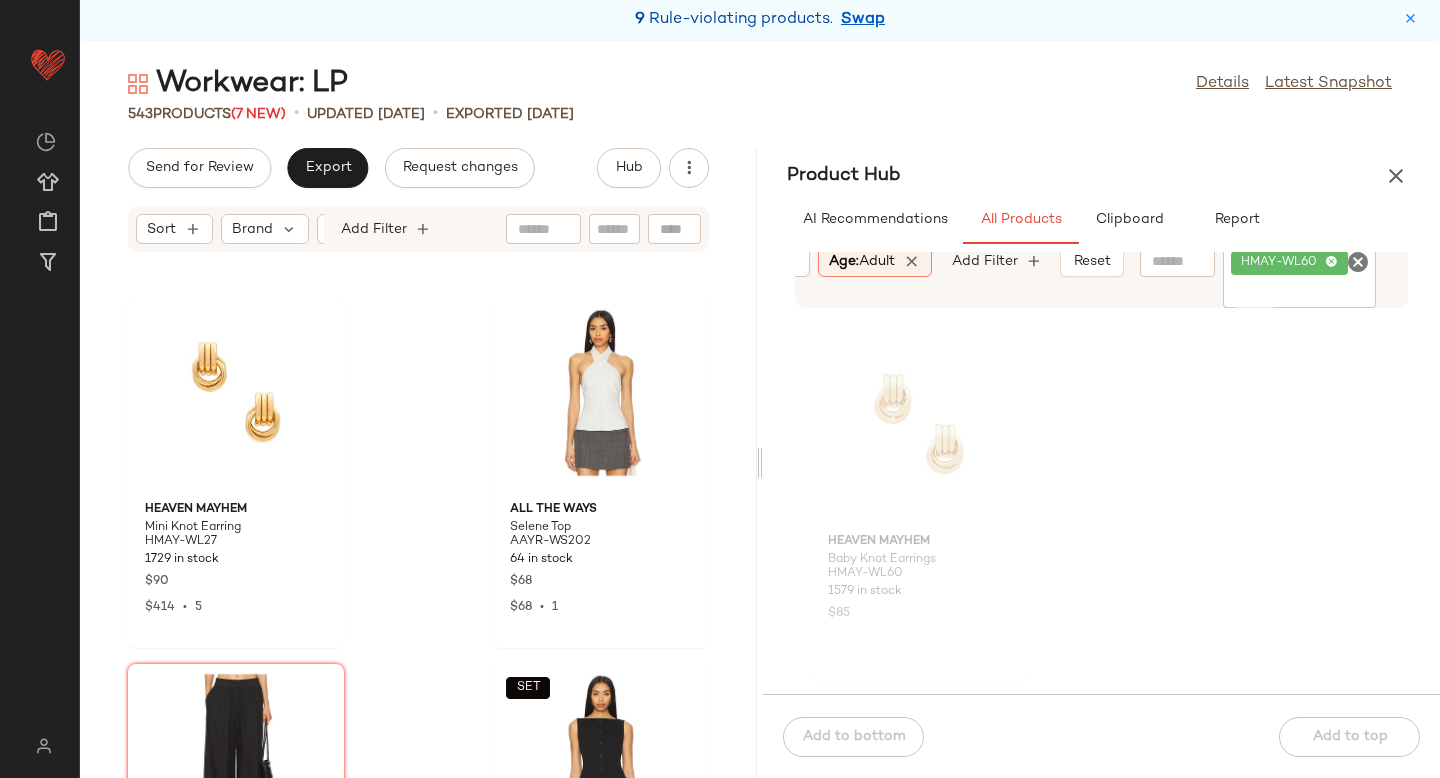 click at bounding box center (759, 463) 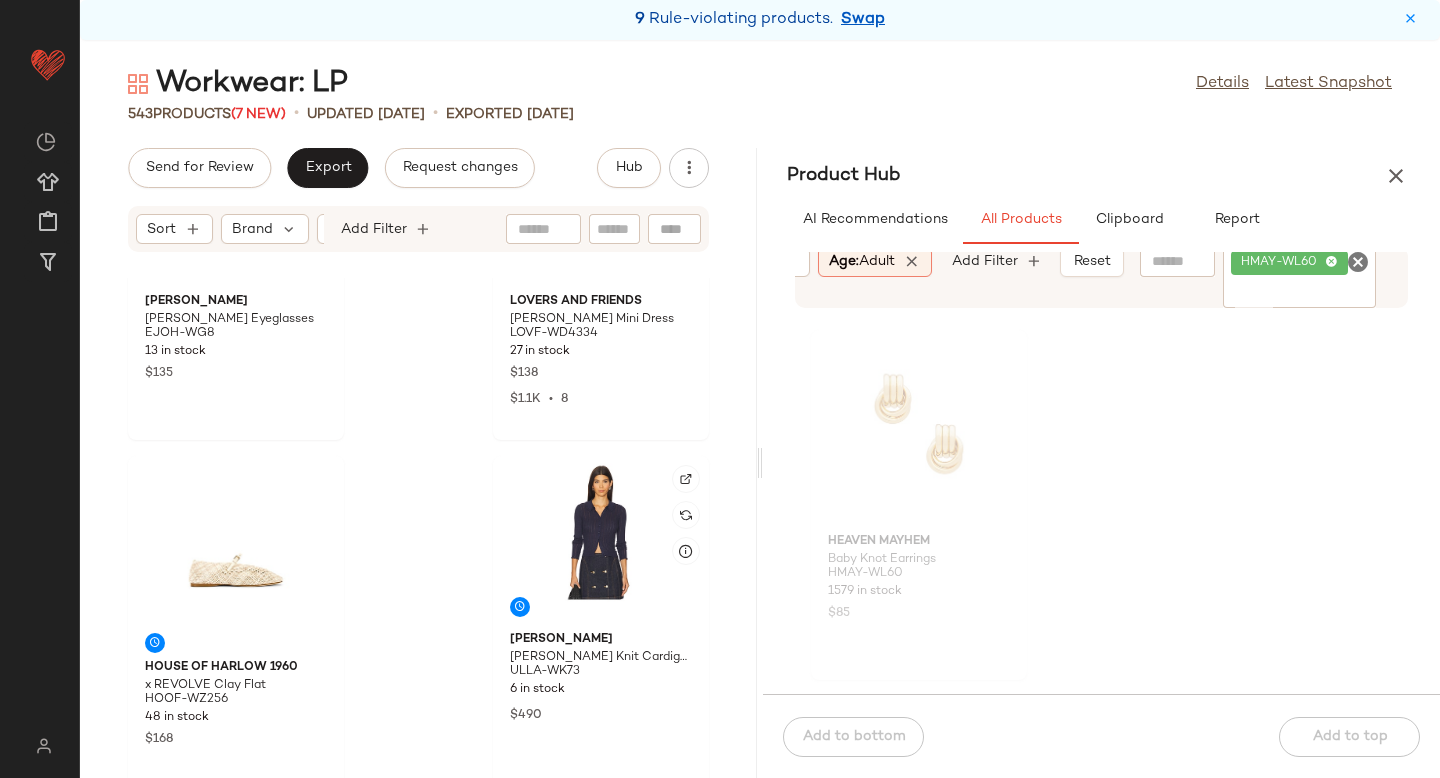 scroll, scrollTop: 1338, scrollLeft: 0, axis: vertical 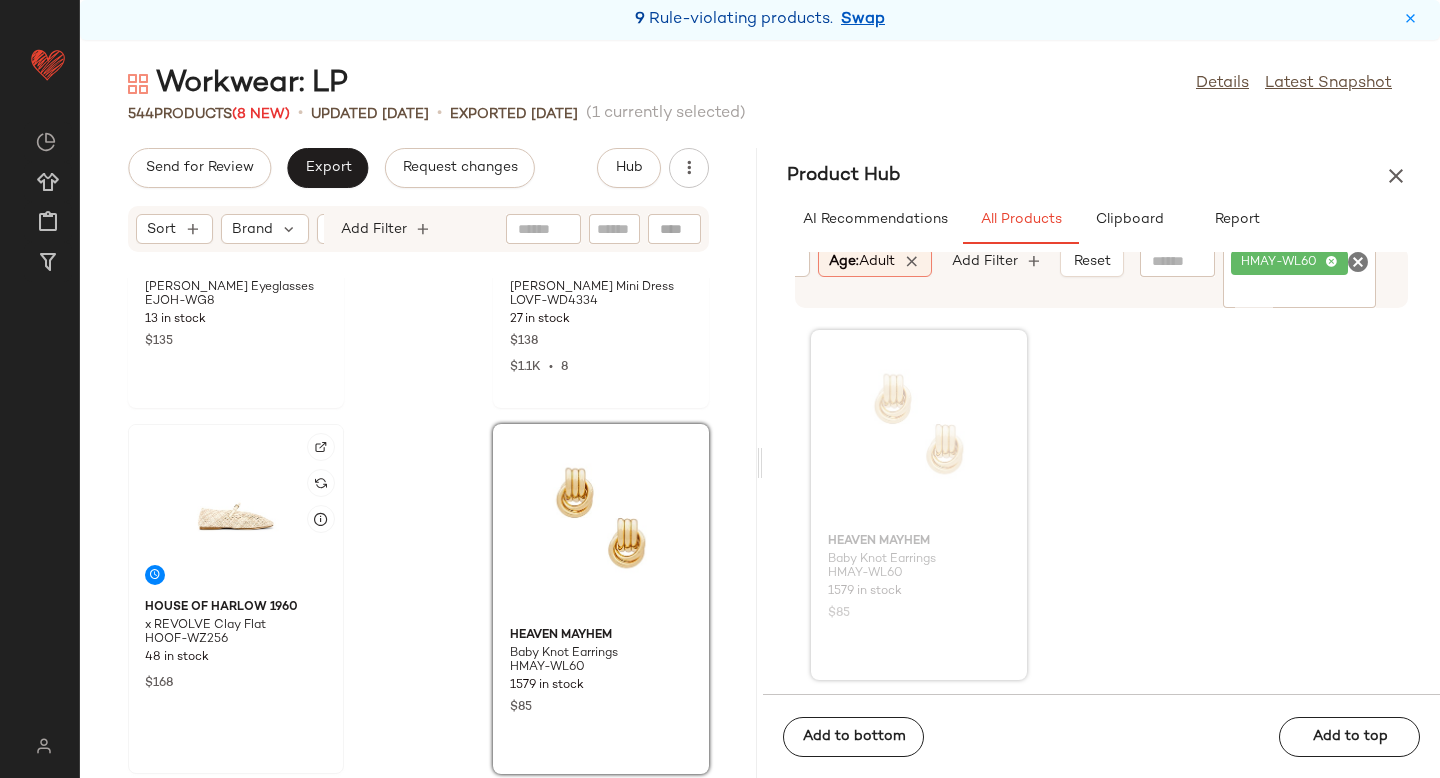 click 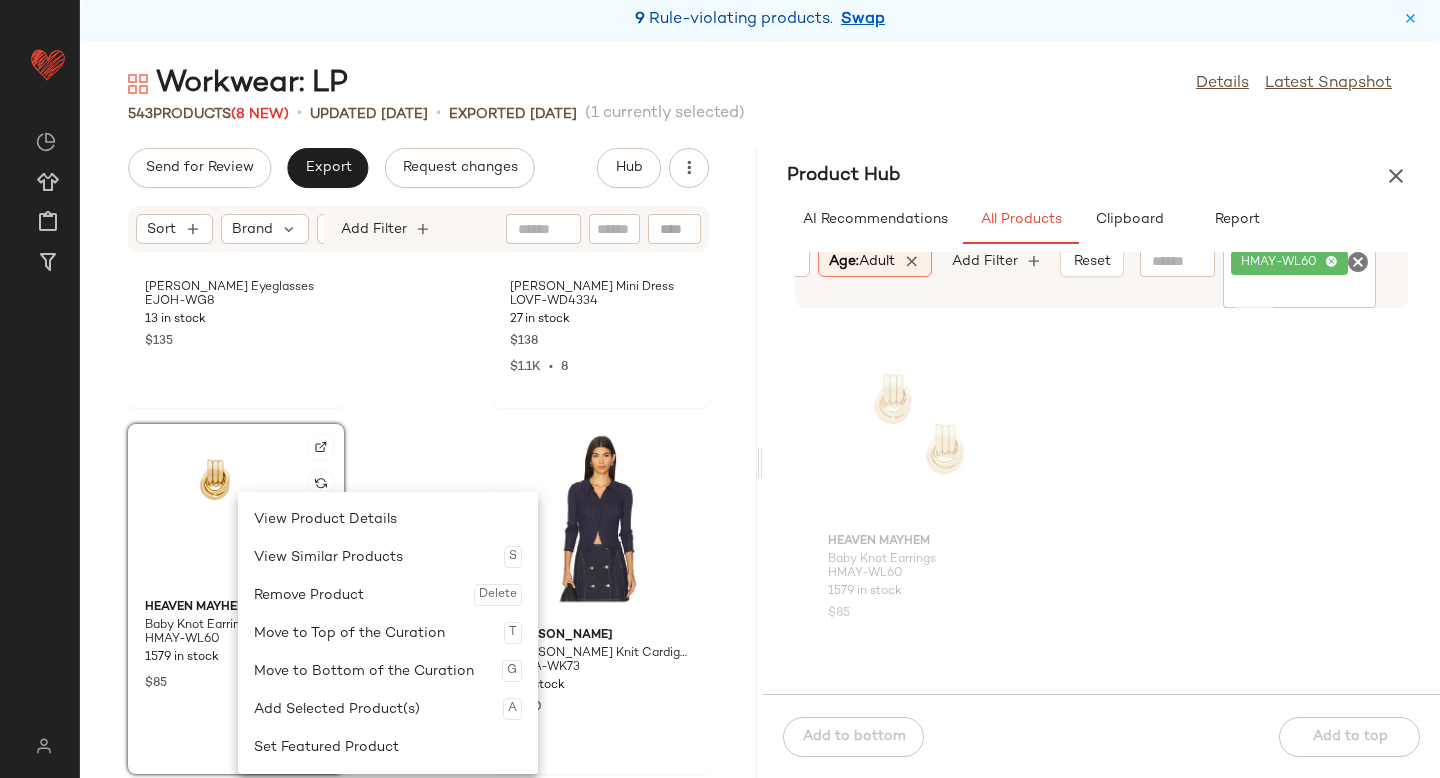 click 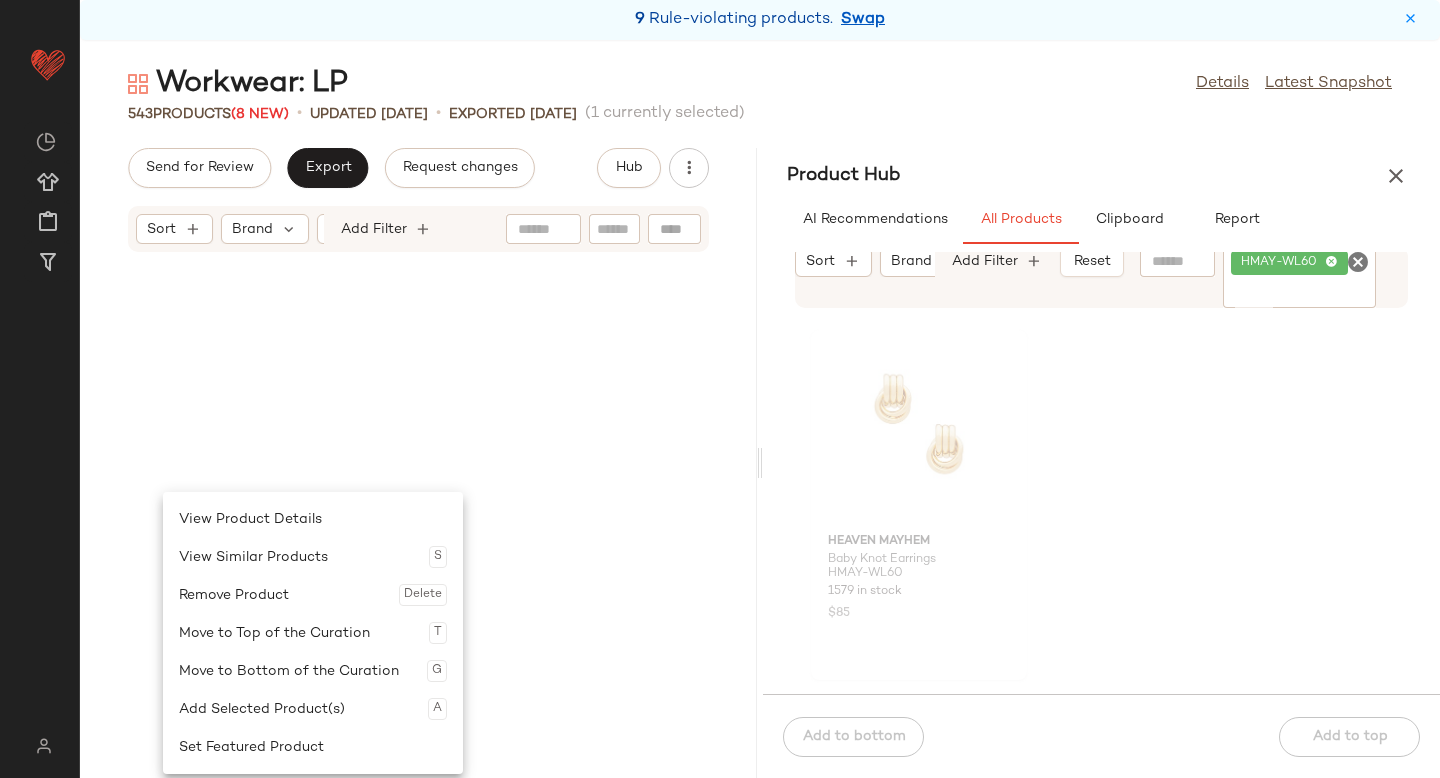scroll, scrollTop: 0, scrollLeft: 0, axis: both 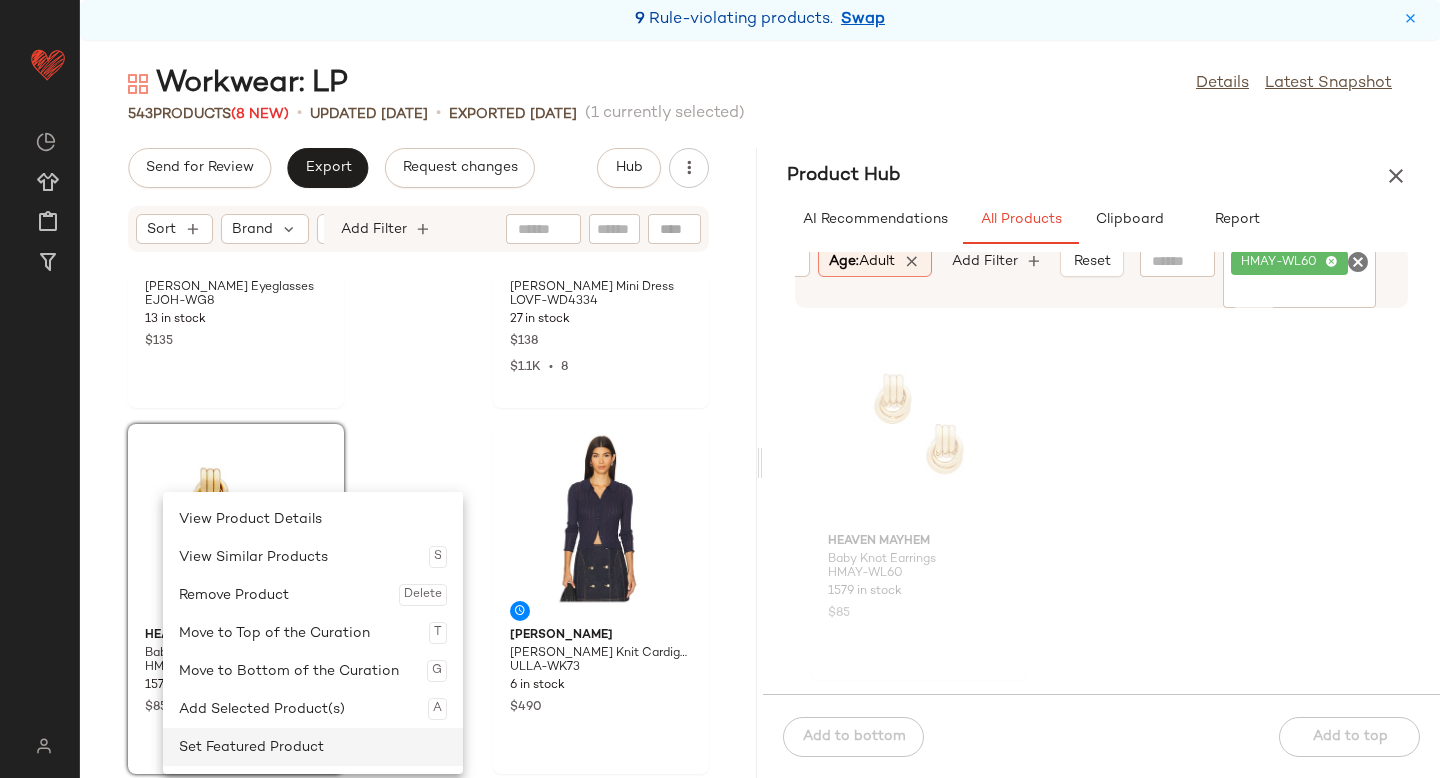 click on "Set Featured Product" 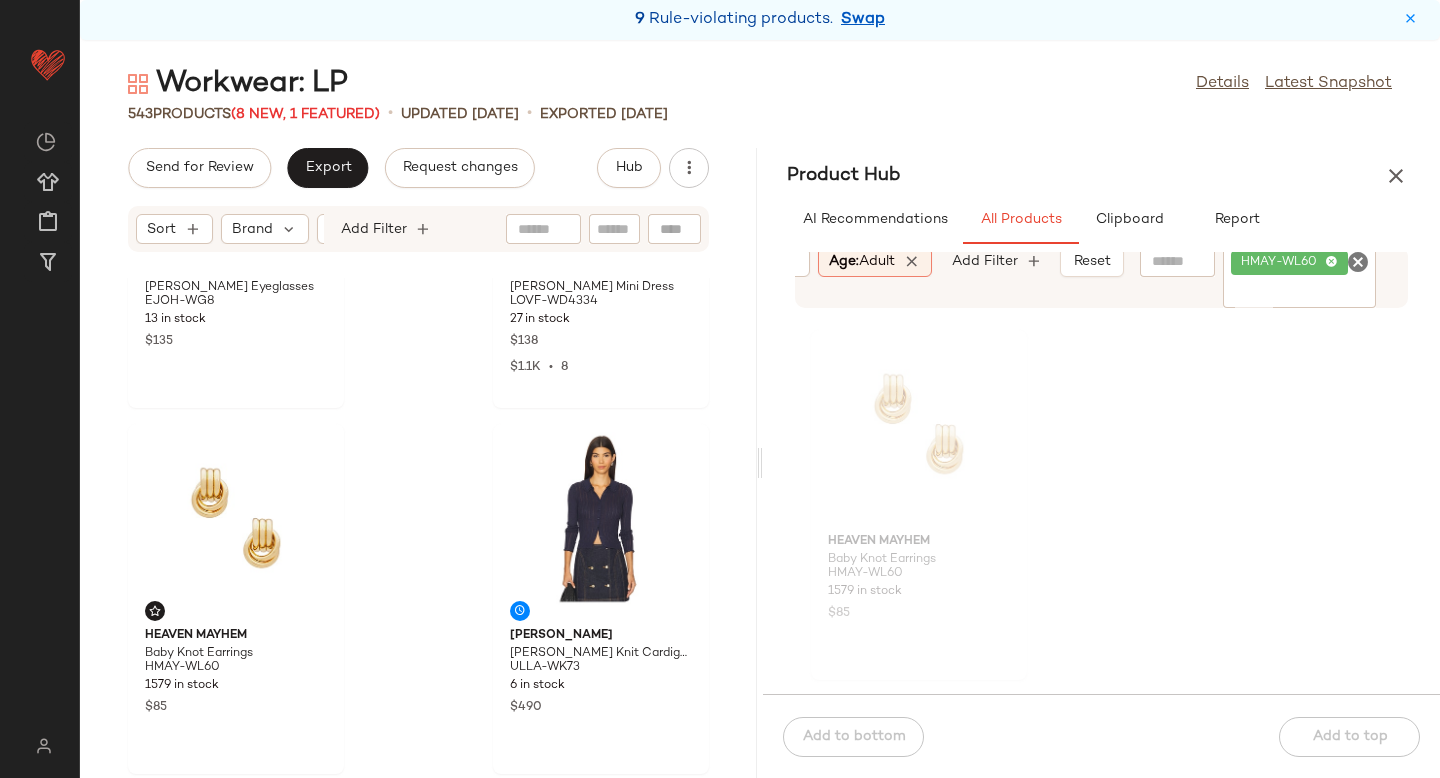 click 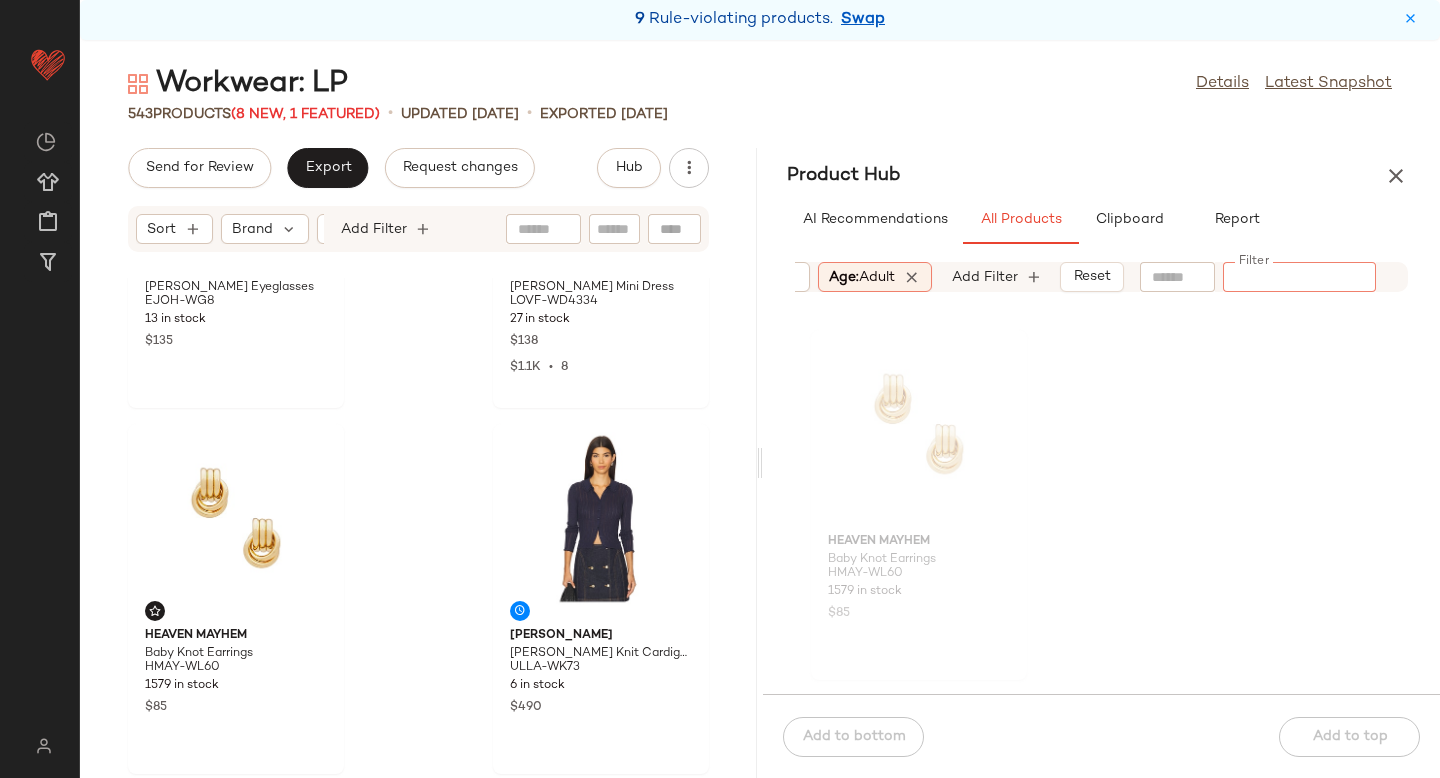 paste on "**********" 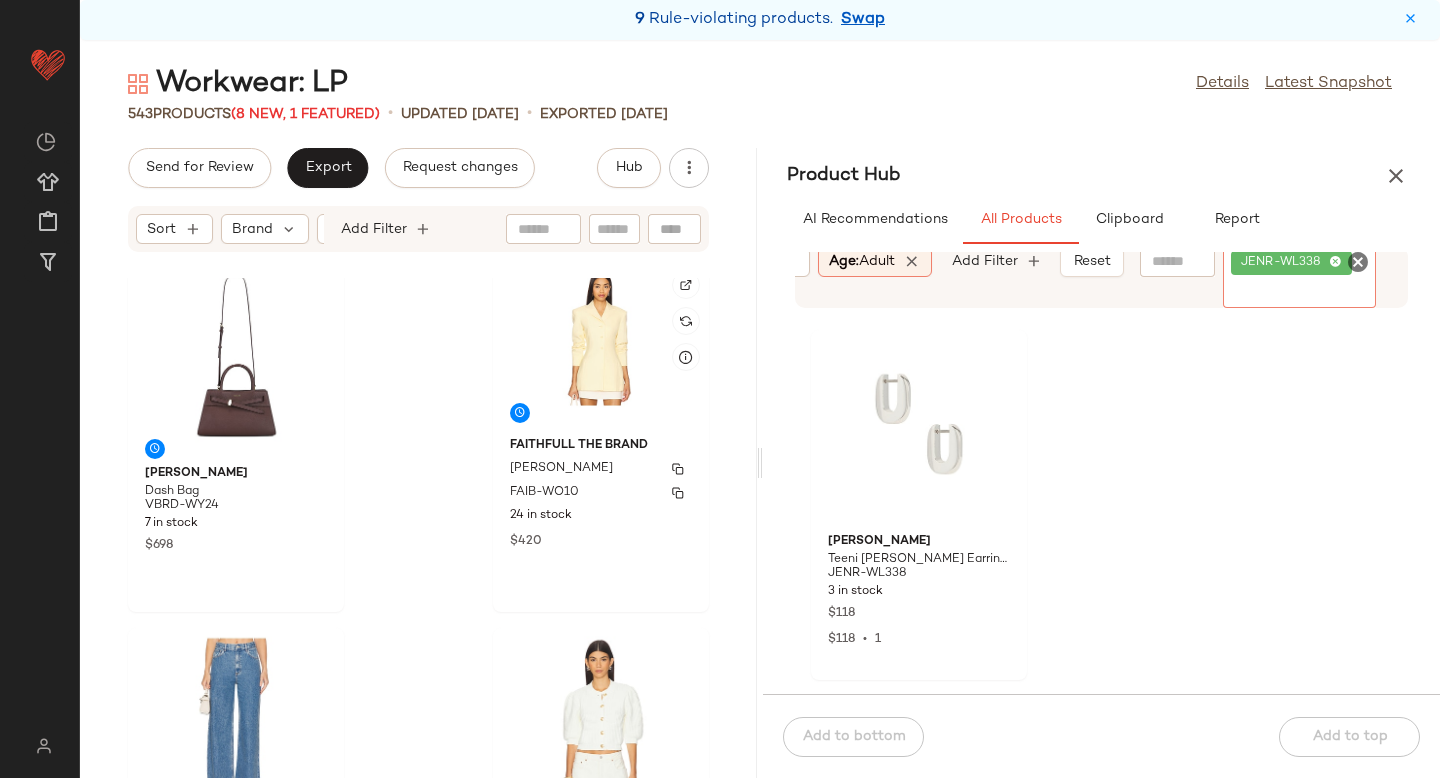 scroll, scrollTop: 2984, scrollLeft: 0, axis: vertical 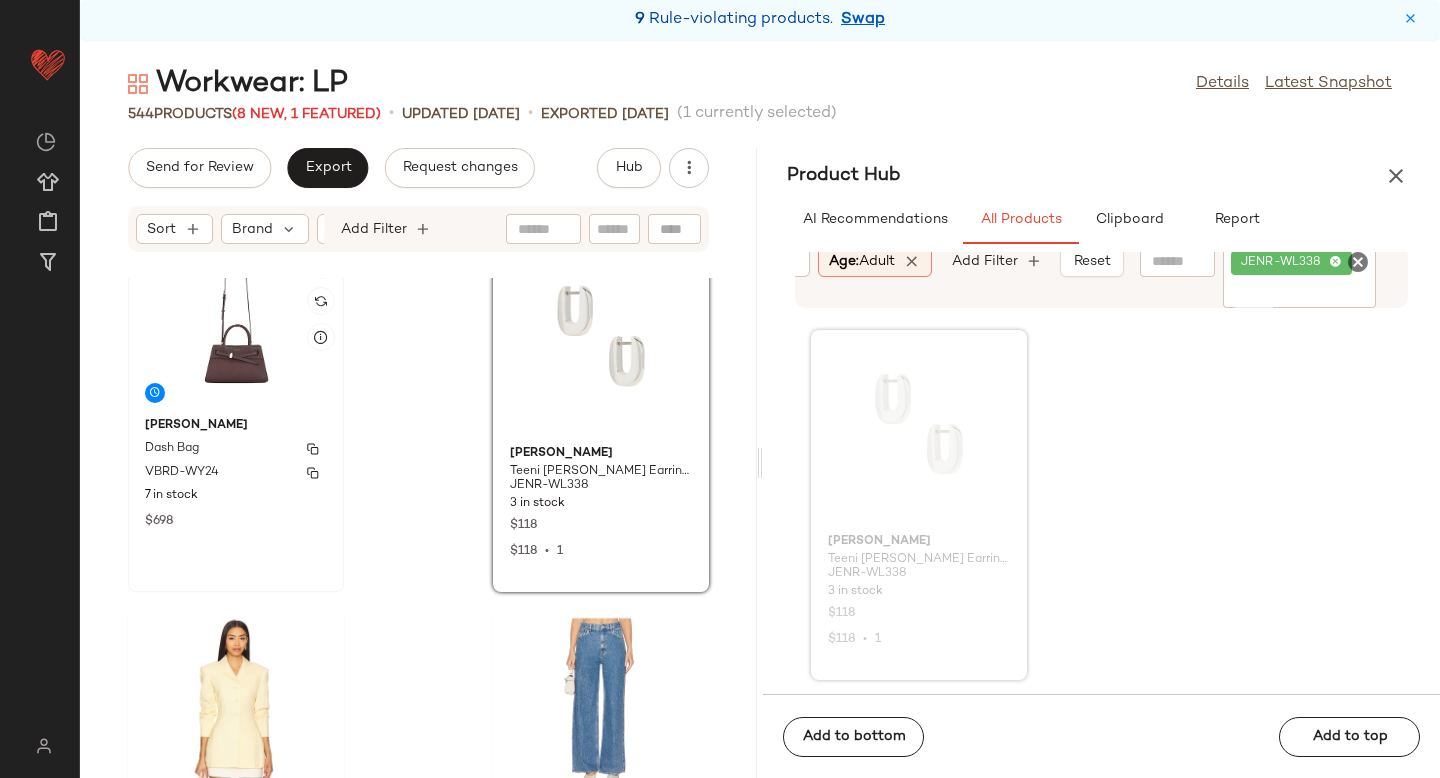 click on "[PERSON_NAME]" at bounding box center (236, 426) 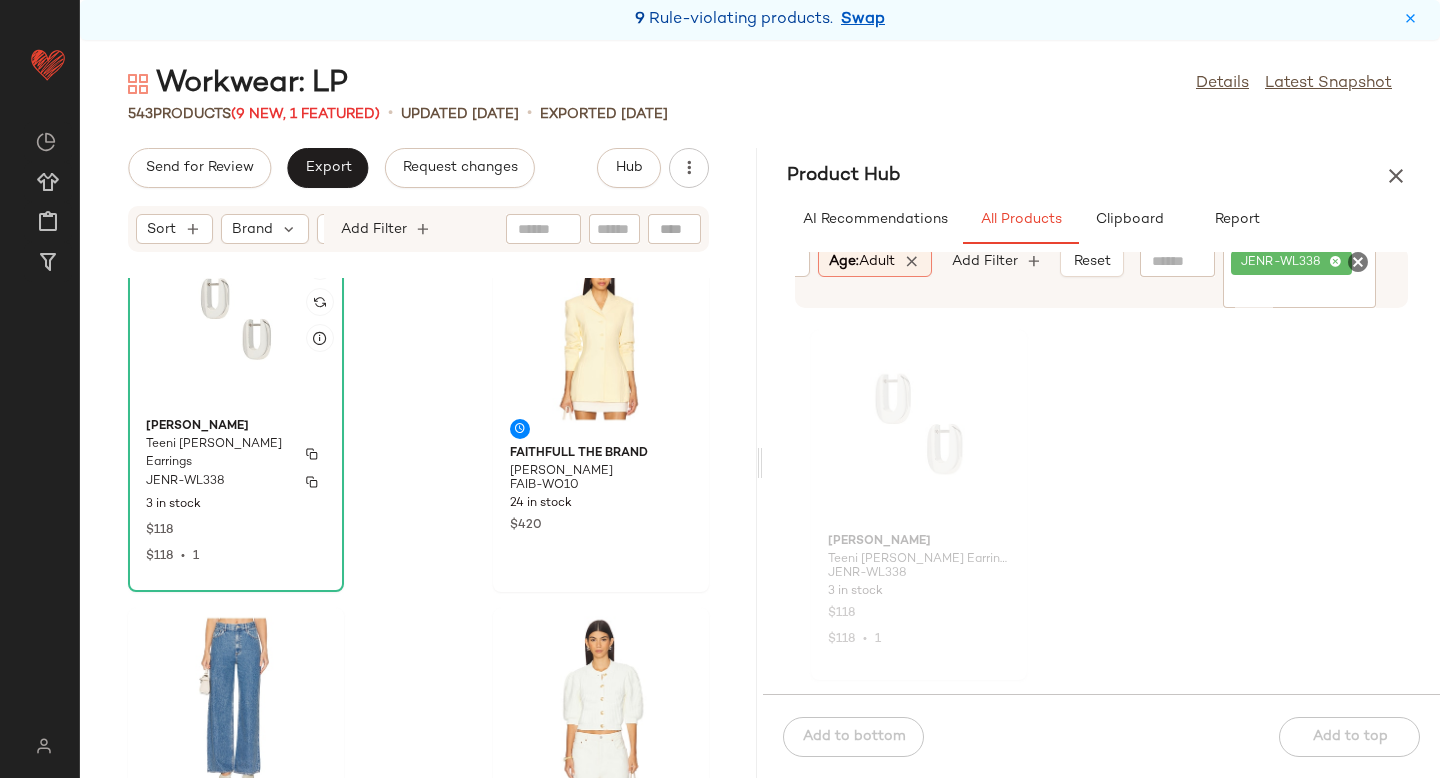 scroll, scrollTop: 2983, scrollLeft: 0, axis: vertical 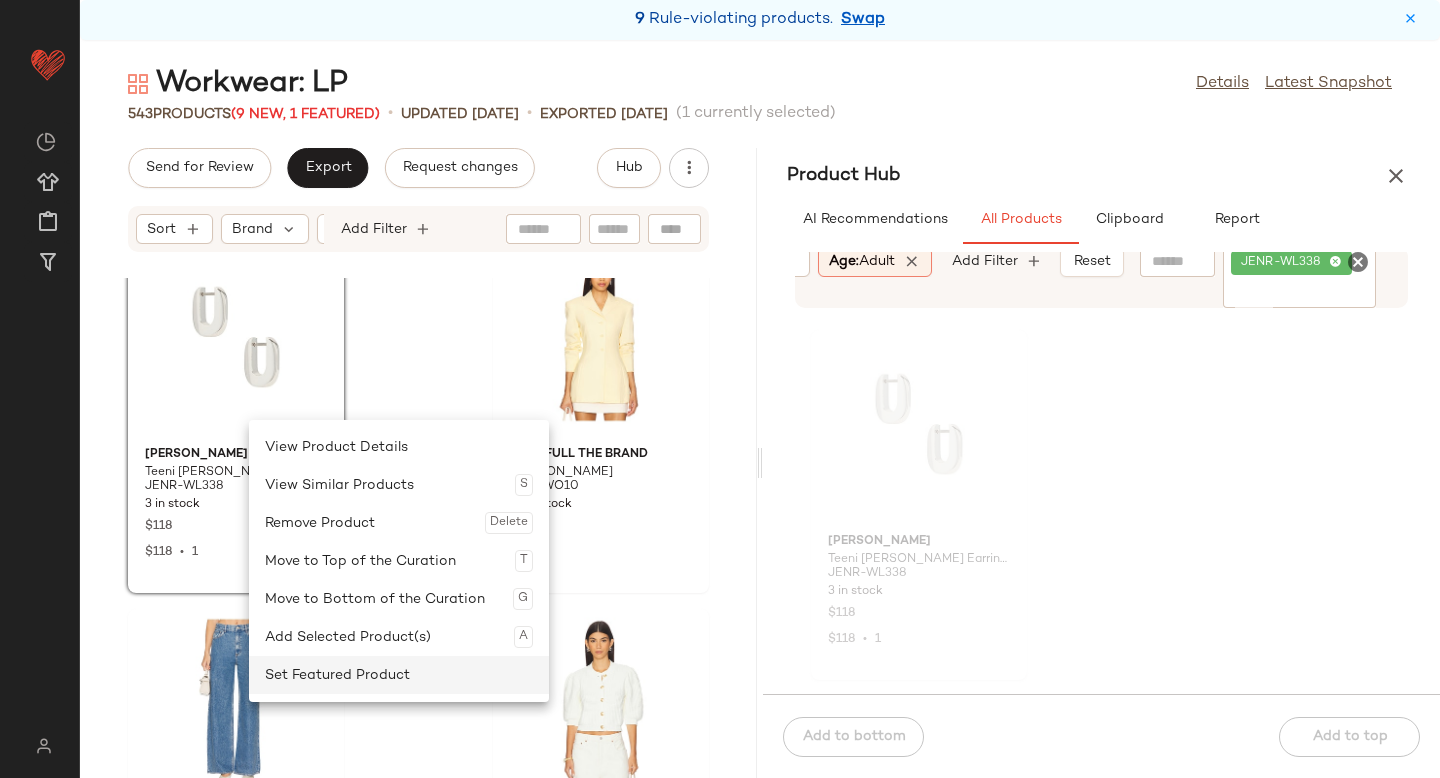 click on "Set Featured Product" 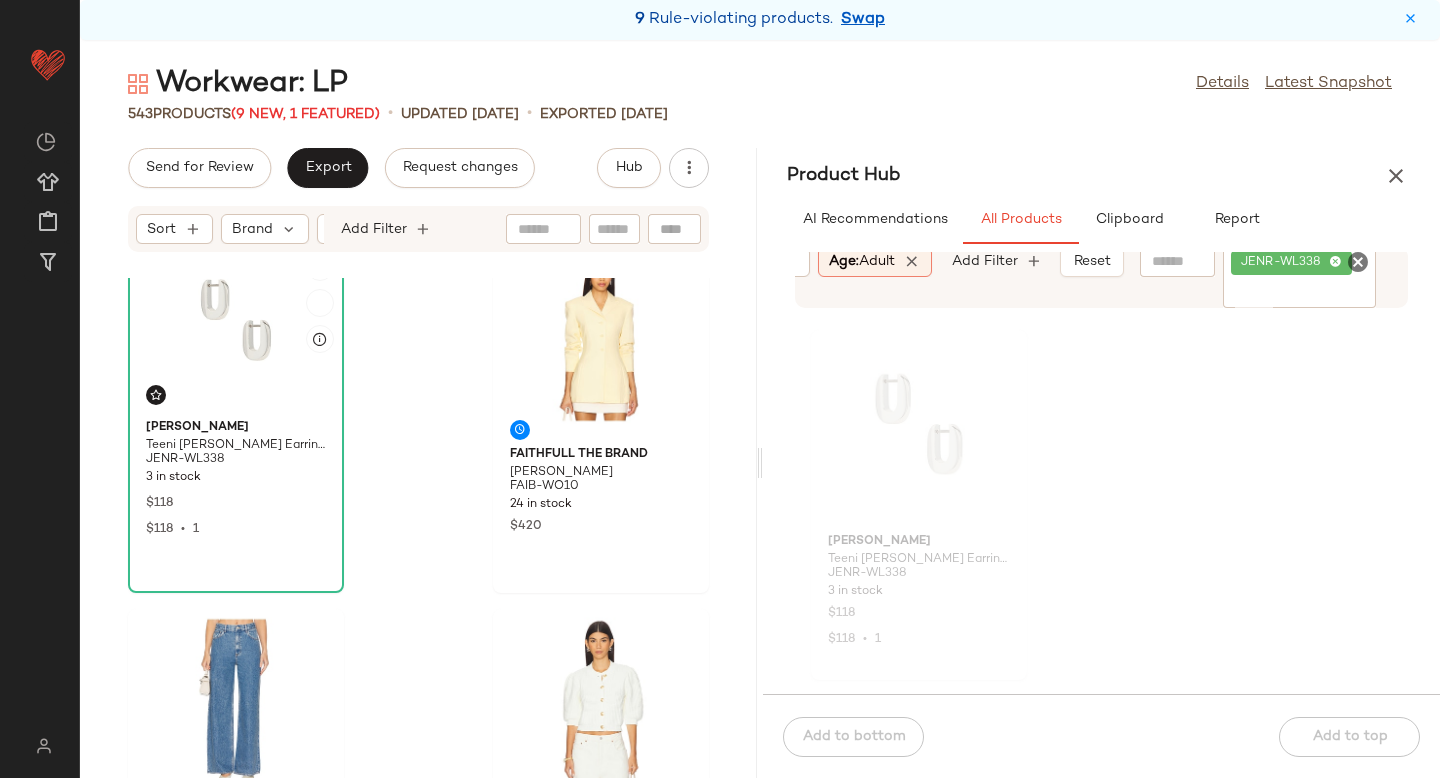 scroll, scrollTop: 2984, scrollLeft: 0, axis: vertical 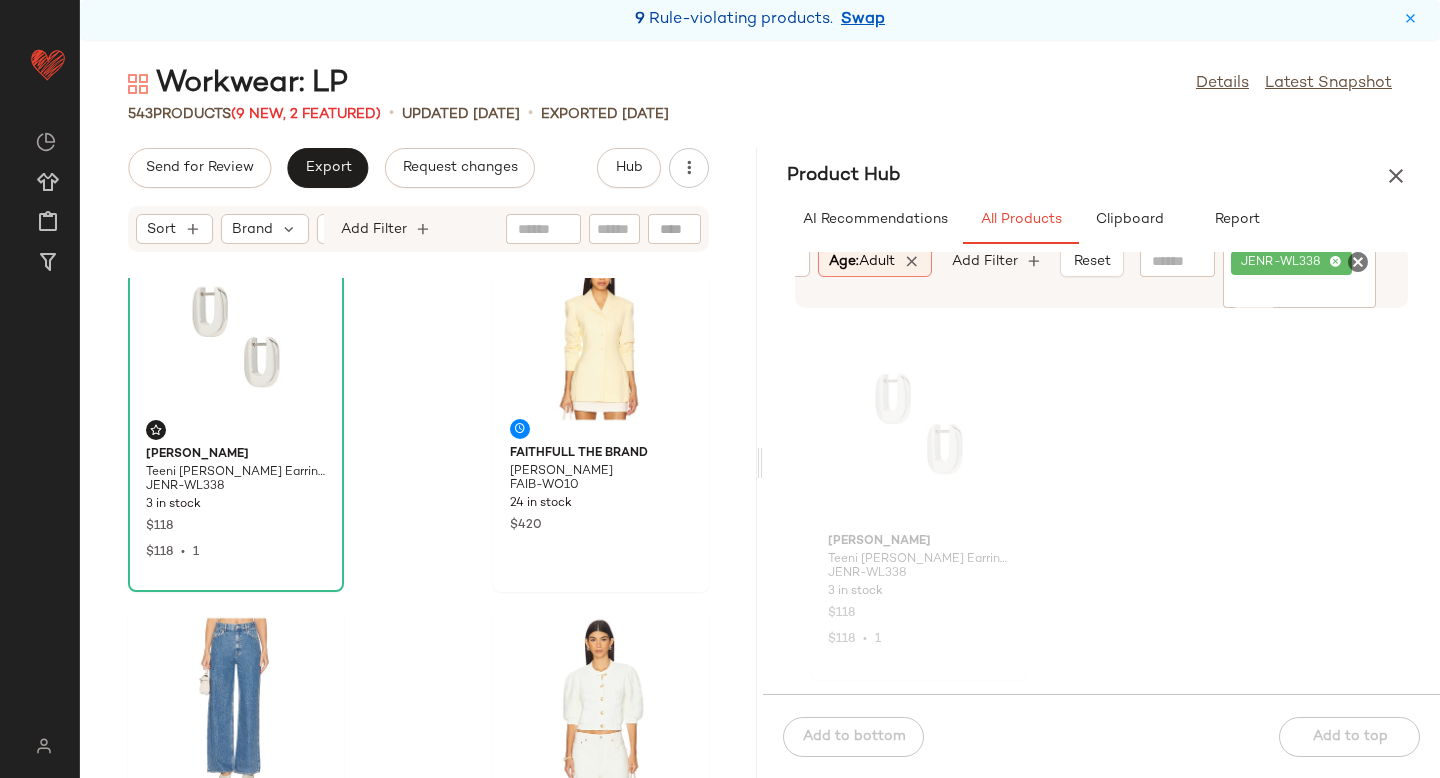 click 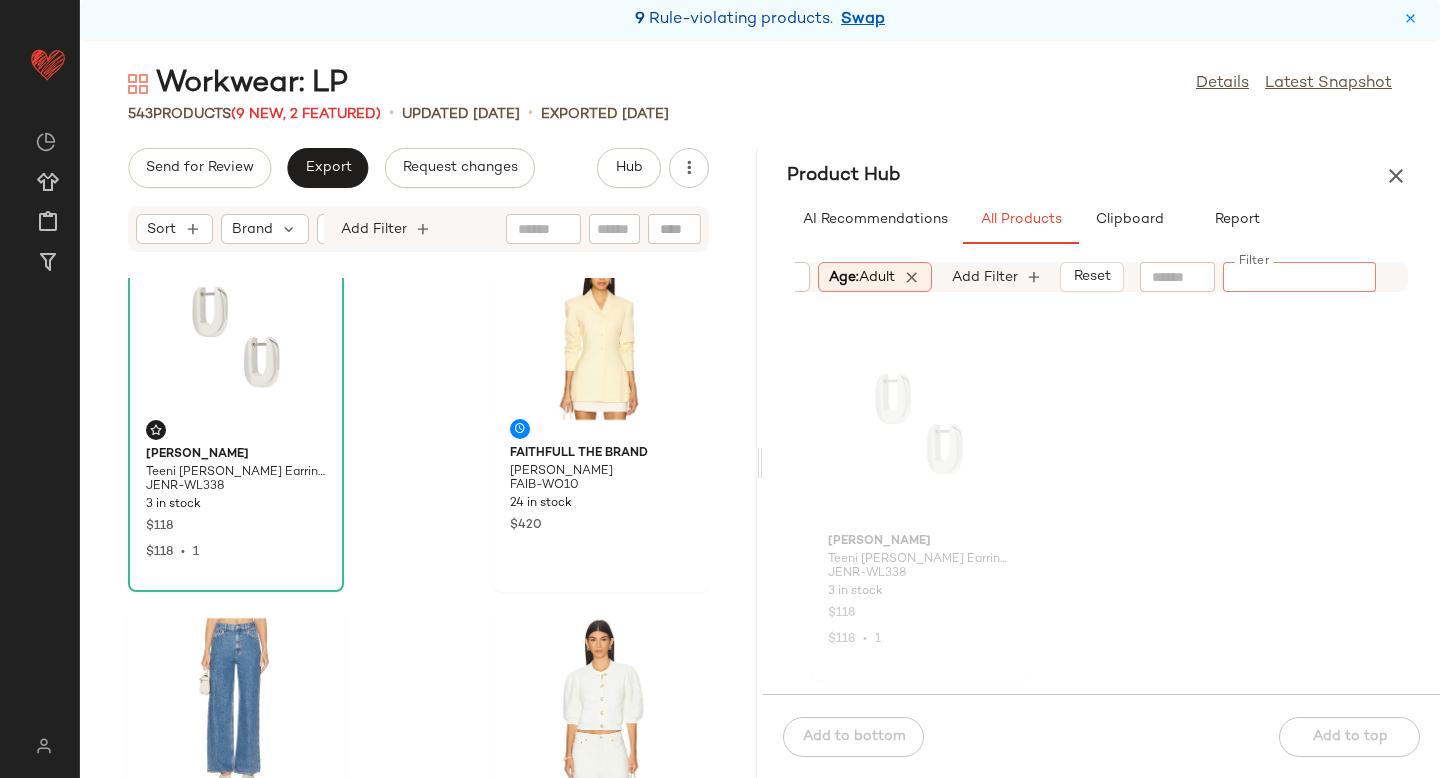 paste on "**********" 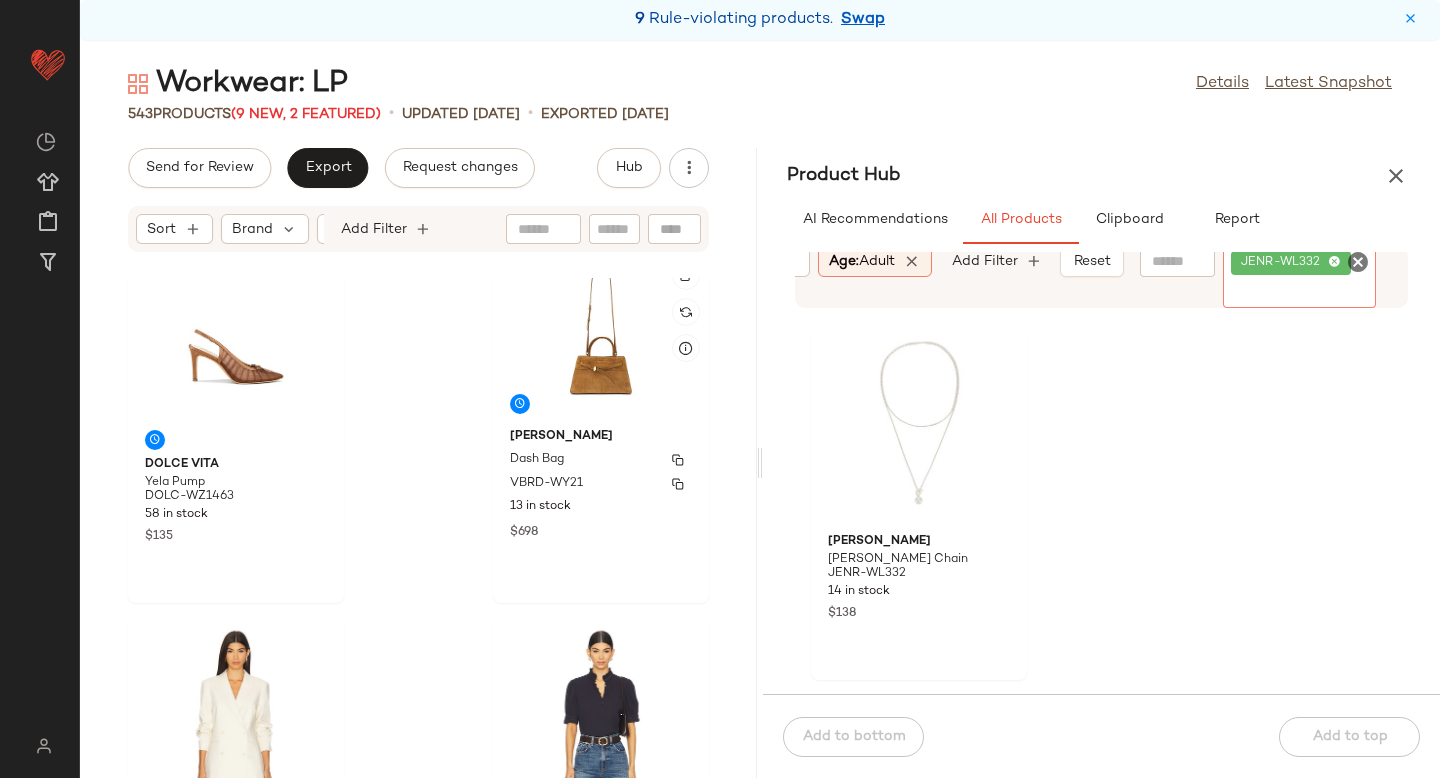 scroll, scrollTop: 4064, scrollLeft: 0, axis: vertical 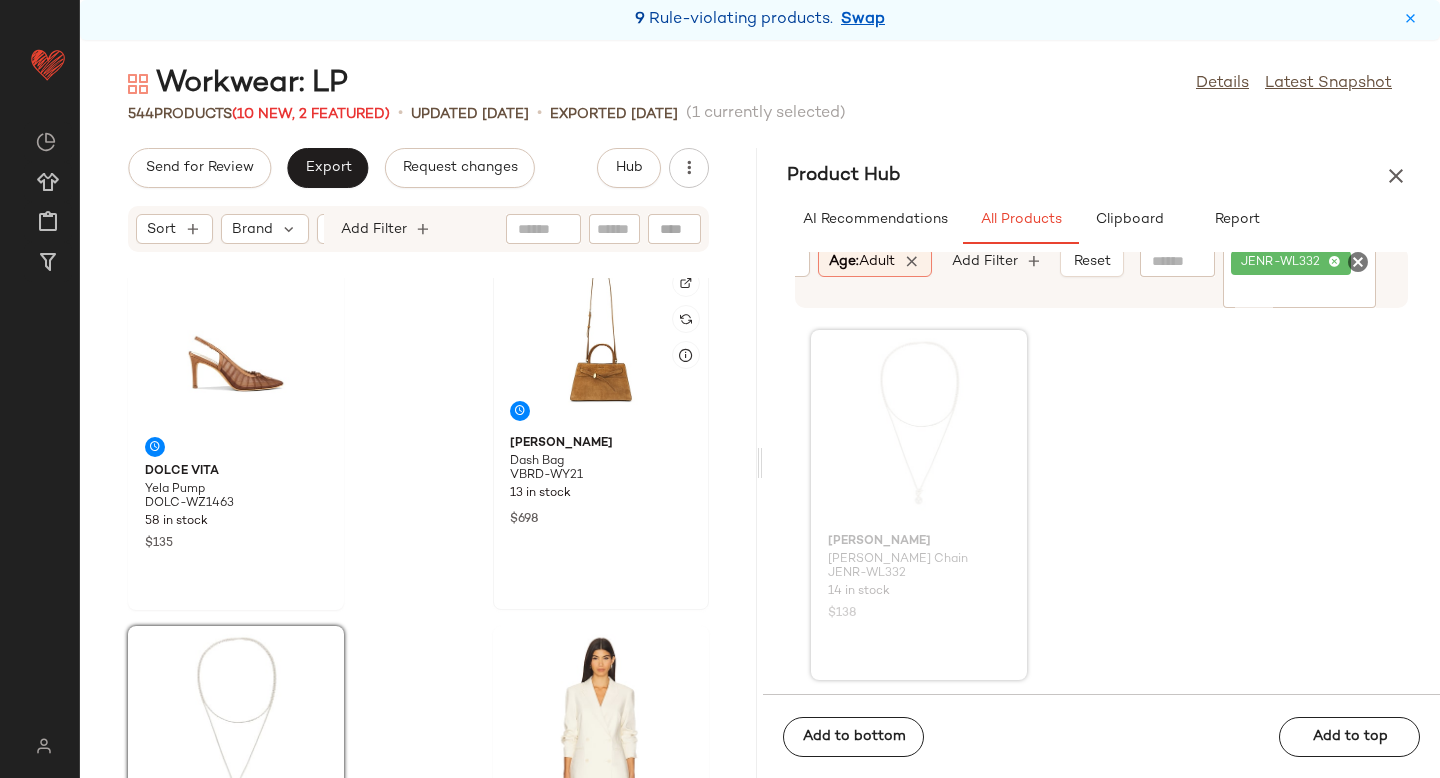 click 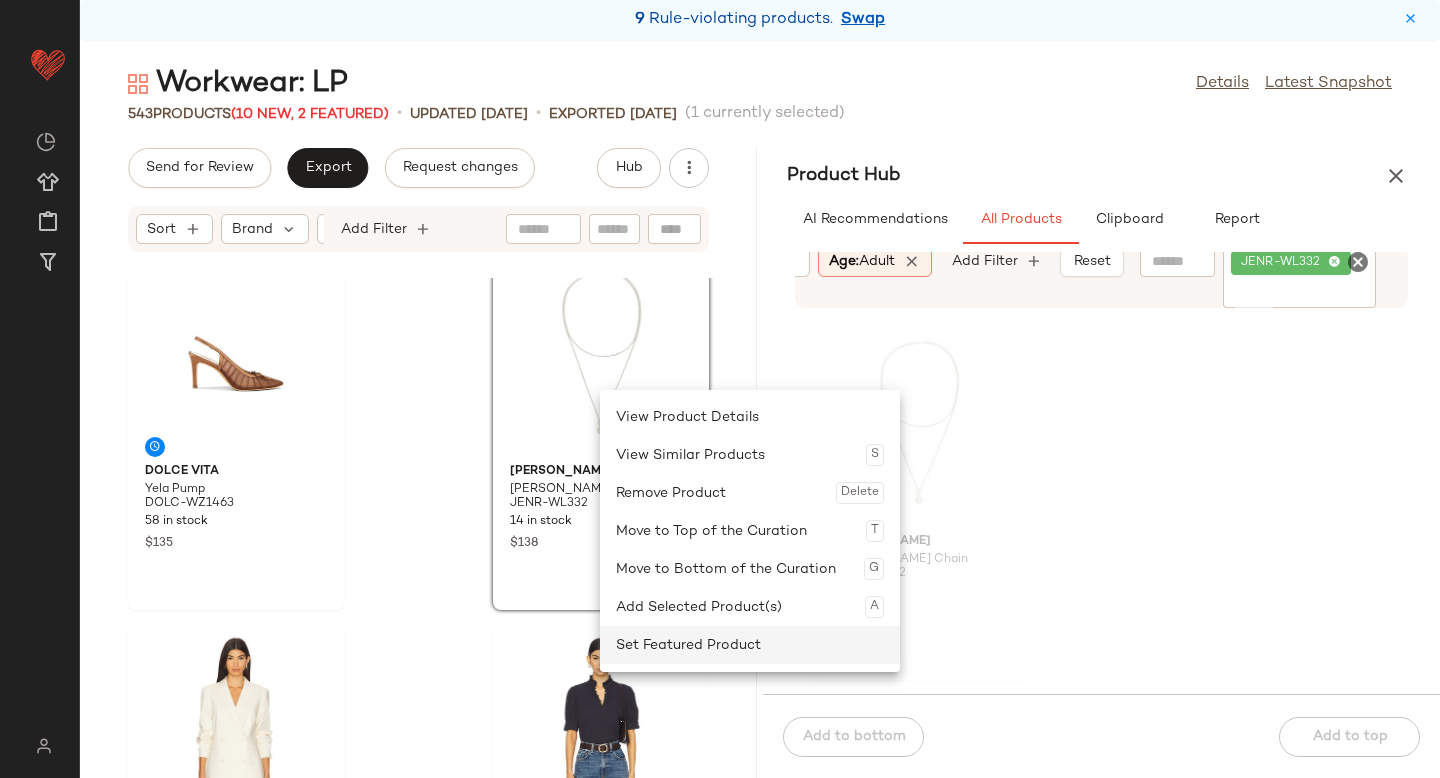 click on "Set Featured Product" 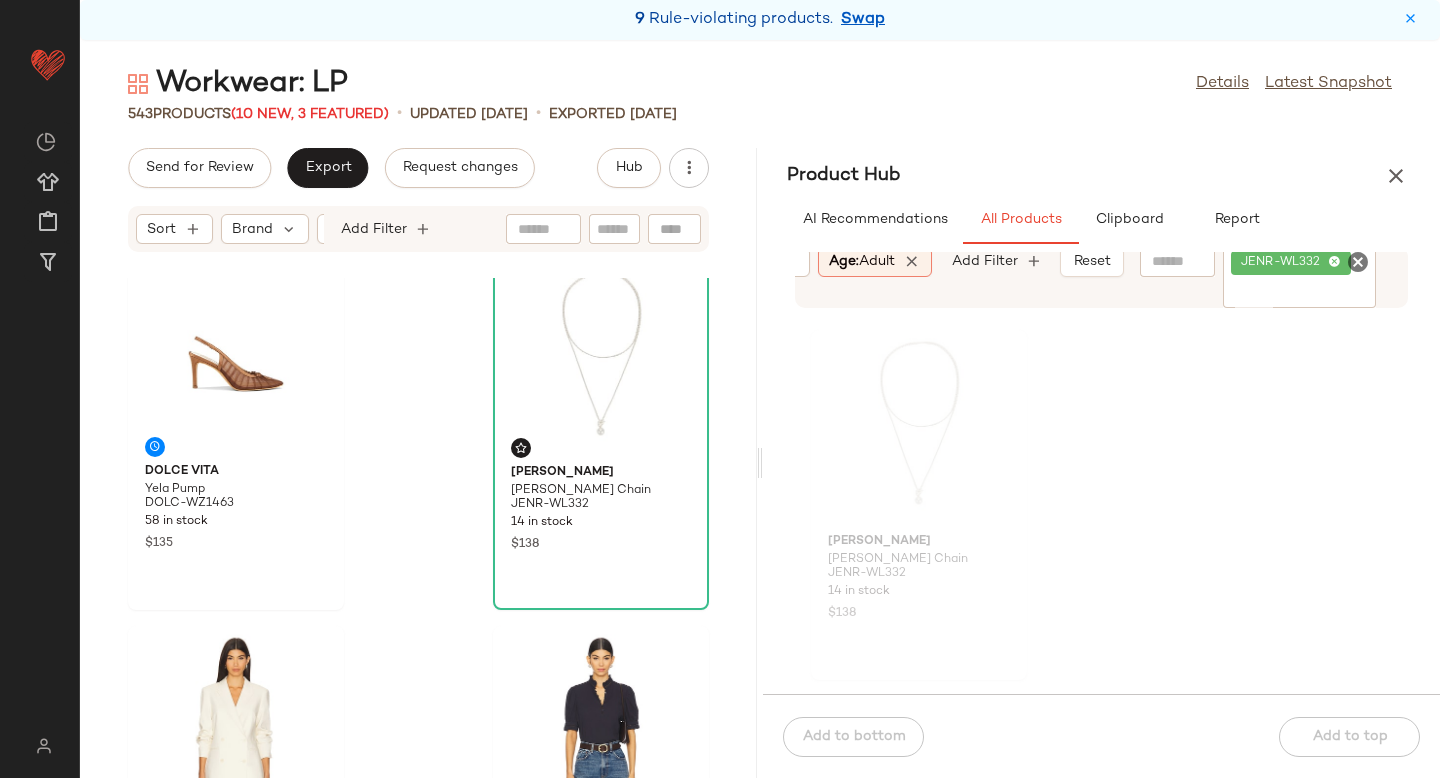 click 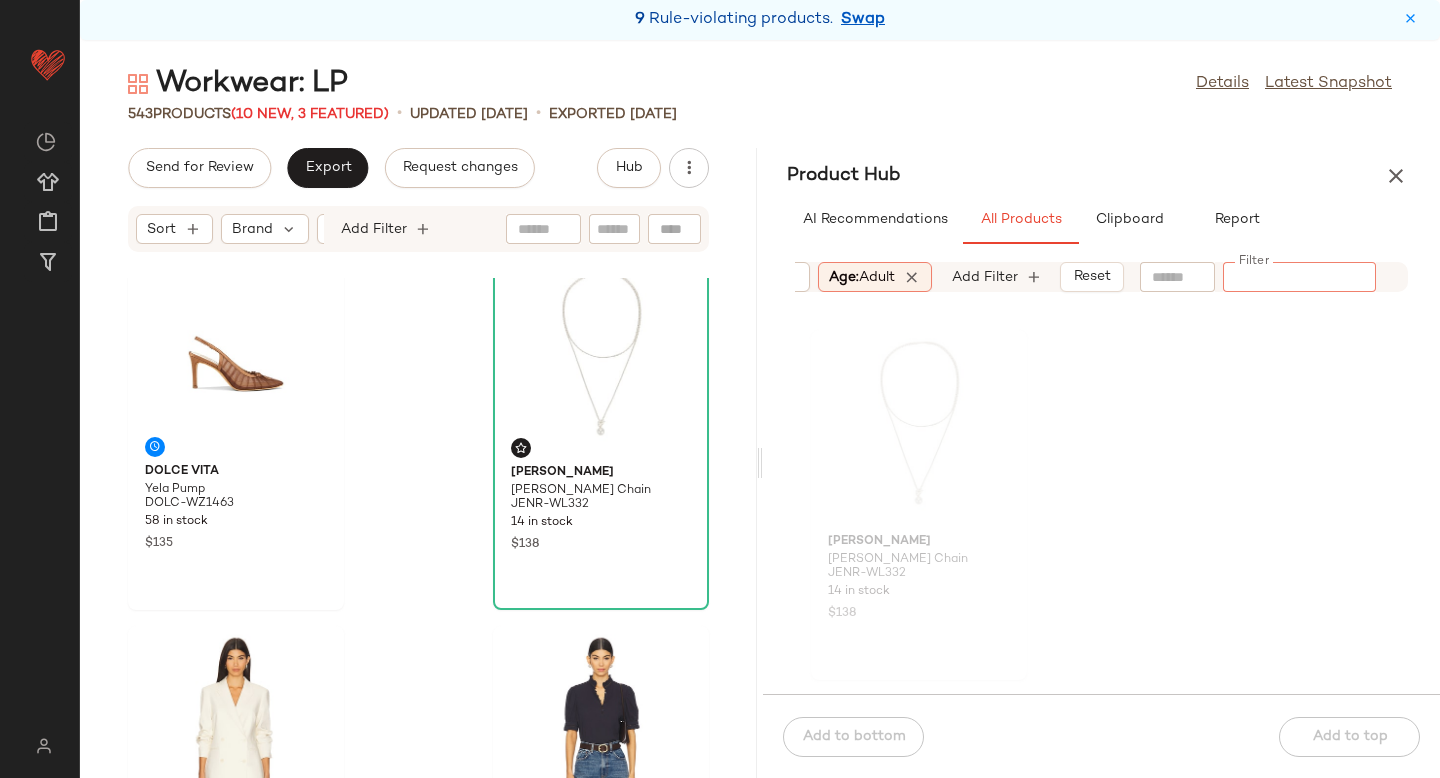 type on "*********" 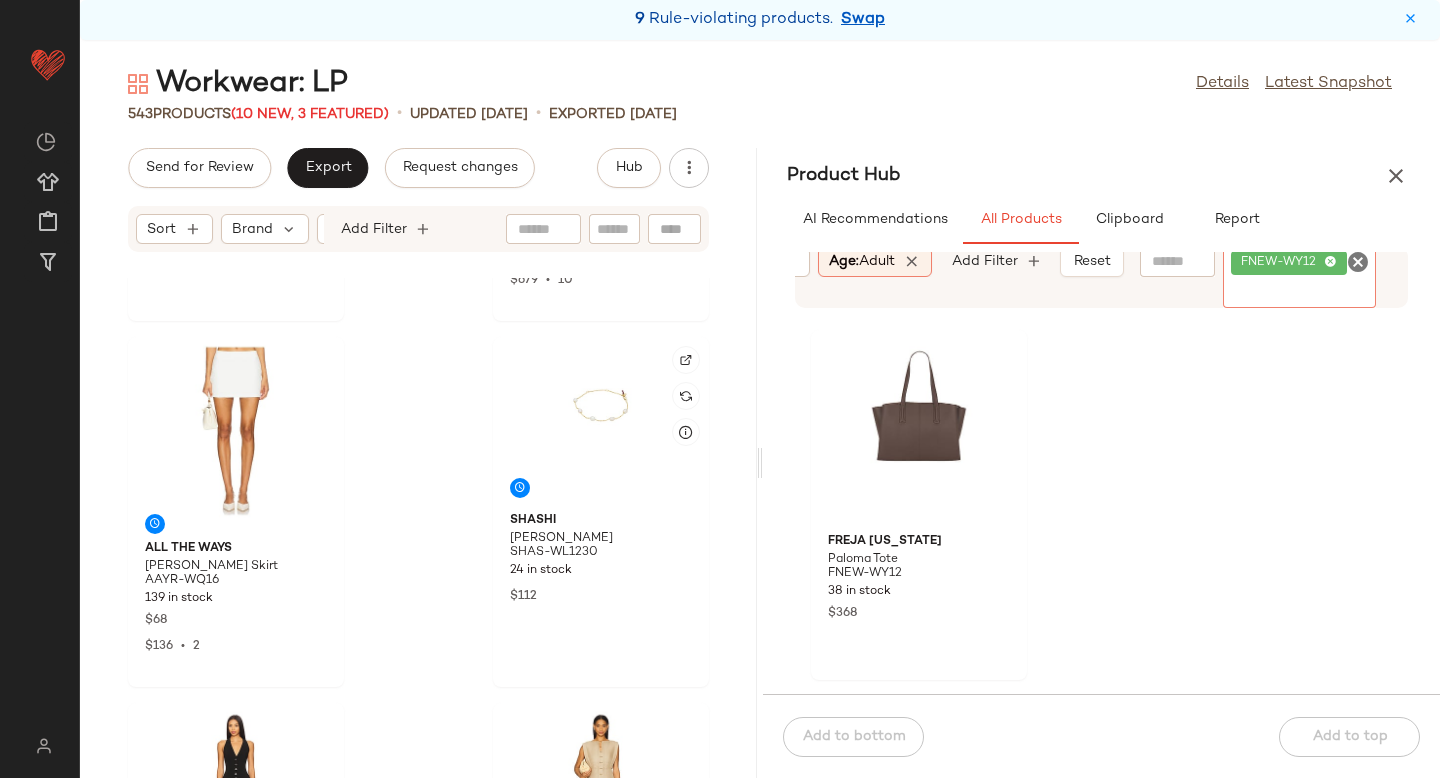 scroll, scrollTop: 2161, scrollLeft: 0, axis: vertical 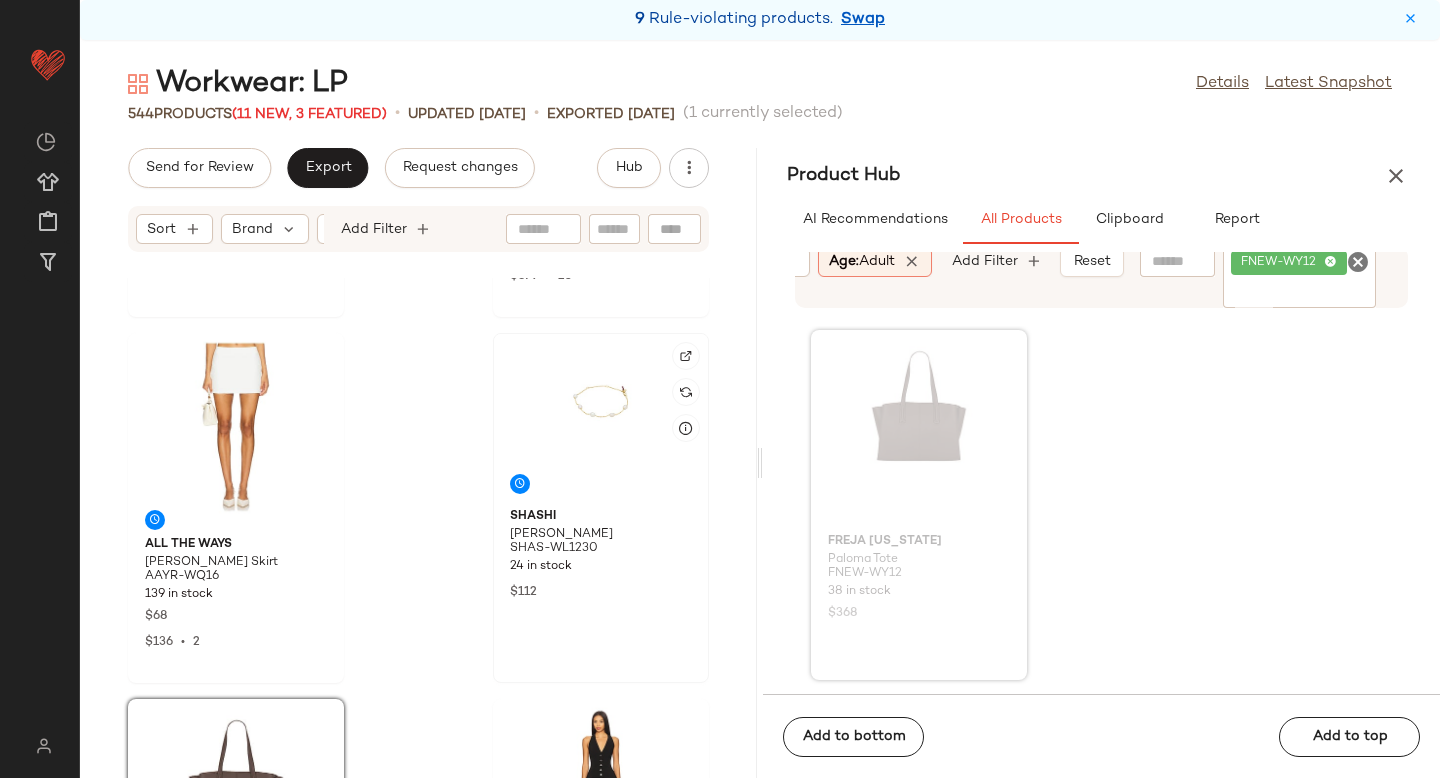 click 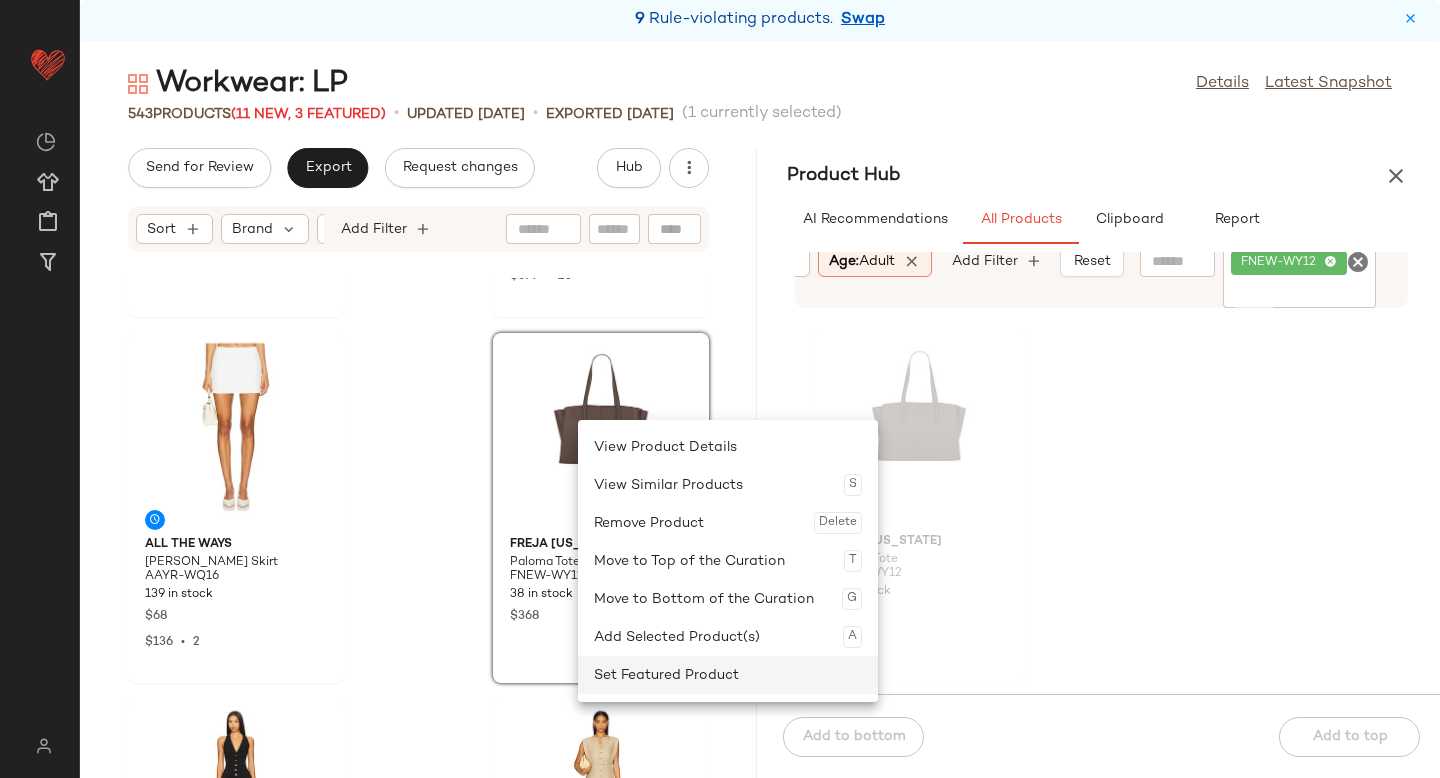 click on "Set Featured Product" 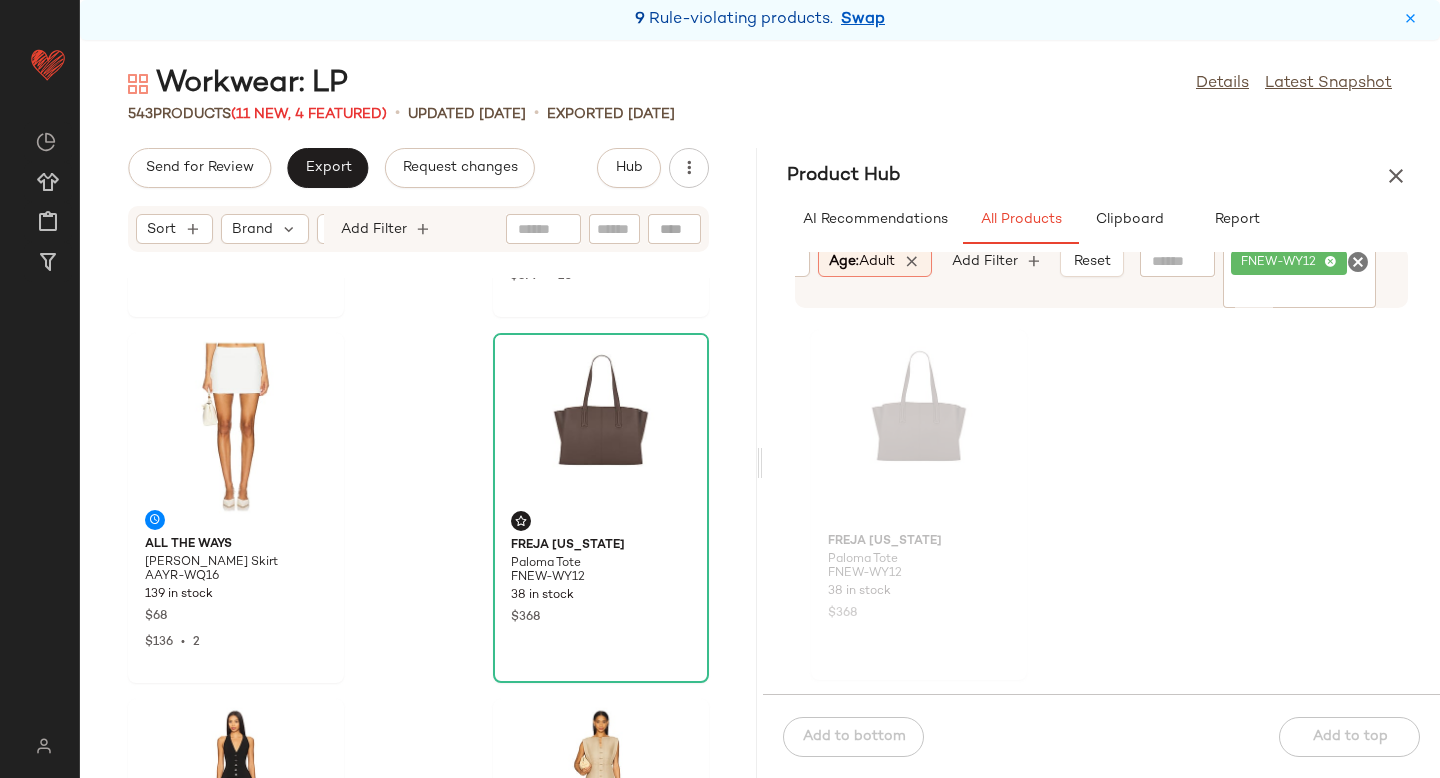 click 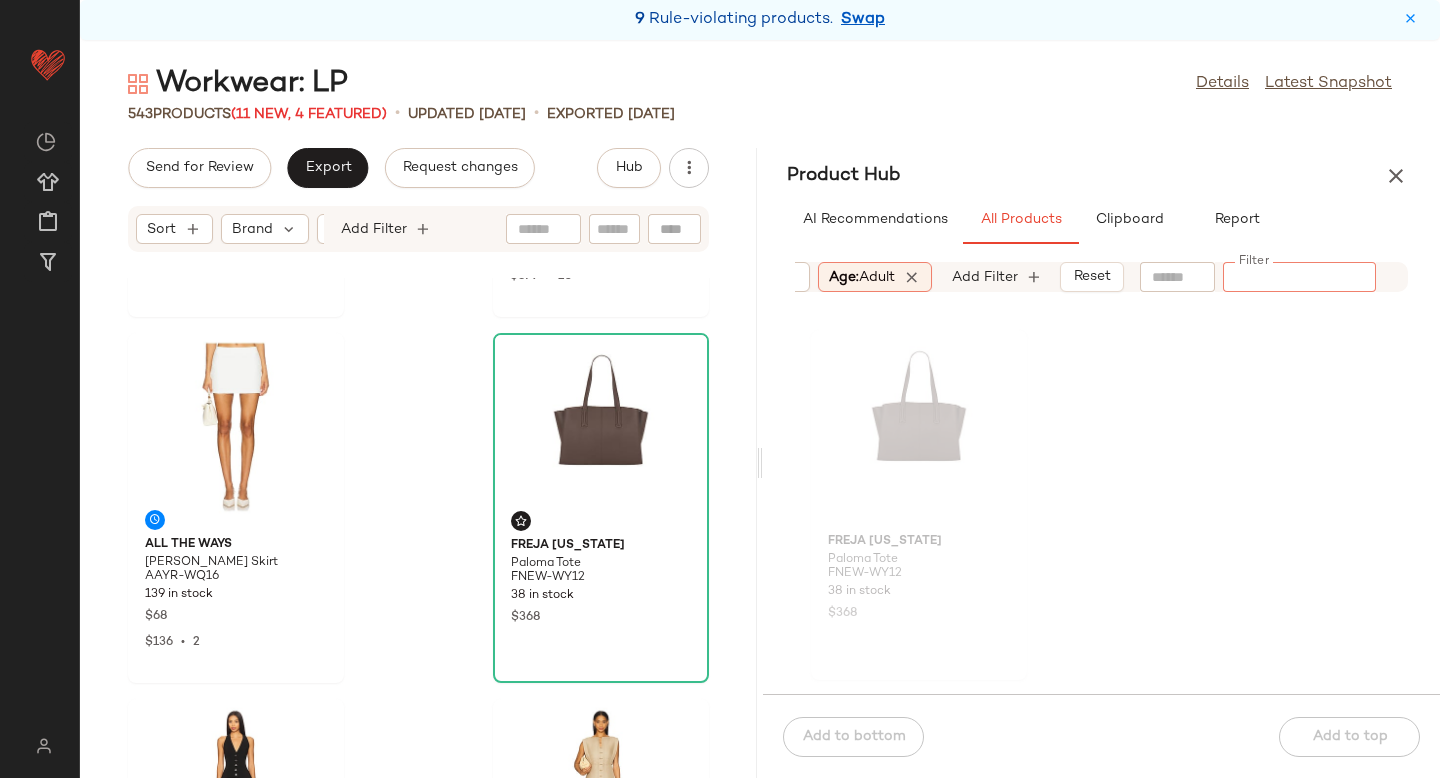 paste on "**********" 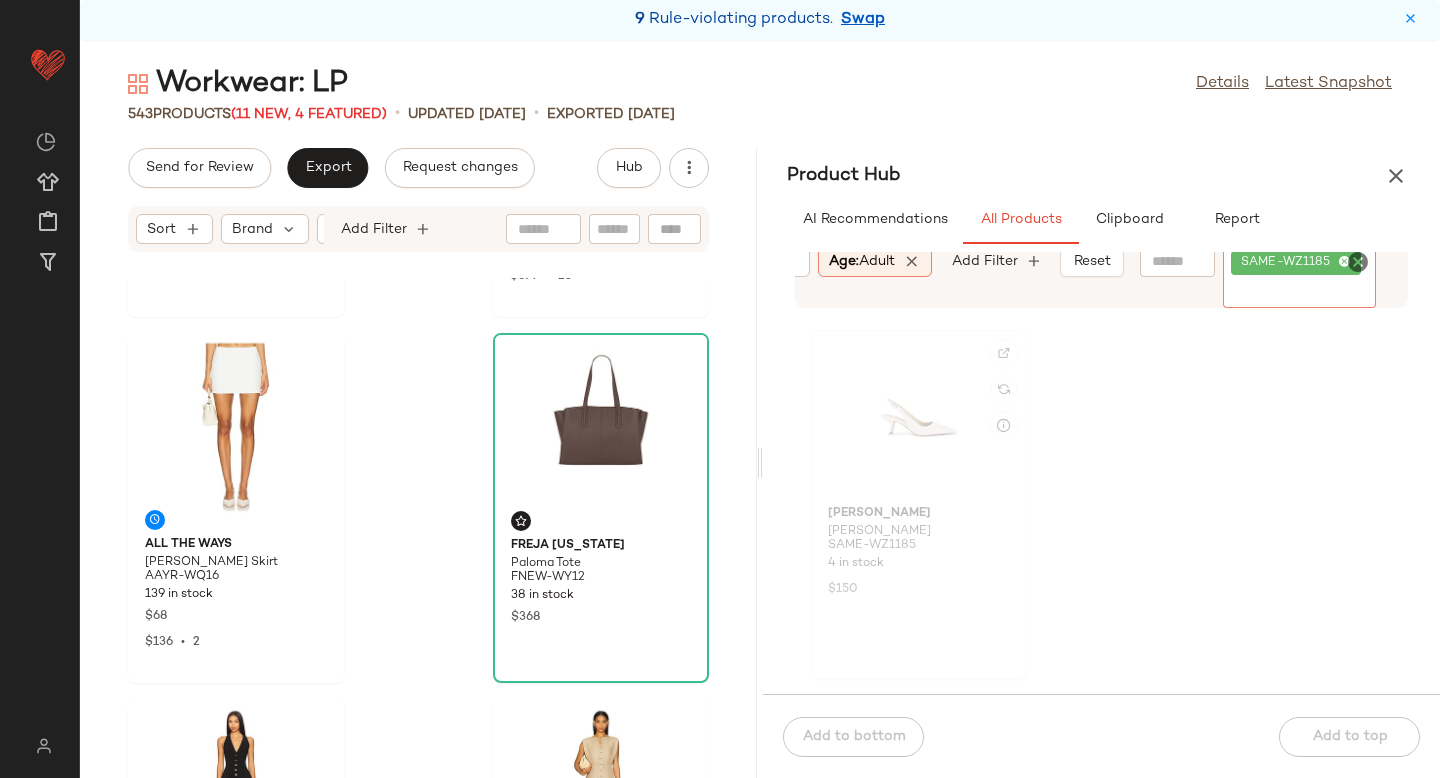 click 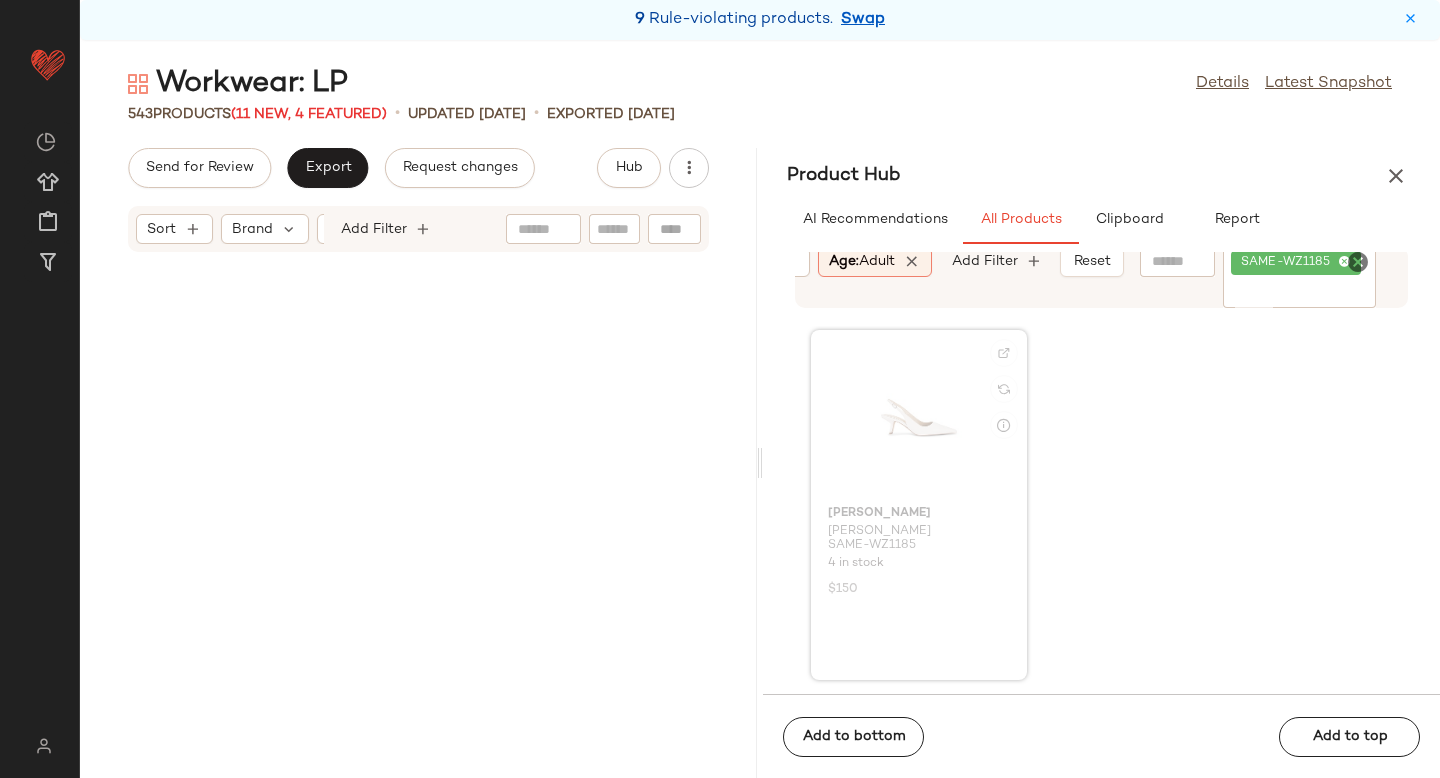 scroll, scrollTop: 32208, scrollLeft: 0, axis: vertical 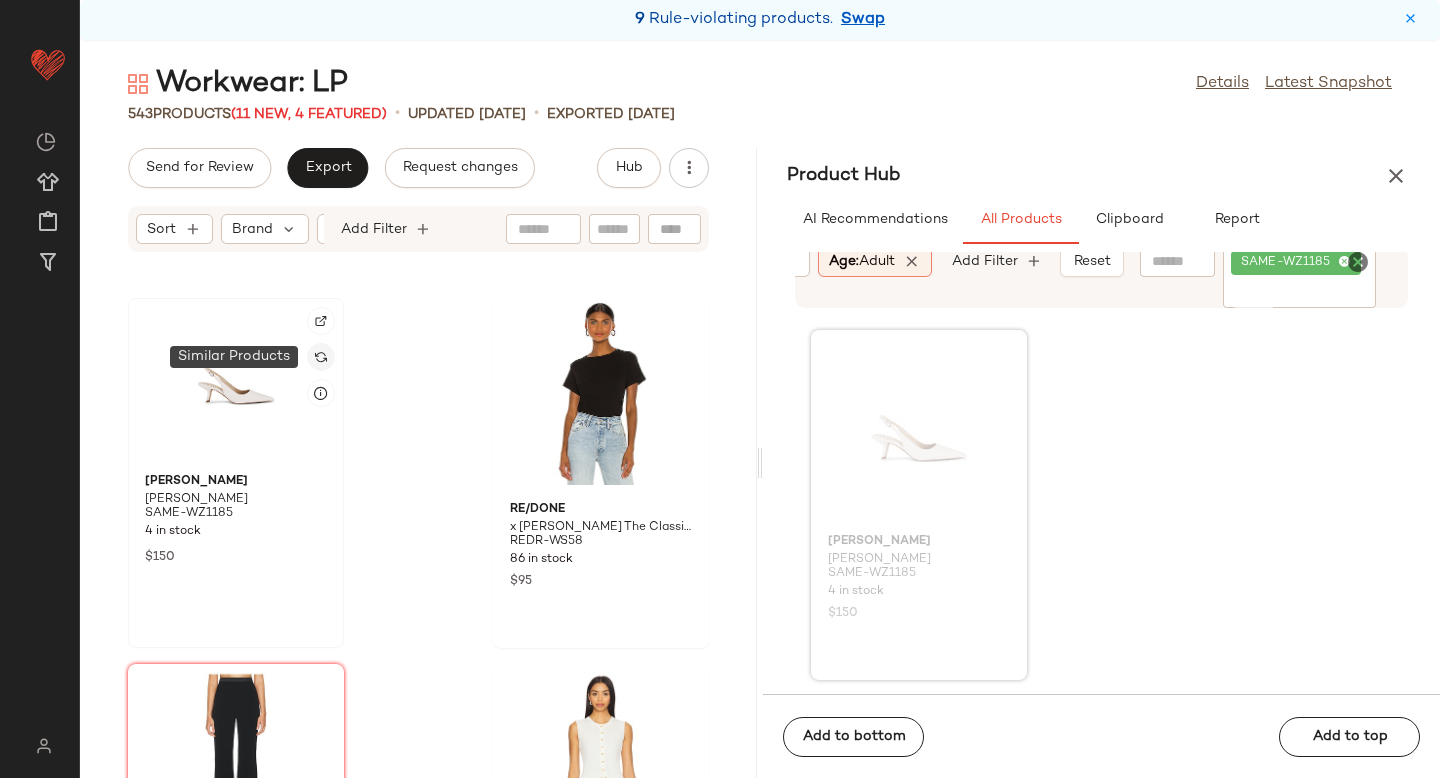 click 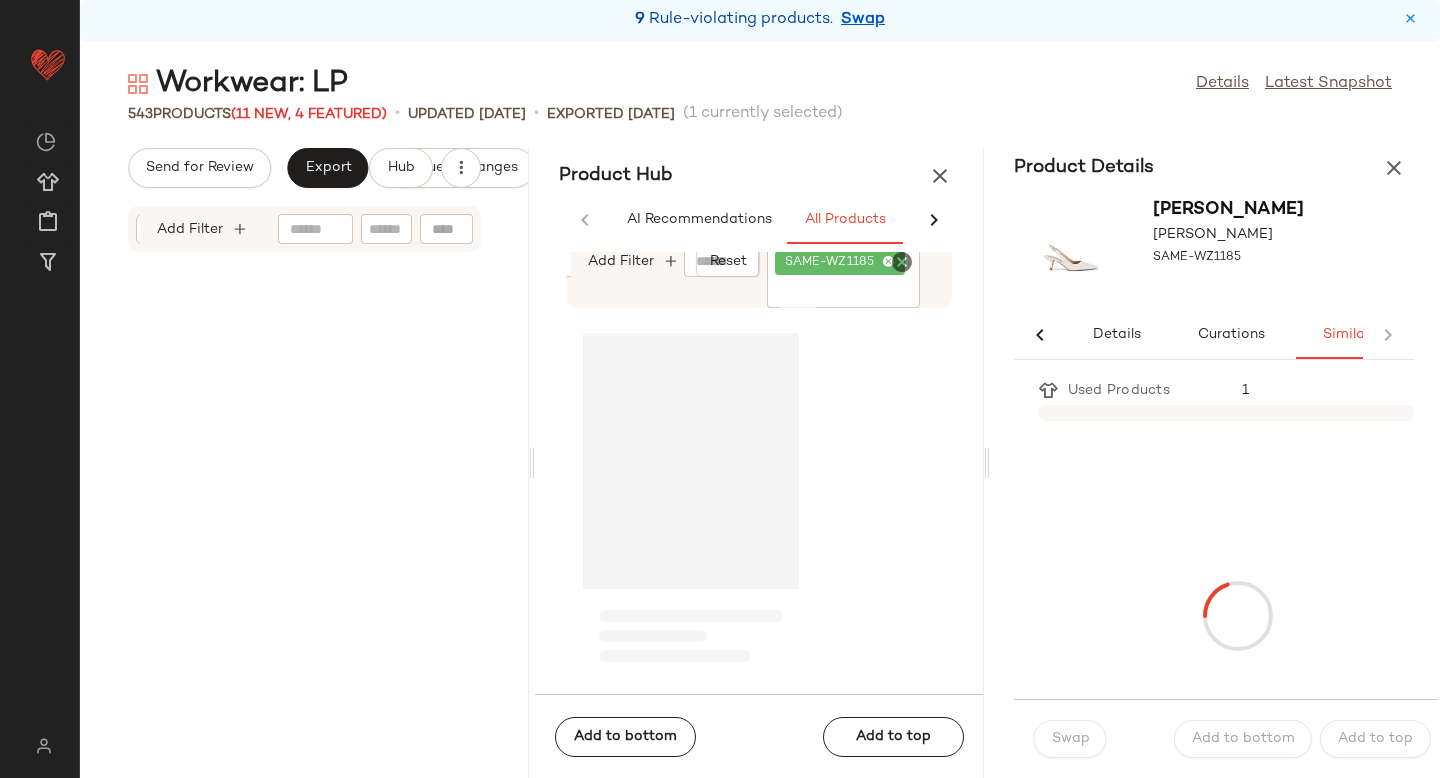 scroll, scrollTop: 0, scrollLeft: 33, axis: horizontal 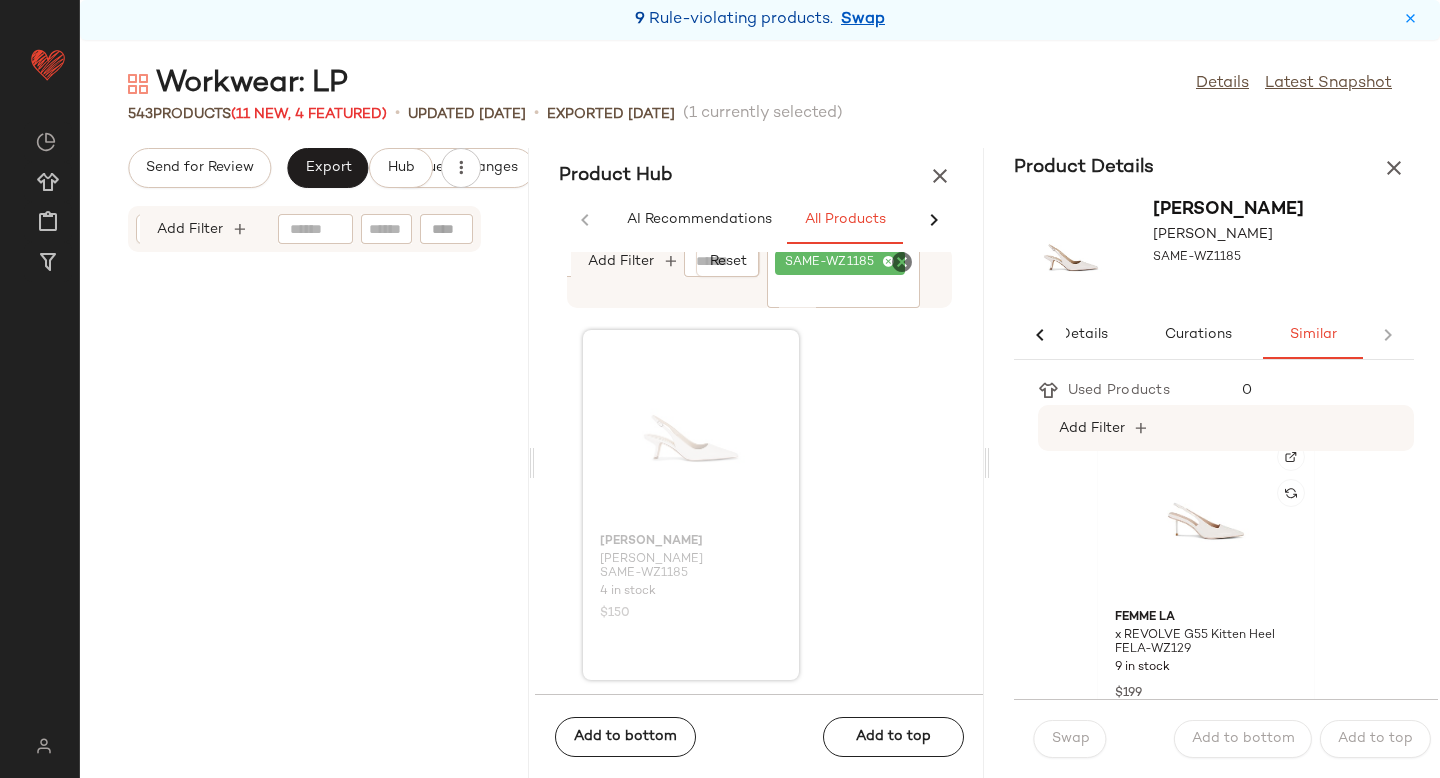 click 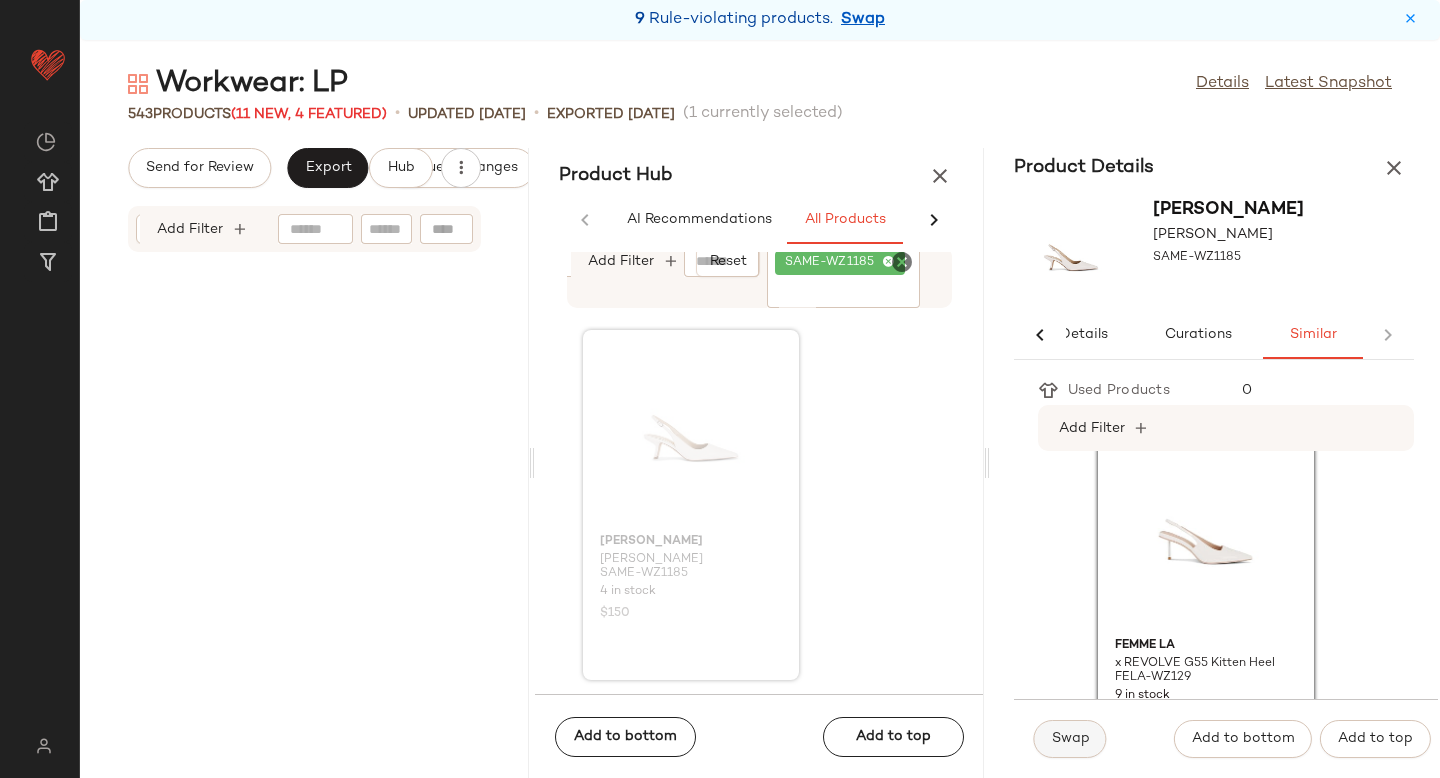 click on "Swap" 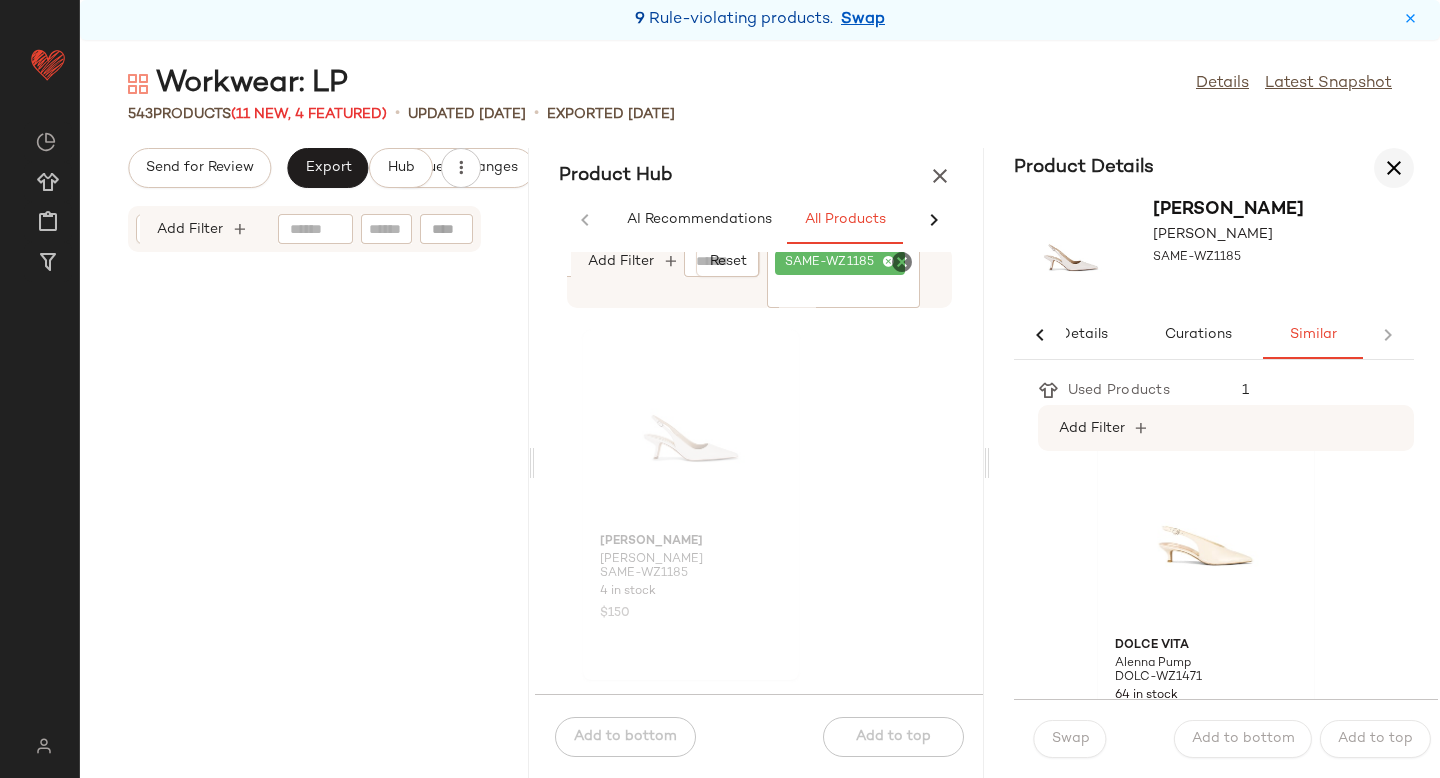 click at bounding box center (1394, 168) 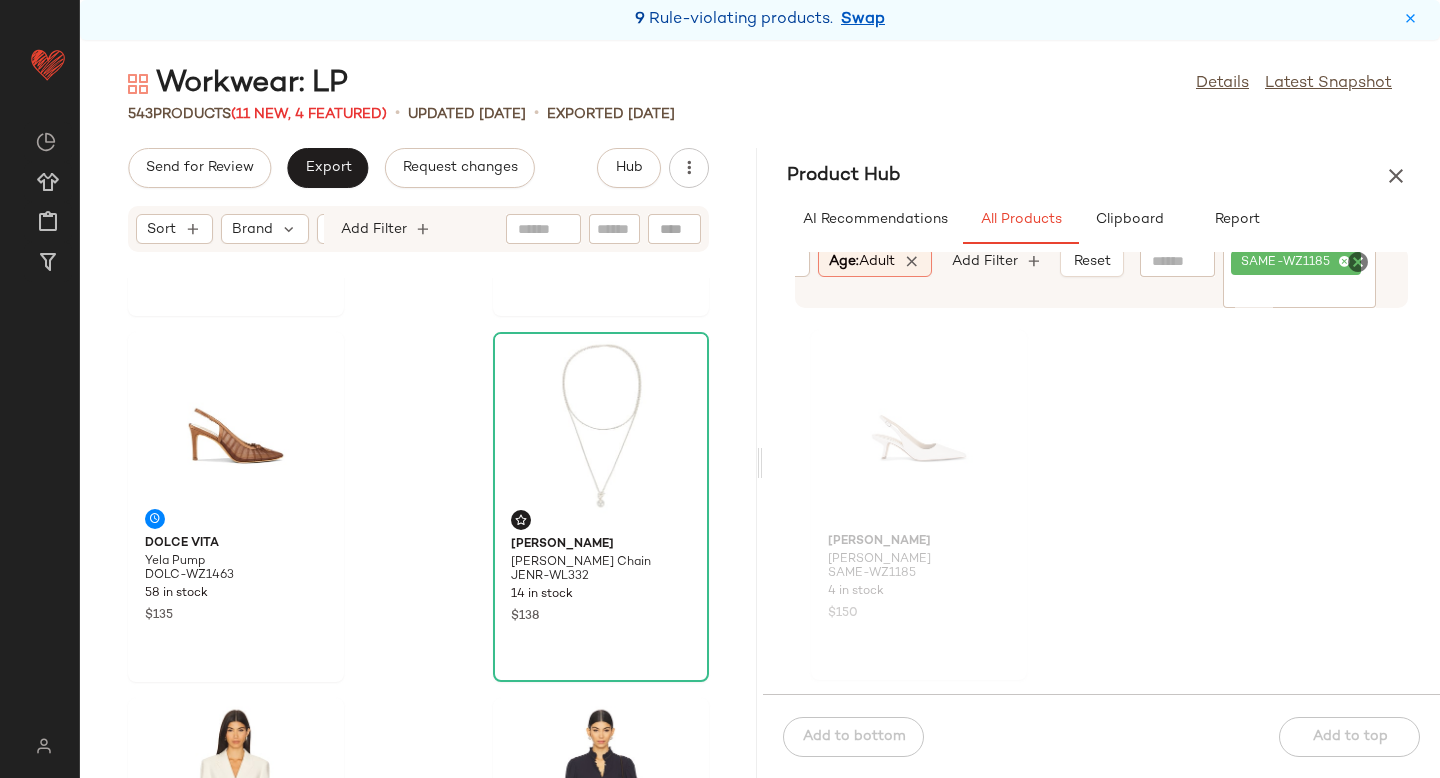 scroll, scrollTop: 4014, scrollLeft: 0, axis: vertical 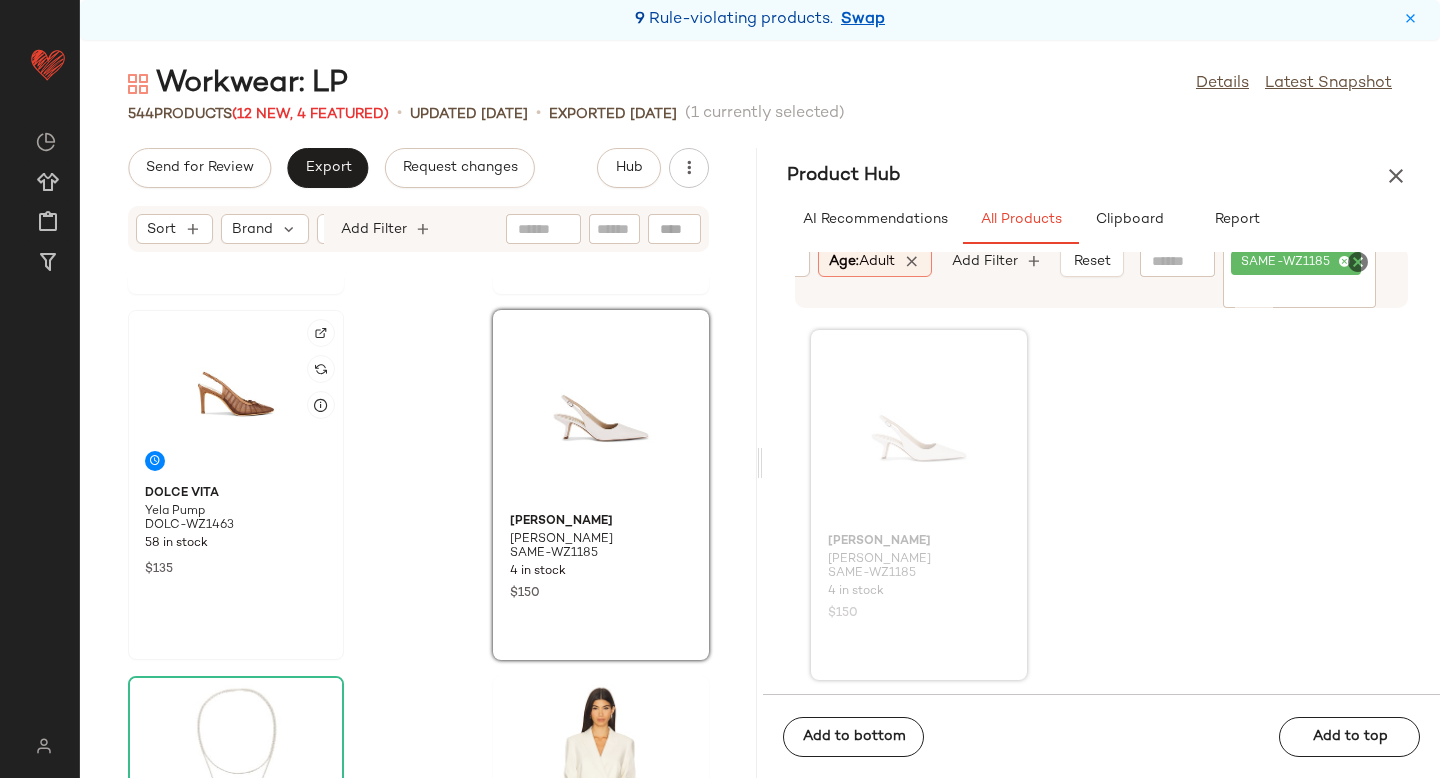 click 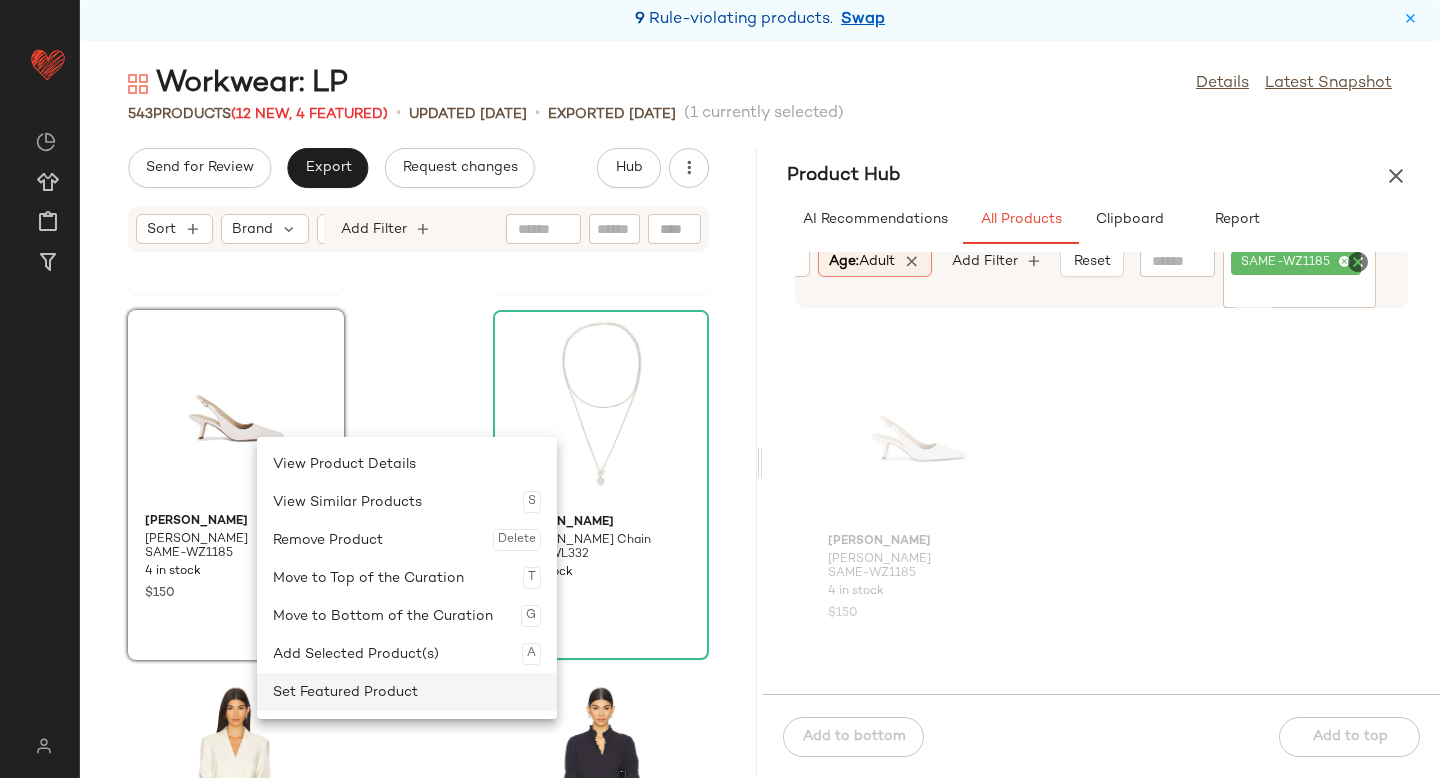 click on "Set Featured Product" 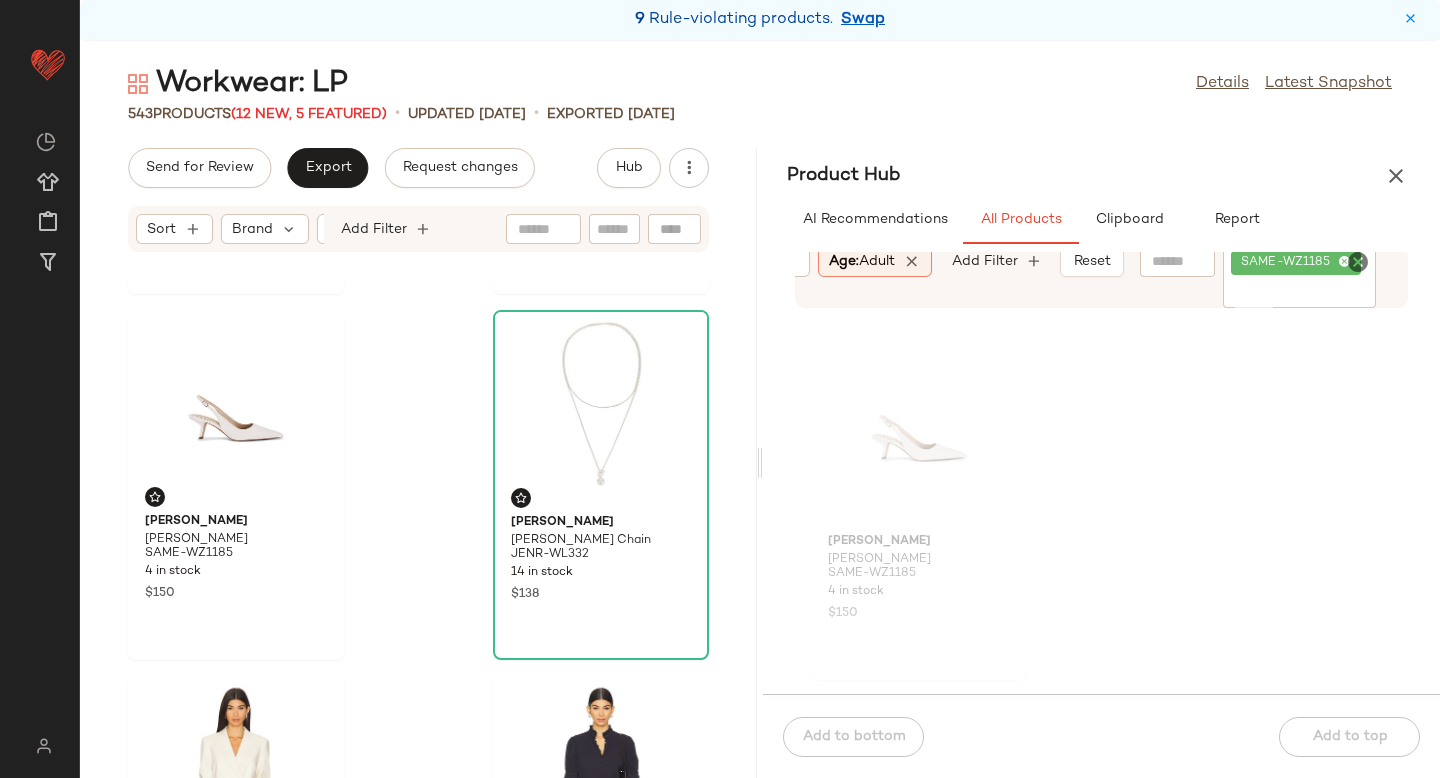 click 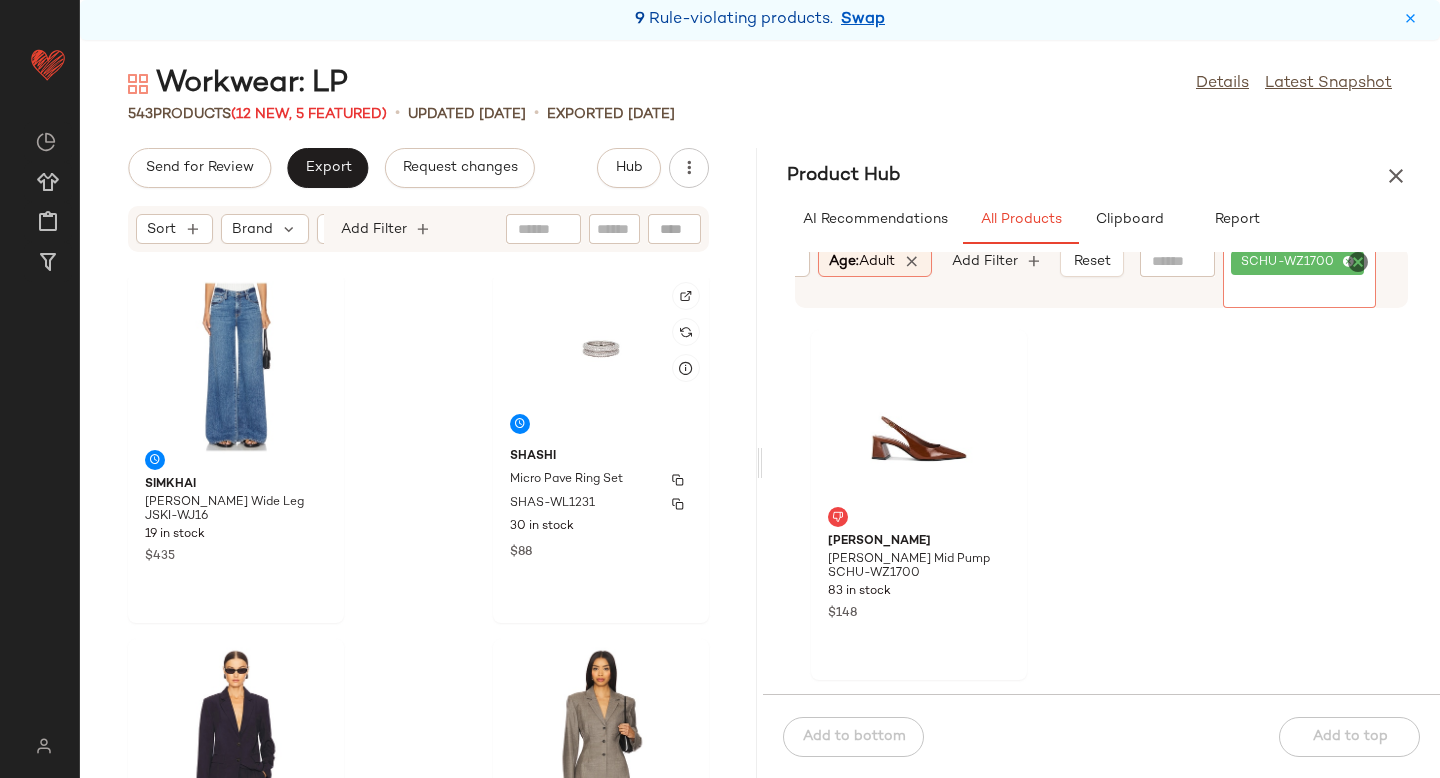 scroll, scrollTop: 5174, scrollLeft: 0, axis: vertical 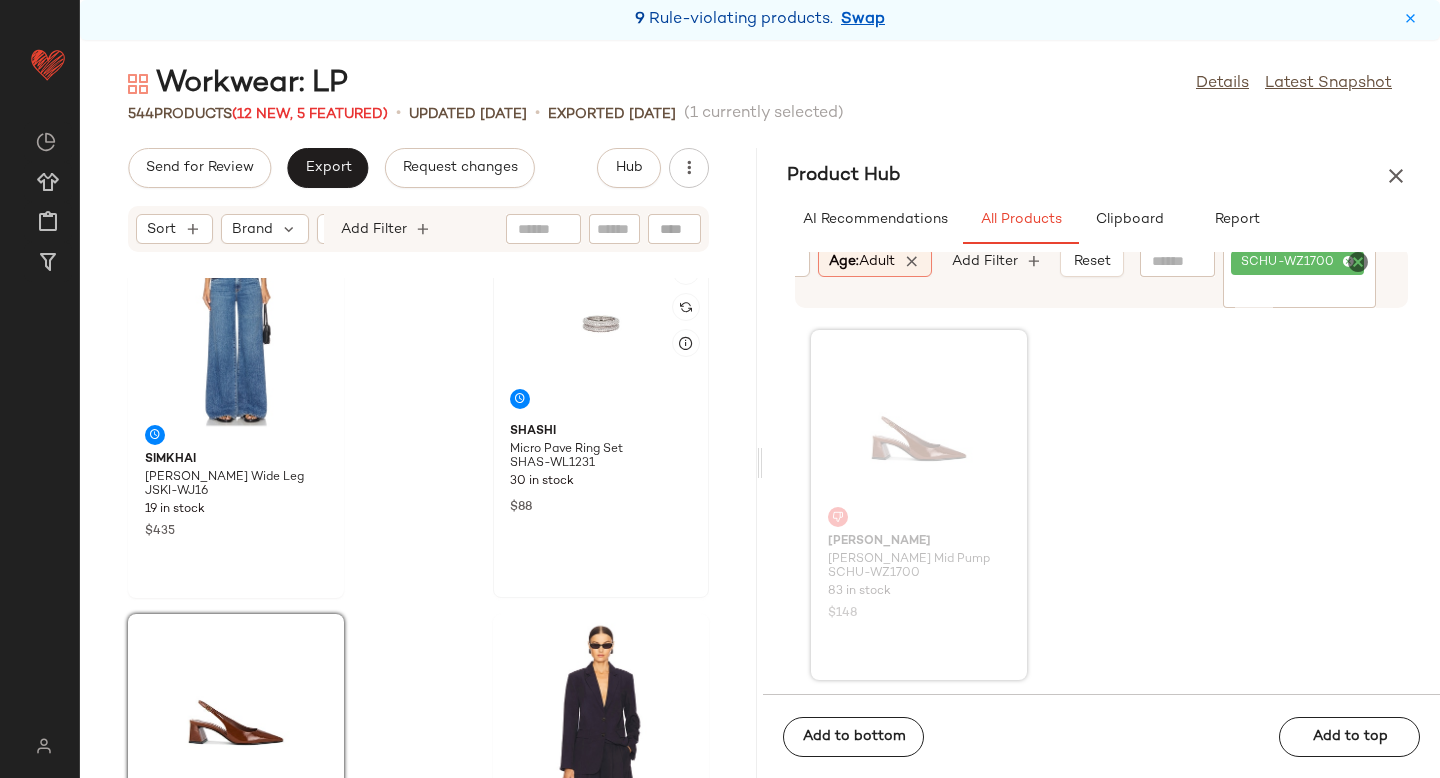 click 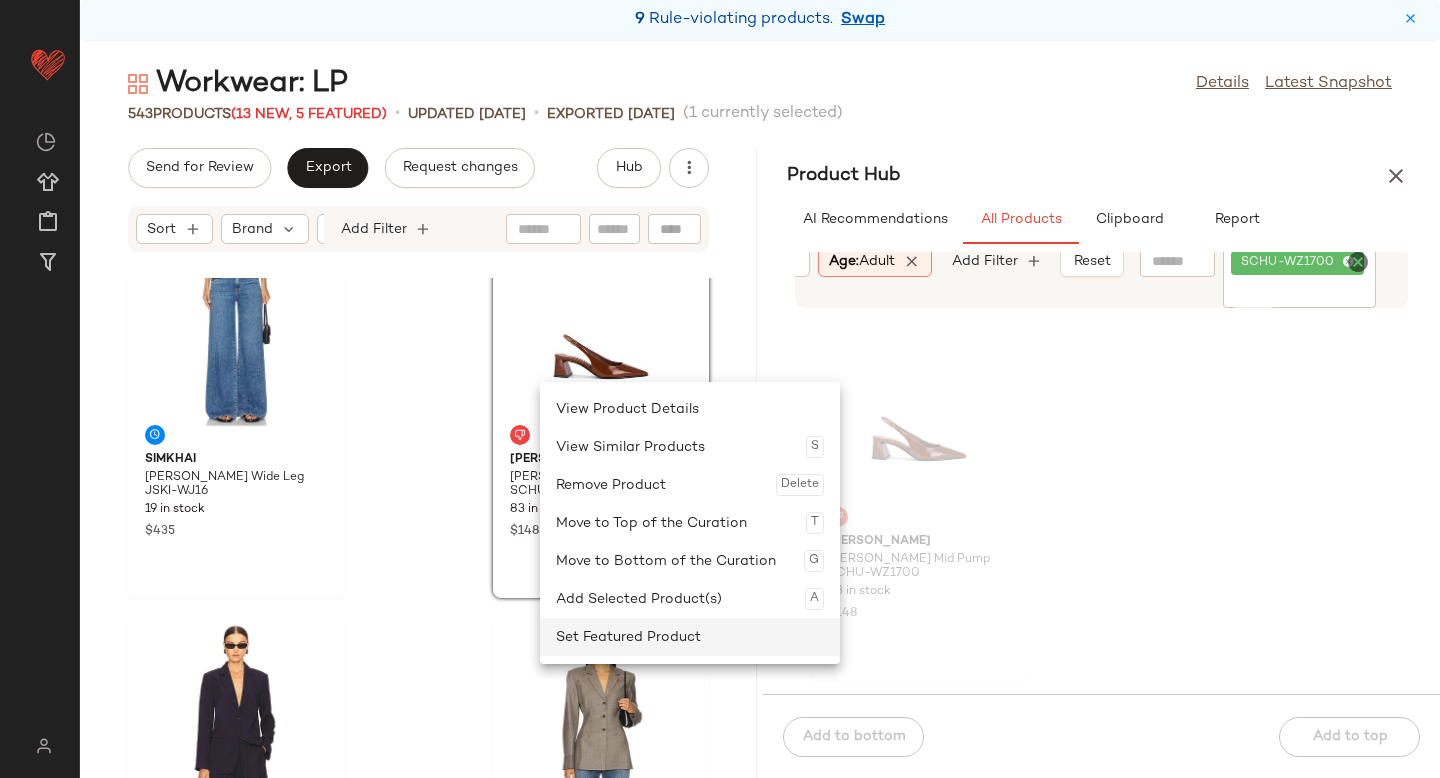 click on "Set Featured Product" 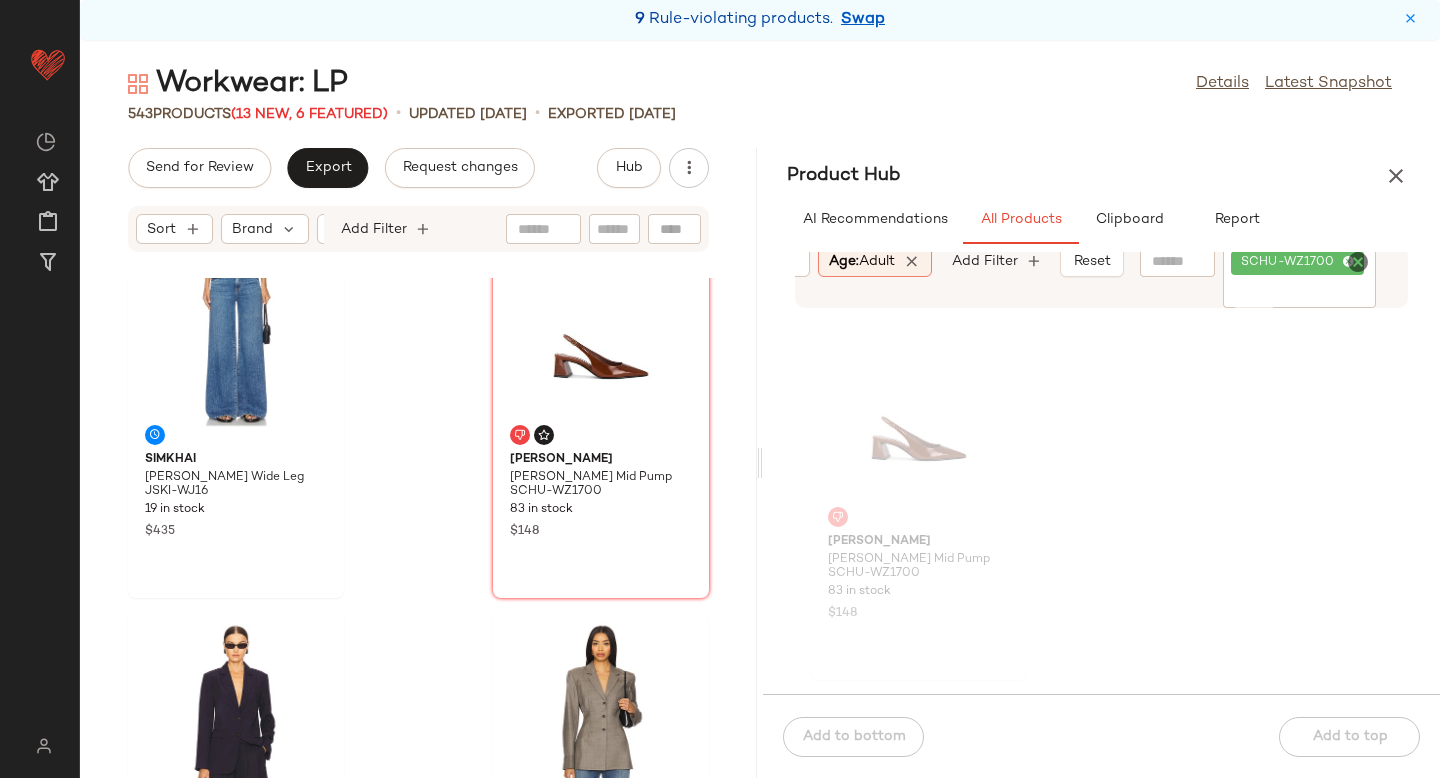 click 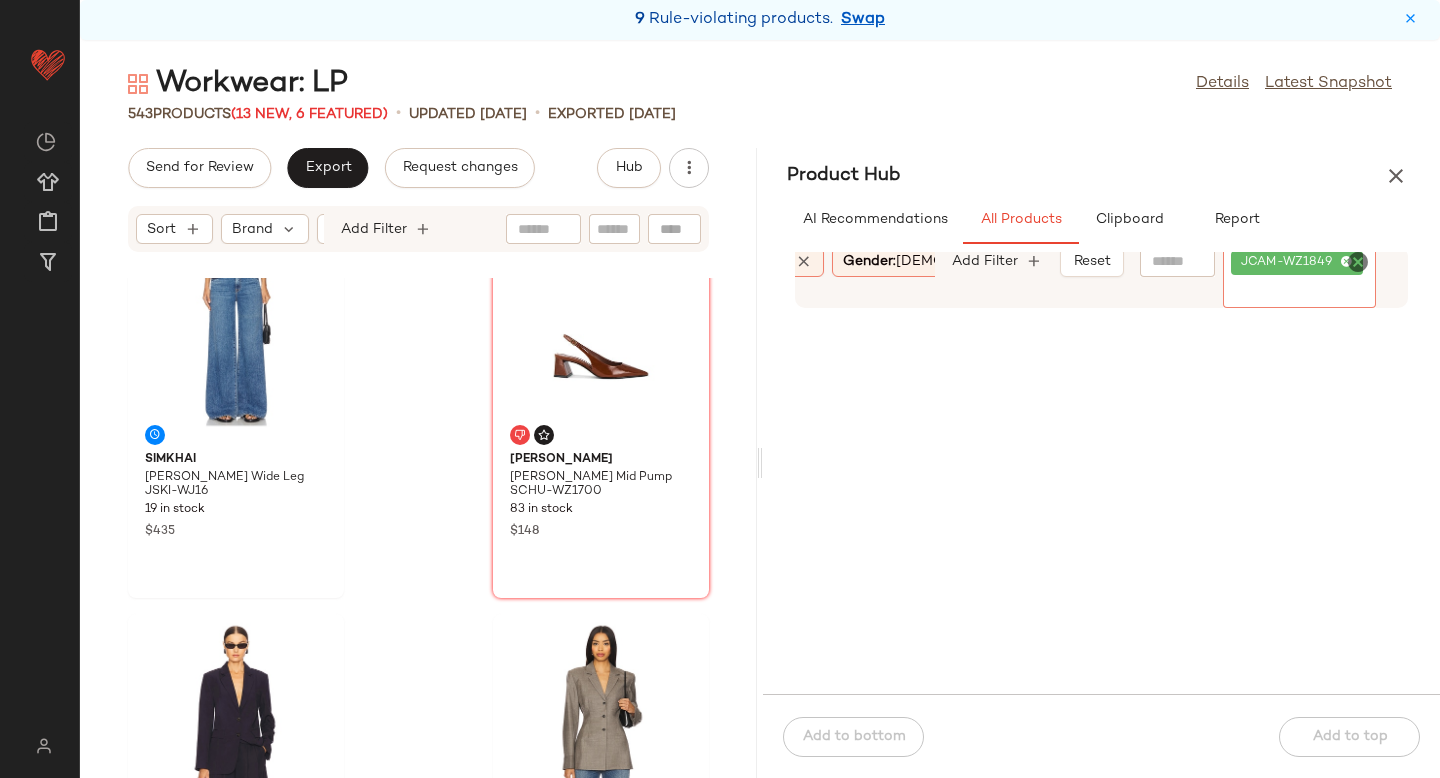 scroll, scrollTop: 0, scrollLeft: 664, axis: horizontal 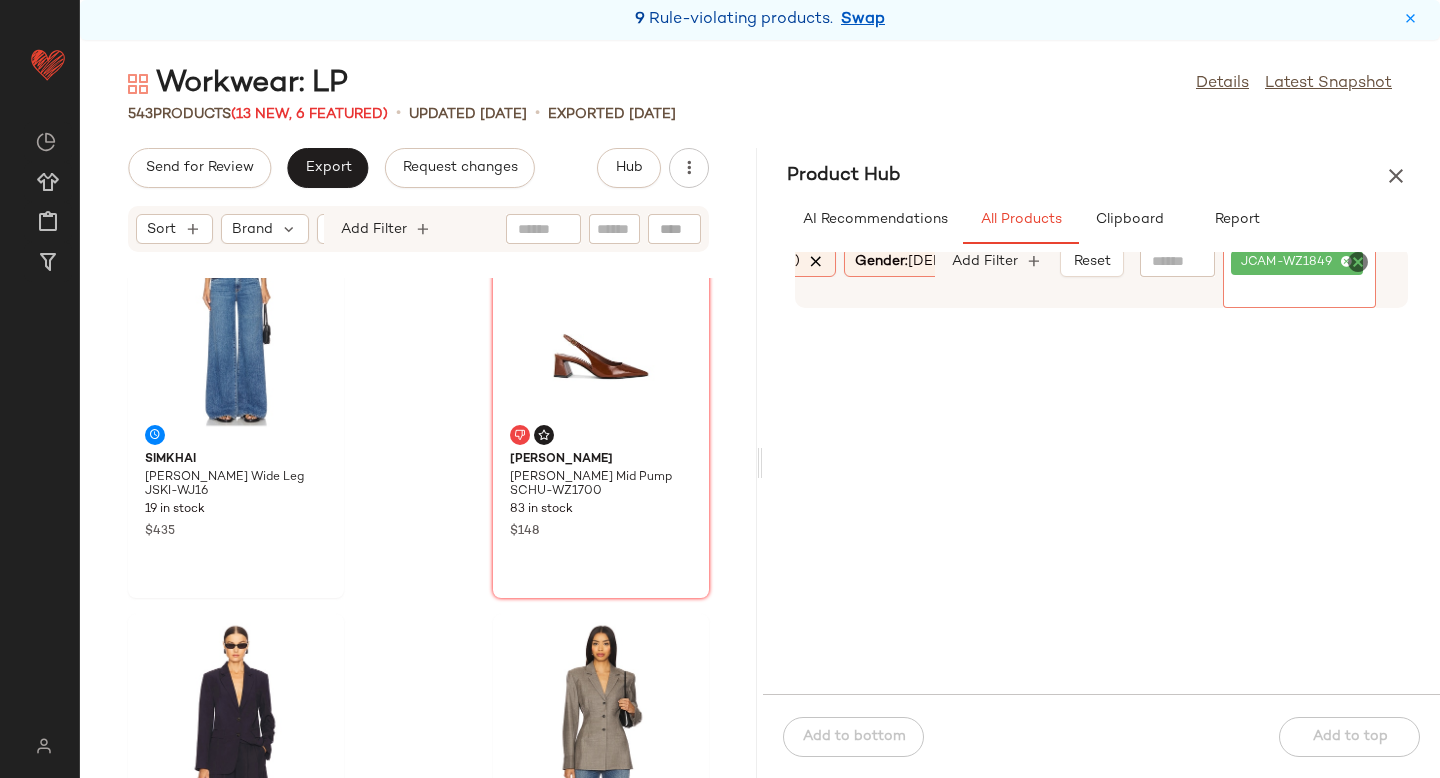 click at bounding box center (817, 262) 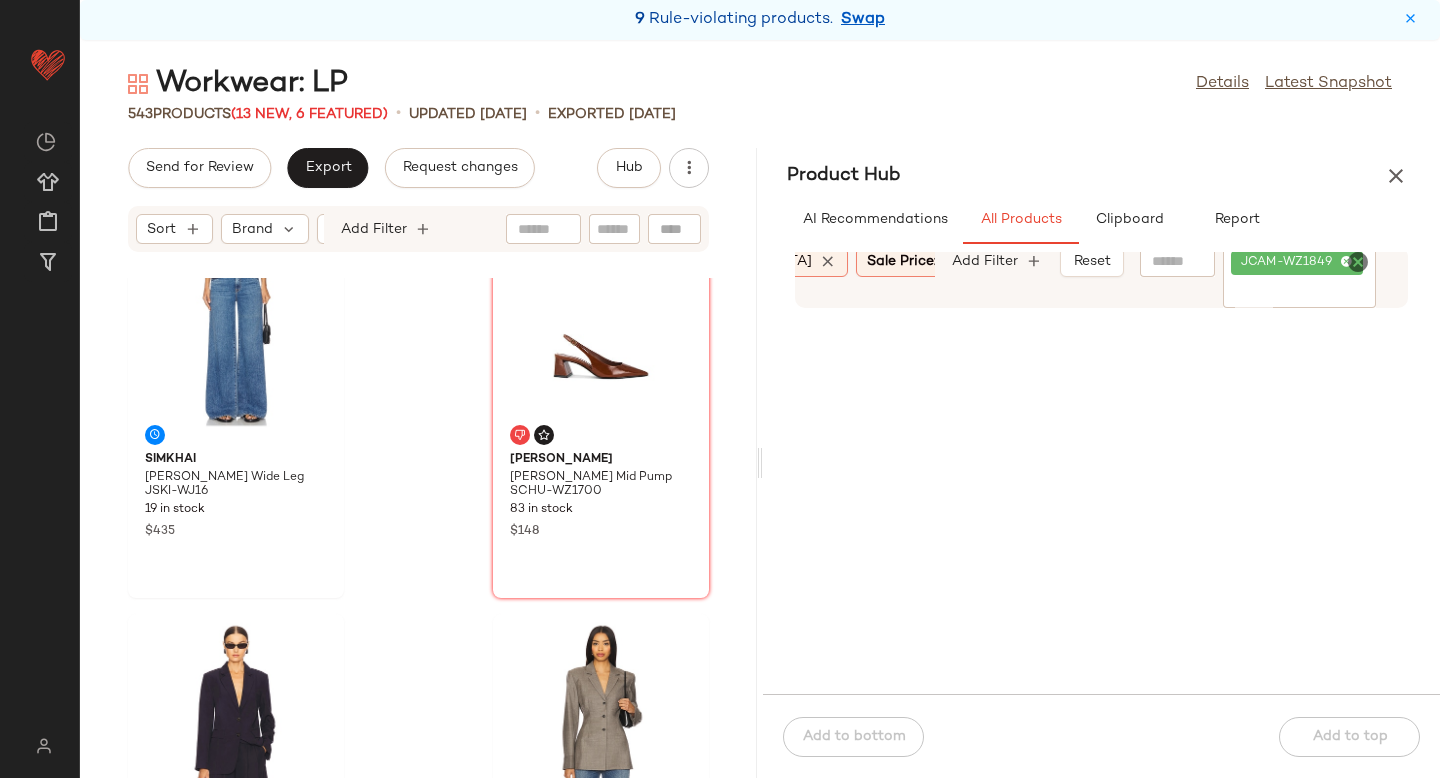 scroll, scrollTop: 0, scrollLeft: 798, axis: horizontal 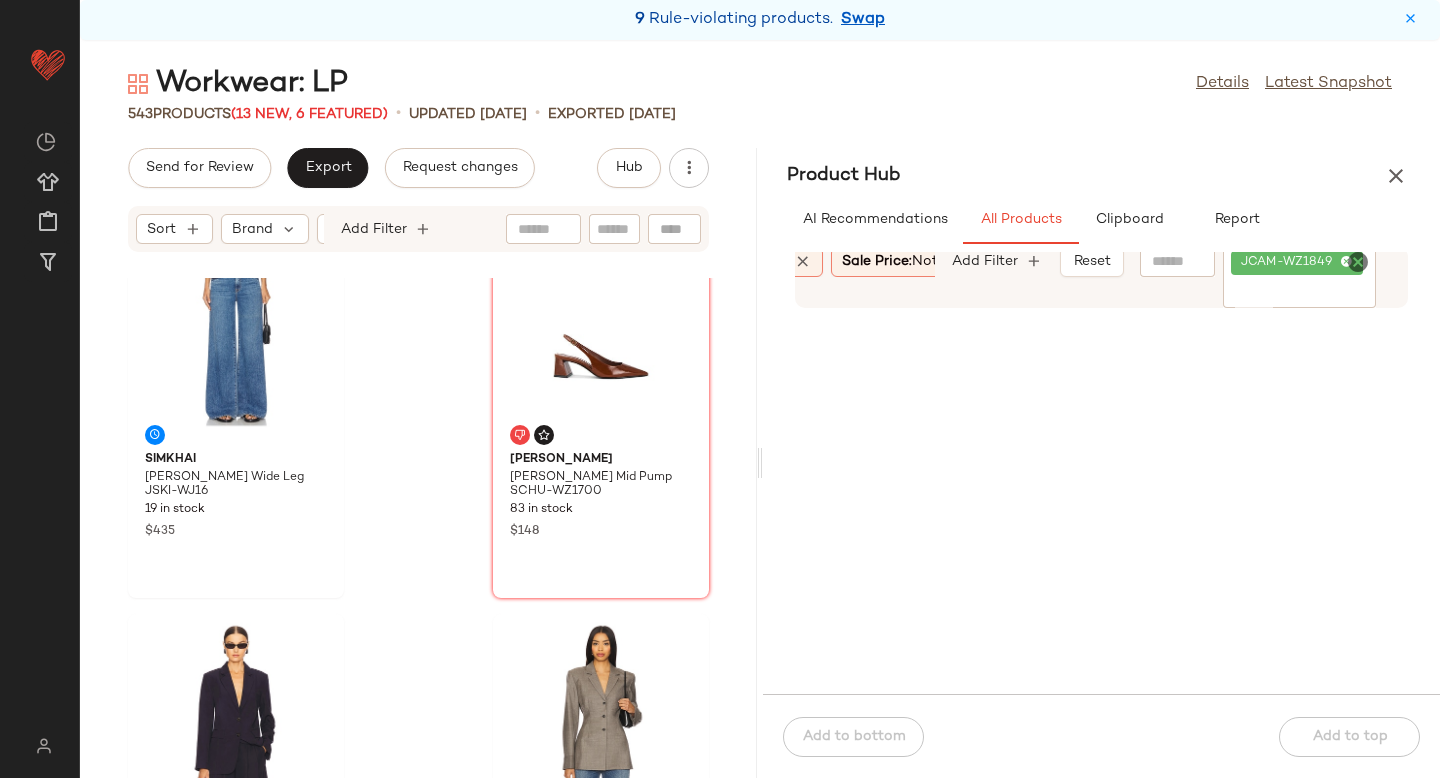 click at bounding box center [1012, 262] 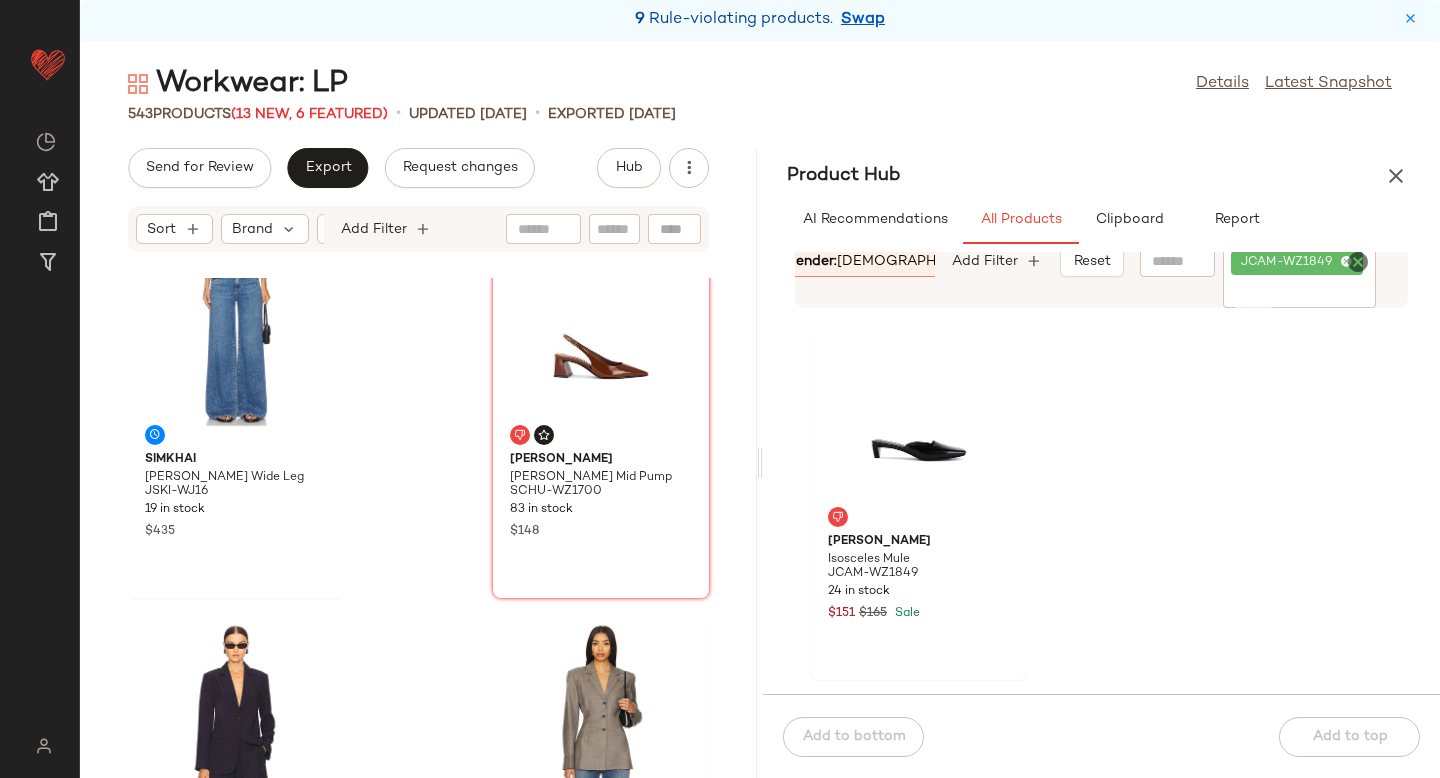 click 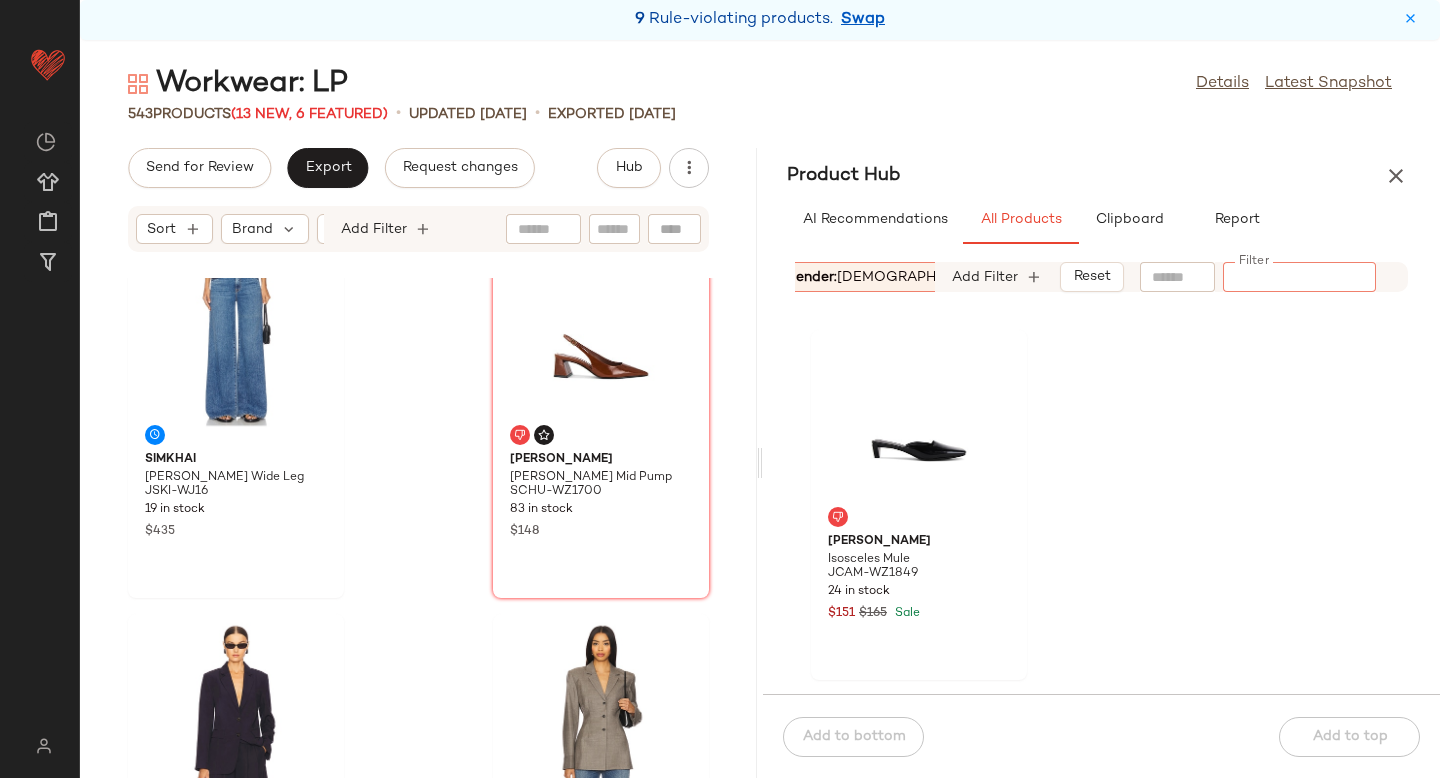 paste on "*********" 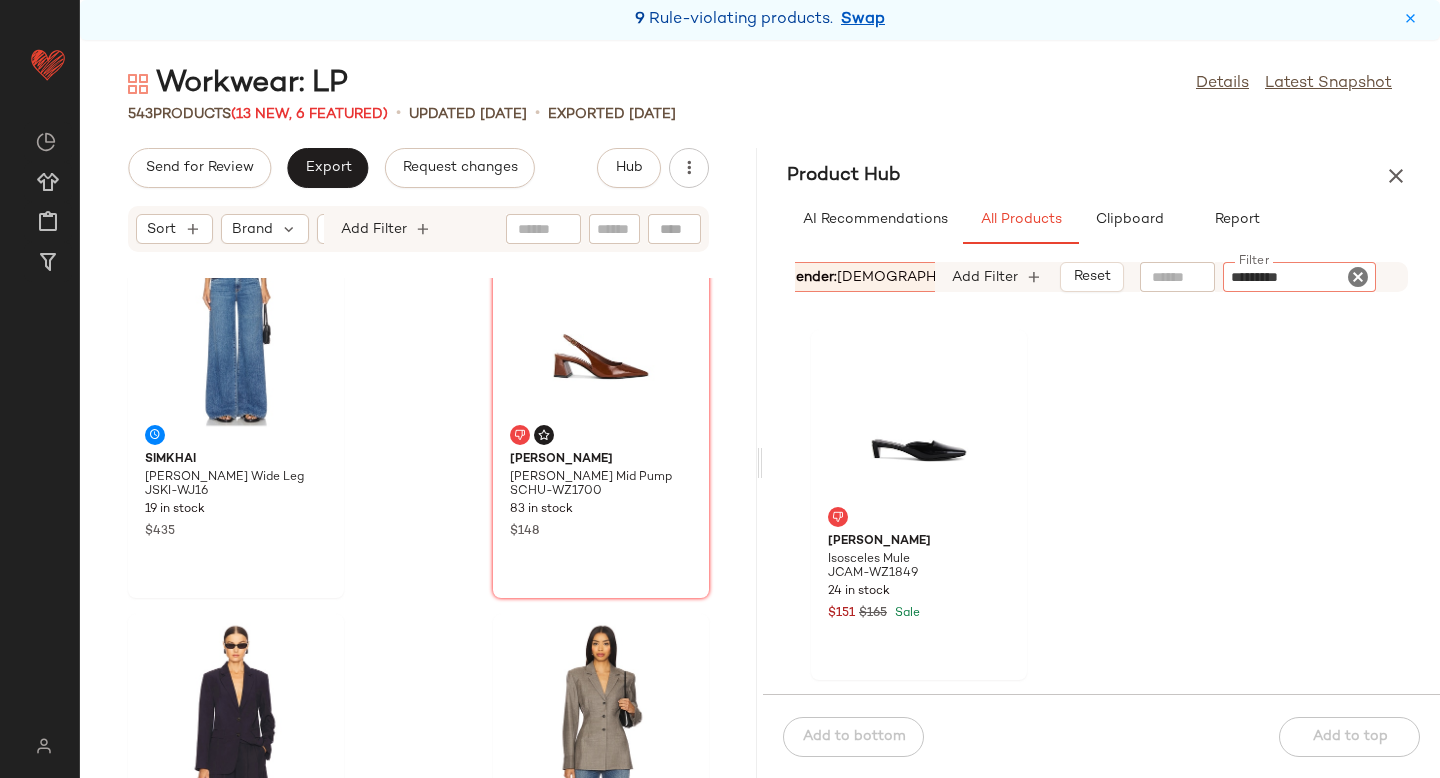type 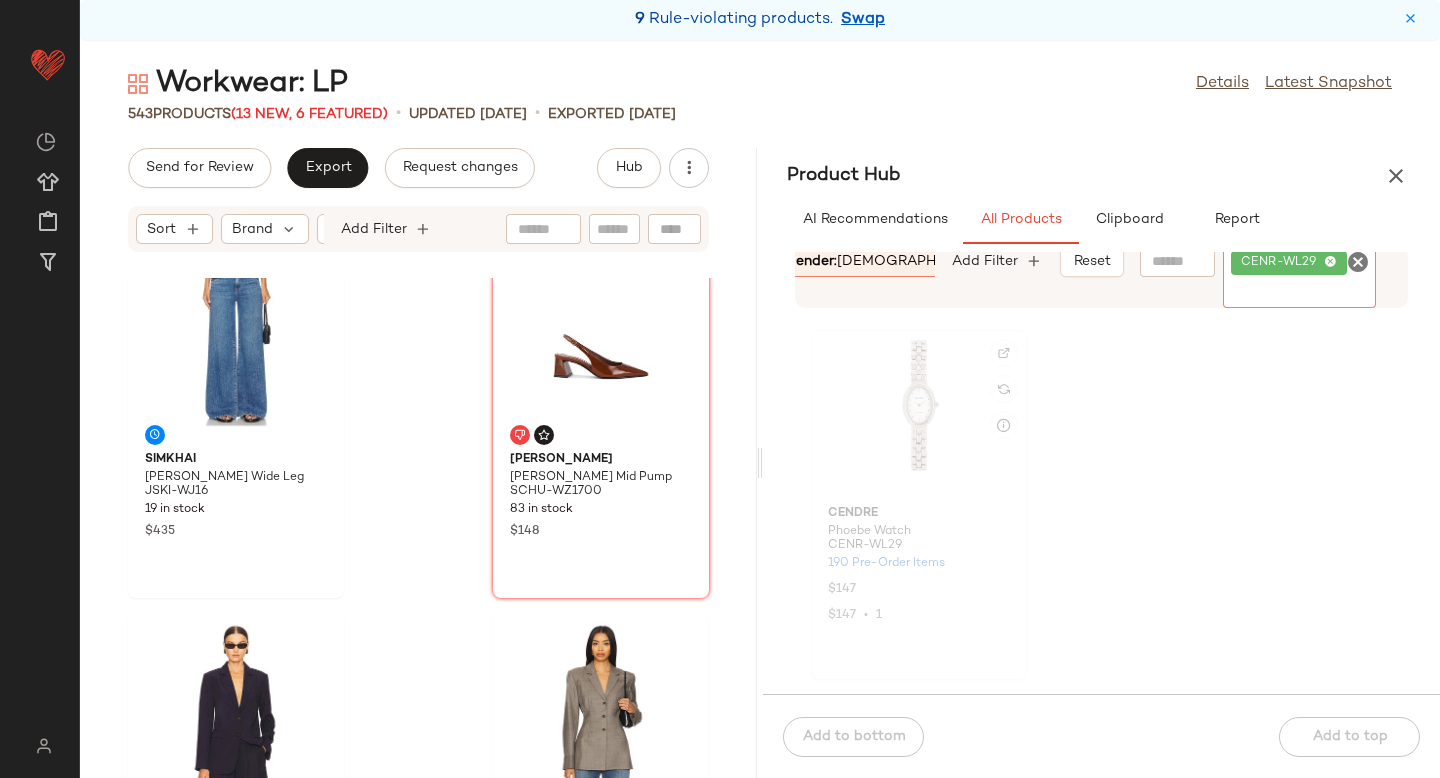 click 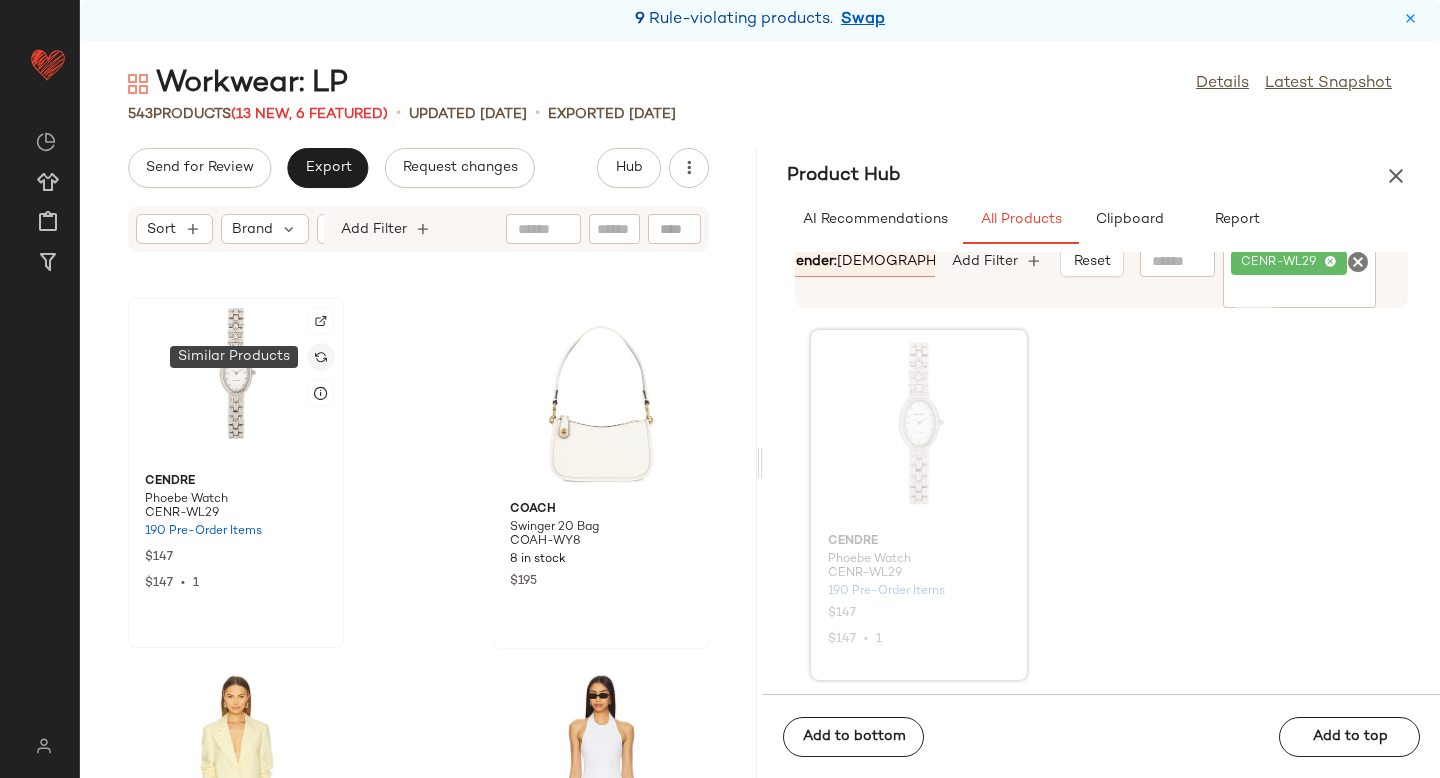 click 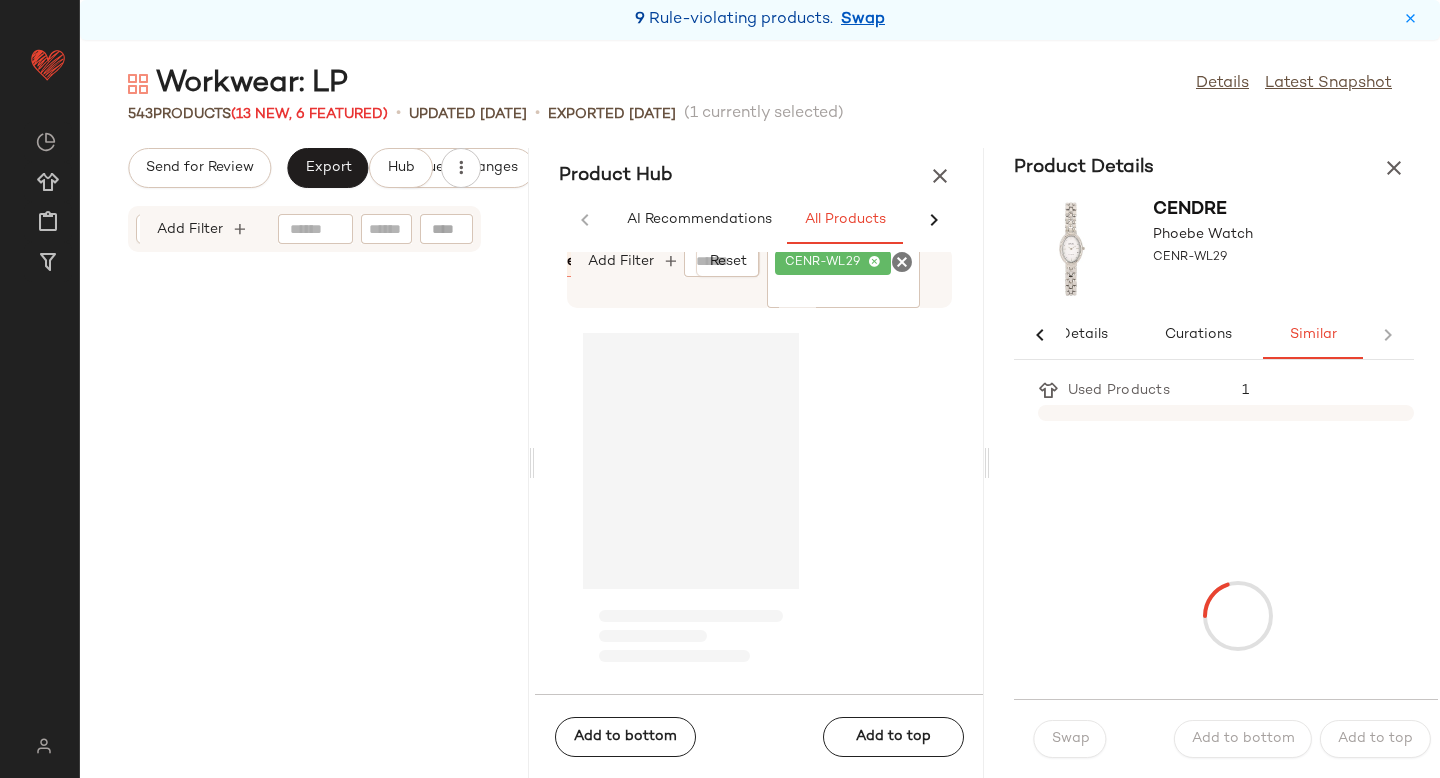 scroll, scrollTop: 0, scrollLeft: 33, axis: horizontal 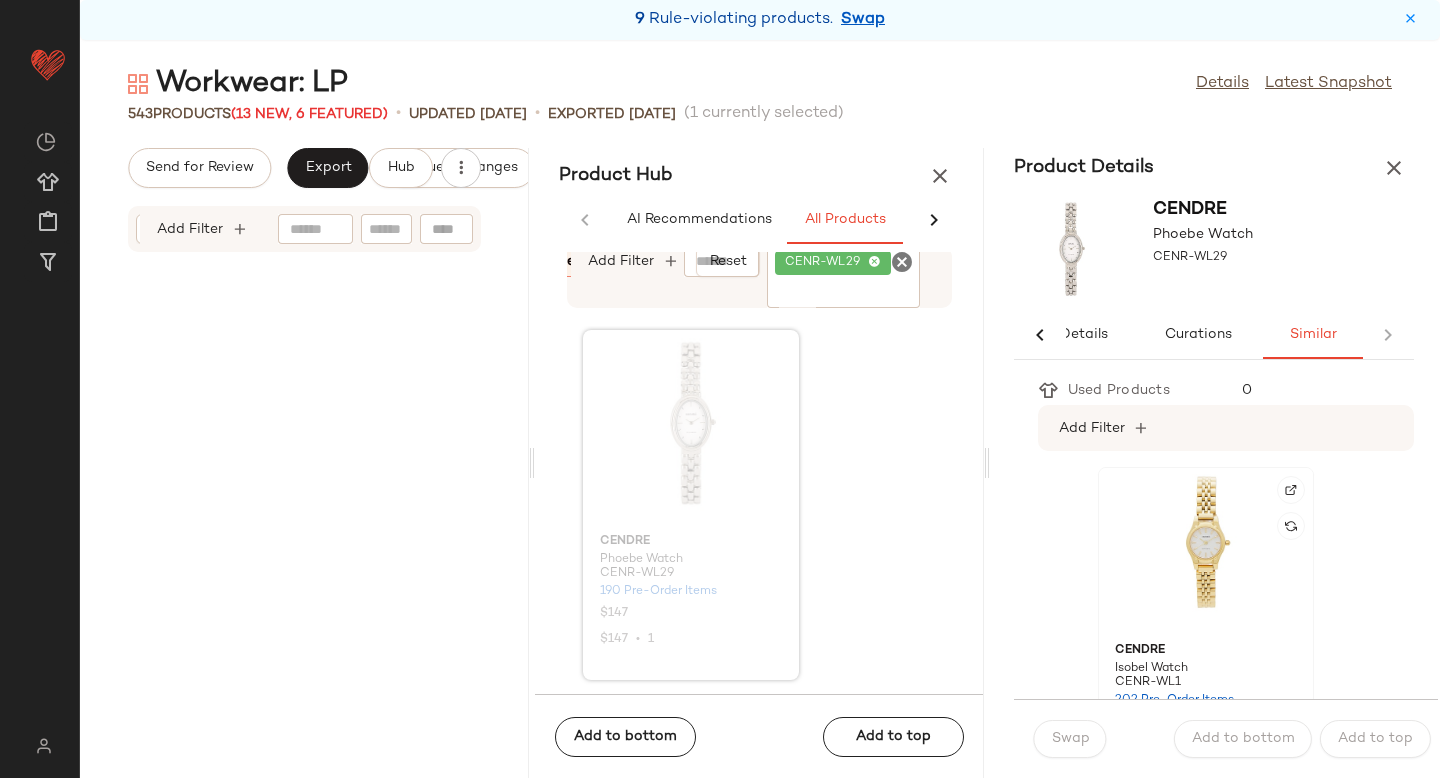click 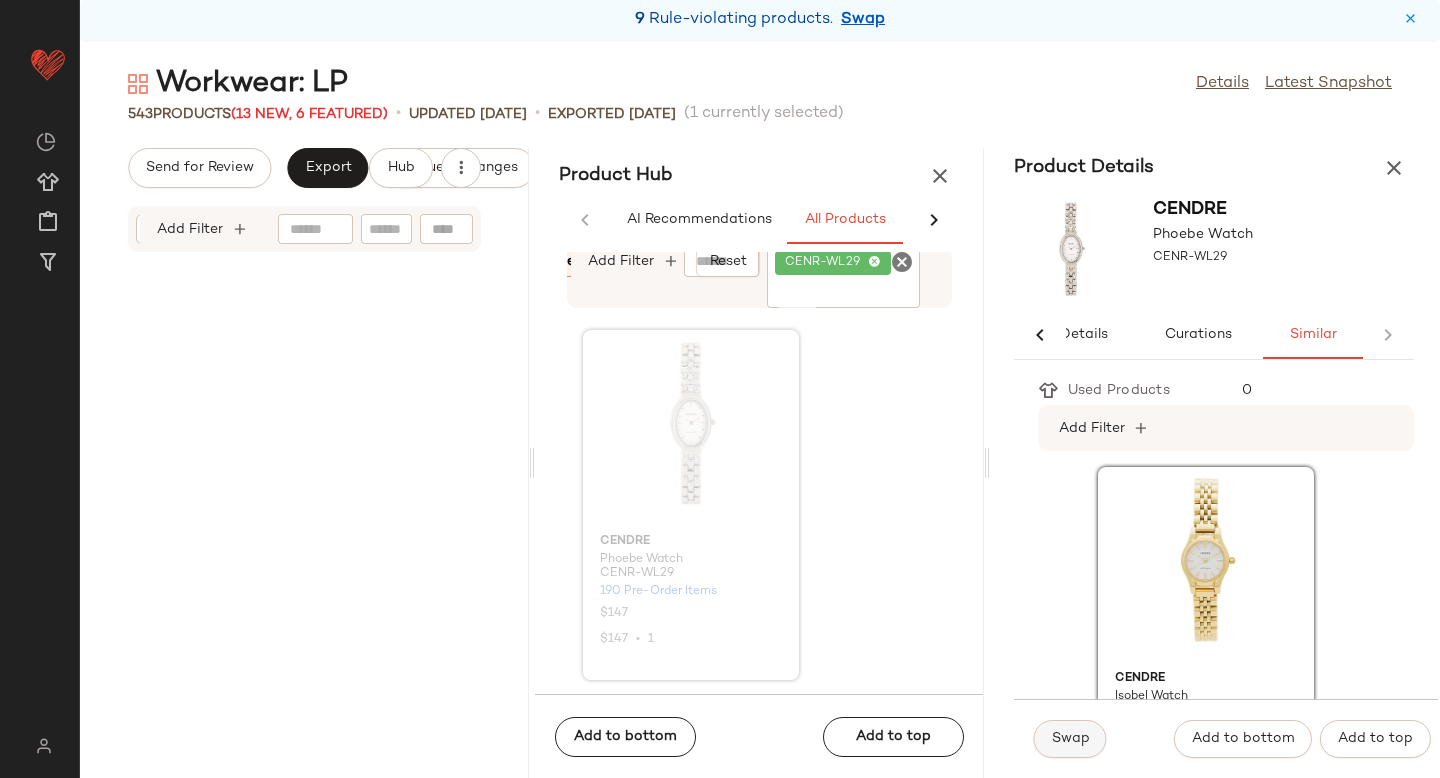 click on "Swap" at bounding box center (1070, 739) 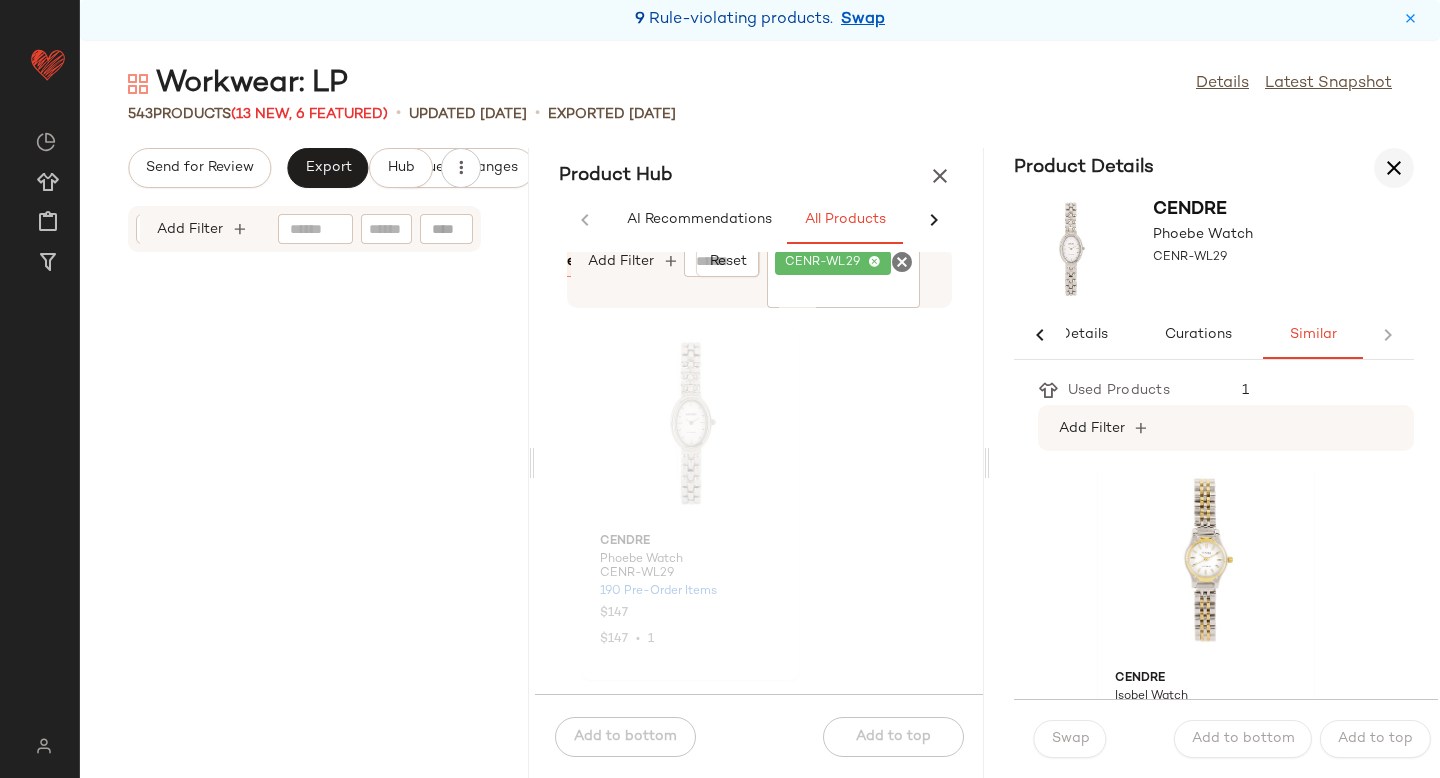 click at bounding box center (1394, 168) 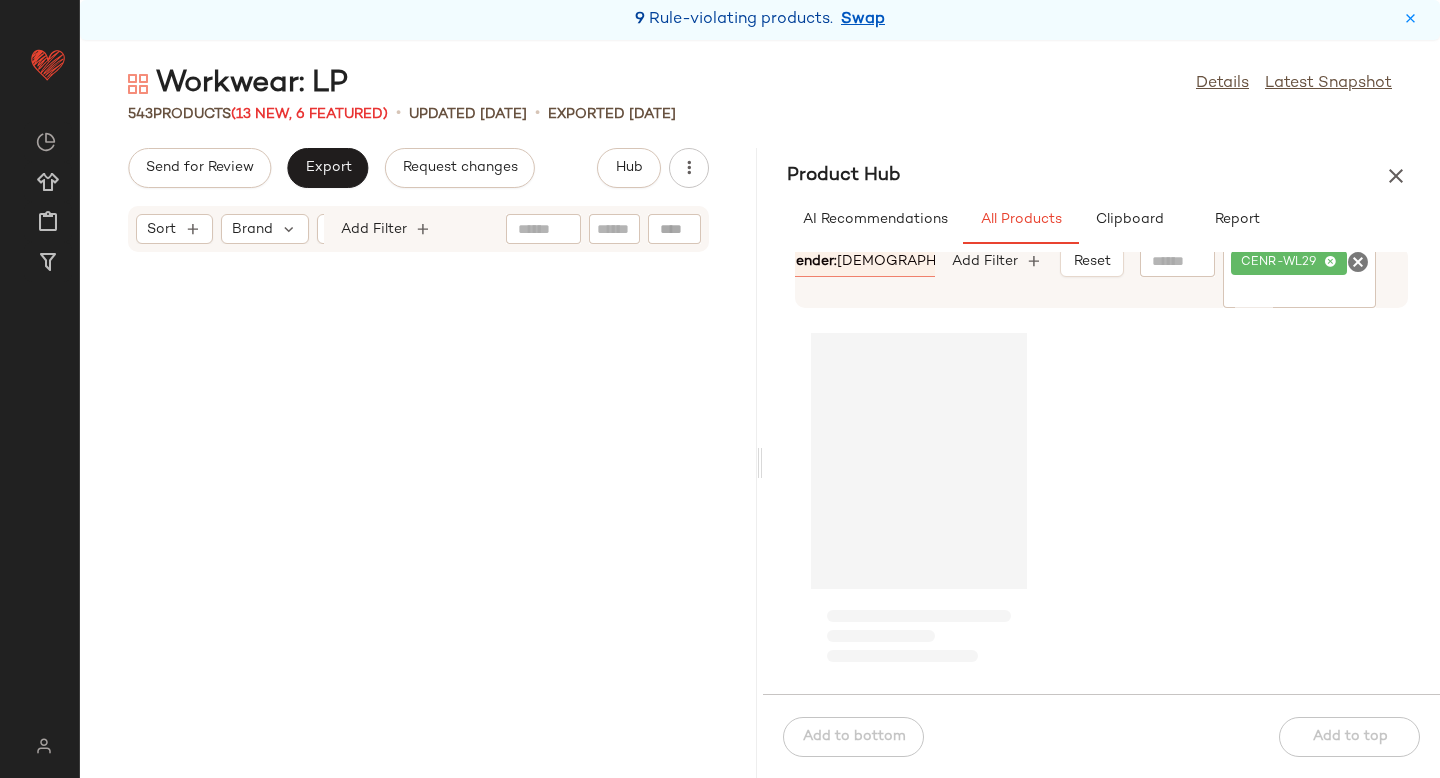 scroll, scrollTop: 83082, scrollLeft: 0, axis: vertical 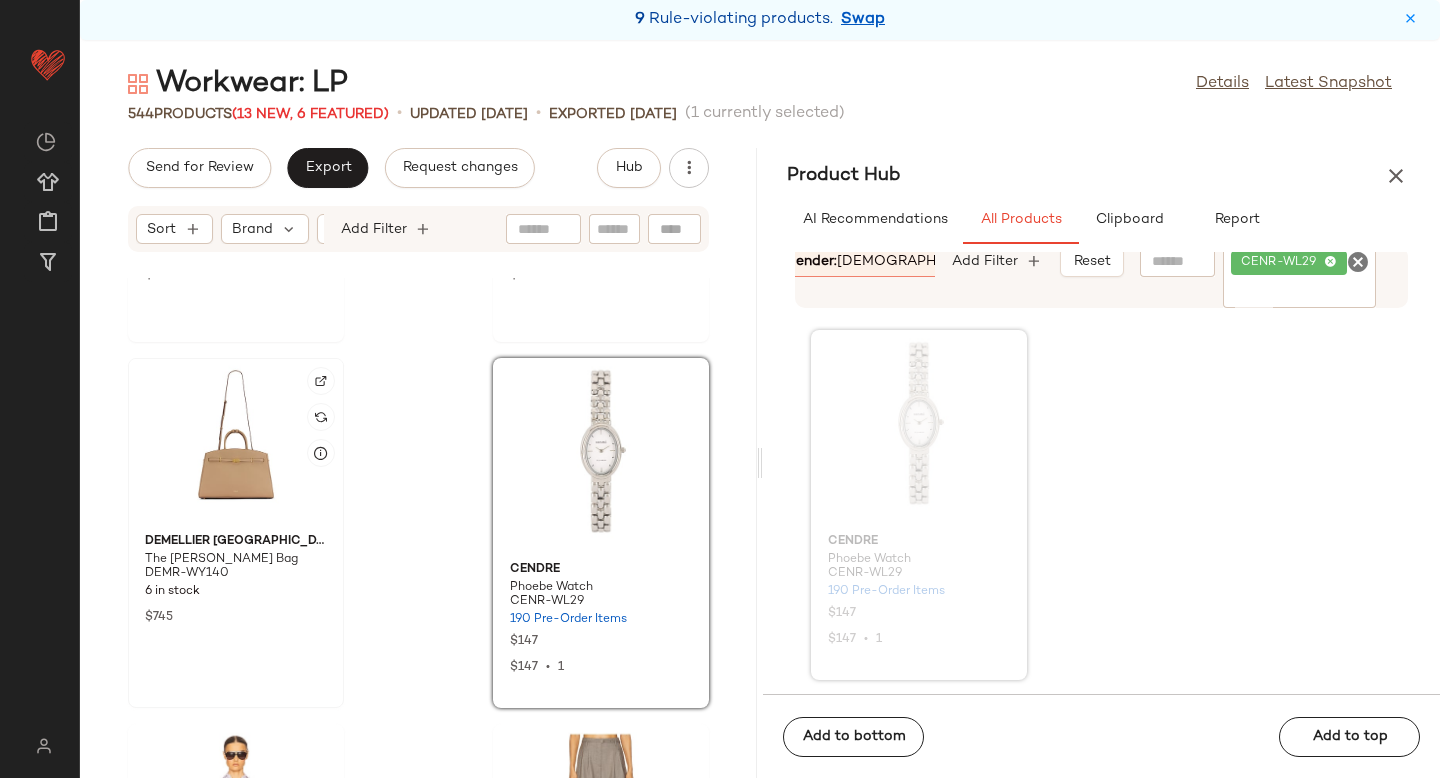 click 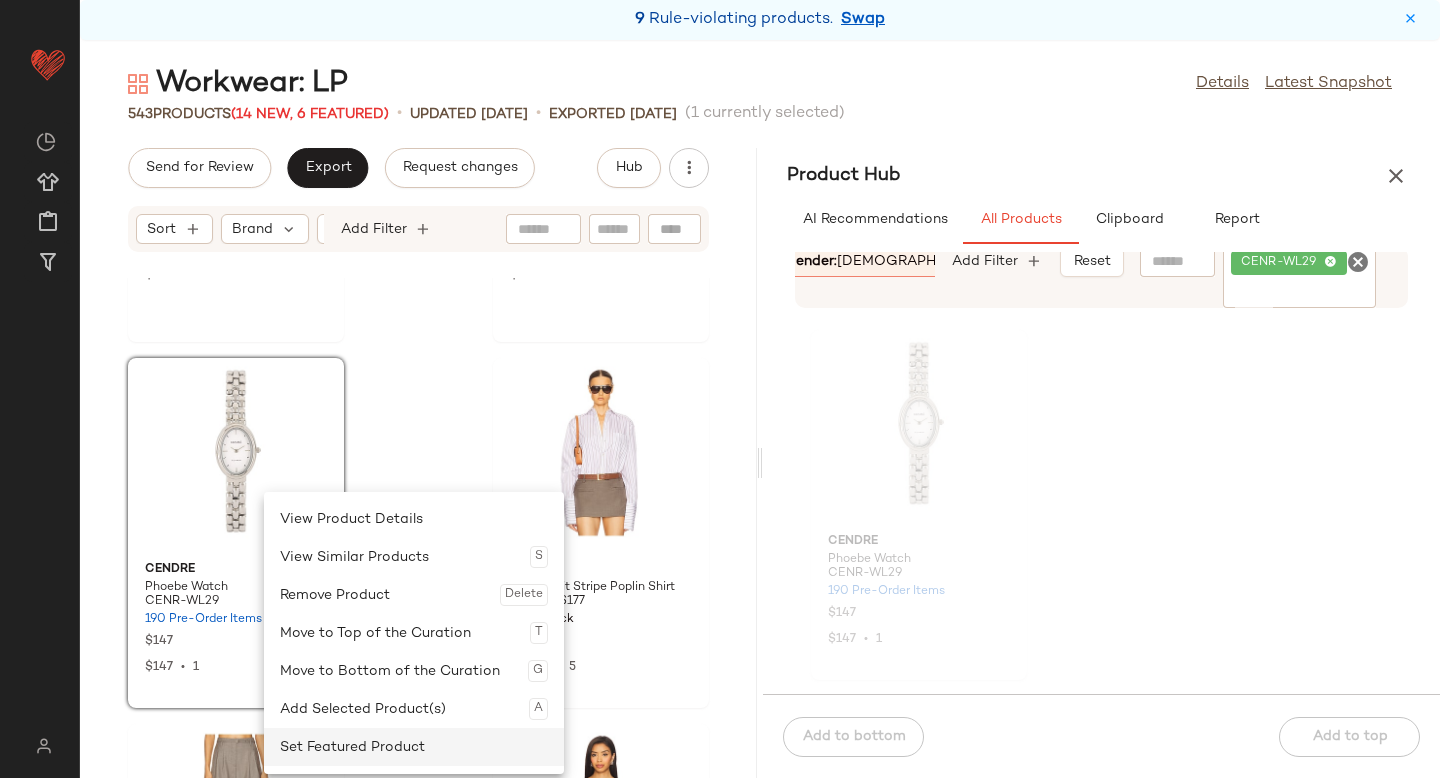 click on "Set Featured Product" 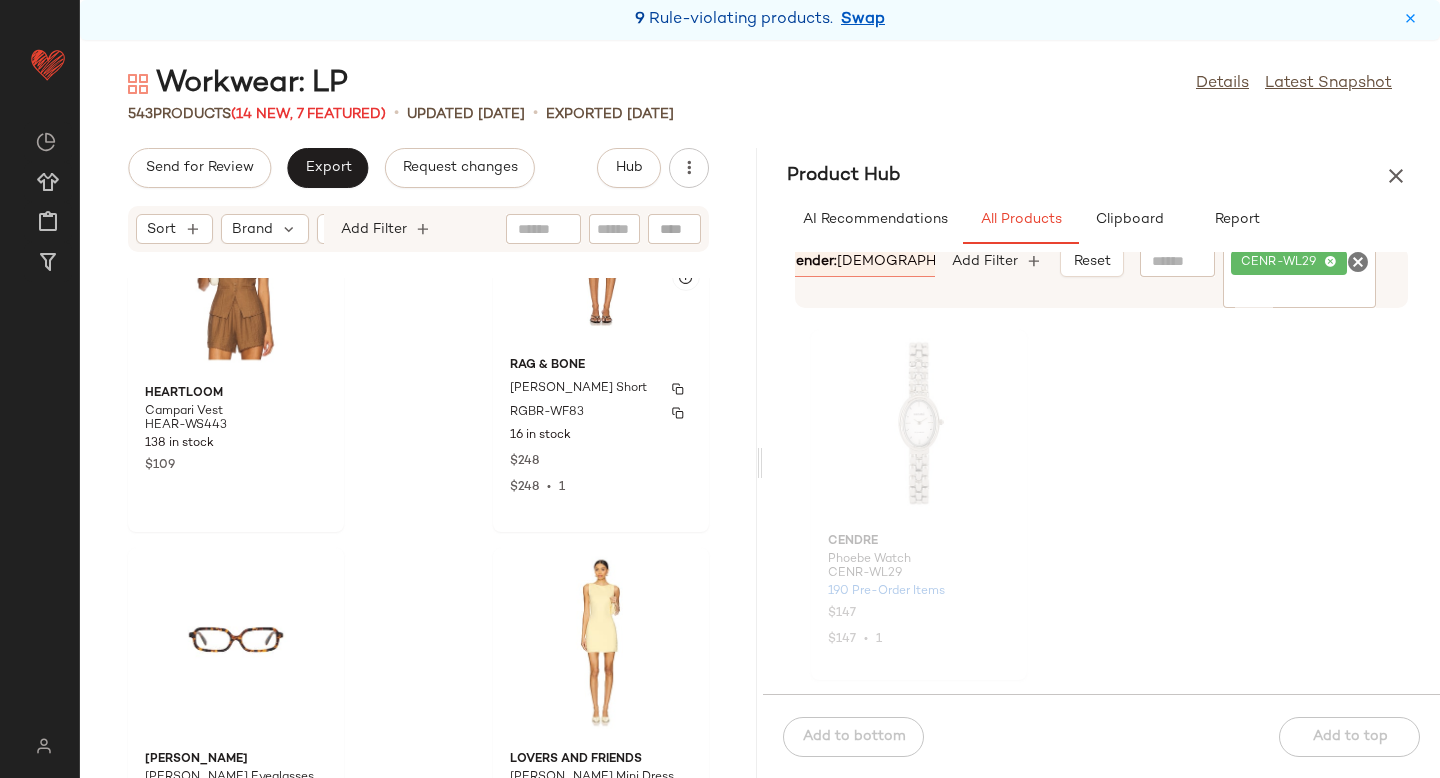 scroll, scrollTop: 839, scrollLeft: 0, axis: vertical 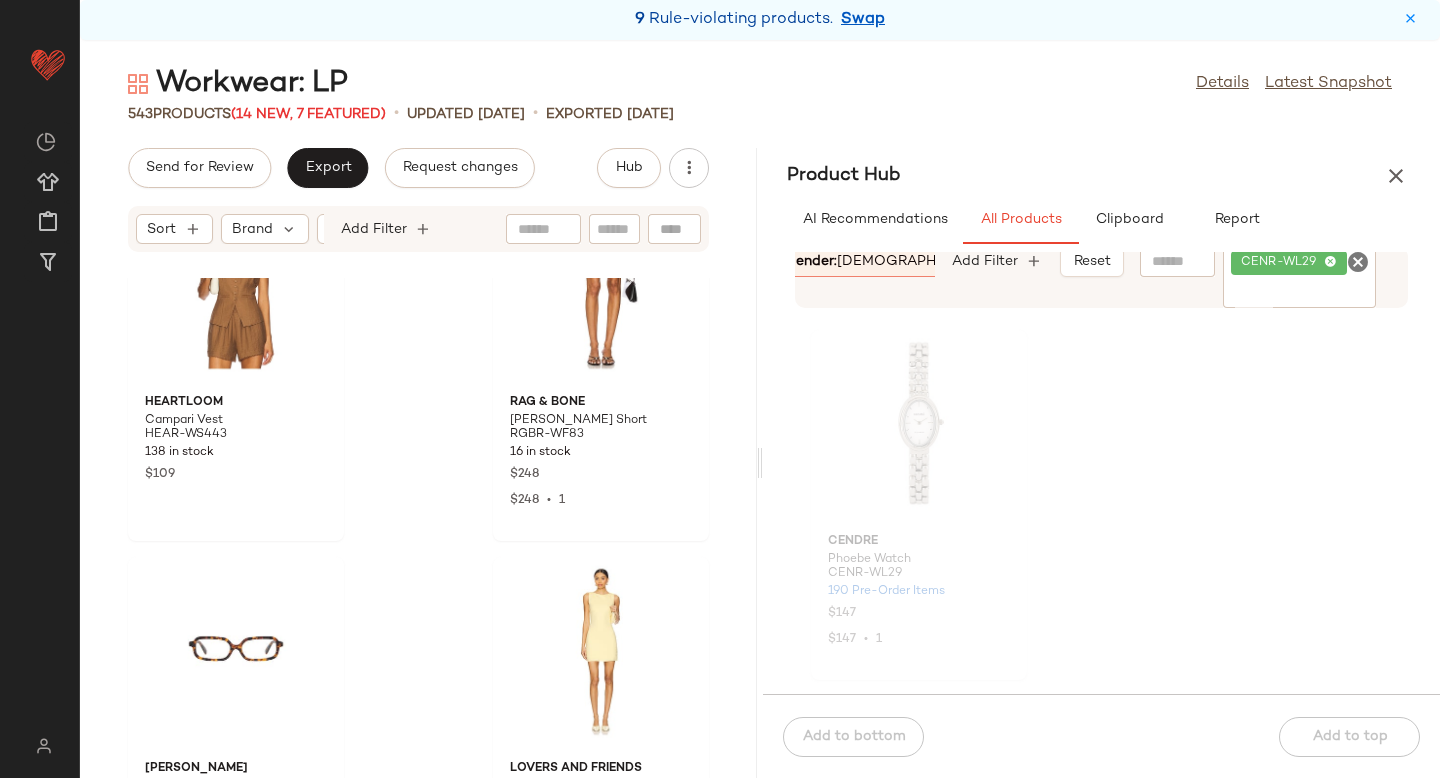 click 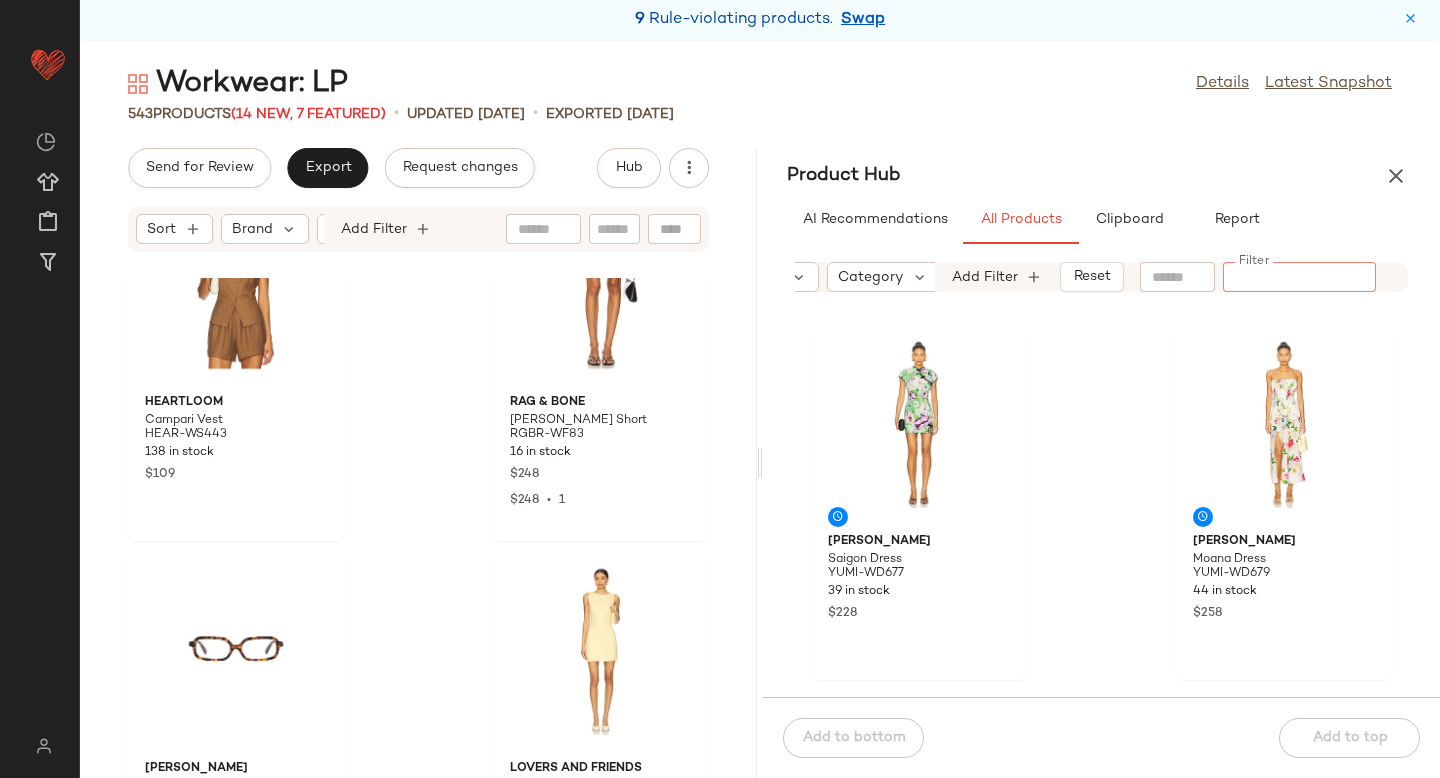 scroll, scrollTop: 0, scrollLeft: 148, axis: horizontal 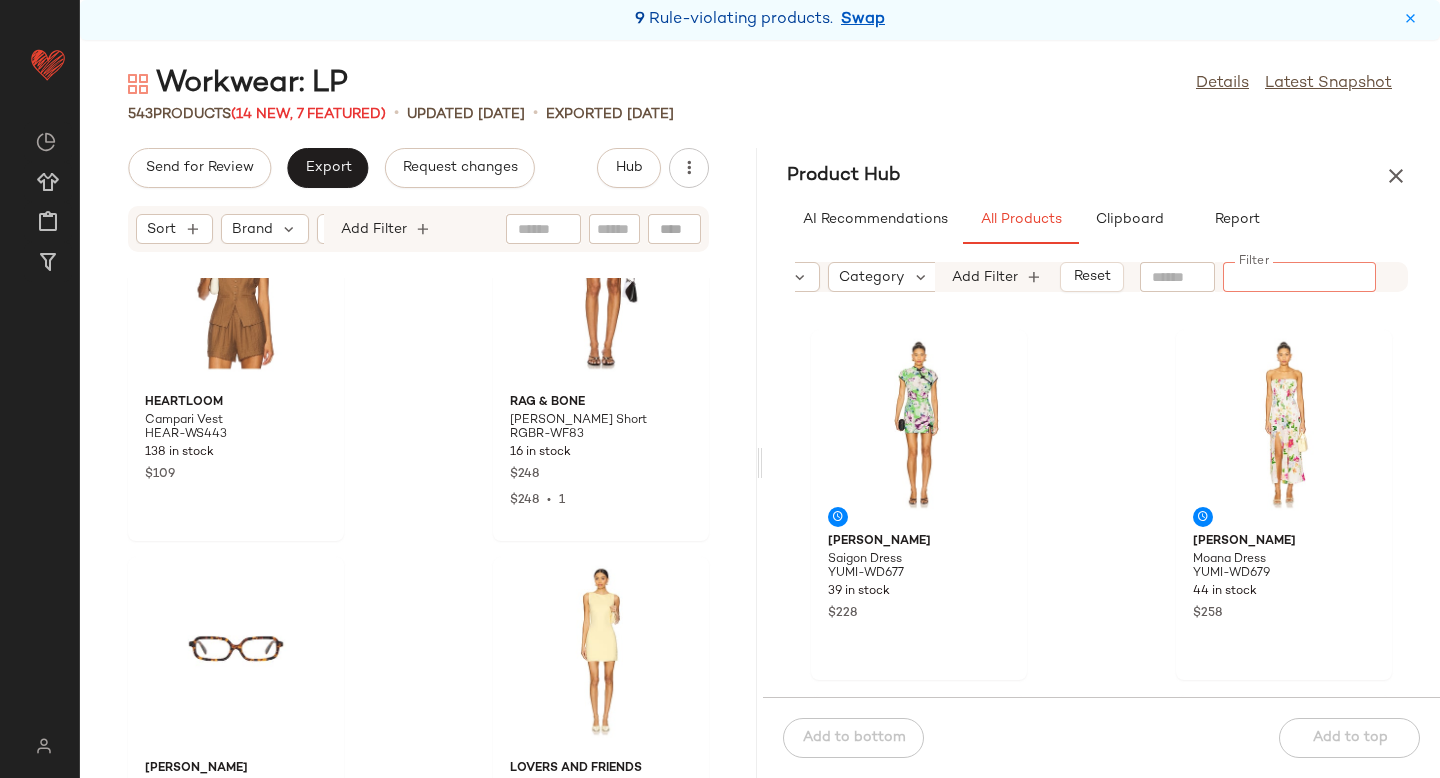 click on "Category" at bounding box center (871, 277) 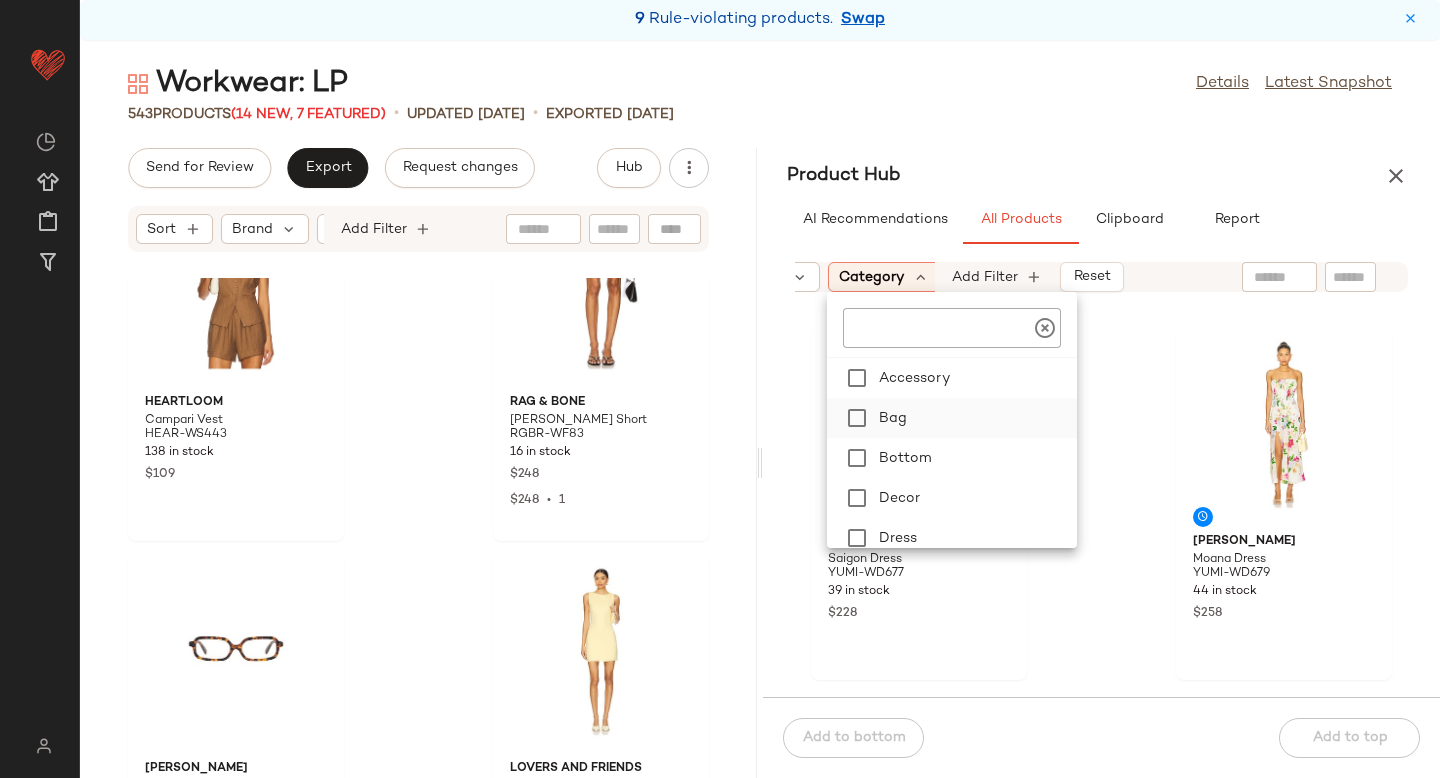 scroll, scrollTop: 81, scrollLeft: 0, axis: vertical 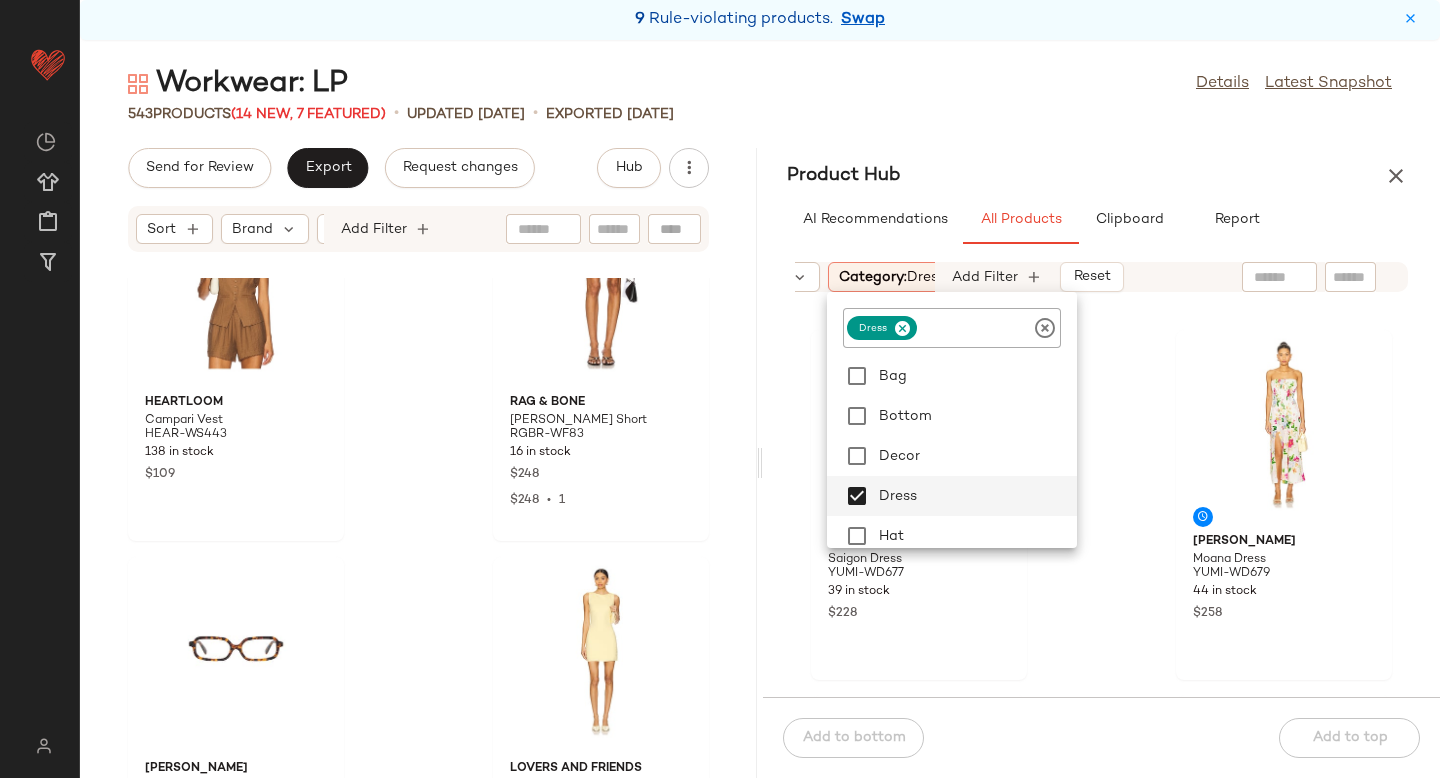 click on "[PERSON_NAME] Saigon Dress YUMI-WD677 39 in stock $228 [PERSON_NAME] Moana Dress YUMI-WD679 44 in stock $258 [PERSON_NAME] Textured Knit Jacket VARR-WK190 18 in stock $148 The Wolf Gang Veda Maxi Skirt TWOL-WQ3 37 in stock $210 The Wolf Gang Veda Top TWOL-WS2 41 in stock $190 Tularosa Winona Top TULA-WS1101 105 in stock $198 The Mayfair Group It Costs $0 Vintage Sweatshorts TMAY-WF17 56 in stock $88 The Mayfair Group Fall in Love With Life Henley Sweatshirt TMAY-WK78 49 in stock $108" 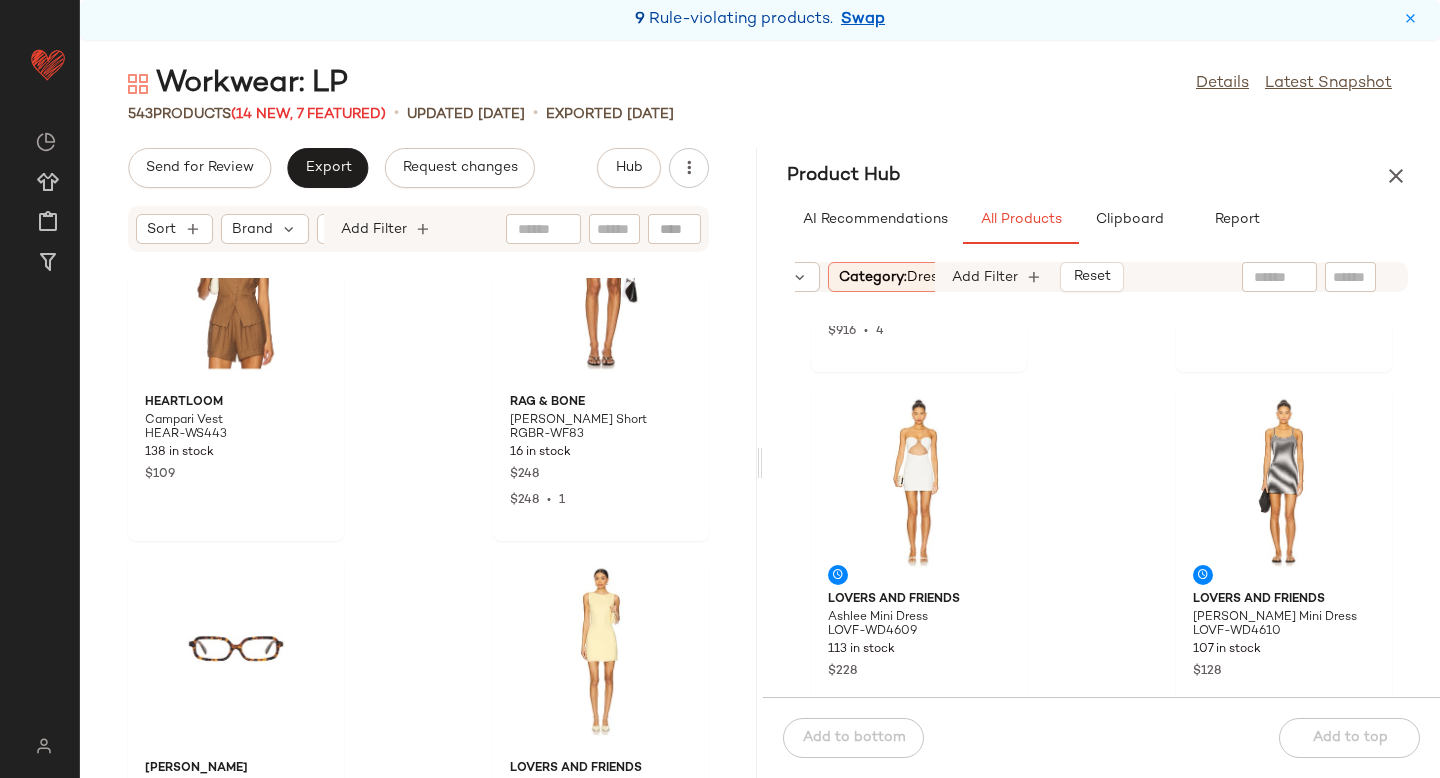 scroll, scrollTop: 9544, scrollLeft: 0, axis: vertical 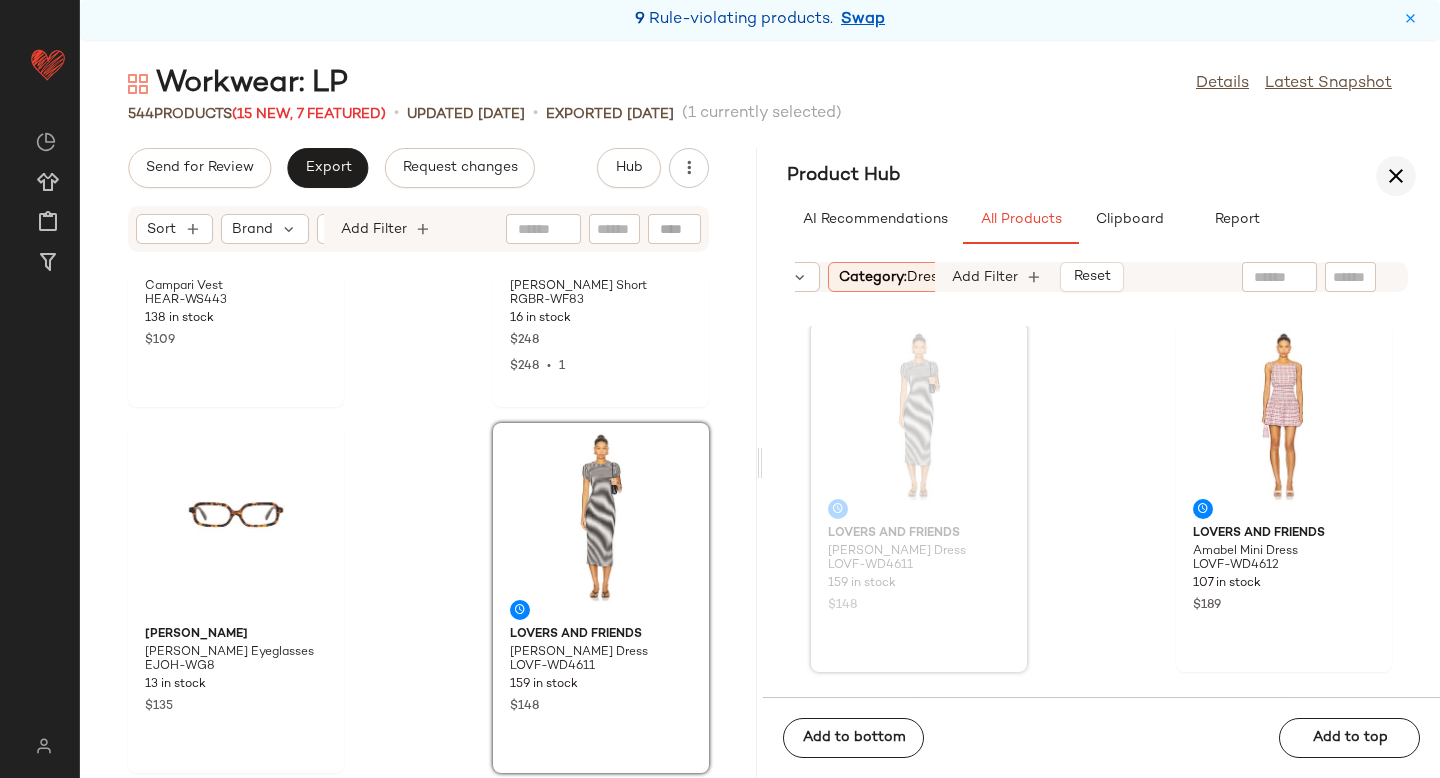 click at bounding box center (1396, 176) 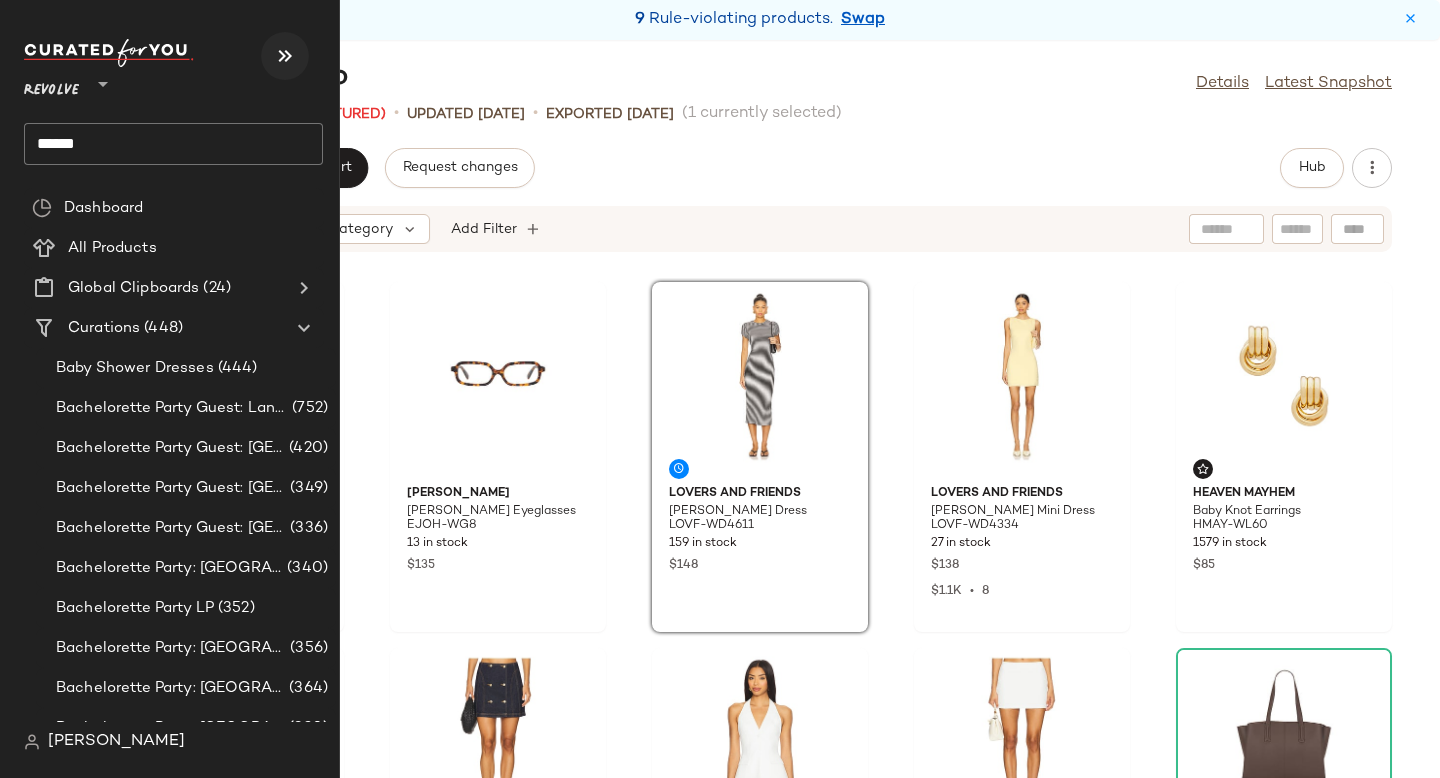 click at bounding box center [285, 56] 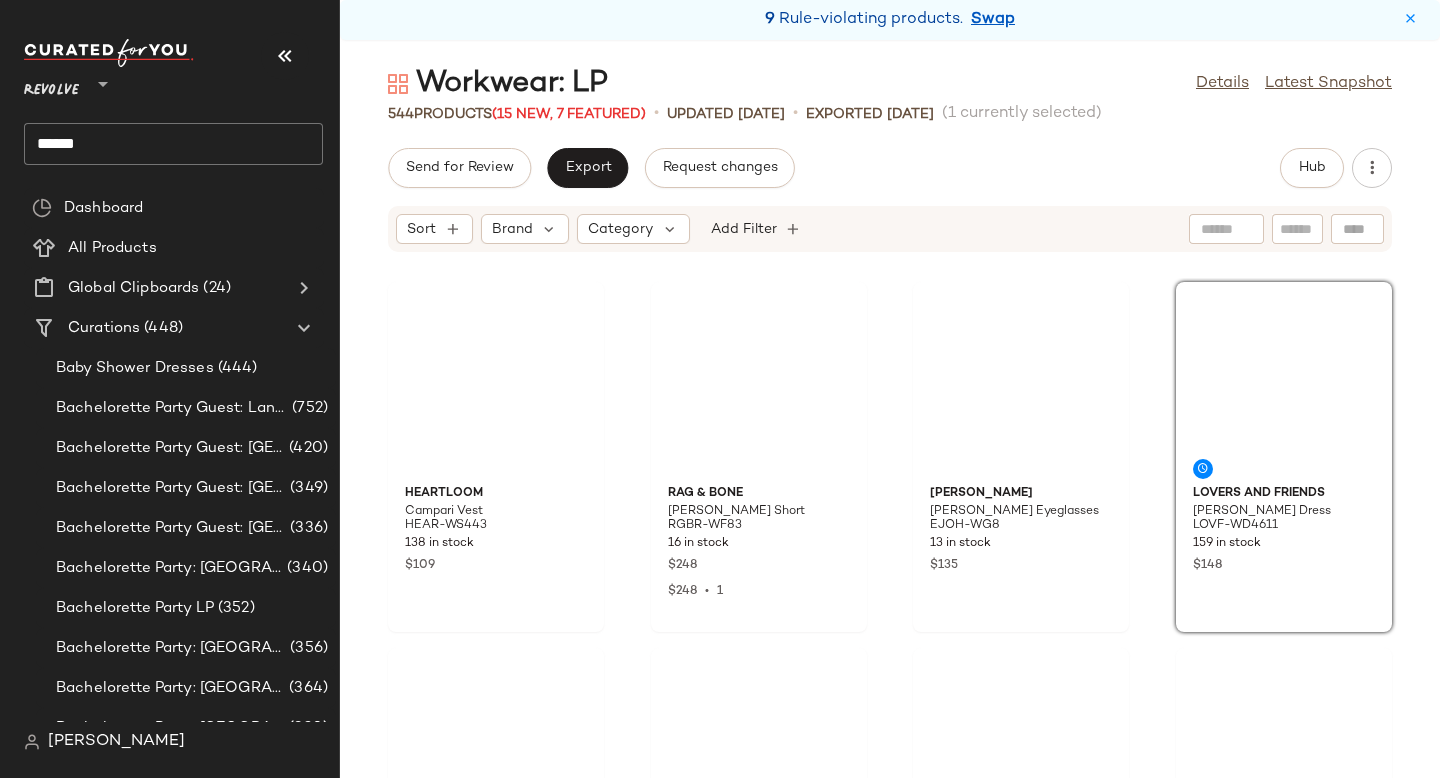 scroll, scrollTop: 366, scrollLeft: 0, axis: vertical 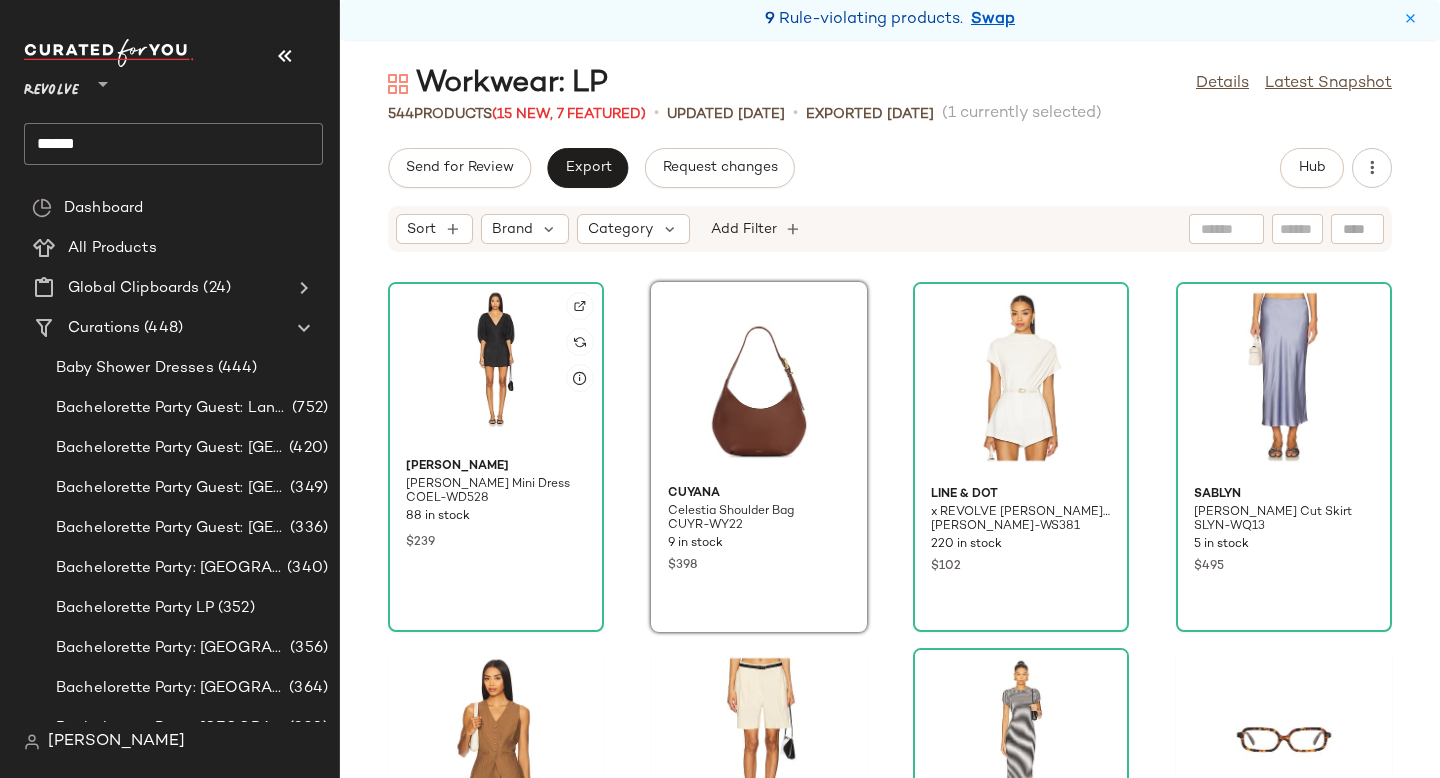 click 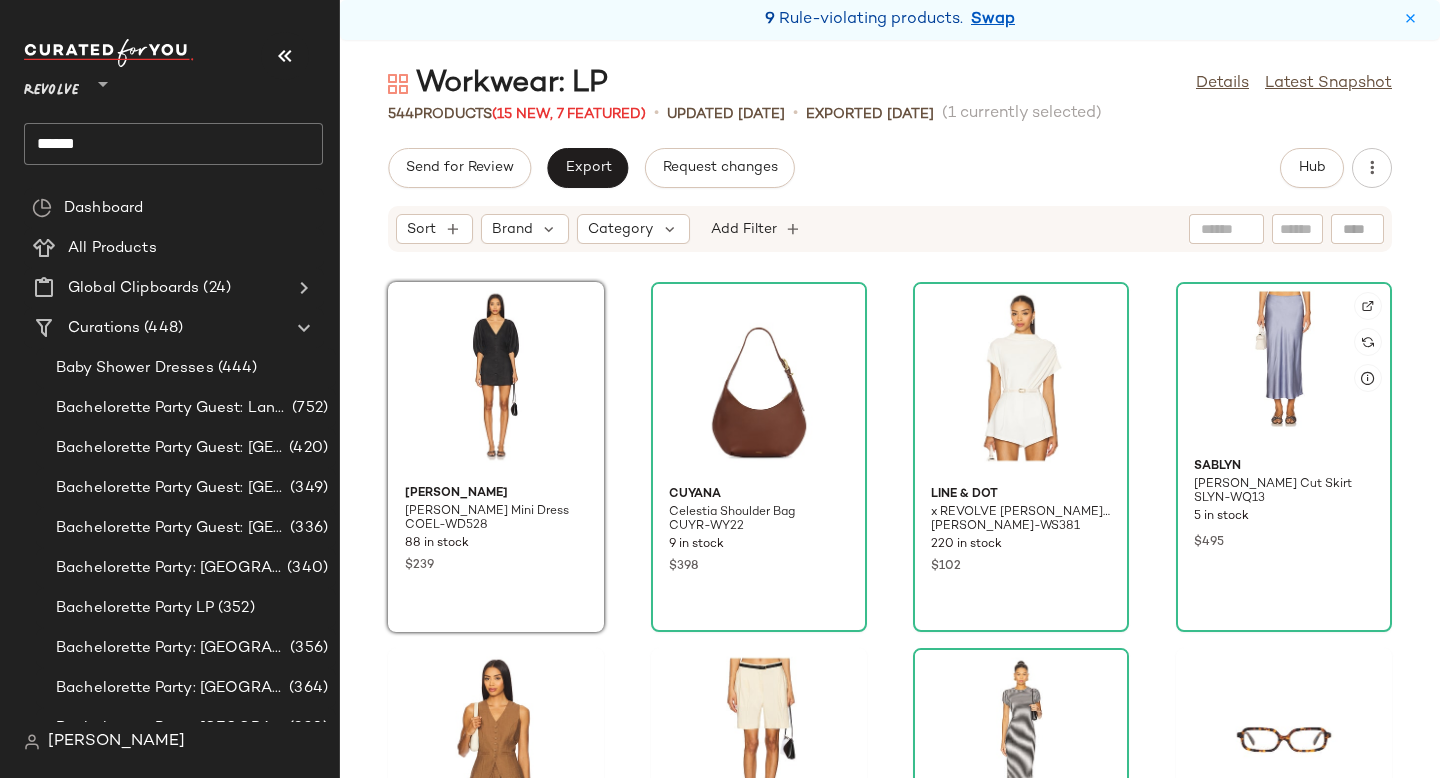click 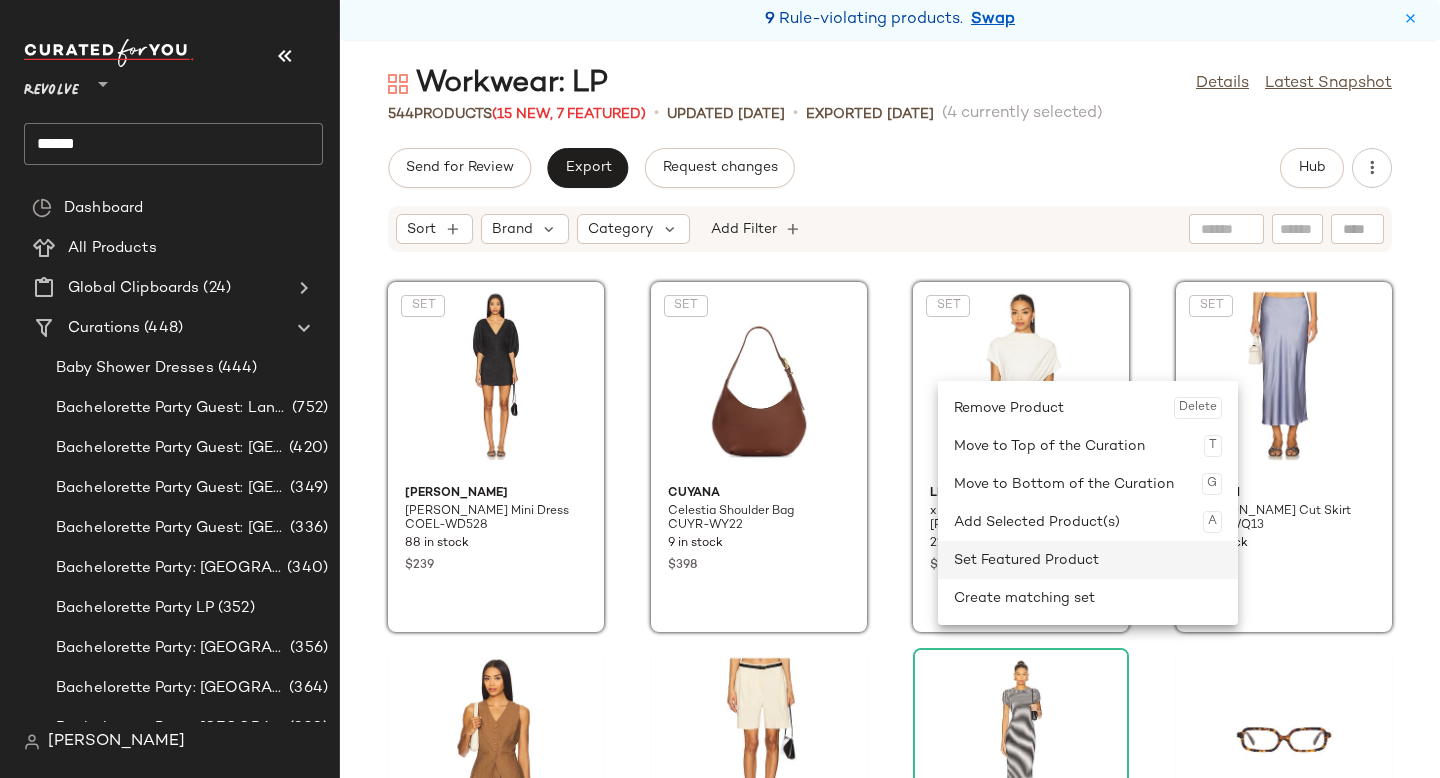 click on "Set Featured Product" 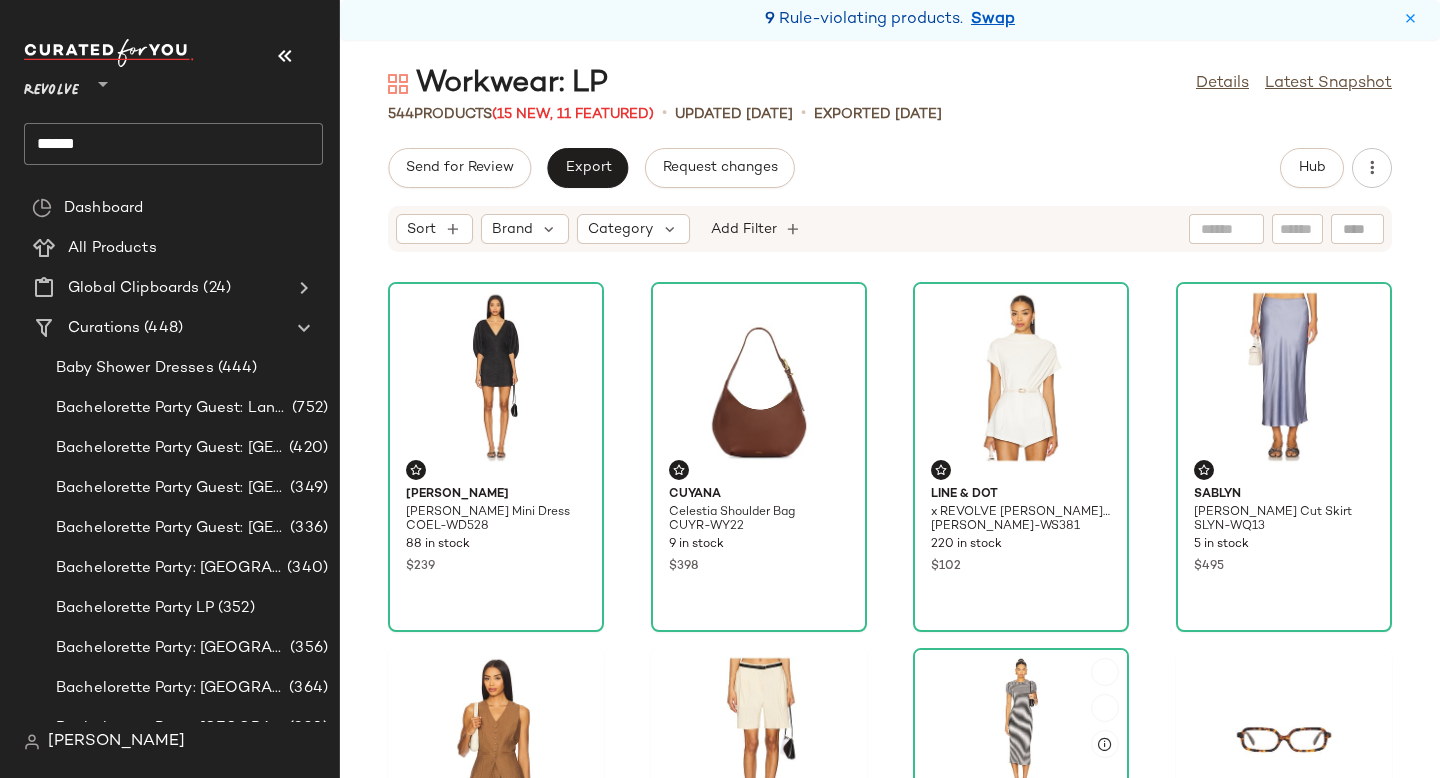 scroll, scrollTop: 282, scrollLeft: 0, axis: vertical 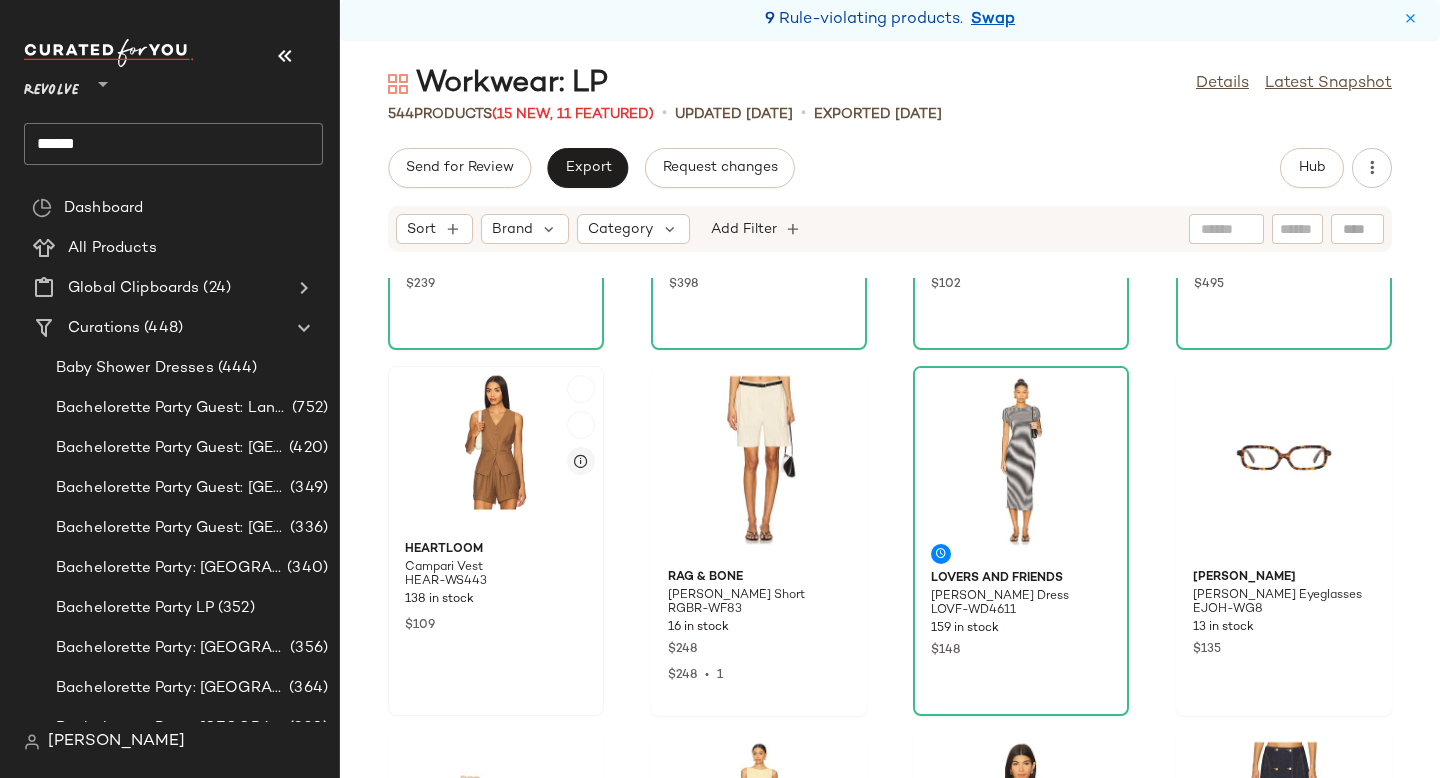 click 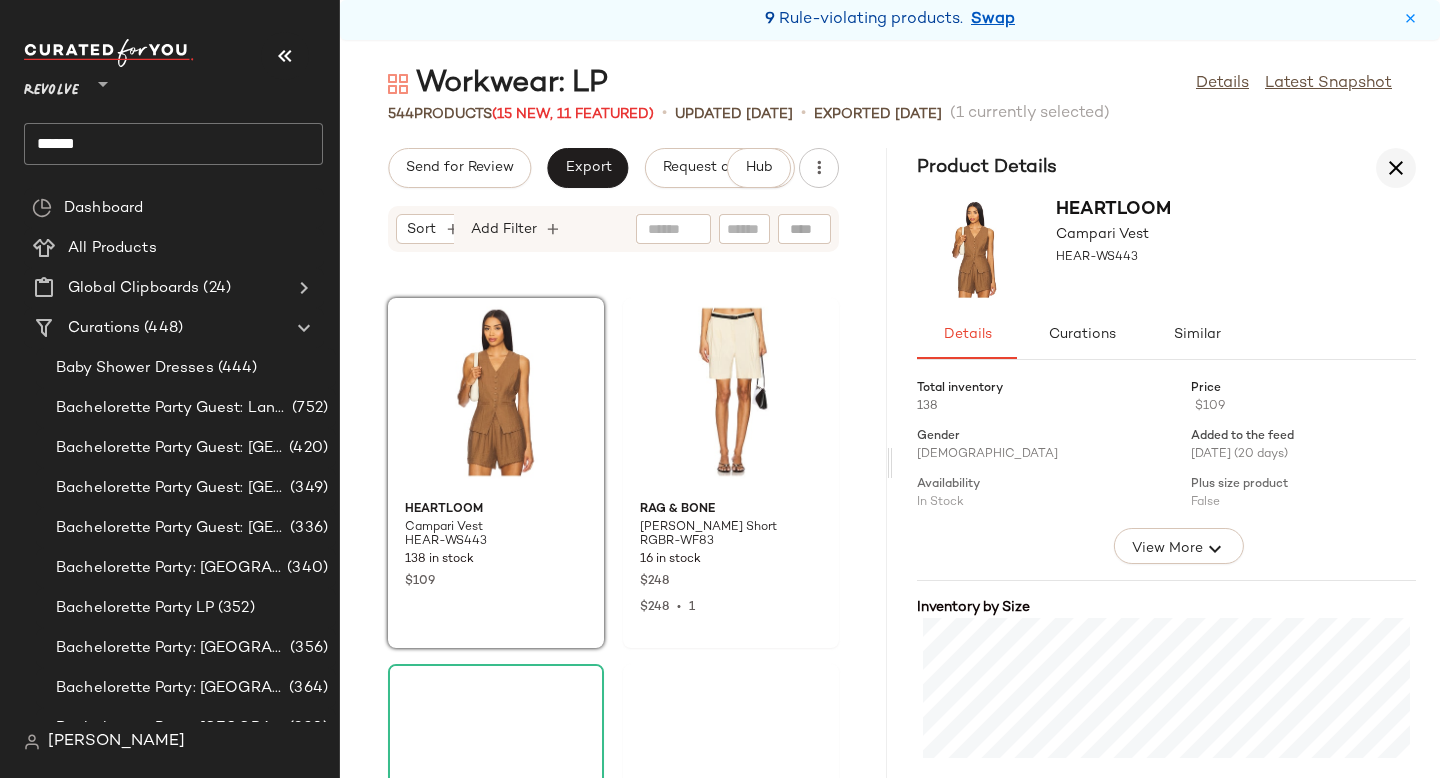click at bounding box center (1396, 168) 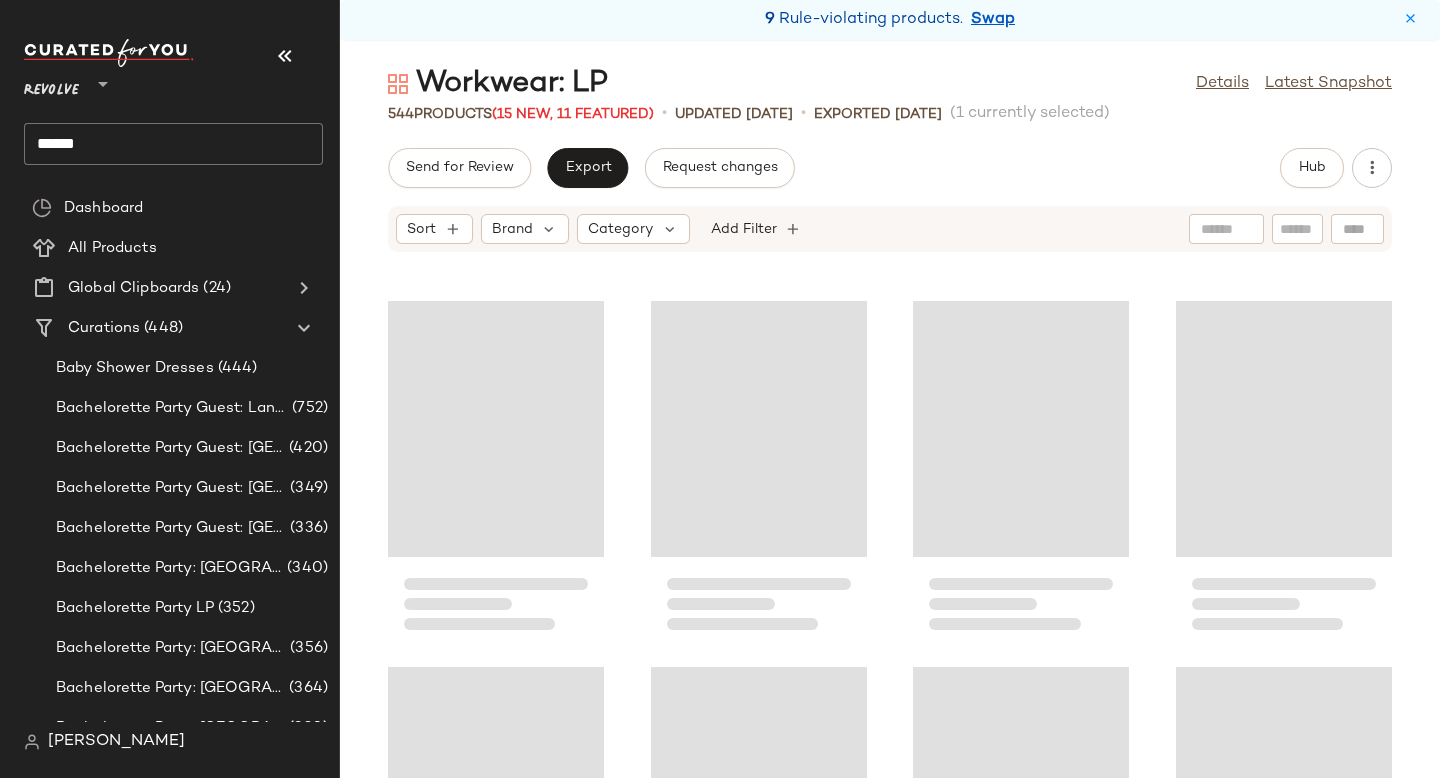 scroll, scrollTop: 382, scrollLeft: 0, axis: vertical 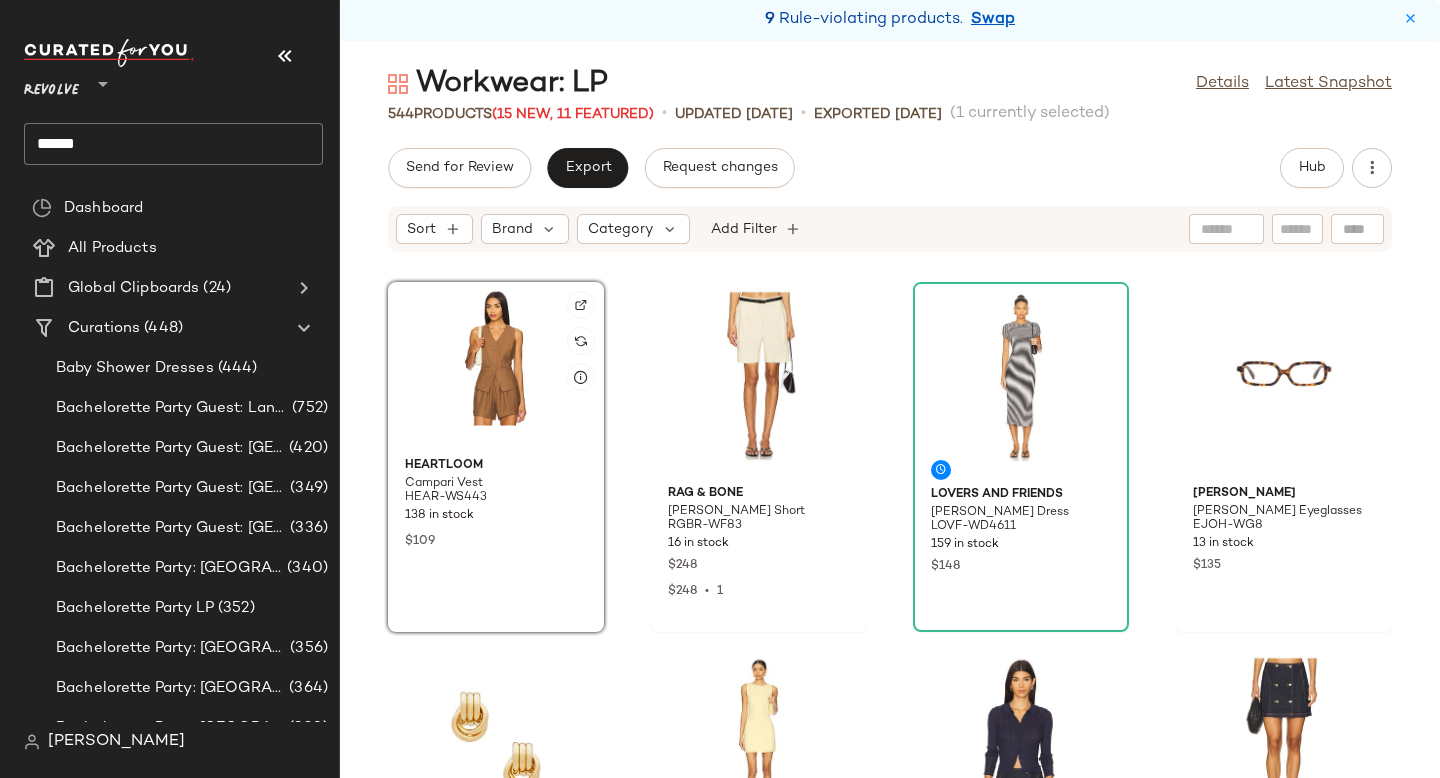 click 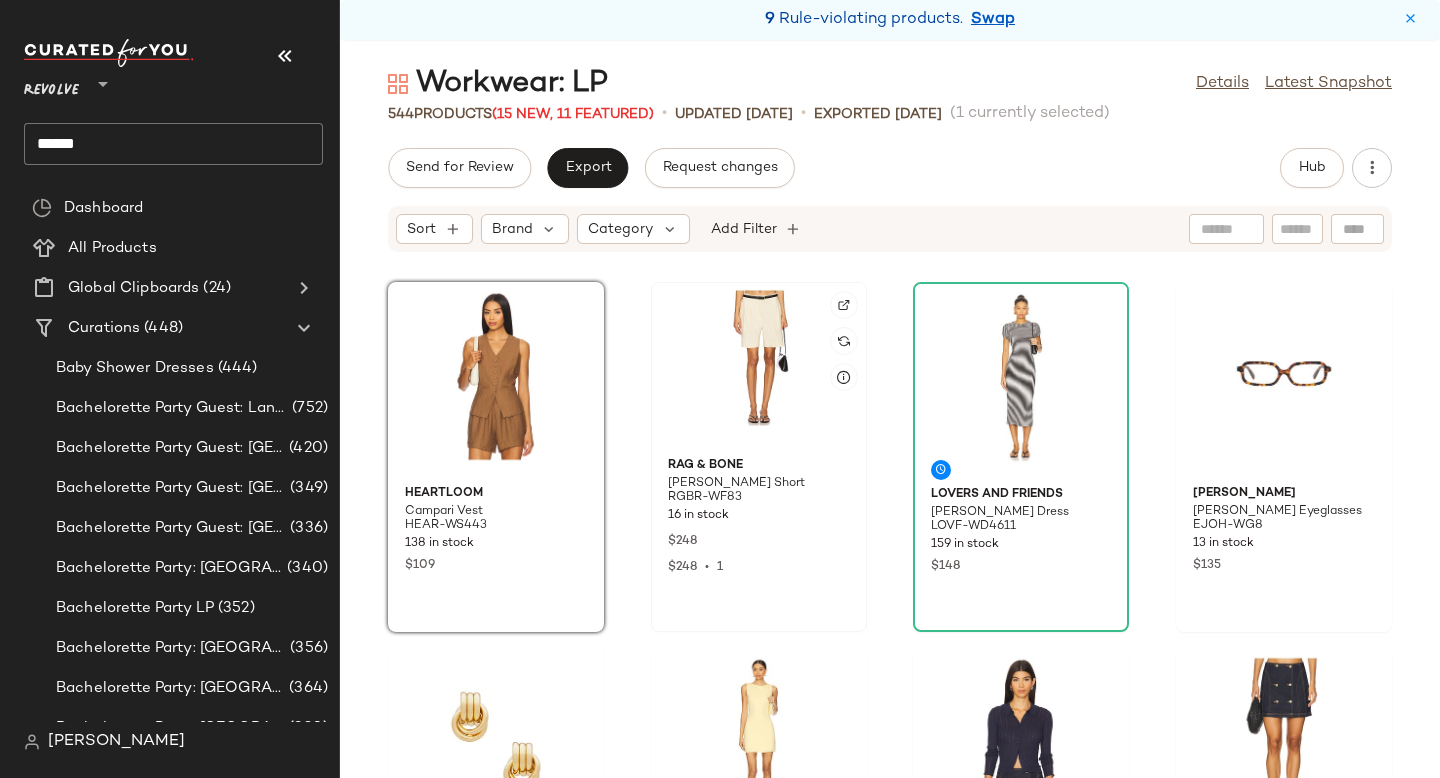 click 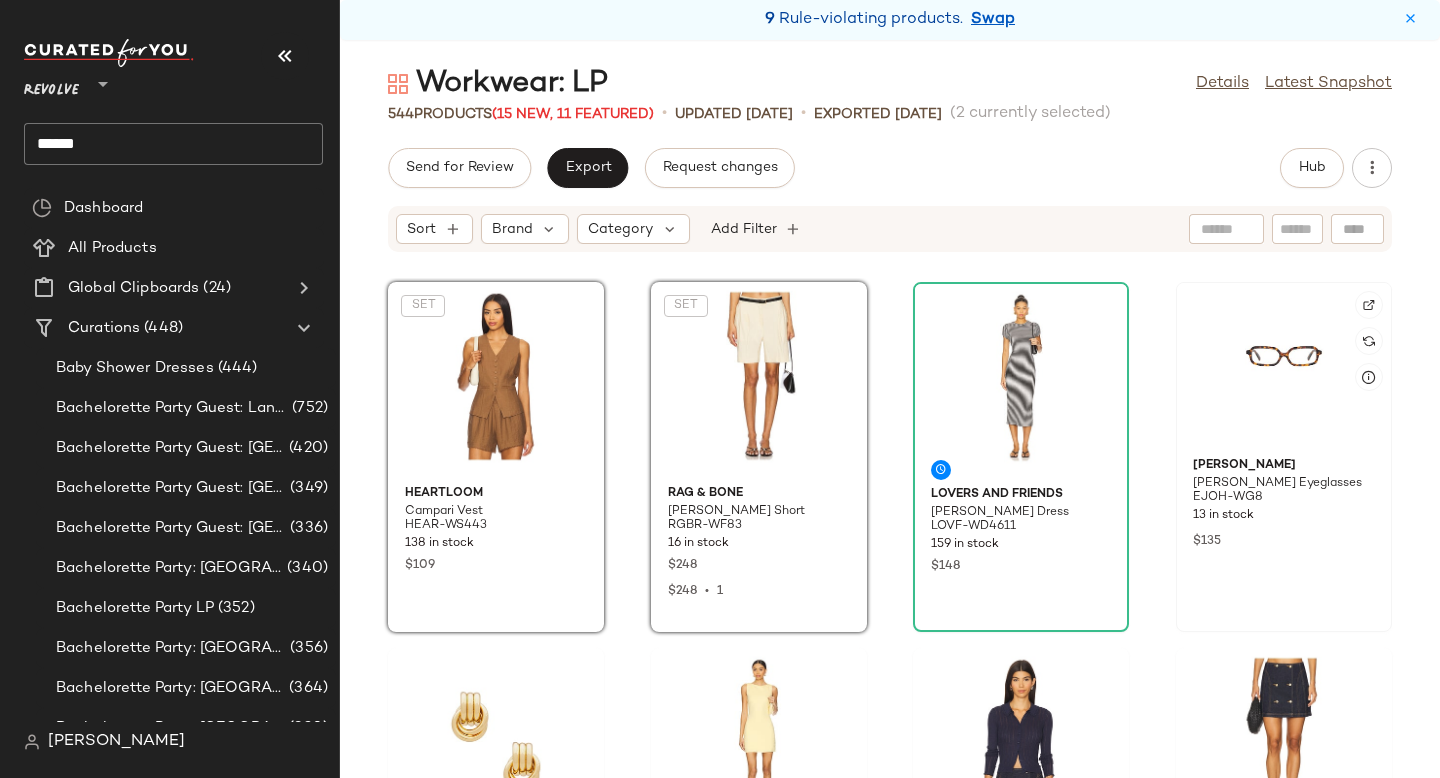 click 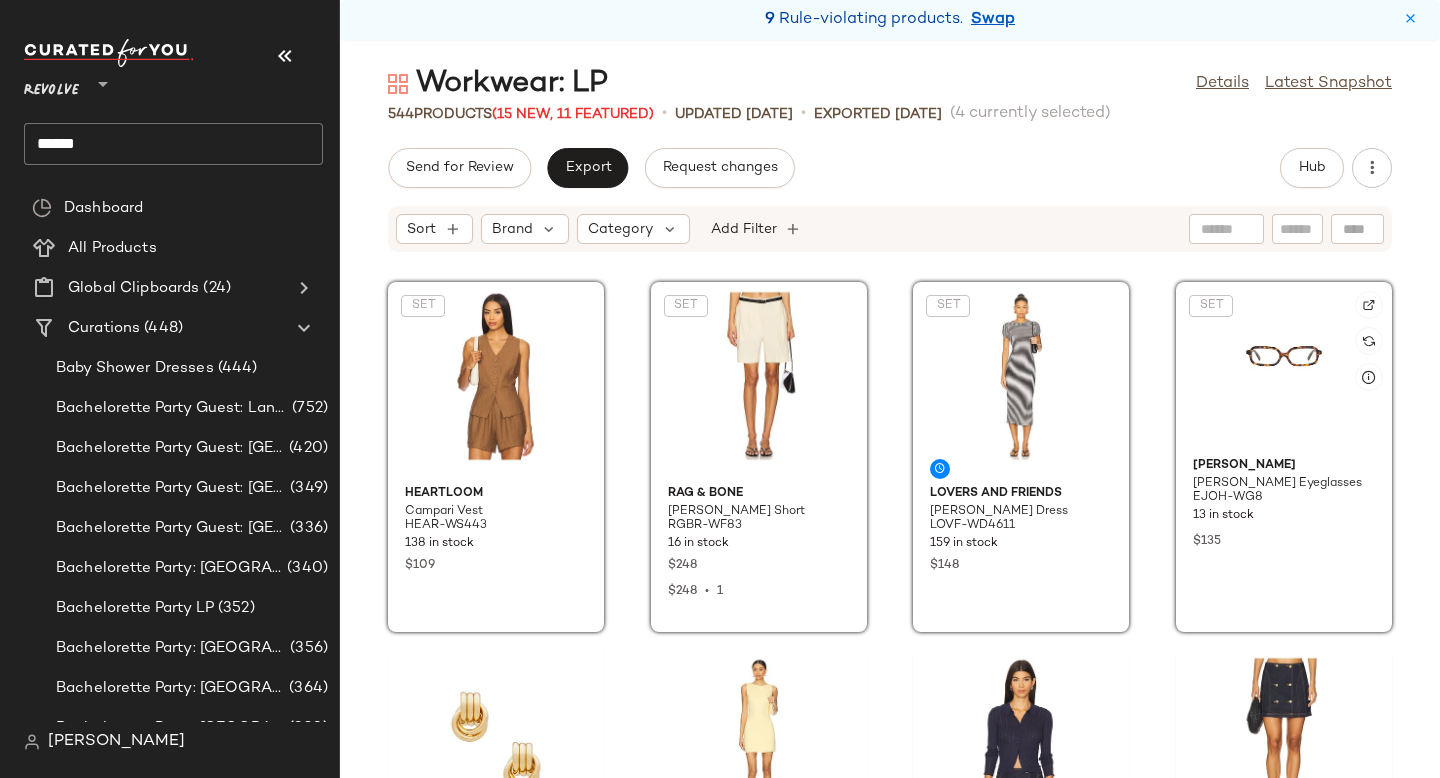 click on "SET" 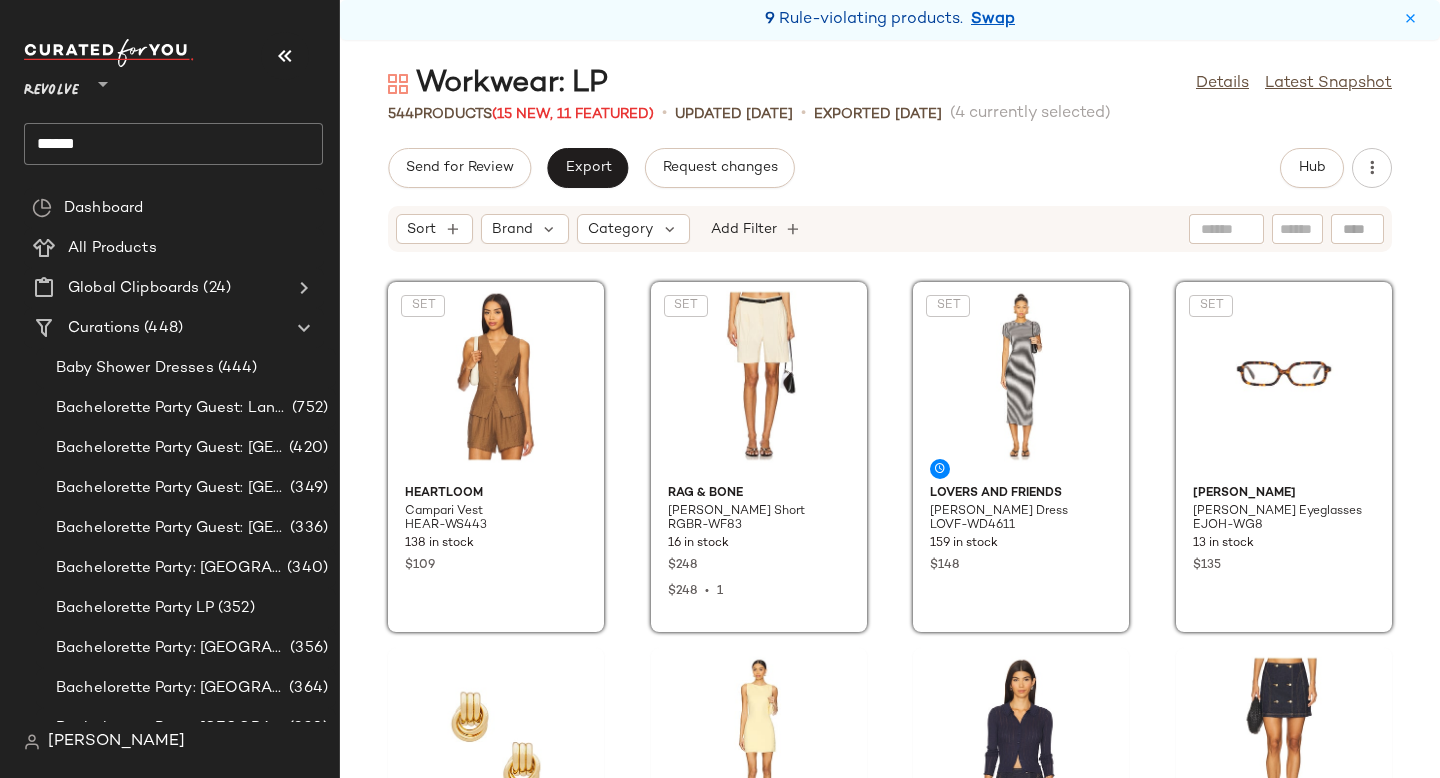 click on "SET  HEARTLOOM Campari Vest HEAR-WS443 138 in stock $109  SET  Rag & [PERSON_NAME] Linen Short RGBR-WF83 16 in stock $248 $248  •  1  SET  Lovers and Friends [PERSON_NAME] Dress LOVF-WD4611 159 in stock $148  SET  [PERSON_NAME] [PERSON_NAME] Eyeglasses EJOH-WG8 13 in stock $135 Heaven Mayhem Baby Knot Earrings HMAY-WL60 1579 in stock $85 Lovers and Friends [PERSON_NAME] Mini Dress LOVF-WD4334 27 in stock $138 $1.1K  •  8 [PERSON_NAME] [PERSON_NAME] Knit Cardigan ULLA-WK73 6 in stock $490 [PERSON_NAME] [PERSON_NAME] Mini Denim Skirt ULLA-WQ50 11 in stock $390 ALL THE WAYS [PERSON_NAME] AAYR-WS217 244 in stock $68 $679  •  10 ALL THE WAYS [PERSON_NAME] Mini Skirt AAYR-WQ16 139 in stock $68 $136  •  2 Freja [US_STATE] Paloma Tote FNEW-WY12 38 in stock $368 Lovers and Friends [PERSON_NAME] Mini Dress LOVF-WD4579 110 in stock $218 $218  •  1 Acler Cinderford Mini Dress CELR-WD139 9 in stock $395 [PERSON_NAME] Teeni [PERSON_NAME] Earrings JENR-WL338 3 in stock $118 $118  •  1 FAITHFULL THE BRAND [PERSON_NAME] FAIB-WO10 24 in stock $420 Theory THEO-WJ2 $275" 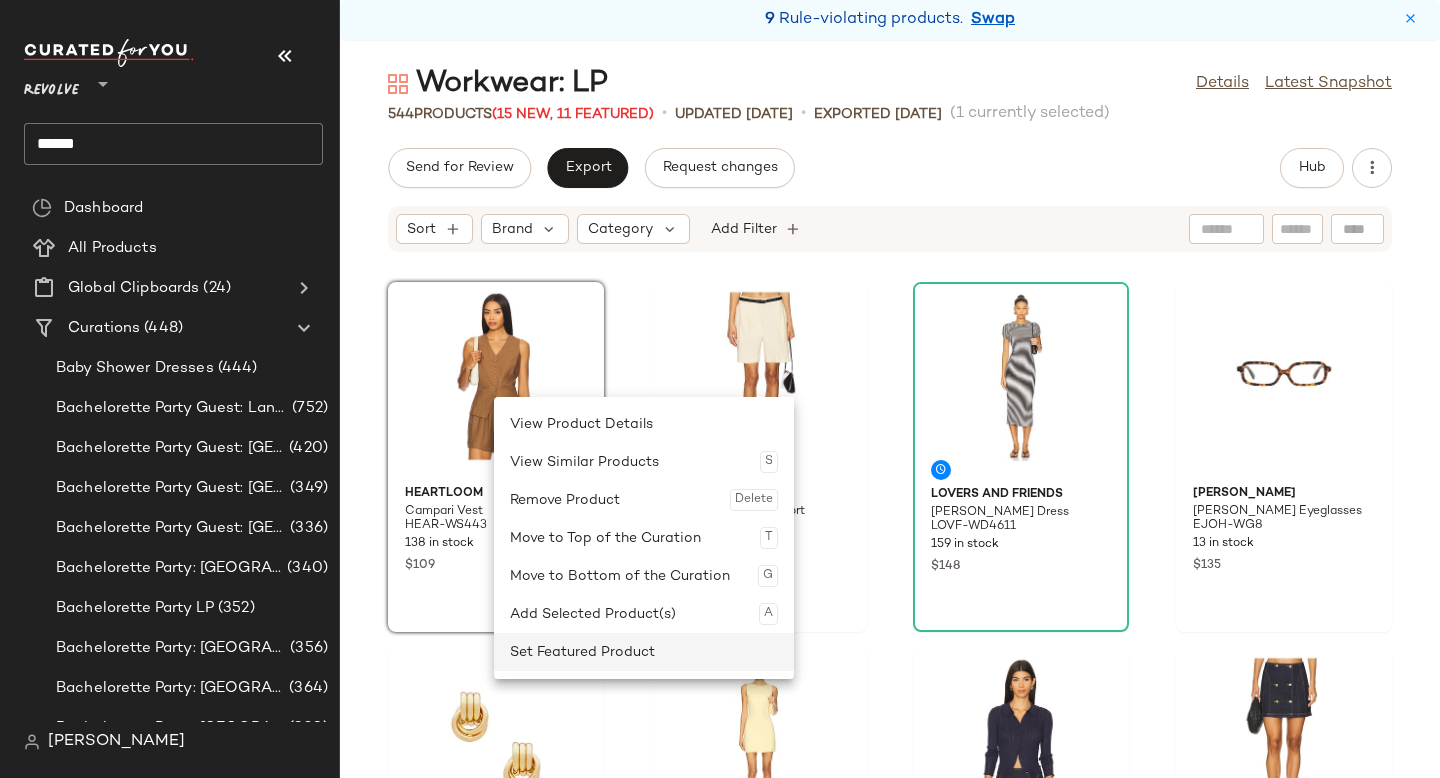 click on "Set Featured Product" 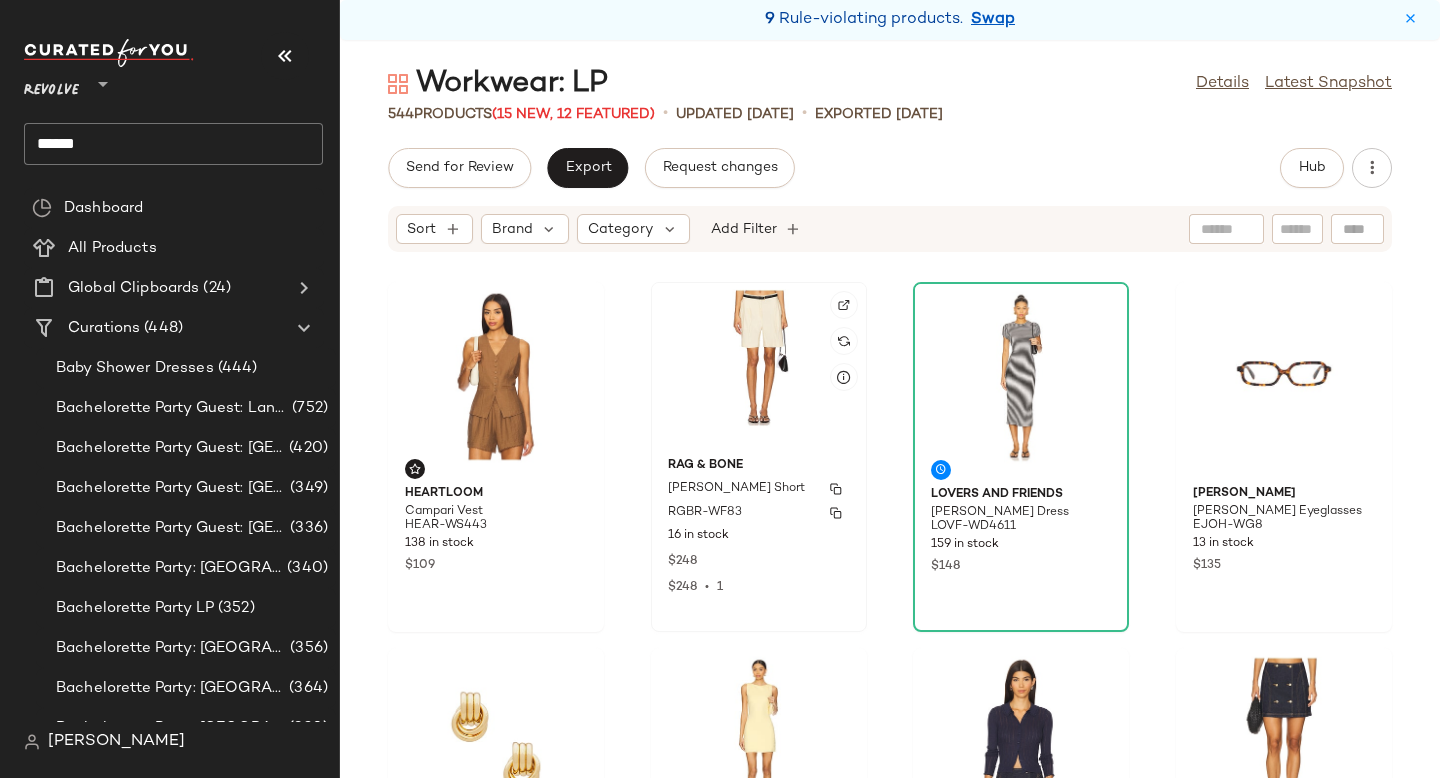 click on "Rag & [PERSON_NAME] Linen Short RGBR-WF83 16 in stock $248 $248  •  1" 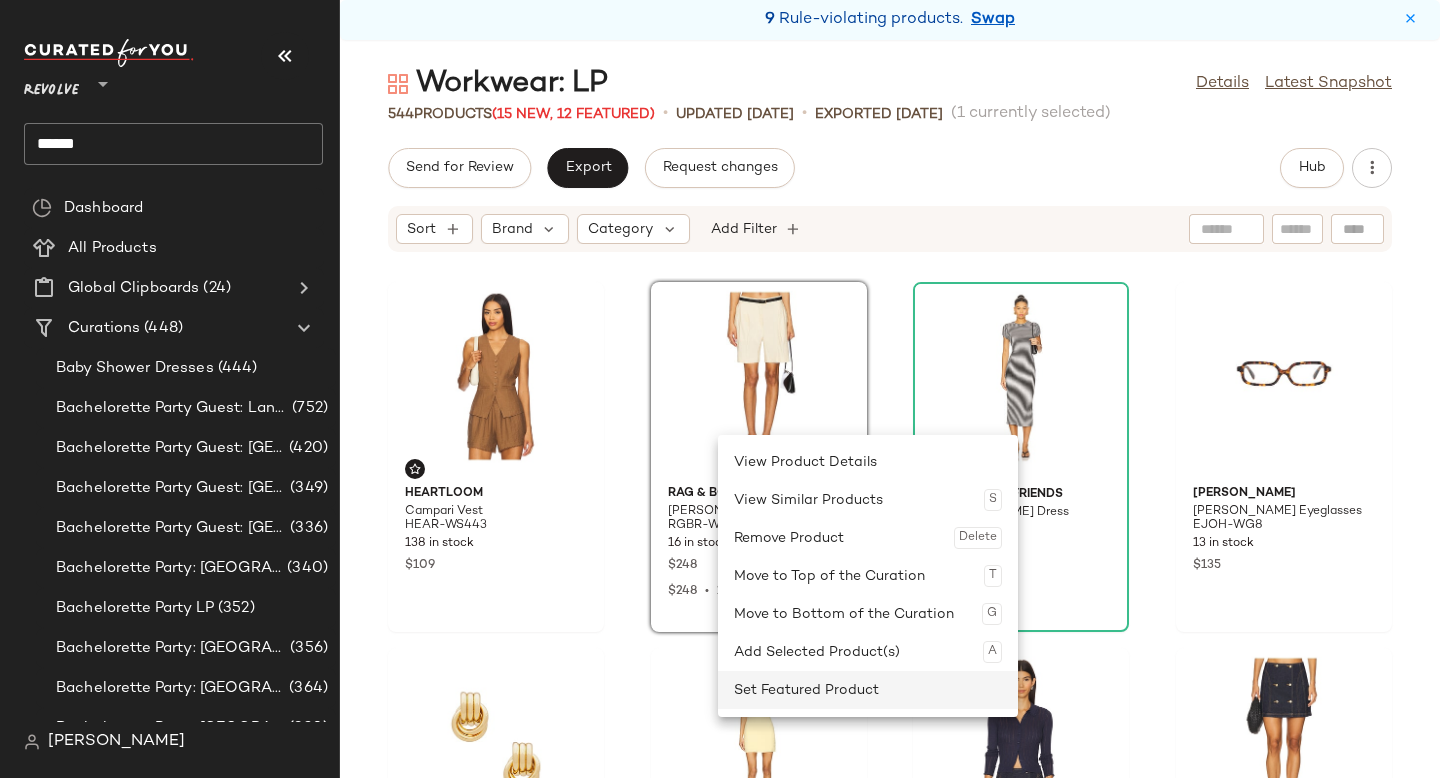 click on "Set Featured Product" 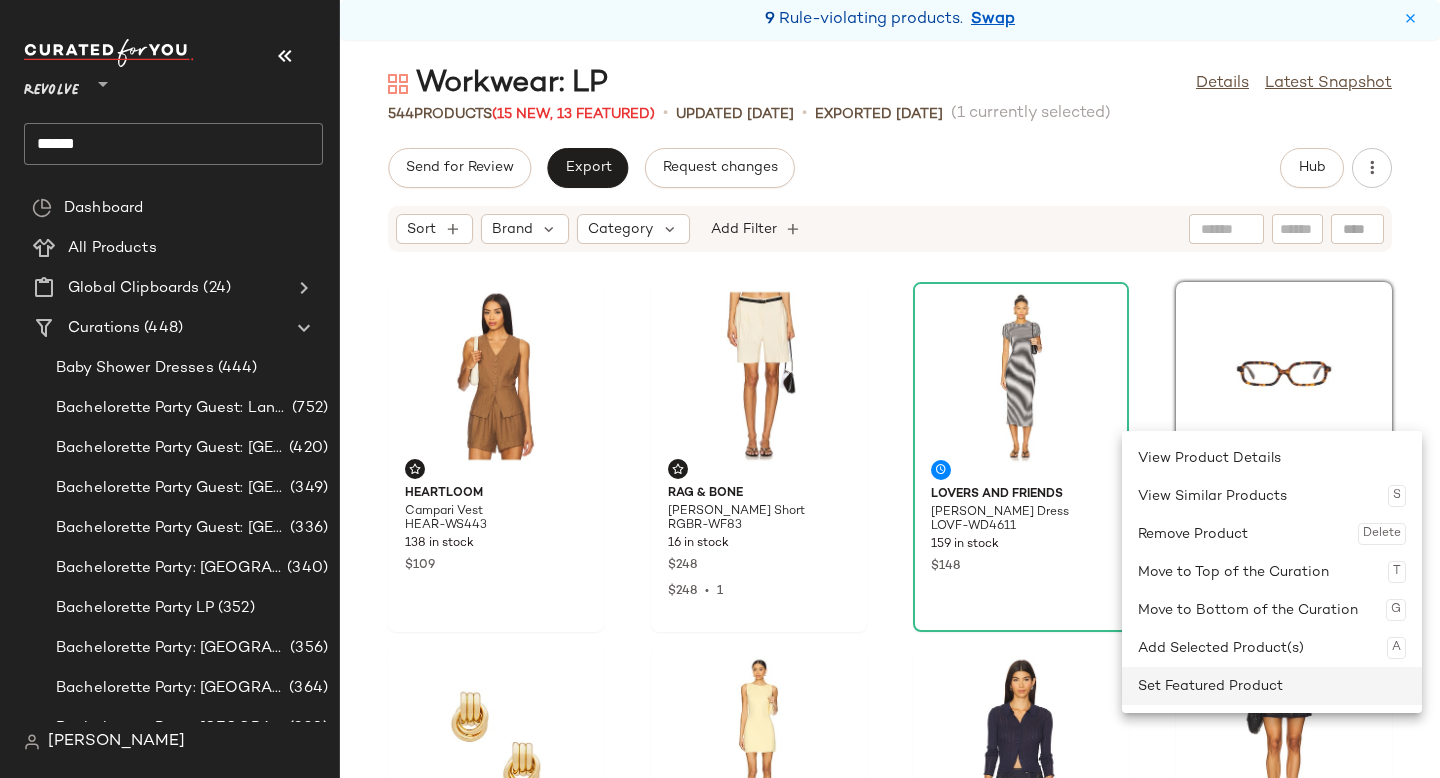 click on "Set Featured Product" 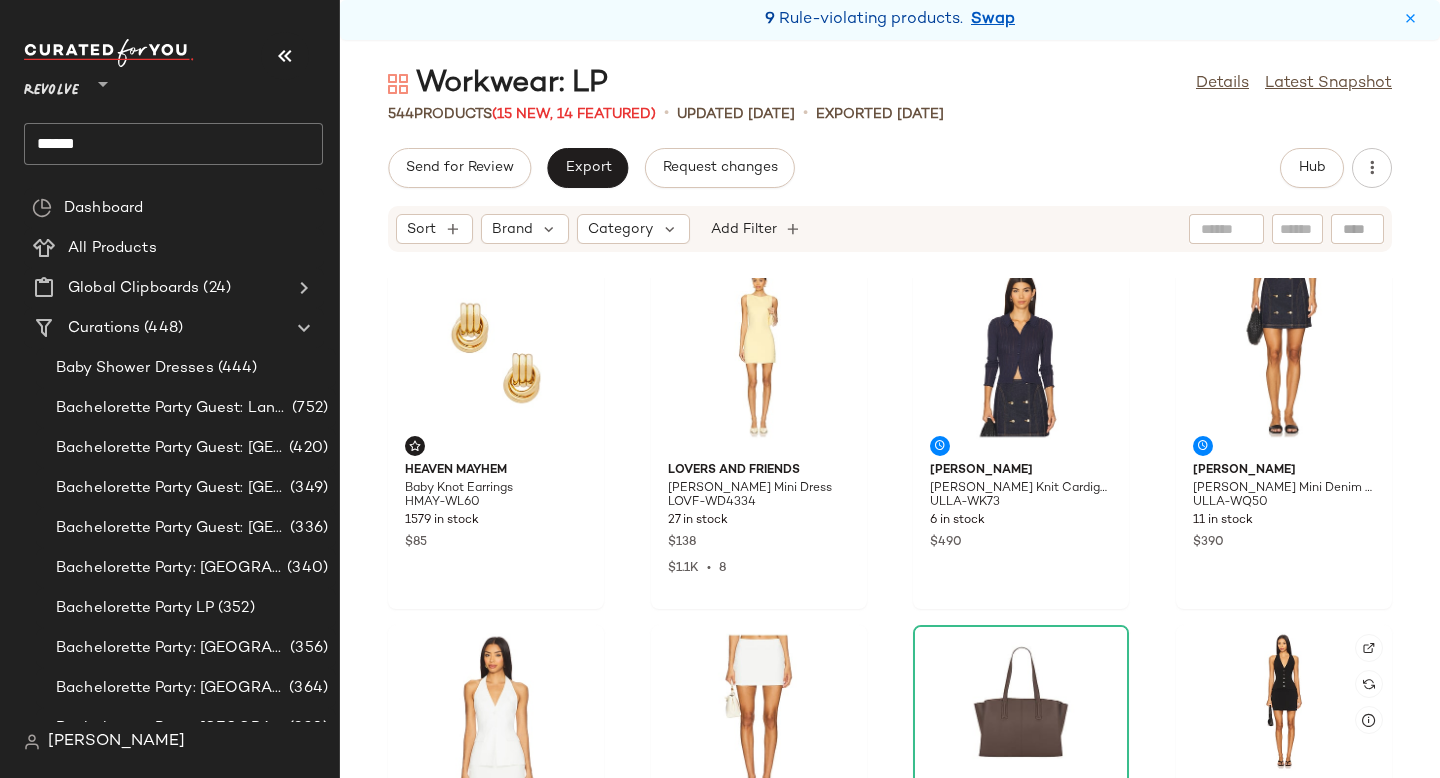 scroll, scrollTop: 0, scrollLeft: 0, axis: both 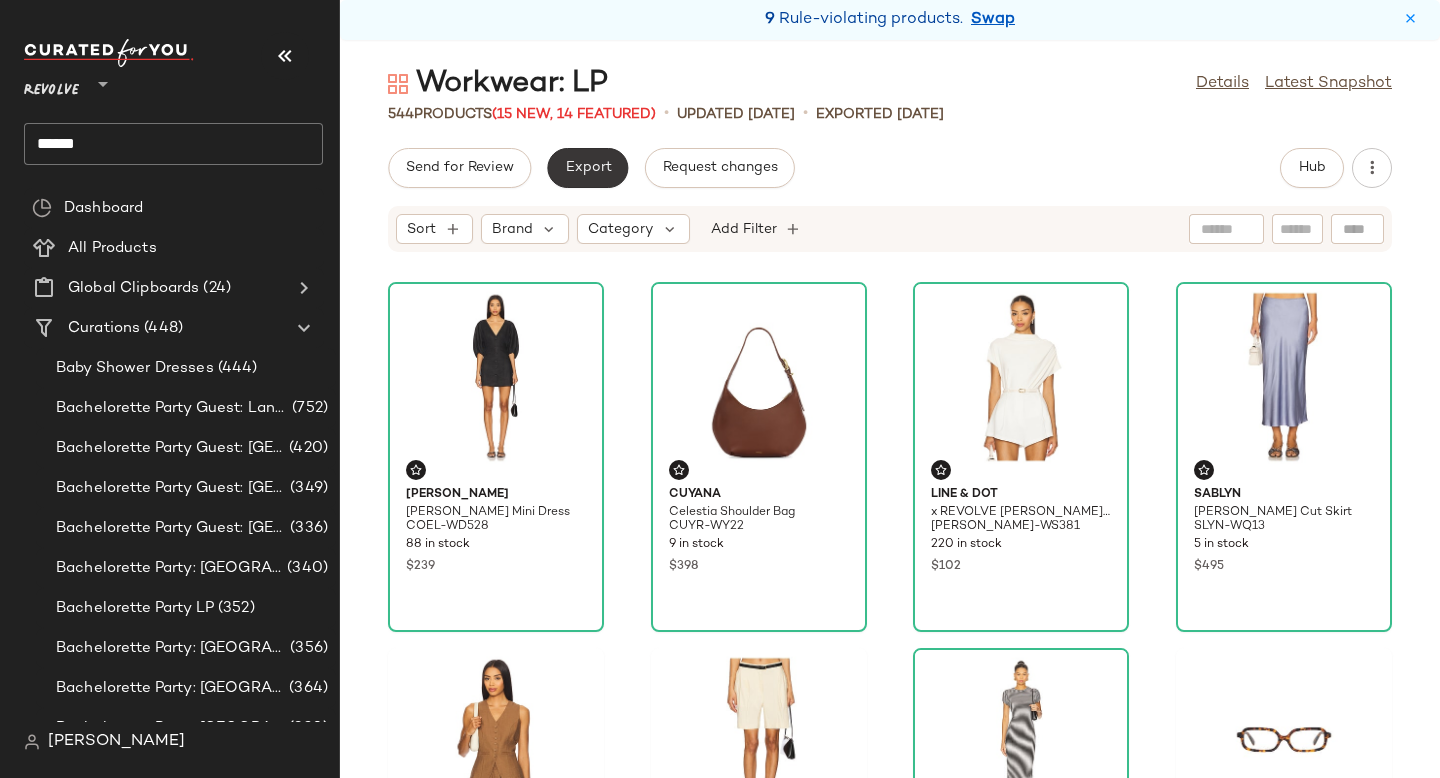 click on "Export" at bounding box center (587, 168) 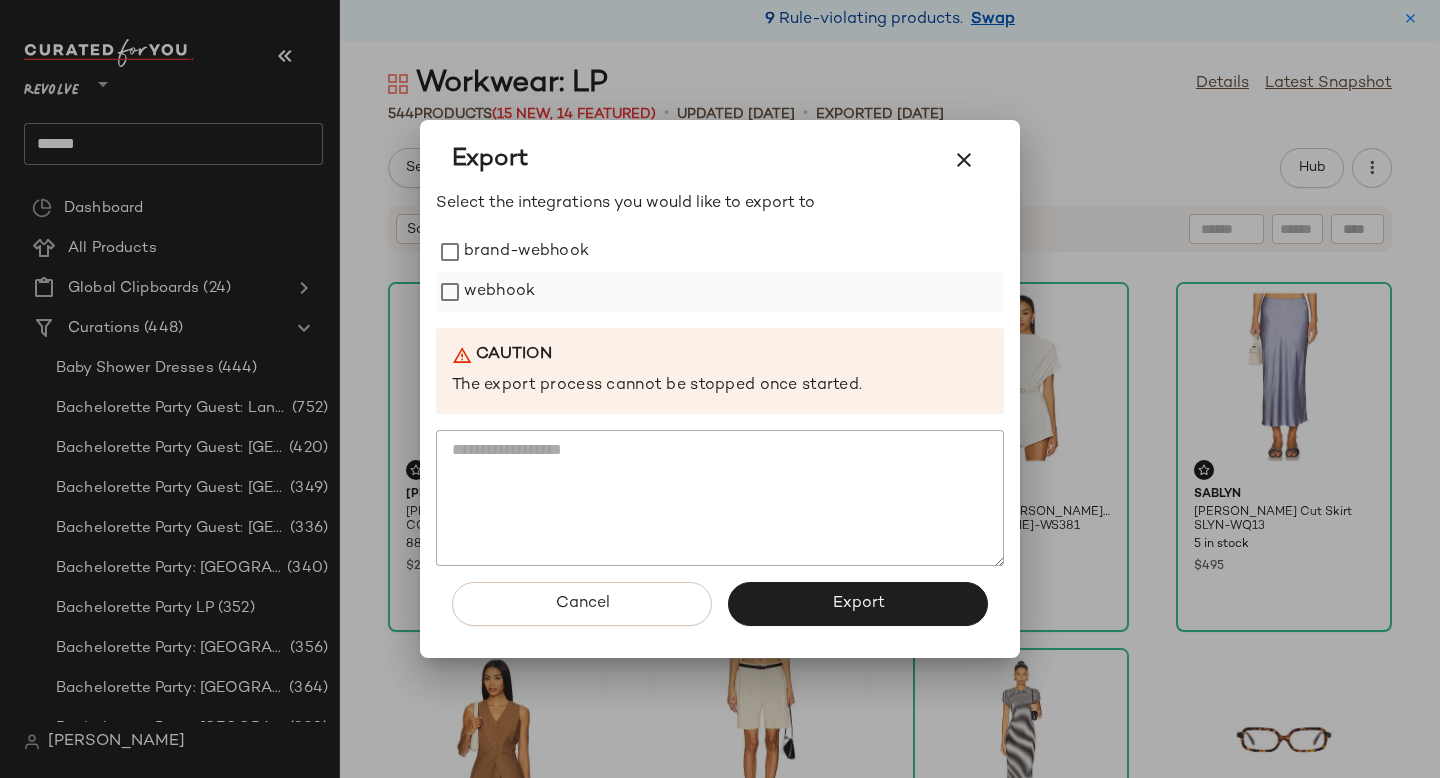 click on "webhook" at bounding box center [499, 292] 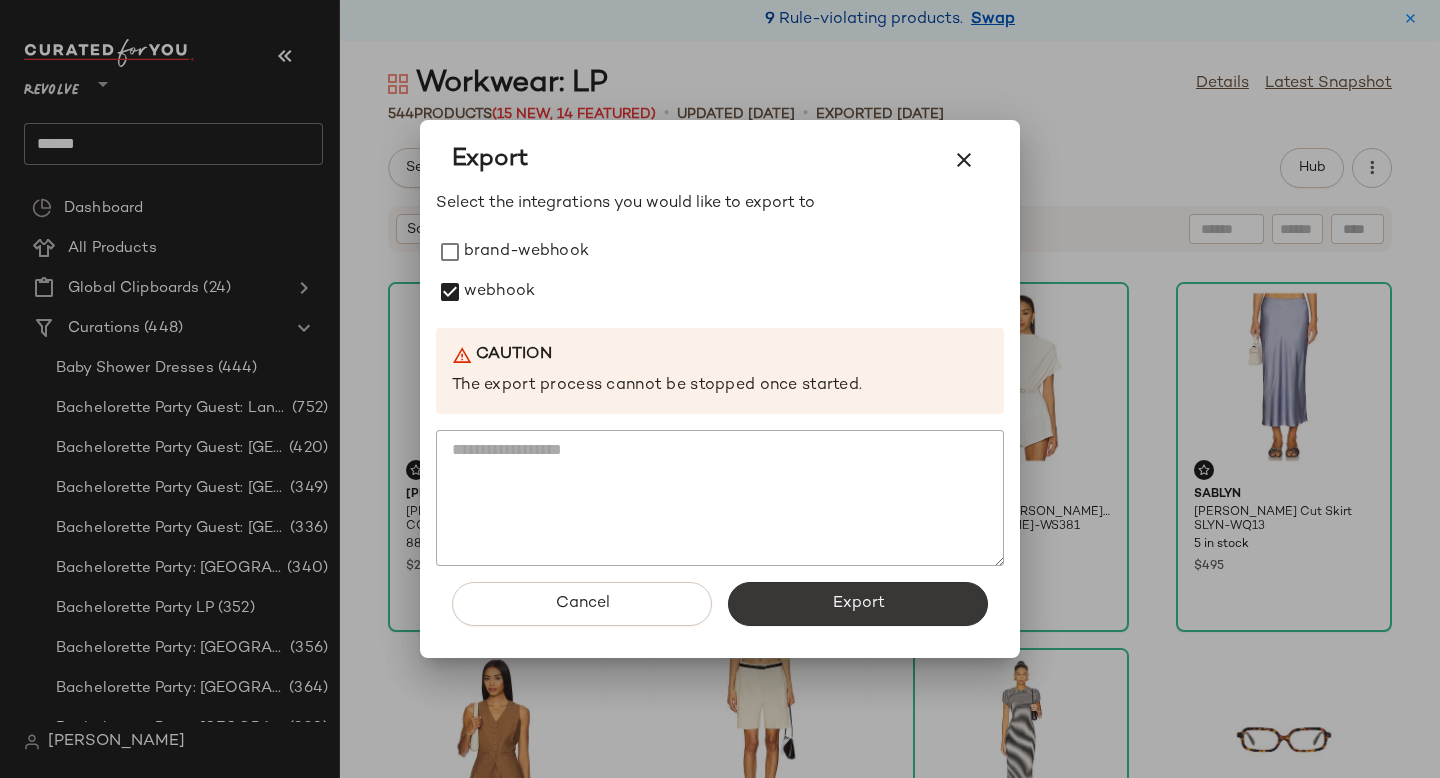 click on "Export" at bounding box center (858, 604) 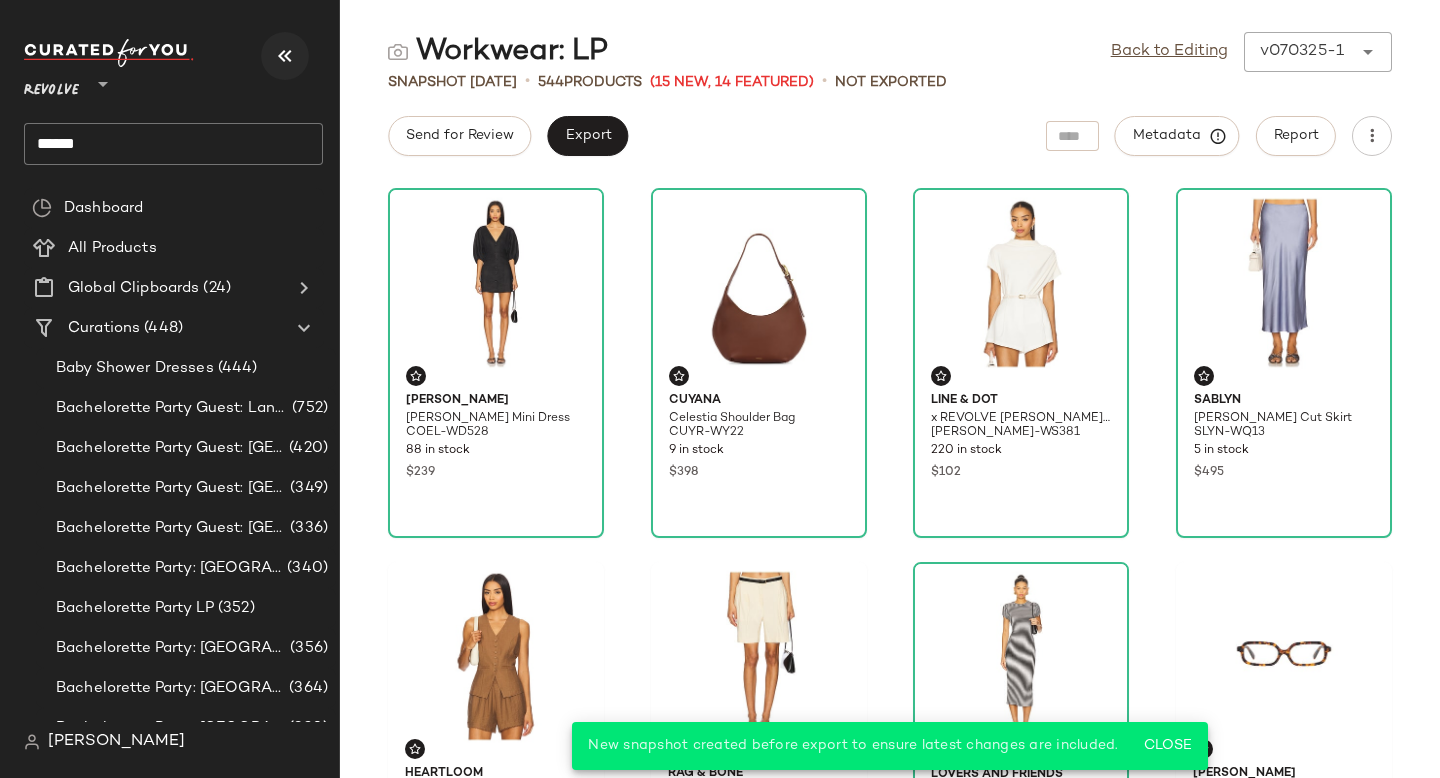 click at bounding box center (285, 56) 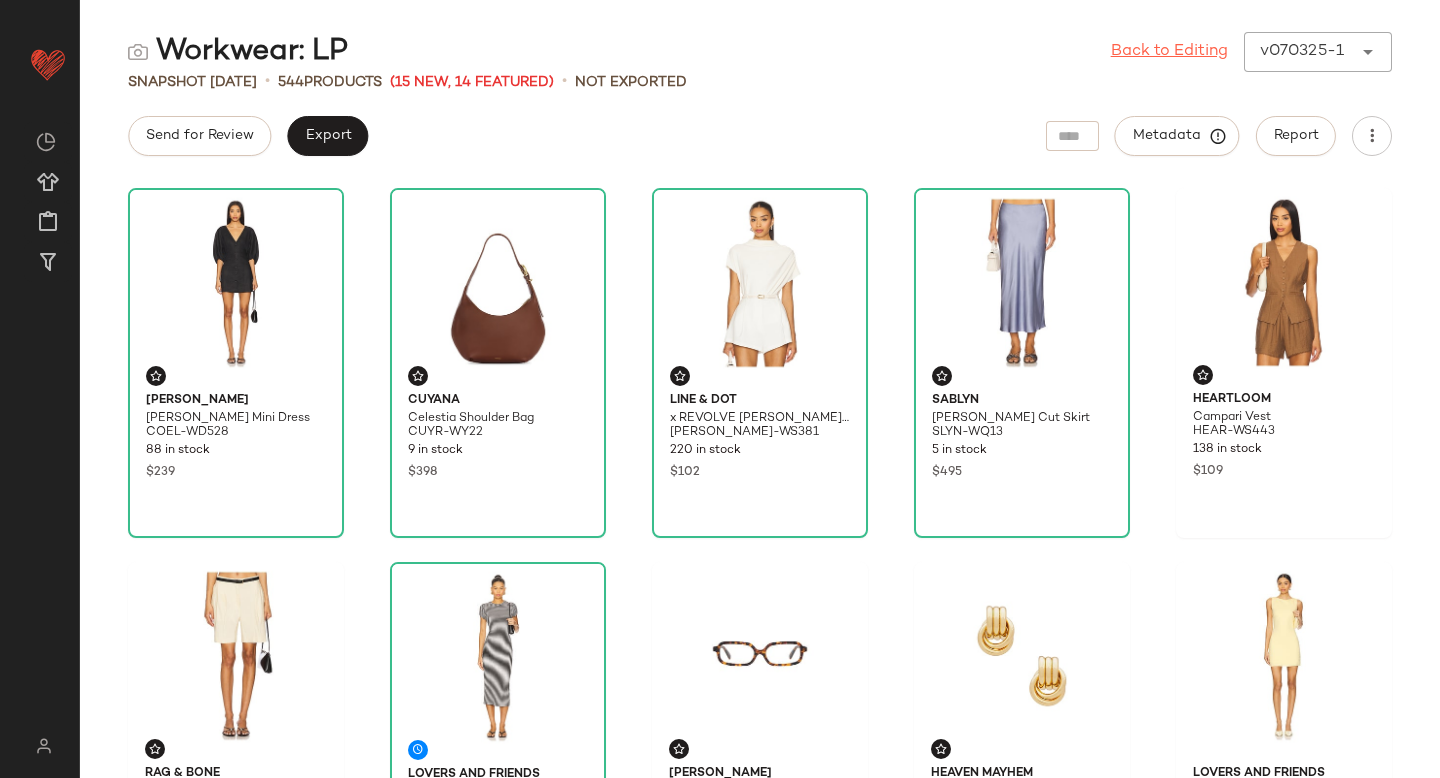 click on "Back to Editing" at bounding box center (1169, 52) 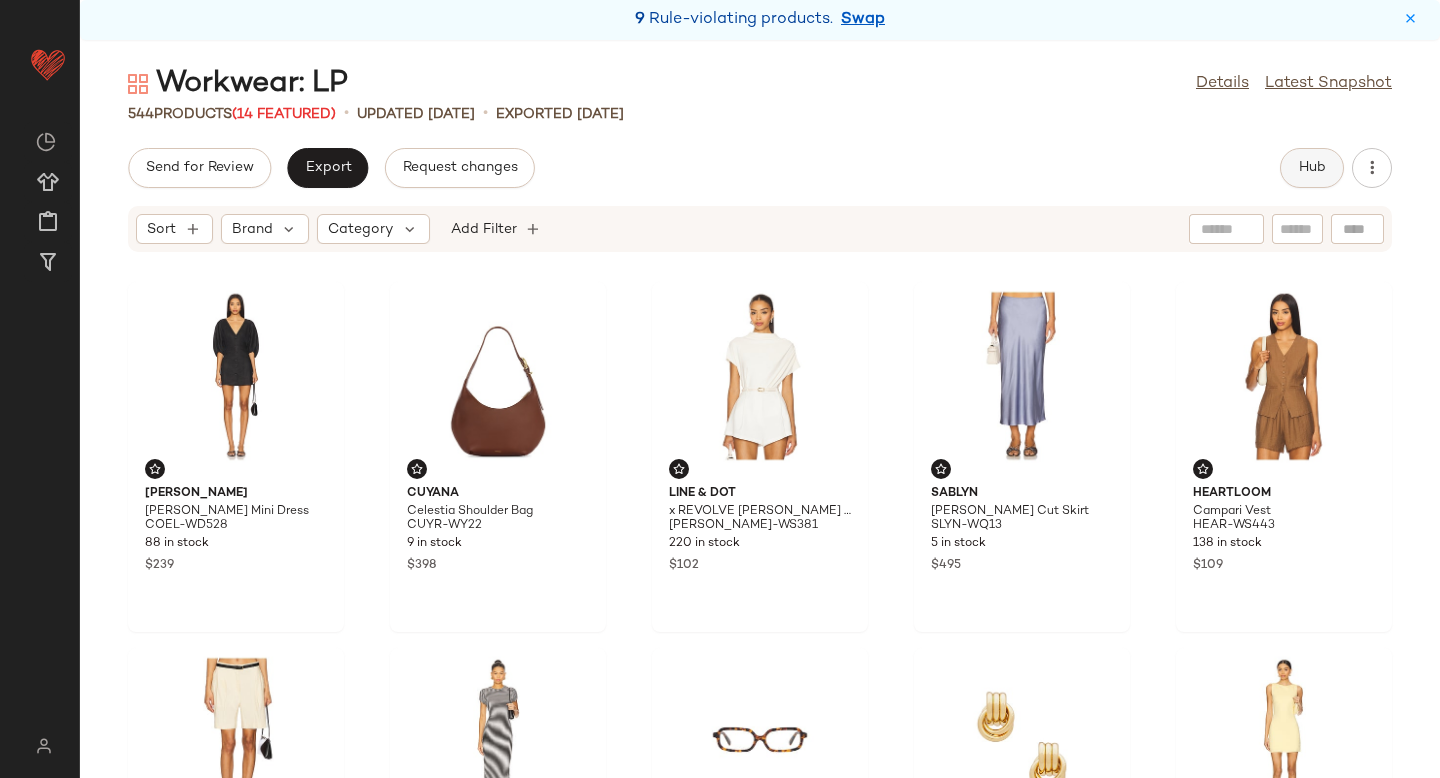 click on "Hub" 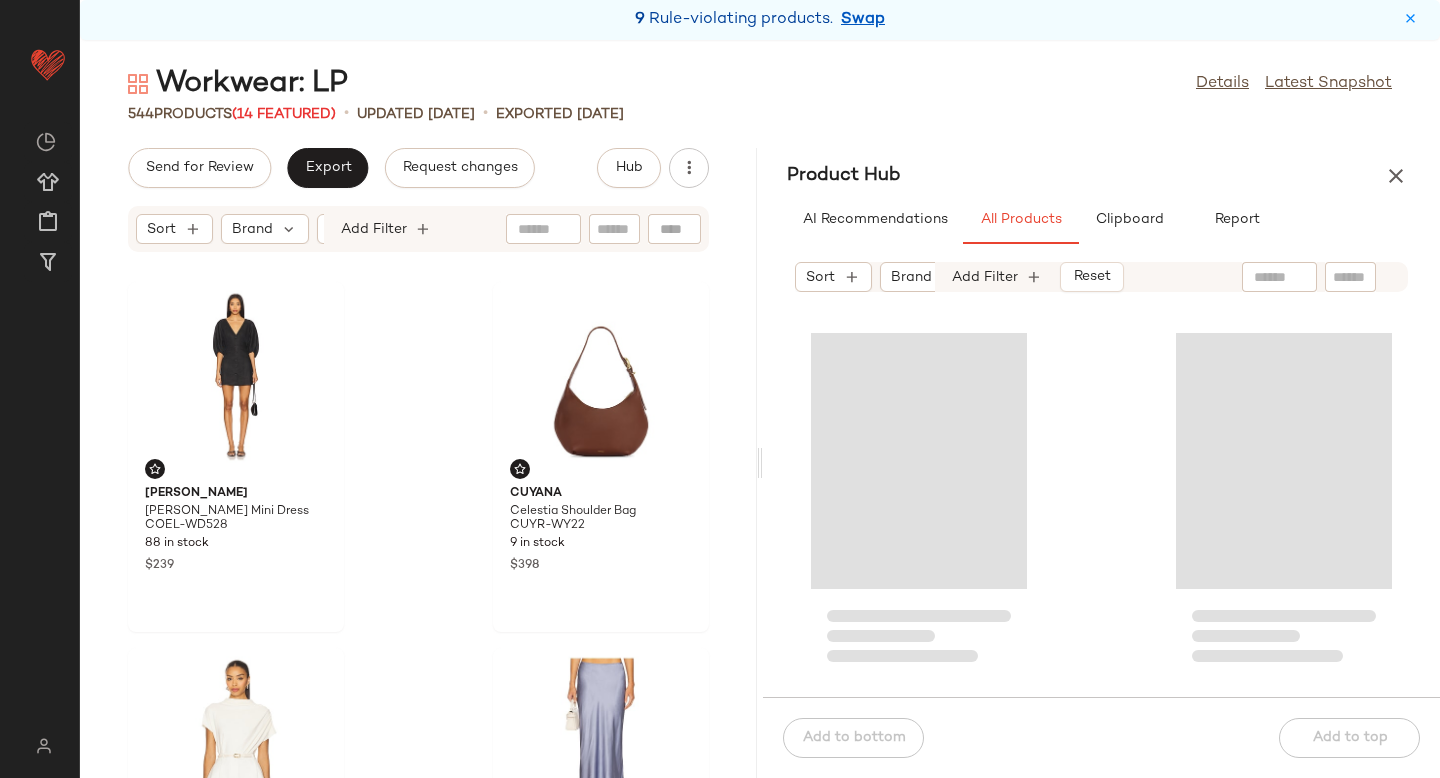 click 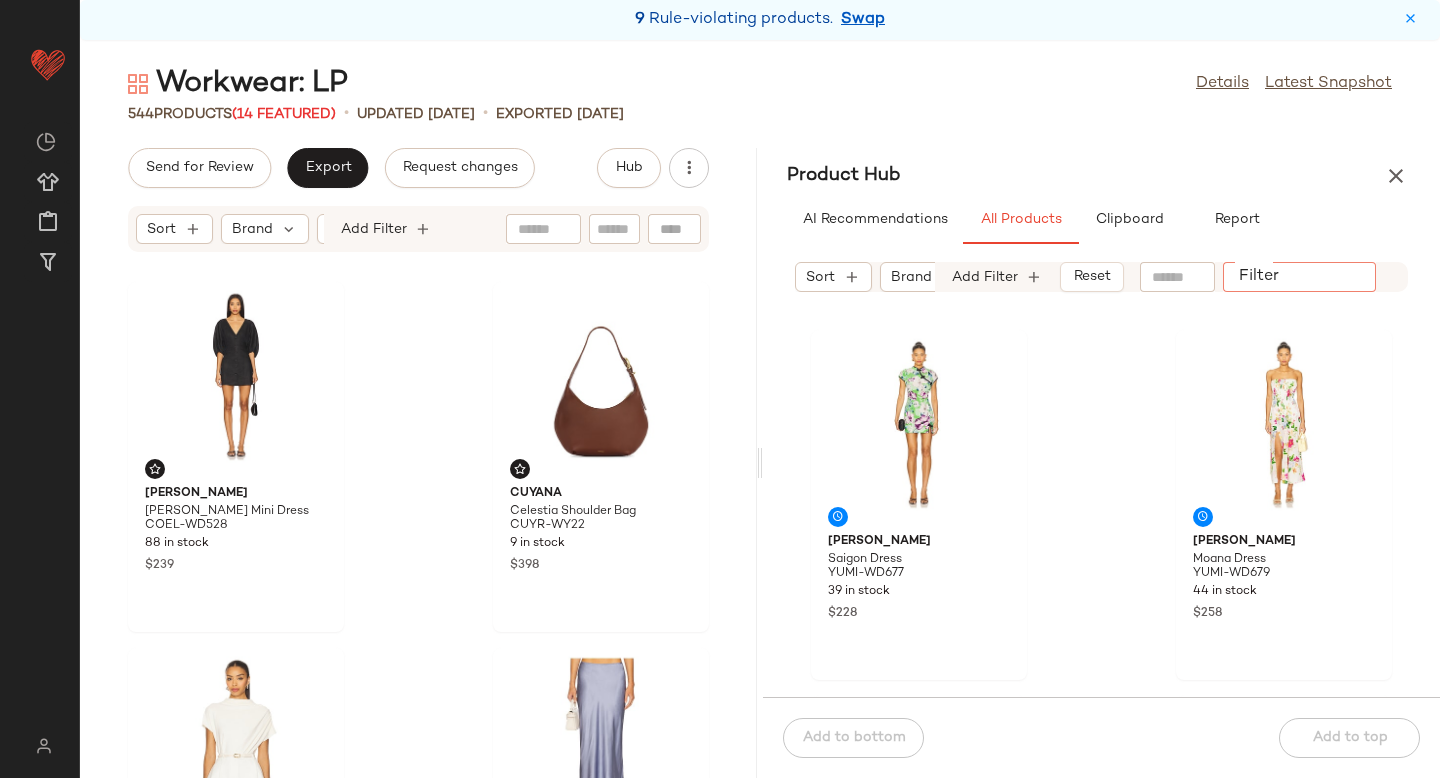 paste on "**********" 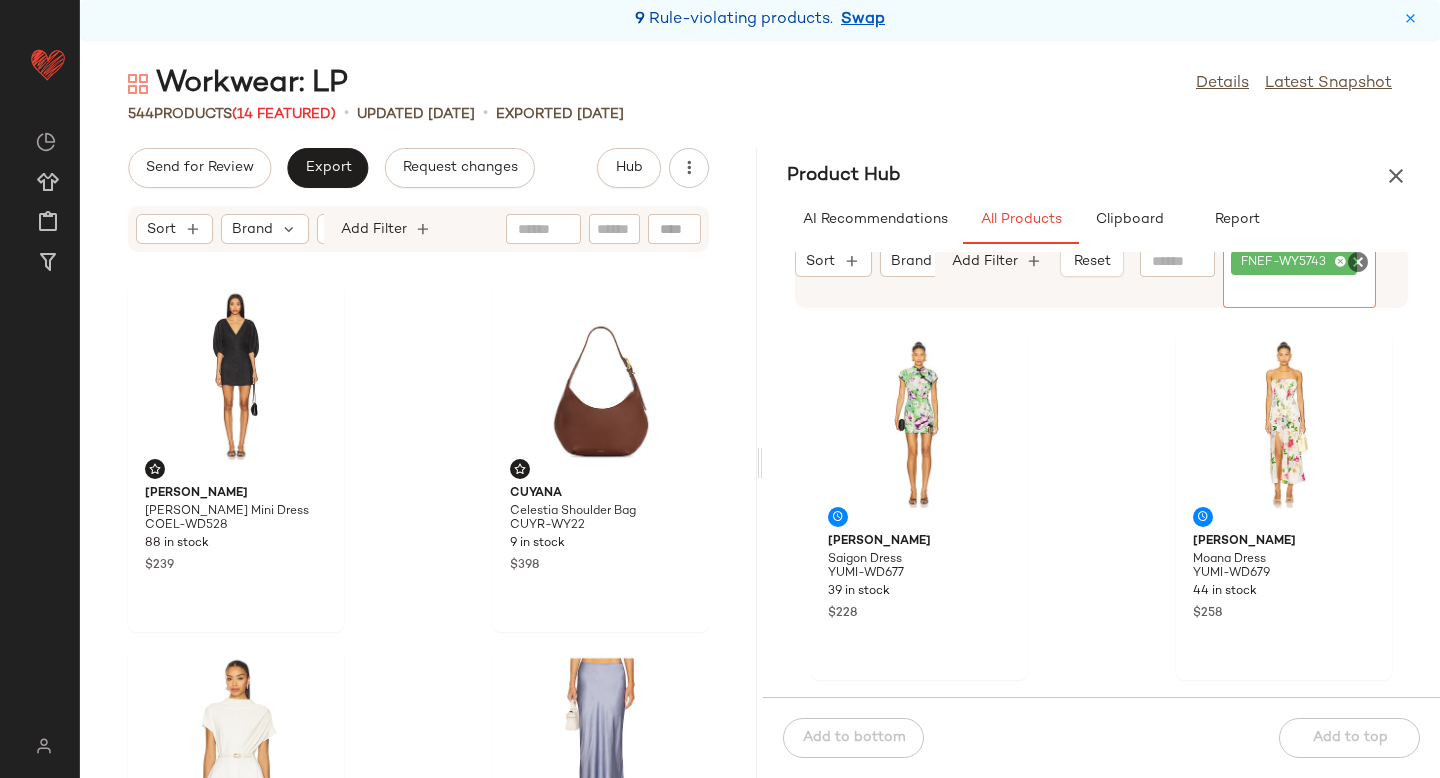 click 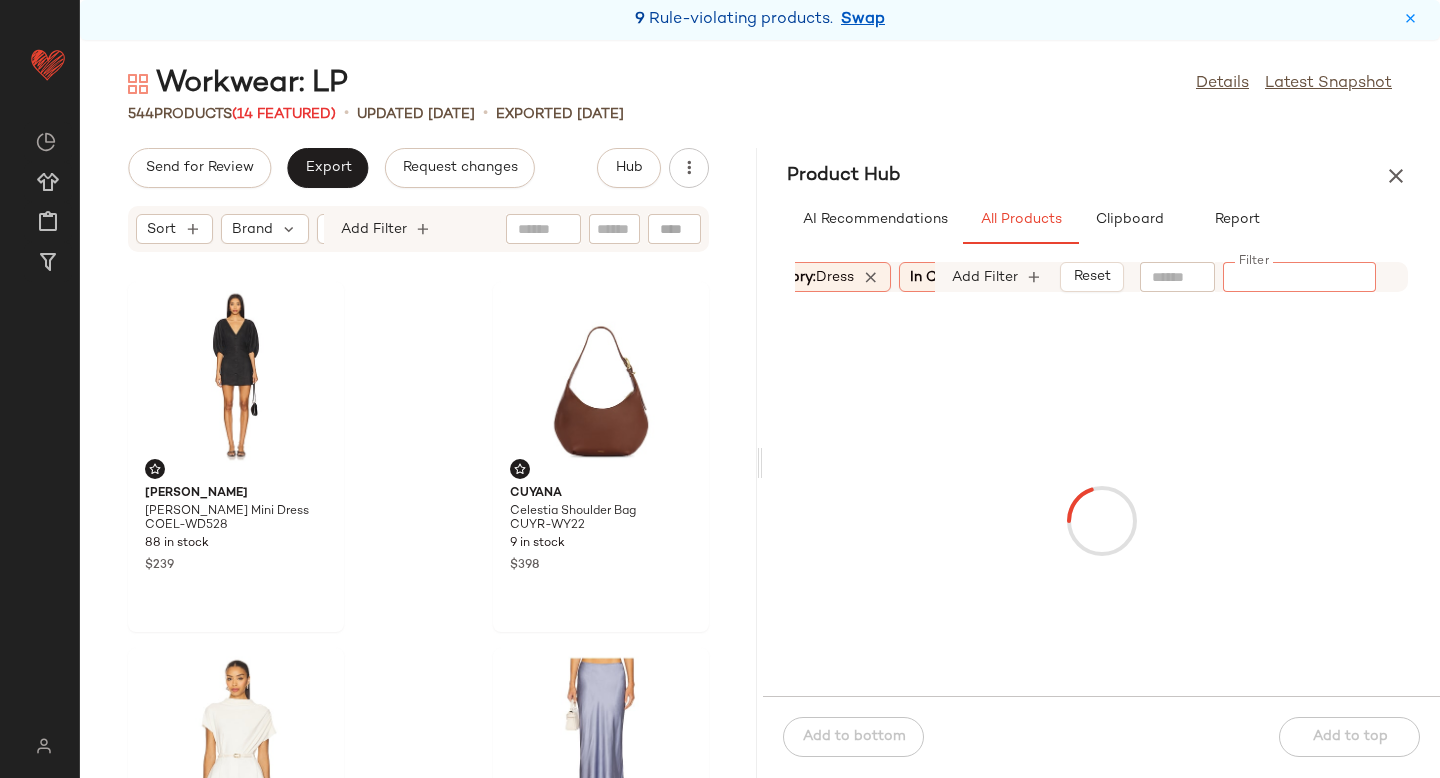 scroll, scrollTop: 0, scrollLeft: 235, axis: horizontal 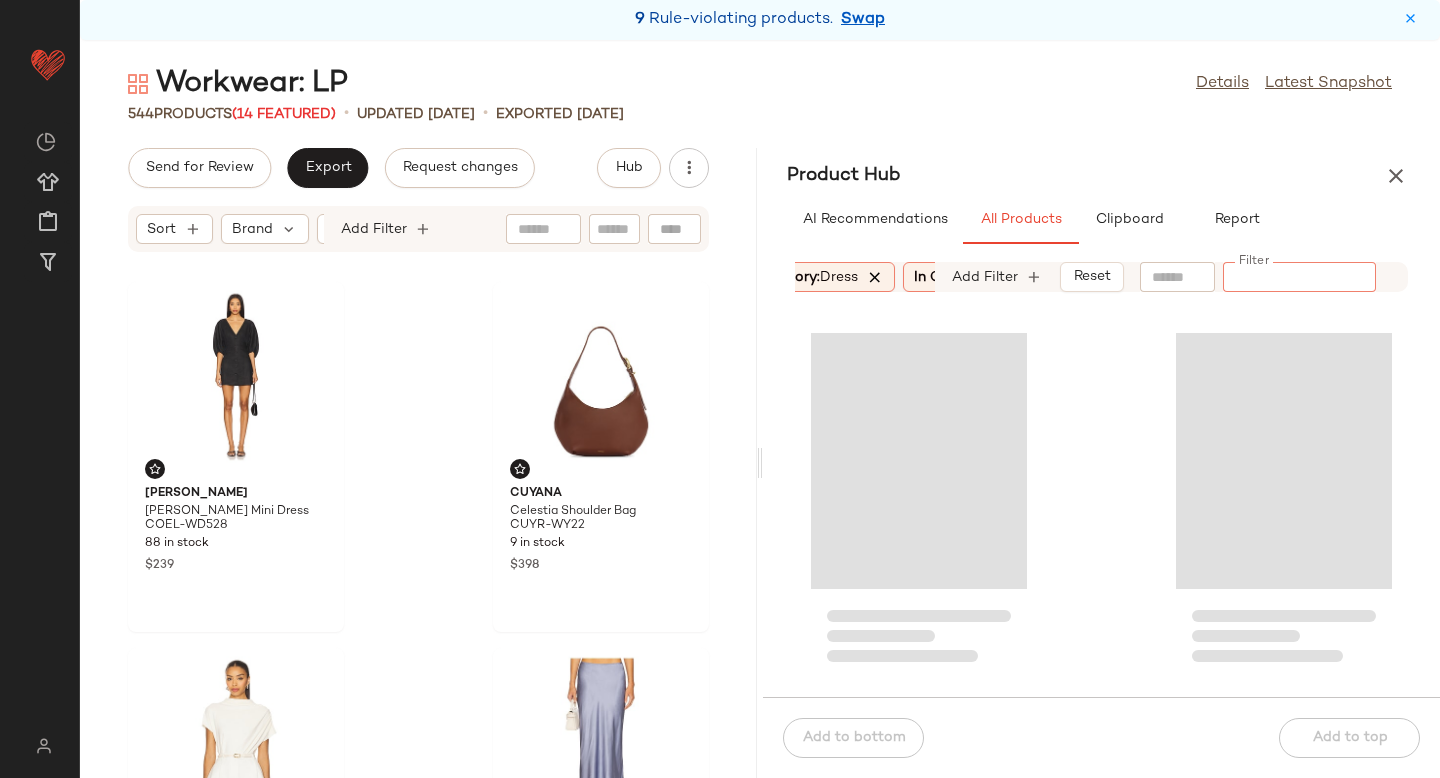 click at bounding box center [875, 277] 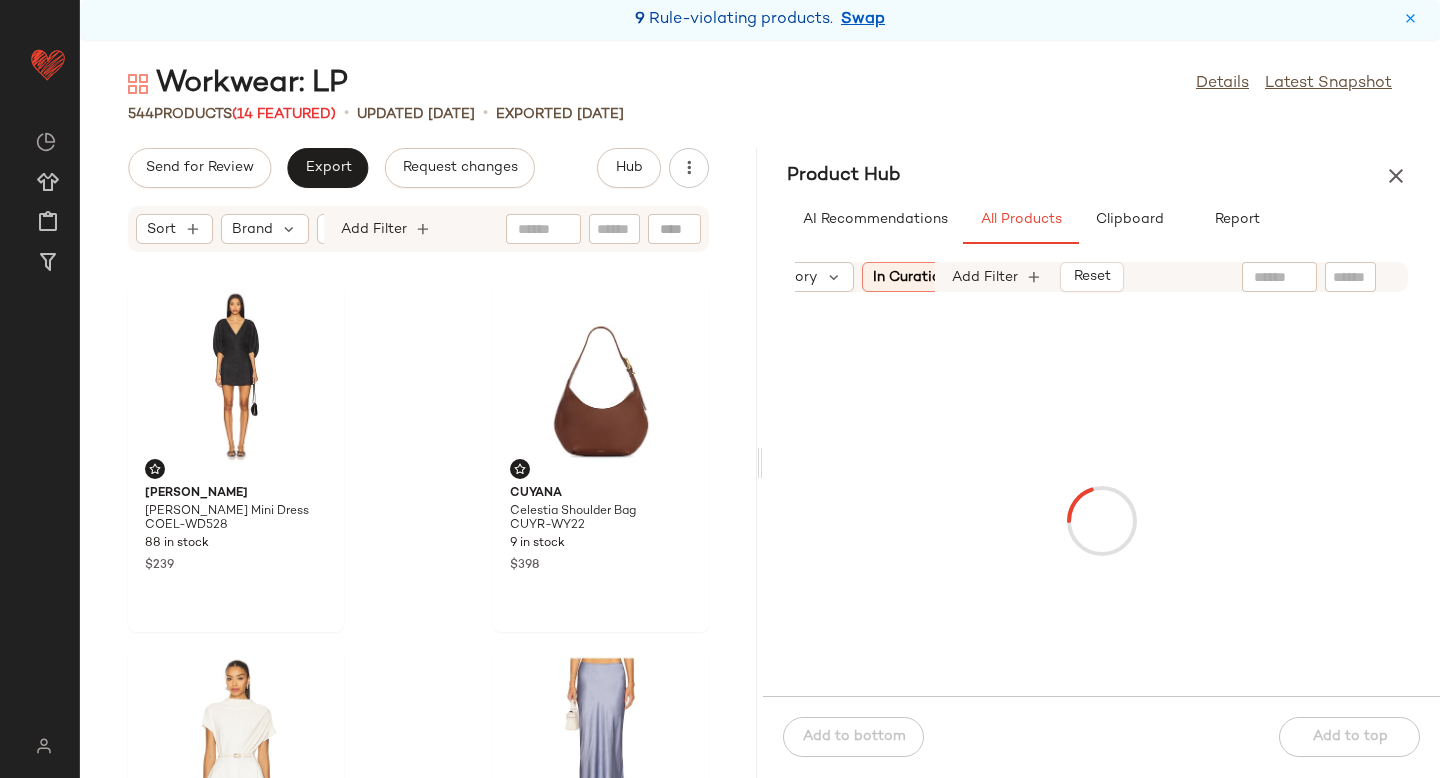 click 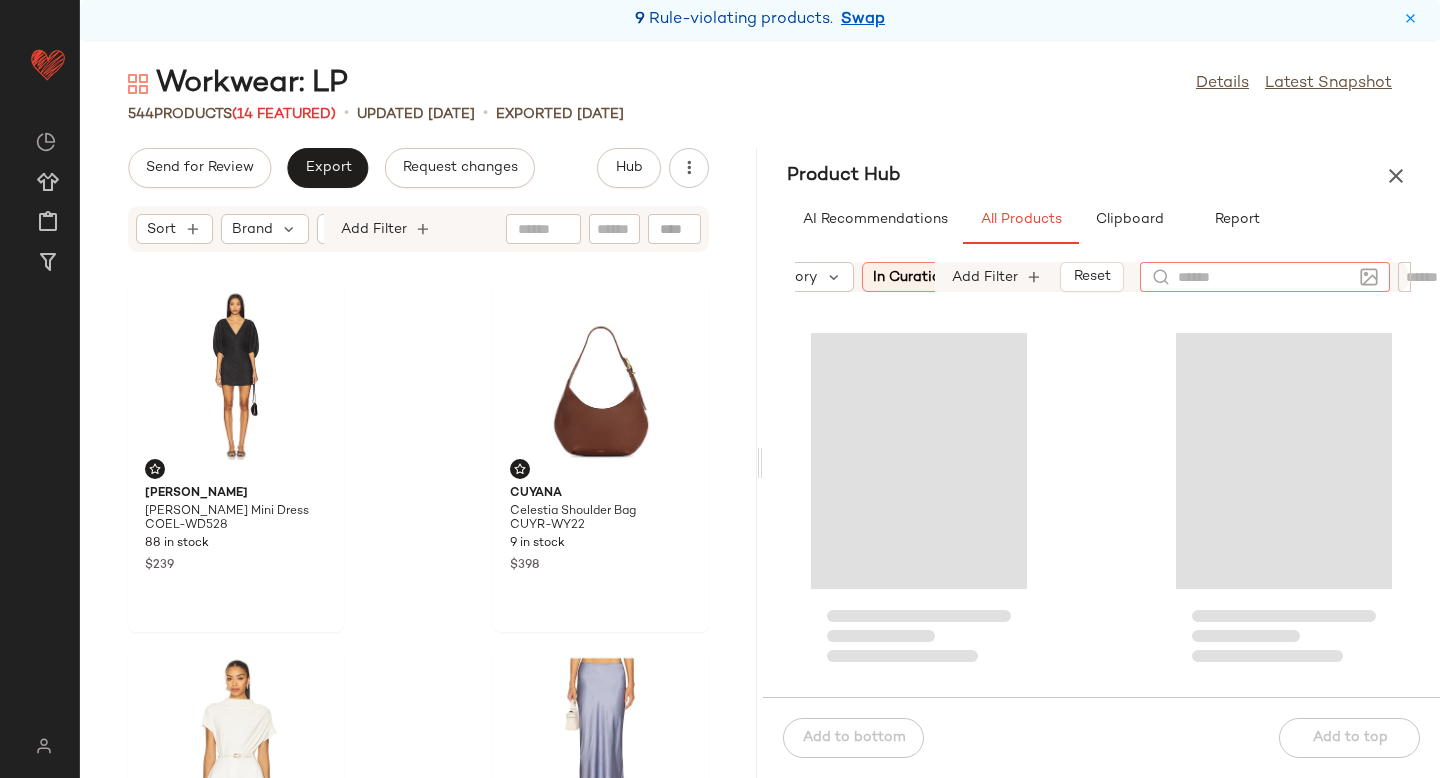 click 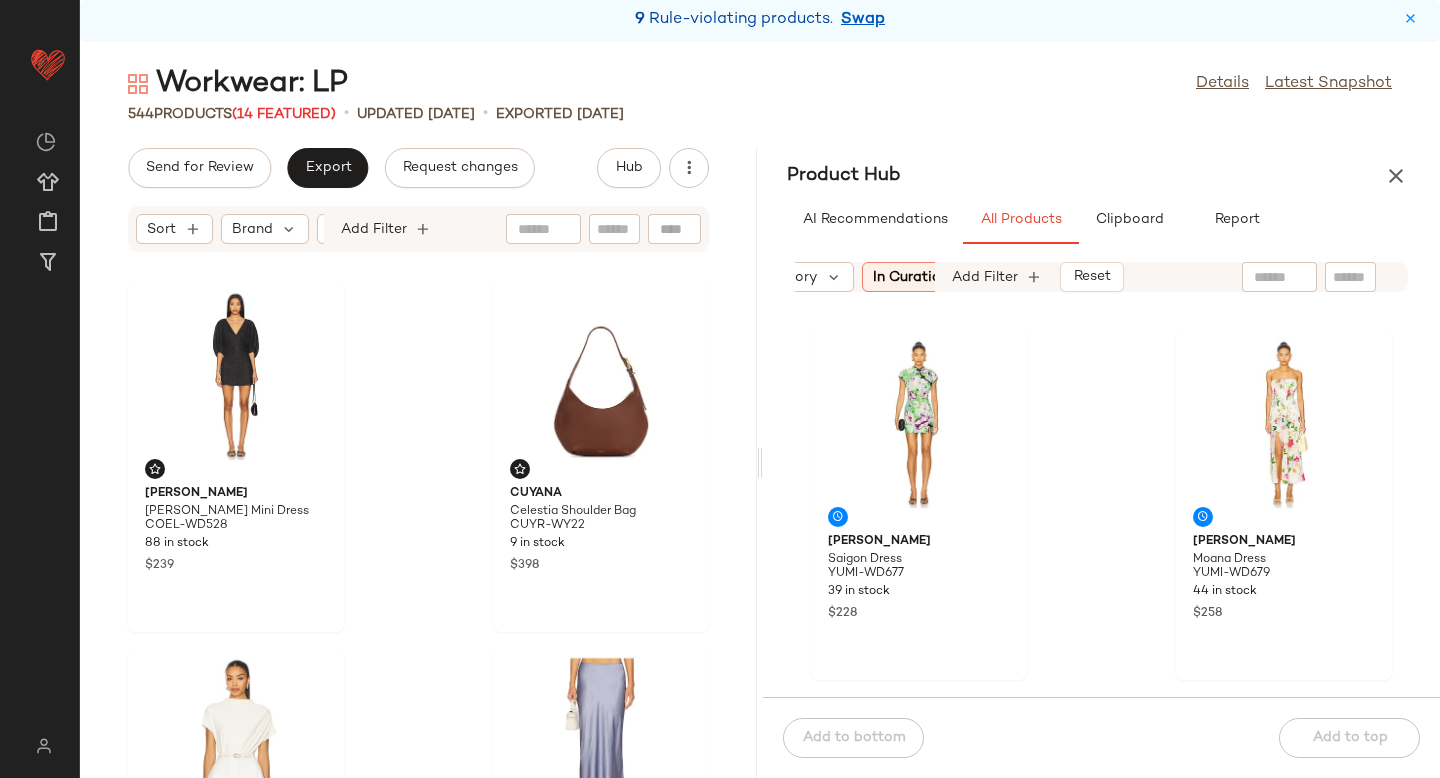click 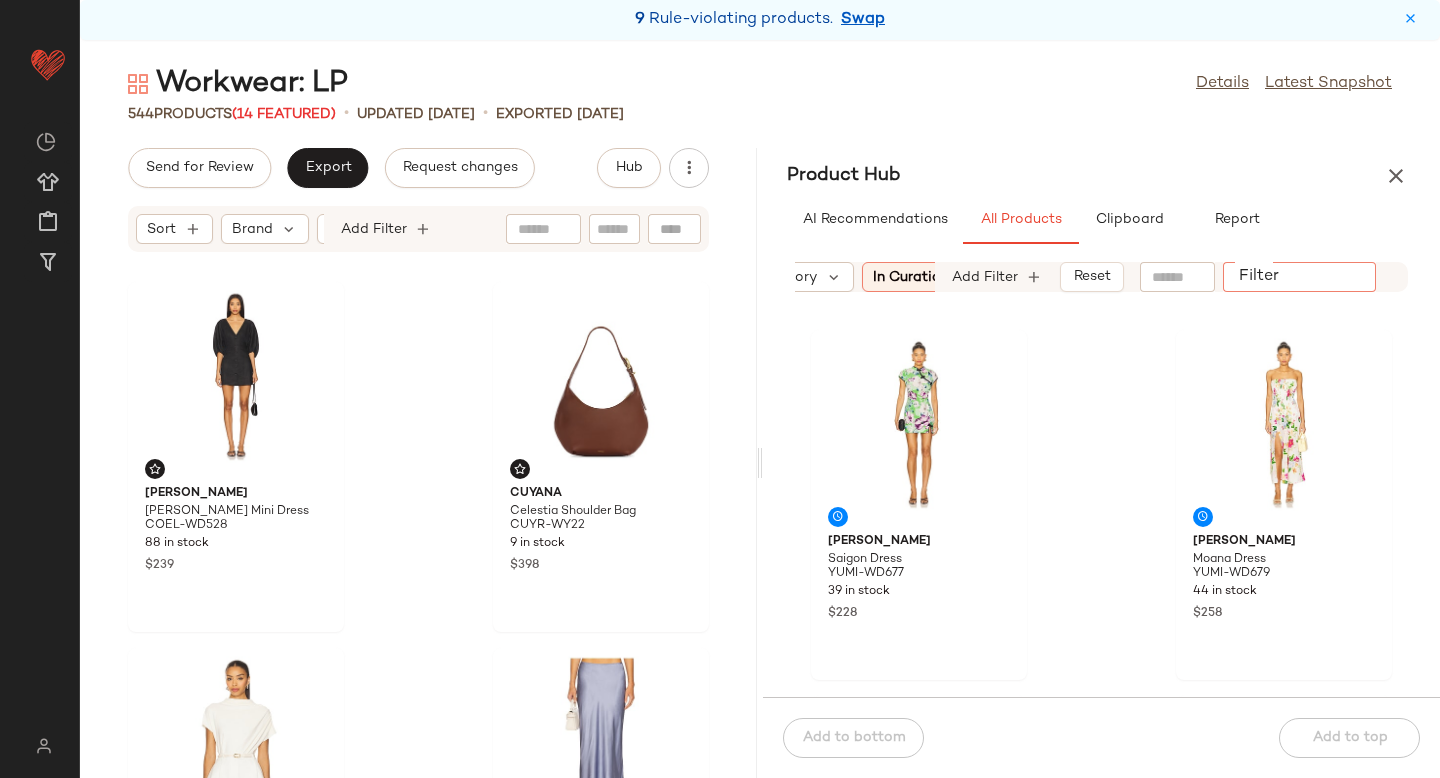 paste on "**********" 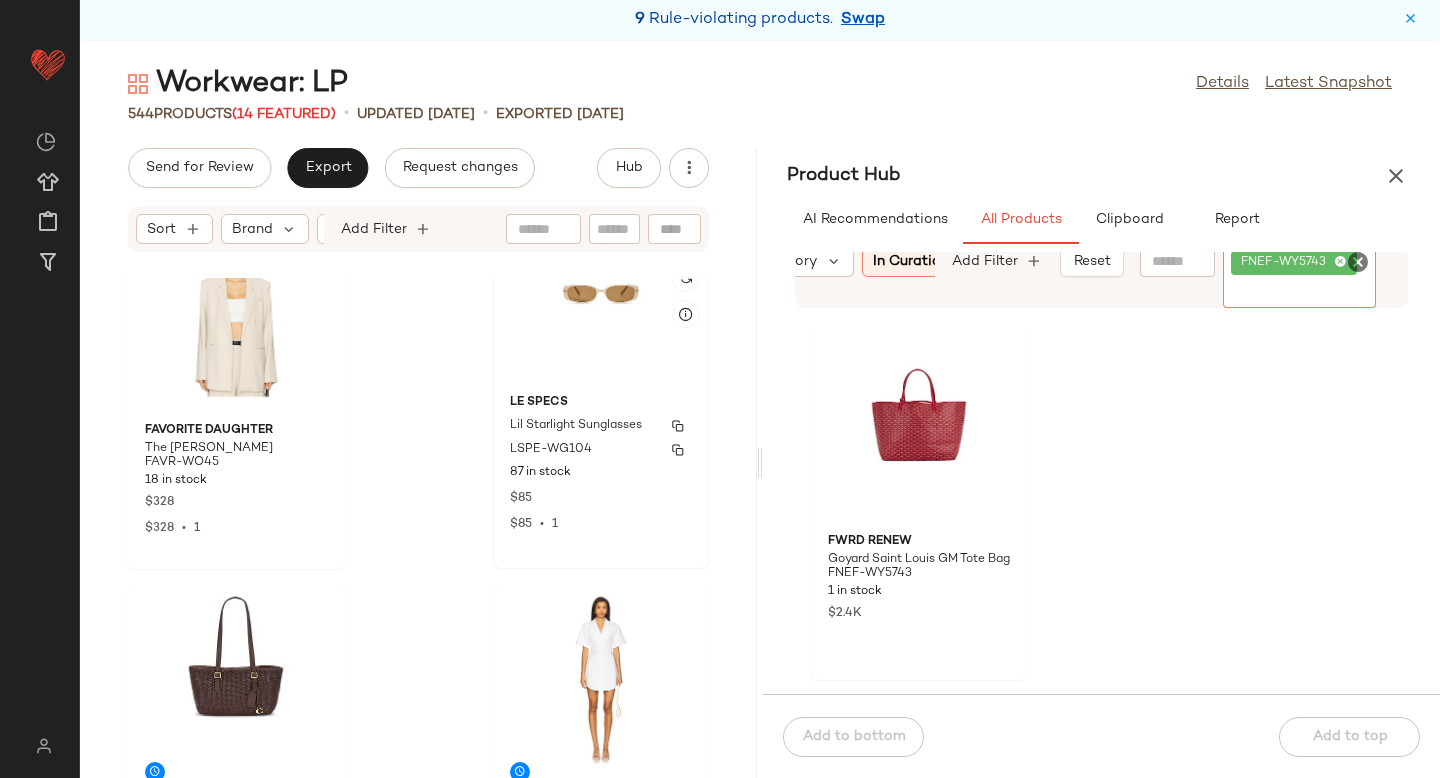 scroll, scrollTop: 7270, scrollLeft: 0, axis: vertical 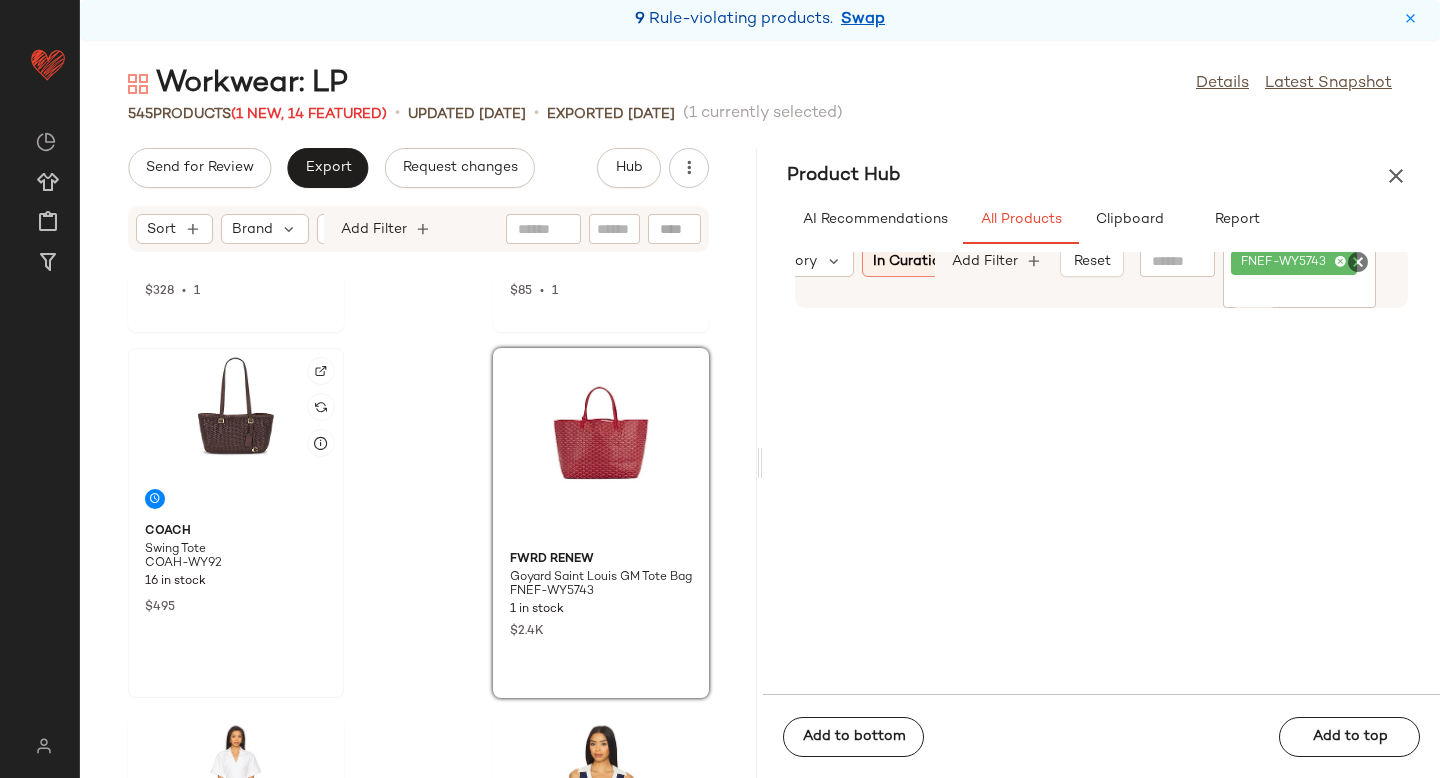 click 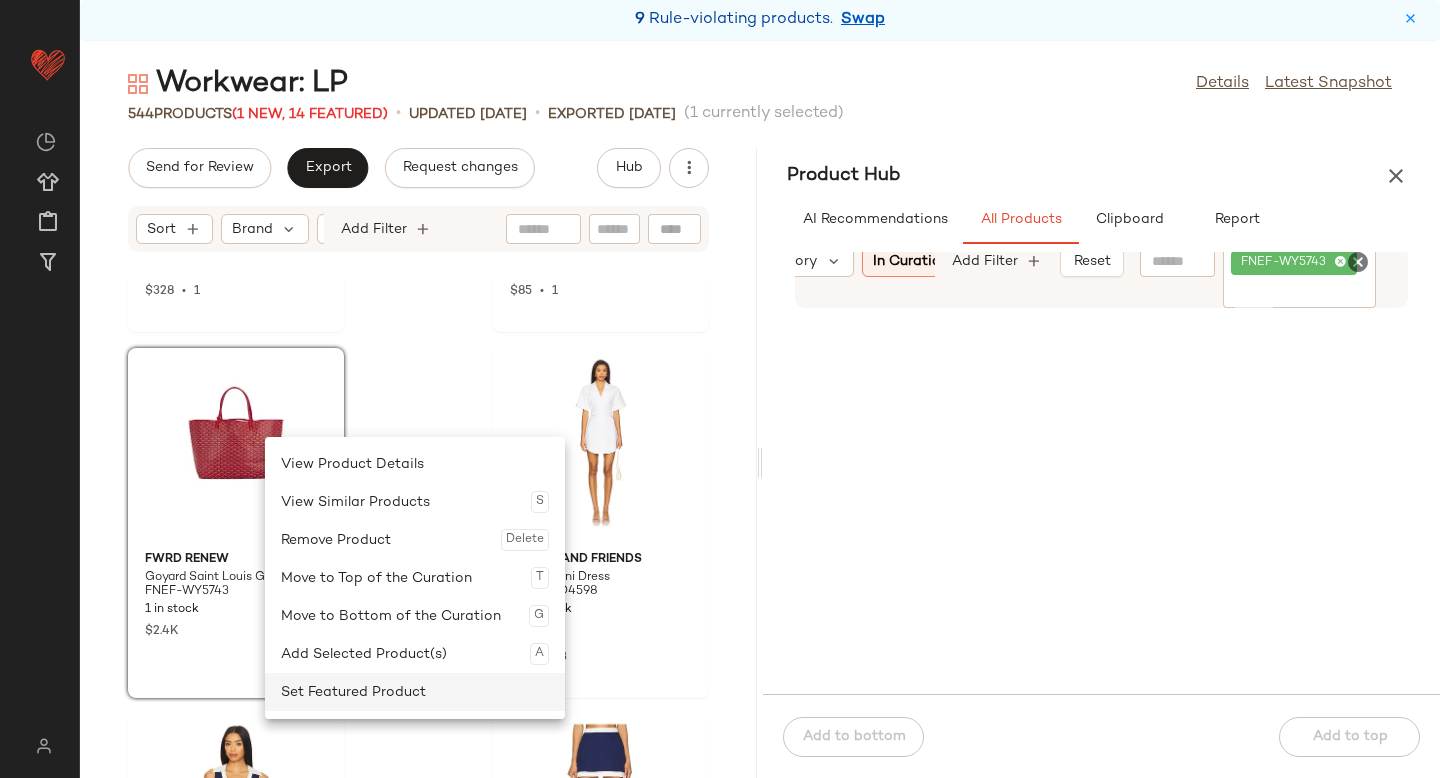 click on "Set Featured Product" 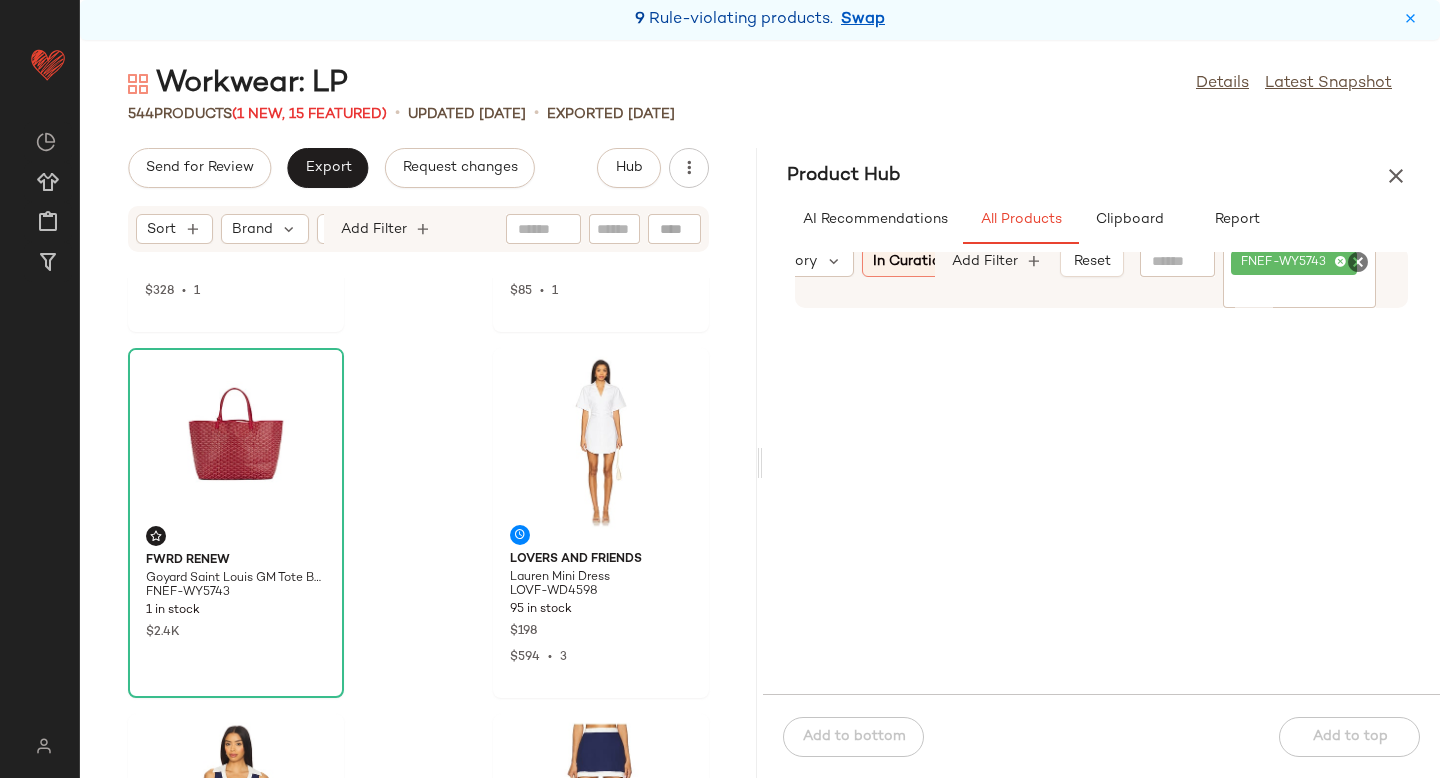 click 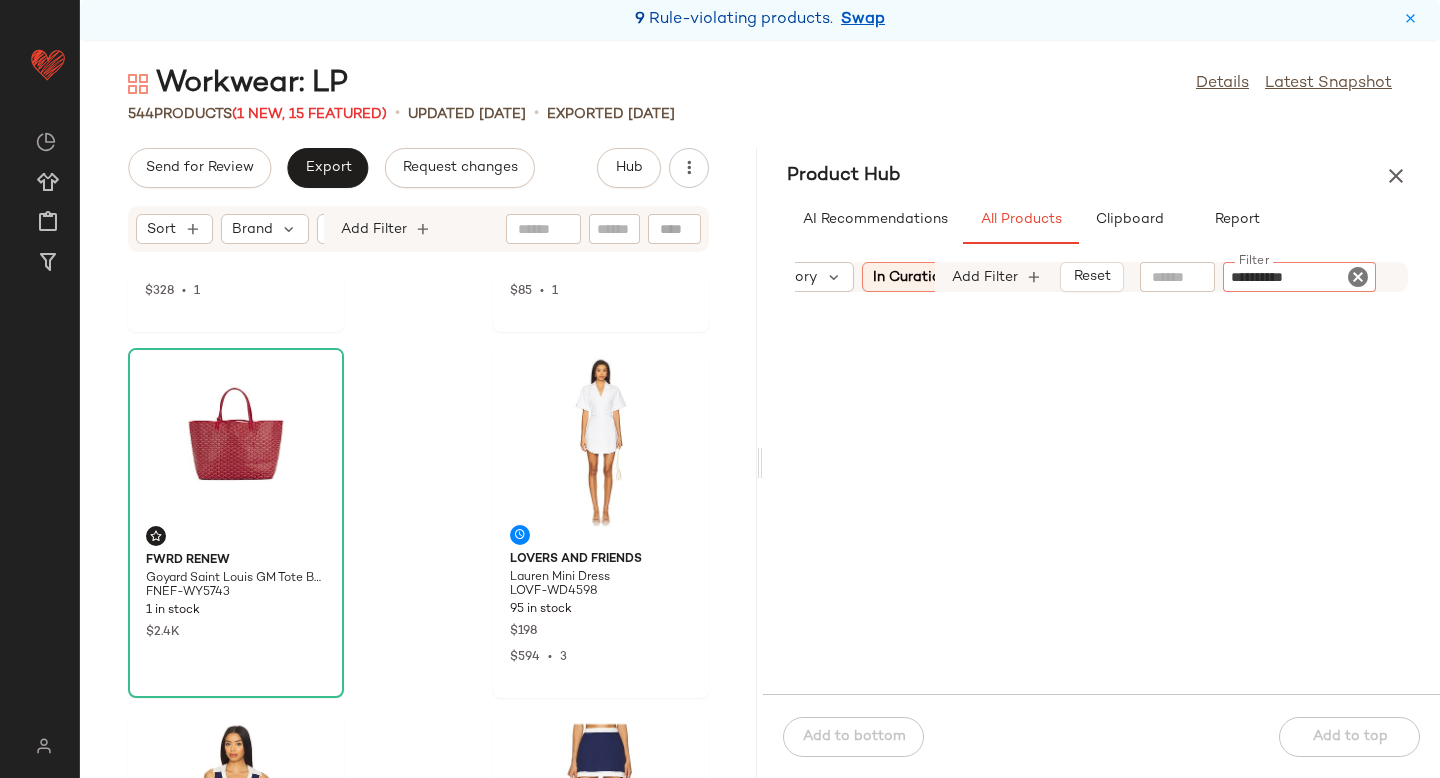 type 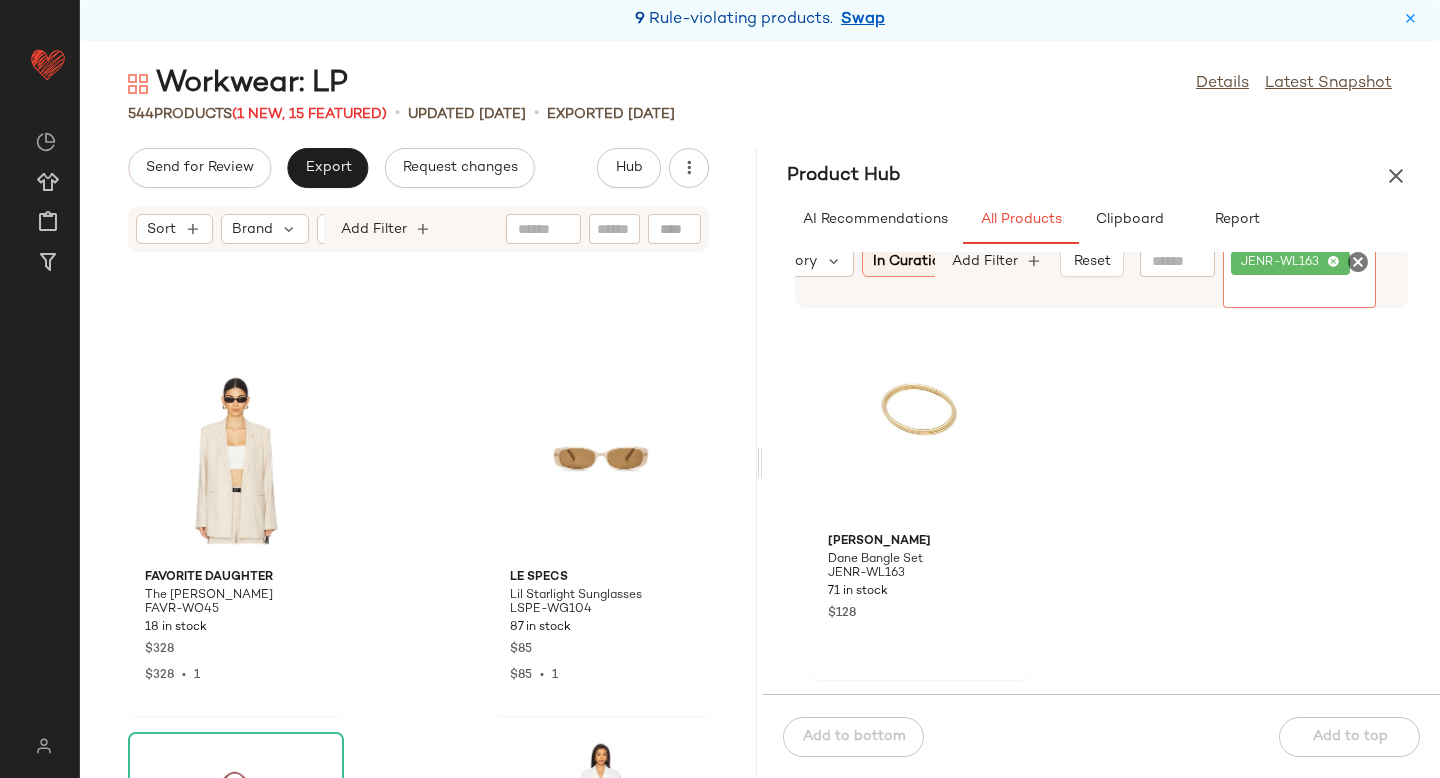 scroll, scrollTop: 6873, scrollLeft: 0, axis: vertical 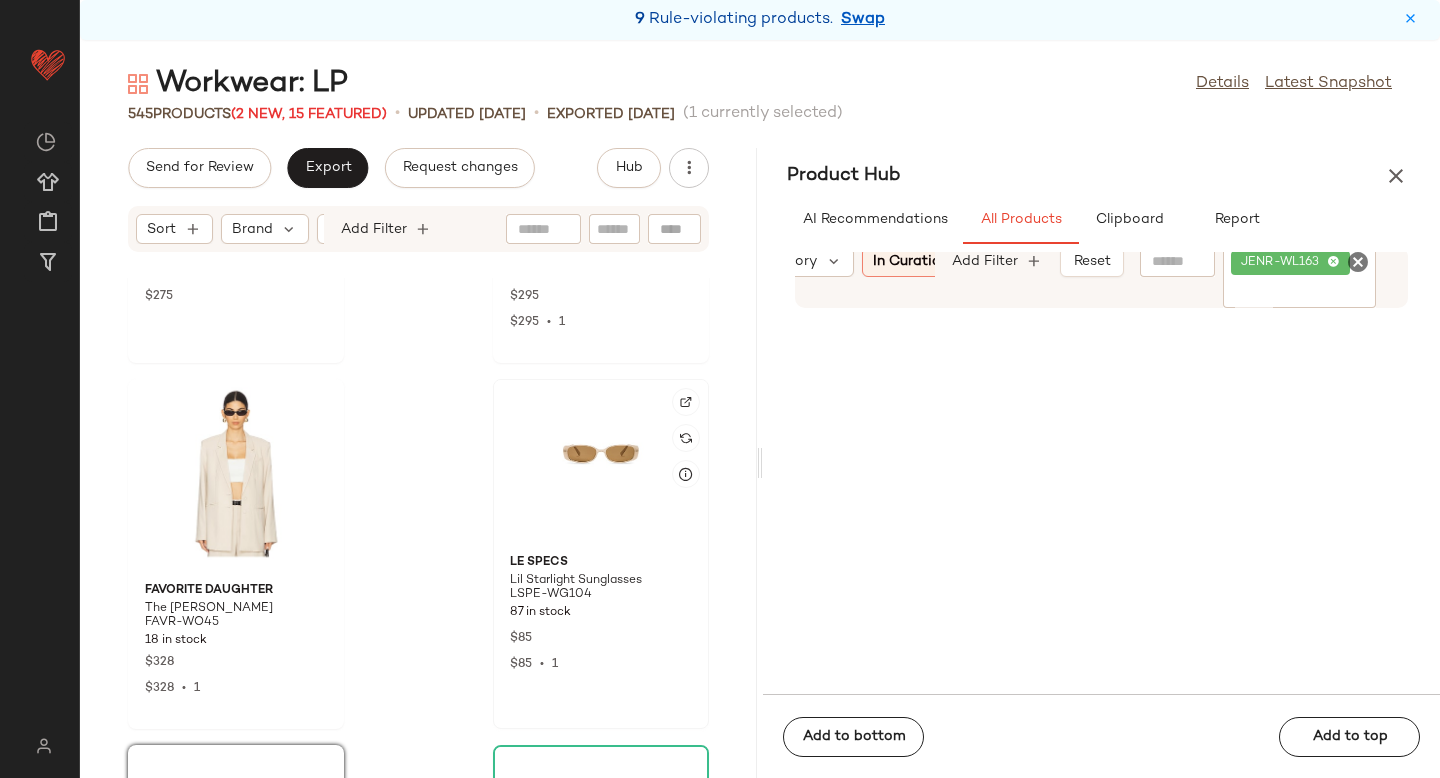 click 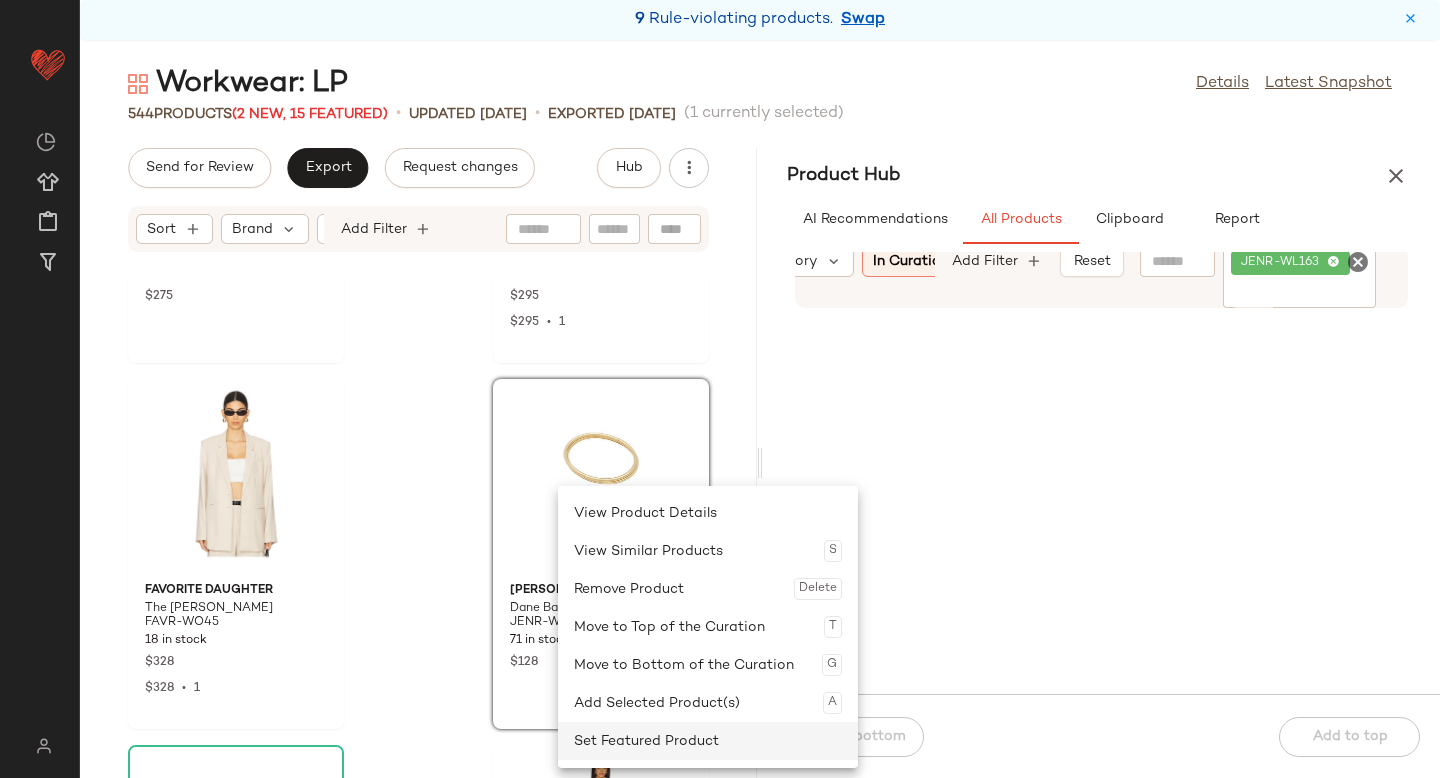 click on "Set Featured Product" 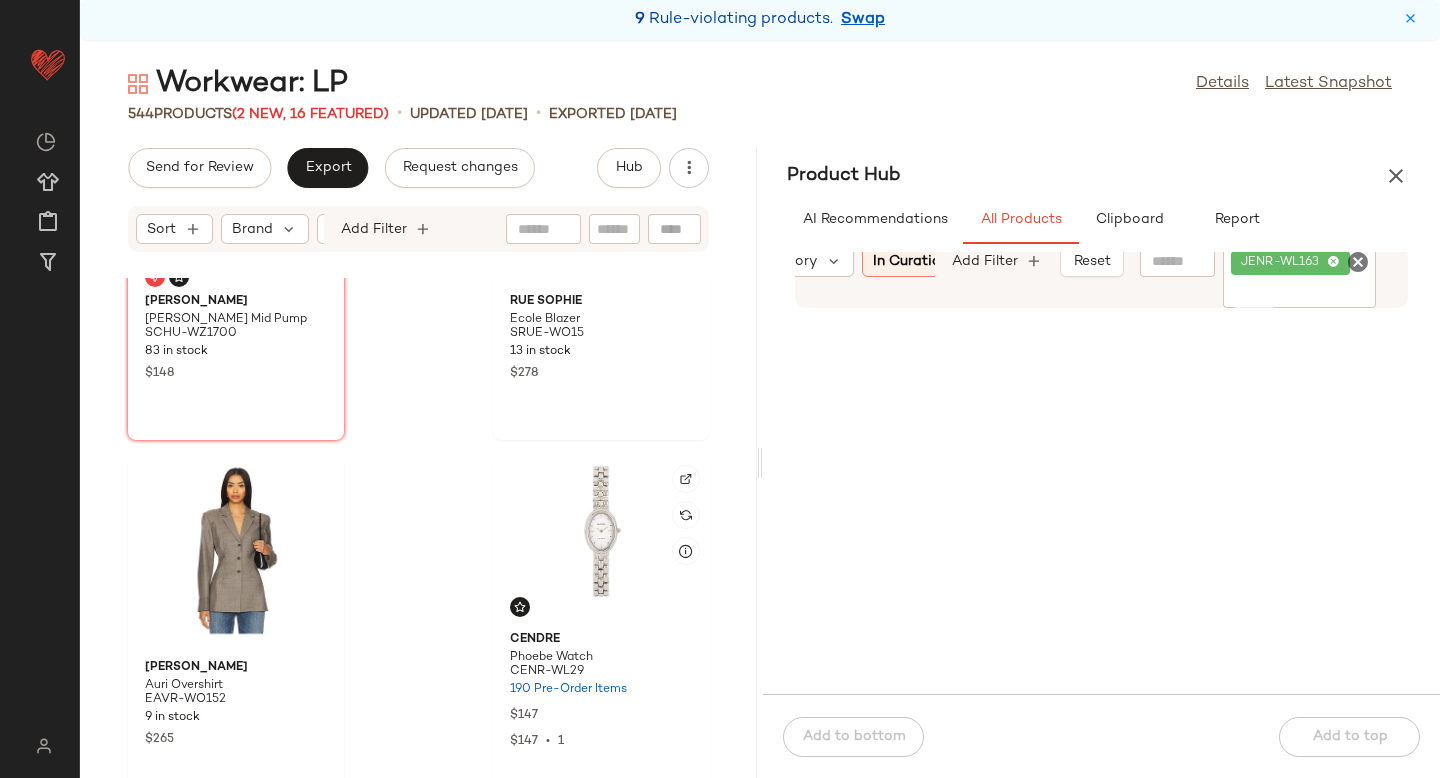 scroll, scrollTop: 5651, scrollLeft: 0, axis: vertical 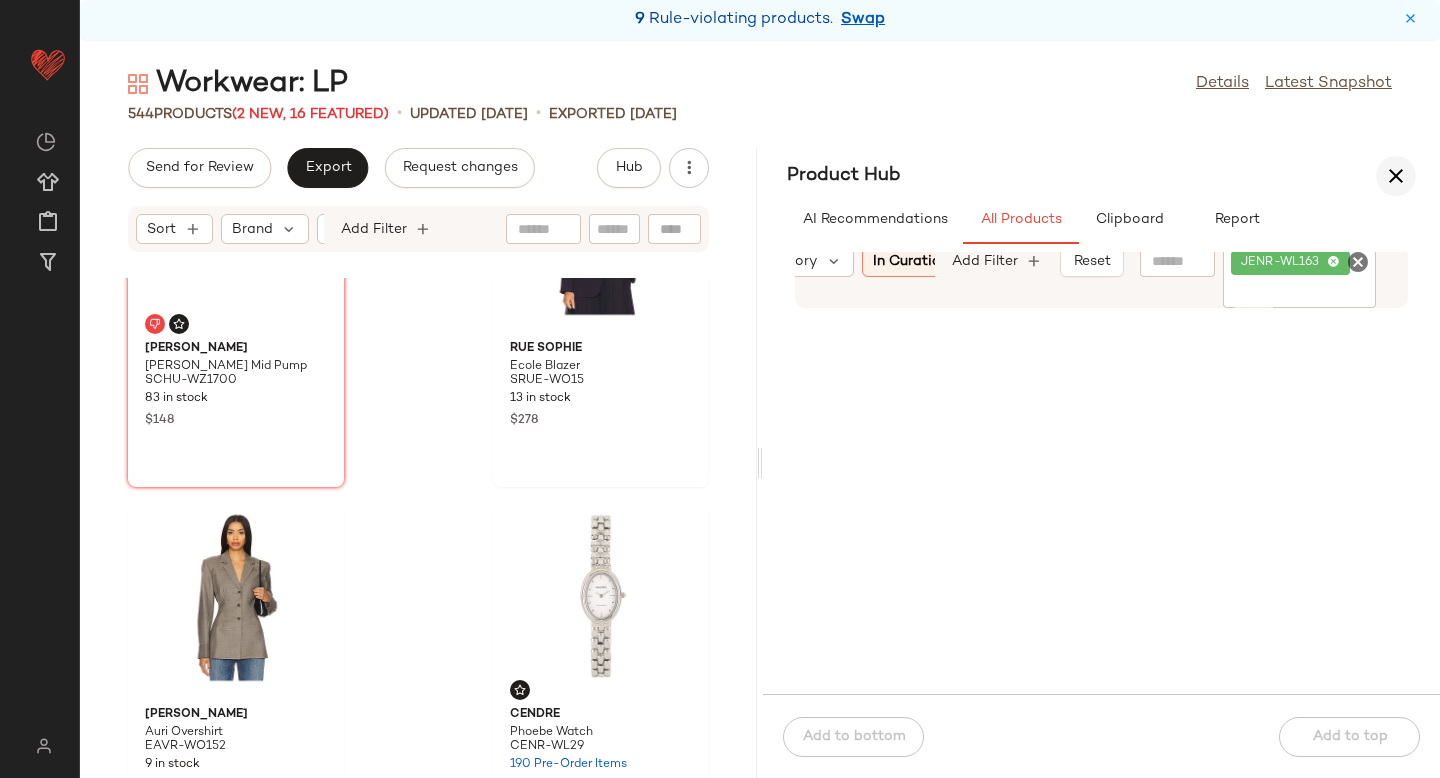 click at bounding box center (1396, 176) 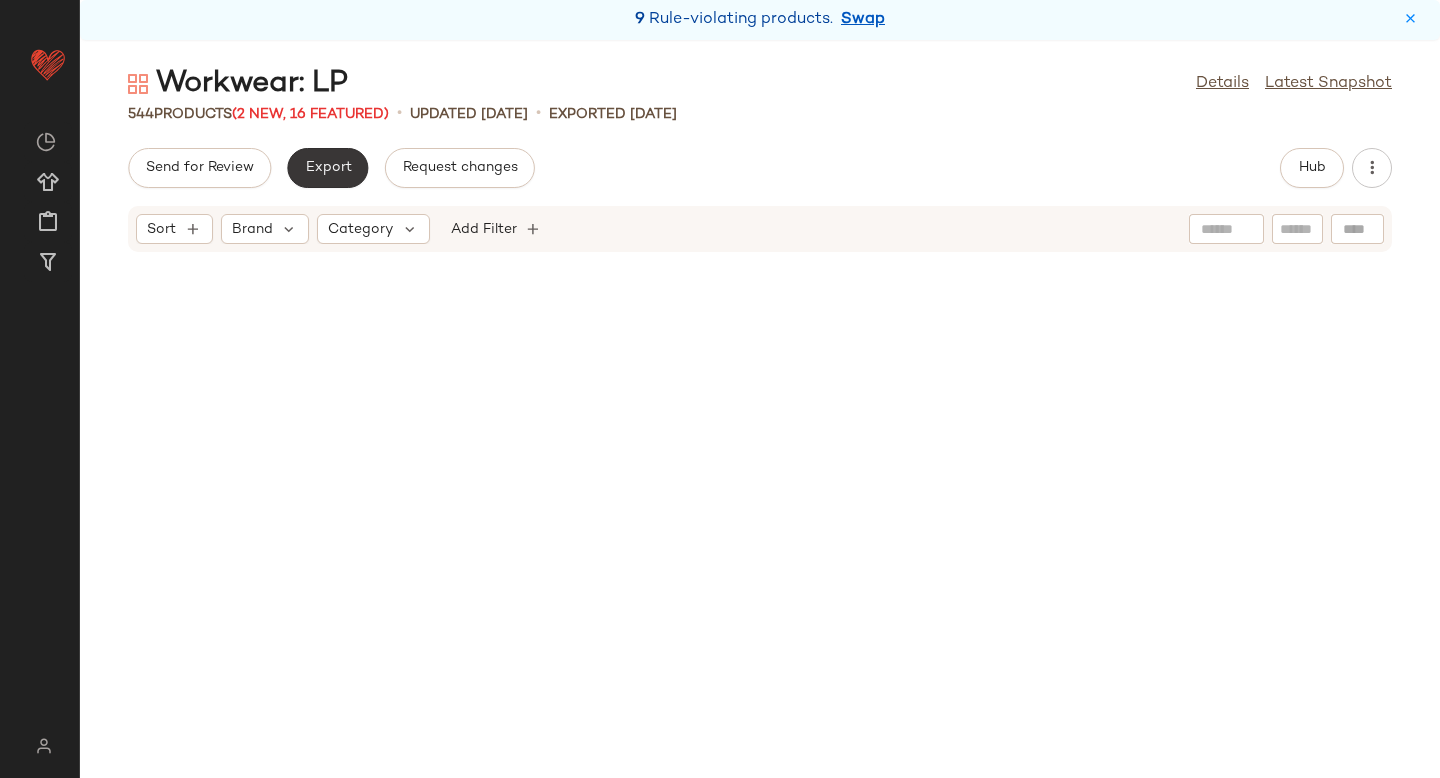 scroll, scrollTop: 2562, scrollLeft: 0, axis: vertical 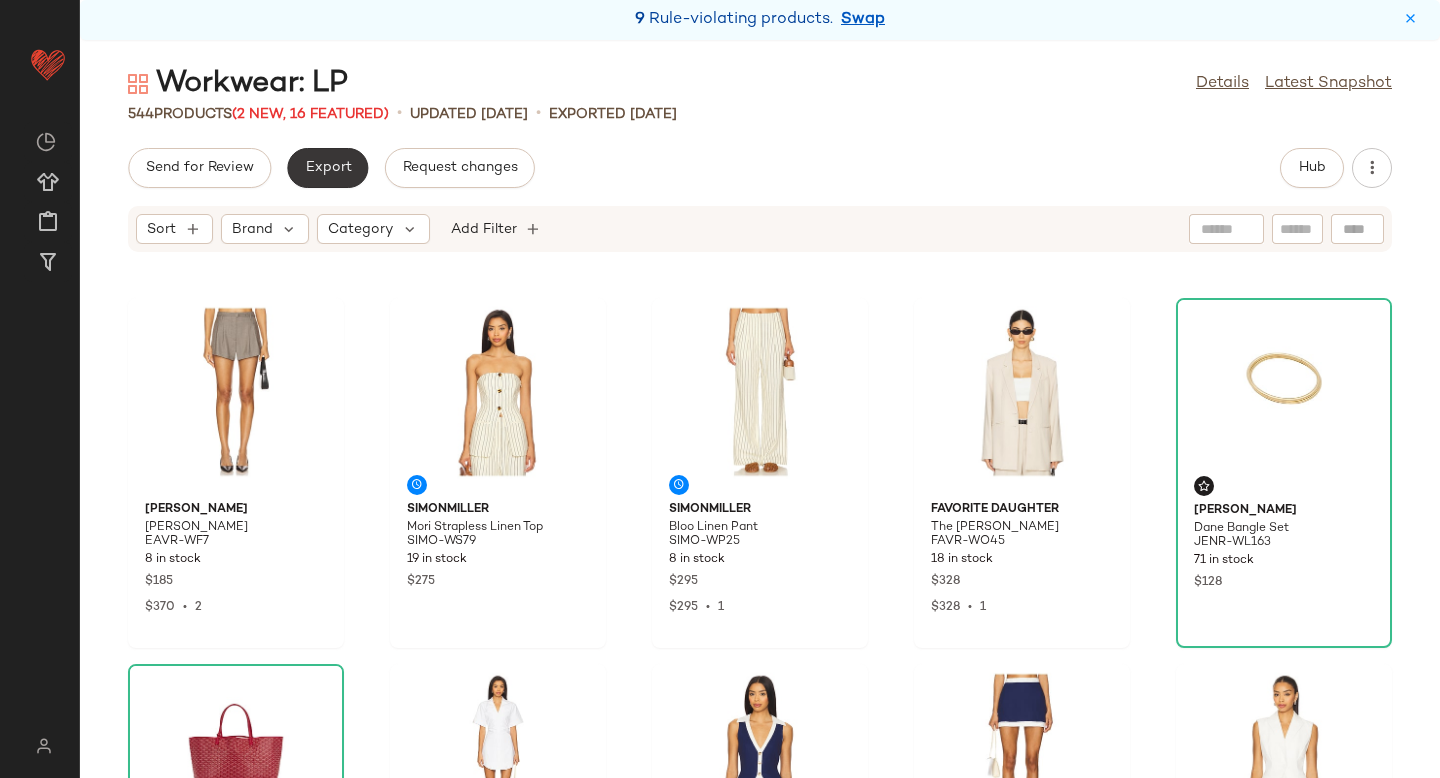 click on "Export" at bounding box center [327, 168] 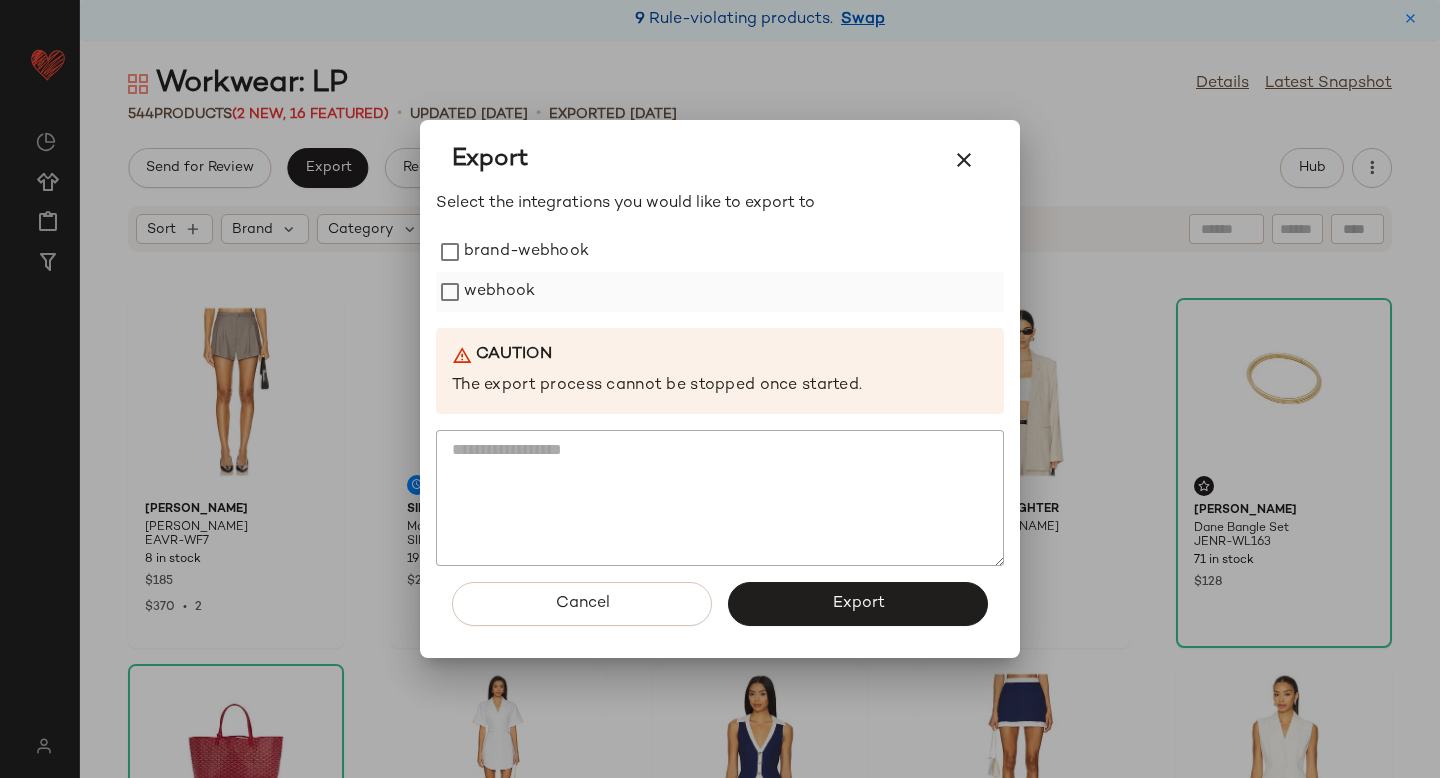click on "webhook" at bounding box center (499, 292) 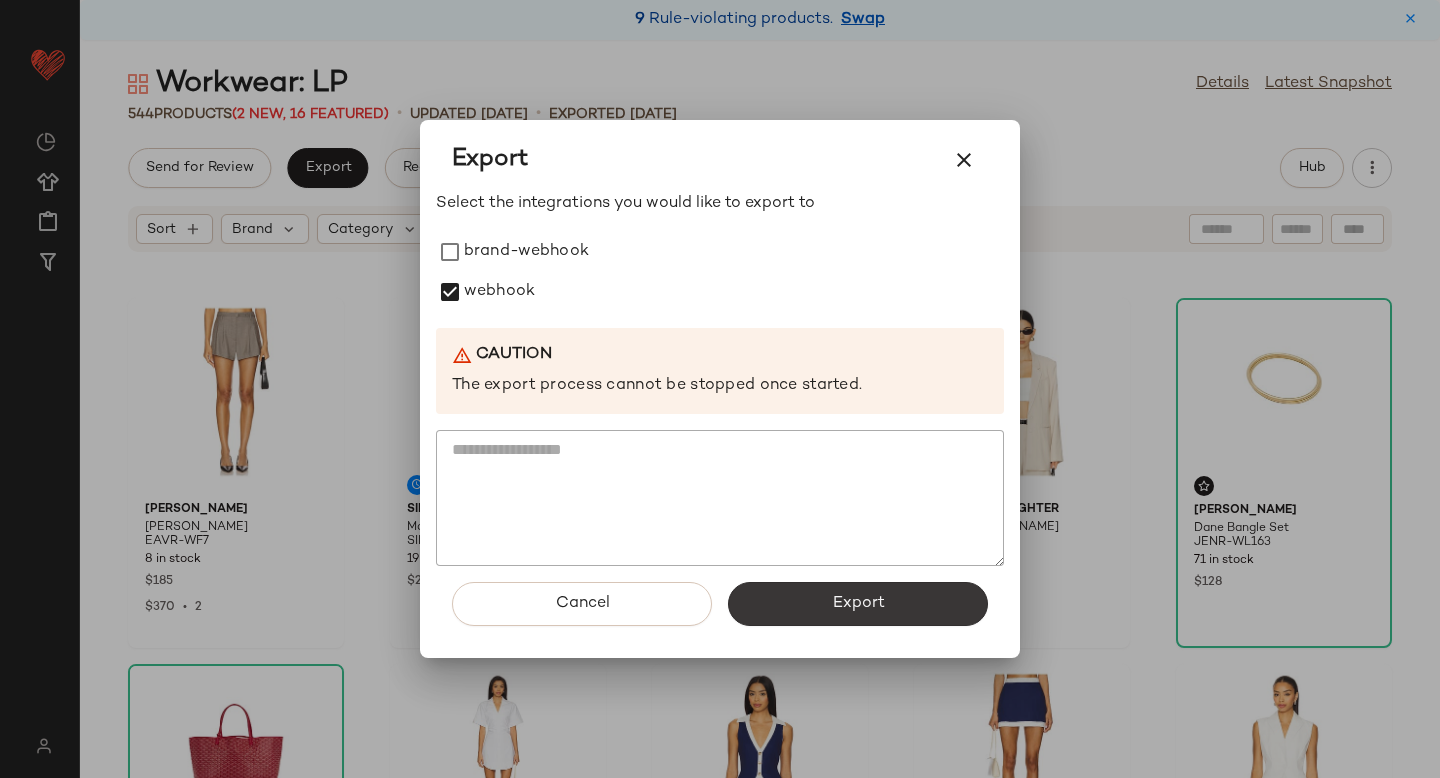 click on "Export" at bounding box center [858, 604] 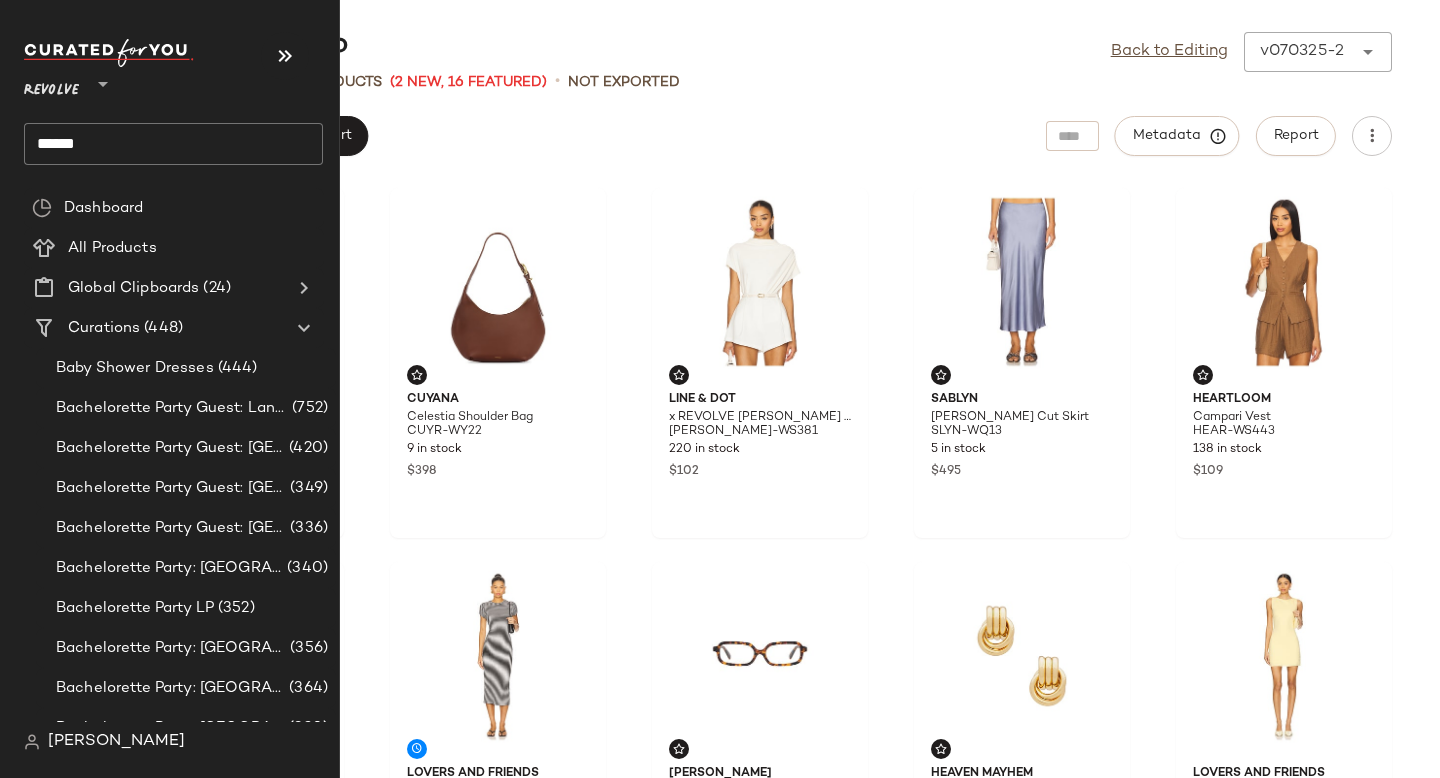 click on "******" 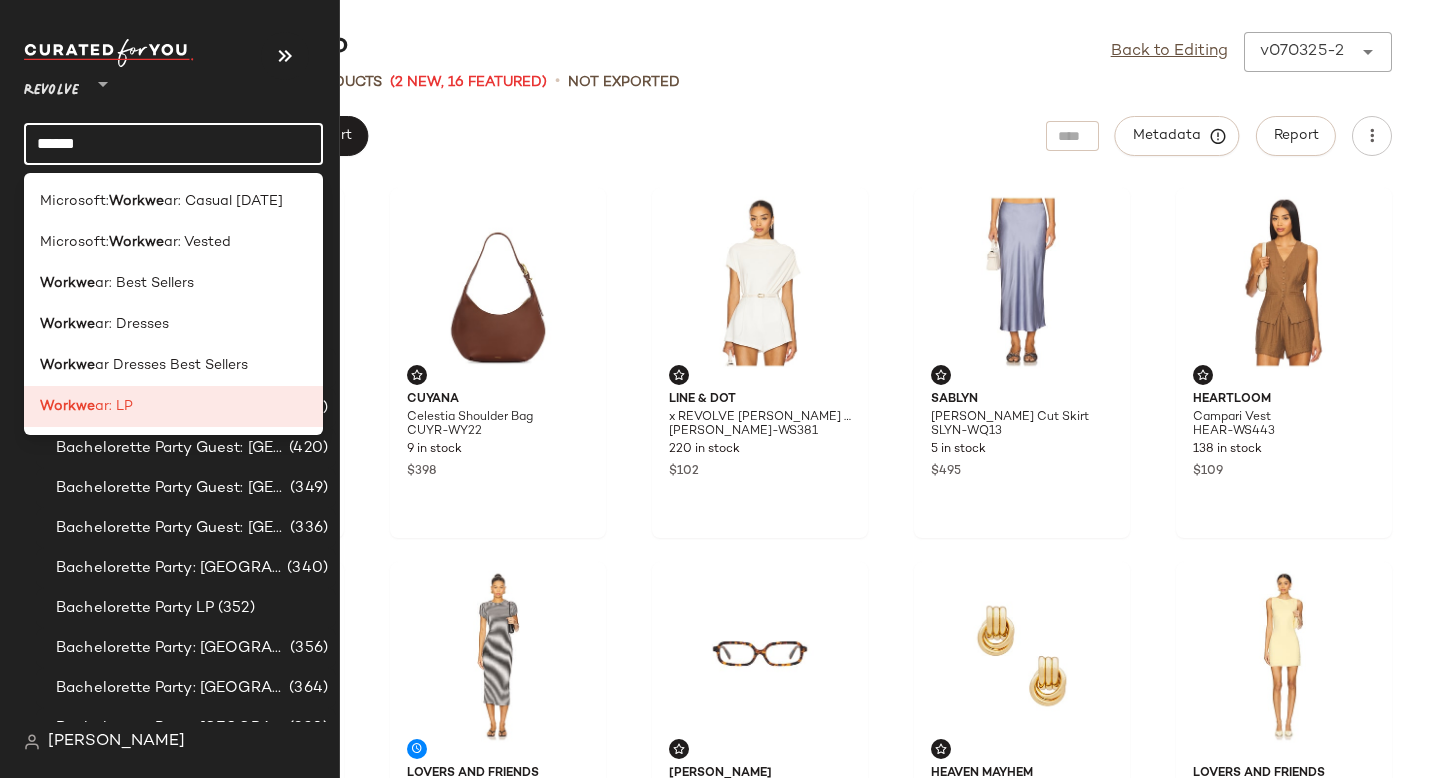 click on "******" 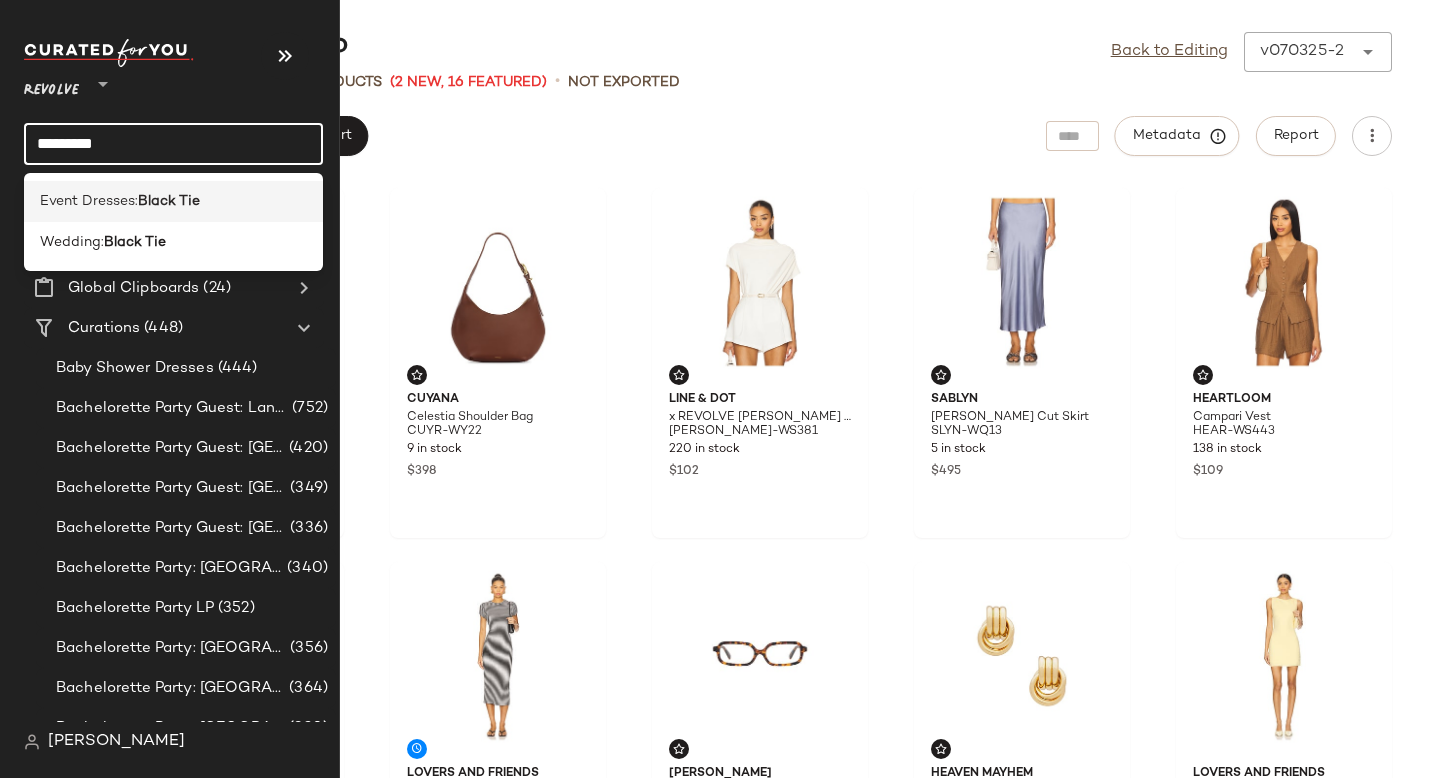 type on "*********" 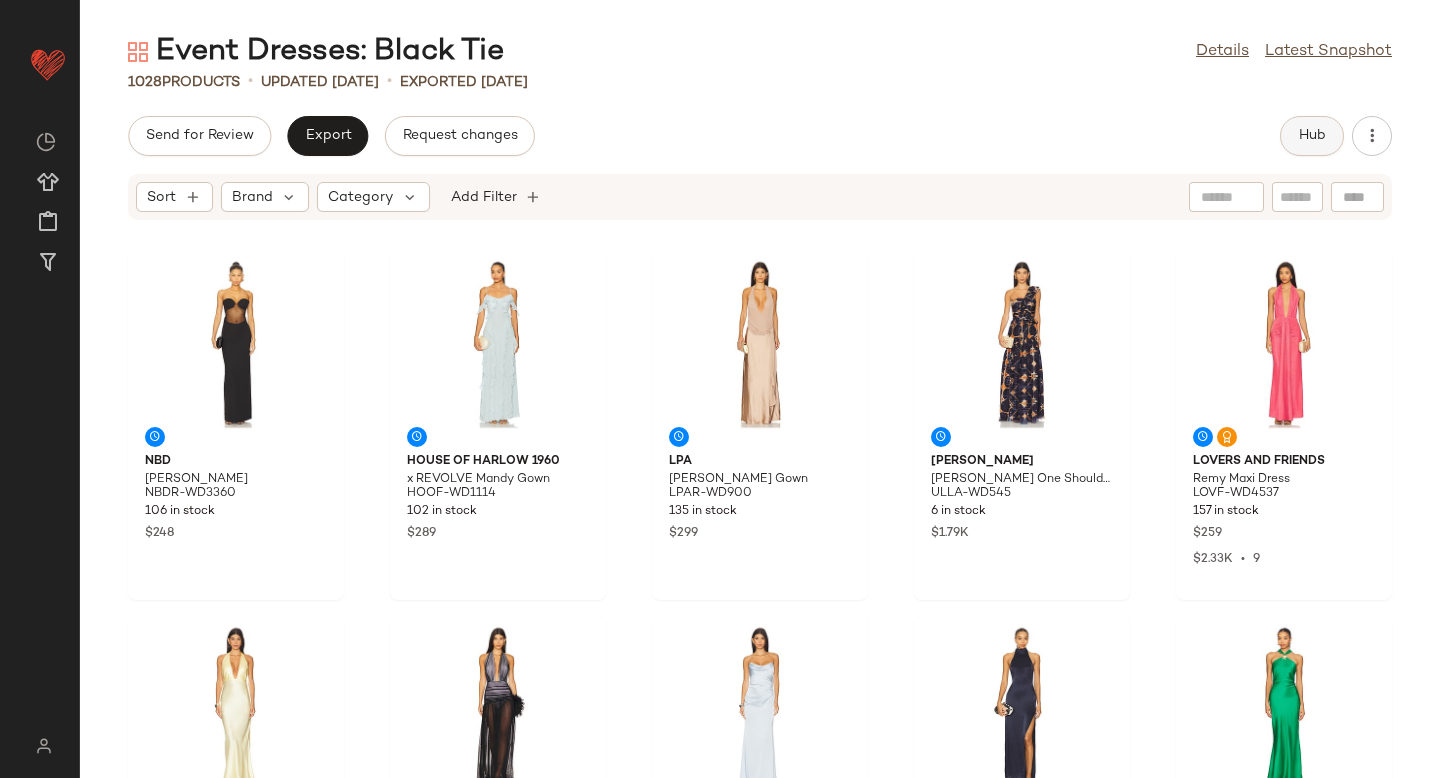 click on "Hub" at bounding box center (1312, 136) 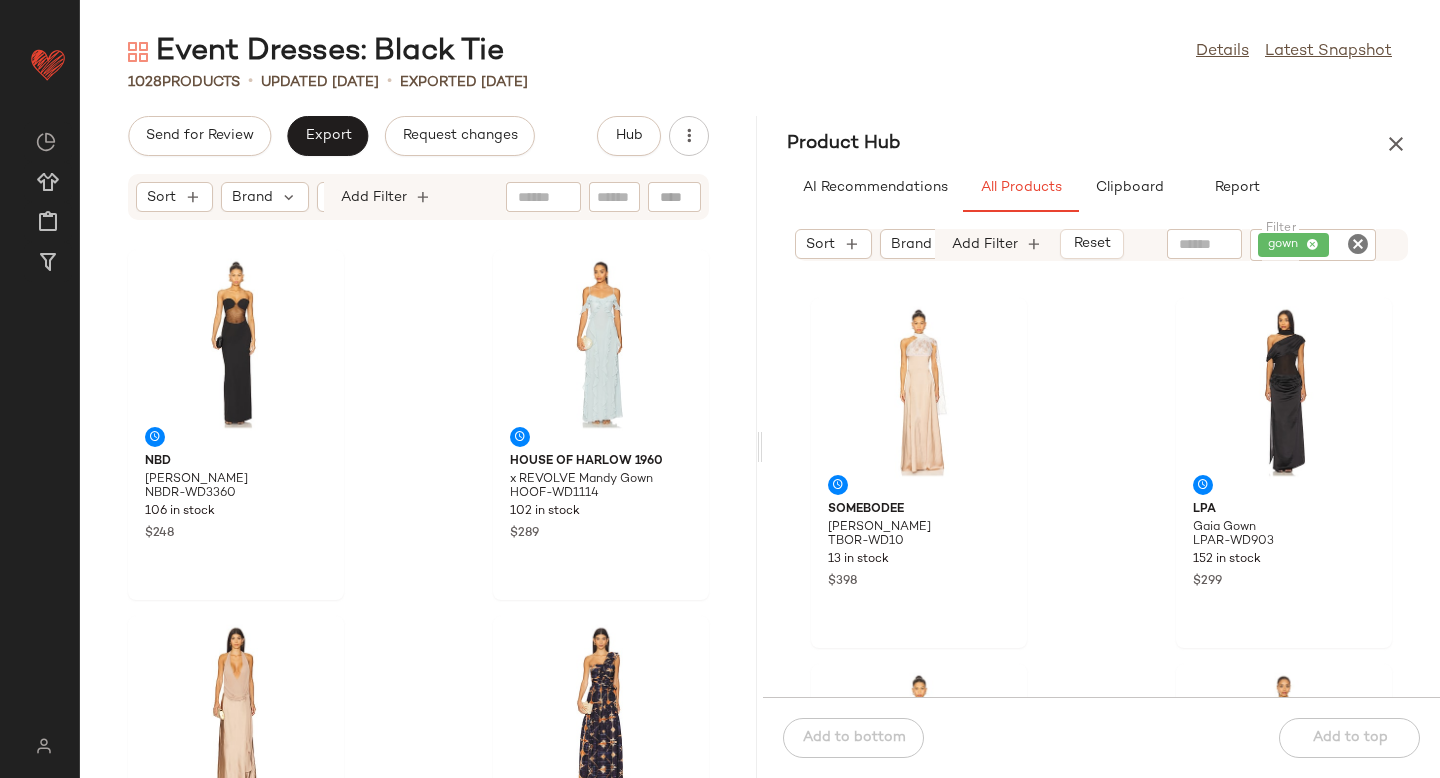type 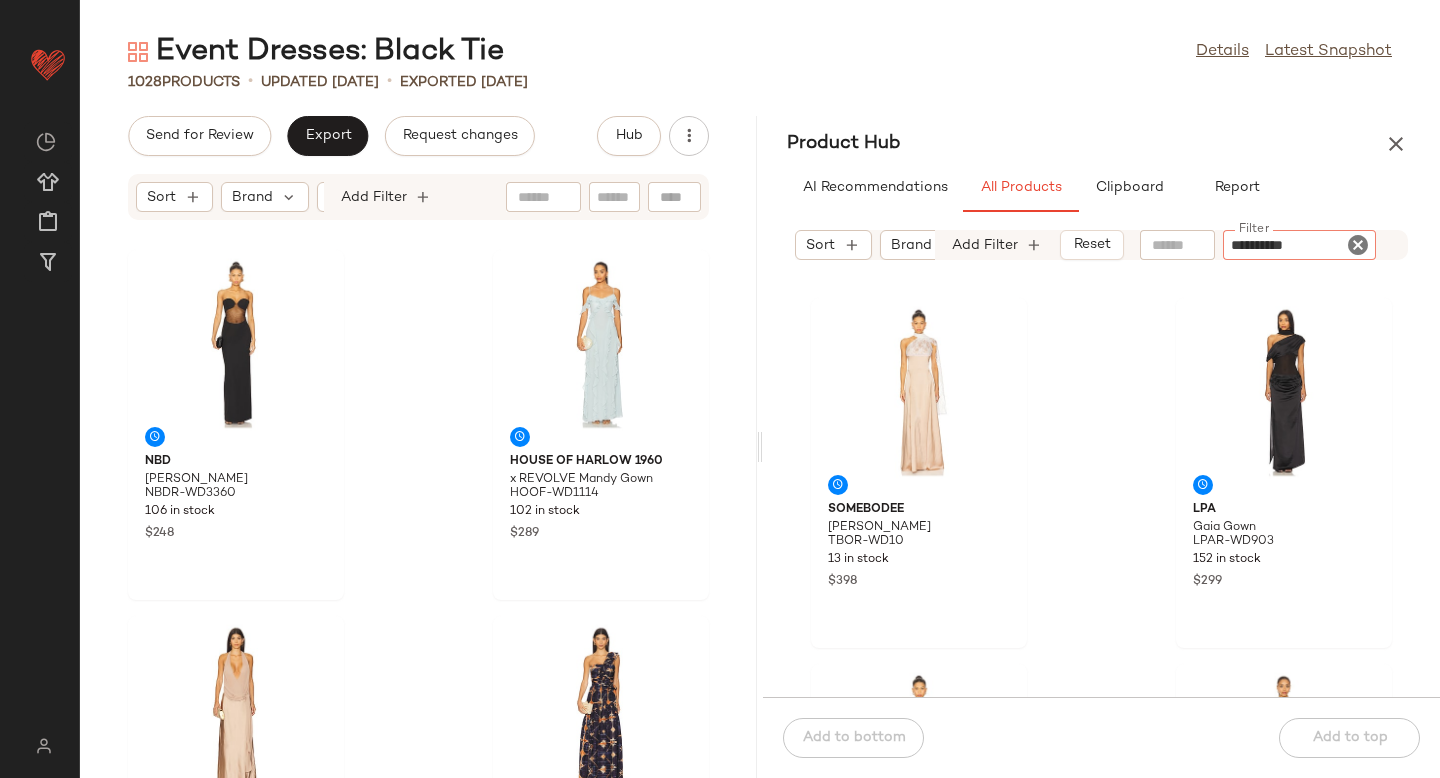type 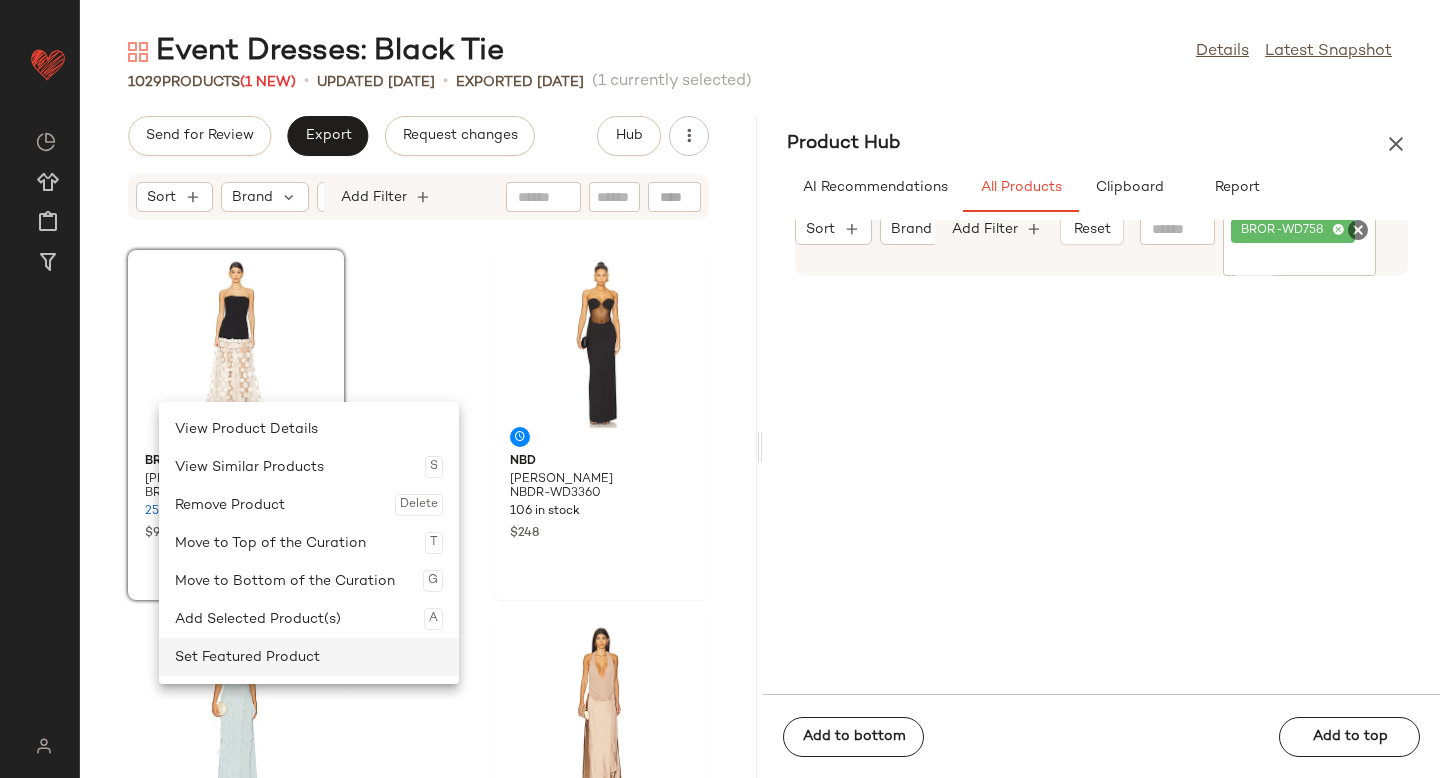 click on "Set Featured Product" 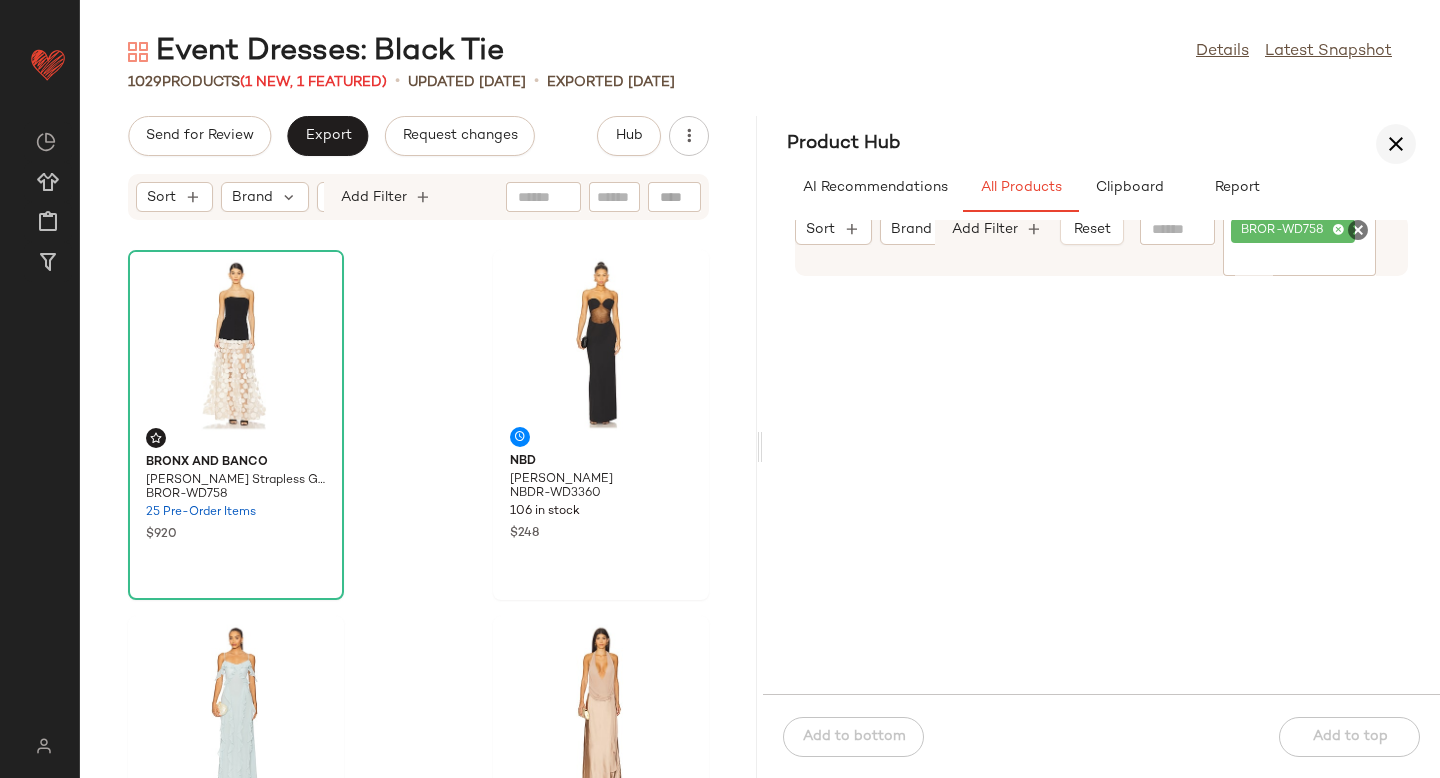 click at bounding box center [1396, 144] 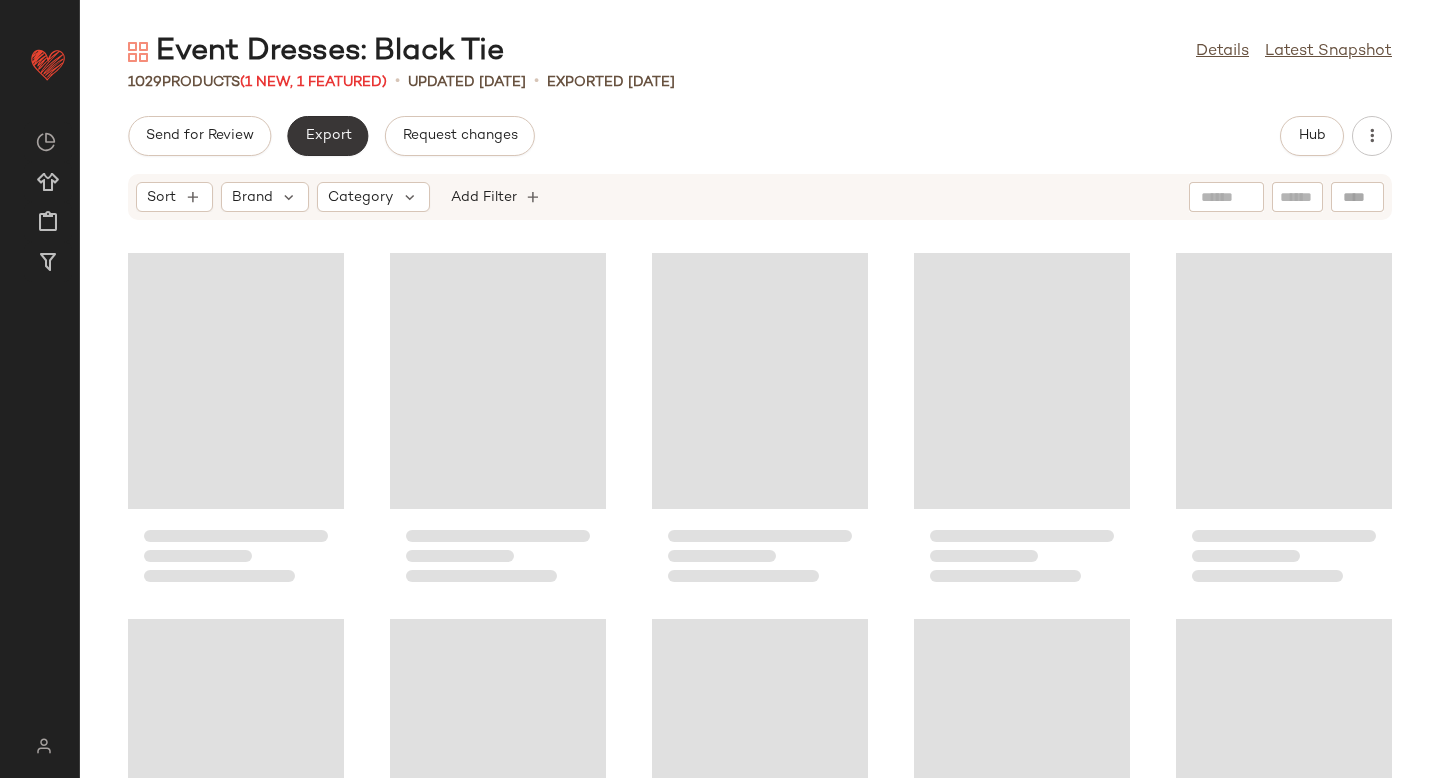 click on "Export" 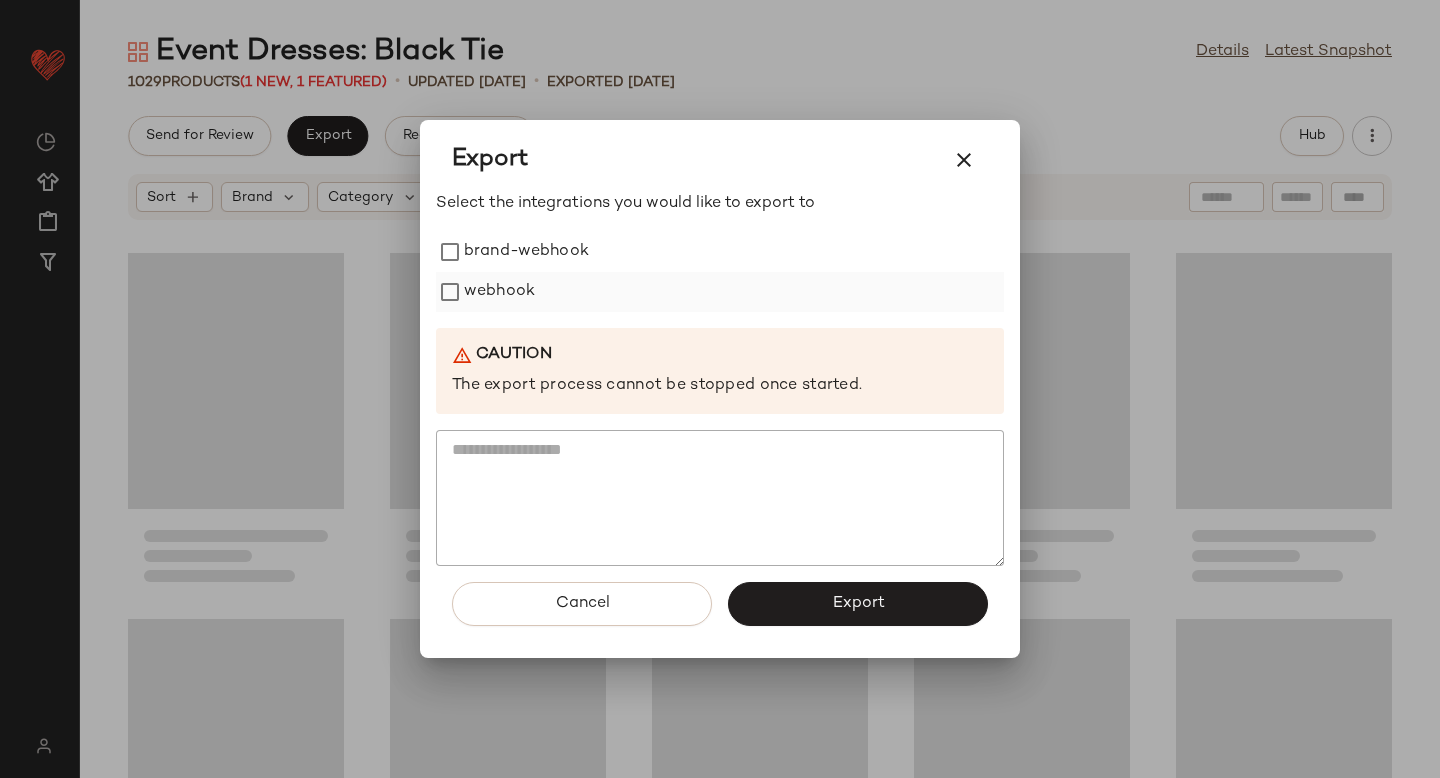click on "webhook" at bounding box center [499, 292] 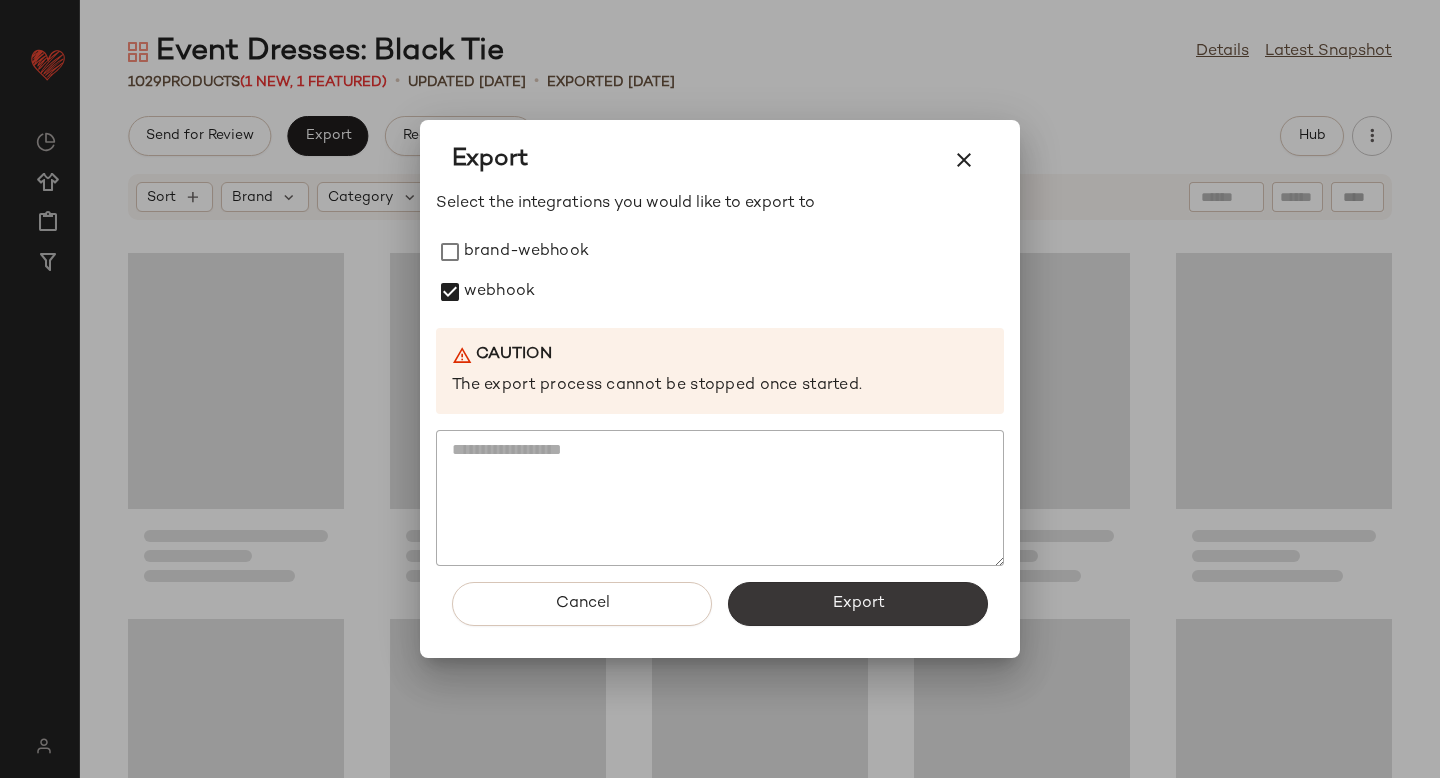 click on "Export" at bounding box center (858, 604) 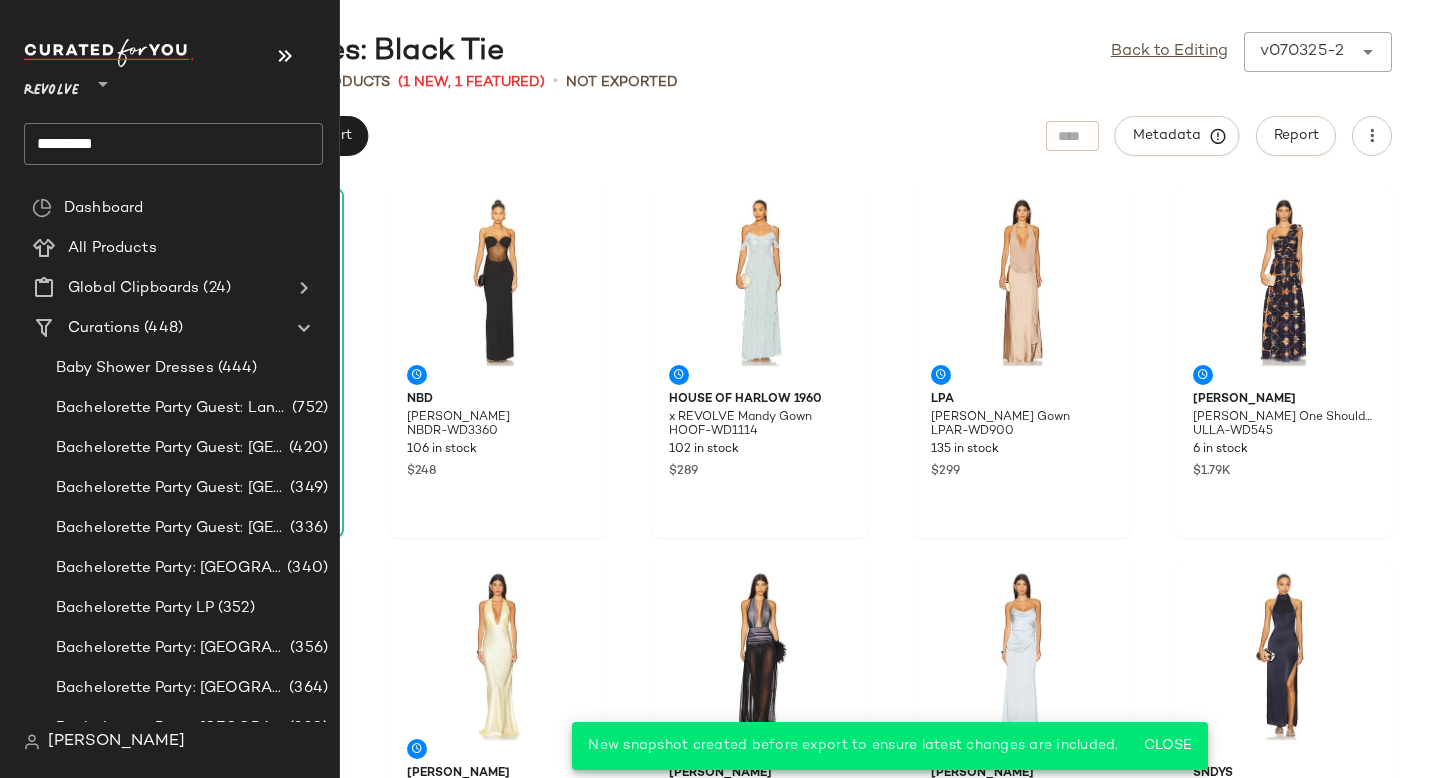 click on "*********" 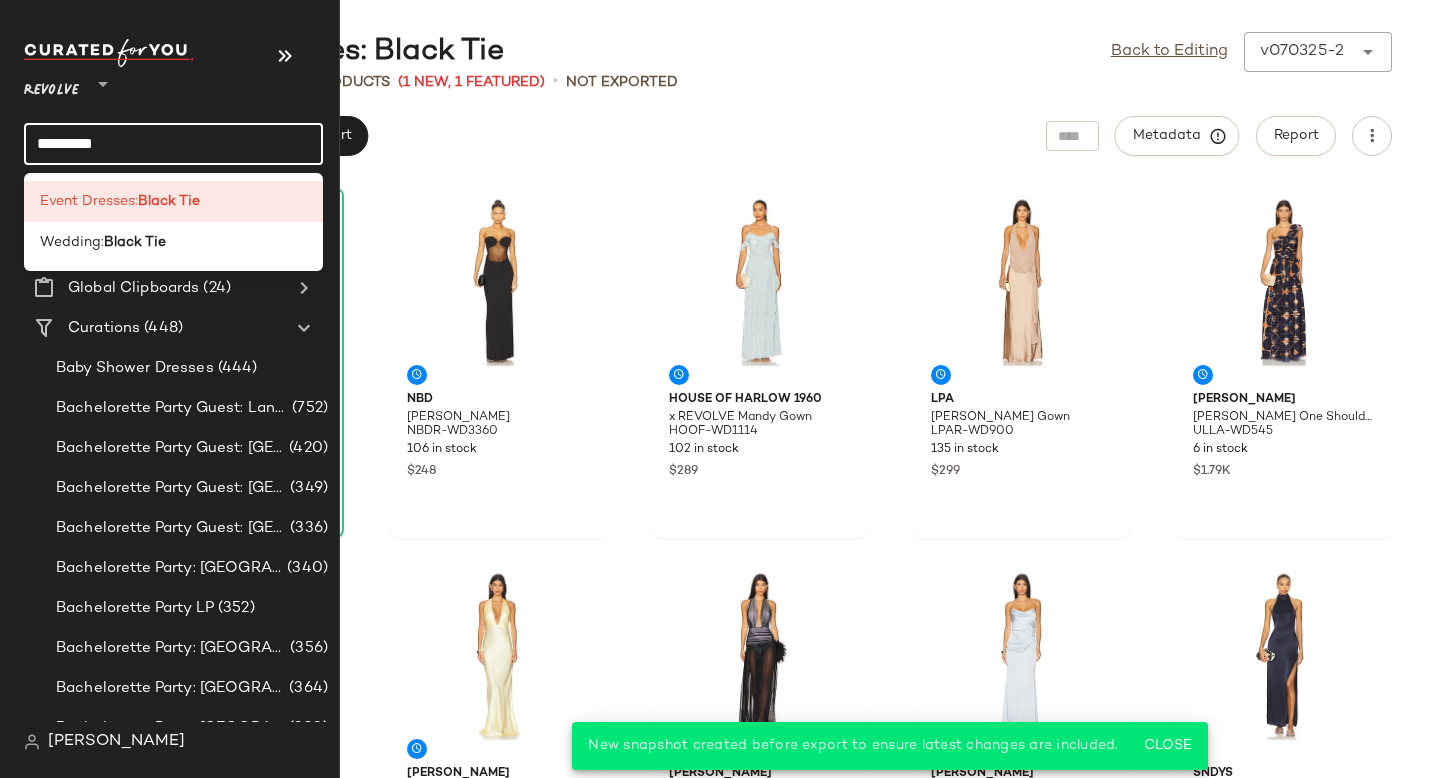 click on "*********" 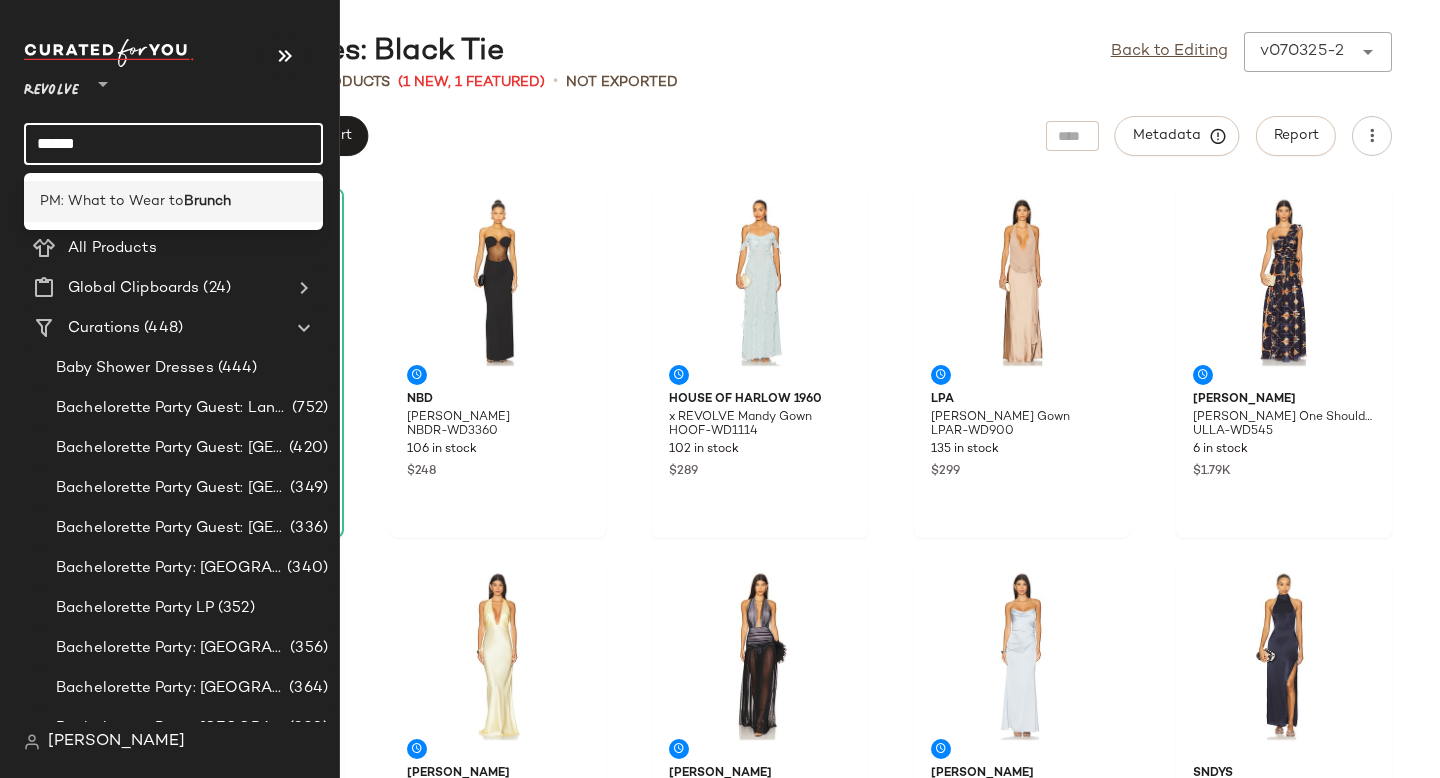 type on "******" 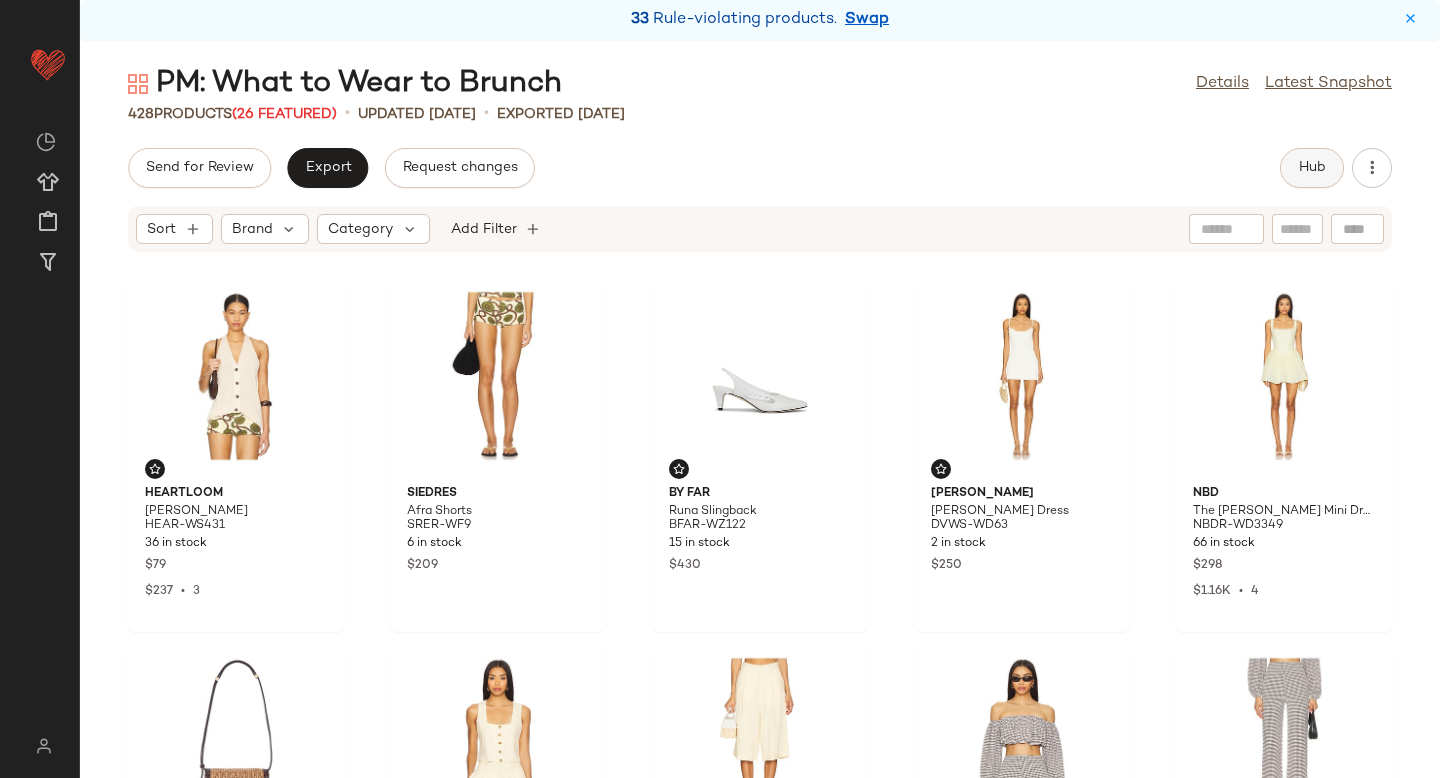 click on "Hub" 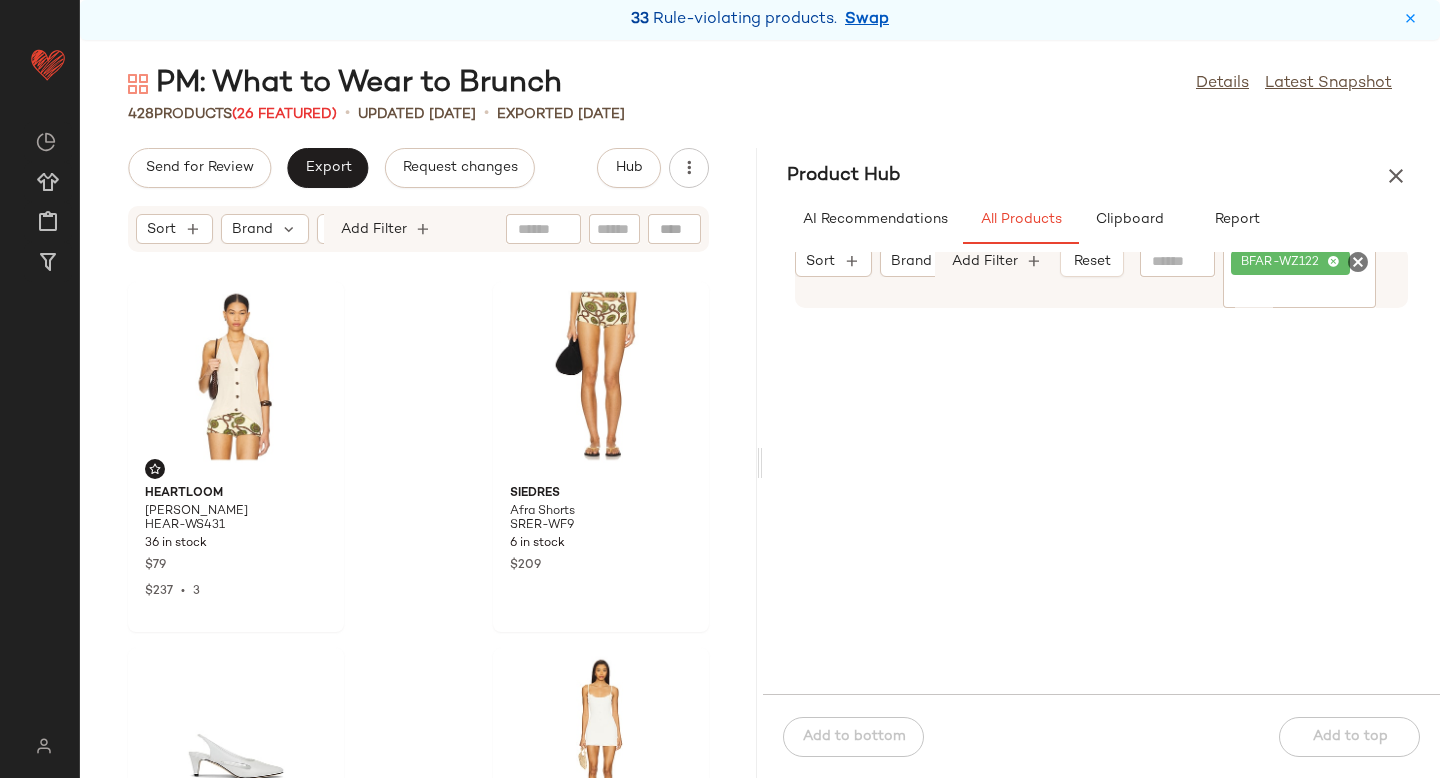 click 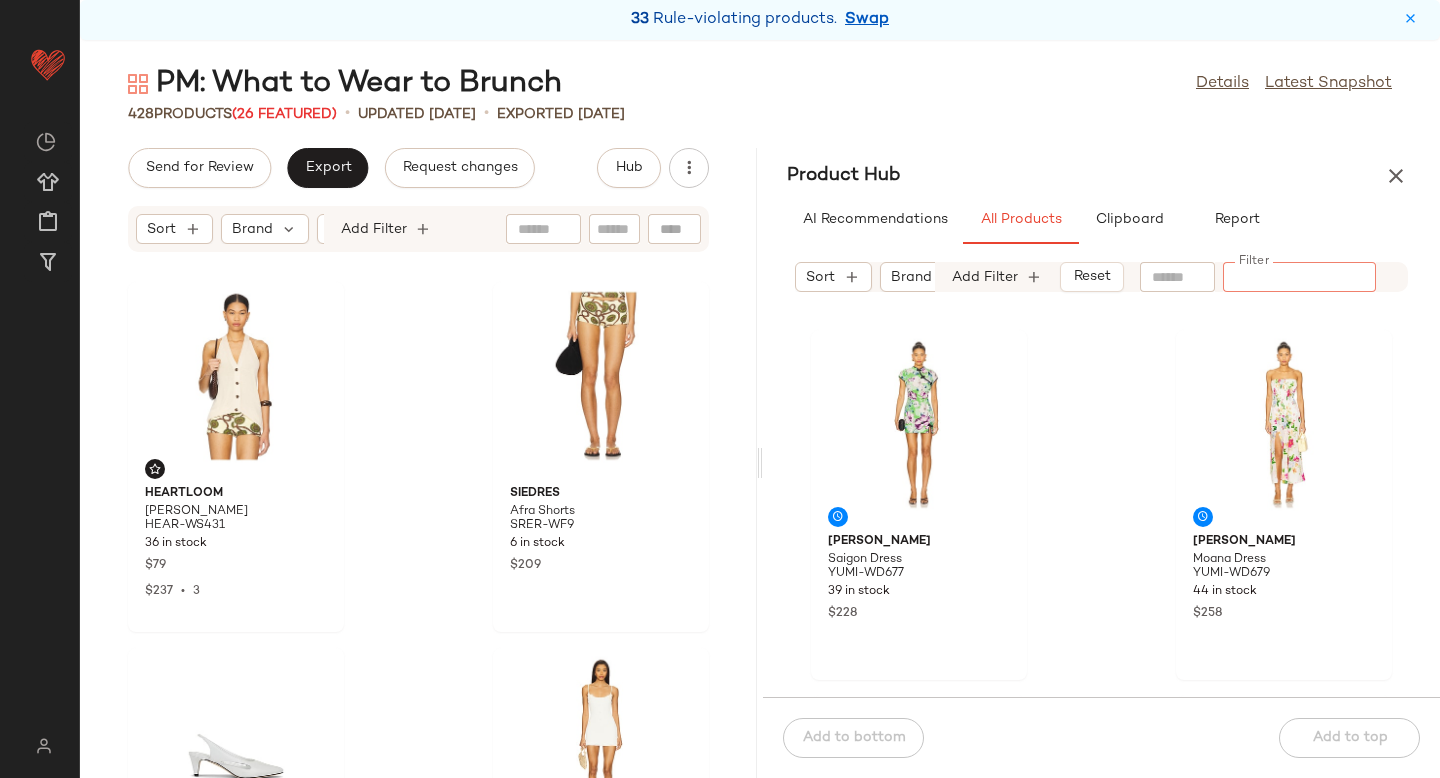 paste on "*********" 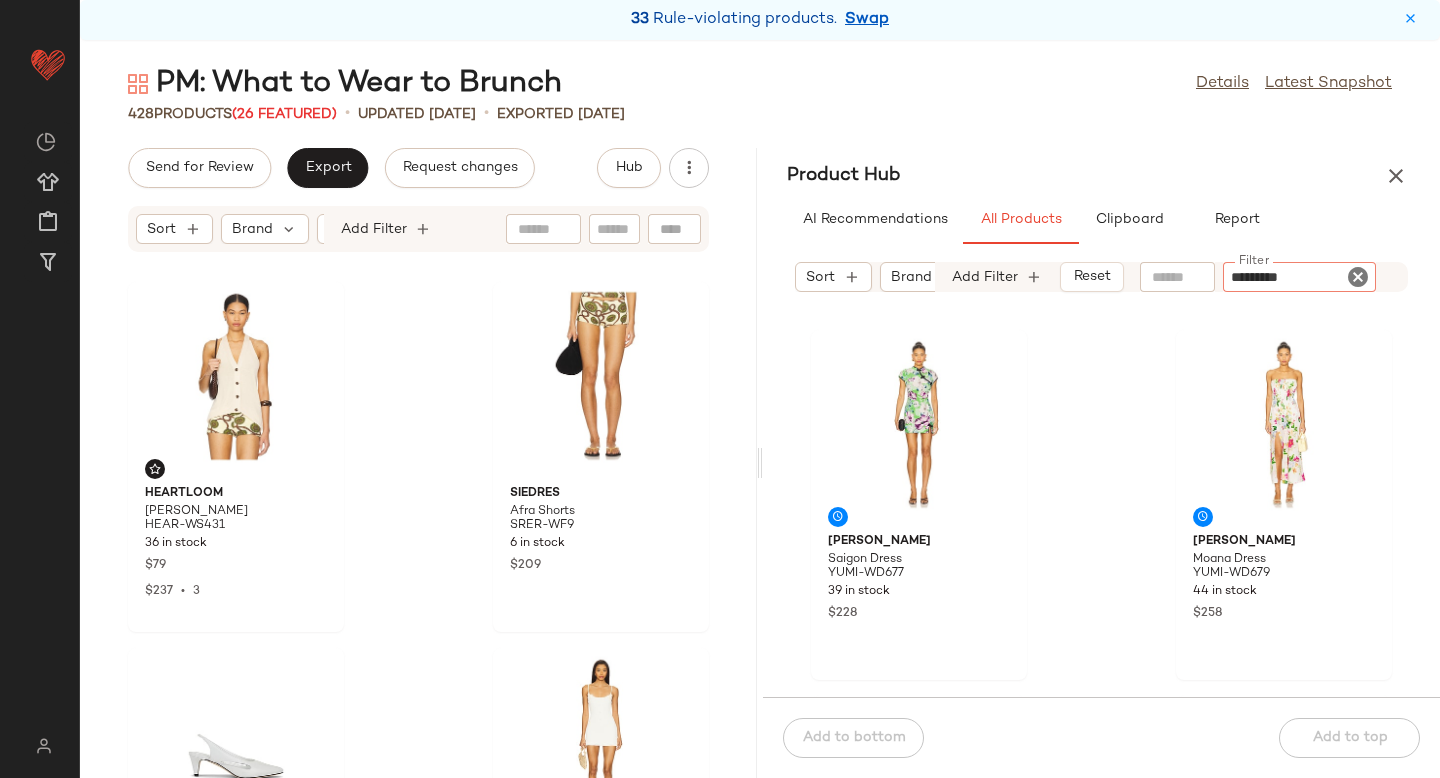 type 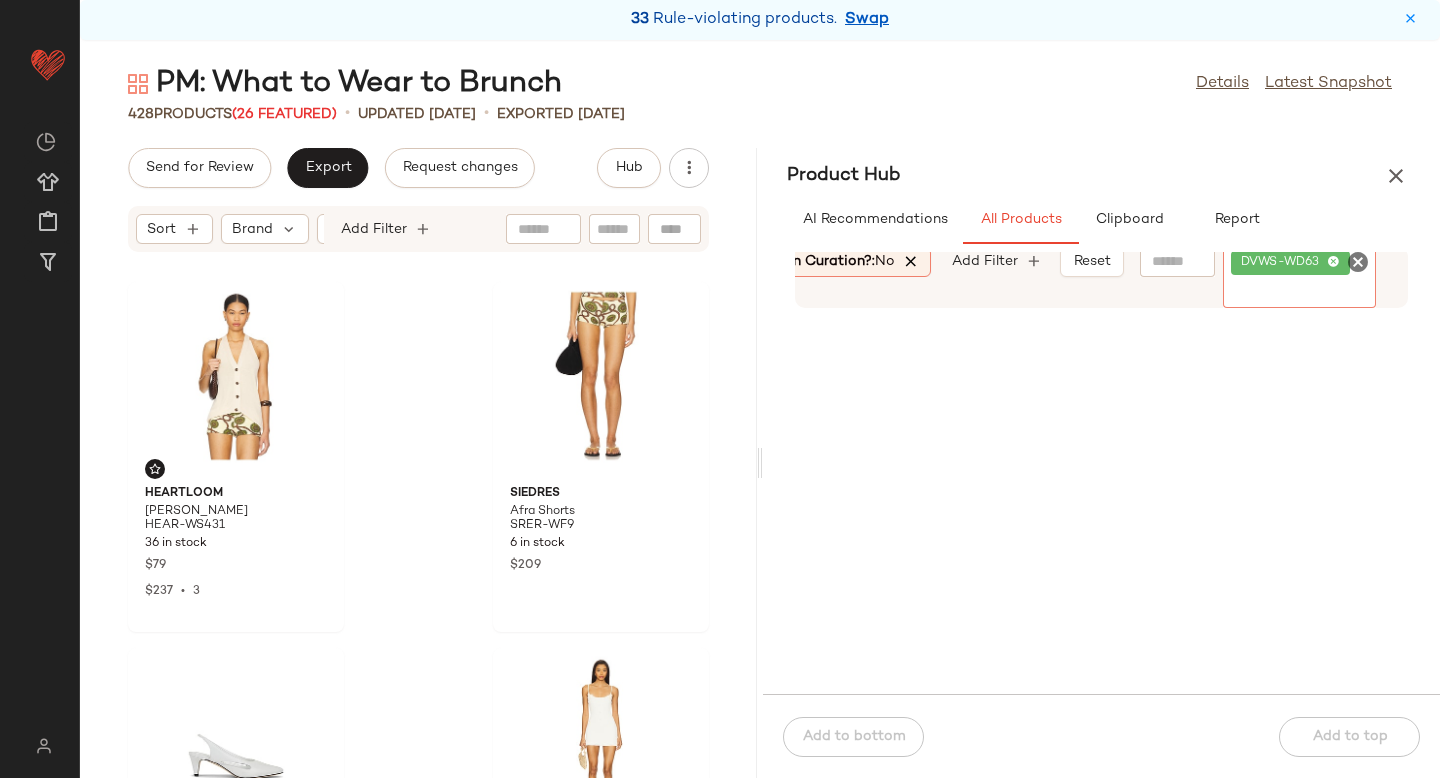 click at bounding box center (912, 262) 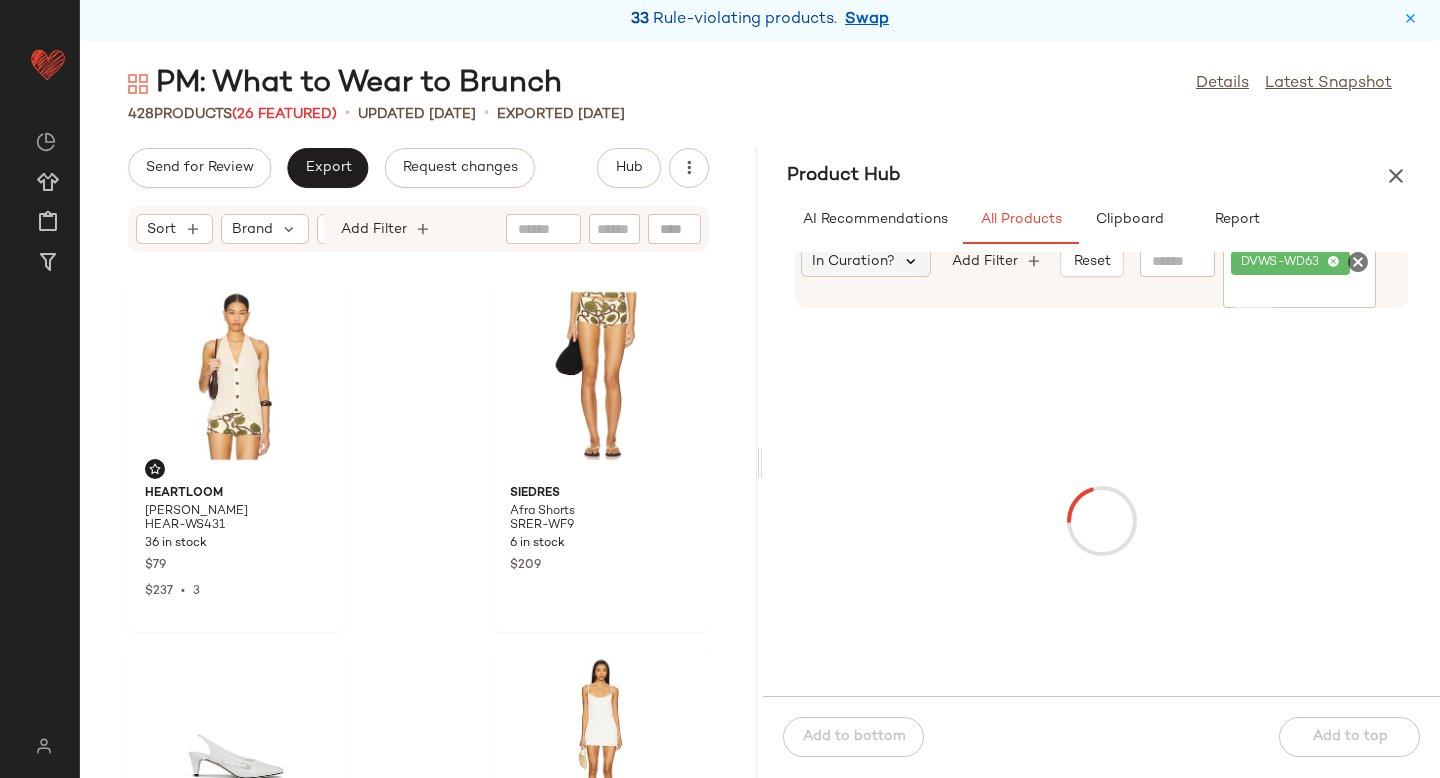 scroll, scrollTop: 0, scrollLeft: 291, axis: horizontal 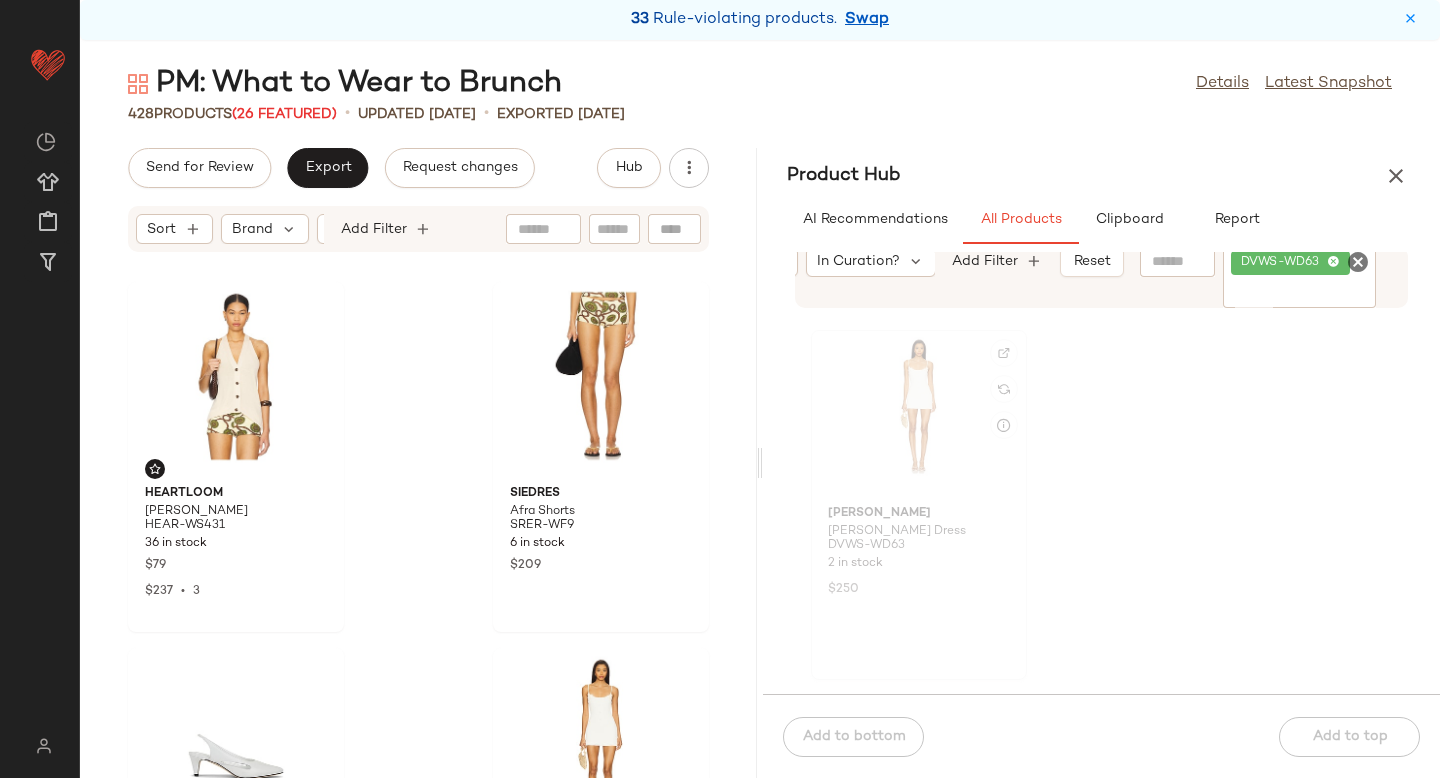 click 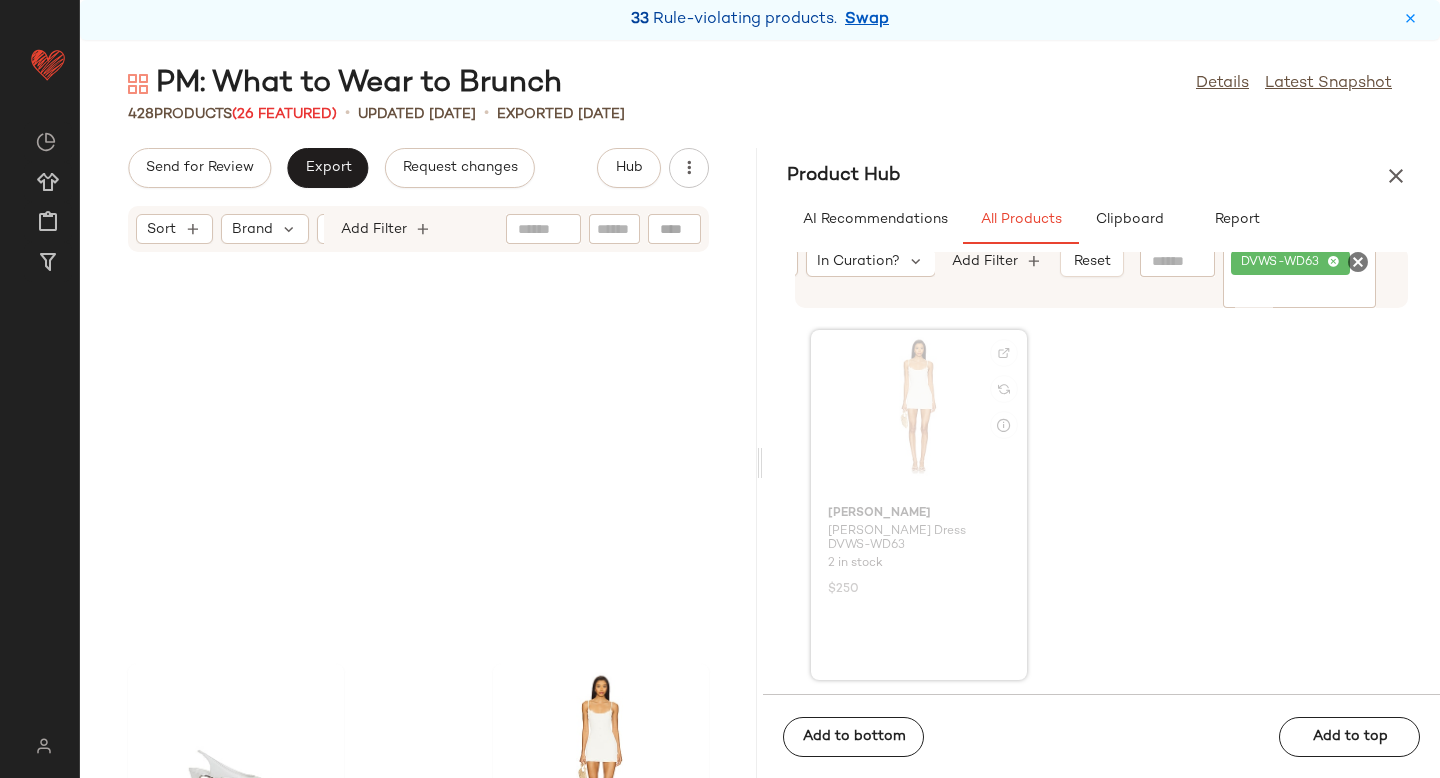 scroll, scrollTop: 382, scrollLeft: 0, axis: vertical 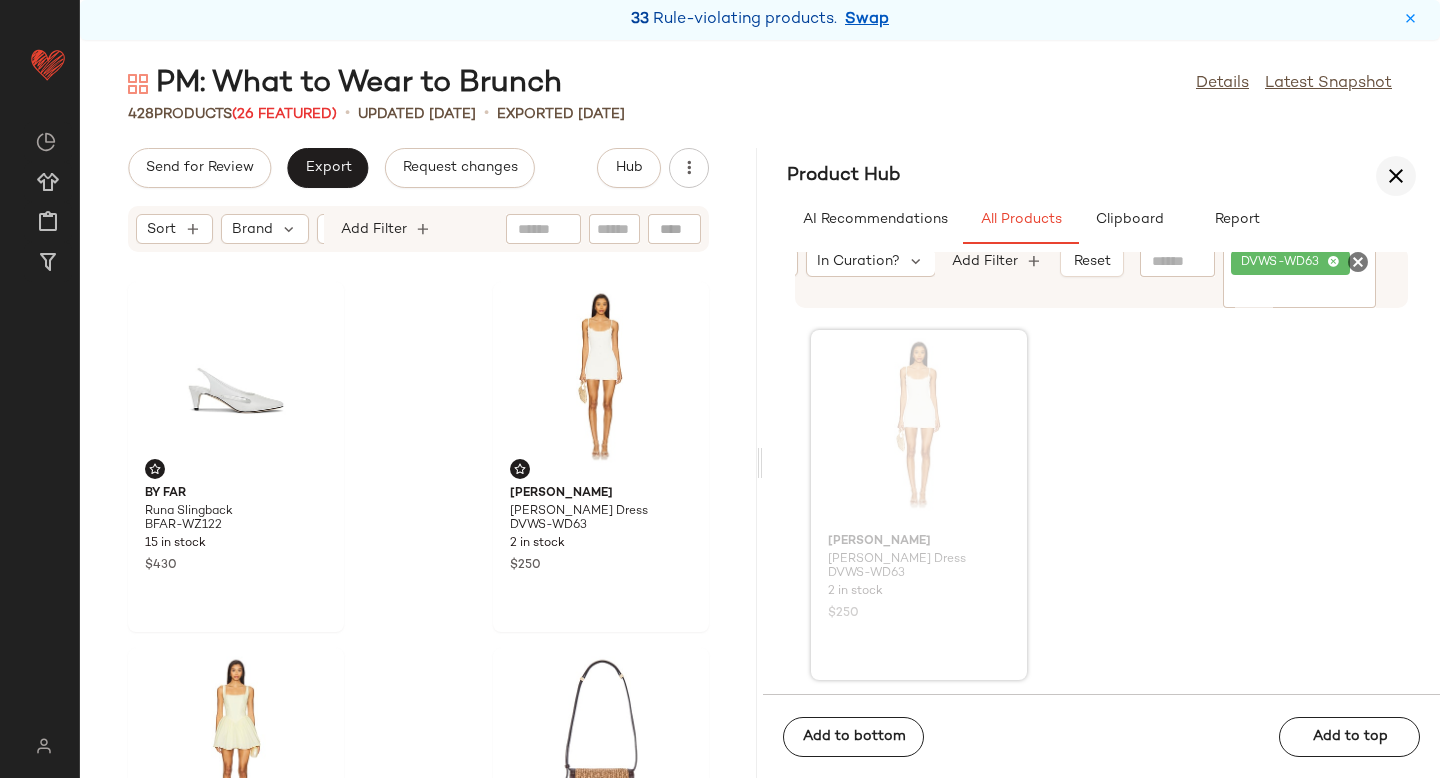 click at bounding box center [1396, 176] 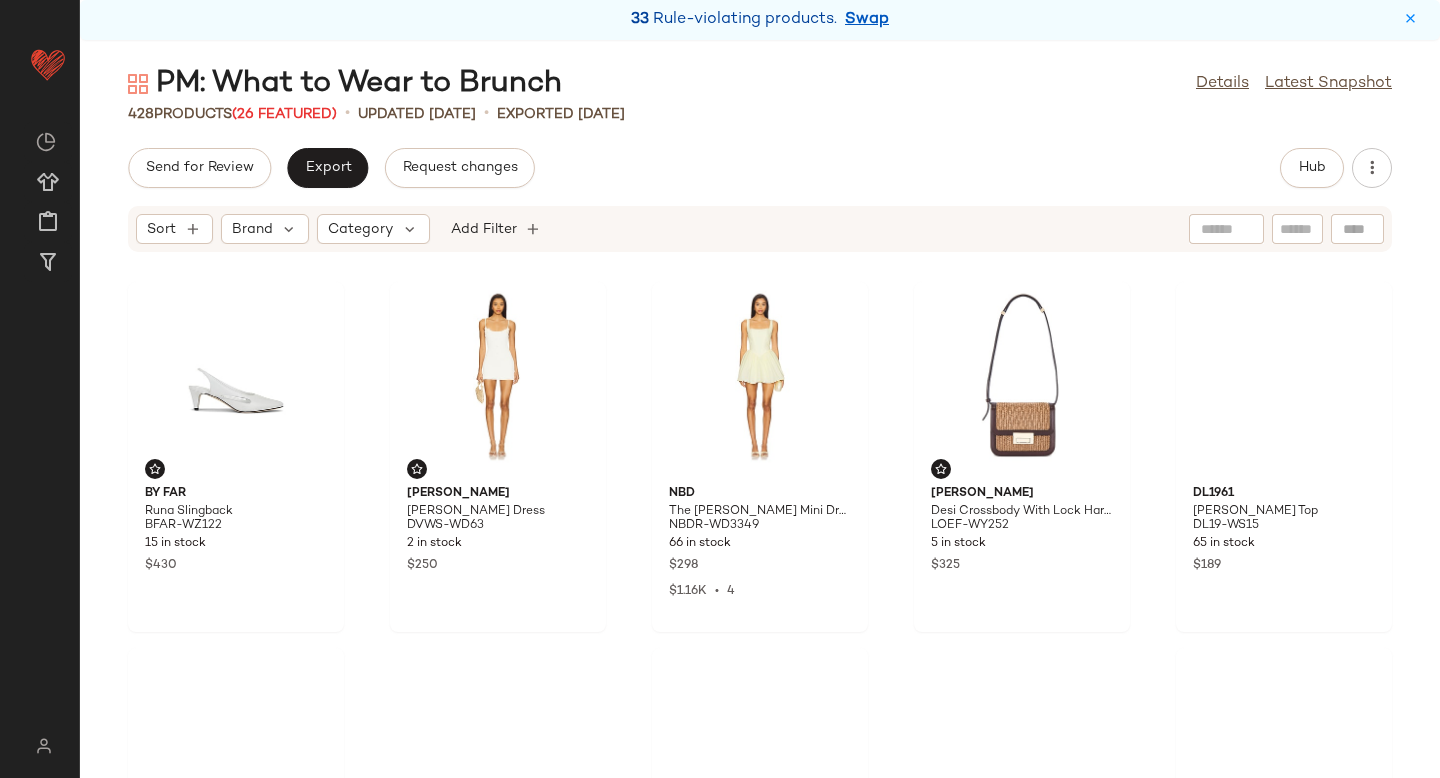 scroll, scrollTop: 0, scrollLeft: 0, axis: both 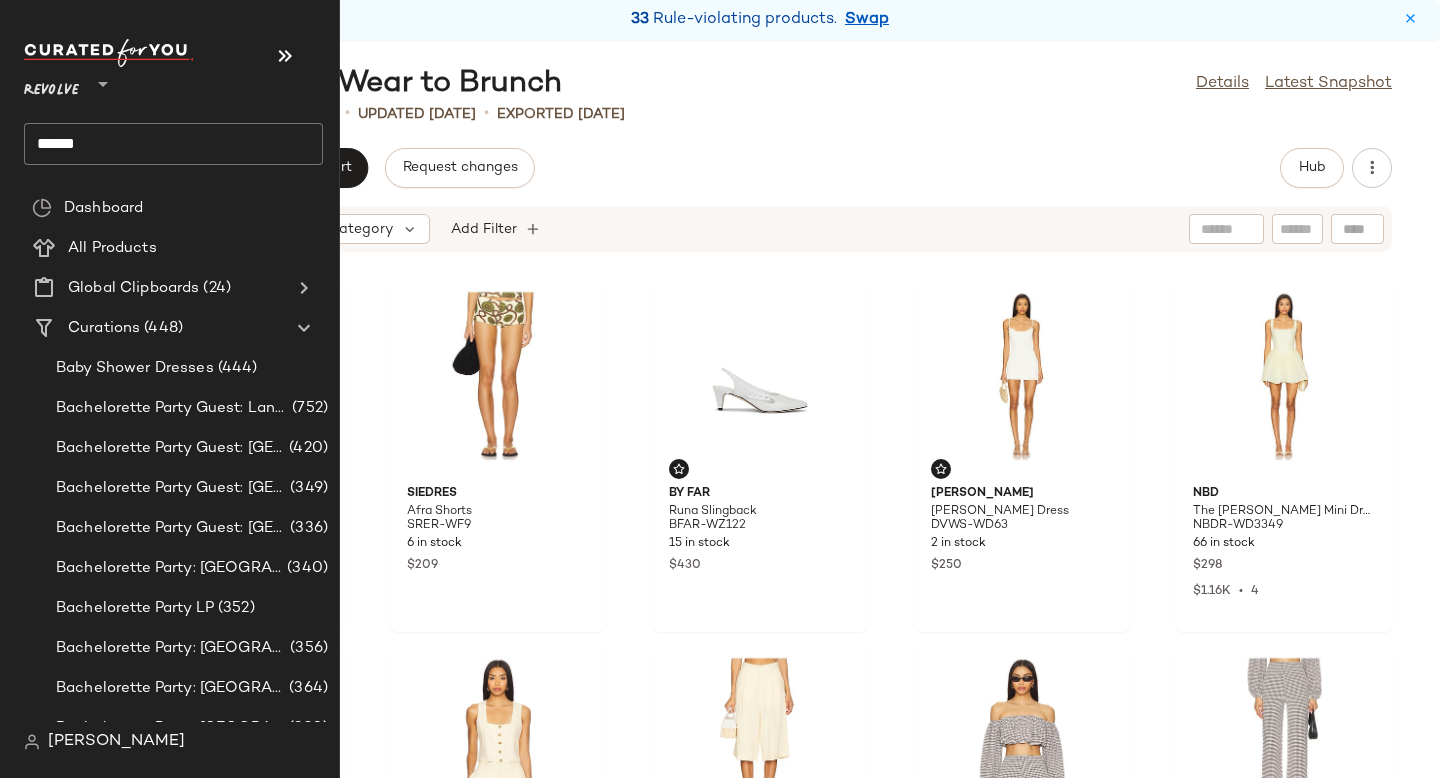 click on "******" 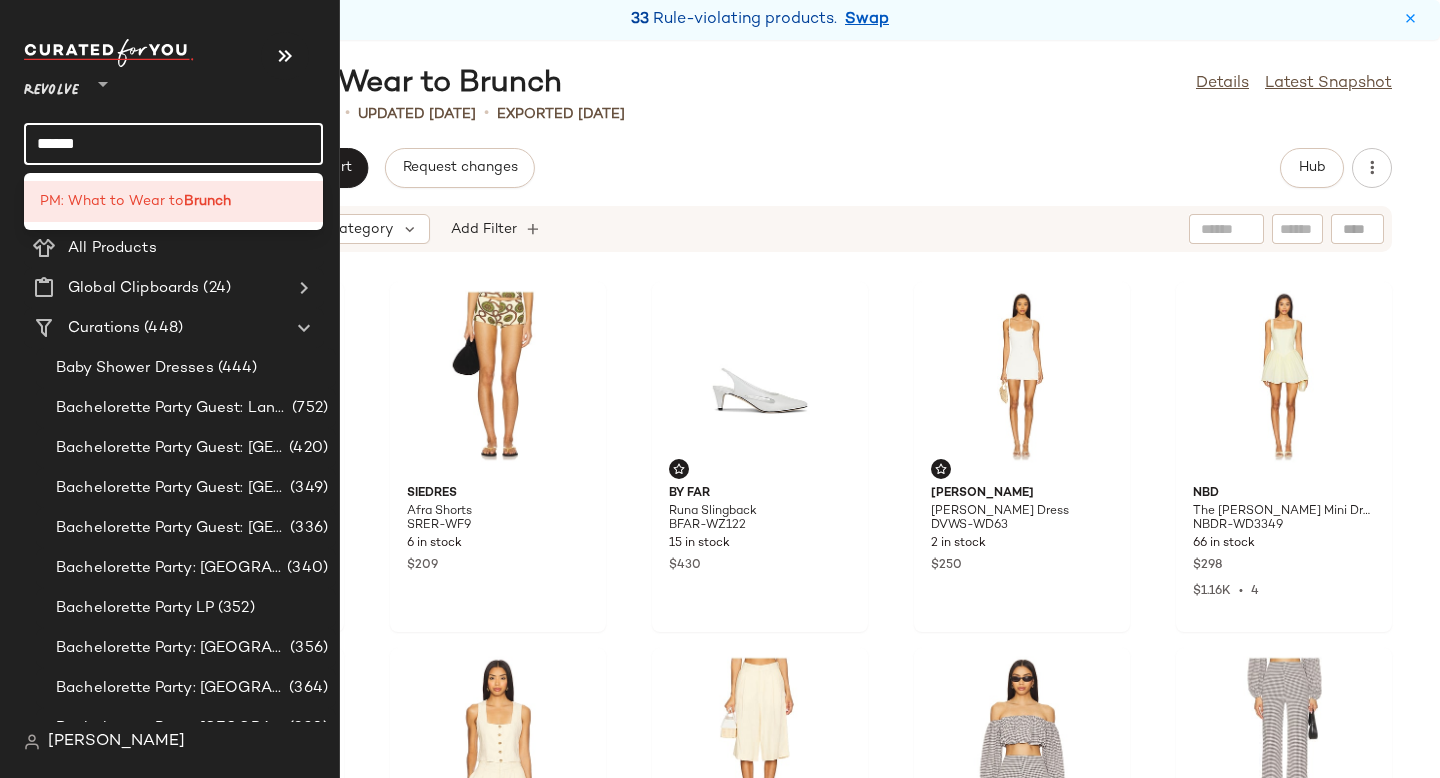 click on "******" 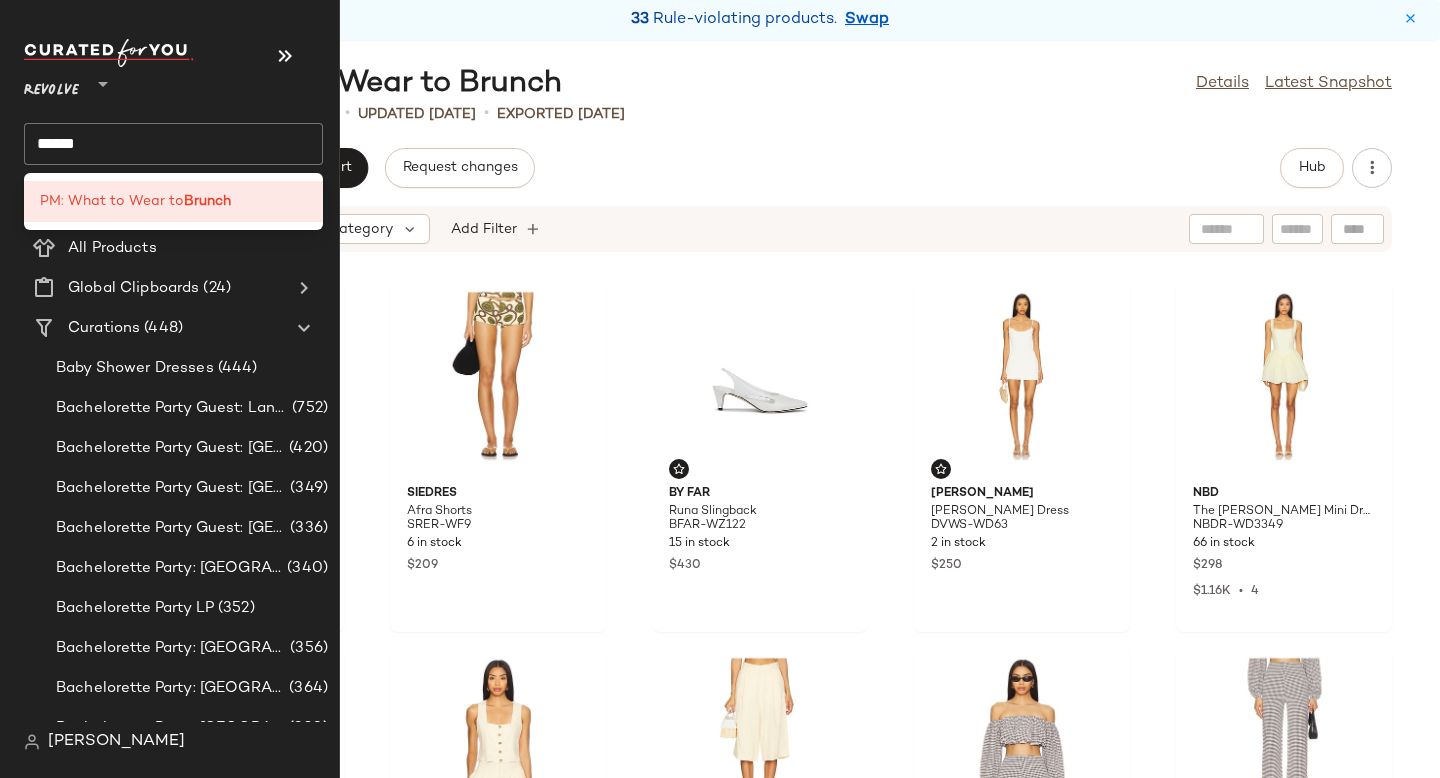 click on "Revolve **" at bounding box center (124, 79) 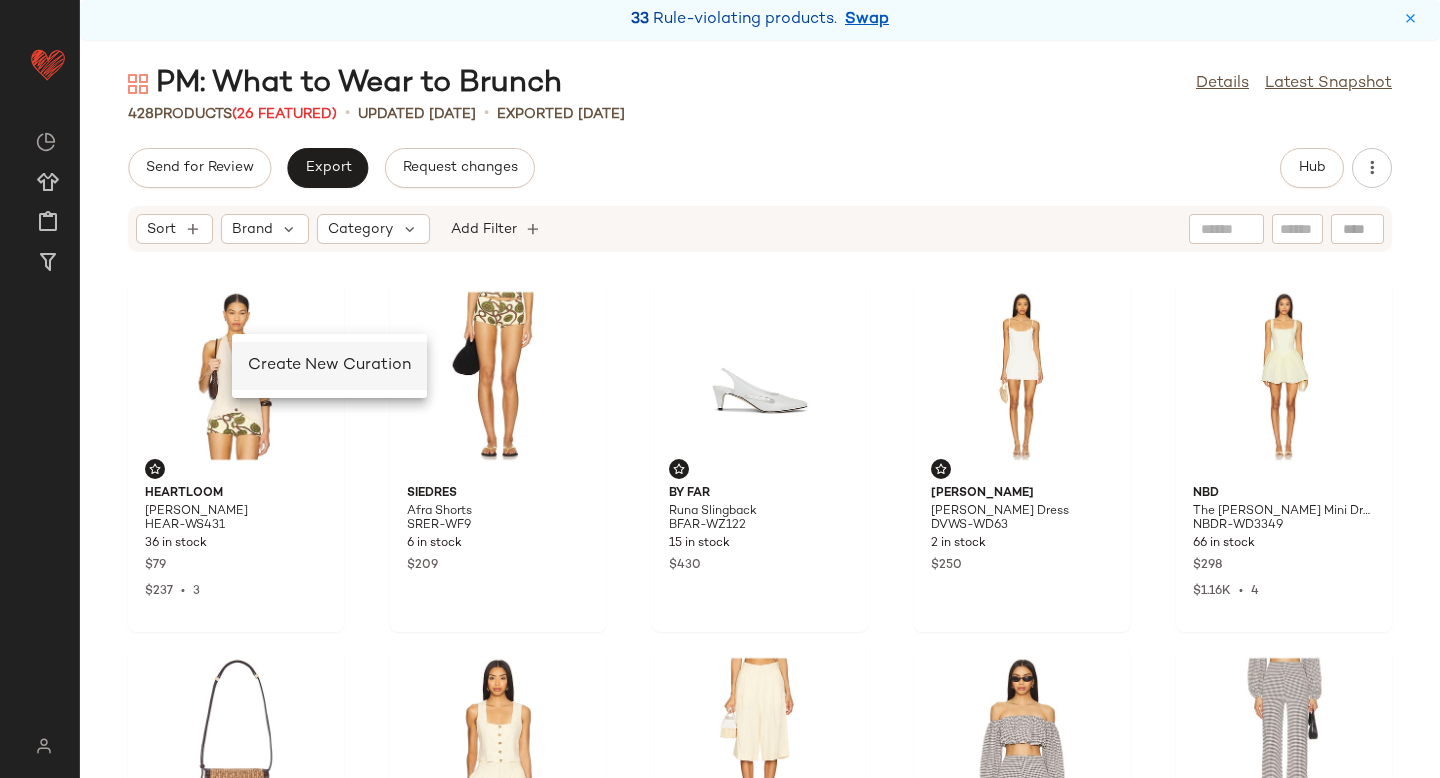 click on "Create New Curation" 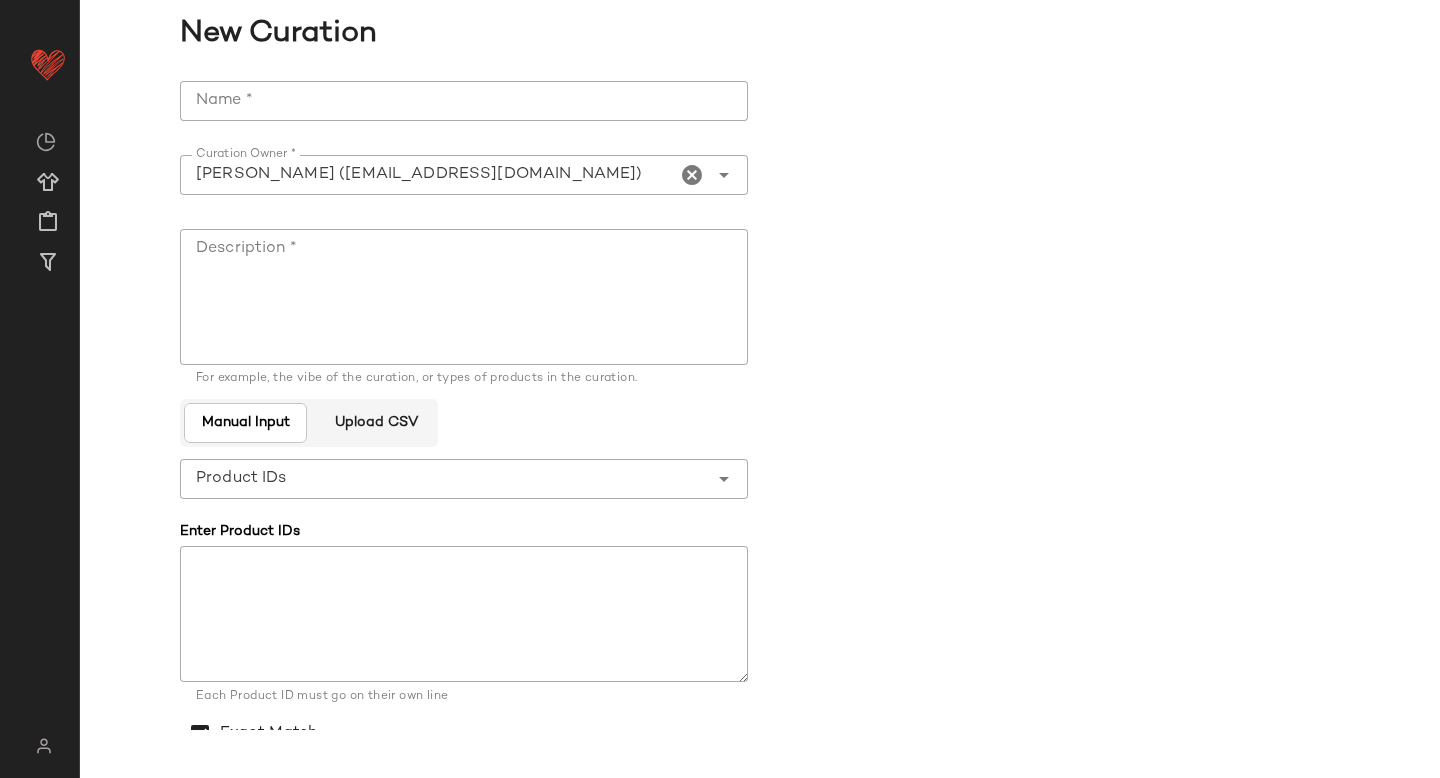 click on "Name *" 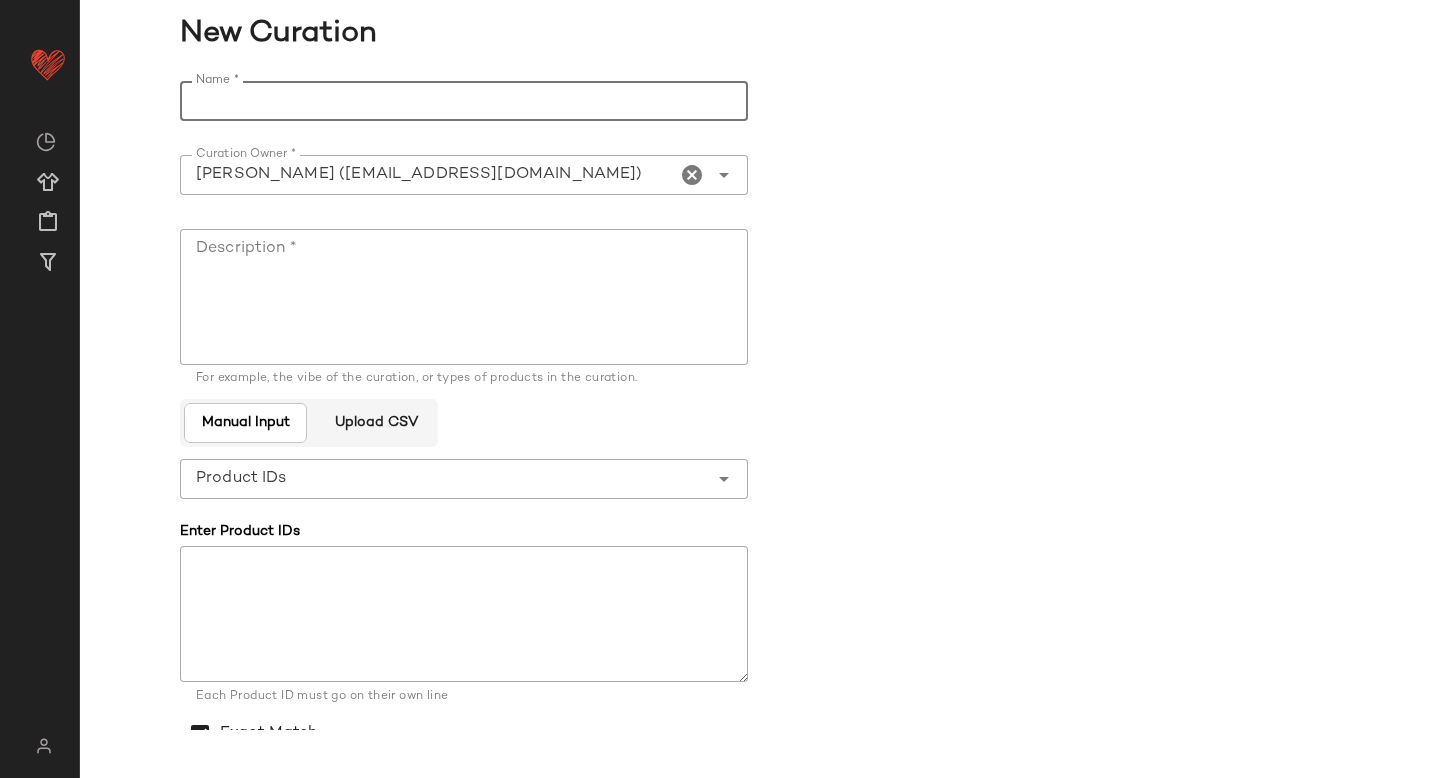 paste on "**********" 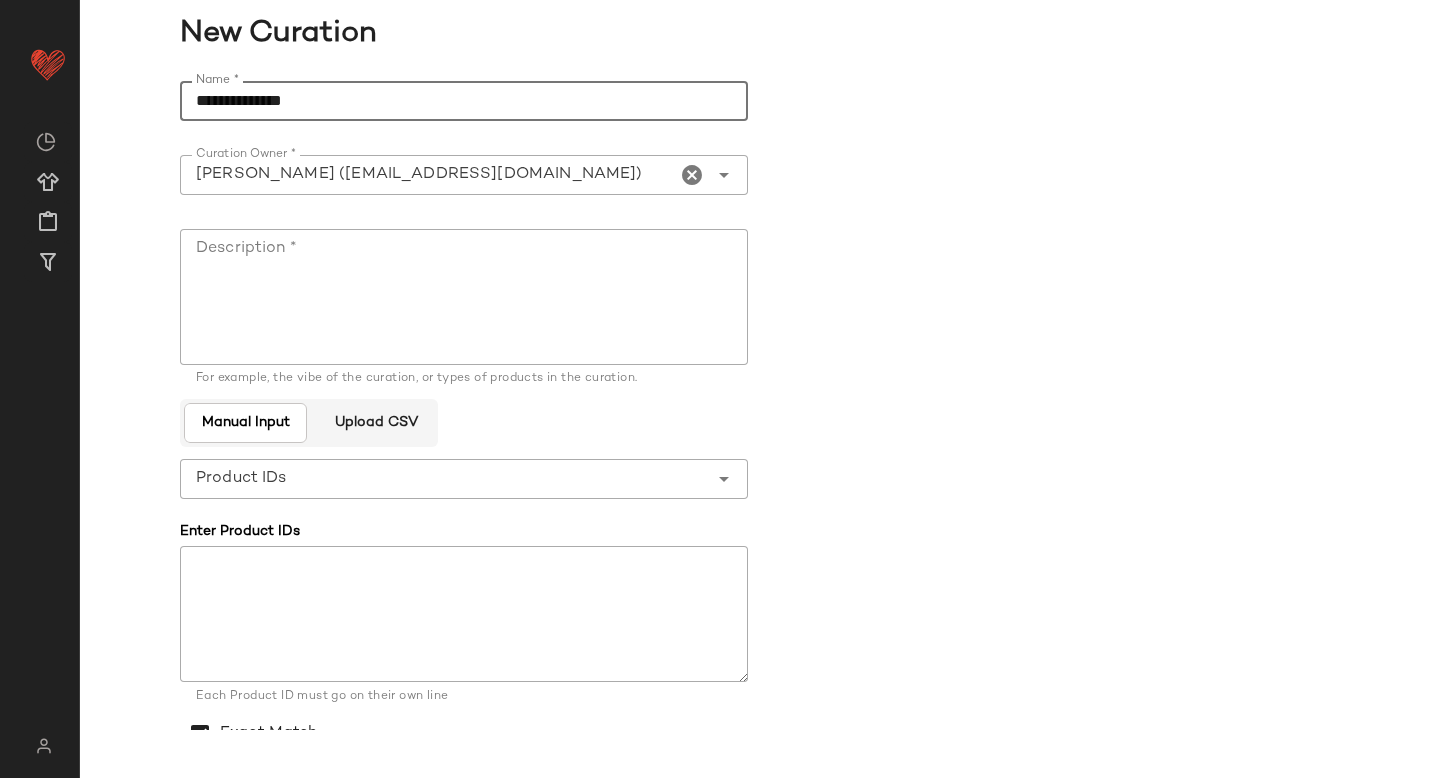 type on "**********" 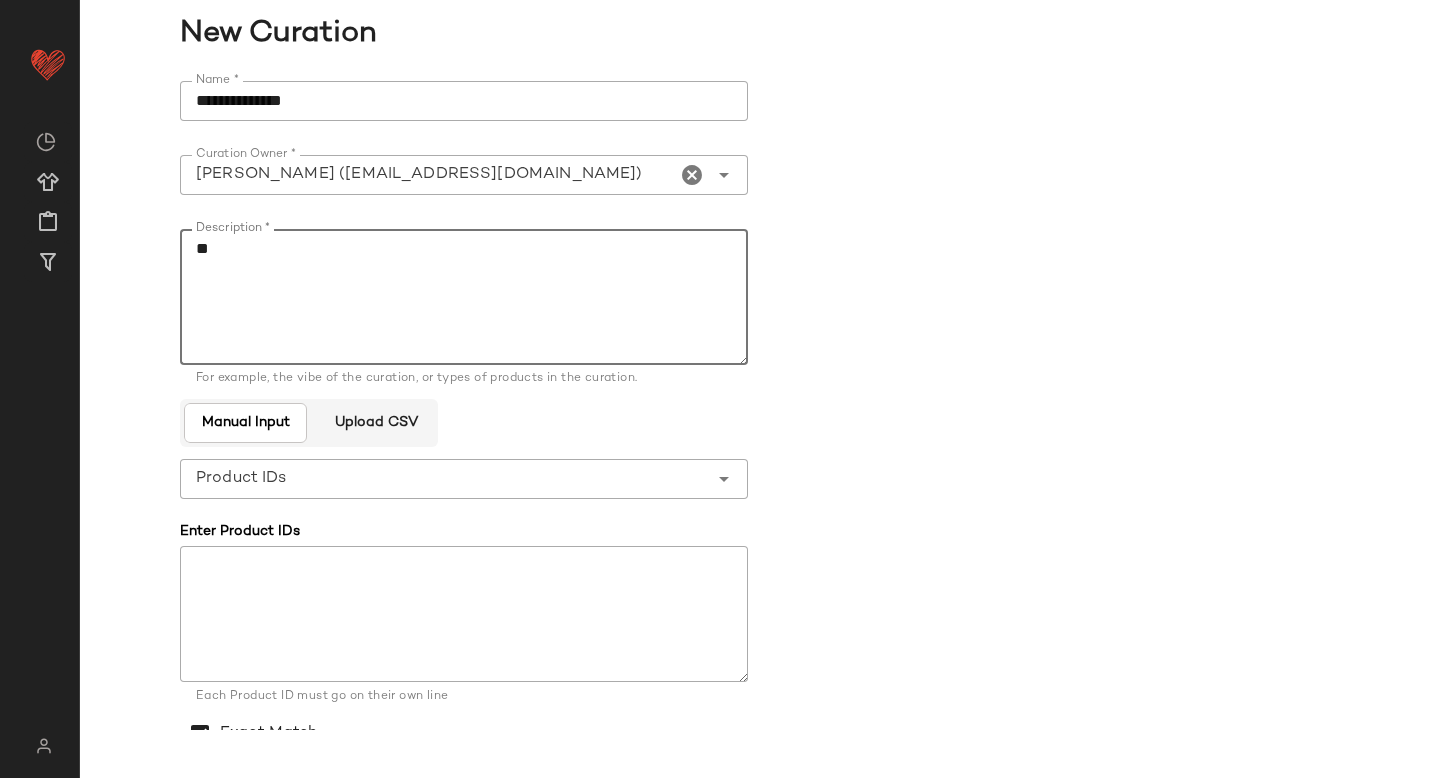 type on "*" 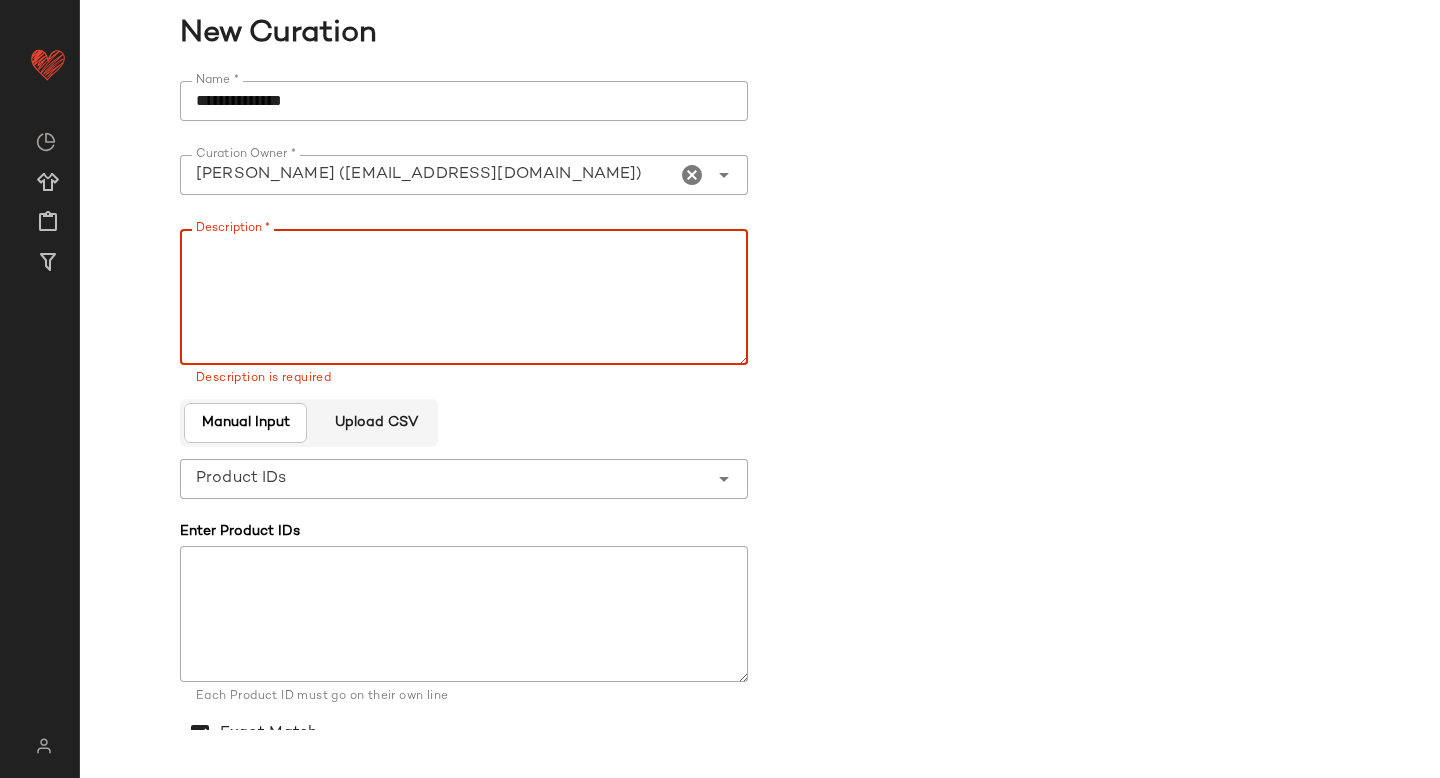 paste on "**********" 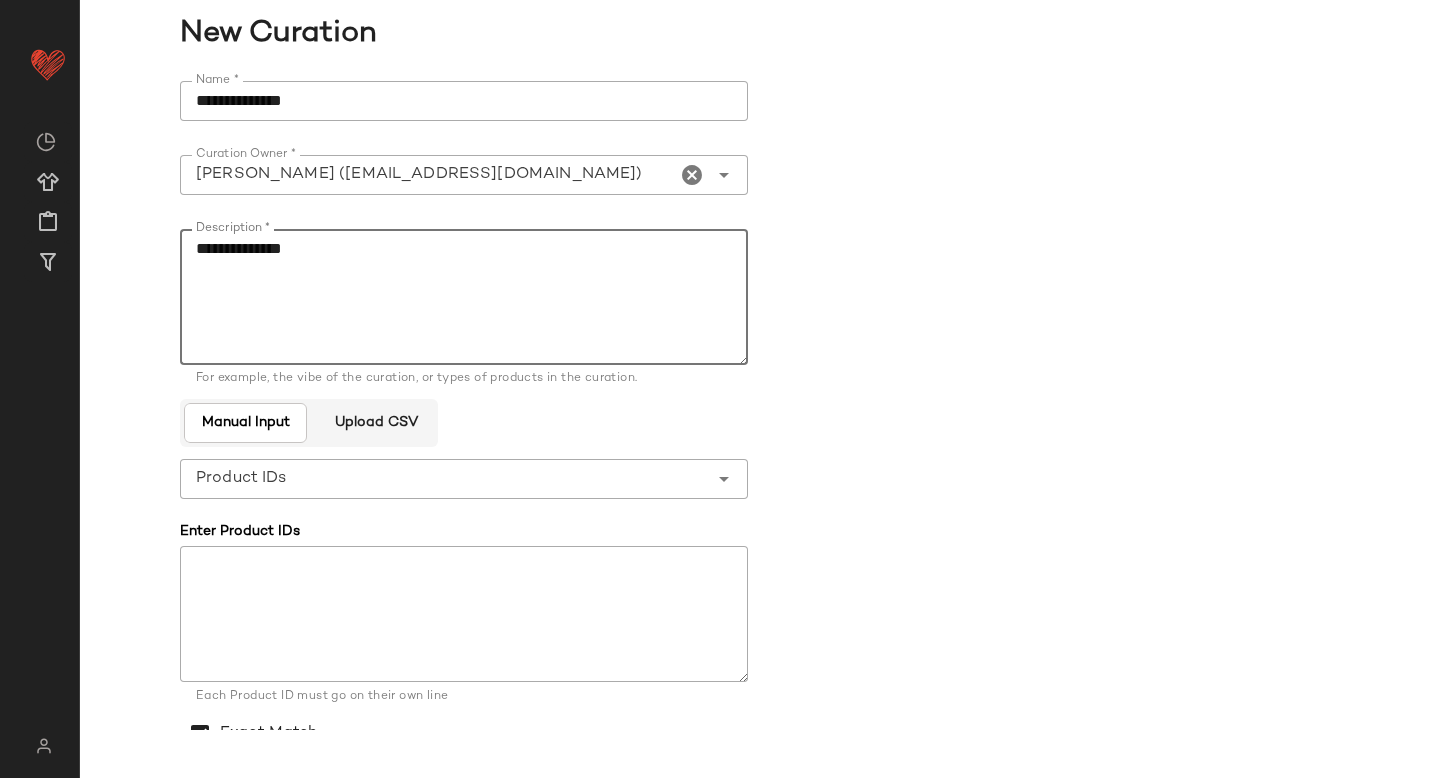 scroll, scrollTop: 106, scrollLeft: 0, axis: vertical 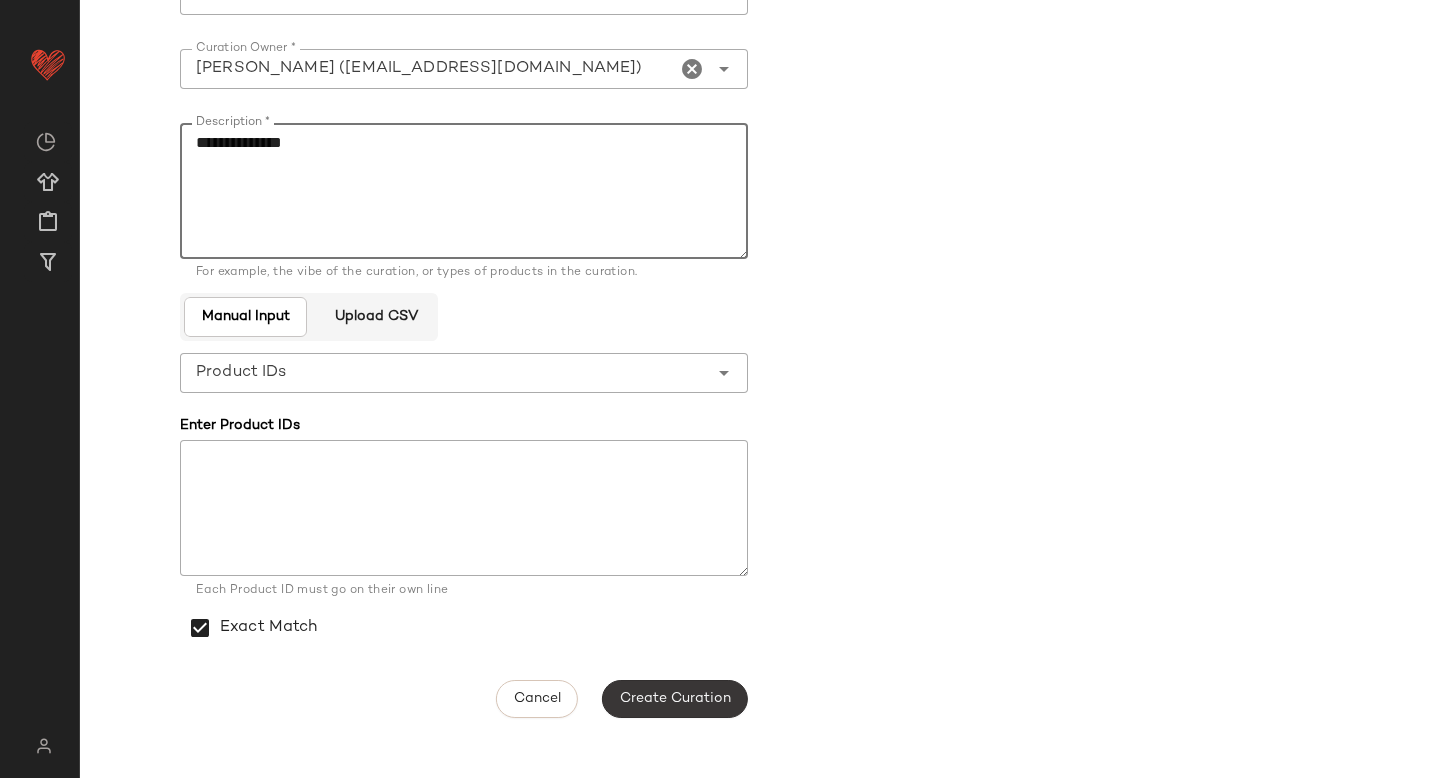 type on "**********" 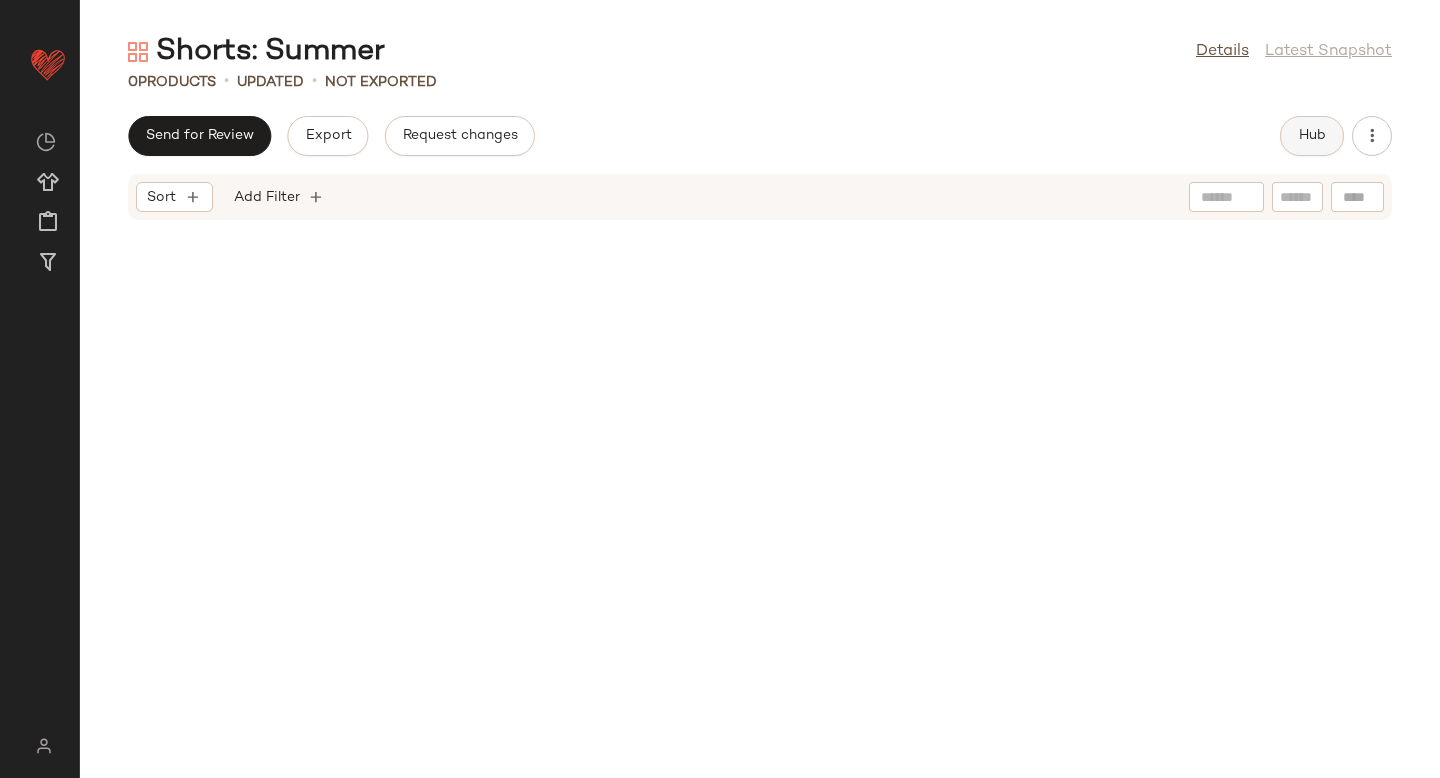 click on "Hub" at bounding box center (1312, 136) 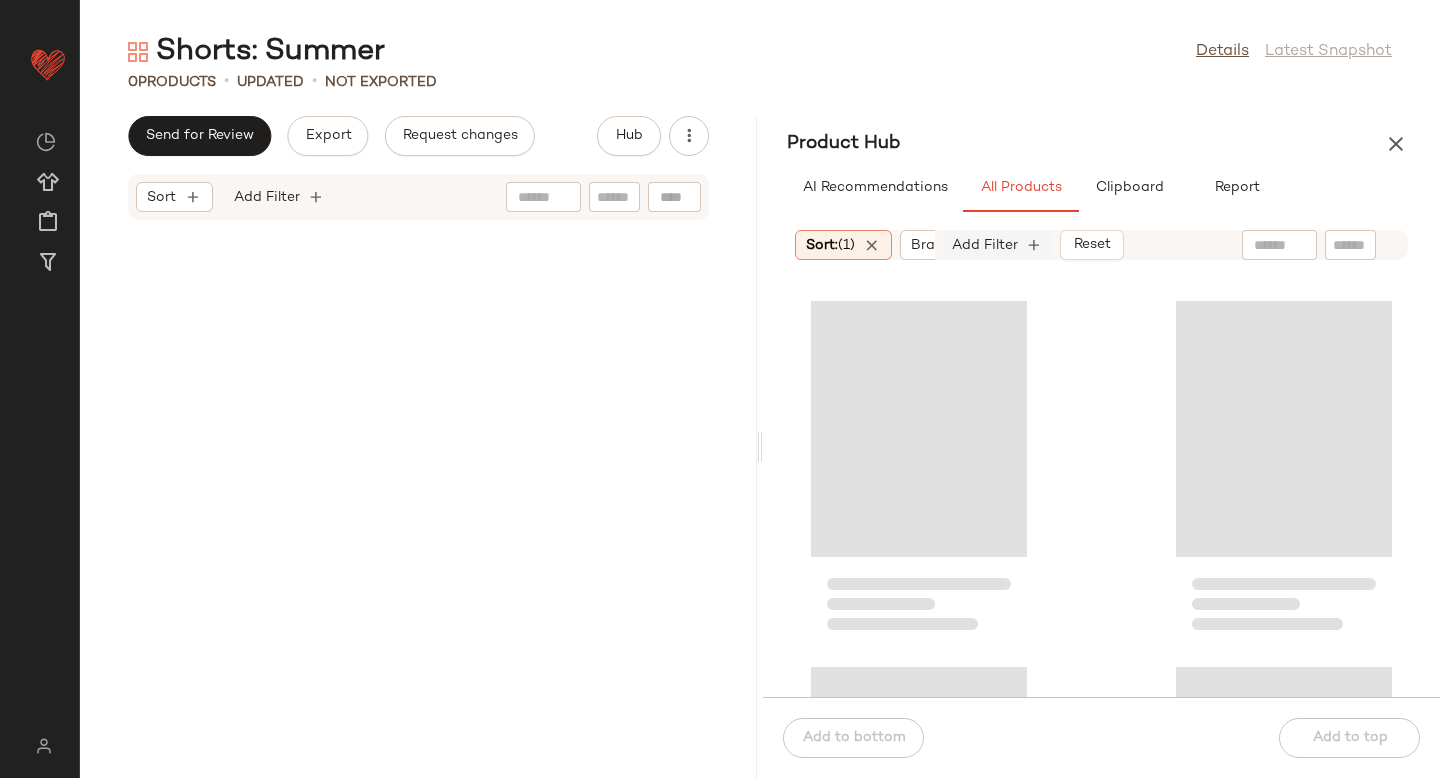 click on "Add Filter" at bounding box center [985, 245] 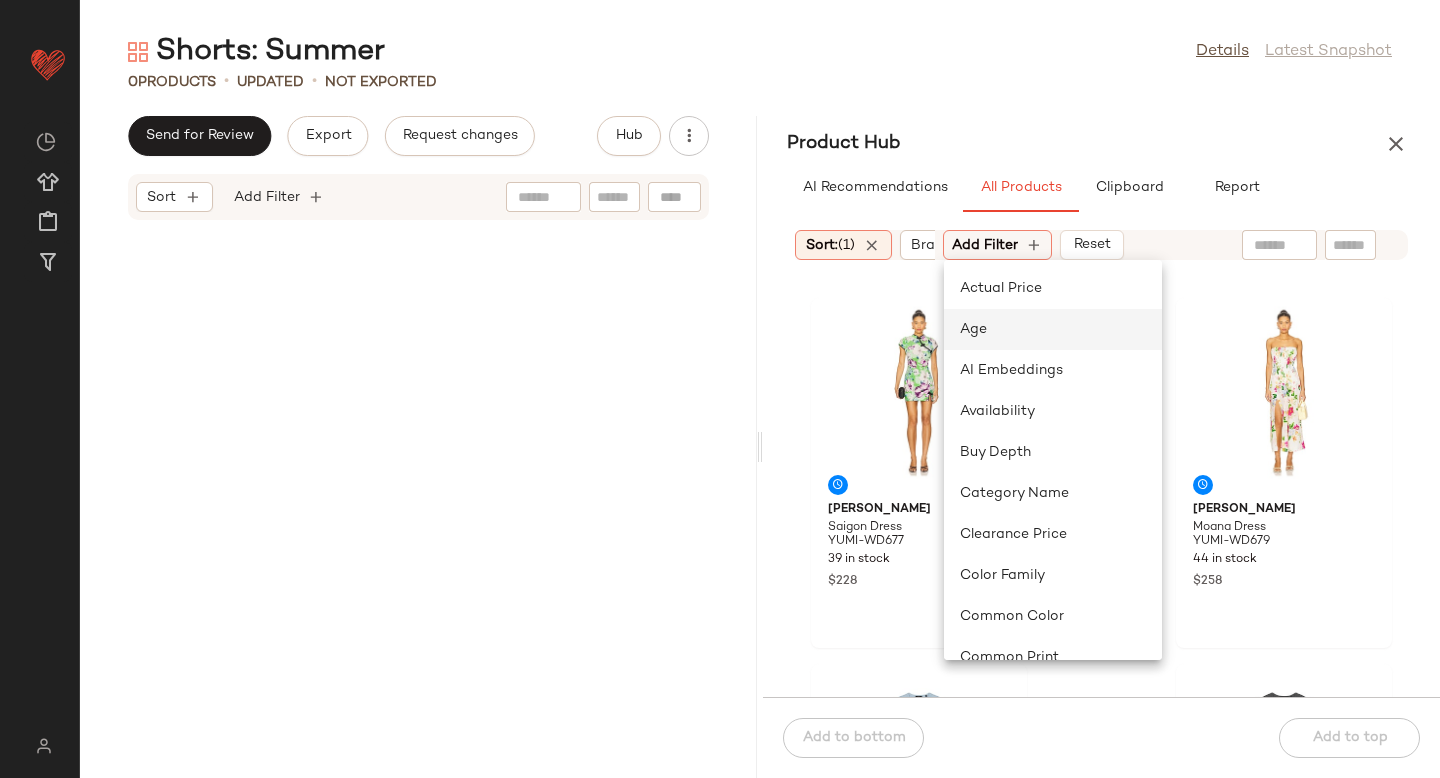 click on "Age" 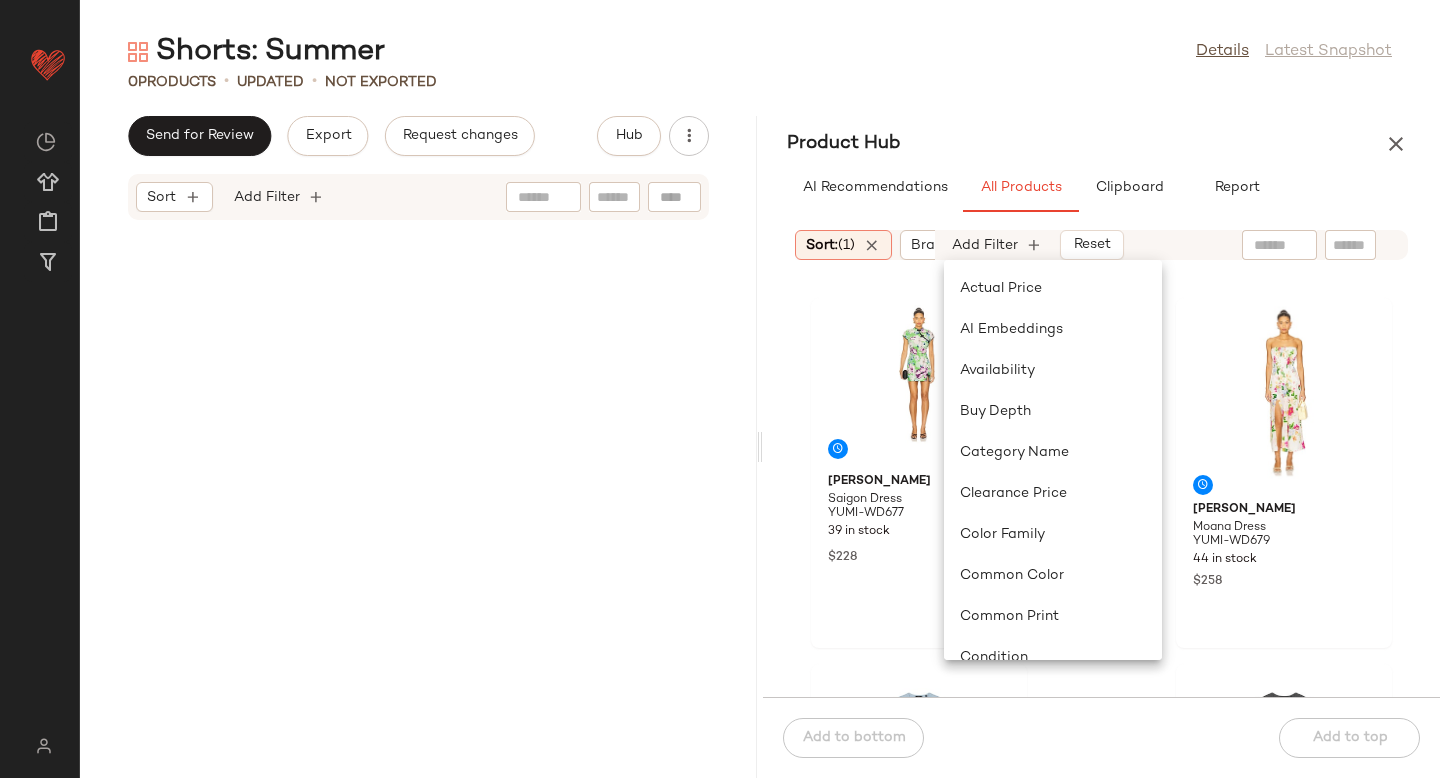 scroll, scrollTop: 0, scrollLeft: 430, axis: horizontal 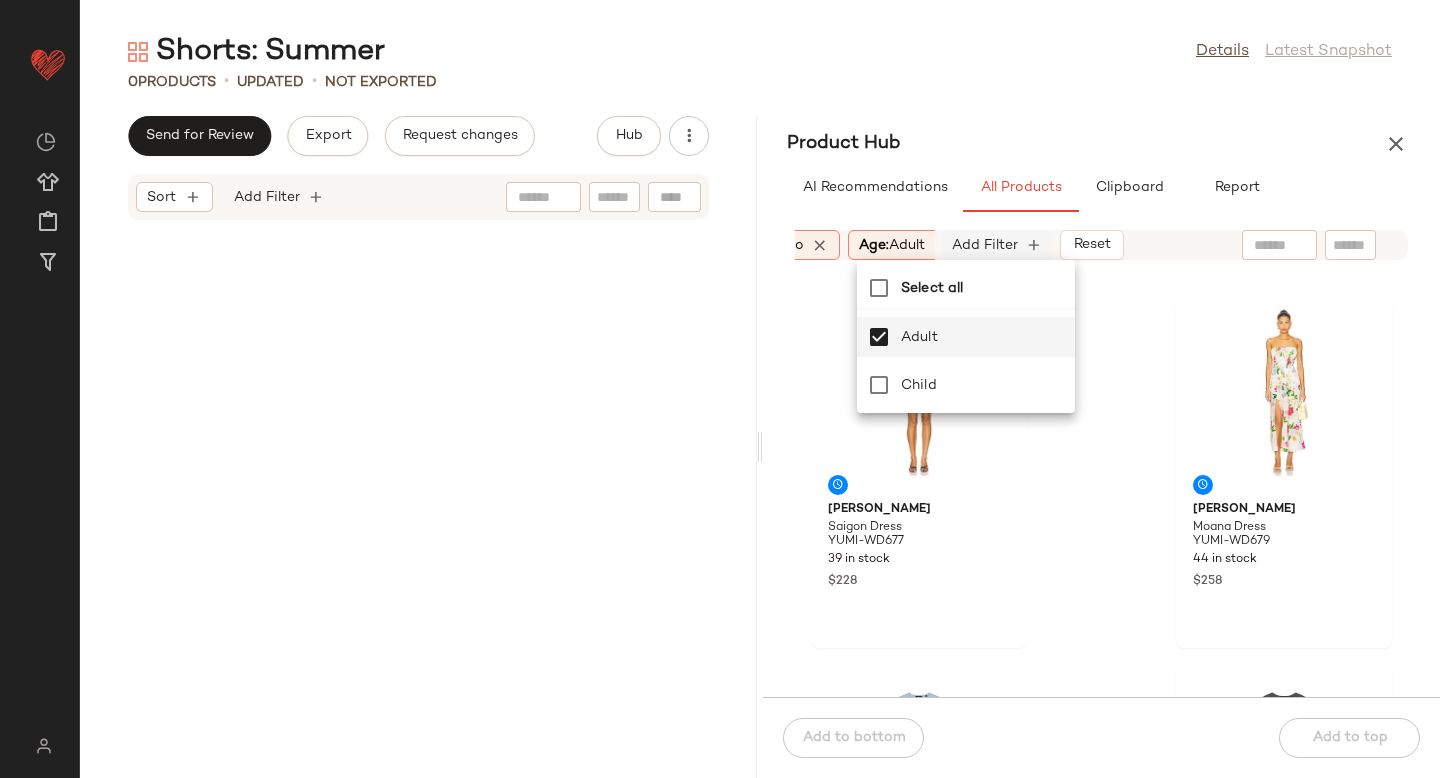 click on "Add Filter" at bounding box center [985, 245] 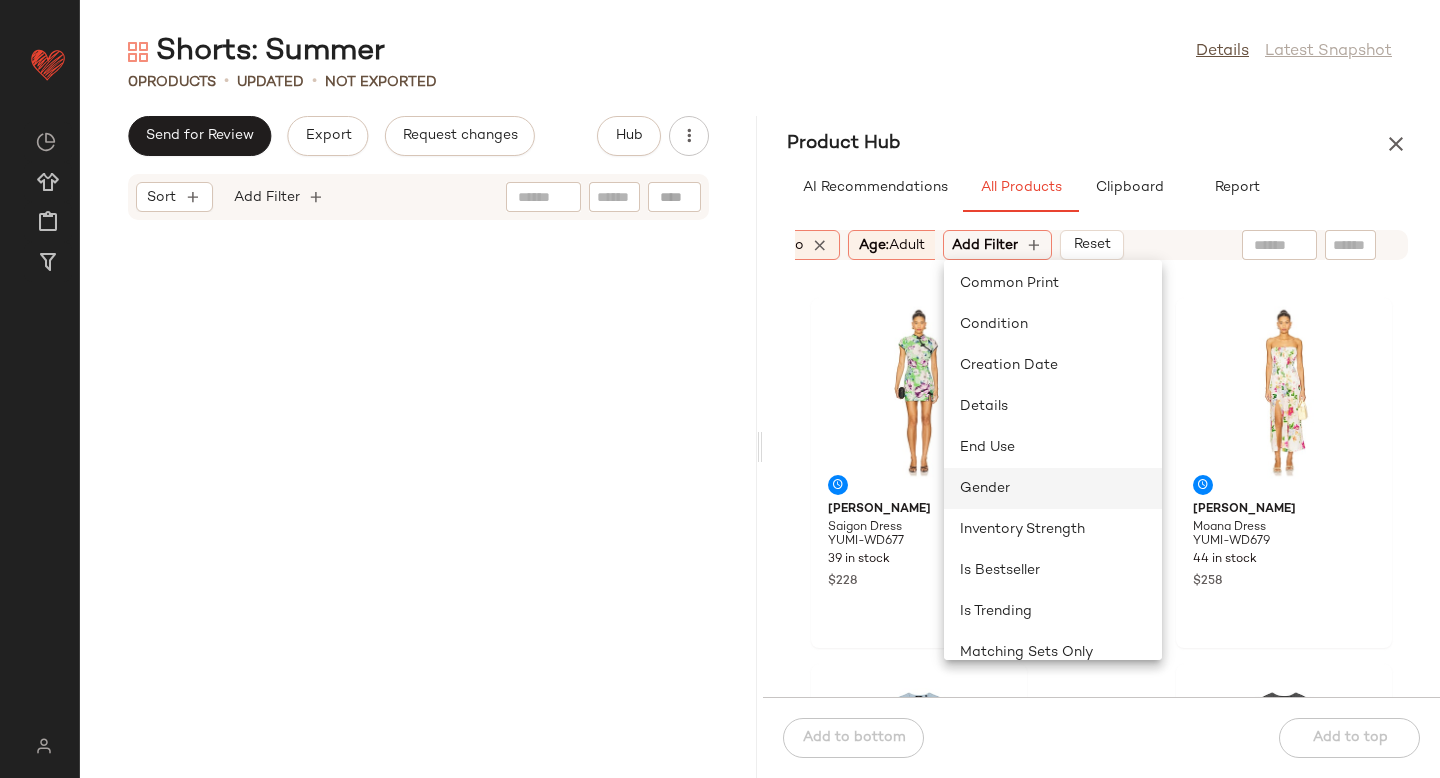 scroll, scrollTop: 332, scrollLeft: 0, axis: vertical 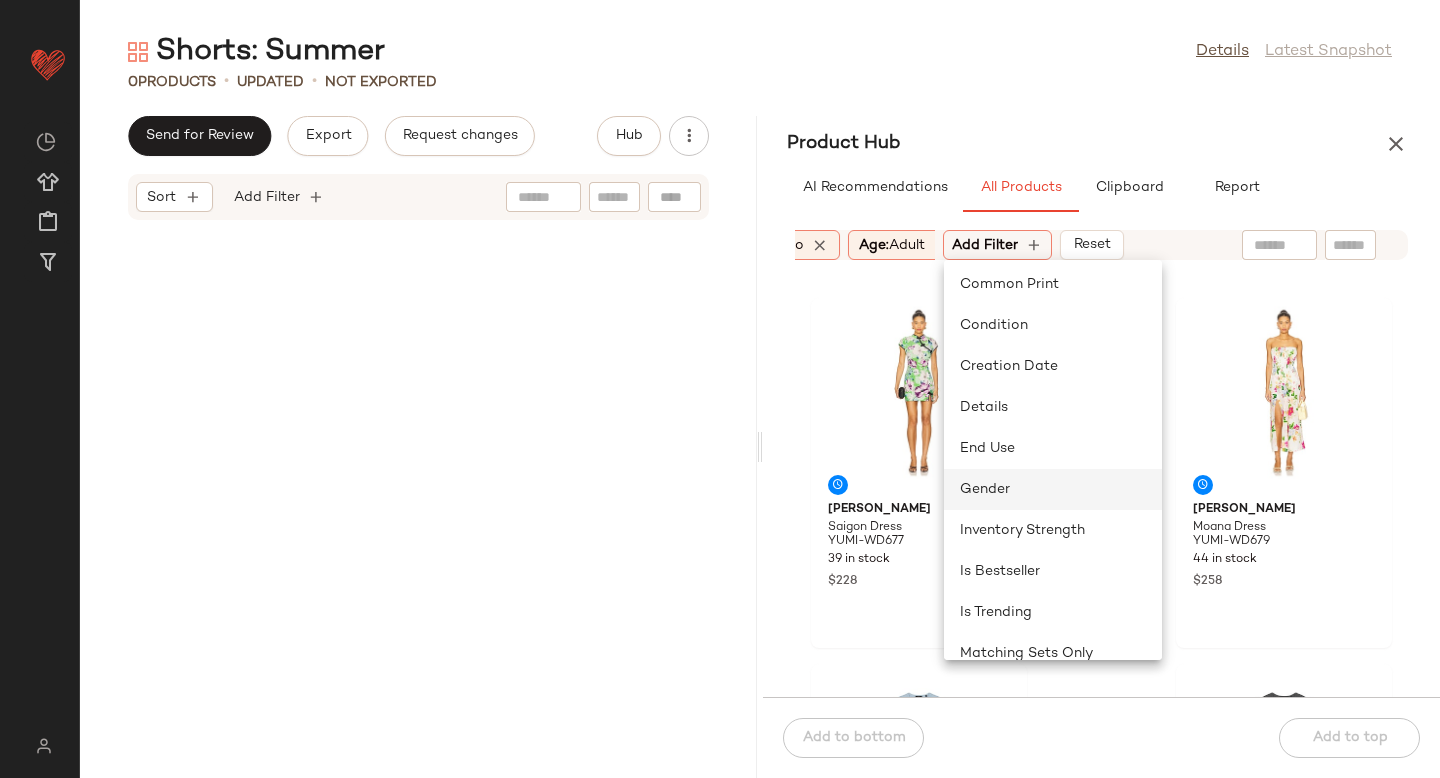 click on "Gender" 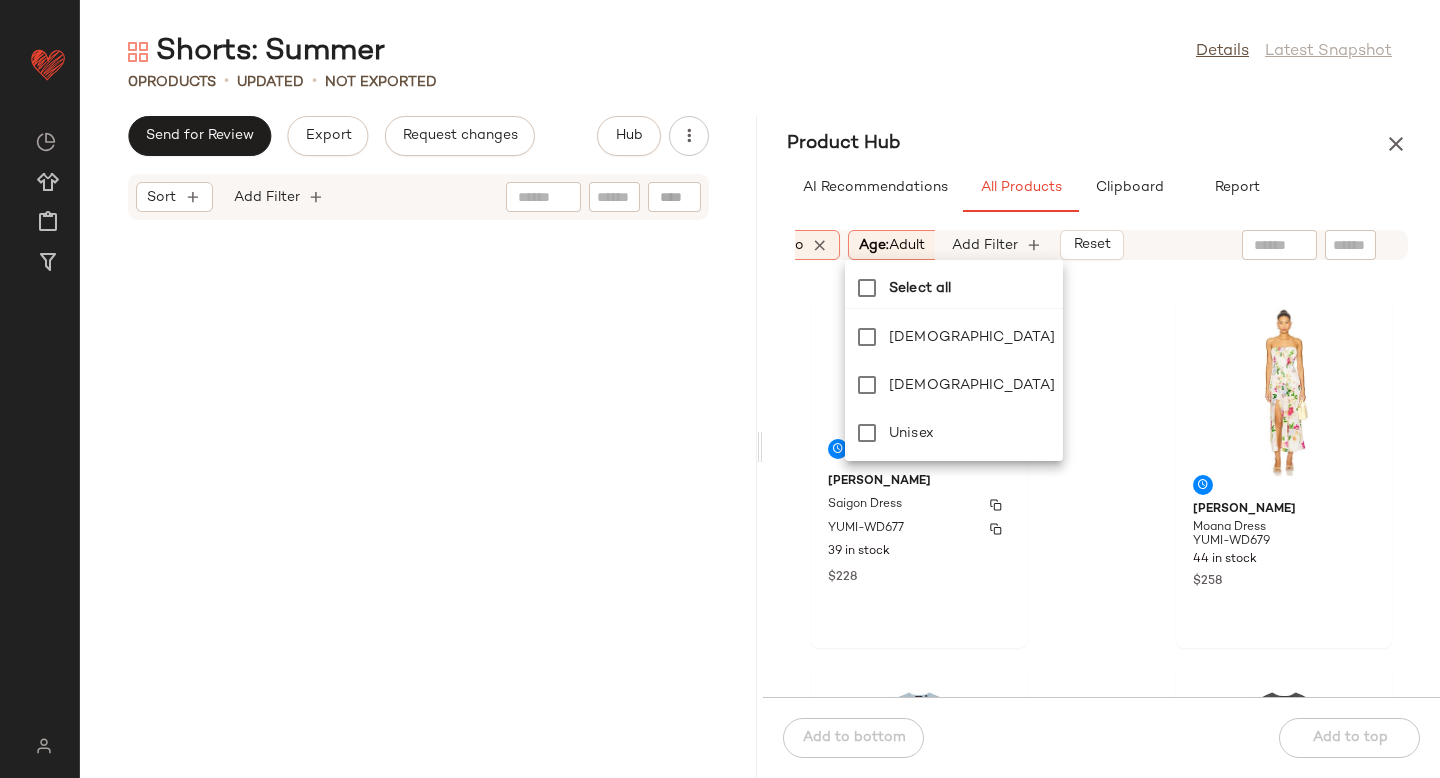scroll, scrollTop: 0, scrollLeft: 571, axis: horizontal 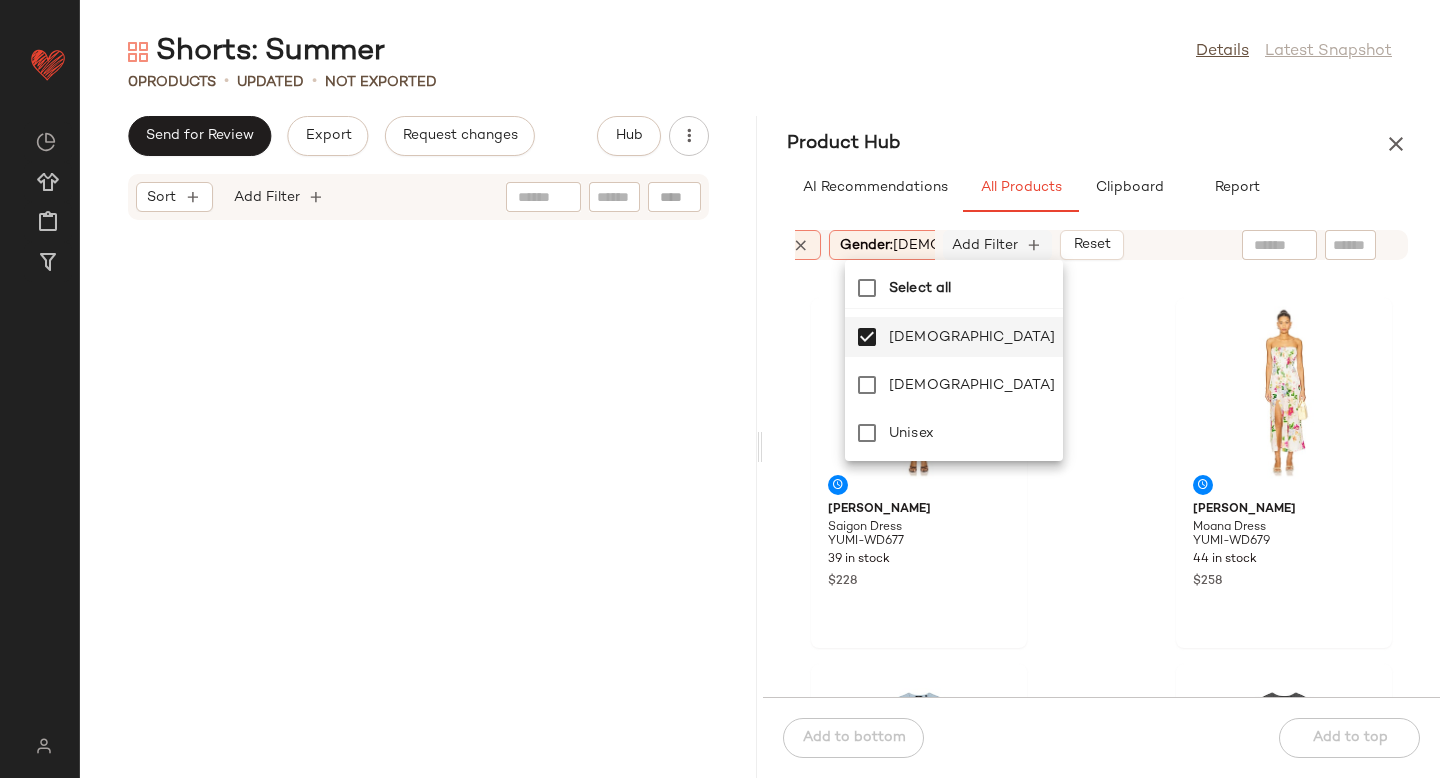 click on "Add Filter" at bounding box center (985, 245) 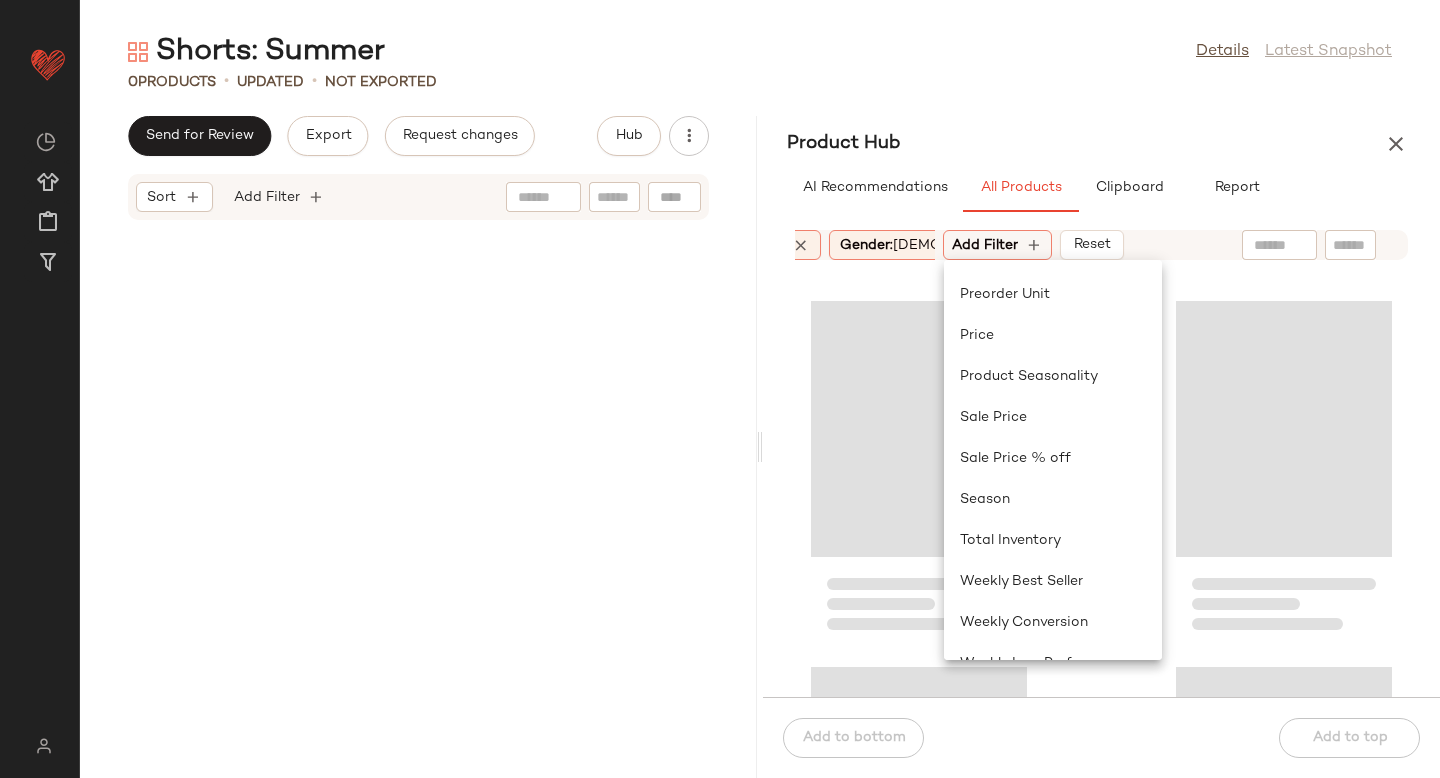 scroll, scrollTop: 887, scrollLeft: 0, axis: vertical 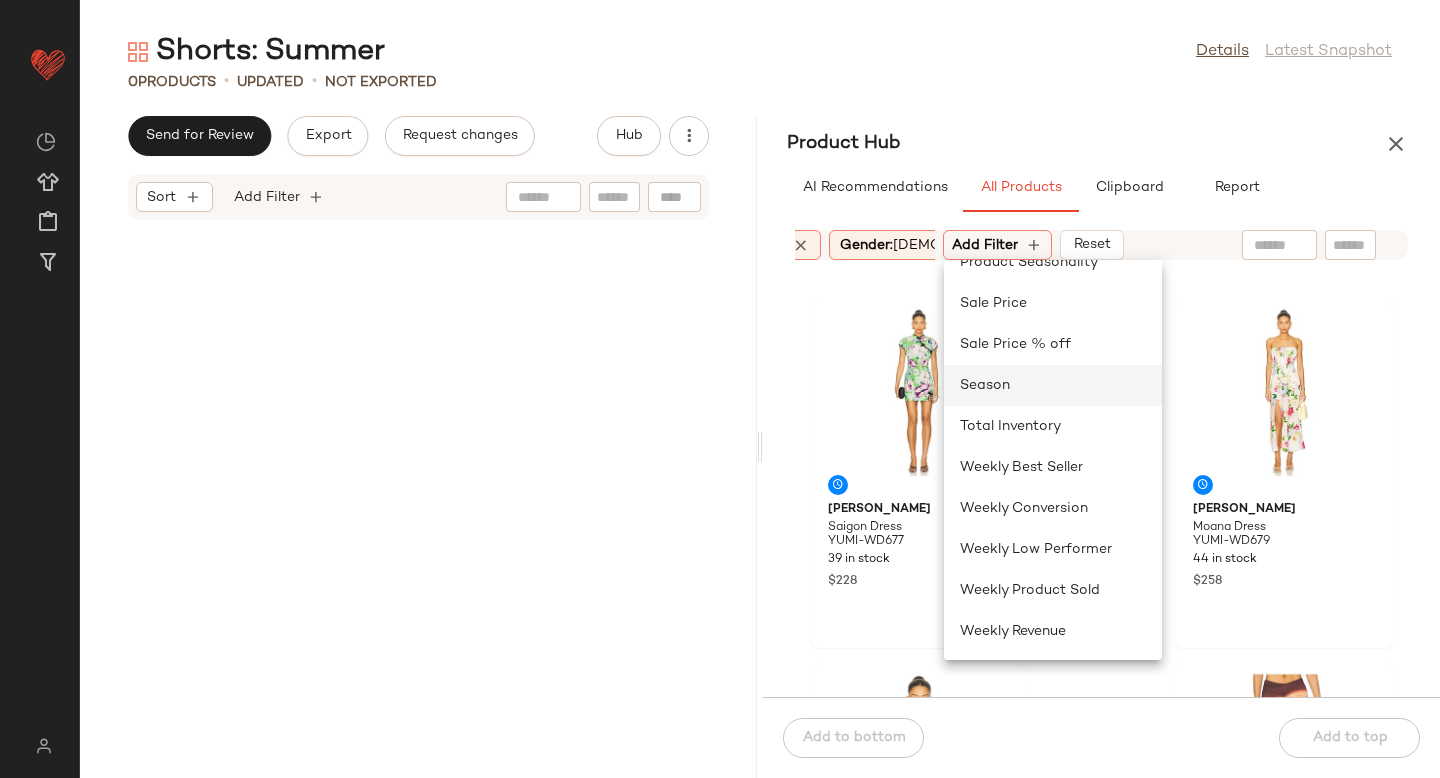 click on "Season" 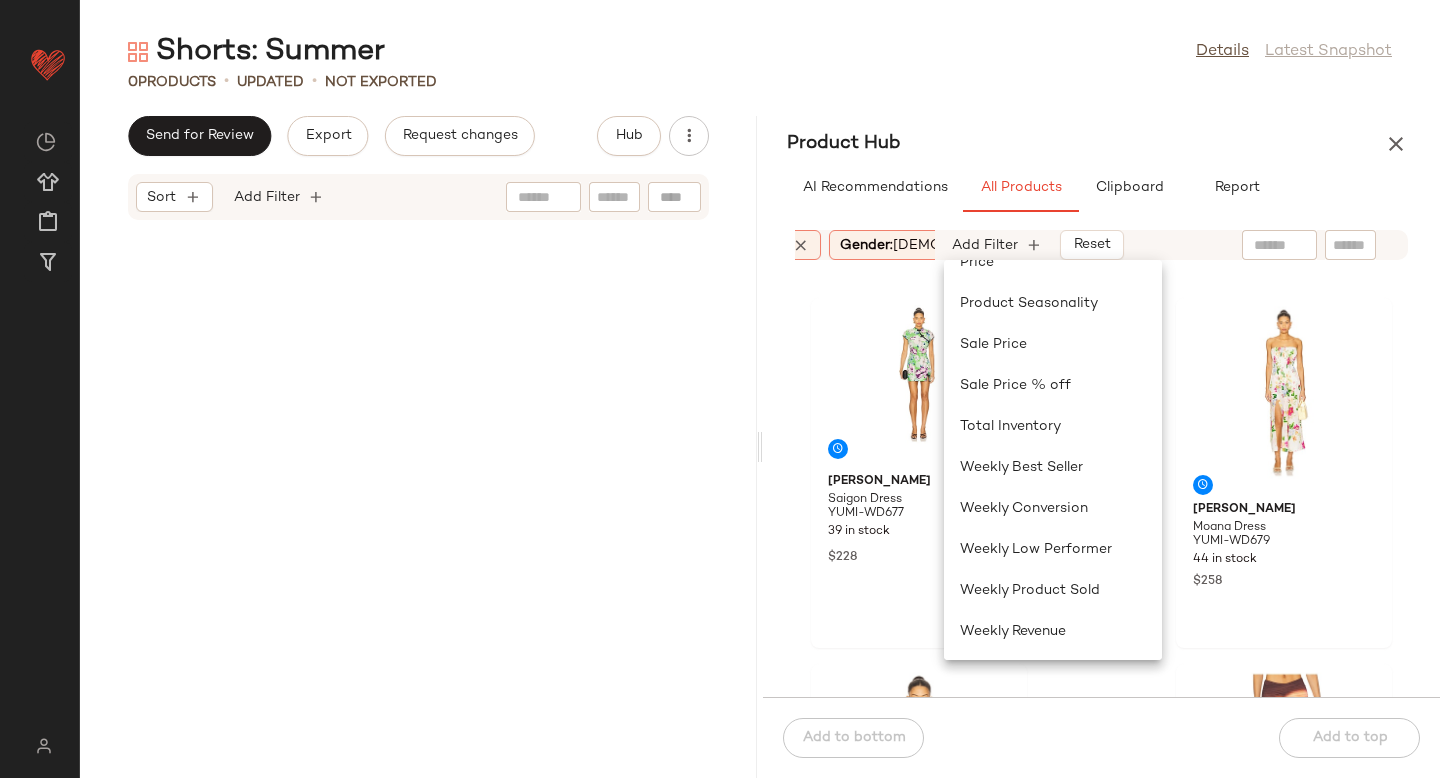 scroll, scrollTop: 0, scrollLeft: 0, axis: both 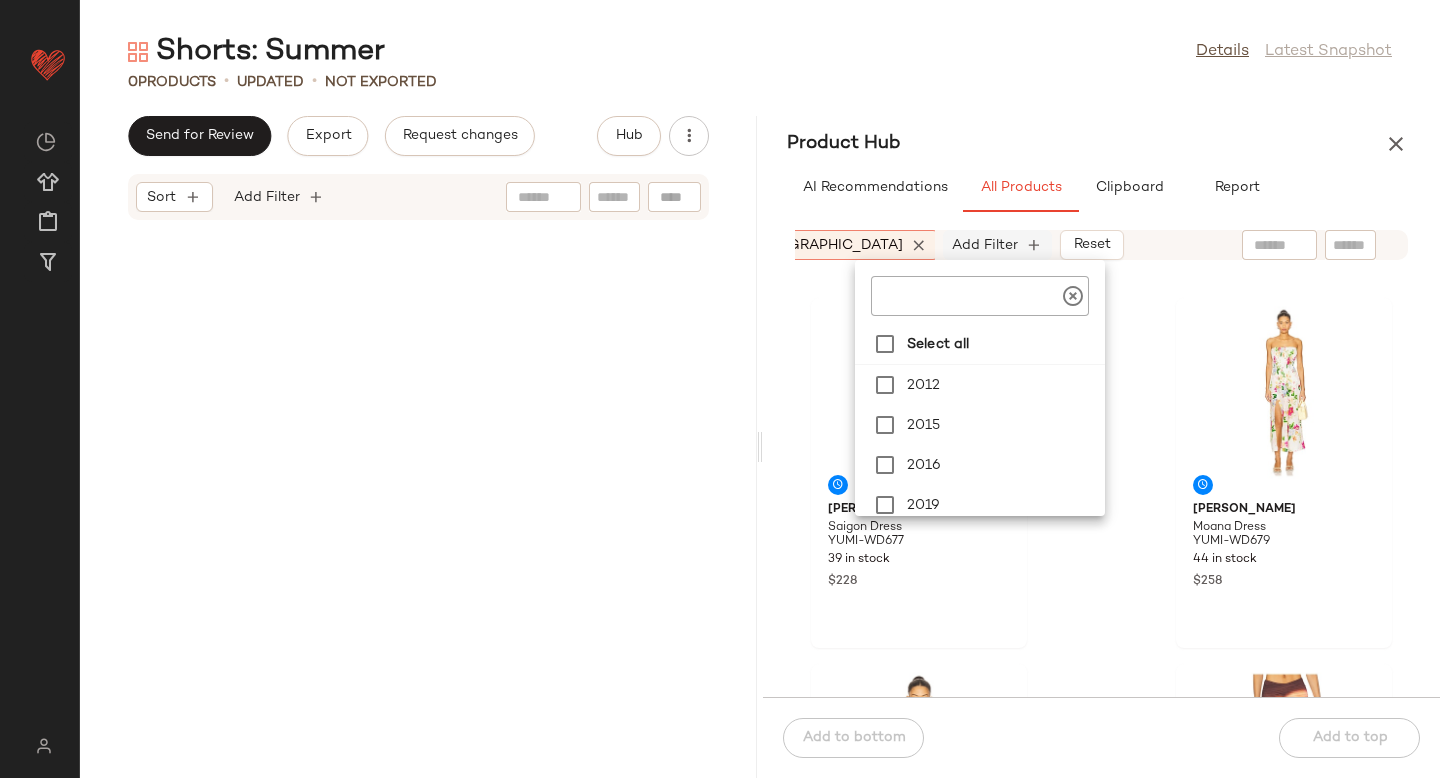 click on "Add Filter" at bounding box center (985, 245) 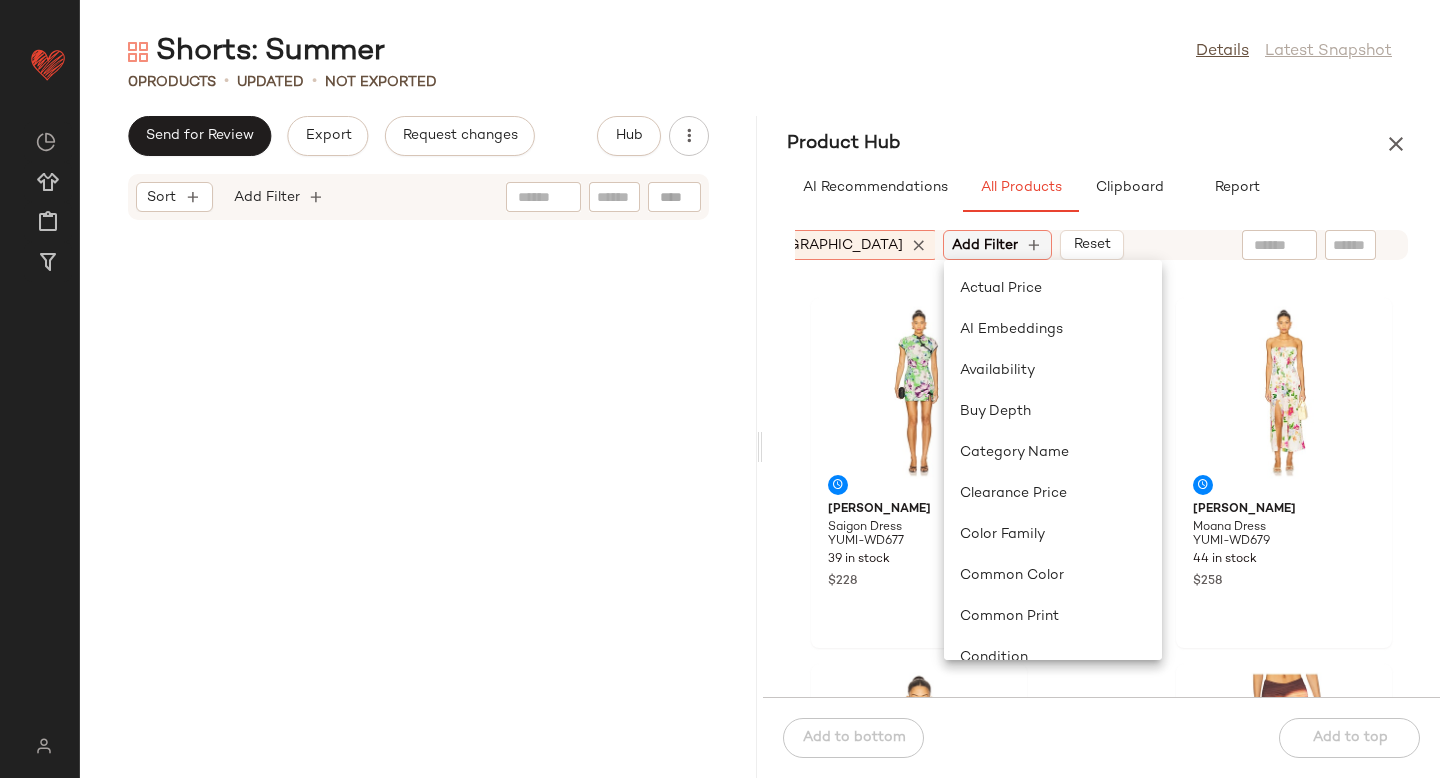 scroll, scrollTop: 0, scrollLeft: 640, axis: horizontal 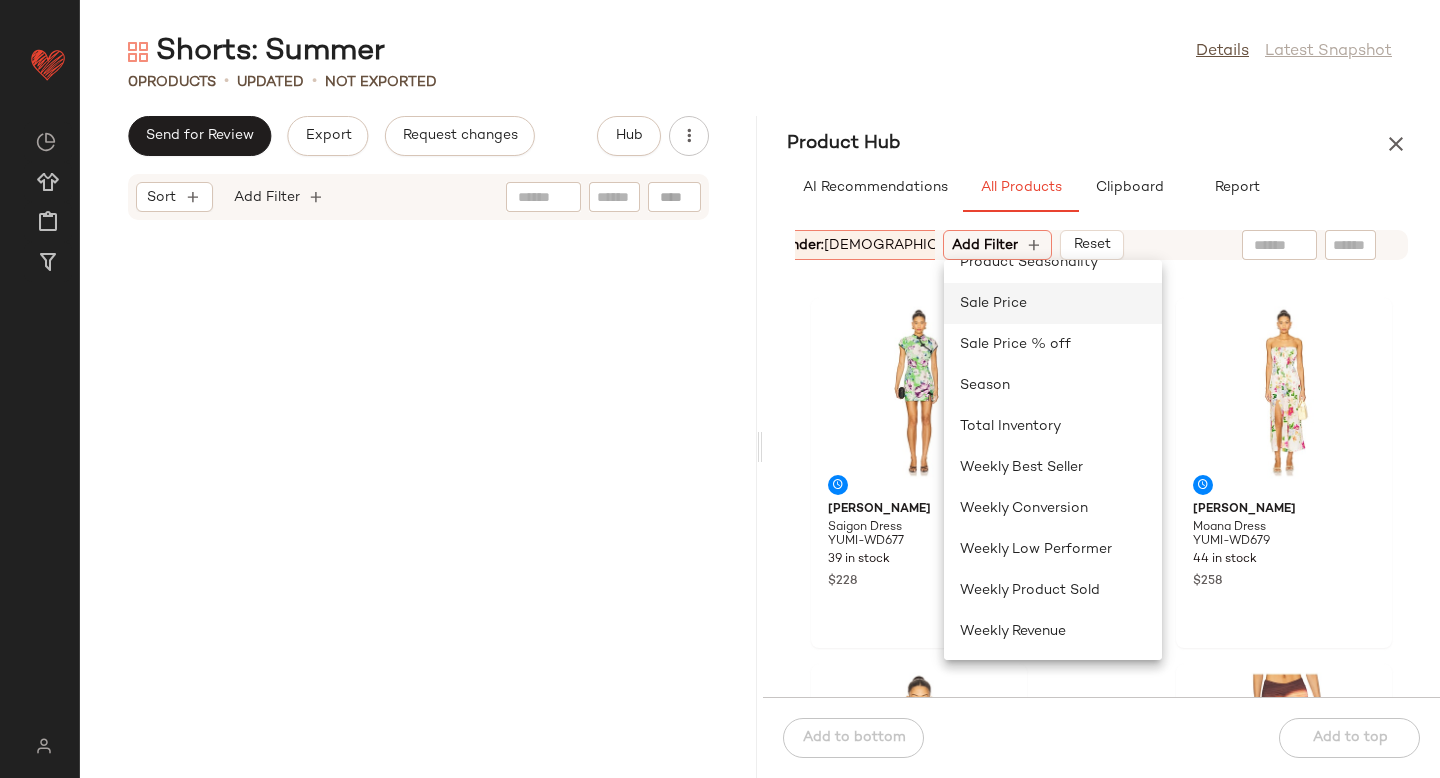 click on "Sale Price" 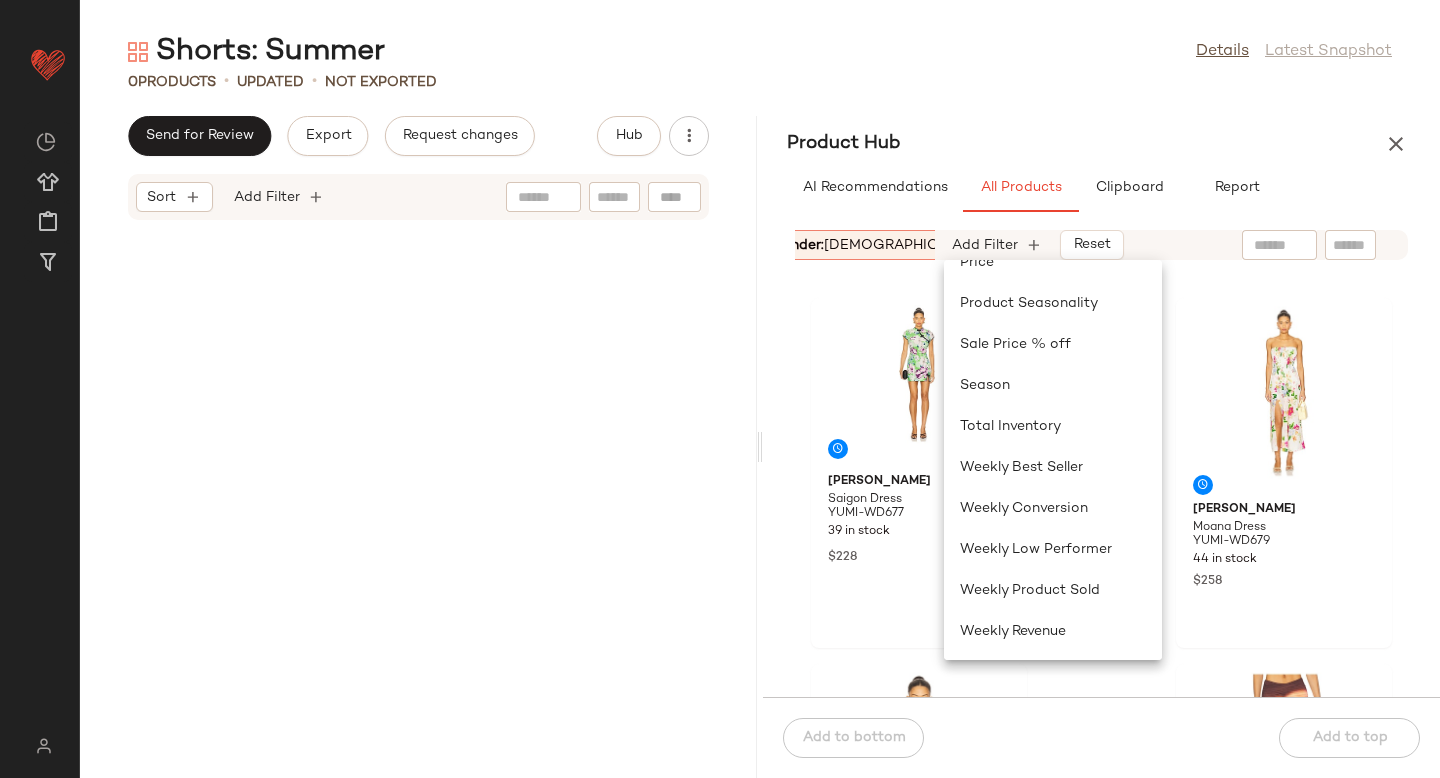scroll, scrollTop: 846, scrollLeft: 0, axis: vertical 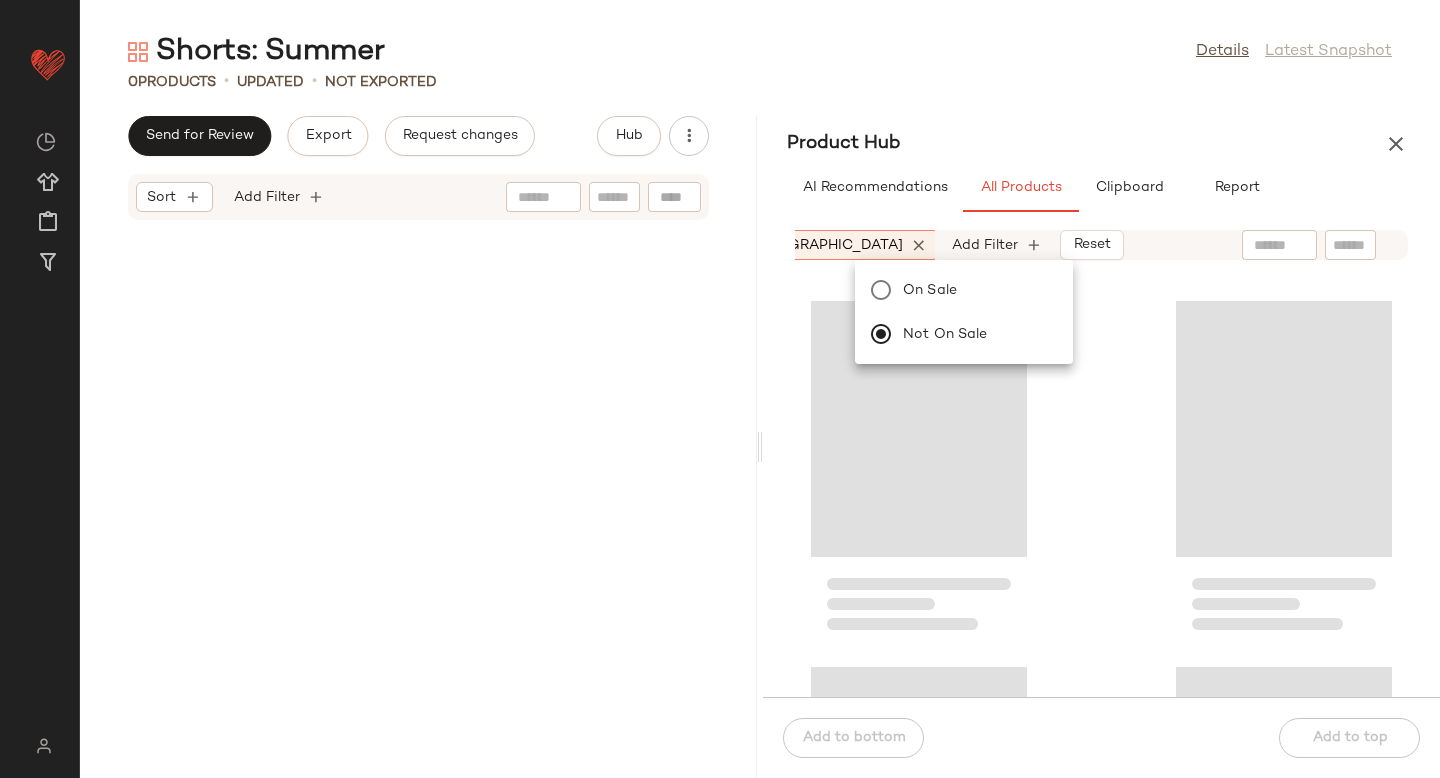 click 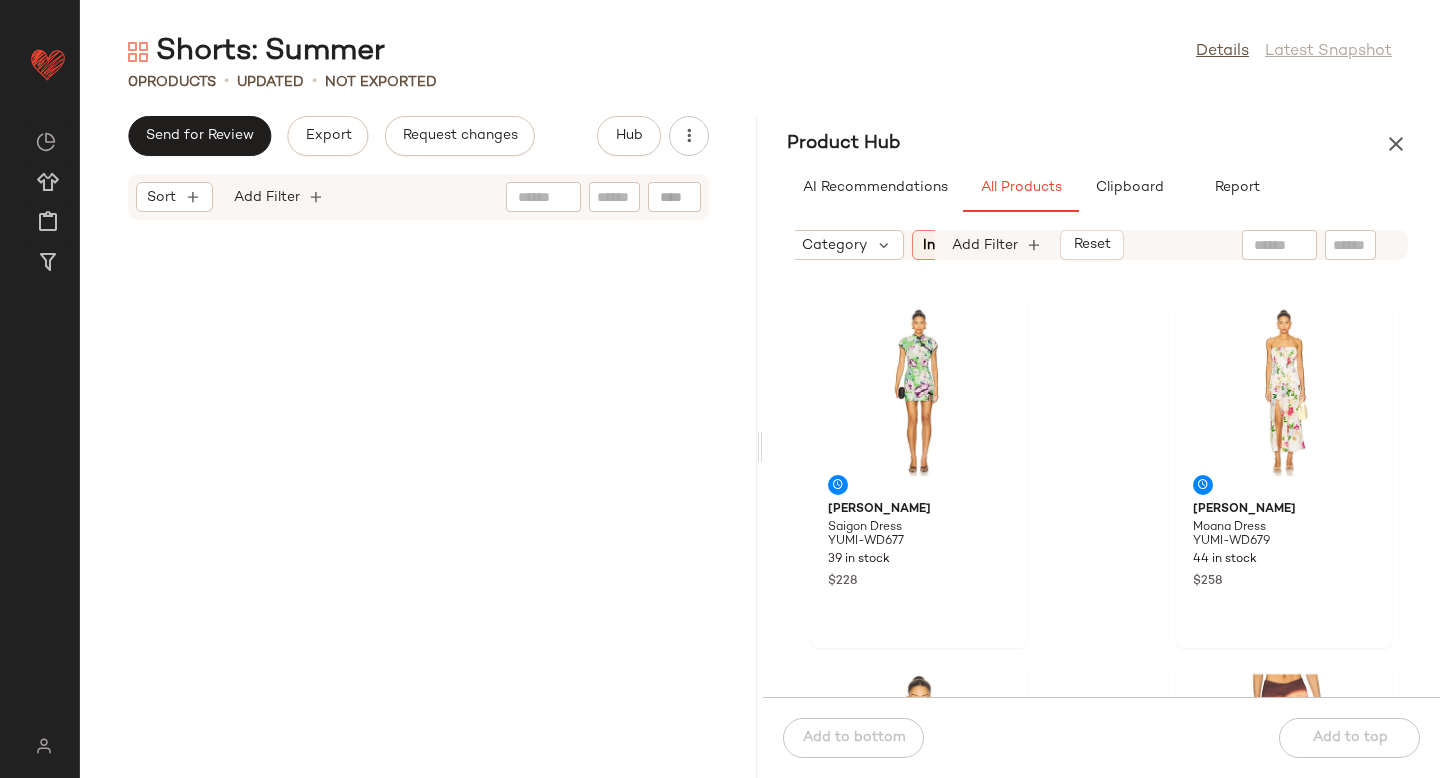 scroll, scrollTop: 0, scrollLeft: 200, axis: horizontal 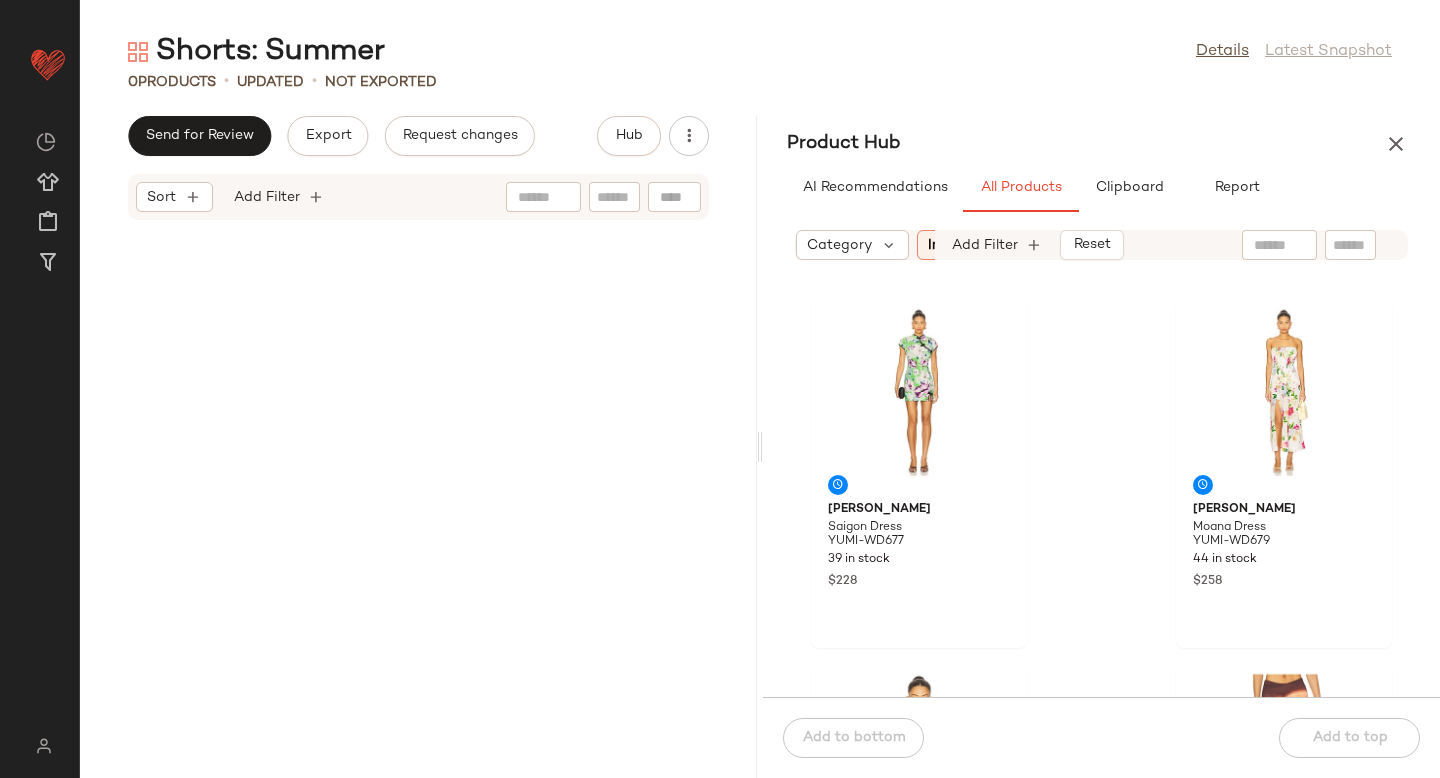 click on "Category" at bounding box center (839, 245) 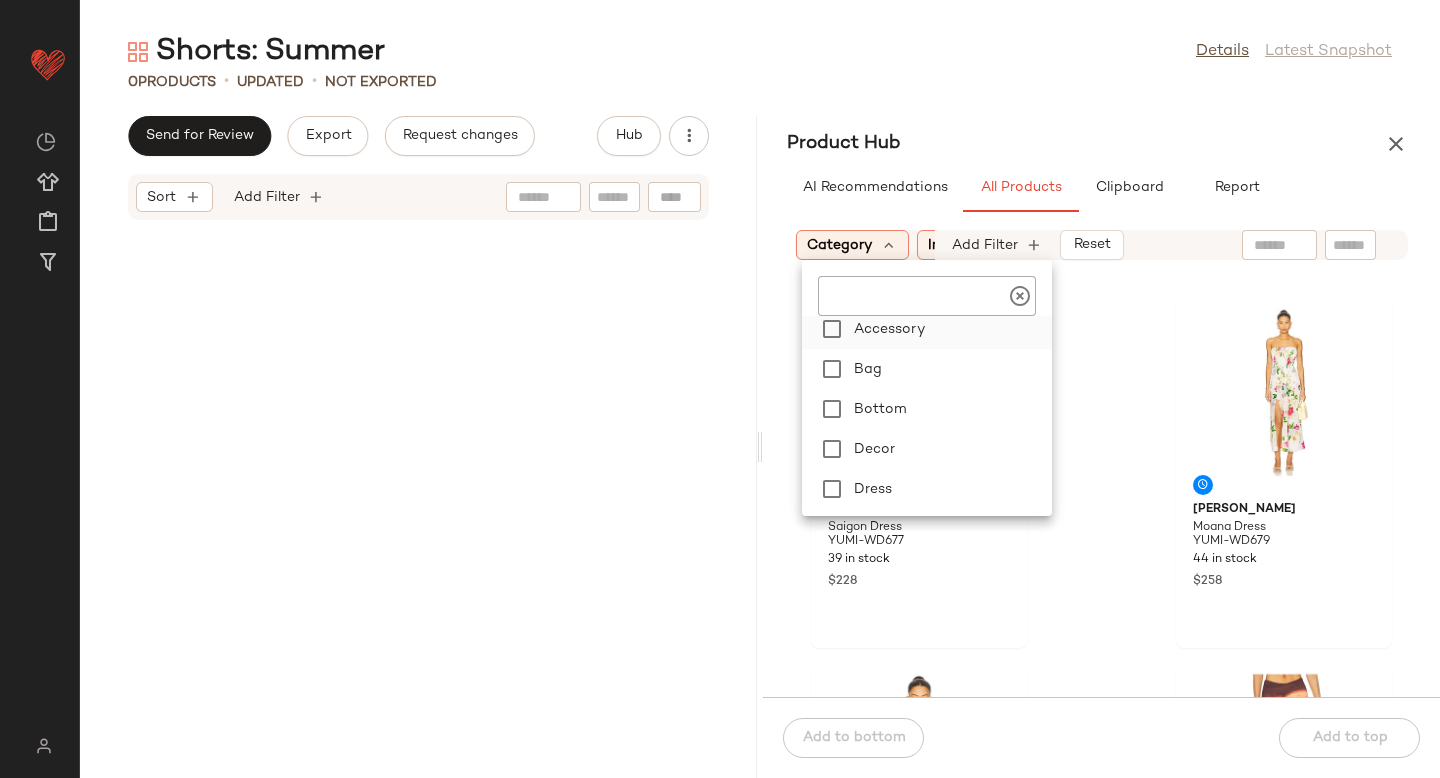 scroll, scrollTop: 74, scrollLeft: 0, axis: vertical 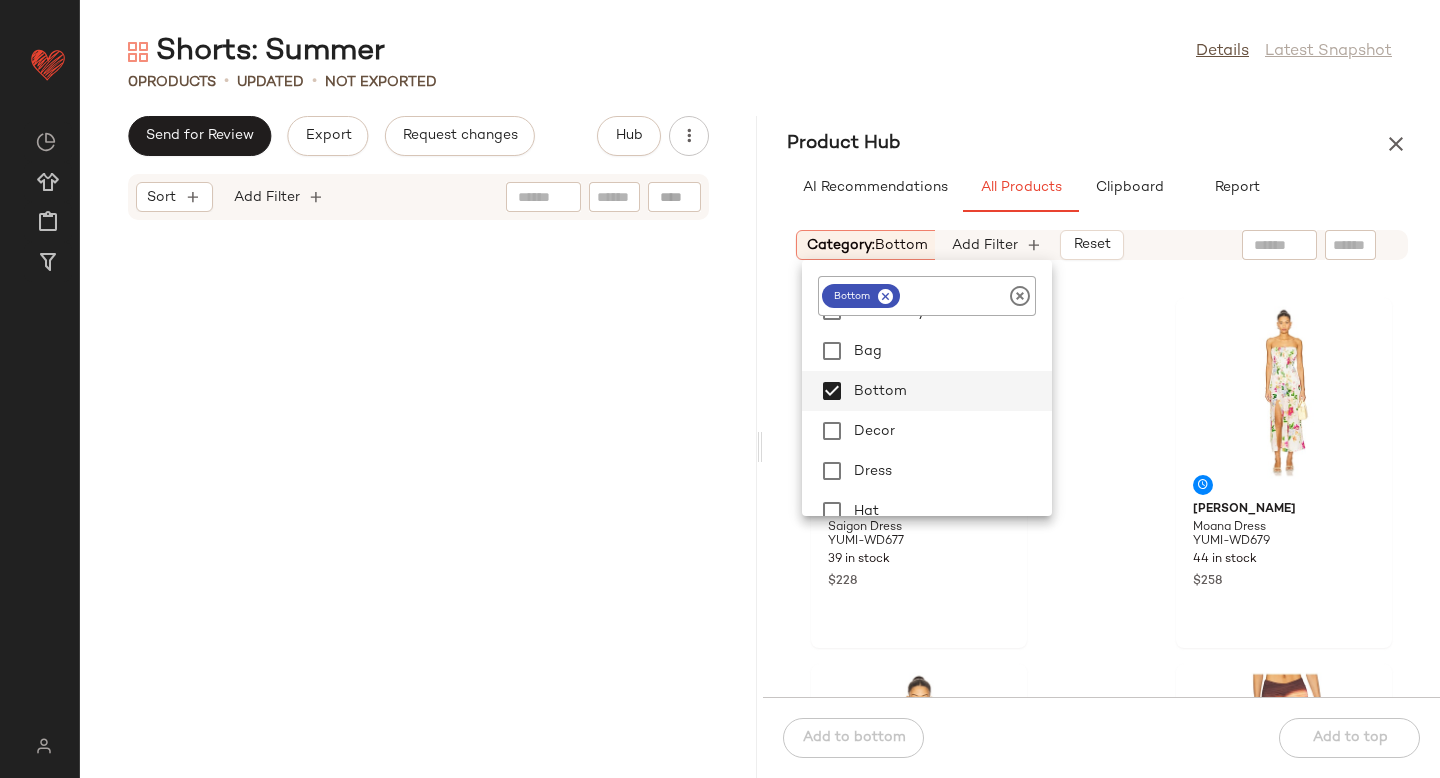 click on "[PERSON_NAME] Saigon Dress YUMI-WD677 39 in stock $228 [PERSON_NAME] Moana Dress YUMI-WD679 44 in stock $258 [PERSON_NAME] Textured Knit Jacket VARR-WK190 18 in stock $148 The Wolf Gang Veda Maxi Skirt TWOL-WQ3 37 in stock $210 The Wolf Gang Veda Top TWOL-WS2 41 in stock $190 Tularosa Winona Top TULA-WS1101 105 in stock $198 The Mayfair Group It Costs $0 Vintage Sweatshorts TMAY-WF17 56 in stock $88 The Mayfair Group Fall in Love With Life Henley Sweatshirt TMAY-WK78 49 in stock $108" 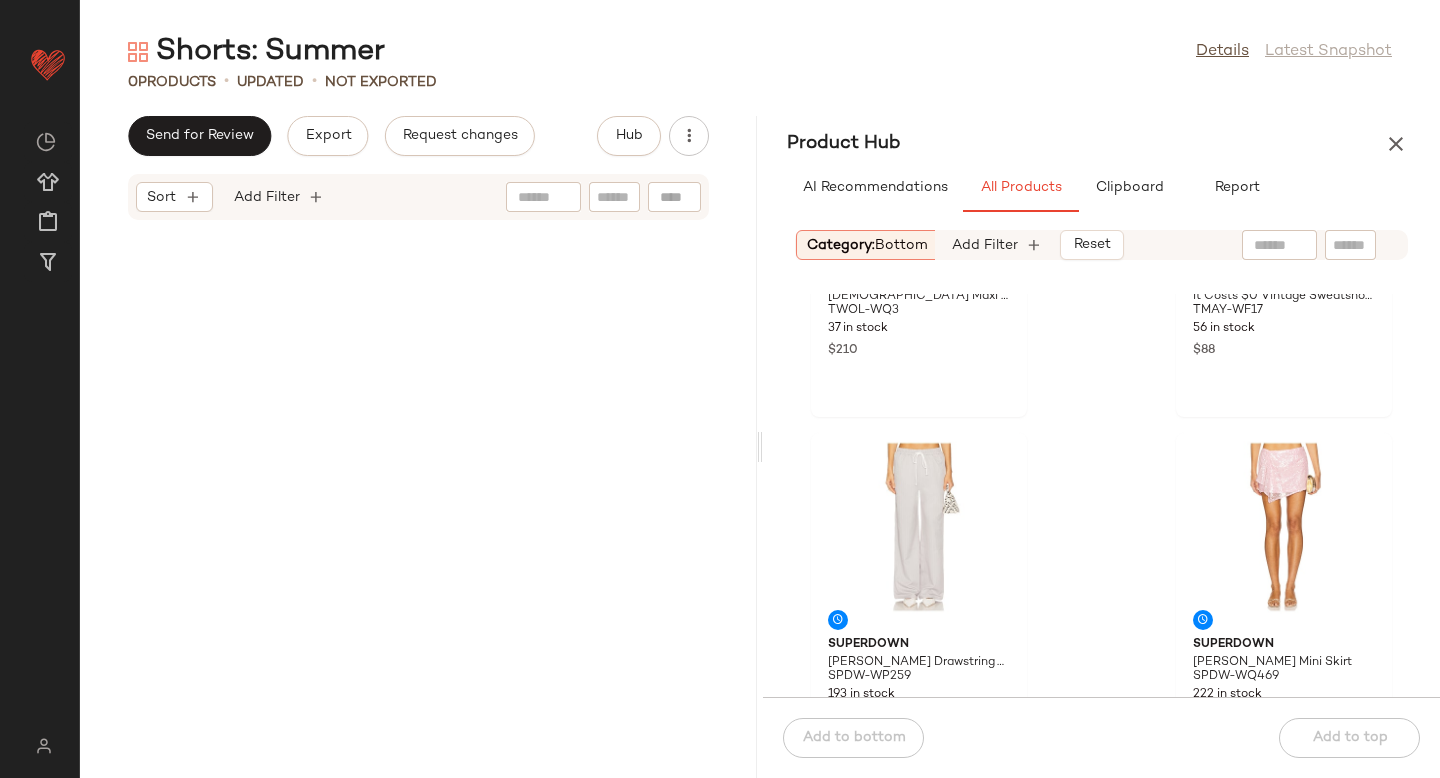 scroll, scrollTop: 0, scrollLeft: 0, axis: both 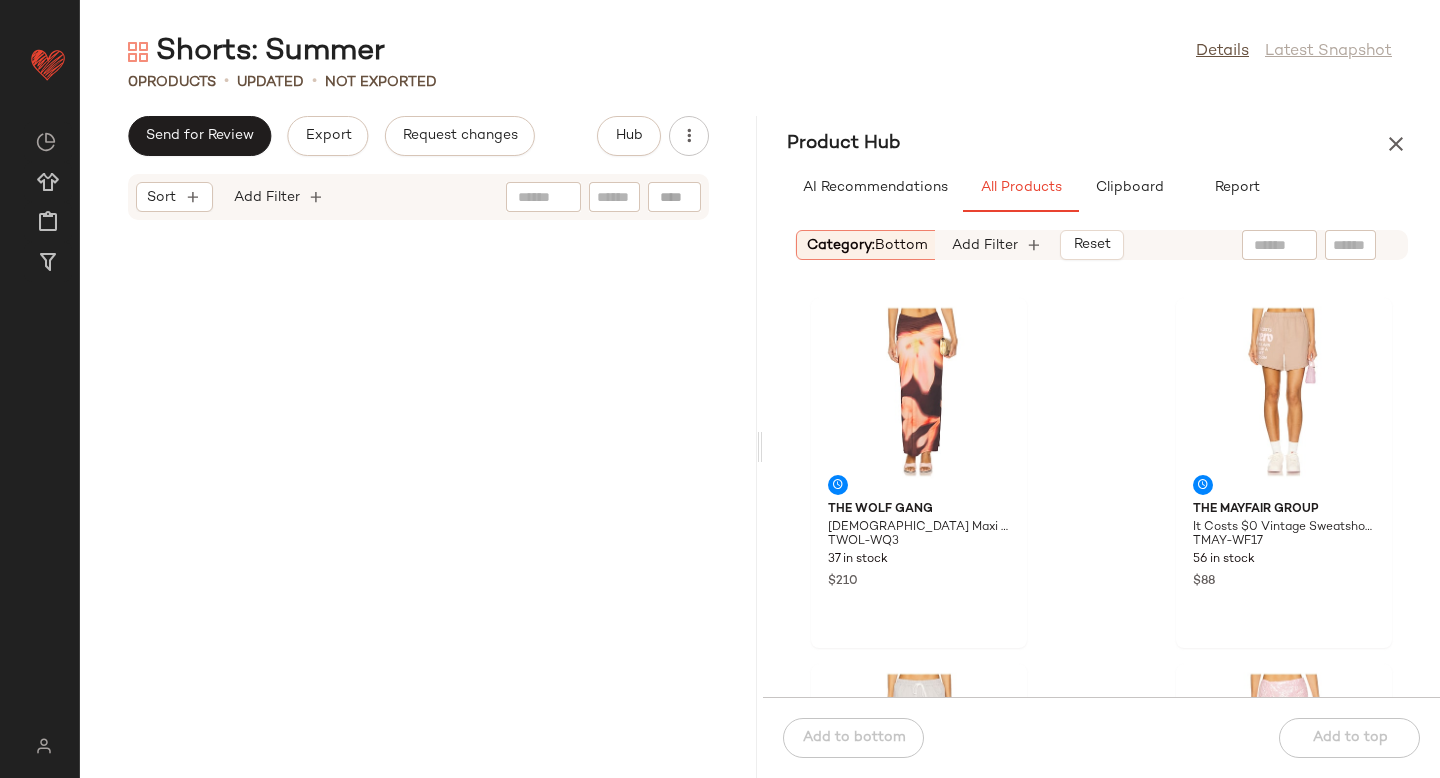 click 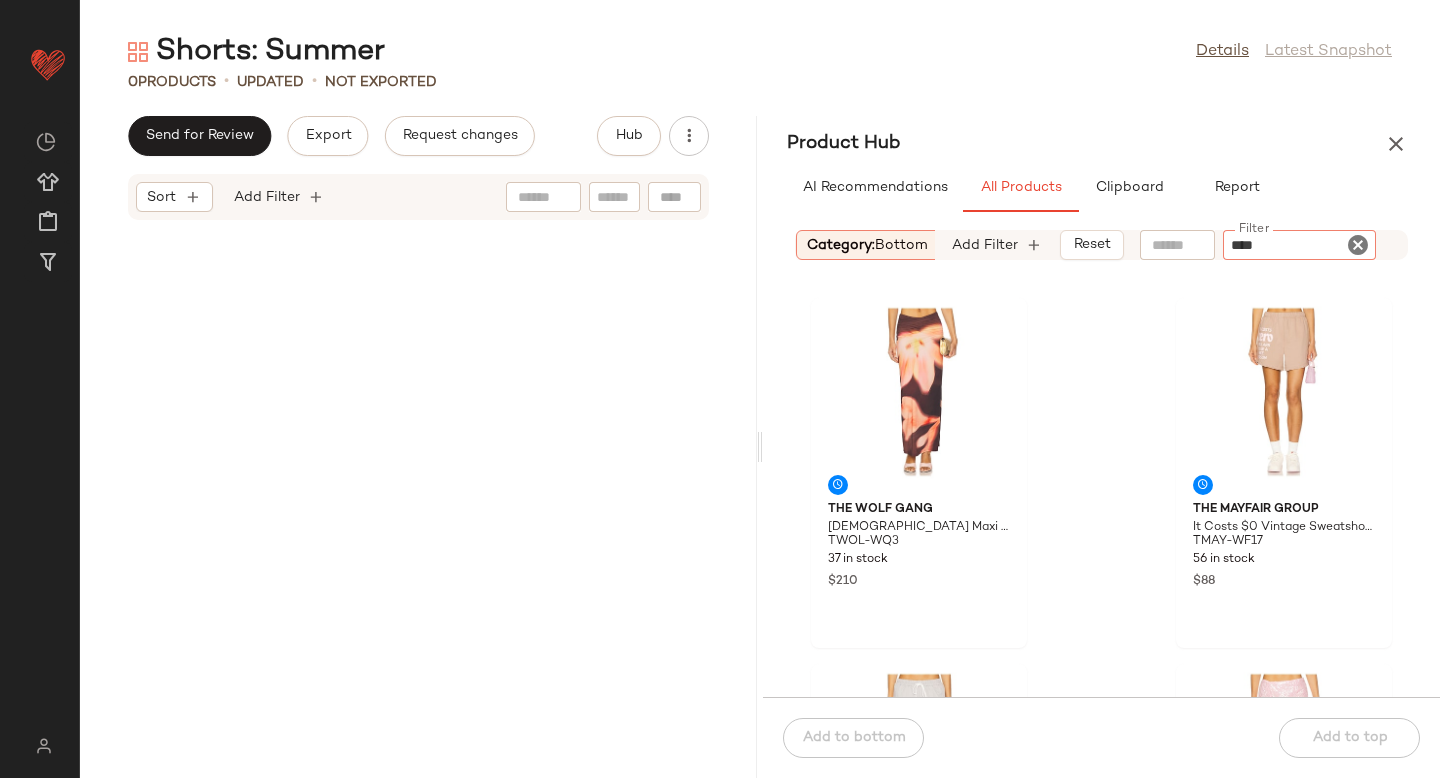 type on "*****" 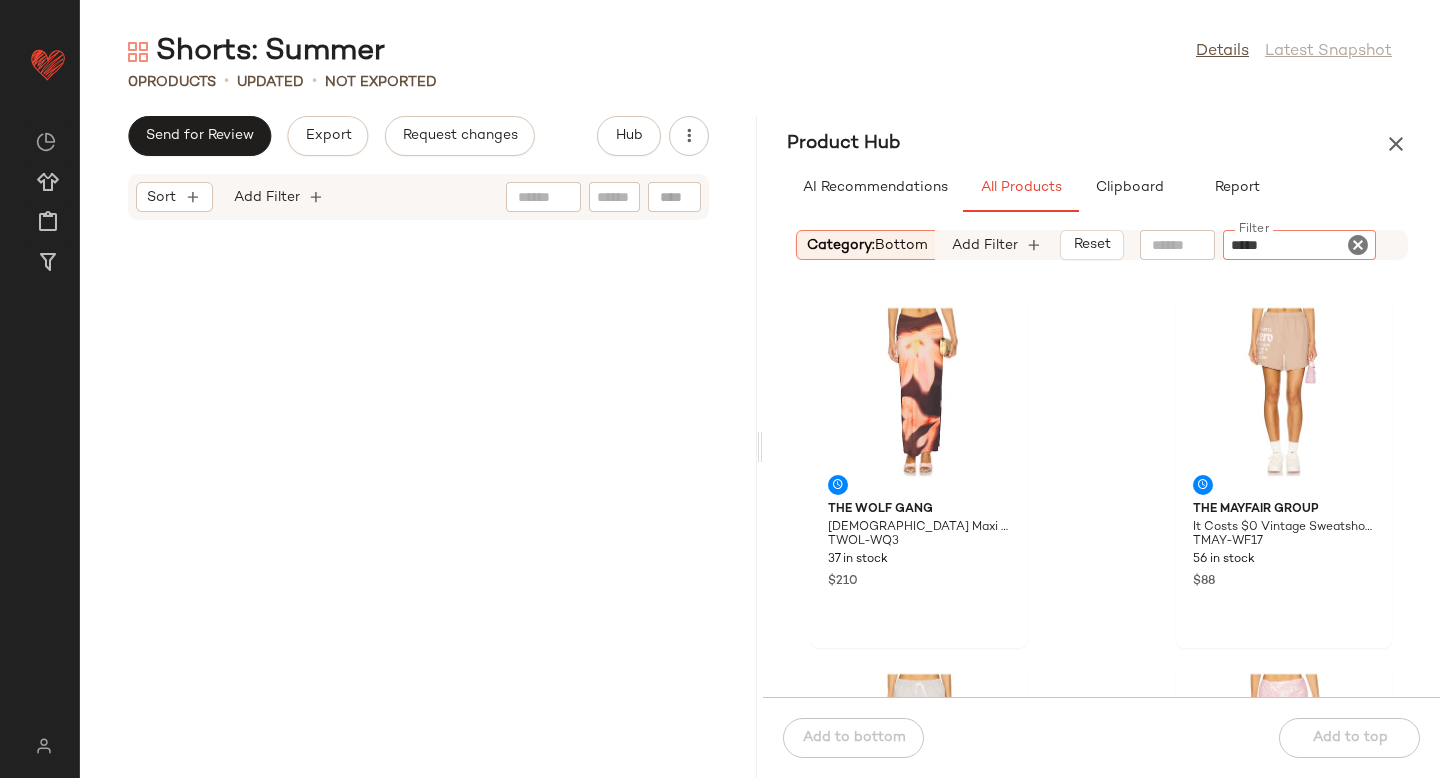type 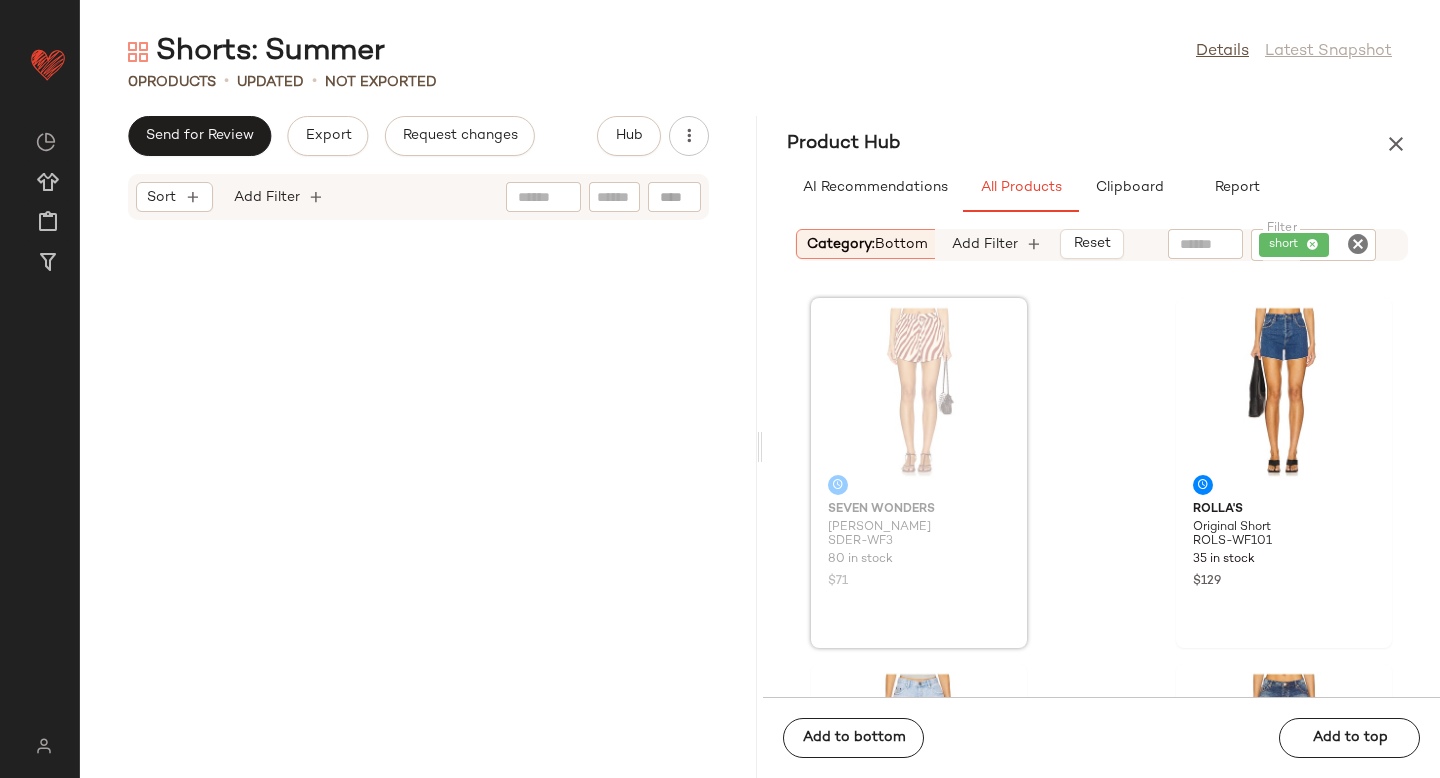 drag, startPoint x: 893, startPoint y: 428, endPoint x: 109, endPoint y: 438, distance: 784.0638 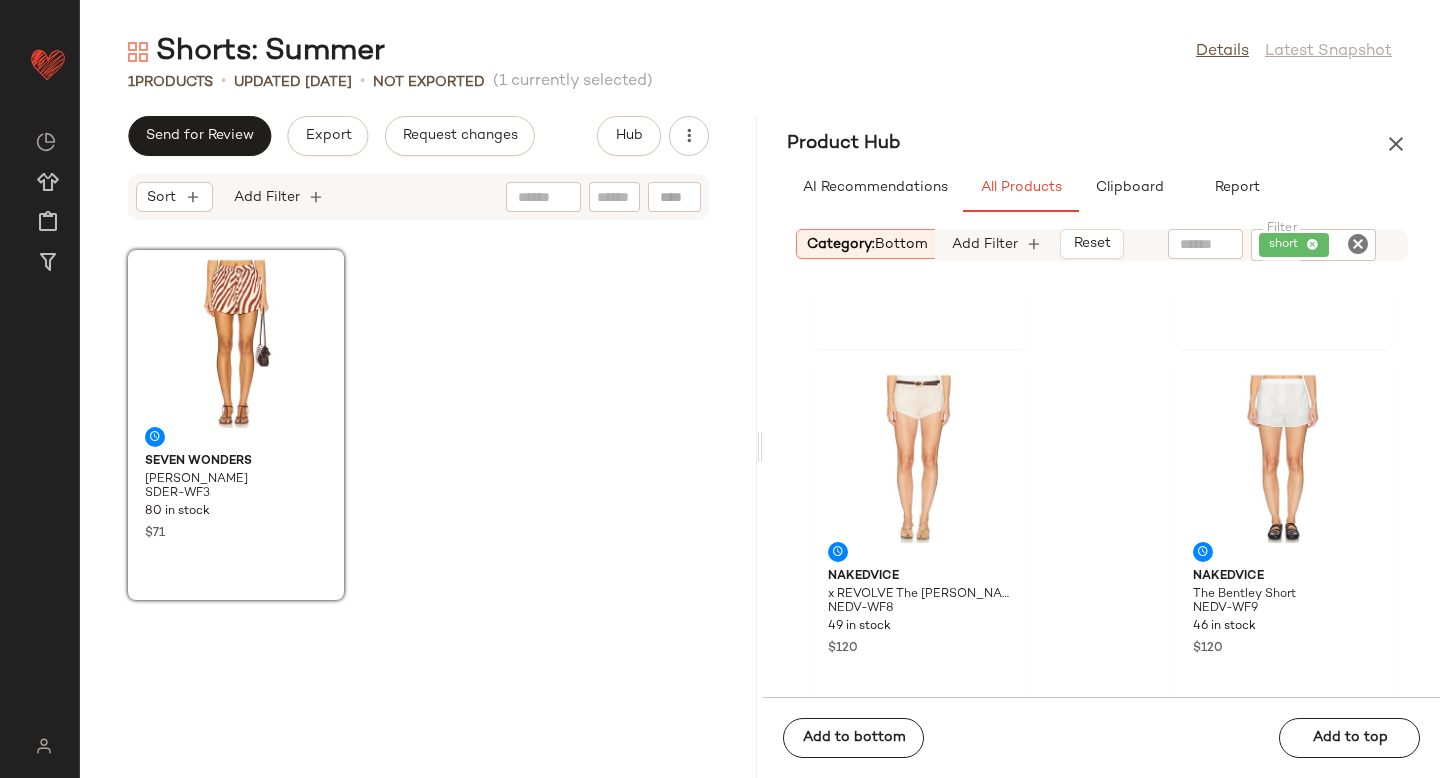 scroll, scrollTop: 683, scrollLeft: 0, axis: vertical 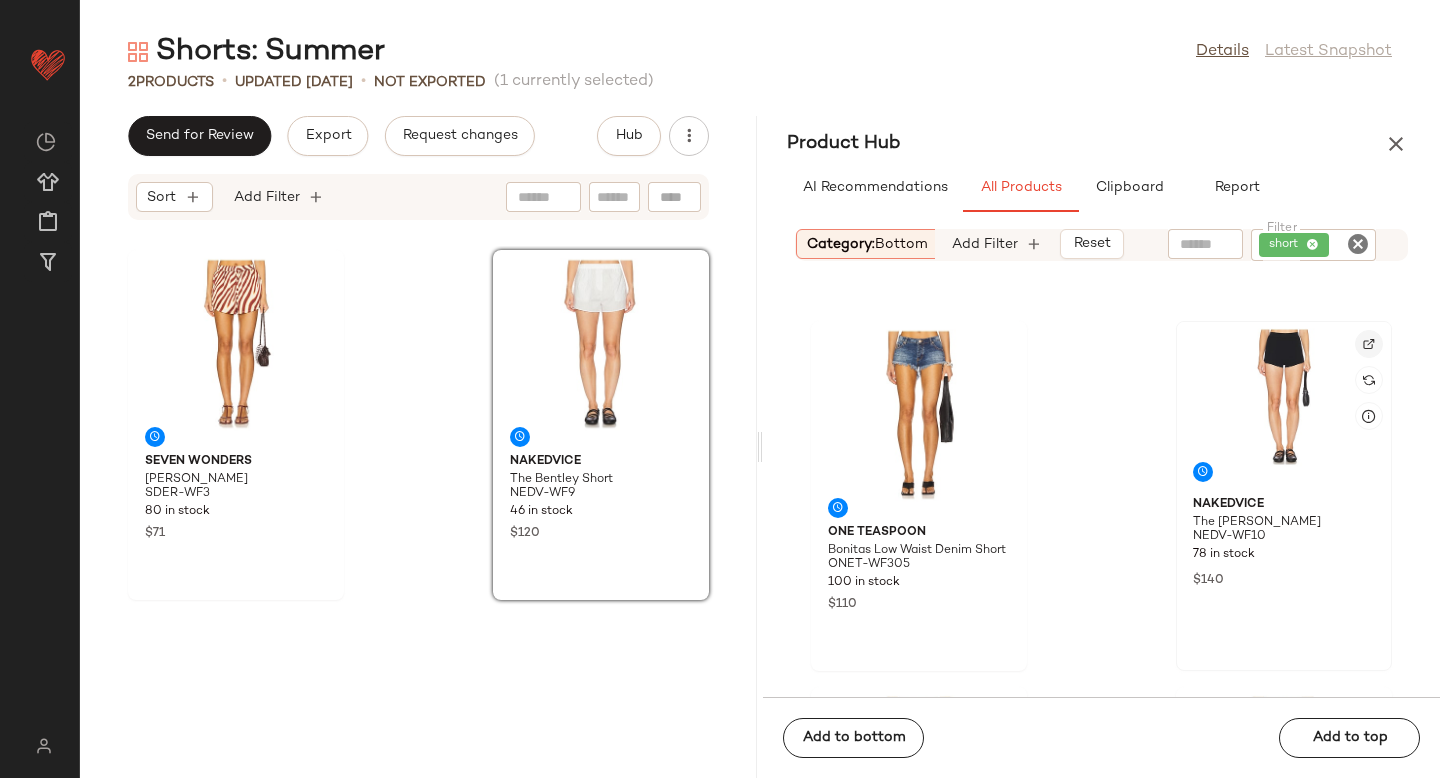 click 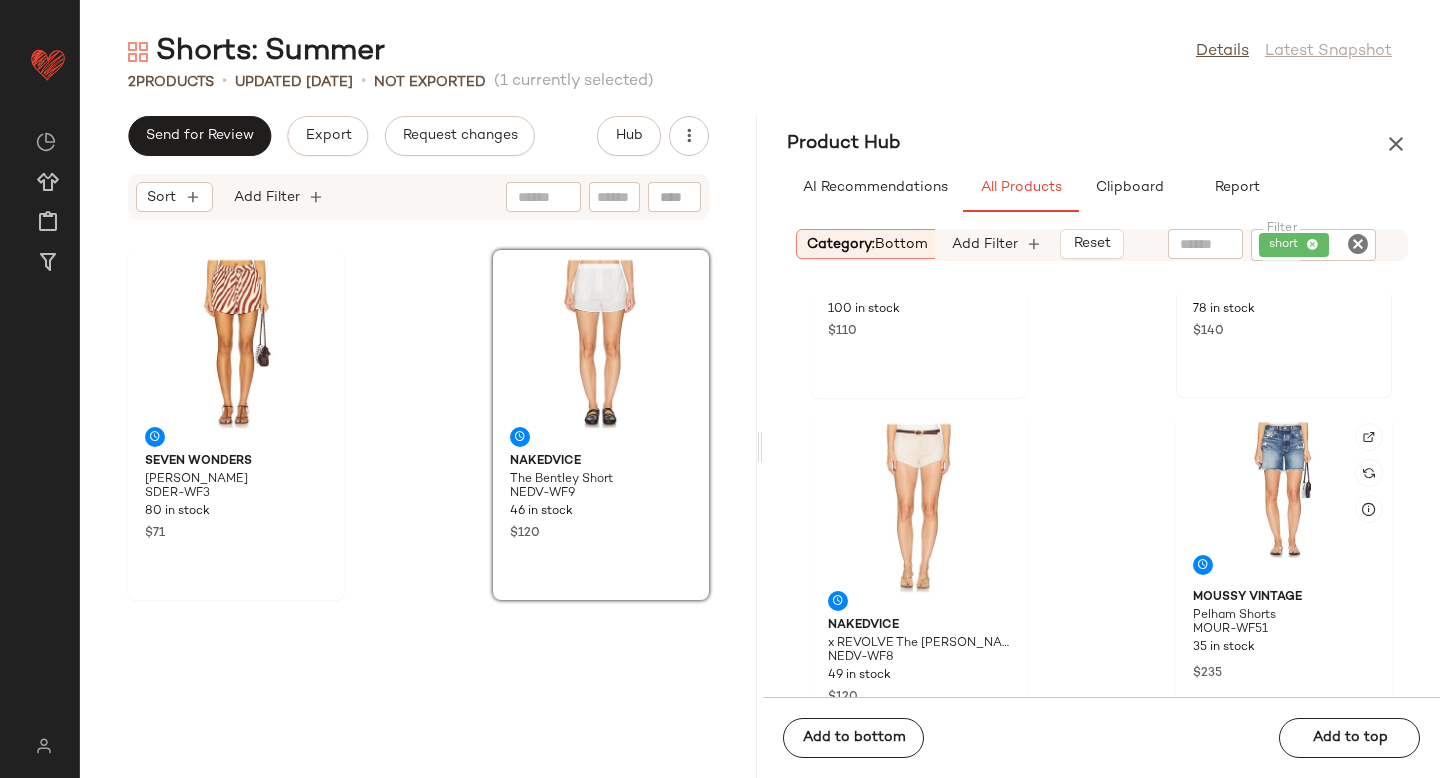 scroll, scrollTop: 661, scrollLeft: 0, axis: vertical 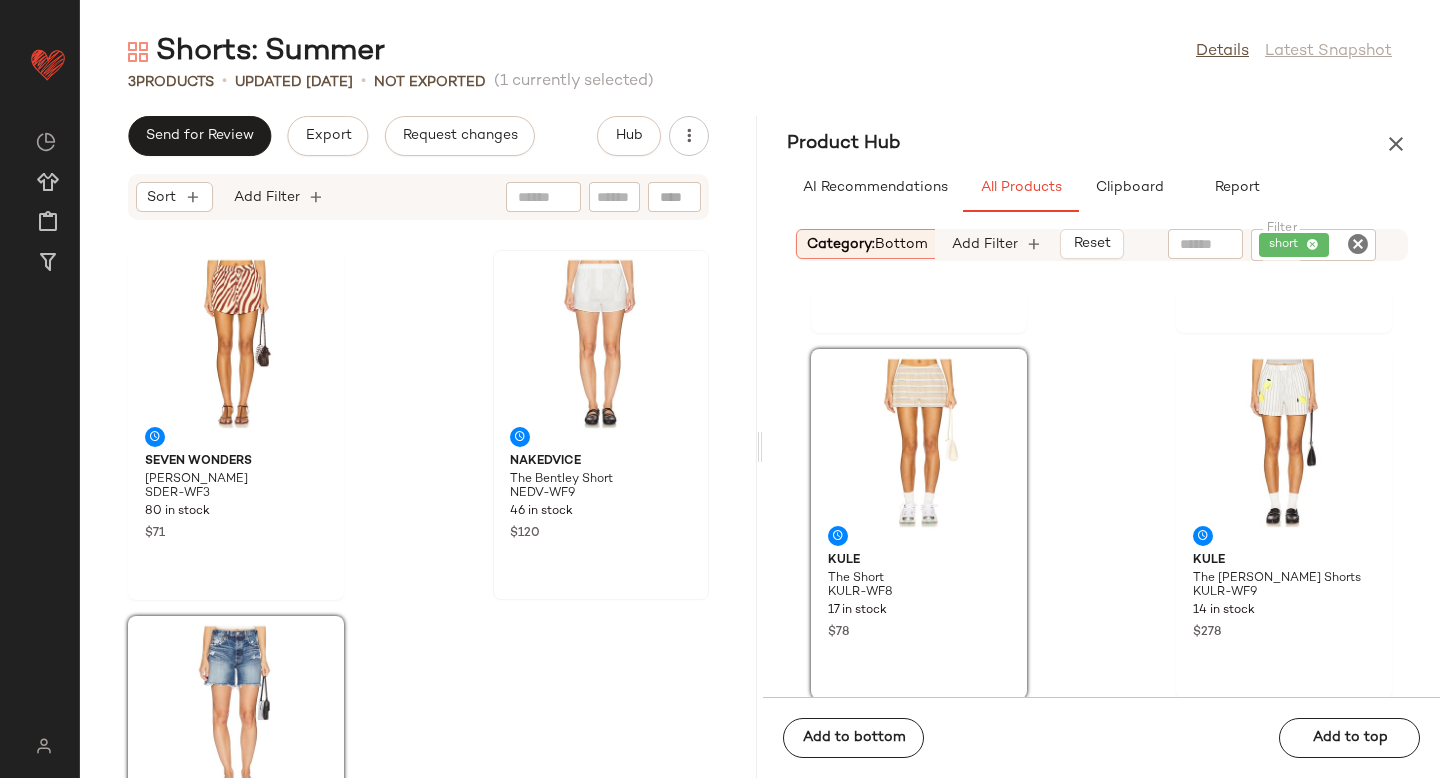 drag, startPoint x: 954, startPoint y: 398, endPoint x: 623, endPoint y: 496, distance: 345.20285 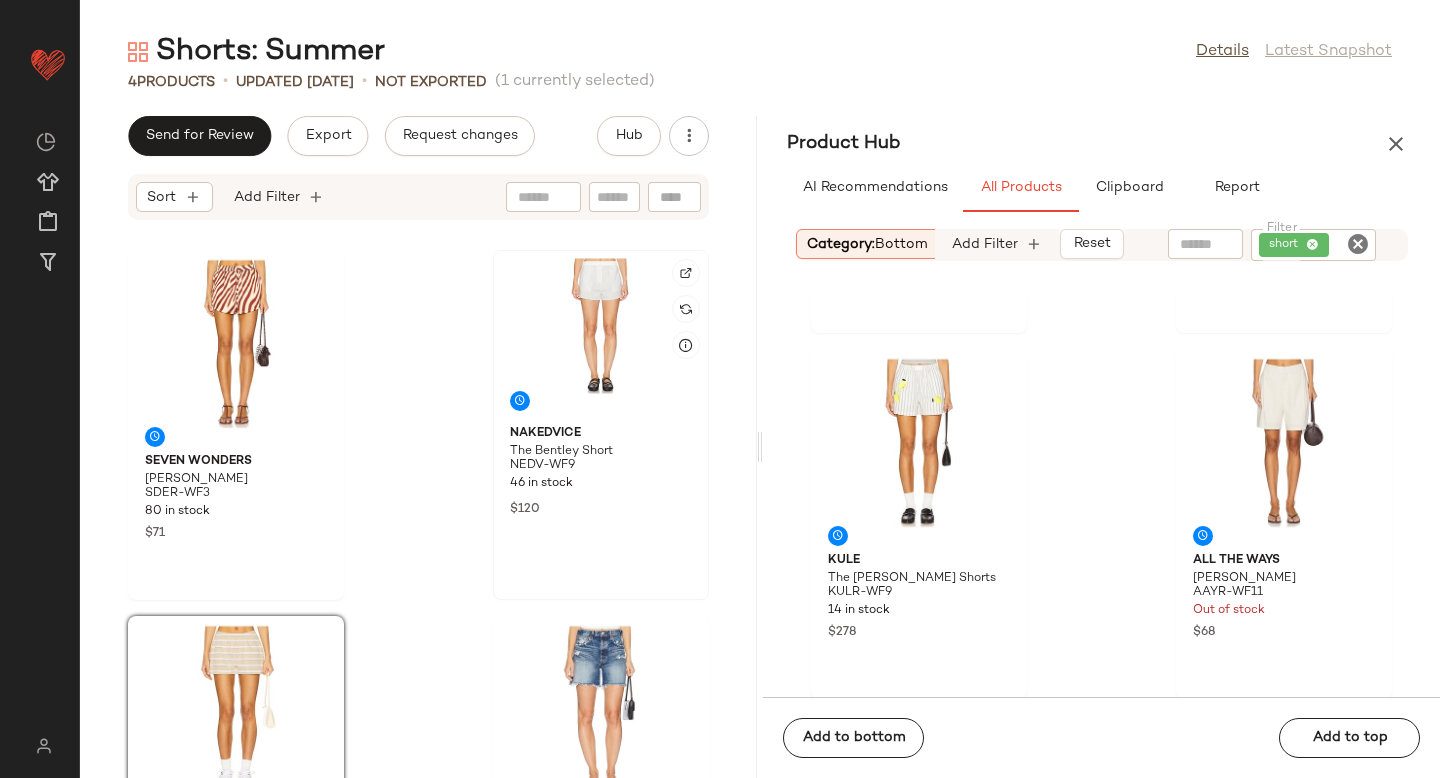 scroll, scrollTop: 188, scrollLeft: 0, axis: vertical 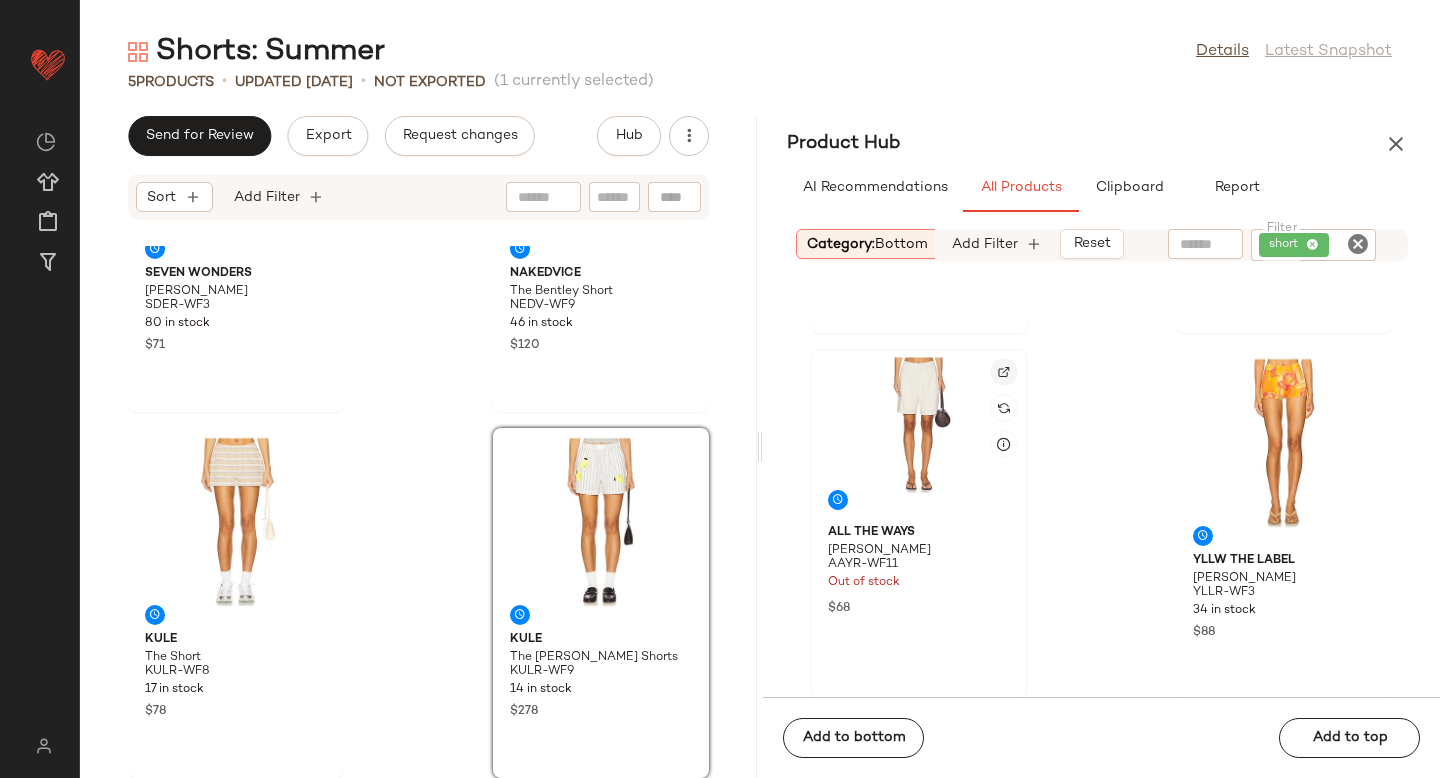 click at bounding box center [1004, 372] 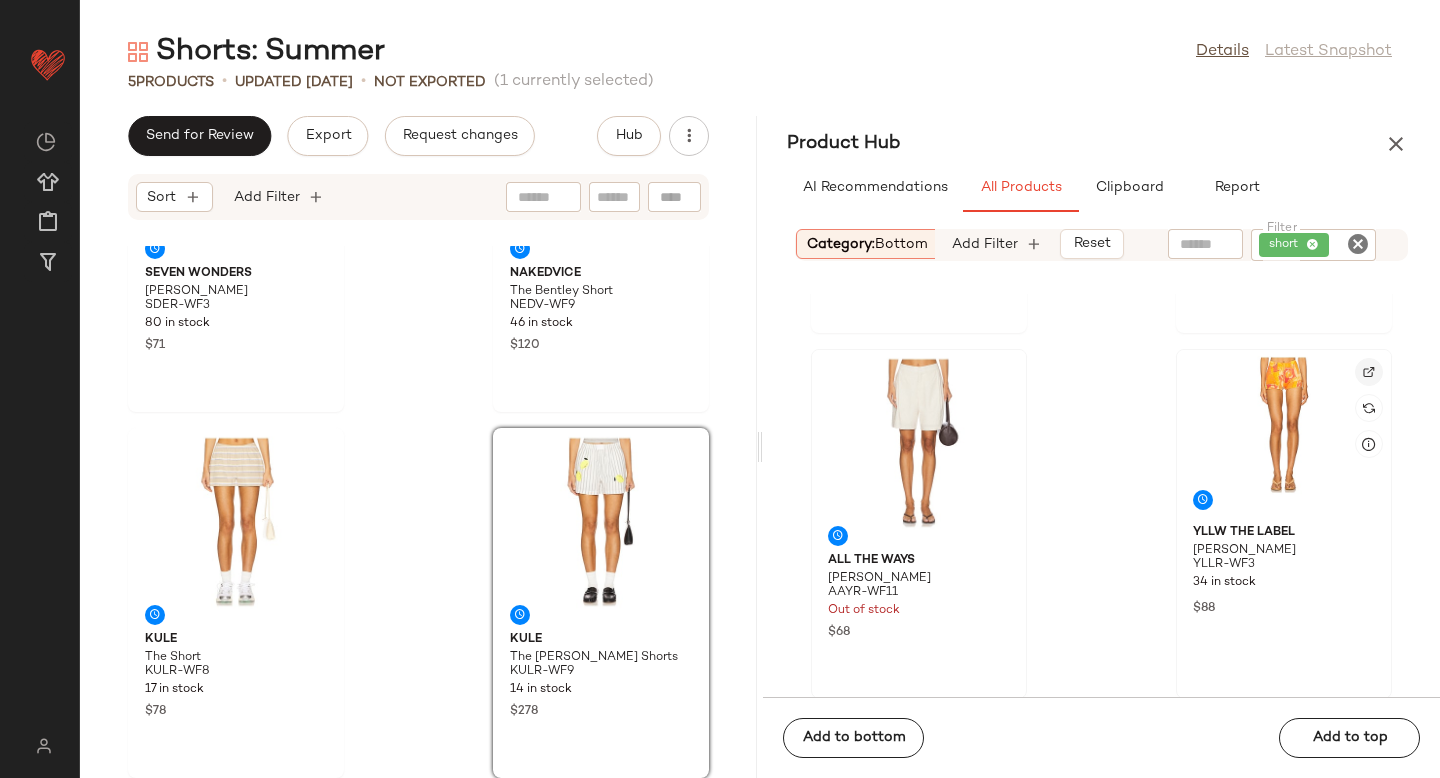 click 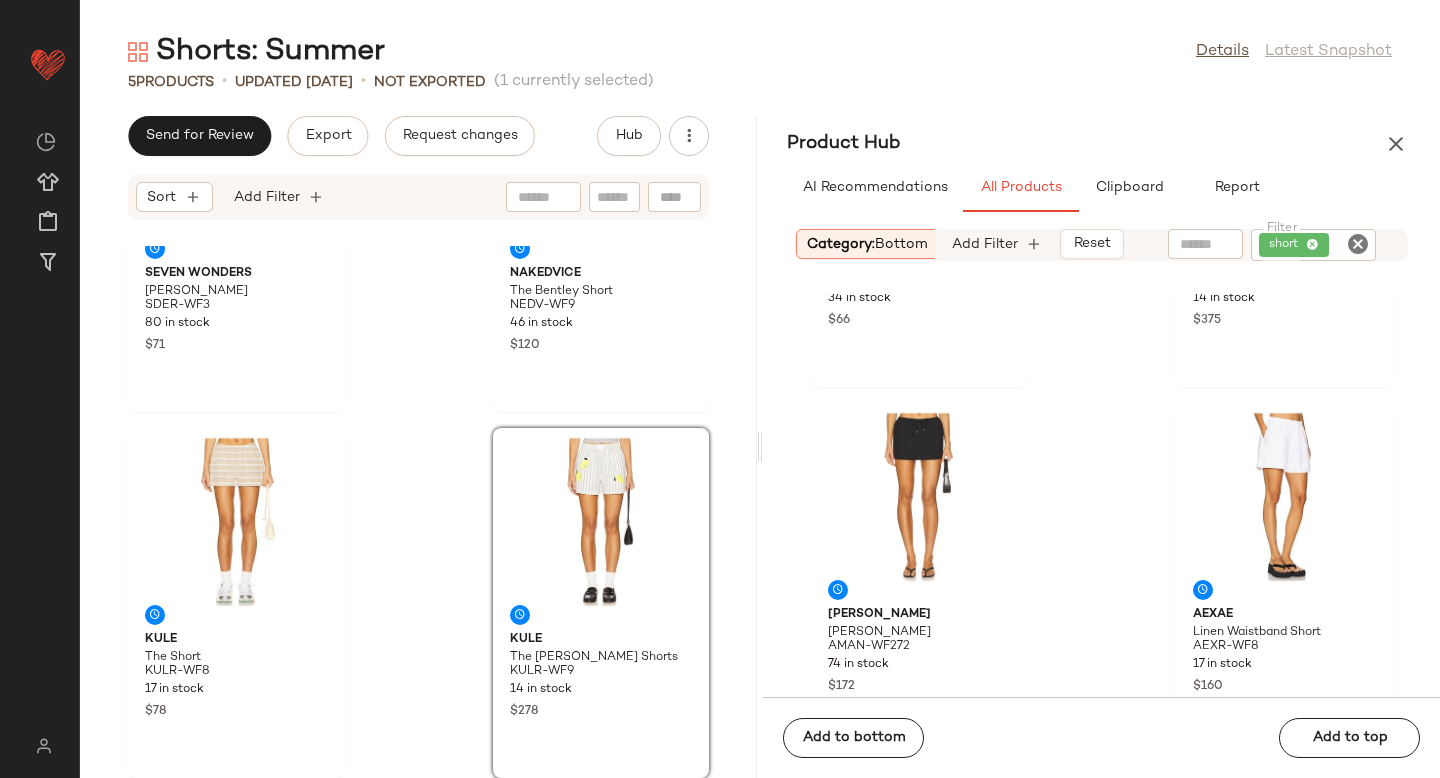 scroll, scrollTop: 3936, scrollLeft: 0, axis: vertical 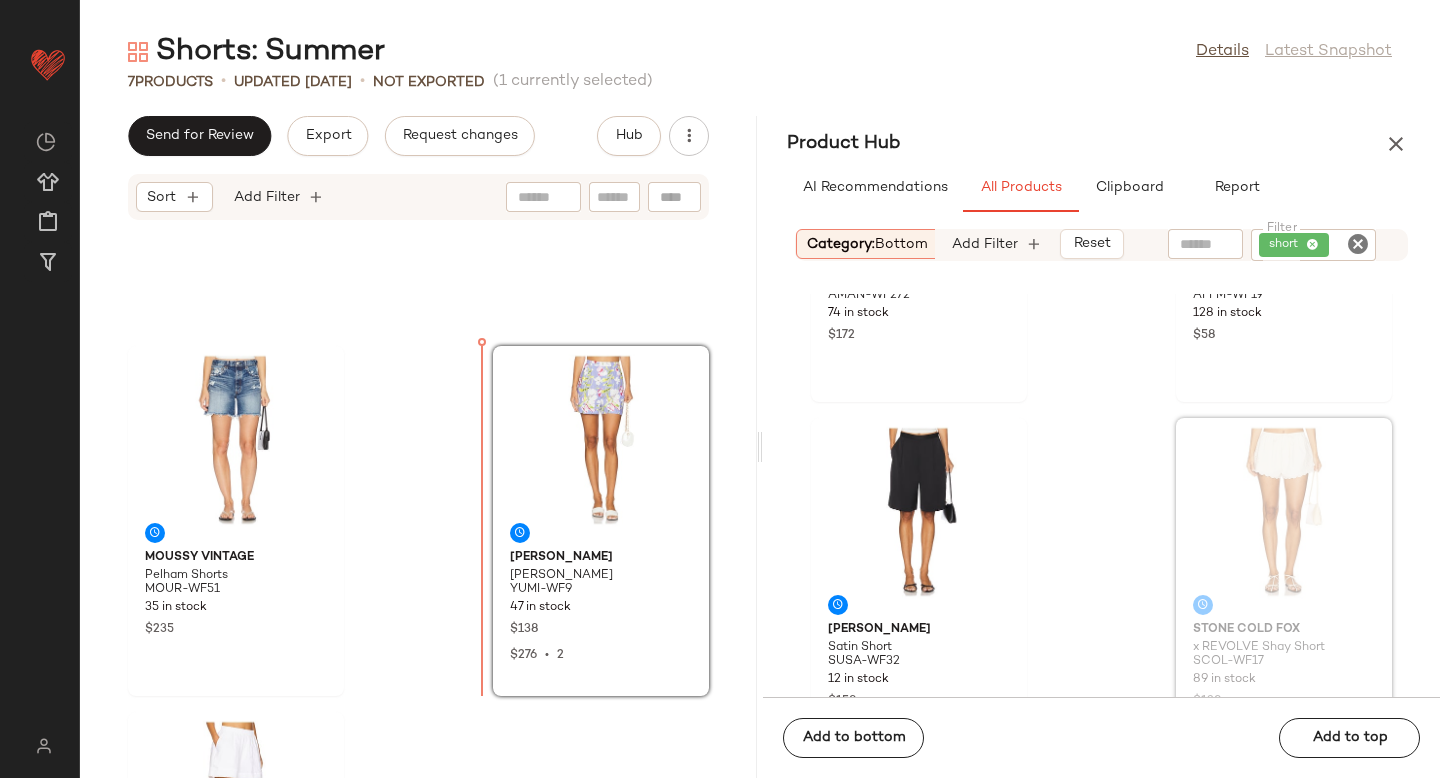drag, startPoint x: 1278, startPoint y: 439, endPoint x: 479, endPoint y: 422, distance: 799.18085 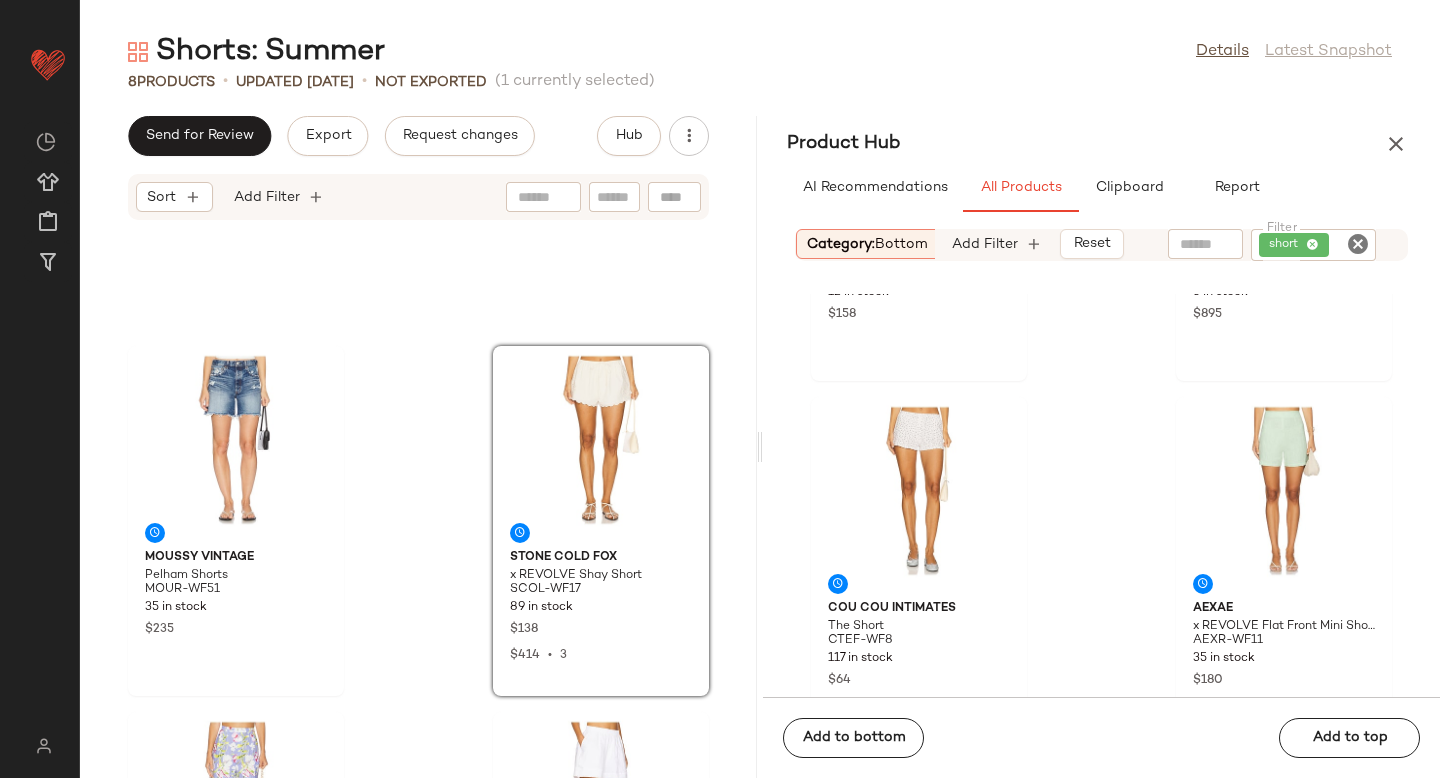 scroll, scrollTop: 4679, scrollLeft: 0, axis: vertical 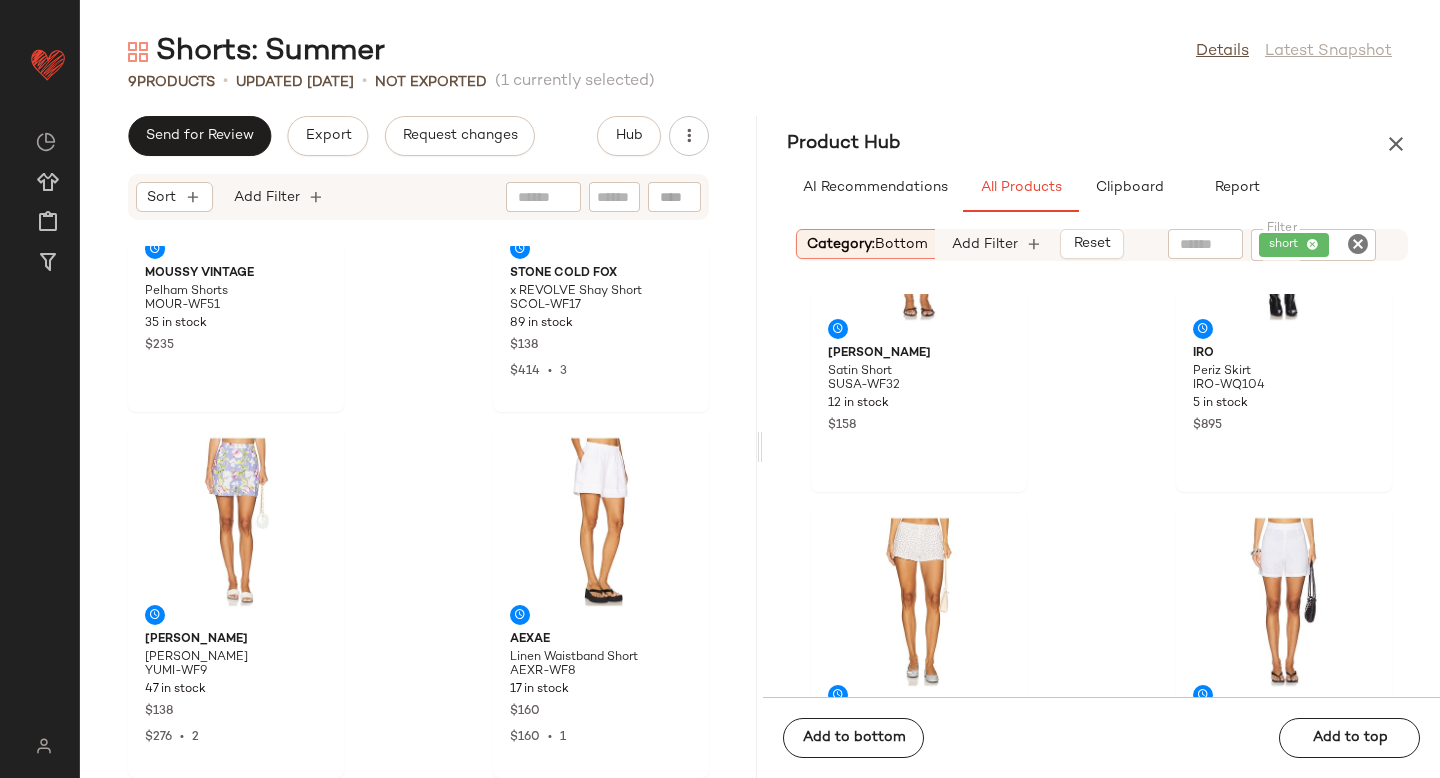 drag, startPoint x: 1281, startPoint y: 436, endPoint x: 1048, endPoint y: 495, distance: 240.35391 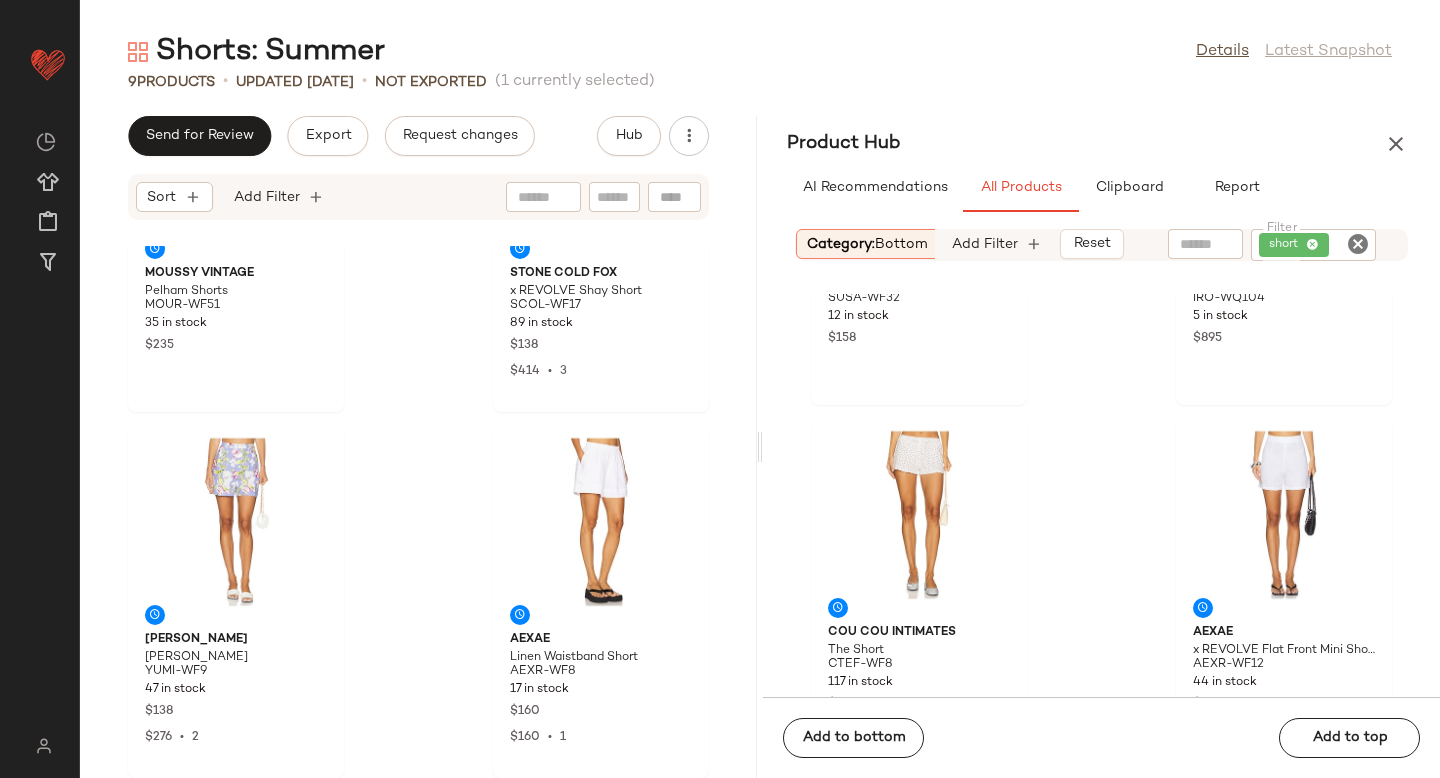 scroll, scrollTop: 4653, scrollLeft: 0, axis: vertical 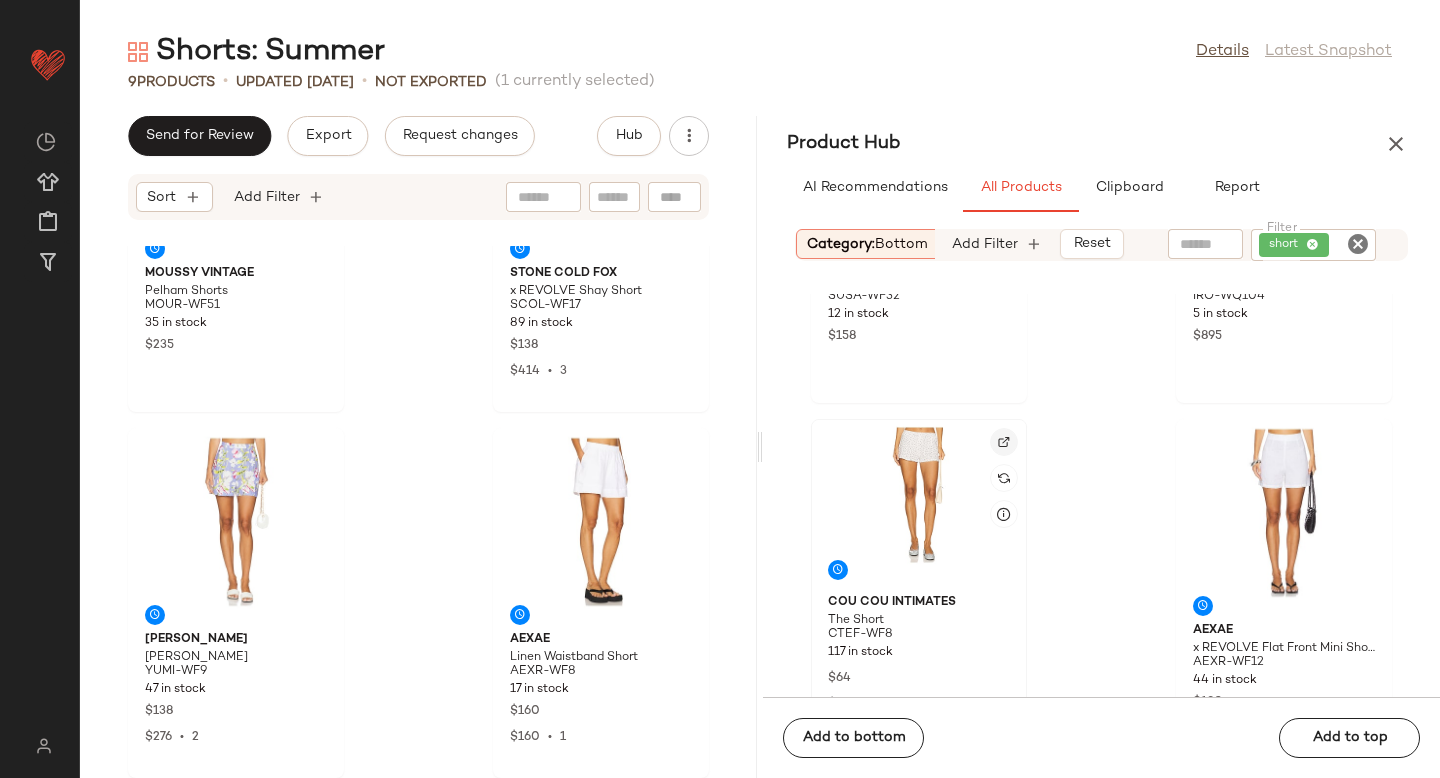 click 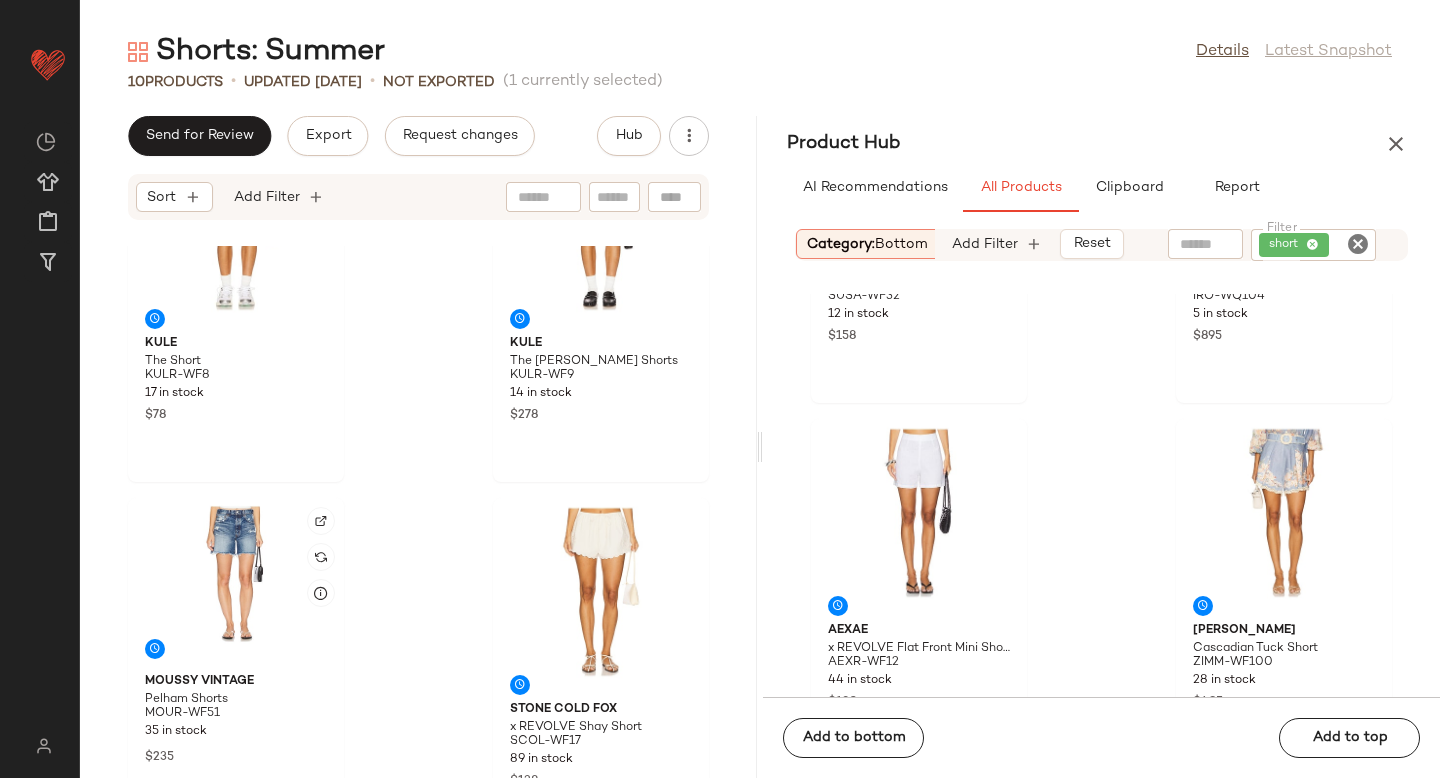 scroll, scrollTop: 487, scrollLeft: 0, axis: vertical 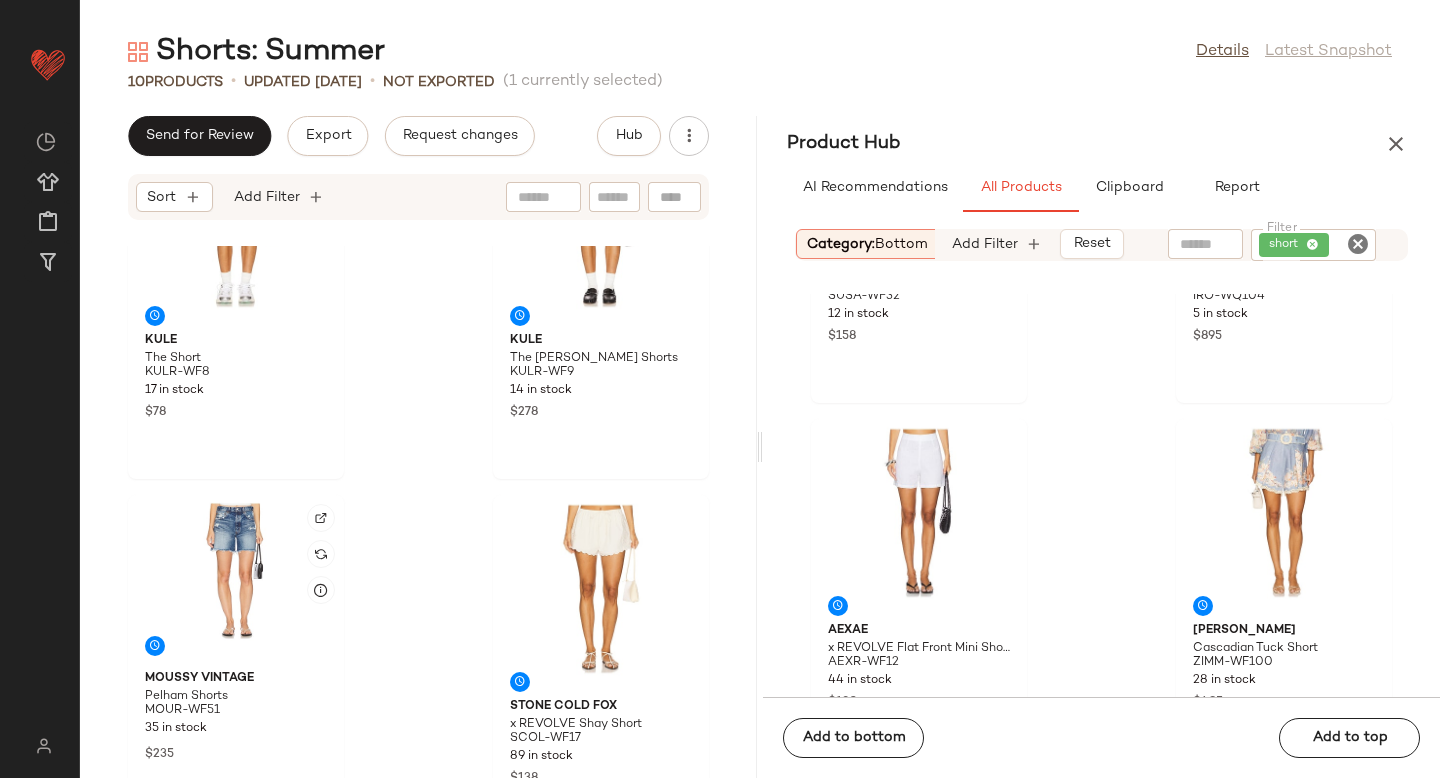 click 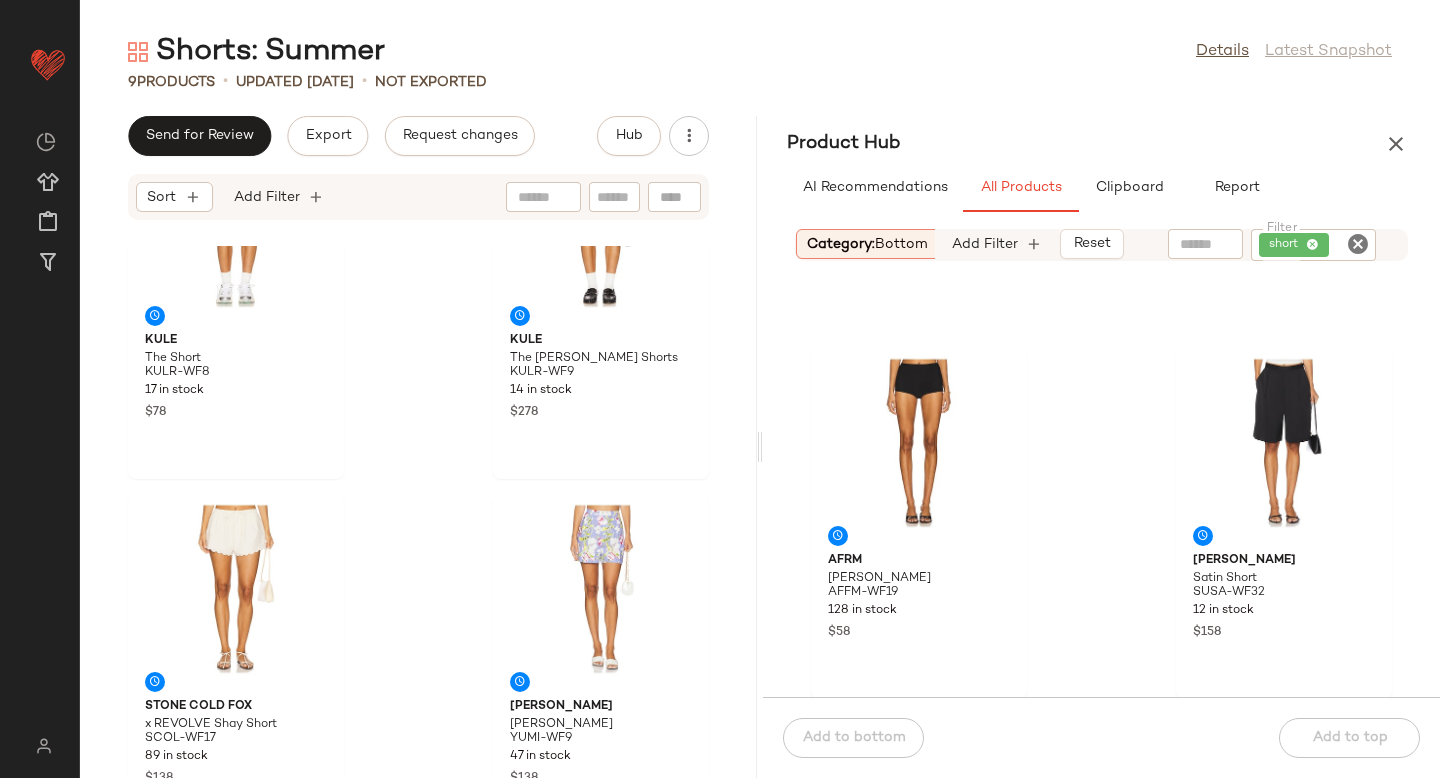 scroll, scrollTop: 4712, scrollLeft: 0, axis: vertical 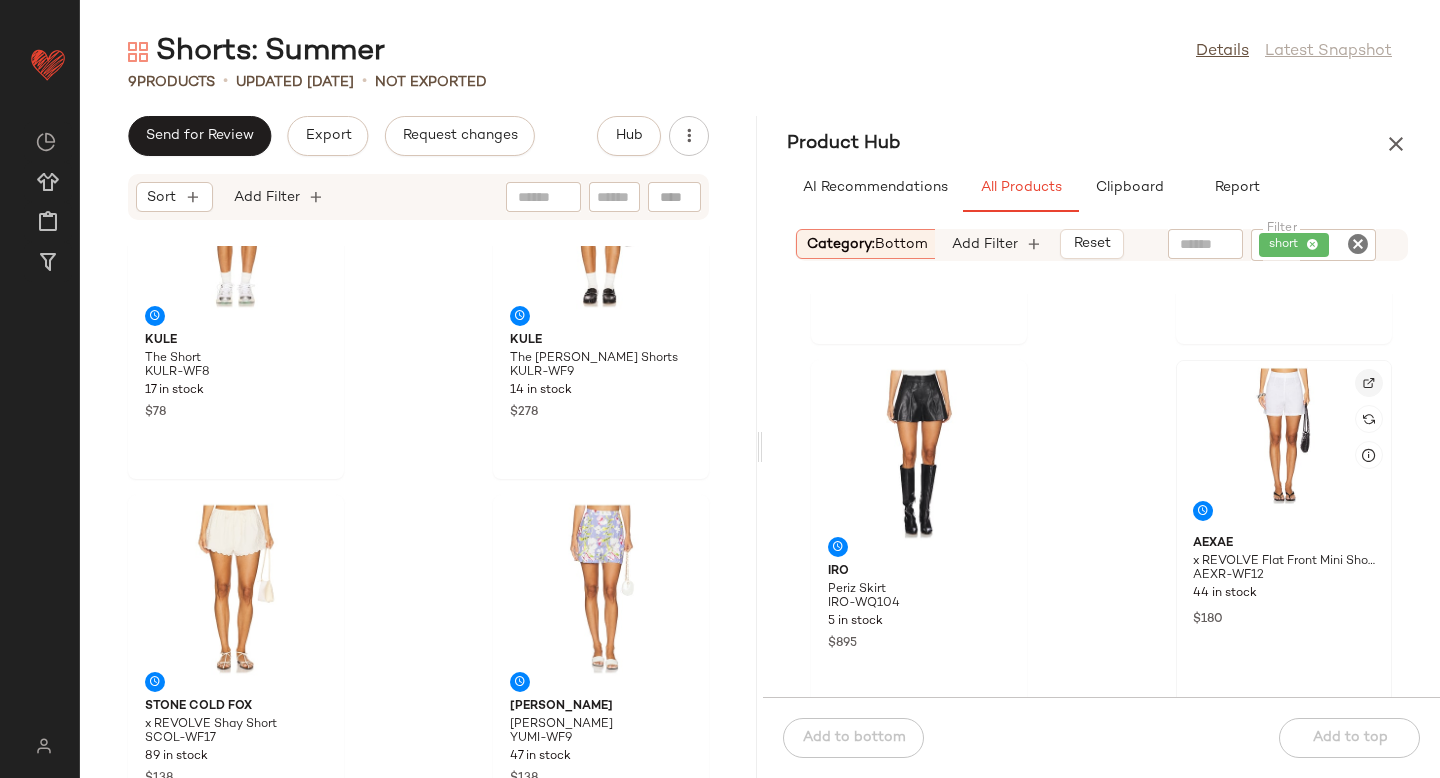 click at bounding box center (1369, 383) 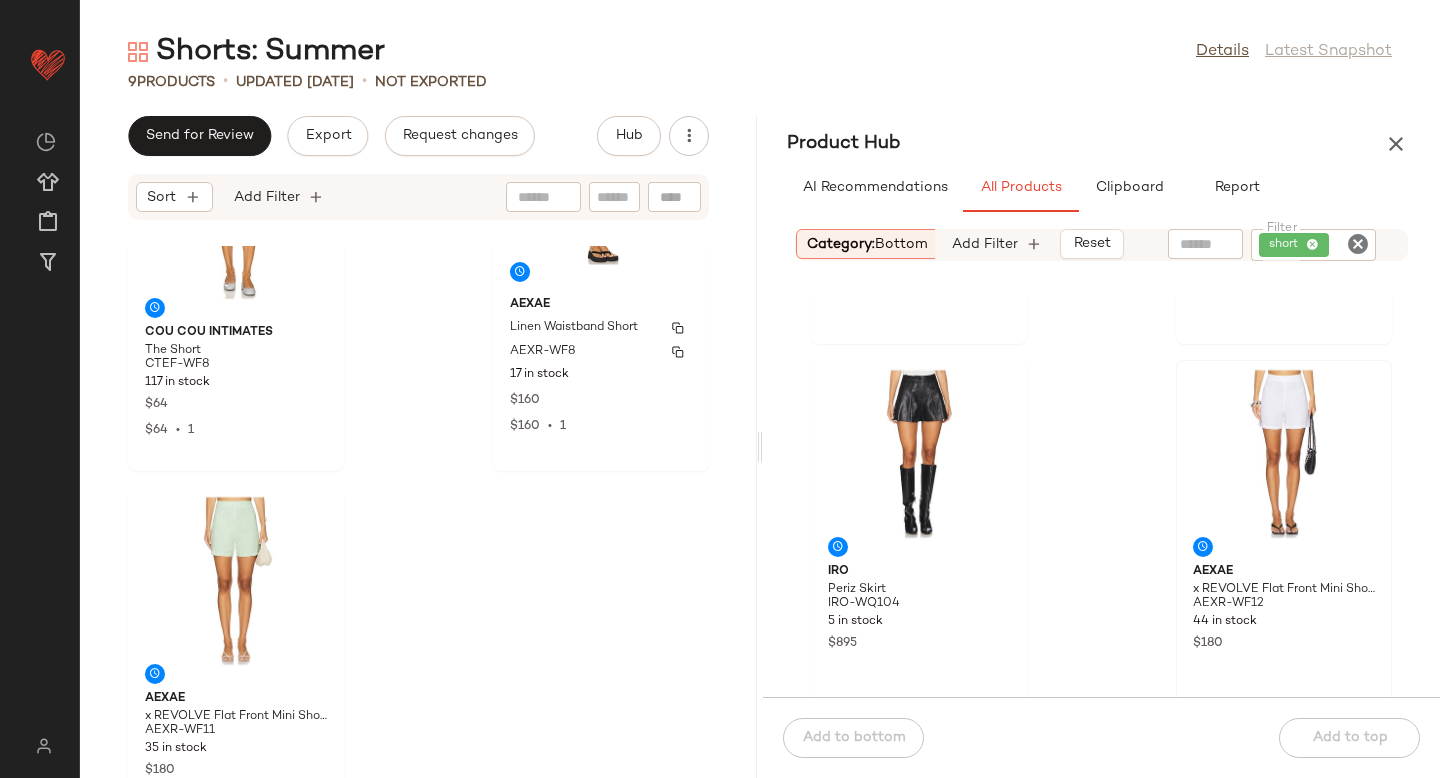scroll, scrollTop: 1302, scrollLeft: 0, axis: vertical 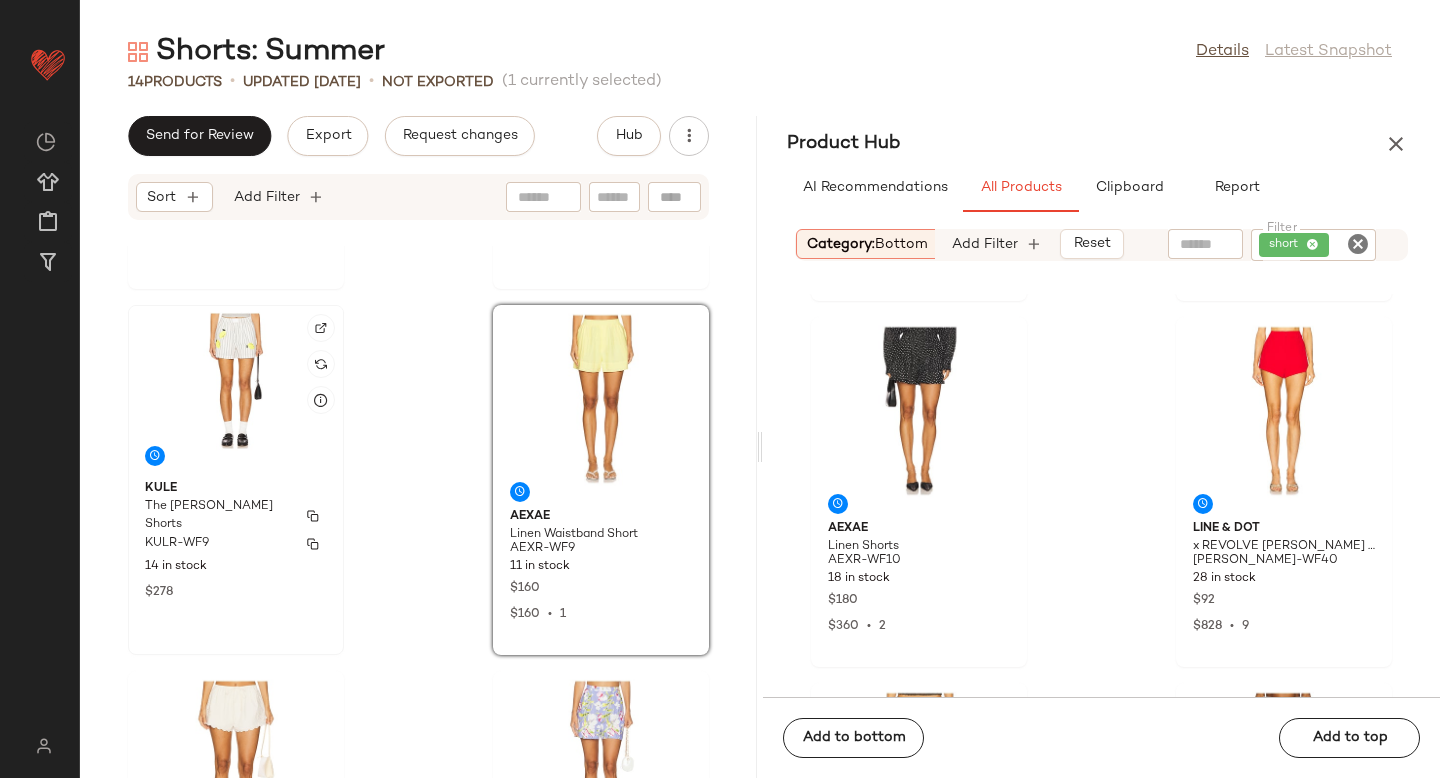 click on "Kule The [PERSON_NAME] Shorts KULR-WF9 14 in stock $278" 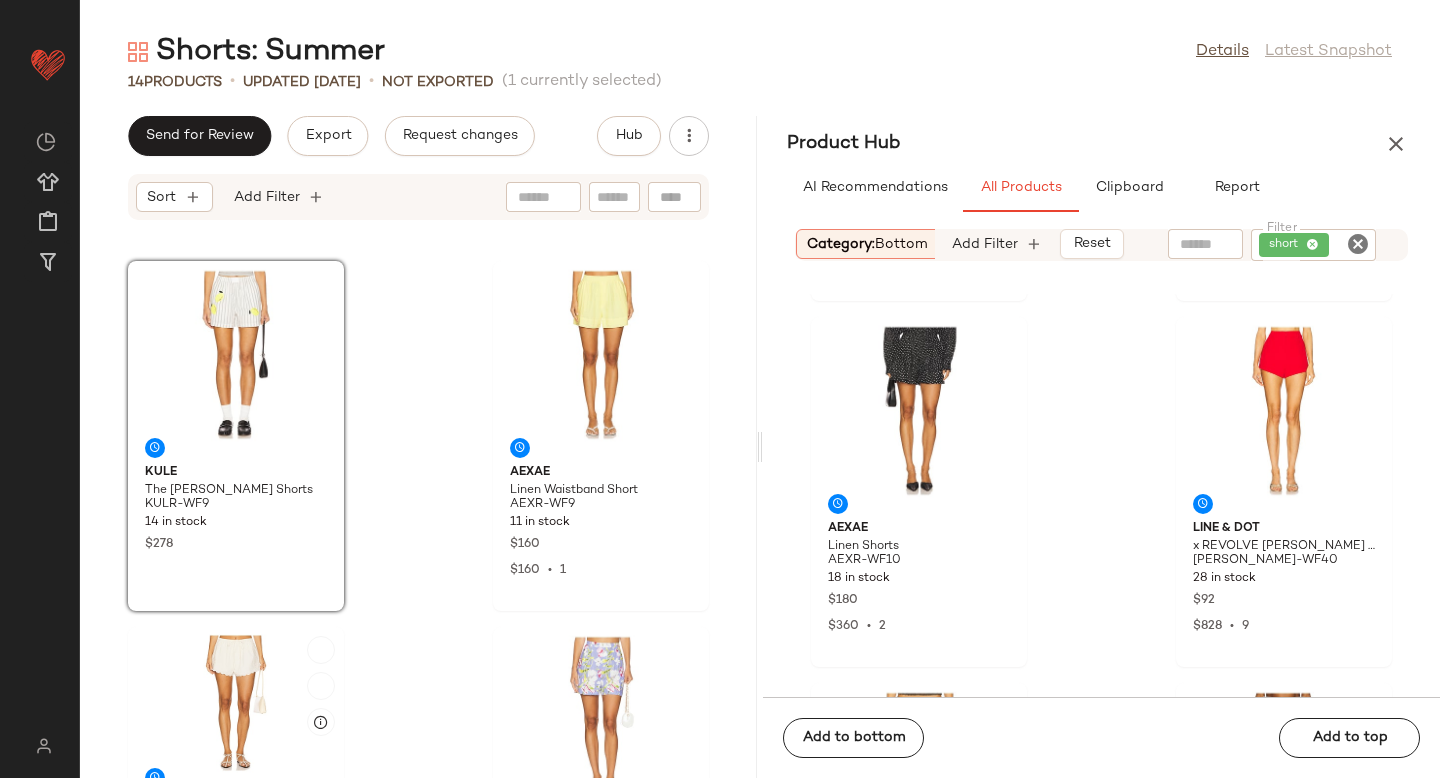 scroll, scrollTop: 1018, scrollLeft: 0, axis: vertical 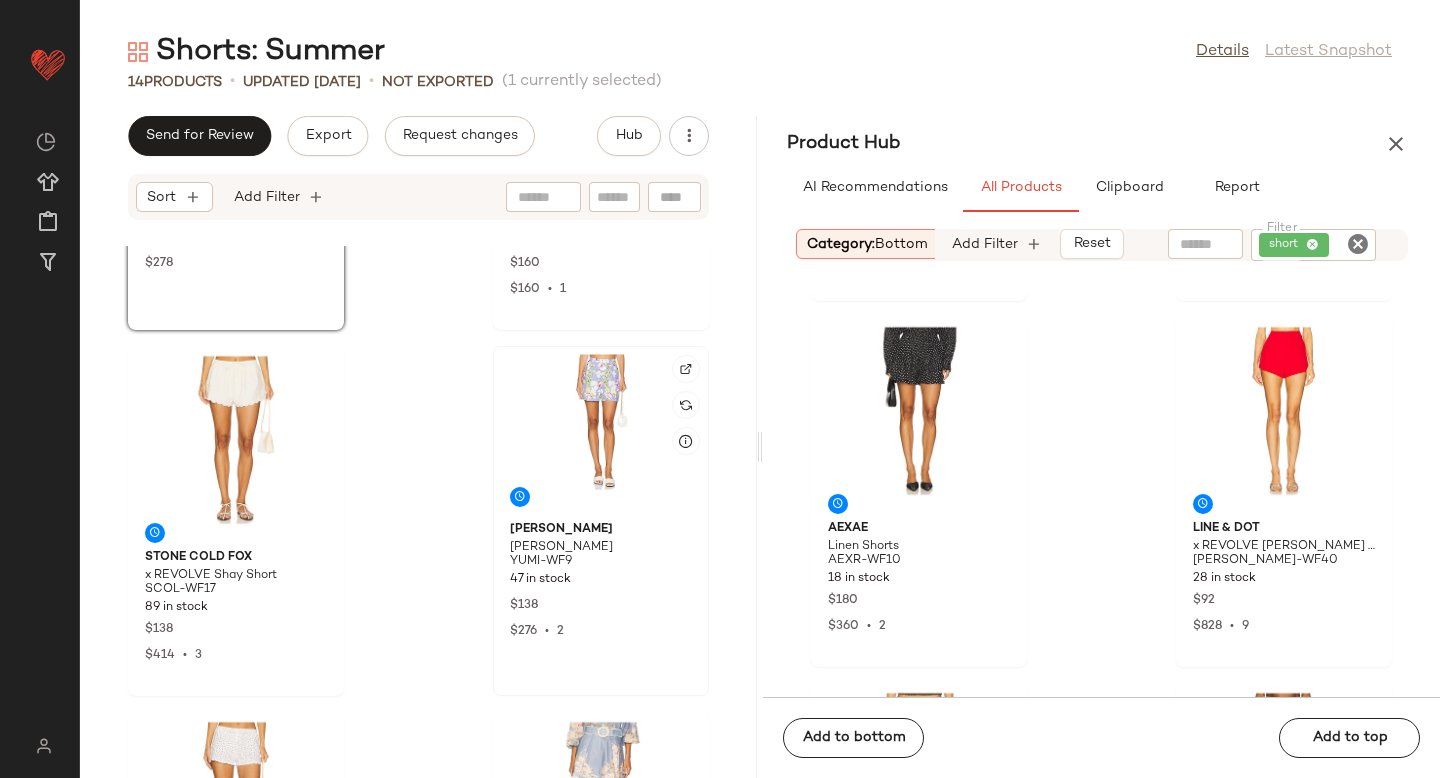 click 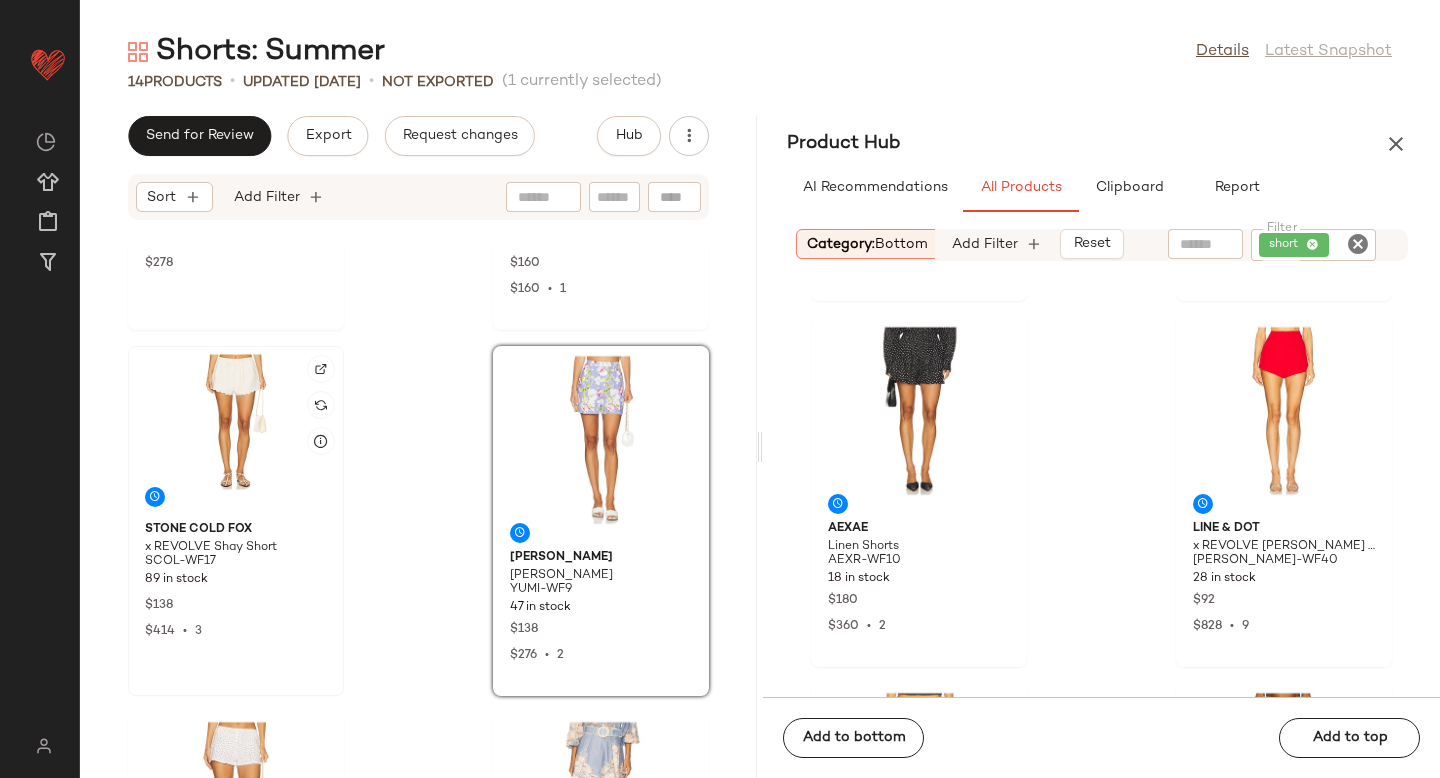 click 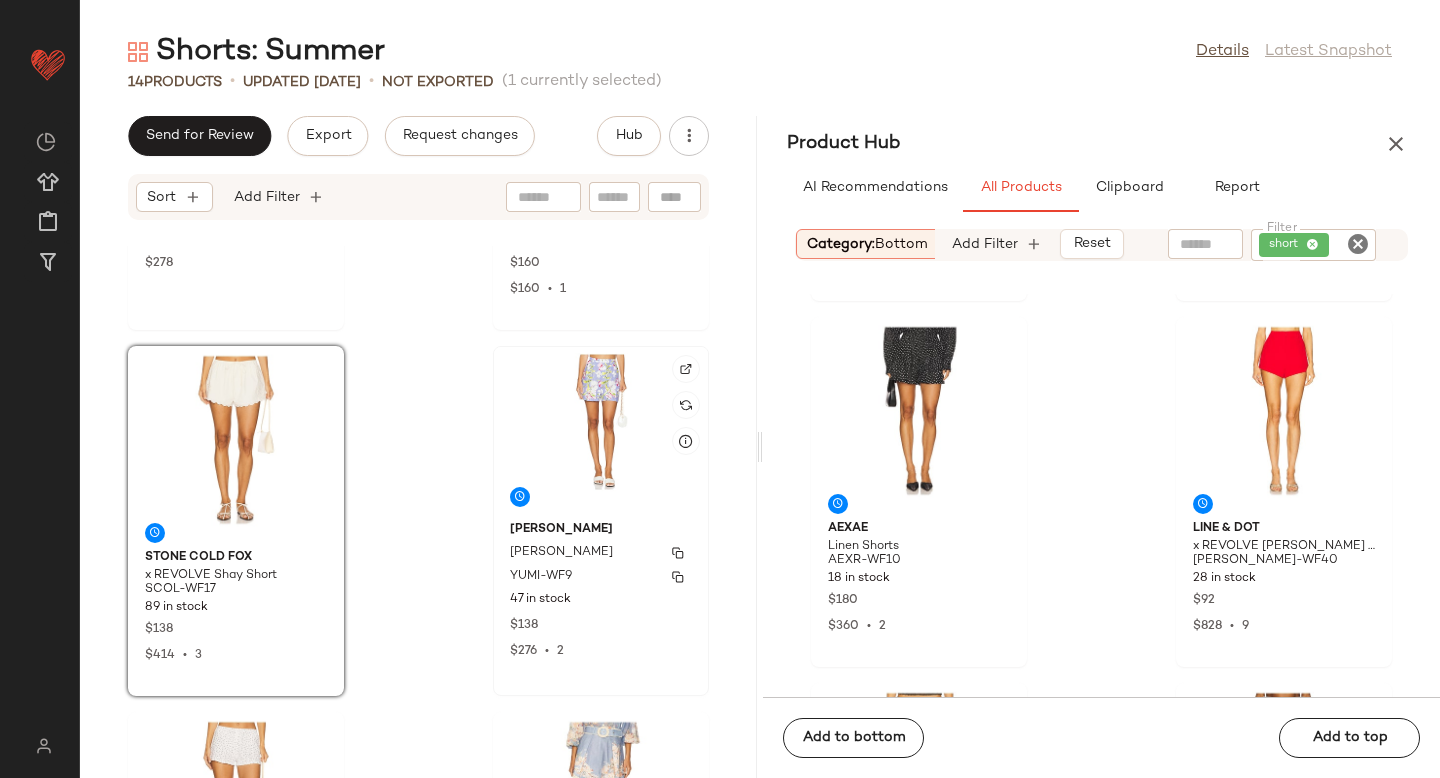 click on "[PERSON_NAME] [PERSON_NAME] YUMI-WF9 47 in stock $138 $276  •  2" 